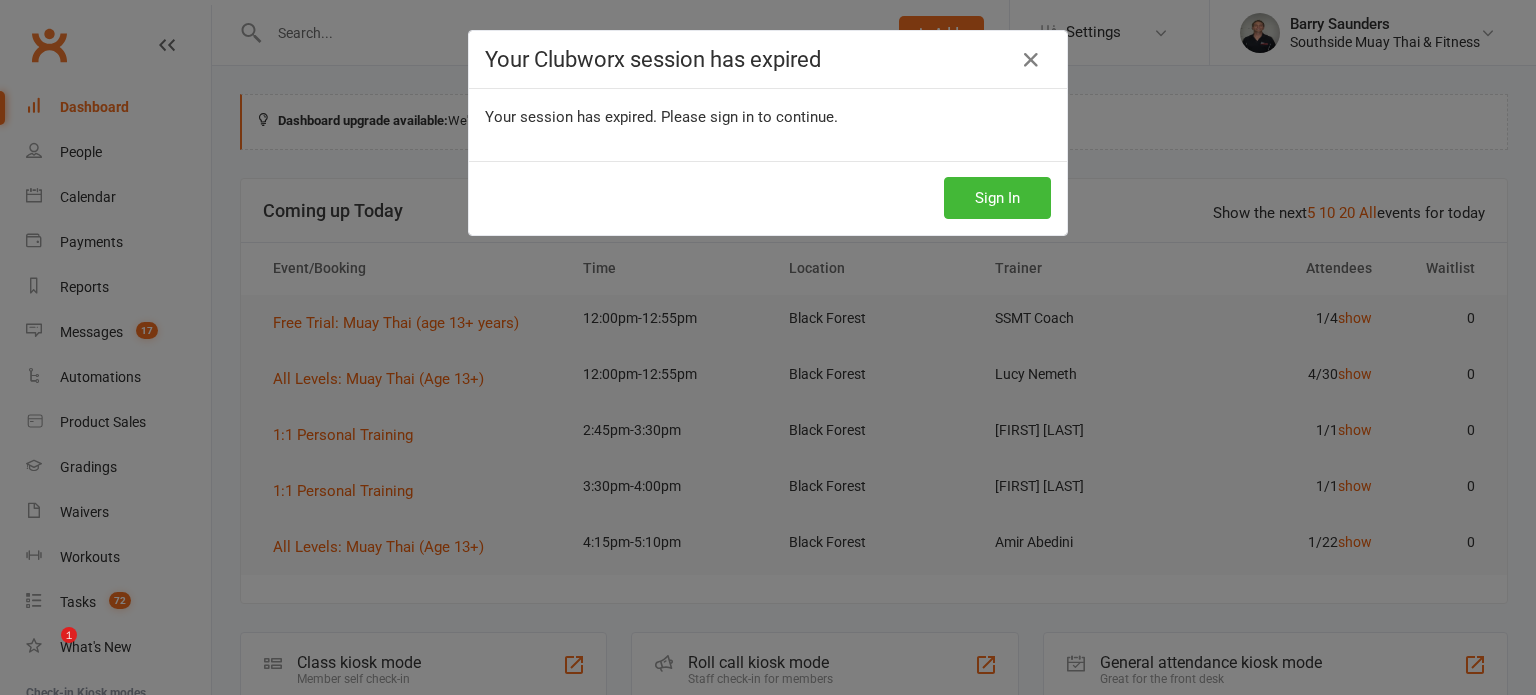 click on "Sign In" at bounding box center (997, 198) 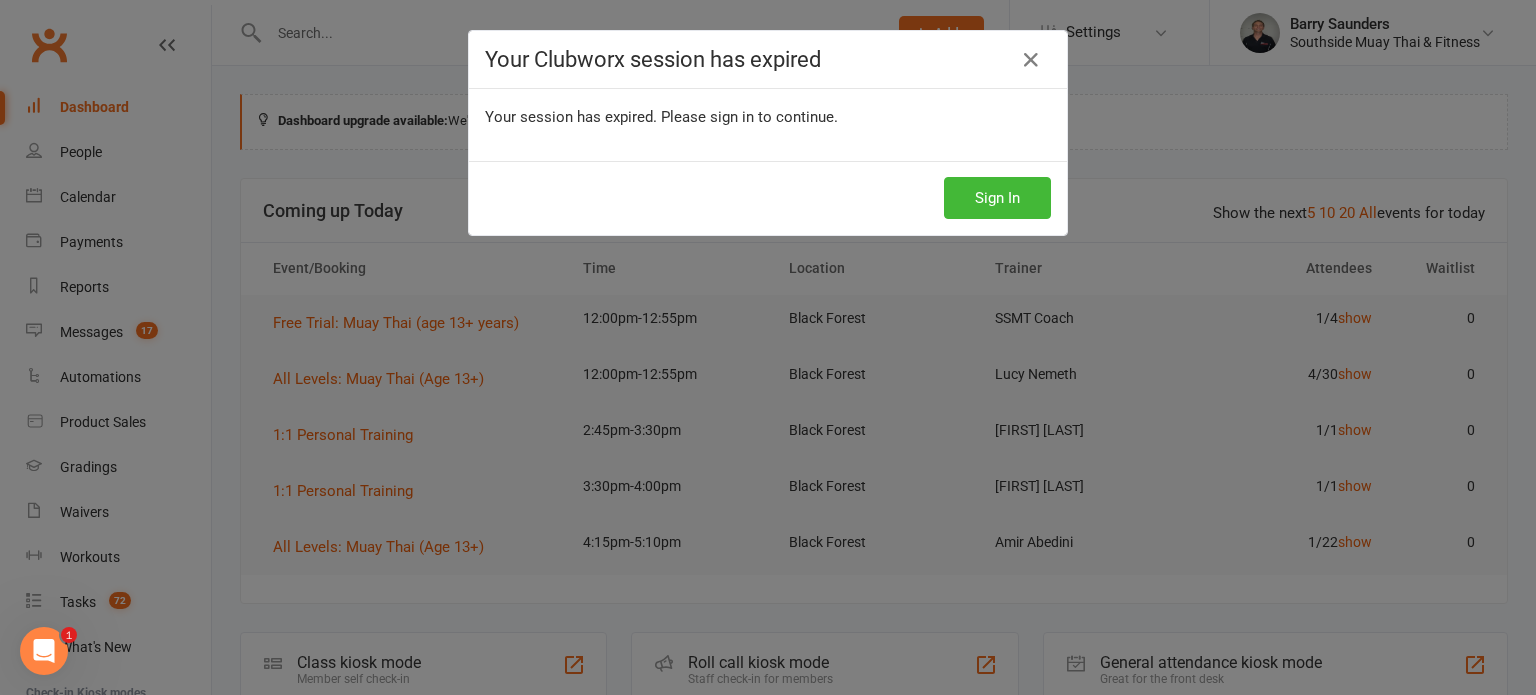 scroll, scrollTop: 0, scrollLeft: 0, axis: both 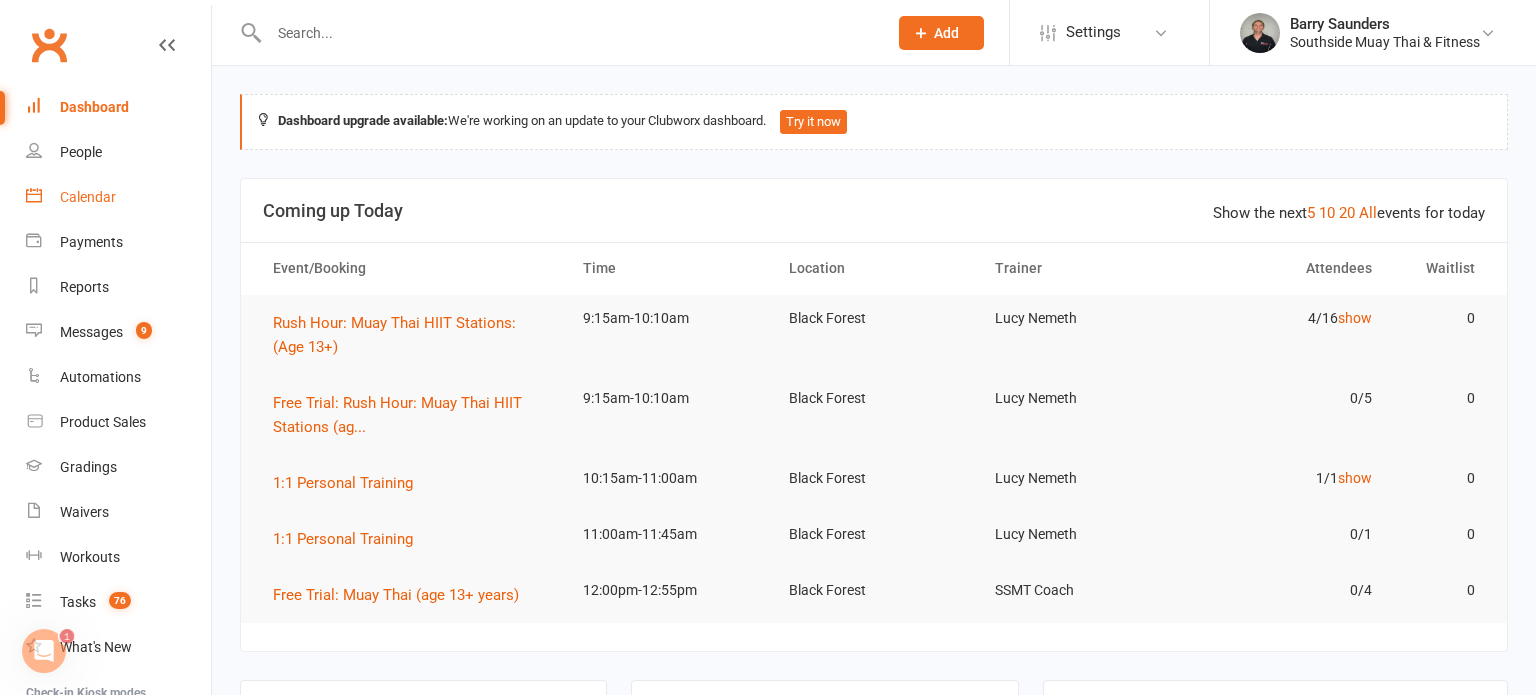 click on "Calendar" at bounding box center [118, 197] 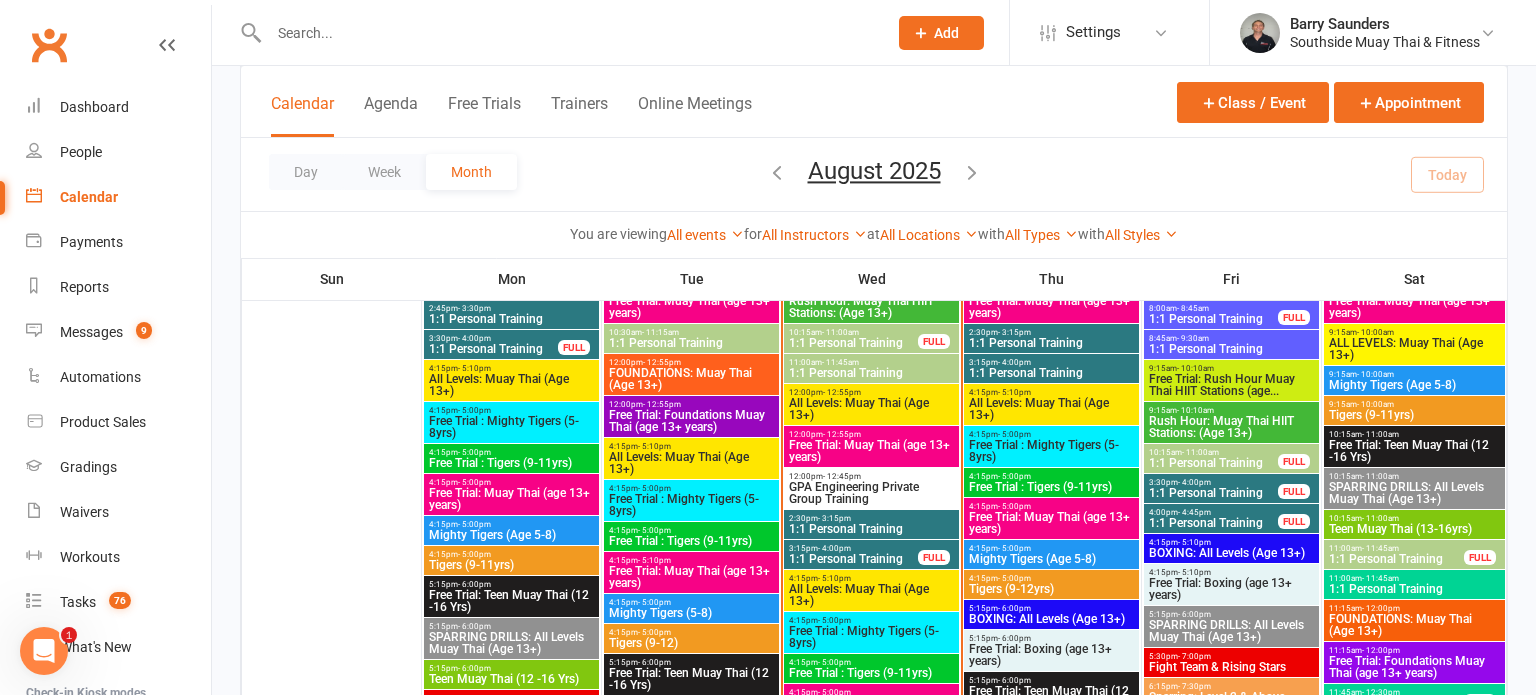 scroll, scrollTop: 1572, scrollLeft: 0, axis: vertical 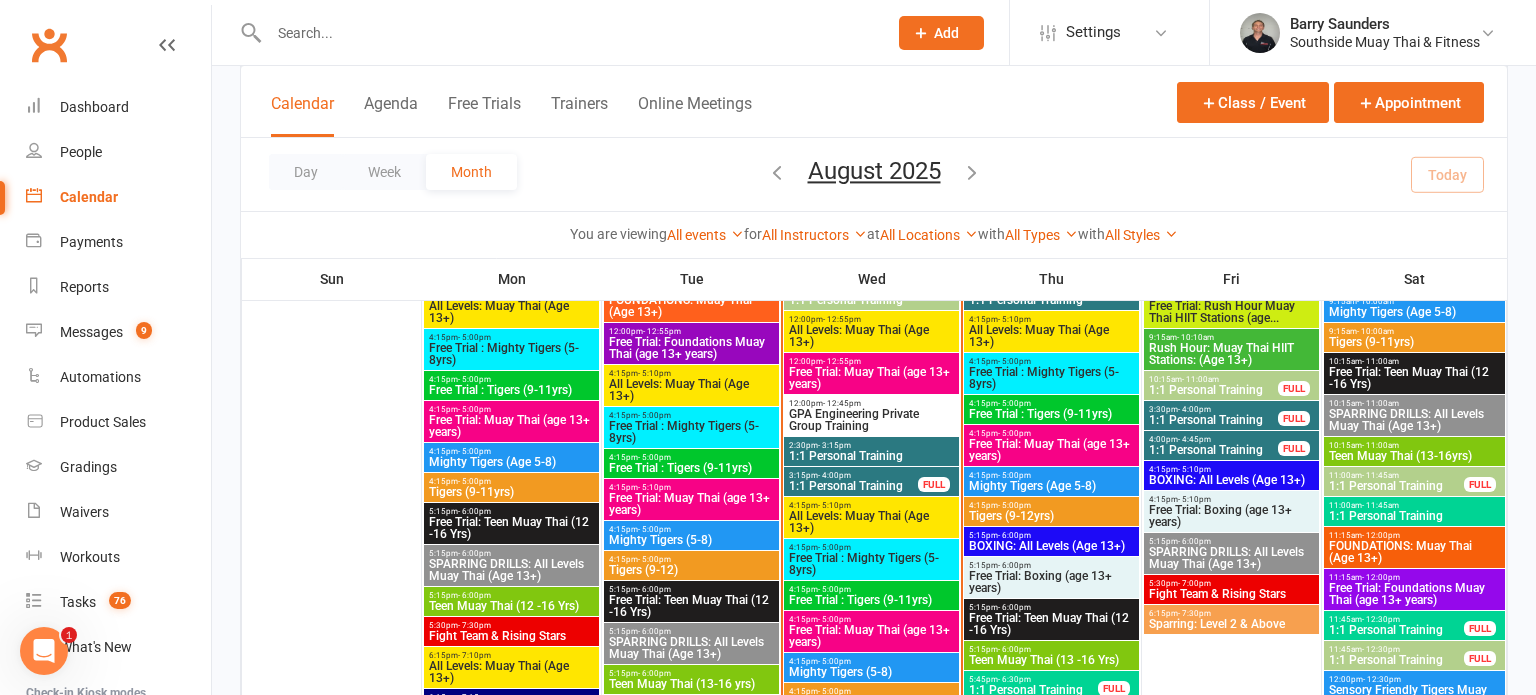 click on "3:15pm  - 4:00pm" at bounding box center (853, 475) 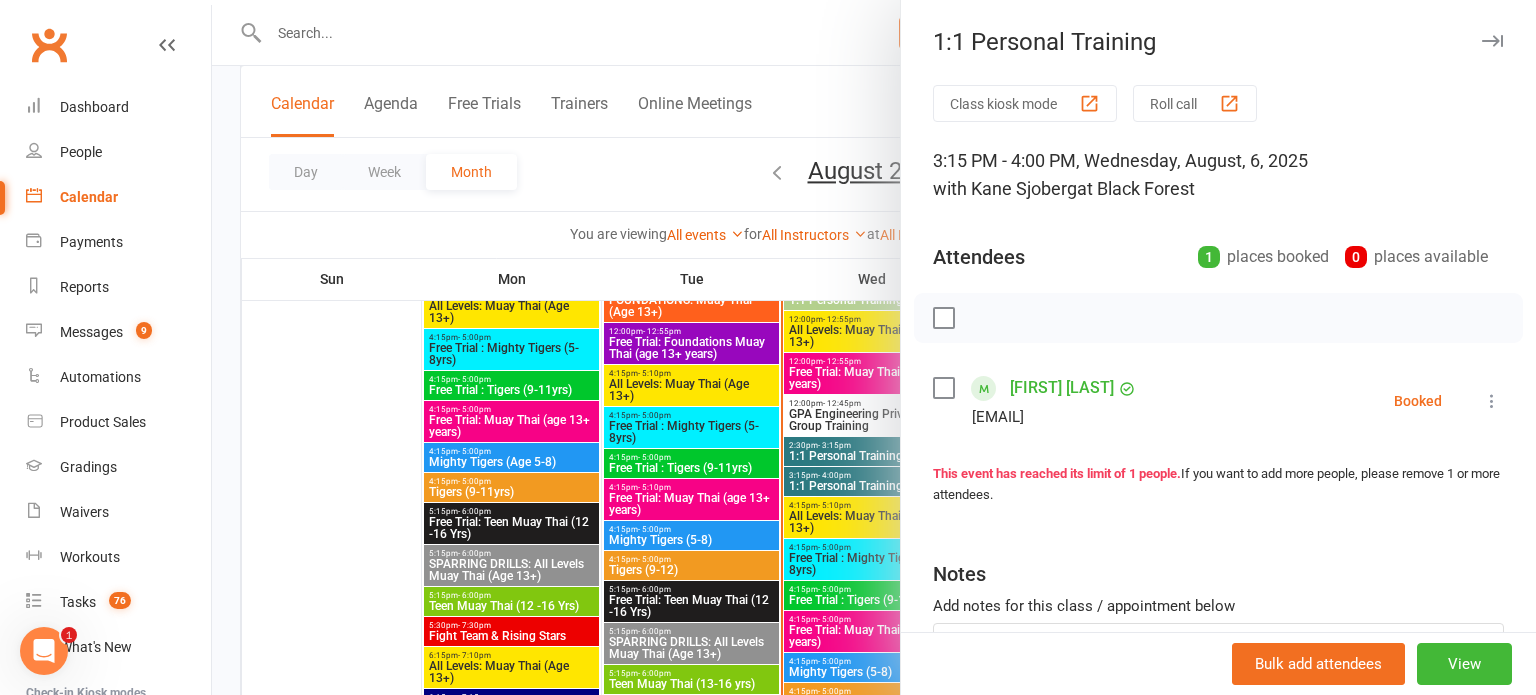 click at bounding box center [1492, 41] 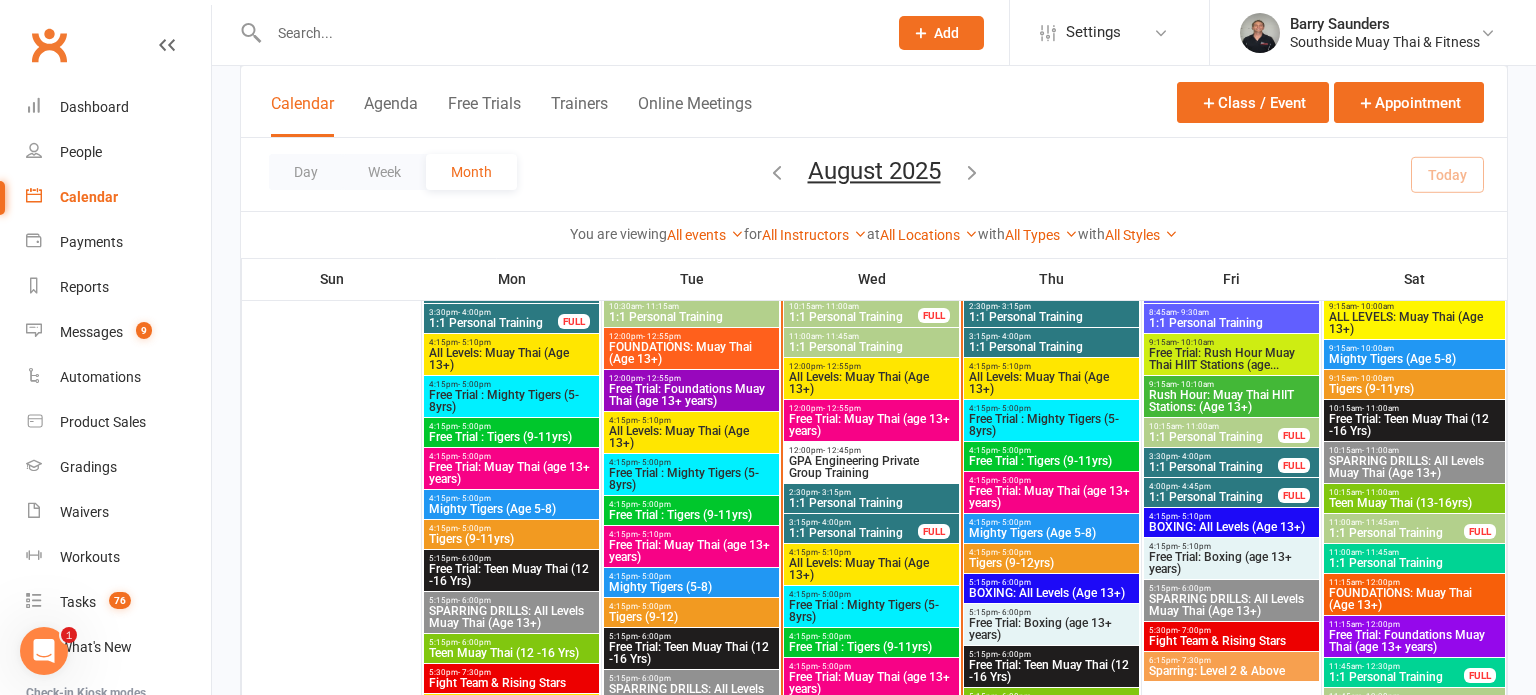 scroll, scrollTop: 1200, scrollLeft: 0, axis: vertical 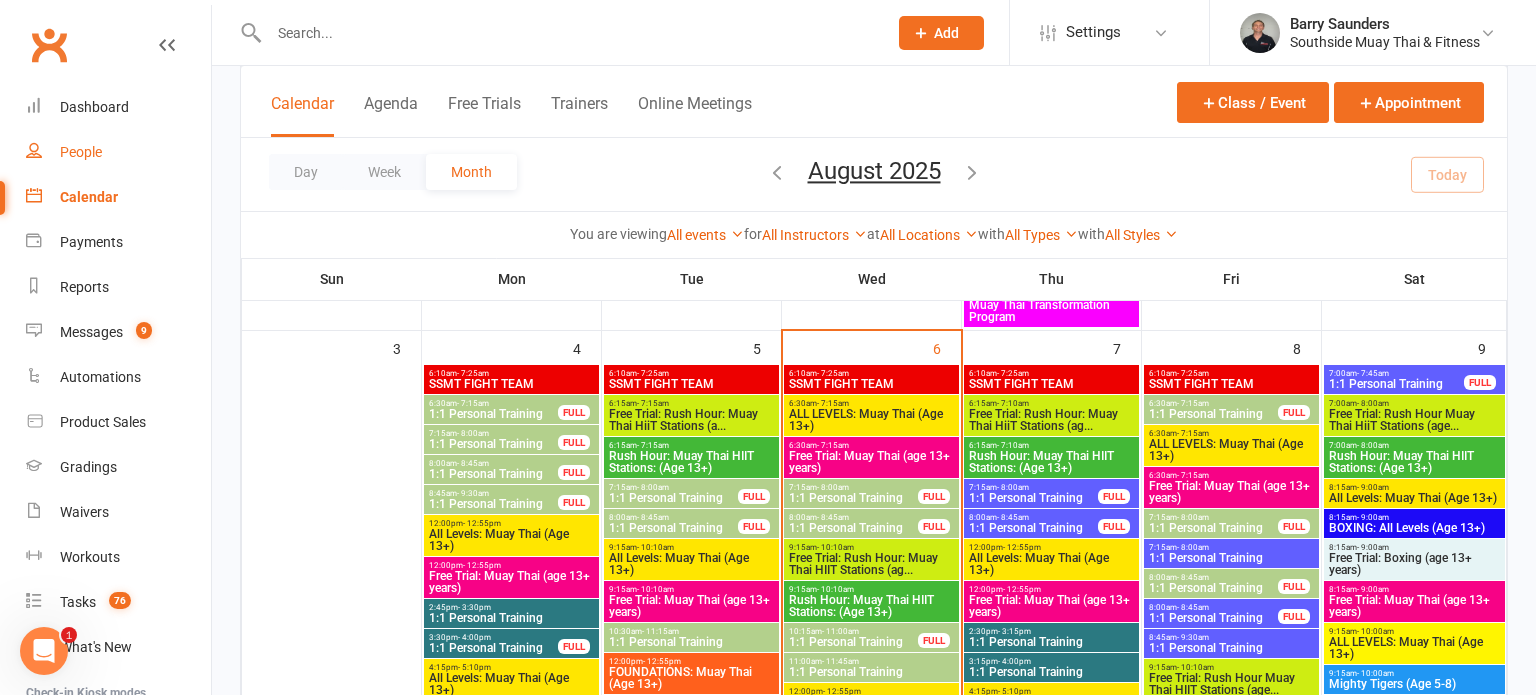 click on "People" at bounding box center (81, 152) 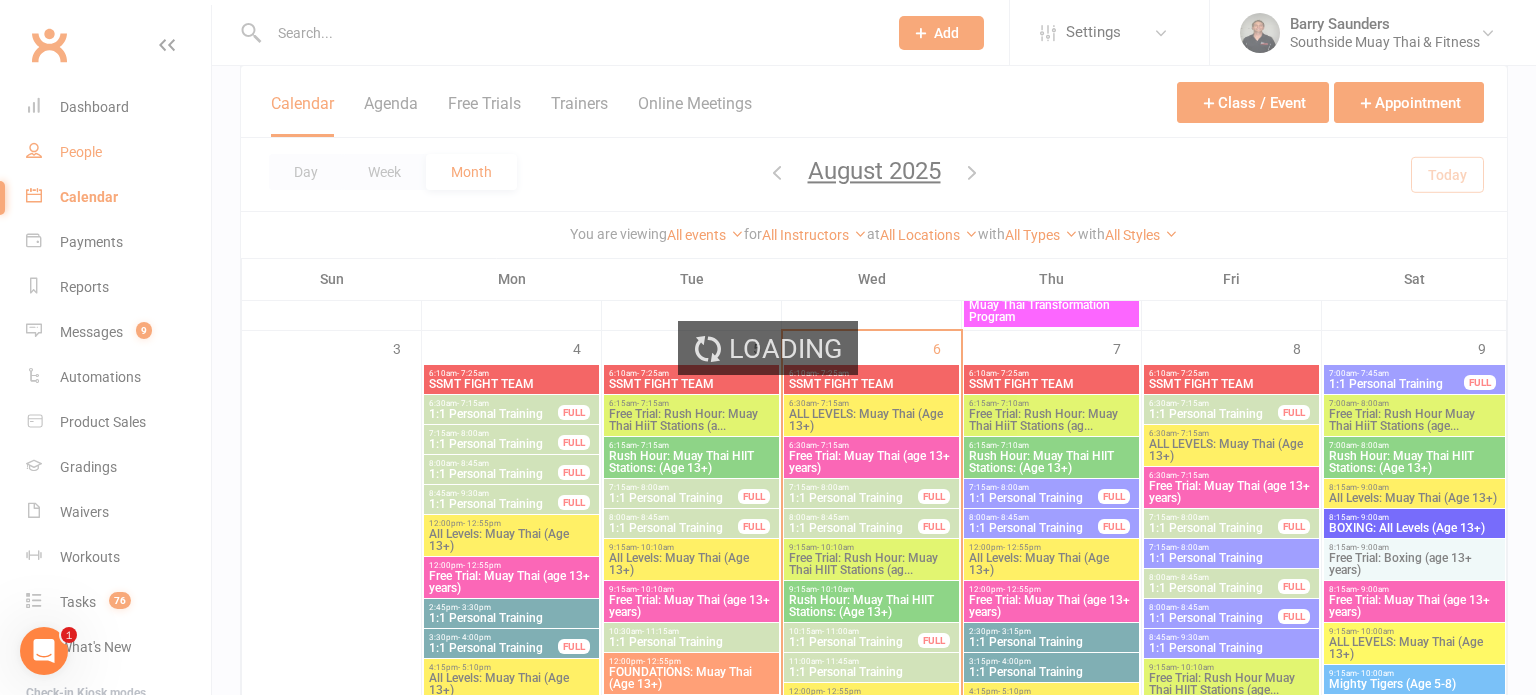 select on "Intro Month" 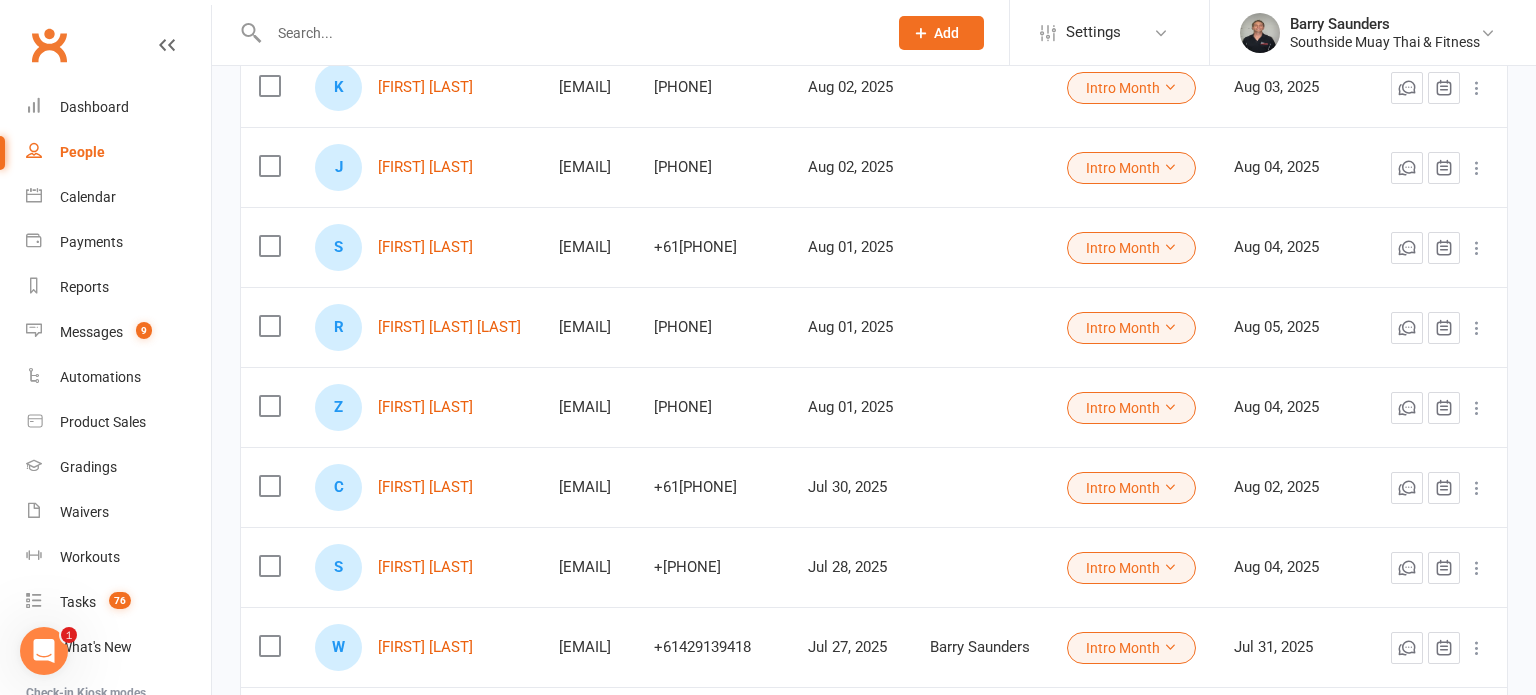 scroll, scrollTop: 1666, scrollLeft: 0, axis: vertical 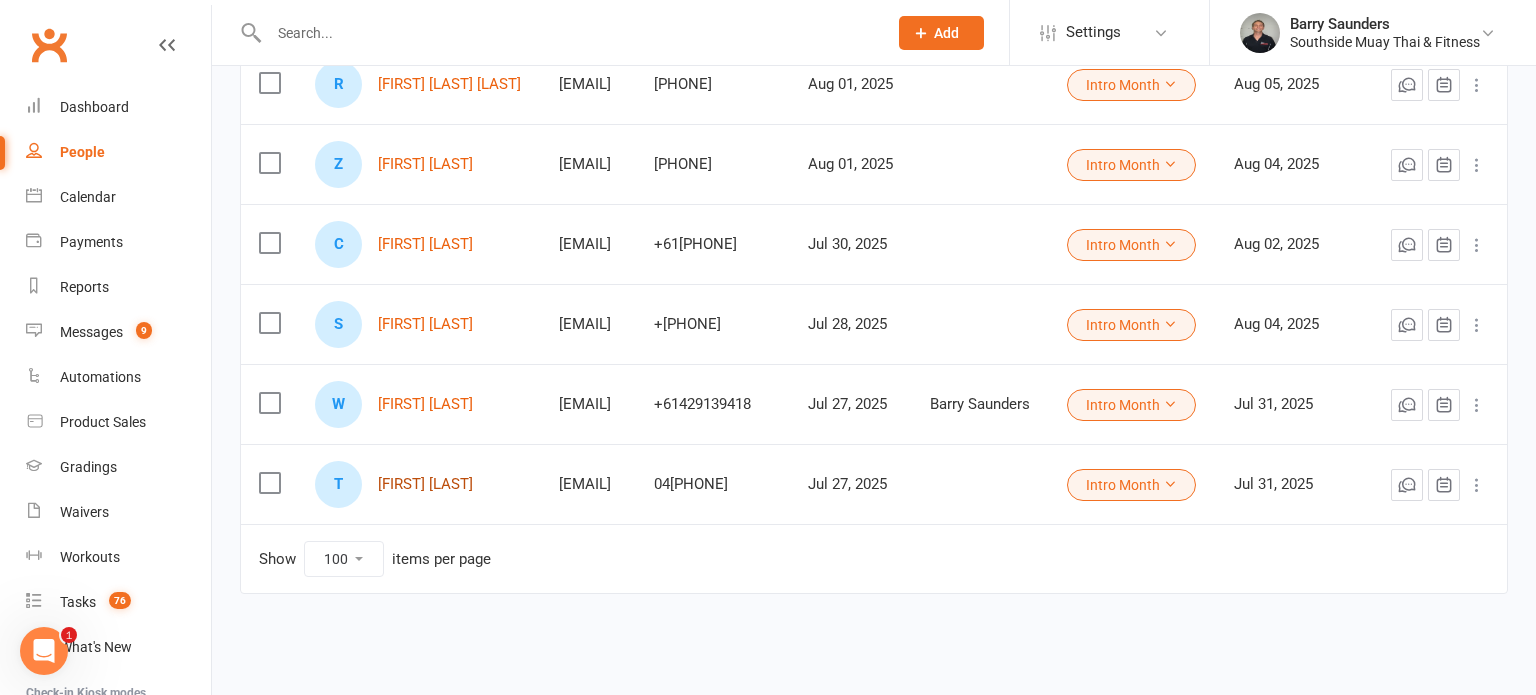 click on "[FIRST] [LAST]" at bounding box center [425, 484] 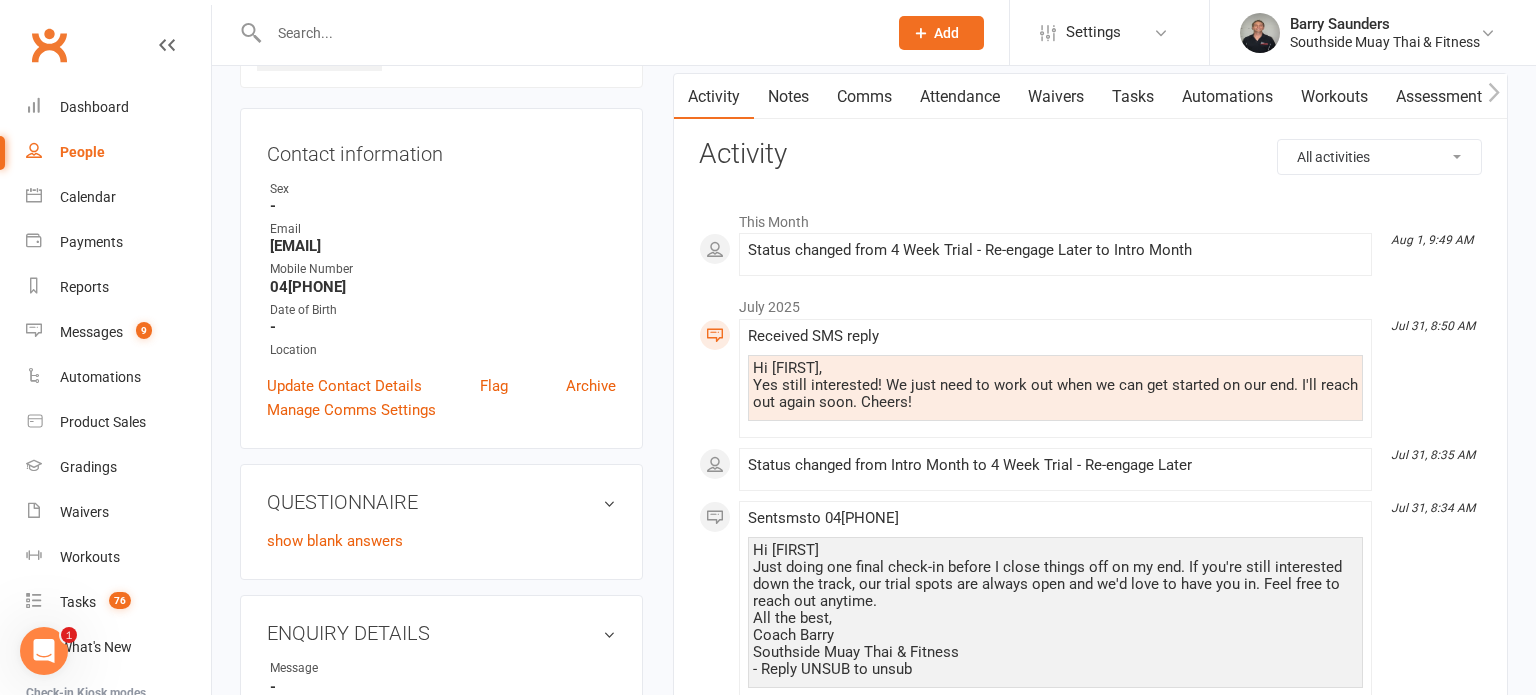 scroll, scrollTop: 140, scrollLeft: 0, axis: vertical 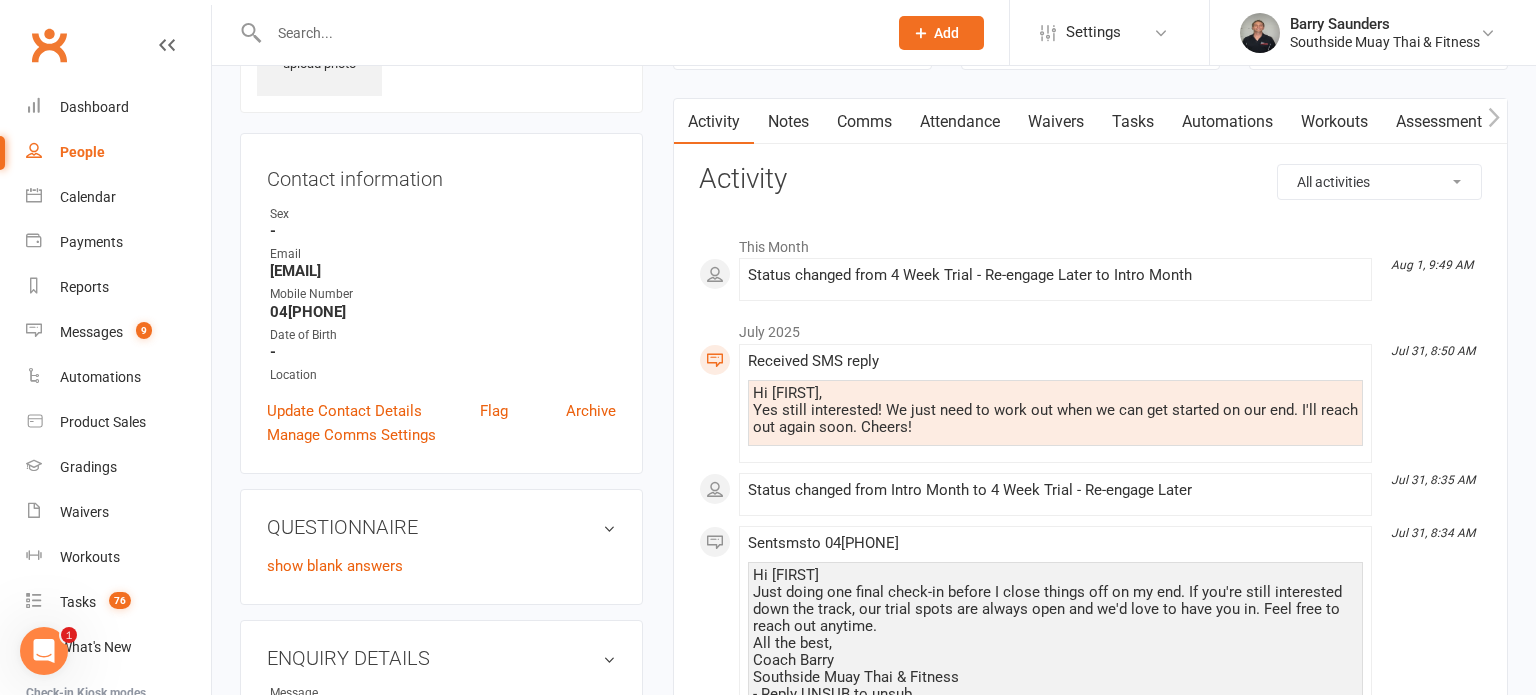 click on "Comms" at bounding box center [864, 122] 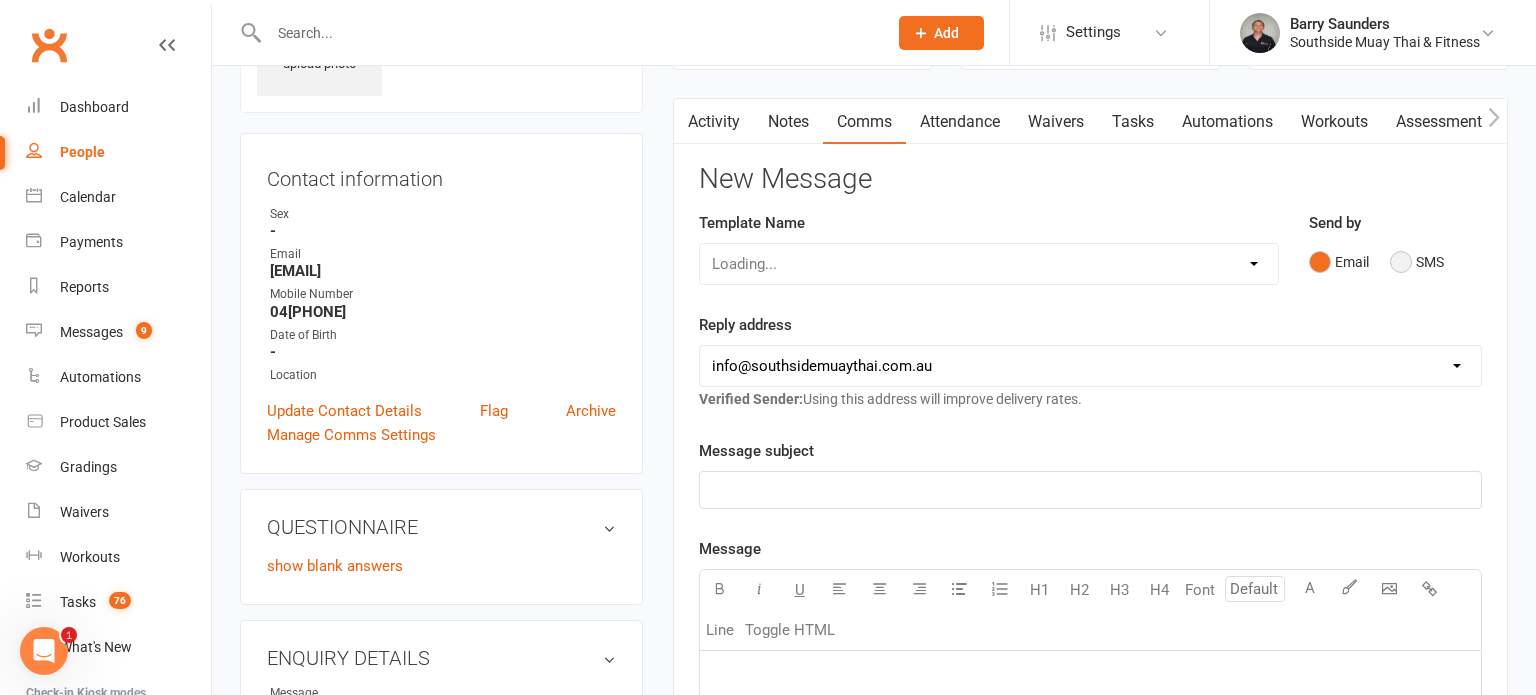 click on "SMS" at bounding box center [1417, 262] 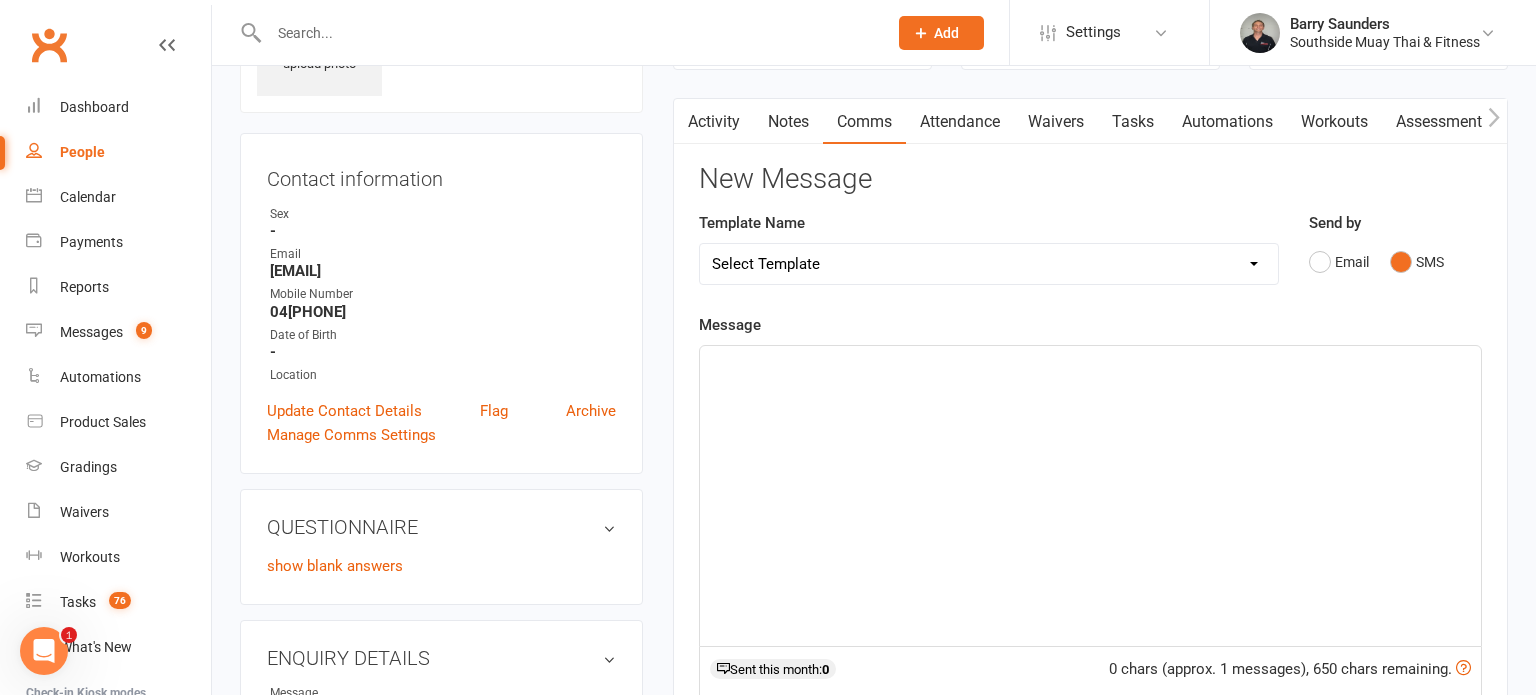 click on "Select Template [SMS] Outreach Message: High Risk – Personal From Trainer + Reengagement Offer [SMS] Outreach Message: High Risk – Re-Engagement Offer [SMS] Outreach Message: High Risk – Re-Engagement Offer [SMS] Outreach Message: Low Risk – Friendly Check-In [SMS] Outreach Message: Low Risk – Friendly Check-In Confidence [SMS] Outreach Message: Medium Risk – Personal Follow-Up [SMS] Outreach Message: Medium Risk – Personal Follow-Up (1) [SMS] Outreach Message: Medium Risk – Personal Follow-Up (Havent seen you/support) (1) [SMS] Retention - Grading Congrats [SMS] Retention - Great to see you back at the gym (1) [SMS] Retention - Great to see you back at the gym (2) [SMS] Retention - Havent Seen You Lately (1) [SMS] Retention - Havent Seen You Lately (2) [SMS] Retention - Havent Seen You Lately (3) [SMS] Retention - Havent Seen You Lately PT offer [SMS] Retention - Hows training going to Parent (1) [SMS] Retention - Hows training going to Parent (2) [SMS] Retention - Keep up the great work" at bounding box center [989, 264] 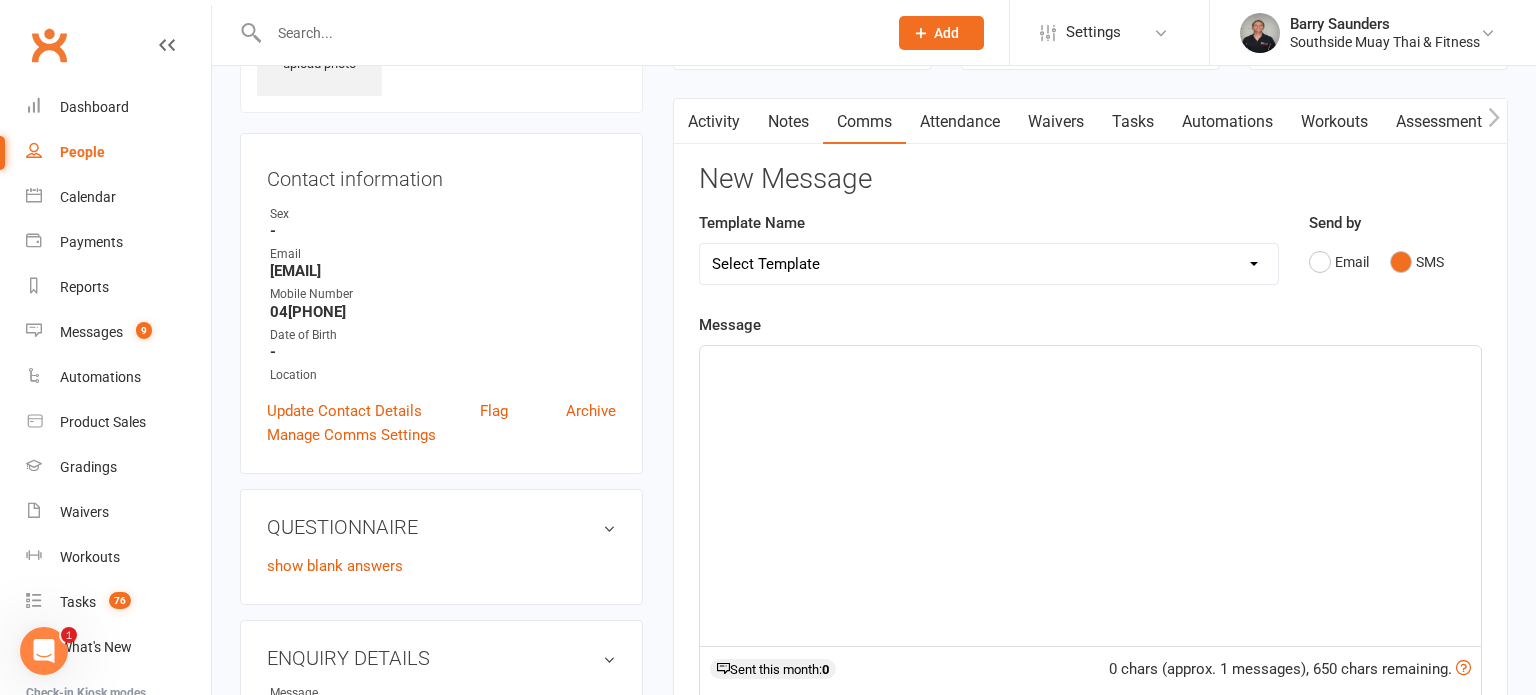 select on "29" 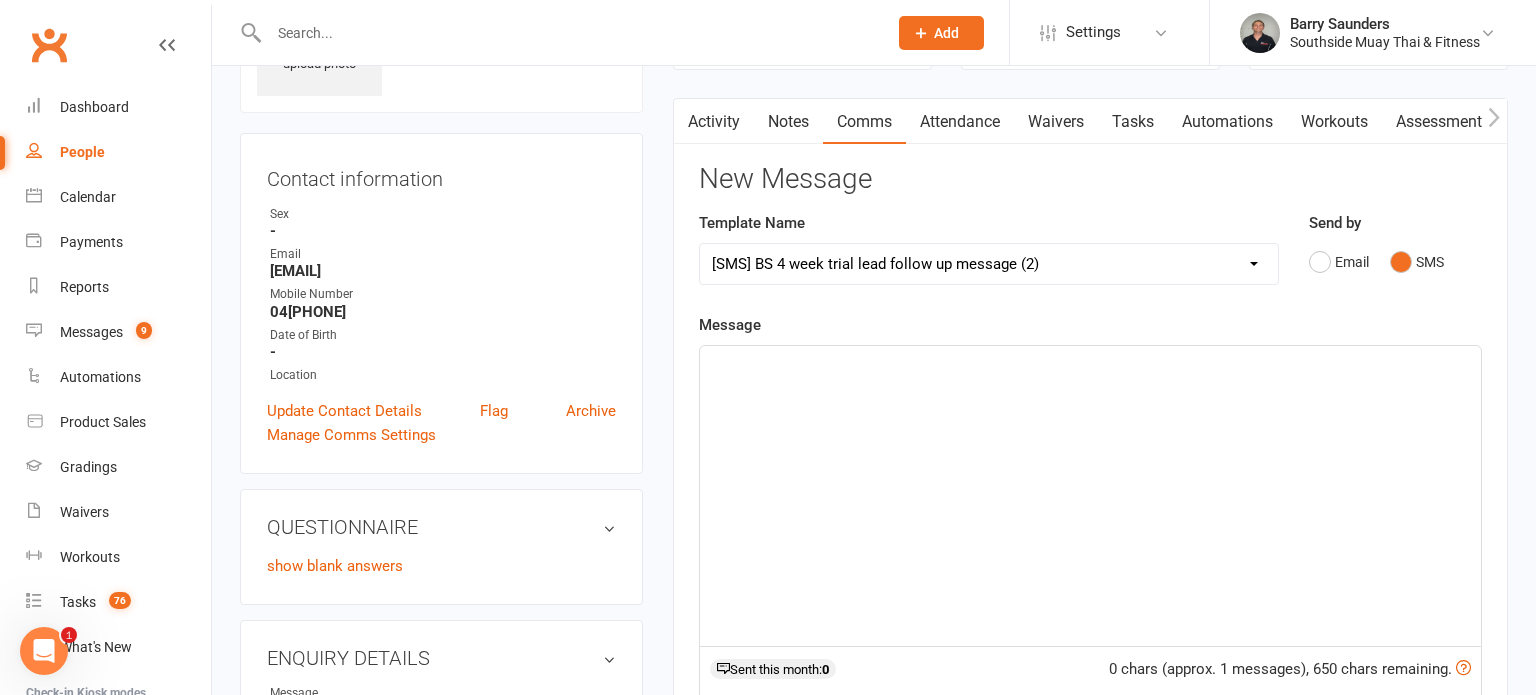 click on "Select Template [SMS] Outreach Message: High Risk – Personal From Trainer + Reengagement Offer [SMS] Outreach Message: High Risk – Re-Engagement Offer [SMS] Outreach Message: High Risk – Re-Engagement Offer [SMS] Outreach Message: Low Risk – Friendly Check-In [SMS] Outreach Message: Low Risk – Friendly Check-In Confidence [SMS] Outreach Message: Medium Risk – Personal Follow-Up [SMS] Outreach Message: Medium Risk – Personal Follow-Up (1) [SMS] Outreach Message: Medium Risk – Personal Follow-Up (Havent seen you/support) (1) [SMS] Retention - Grading Congrats [SMS] Retention - Great to see you back at the gym (1) [SMS] Retention - Great to see you back at the gym (2) [SMS] Retention - Havent Seen You Lately (1) [SMS] Retention - Havent Seen You Lately (2) [SMS] Retention - Havent Seen You Lately (3) [SMS] Retention - Havent Seen You Lately PT offer [SMS] Retention - Hows training going to Parent (1) [SMS] Retention - Hows training going to Parent (2) [SMS] Retention - Keep up the great work" at bounding box center [989, 264] 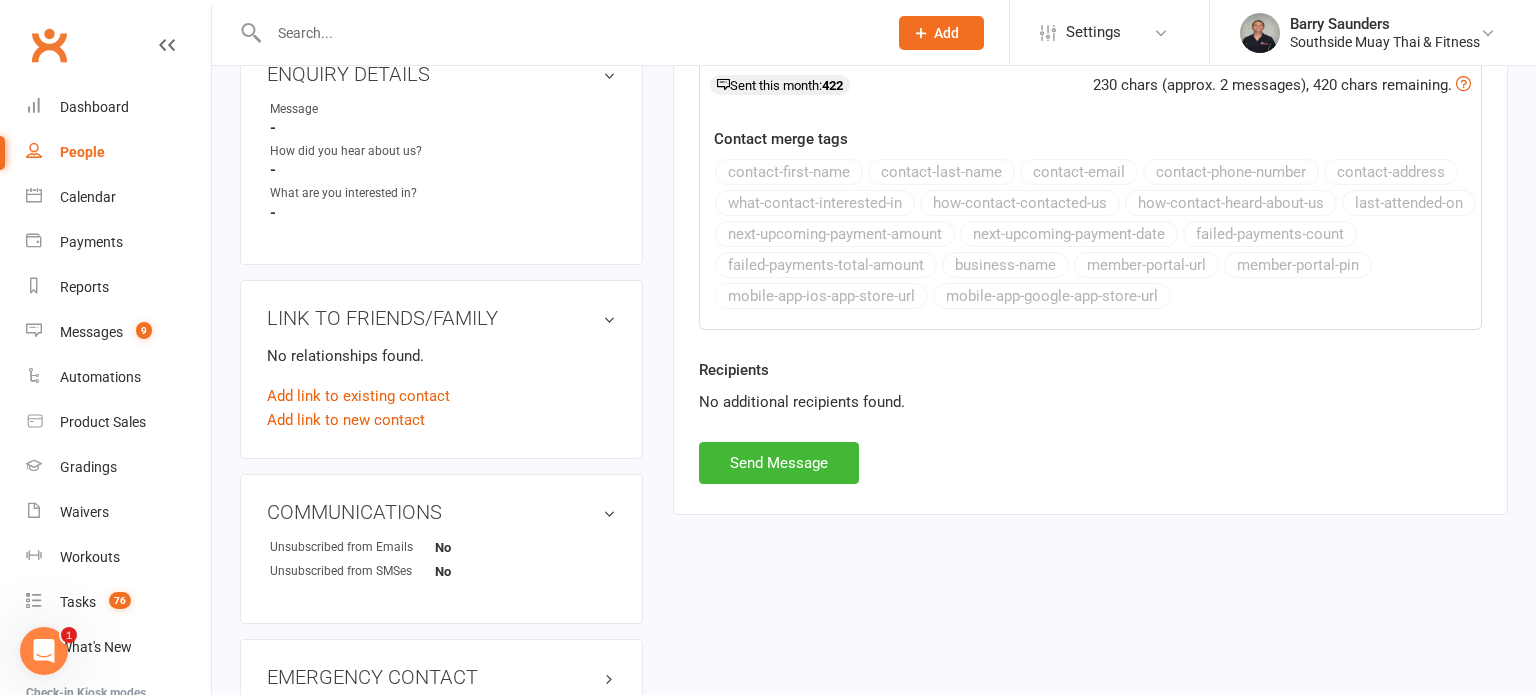 scroll, scrollTop: 724, scrollLeft: 0, axis: vertical 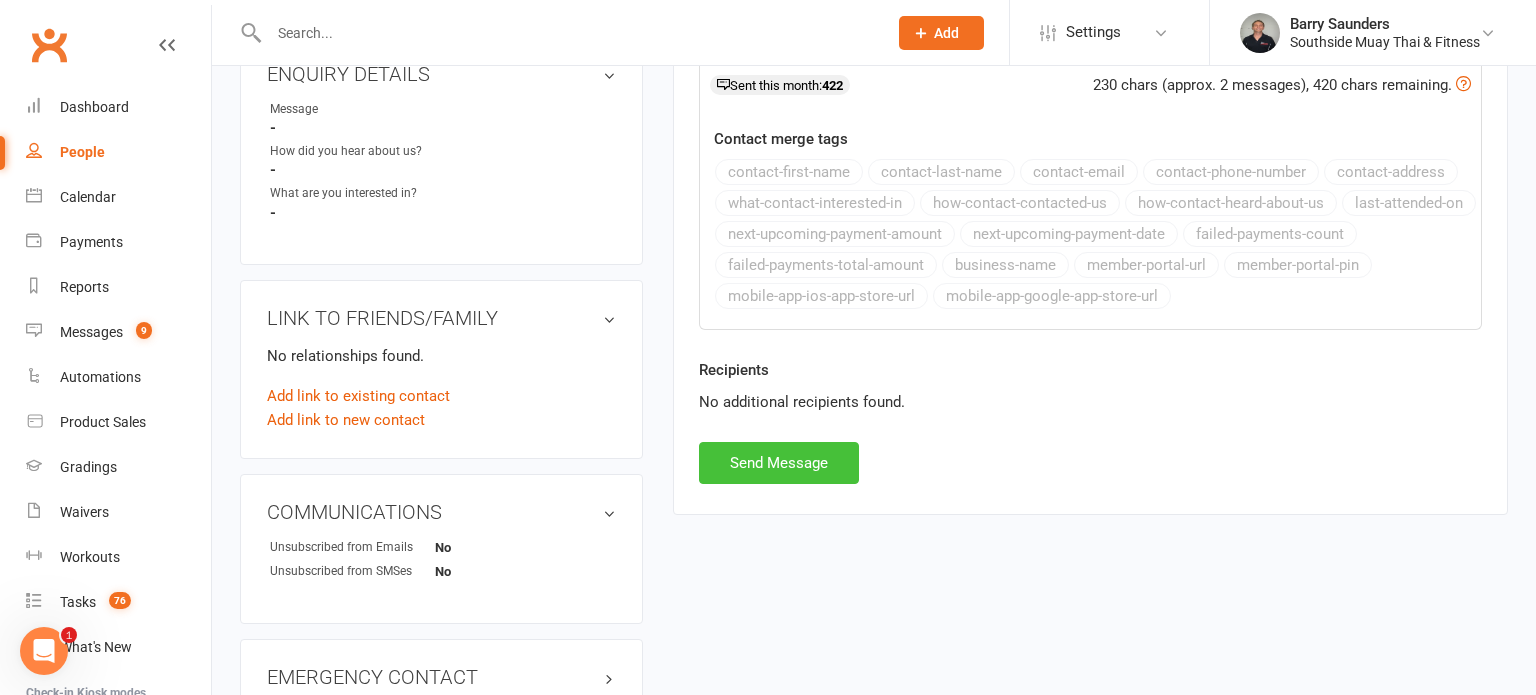 click on "Send Message" at bounding box center (779, 463) 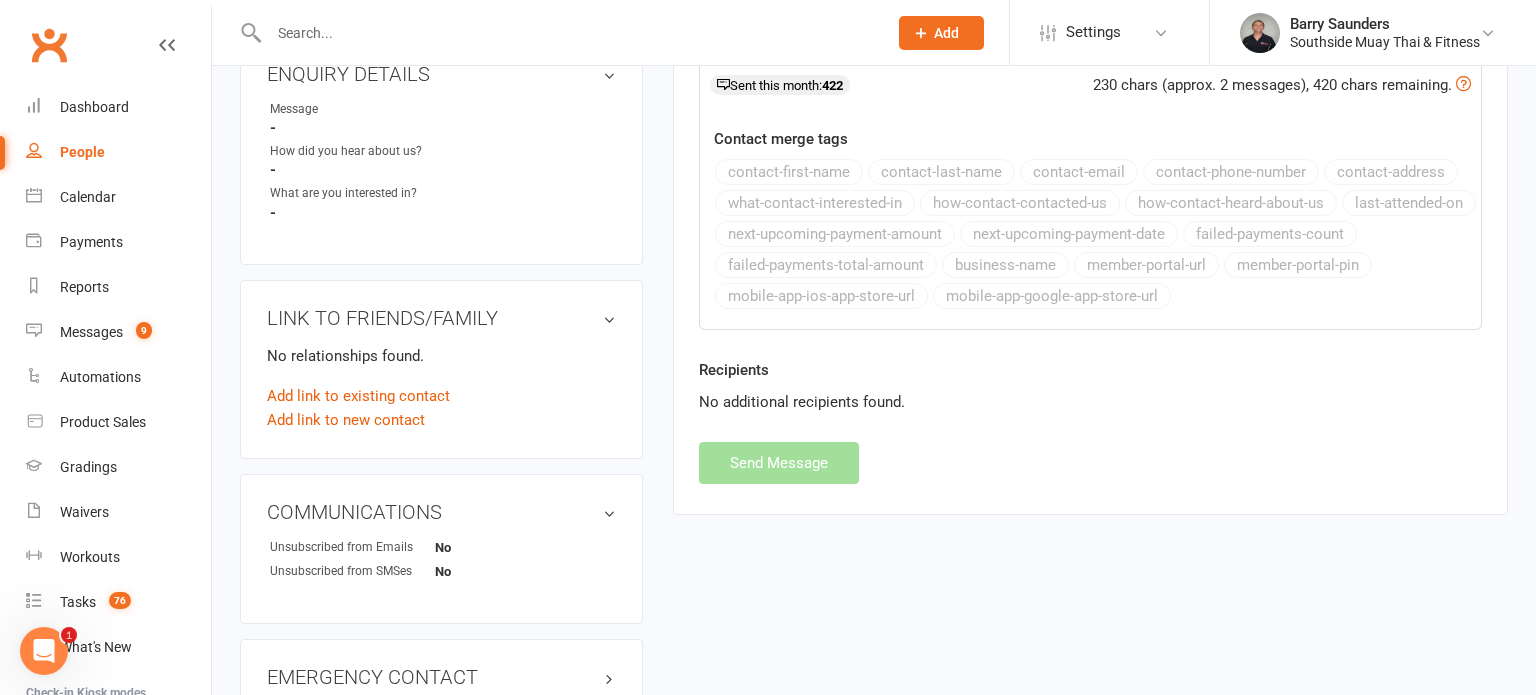 select 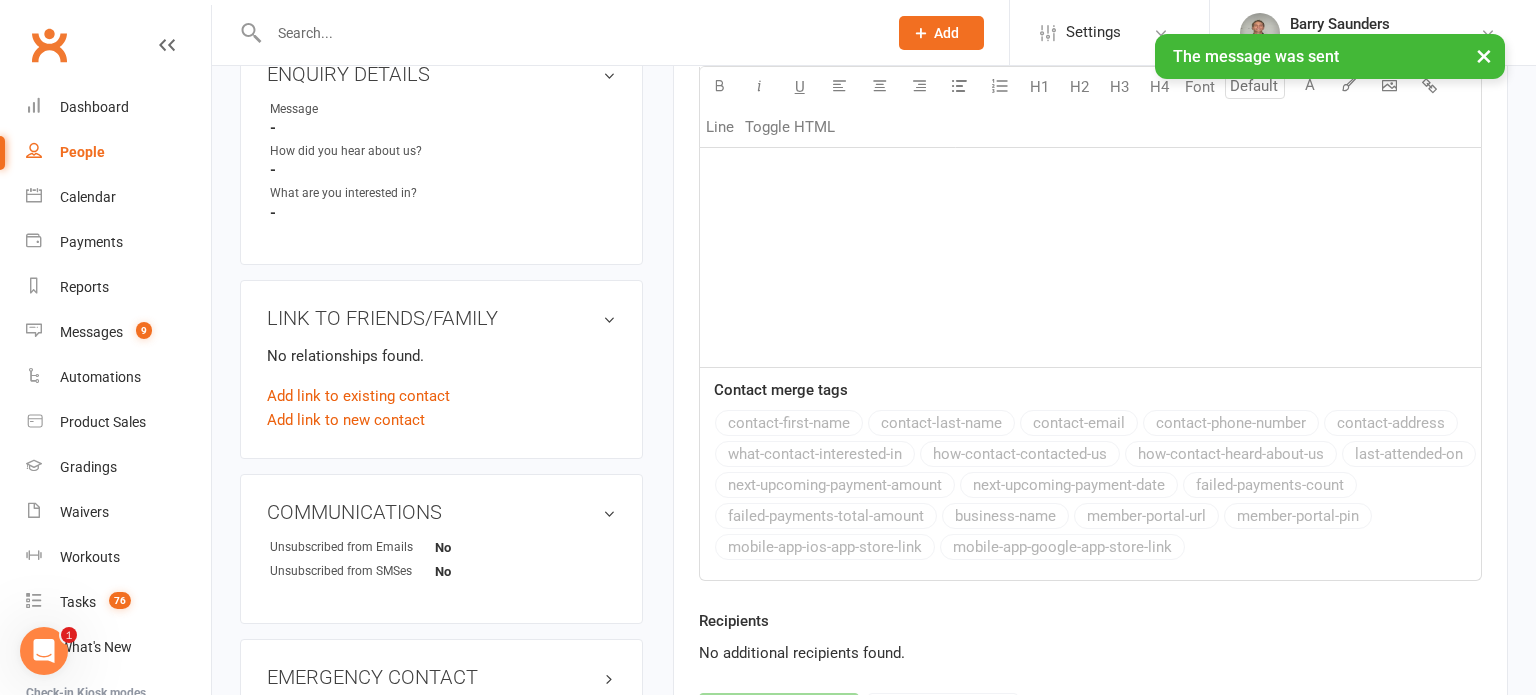 click on "People" at bounding box center [82, 152] 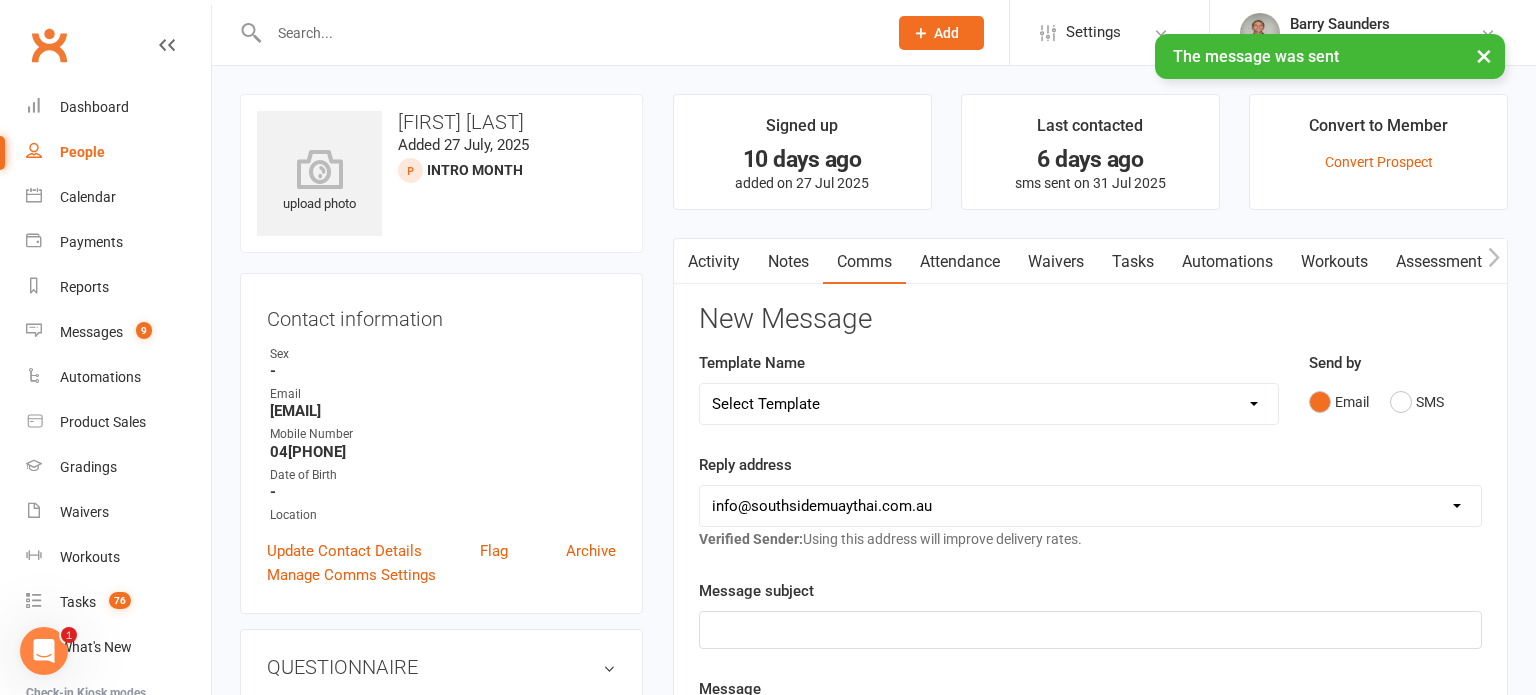 select on "100" 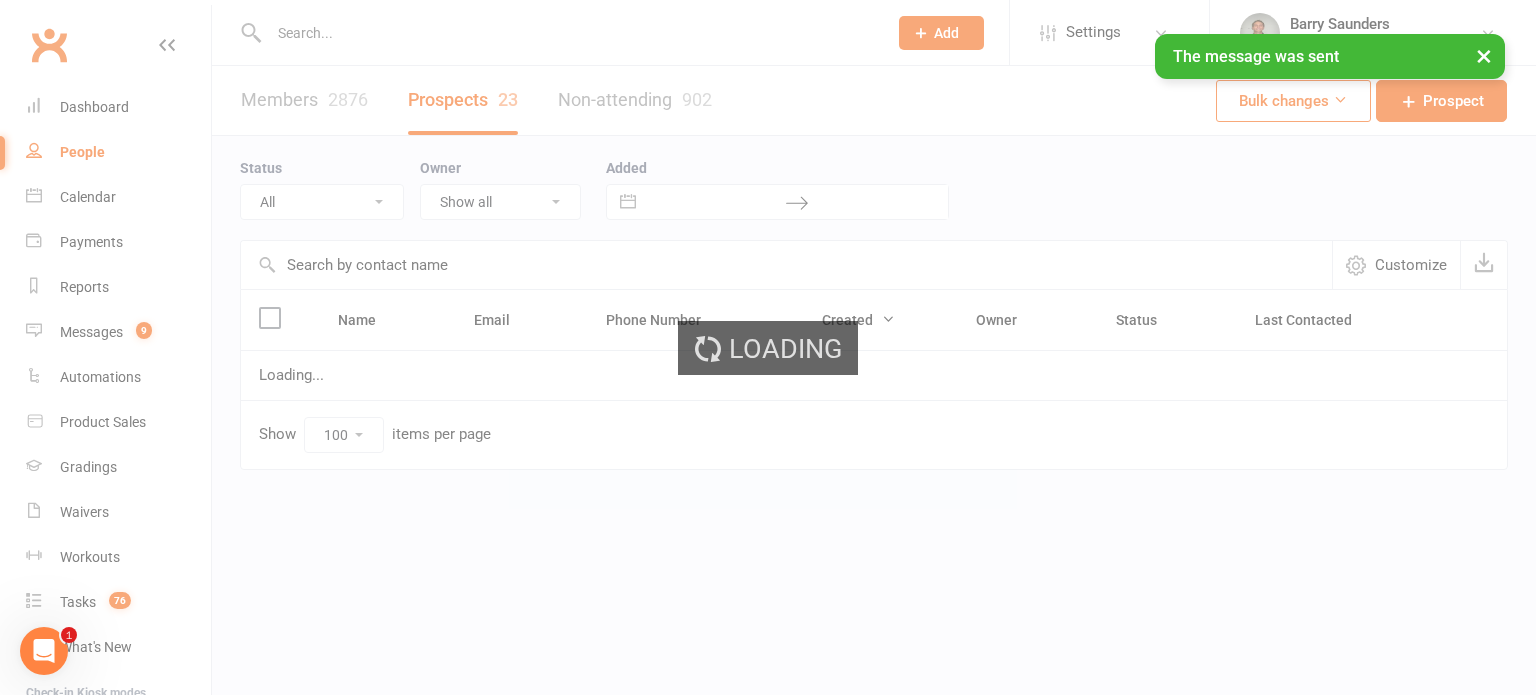 select on "Intro Month" 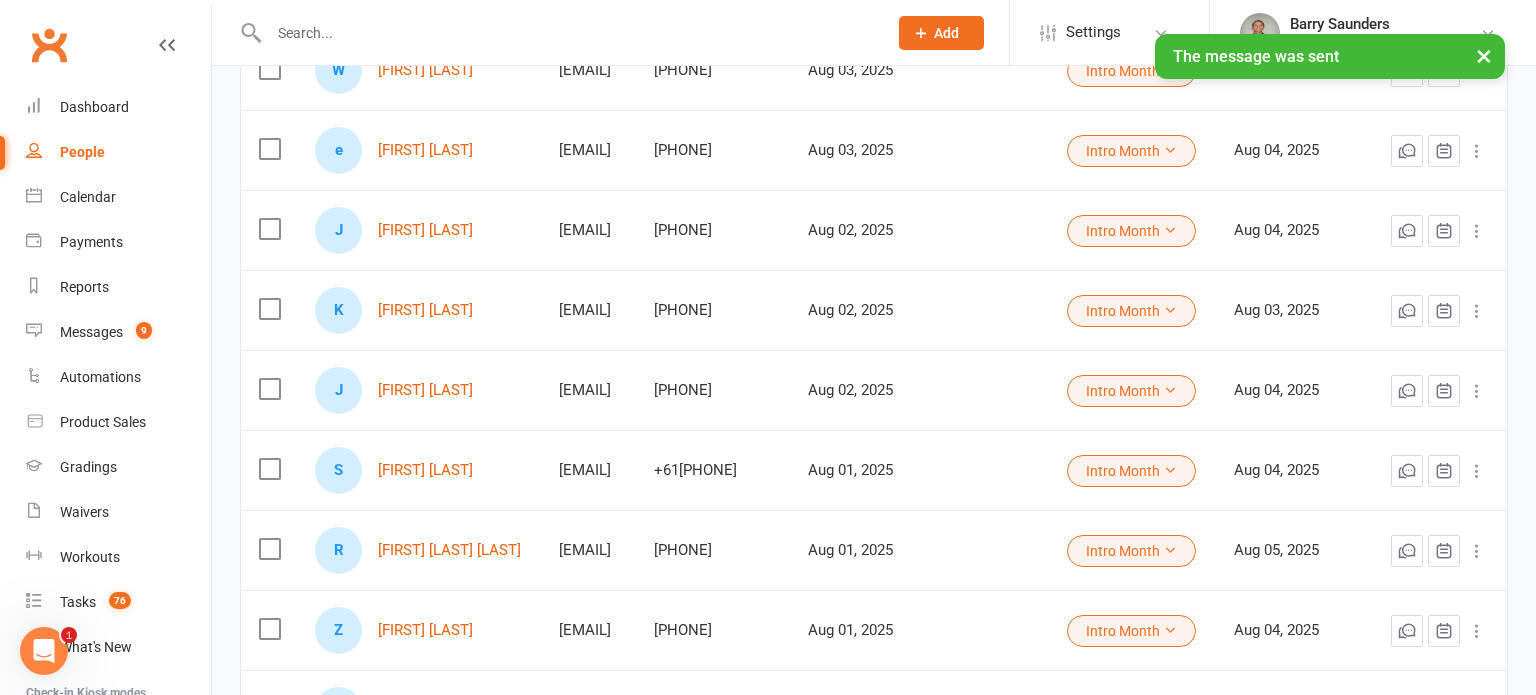 scroll, scrollTop: 1666, scrollLeft: 0, axis: vertical 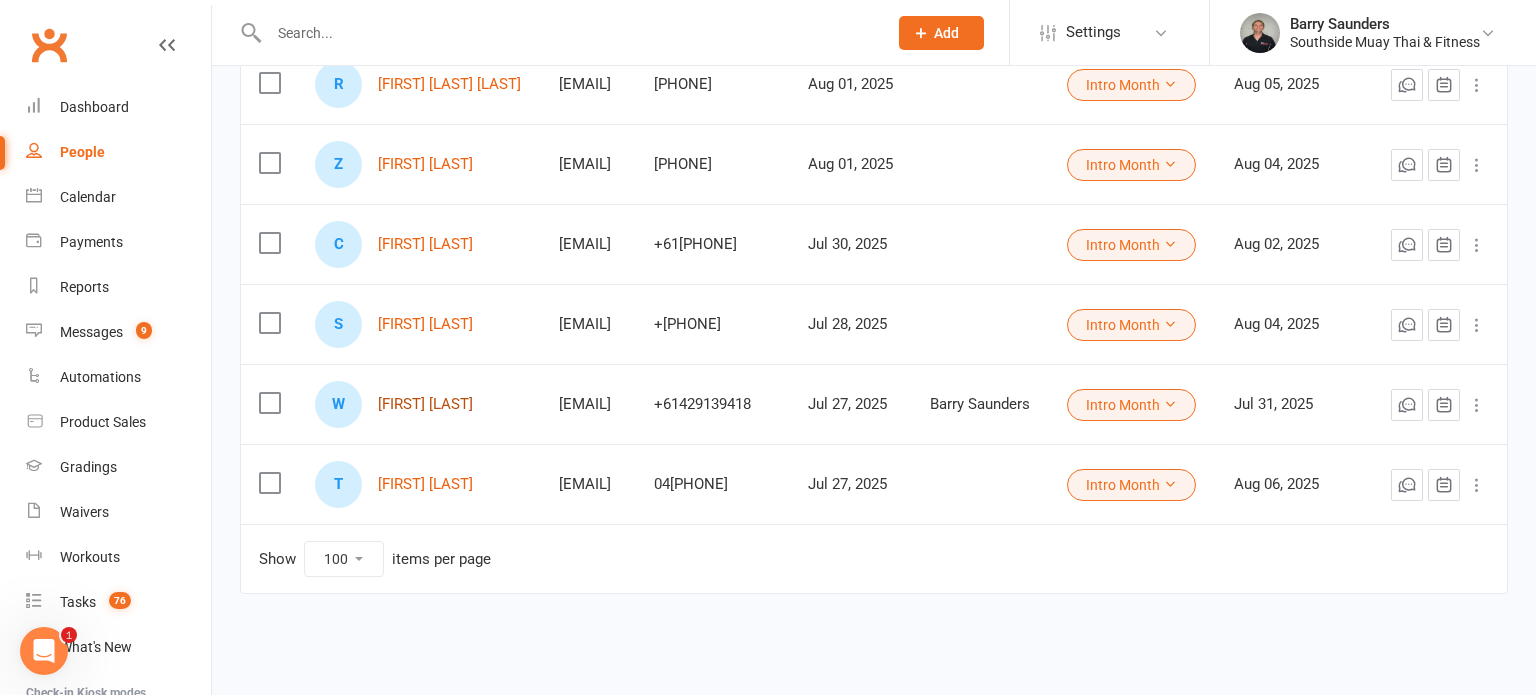click on "[FIRST] [LAST]" at bounding box center [425, 404] 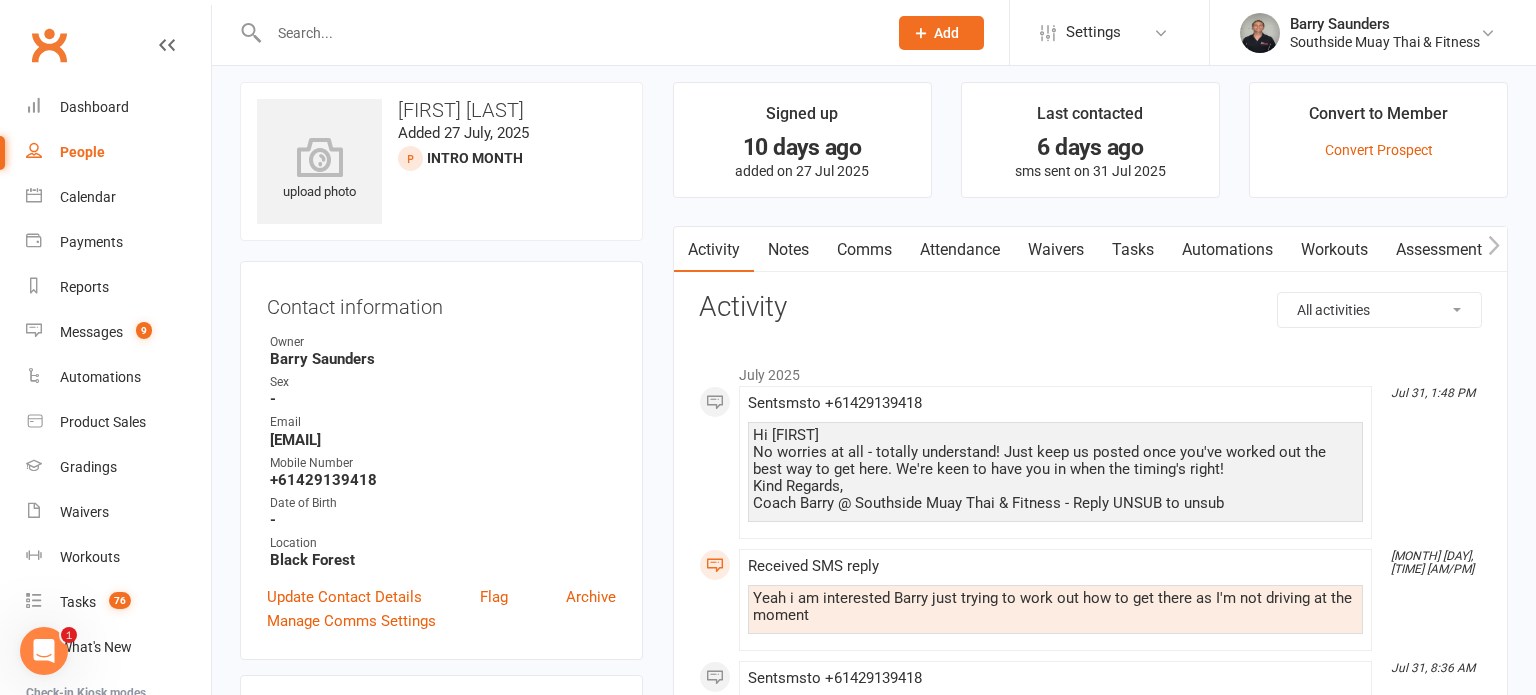 scroll, scrollTop: 0, scrollLeft: 0, axis: both 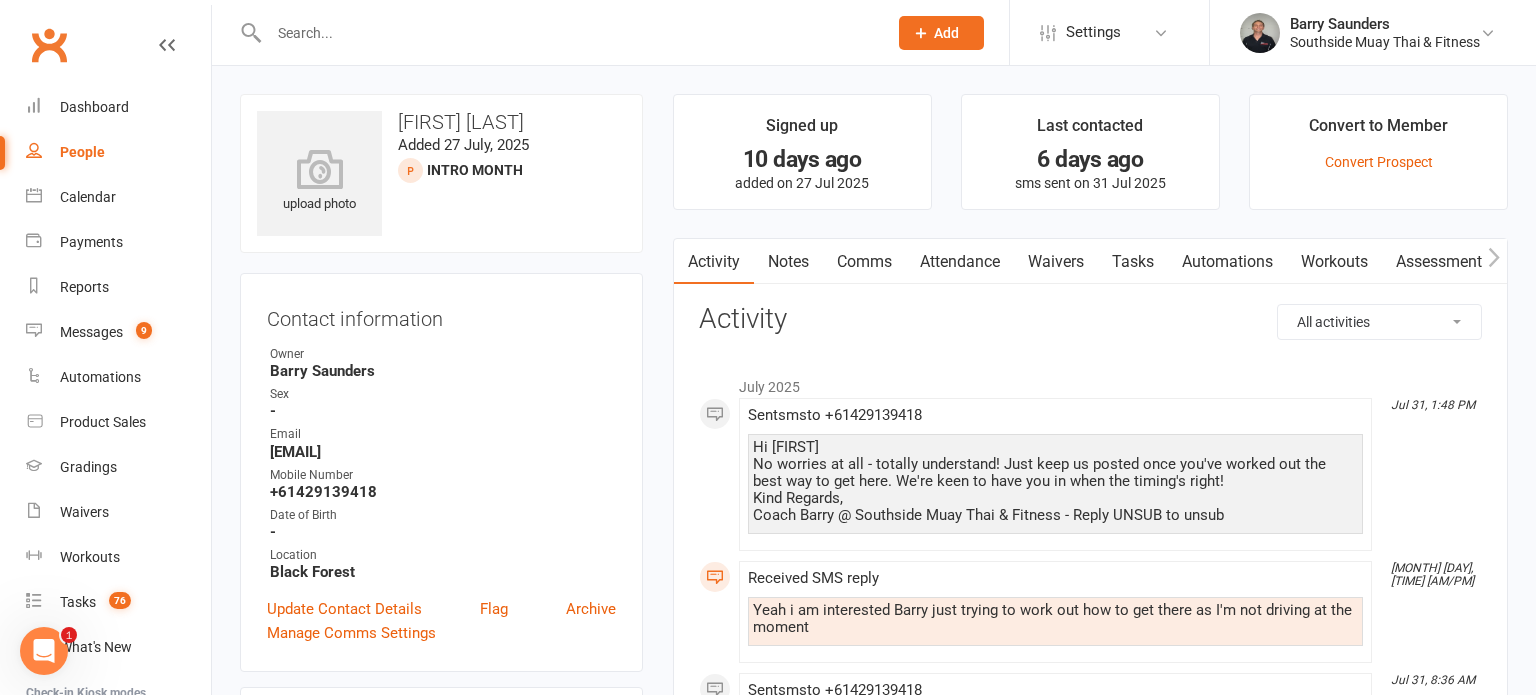 click on "Comms" at bounding box center [864, 262] 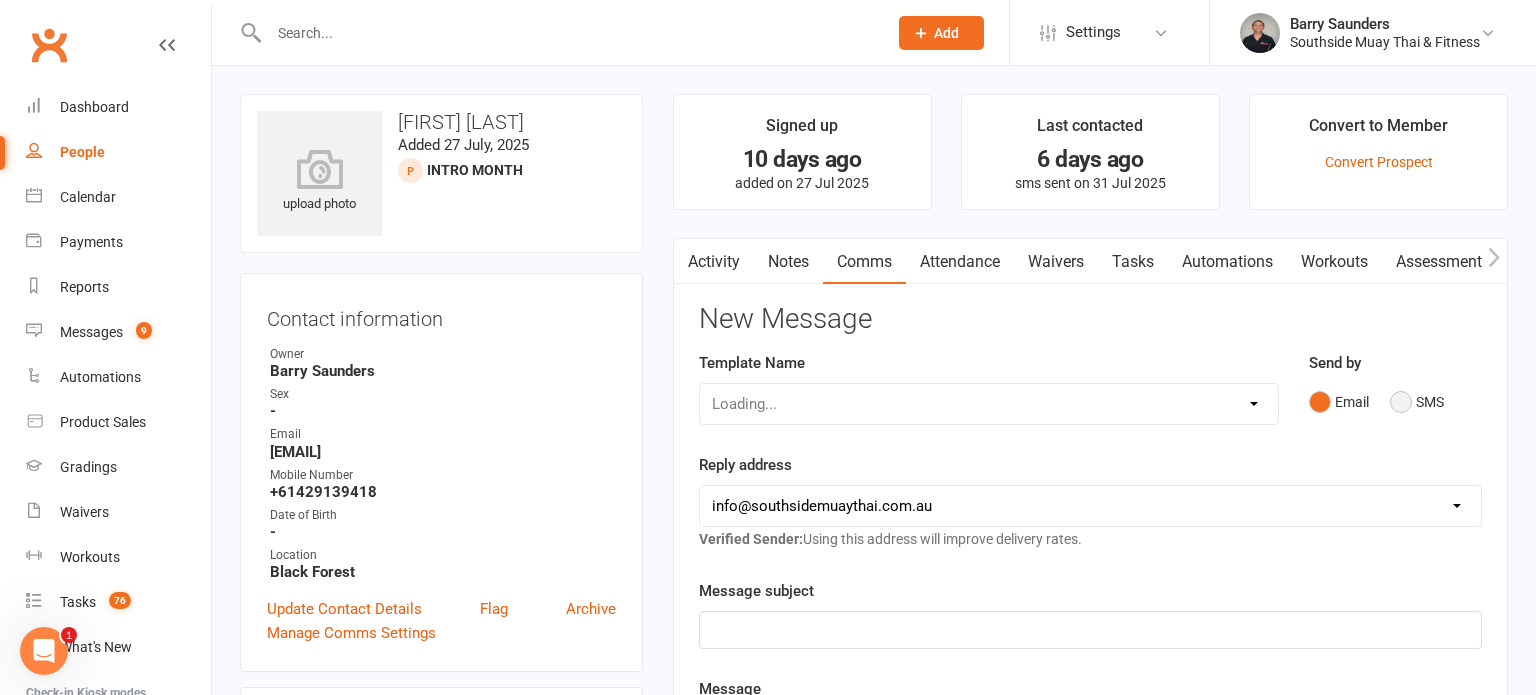 drag, startPoint x: 1439, startPoint y: 405, endPoint x: 1424, endPoint y: 402, distance: 15.297058 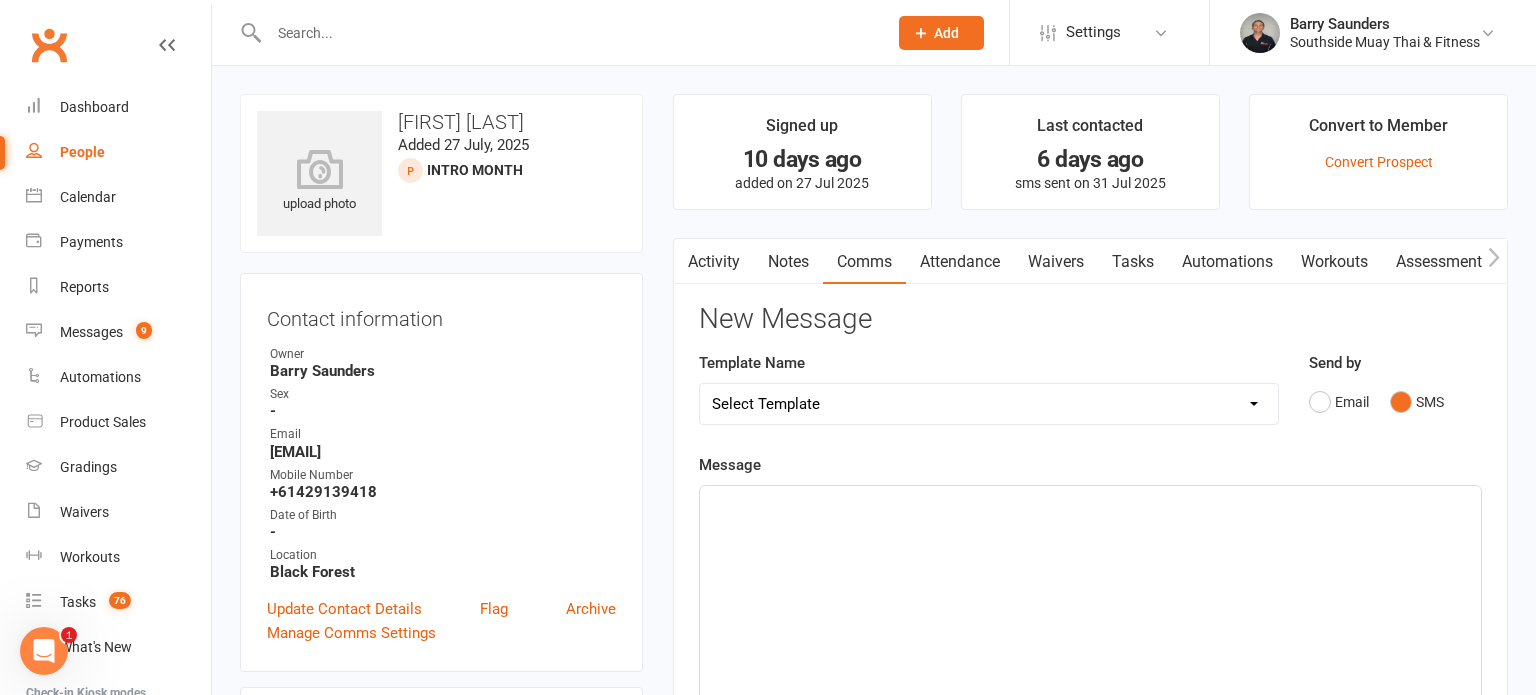 click on "Select Template [SMS] Outreach Message: High Risk – Personal From Trainer + Reengagement Offer [SMS] Outreach Message: High Risk – Re-Engagement Offer [SMS] Outreach Message: High Risk – Re-Engagement Offer [SMS] Outreach Message: Low Risk – Friendly Check-In [SMS] Outreach Message: Low Risk – Friendly Check-In Confidence [SMS] Outreach Message: Medium Risk – Personal Follow-Up [SMS] Outreach Message: Medium Risk – Personal Follow-Up (1) [SMS] Outreach Message: Medium Risk – Personal Follow-Up (Havent seen you/support) (1) [SMS] Retention - Grading Congrats [SMS] Retention - Great to see you back at the gym (1) [SMS] Retention - Great to see you back at the gym (2) [SMS] Retention - Havent Seen You Lately (1) [SMS] Retention - Havent Seen You Lately (2) [SMS] Retention - Havent Seen You Lately (3) [SMS] Retention - Havent Seen You Lately PT offer [SMS] Retention - Hows training going to Parent (1) [SMS] Retention - Hows training going to Parent (2) [SMS] Retention - Keep up the great work" at bounding box center [989, 404] 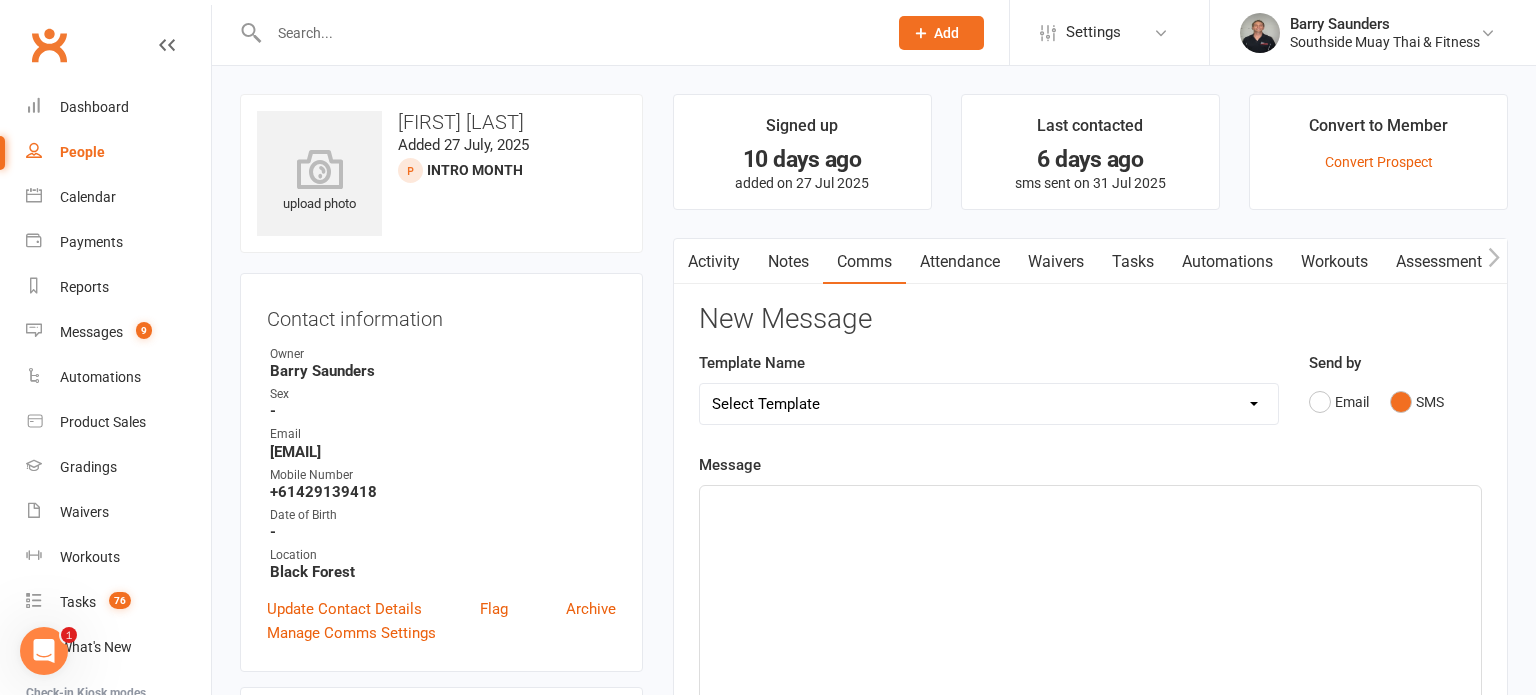 select on "29" 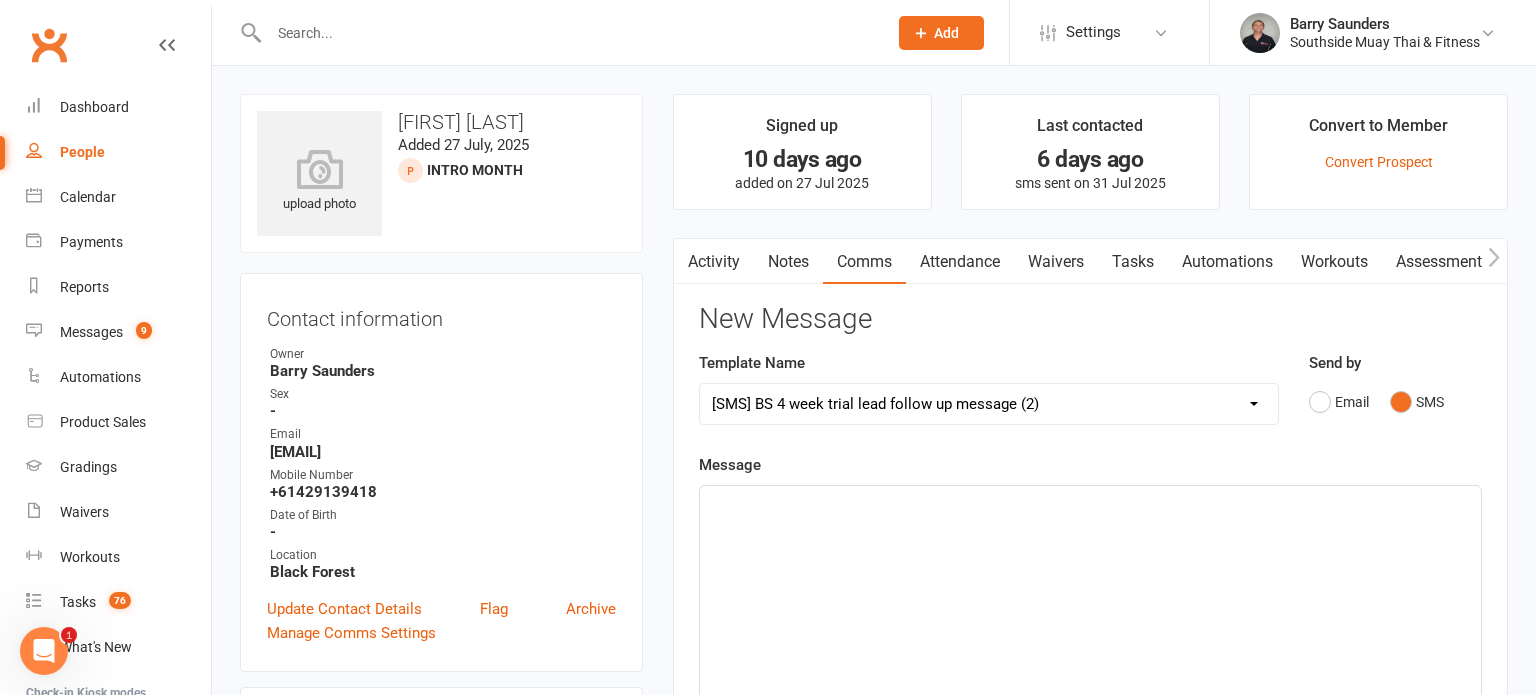 click on "Select Template [SMS] Outreach Message: High Risk – Personal From Trainer + Reengagement Offer [SMS] Outreach Message: High Risk – Re-Engagement Offer [SMS] Outreach Message: High Risk – Re-Engagement Offer [SMS] Outreach Message: Low Risk – Friendly Check-In [SMS] Outreach Message: Low Risk – Friendly Check-In Confidence [SMS] Outreach Message: Medium Risk – Personal Follow-Up [SMS] Outreach Message: Medium Risk – Personal Follow-Up (1) [SMS] Outreach Message: Medium Risk – Personal Follow-Up (Havent seen you/support) (1) [SMS] Retention - Grading Congrats [SMS] Retention - Great to see you back at the gym (1) [SMS] Retention - Great to see you back at the gym (2) [SMS] Retention - Havent Seen You Lately (1) [SMS] Retention - Havent Seen You Lately (2) [SMS] Retention - Havent Seen You Lately (3) [SMS] Retention - Havent Seen You Lately PT offer [SMS] Retention - Hows training going to Parent (1) [SMS] Retention - Hows training going to Parent (2) [SMS] Retention - Keep up the great work" at bounding box center [989, 404] 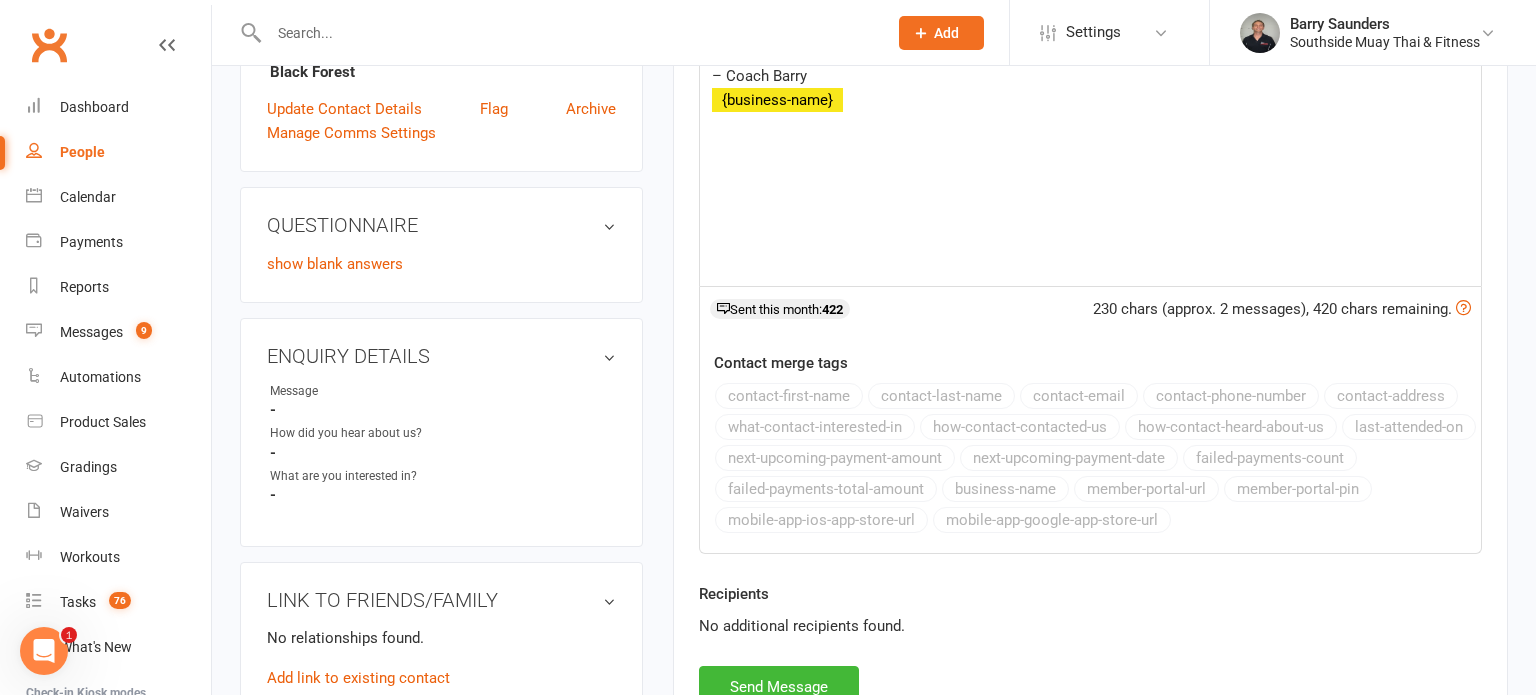 scroll, scrollTop: 512, scrollLeft: 0, axis: vertical 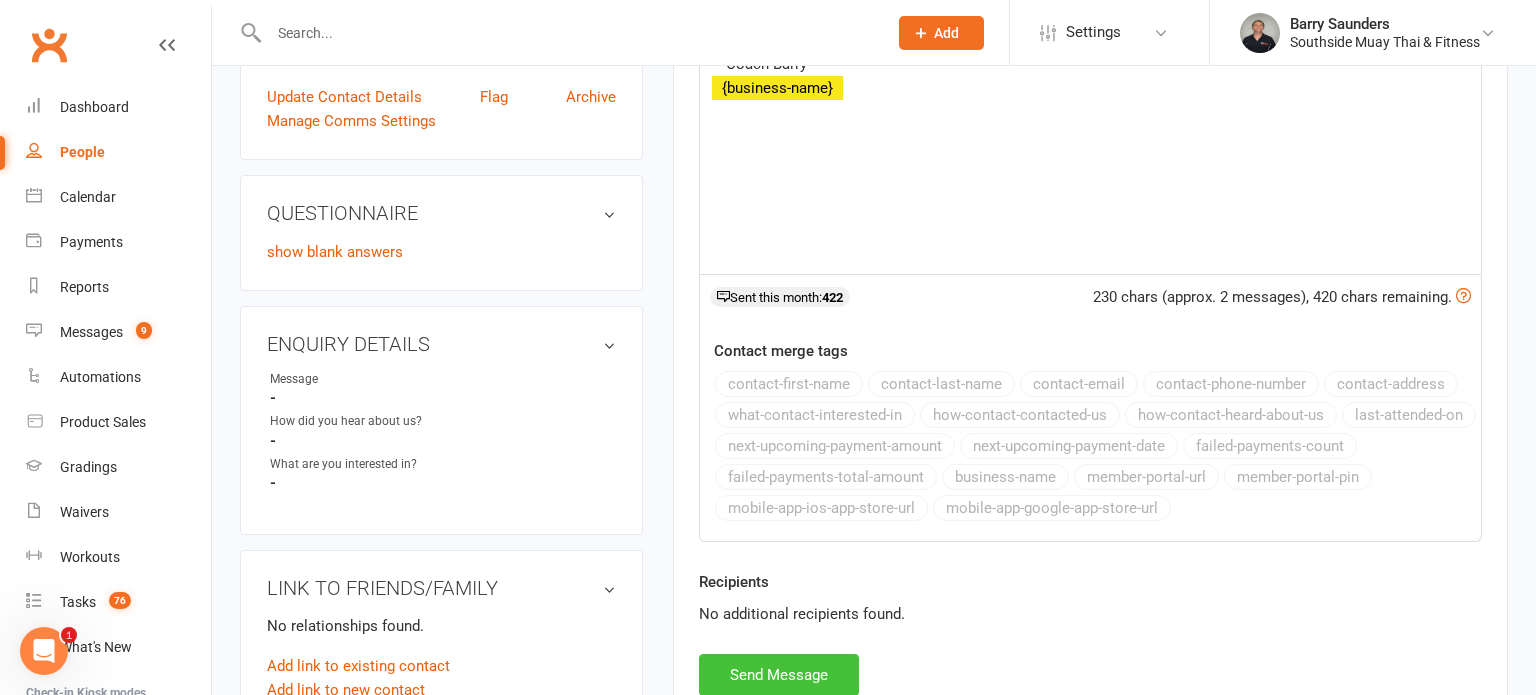click on "Send Message" at bounding box center (779, 675) 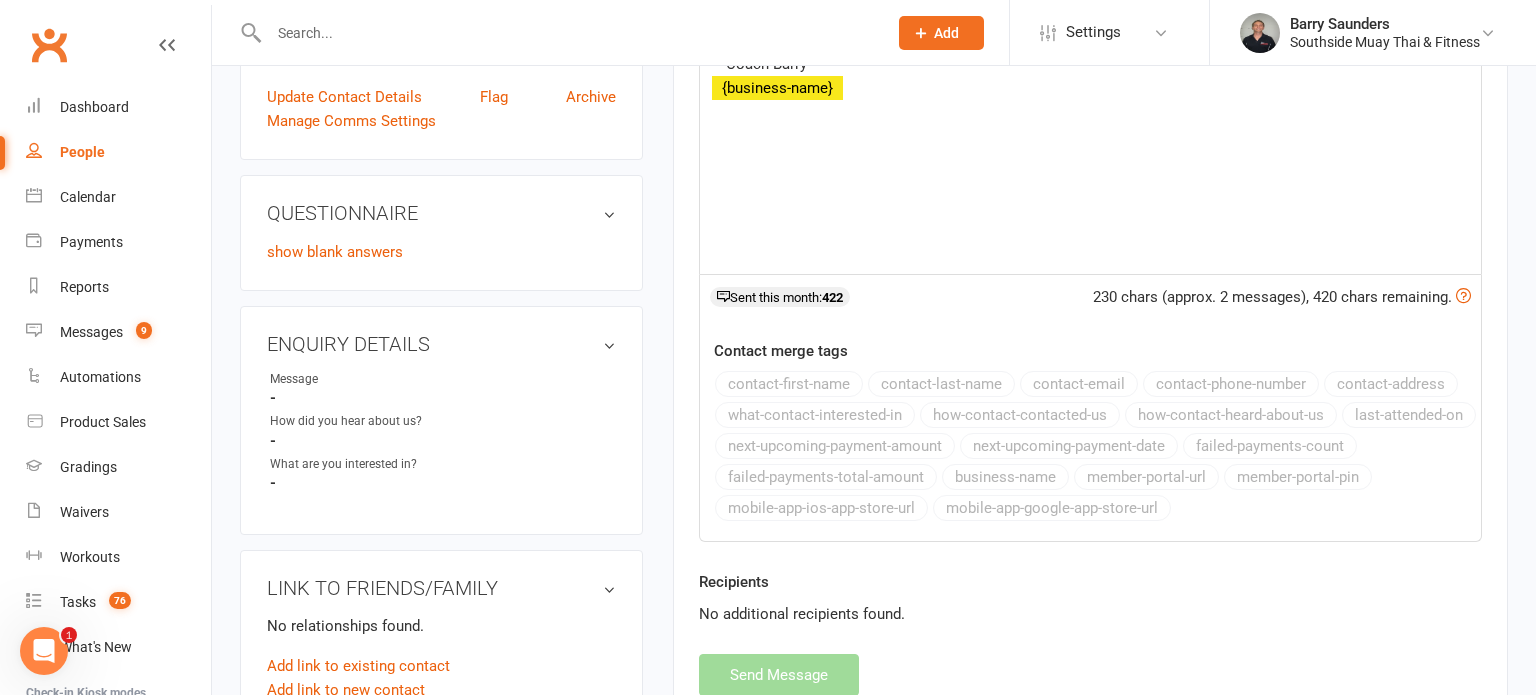 select 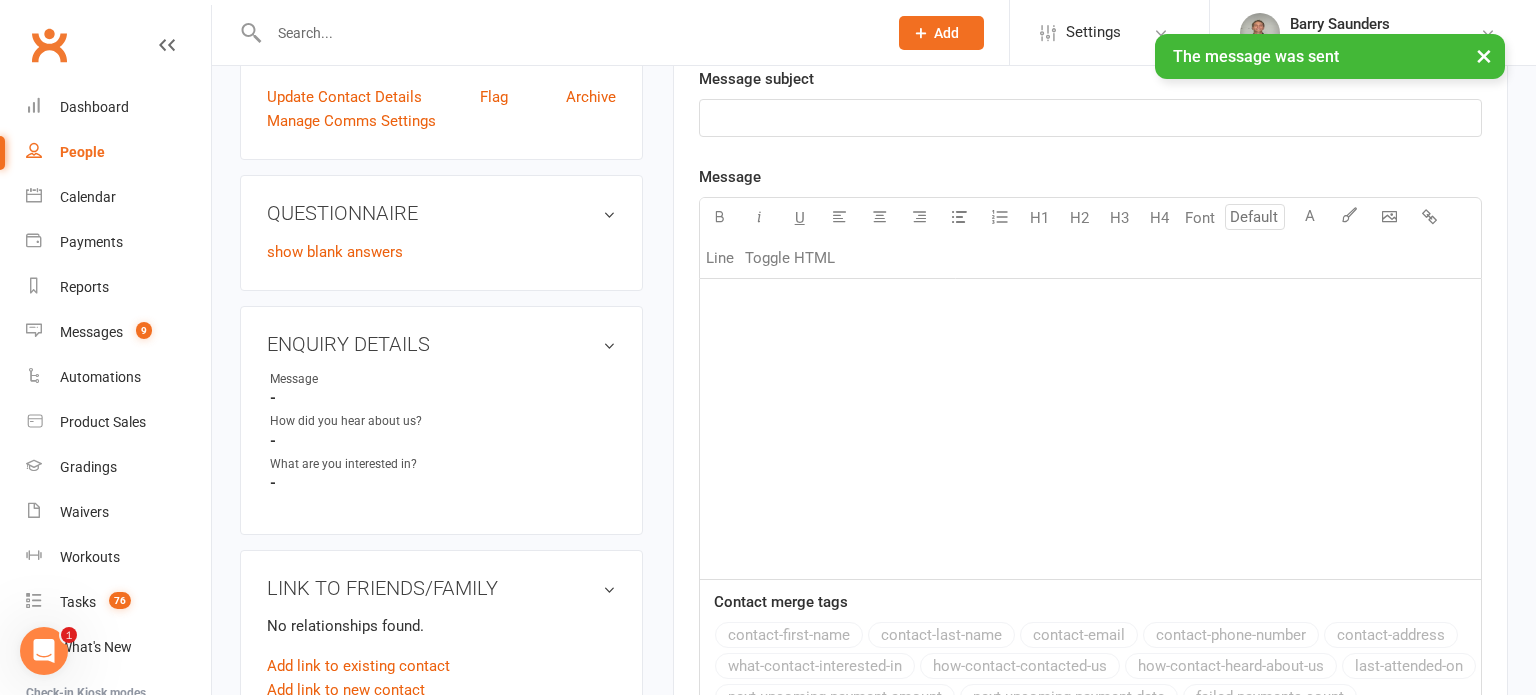 click on "People" at bounding box center (82, 152) 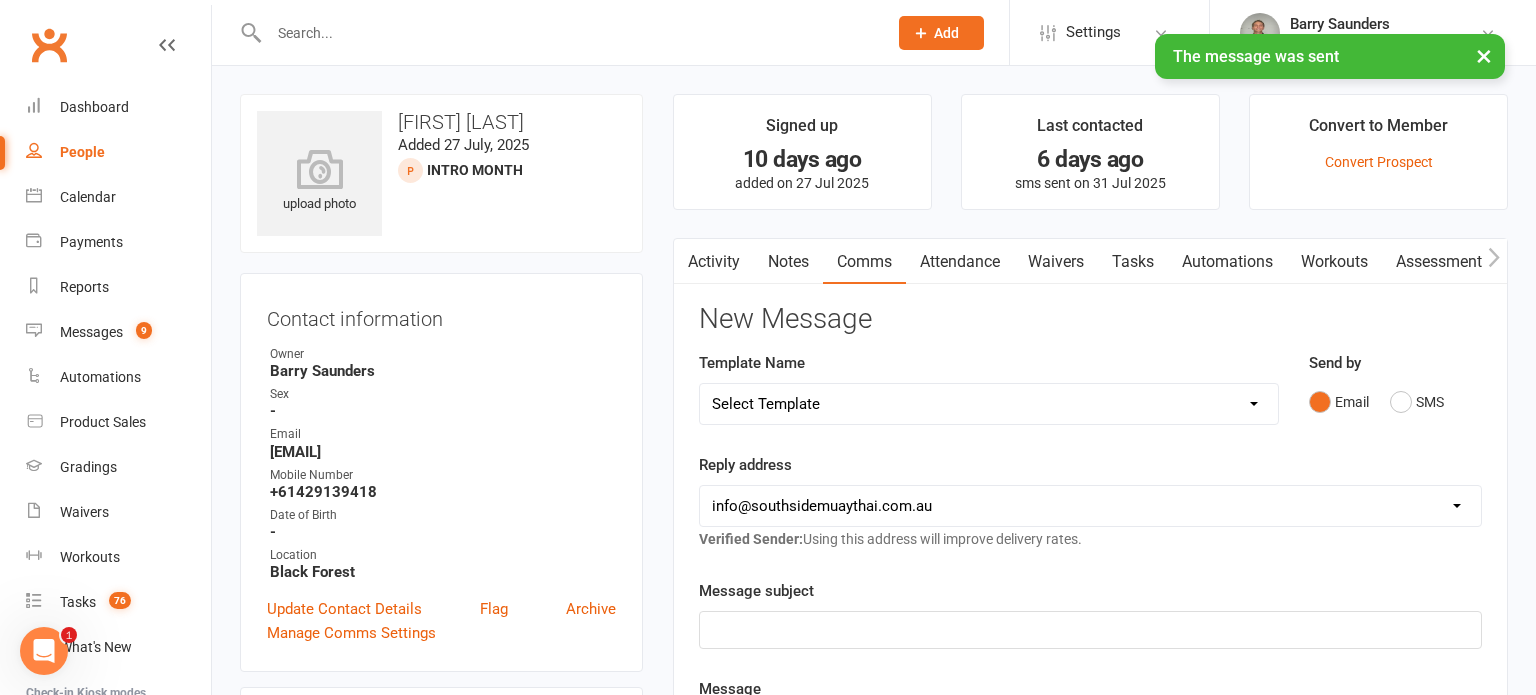 select on "100" 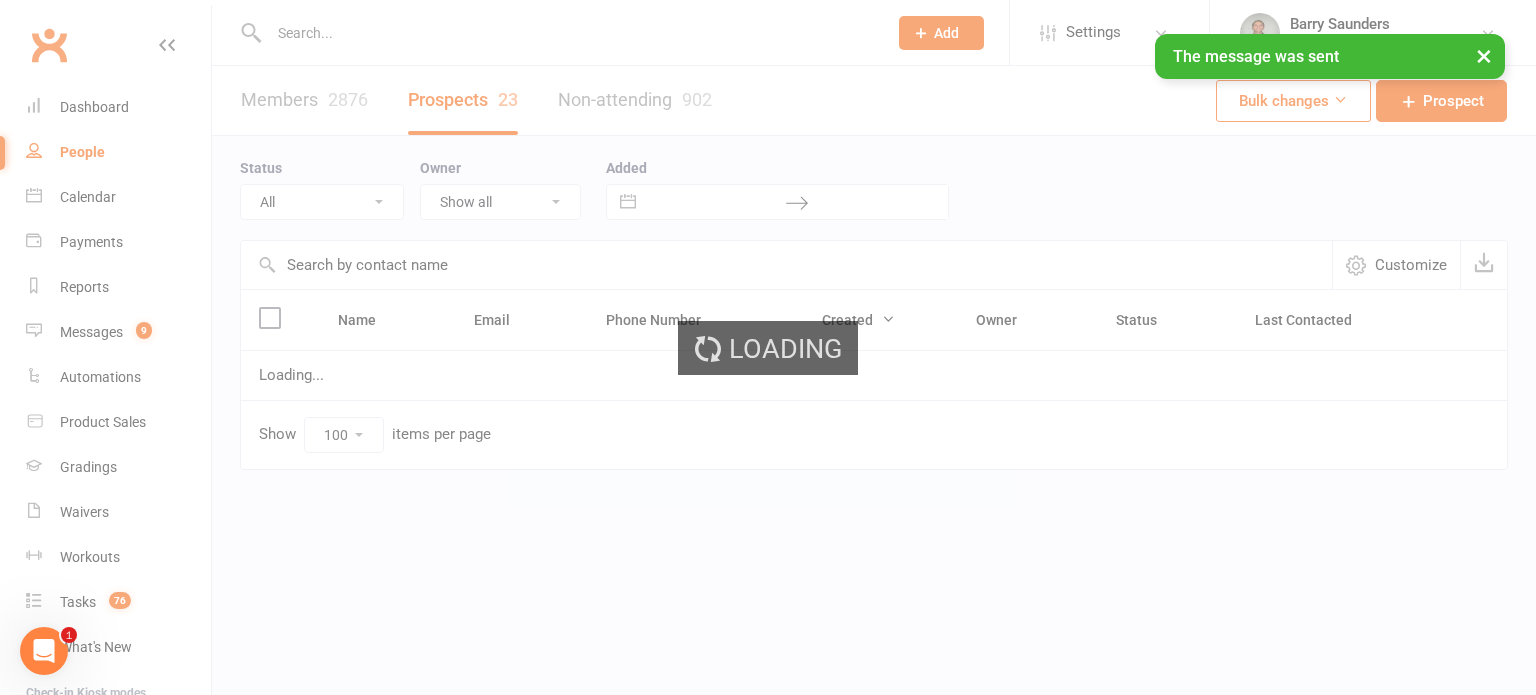 select on "Intro Month" 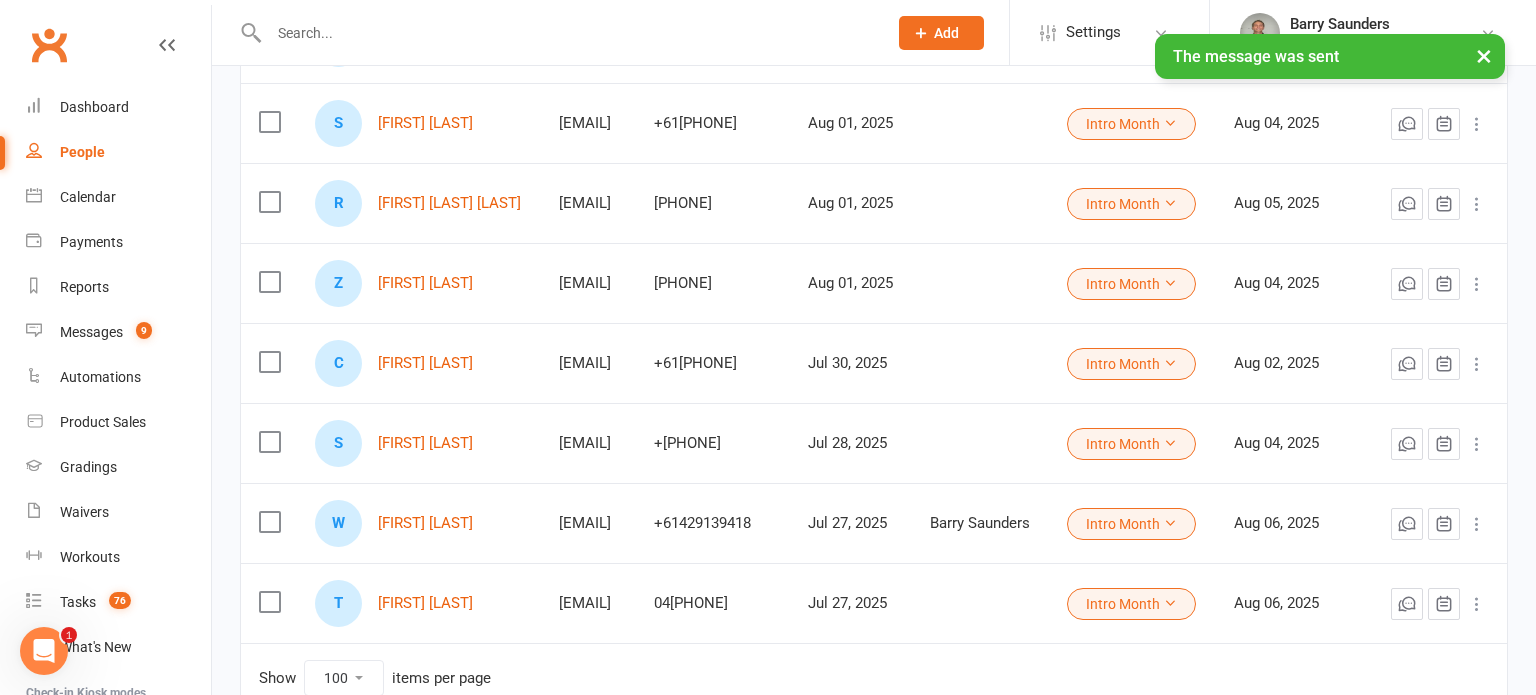 scroll, scrollTop: 1666, scrollLeft: 0, axis: vertical 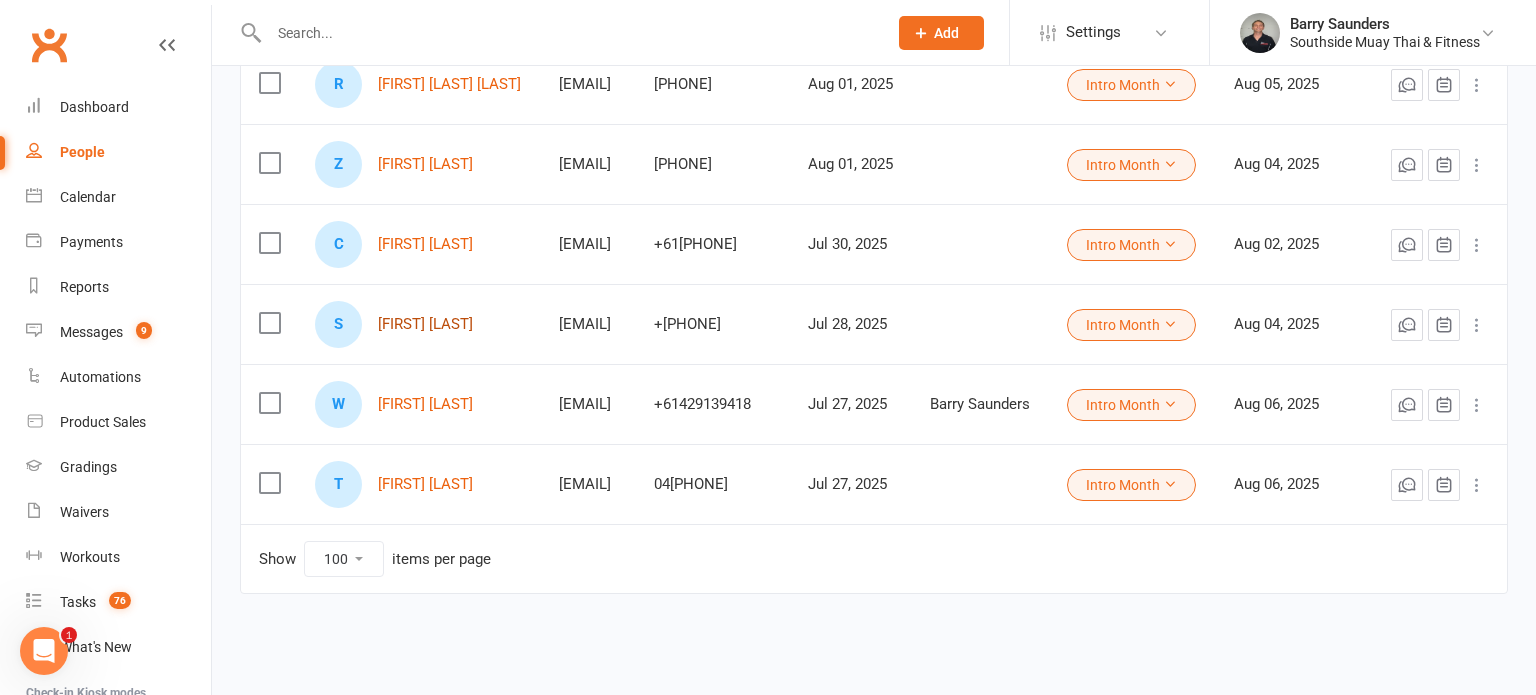 click on "[FIRST] [LAST]" at bounding box center (425, 324) 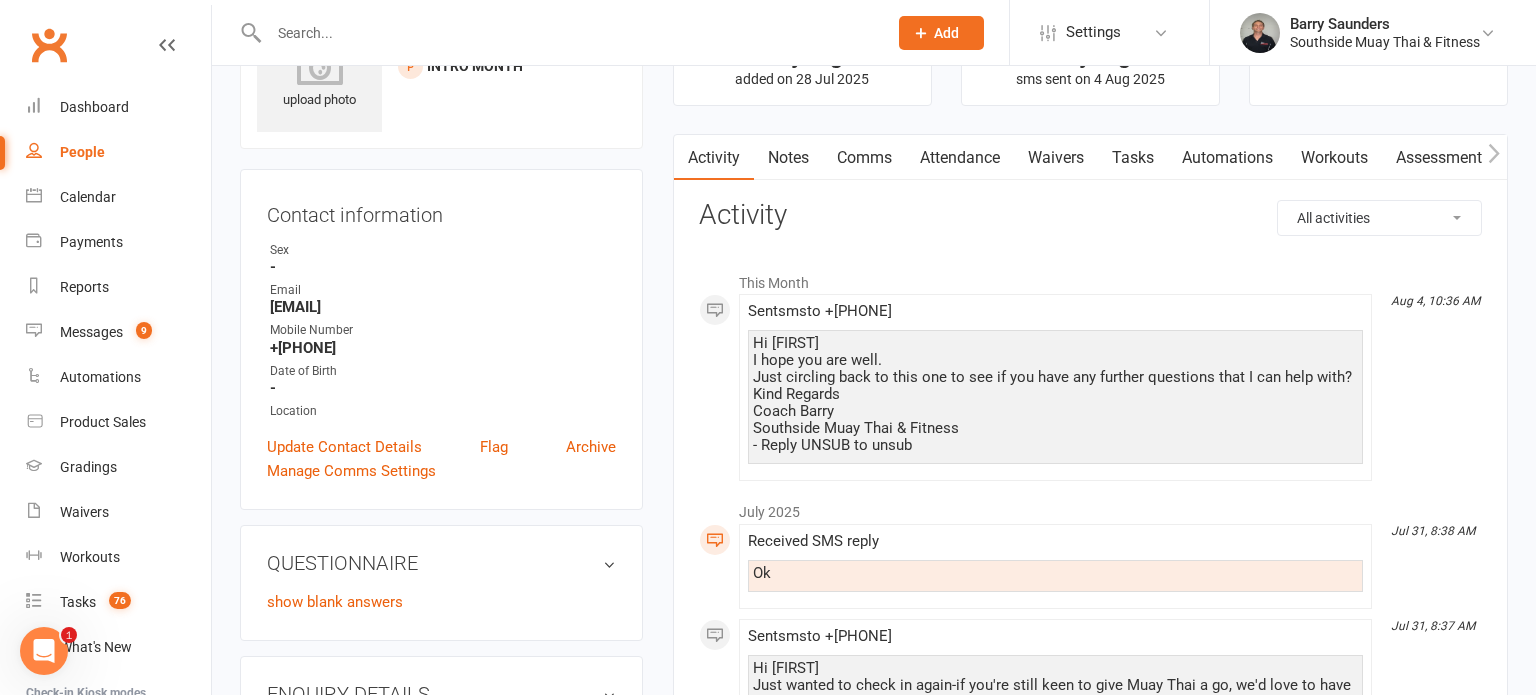 scroll, scrollTop: 0, scrollLeft: 0, axis: both 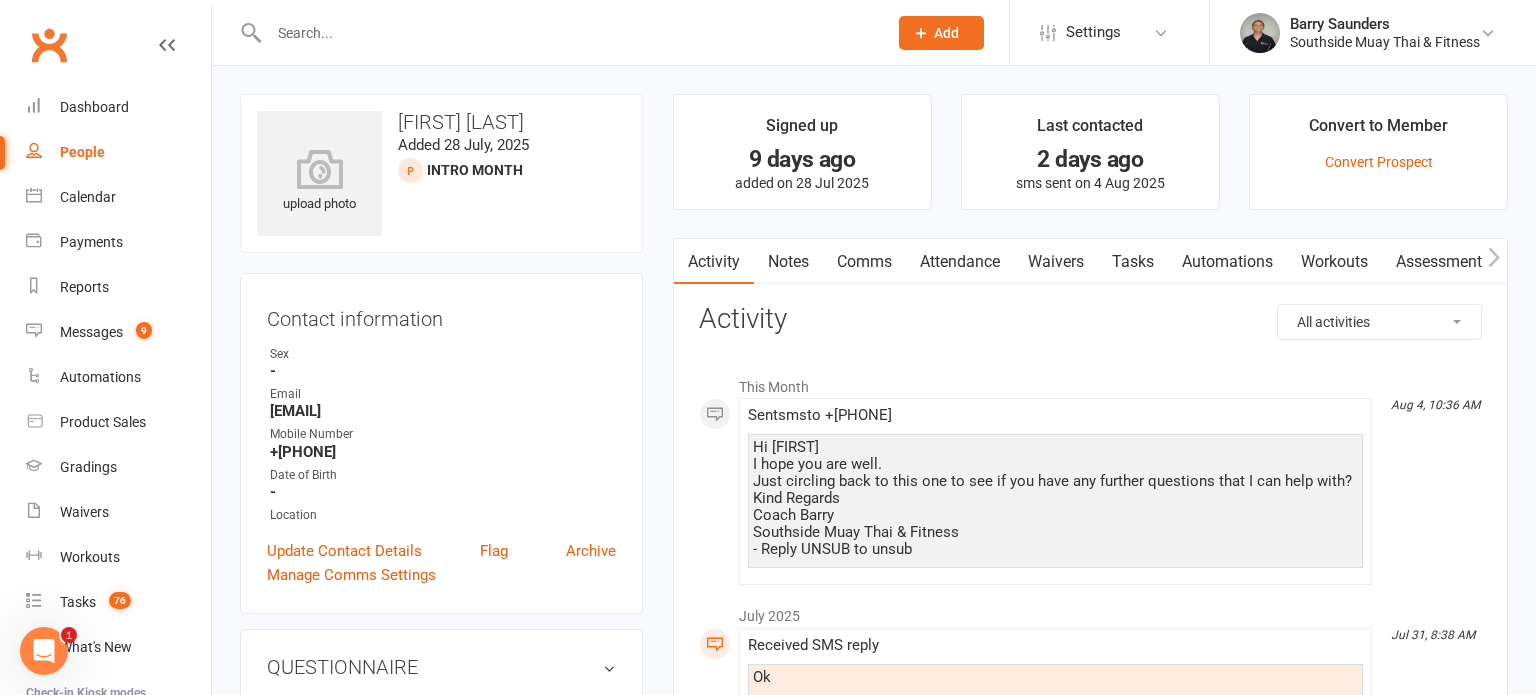 click on "Comms" at bounding box center (864, 262) 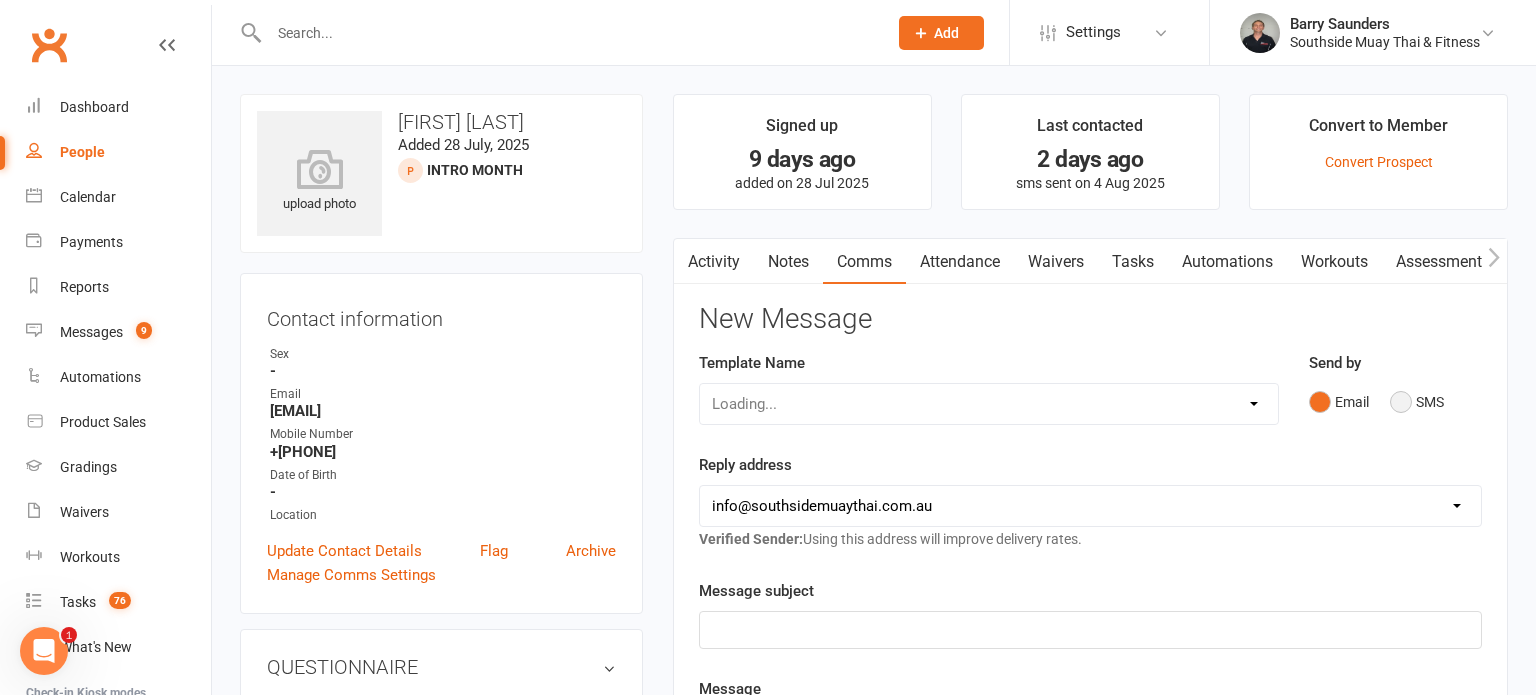 click on "SMS" at bounding box center [1417, 402] 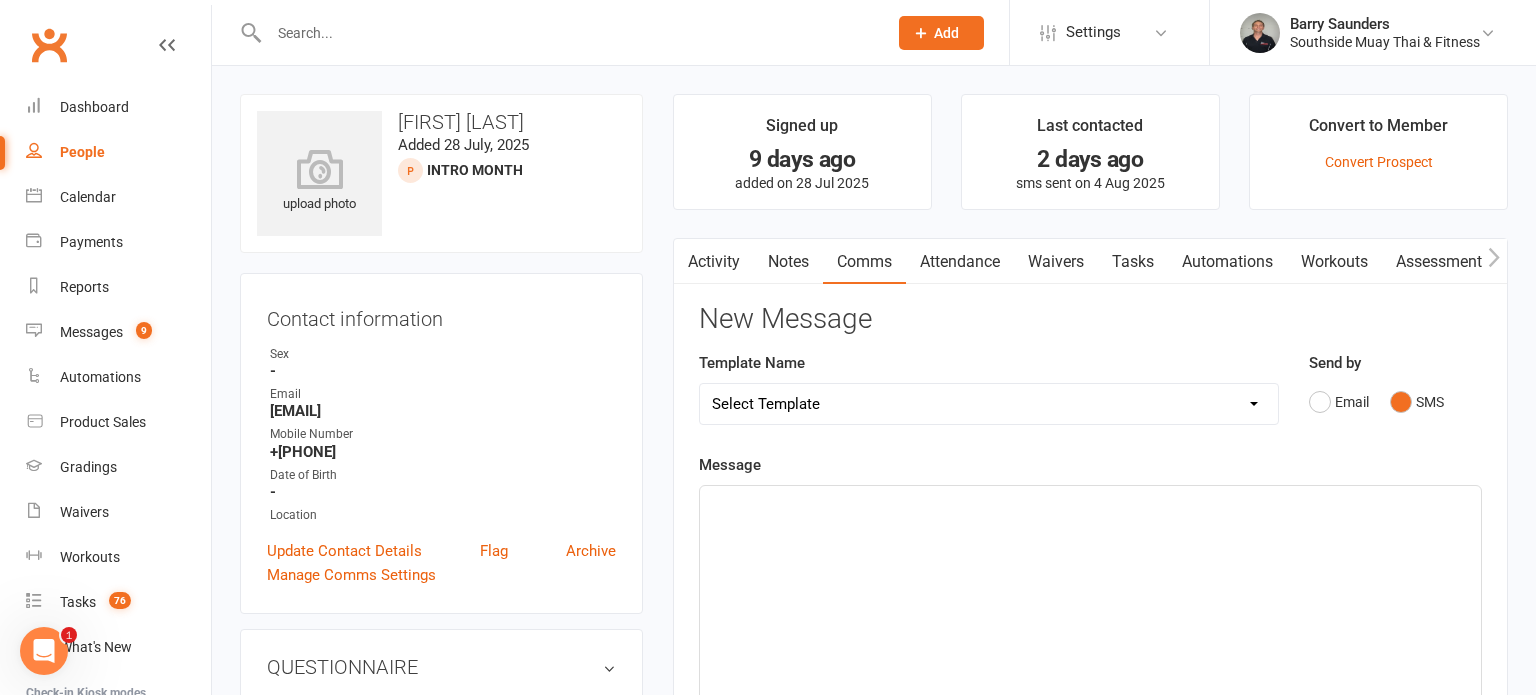 click on "Select Template [SMS] Outreach Message: High Risk – Personal From Trainer + Reengagement Offer [SMS] Outreach Message: High Risk – Re-Engagement Offer [SMS] Outreach Message: High Risk – Re-Engagement Offer [SMS] Outreach Message: Low Risk – Friendly Check-In [SMS] Outreach Message: Low Risk – Friendly Check-In Confidence [SMS] Outreach Message: Medium Risk – Personal Follow-Up [SMS] Outreach Message: Medium Risk – Personal Follow-Up (1) [SMS] Outreach Message: Medium Risk – Personal Follow-Up (Havent seen you/support) (1) [SMS] Retention - Grading Congrats [SMS] Retention - Great to see you back at the gym (1) [SMS] Retention - Great to see you back at the gym (2) [SMS] Retention - Havent Seen You Lately (1) [SMS] Retention - Havent Seen You Lately (2) [SMS] Retention - Havent Seen You Lately (3) [SMS] Retention - Havent Seen You Lately PT offer [SMS] Retention - Hows training going to Parent (1) [SMS] Retention - Hows training going to Parent (2) [SMS] Retention - Keep up the great work" at bounding box center (989, 404) 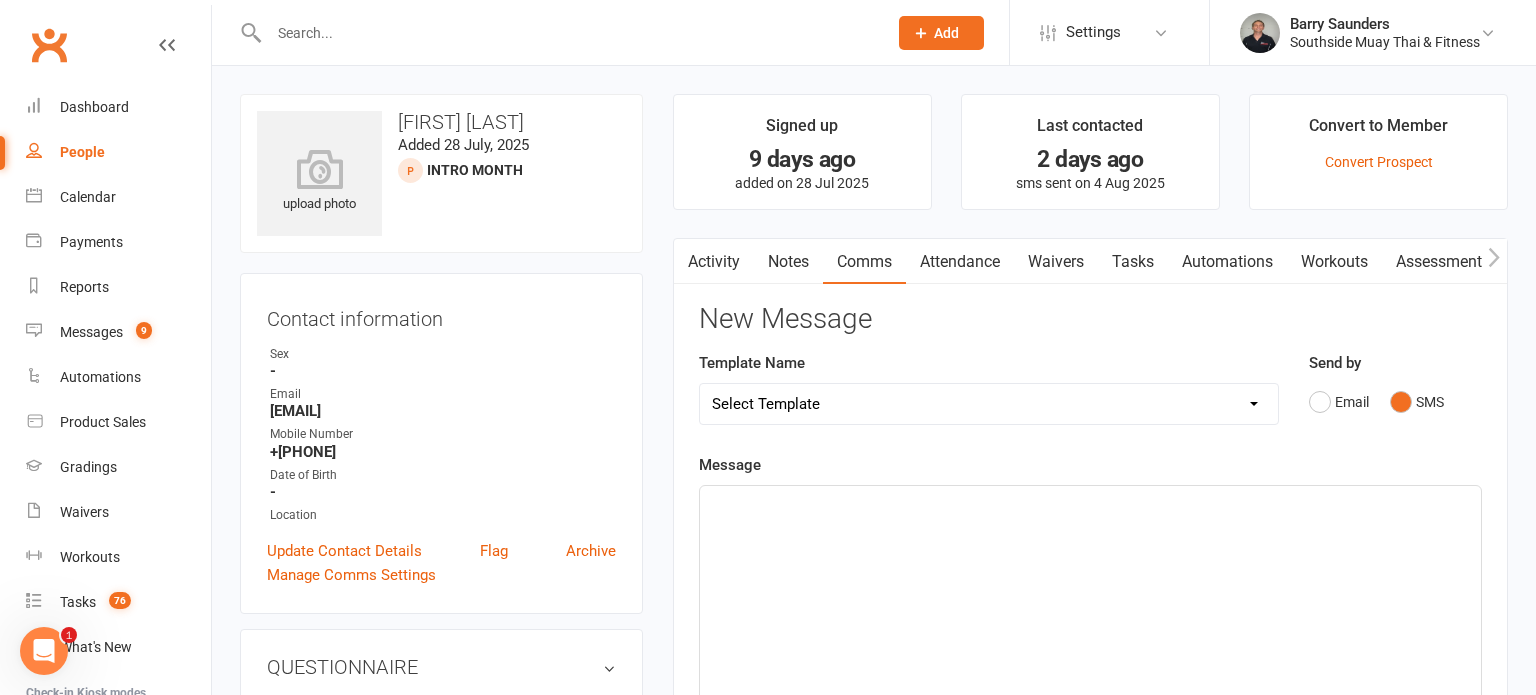 select on "26" 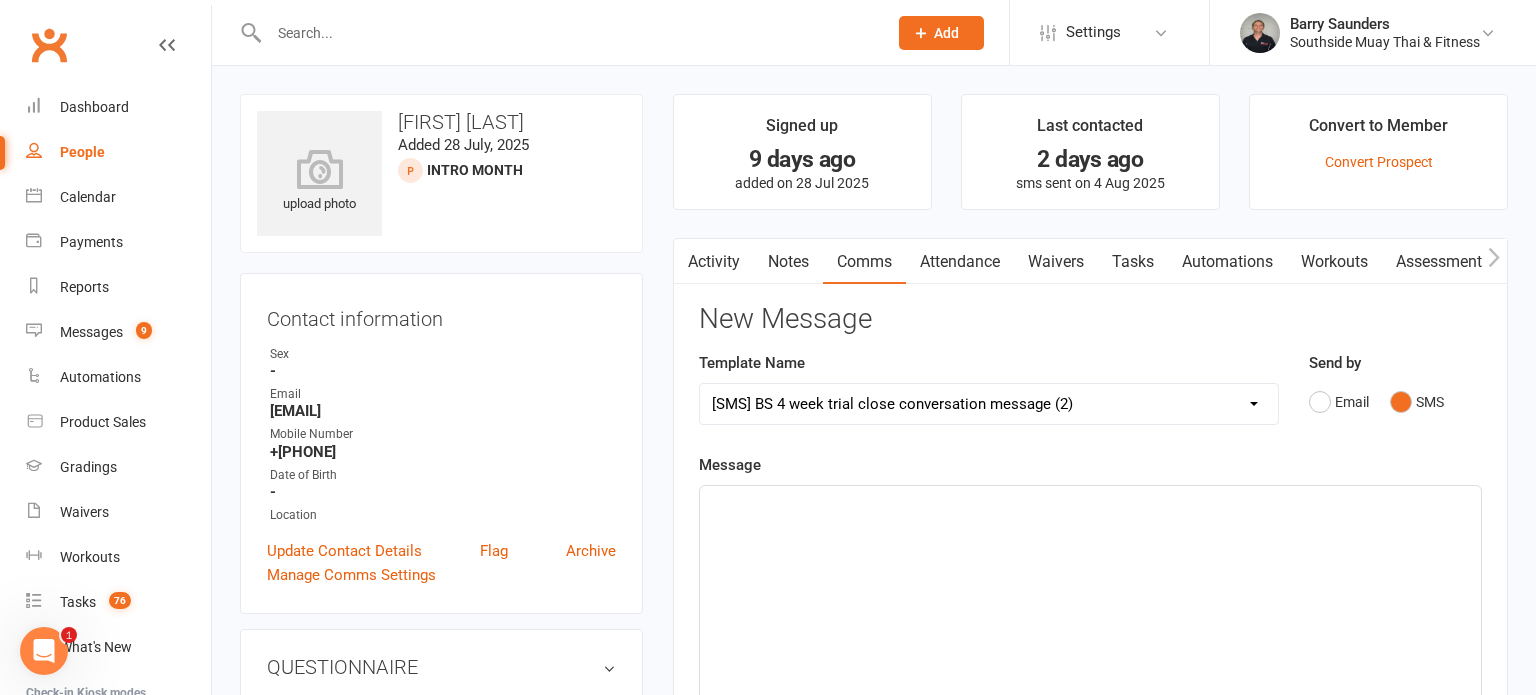 click on "Select Template [SMS] Outreach Message: High Risk – Personal From Trainer + Reengagement Offer [SMS] Outreach Message: High Risk – Re-Engagement Offer [SMS] Outreach Message: High Risk – Re-Engagement Offer [SMS] Outreach Message: Low Risk – Friendly Check-In [SMS] Outreach Message: Low Risk – Friendly Check-In Confidence [SMS] Outreach Message: Medium Risk – Personal Follow-Up [SMS] Outreach Message: Medium Risk – Personal Follow-Up (1) [SMS] Outreach Message: Medium Risk – Personal Follow-Up (Havent seen you/support) (1) [SMS] Retention - Grading Congrats [SMS] Retention - Great to see you back at the gym (1) [SMS] Retention - Great to see you back at the gym (2) [SMS] Retention - Havent Seen You Lately (1) [SMS] Retention - Havent Seen You Lately (2) [SMS] Retention - Havent Seen You Lately (3) [SMS] Retention - Havent Seen You Lately PT offer [SMS] Retention - Hows training going to Parent (1) [SMS] Retention - Hows training going to Parent (2) [SMS] Retention - Keep up the great work" at bounding box center (989, 404) 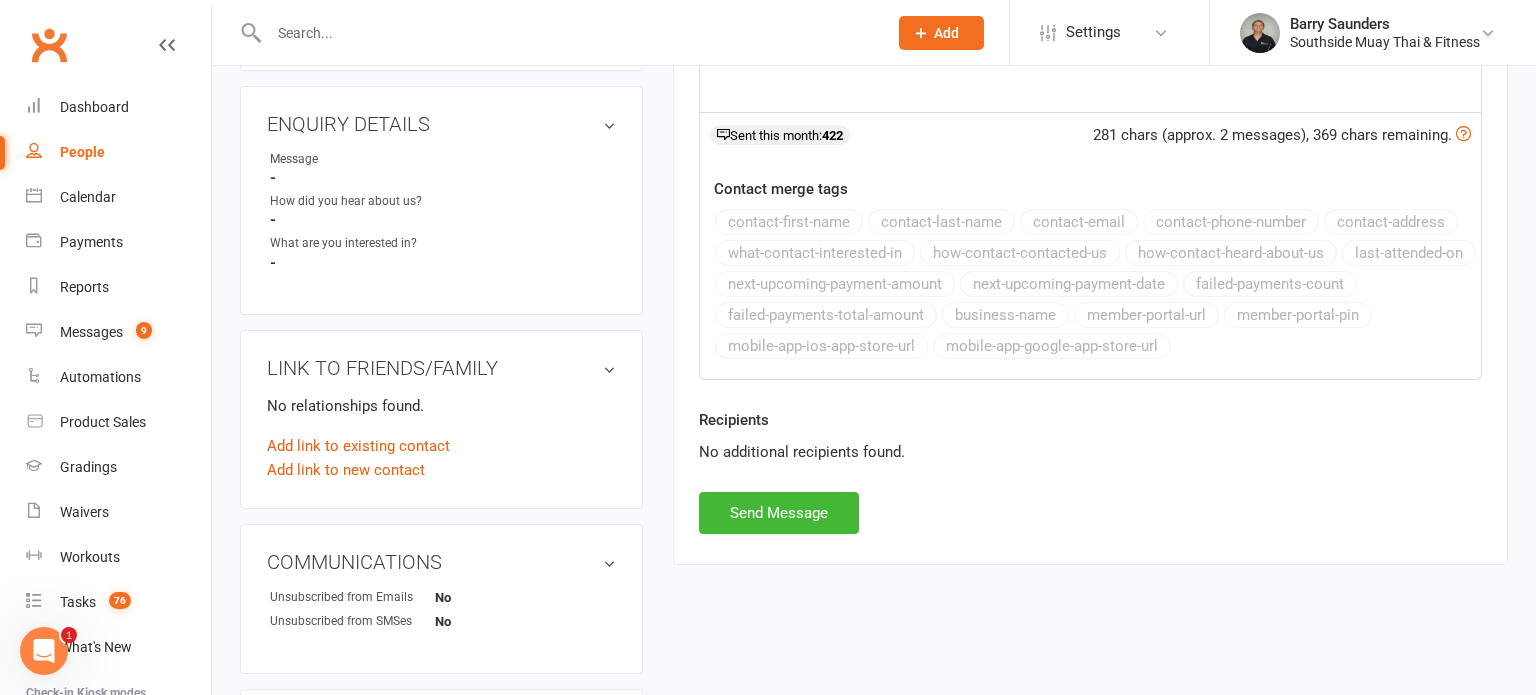 scroll, scrollTop: 679, scrollLeft: 0, axis: vertical 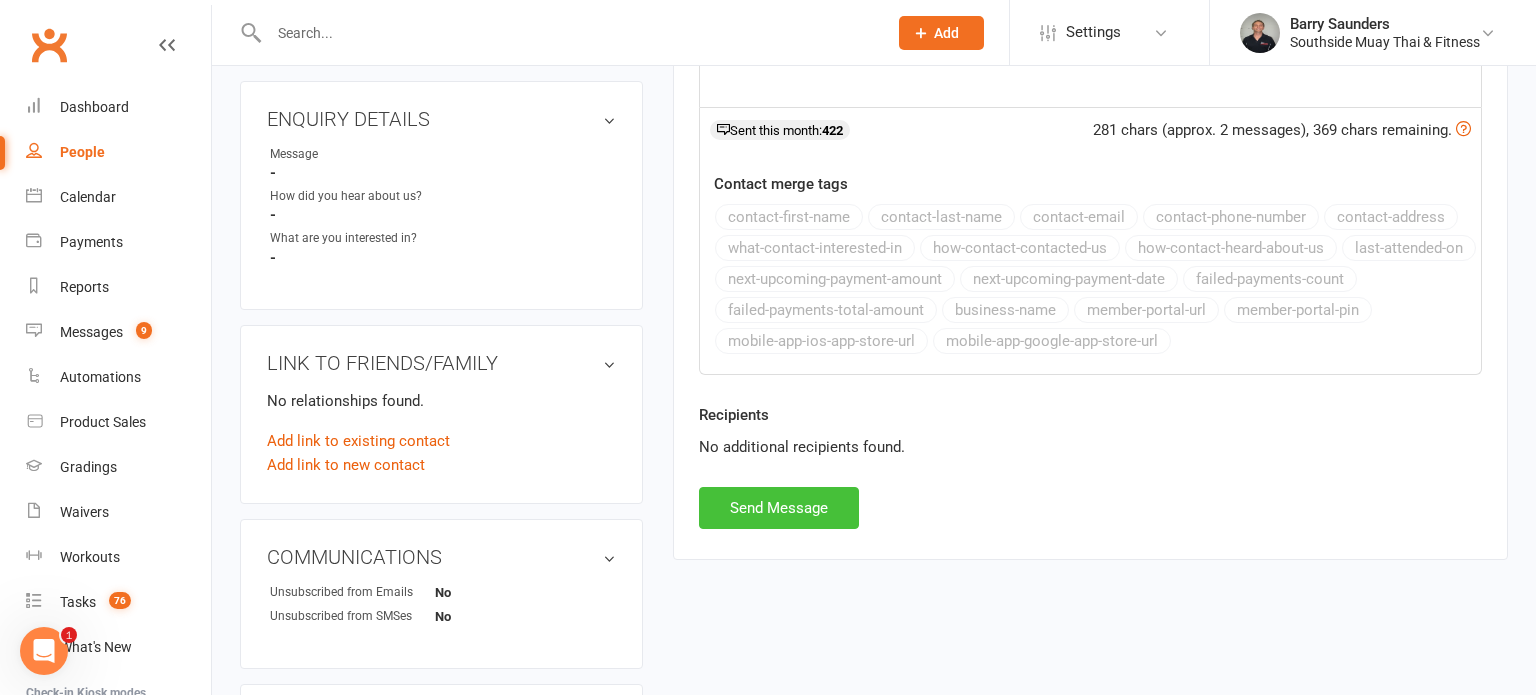 click on "Send Message" at bounding box center (779, 508) 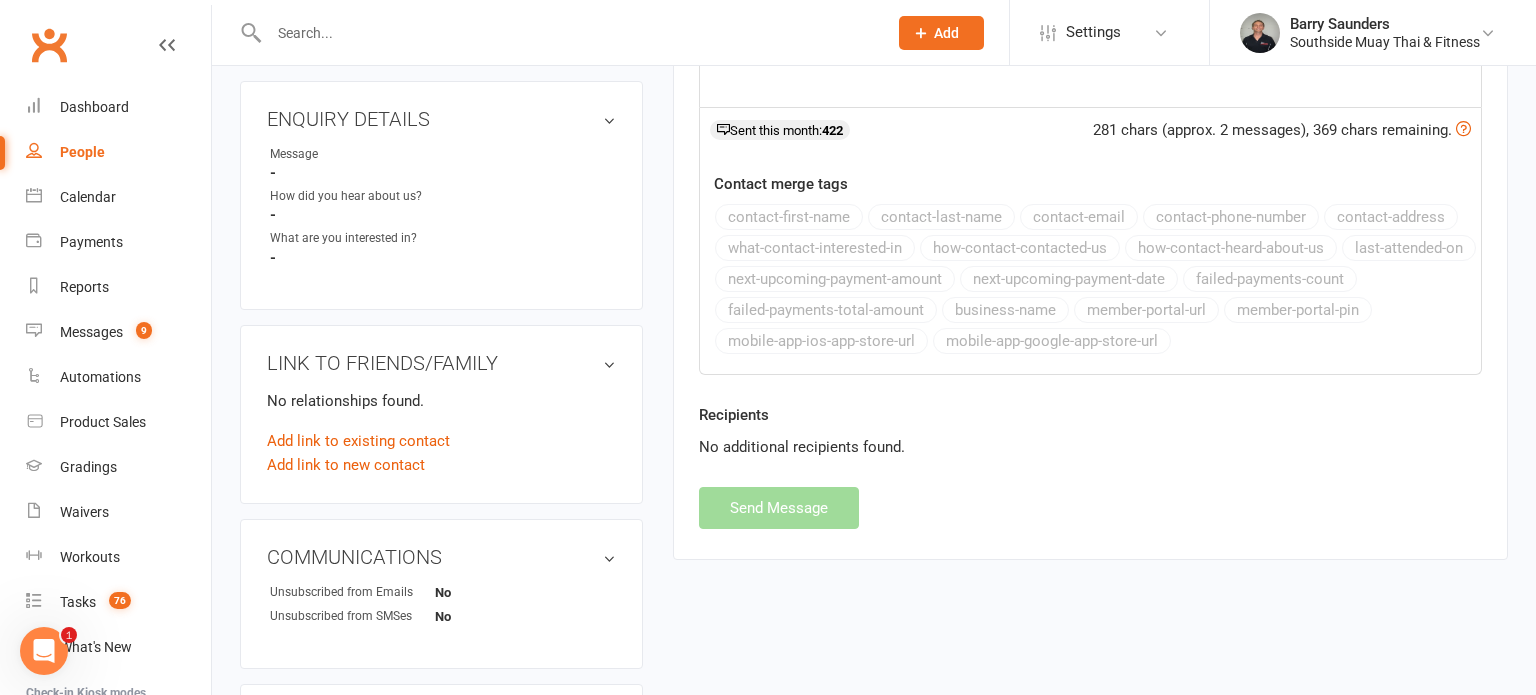 select 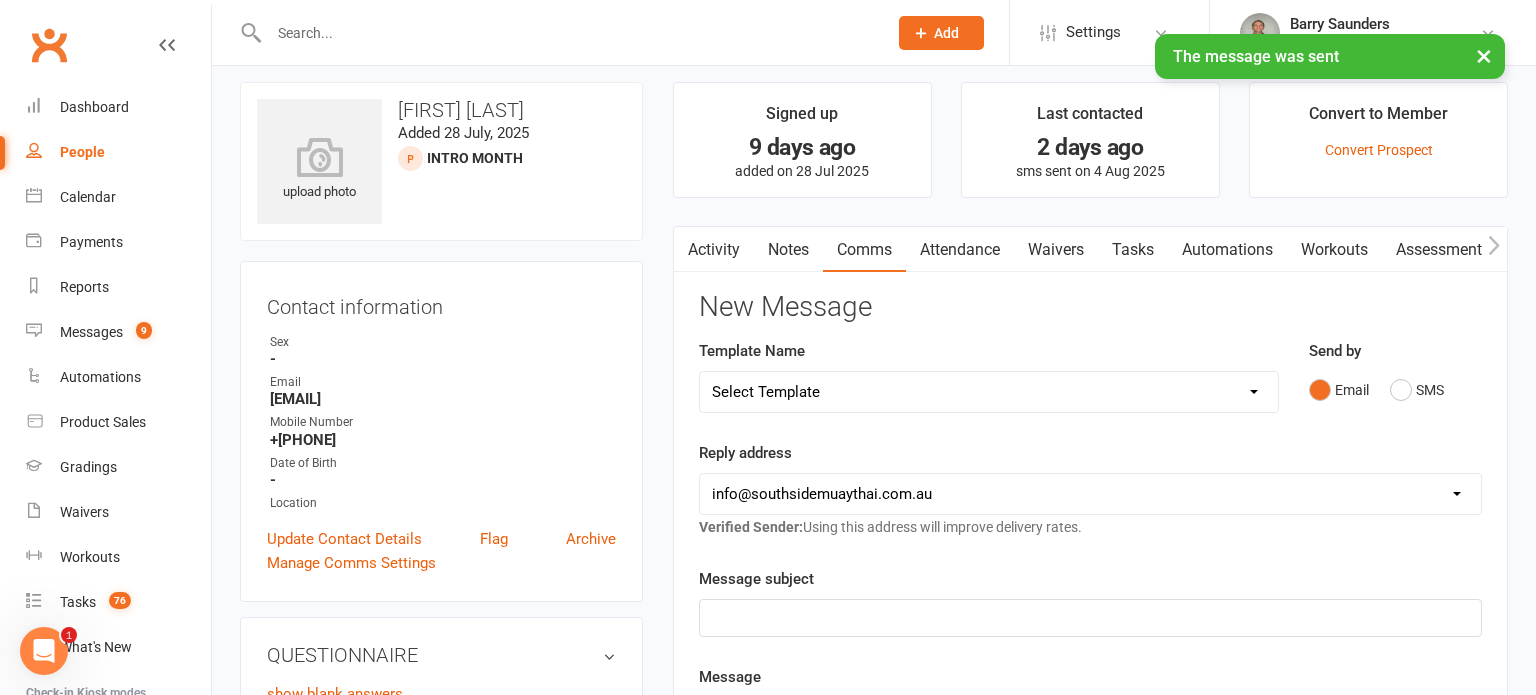 scroll, scrollTop: 0, scrollLeft: 0, axis: both 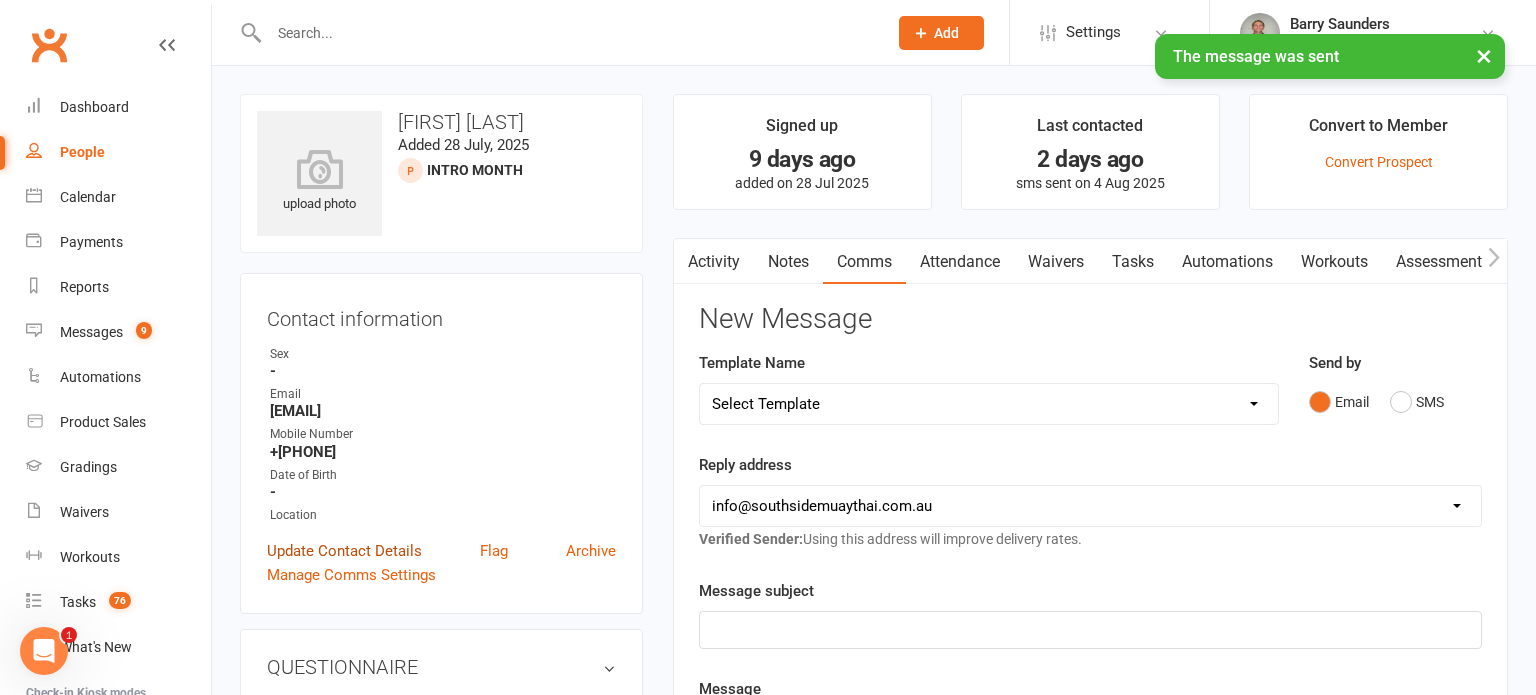 click on "Update Contact Details" at bounding box center (344, 551) 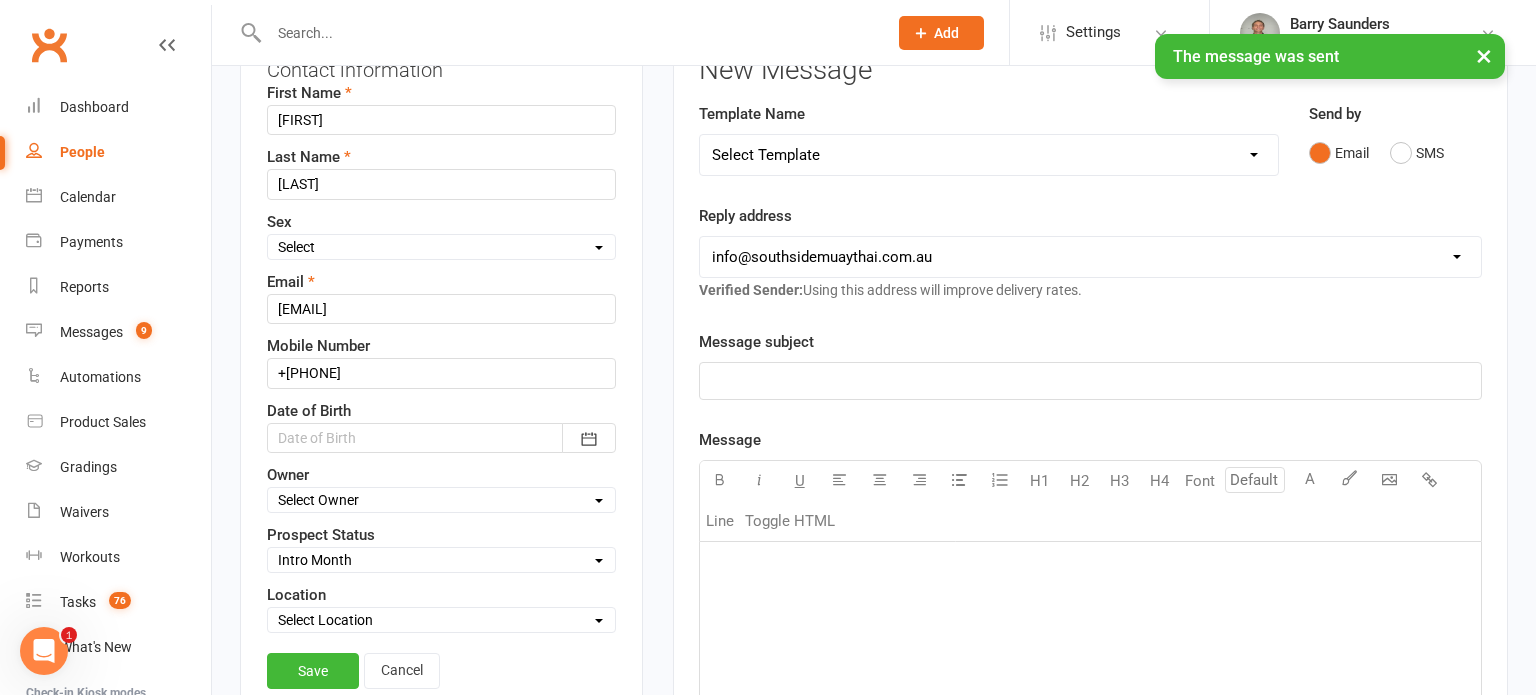 scroll, scrollTop: 281, scrollLeft: 0, axis: vertical 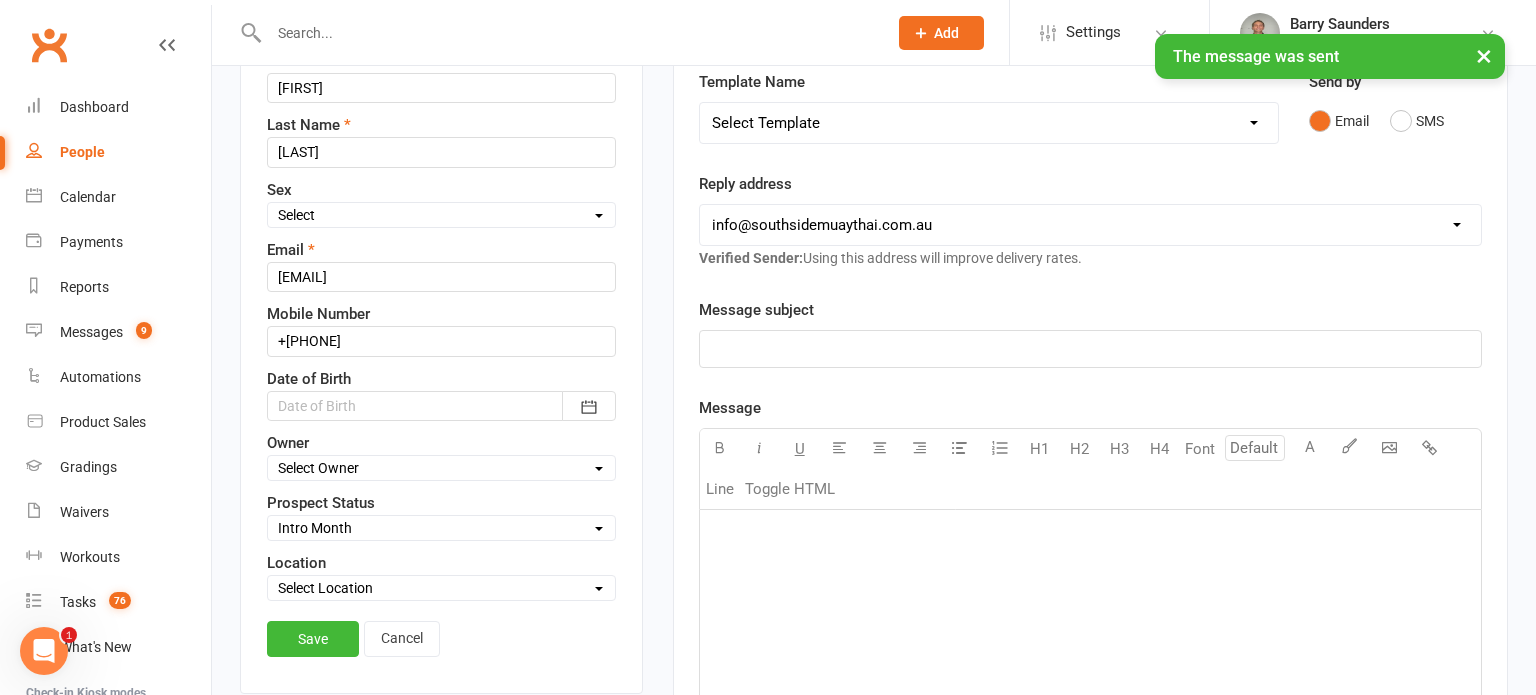 click on "Select Initial Contact 28 Day LBE - Contact Needed 28 Day LBE - Intro Class Booked Adults - Free Trial Booked Teens - Free Trial Booked Tigers - 7 Day Free Trial Booked Waiver Sent & Follow up Req'd Test Prospect Absent For Trial Not Interested Not Interested - Uncontactable Not Interested - Memb Waiver Not Submitted Not Interested - Post Free Trial Tigers - Initial Contact PT - Contact Needed Future Contact Needed SMS Blast YES 30min Free PT Booked  Holiday Program - Tigers Women's Health Week Sensory Friendly Beyond the Binary  Holiday Program - Contacted  Flinders FC New Year Sale 4 Week Trial Program Buddy Week Tigers Confidence Program Rush Hour Teens - 4 Week Trial 4 Week Trial - Re-engage Later Family Muay Thai Family Muay Thai - reengage later Intro Month" at bounding box center (441, 528) 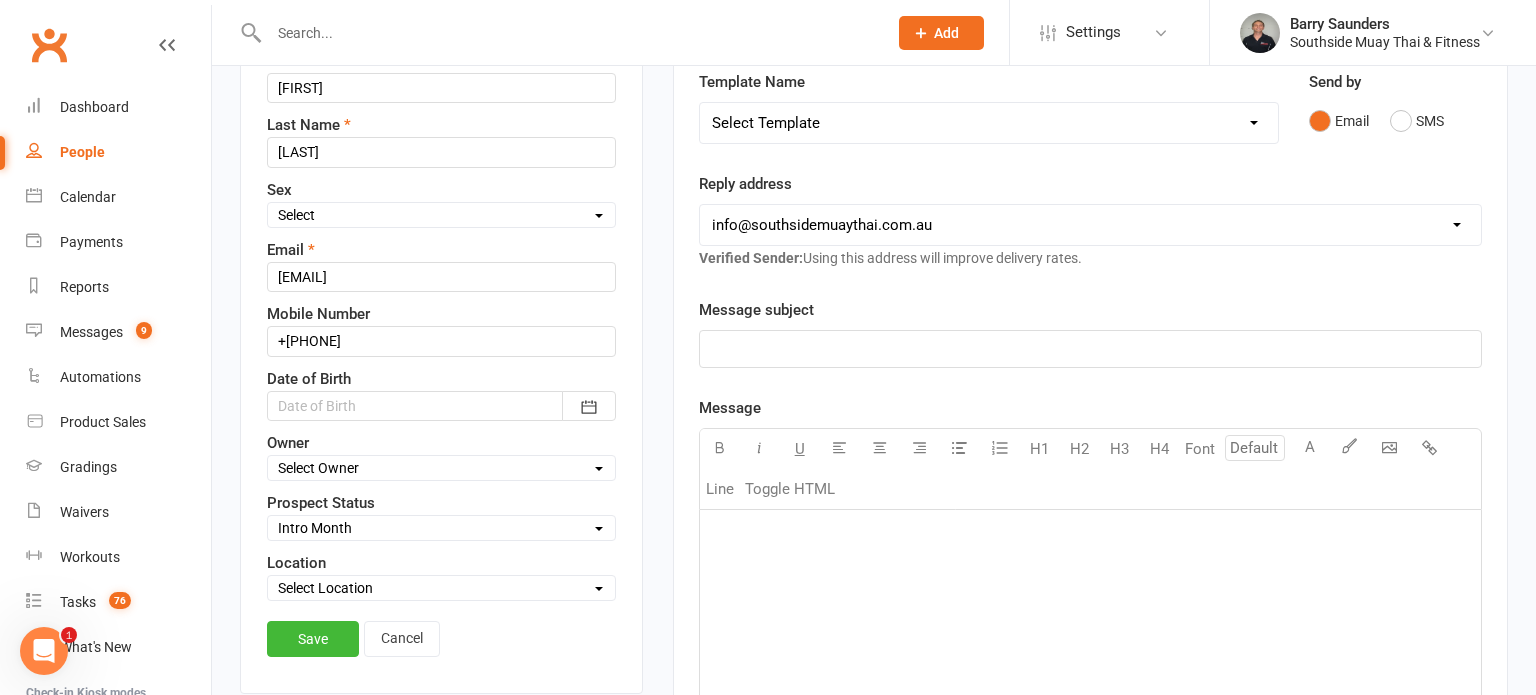select on "4 Week Trial - Re-engage Later" 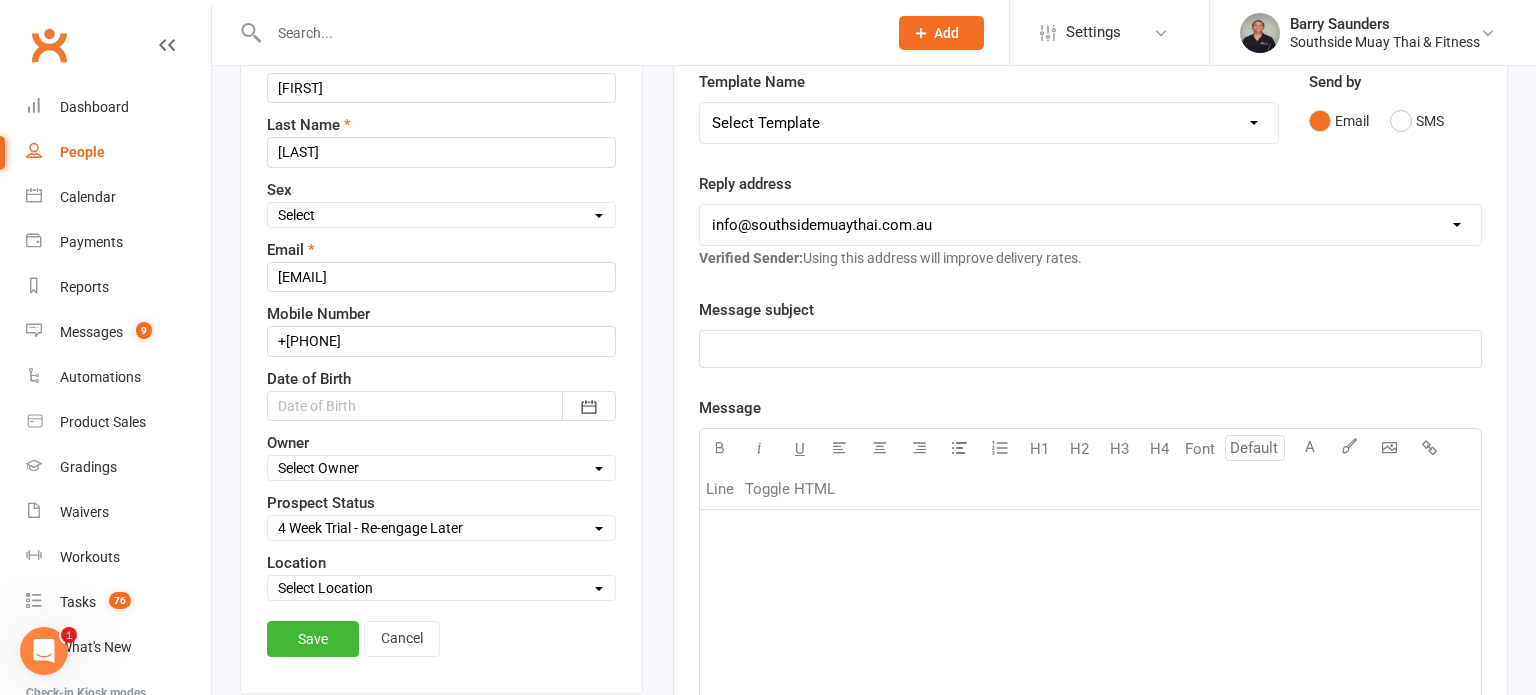 click on "Select Initial Contact 28 Day LBE - Contact Needed 28 Day LBE - Intro Class Booked Adults - Free Trial Booked Teens - Free Trial Booked Tigers - 7 Day Free Trial Booked Waiver Sent & Follow up Req'd Test Prospect Absent For Trial Not Interested Not Interested - Uncontactable Not Interested - Memb Waiver Not Submitted Not Interested - Post Free Trial Tigers - Initial Contact PT - Contact Needed Future Contact Needed SMS Blast YES 30min Free PT Booked  Holiday Program - Tigers Women's Health Week Sensory Friendly Beyond the Binary  Holiday Program - Contacted  Flinders FC New Year Sale 4 Week Trial Program Buddy Week Tigers Confidence Program Rush Hour Teens - 4 Week Trial 4 Week Trial - Re-engage Later Family Muay Thai Family Muay Thai - reengage later Intro Month" at bounding box center (441, 528) 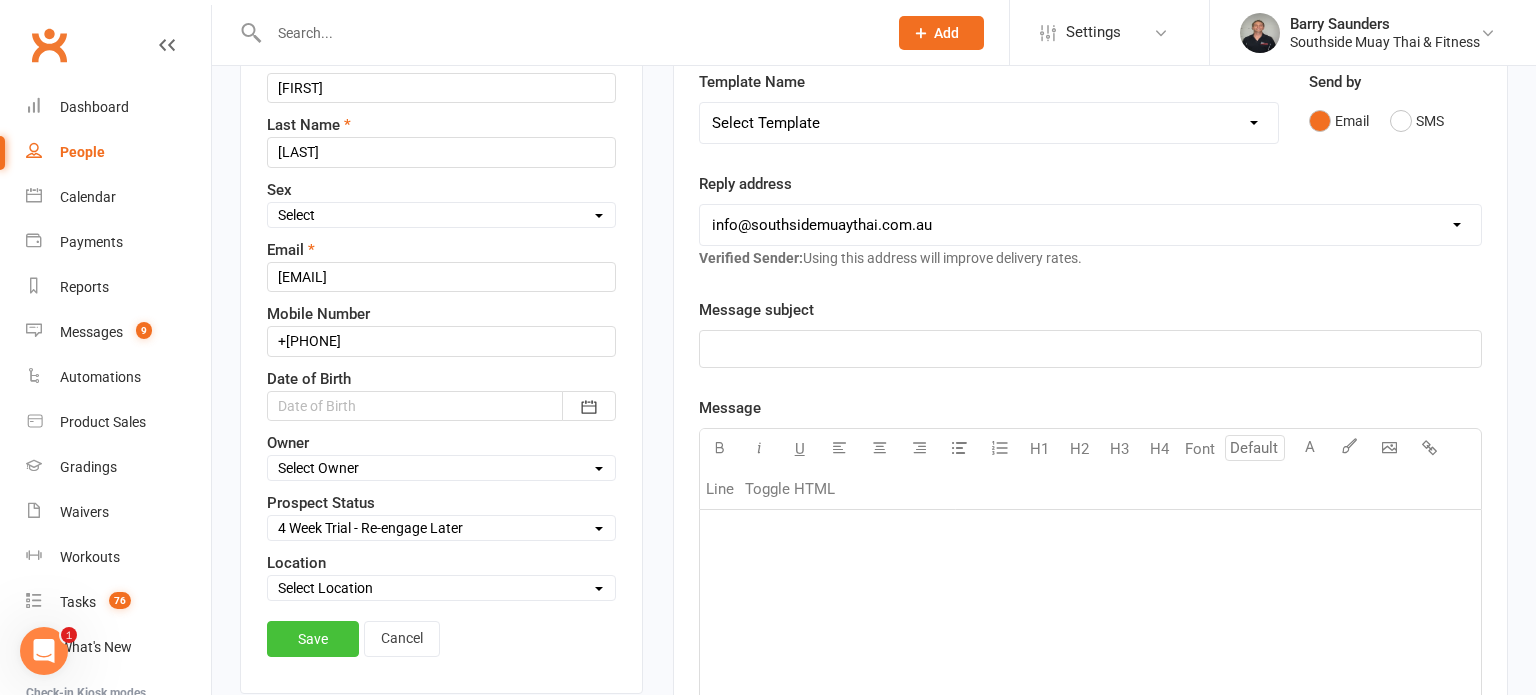 click on "Save" at bounding box center (313, 639) 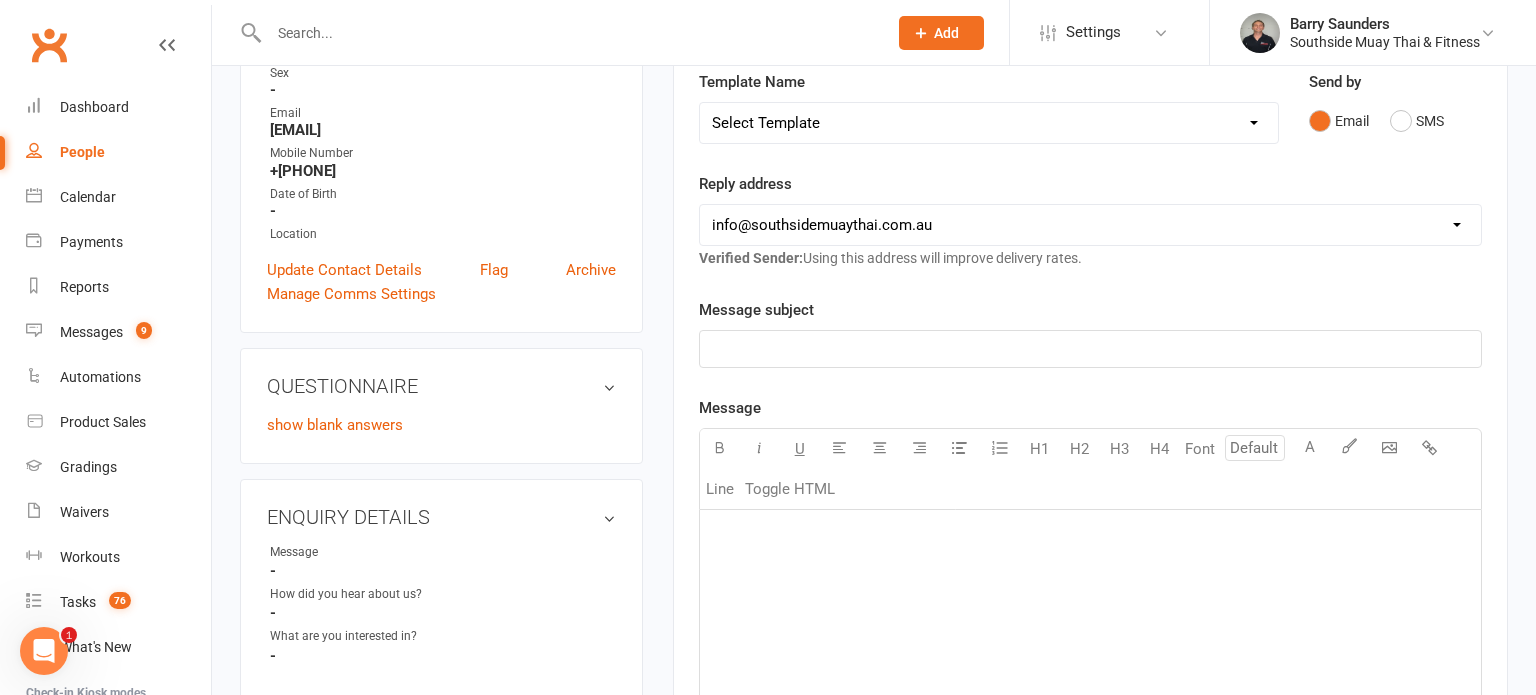 click on "People" at bounding box center (82, 152) 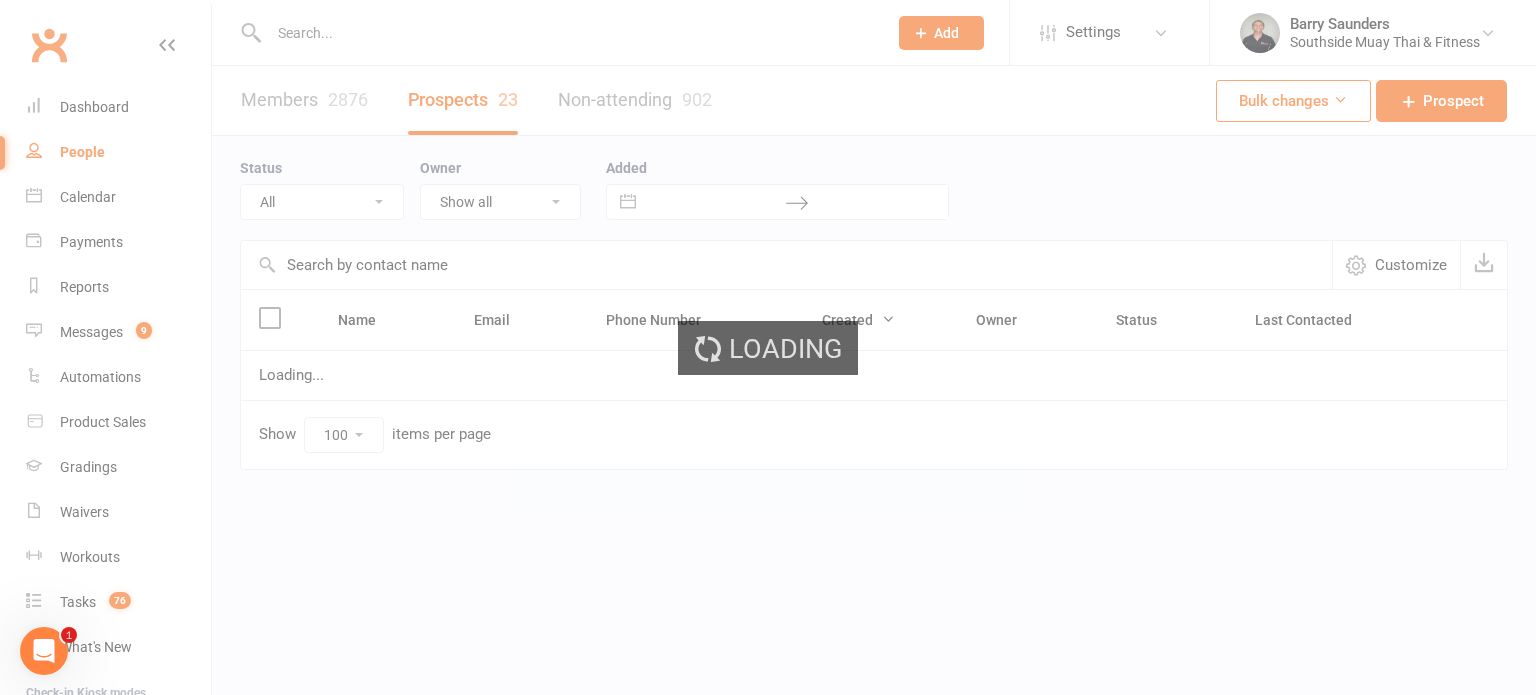scroll, scrollTop: 0, scrollLeft: 0, axis: both 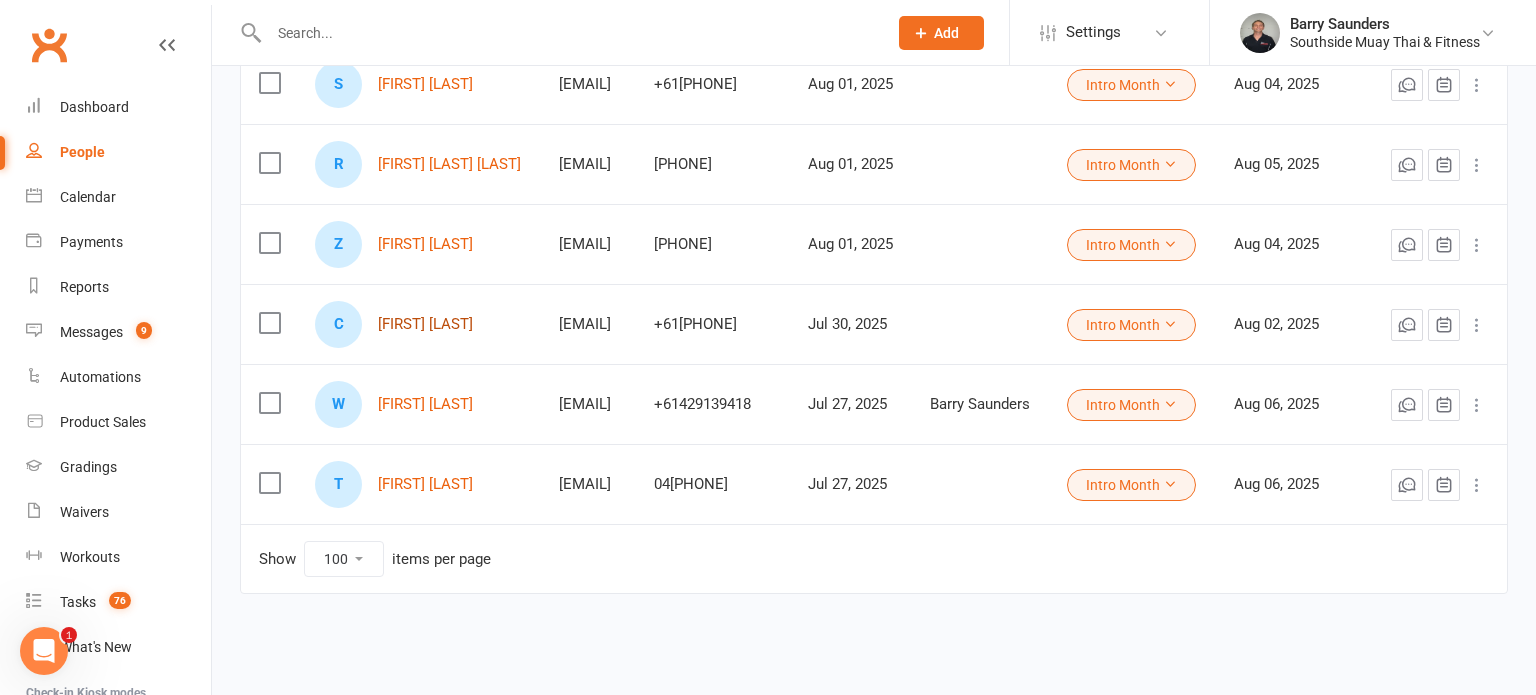 click on "[FIRST] [LAST]" at bounding box center (425, 324) 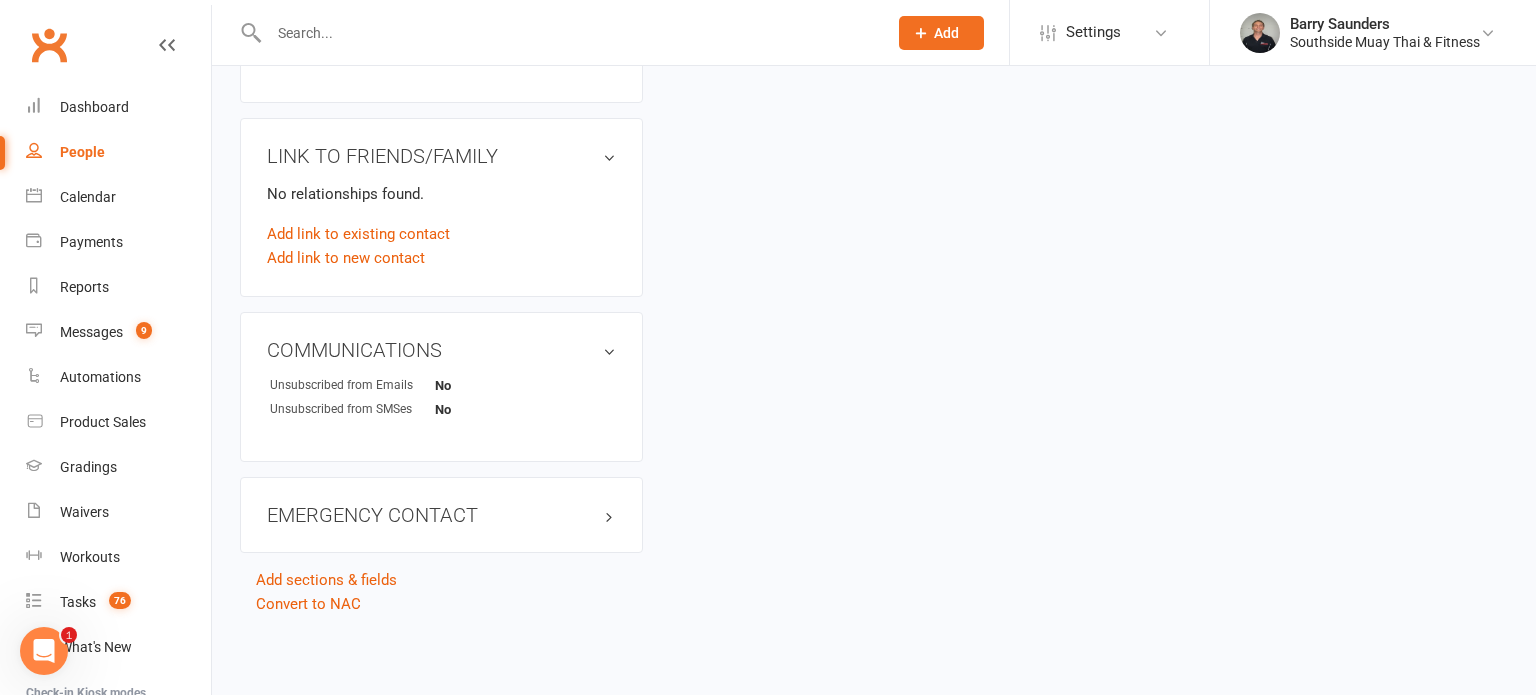 scroll, scrollTop: 0, scrollLeft: 0, axis: both 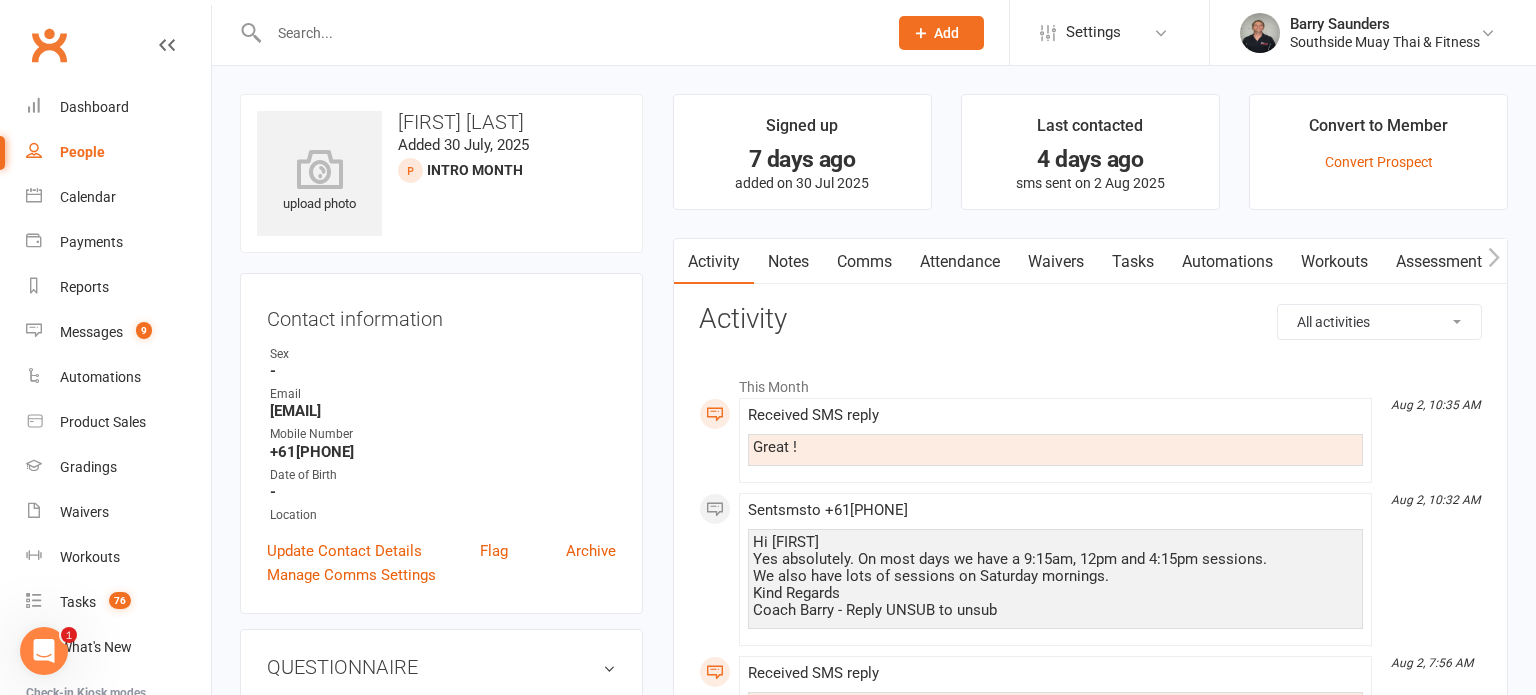 click on "People" at bounding box center [118, 152] 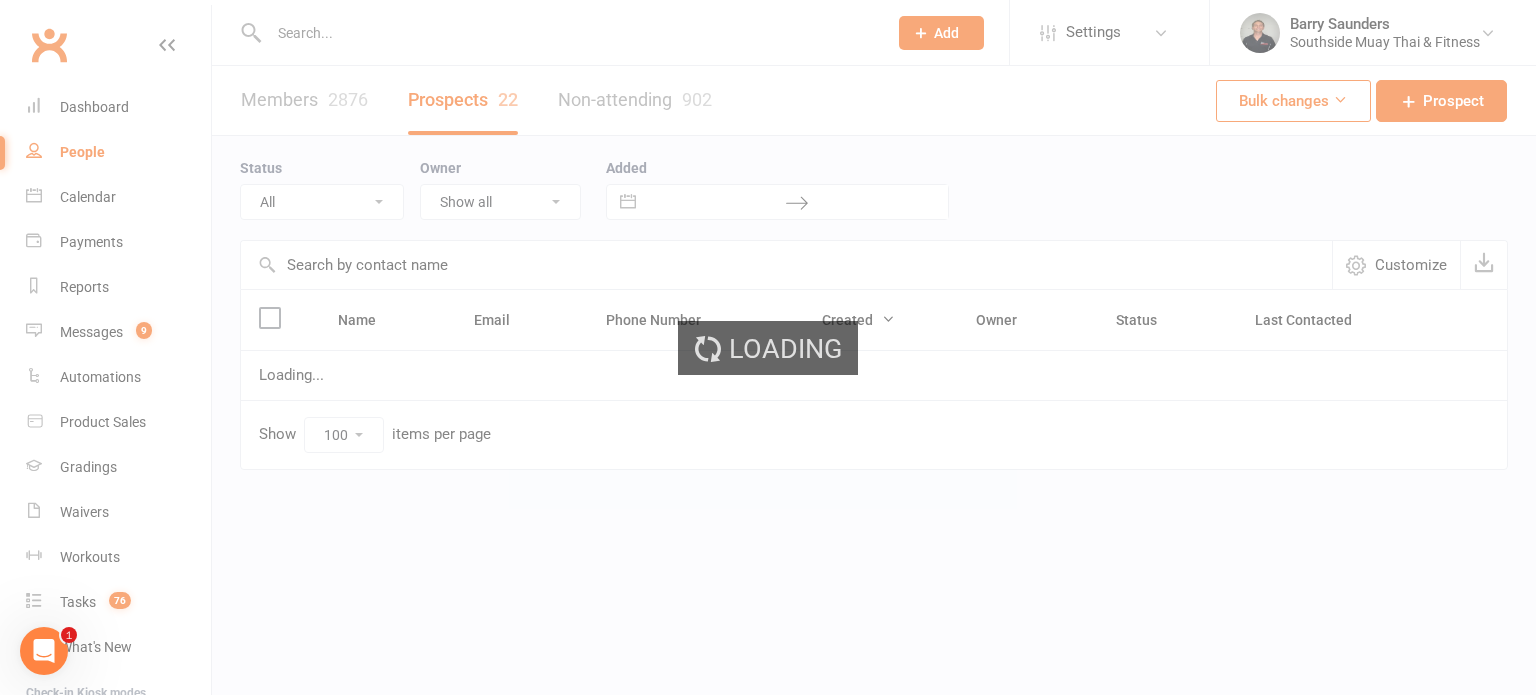 select on "Intro Month" 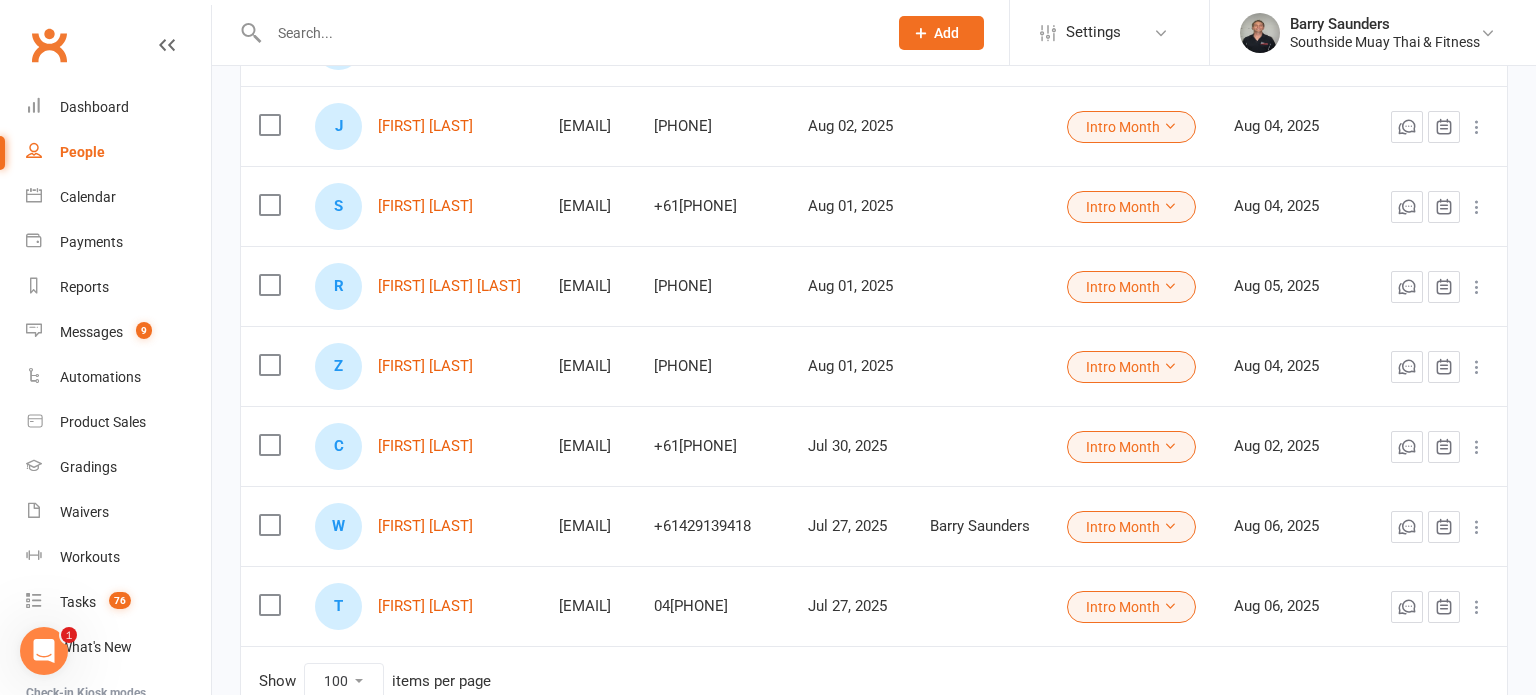 scroll, scrollTop: 1464, scrollLeft: 0, axis: vertical 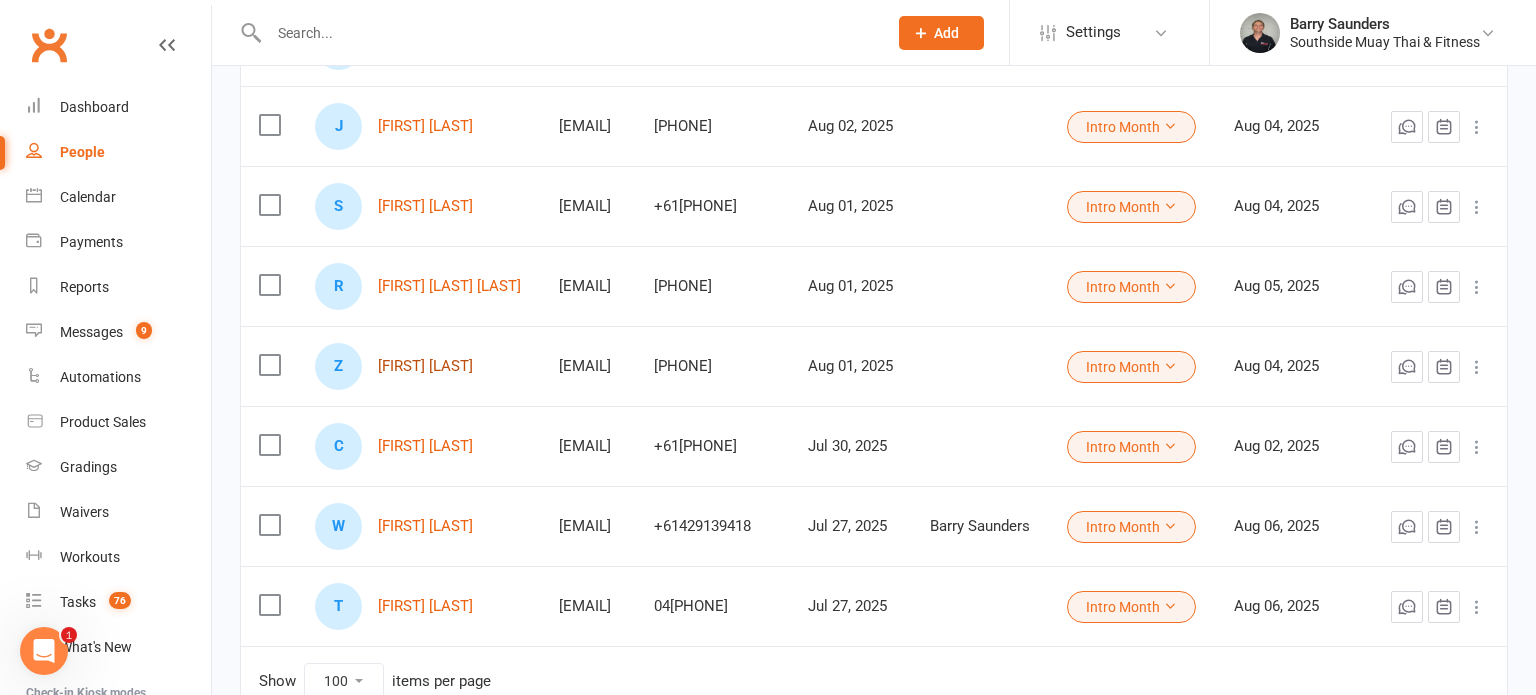 click on "[FIRST] [LAST]" at bounding box center (425, 366) 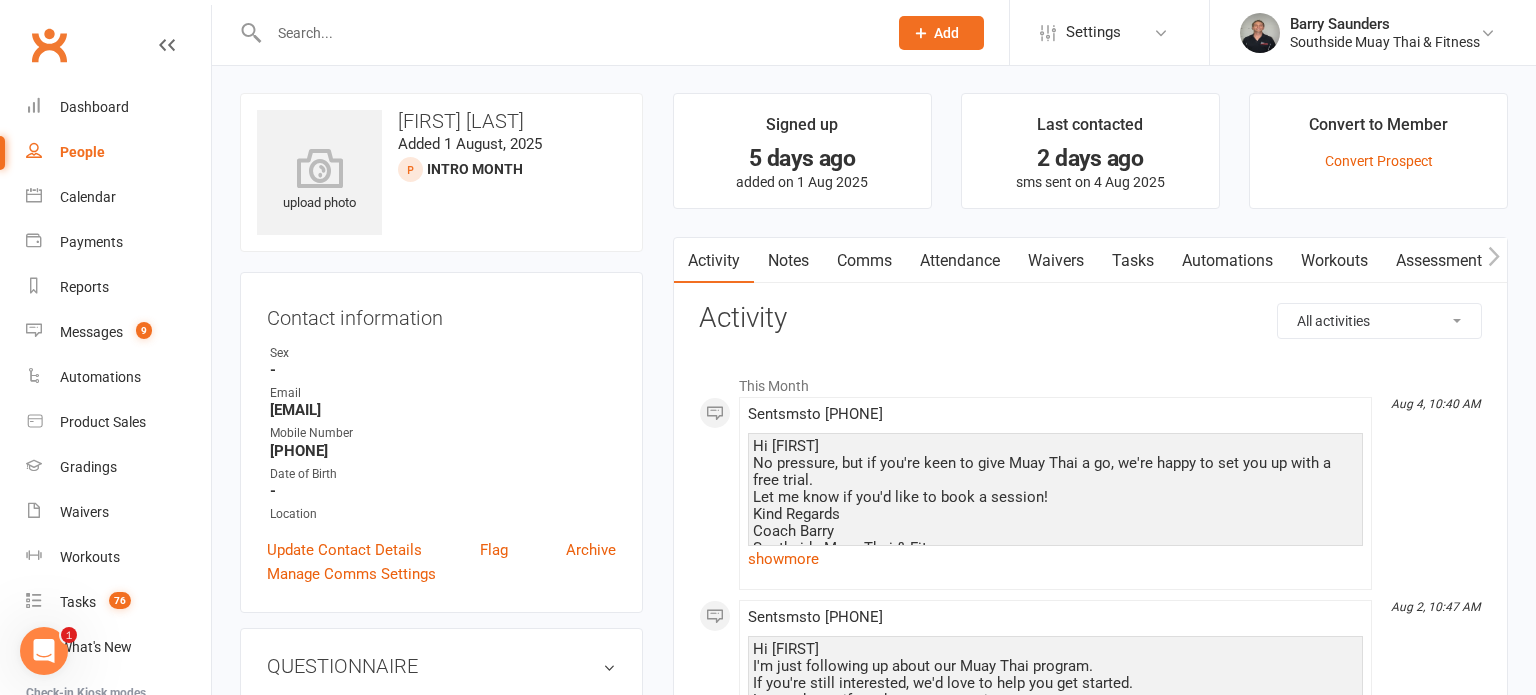 scroll, scrollTop: 0, scrollLeft: 0, axis: both 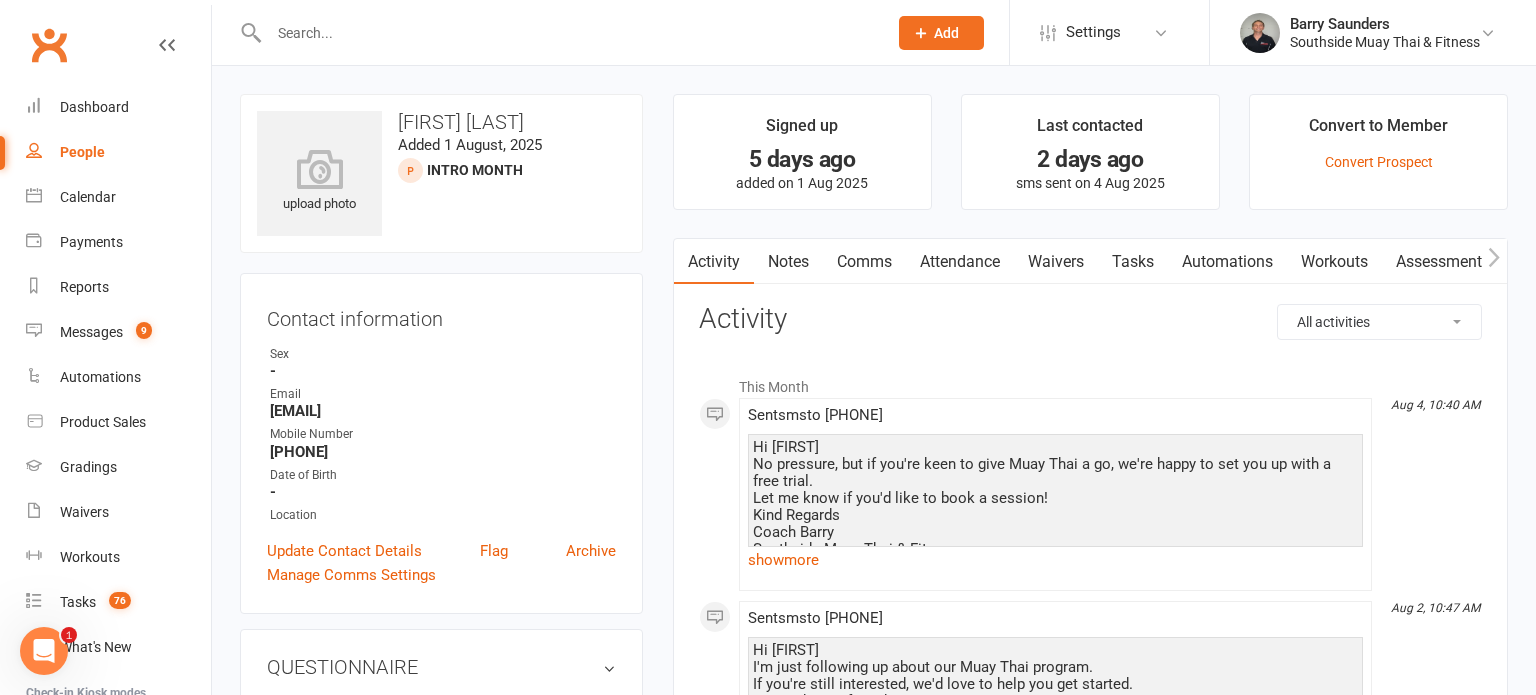click on "Comms" at bounding box center [864, 262] 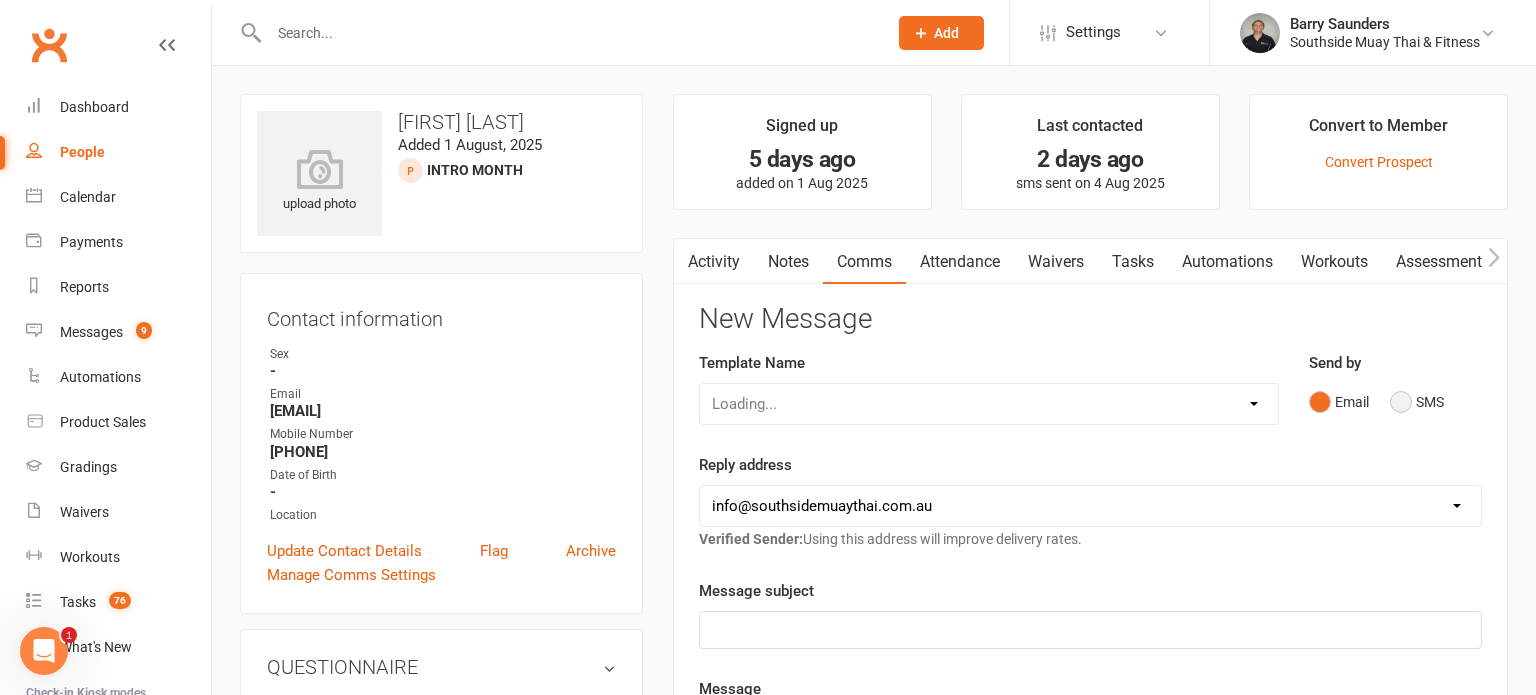 click on "SMS" at bounding box center [1417, 402] 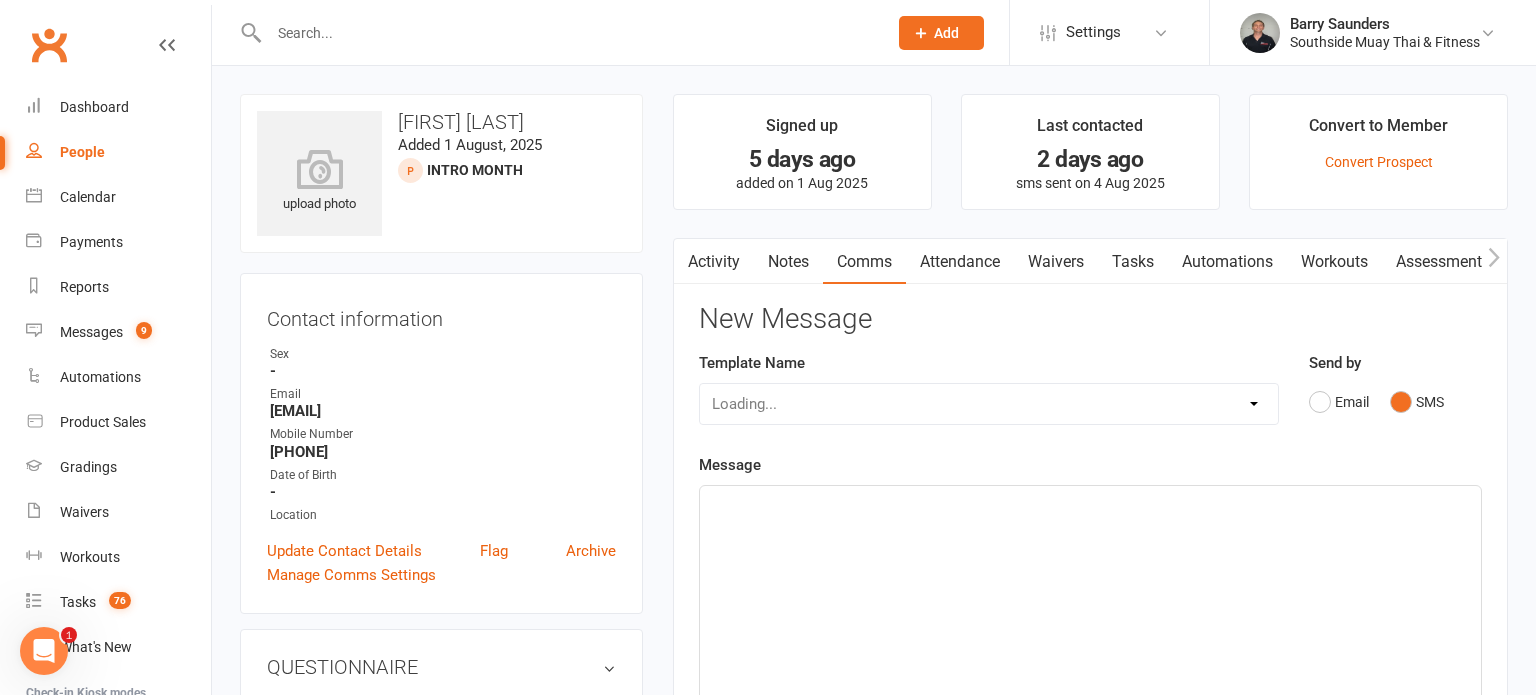 click on "Loading..." at bounding box center (989, 404) 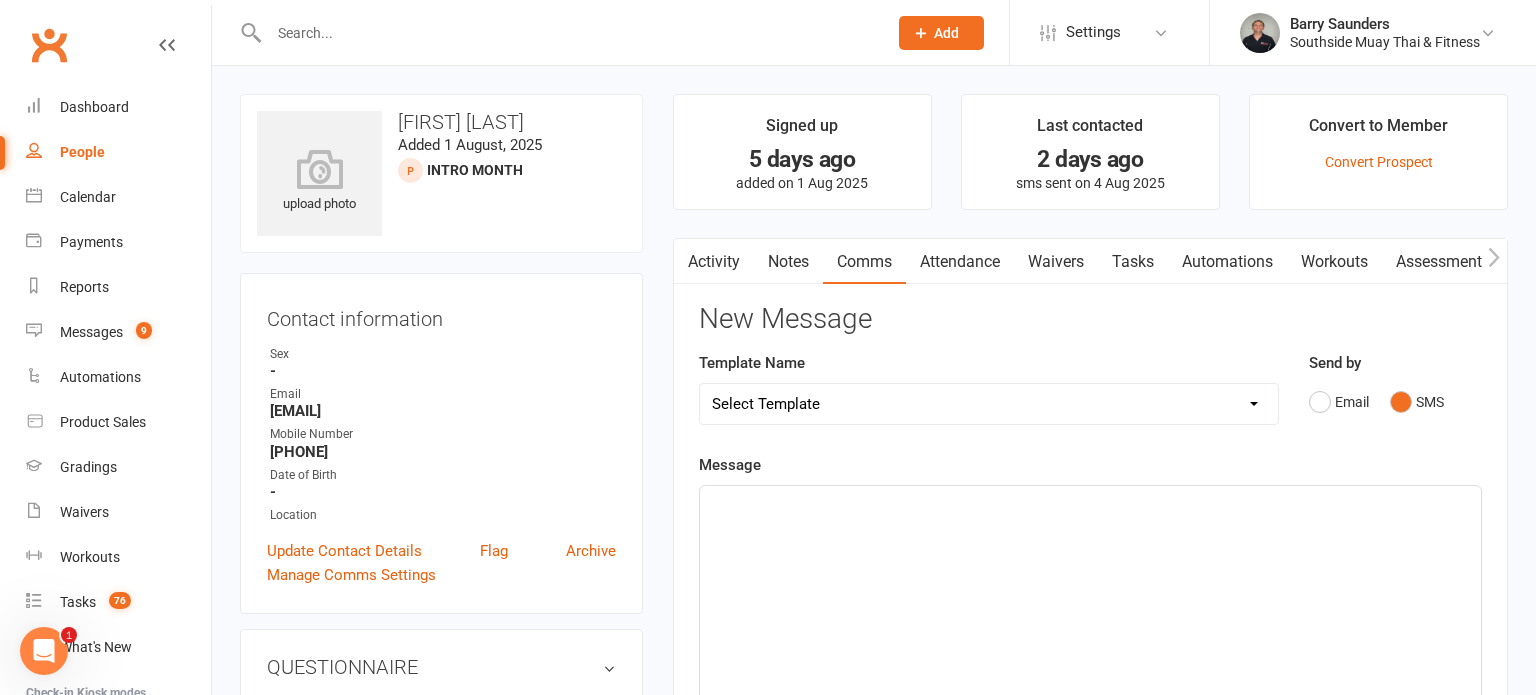 click on "Select Template [SMS] Outreach Message: High Risk – Personal From Trainer + Reengagement Offer [SMS] Outreach Message: High Risk – Re-Engagement Offer [SMS] Outreach Message: High Risk – Re-Engagement Offer [SMS] Outreach Message: Low Risk – Friendly Check-In [SMS] Outreach Message: Low Risk – Friendly Check-In Confidence [SMS] Outreach Message: Medium Risk – Personal Follow-Up [SMS] Outreach Message: Medium Risk – Personal Follow-Up (1) [SMS] Outreach Message: Medium Risk – Personal Follow-Up (Havent seen you/support) (1) [SMS] Retention - Grading Congrats [SMS] Retention - Great to see you back at the gym (1) [SMS] Retention - Great to see you back at the gym (2) [SMS] Retention - Havent Seen You Lately (1) [SMS] Retention - Havent Seen You Lately (2) [SMS] Retention - Havent Seen You Lately (3) [SMS] Retention - Havent Seen You Lately PT offer [SMS] Retention - Hows training going to Parent (1) [SMS] Retention - Hows training going to Parent (2) [SMS] Retention - Keep up the great work" at bounding box center (989, 404) 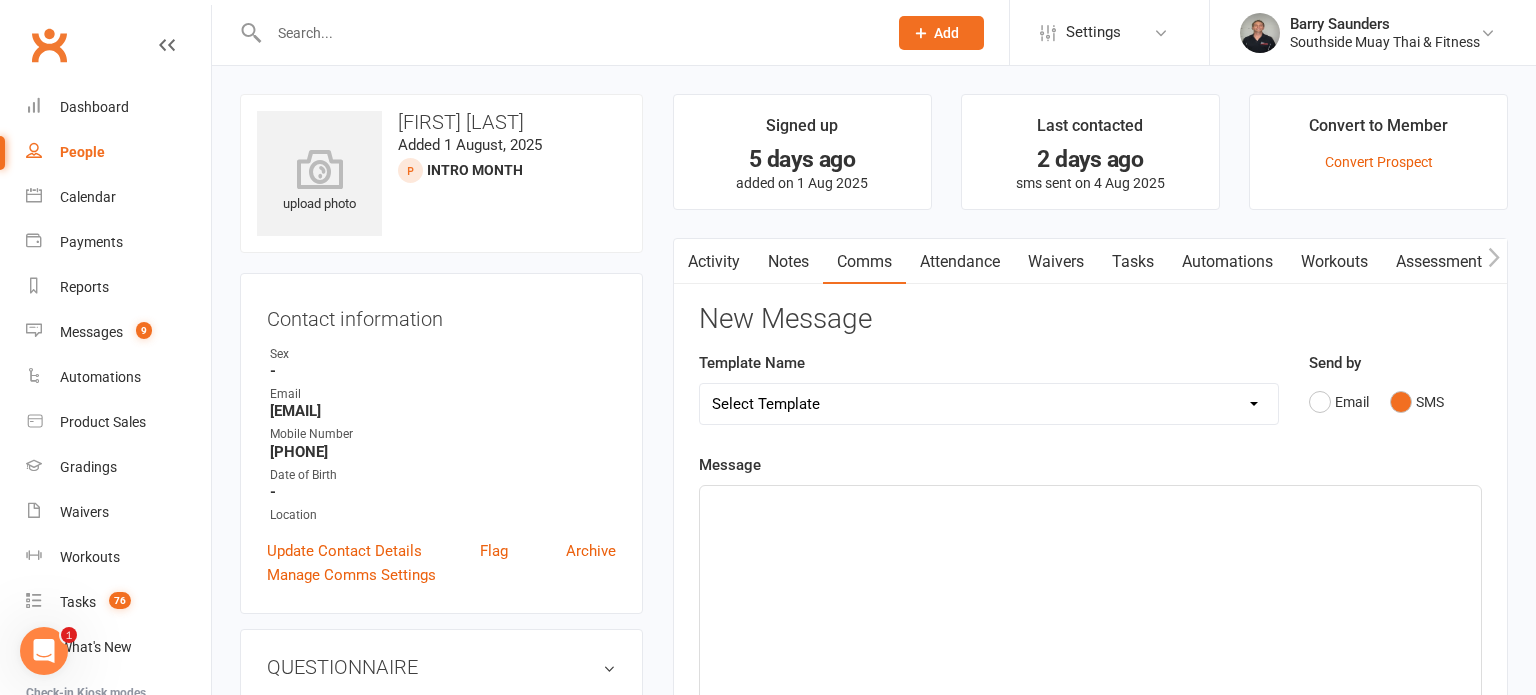 select on "26" 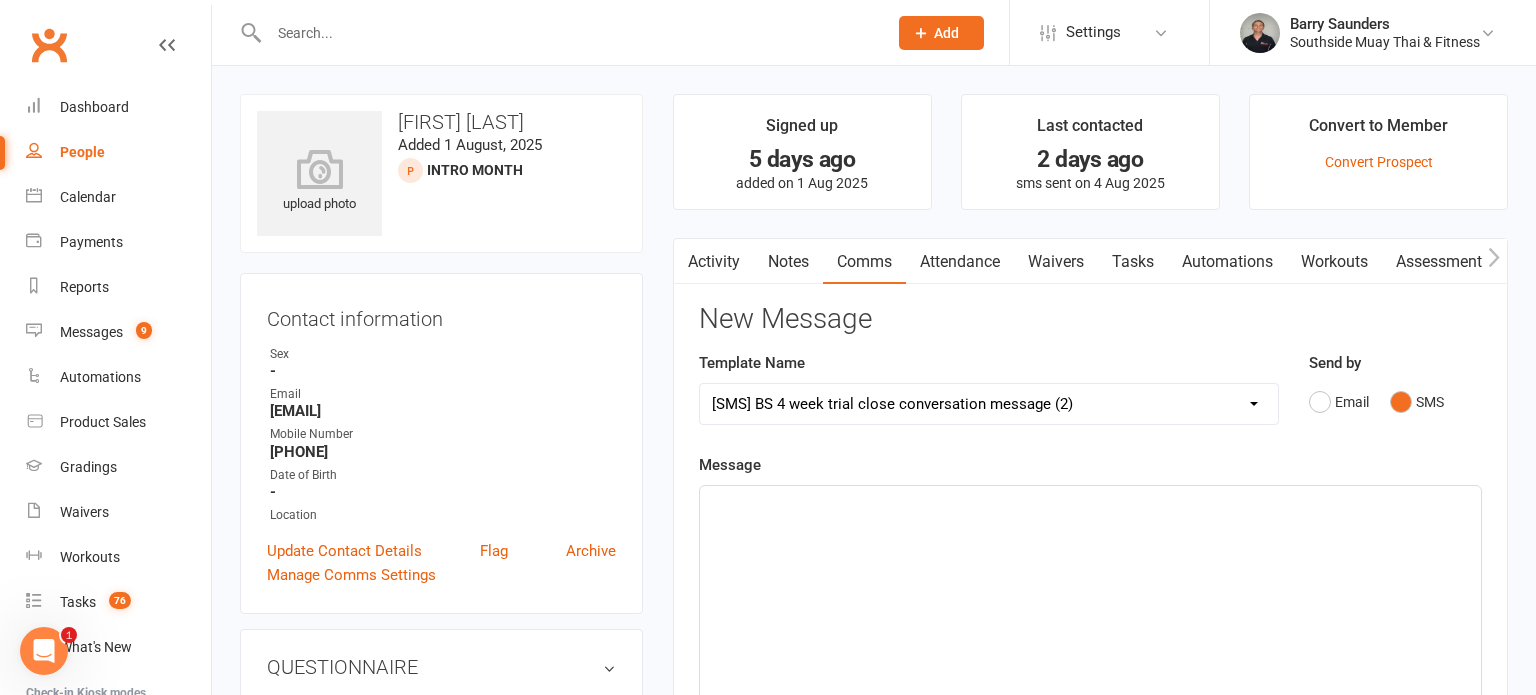 click on "Select Template [SMS] Outreach Message: High Risk – Personal From Trainer + Reengagement Offer [SMS] Outreach Message: High Risk – Re-Engagement Offer [SMS] Outreach Message: High Risk – Re-Engagement Offer [SMS] Outreach Message: Low Risk – Friendly Check-In [SMS] Outreach Message: Low Risk – Friendly Check-In Confidence [SMS] Outreach Message: Medium Risk – Personal Follow-Up [SMS] Outreach Message: Medium Risk – Personal Follow-Up (1) [SMS] Outreach Message: Medium Risk – Personal Follow-Up (Havent seen you/support) (1) [SMS] Retention - Grading Congrats [SMS] Retention - Great to see you back at the gym (1) [SMS] Retention - Great to see you back at the gym (2) [SMS] Retention - Havent Seen You Lately (1) [SMS] Retention - Havent Seen You Lately (2) [SMS] Retention - Havent Seen You Lately (3) [SMS] Retention - Havent Seen You Lately PT offer [SMS] Retention - Hows training going to Parent (1) [SMS] Retention - Hows training going to Parent (2) [SMS] Retention - Keep up the great work" at bounding box center (989, 404) 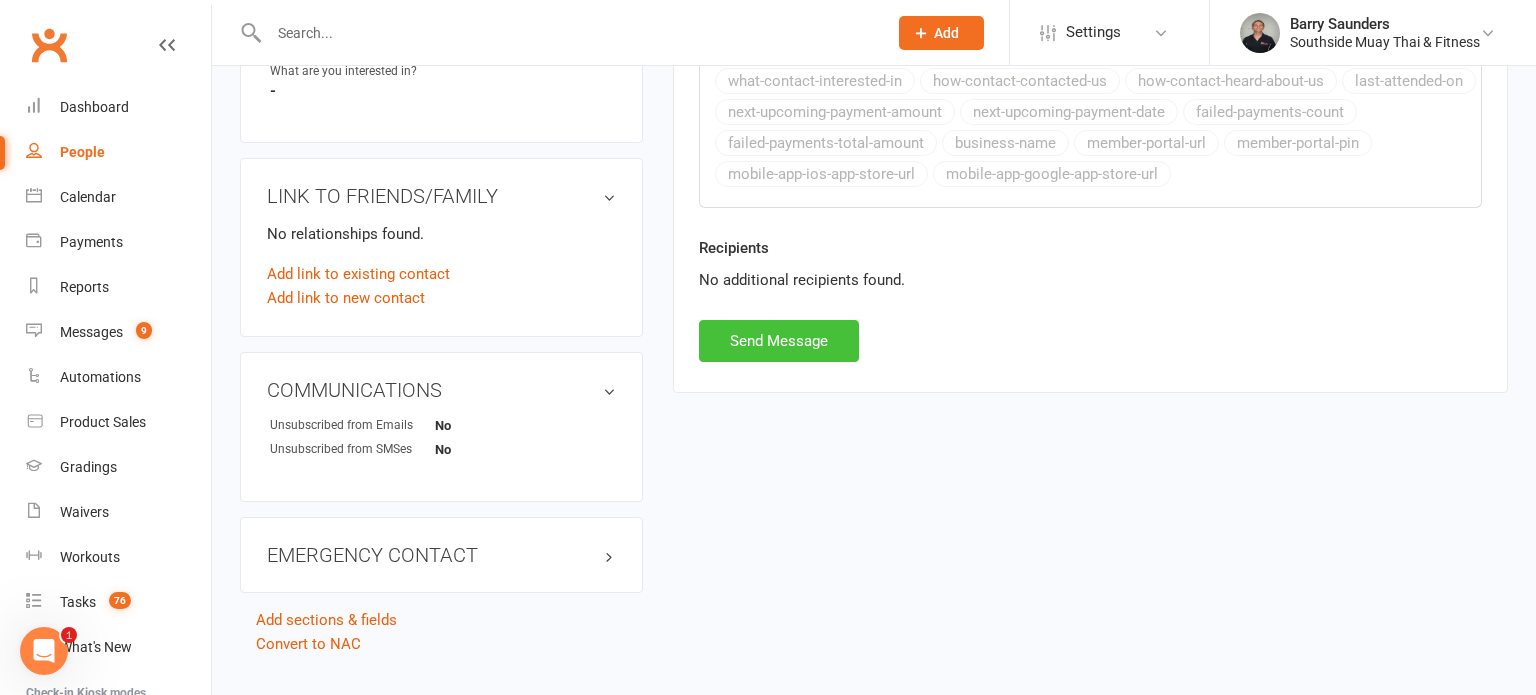 click on "Send Message" at bounding box center (779, 341) 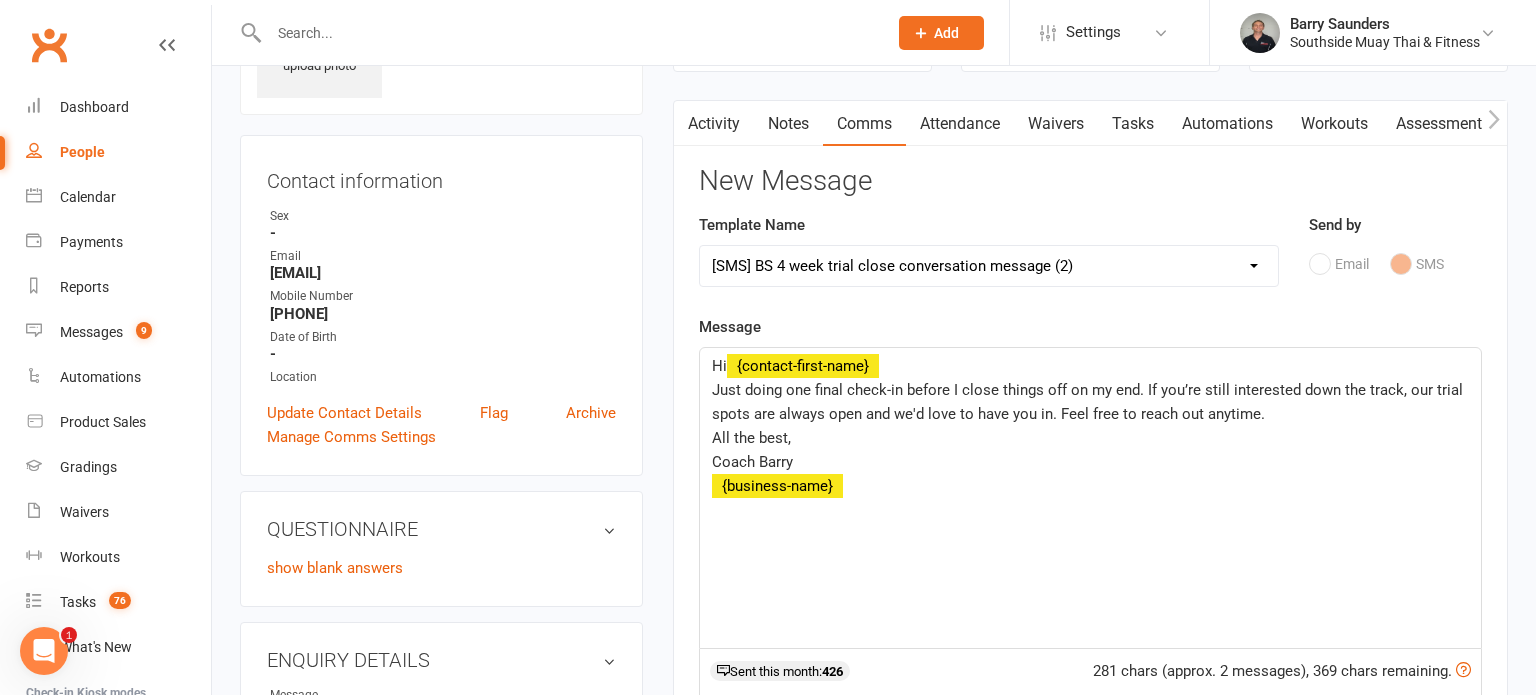 select 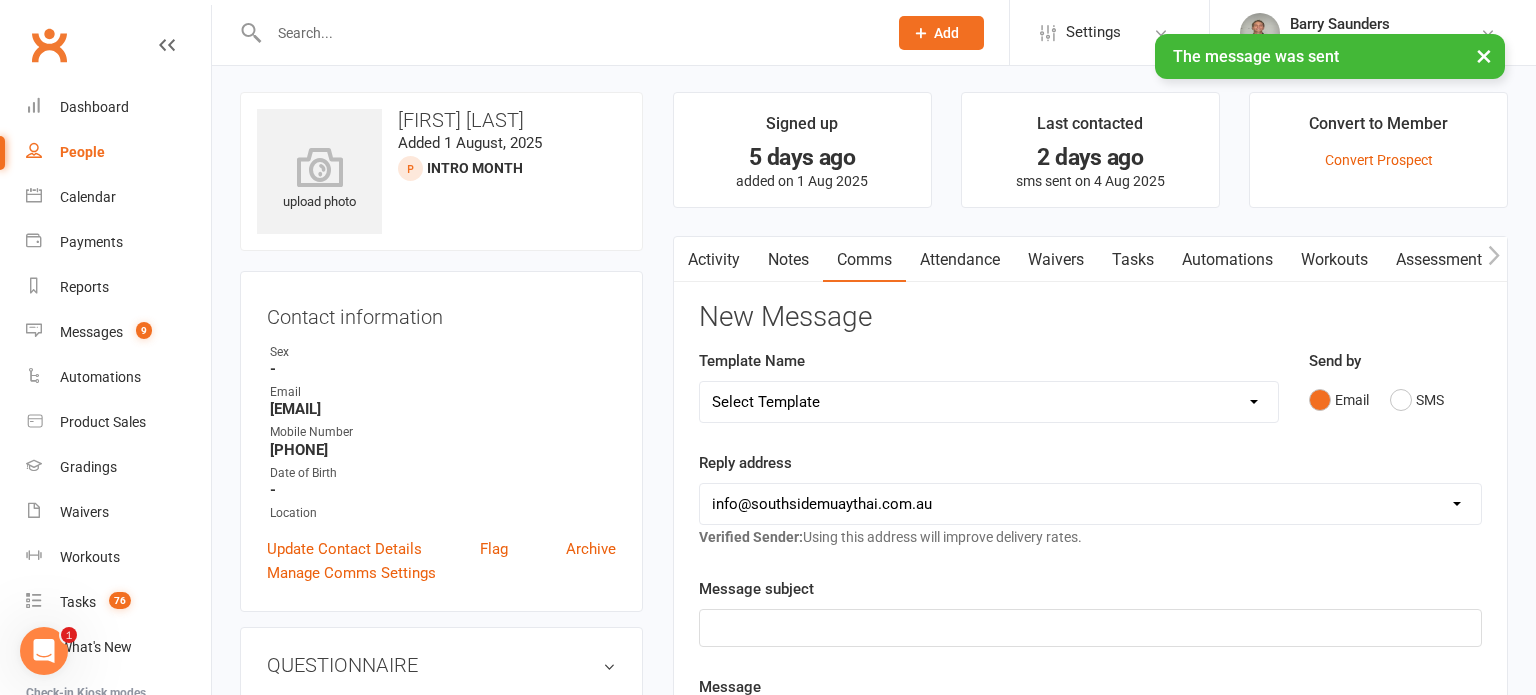 scroll, scrollTop: 0, scrollLeft: 0, axis: both 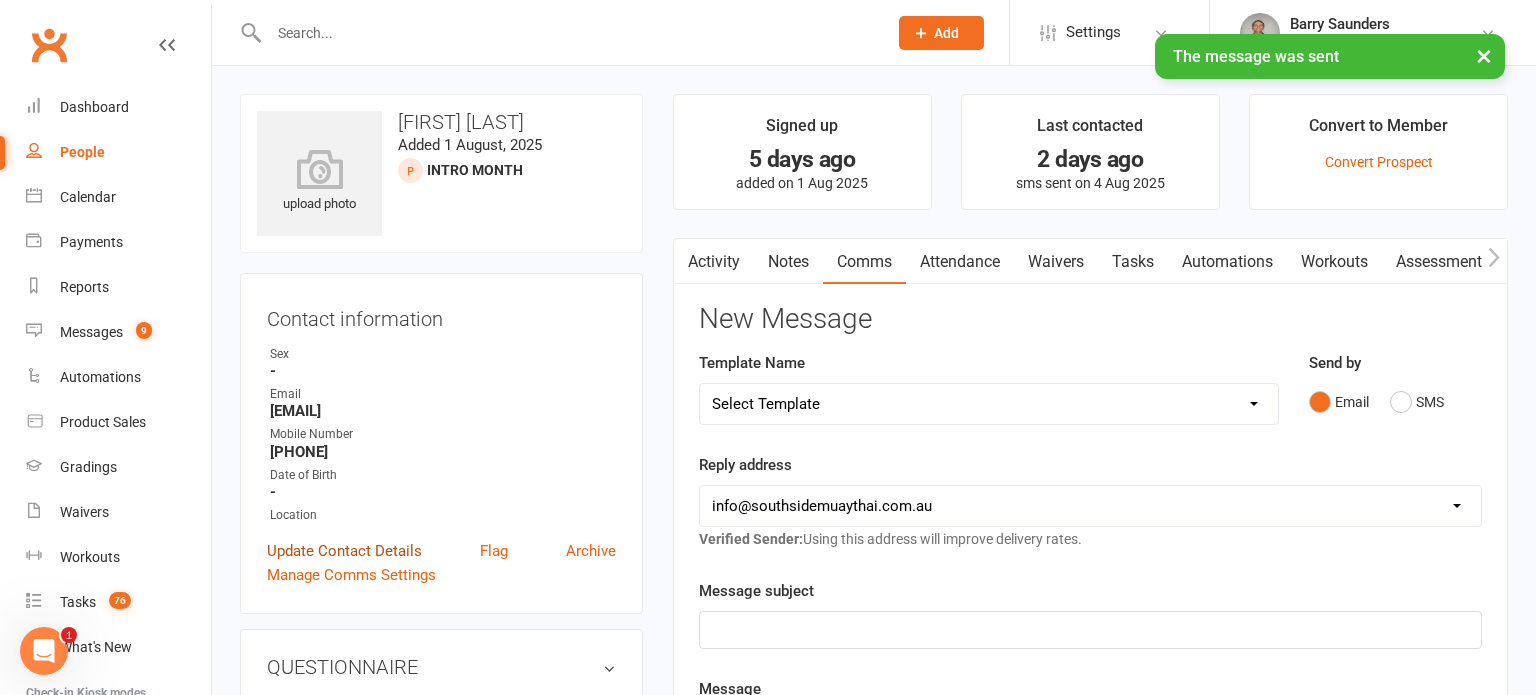 click on "Update Contact Details" at bounding box center [344, 551] 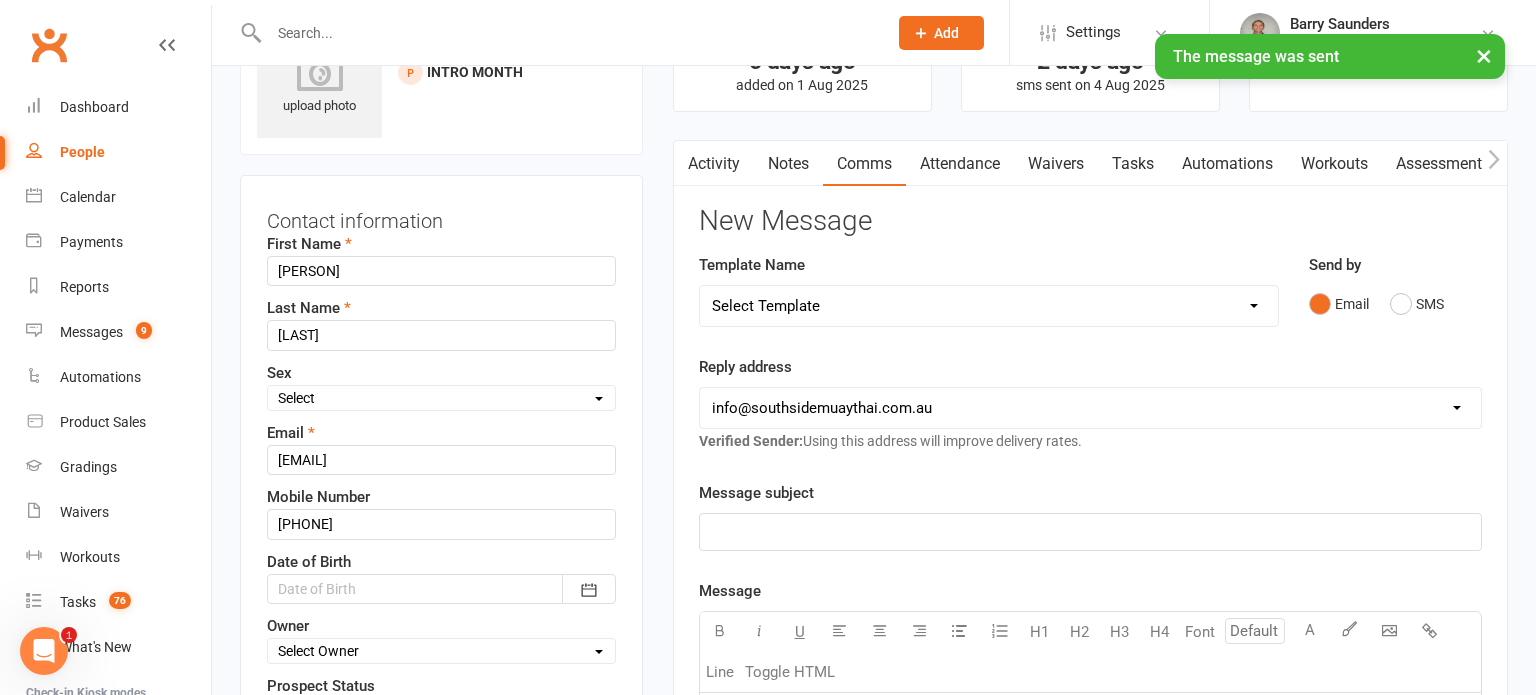 scroll, scrollTop: 243, scrollLeft: 0, axis: vertical 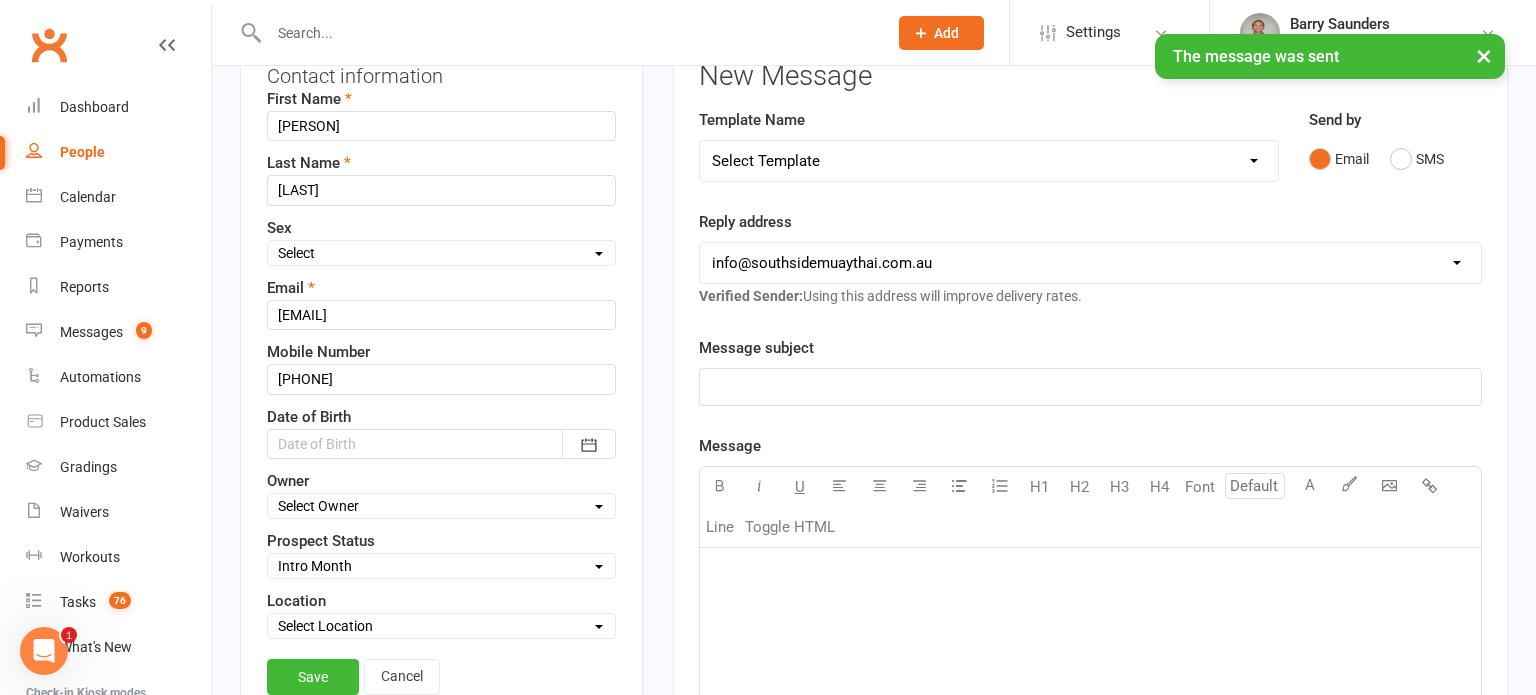 click on "Select Initial Contact 28 Day LBE - Contact Needed 28 Day LBE - Intro Class Booked Adults - Free Trial Booked Teens - Free Trial Booked Tigers - 7 Day Free Trial Booked Waiver Sent & Follow up Req'd Test Prospect Absent For Trial Not Interested Not Interested - Uncontactable Not Interested - Memb Waiver Not Submitted Not Interested - Post Free Trial Tigers - Initial Contact PT - Contact Needed Future Contact Needed SMS Blast YES 30min Free PT Booked  Holiday Program - Tigers Women's Health Week Sensory Friendly Beyond the Binary  Holiday Program - Contacted  Flinders FC New Year Sale 4 Week Trial Program Buddy Week Tigers Confidence Program Rush Hour Teens - 4 Week Trial 4 Week Trial - Re-engage Later Family Muay Thai Family Muay Thai - reengage later Intro Month" at bounding box center (441, 566) 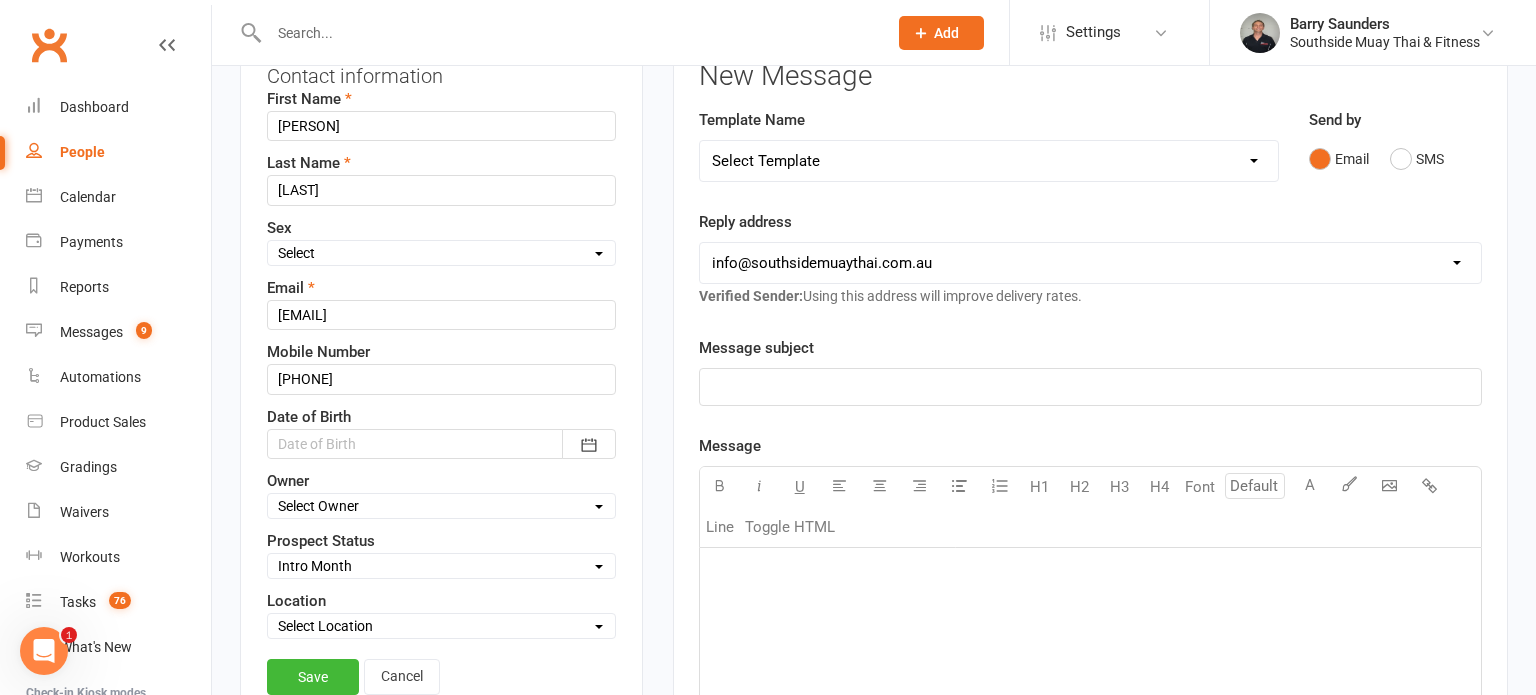select on "4 Week Trial - Re-engage Later" 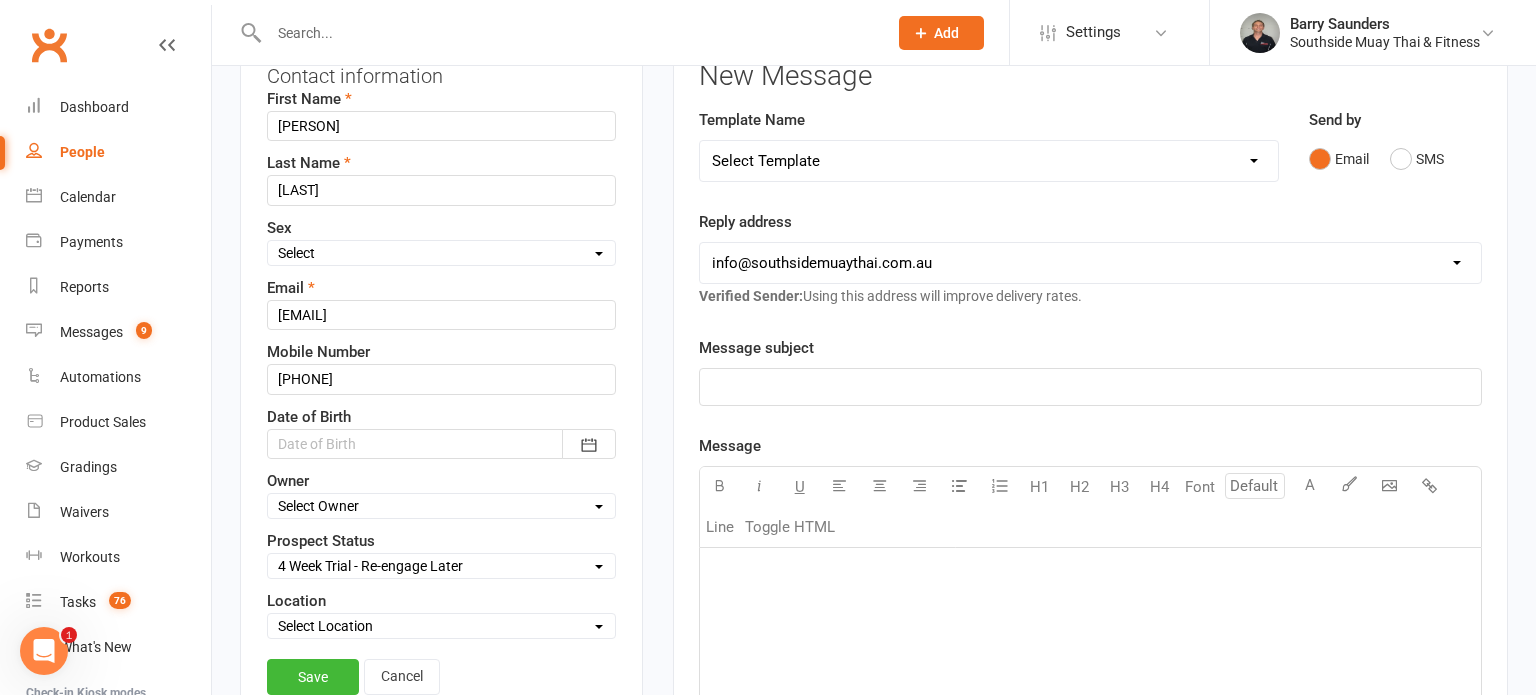 click on "Select Initial Contact 28 Day LBE - Contact Needed 28 Day LBE - Intro Class Booked Adults - Free Trial Booked Teens - Free Trial Booked Tigers - 7 Day Free Trial Booked Waiver Sent & Follow up Req'd Test Prospect Absent For Trial Not Interested Not Interested - Uncontactable Not Interested - Memb Waiver Not Submitted Not Interested - Post Free Trial Tigers - Initial Contact PT - Contact Needed Future Contact Needed SMS Blast YES 30min Free PT Booked  Holiday Program - Tigers Women's Health Week Sensory Friendly Beyond the Binary  Holiday Program - Contacted  Flinders FC New Year Sale 4 Week Trial Program Buddy Week Tigers Confidence Program Rush Hour Teens - 4 Week Trial 4 Week Trial - Re-engage Later Family Muay Thai Family Muay Thai - reengage later Intro Month" at bounding box center (441, 566) 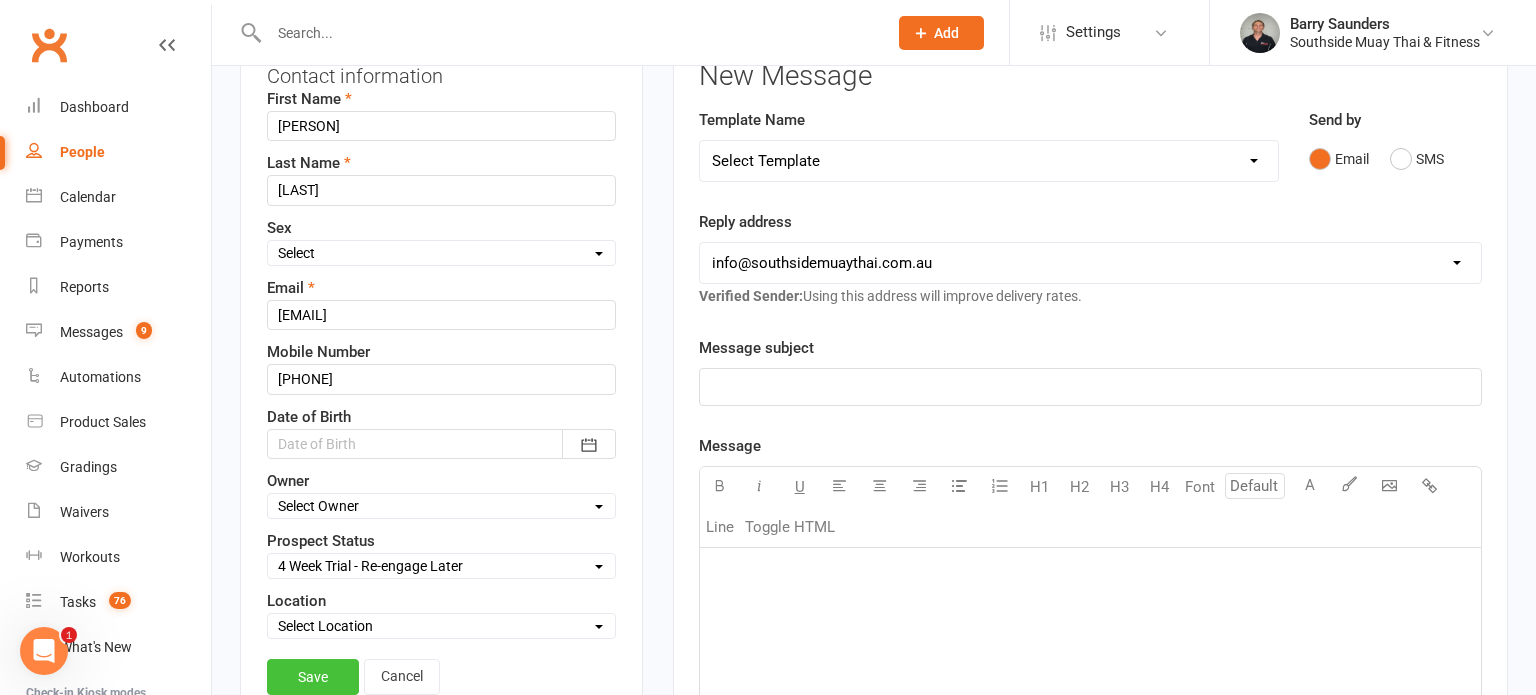click on "Save" at bounding box center (313, 677) 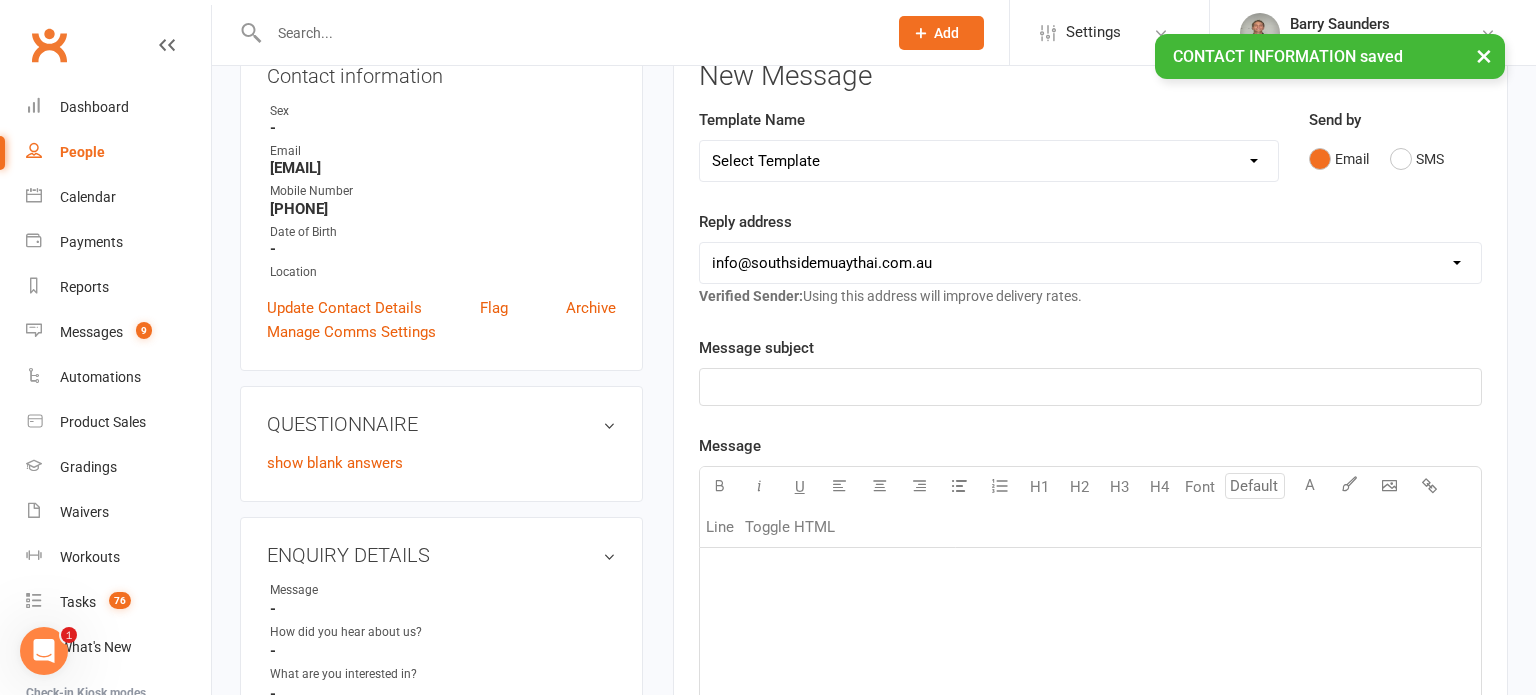 click on "People" at bounding box center [82, 152] 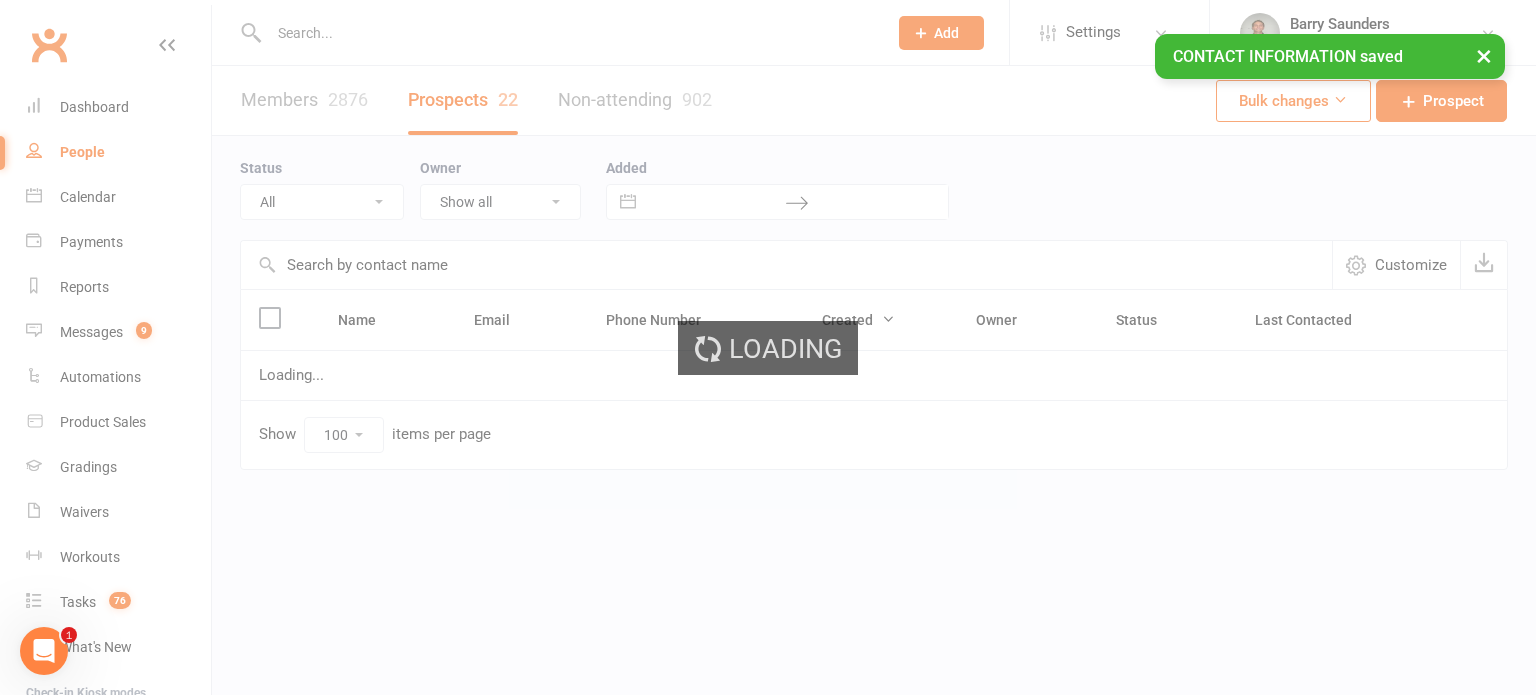 scroll, scrollTop: 0, scrollLeft: 0, axis: both 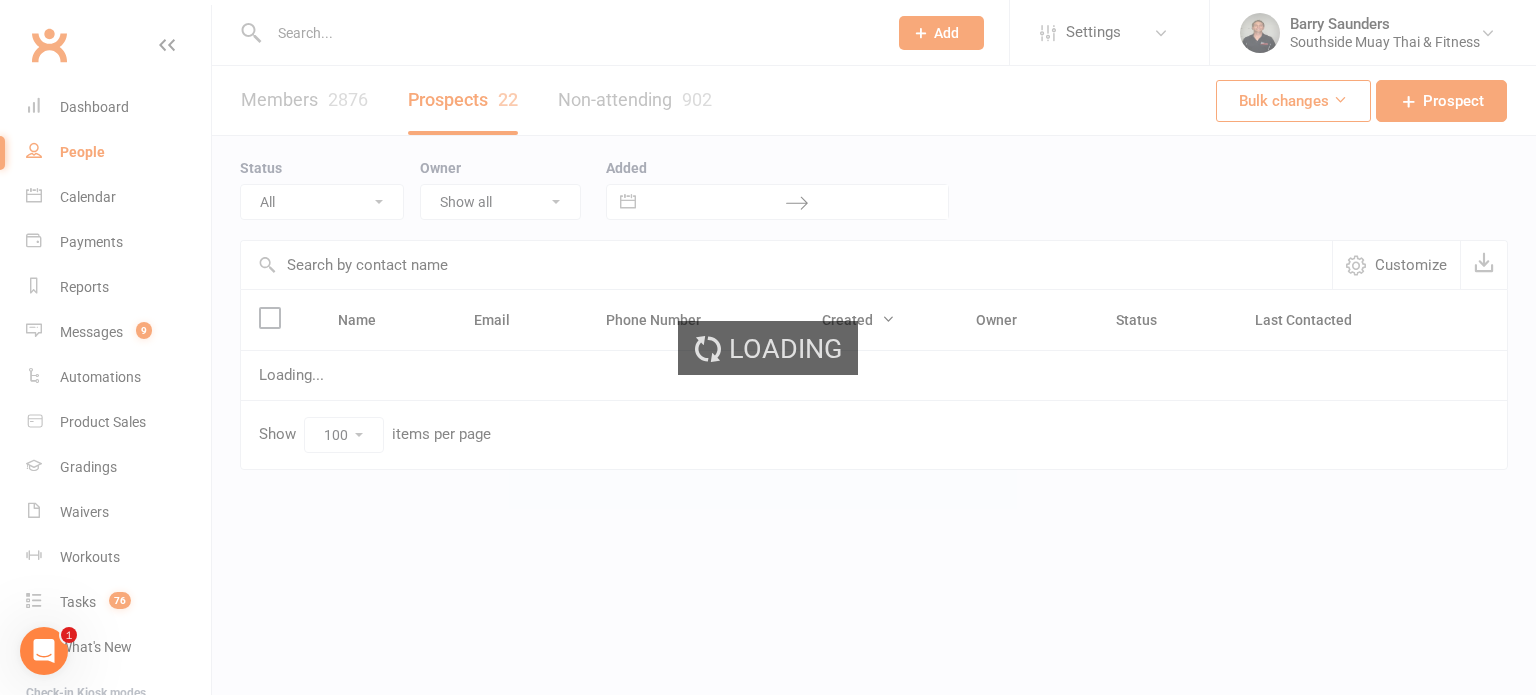 select on "Intro Month" 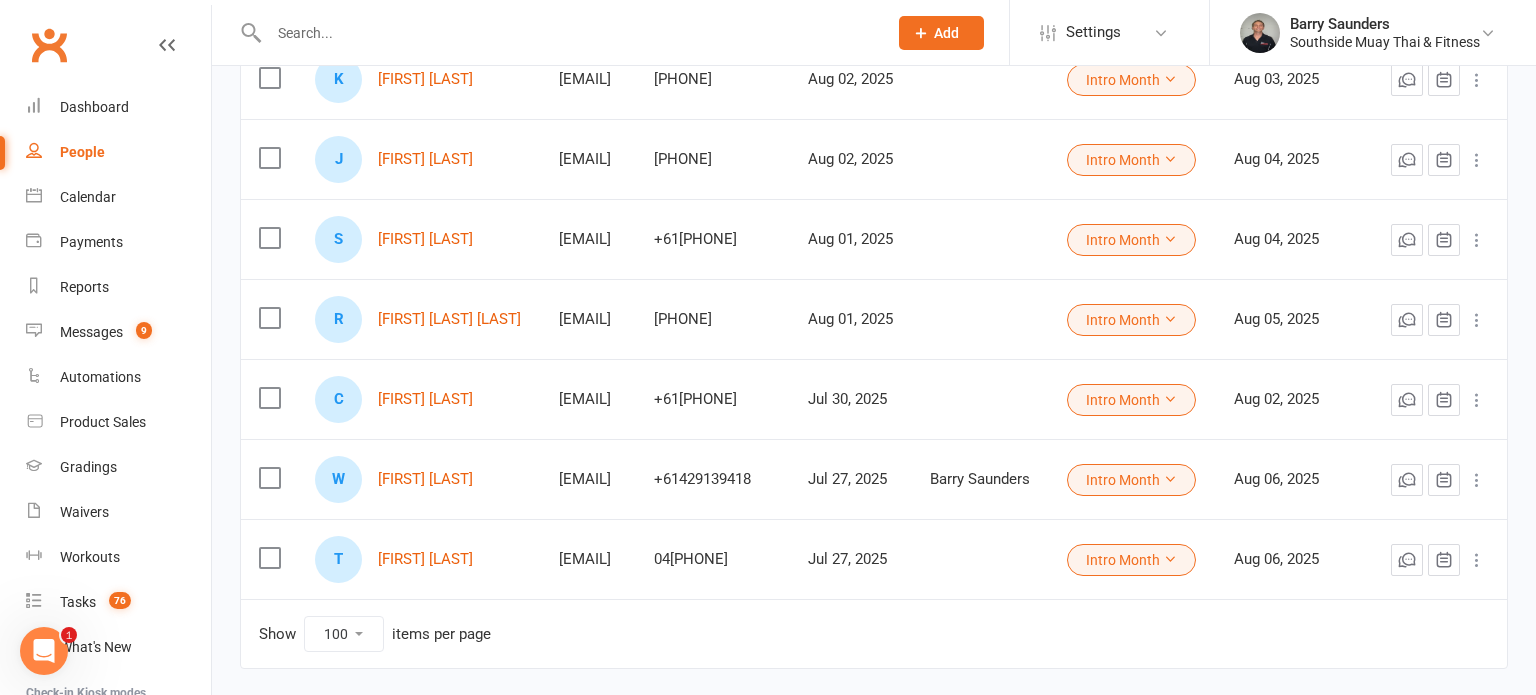 scroll, scrollTop: 1506, scrollLeft: 0, axis: vertical 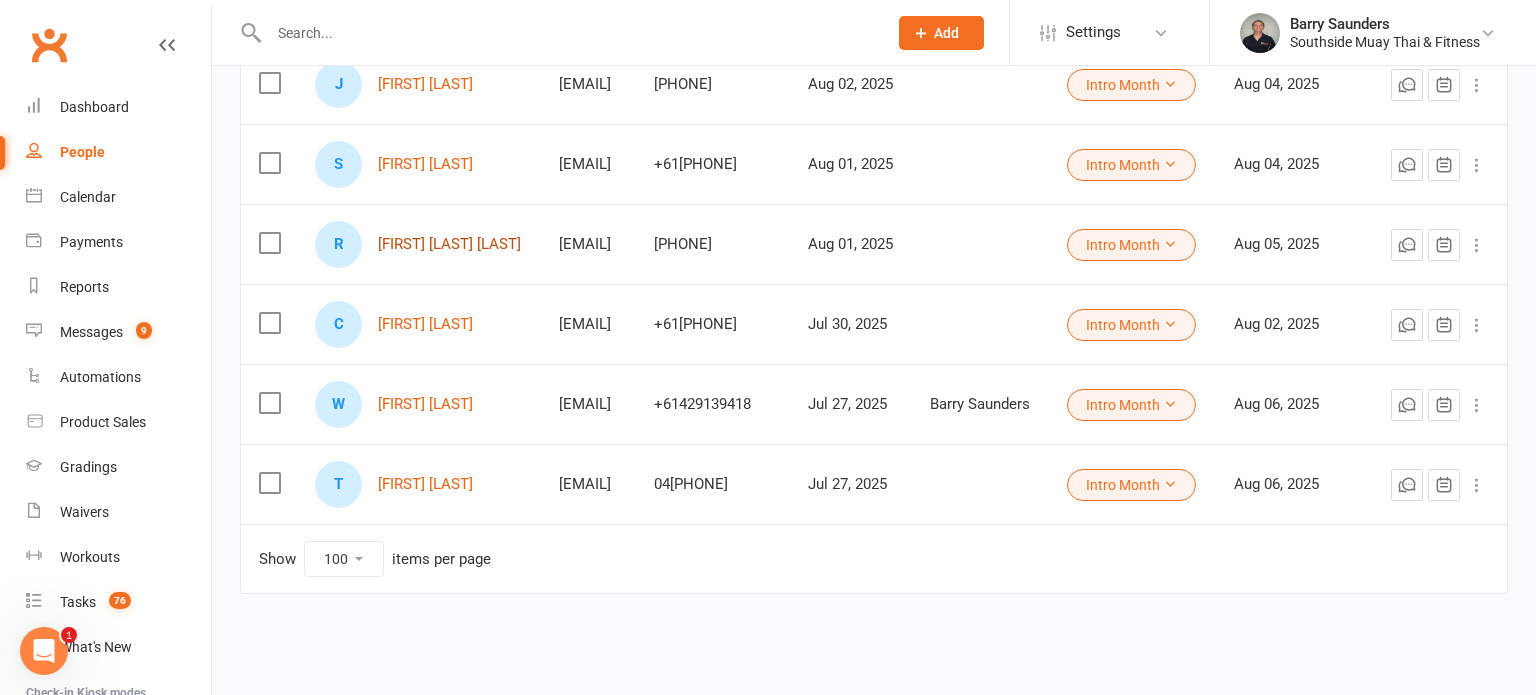 click on "[FIRST] [LAST] [LAST]" at bounding box center [449, 244] 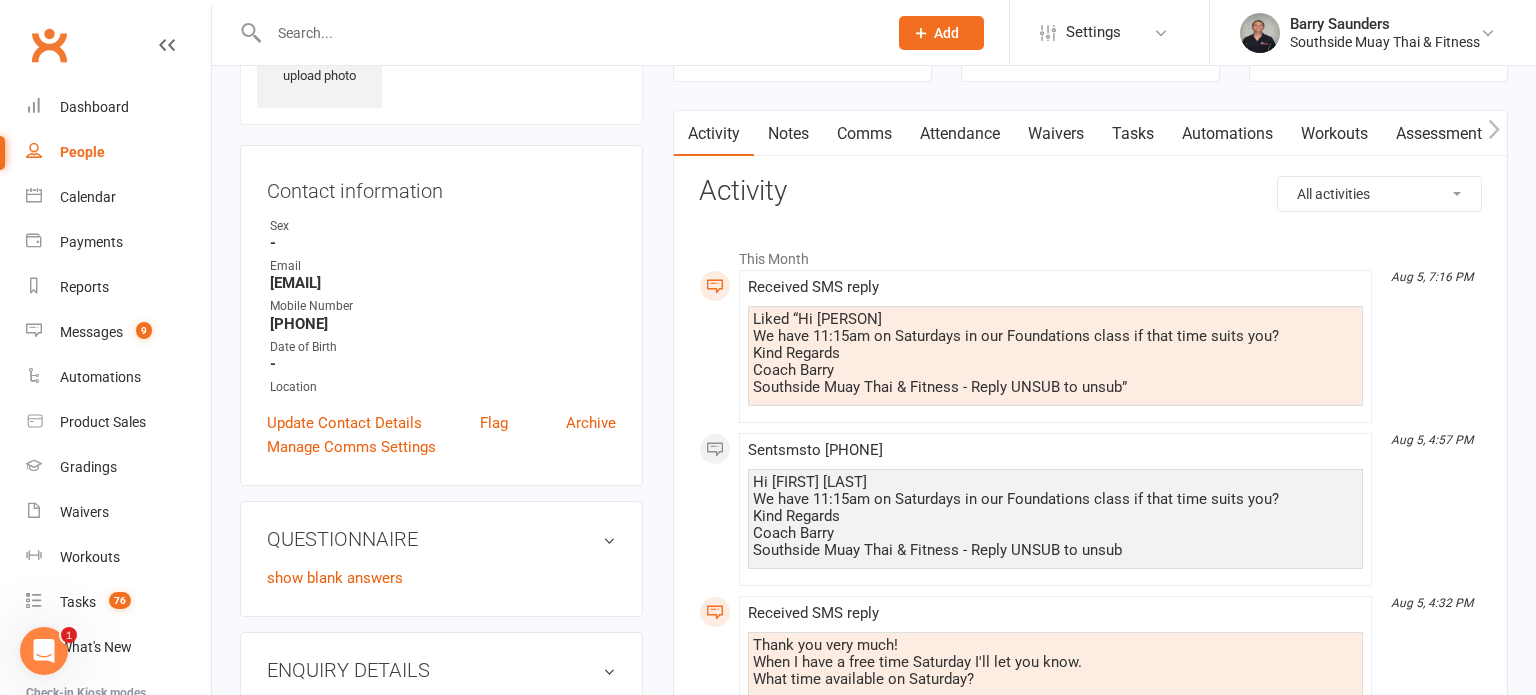 scroll, scrollTop: 98, scrollLeft: 0, axis: vertical 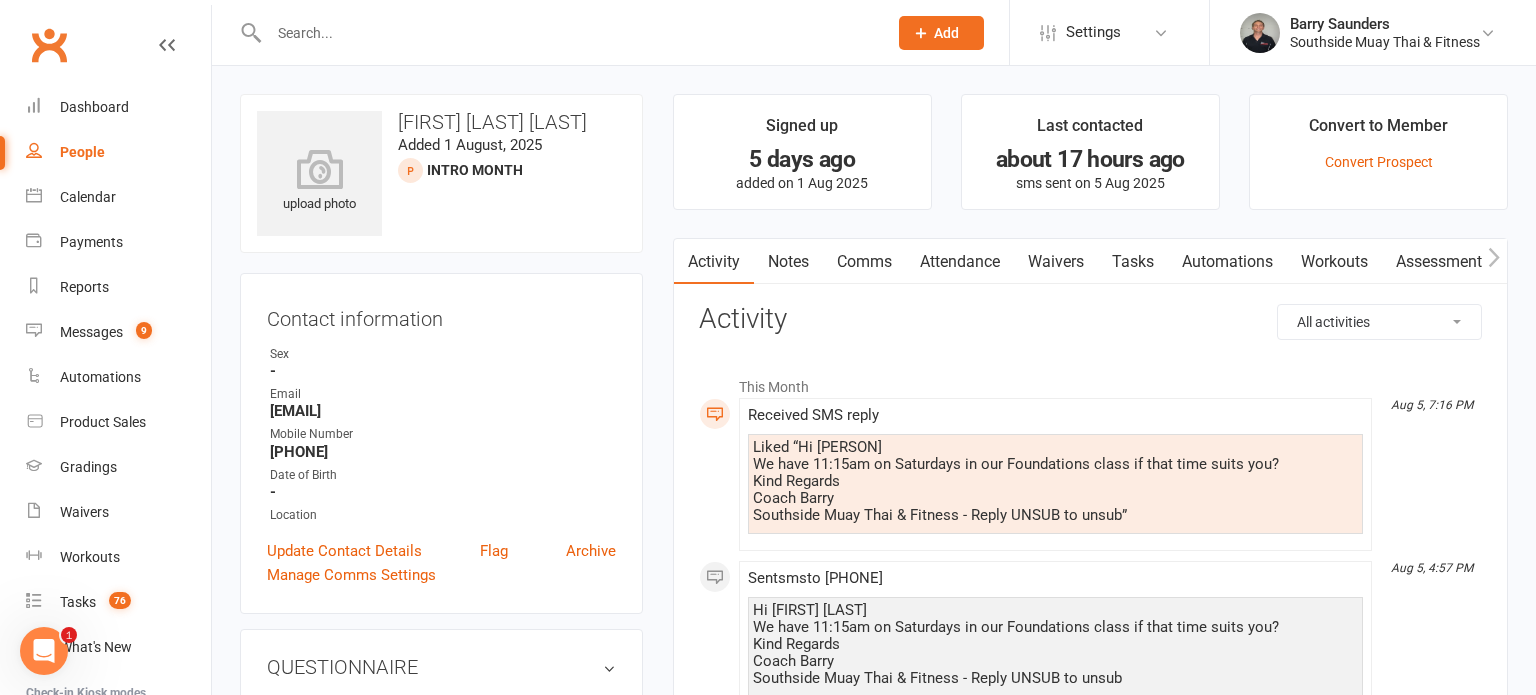 click on "Last contacted about 17 hours ago sms sent on 5 Aug 2025" at bounding box center [1090, 152] 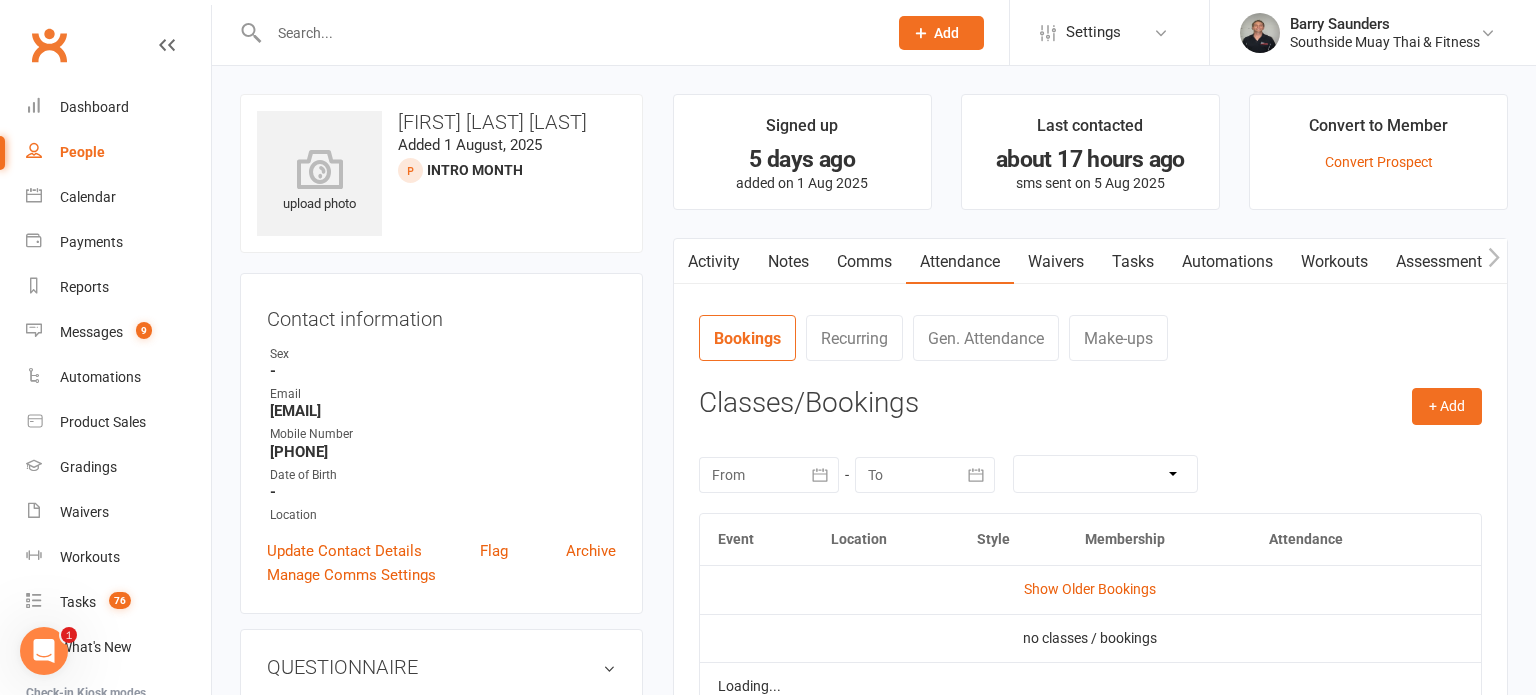 click on "Attendance" at bounding box center (960, 262) 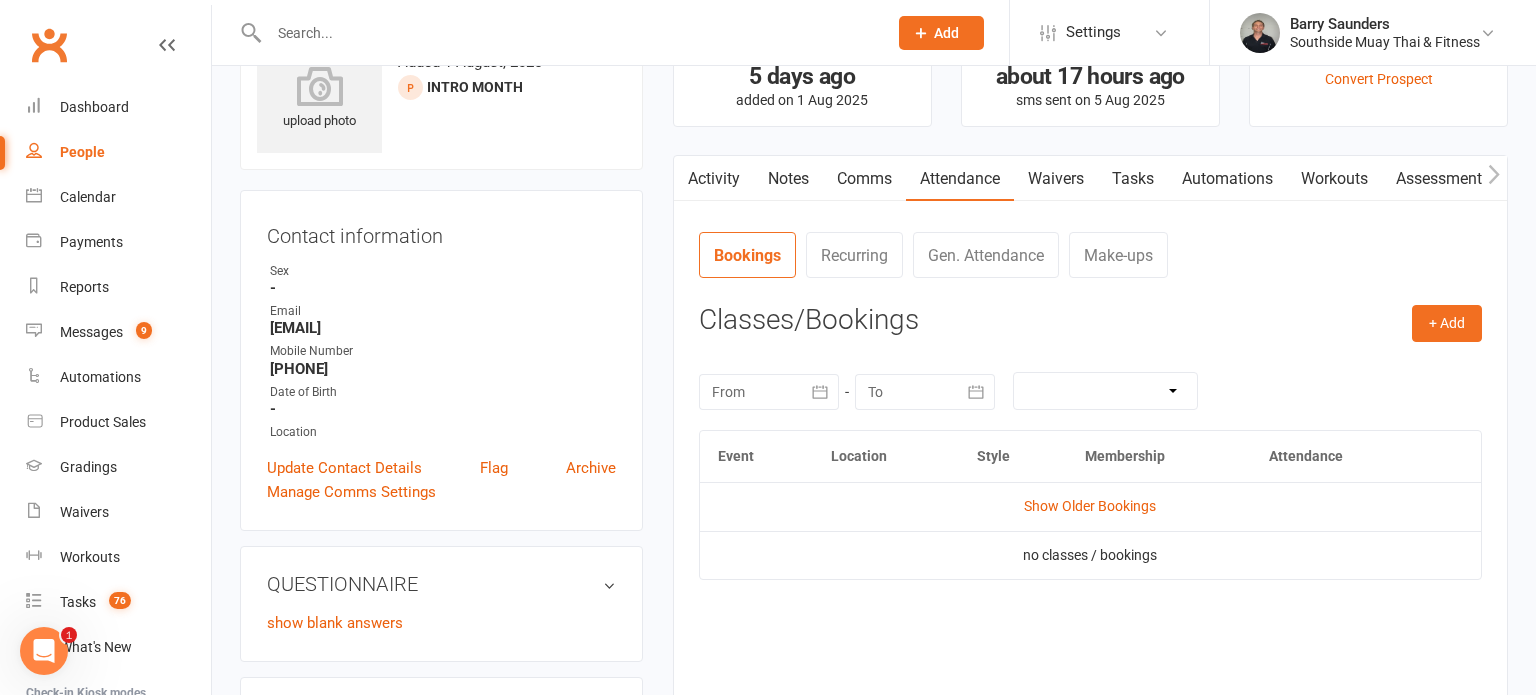 scroll, scrollTop: 92, scrollLeft: 0, axis: vertical 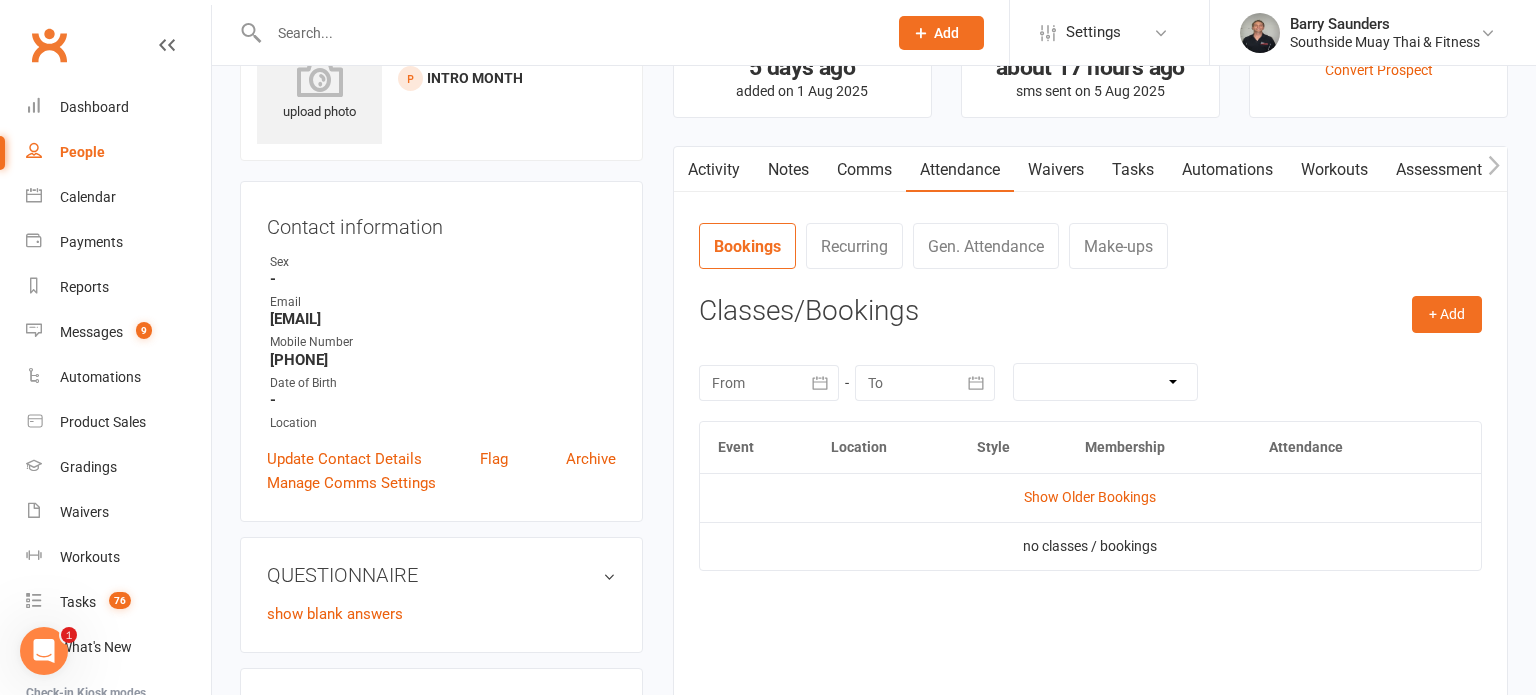 click on "People" at bounding box center (82, 152) 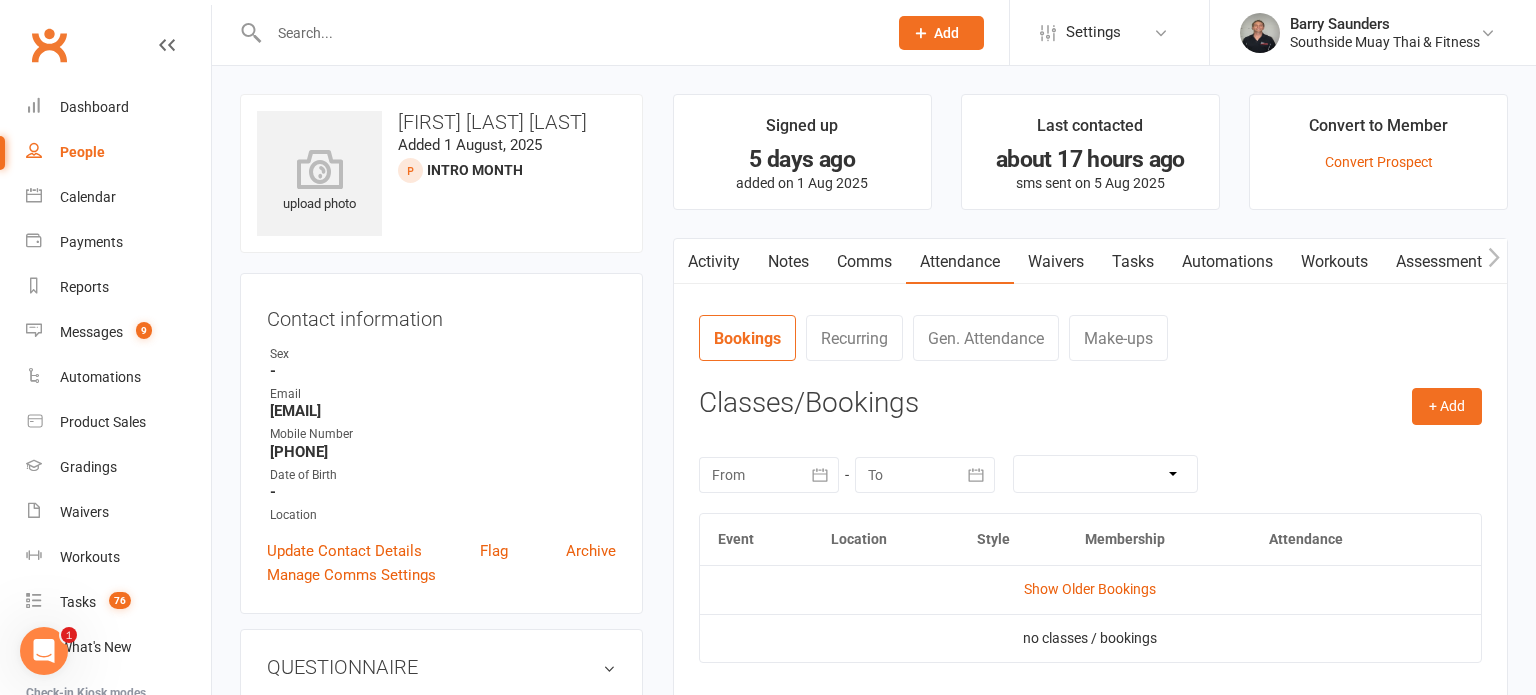 select on "100" 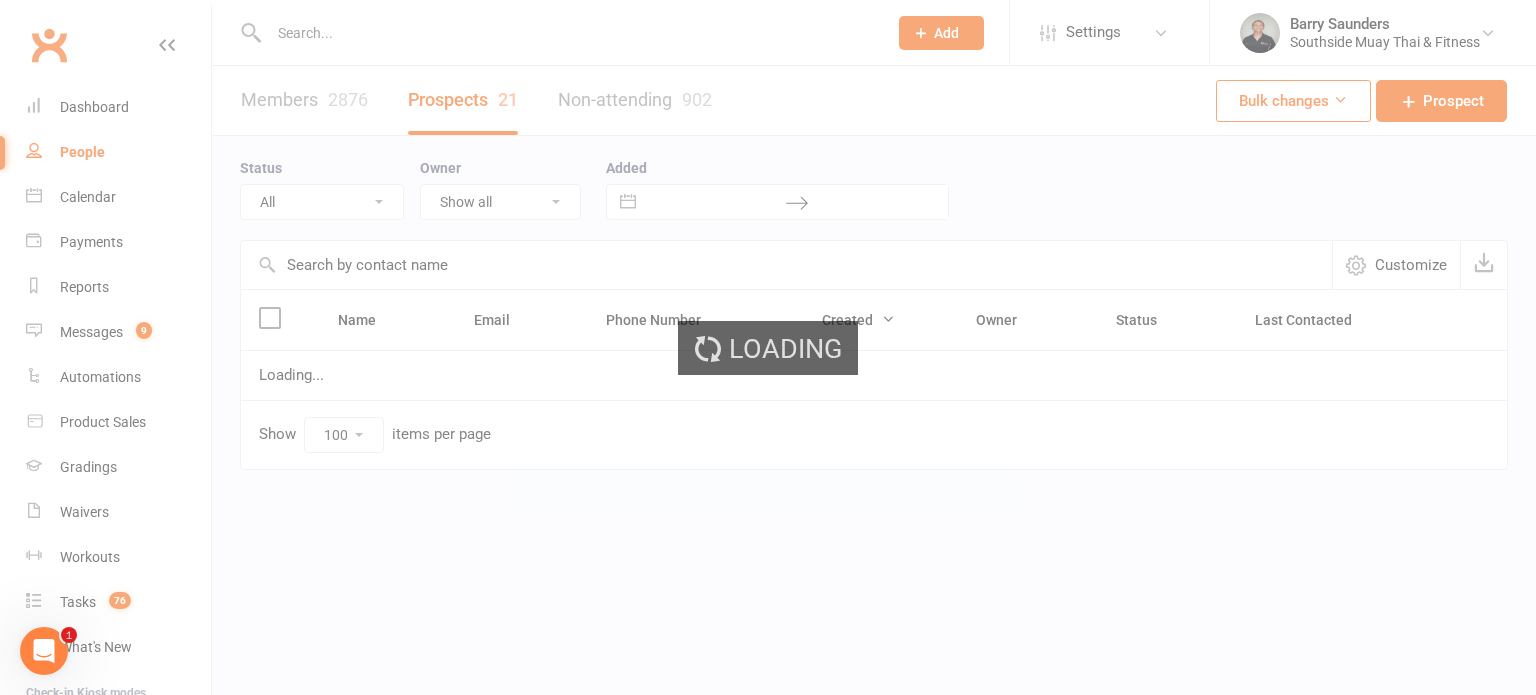 select on "Intro Month" 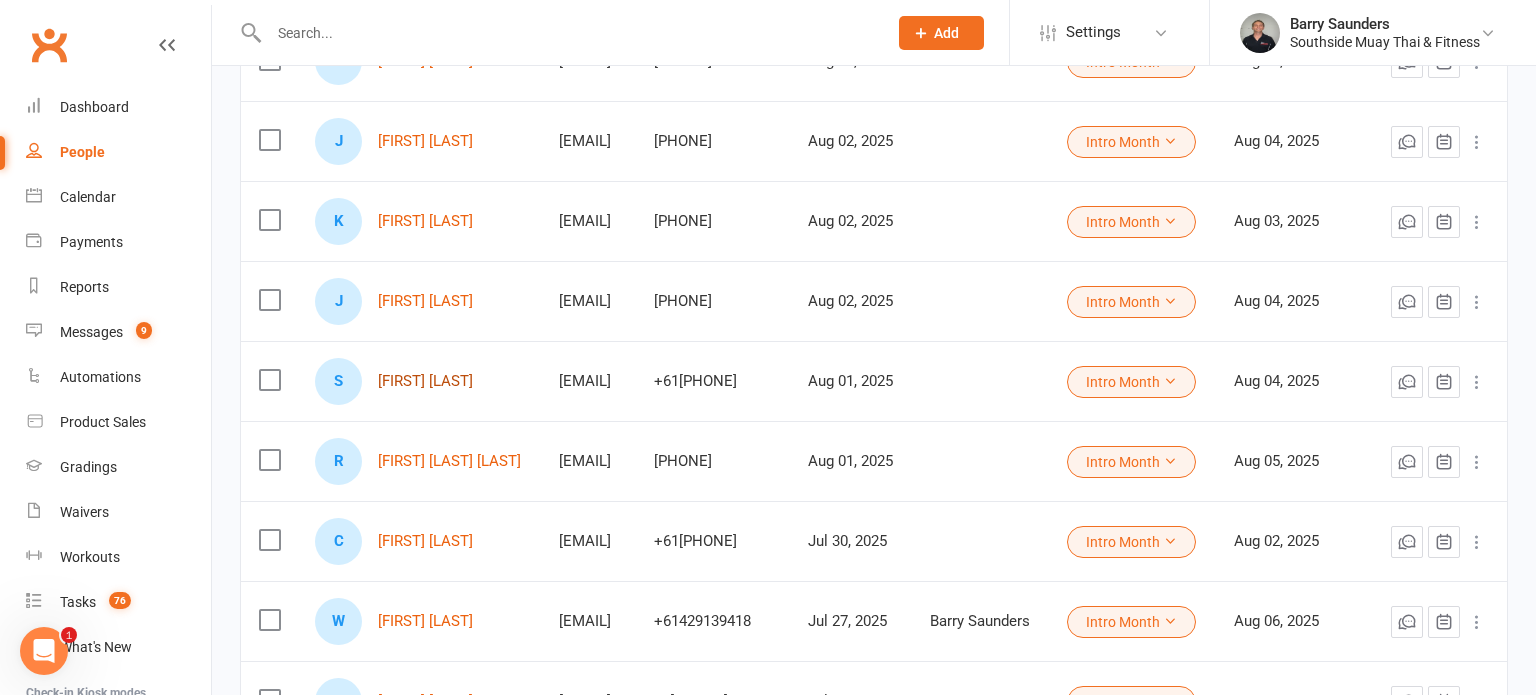scroll, scrollTop: 1292, scrollLeft: 0, axis: vertical 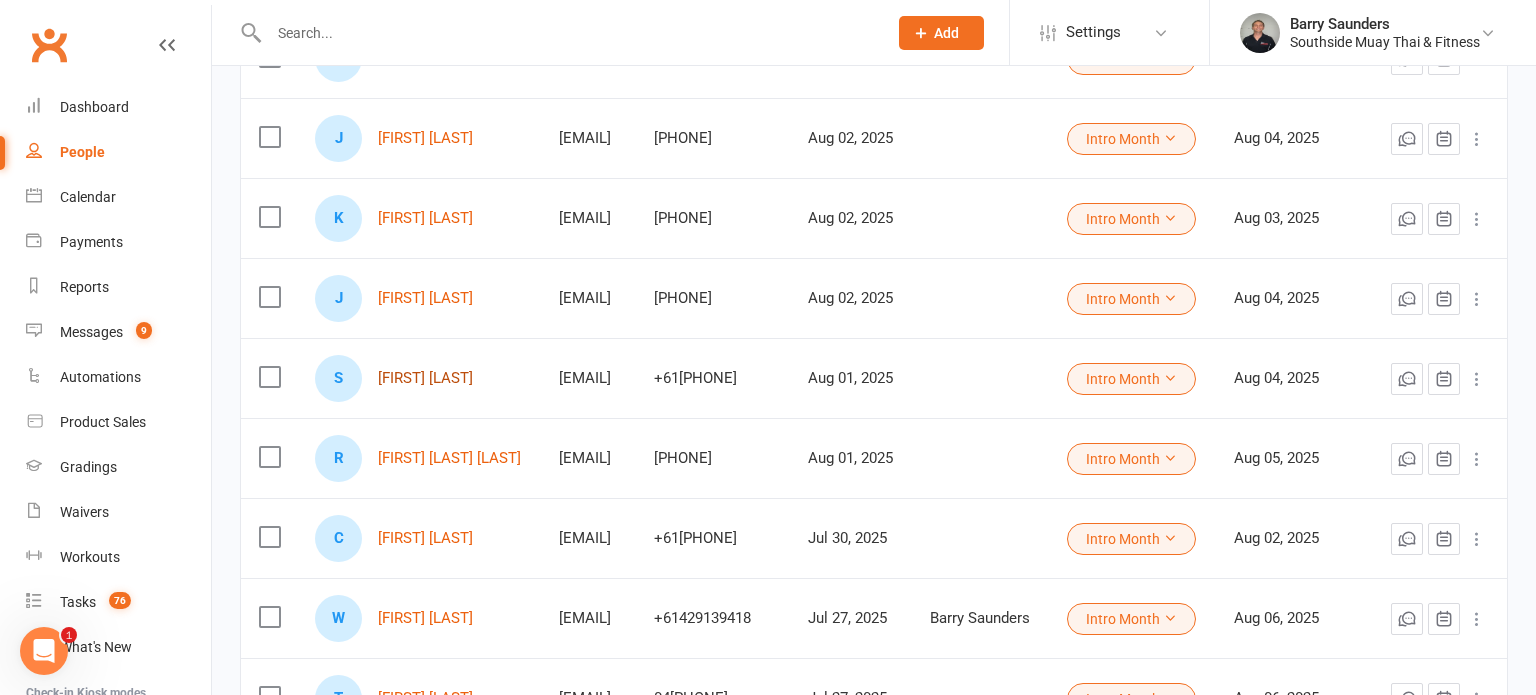 click on "[FIRST] [LAST]" at bounding box center [425, 378] 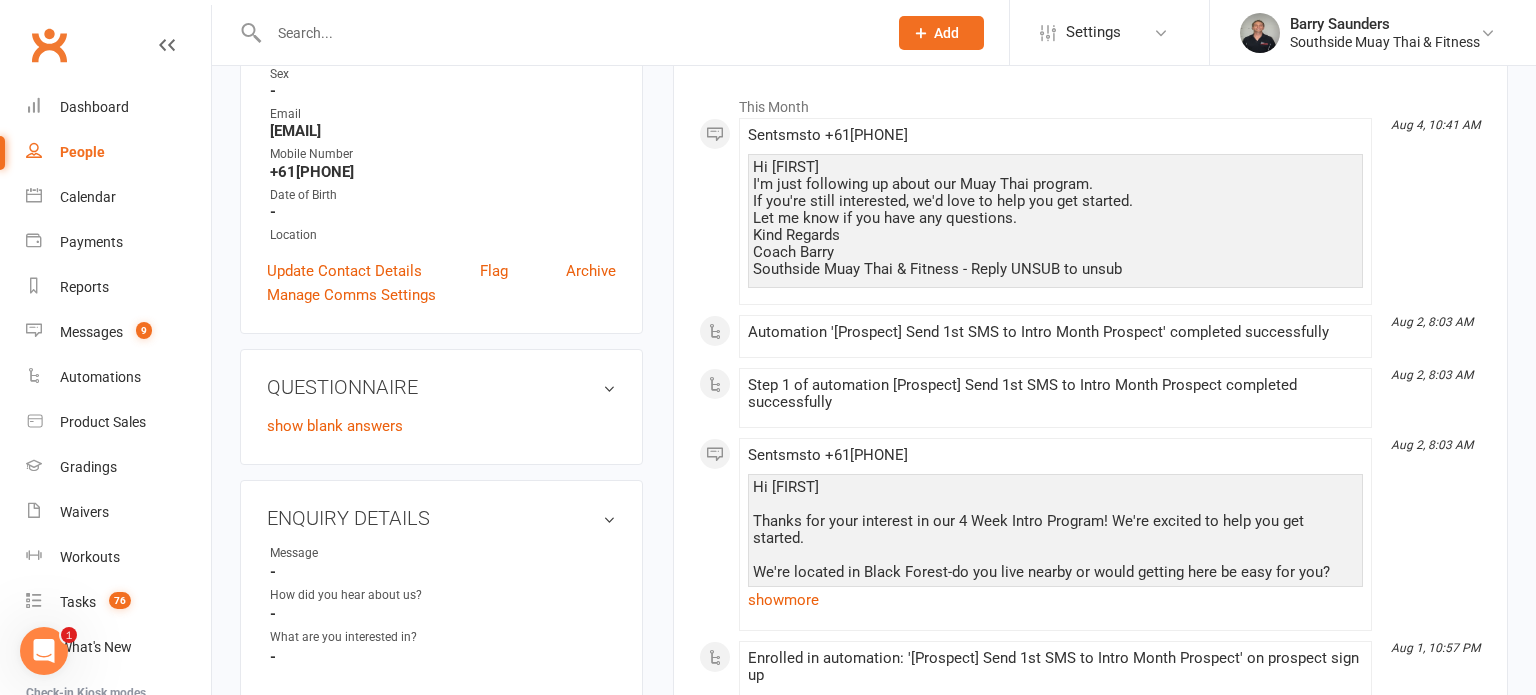 scroll, scrollTop: 0, scrollLeft: 0, axis: both 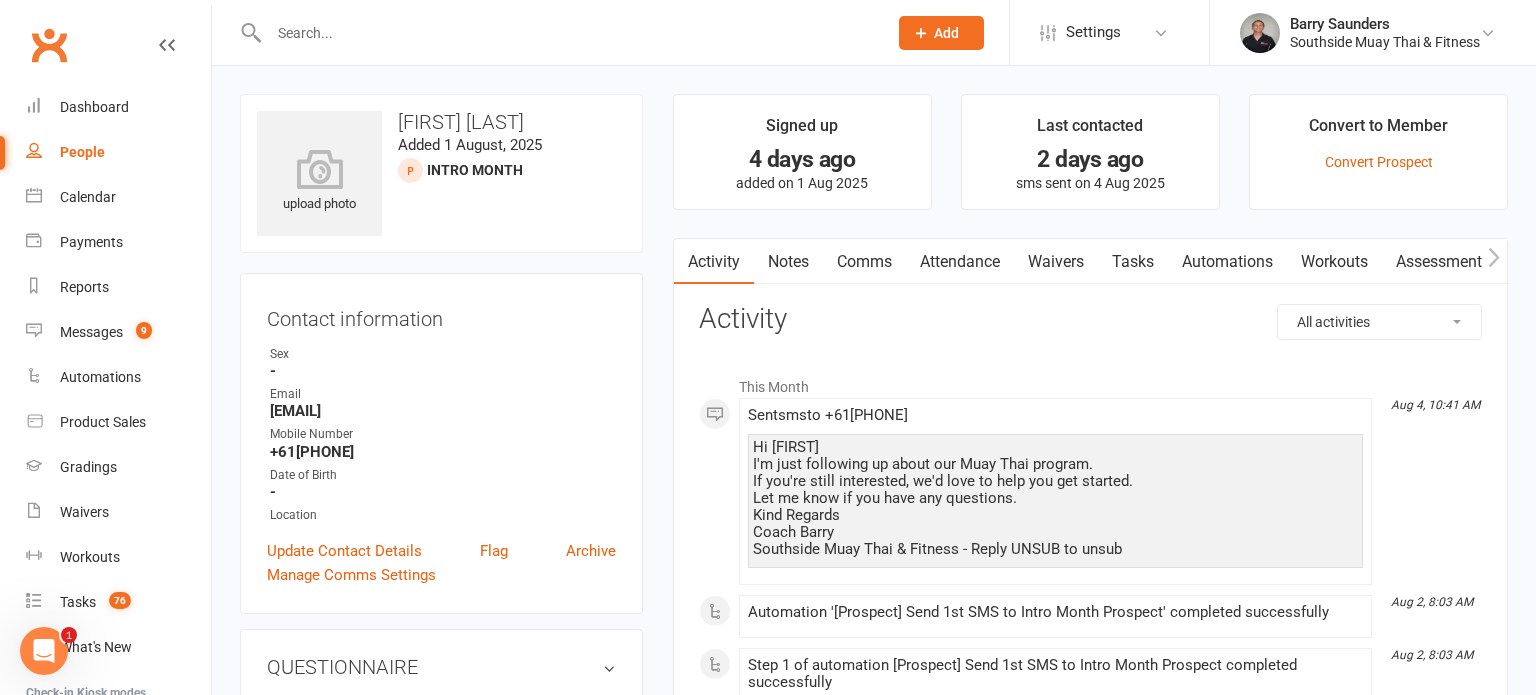 click on "Comms" at bounding box center [864, 262] 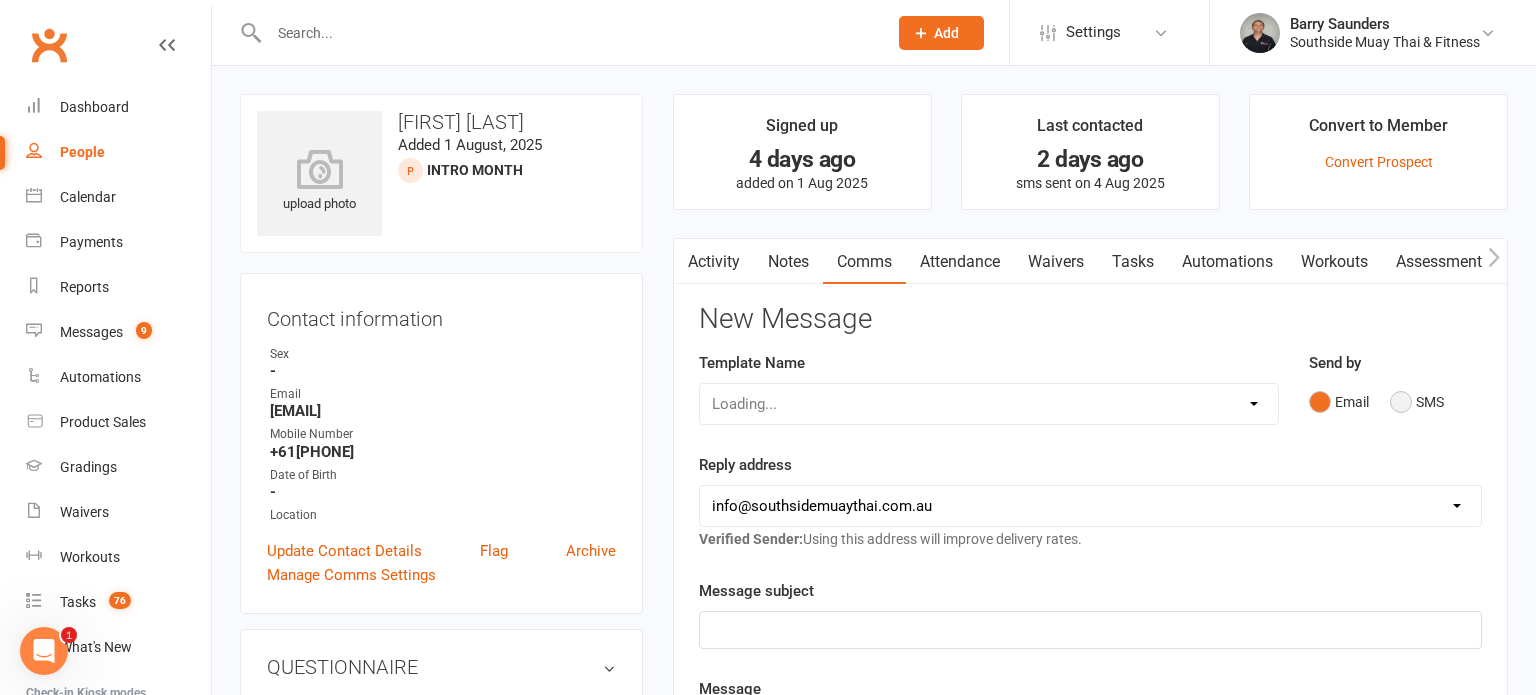 click on "SMS" at bounding box center [1417, 402] 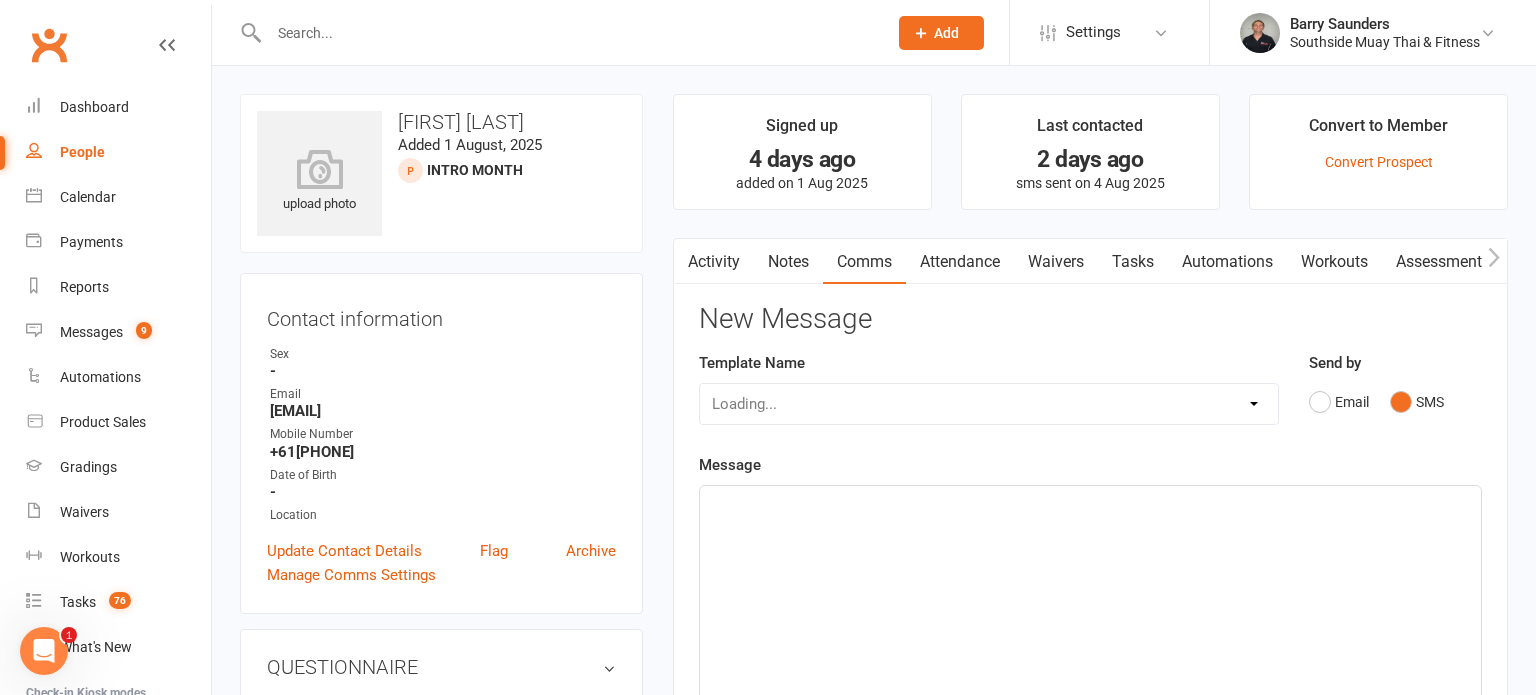 click on "Loading..." at bounding box center [989, 404] 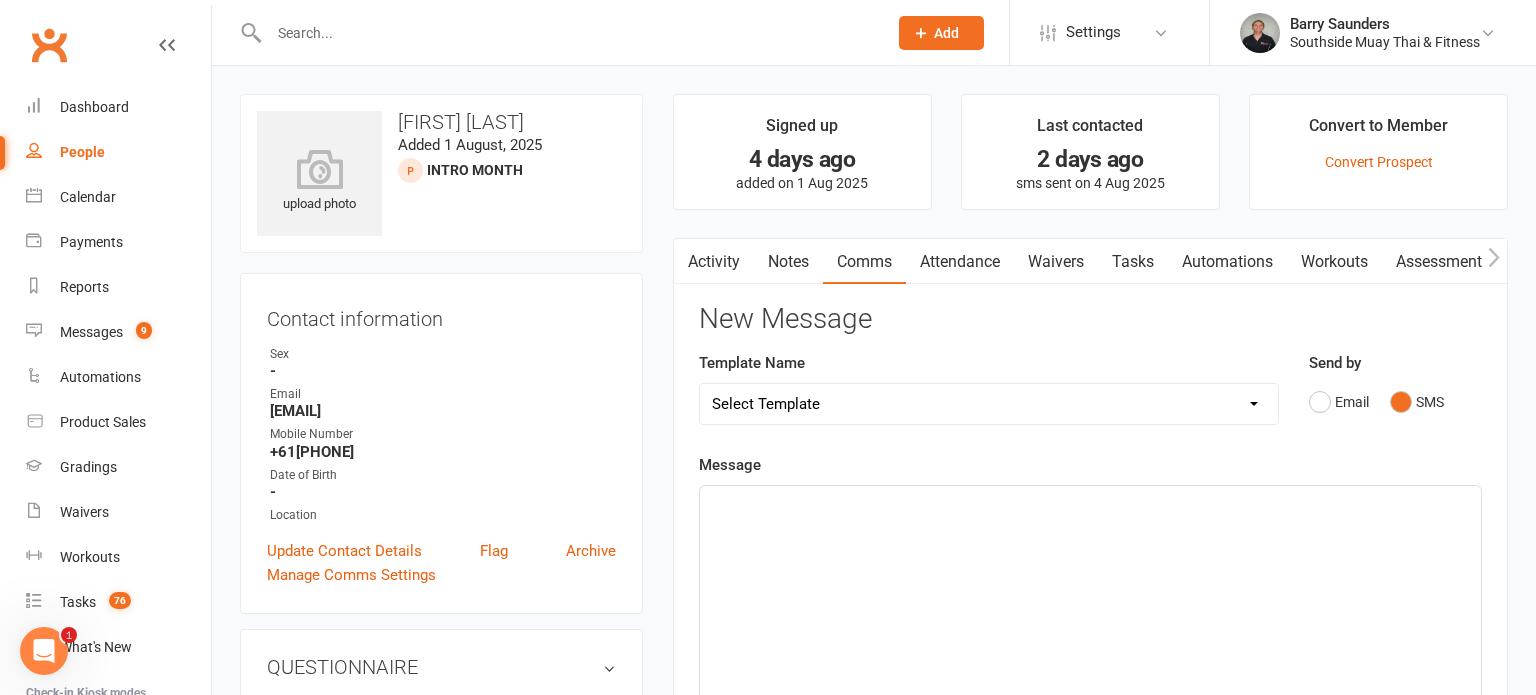 click on "Select Template [SMS] Outreach Message: High Risk – Personal From Trainer + Reengagement Offer [SMS] Outreach Message: High Risk – Re-Engagement Offer [SMS] Outreach Message: High Risk – Re-Engagement Offer [SMS] Outreach Message: Low Risk – Friendly Check-In [SMS] Outreach Message: Low Risk – Friendly Check-In Confidence [SMS] Outreach Message: Medium Risk – Personal Follow-Up [SMS] Outreach Message: Medium Risk – Personal Follow-Up (1) [SMS] Outreach Message: Medium Risk – Personal Follow-Up (Havent seen you/support) (1) [SMS] Retention - Grading Congrats [SMS] Retention - Great to see you back at the gym (1) [SMS] Retention - Great to see you back at the gym (2) [SMS] Retention - Havent Seen You Lately (1) [SMS] Retention - Havent Seen You Lately (2) [SMS] Retention - Havent Seen You Lately (3) [SMS] Retention - Havent Seen You Lately PT offer [SMS] Retention - Hows training going to Parent (1) [SMS] Retention - Hows training going to Parent (2) [SMS] Retention - Keep up the great work" at bounding box center (989, 404) 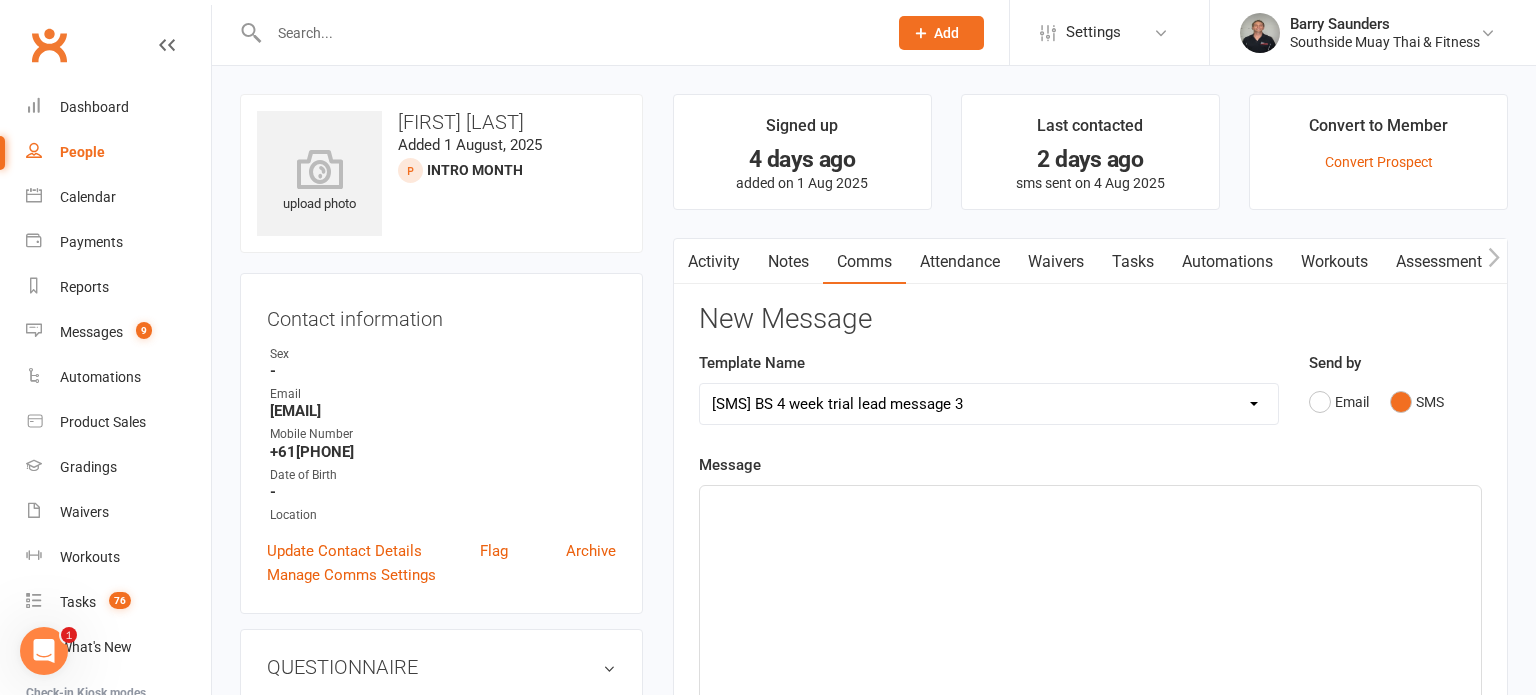click on "Select Template [SMS] Outreach Message: High Risk – Personal From Trainer + Reengagement Offer [SMS] Outreach Message: High Risk – Re-Engagement Offer [SMS] Outreach Message: High Risk – Re-Engagement Offer [SMS] Outreach Message: Low Risk – Friendly Check-In [SMS] Outreach Message: Low Risk – Friendly Check-In Confidence [SMS] Outreach Message: Medium Risk – Personal Follow-Up [SMS] Outreach Message: Medium Risk – Personal Follow-Up (1) [SMS] Outreach Message: Medium Risk – Personal Follow-Up (Havent seen you/support) (1) [SMS] Retention - Grading Congrats [SMS] Retention - Great to see you back at the gym (1) [SMS] Retention - Great to see you back at the gym (2) [SMS] Retention - Havent Seen You Lately (1) [SMS] Retention - Havent Seen You Lately (2) [SMS] Retention - Havent Seen You Lately (3) [SMS] Retention - Havent Seen You Lately PT offer [SMS] Retention - Hows training going to Parent (1) [SMS] Retention - Hows training going to Parent (2) [SMS] Retention - Keep up the great work" at bounding box center (989, 404) 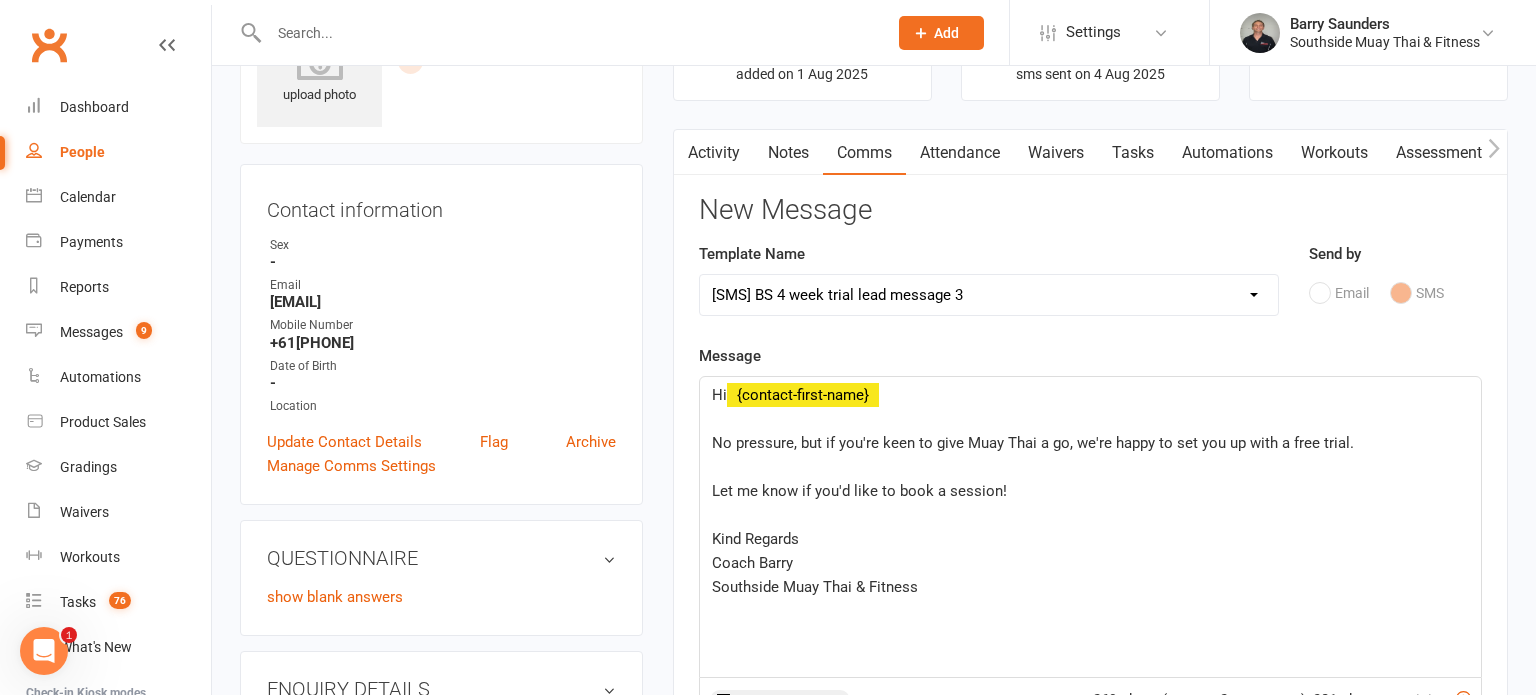 scroll, scrollTop: 111, scrollLeft: 0, axis: vertical 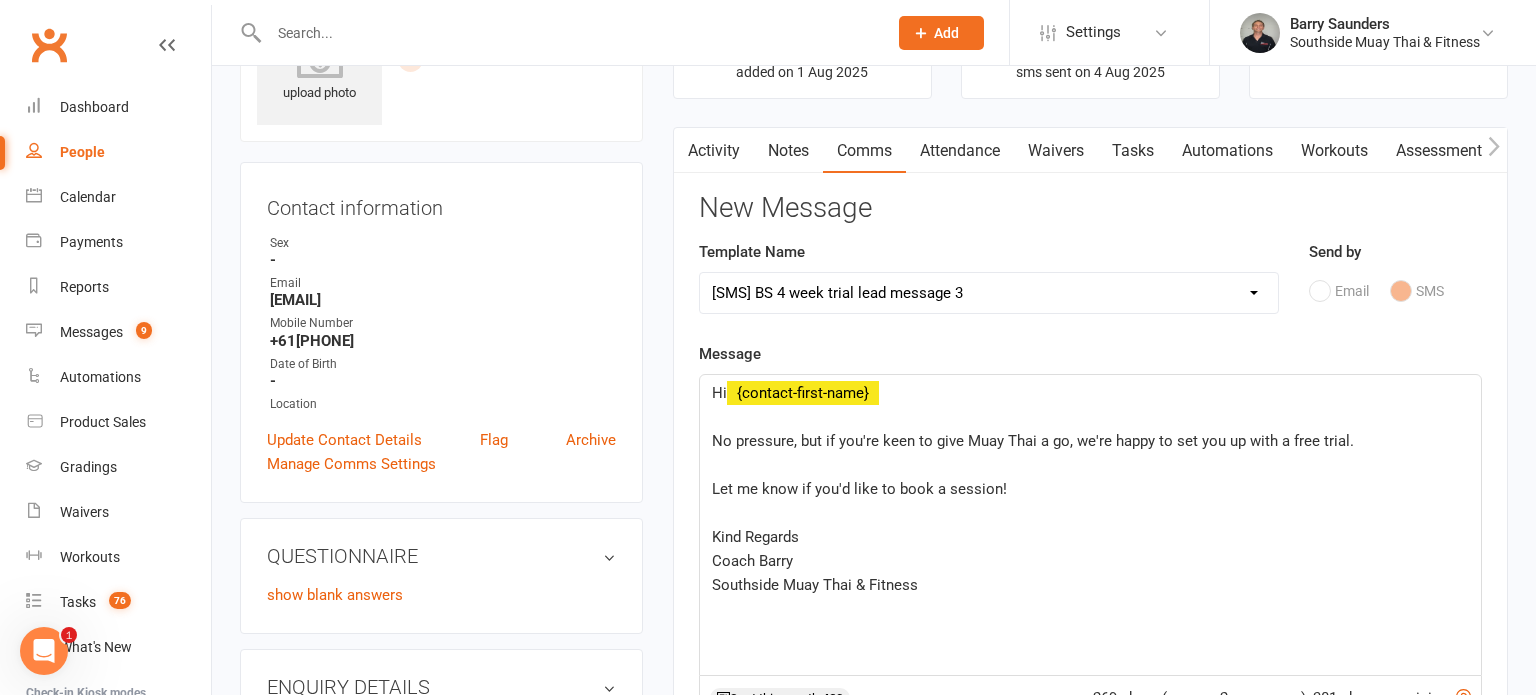 click on "Hi ﻿ {contact-first-name} ﻿ No pressure, but if you're keen to give Muay Thai a go, we're happy to set you up with a free trial. ﻿ Let me know if you'd like to book a session! ﻿ Kind Regards Coach [LAST] Southside Muay Thai & Fitness ﻿ ﻿" 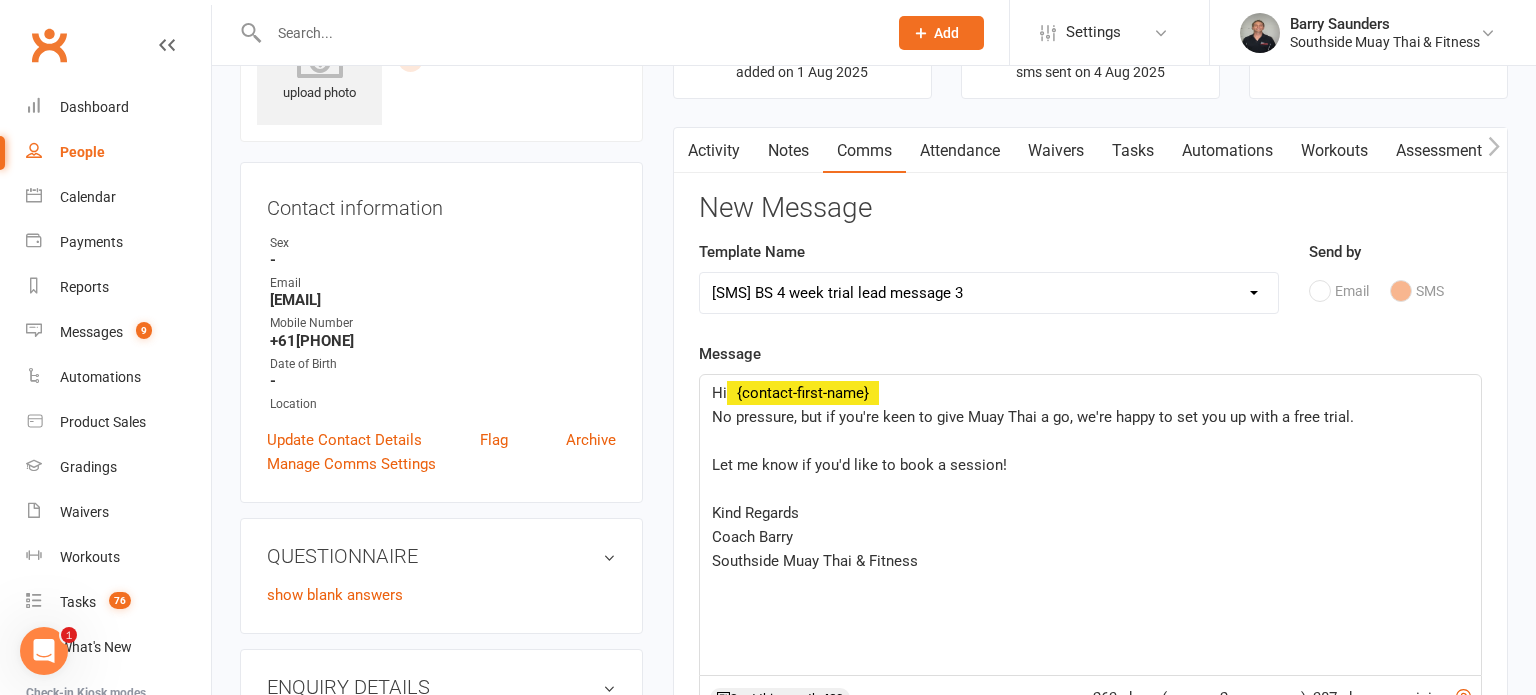 click on "Let me know if you'd like to book a session!" 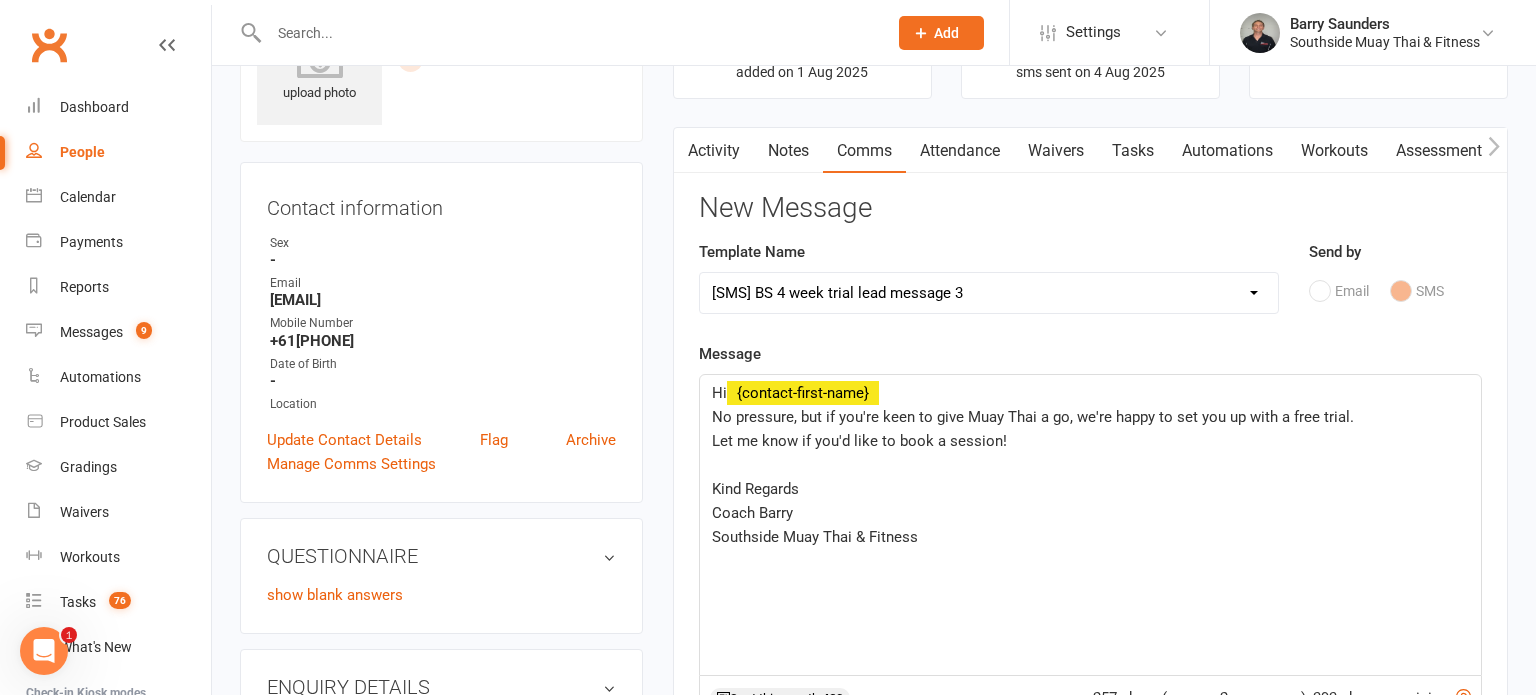 click on "Hi  ﻿ {contact-first-name} ﻿ No pressure, but if you're keen to give Muay Thai a go, we're happy to set you up with a free trial. Let me know if you'd like to book a session! ﻿ Kind Regards Coach [LAST] Southside Muay Thai & Fitness ﻿ ﻿" 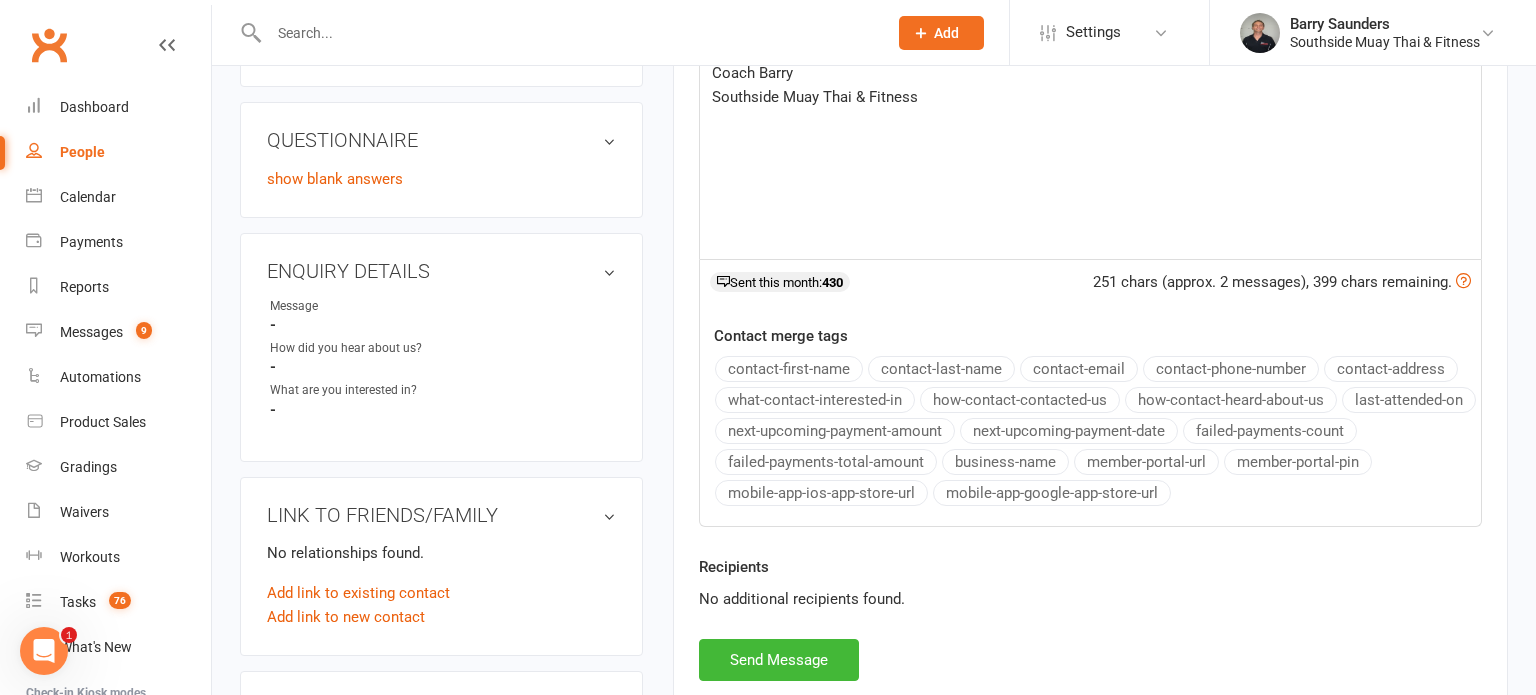 scroll, scrollTop: 532, scrollLeft: 0, axis: vertical 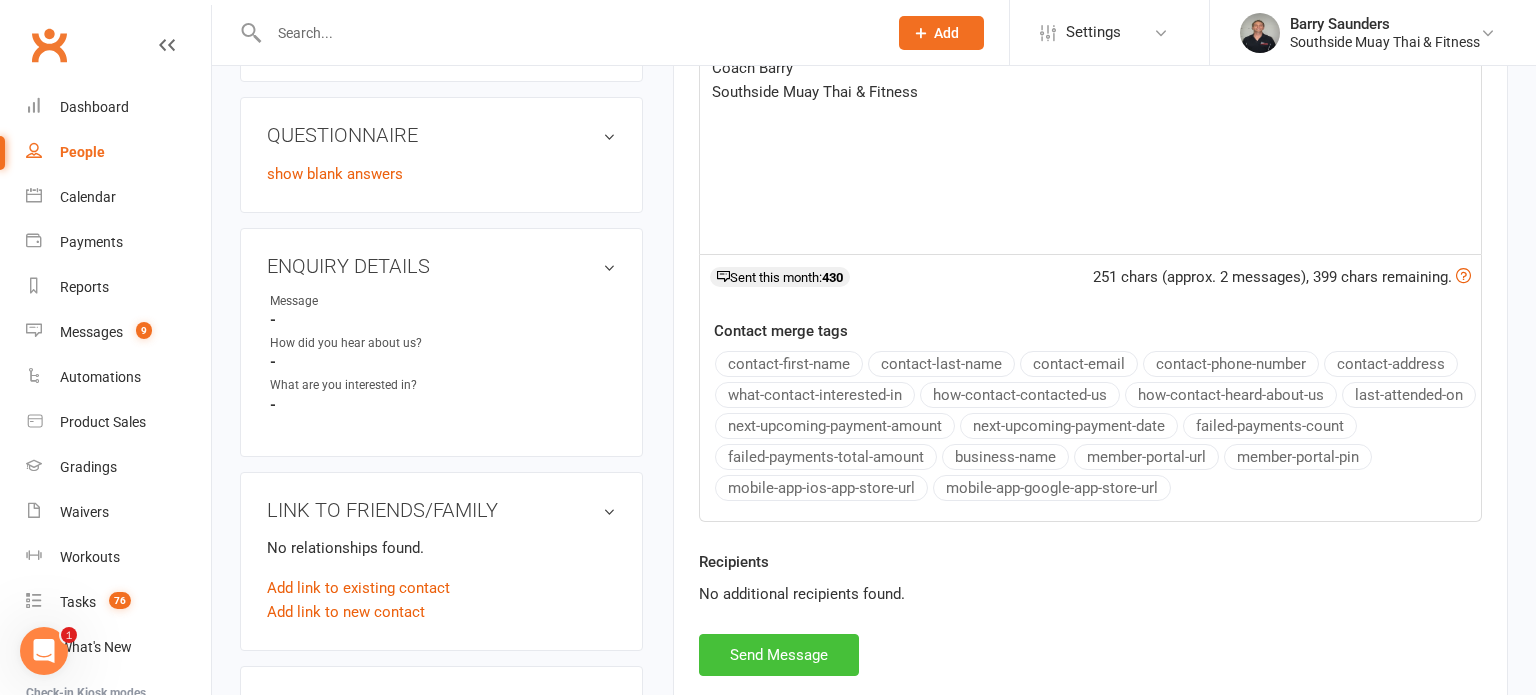 click on "Send Message" at bounding box center [779, 655] 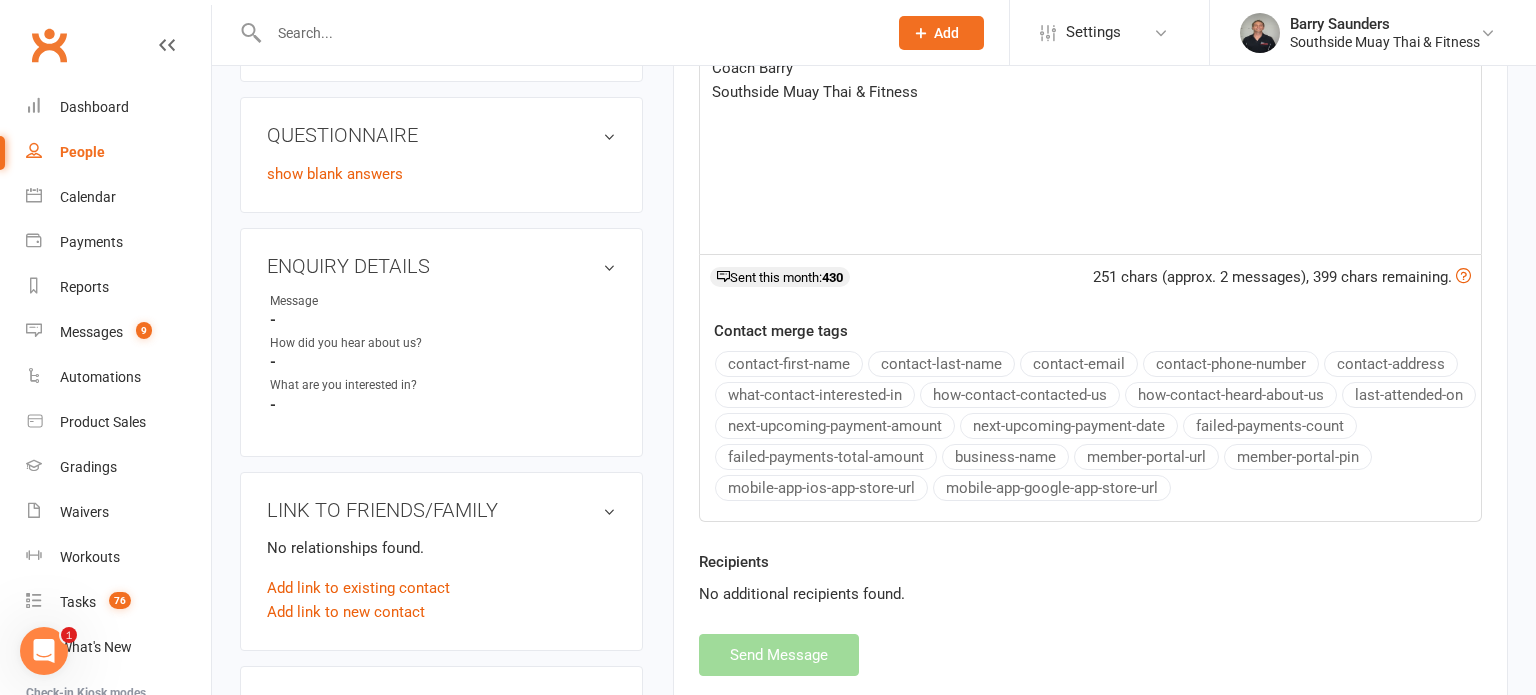 select 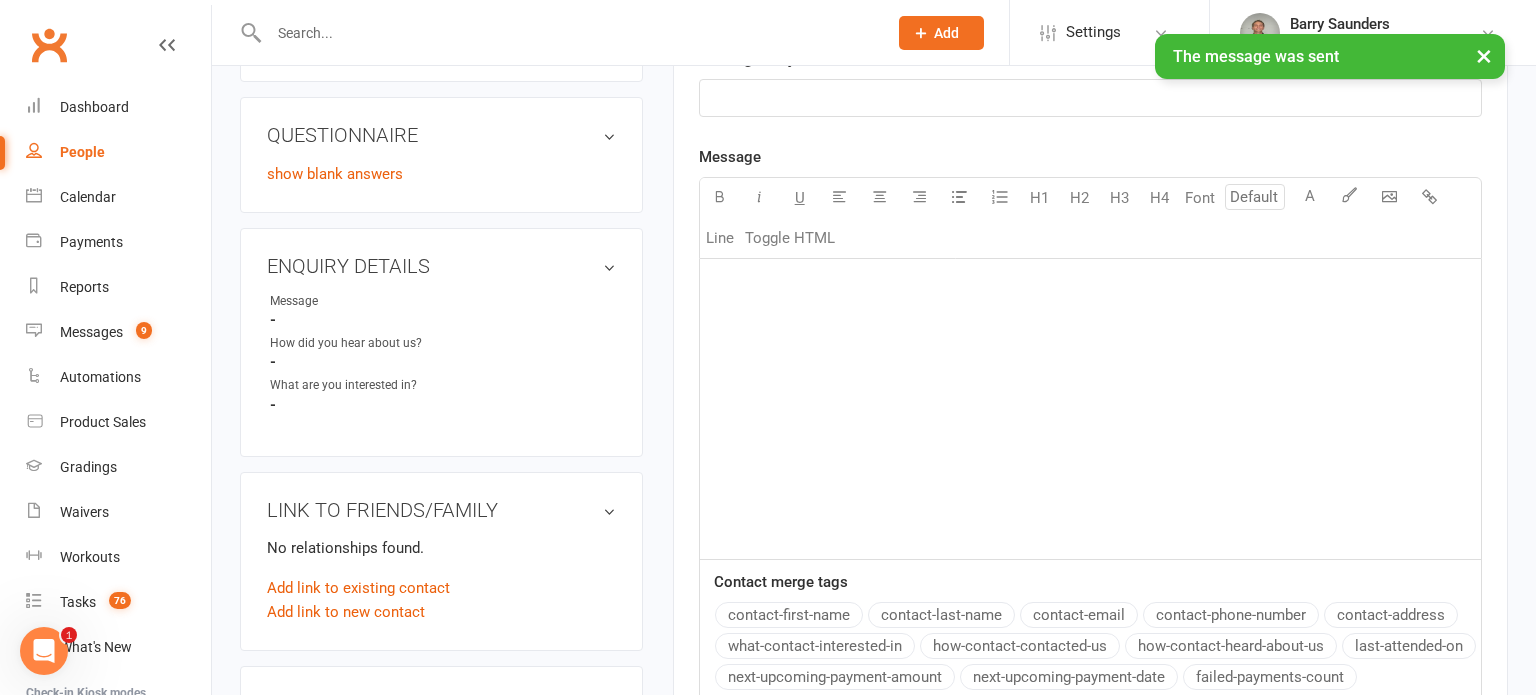 click on "People" at bounding box center (82, 152) 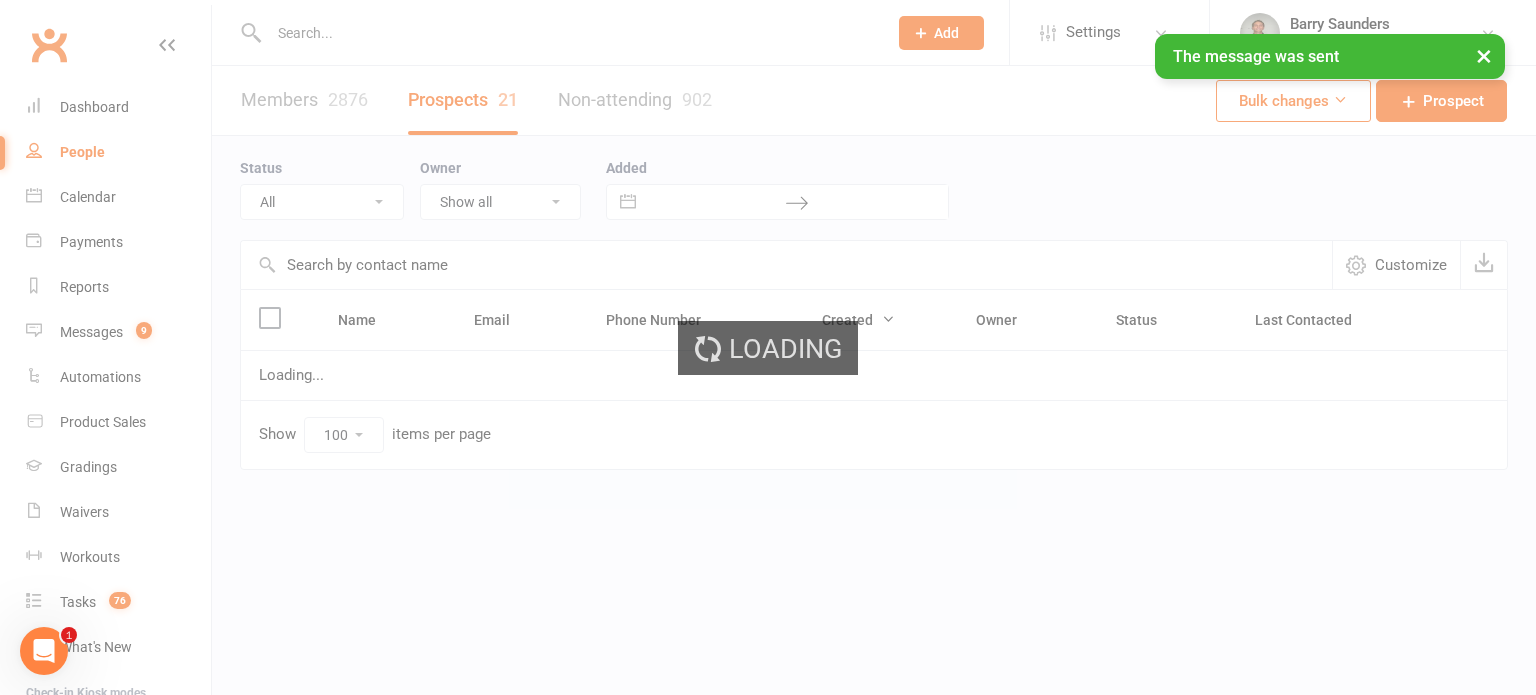 scroll, scrollTop: 0, scrollLeft: 0, axis: both 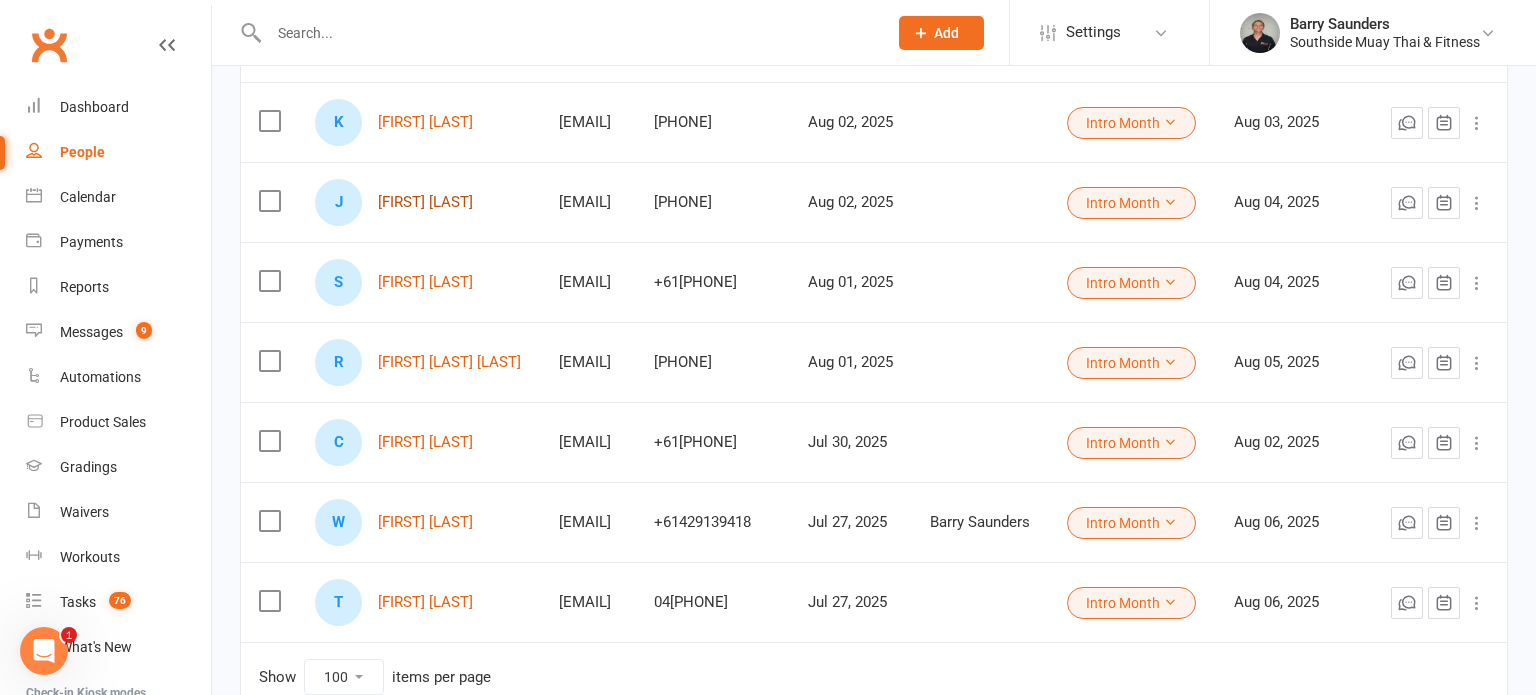 click on "[FIRST] [LAST]" at bounding box center [425, 202] 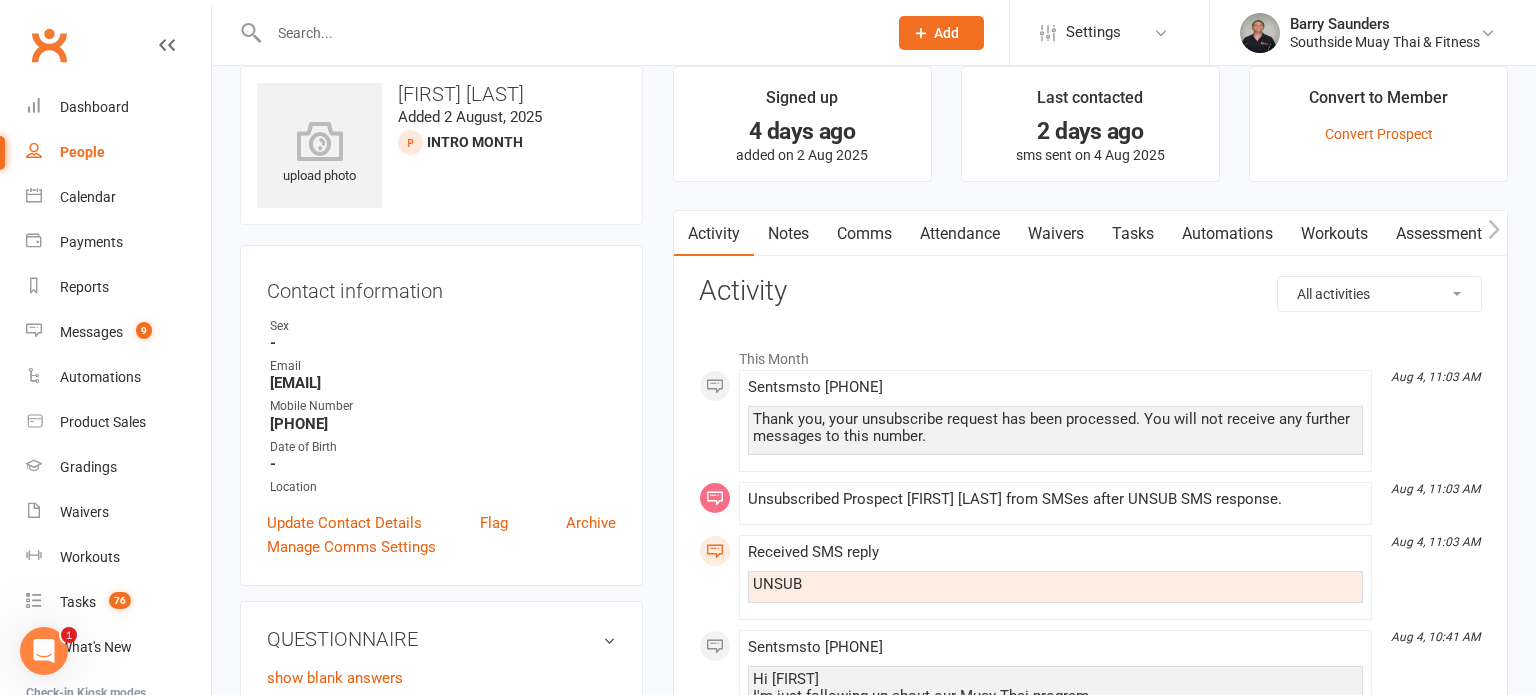 scroll, scrollTop: 31, scrollLeft: 0, axis: vertical 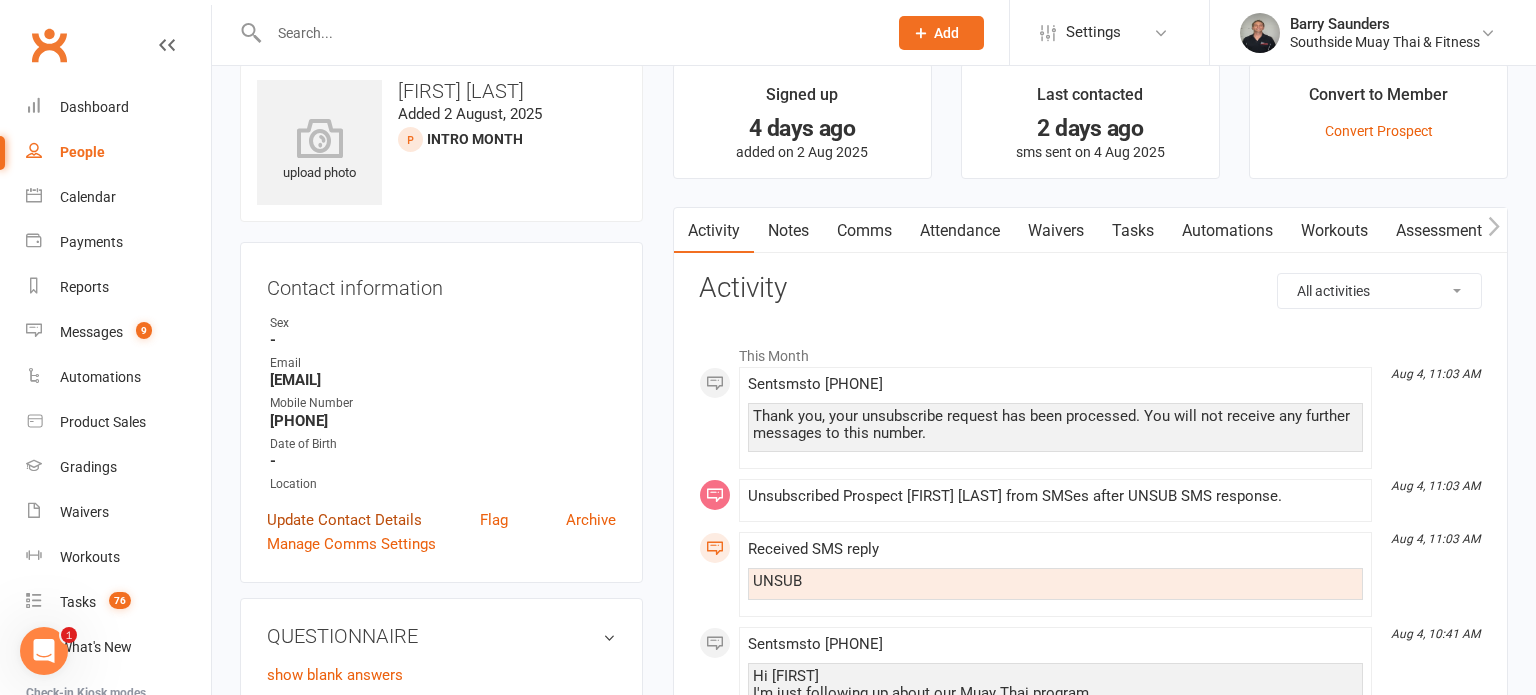 click on "Update Contact Details" at bounding box center (344, 520) 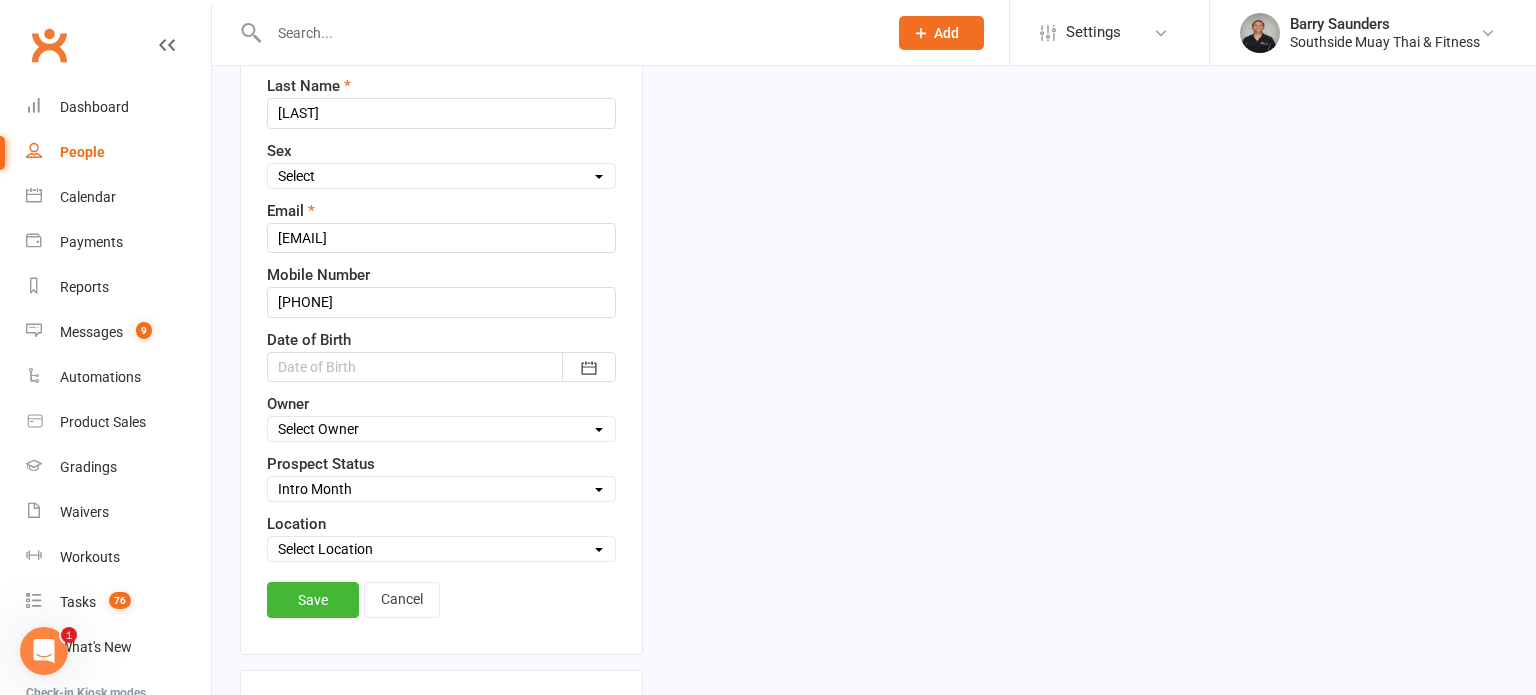 scroll, scrollTop: 321, scrollLeft: 0, axis: vertical 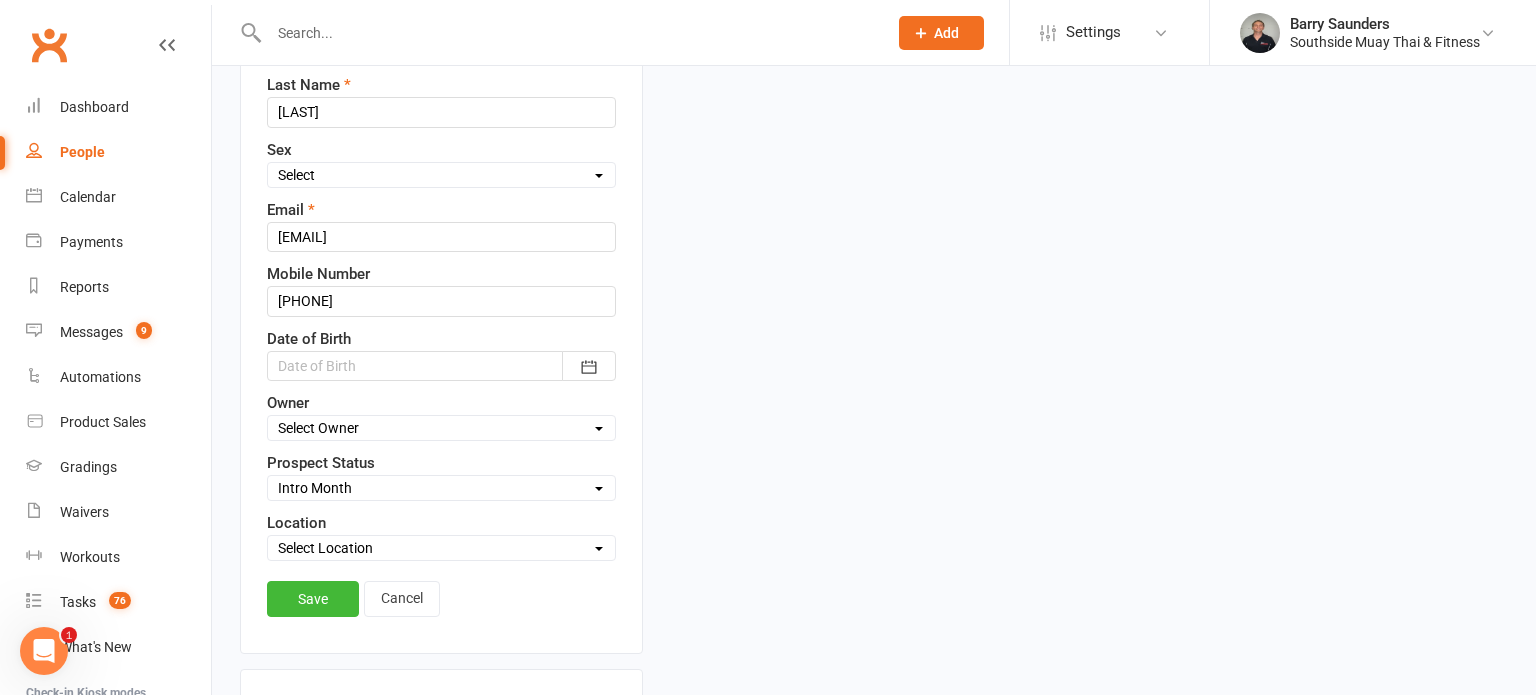 click on "Select Initial Contact 28 Day LBE - Contact Needed 28 Day LBE - Intro Class Booked Adults - Free Trial Booked Teens - Free Trial Booked Tigers - 7 Day Free Trial Booked Waiver Sent & Follow up Req'd Test Prospect Absent For Trial Not Interested Not Interested - Uncontactable Not Interested - Memb Waiver Not Submitted Not Interested - Post Free Trial Tigers - Initial Contact PT - Contact Needed Future Contact Needed SMS Blast YES 30min Free PT Booked  Holiday Program - Tigers Women's Health Week Sensory Friendly Beyond the Binary  Holiday Program - Contacted  Flinders FC New Year Sale 4 Week Trial Program Buddy Week Tigers Confidence Program Rush Hour Teens - 4 Week Trial 4 Week Trial - Re-engage Later Family Muay Thai Family Muay Thai - reengage later Intro Month" at bounding box center (441, 488) 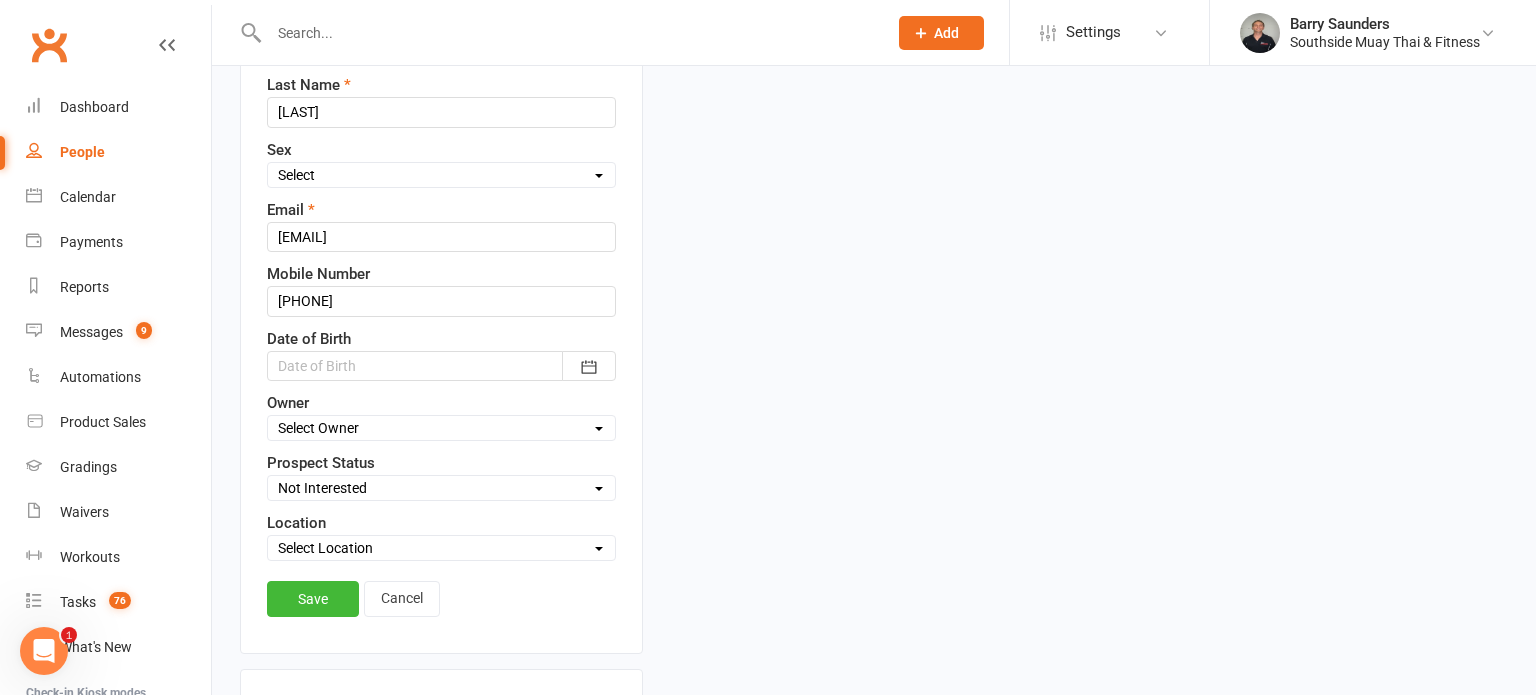 click on "Select Initial Contact 28 Day LBE - Contact Needed 28 Day LBE - Intro Class Booked Adults - Free Trial Booked Teens - Free Trial Booked Tigers - 7 Day Free Trial Booked Waiver Sent & Follow up Req'd Test Prospect Absent For Trial Not Interested Not Interested - Uncontactable Not Interested - Memb Waiver Not Submitted Not Interested - Post Free Trial Tigers - Initial Contact PT - Contact Needed Future Contact Needed SMS Blast YES 30min Free PT Booked  Holiday Program - Tigers Women's Health Week Sensory Friendly Beyond the Binary  Holiday Program - Contacted  Flinders FC New Year Sale 4 Week Trial Program Buddy Week Tigers Confidence Program Rush Hour Teens - 4 Week Trial 4 Week Trial - Re-engage Later Family Muay Thai Family Muay Thai - reengage later Intro Month" at bounding box center [441, 488] 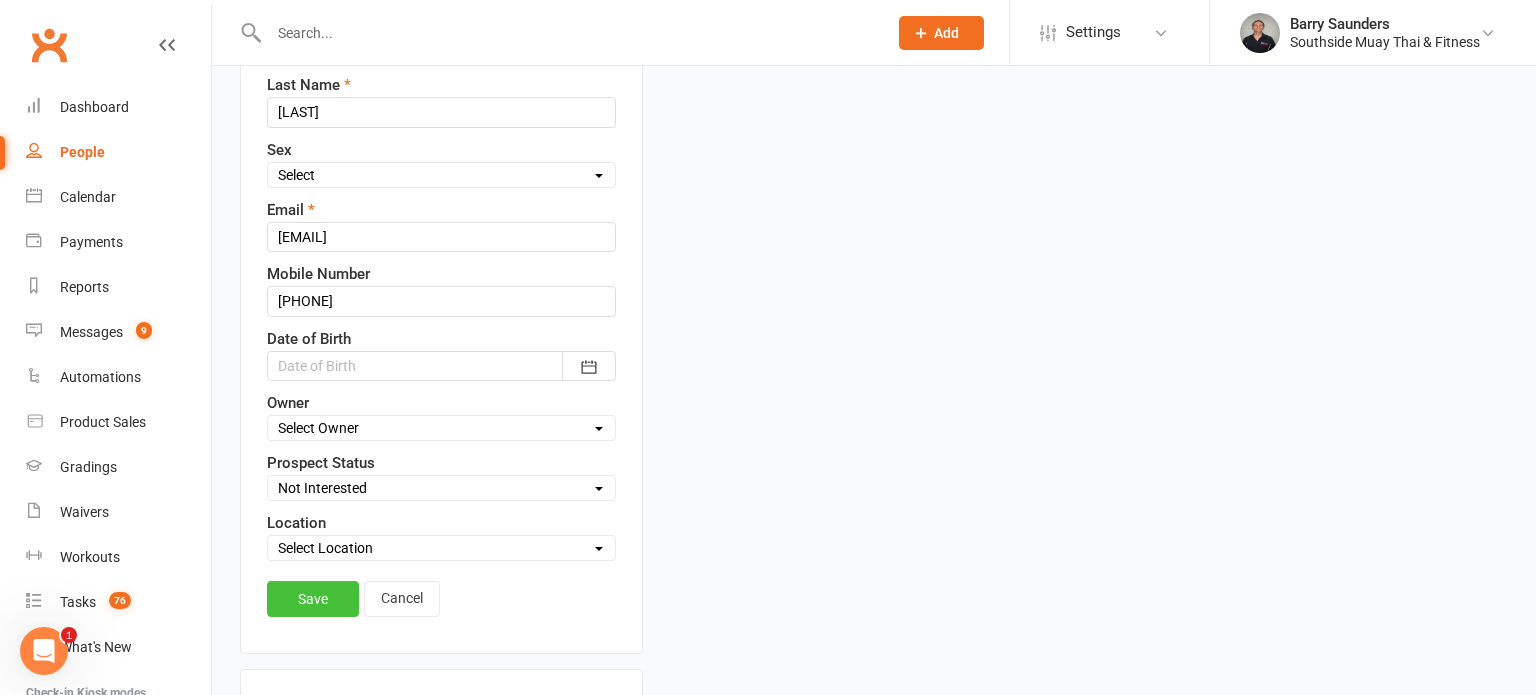 click on "Save" at bounding box center [313, 599] 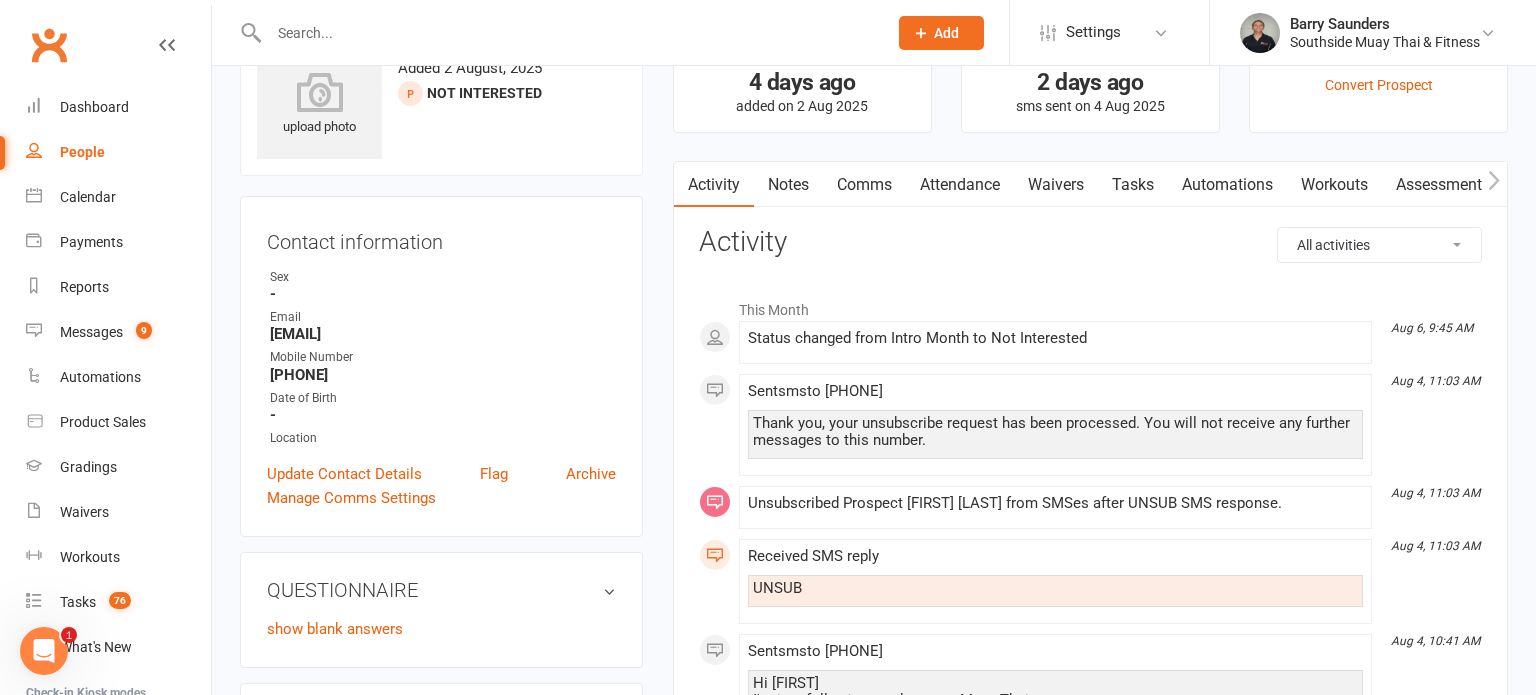 scroll, scrollTop: 0, scrollLeft: 0, axis: both 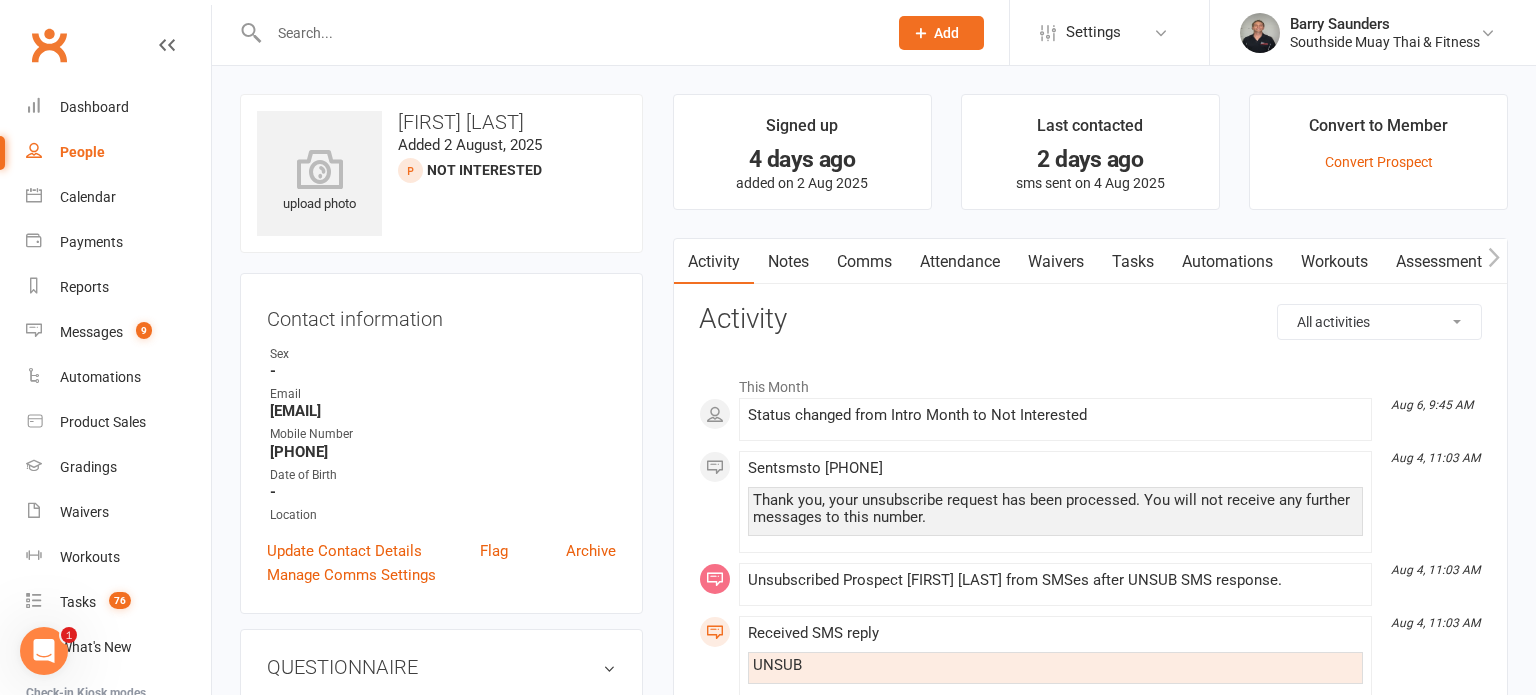 click on "People" at bounding box center (82, 152) 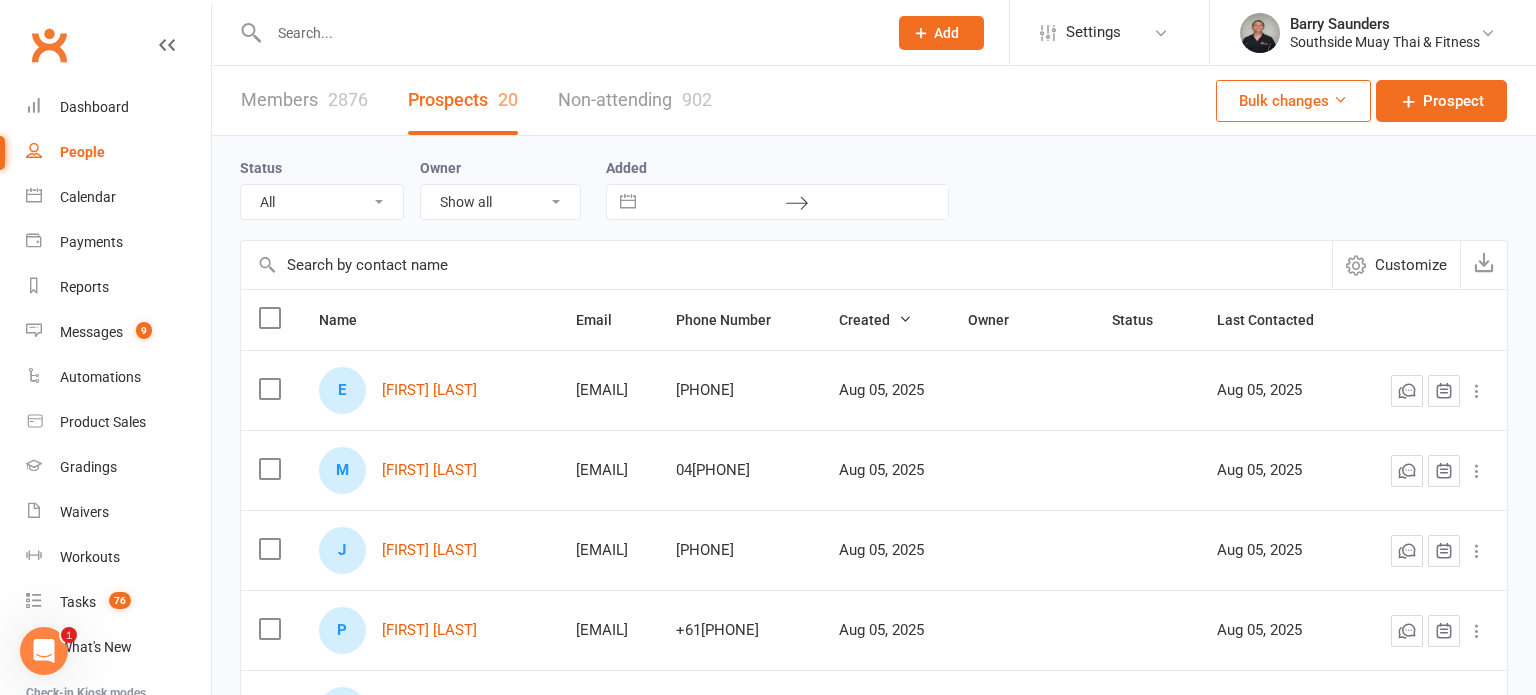 select on "Intro Month" 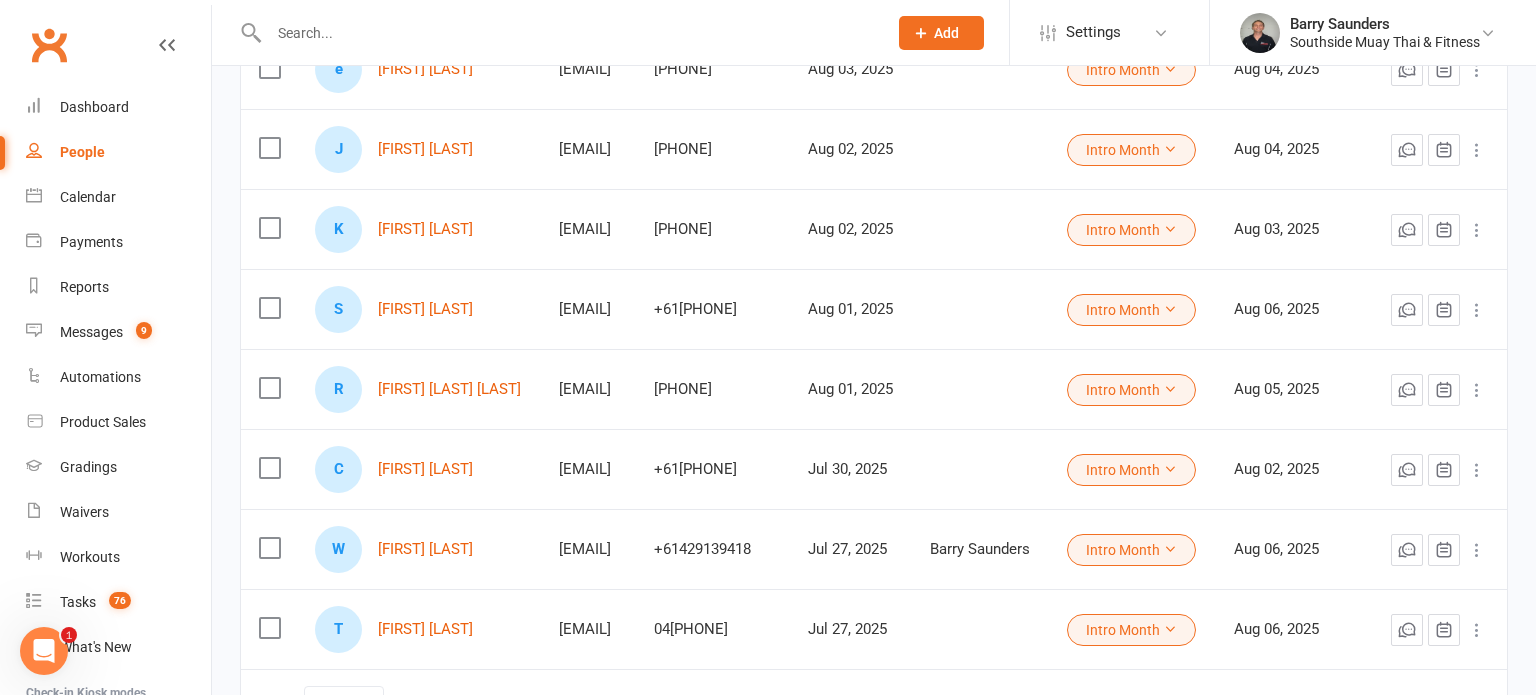 scroll, scrollTop: 1253, scrollLeft: 0, axis: vertical 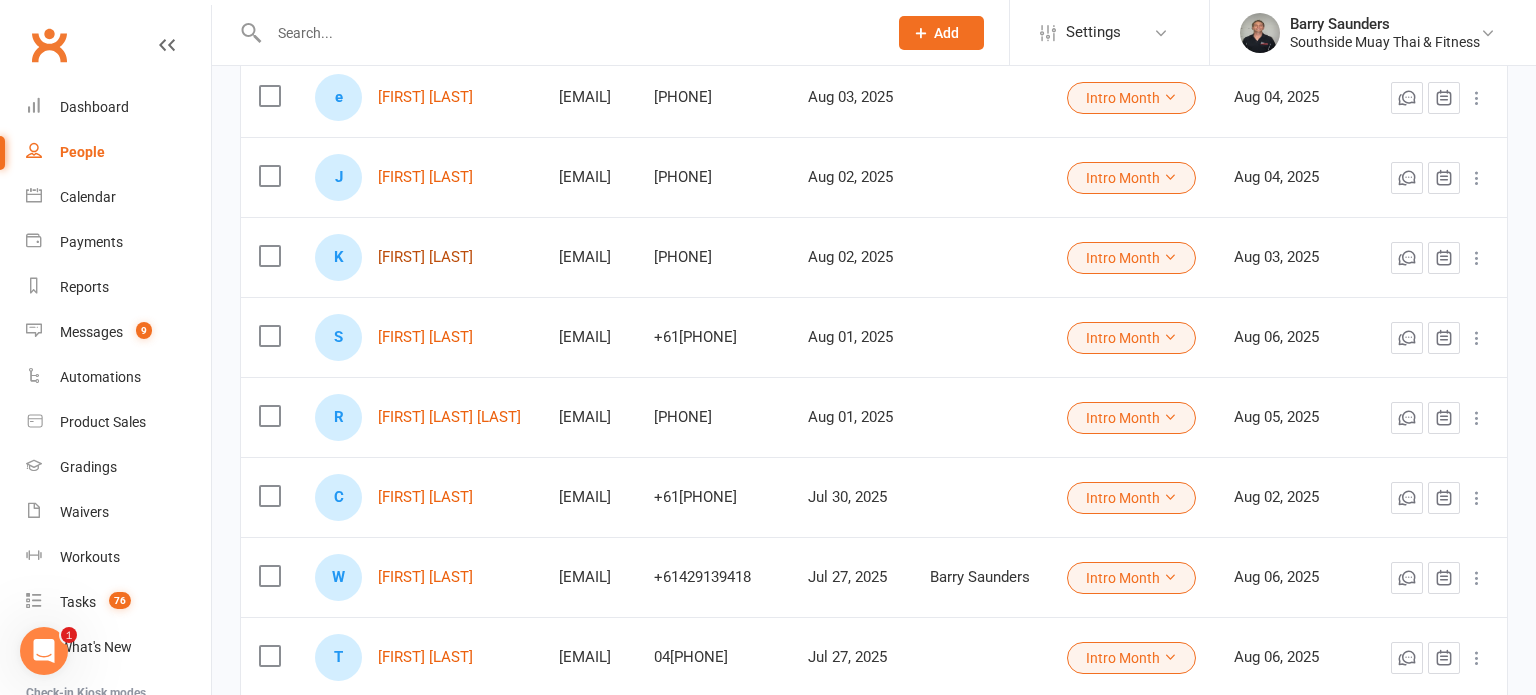 click on "[FIRST] [LAST]" at bounding box center (425, 257) 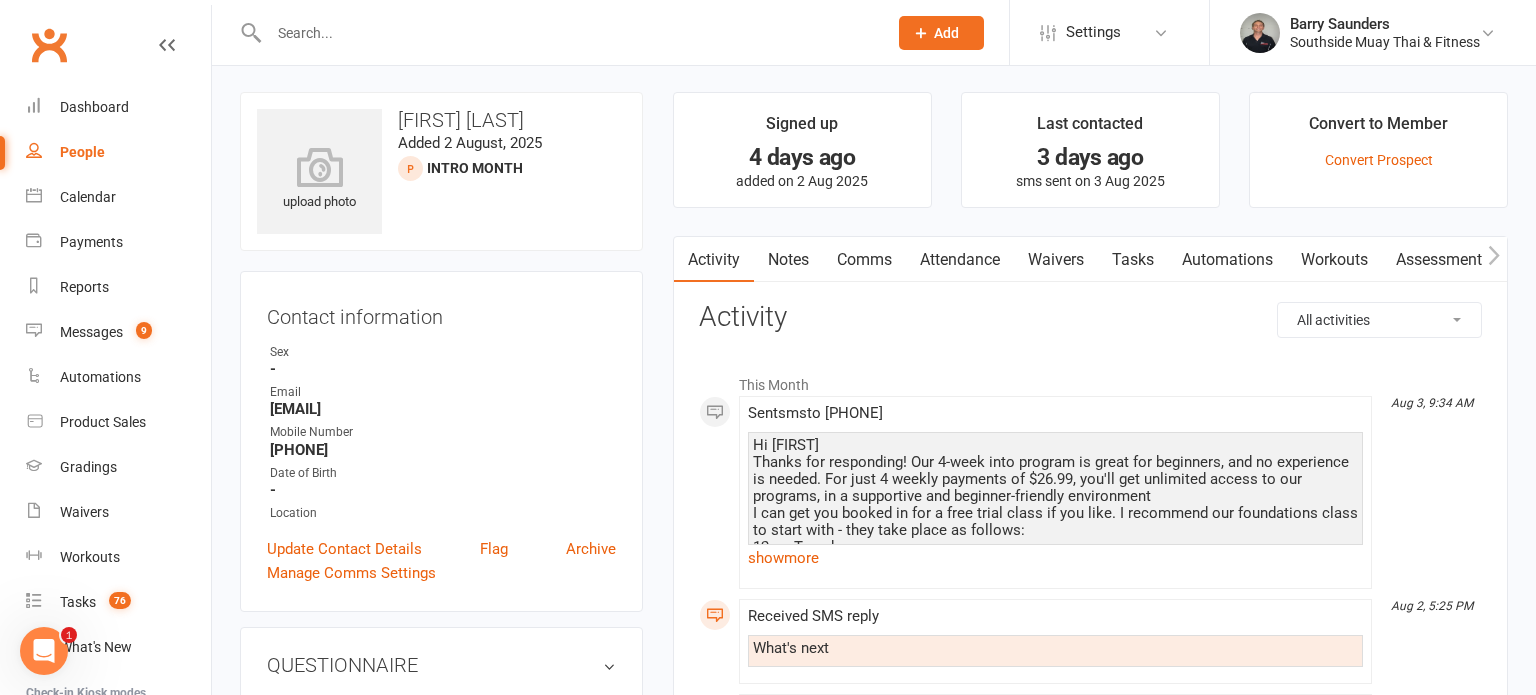 scroll, scrollTop: 0, scrollLeft: 0, axis: both 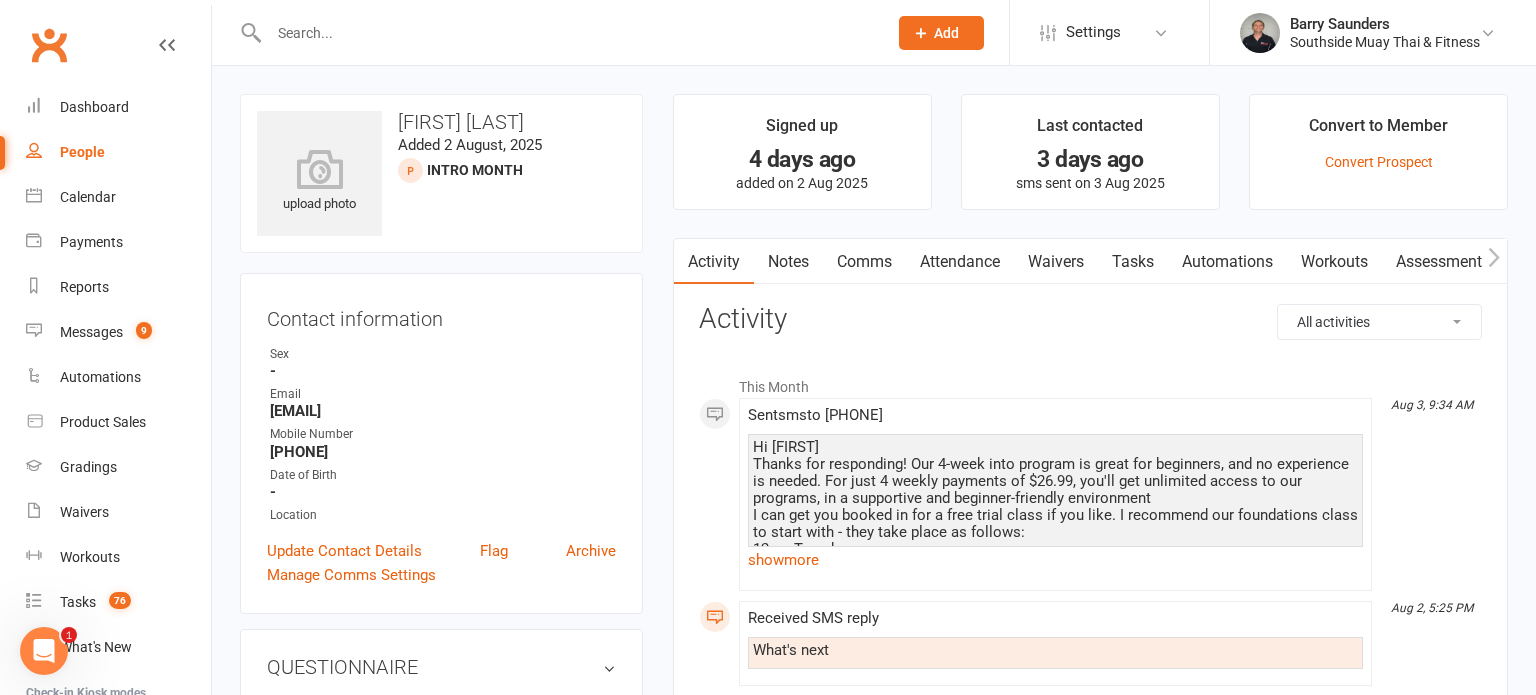 click on "Comms" at bounding box center [864, 262] 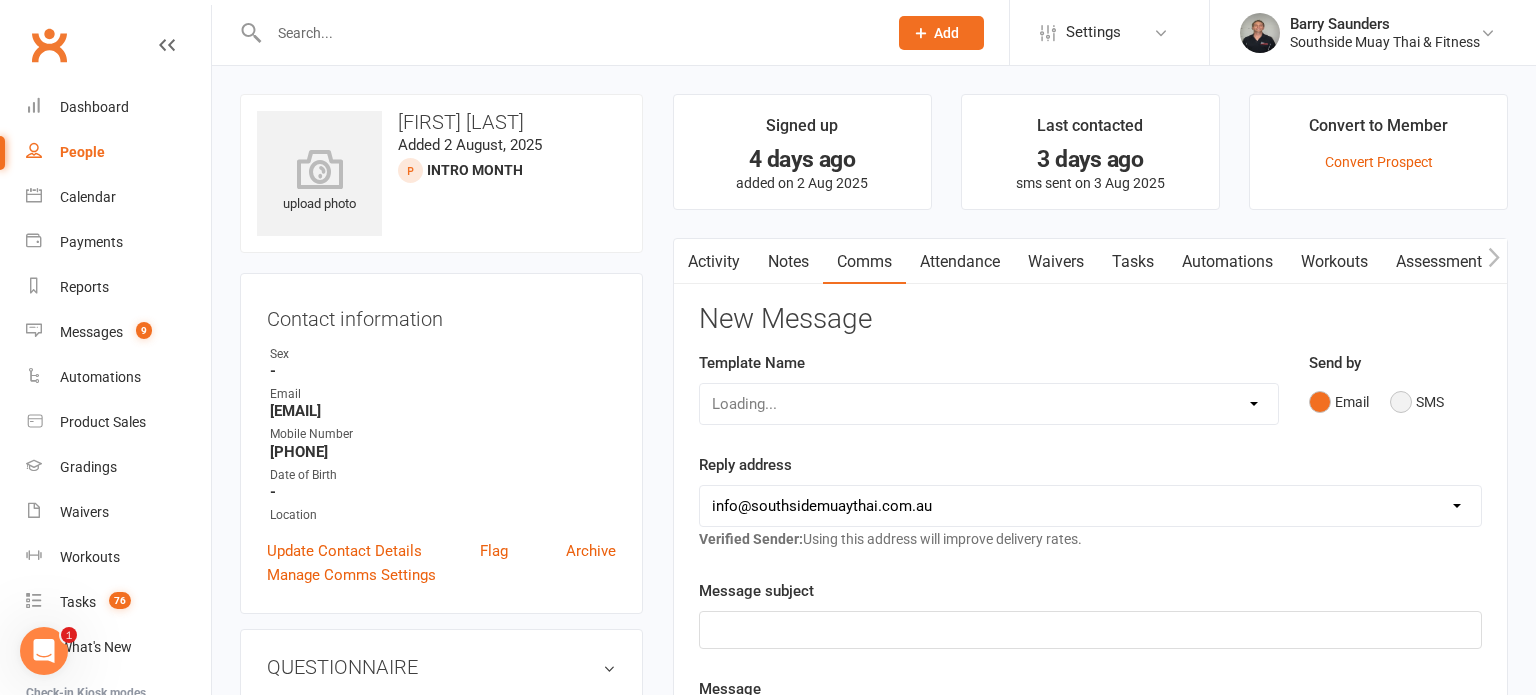 click on "SMS" at bounding box center [1417, 402] 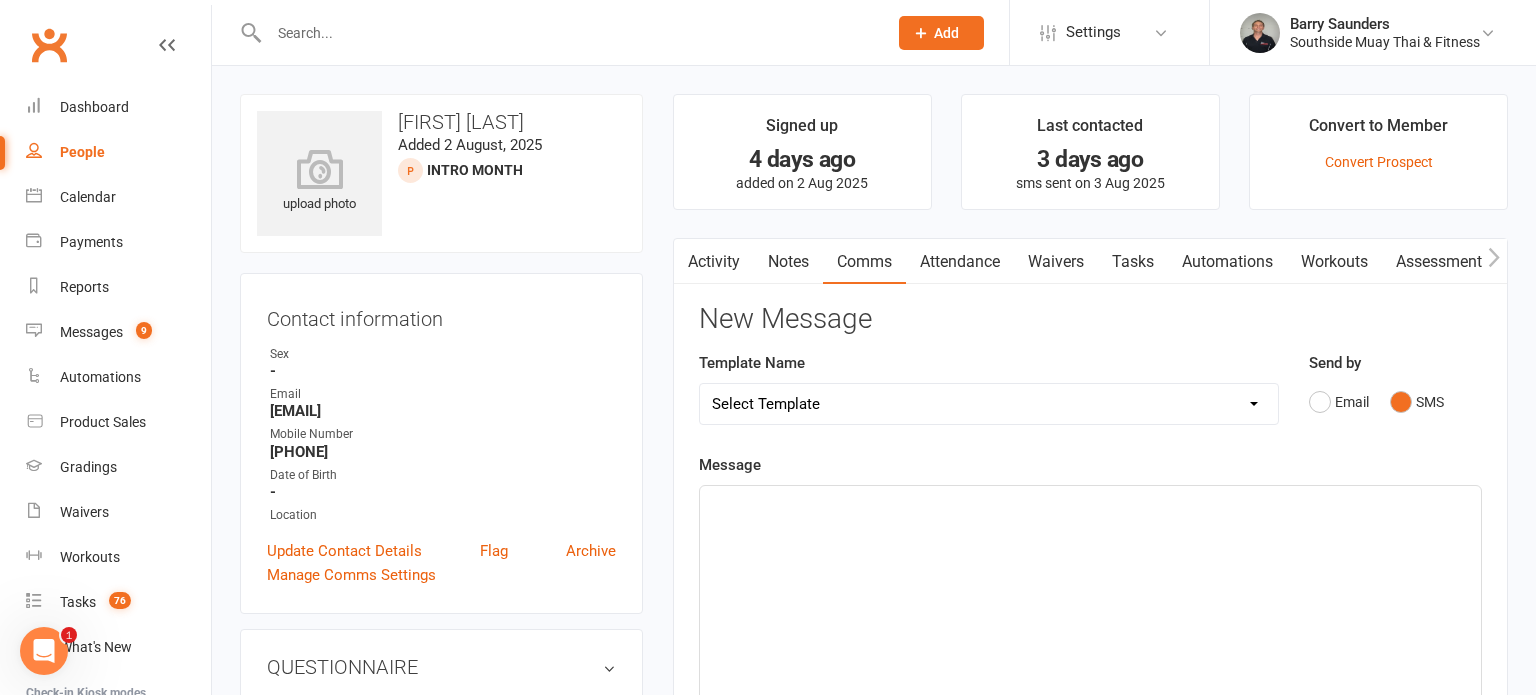 click on "Select Template [SMS] Outreach Message: High Risk – Personal From Trainer + Reengagement Offer [SMS] Outreach Message: High Risk – Re-Engagement Offer [SMS] Outreach Message: High Risk – Re-Engagement Offer [SMS] Outreach Message: Low Risk – Friendly Check-In [SMS] Outreach Message: Low Risk – Friendly Check-In Confidence [SMS] Outreach Message: Medium Risk – Personal Follow-Up [SMS] Outreach Message: Medium Risk – Personal Follow-Up (1) [SMS] Outreach Message: Medium Risk – Personal Follow-Up (Havent seen you/support) (1) [SMS] Retention - Grading Congrats [SMS] Retention - Great to see you back at the gym (1) [SMS] Retention - Great to see you back at the gym (2) [SMS] Retention - Havent Seen You Lately (1) [SMS] Retention - Havent Seen You Lately (2) [SMS] Retention - Havent Seen You Lately (3) [SMS] Retention - Havent Seen You Lately PT offer [SMS] Retention - Hows training going to Parent (1) [SMS] Retention - Hows training going to Parent (2) [SMS] Retention - Keep up the great work" at bounding box center [989, 404] 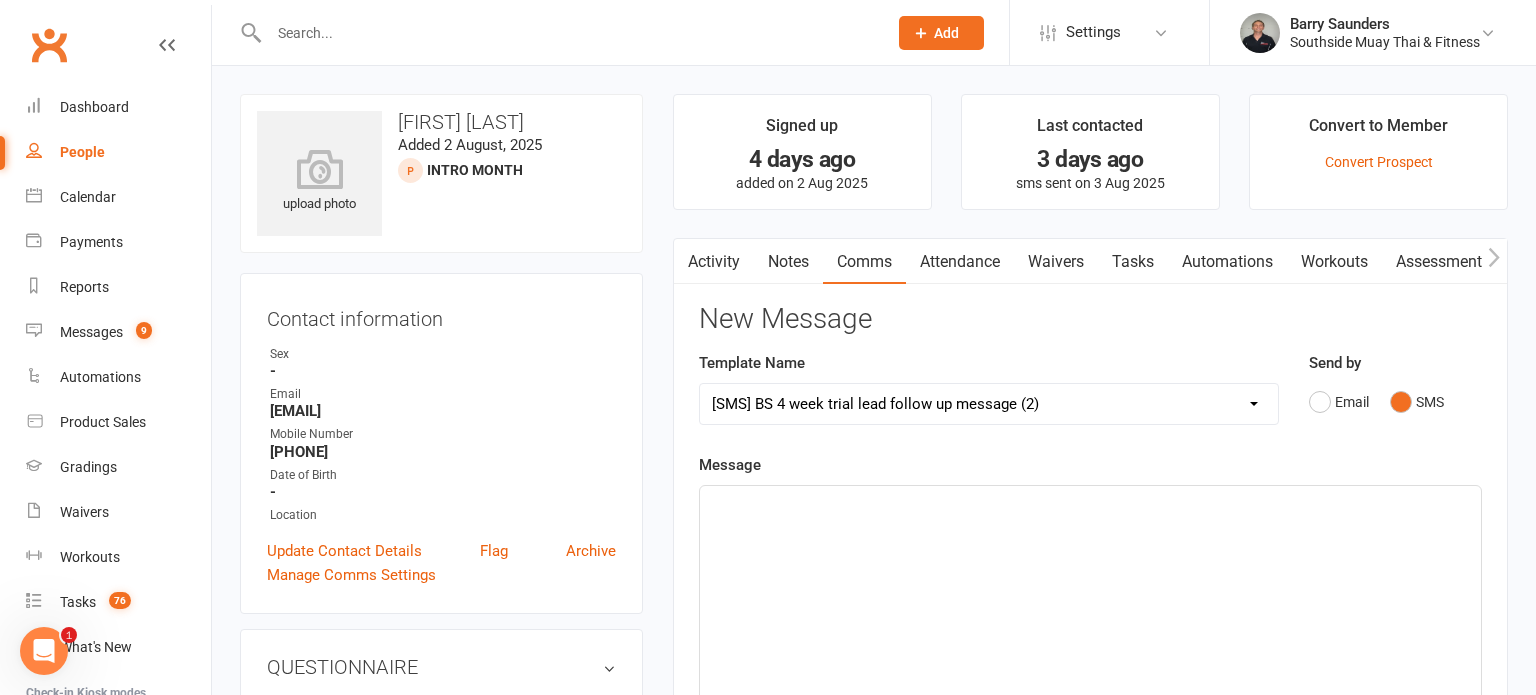 click on "Select Template [SMS] Outreach Message: High Risk – Personal From Trainer + Reengagement Offer [SMS] Outreach Message: High Risk – Re-Engagement Offer [SMS] Outreach Message: High Risk – Re-Engagement Offer [SMS] Outreach Message: Low Risk – Friendly Check-In [SMS] Outreach Message: Low Risk – Friendly Check-In Confidence [SMS] Outreach Message: Medium Risk – Personal Follow-Up [SMS] Outreach Message: Medium Risk – Personal Follow-Up (1) [SMS] Outreach Message: Medium Risk – Personal Follow-Up (Havent seen you/support) (1) [SMS] Retention - Grading Congrats [SMS] Retention - Great to see you back at the gym (1) [SMS] Retention - Great to see you back at the gym (2) [SMS] Retention - Havent Seen You Lately (1) [SMS] Retention - Havent Seen You Lately (2) [SMS] Retention - Havent Seen You Lately (3) [SMS] Retention - Havent Seen You Lately PT offer [SMS] Retention - Hows training going to Parent (1) [SMS] Retention - Hows training going to Parent (2) [SMS] Retention - Keep up the great work" at bounding box center [989, 404] 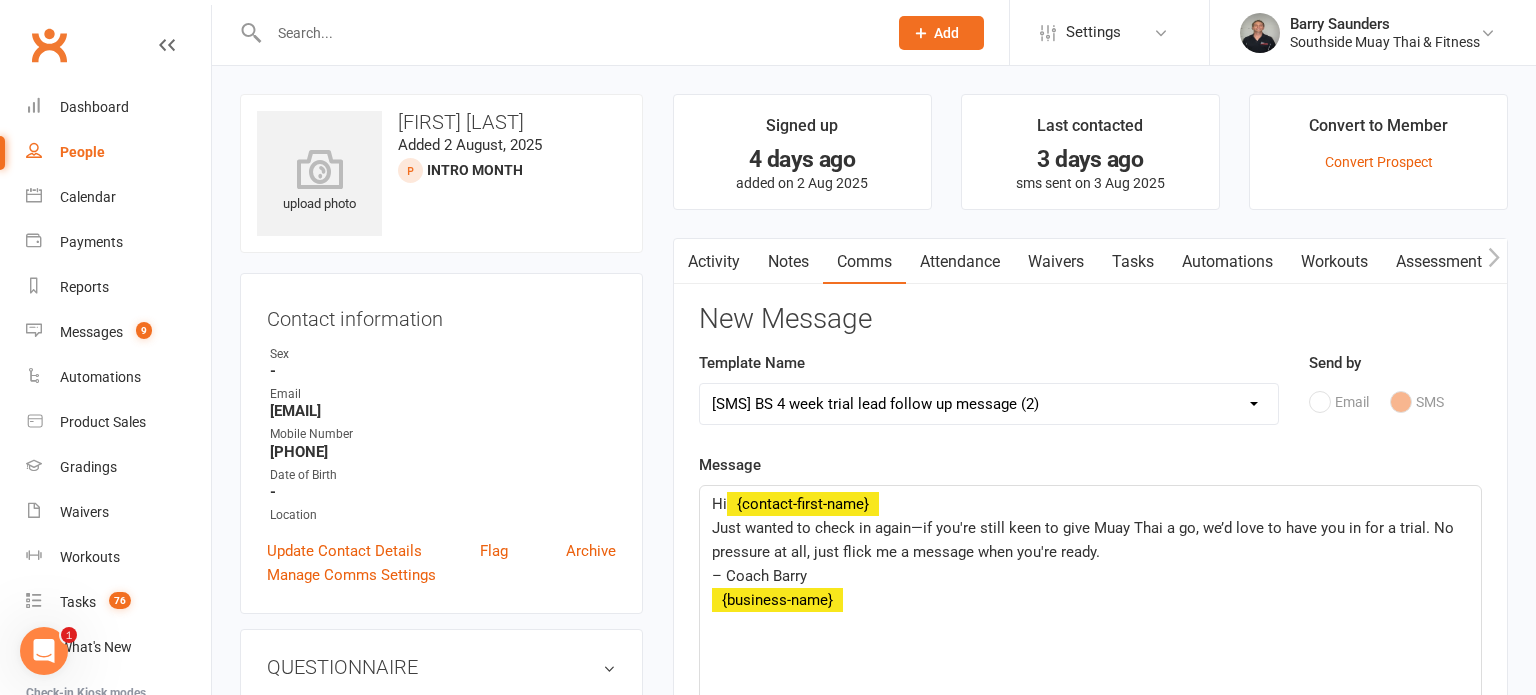 click on "Select Template [SMS] Outreach Message: High Risk – Personal From Trainer + Reengagement Offer [SMS] Outreach Message: High Risk – Re-Engagement Offer [SMS] Outreach Message: High Risk – Re-Engagement Offer [SMS] Outreach Message: Low Risk – Friendly Check-In [SMS] Outreach Message: Low Risk – Friendly Check-In Confidence [SMS] Outreach Message: Medium Risk – Personal Follow-Up [SMS] Outreach Message: Medium Risk – Personal Follow-Up (1) [SMS] Outreach Message: Medium Risk – Personal Follow-Up (Havent seen you/support) (1) [SMS] Retention - Grading Congrats [SMS] Retention - Great to see you back at the gym (1) [SMS] Retention - Great to see you back at the gym (2) [SMS] Retention - Havent Seen You Lately (1) [SMS] Retention - Havent Seen You Lately (2) [SMS] Retention - Havent Seen You Lately (3) [SMS] Retention - Havent Seen You Lately PT offer [SMS] Retention - Hows training going to Parent (1) [SMS] Retention - Hows training going to Parent (2) [SMS] Retention - Keep up the great work" at bounding box center (989, 404) 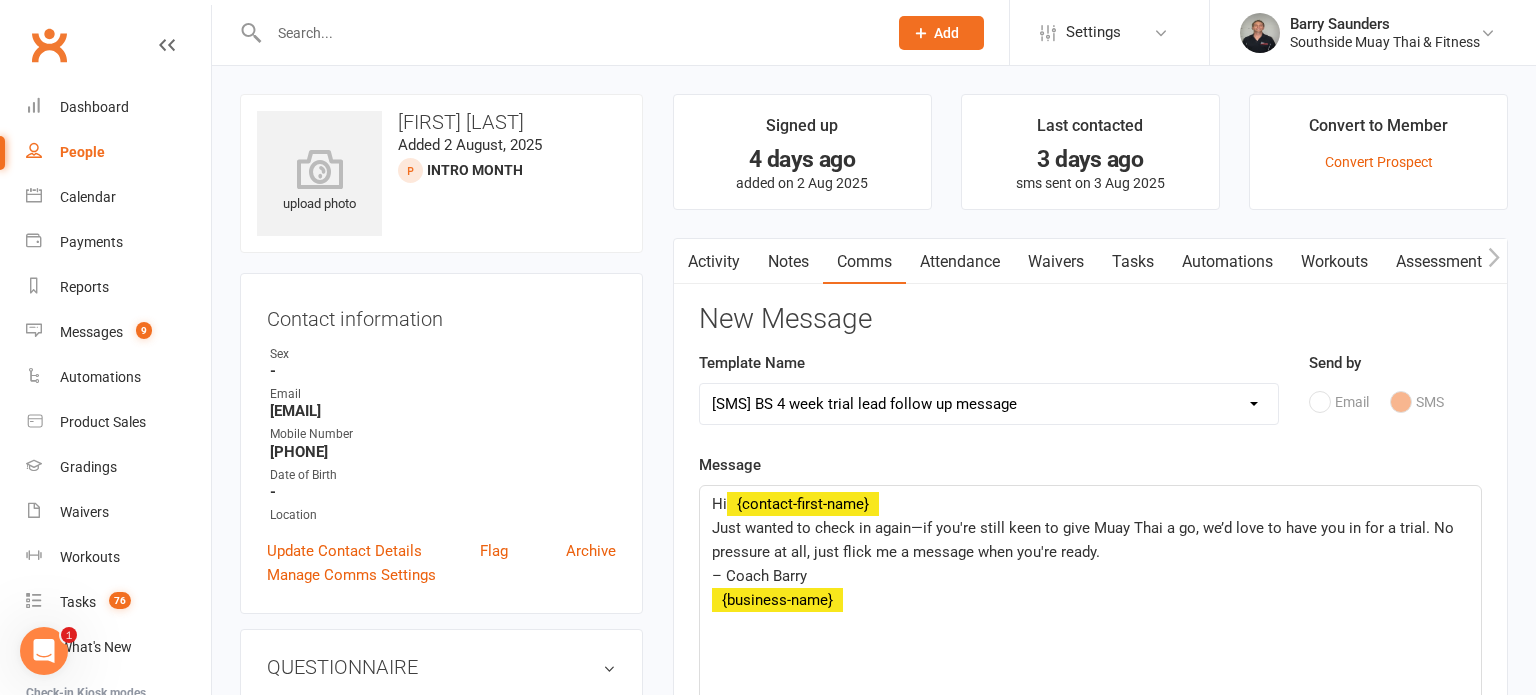 click on "Select Template [SMS] Outreach Message: High Risk – Personal From Trainer + Reengagement Offer [SMS] Outreach Message: High Risk – Re-Engagement Offer [SMS] Outreach Message: High Risk – Re-Engagement Offer [SMS] Outreach Message: Low Risk – Friendly Check-In [SMS] Outreach Message: Low Risk – Friendly Check-In Confidence [SMS] Outreach Message: Medium Risk – Personal Follow-Up [SMS] Outreach Message: Medium Risk – Personal Follow-Up (1) [SMS] Outreach Message: Medium Risk – Personal Follow-Up (Havent seen you/support) (1) [SMS] Retention - Grading Congrats [SMS] Retention - Great to see you back at the gym (1) [SMS] Retention - Great to see you back at the gym (2) [SMS] Retention - Havent Seen You Lately (1) [SMS] Retention - Havent Seen You Lately (2) [SMS] Retention - Havent Seen You Lately (3) [SMS] Retention - Havent Seen You Lately PT offer [SMS] Retention - Hows training going to Parent (1) [SMS] Retention - Hows training going to Parent (2) [SMS] Retention - Keep up the great work" at bounding box center (989, 404) 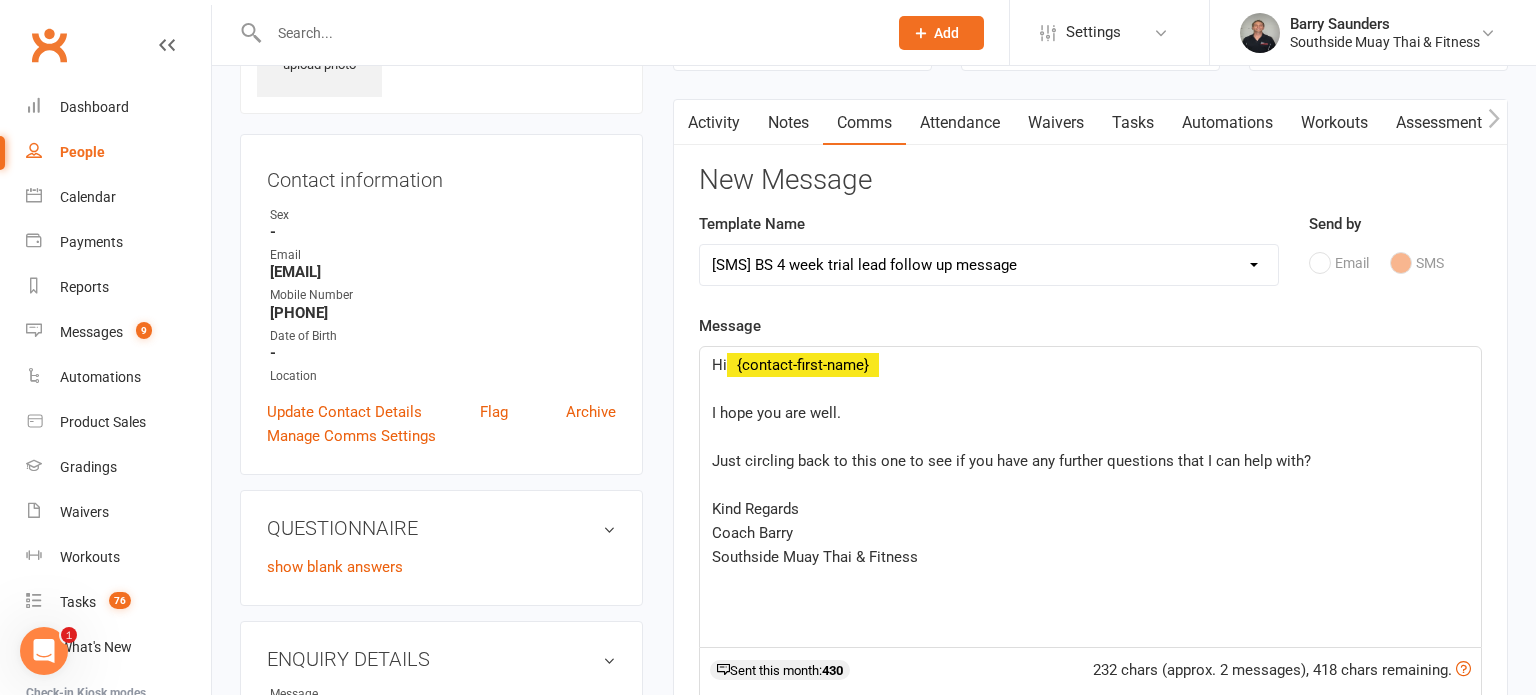 scroll, scrollTop: 166, scrollLeft: 0, axis: vertical 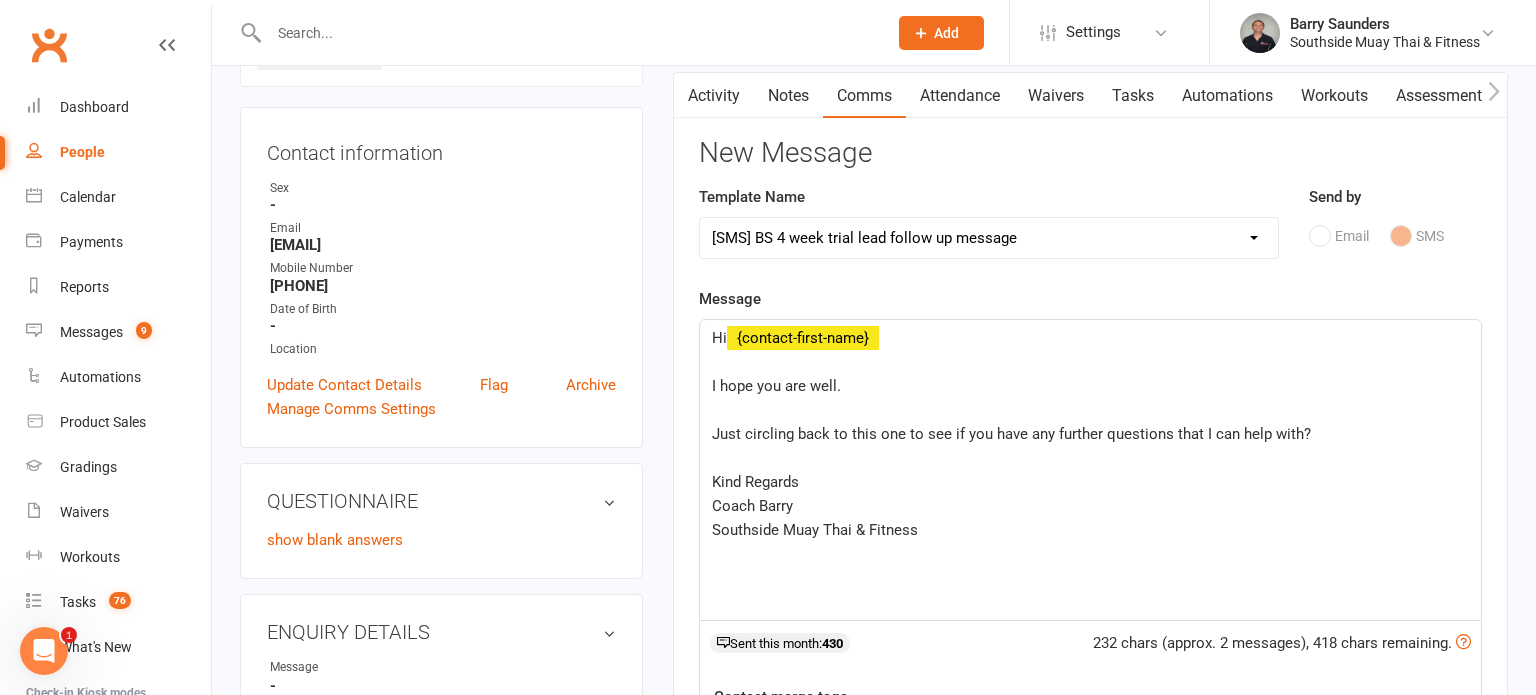 click on "Hi  ﻿ {contact-first-name} ﻿ I hope you are well. ﻿ Just circling back to this one to see if you have any further questions that I can help with? ﻿ Kind Regards Coach [LAST] Southside Muay Thai & Fitness ﻿" 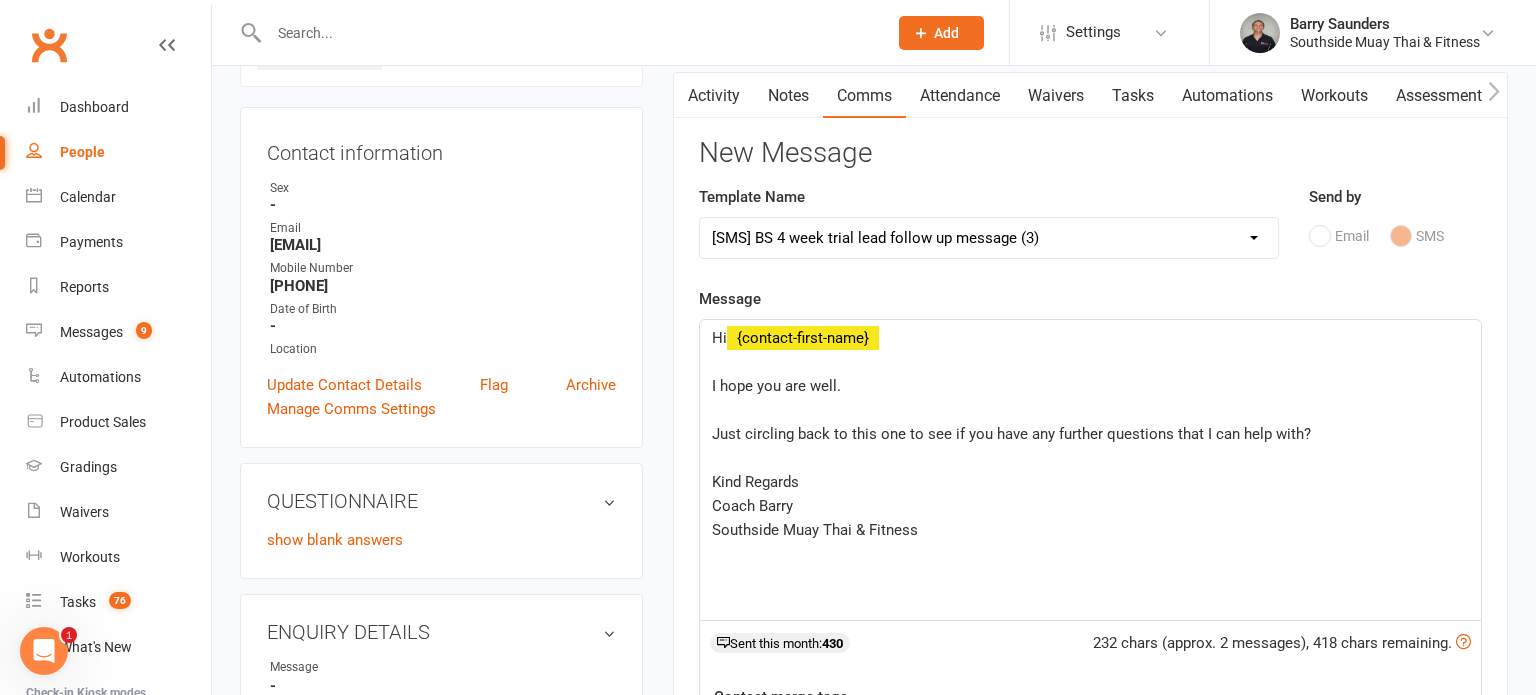 click on "Select Template [SMS] Outreach Message: High Risk – Personal From Trainer + Reengagement Offer [SMS] Outreach Message: High Risk – Re-Engagement Offer [SMS] Outreach Message: High Risk – Re-Engagement Offer [SMS] Outreach Message: Low Risk – Friendly Check-In [SMS] Outreach Message: Low Risk – Friendly Check-In Confidence [SMS] Outreach Message: Medium Risk – Personal Follow-Up [SMS] Outreach Message: Medium Risk – Personal Follow-Up (1) [SMS] Outreach Message: Medium Risk – Personal Follow-Up (Havent seen you/support) (1) [SMS] Retention - Grading Congrats [SMS] Retention - Great to see you back at the gym (1) [SMS] Retention - Great to see you back at the gym (2) [SMS] Retention - Havent Seen You Lately (1) [SMS] Retention - Havent Seen You Lately (2) [SMS] Retention - Havent Seen You Lately (3) [SMS] Retention - Havent Seen You Lately PT offer [SMS] Retention - Hows training going to Parent (1) [SMS] Retention - Hows training going to Parent (2) [SMS] Retention - Keep up the great work" at bounding box center [989, 238] 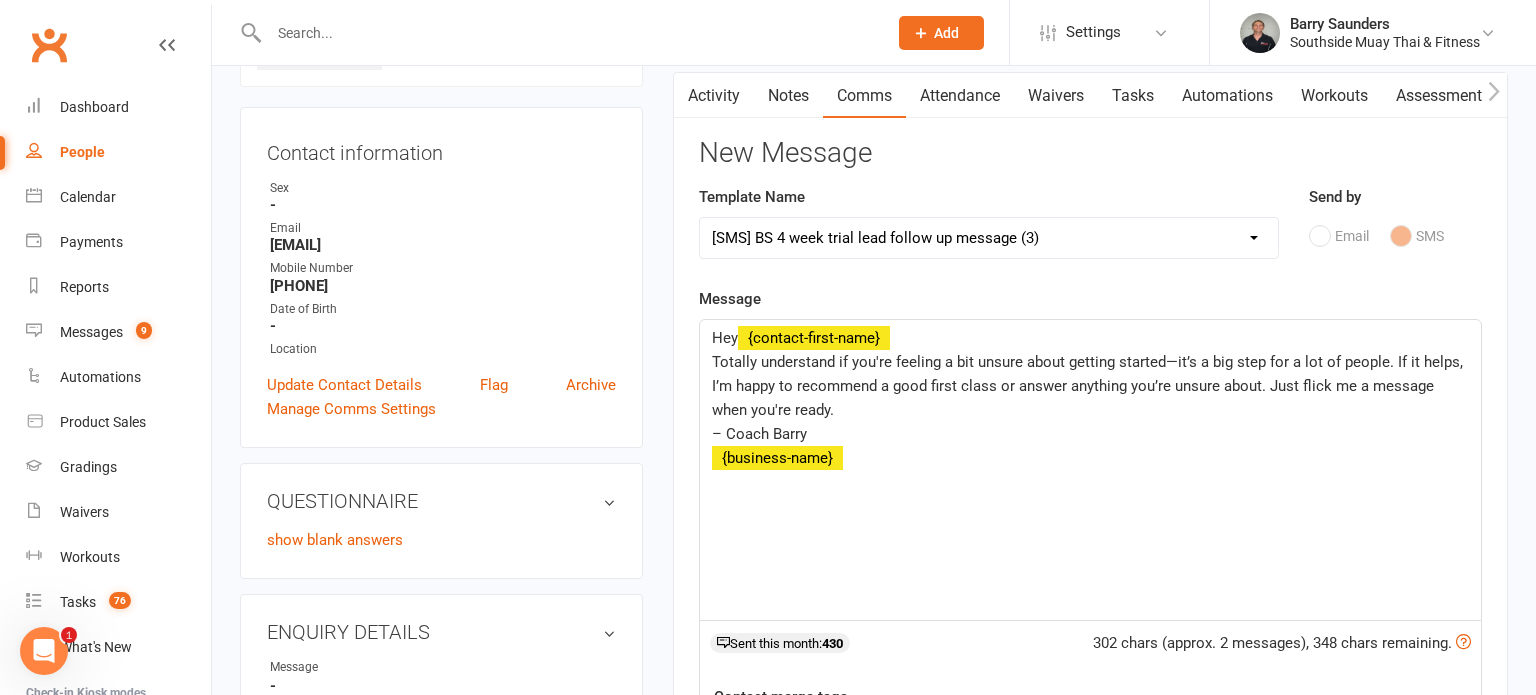 click on "Select Template [SMS] Outreach Message: High Risk – Personal From Trainer + Reengagement Offer [SMS] Outreach Message: High Risk – Re-Engagement Offer [SMS] Outreach Message: High Risk – Re-Engagement Offer [SMS] Outreach Message: Low Risk – Friendly Check-In [SMS] Outreach Message: Low Risk – Friendly Check-In Confidence [SMS] Outreach Message: Medium Risk – Personal Follow-Up [SMS] Outreach Message: Medium Risk – Personal Follow-Up (1) [SMS] Outreach Message: Medium Risk – Personal Follow-Up (Havent seen you/support) (1) [SMS] Retention - Grading Congrats [SMS] Retention - Great to see you back at the gym (1) [SMS] Retention - Great to see you back at the gym (2) [SMS] Retention - Havent Seen You Lately (1) [SMS] Retention - Havent Seen You Lately (2) [SMS] Retention - Havent Seen You Lately (3) [SMS] Retention - Havent Seen You Lately PT offer [SMS] Retention - Hows training going to Parent (1) [SMS] Retention - Hows training going to Parent (2) [SMS] Retention - Keep up the great work" at bounding box center [989, 238] 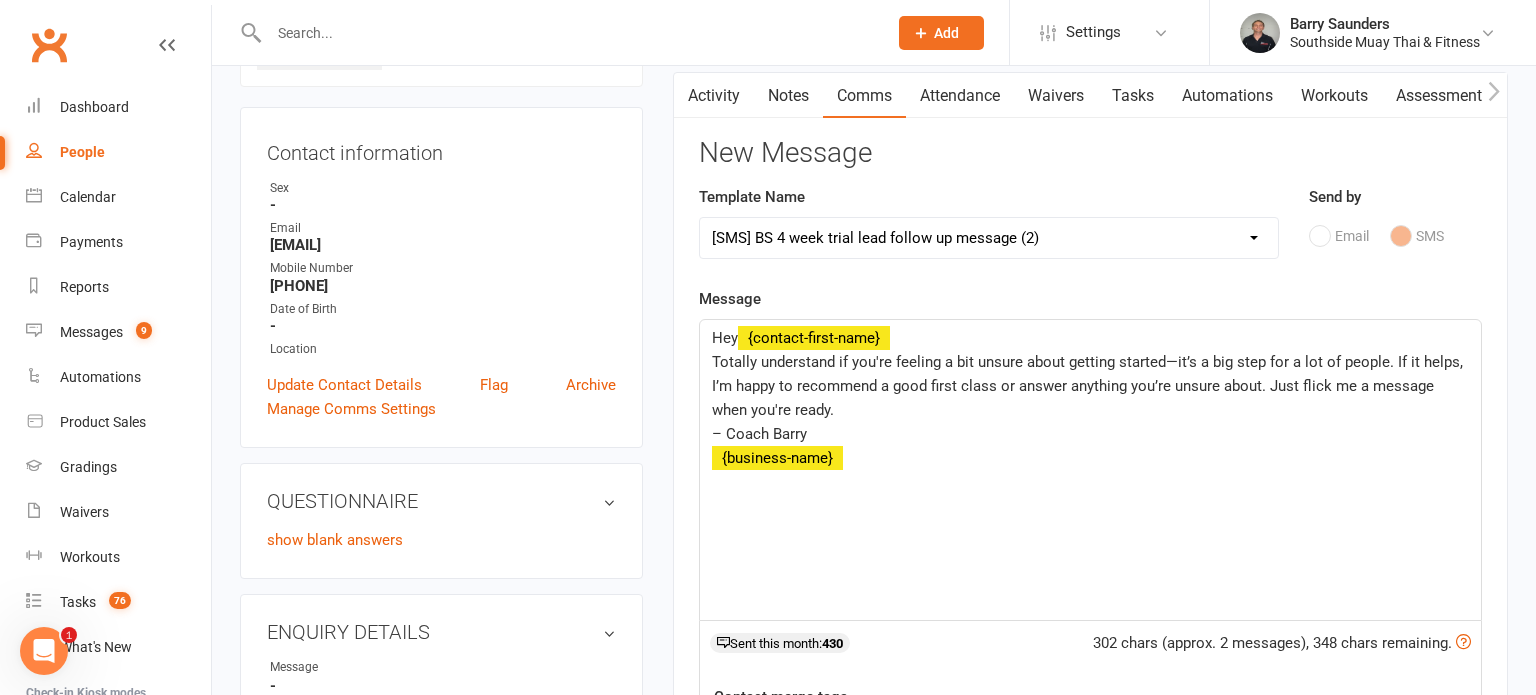 click on "Select Template [SMS] Outreach Message: High Risk – Personal From Trainer + Reengagement Offer [SMS] Outreach Message: High Risk – Re-Engagement Offer [SMS] Outreach Message: High Risk – Re-Engagement Offer [SMS] Outreach Message: Low Risk – Friendly Check-In [SMS] Outreach Message: Low Risk – Friendly Check-In Confidence [SMS] Outreach Message: Medium Risk – Personal Follow-Up [SMS] Outreach Message: Medium Risk – Personal Follow-Up (1) [SMS] Outreach Message: Medium Risk – Personal Follow-Up (Havent seen you/support) (1) [SMS] Retention - Grading Congrats [SMS] Retention - Great to see you back at the gym (1) [SMS] Retention - Great to see you back at the gym (2) [SMS] Retention - Havent Seen You Lately (1) [SMS] Retention - Havent Seen You Lately (2) [SMS] Retention - Havent Seen You Lately (3) [SMS] Retention - Havent Seen You Lately PT offer [SMS] Retention - Hows training going to Parent (1) [SMS] Retention - Hows training going to Parent (2) [SMS] Retention - Keep up the great work" at bounding box center (989, 238) 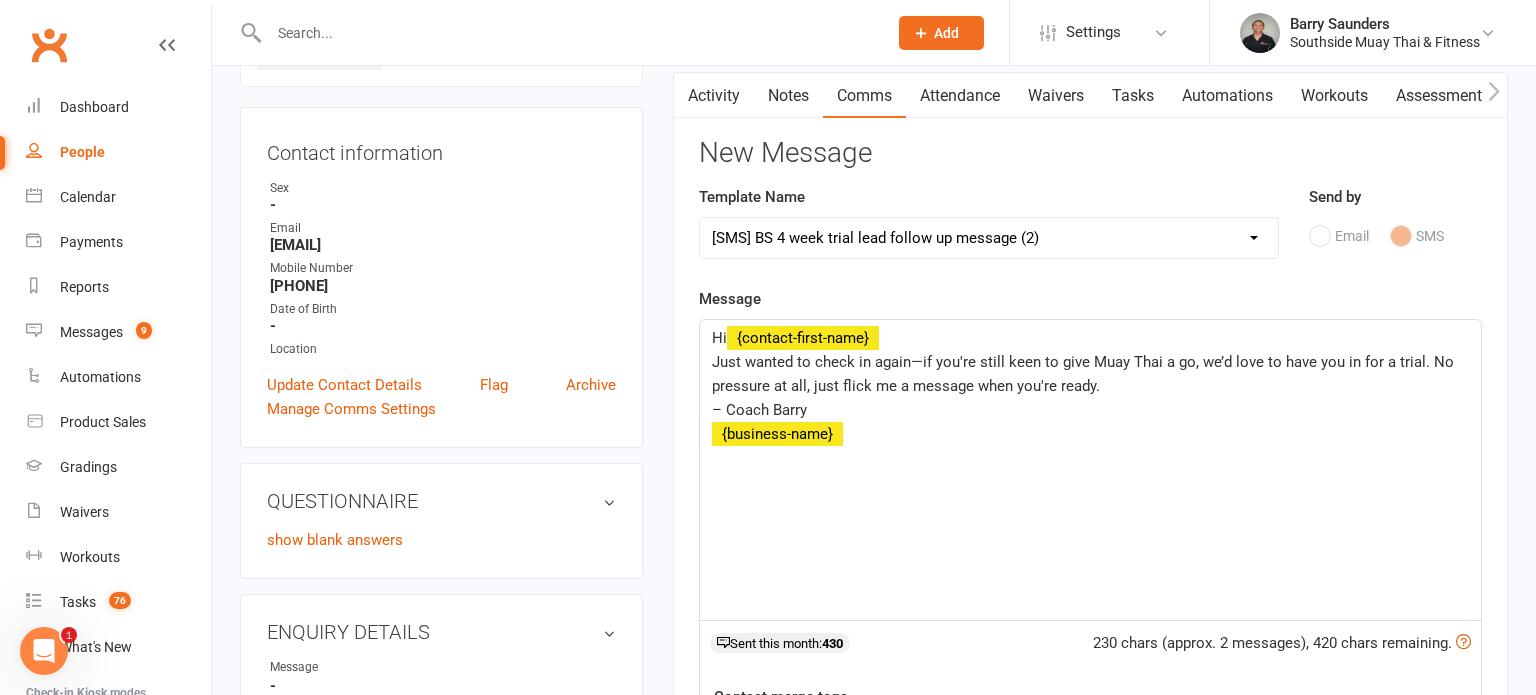 click on "Select Template [SMS] Outreach Message: High Risk – Personal From Trainer + Reengagement Offer [SMS] Outreach Message: High Risk – Re-Engagement Offer [SMS] Outreach Message: High Risk – Re-Engagement Offer [SMS] Outreach Message: Low Risk – Friendly Check-In [SMS] Outreach Message: Low Risk – Friendly Check-In Confidence [SMS] Outreach Message: Medium Risk – Personal Follow-Up [SMS] Outreach Message: Medium Risk – Personal Follow-Up (1) [SMS] Outreach Message: Medium Risk – Personal Follow-Up (Havent seen you/support) (1) [SMS] Retention - Grading Congrats [SMS] Retention - Great to see you back at the gym (1) [SMS] Retention - Great to see you back at the gym (2) [SMS] Retention - Havent Seen You Lately (1) [SMS] Retention - Havent Seen You Lately (2) [SMS] Retention - Havent Seen You Lately (3) [SMS] Retention - Havent Seen You Lately PT offer [SMS] Retention - Hows training going to Parent (1) [SMS] Retention - Hows training going to Parent (2) [SMS] Retention - Keep up the great work" at bounding box center [989, 238] 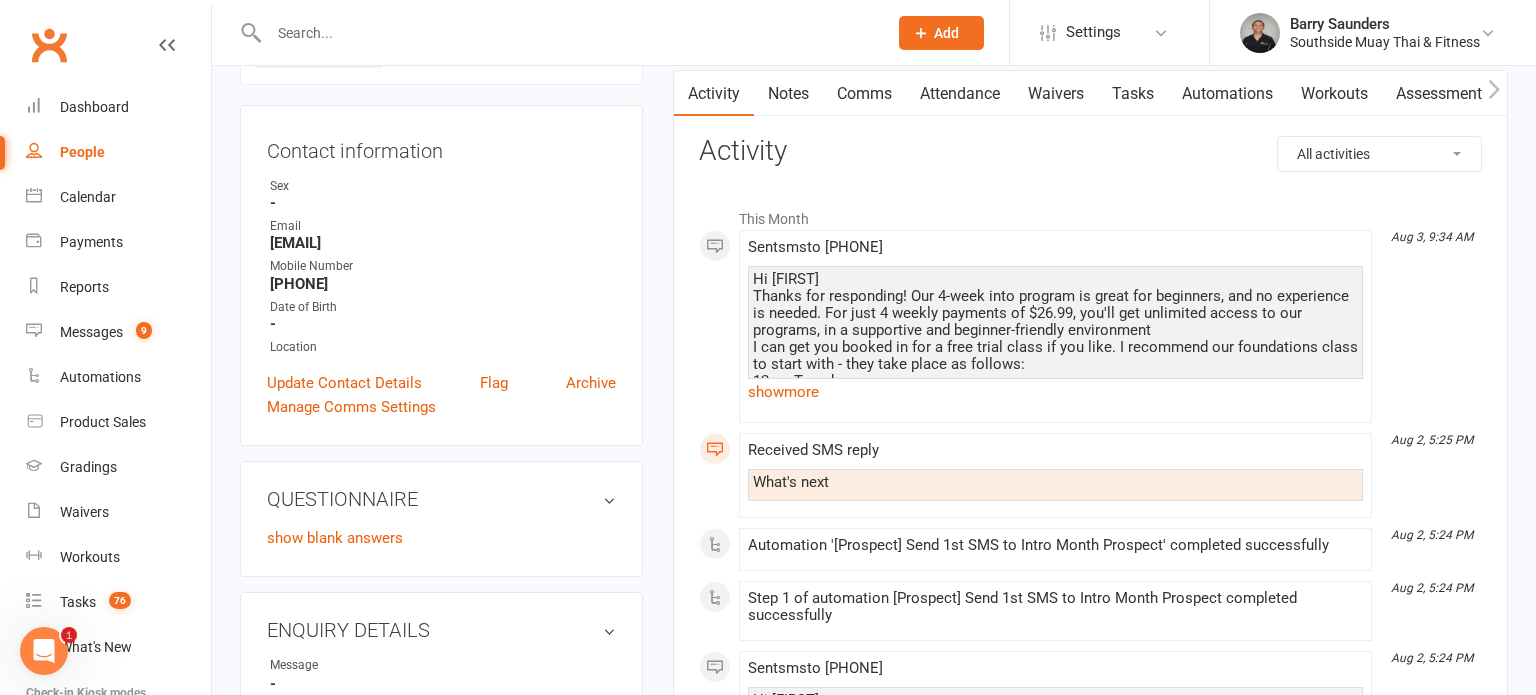 scroll, scrollTop: 155, scrollLeft: 0, axis: vertical 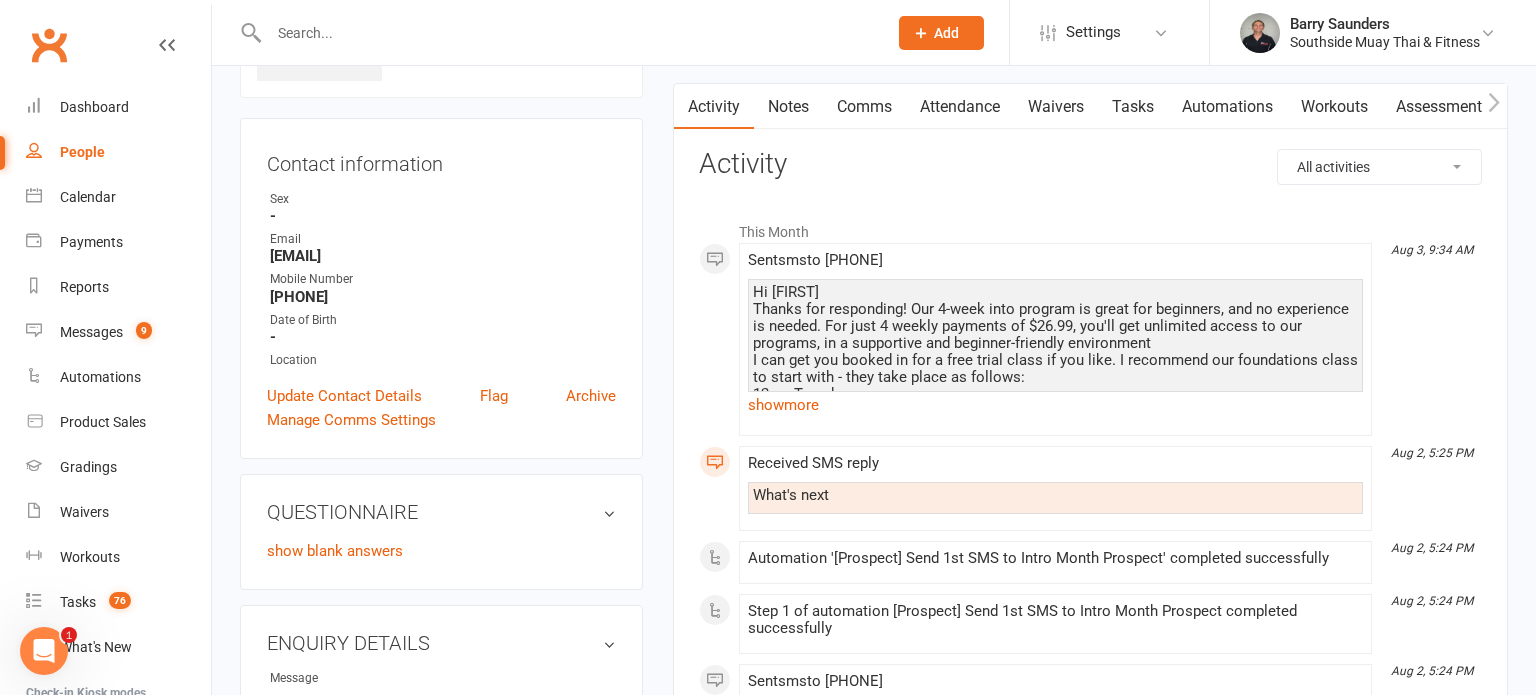 click on "Comms" at bounding box center [864, 107] 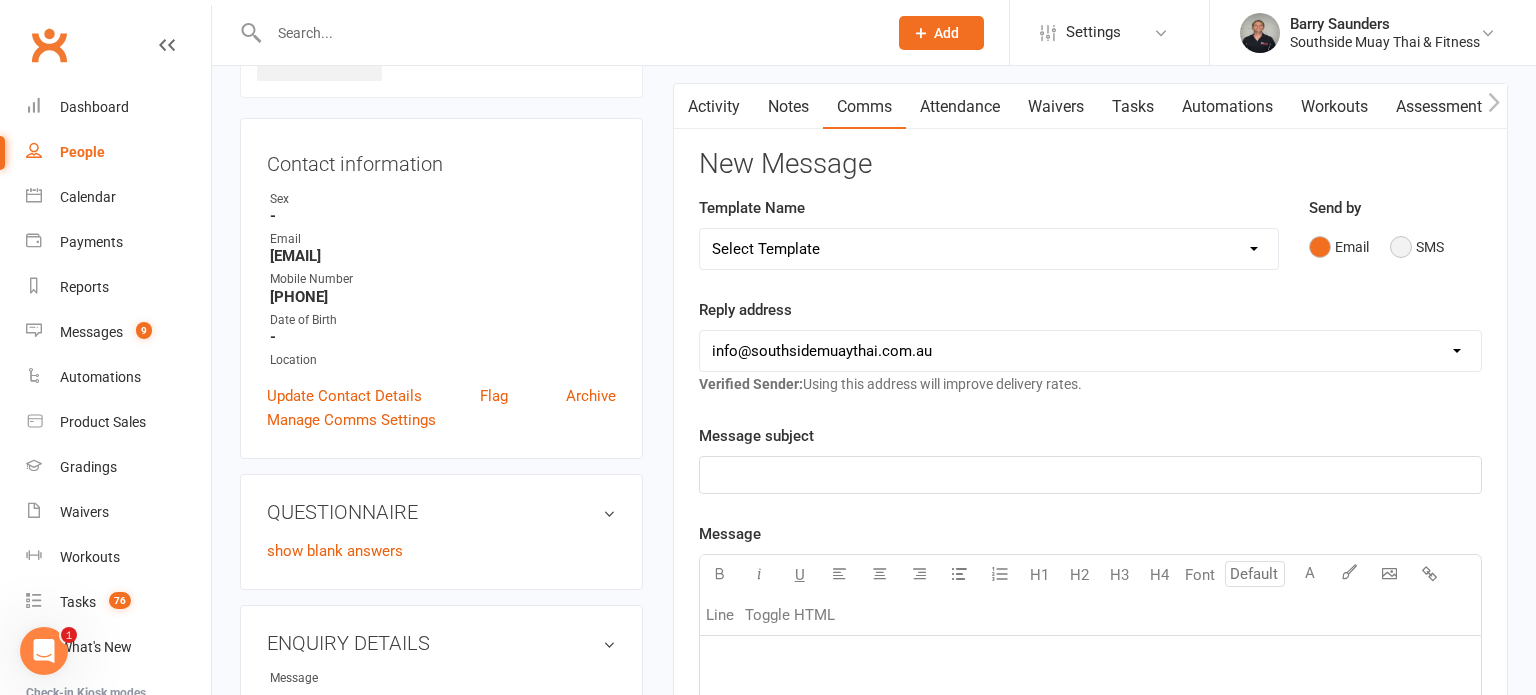 click on "SMS" at bounding box center [1417, 247] 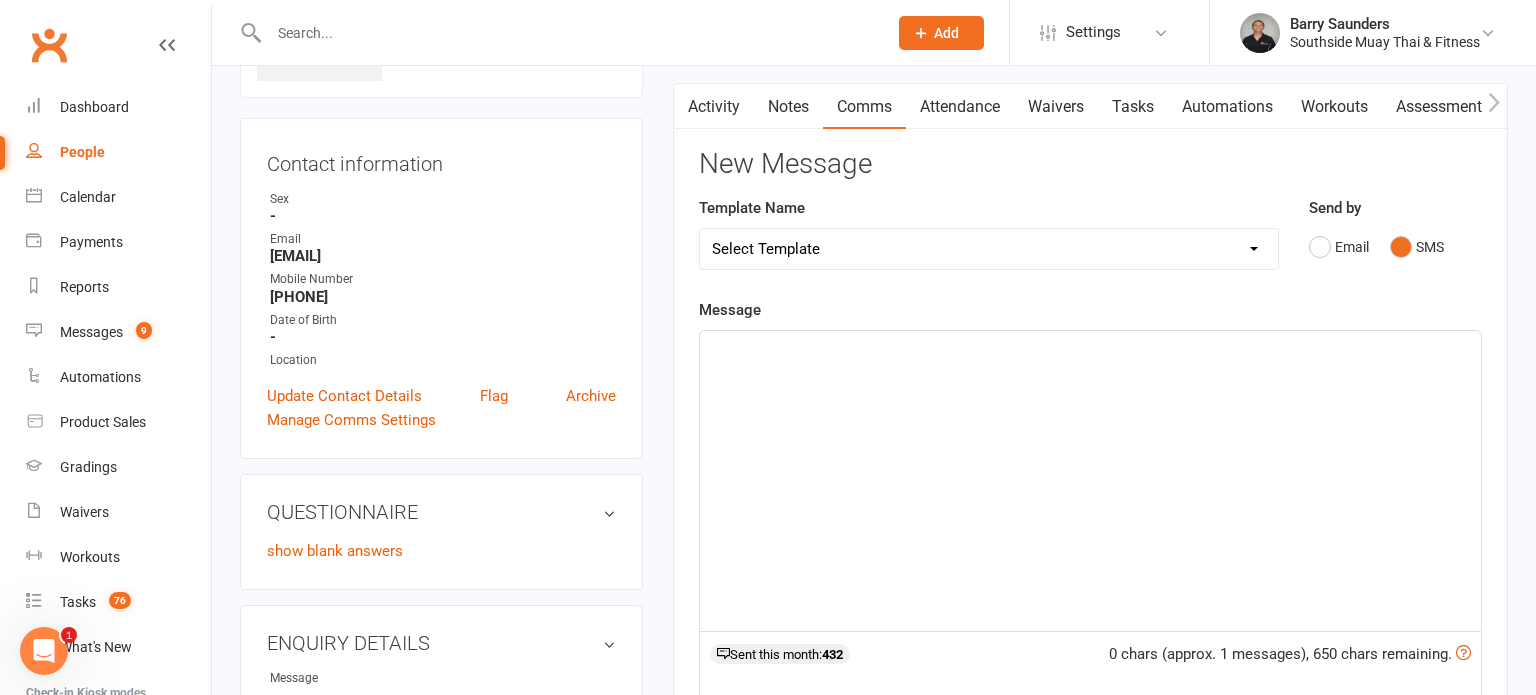 click on "Select Template [SMS] Outreach Message: High Risk – Personal From Trainer + Reengagement Offer [SMS] Outreach Message: High Risk – Re-Engagement Offer [SMS] Outreach Message: High Risk – Re-Engagement Offer [SMS] Outreach Message: Low Risk – Friendly Check-In [SMS] Outreach Message: Low Risk – Friendly Check-In Confidence [SMS] Outreach Message: Medium Risk – Personal Follow-Up [SMS] Outreach Message: Medium Risk – Personal Follow-Up (1) [SMS] Outreach Message: Medium Risk – Personal Follow-Up (Havent seen you/support) (1) [SMS] Retention - Grading Congrats [SMS] Retention - Great to see you back at the gym (1) [SMS] Retention - Great to see you back at the gym (2) [SMS] Retention - Havent Seen You Lately (1) [SMS] Retention - Havent Seen You Lately (2) [SMS] Retention - Havent Seen You Lately (3) [SMS] Retention - Havent Seen You Lately PT offer [SMS] Retention - Hows training going to Parent (1) [SMS] Retention - Hows training going to Parent (2) [SMS] Retention - Keep up the great work" at bounding box center [989, 249] 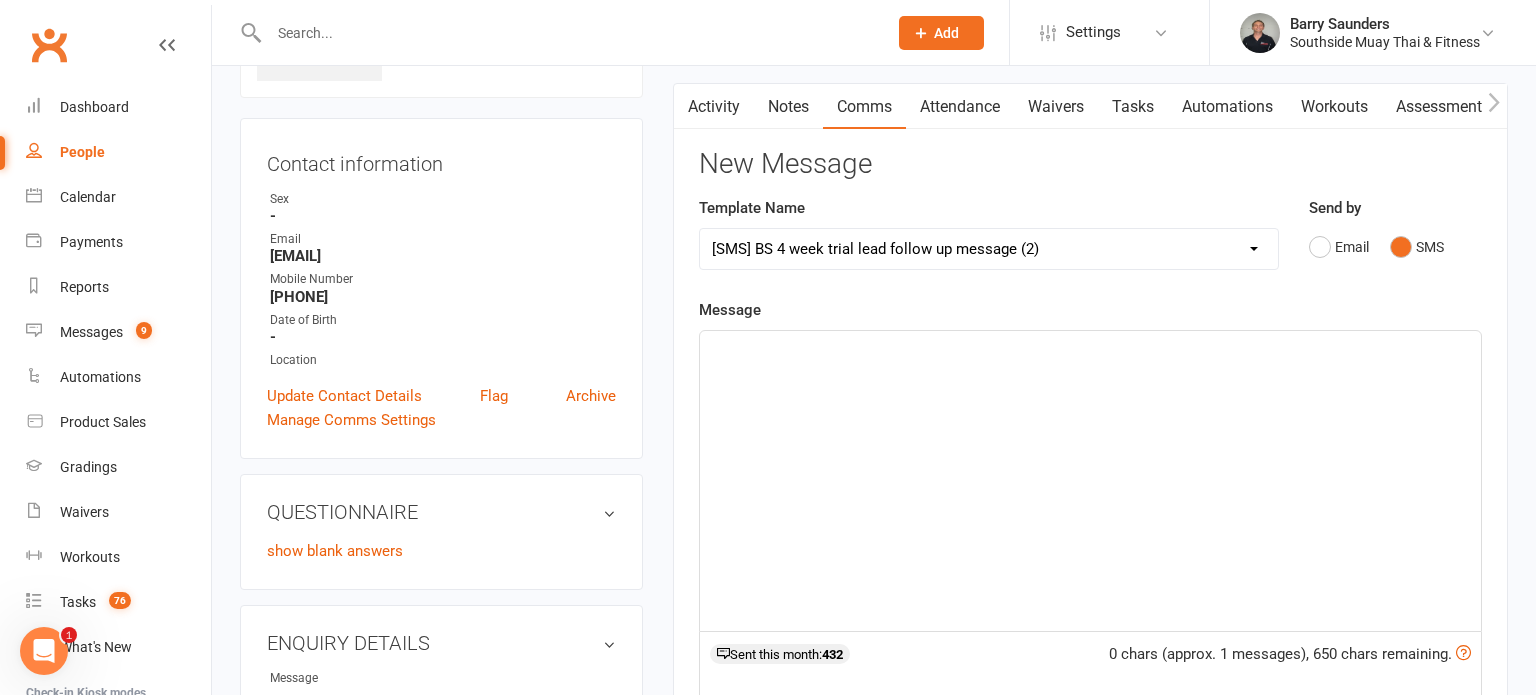 click on "Select Template [SMS] Outreach Message: High Risk – Personal From Trainer + Reengagement Offer [SMS] Outreach Message: High Risk – Re-Engagement Offer [SMS] Outreach Message: High Risk – Re-Engagement Offer [SMS] Outreach Message: Low Risk – Friendly Check-In [SMS] Outreach Message: Low Risk – Friendly Check-In Confidence [SMS] Outreach Message: Medium Risk – Personal Follow-Up [SMS] Outreach Message: Medium Risk – Personal Follow-Up (1) [SMS] Outreach Message: Medium Risk – Personal Follow-Up (Havent seen you/support) (1) [SMS] Retention - Grading Congrats [SMS] Retention - Great to see you back at the gym (1) [SMS] Retention - Great to see you back at the gym (2) [SMS] Retention - Havent Seen You Lately (1) [SMS] Retention - Havent Seen You Lately (2) [SMS] Retention - Havent Seen You Lately (3) [SMS] Retention - Havent Seen You Lately PT offer [SMS] Retention - Hows training going to Parent (1) [SMS] Retention - Hows training going to Parent (2) [SMS] Retention - Keep up the great work" at bounding box center (989, 249) 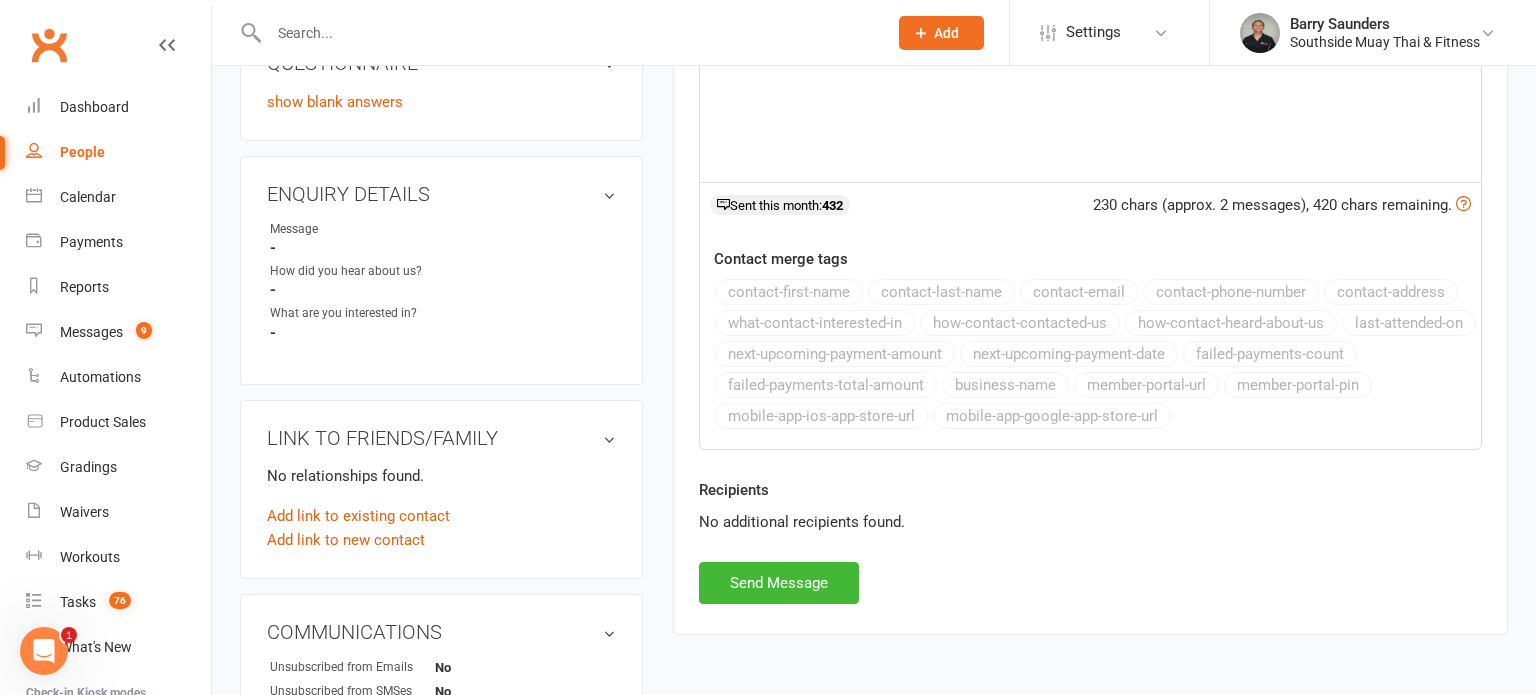 scroll, scrollTop: 780, scrollLeft: 0, axis: vertical 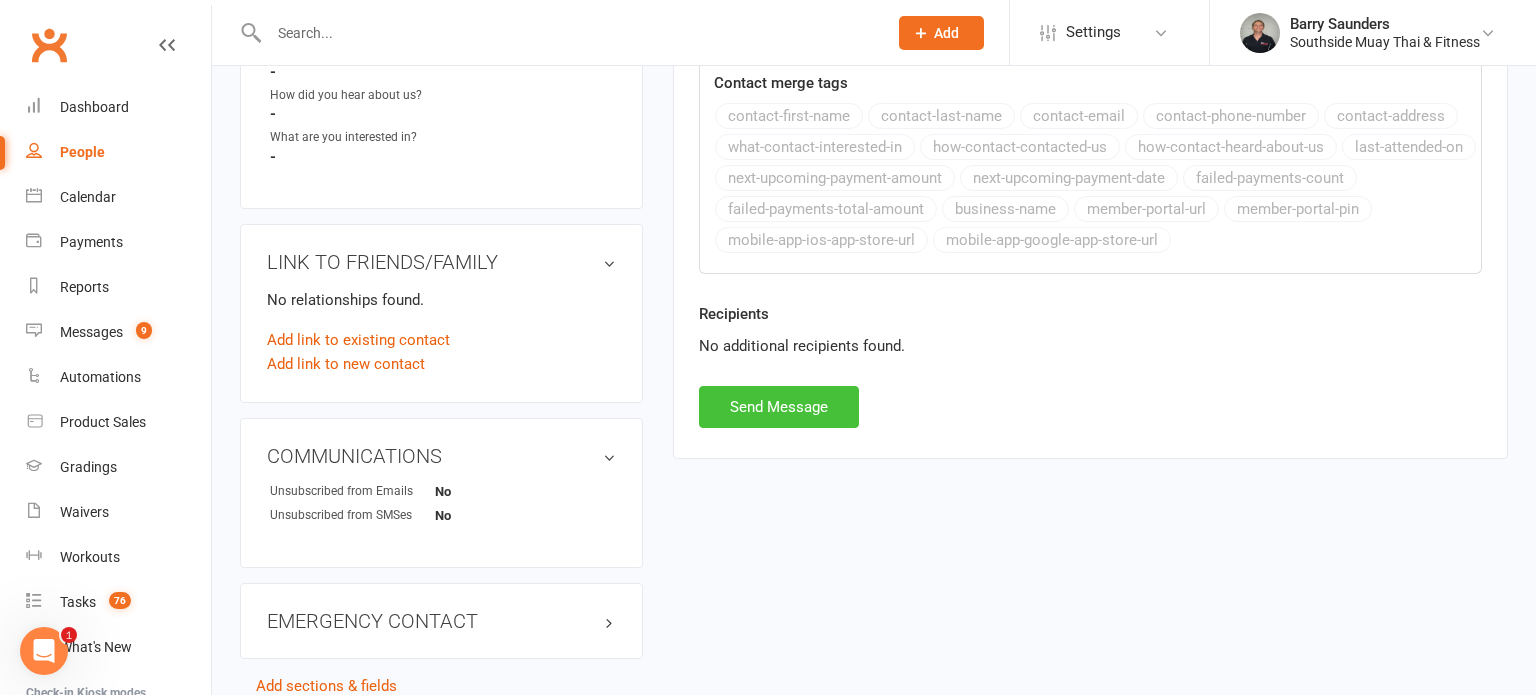 click on "Send Message" at bounding box center (779, 407) 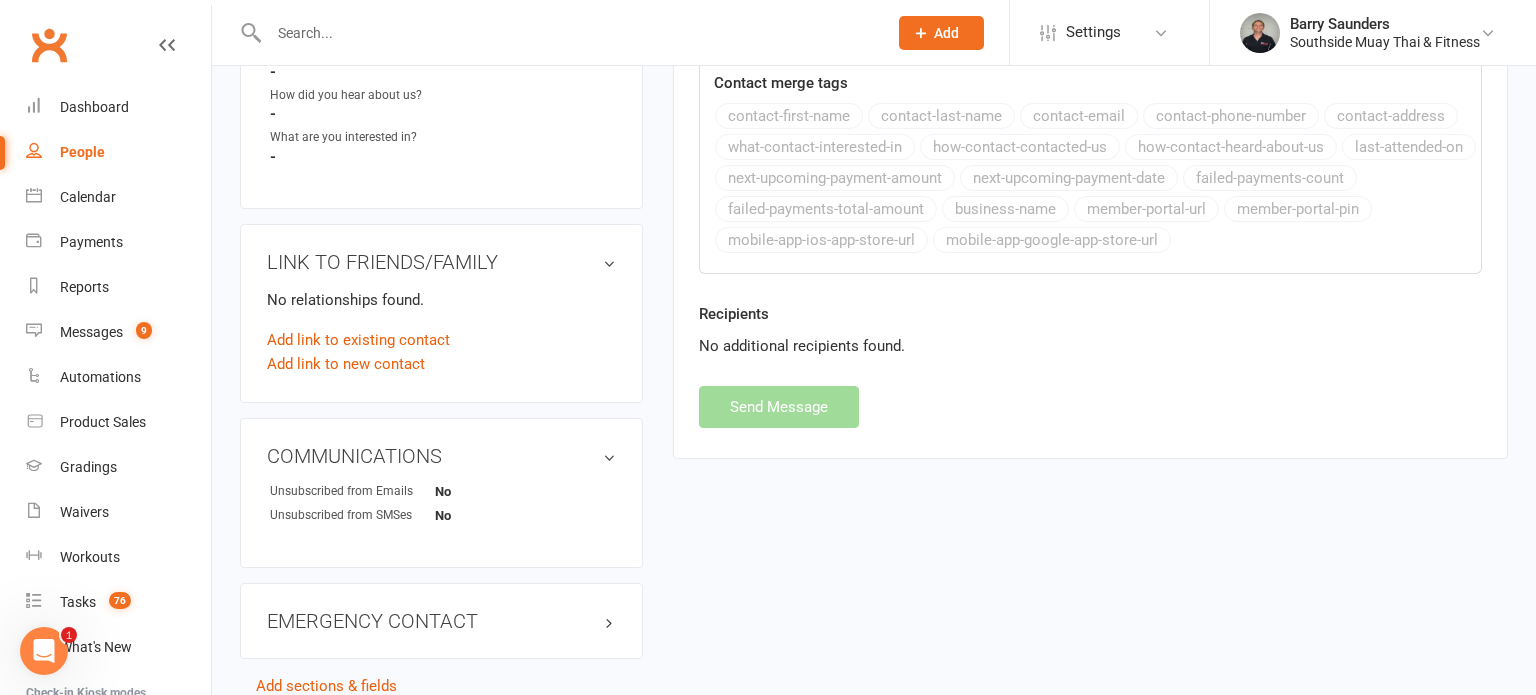 select 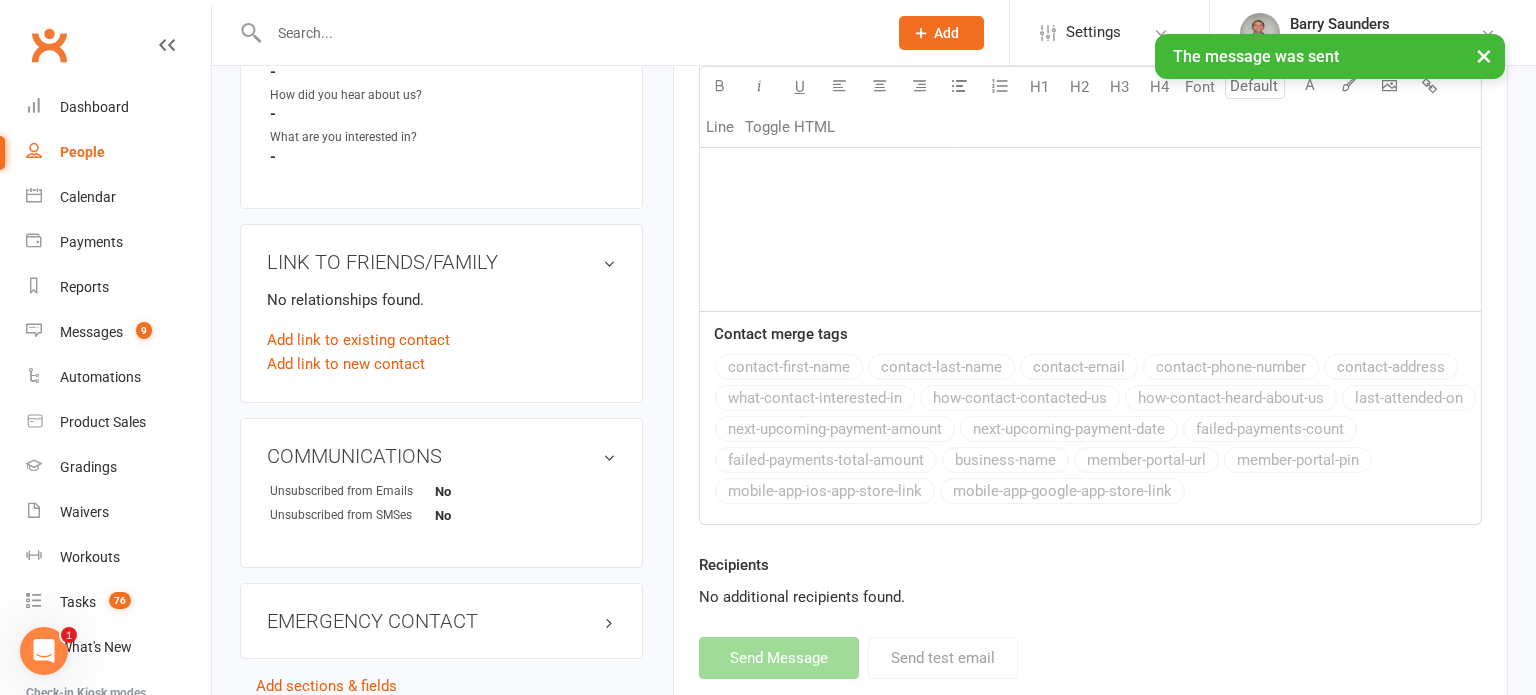 click on "People" at bounding box center [82, 152] 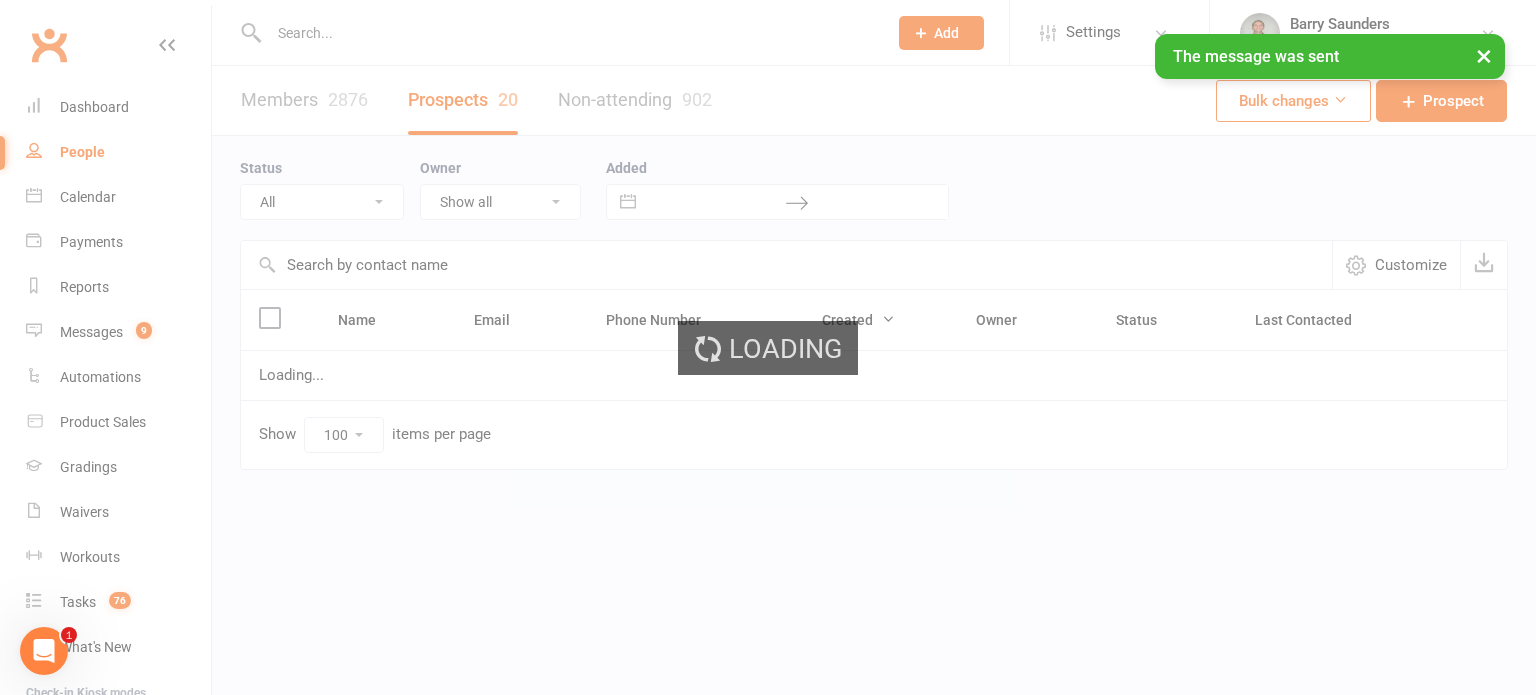 scroll, scrollTop: 0, scrollLeft: 0, axis: both 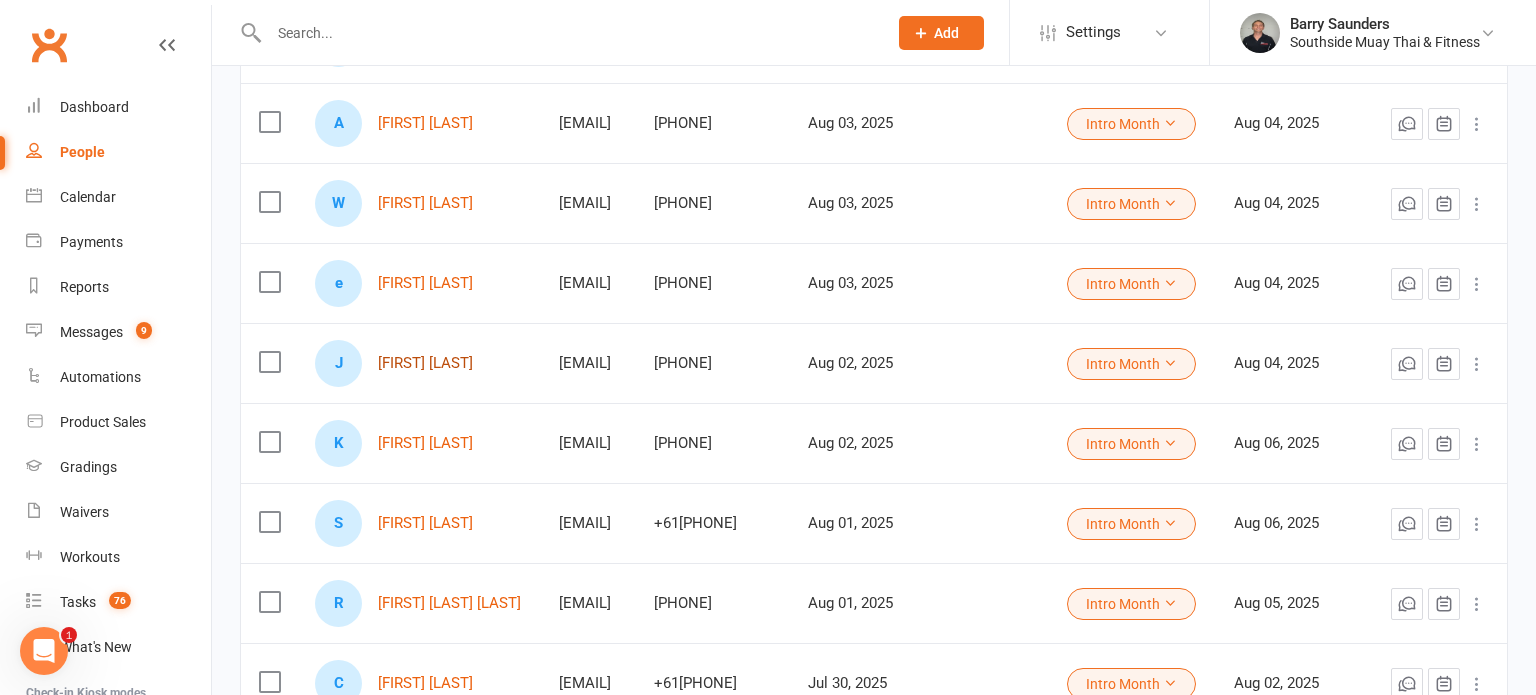 click on "[FIRST] [LAST]" at bounding box center [425, 363] 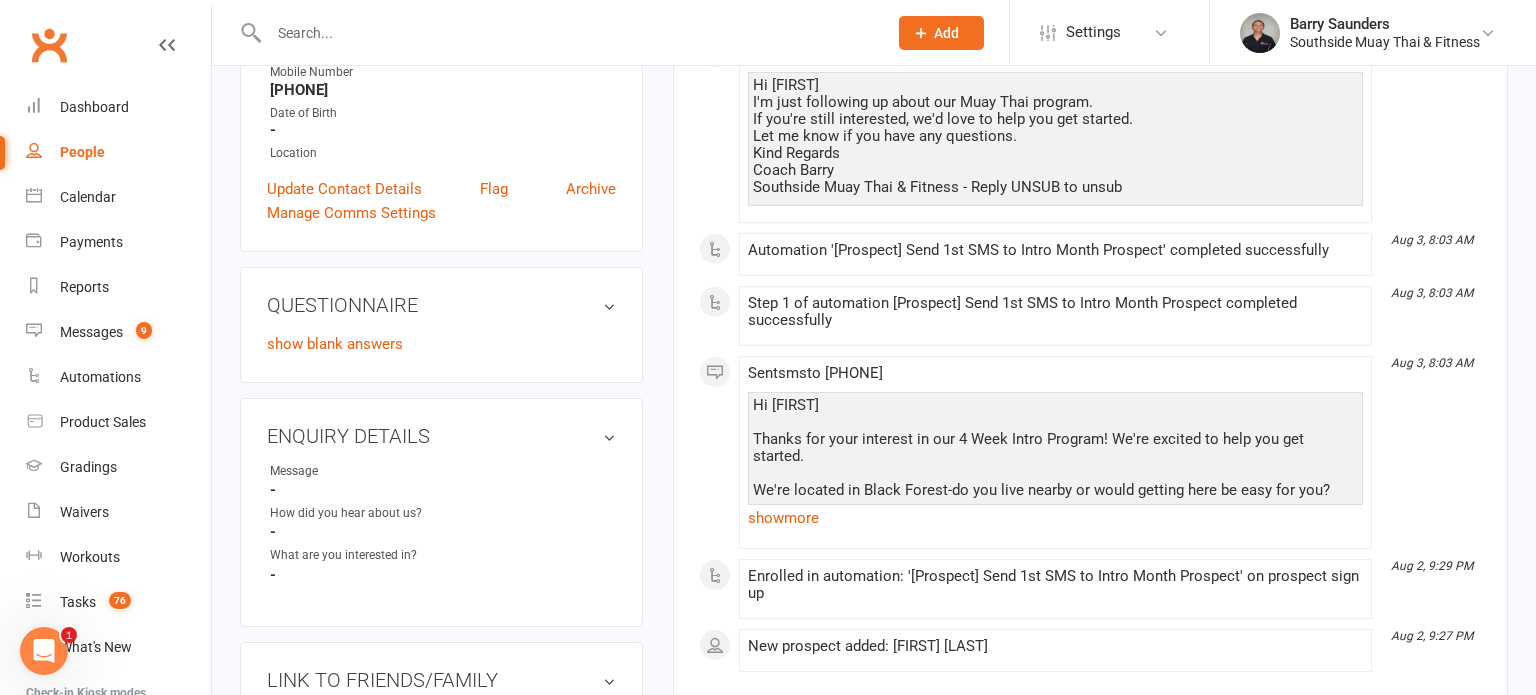 scroll, scrollTop: 27, scrollLeft: 0, axis: vertical 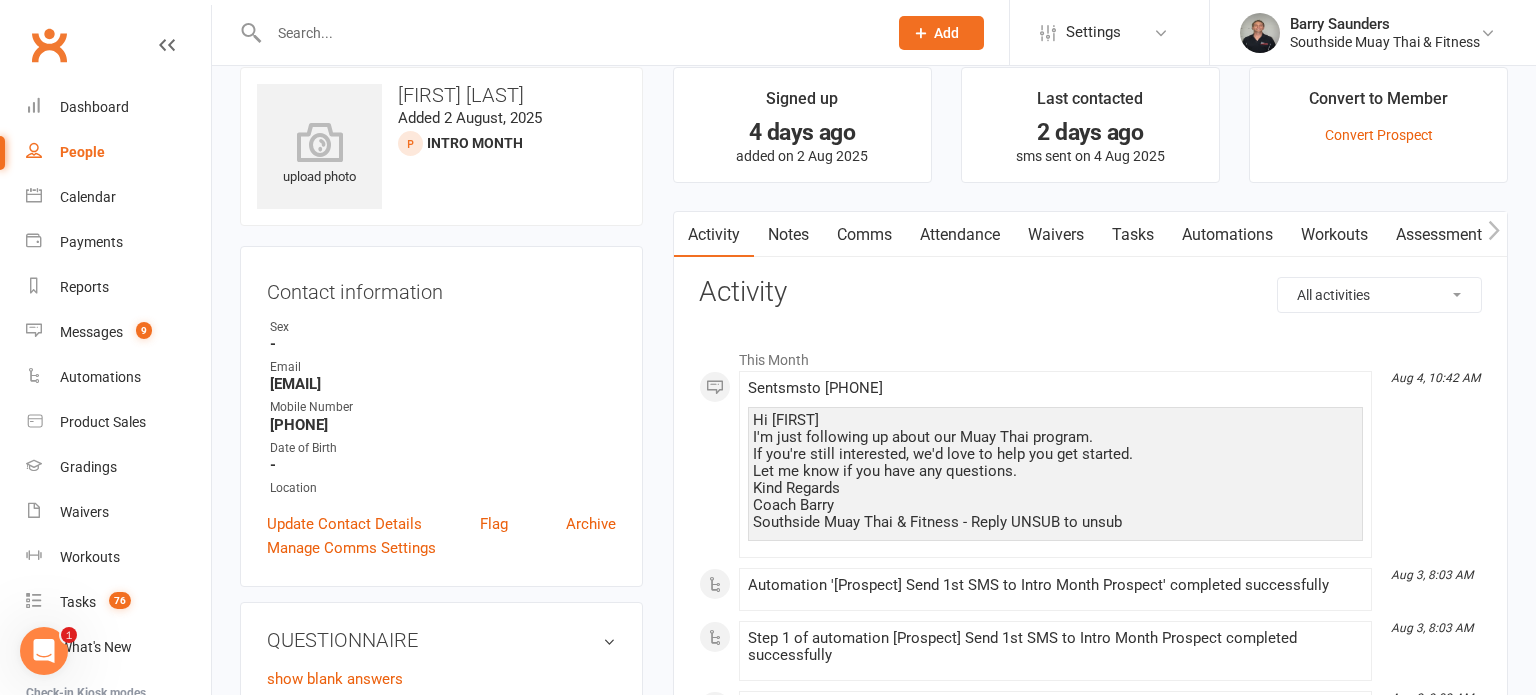 click on "Comms" at bounding box center (864, 235) 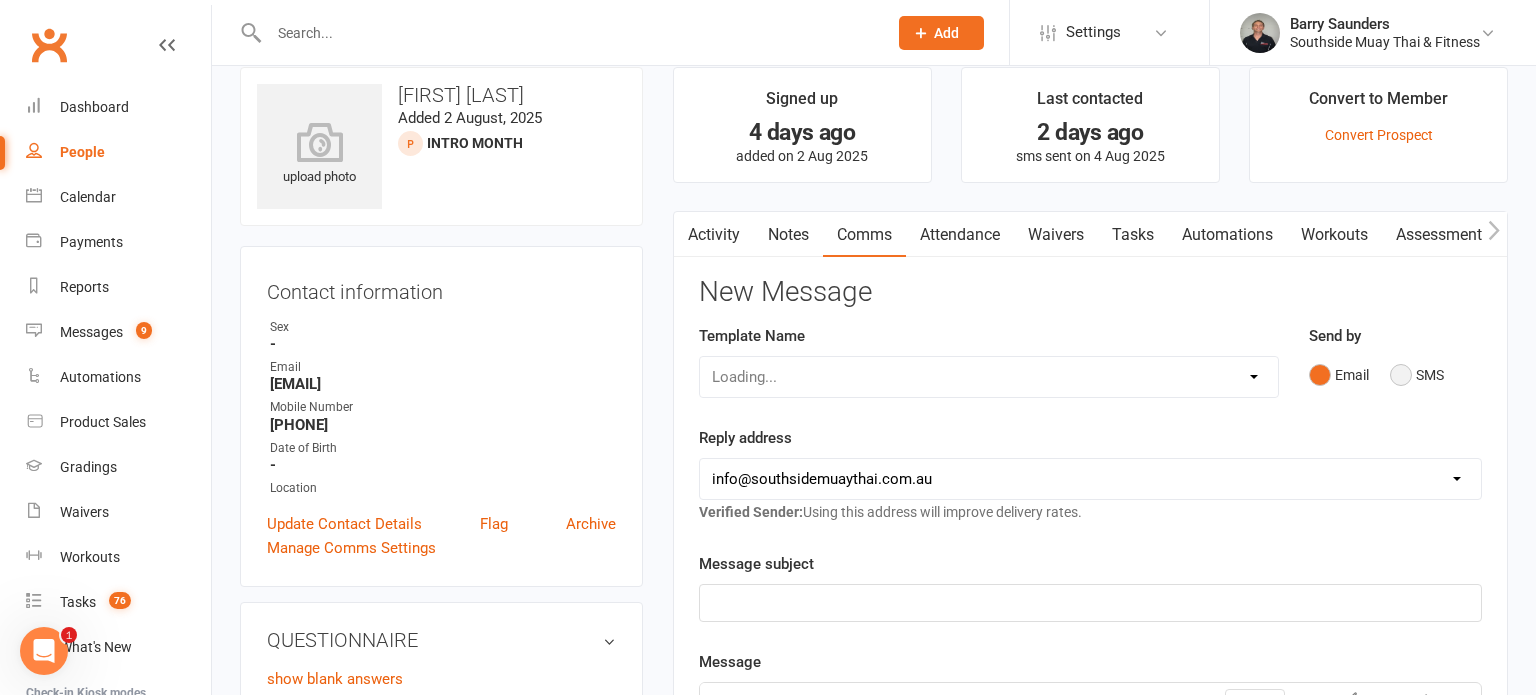 click on "SMS" at bounding box center [1417, 375] 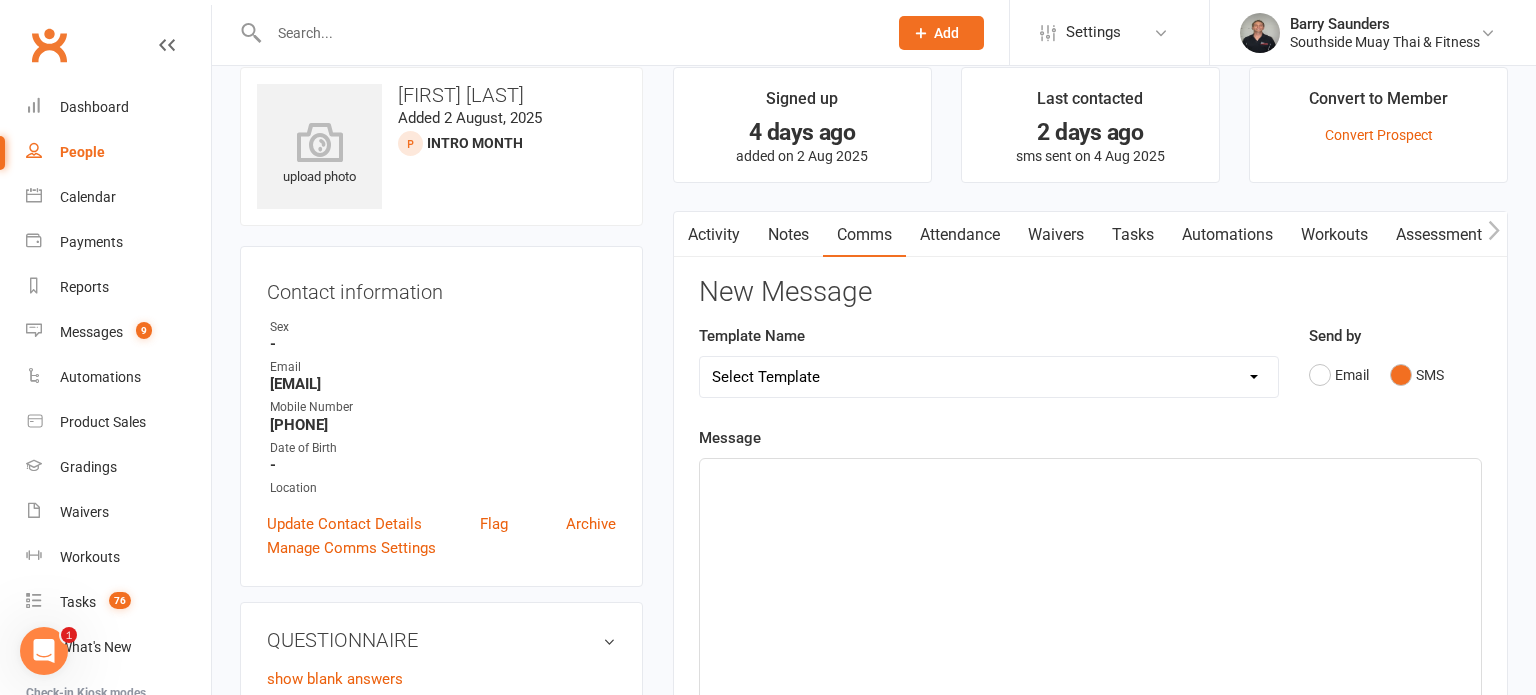 click on "Select Template [SMS] Outreach Message: High Risk – Personal From Trainer + Reengagement Offer [SMS] Outreach Message: High Risk – Re-Engagement Offer [SMS] Outreach Message: High Risk – Re-Engagement Offer [SMS] Outreach Message: Low Risk – Friendly Check-In [SMS] Outreach Message: Low Risk – Friendly Check-In Confidence [SMS] Outreach Message: Medium Risk – Personal Follow-Up [SMS] Outreach Message: Medium Risk – Personal Follow-Up (1) [SMS] Outreach Message: Medium Risk – Personal Follow-Up (Havent seen you/support) (1) [SMS] Retention - Grading Congrats [SMS] Retention - Great to see you back at the gym (1) [SMS] Retention - Great to see you back at the gym (2) [SMS] Retention - Havent Seen You Lately (1) [SMS] Retention - Havent Seen You Lately (2) [SMS] Retention - Havent Seen You Lately (3) [SMS] Retention - Havent Seen You Lately PT offer [SMS] Retention - Hows training going to Parent (1) [SMS] Retention - Hows training going to Parent (2) [SMS] Retention - Keep up the great work" at bounding box center [989, 377] 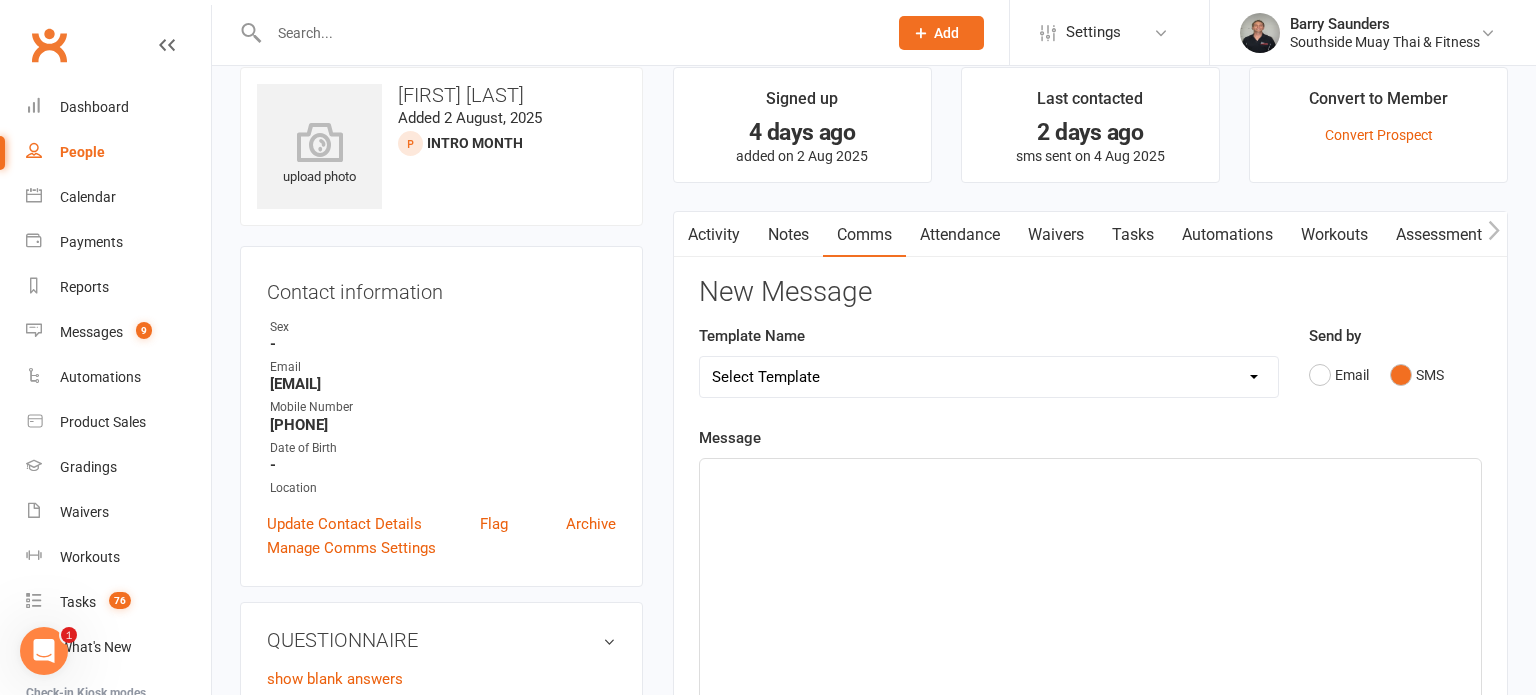 select on "33" 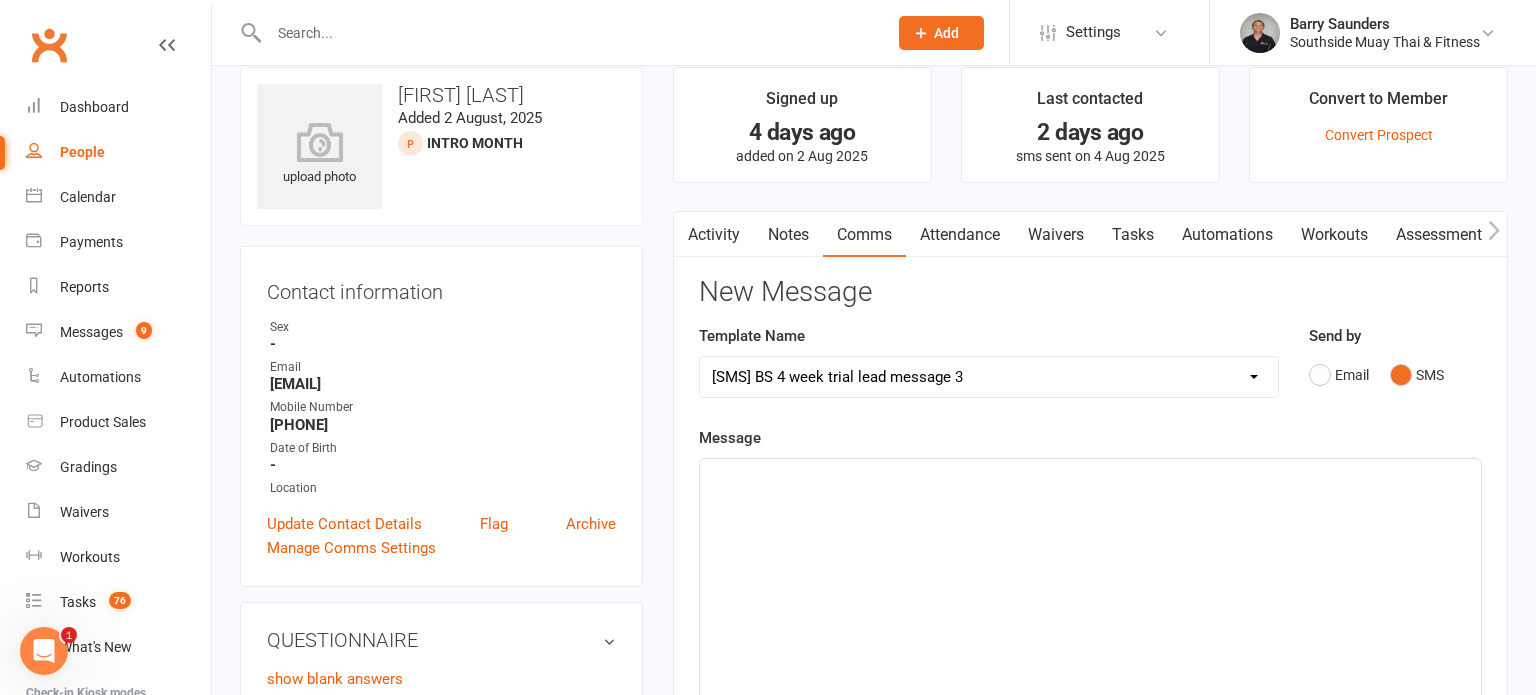click on "Select Template [SMS] Outreach Message: High Risk – Personal From Trainer + Reengagement Offer [SMS] Outreach Message: High Risk – Re-Engagement Offer [SMS] Outreach Message: High Risk – Re-Engagement Offer [SMS] Outreach Message: Low Risk – Friendly Check-In [SMS] Outreach Message: Low Risk – Friendly Check-In Confidence [SMS] Outreach Message: Medium Risk – Personal Follow-Up [SMS] Outreach Message: Medium Risk – Personal Follow-Up (1) [SMS] Outreach Message: Medium Risk – Personal Follow-Up (Havent seen you/support) (1) [SMS] Retention - Grading Congrats [SMS] Retention - Great to see you back at the gym (1) [SMS] Retention - Great to see you back at the gym (2) [SMS] Retention - Havent Seen You Lately (1) [SMS] Retention - Havent Seen You Lately (2) [SMS] Retention - Havent Seen You Lately (3) [SMS] Retention - Havent Seen You Lately PT offer [SMS] Retention - Hows training going to Parent (1) [SMS] Retention - Hows training going to Parent (2) [SMS] Retention - Keep up the great work" at bounding box center (989, 377) 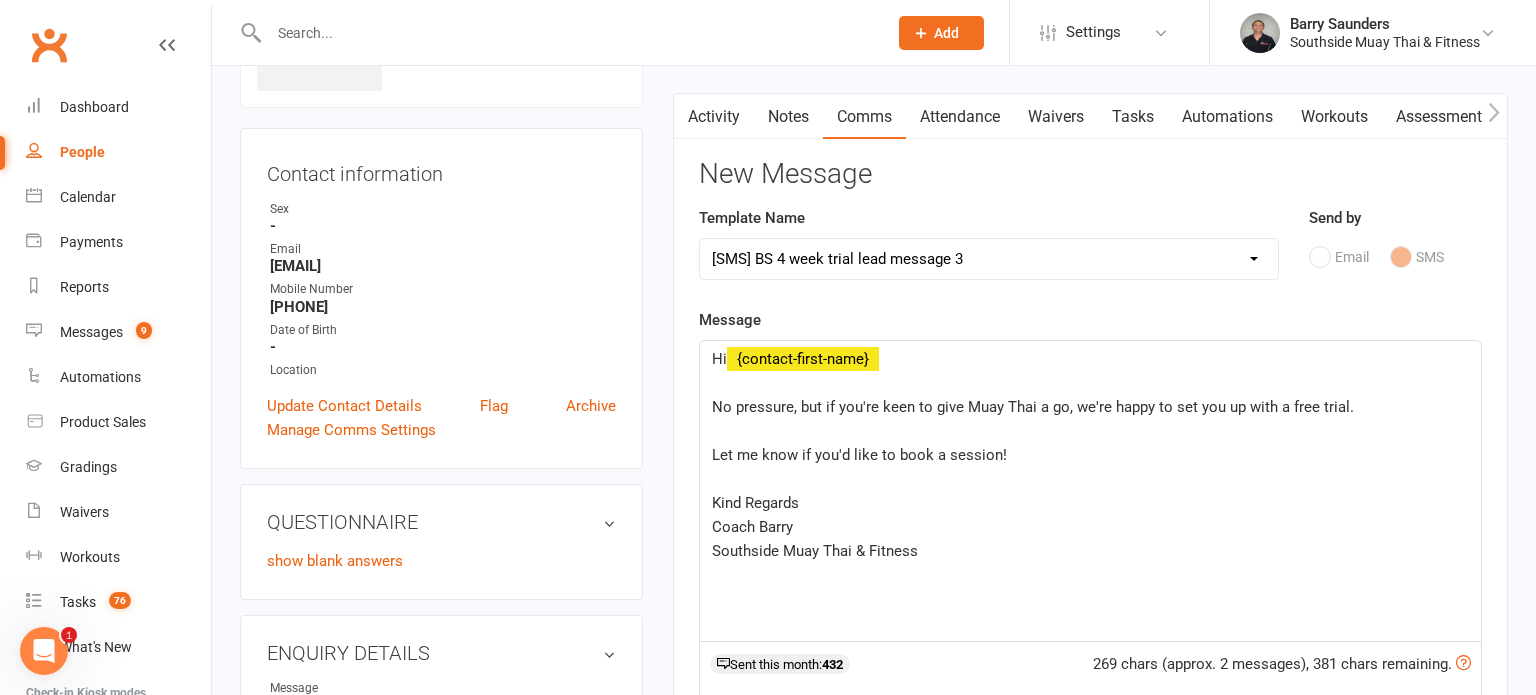 scroll, scrollTop: 147, scrollLeft: 0, axis: vertical 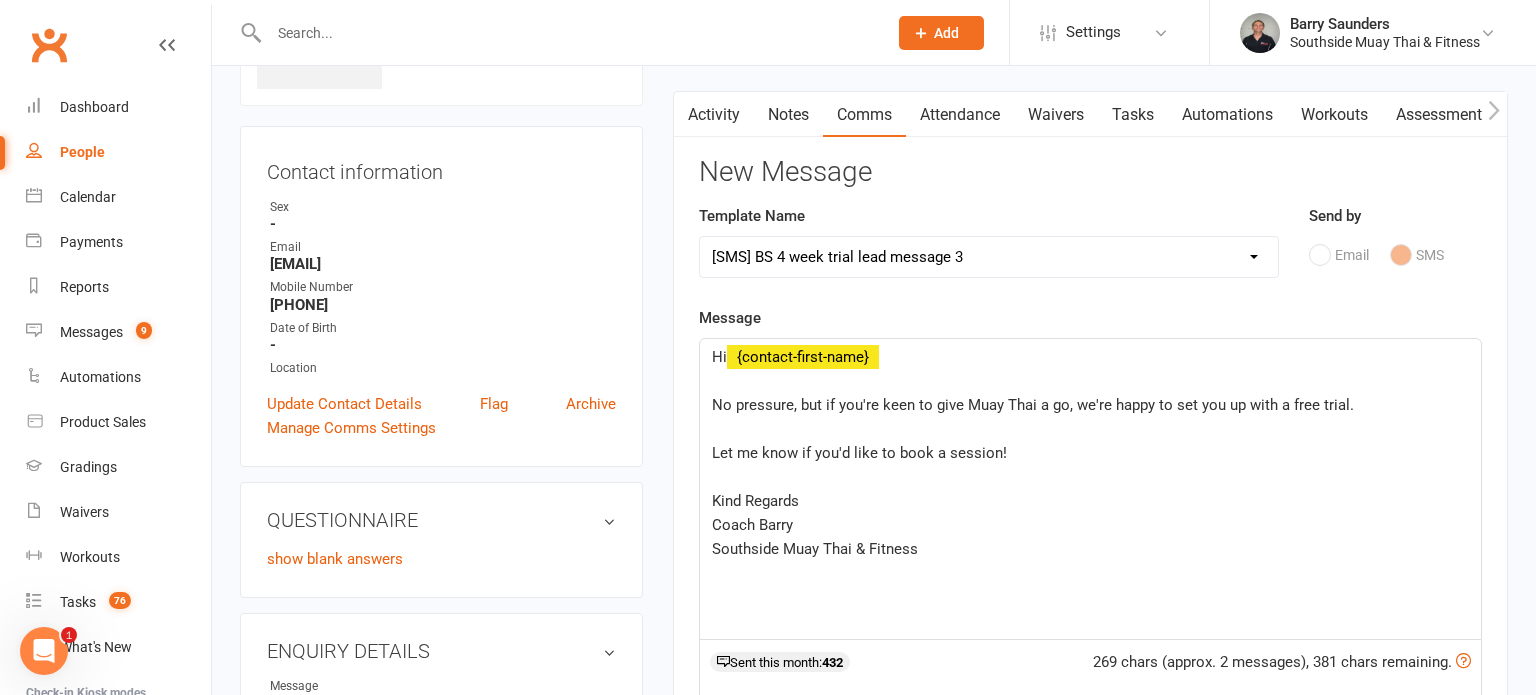 click on "Hi ﻿ {contact-first-name} ﻿ No pressure, but if you're keen to give Muay Thai a go, we're happy to set you up with a free trial. ﻿ Let me know if you'd like to book a session! ﻿ Kind Regards Coach [LAST] Southside Muay Thai & Fitness ﻿ ﻿" 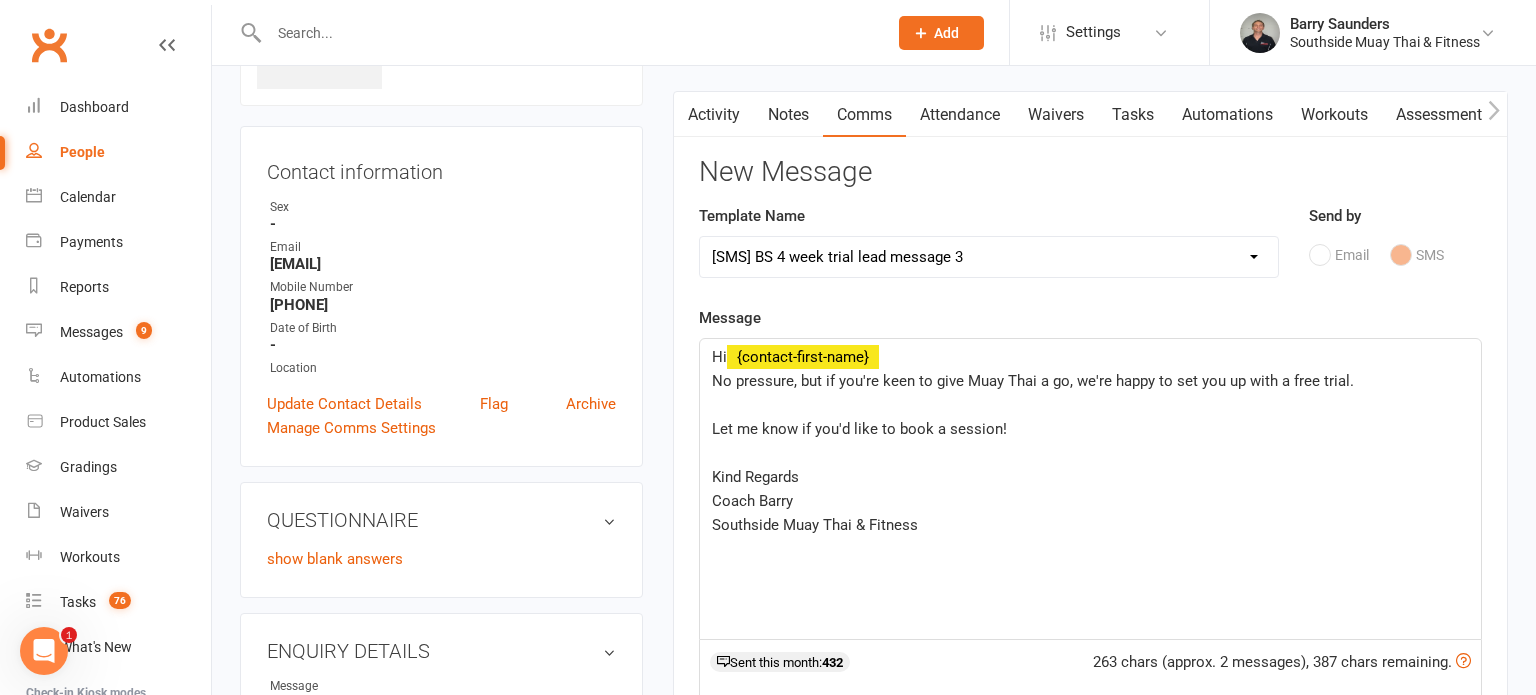 click on "Hi ﻿ {contact-first-name} No pressure, but if you're keen to give Muay Thai a go, we're happy to set you up with a free trial. ﻿ Let me know if you'd like to book a session! ﻿ Kind Regards Coach [LAST] Southside Muay Thai & Fitness ﻿ ﻿" 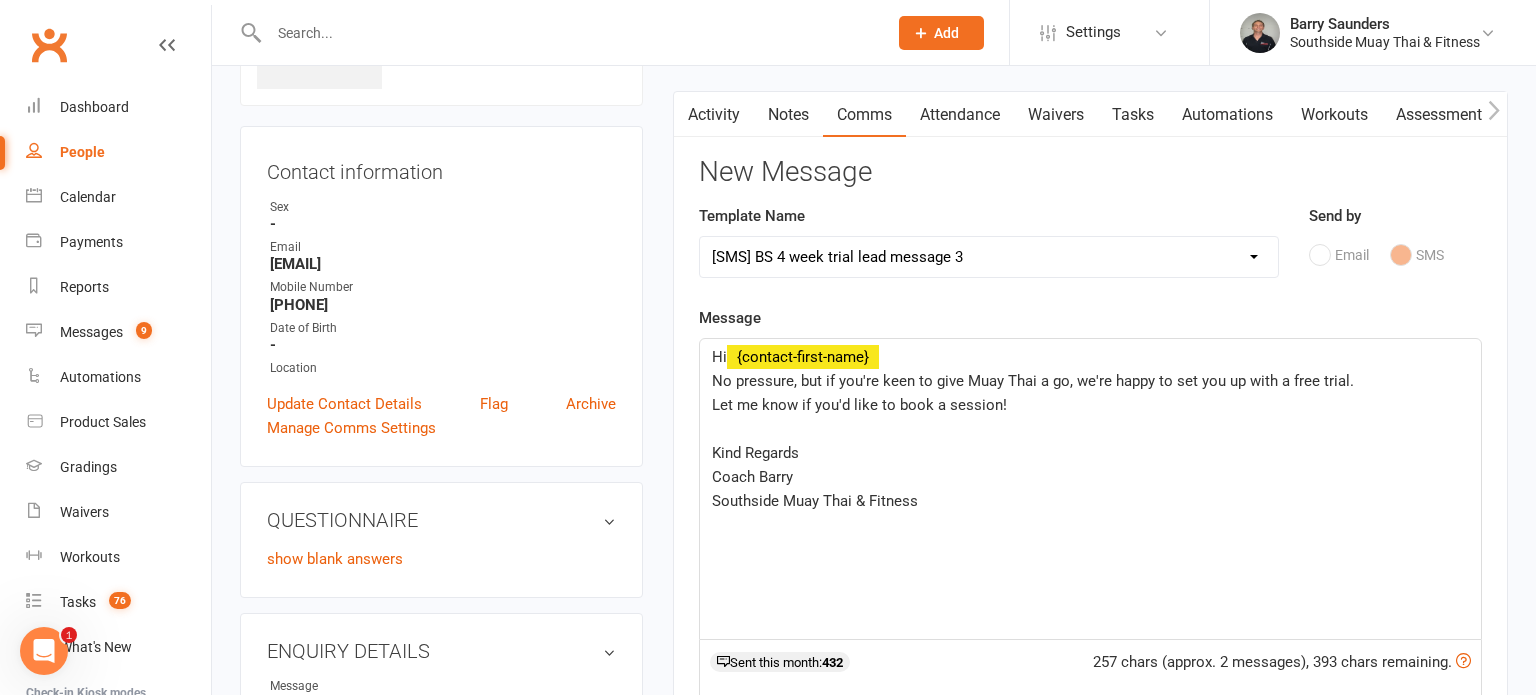click on "Hi  ﻿ {contact-first-name} ﻿ No pressure, but if you're keen to give Muay Thai a go, we're happy to set you up with a free trial. Let me know if you'd like to book a session! ﻿ Kind Regards Coach [LAST] Southside Muay Thai & Fitness ﻿ ﻿" 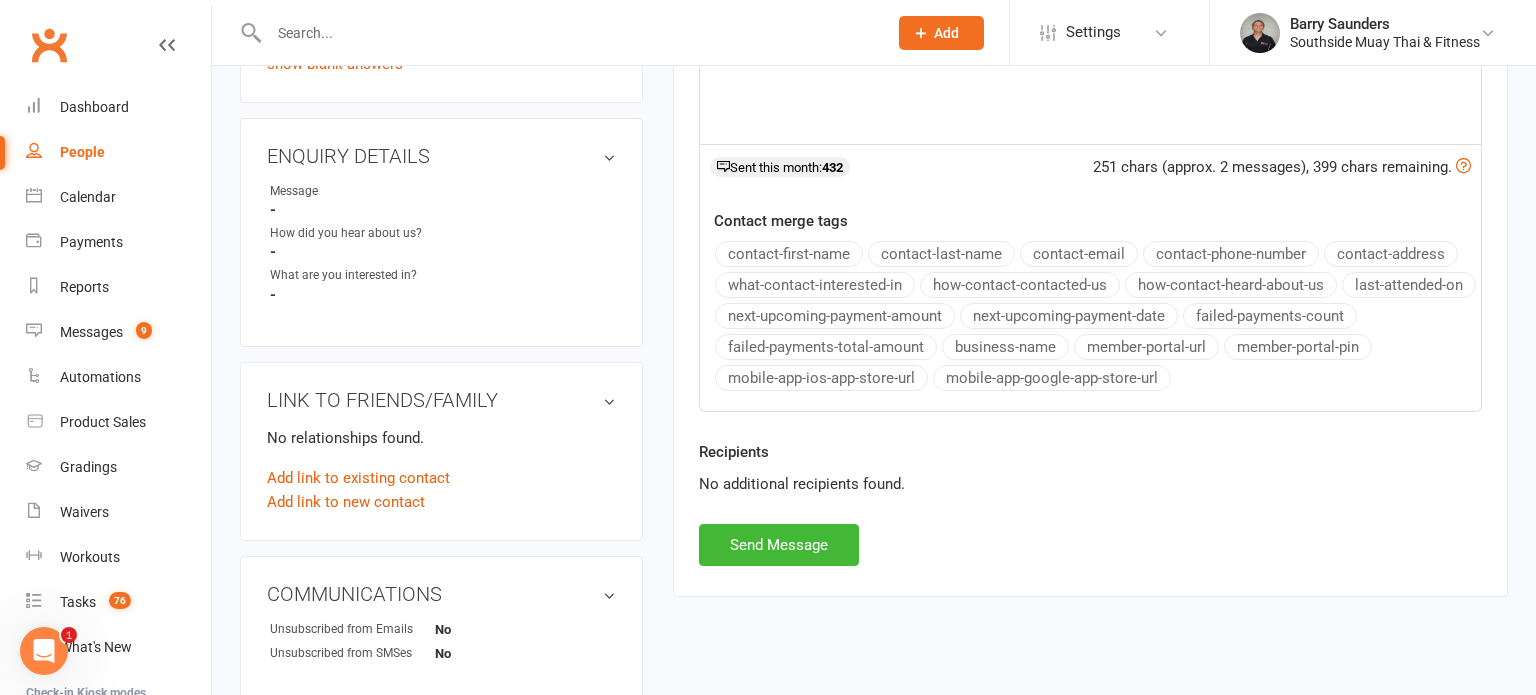 scroll, scrollTop: 647, scrollLeft: 0, axis: vertical 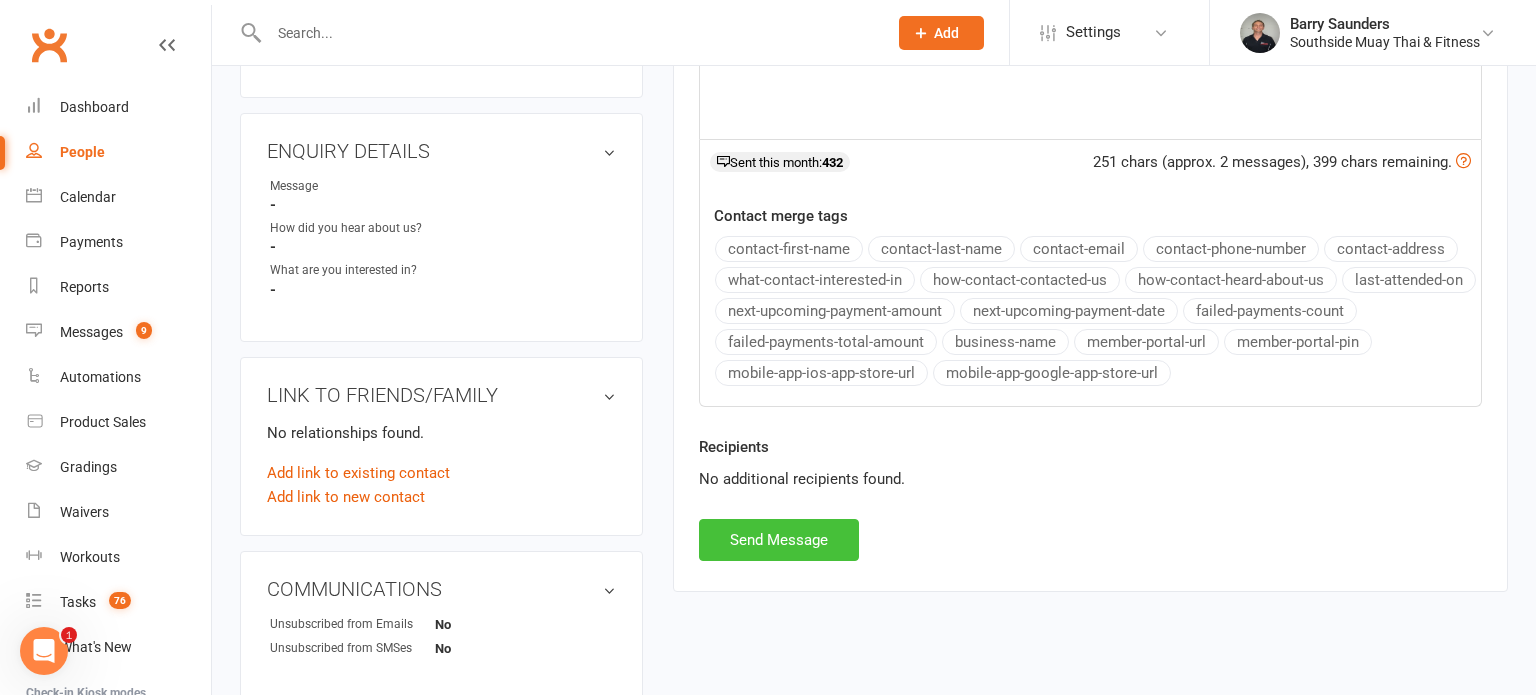 click on "Send Message" at bounding box center [779, 540] 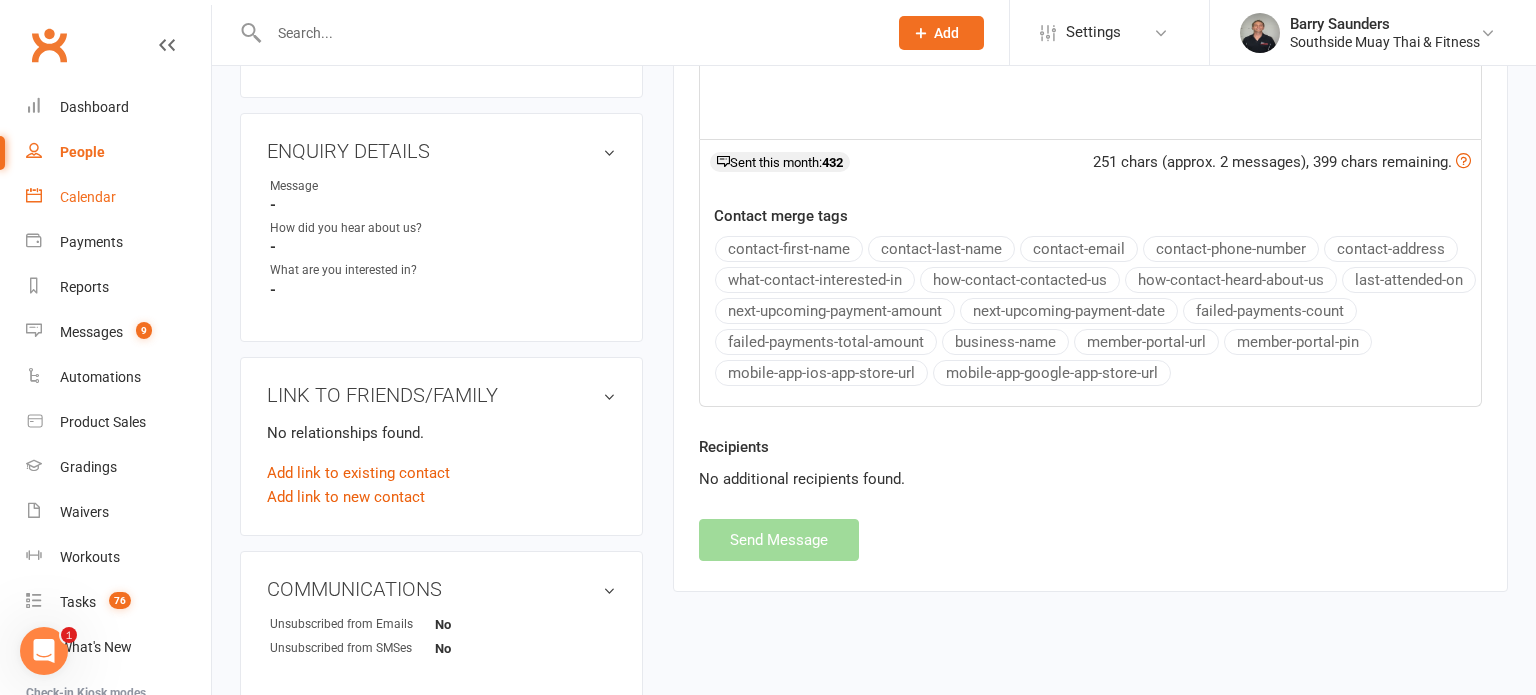 select 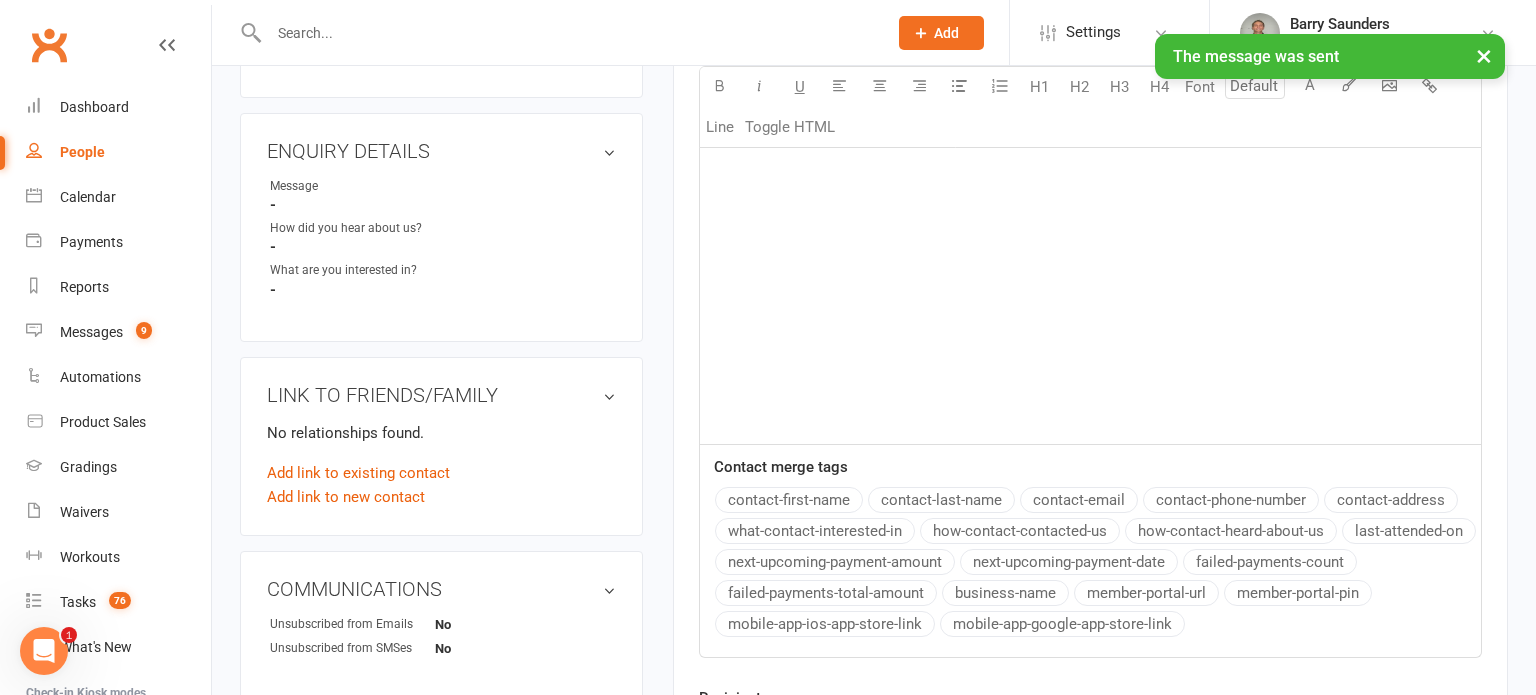 click on "People" at bounding box center (82, 152) 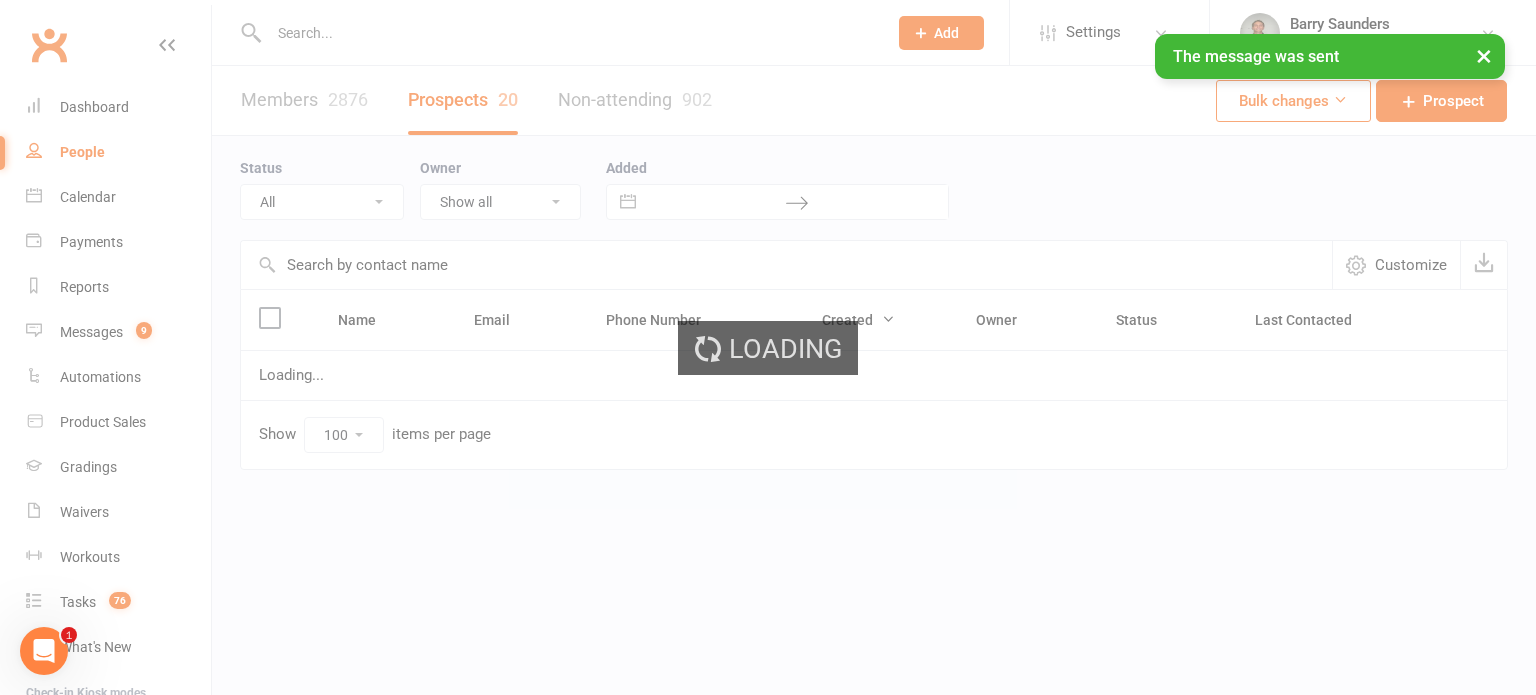 scroll, scrollTop: 0, scrollLeft: 0, axis: both 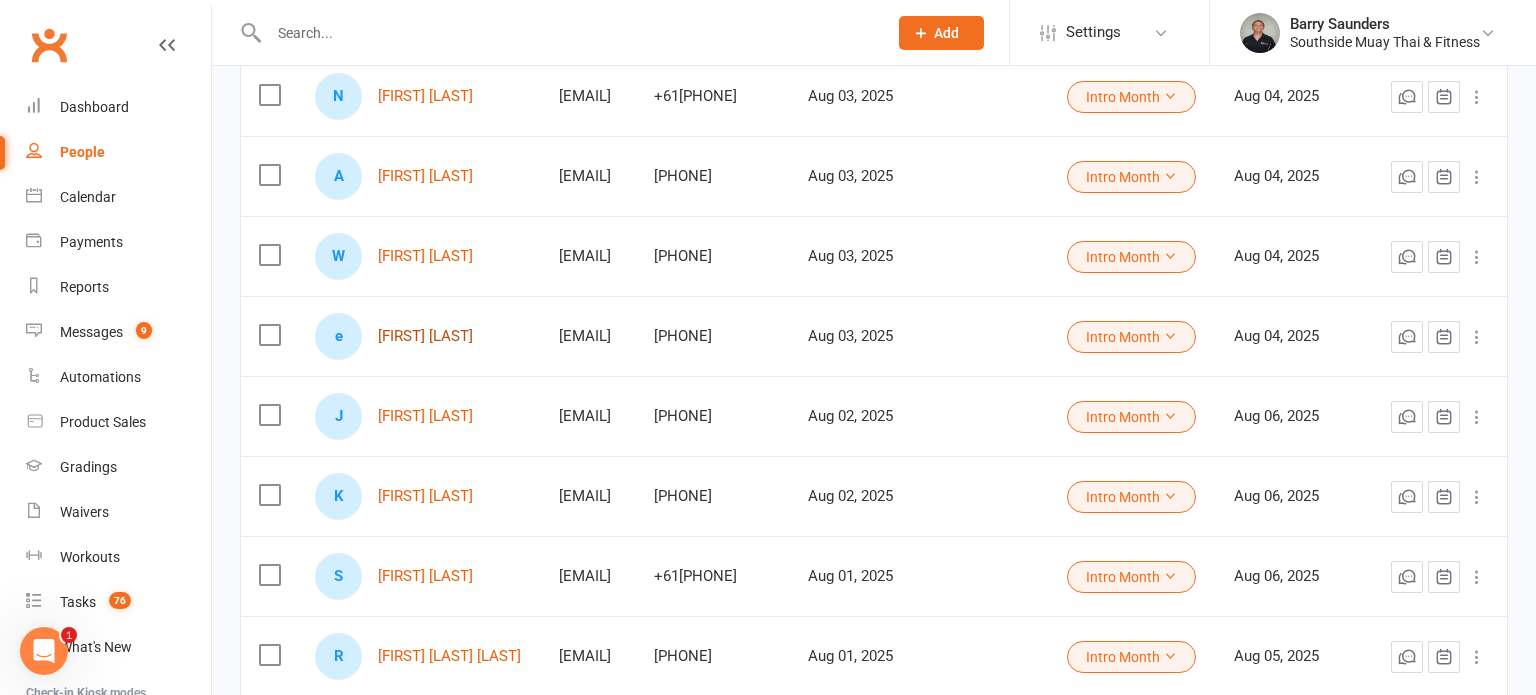 click on "[FIRST] [LAST]" at bounding box center [425, 336] 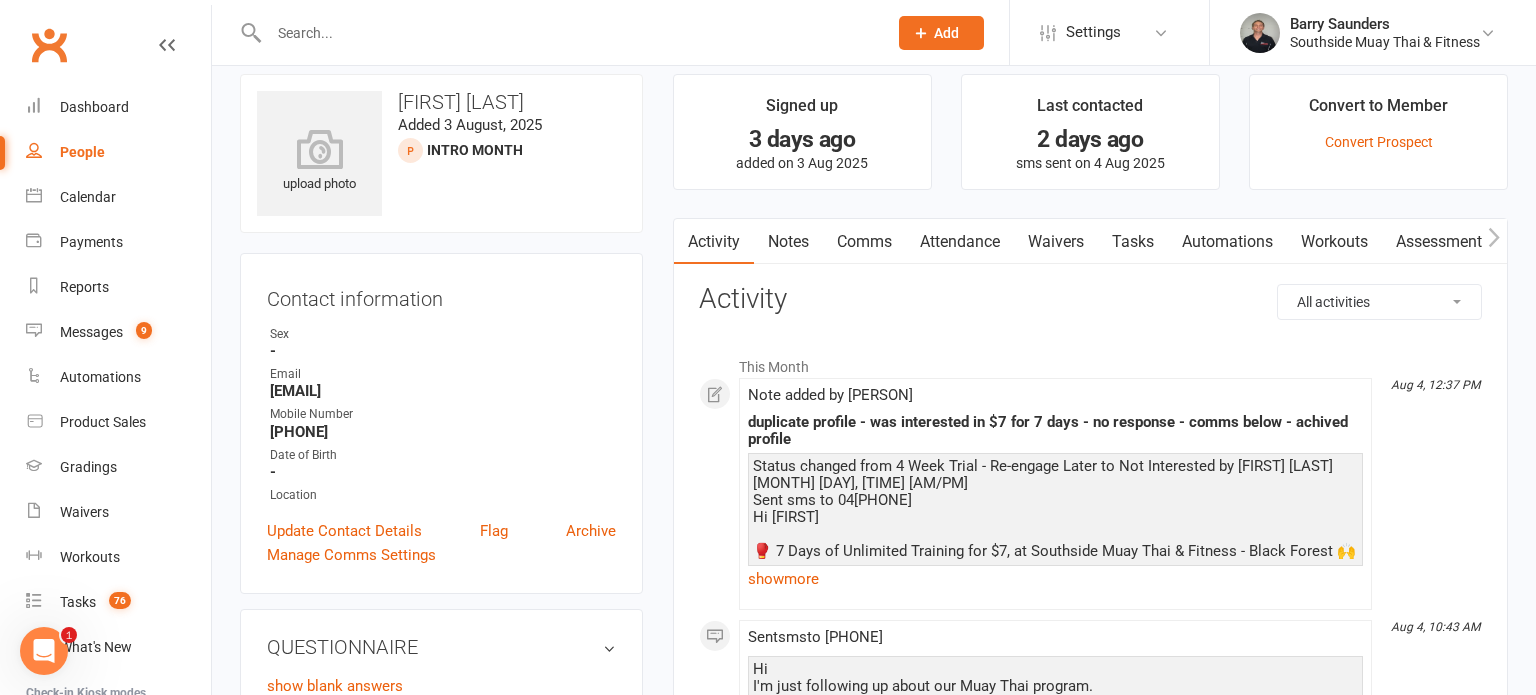scroll, scrollTop: 0, scrollLeft: 0, axis: both 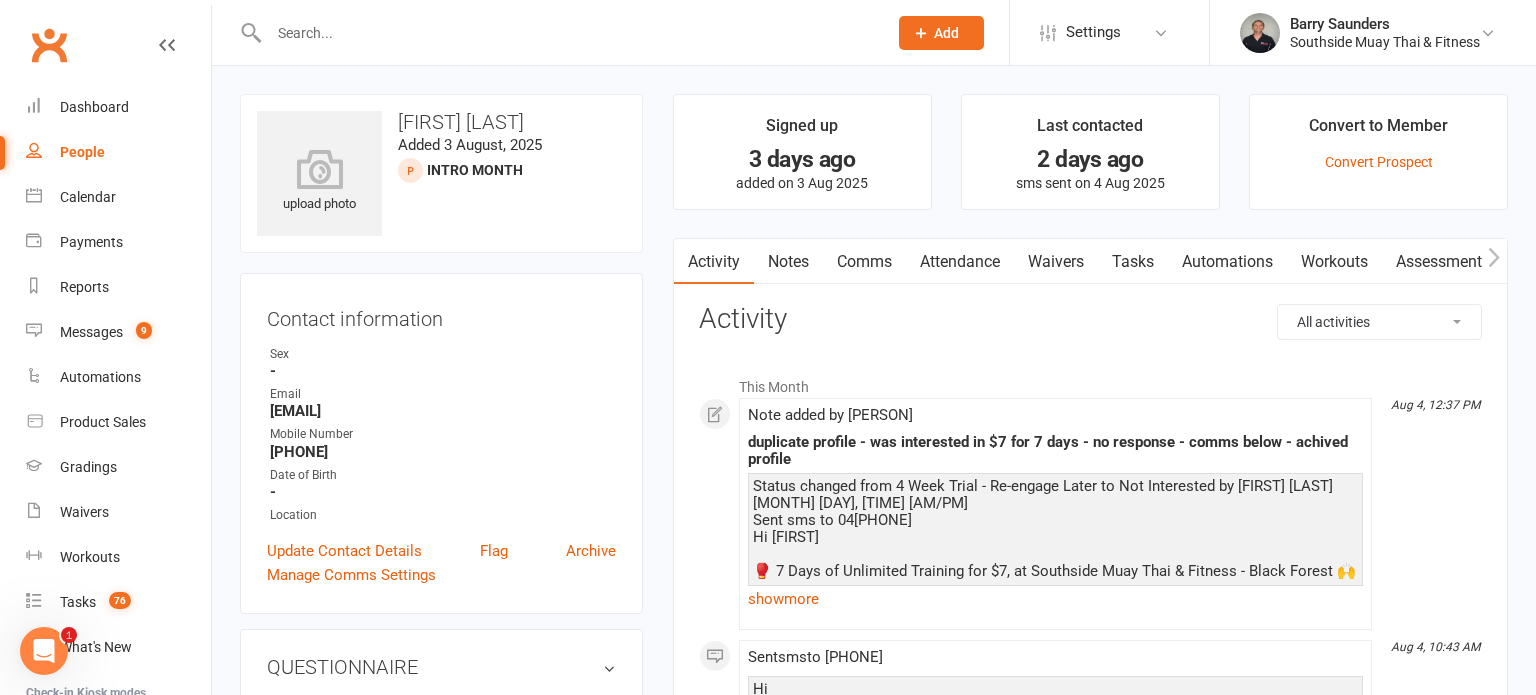 click on "Comms" at bounding box center (864, 262) 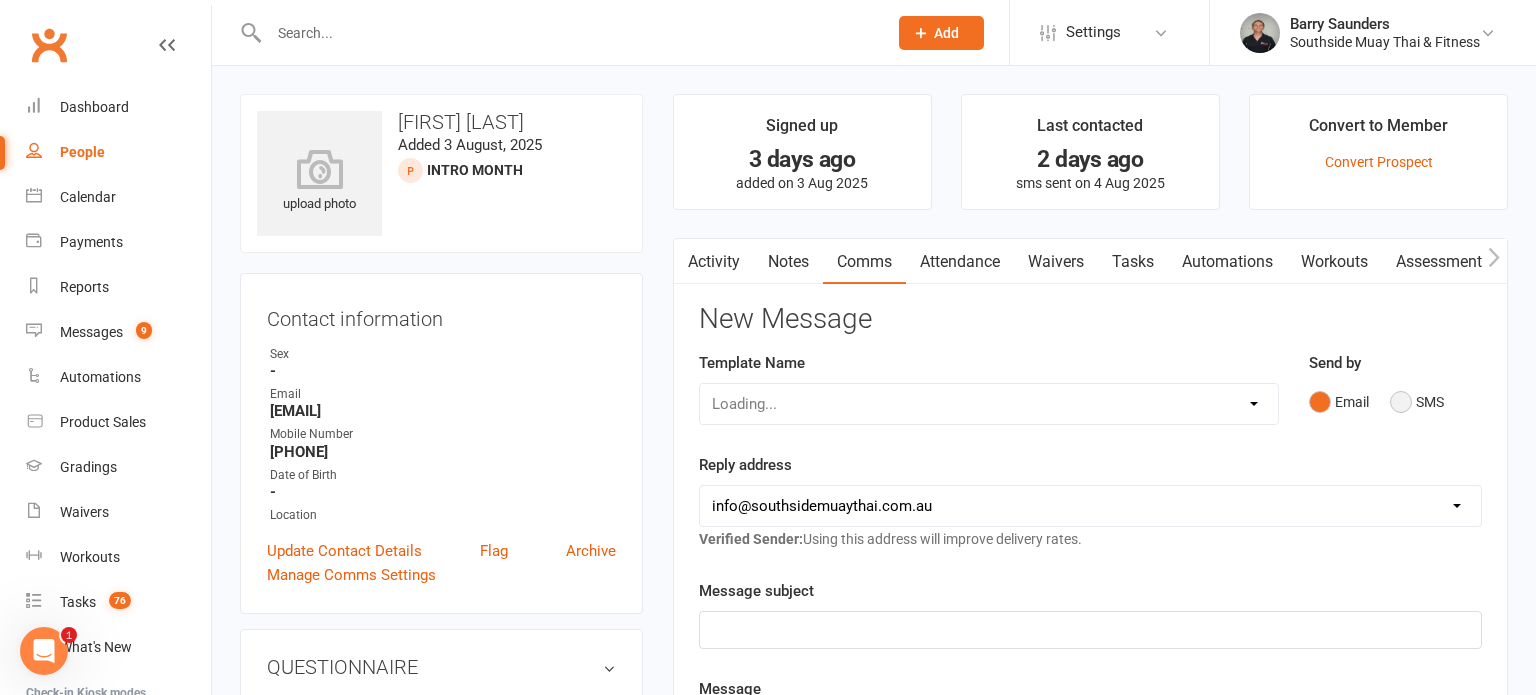 click on "SMS" at bounding box center (1417, 402) 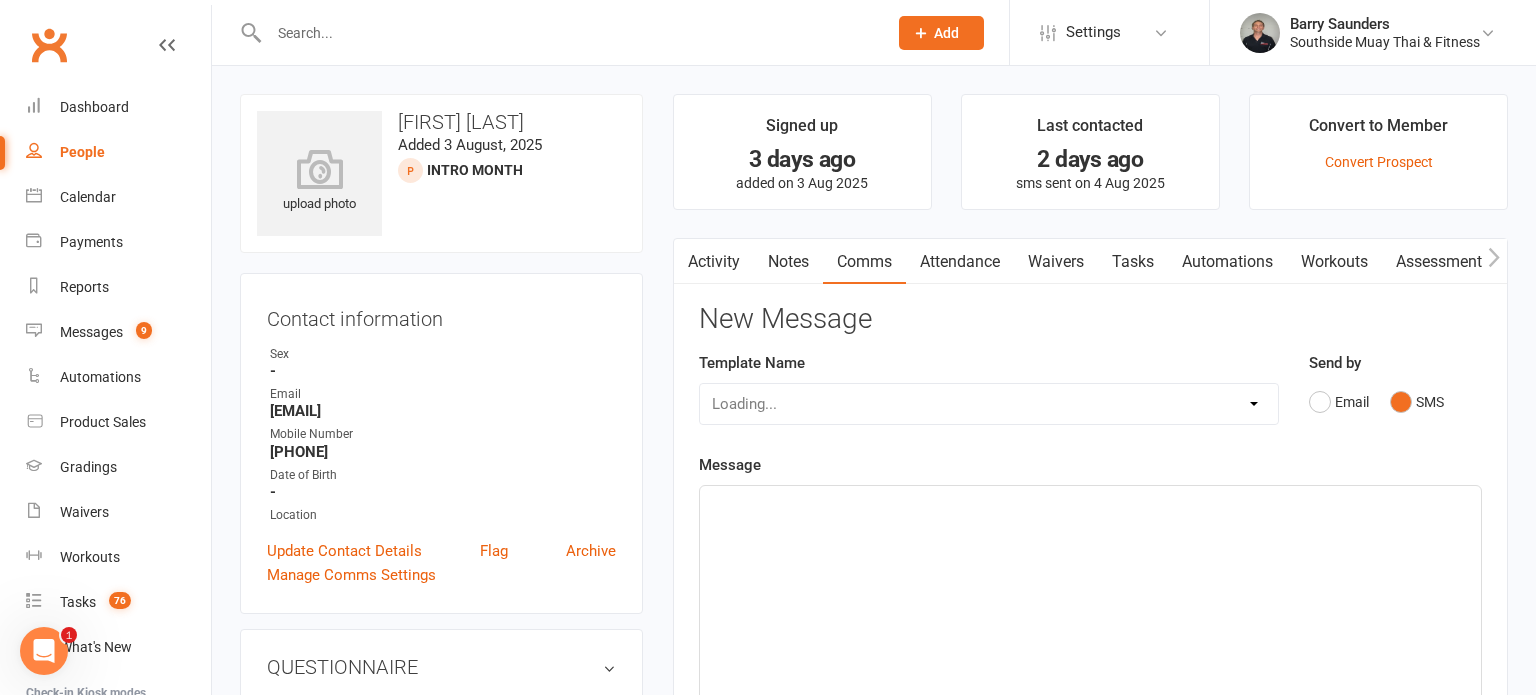 click on "Loading..." at bounding box center [989, 404] 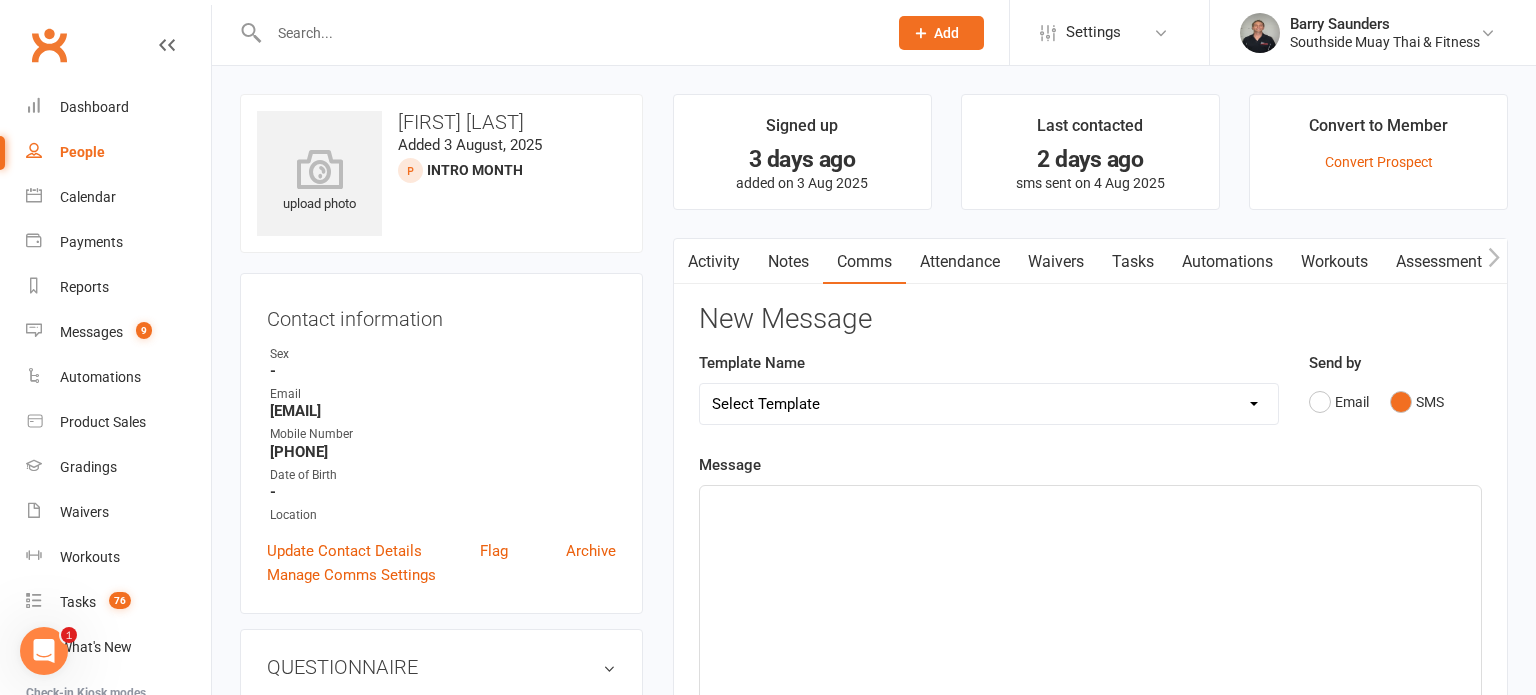 click on "Select Template [SMS] Outreach Message: High Risk – Personal From Trainer + Reengagement Offer [SMS] Outreach Message: High Risk – Re-Engagement Offer [SMS] Outreach Message: High Risk – Re-Engagement Offer [SMS] Outreach Message: Low Risk – Friendly Check-In [SMS] Outreach Message: Low Risk – Friendly Check-In Confidence [SMS] Outreach Message: Medium Risk – Personal Follow-Up [SMS] Outreach Message: Medium Risk – Personal Follow-Up (1) [SMS] Outreach Message: Medium Risk – Personal Follow-Up (Havent seen you/support) (1) [SMS] Retention - Grading Congrats [SMS] Retention - Great to see you back at the gym (1) [SMS] Retention - Great to see you back at the gym (2) [SMS] Retention - Havent Seen You Lately (1) [SMS] Retention - Havent Seen You Lately (2) [SMS] Retention - Havent Seen You Lately (3) [SMS] Retention - Havent Seen You Lately PT offer [SMS] Retention - Hows training going to Parent (1) [SMS] Retention - Hows training going to Parent (2) [SMS] Retention - Keep up the great work" at bounding box center (989, 404) 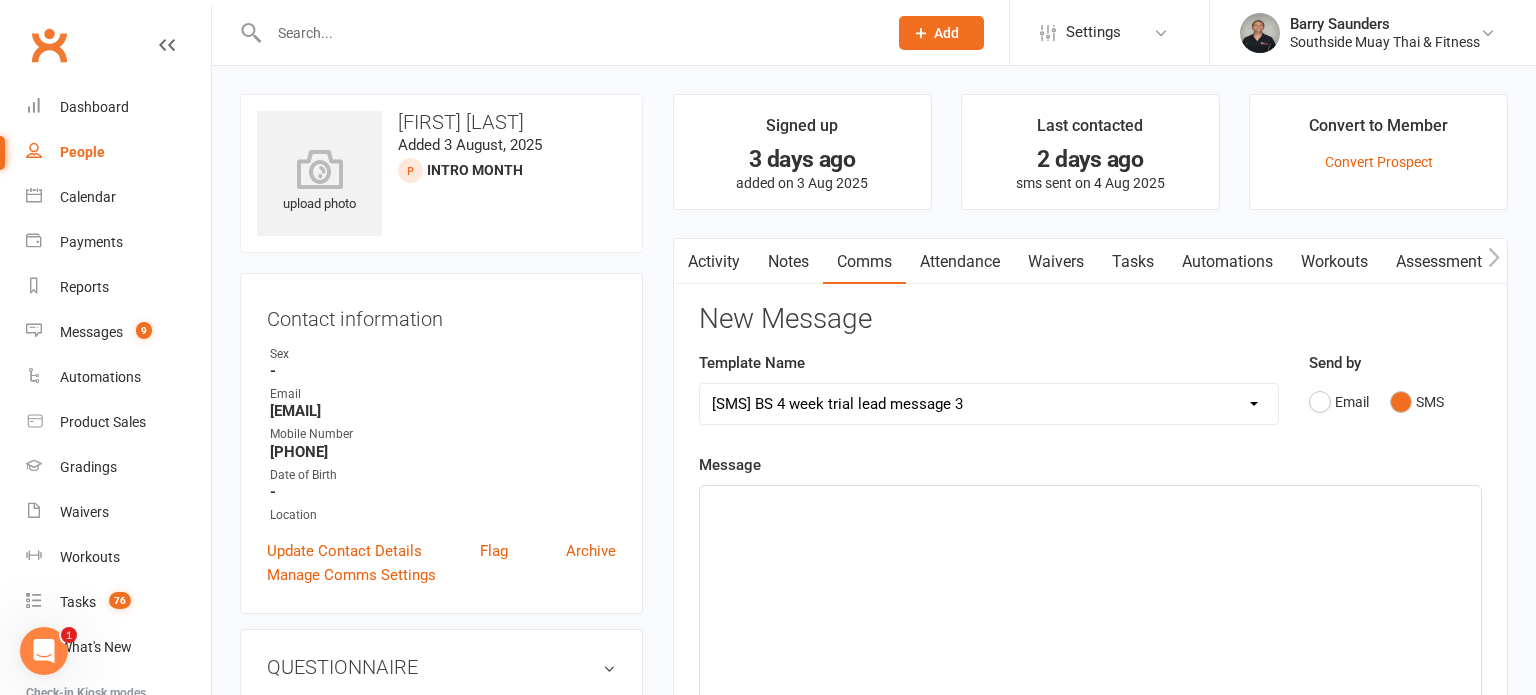 click on "Select Template [SMS] Outreach Message: High Risk – Personal From Trainer + Reengagement Offer [SMS] Outreach Message: High Risk – Re-Engagement Offer [SMS] Outreach Message: High Risk – Re-Engagement Offer [SMS] Outreach Message: Low Risk – Friendly Check-In [SMS] Outreach Message: Low Risk – Friendly Check-In Confidence [SMS] Outreach Message: Medium Risk – Personal Follow-Up [SMS] Outreach Message: Medium Risk – Personal Follow-Up (1) [SMS] Outreach Message: Medium Risk – Personal Follow-Up (Havent seen you/support) (1) [SMS] Retention - Grading Congrats [SMS] Retention - Great to see you back at the gym (1) [SMS] Retention - Great to see you back at the gym (2) [SMS] Retention - Havent Seen You Lately (1) [SMS] Retention - Havent Seen You Lately (2) [SMS] Retention - Havent Seen You Lately (3) [SMS] Retention - Havent Seen You Lately PT offer [SMS] Retention - Hows training going to Parent (1) [SMS] Retention - Hows training going to Parent (2) [SMS] Retention - Keep up the great work" at bounding box center [989, 404] 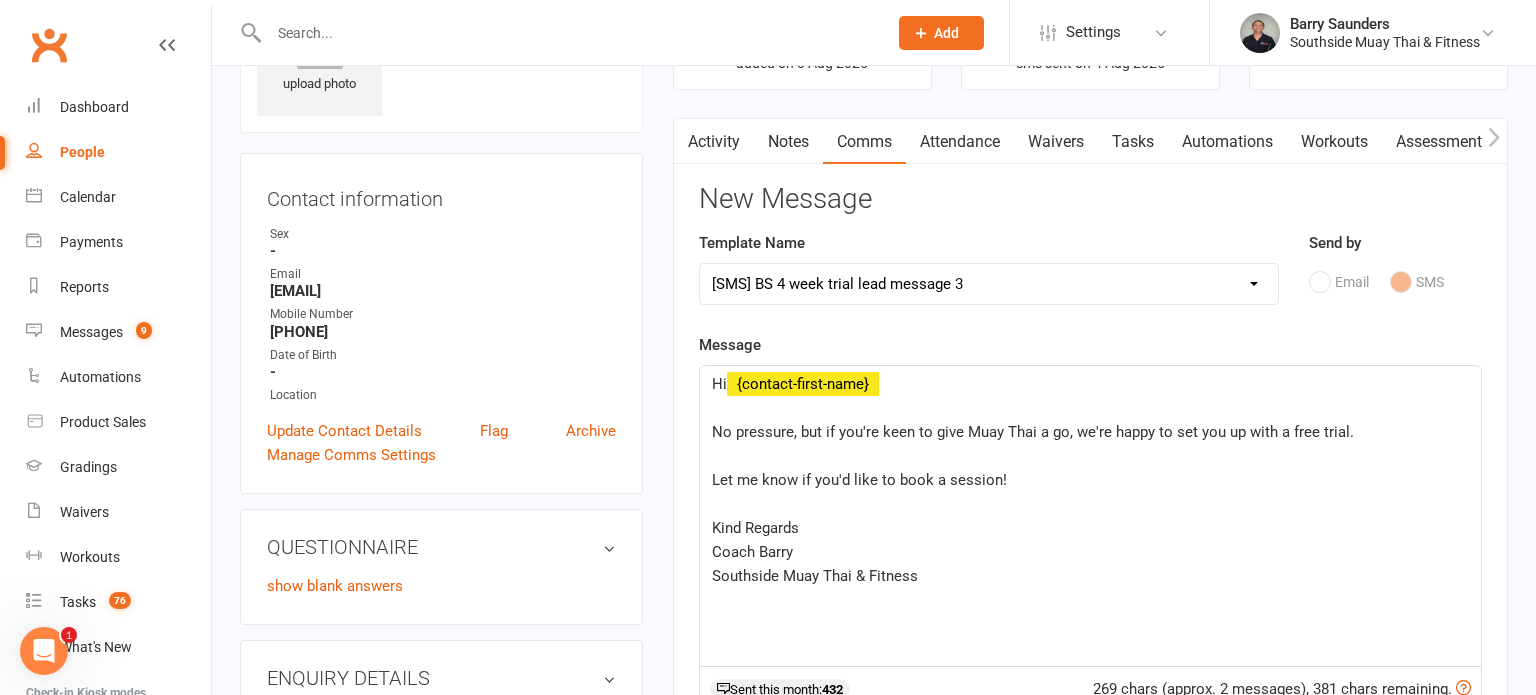 scroll, scrollTop: 123, scrollLeft: 0, axis: vertical 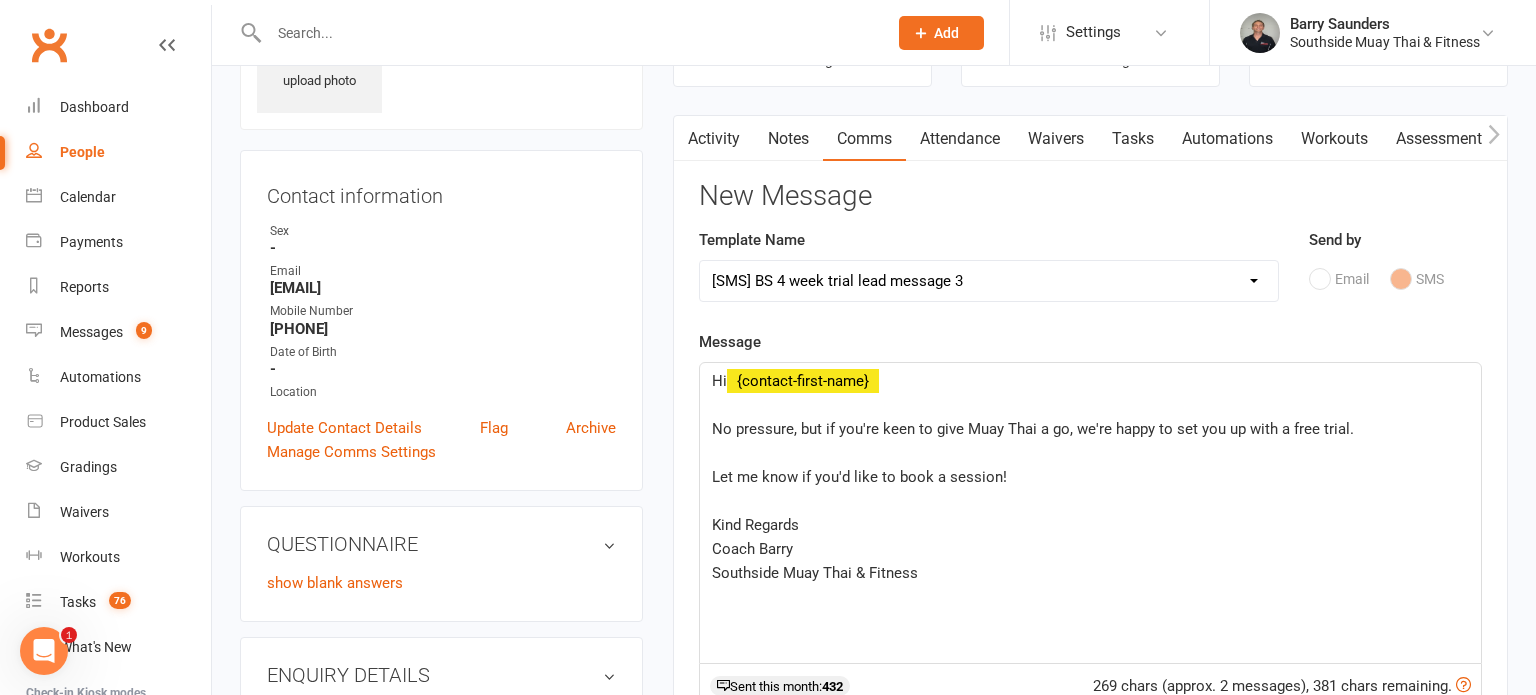 click on "No pressure, but if you're keen to give Muay Thai a go, we're happy to set you up with a free trial." 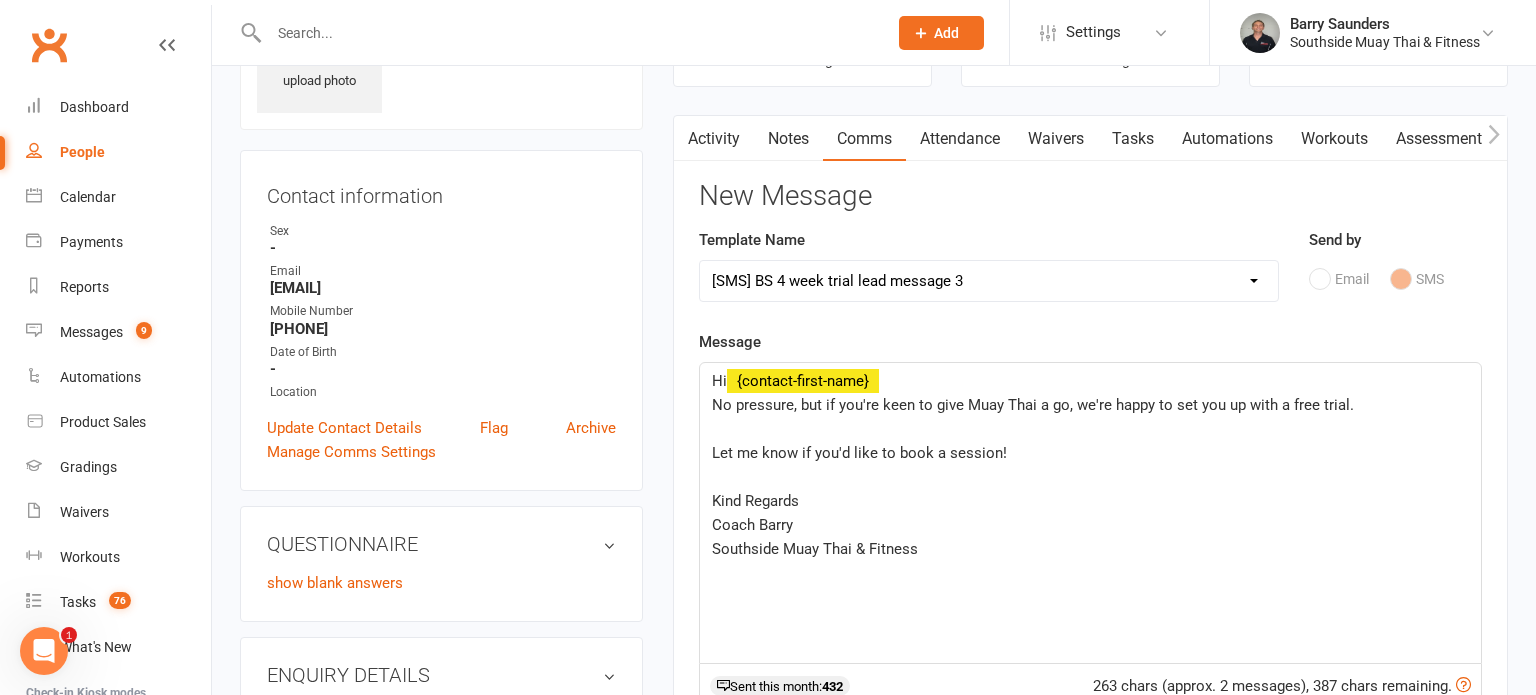 click on "Hi ﻿ {contact-first-name} No pressure, but if you're keen to give Muay Thai a go, we're happy to set you up with a free trial. ﻿ Let me know if you'd like to book a session! ﻿ Kind Regards Coach [LAST] Southside Muay Thai & Fitness ﻿ ﻿" 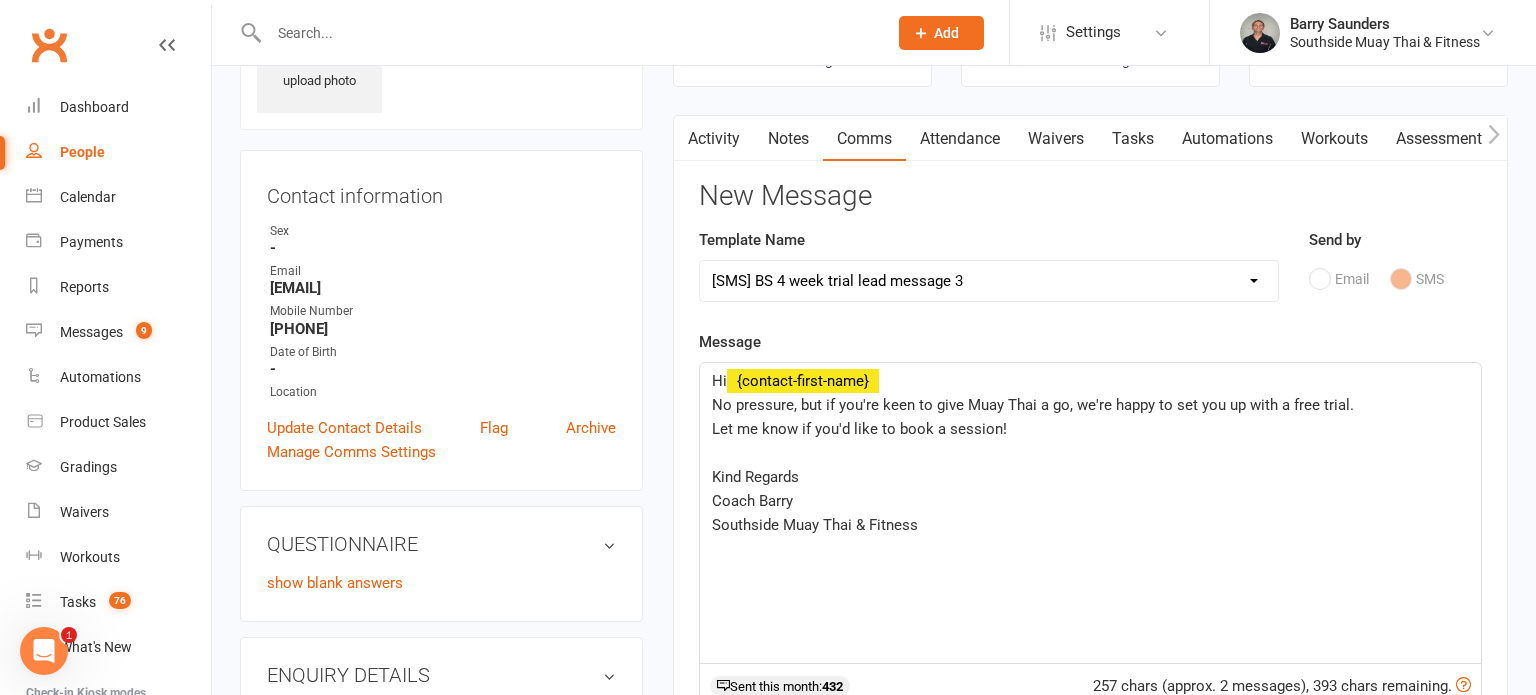 click on "﻿" 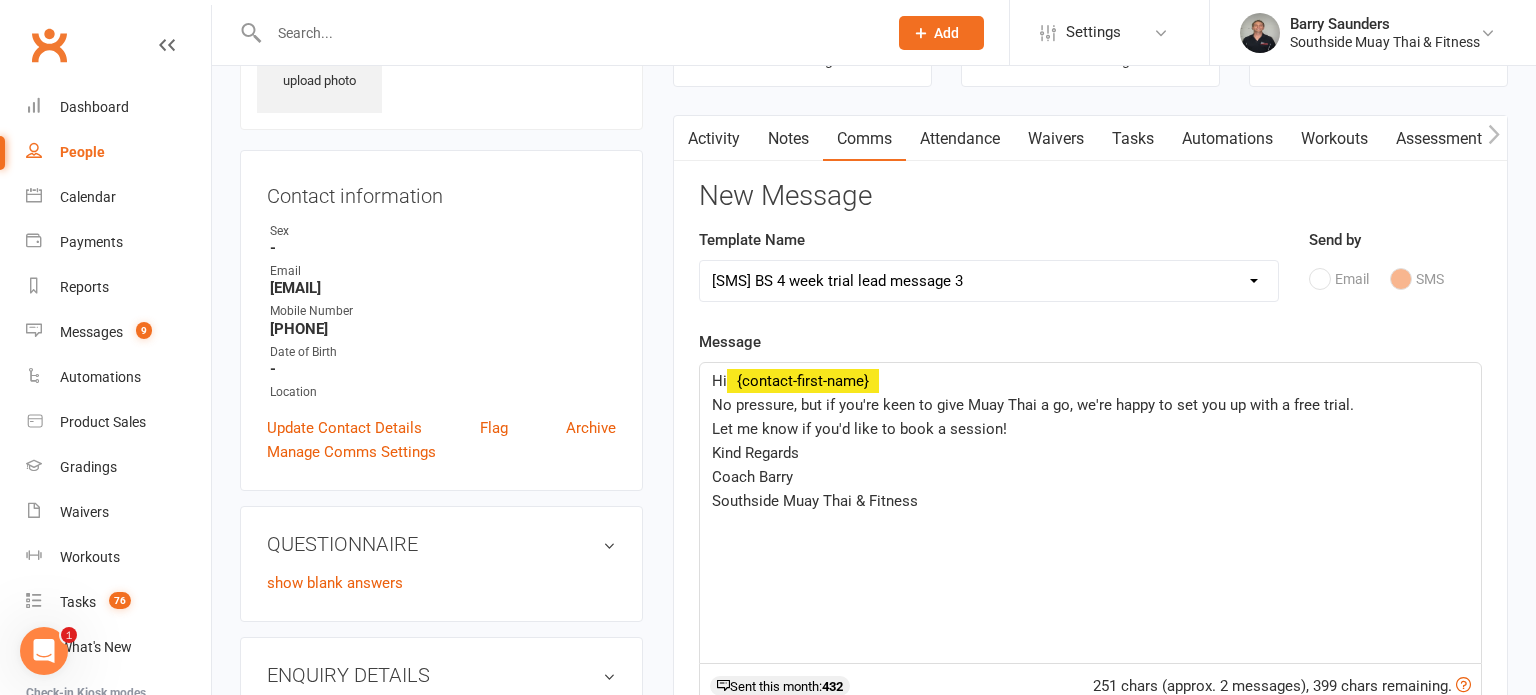 click on "Hi  ﻿ {contact-first-name}" 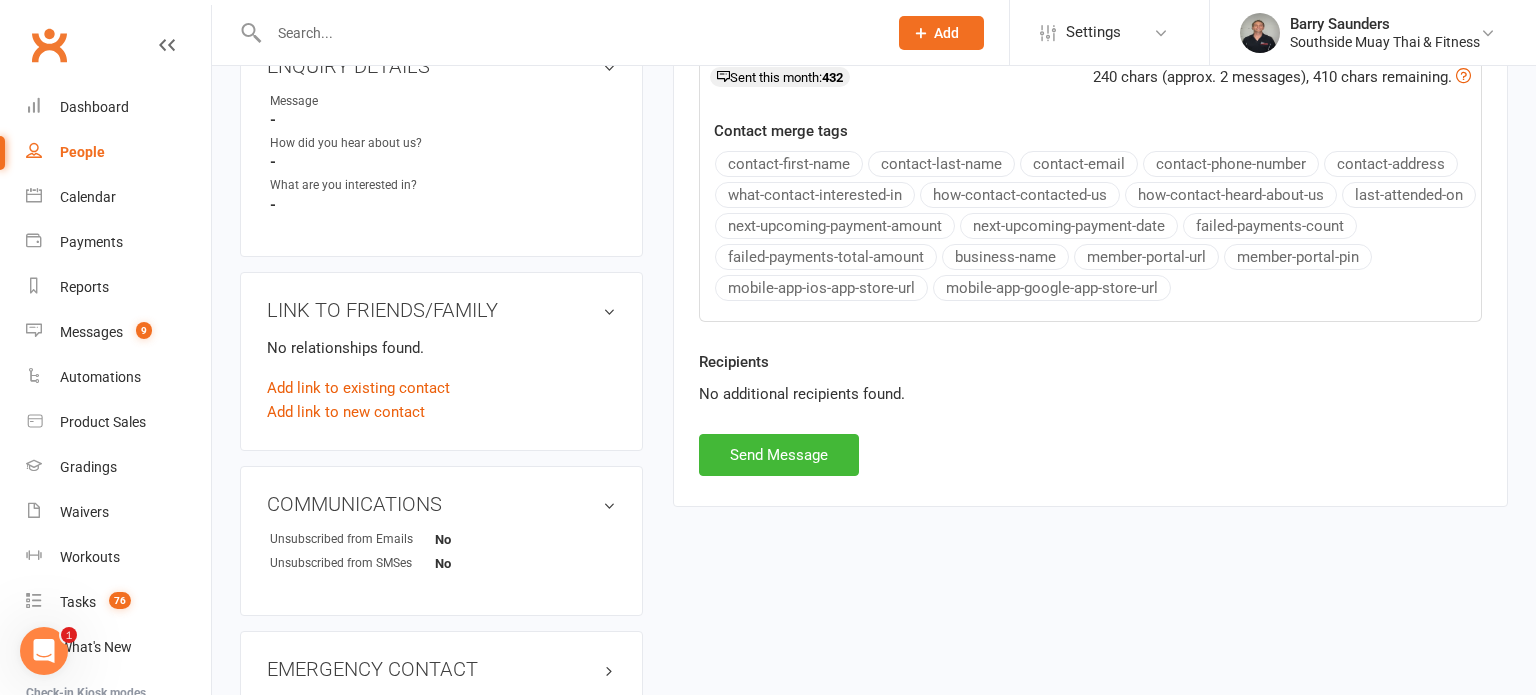 scroll, scrollTop: 734, scrollLeft: 0, axis: vertical 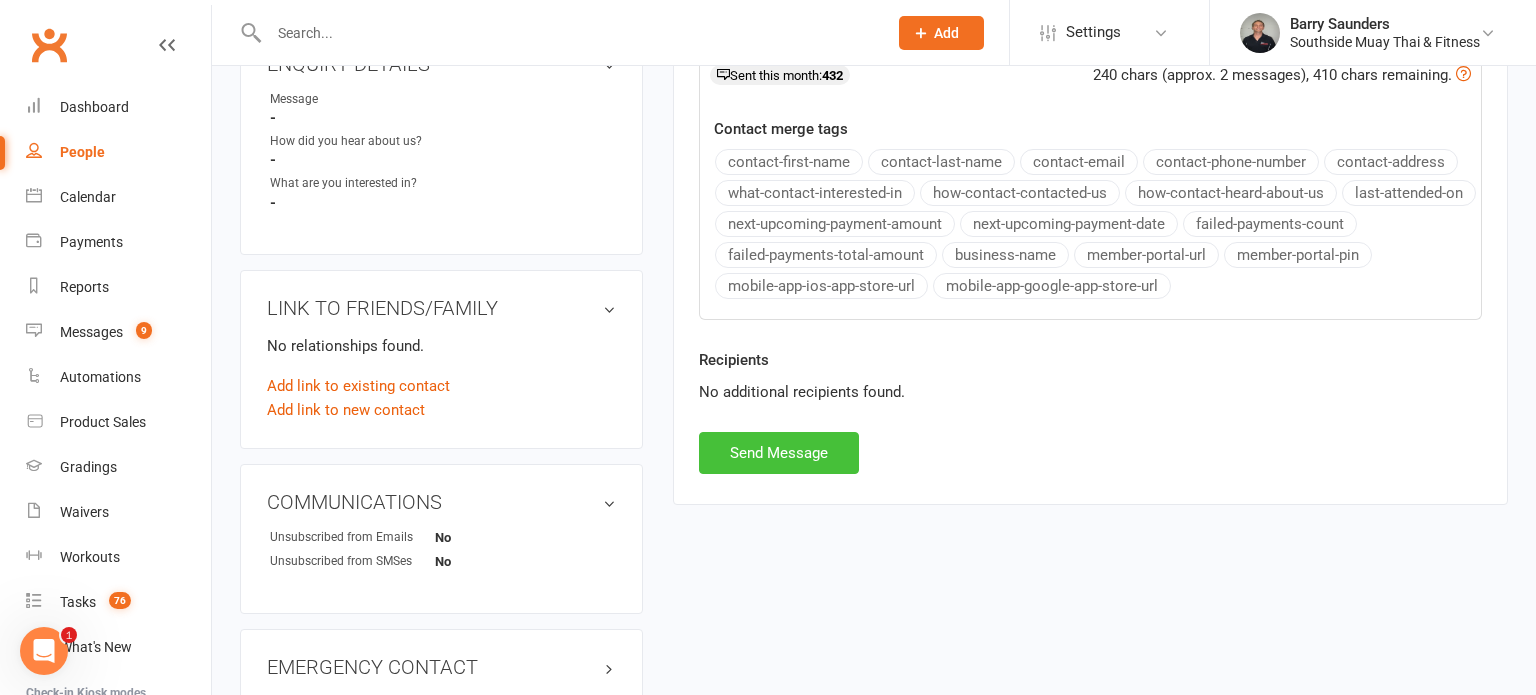 click on "Send Message" at bounding box center [779, 453] 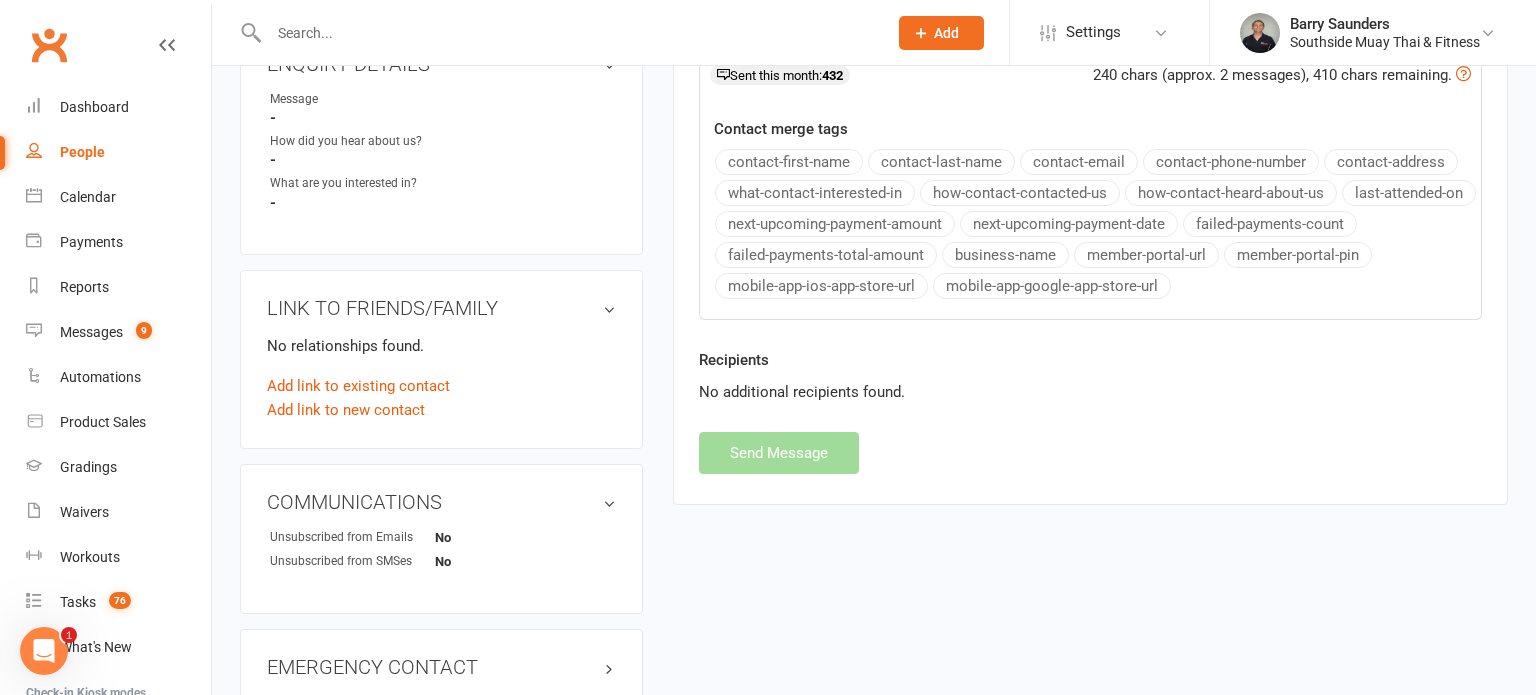 select 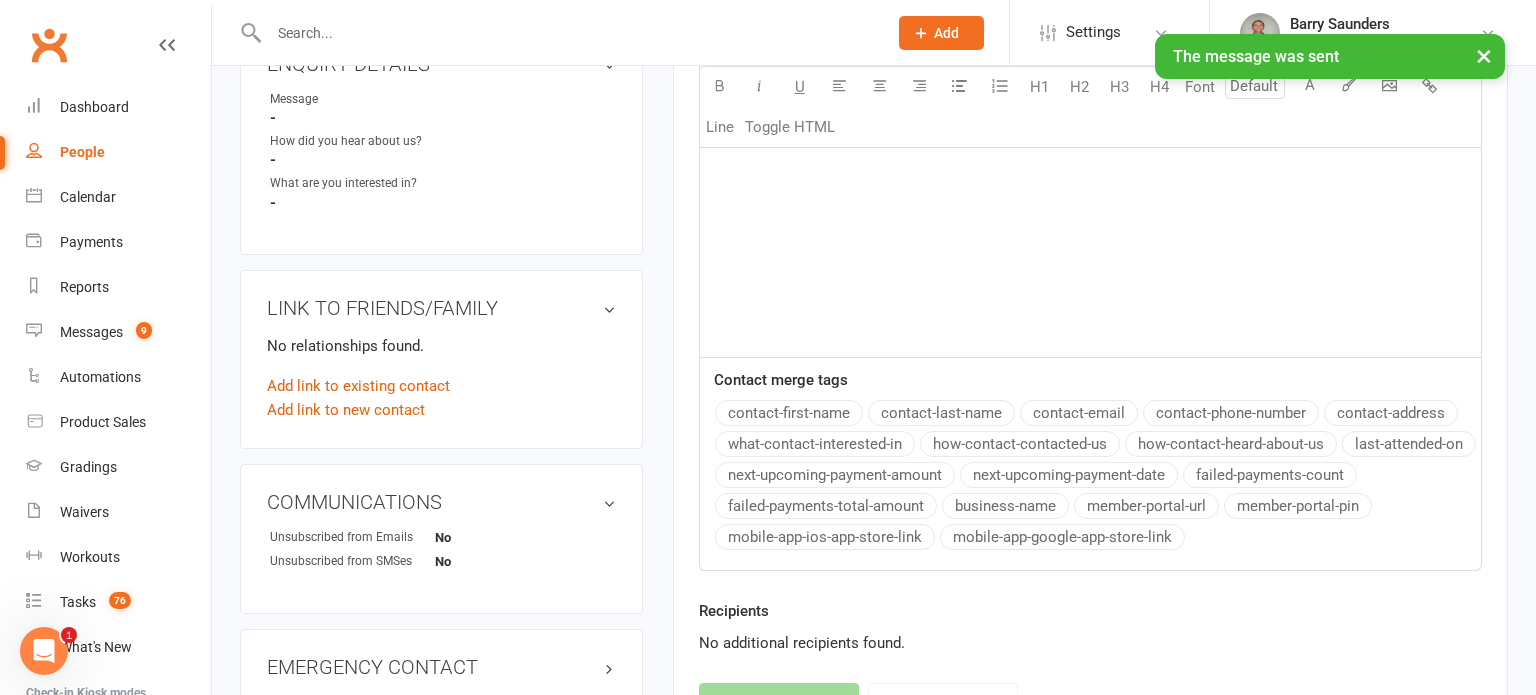 click on "People" at bounding box center [82, 152] 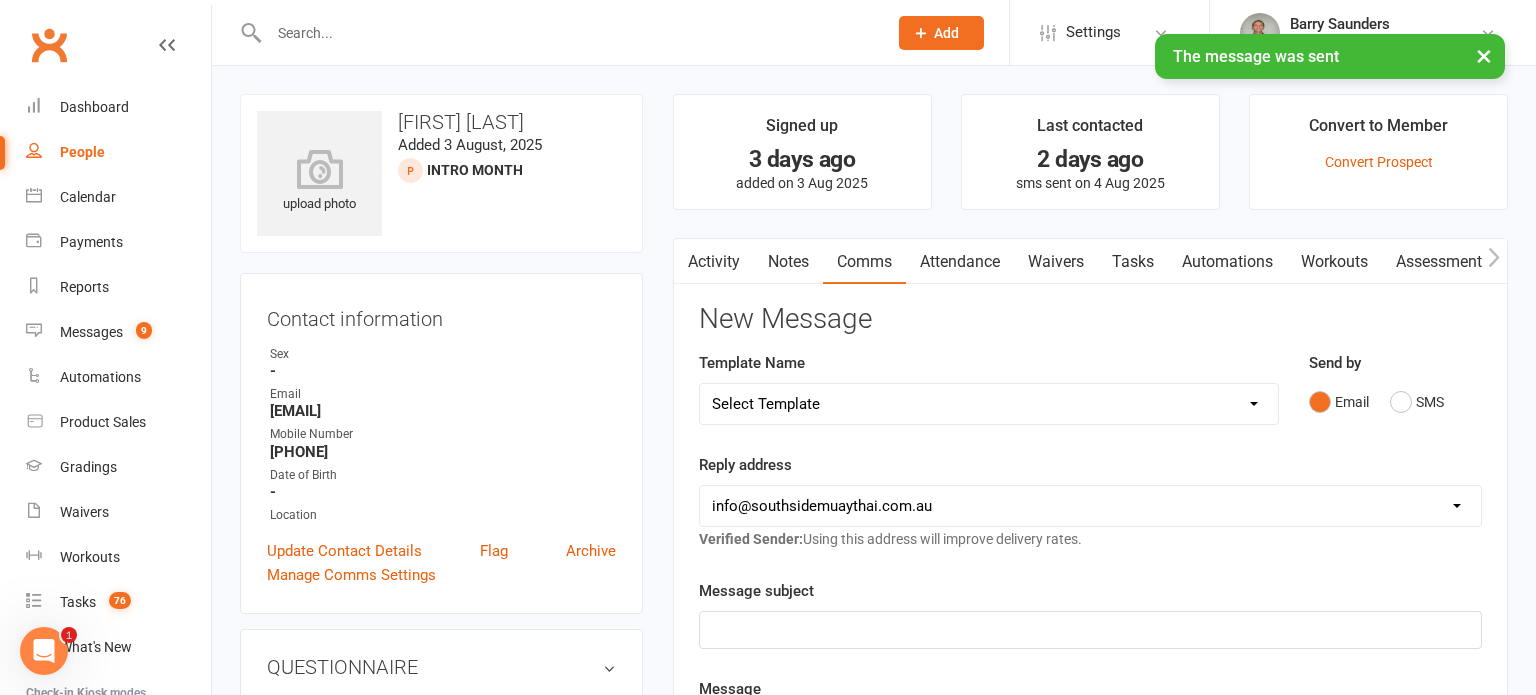 select on "100" 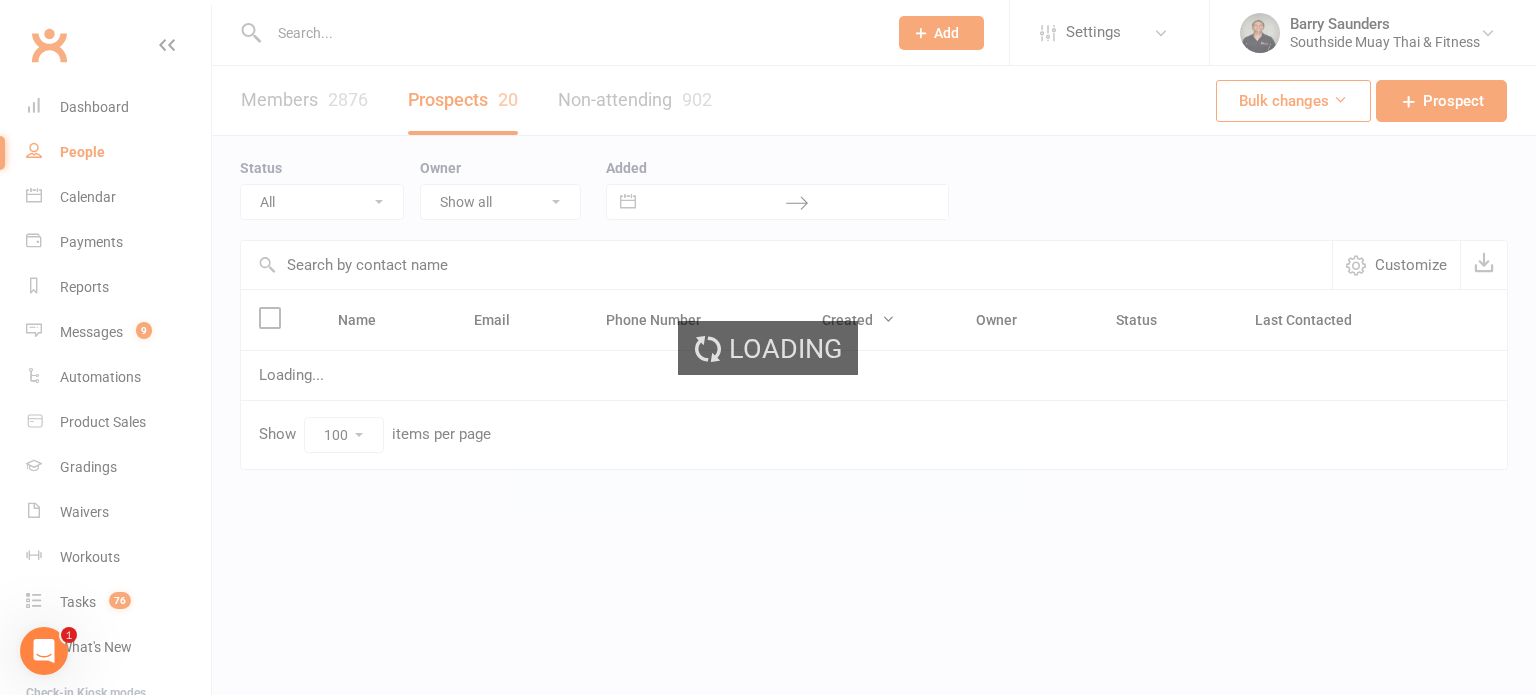 select on "Intro Month" 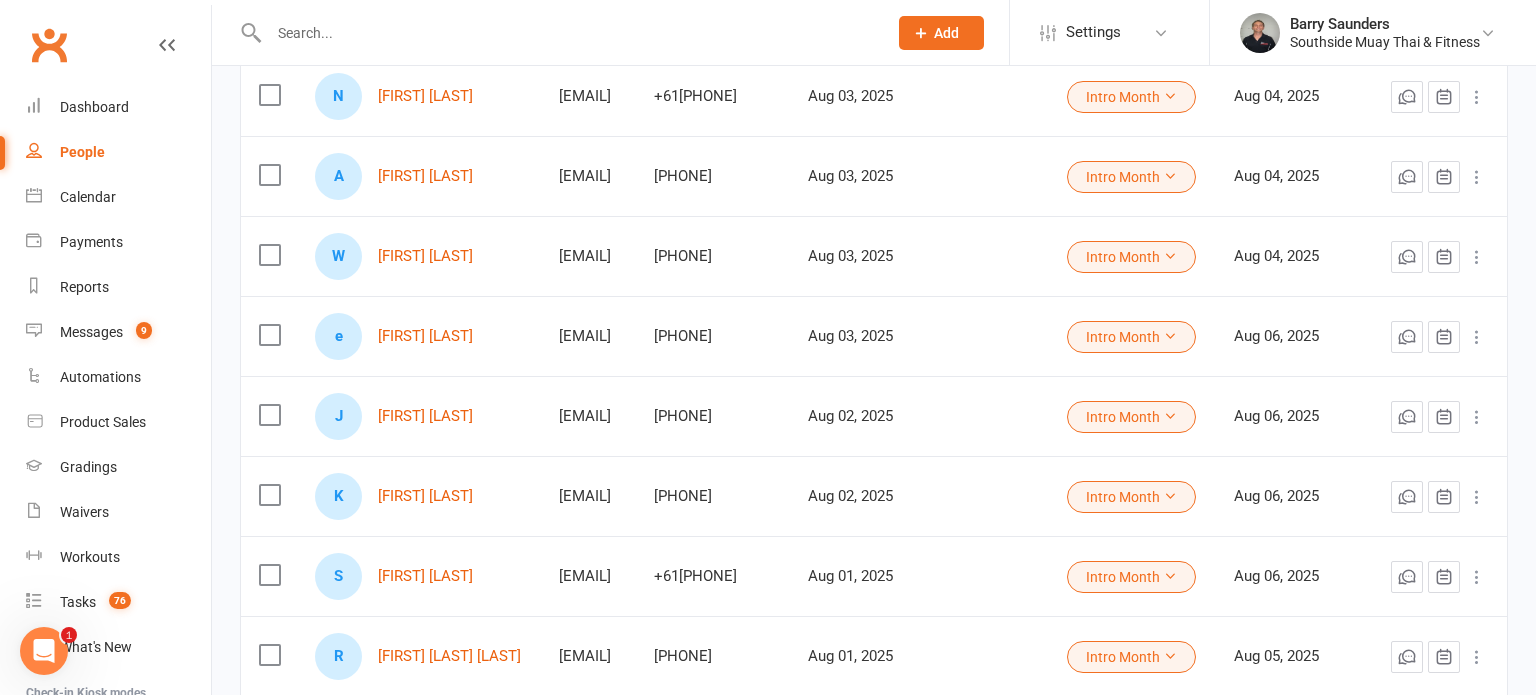 scroll, scrollTop: 1020, scrollLeft: 0, axis: vertical 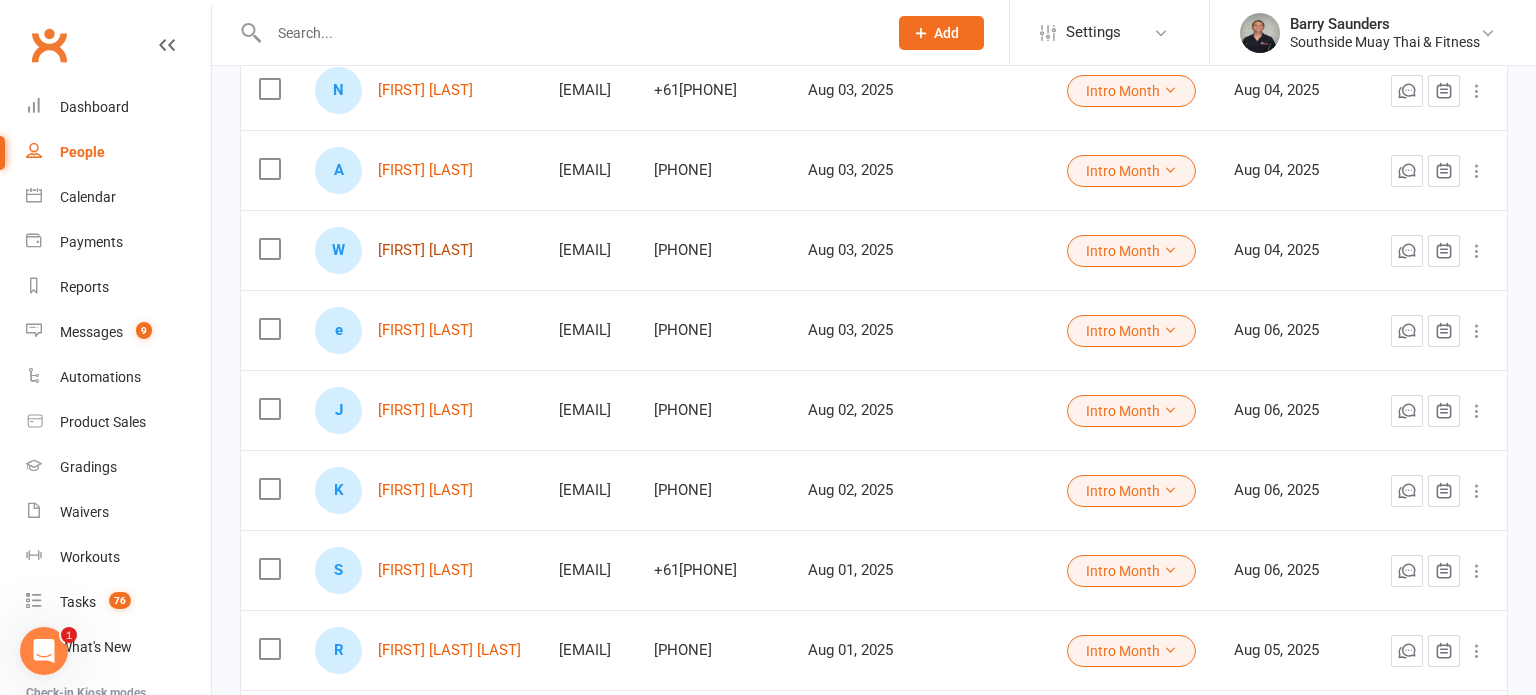 click on "[FIRST] [LAST]" at bounding box center (425, 250) 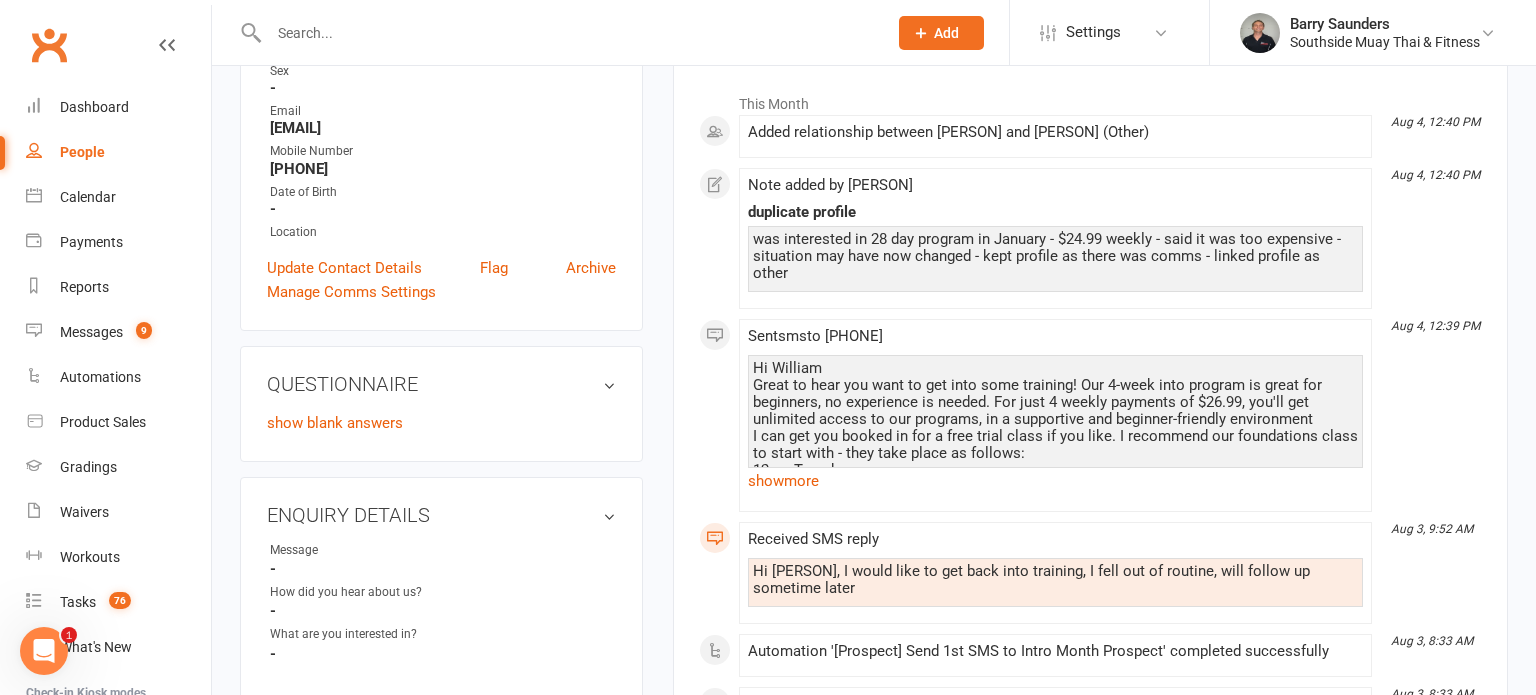 scroll, scrollTop: 284, scrollLeft: 0, axis: vertical 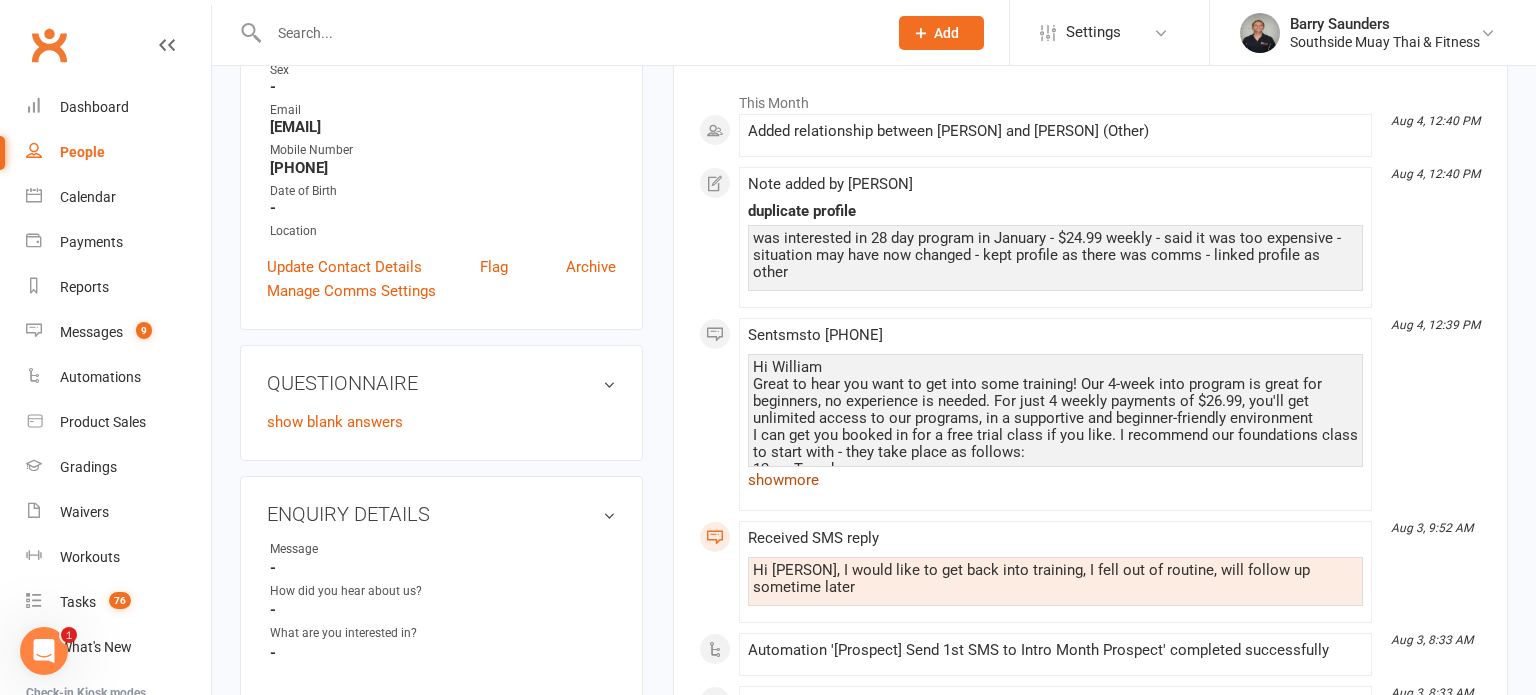 click on "show  more" at bounding box center (1055, 480) 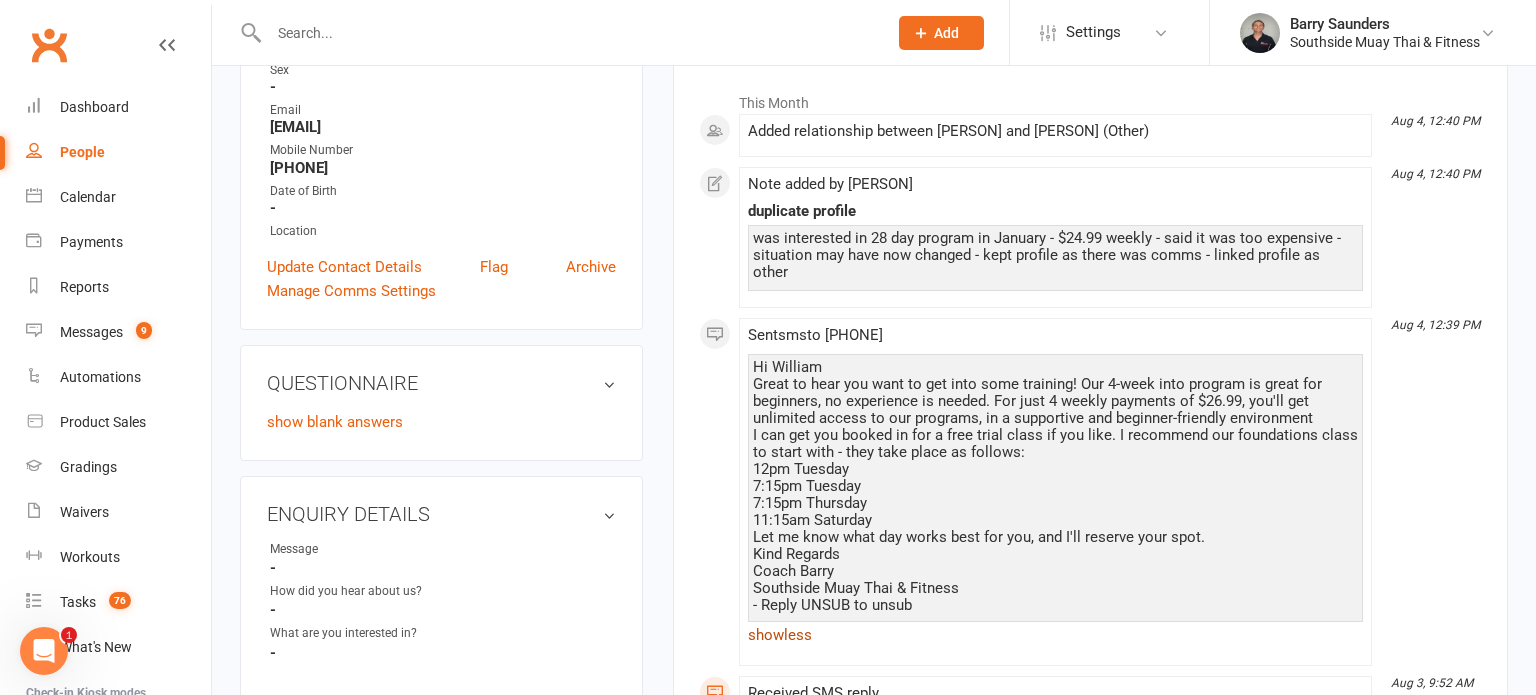 click on "show  less" at bounding box center (1055, 635) 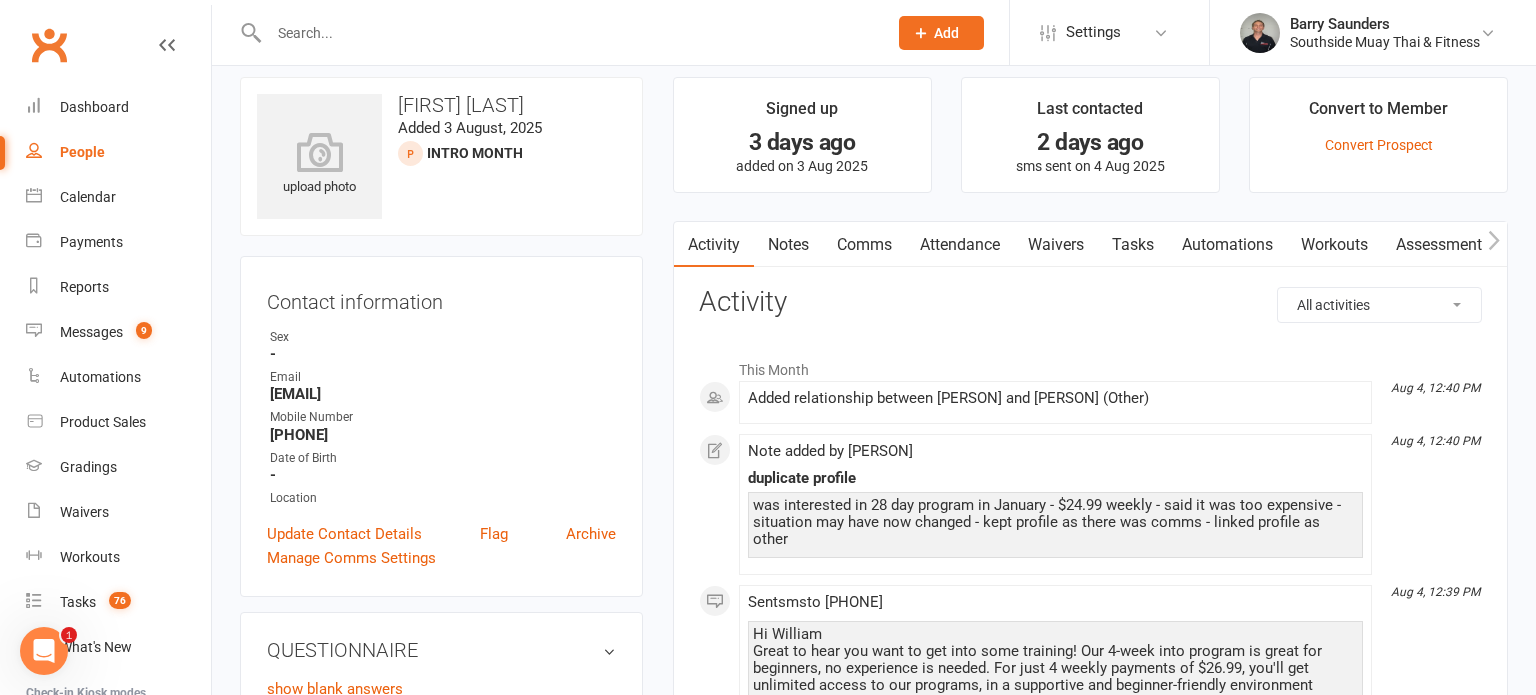 scroll, scrollTop: 0, scrollLeft: 0, axis: both 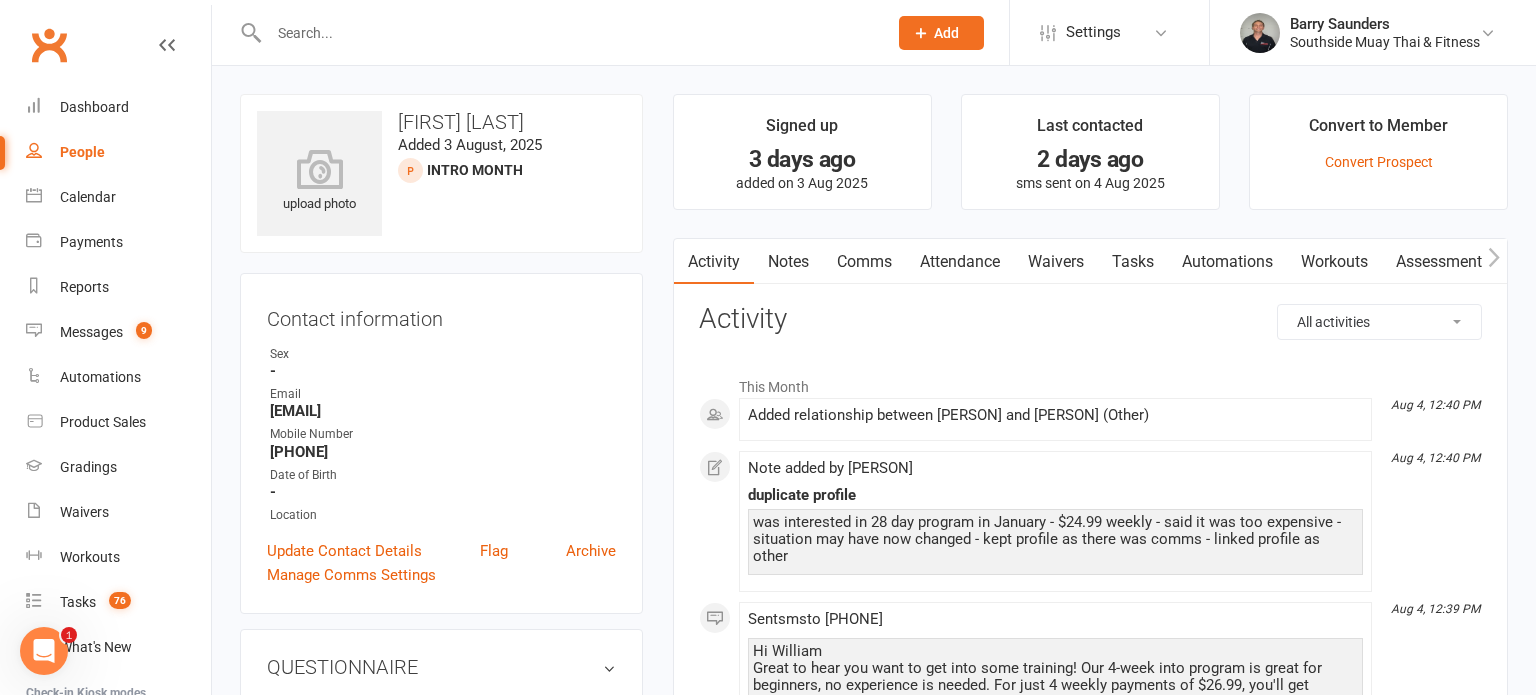 click on "Comms" at bounding box center (864, 262) 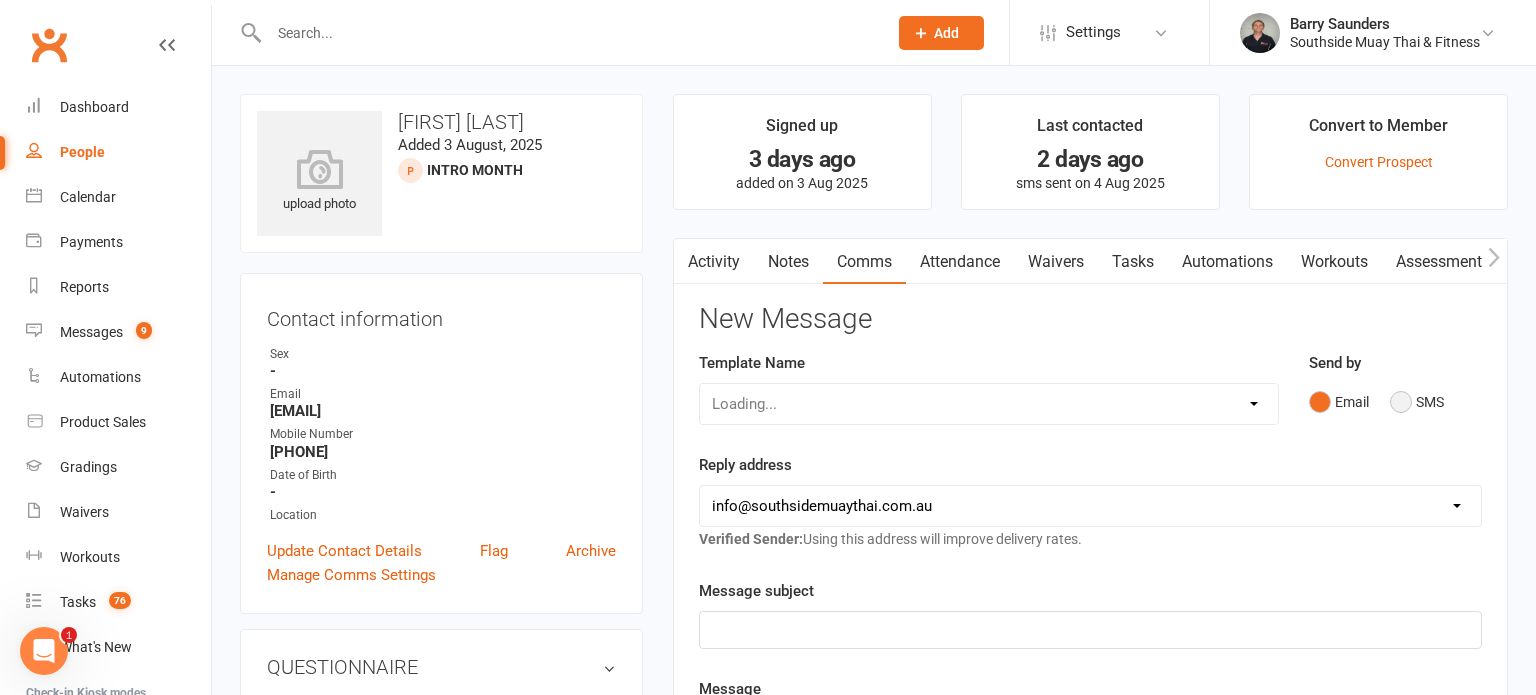 click on "SMS" at bounding box center [1417, 402] 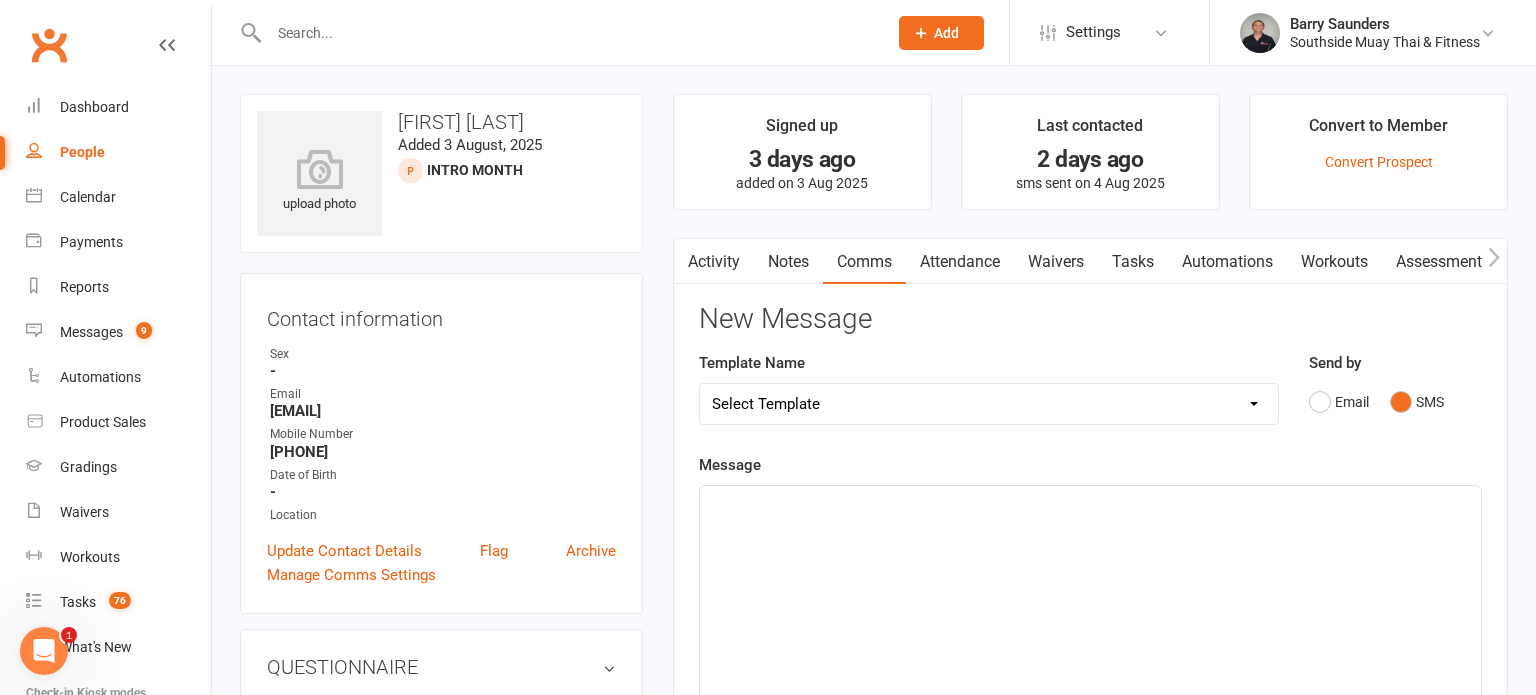 click on "Select Template [SMS] Outreach Message: High Risk – Personal From Trainer + Reengagement Offer [SMS] Outreach Message: High Risk – Re-Engagement Offer [SMS] Outreach Message: High Risk – Re-Engagement Offer [SMS] Outreach Message: Low Risk – Friendly Check-In [SMS] Outreach Message: Low Risk – Friendly Check-In Confidence [SMS] Outreach Message: Medium Risk – Personal Follow-Up [SMS] Outreach Message: Medium Risk – Personal Follow-Up (1) [SMS] Outreach Message: Medium Risk – Personal Follow-Up (Havent seen you/support) (1) [SMS] Retention - Grading Congrats [SMS] Retention - Great to see you back at the gym (1) [SMS] Retention - Great to see you back at the gym (2) [SMS] Retention - Havent Seen You Lately (1) [SMS] Retention - Havent Seen You Lately (2) [SMS] Retention - Havent Seen You Lately (3) [SMS] Retention - Havent Seen You Lately PT offer [SMS] Retention - Hows training going to Parent (1) [SMS] Retention - Hows training going to Parent (2) [SMS] Retention - Keep up the great work" at bounding box center (989, 404) 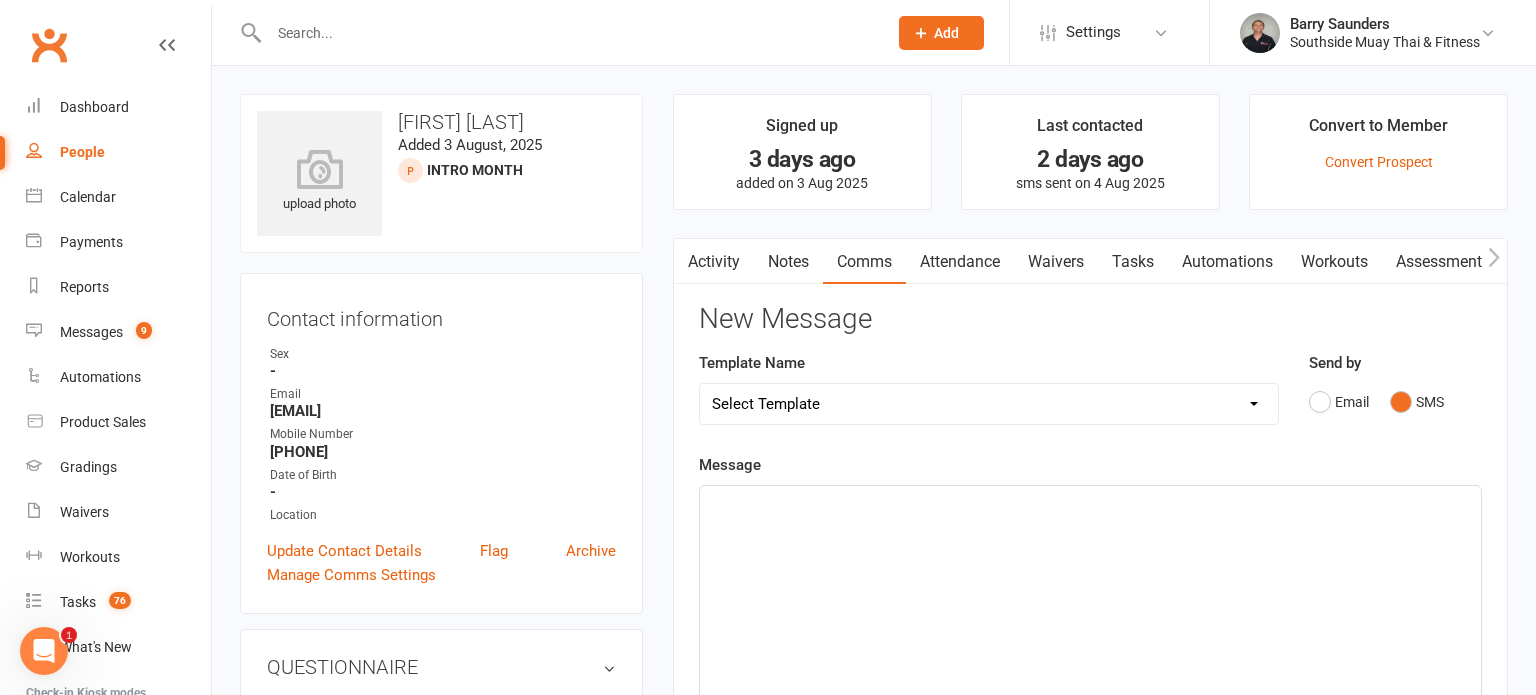 select on "29" 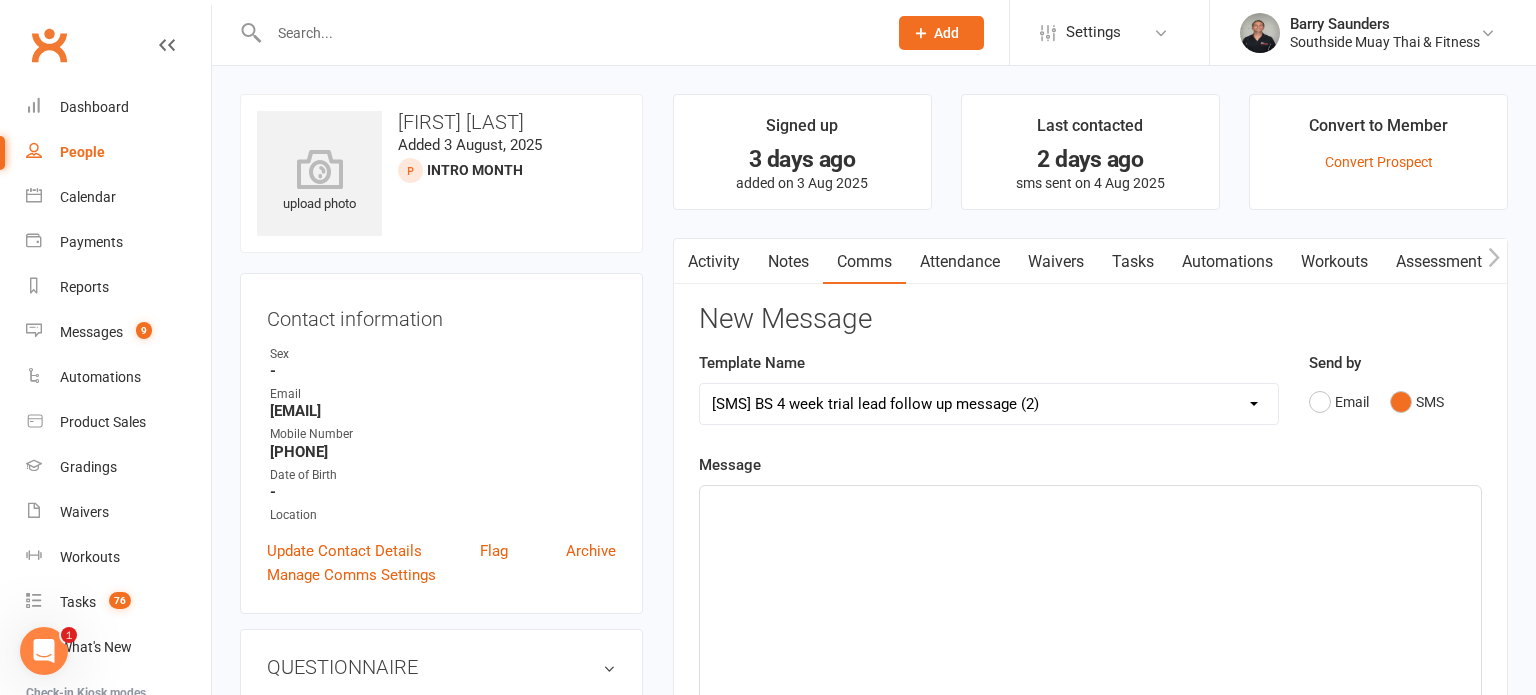 click on "Select Template [SMS] Outreach Message: High Risk – Personal From Trainer + Reengagement Offer [SMS] Outreach Message: High Risk – Re-Engagement Offer [SMS] Outreach Message: High Risk – Re-Engagement Offer [SMS] Outreach Message: Low Risk – Friendly Check-In [SMS] Outreach Message: Low Risk – Friendly Check-In Confidence [SMS] Outreach Message: Medium Risk – Personal Follow-Up [SMS] Outreach Message: Medium Risk – Personal Follow-Up (1) [SMS] Outreach Message: Medium Risk – Personal Follow-Up (Havent seen you/support) (1) [SMS] Retention - Grading Congrats [SMS] Retention - Great to see you back at the gym (1) [SMS] Retention - Great to see you back at the gym (2) [SMS] Retention - Havent Seen You Lately (1) [SMS] Retention - Havent Seen You Lately (2) [SMS] Retention - Havent Seen You Lately (3) [SMS] Retention - Havent Seen You Lately PT offer [SMS] Retention - Hows training going to Parent (1) [SMS] Retention - Hows training going to Parent (2) [SMS] Retention - Keep up the great work" at bounding box center (989, 404) 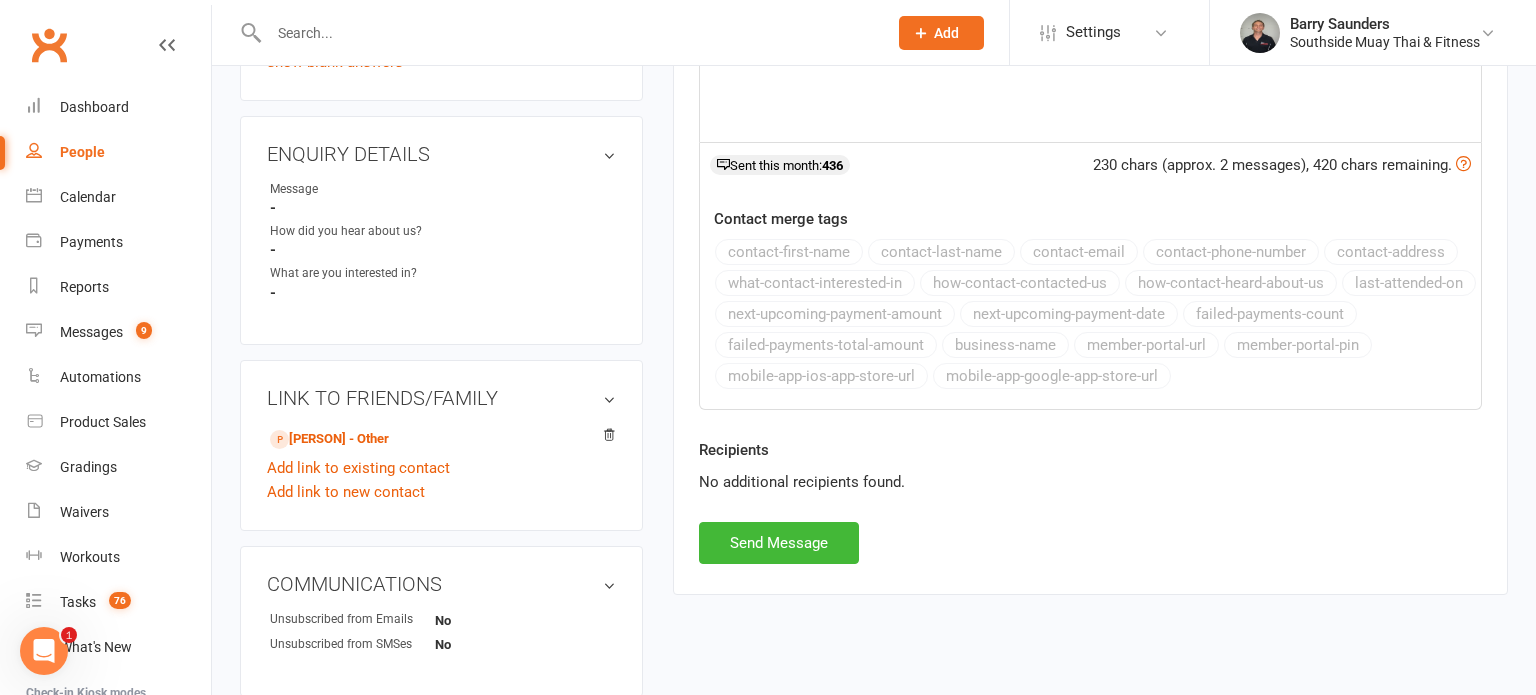 scroll, scrollTop: 873, scrollLeft: 0, axis: vertical 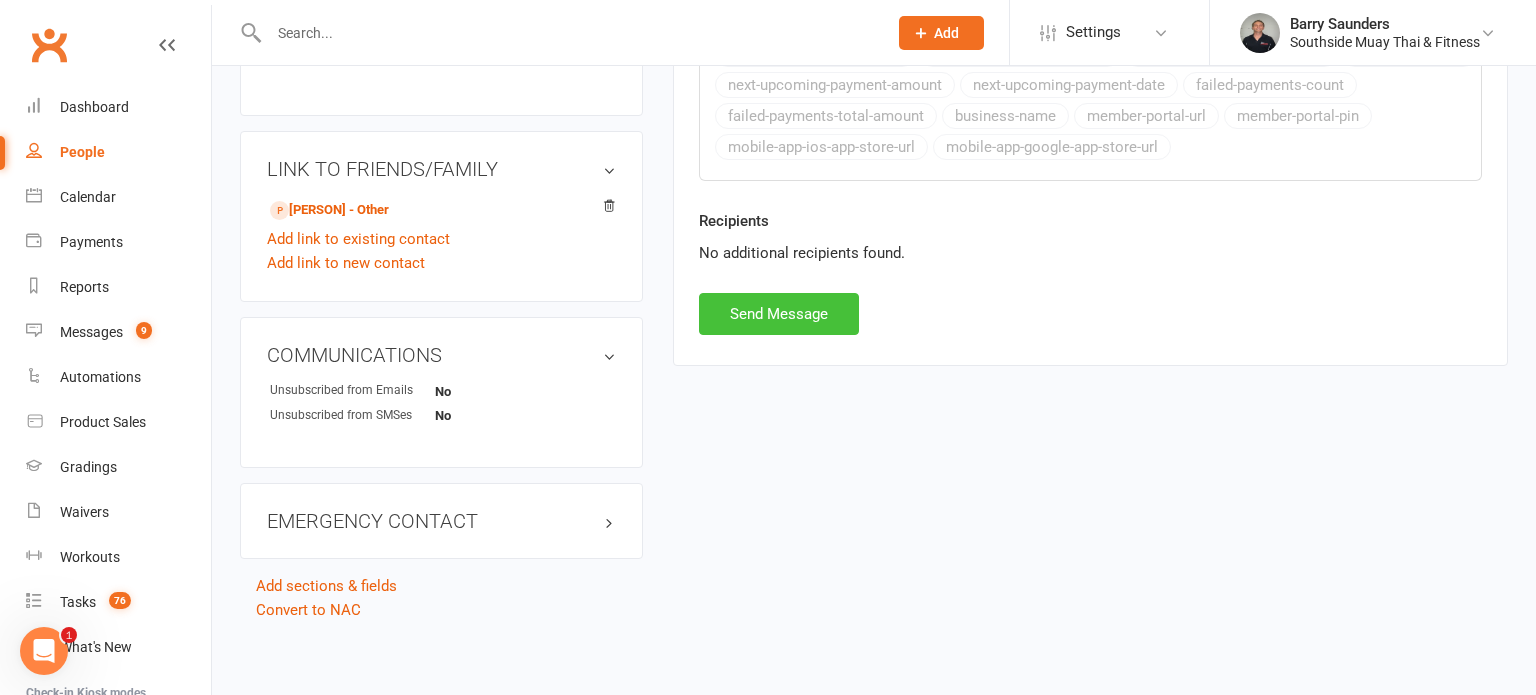 click on "Send Message" at bounding box center (779, 314) 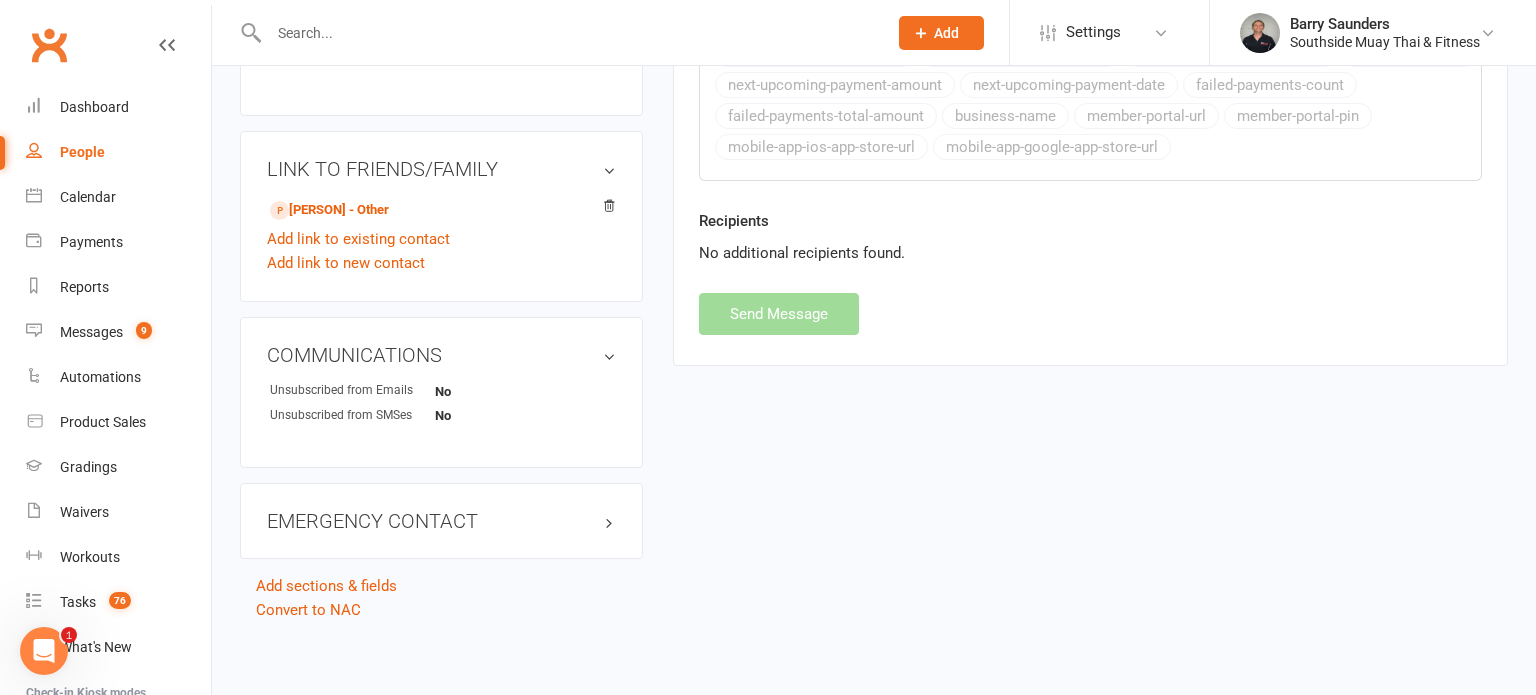 select 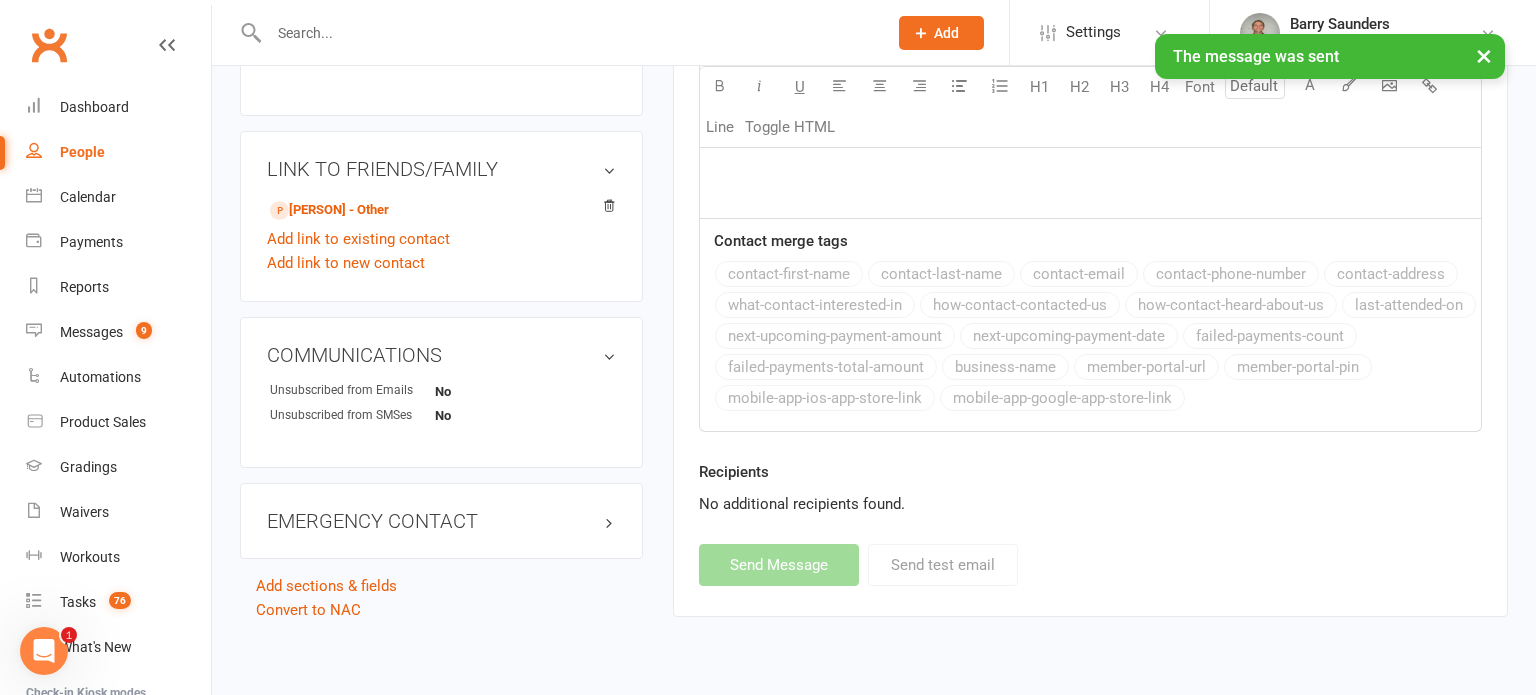 click on "People" at bounding box center [82, 152] 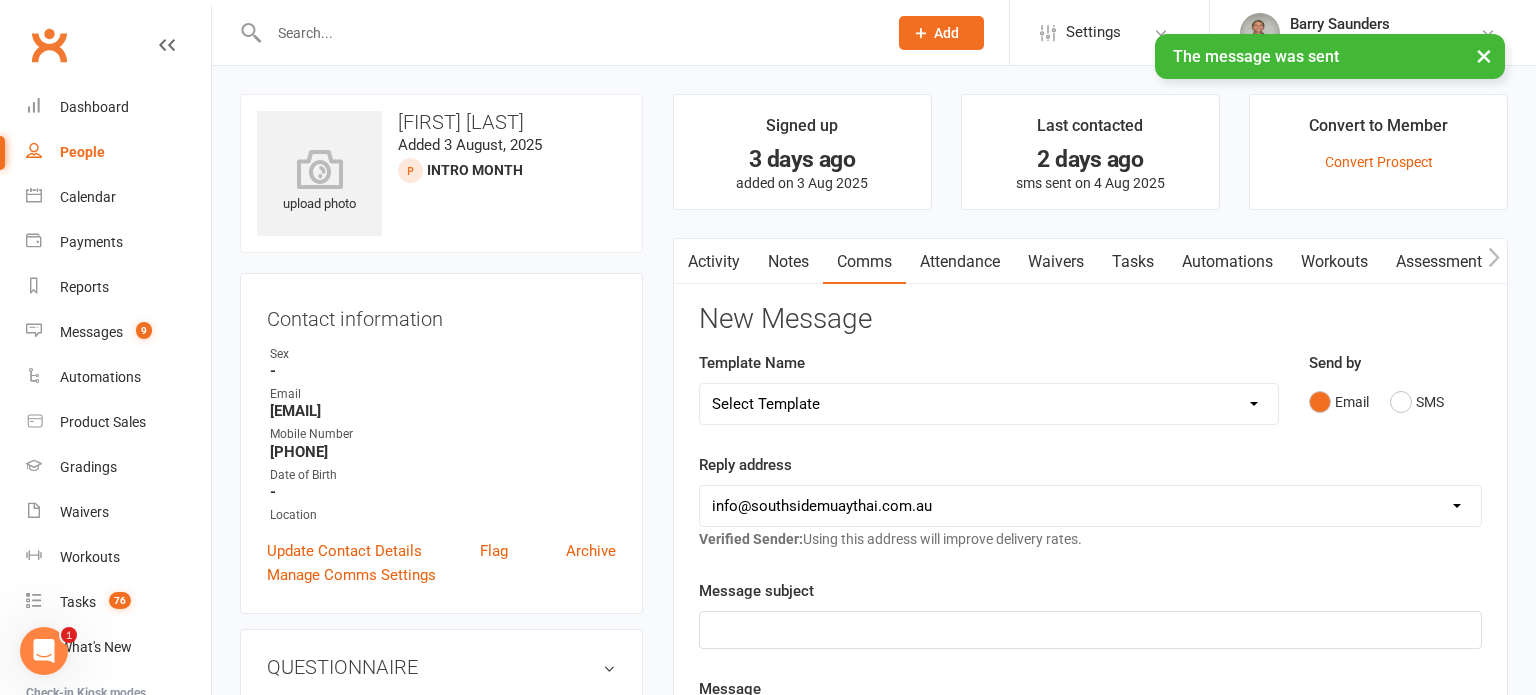 select on "100" 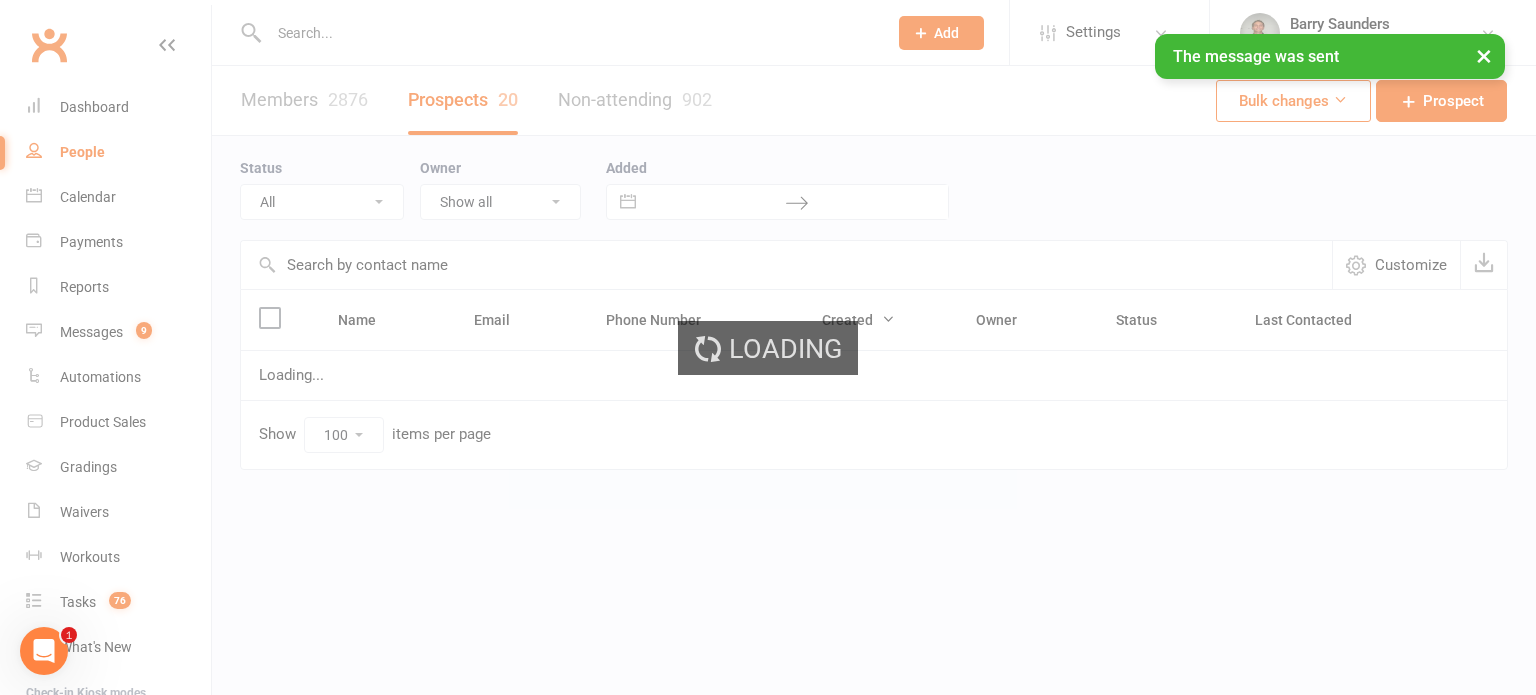 select on "Intro Month" 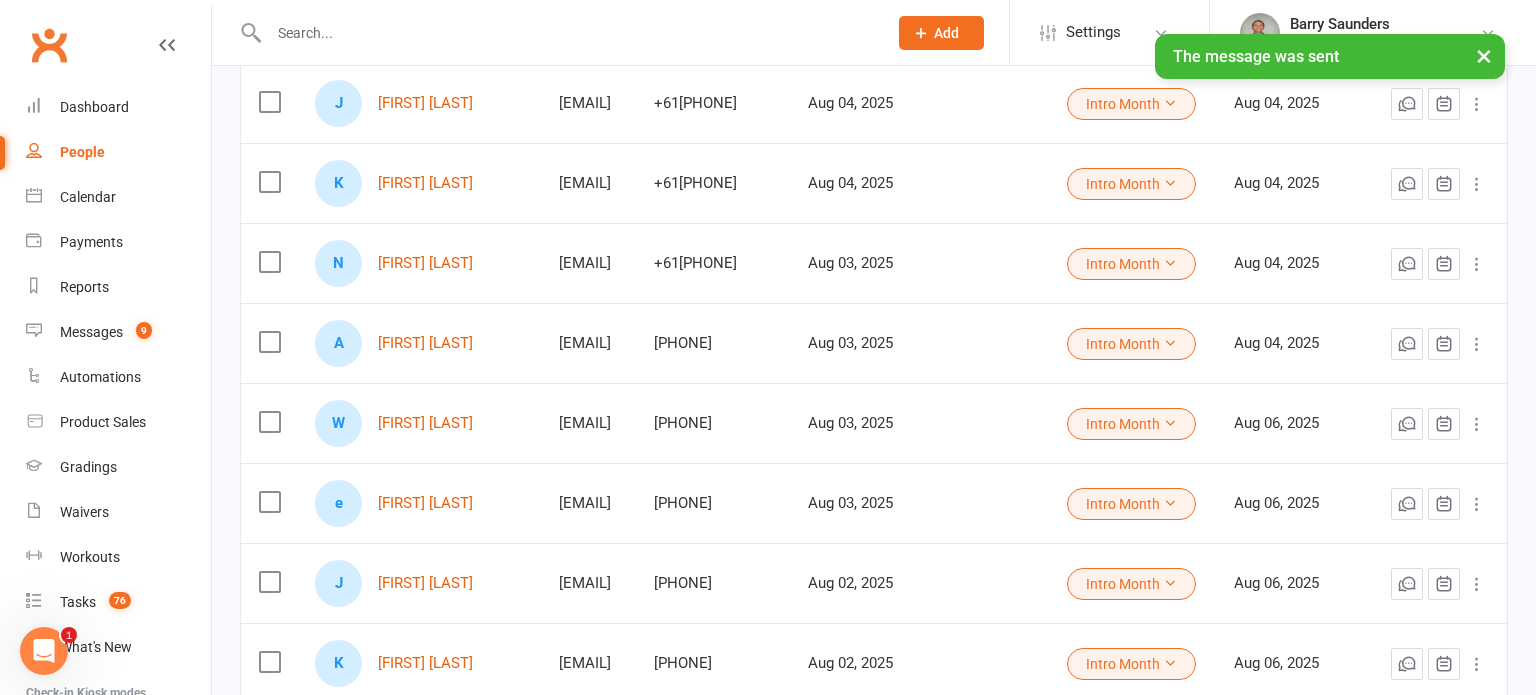 scroll, scrollTop: 848, scrollLeft: 0, axis: vertical 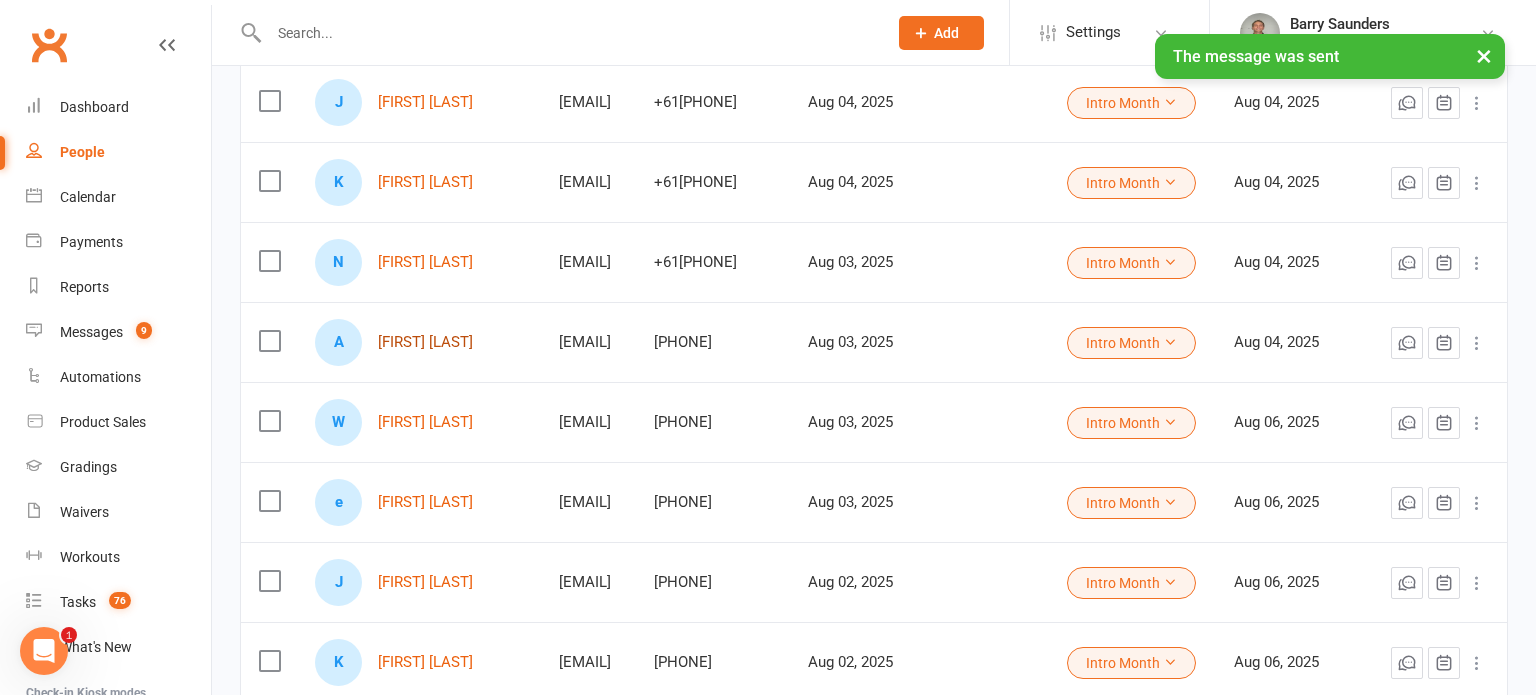 click on "[FIRST] [LAST]" at bounding box center [425, 342] 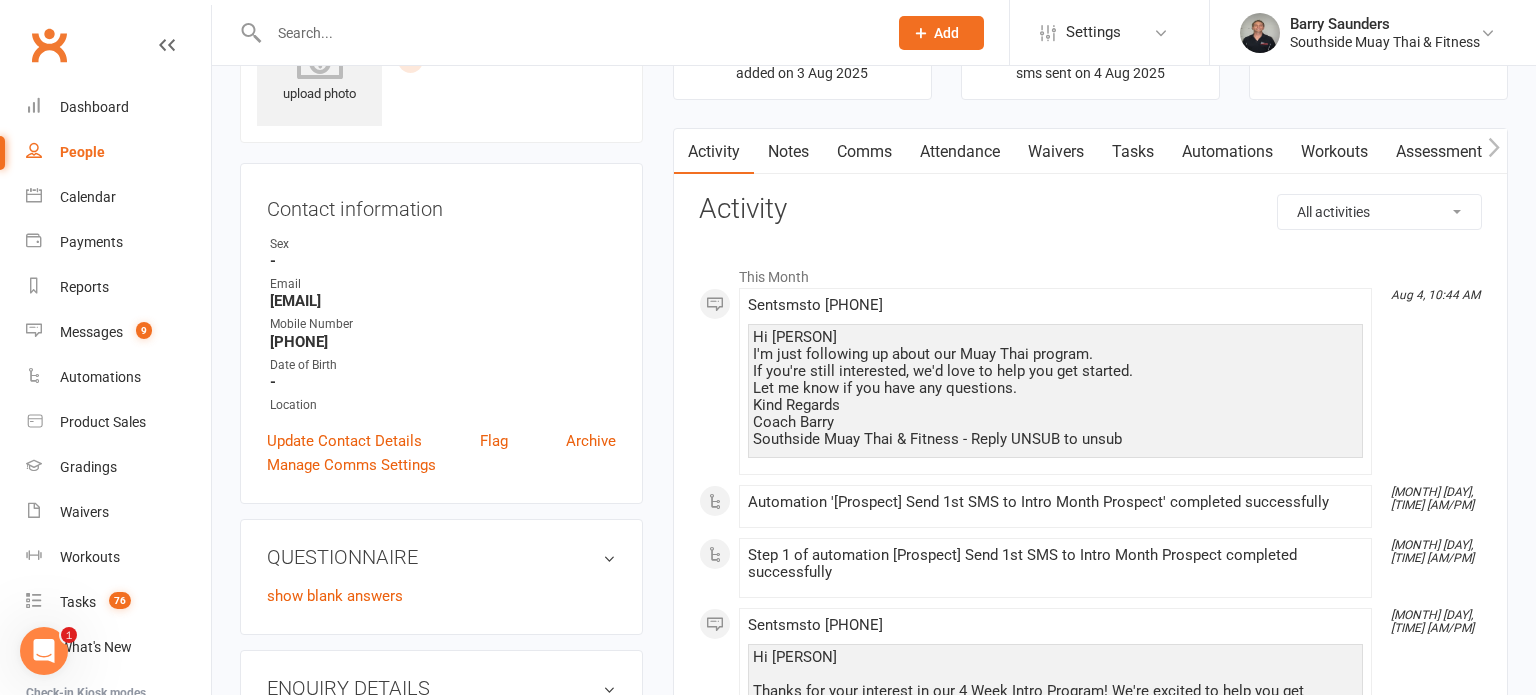 scroll, scrollTop: 0, scrollLeft: 0, axis: both 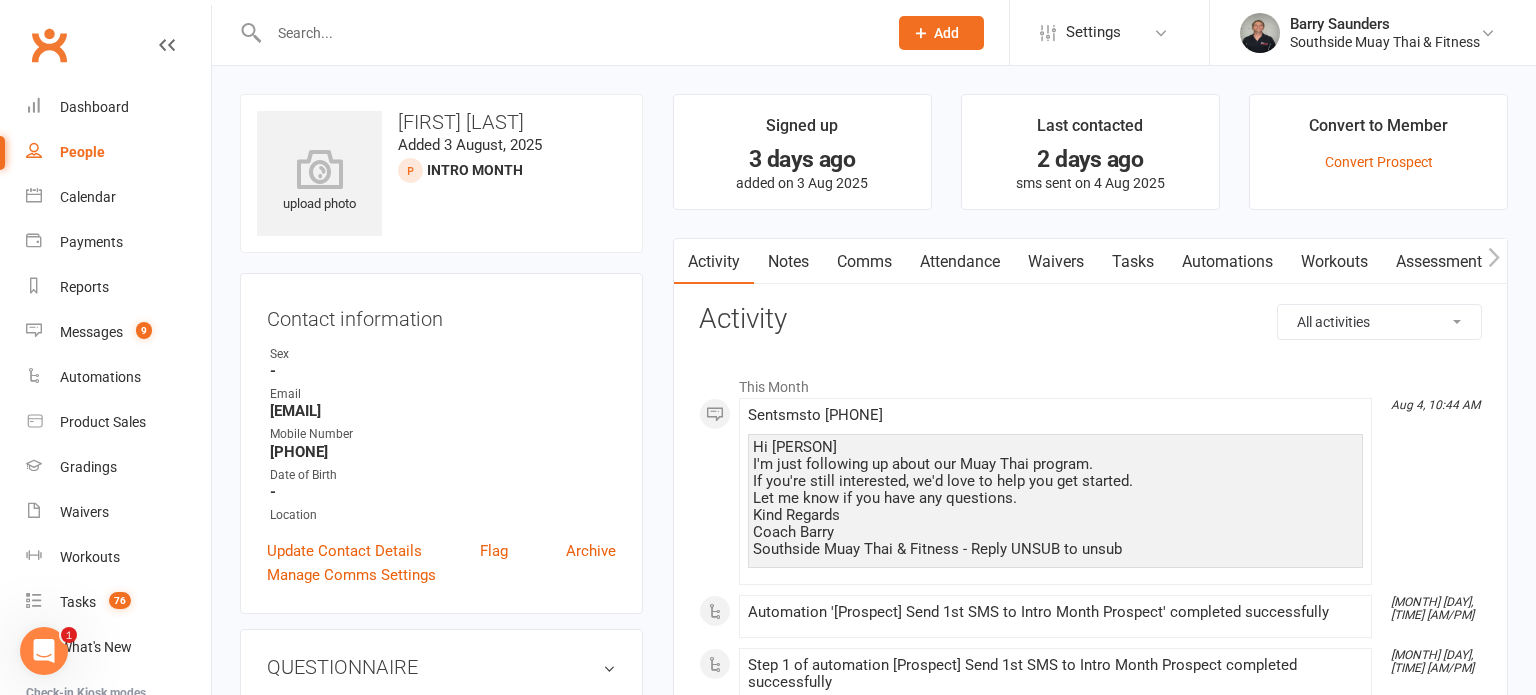 click on "Comms" at bounding box center [864, 262] 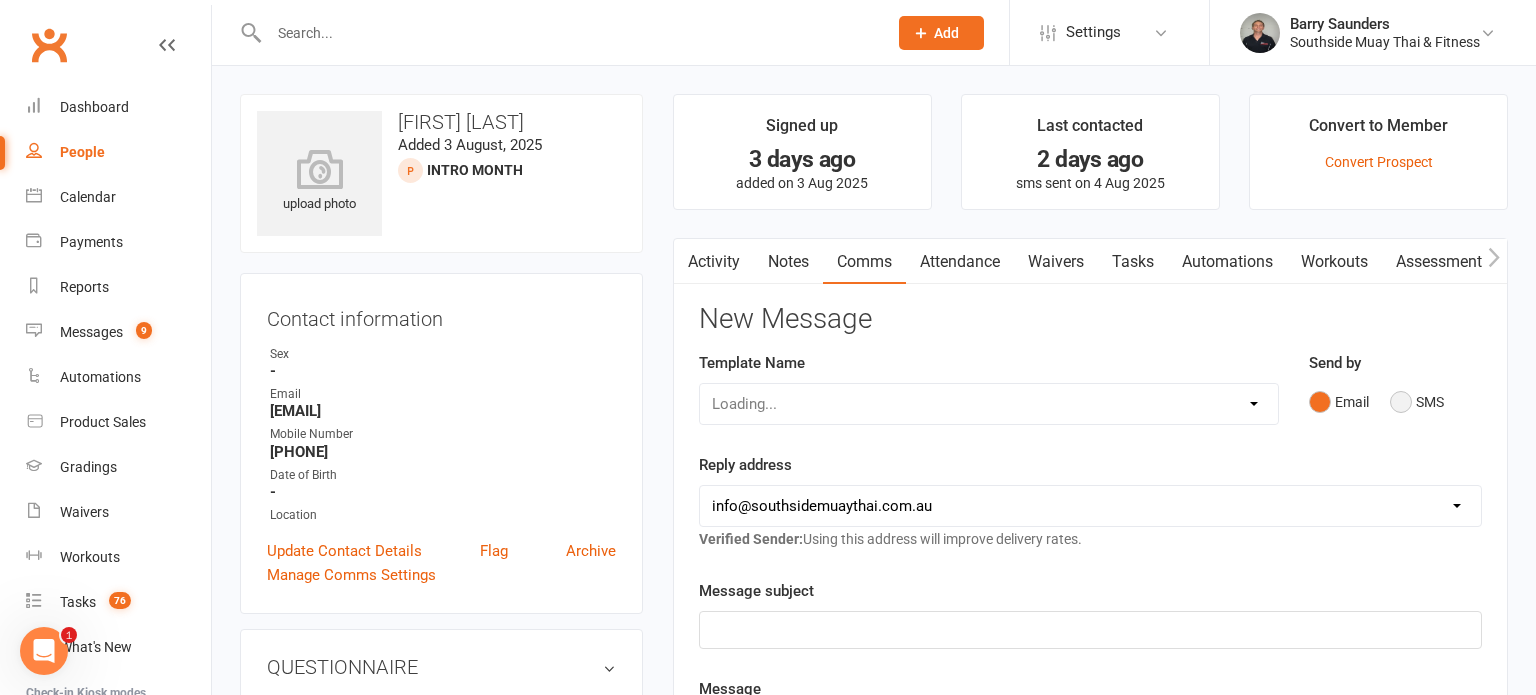 click on "SMS" at bounding box center [1417, 402] 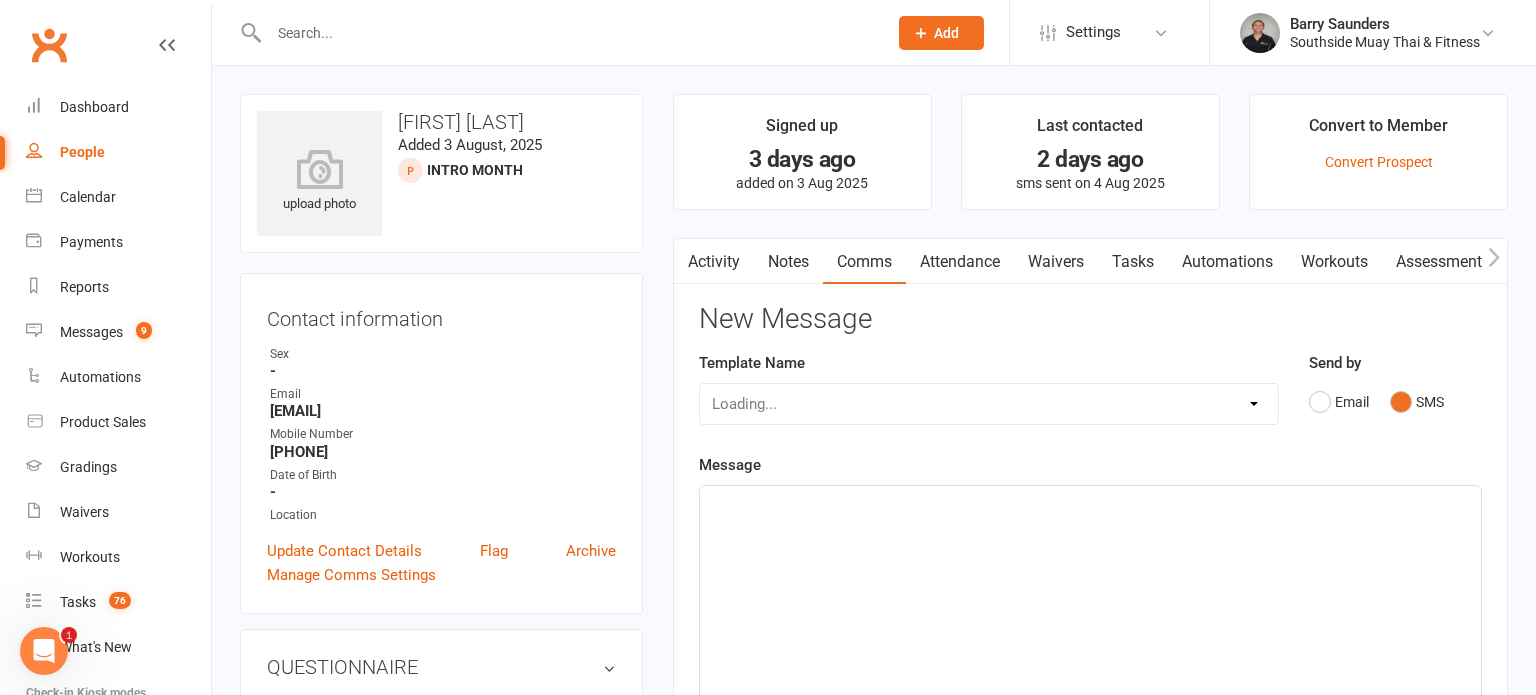 click on "Loading..." at bounding box center (989, 404) 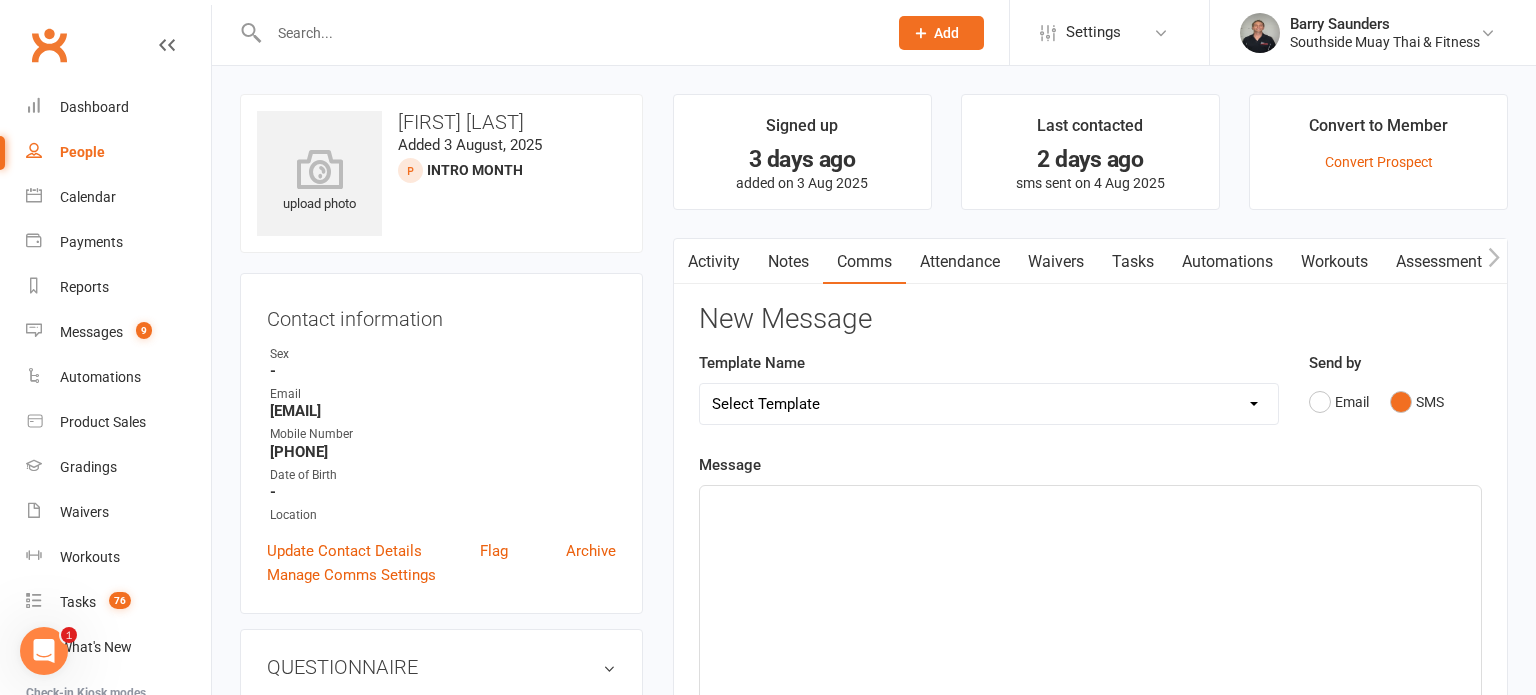 click on "Select Template [SMS] Outreach Message: High Risk – Personal From Trainer + Reengagement Offer [SMS] Outreach Message: High Risk – Re-Engagement Offer [SMS] Outreach Message: High Risk – Re-Engagement Offer [SMS] Outreach Message: Low Risk – Friendly Check-In [SMS] Outreach Message: Low Risk – Friendly Check-In Confidence [SMS] Outreach Message: Medium Risk – Personal Follow-Up [SMS] Outreach Message: Medium Risk – Personal Follow-Up (1) [SMS] Outreach Message: Medium Risk – Personal Follow-Up (Havent seen you/support) (1) [SMS] Retention - Grading Congrats [SMS] Retention - Great to see you back at the gym (1) [SMS] Retention - Great to see you back at the gym (2) [SMS] Retention - Havent Seen You Lately (1) [SMS] Retention - Havent Seen You Lately (2) [SMS] Retention - Havent Seen You Lately (3) [SMS] Retention - Havent Seen You Lately PT offer [SMS] Retention - Hows training going to Parent (1) [SMS] Retention - Hows training going to Parent (2) [SMS] Retention - Keep up the great work" at bounding box center [989, 404] 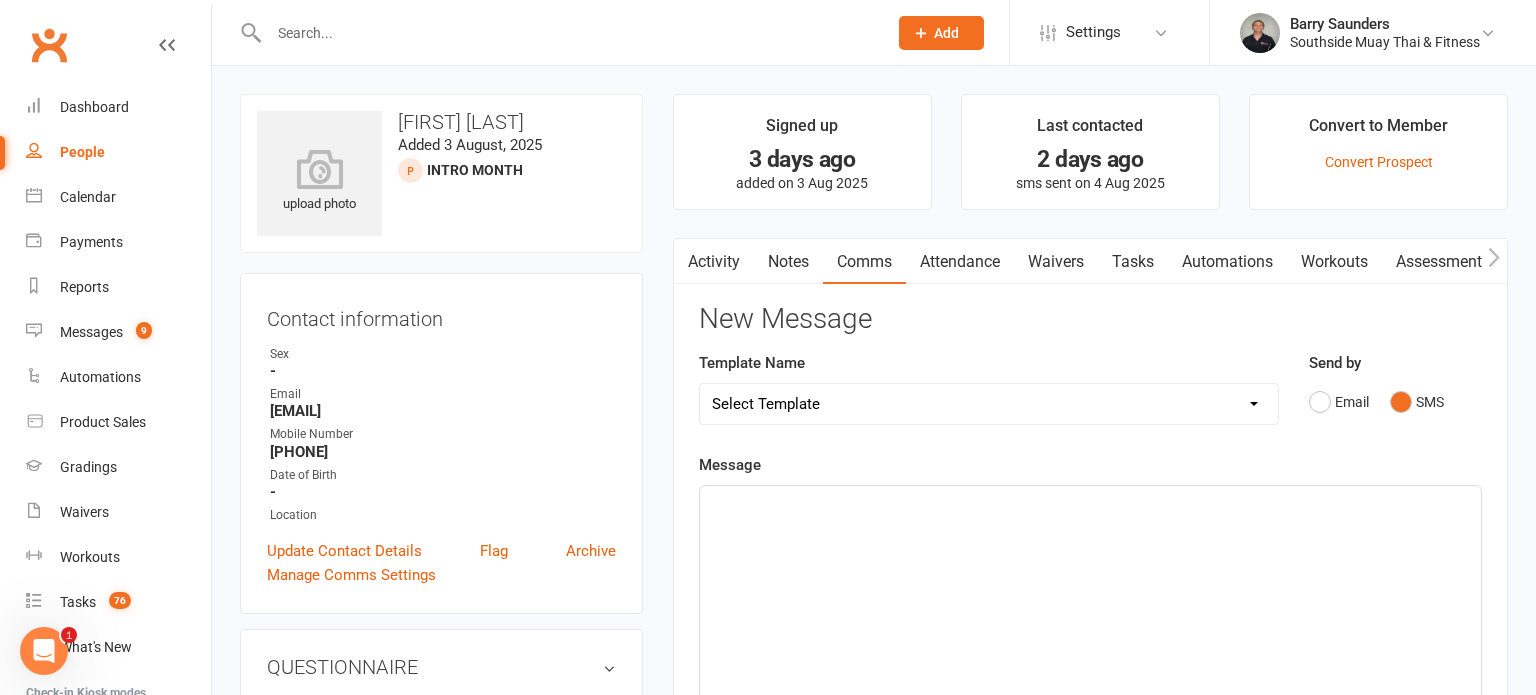 select on "33" 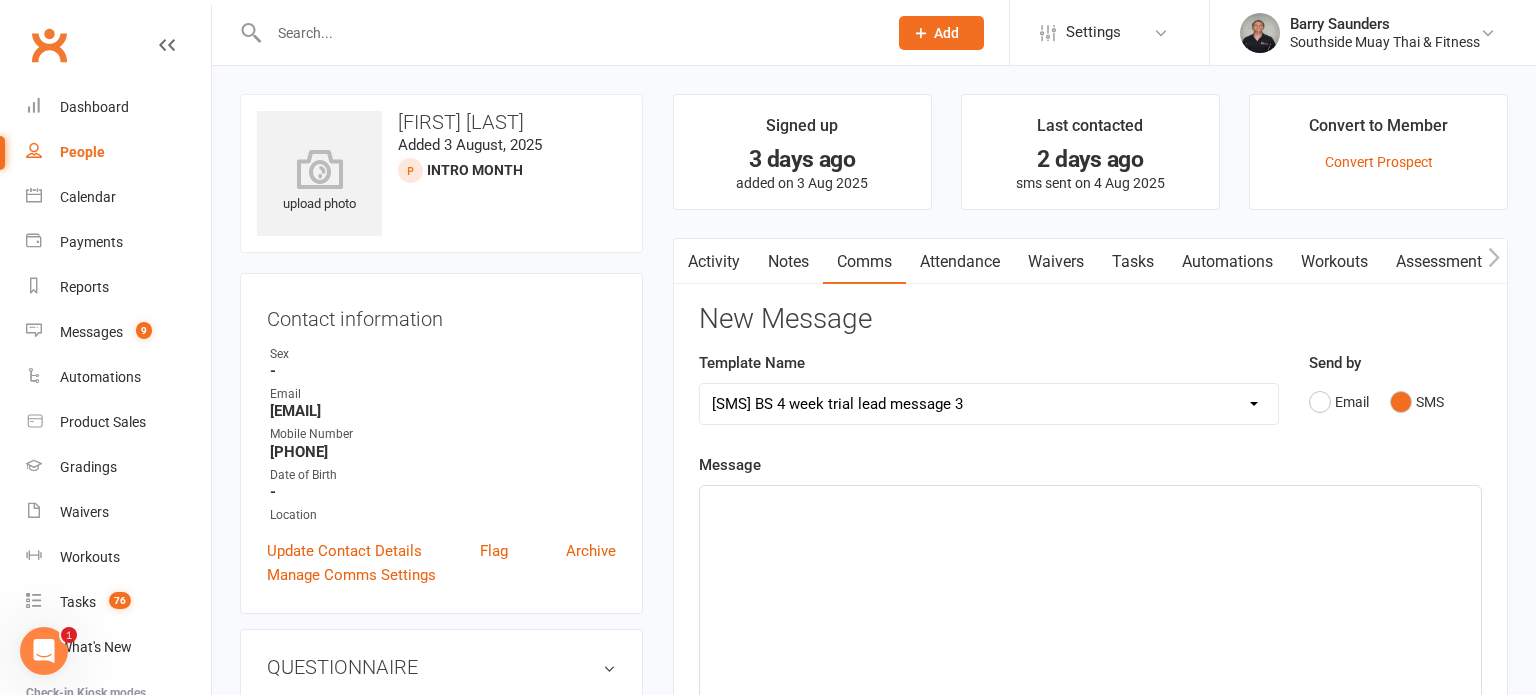 click on "Select Template [SMS] Outreach Message: High Risk – Personal From Trainer + Reengagement Offer [SMS] Outreach Message: High Risk – Re-Engagement Offer [SMS] Outreach Message: High Risk – Re-Engagement Offer [SMS] Outreach Message: Low Risk – Friendly Check-In [SMS] Outreach Message: Low Risk – Friendly Check-In Confidence [SMS] Outreach Message: Medium Risk – Personal Follow-Up [SMS] Outreach Message: Medium Risk – Personal Follow-Up (1) [SMS] Outreach Message: Medium Risk – Personal Follow-Up (Havent seen you/support) (1) [SMS] Retention - Grading Congrats [SMS] Retention - Great to see you back at the gym (1) [SMS] Retention - Great to see you back at the gym (2) [SMS] Retention - Havent Seen You Lately (1) [SMS] Retention - Havent Seen You Lately (2) [SMS] Retention - Havent Seen You Lately (3) [SMS] Retention - Havent Seen You Lately PT offer [SMS] Retention - Hows training going to Parent (1) [SMS] Retention - Hows training going to Parent (2) [SMS] Retention - Keep up the great work" at bounding box center (989, 404) 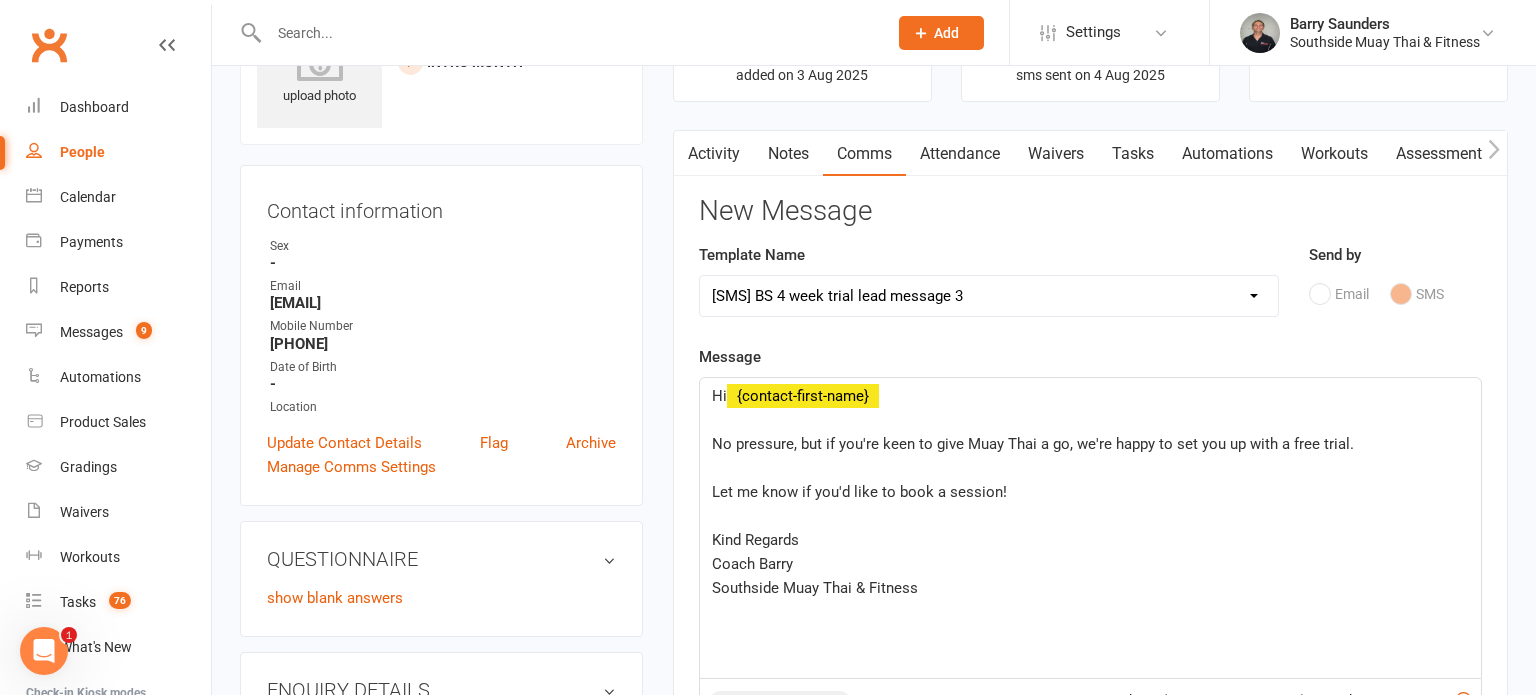 scroll, scrollTop: 110, scrollLeft: 0, axis: vertical 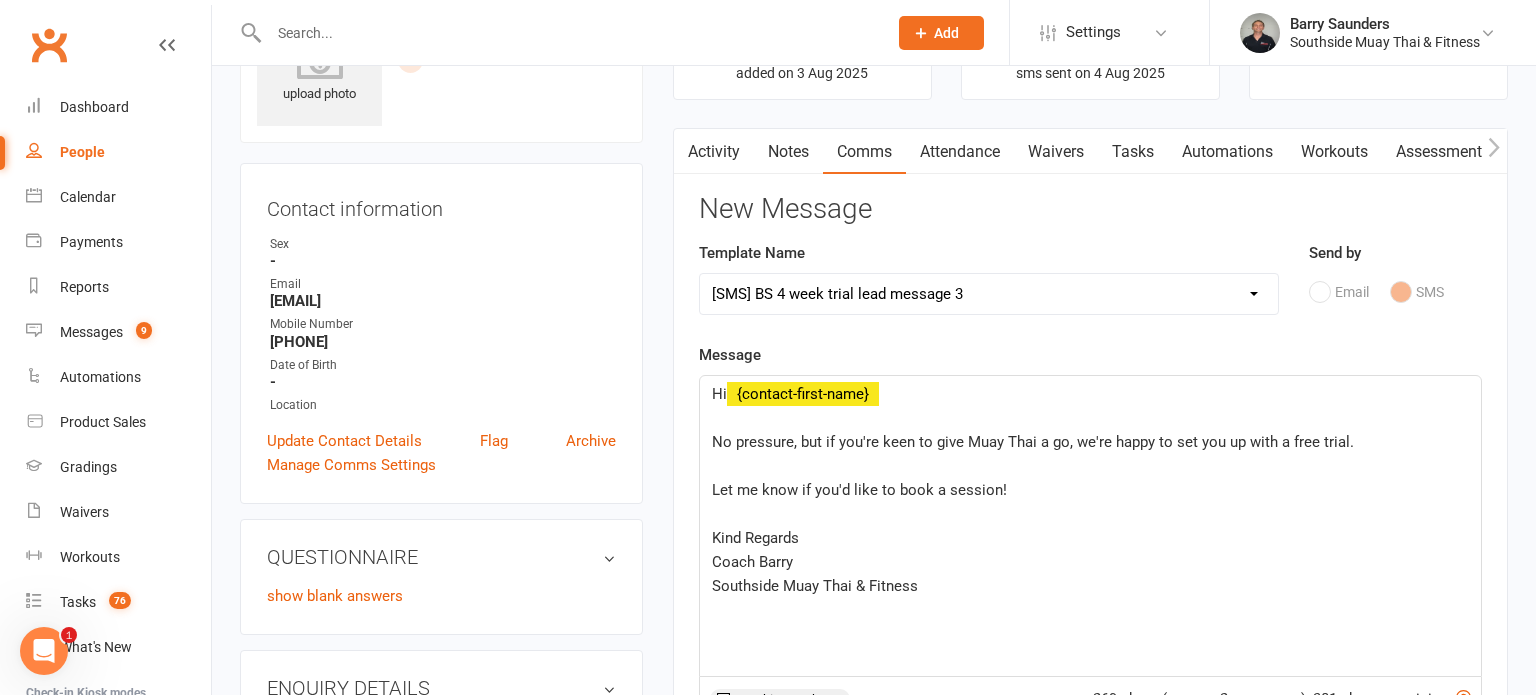 click on "No pressure, but if you're keen to give Muay Thai a go, we're happy to set you up with a free trial." 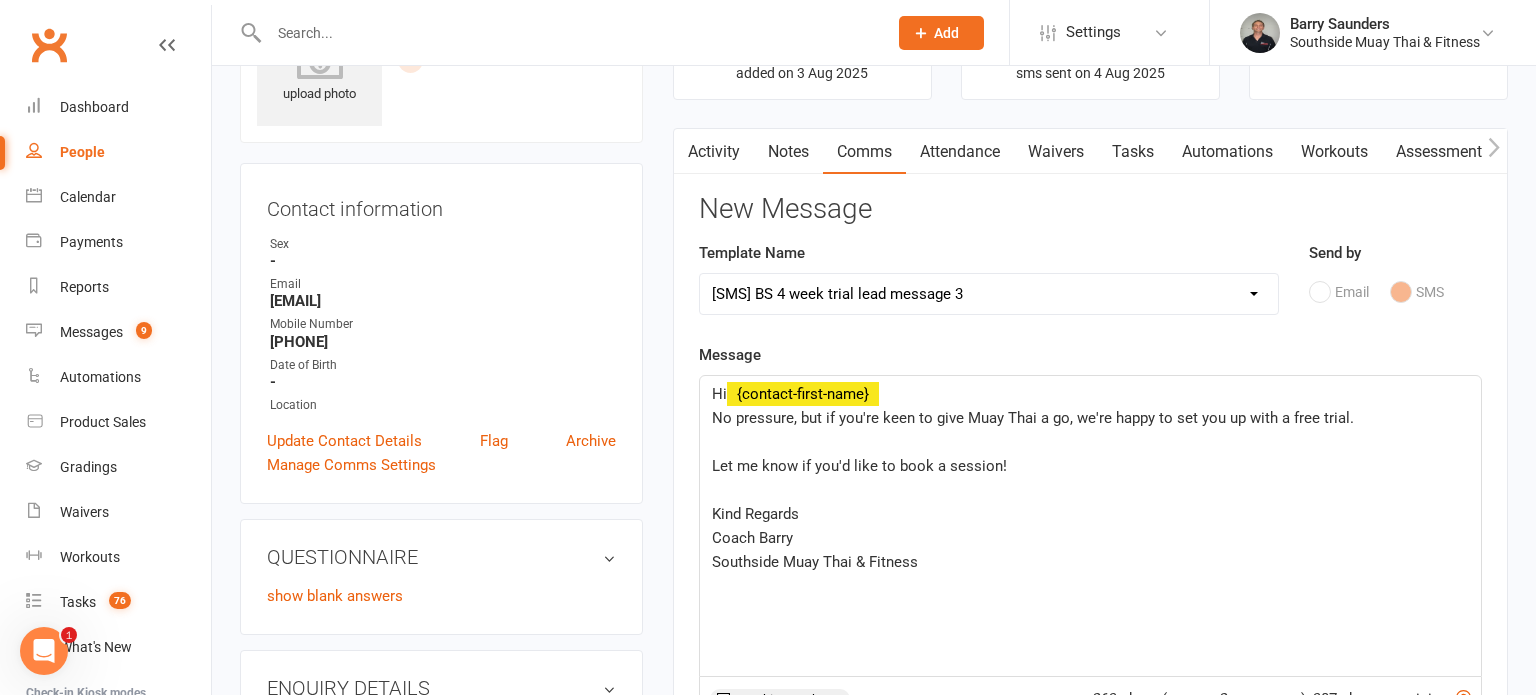 click on "Let me know if you'd like to book a session!" 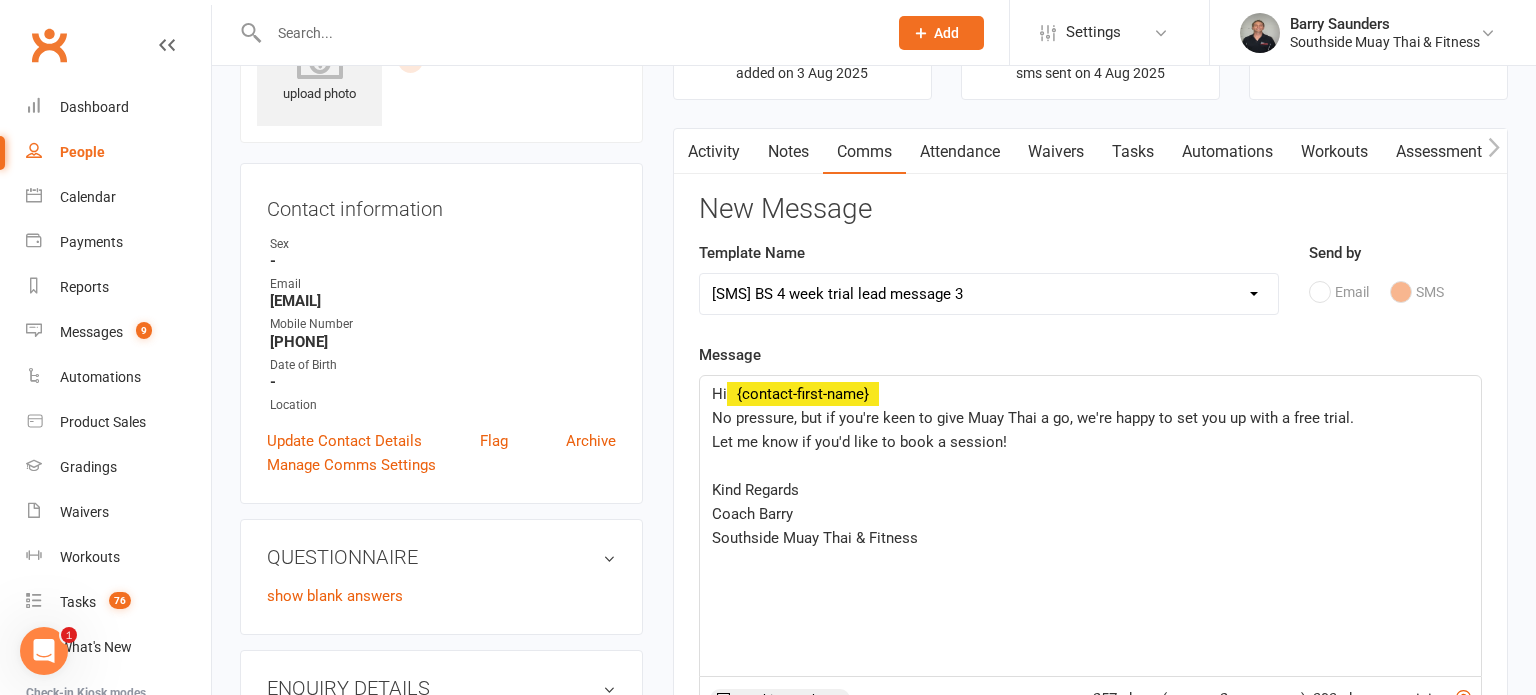 click on "Hi  ﻿ {contact-first-name} ﻿ No pressure, but if you're keen to give Muay Thai a go, we're happy to set you up with a free trial. Let me know if you'd like to book a session! ﻿ Kind Regards Coach [LAST] Southside Muay Thai & Fitness ﻿ ﻿" 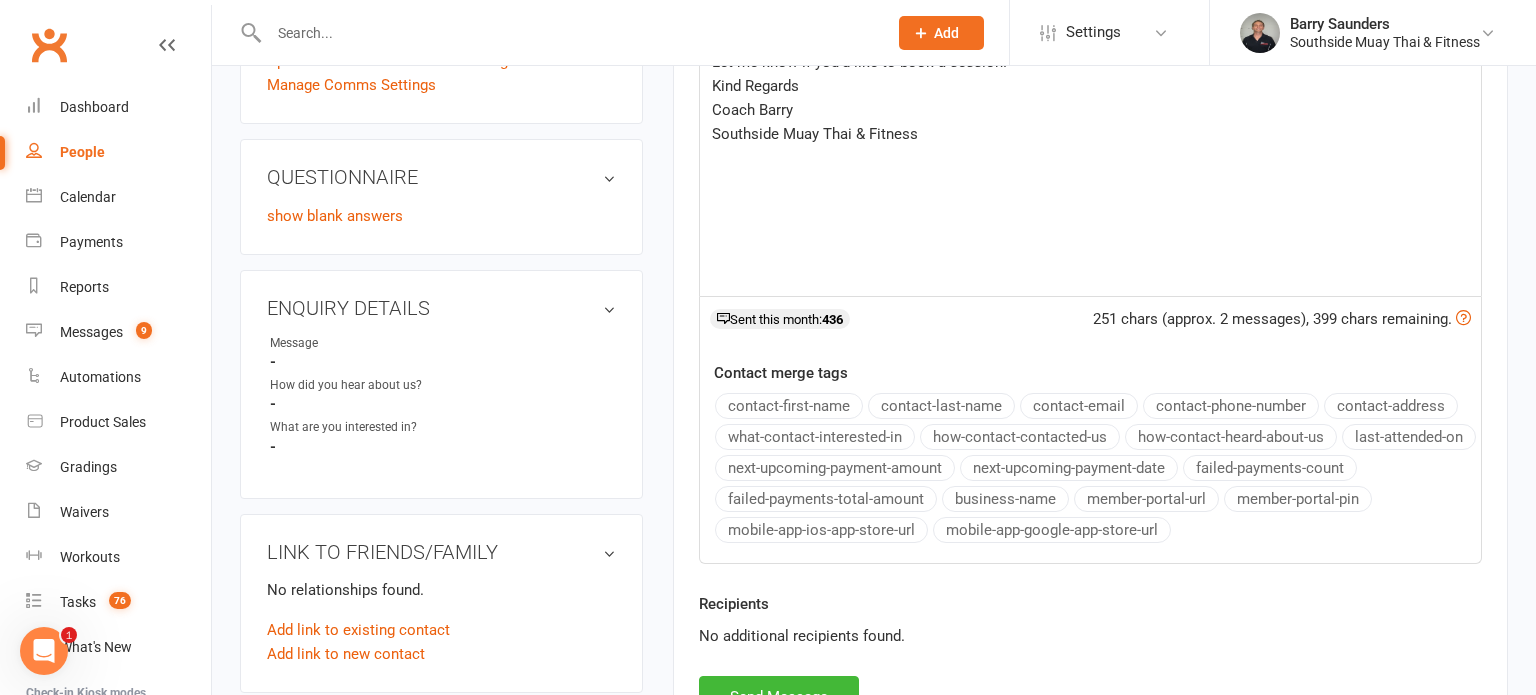 scroll, scrollTop: 491, scrollLeft: 0, axis: vertical 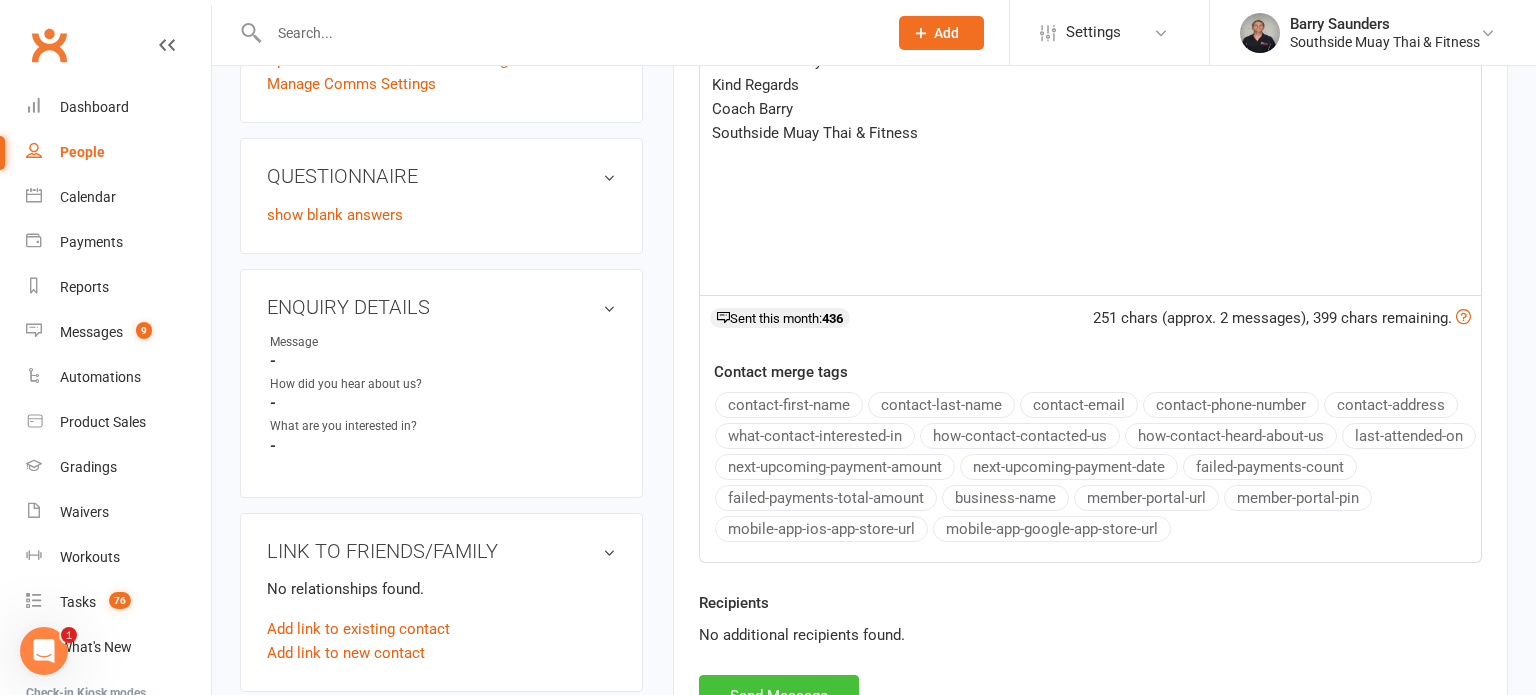 click on "Send Message" at bounding box center (779, 696) 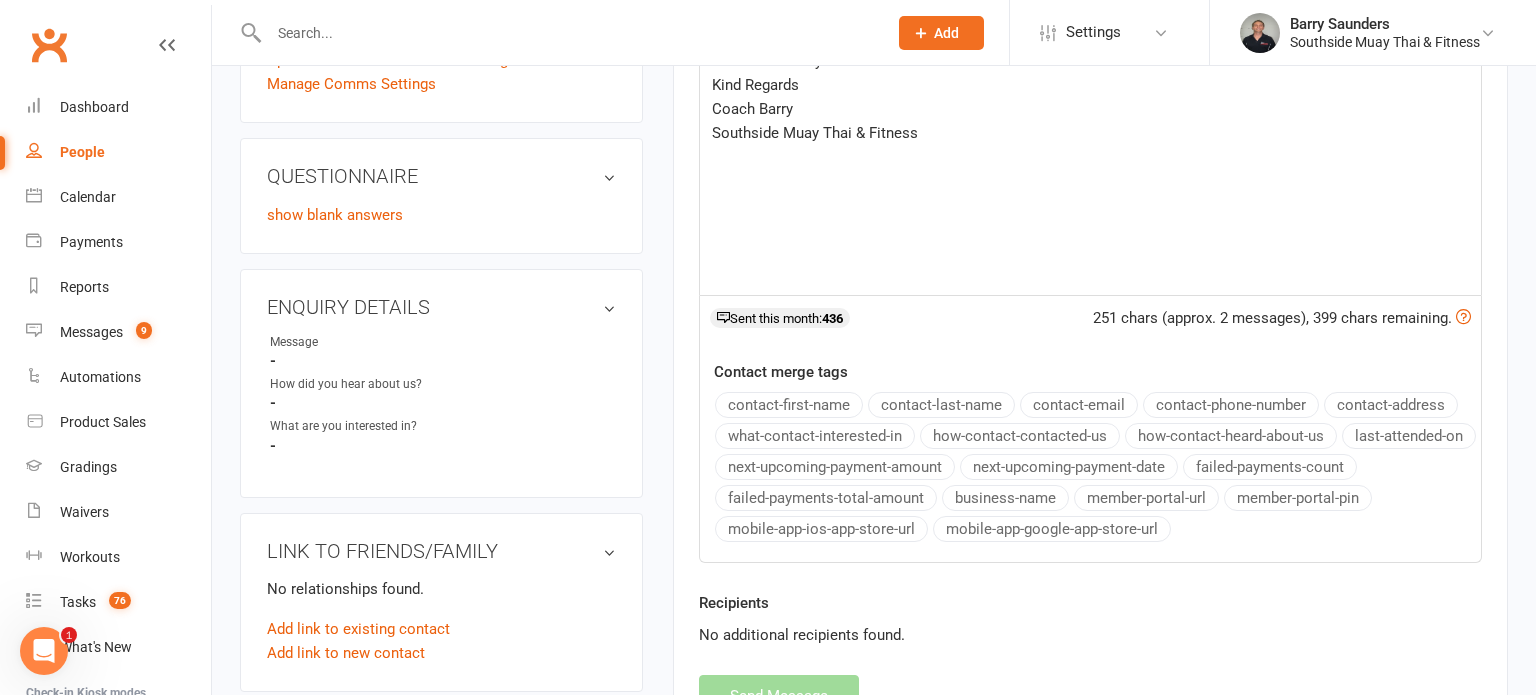 select 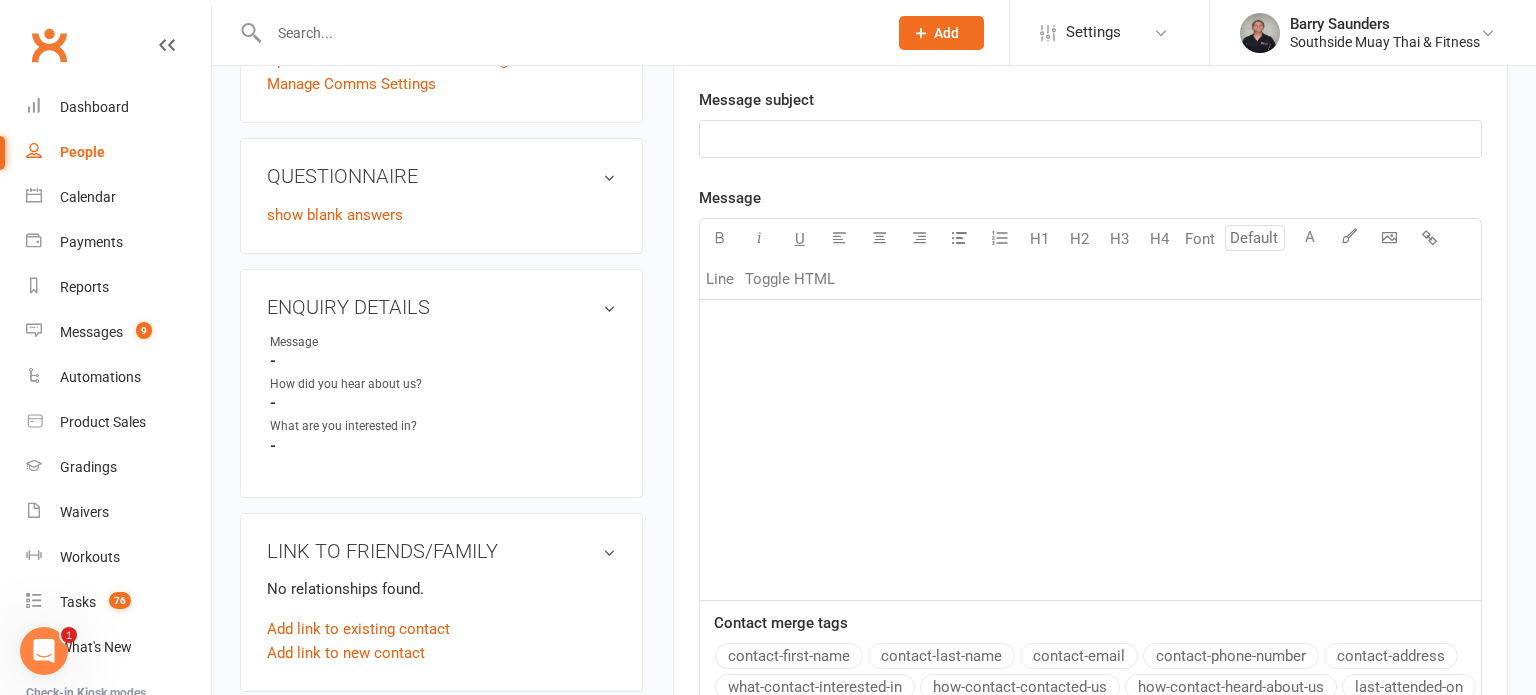 click on "People" at bounding box center [82, 152] 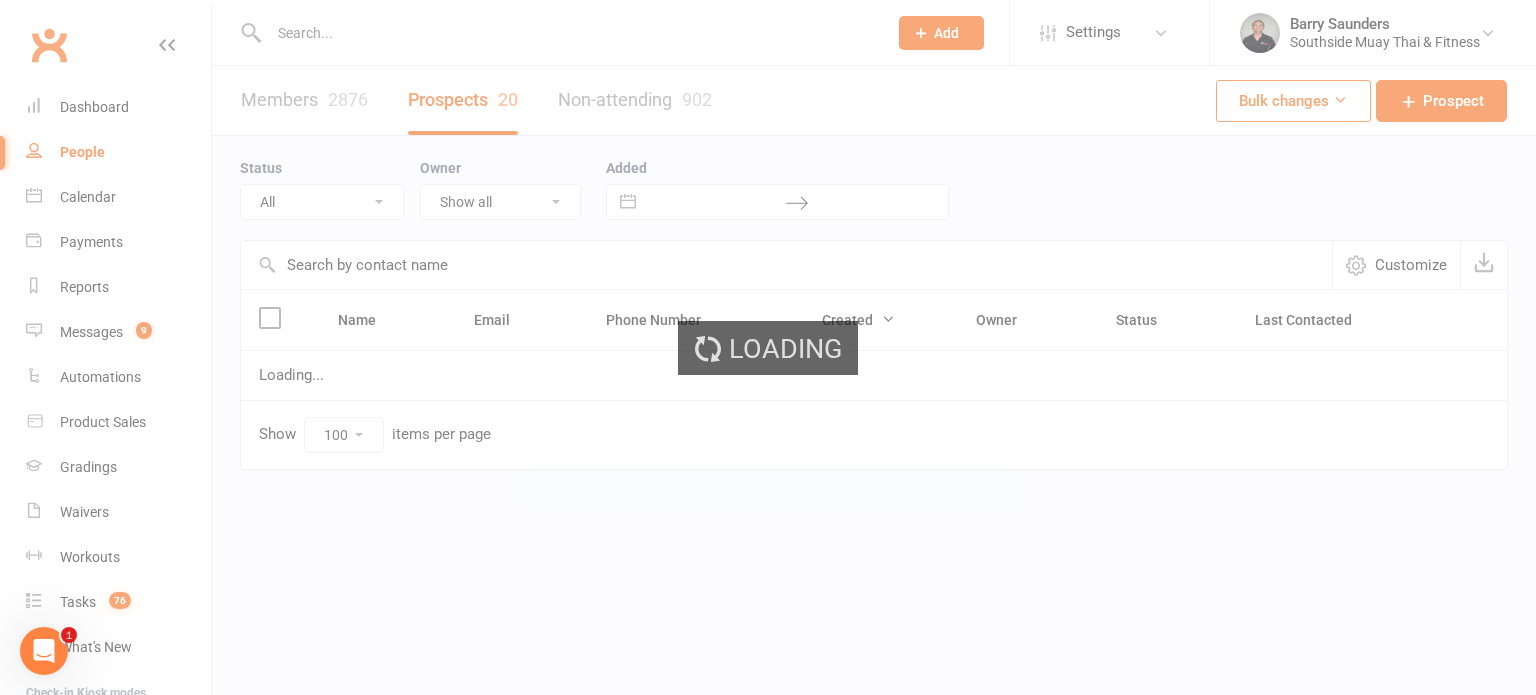 scroll, scrollTop: 0, scrollLeft: 0, axis: both 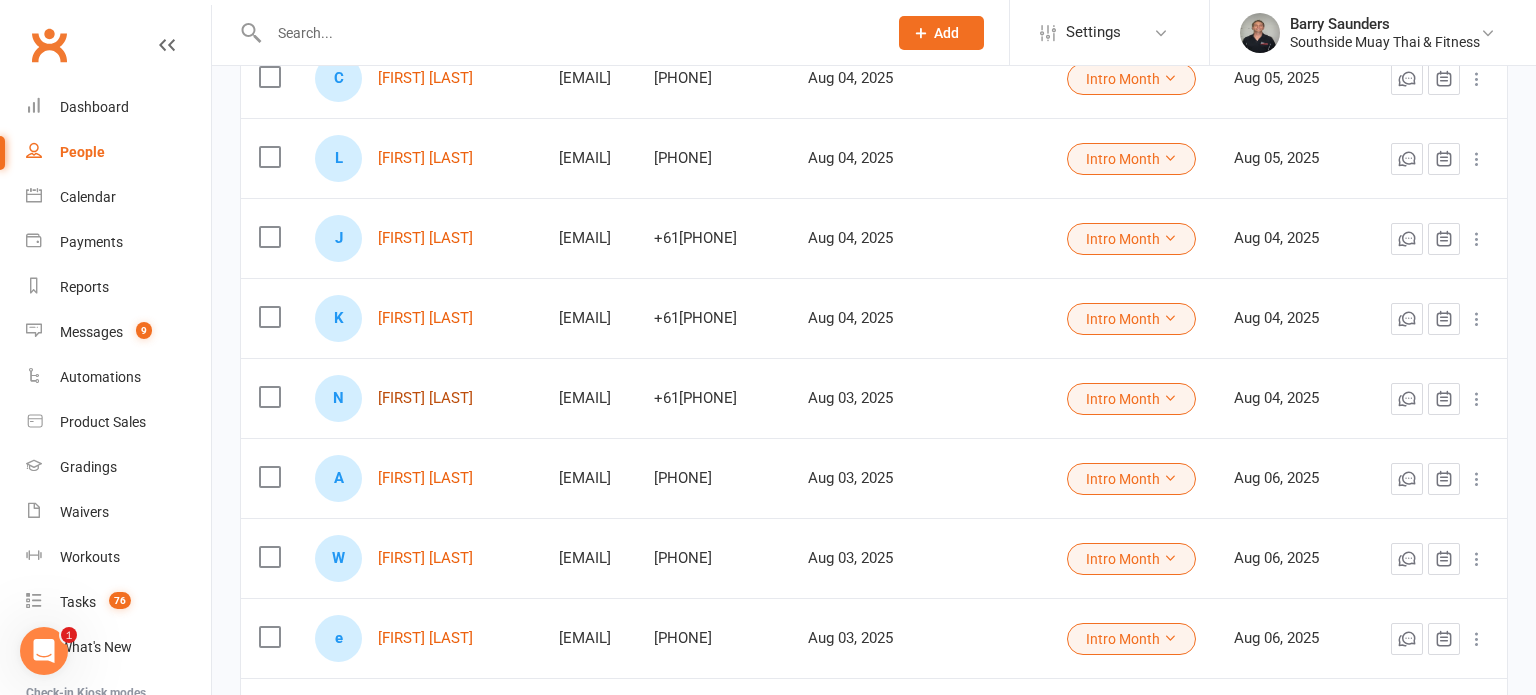 click on "[FIRST] [LAST]" at bounding box center (425, 398) 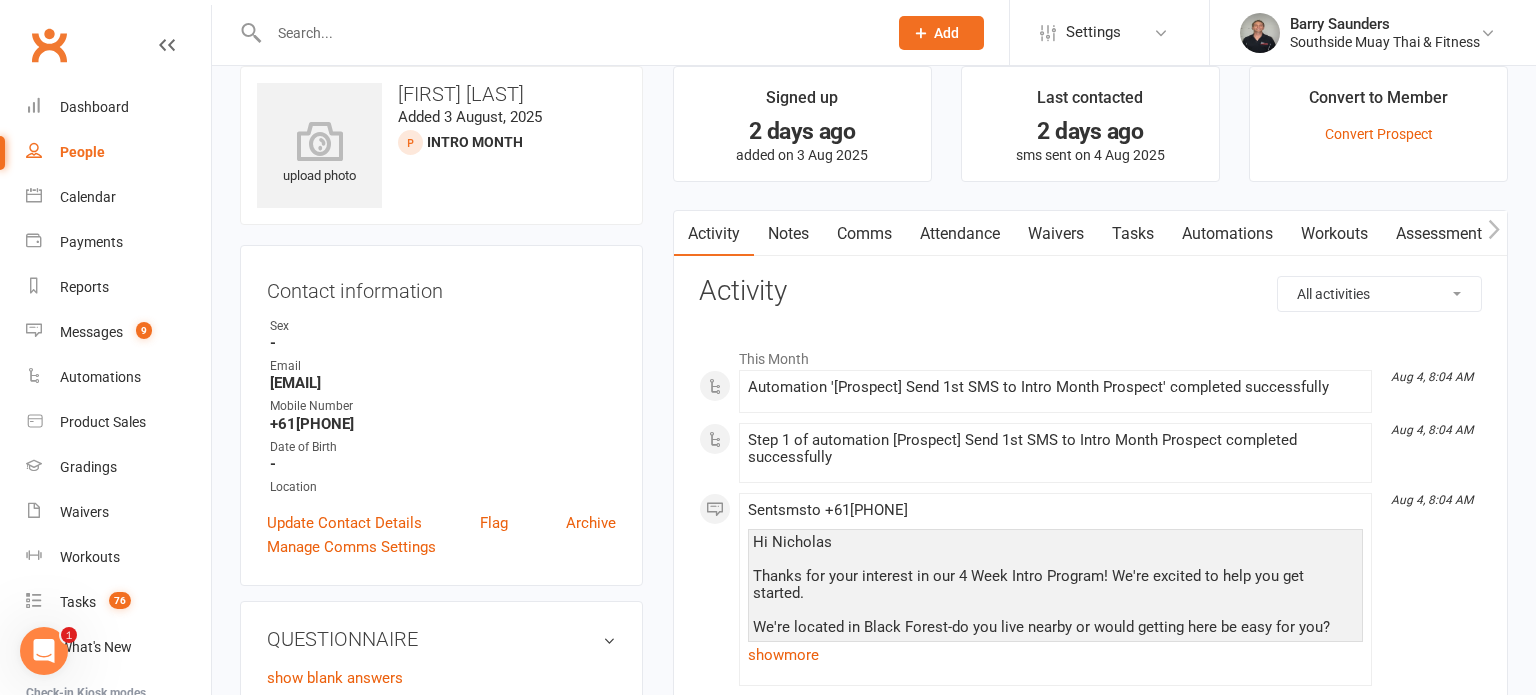 scroll, scrollTop: 27, scrollLeft: 0, axis: vertical 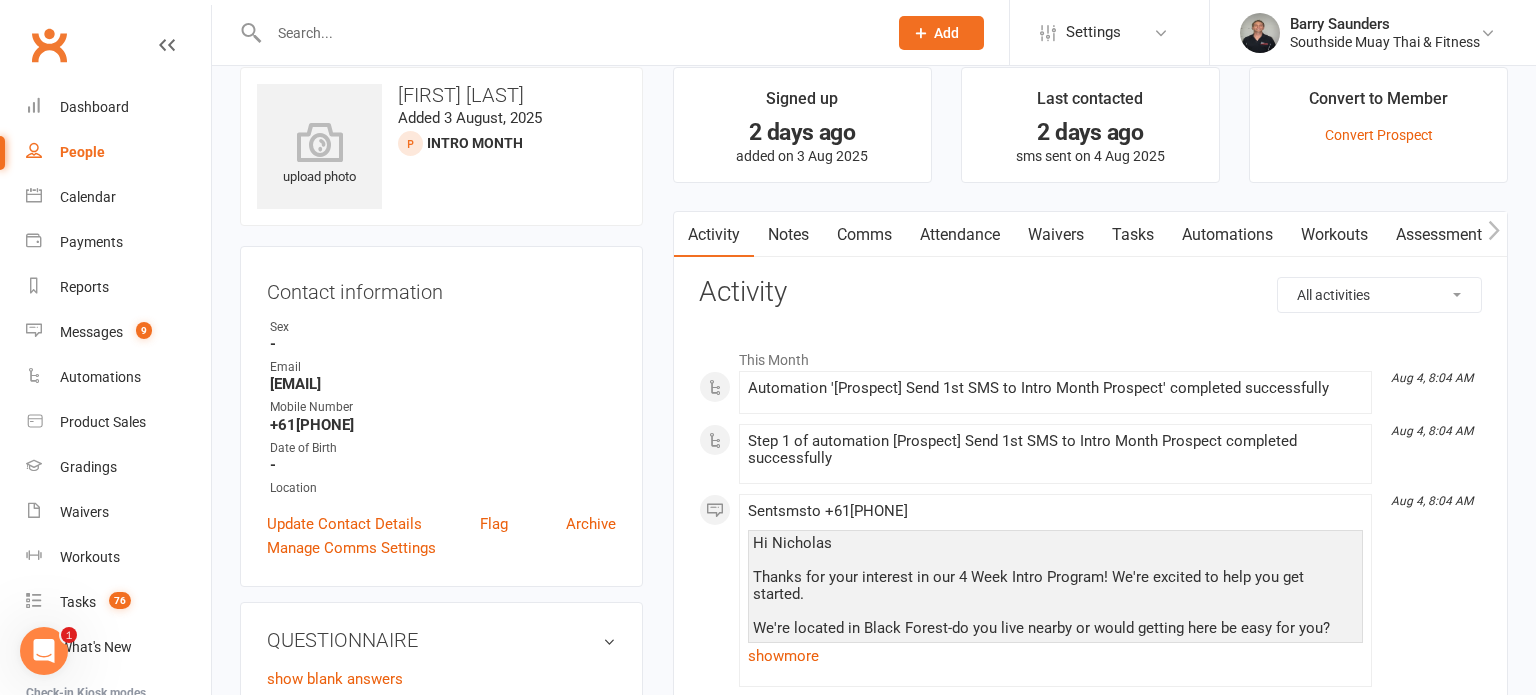 click on "Comms" at bounding box center [864, 235] 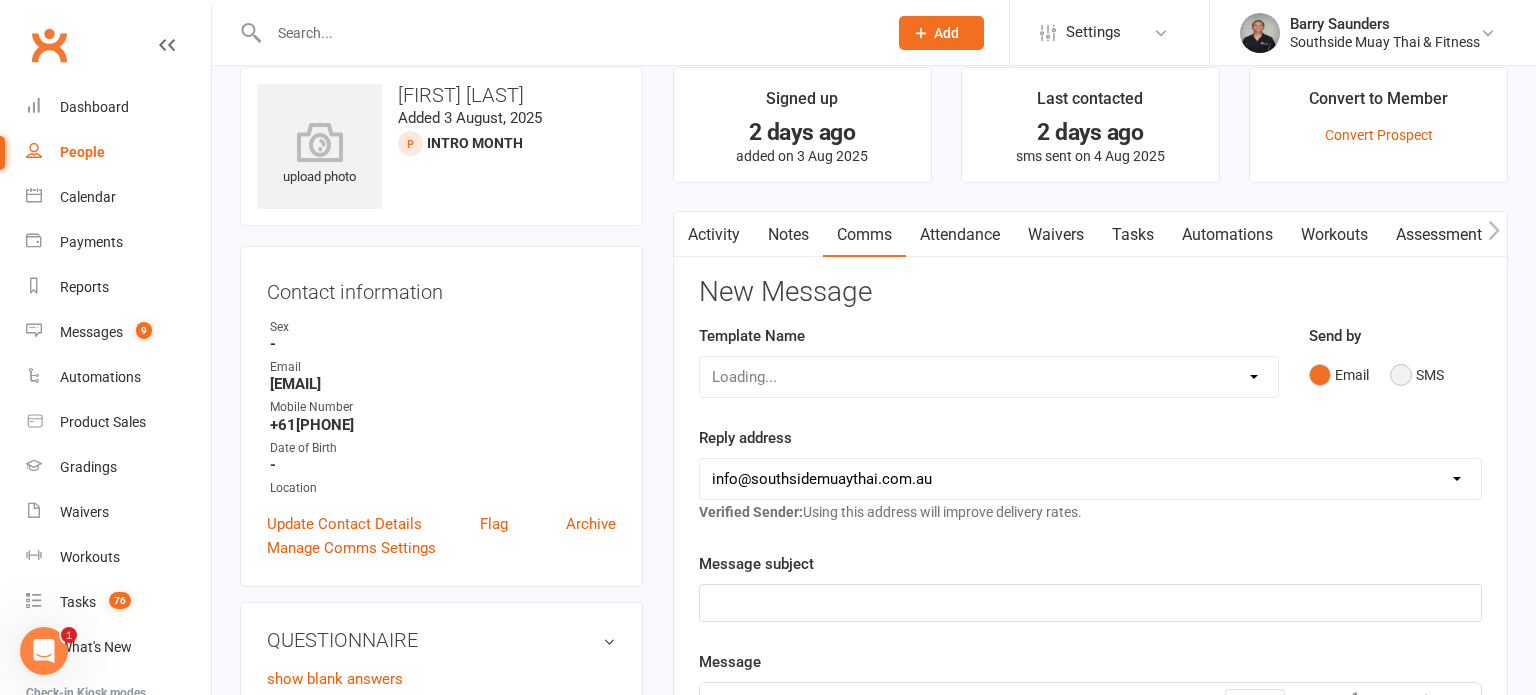 click on "SMS" at bounding box center (1417, 375) 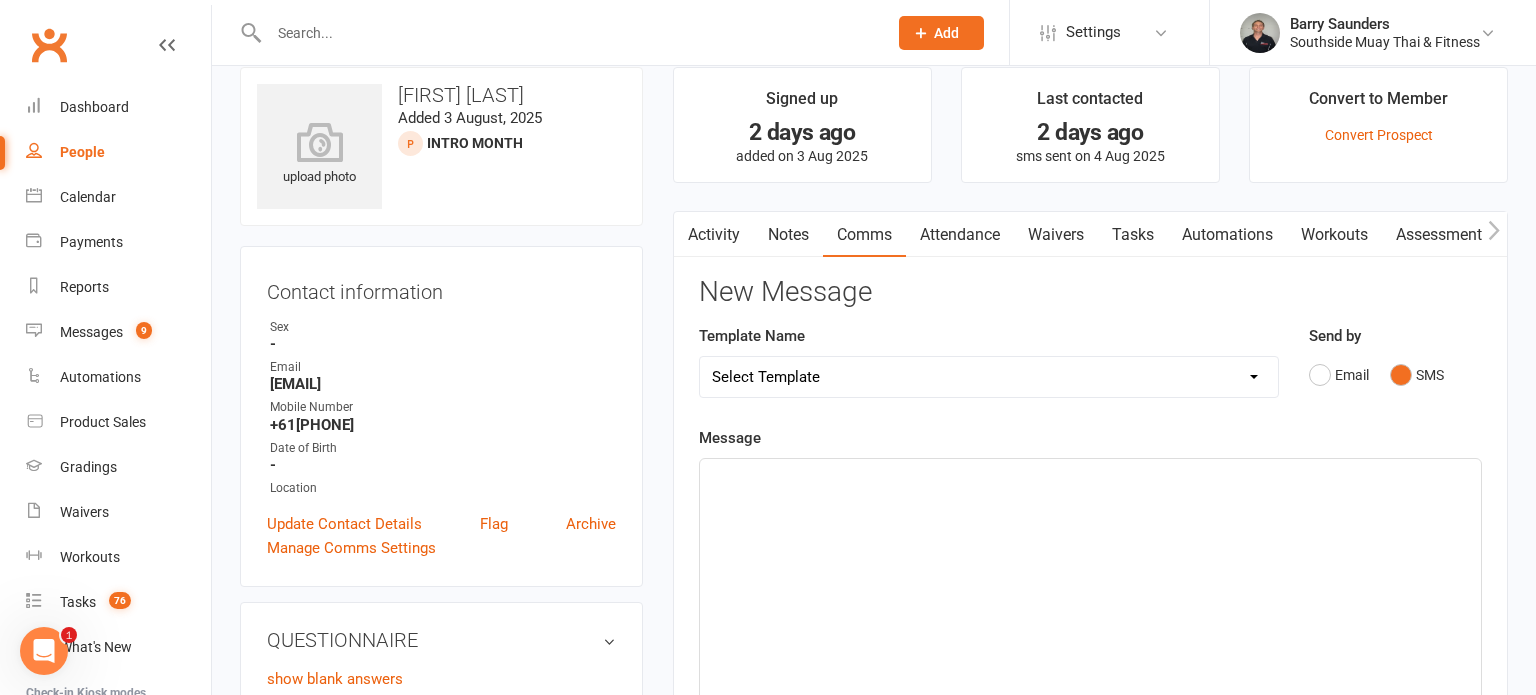 click on "Select Template [SMS] Outreach Message: High Risk – Personal From Trainer + Reengagement Offer [SMS] Outreach Message: High Risk – Re-Engagement Offer [SMS] Outreach Message: High Risk – Re-Engagement Offer [SMS] Outreach Message: Low Risk – Friendly Check-In [SMS] Outreach Message: Low Risk – Friendly Check-In Confidence [SMS] Outreach Message: Medium Risk – Personal Follow-Up [SMS] Outreach Message: Medium Risk – Personal Follow-Up (1) [SMS] Outreach Message: Medium Risk – Personal Follow-Up (Havent seen you/support) (1) [SMS] Retention - Grading Congrats [SMS] Retention - Great to see you back at the gym (1) [SMS] Retention - Great to see you back at the gym (2) [SMS] Retention - Havent Seen You Lately (1) [SMS] Retention - Havent Seen You Lately (2) [SMS] Retention - Havent Seen You Lately (3) [SMS] Retention - Havent Seen You Lately PT offer [SMS] Retention - Hows training going to Parent (1) [SMS] Retention - Hows training going to Parent (2) [SMS] Retention - Keep up the great work" at bounding box center [989, 377] 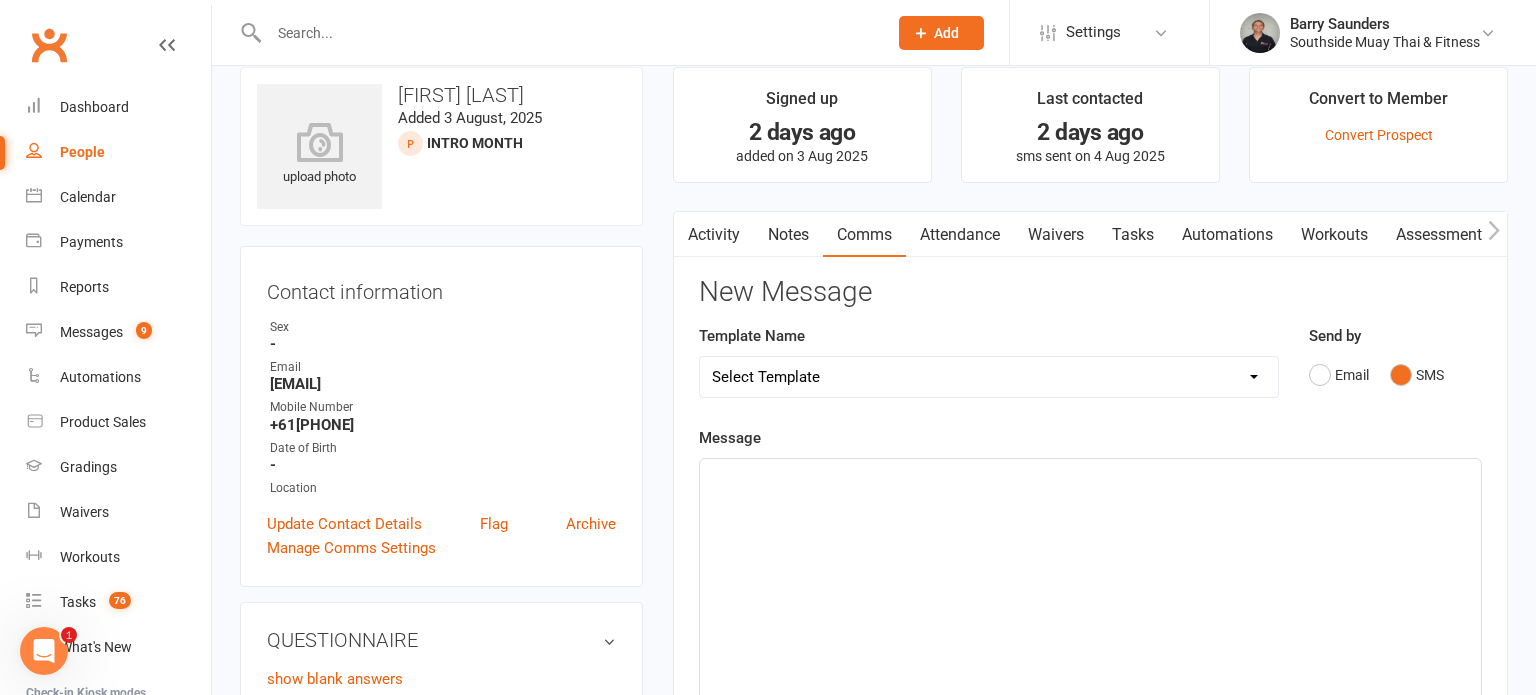 select on "32" 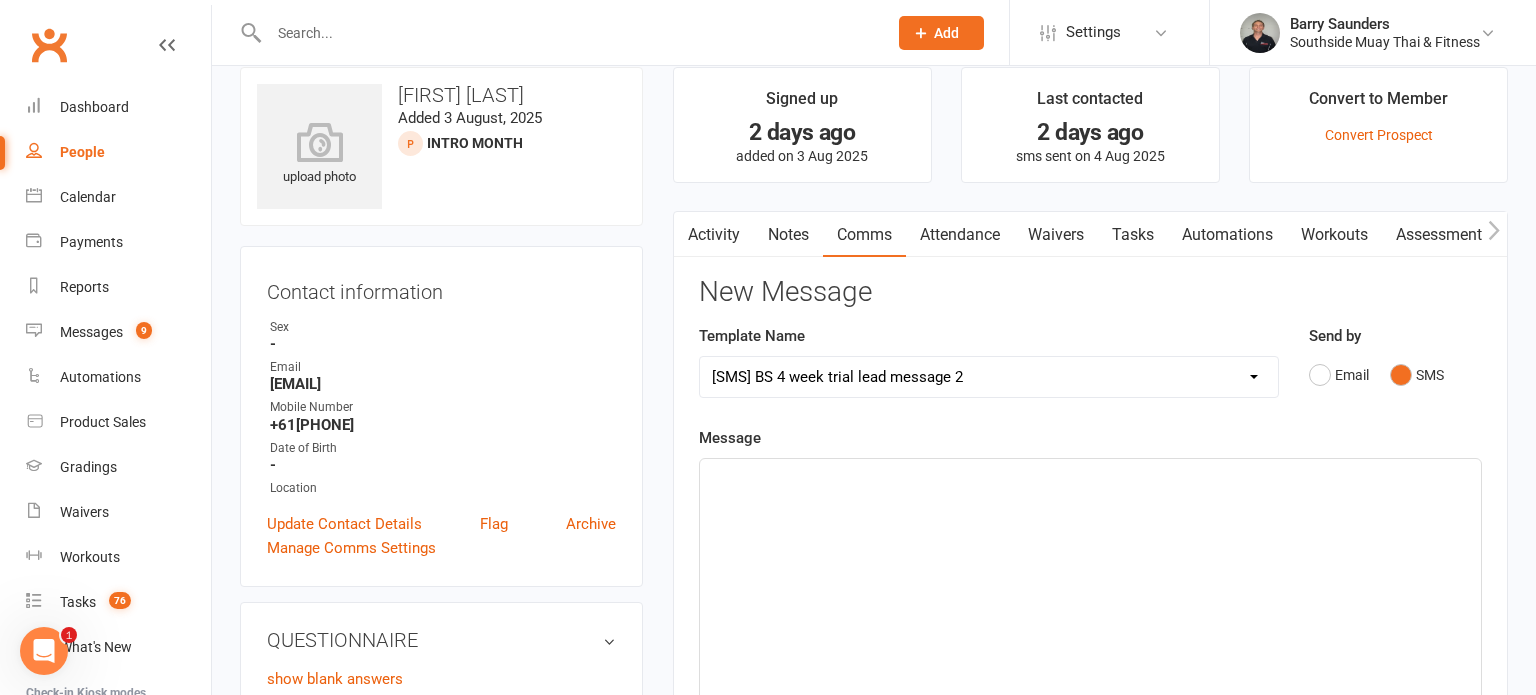 click on "Select Template [SMS] Outreach Message: High Risk – Personal From Trainer + Reengagement Offer [SMS] Outreach Message: High Risk – Re-Engagement Offer [SMS] Outreach Message: High Risk – Re-Engagement Offer [SMS] Outreach Message: Low Risk – Friendly Check-In [SMS] Outreach Message: Low Risk – Friendly Check-In Confidence [SMS] Outreach Message: Medium Risk – Personal Follow-Up [SMS] Outreach Message: Medium Risk – Personal Follow-Up (1) [SMS] Outreach Message: Medium Risk – Personal Follow-Up (Havent seen you/support) (1) [SMS] Retention - Grading Congrats [SMS] Retention - Great to see you back at the gym (1) [SMS] Retention - Great to see you back at the gym (2) [SMS] Retention - Havent Seen You Lately (1) [SMS] Retention - Havent Seen You Lately (2) [SMS] Retention - Havent Seen You Lately (3) [SMS] Retention - Havent Seen You Lately PT offer [SMS] Retention - Hows training going to Parent (1) [SMS] Retention - Hows training going to Parent (2) [SMS] Retention - Keep up the great work" at bounding box center [989, 377] 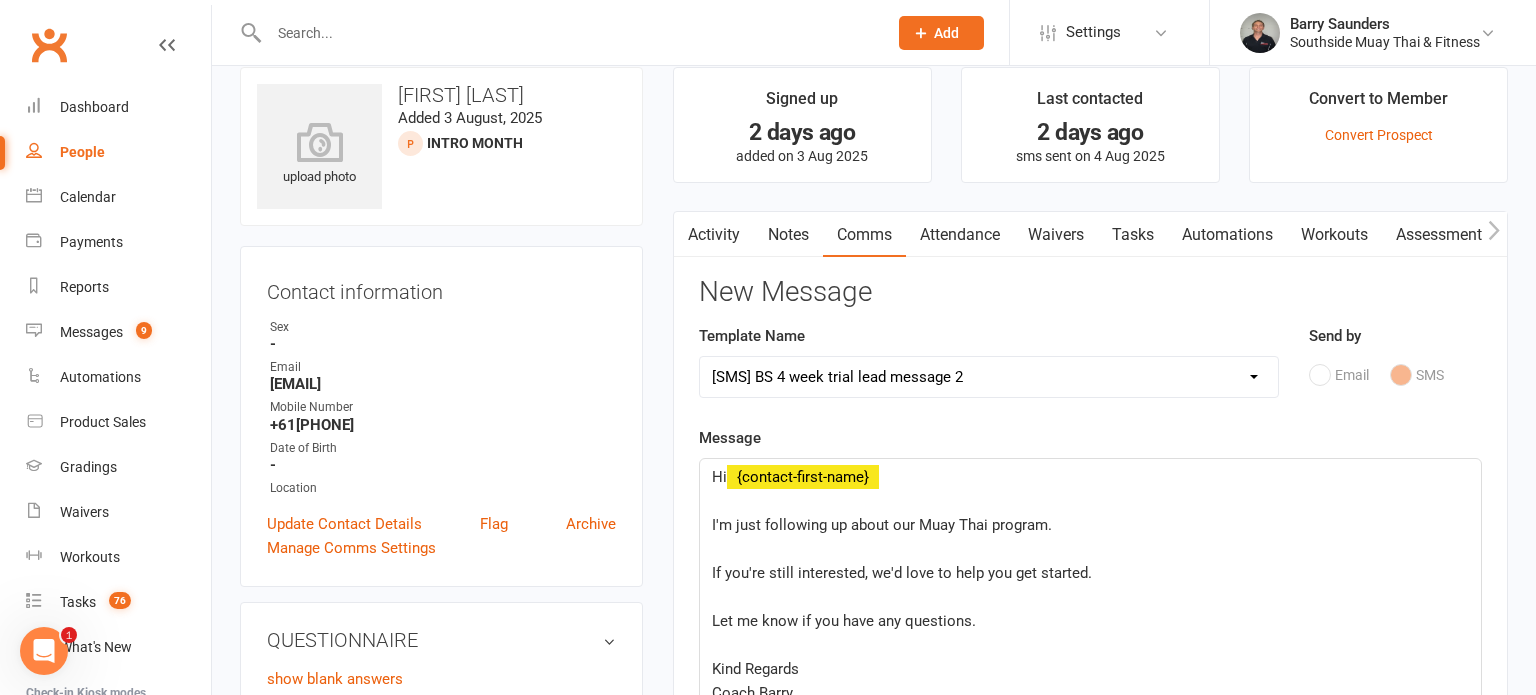 click on "Hi  ﻿ {contact-first-name} ﻿ I'm just following up about our Muay Thai program. ﻿ If you're still interested, we'd love to help you get started. ﻿ Let me know if you have any questions. ﻿ Kind Regards Coach [LAST] Southside Muay Thai & Fitness" 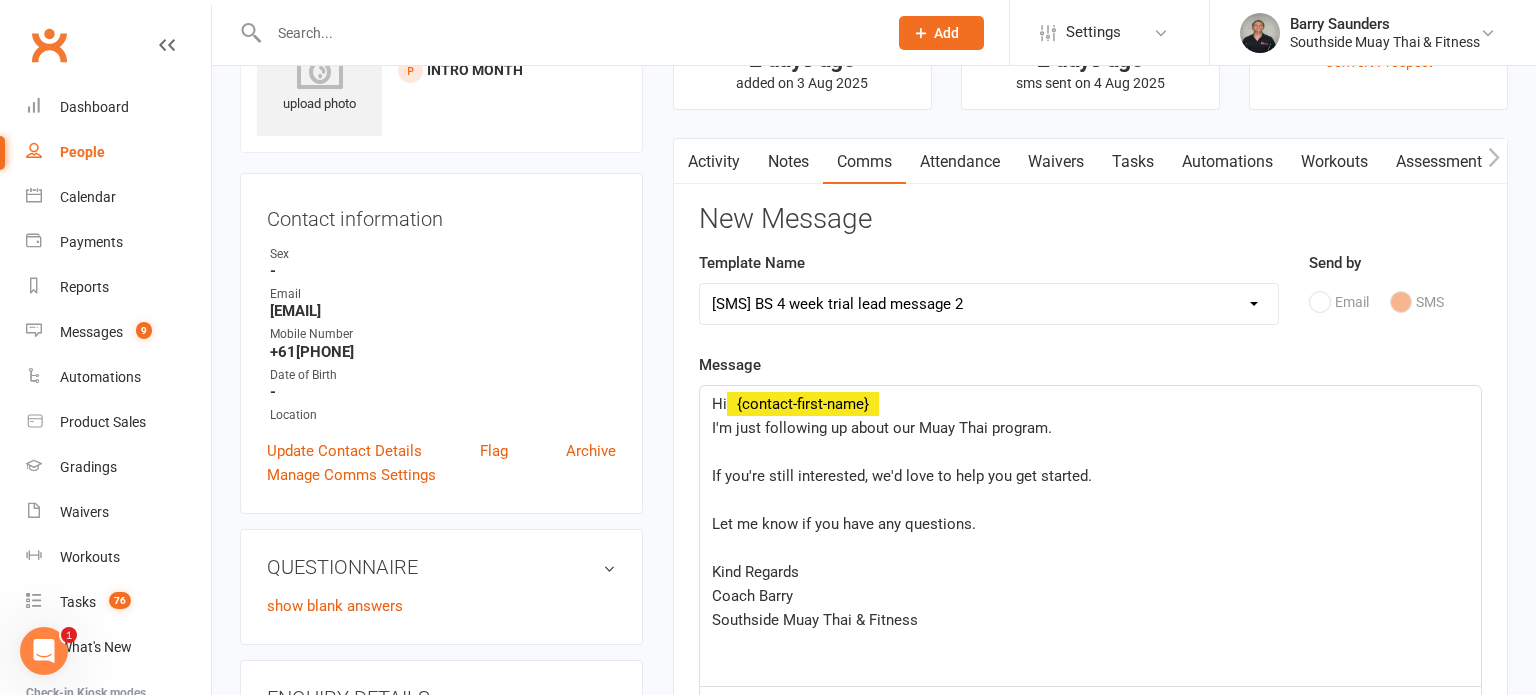 scroll, scrollTop: 115, scrollLeft: 0, axis: vertical 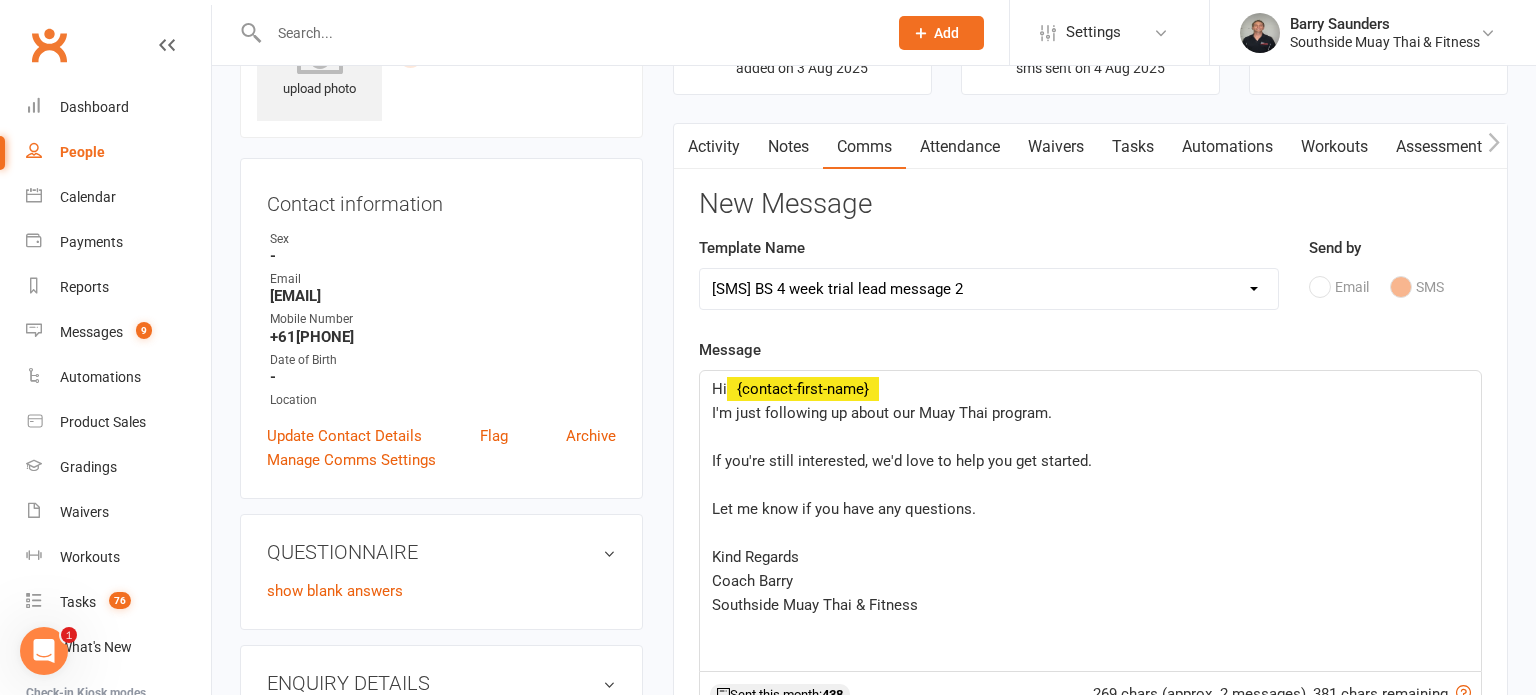 click on "Hi  ﻿ {contact-first-name} I'm just following up about our Muay Thai program. ﻿ If you're still interested, we'd love to help you get started. ﻿ Let me know if you have any questions. ﻿ Kind Regards Coach Barry Southside Muay Thai & Fitness" 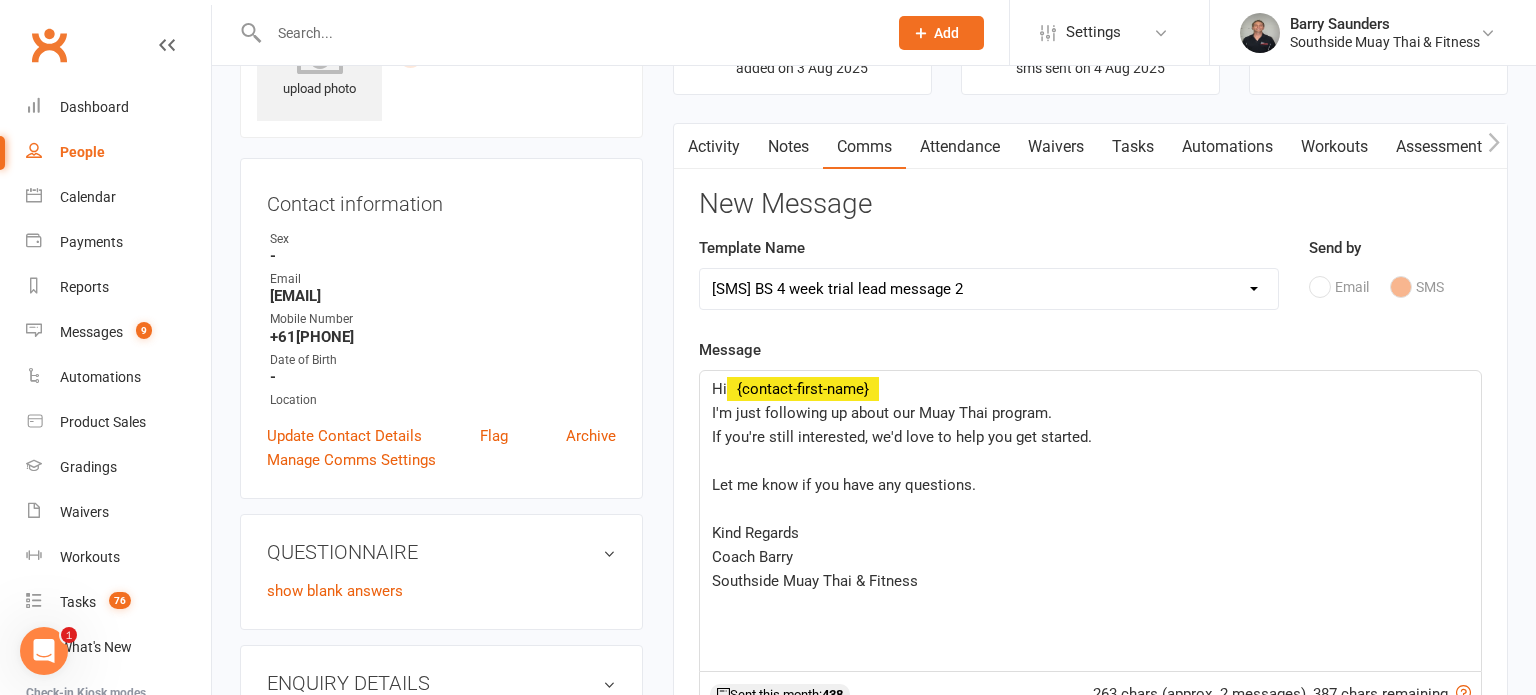 click on "Hi ﻿ {contact-first-name} I'm just following up about our Muay Thai program. If you're still interested, we'd love to help you get started. ﻿ Let me know if you have any questions. ﻿ Kind Regards Coach [LAST] Southside Muay Thai & Fitness" 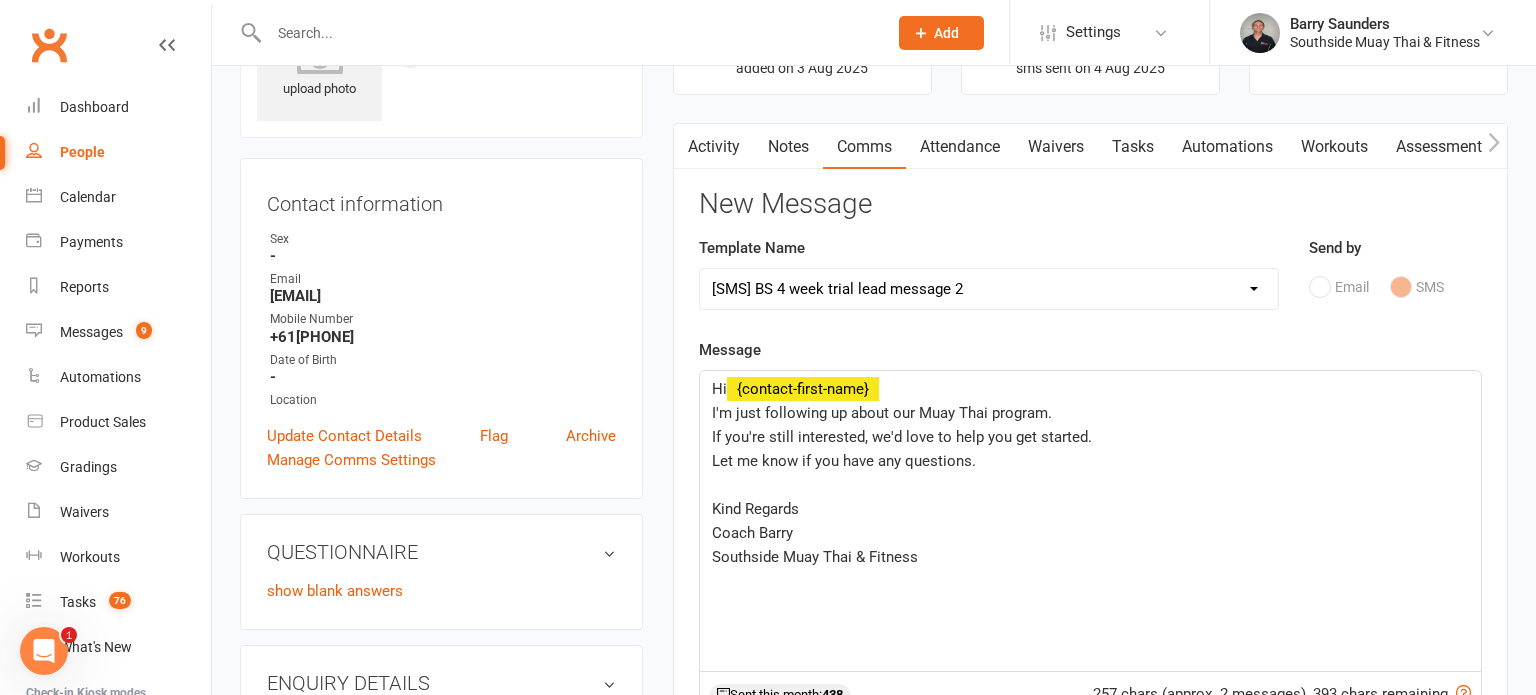 click on "Hi  ﻿ {contact-first-name} I'm just following up about our Muay Thai program. If you're still interested, we'd love to help you get started. Let me know if you have any questions. ﻿ Kind Regards Coach Barry Southside Muay Thai & Fitness" 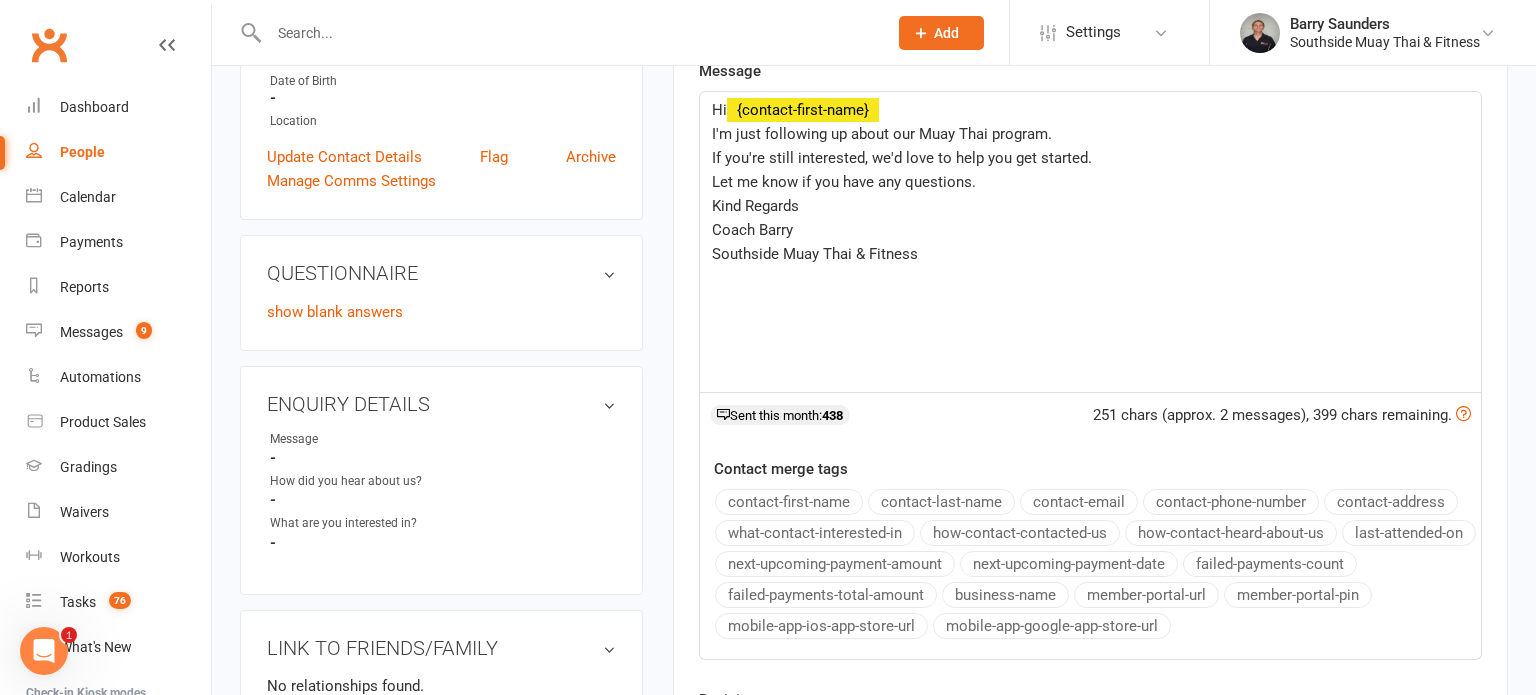 scroll, scrollTop: 520, scrollLeft: 0, axis: vertical 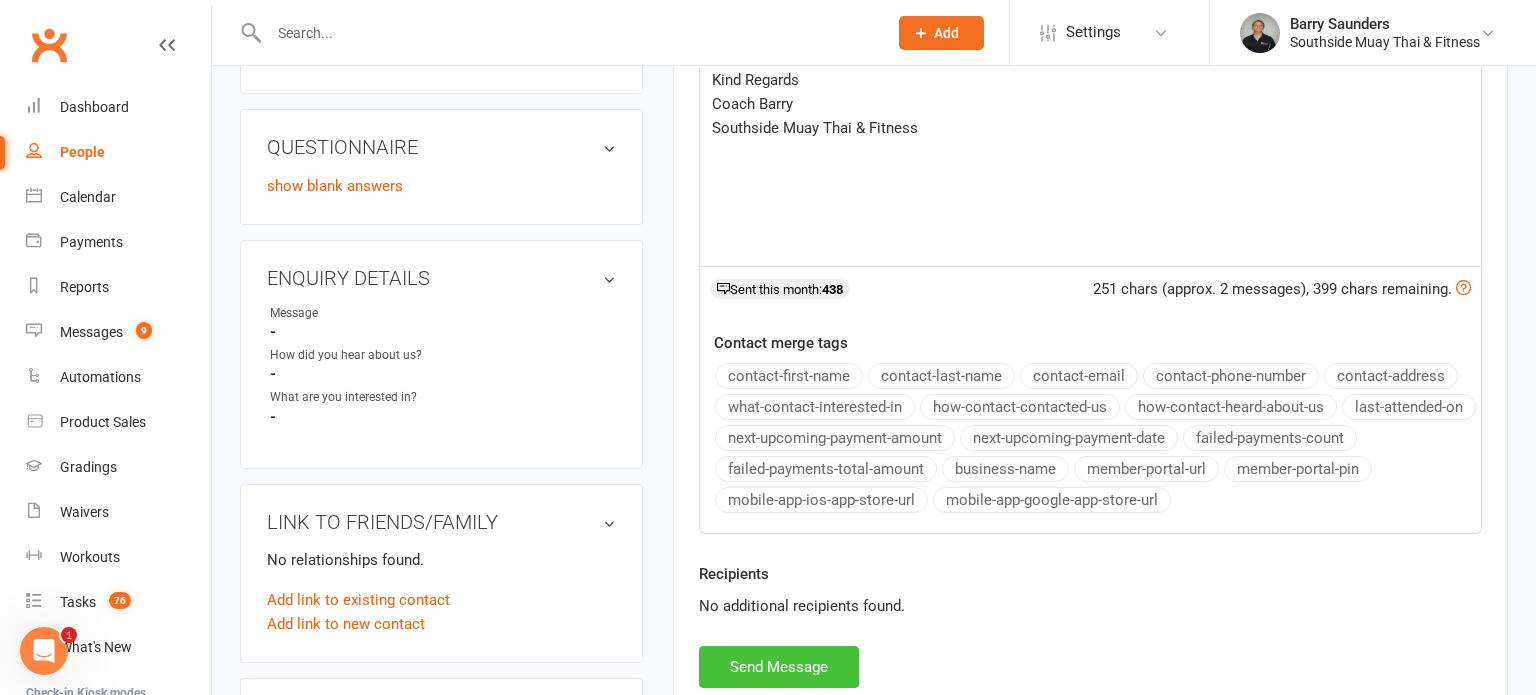 click on "Send Message" at bounding box center [779, 667] 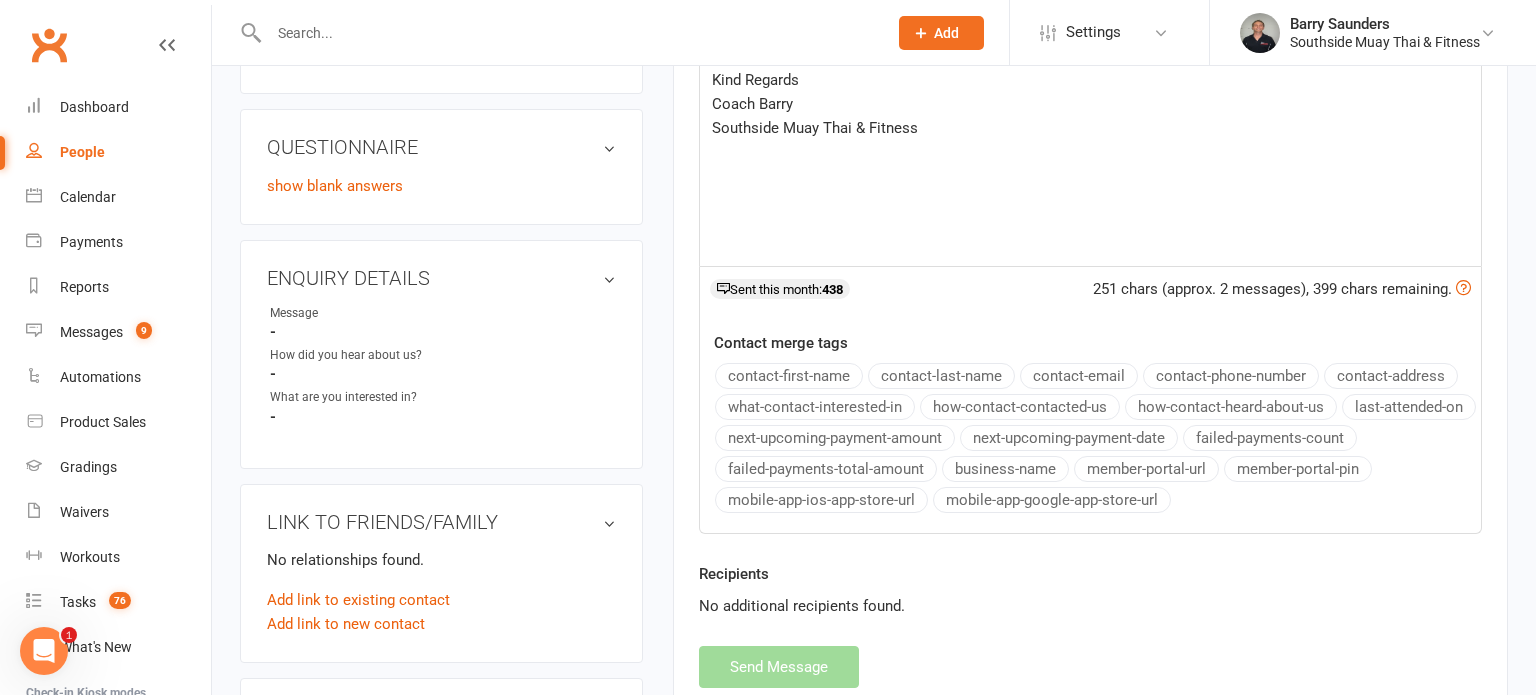select 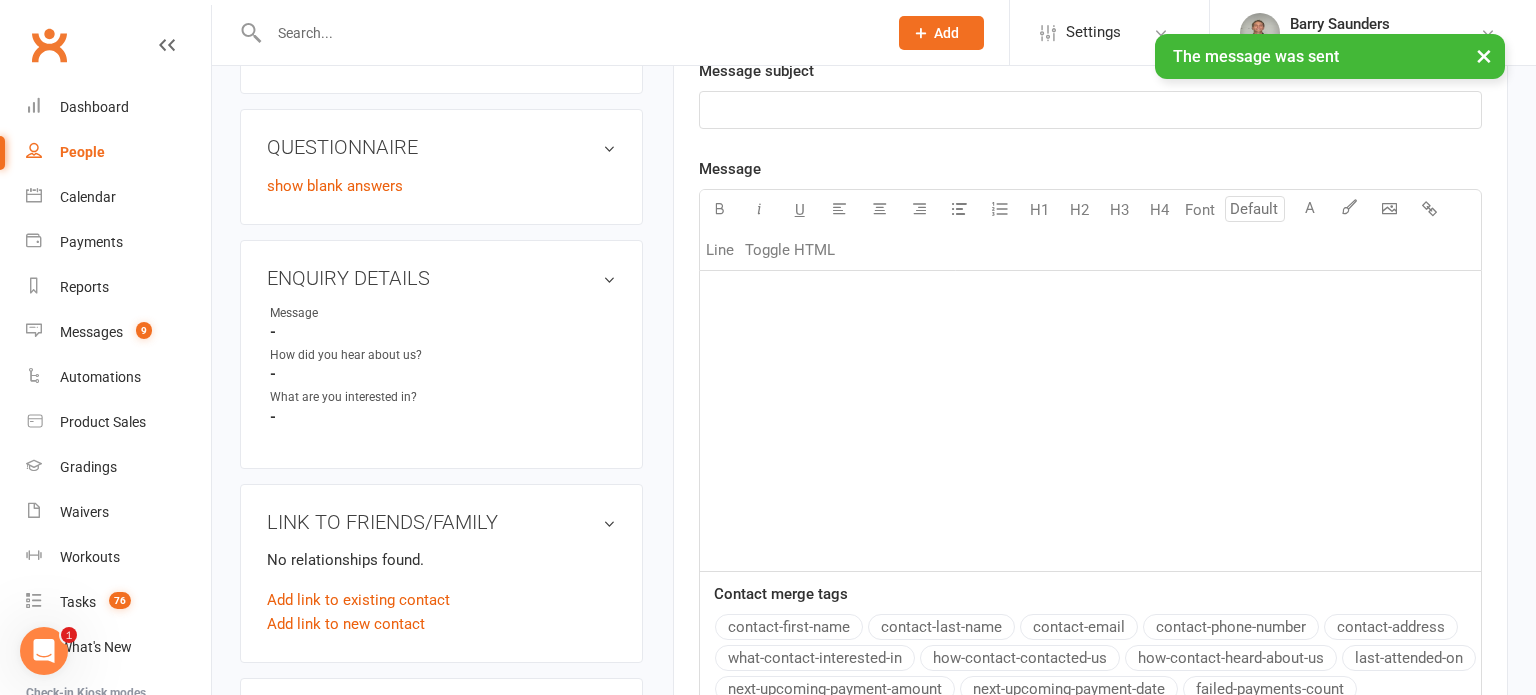 click on "People" at bounding box center (82, 152) 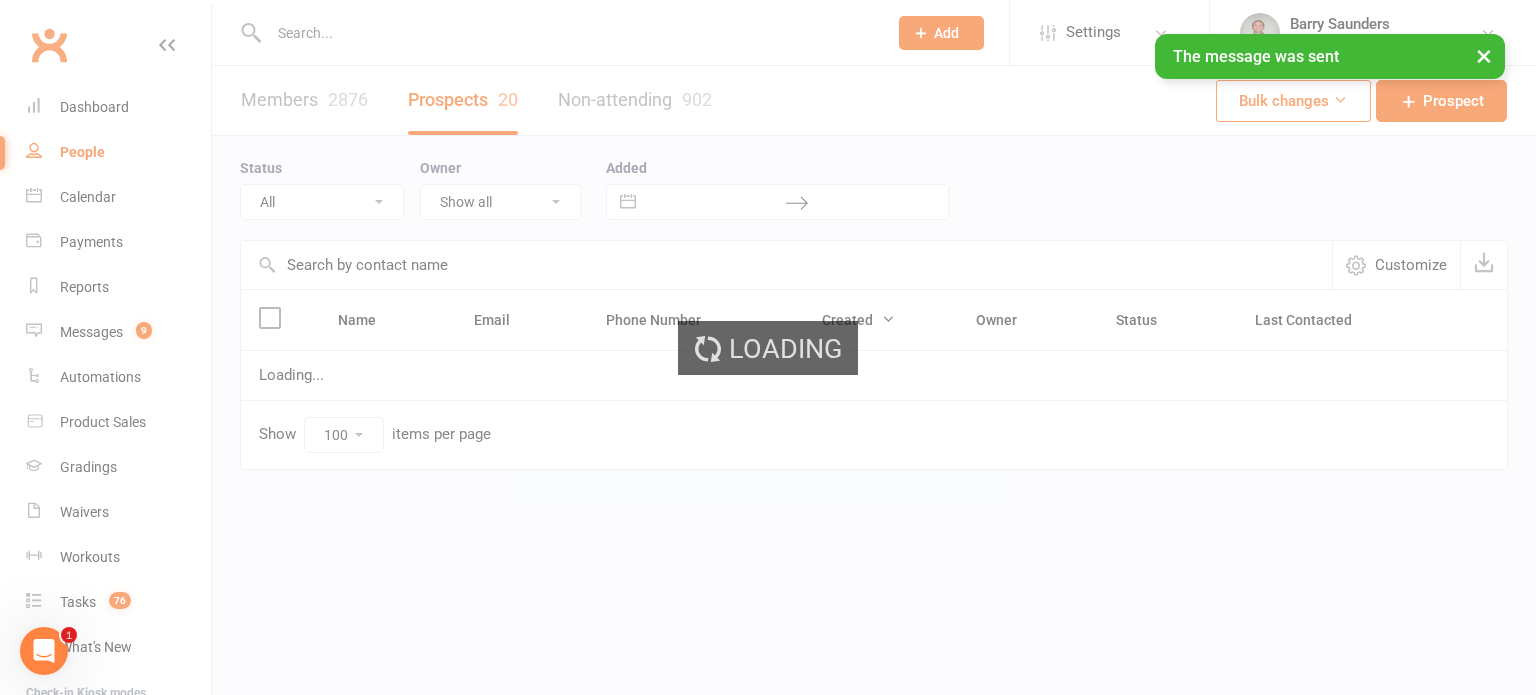 scroll, scrollTop: 0, scrollLeft: 0, axis: both 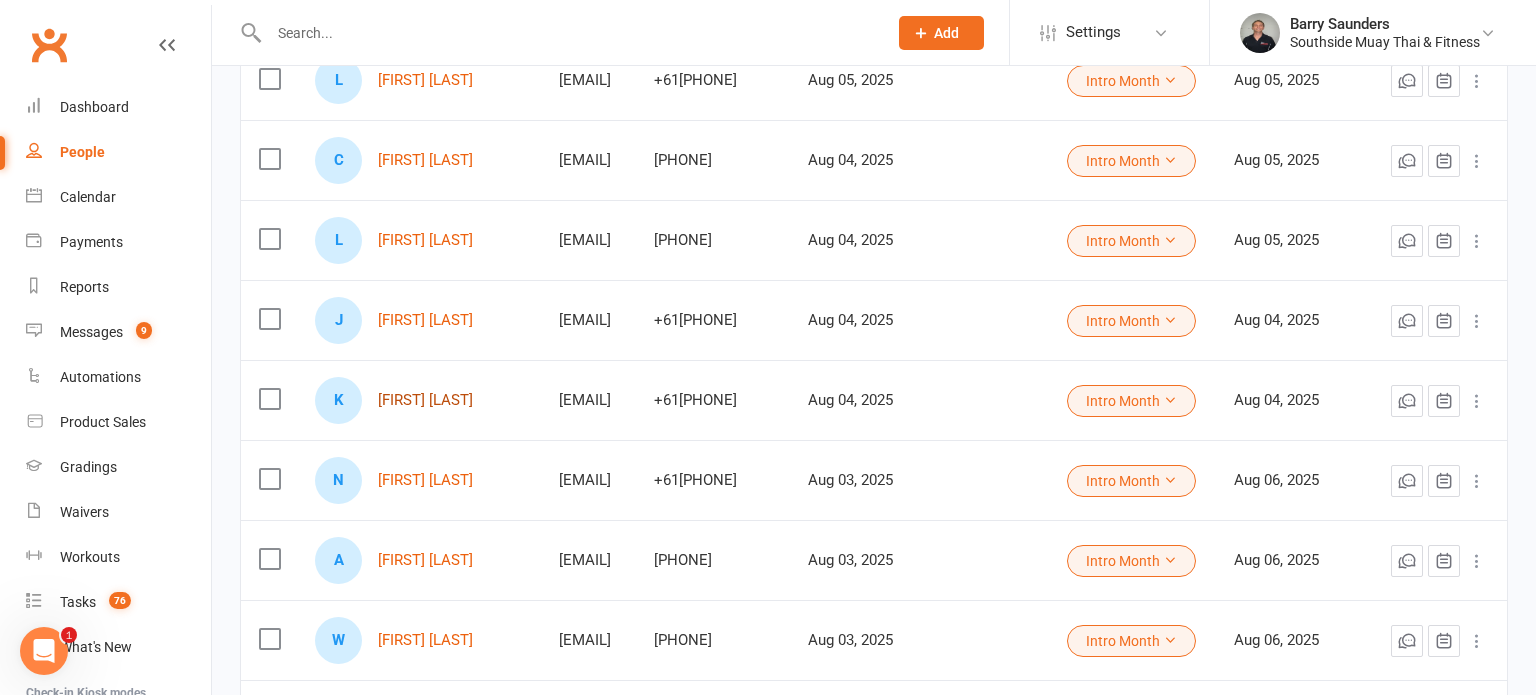 click on "[FIRST] [LAST]" at bounding box center [425, 400] 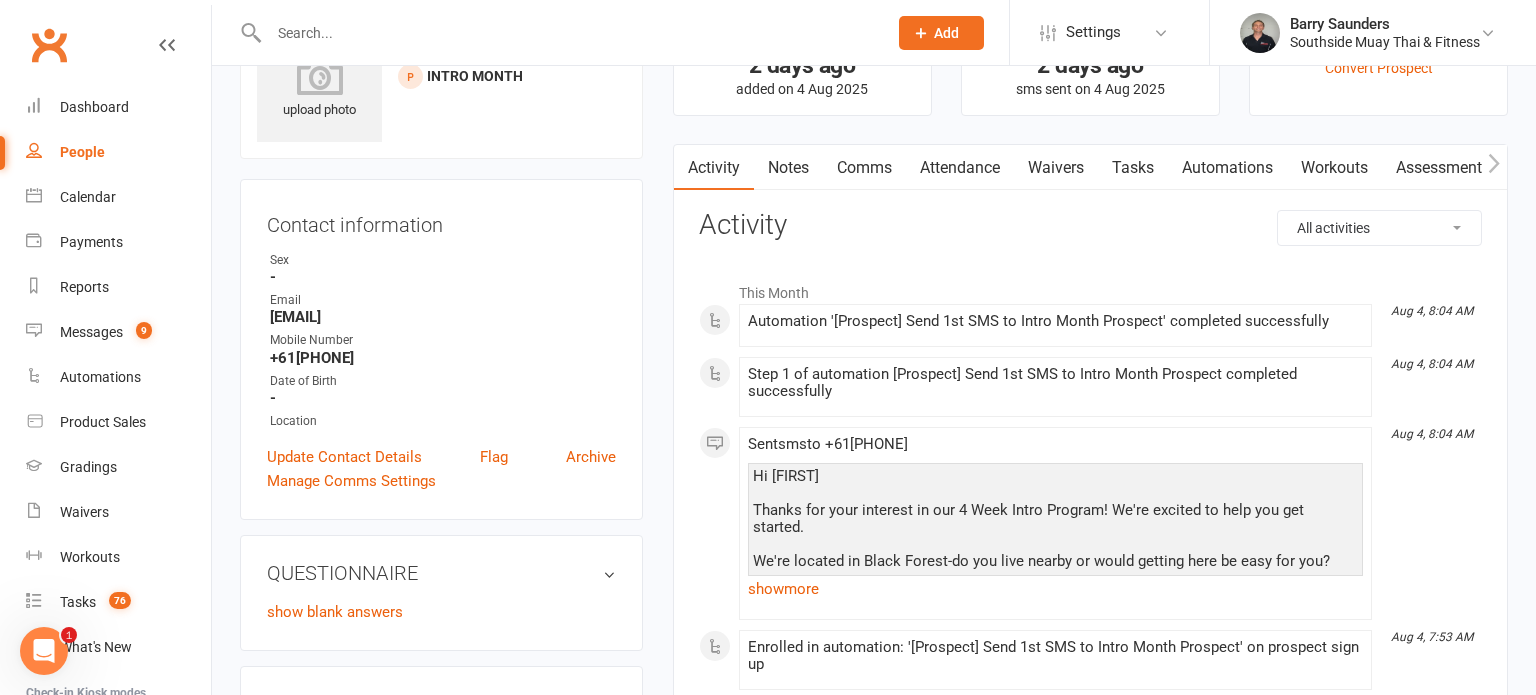 scroll, scrollTop: 0, scrollLeft: 0, axis: both 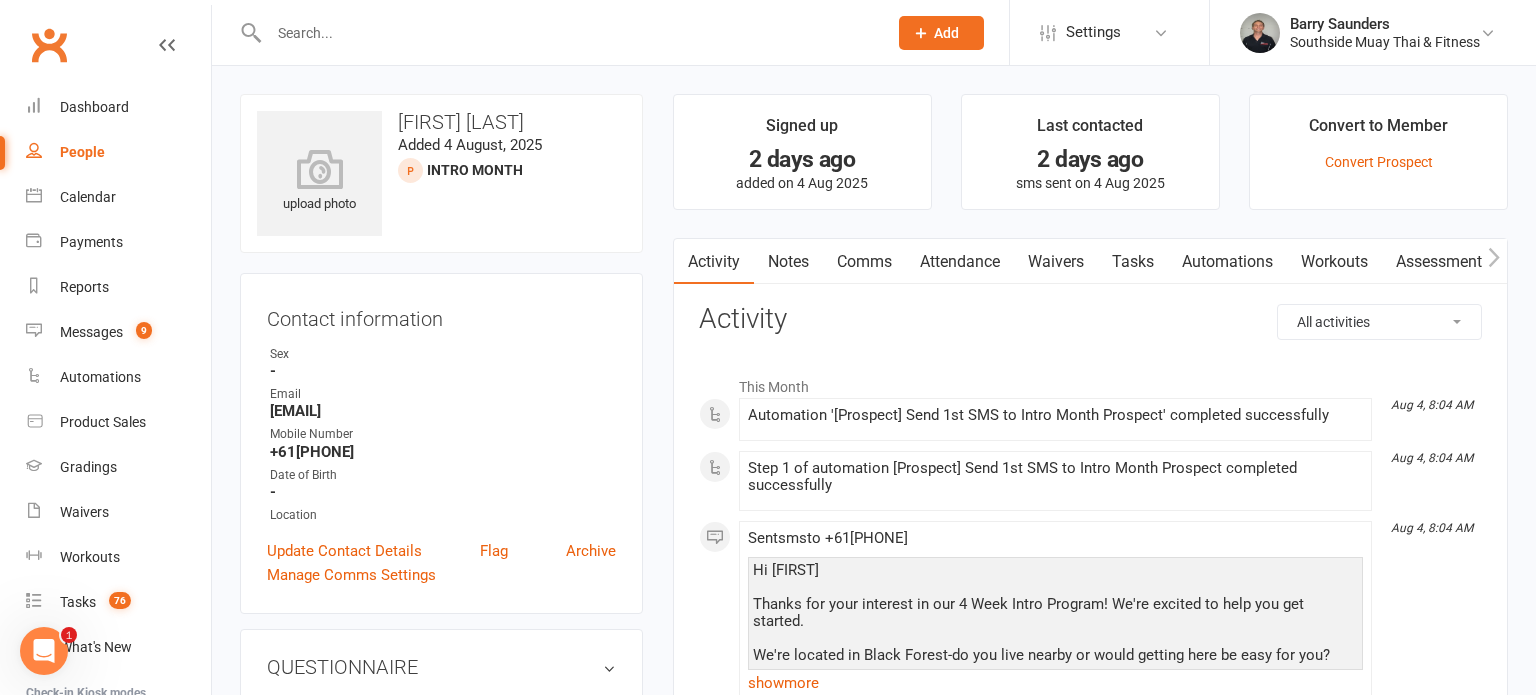 click on "Comms" at bounding box center [864, 262] 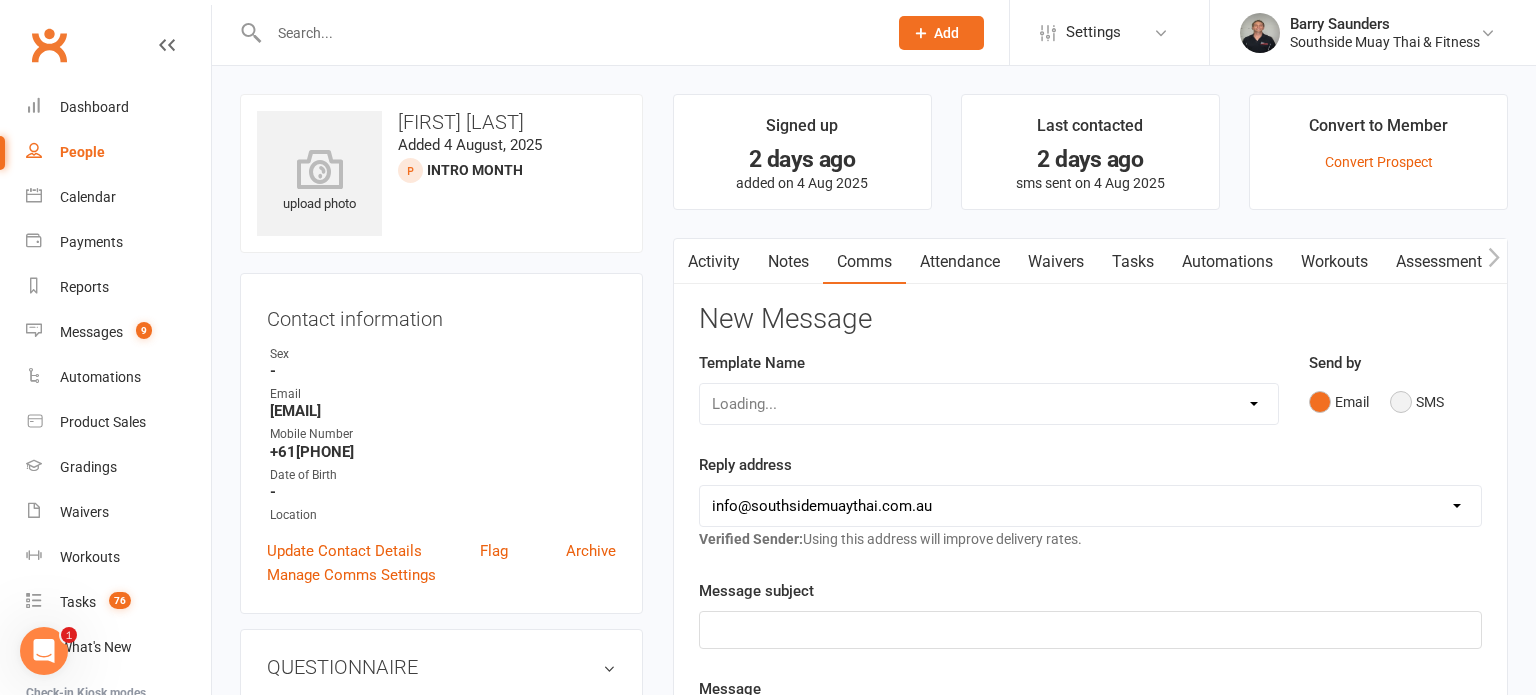 click on "SMS" at bounding box center [1417, 402] 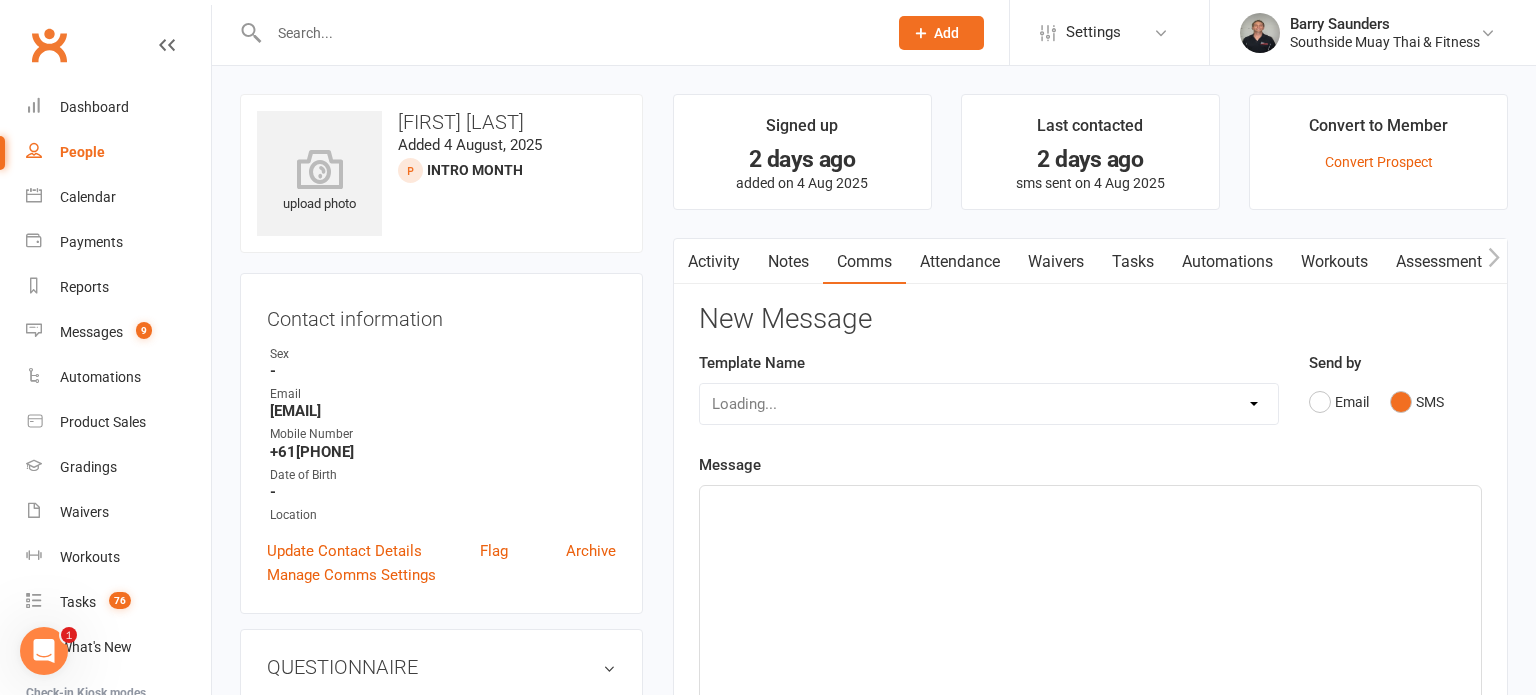 click on "Loading..." at bounding box center [989, 404] 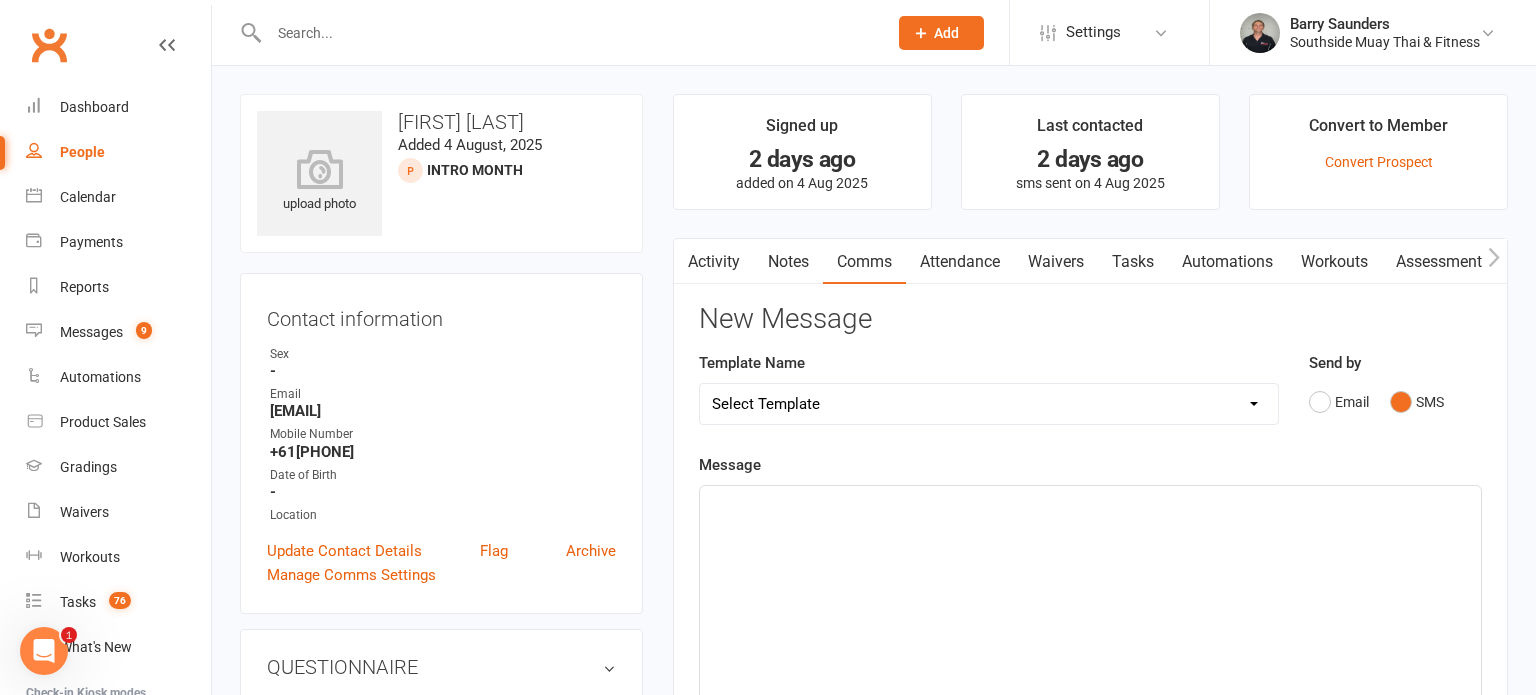 select on "32" 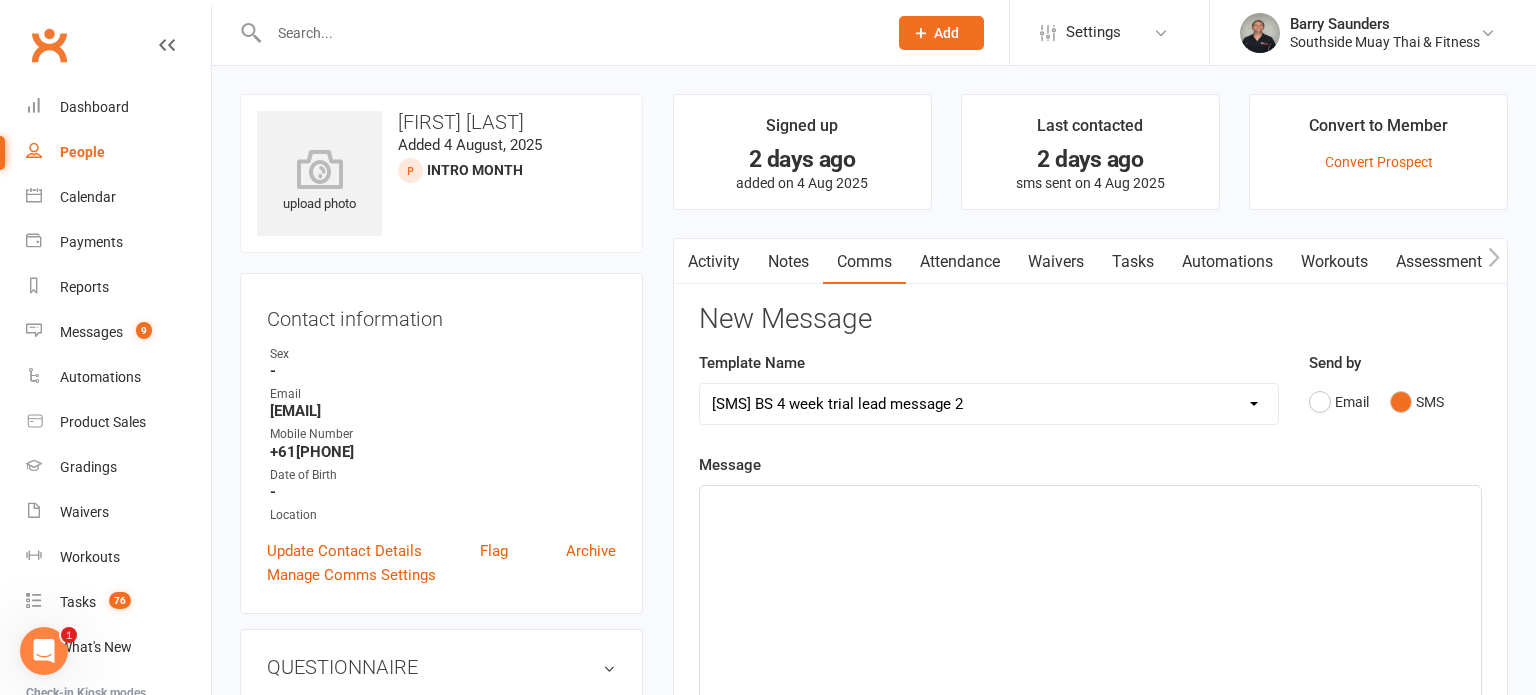 click on "Select Template [SMS] Outreach Message: High Risk – Personal From Trainer + Reengagement Offer [SMS] Outreach Message: High Risk – Re-Engagement Offer [SMS] Outreach Message: High Risk – Re-Engagement Offer [SMS] Outreach Message: Low Risk – Friendly Check-In [SMS] Outreach Message: Low Risk – Friendly Check-In Confidence [SMS] Outreach Message: Medium Risk – Personal Follow-Up [SMS] Outreach Message: Medium Risk – Personal Follow-Up (1) [SMS] Outreach Message: Medium Risk – Personal Follow-Up (Havent seen you/support) (1) [SMS] Retention - Grading Congrats [SMS] Retention - Great to see you back at the gym (1) [SMS] Retention - Great to see you back at the gym (2) [SMS] Retention - Havent Seen You Lately (1) [SMS] Retention - Havent Seen You Lately (2) [SMS] Retention - Havent Seen You Lately (3) [SMS] Retention - Havent Seen You Lately PT offer [SMS] Retention - Hows training going to Parent (1) [SMS] Retention - Hows training going to Parent (2) [SMS] Retention - Keep up the great work" at bounding box center (989, 404) 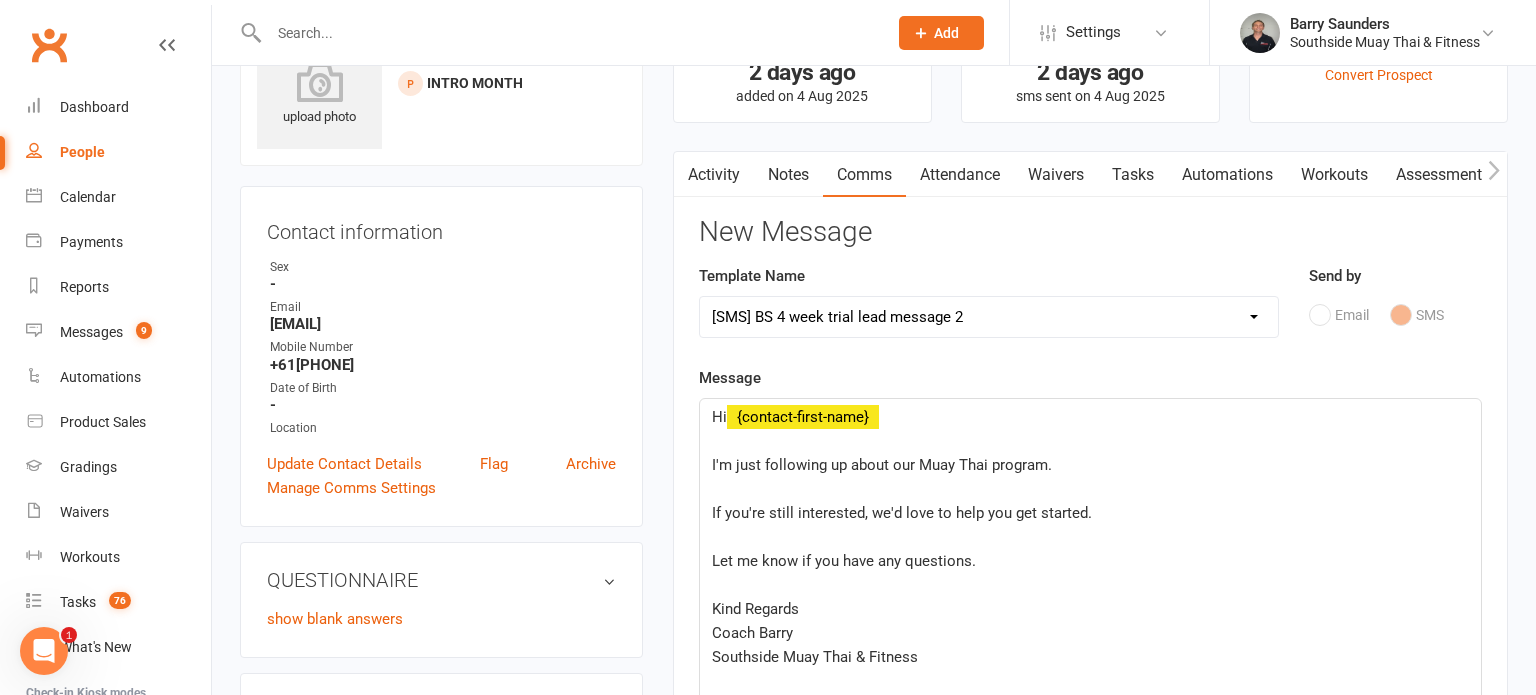 scroll, scrollTop: 103, scrollLeft: 0, axis: vertical 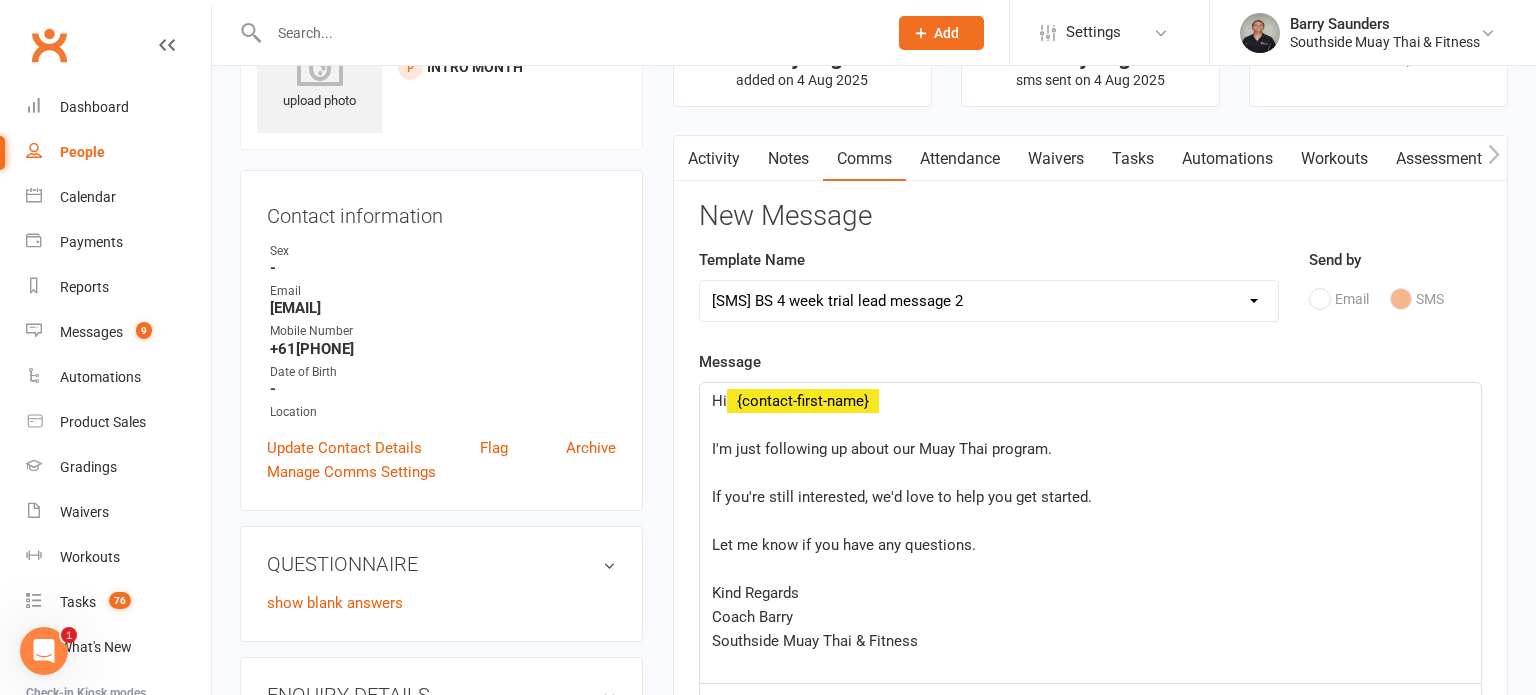 click on "Hi  ﻿ {contact-first-name} ﻿ I'm just following up about our Muay Thai program. ﻿ If you're still interested, we'd love to help you get started. ﻿ Let me know if you have any questions. ﻿ Kind Regards Coach [LAST] Southside Muay Thai & Fitness" 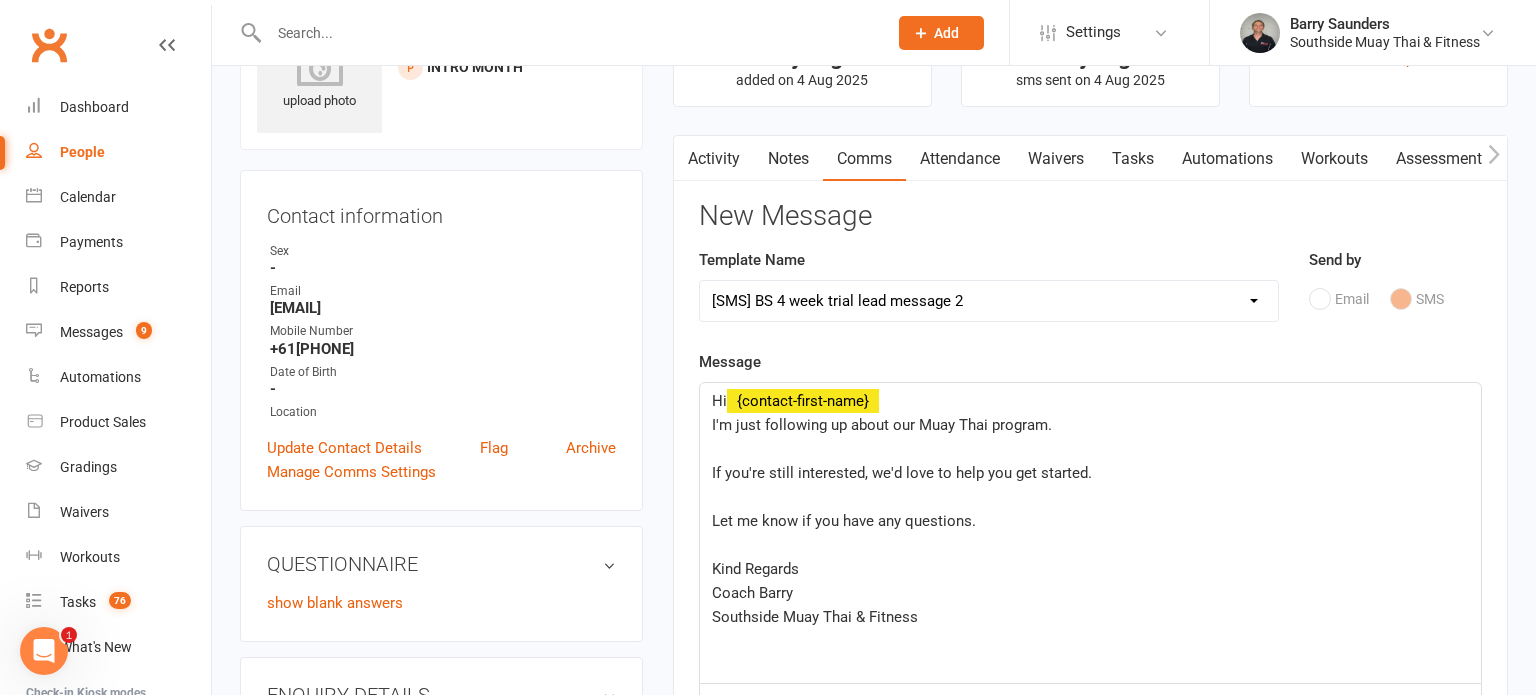 click on "Hi  ﻿ {contact-first-name} I'm just following up about our Muay Thai program. ﻿ If you're still interested, we'd love to help you get started. ﻿ Let me know if you have any questions. ﻿ Kind Regards Coach Barry Southside Muay Thai & Fitness" 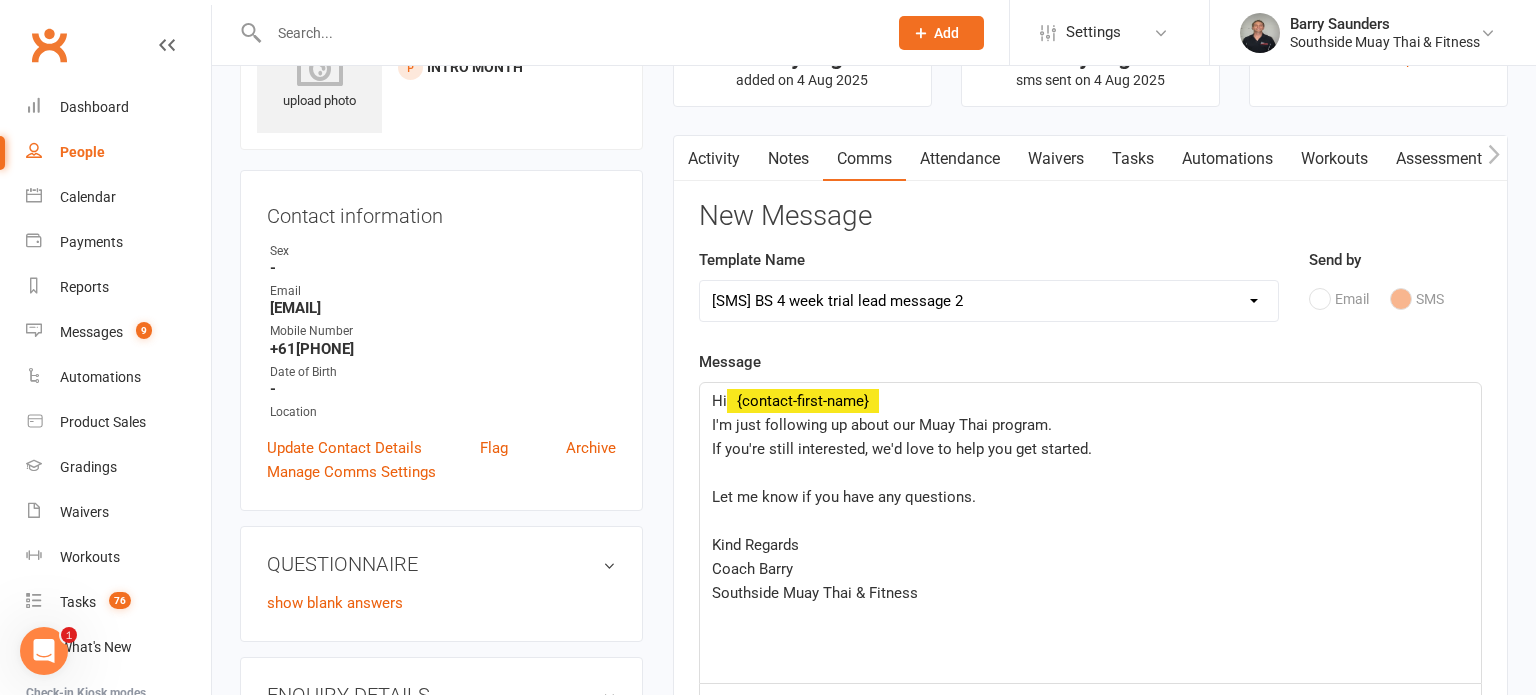 click on "Hi ﻿ {contact-first-name} I'm just following up about our Muay Thai program. If you're still interested, we'd love to help you get started. ﻿ Let me know if you have any questions. ﻿ Kind Regards Coach [LAST] Southside Muay Thai & Fitness" 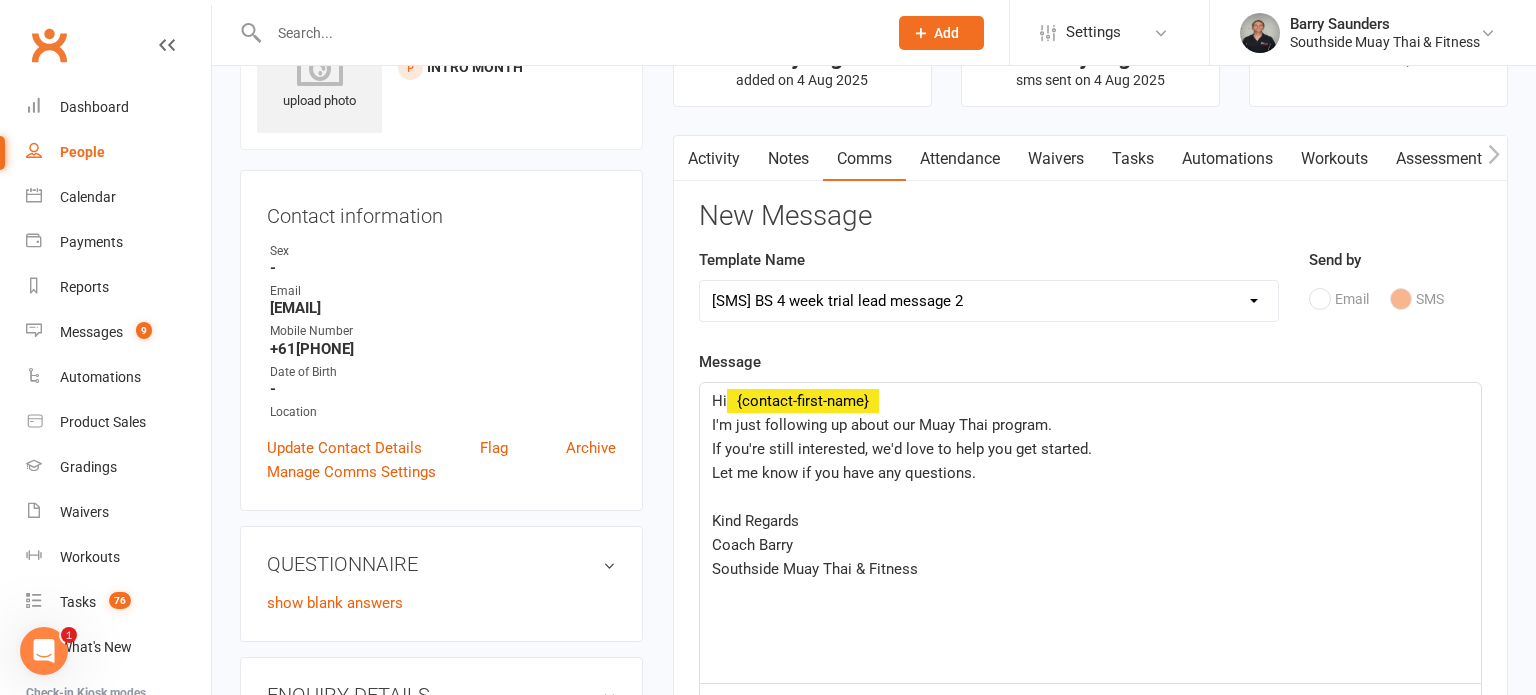click on "Hi  ﻿ {contact-first-name} I'm just following up about our Muay Thai program. If you're still interested, we'd love to help you get started. Let me know if you have any questions. ﻿ Kind Regards Coach Barry Southside Muay Thai & Fitness" 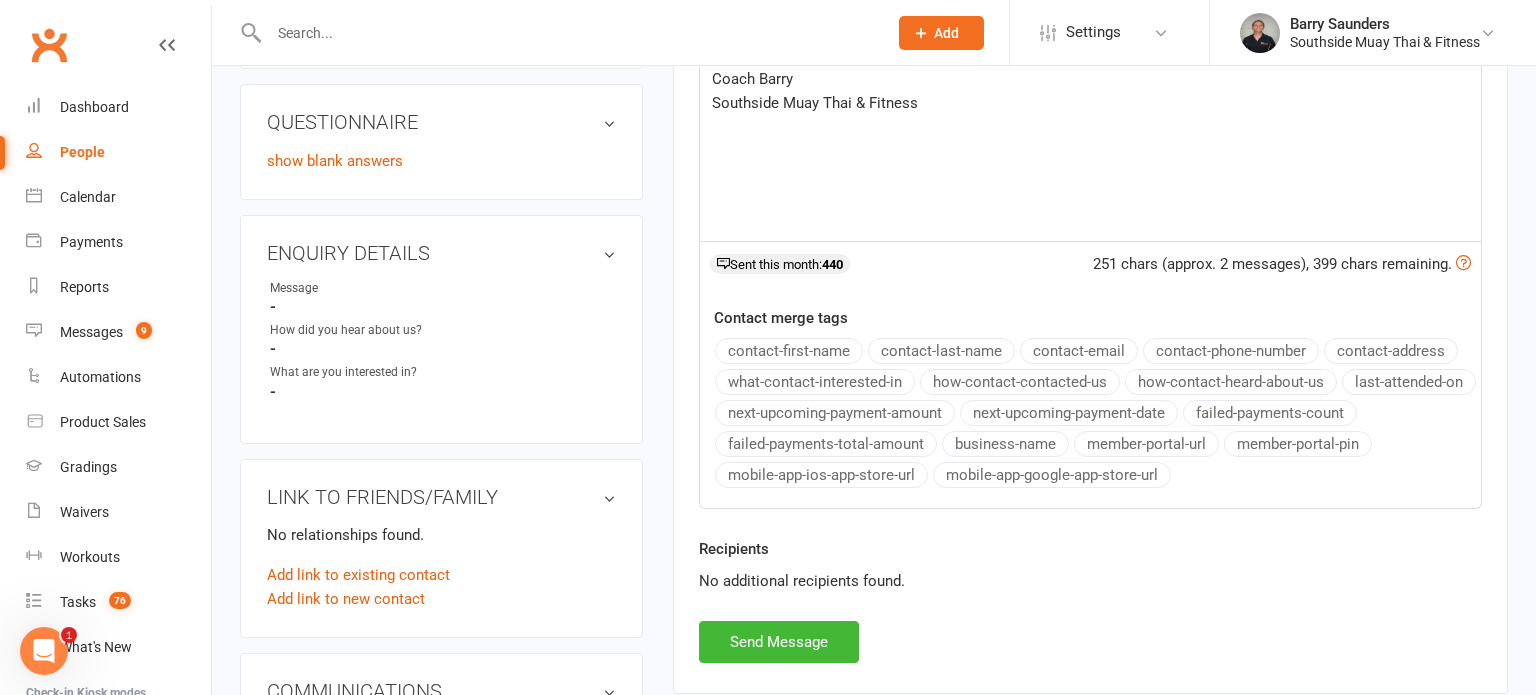 scroll, scrollTop: 547, scrollLeft: 0, axis: vertical 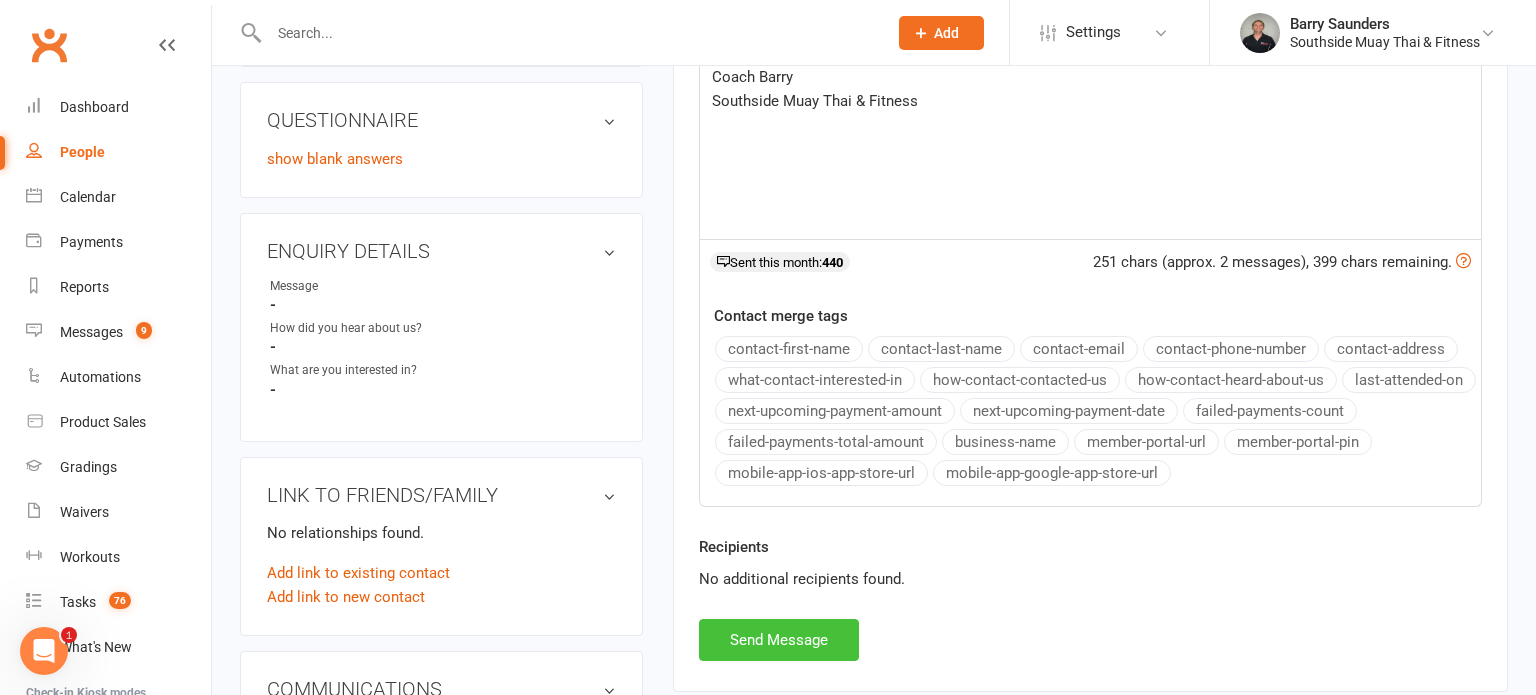 click on "Send Message" at bounding box center (779, 640) 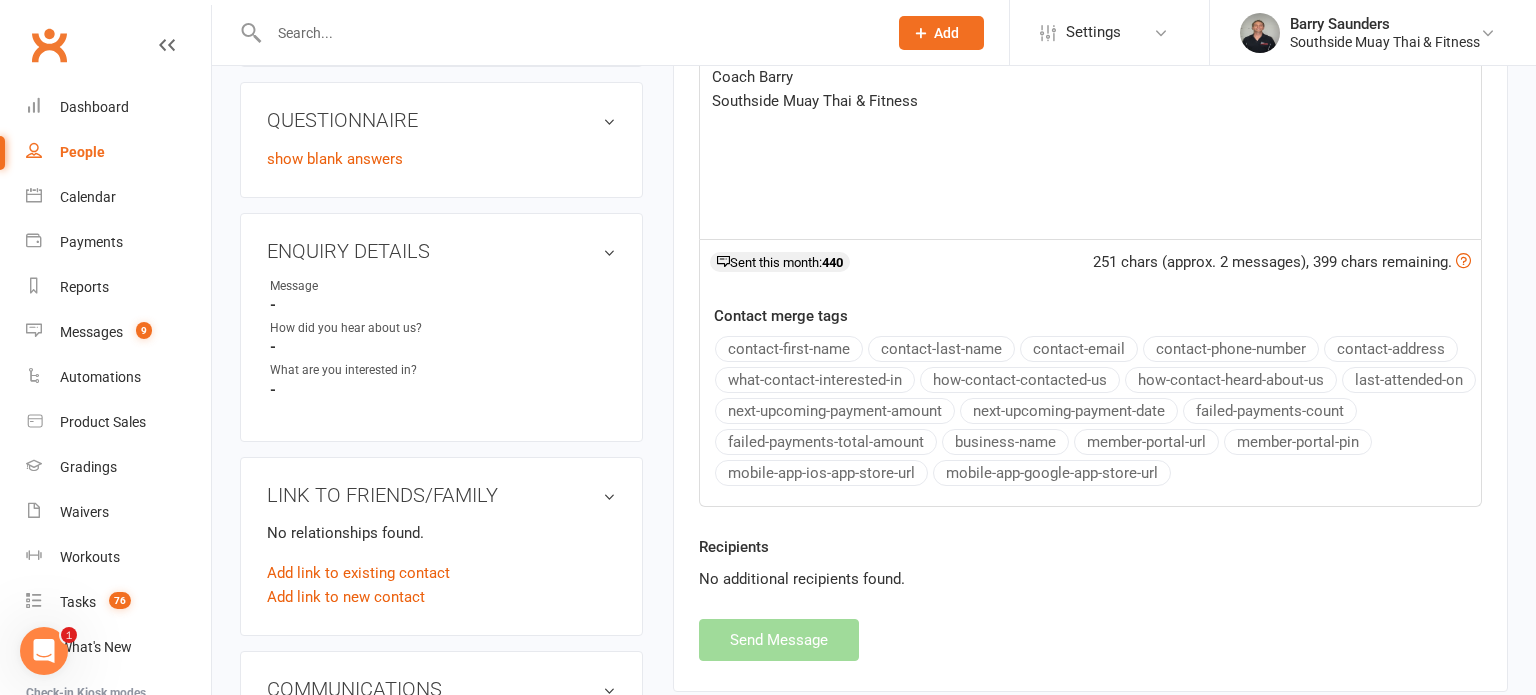 select 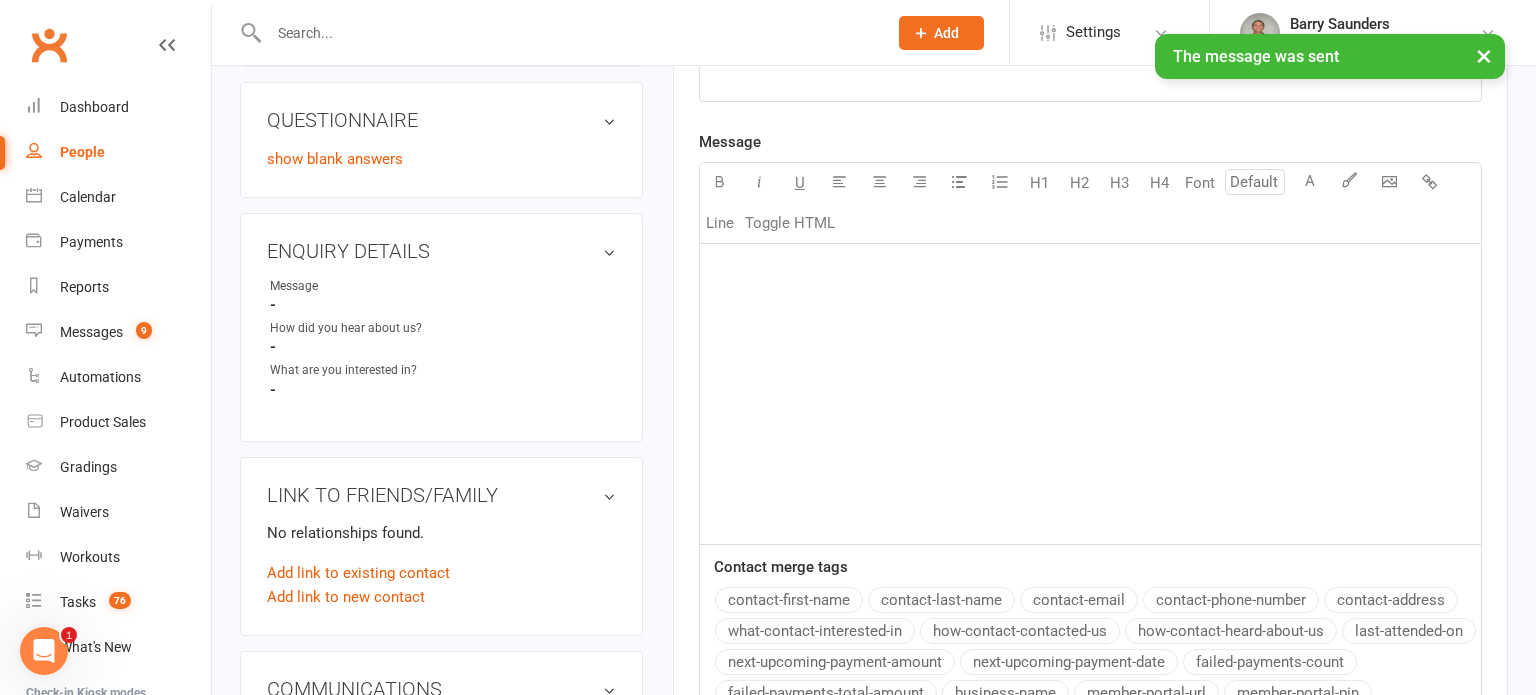 click on "People" at bounding box center (82, 152) 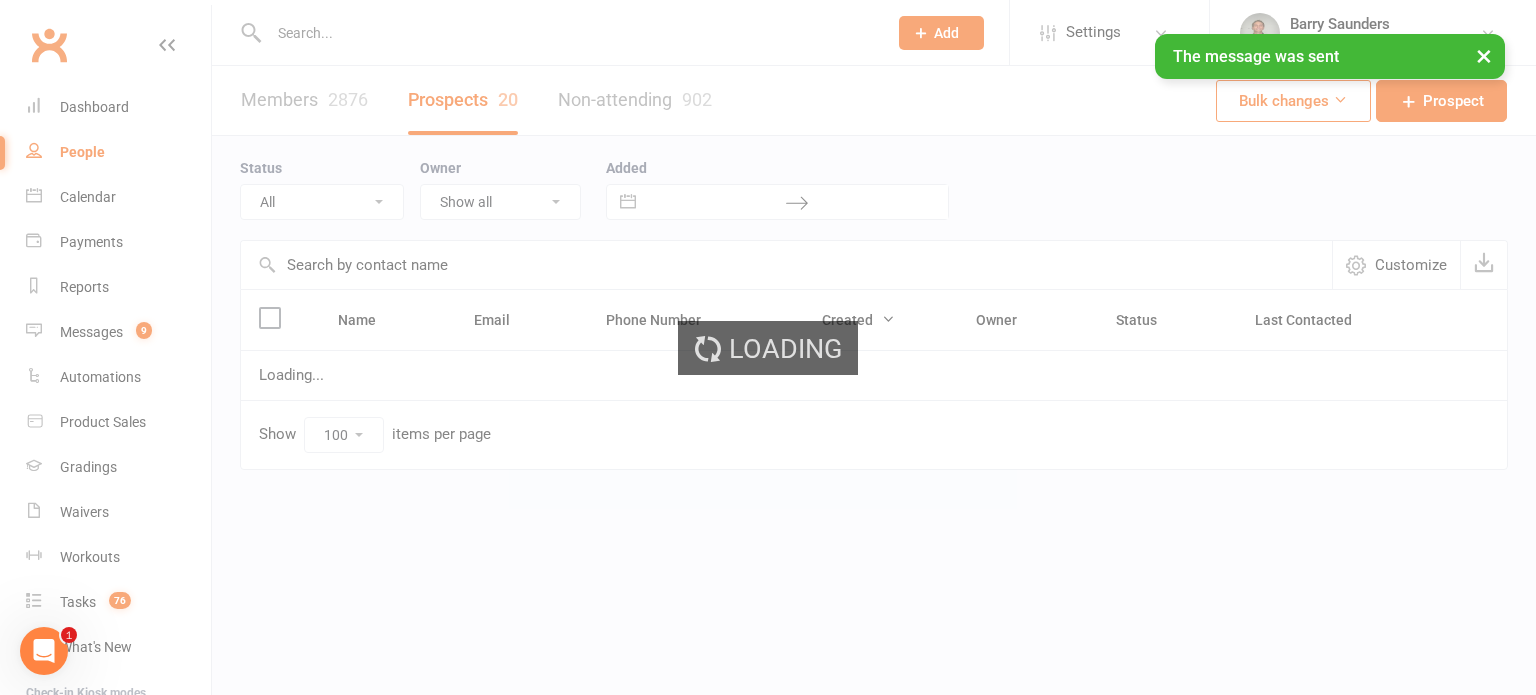 scroll, scrollTop: 0, scrollLeft: 0, axis: both 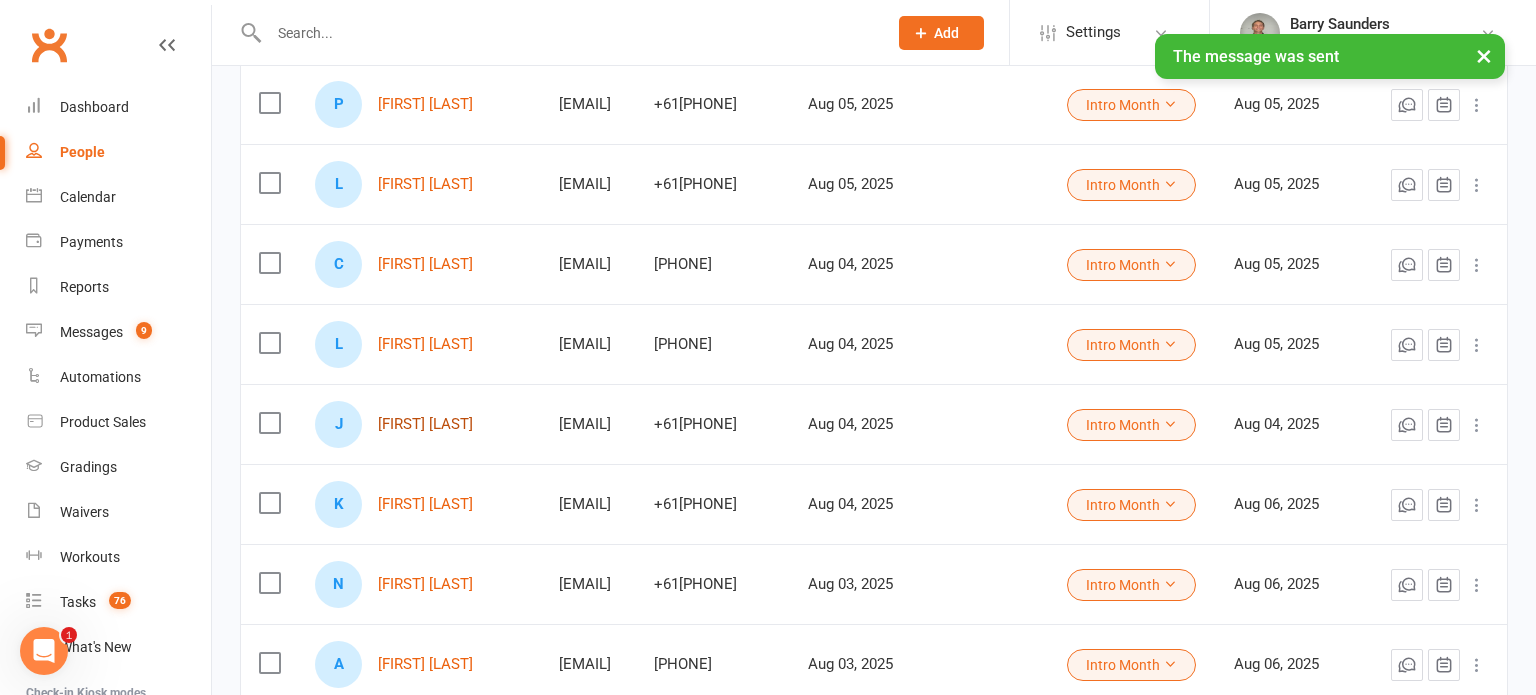 click on "[FIRST] [LAST]" at bounding box center [425, 424] 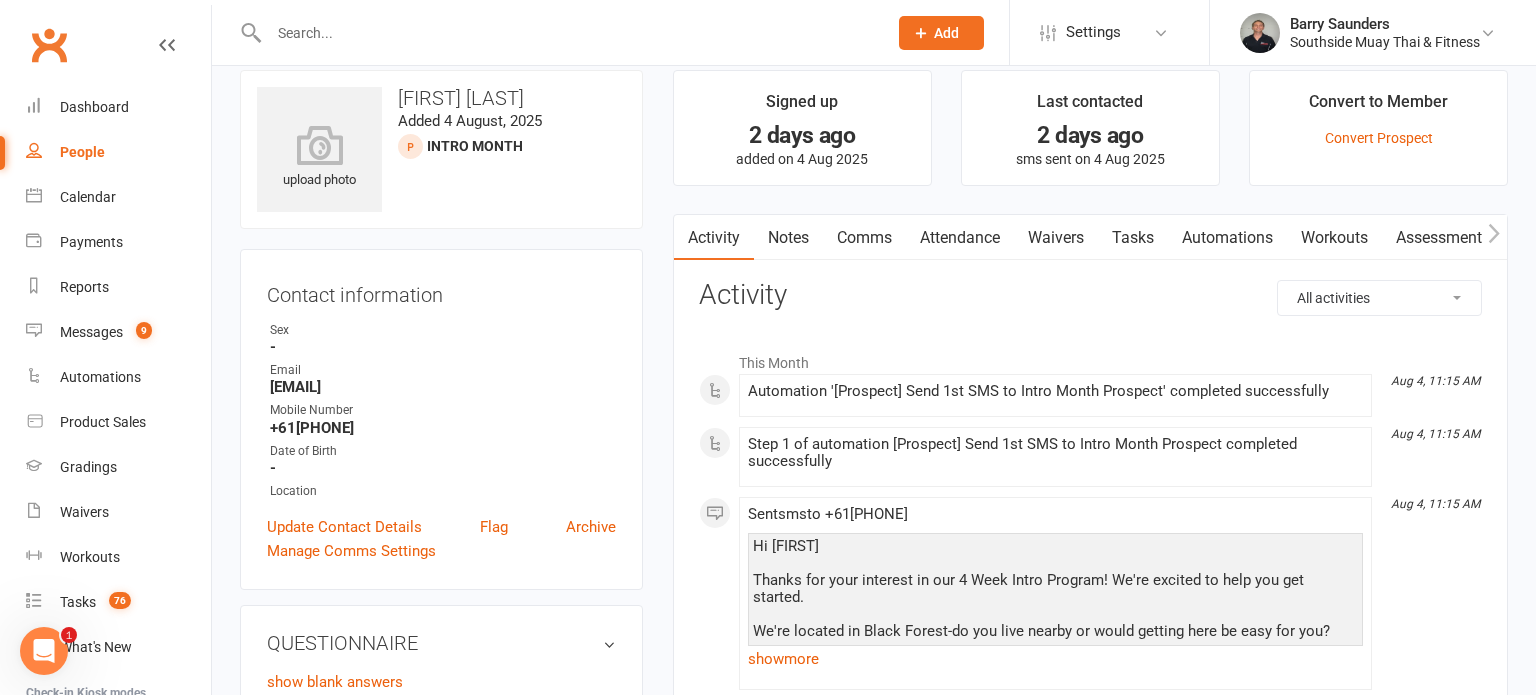 scroll, scrollTop: 4, scrollLeft: 0, axis: vertical 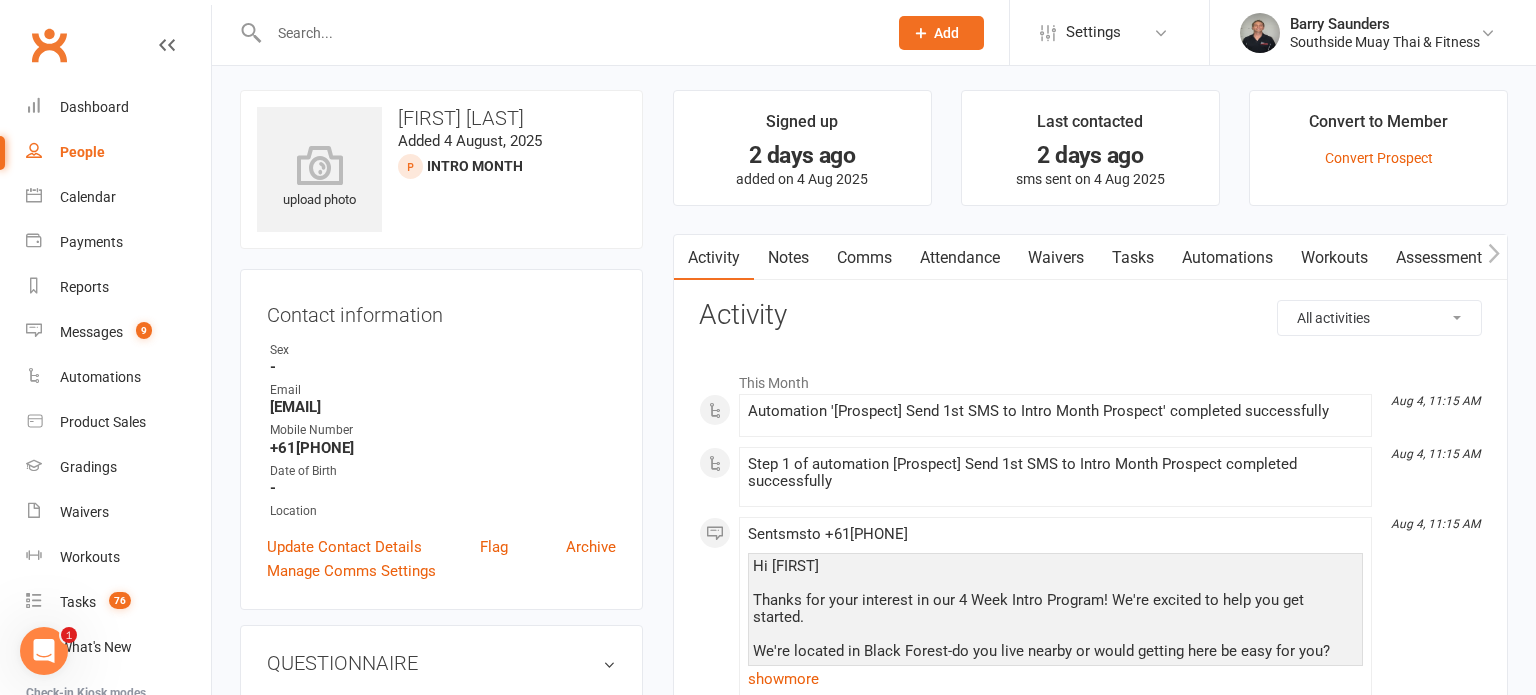 click on "Comms" at bounding box center [864, 258] 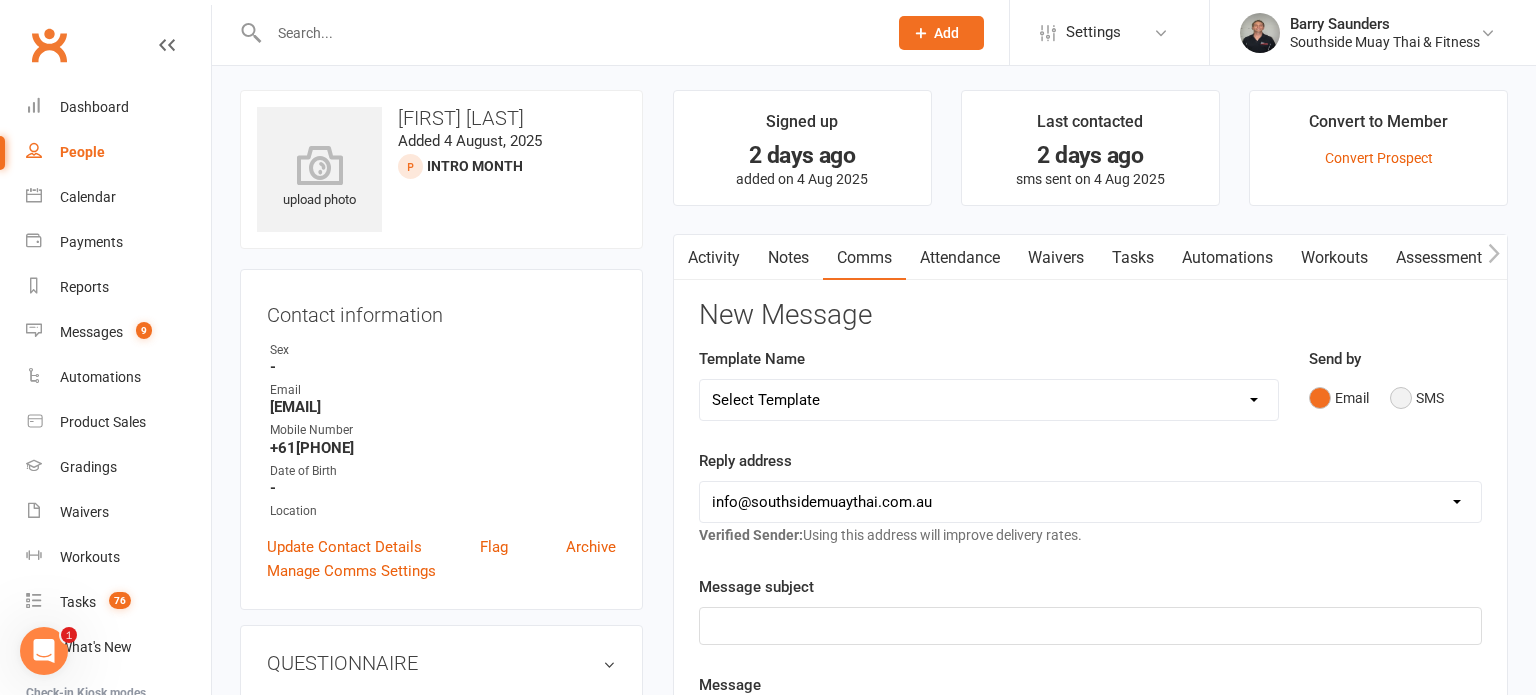 click on "SMS" at bounding box center (1417, 398) 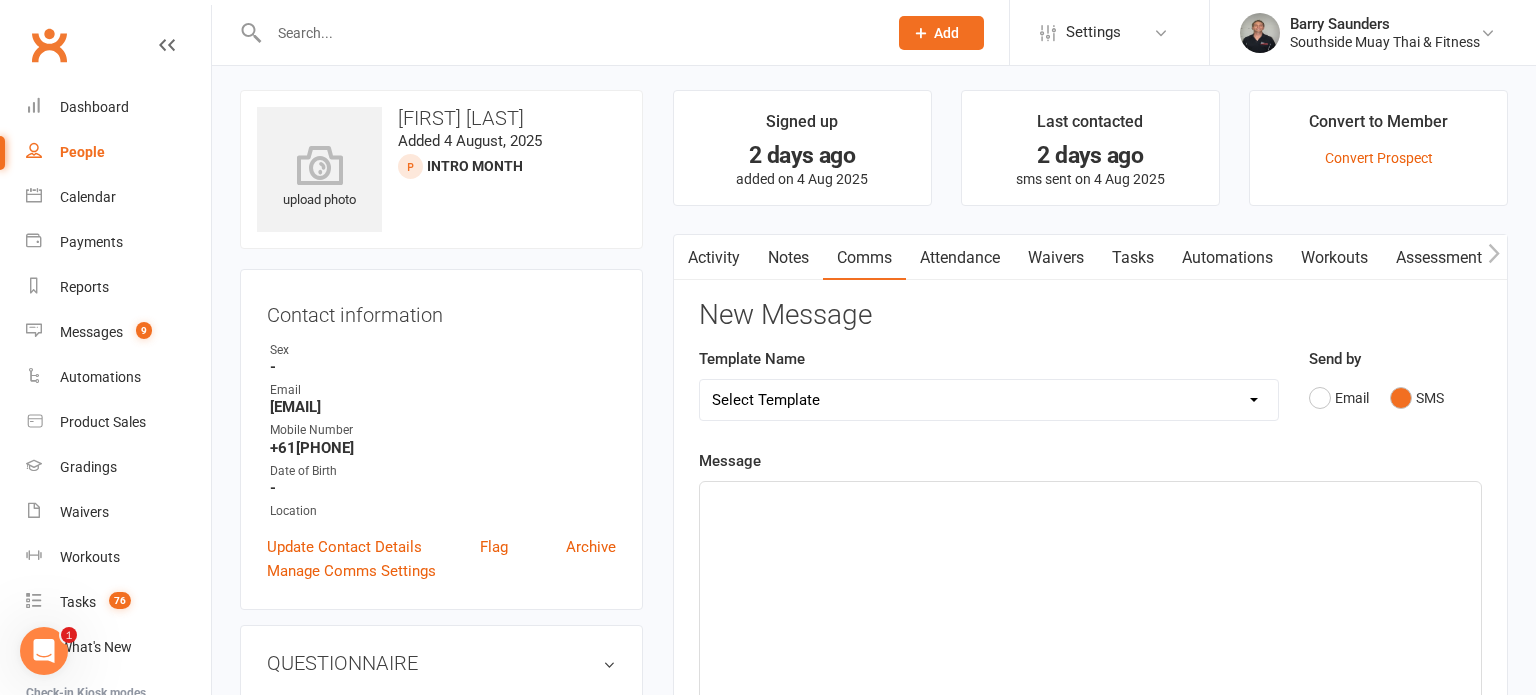 click on "Select Template [SMS] Outreach Message: High Risk – Personal From Trainer + Reengagement Offer [SMS] Outreach Message: High Risk – Re-Engagement Offer [SMS] Outreach Message: High Risk – Re-Engagement Offer [SMS] Outreach Message: Low Risk – Friendly Check-In [SMS] Outreach Message: Low Risk – Friendly Check-In Confidence [SMS] Outreach Message: Medium Risk – Personal Follow-Up [SMS] Outreach Message: Medium Risk – Personal Follow-Up (1) [SMS] Outreach Message: Medium Risk – Personal Follow-Up (Havent seen you/support) (1) [SMS] Retention - Grading Congrats [SMS] Retention - Great to see you back at the gym (1) [SMS] Retention - Great to see you back at the gym (2) [SMS] Retention - Havent Seen You Lately (1) [SMS] Retention - Havent Seen You Lately (2) [SMS] Retention - Havent Seen You Lately (3) [SMS] Retention - Havent Seen You Lately PT offer [SMS] Retention - Hows training going to Parent (1) [SMS] Retention - Hows training going to Parent (2) [SMS] Retention - Keep up the great work" at bounding box center (989, 400) 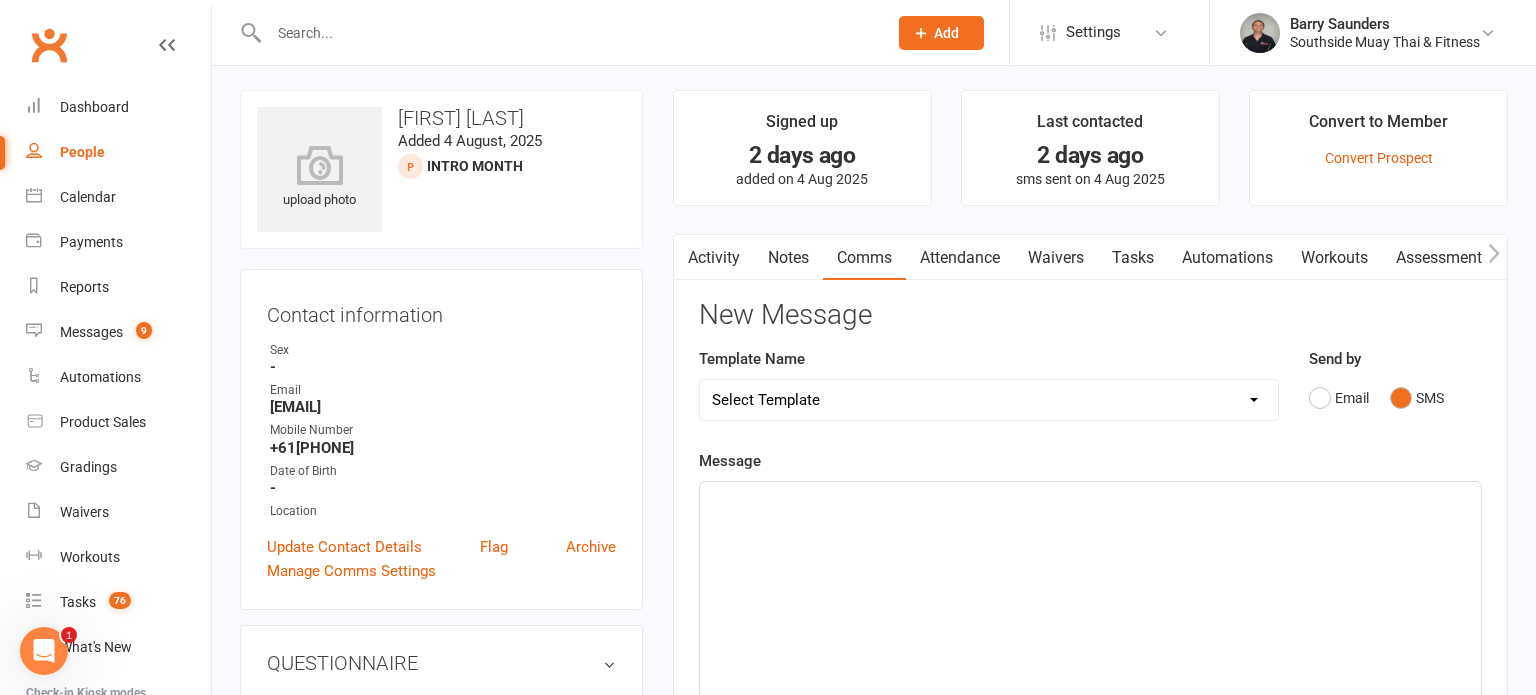 select on "32" 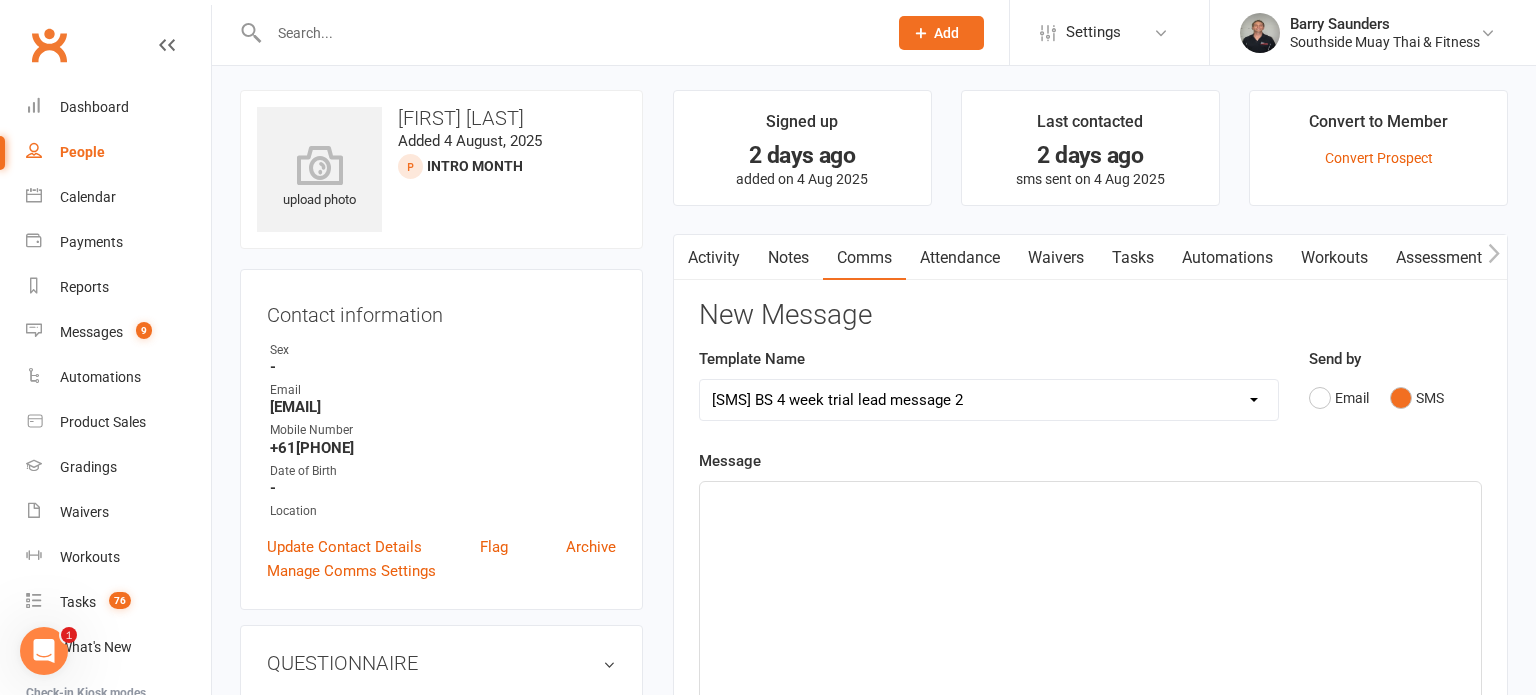 click on "Select Template [SMS] Outreach Message: High Risk – Personal From Trainer + Reengagement Offer [SMS] Outreach Message: High Risk – Re-Engagement Offer [SMS] Outreach Message: High Risk – Re-Engagement Offer [SMS] Outreach Message: Low Risk – Friendly Check-In [SMS] Outreach Message: Low Risk – Friendly Check-In Confidence [SMS] Outreach Message: Medium Risk – Personal Follow-Up [SMS] Outreach Message: Medium Risk – Personal Follow-Up (1) [SMS] Outreach Message: Medium Risk – Personal Follow-Up (Havent seen you/support) (1) [SMS] Retention - Grading Congrats [SMS] Retention - Great to see you back at the gym (1) [SMS] Retention - Great to see you back at the gym (2) [SMS] Retention - Havent Seen You Lately (1) [SMS] Retention - Havent Seen You Lately (2) [SMS] Retention - Havent Seen You Lately (3) [SMS] Retention - Havent Seen You Lately PT offer [SMS] Retention - Hows training going to Parent (1) [SMS] Retention - Hows training going to Parent (2) [SMS] Retention - Keep up the great work" at bounding box center [989, 400] 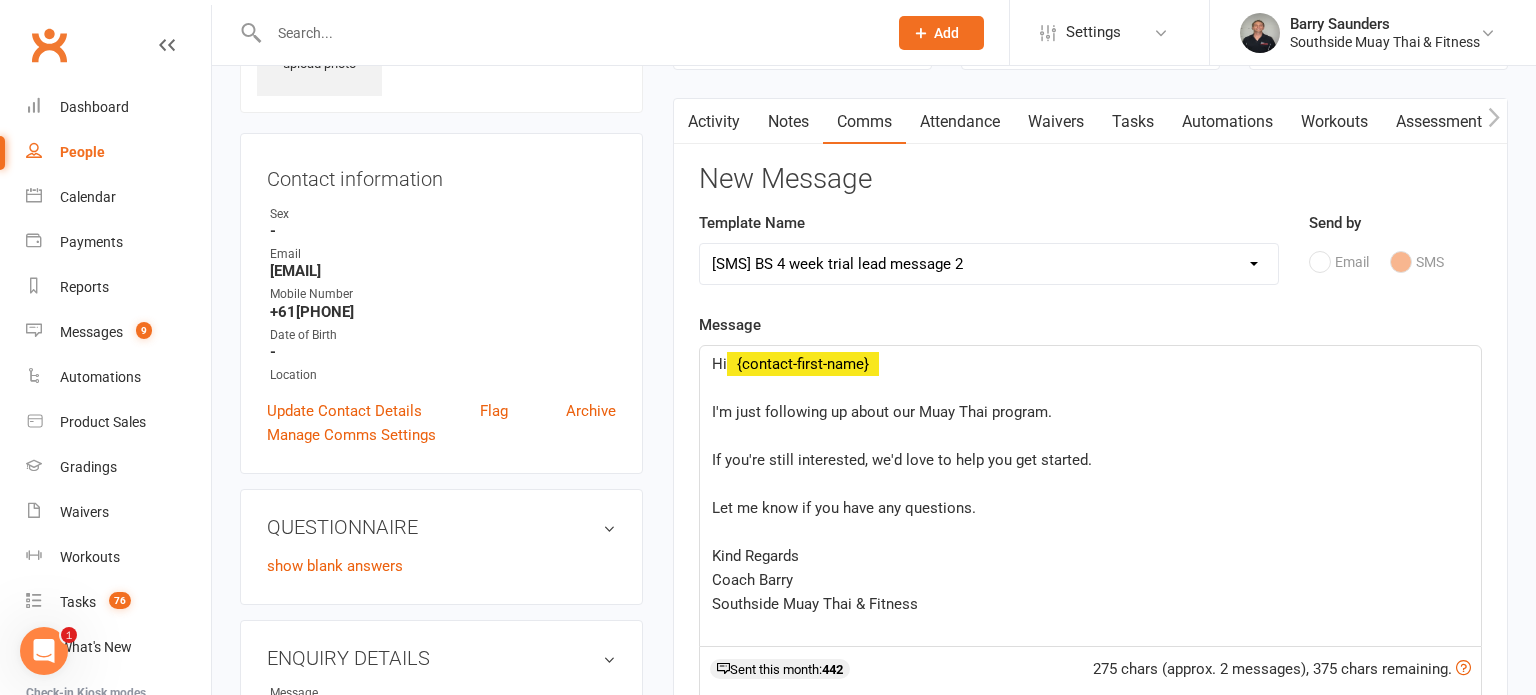 scroll, scrollTop: 252, scrollLeft: 0, axis: vertical 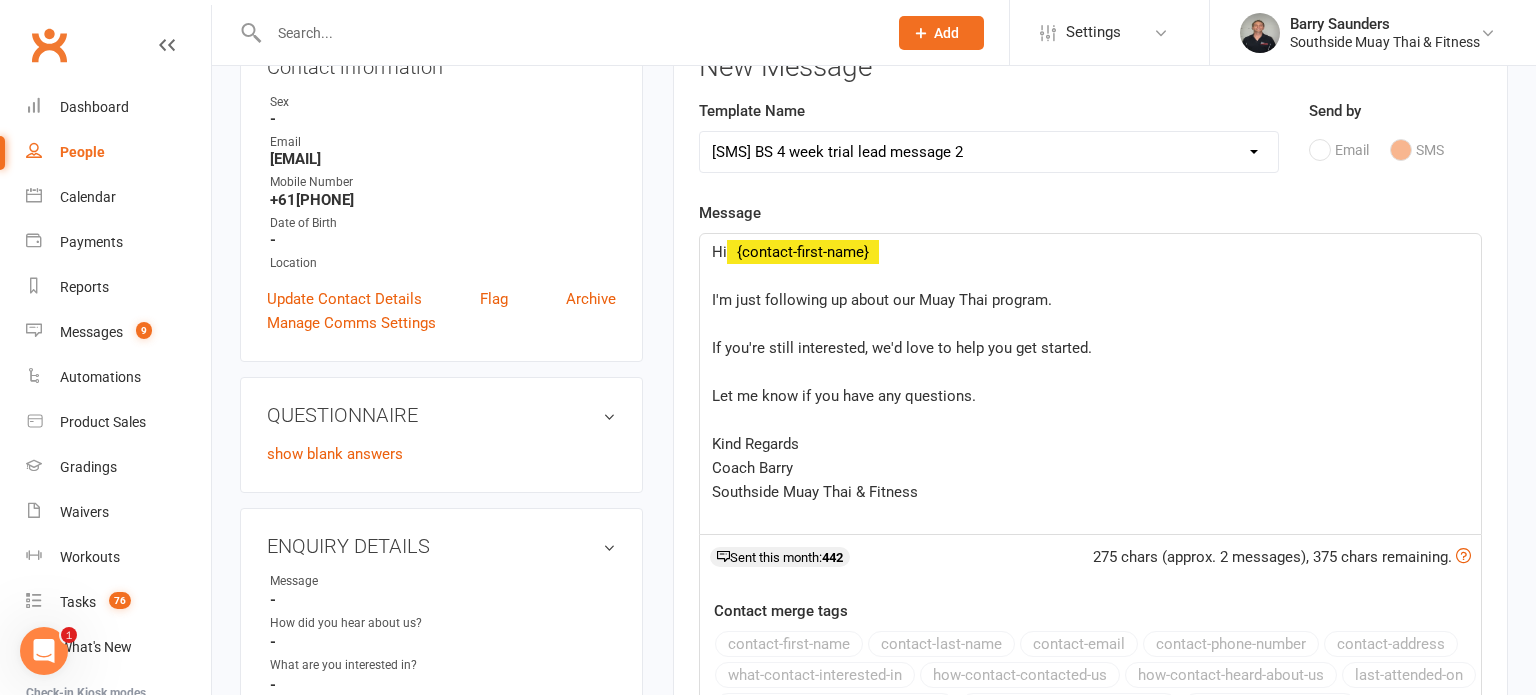 click on "Hi  ﻿ {contact-first-name} ﻿ I'm just following up about our Muay Thai program. ﻿ If you're still interested, we'd love to help you get started. ﻿ Let me know if you have any questions. ﻿ Kind Regards Coach [LAST] Southside Muay Thai & Fitness" 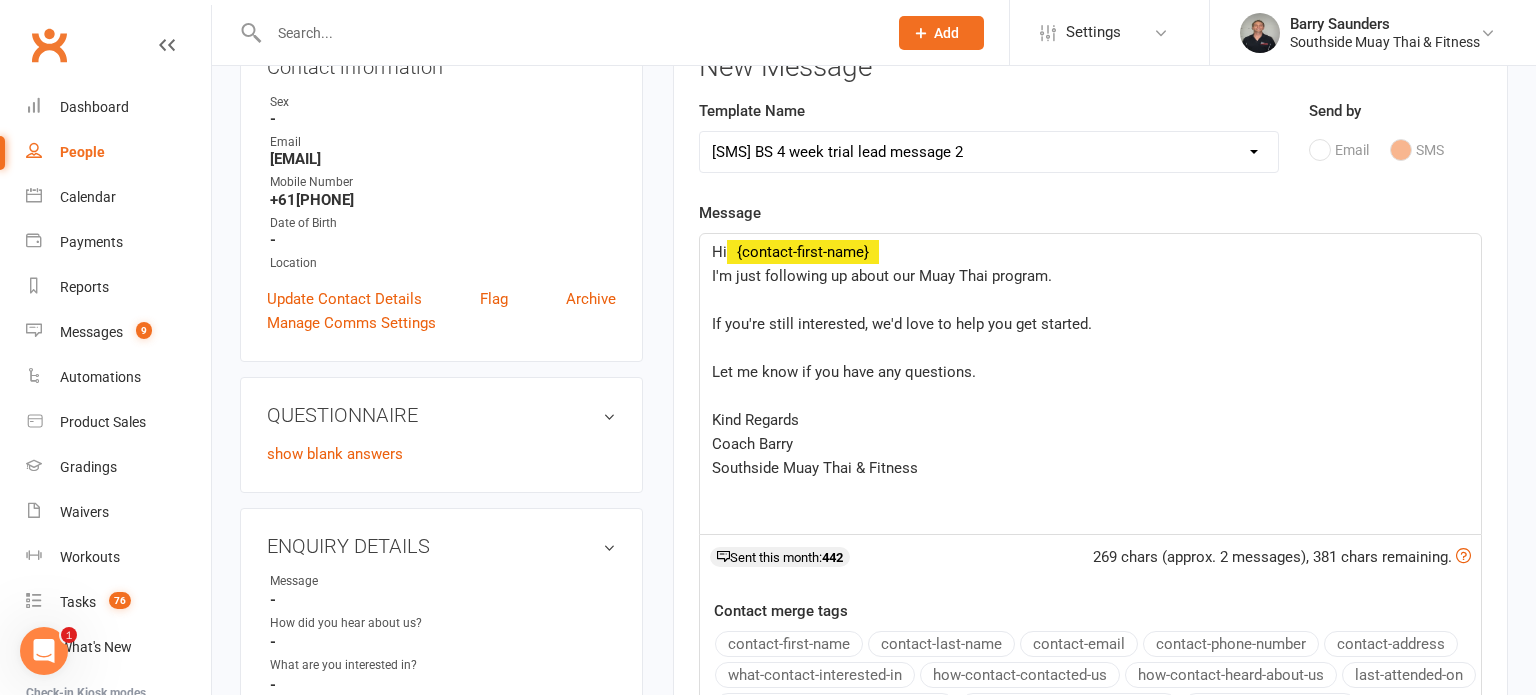 click on "Hi  ﻿ {contact-first-name} I'm just following up about our Muay Thai program. ﻿ If you're still interested, we'd love to help you get started. ﻿ Let me know if you have any questions. ﻿ Kind Regards Coach Barry Southside Muay Thai & Fitness" 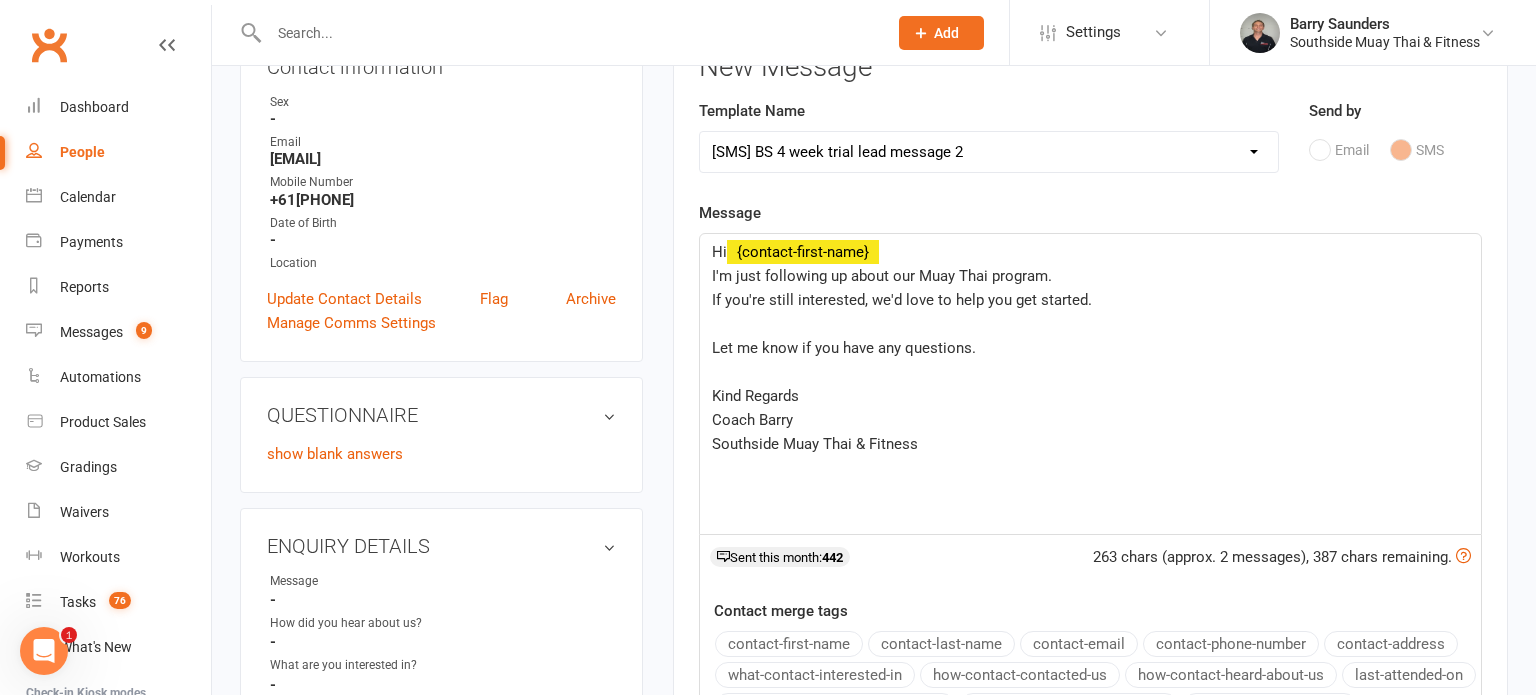 click on "Hi ﻿ {contact-first-name} I'm just following up about our Muay Thai program. If you're still interested, we'd love to help you get started. ﻿ Let me know if you have any questions. ﻿ Kind Regards Coach [LAST] Southside Muay Thai & Fitness" 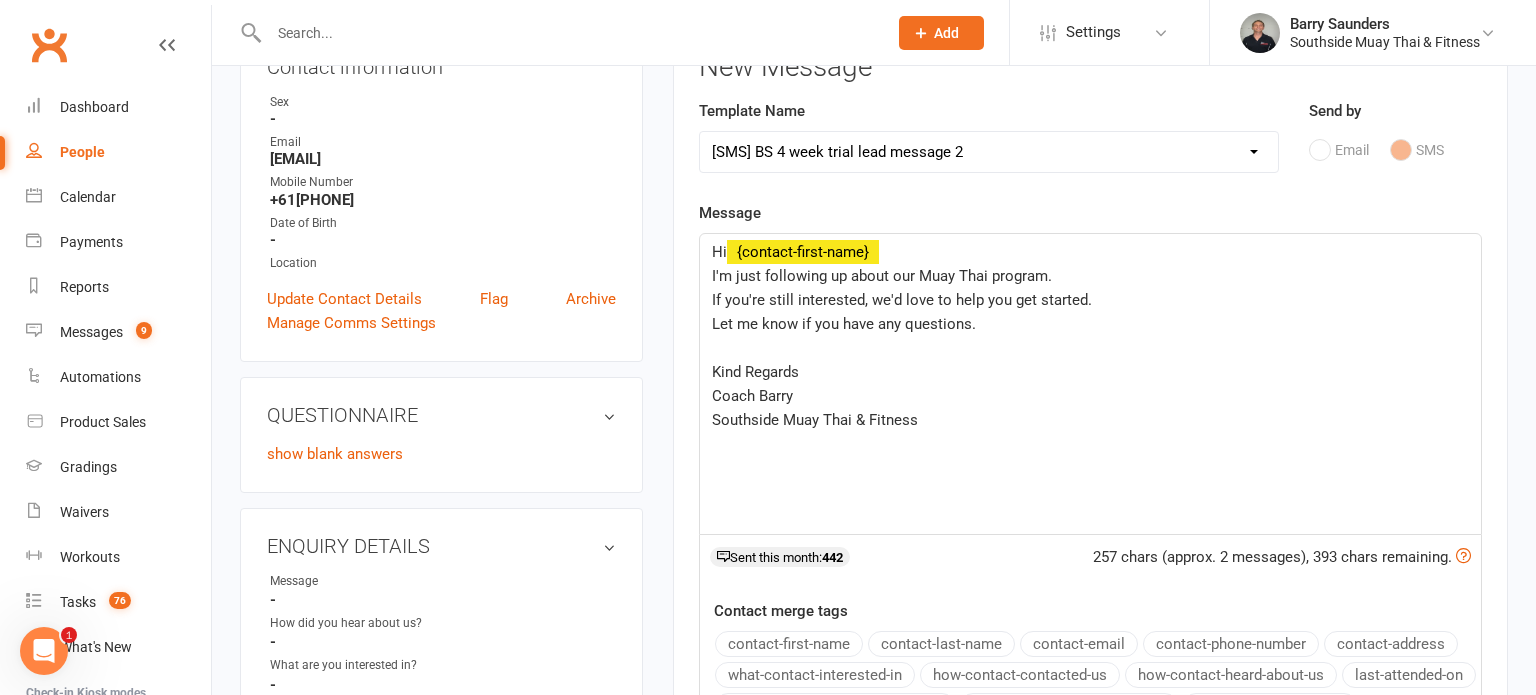 click on "Hi  ﻿ {contact-first-name} I'm just following up about our Muay Thai program. If you're still interested, we'd love to help you get started. Let me know if you have any questions. ﻿ Kind Regards Coach Barry Southside Muay Thai & Fitness" 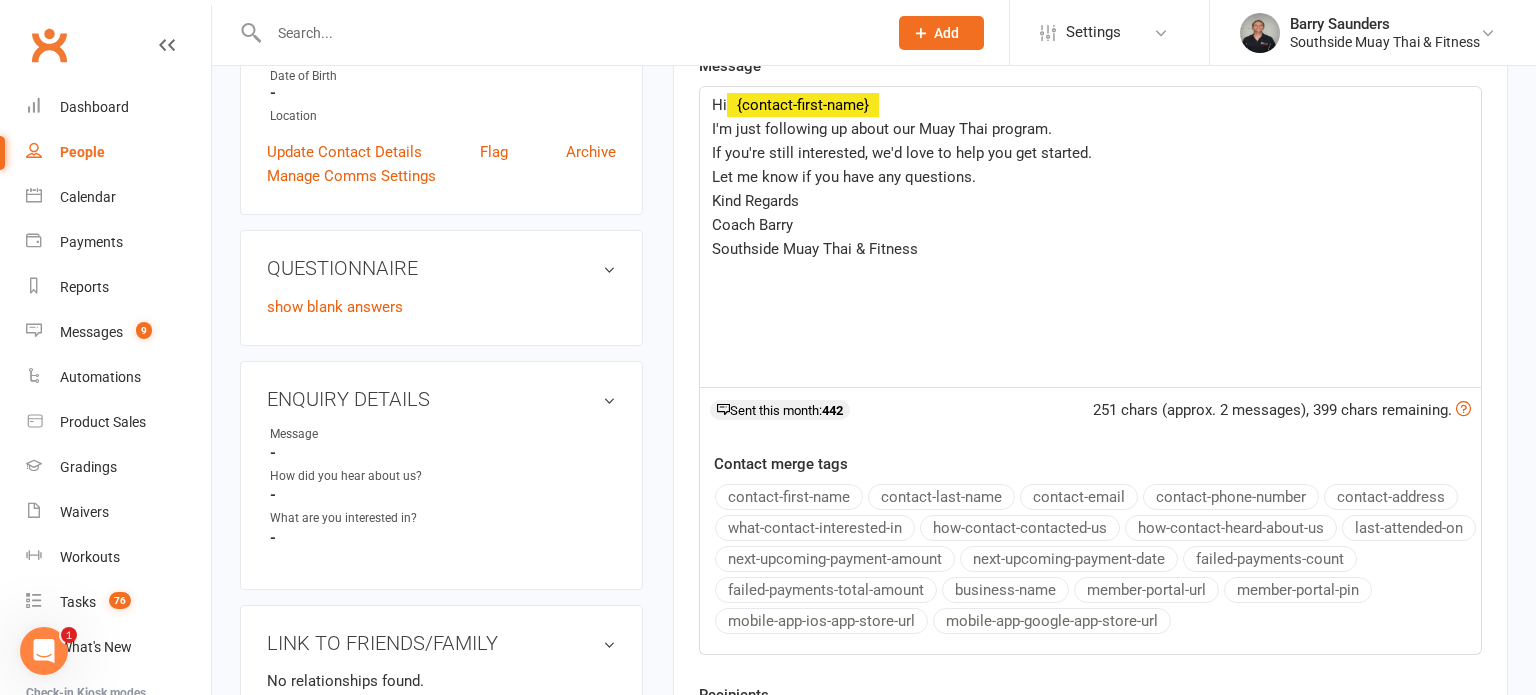 scroll, scrollTop: 639, scrollLeft: 0, axis: vertical 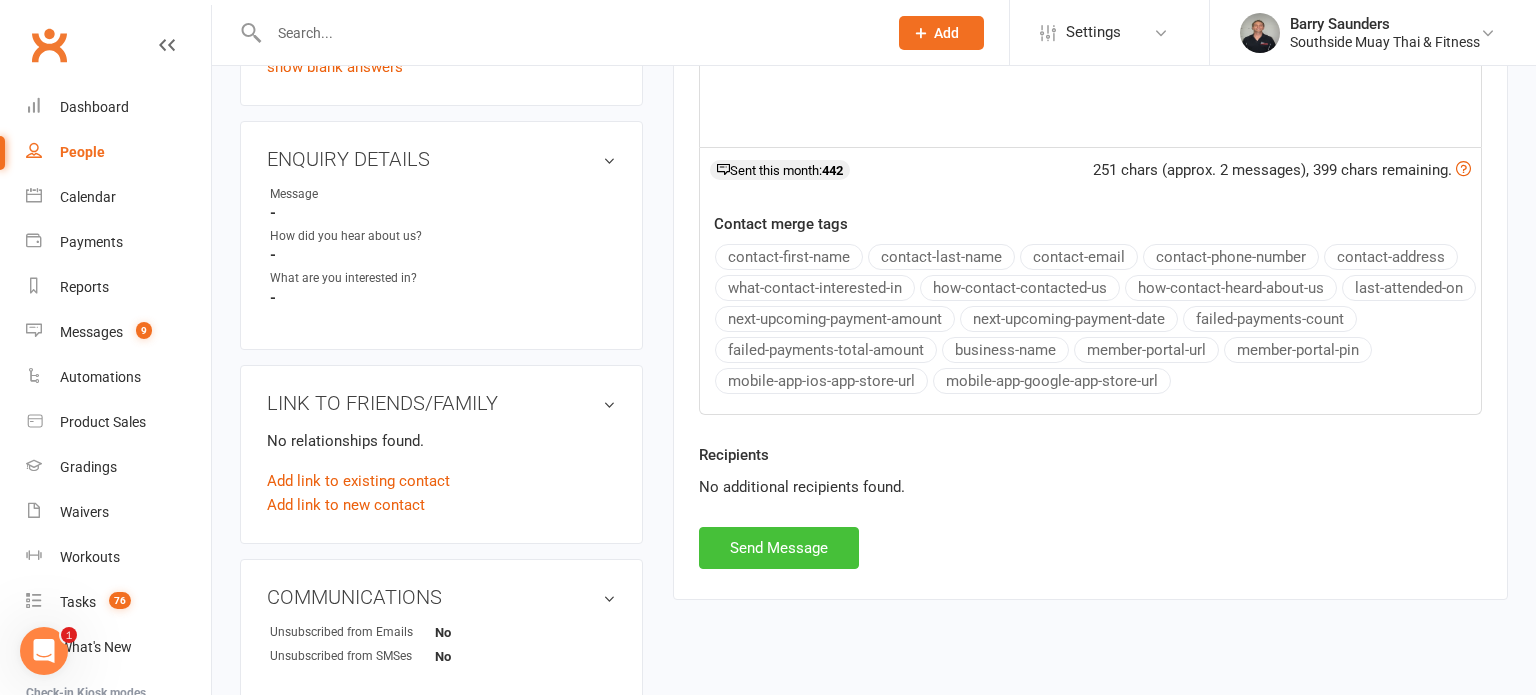 click on "Send Message" at bounding box center [779, 548] 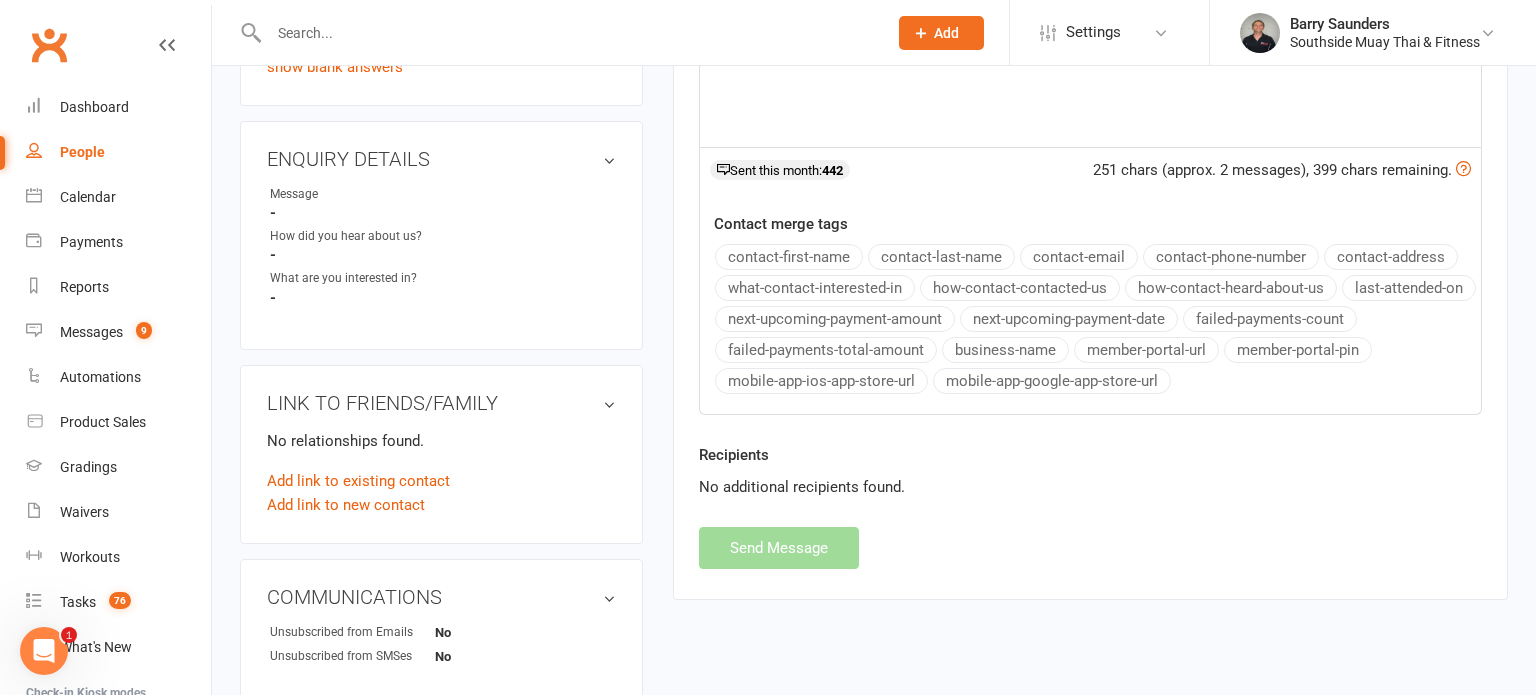 select 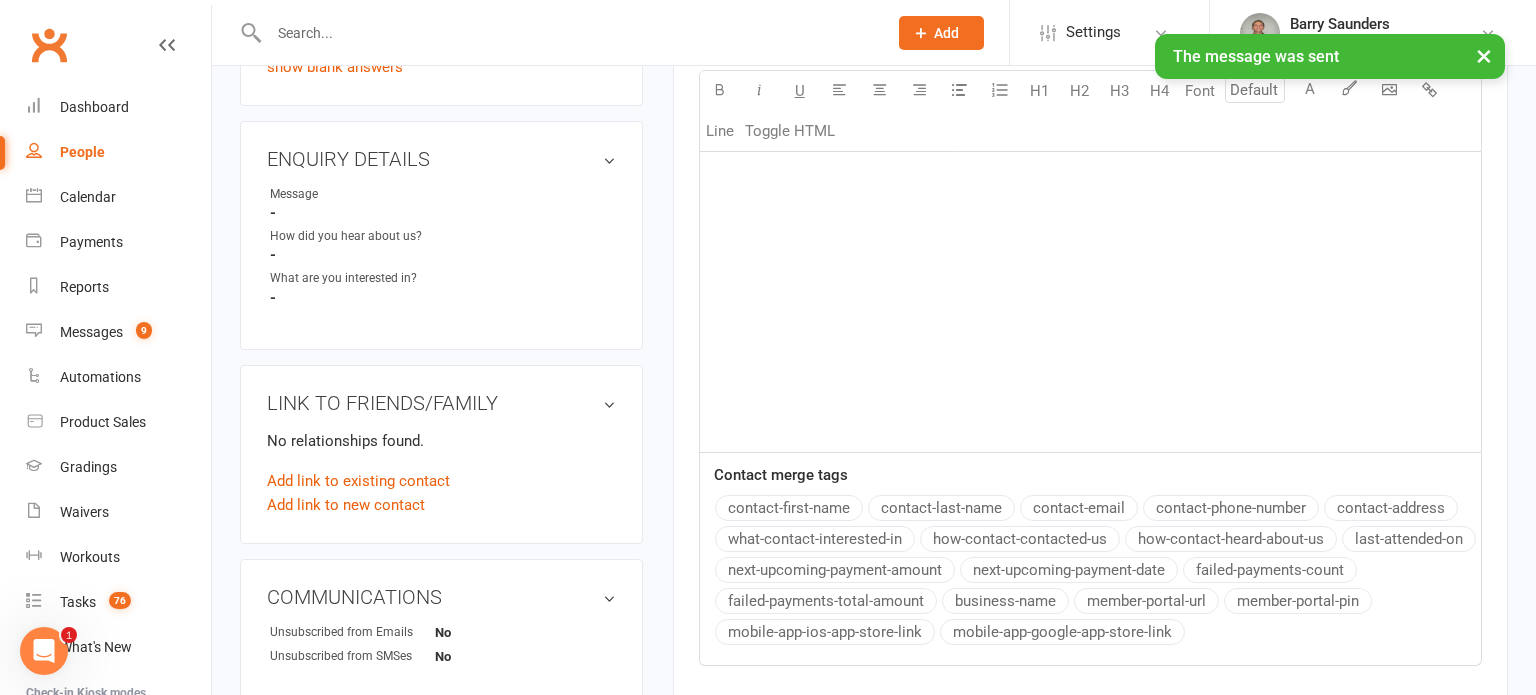 click on "People" at bounding box center [82, 152] 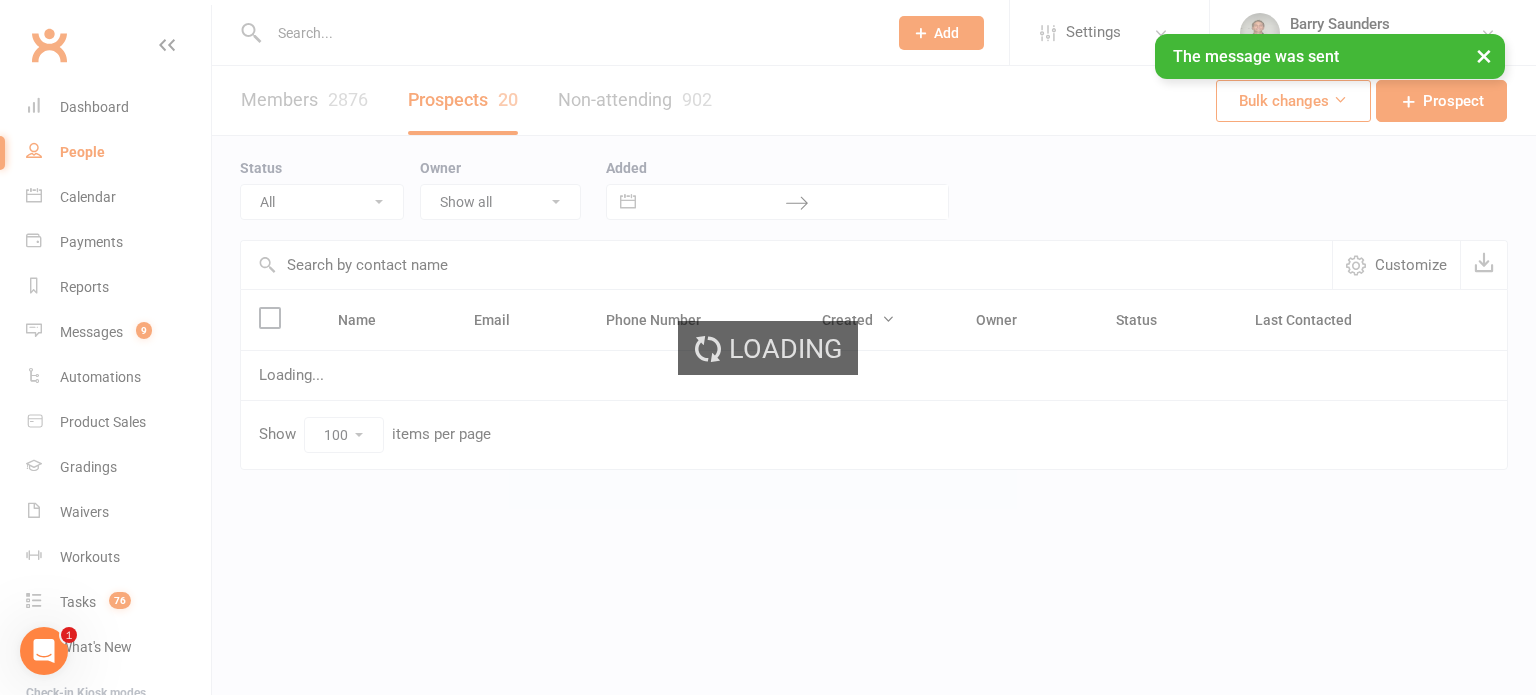 scroll, scrollTop: 0, scrollLeft: 0, axis: both 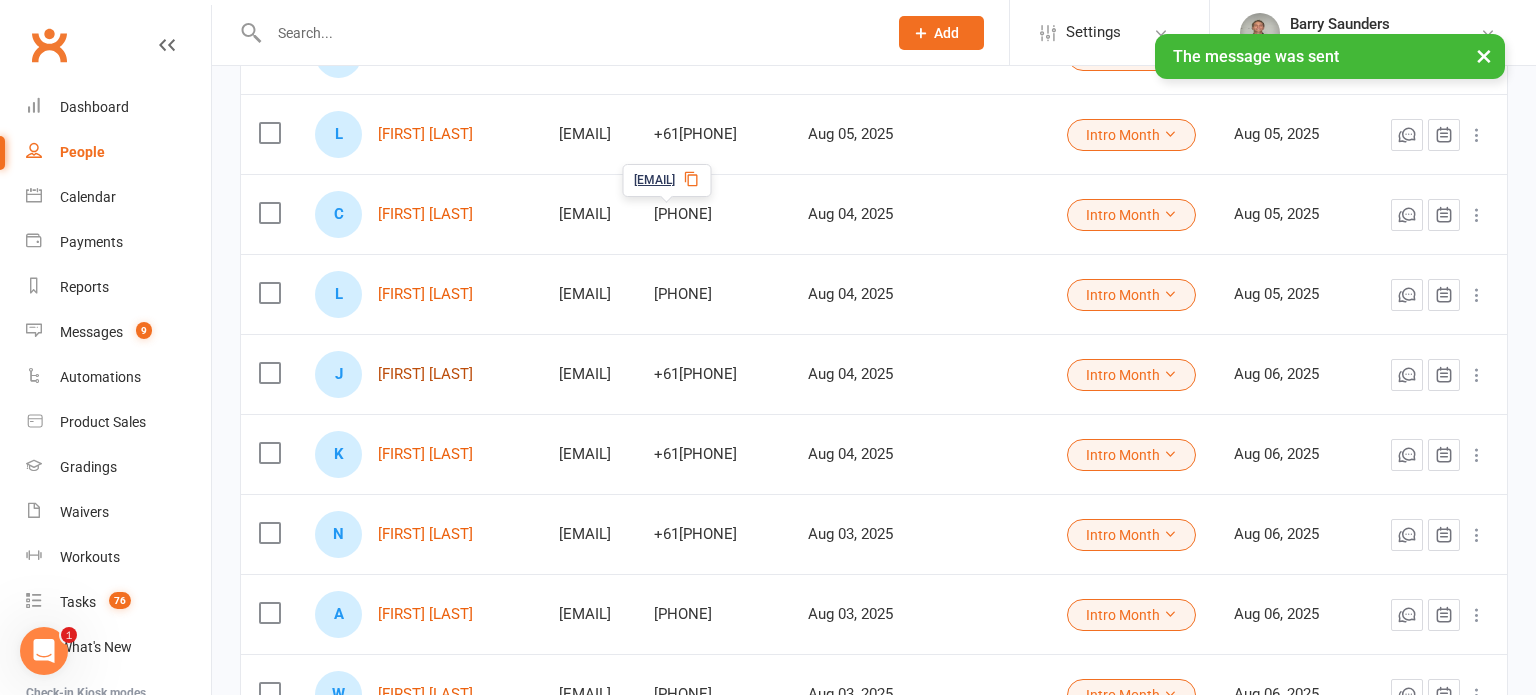 click on "[FIRST] [LAST]" at bounding box center (425, 374) 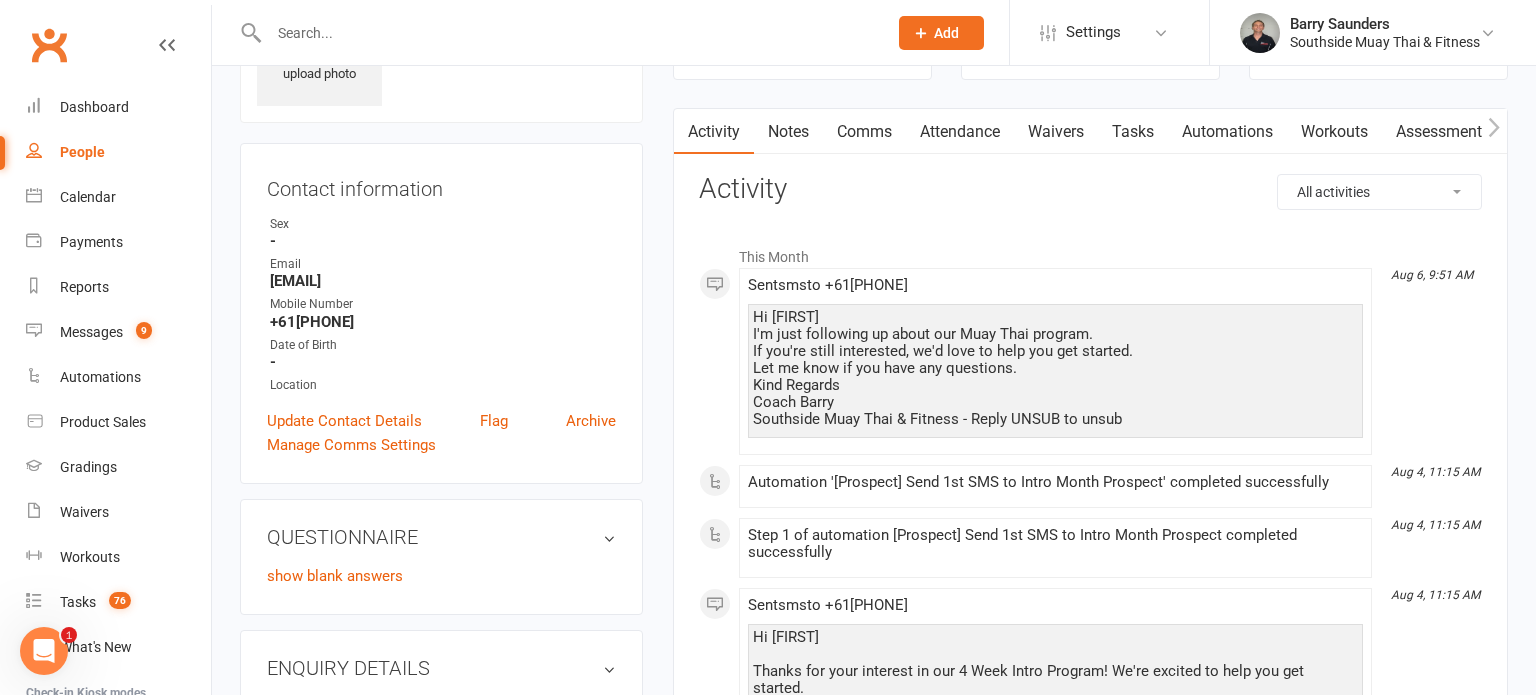 scroll, scrollTop: 39, scrollLeft: 0, axis: vertical 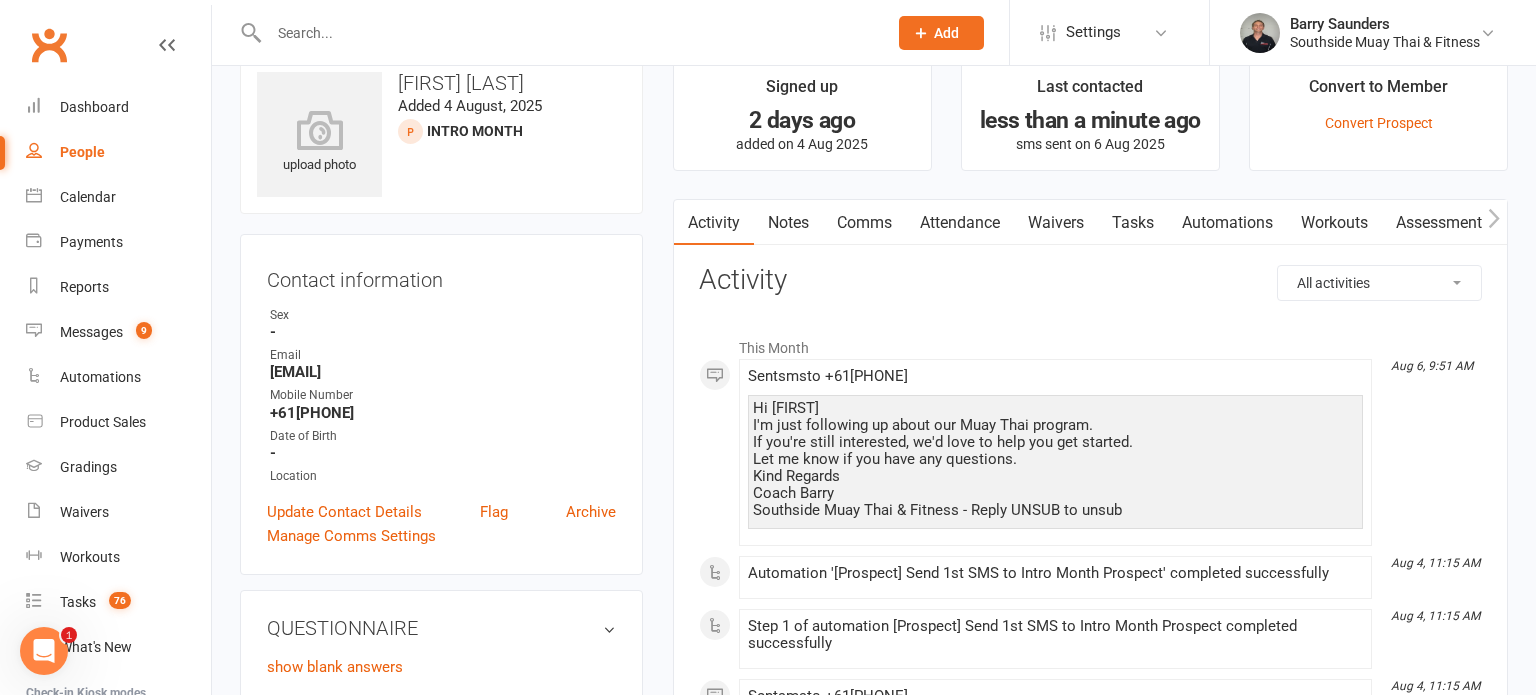 click on "People" at bounding box center (82, 152) 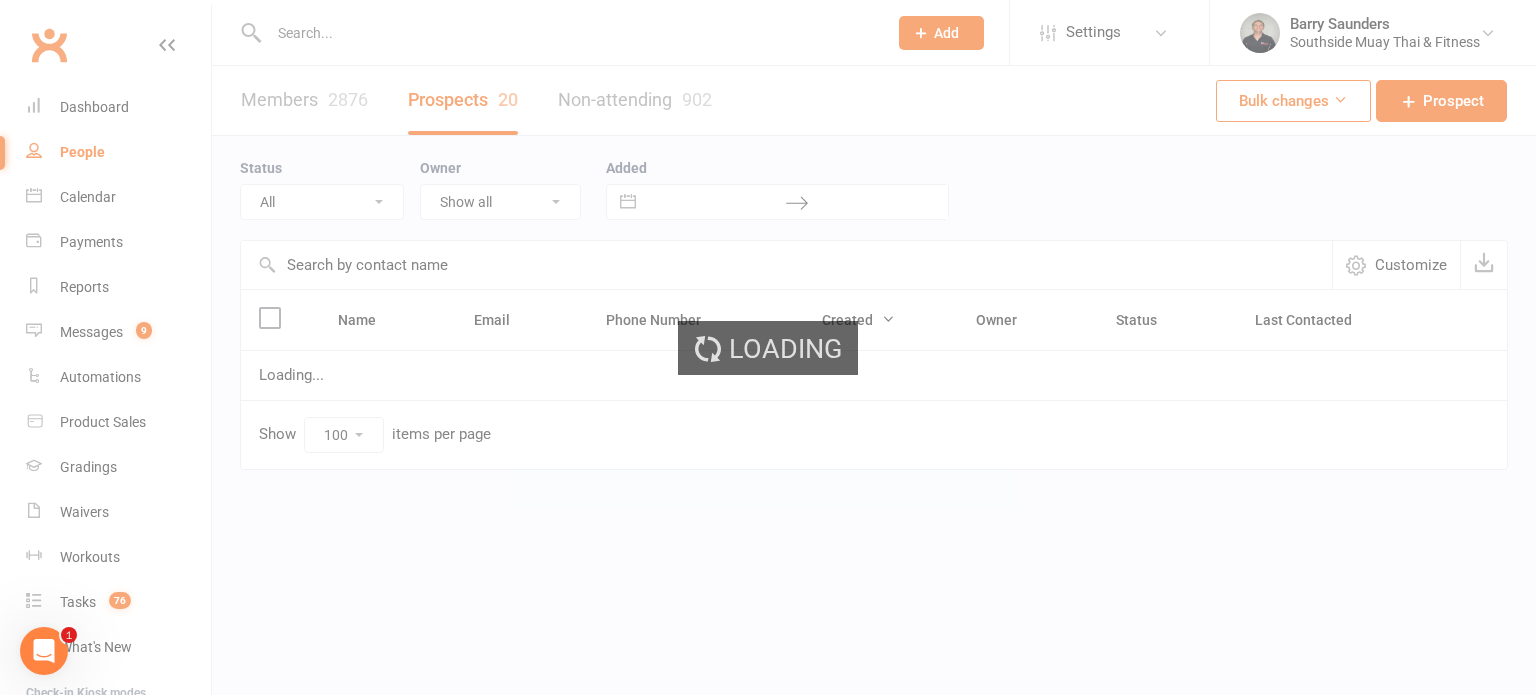 scroll, scrollTop: 0, scrollLeft: 0, axis: both 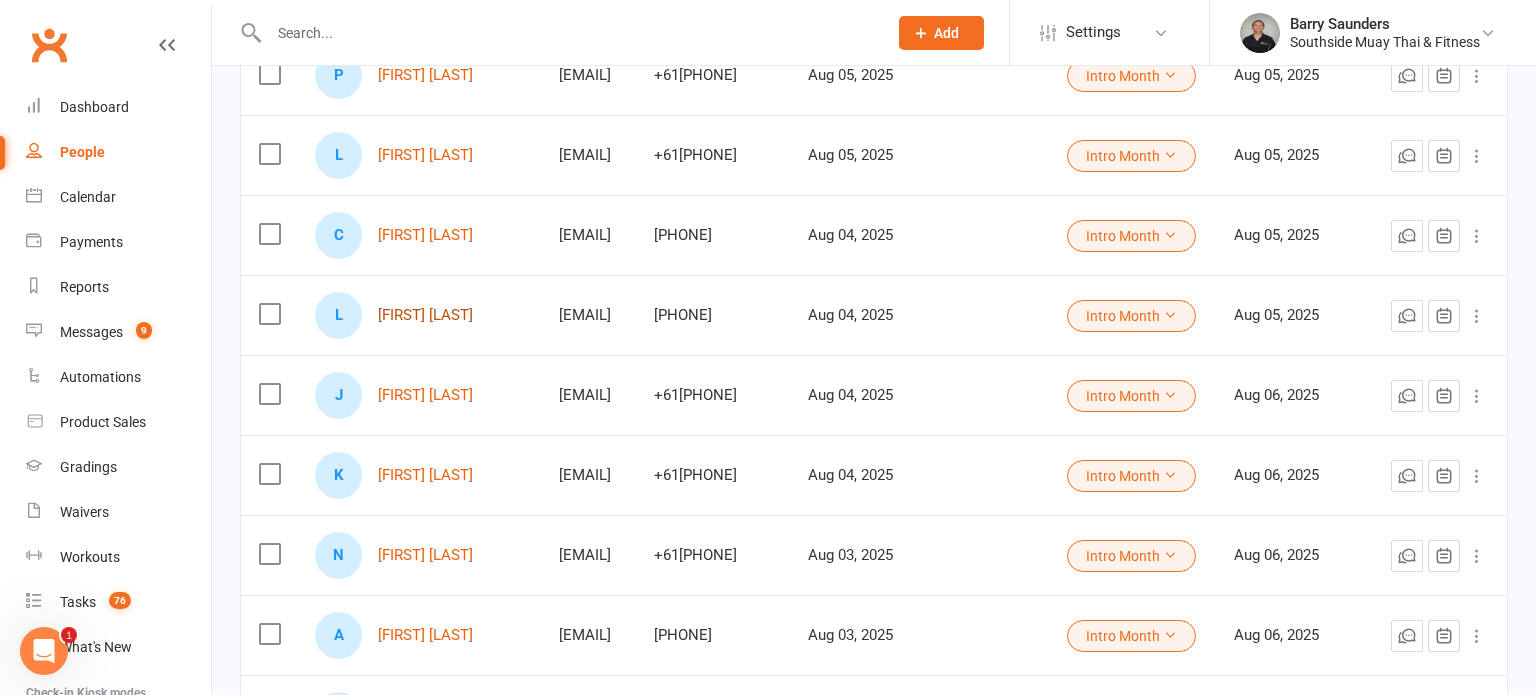 click on "[FIRST] [LAST]" at bounding box center (425, 315) 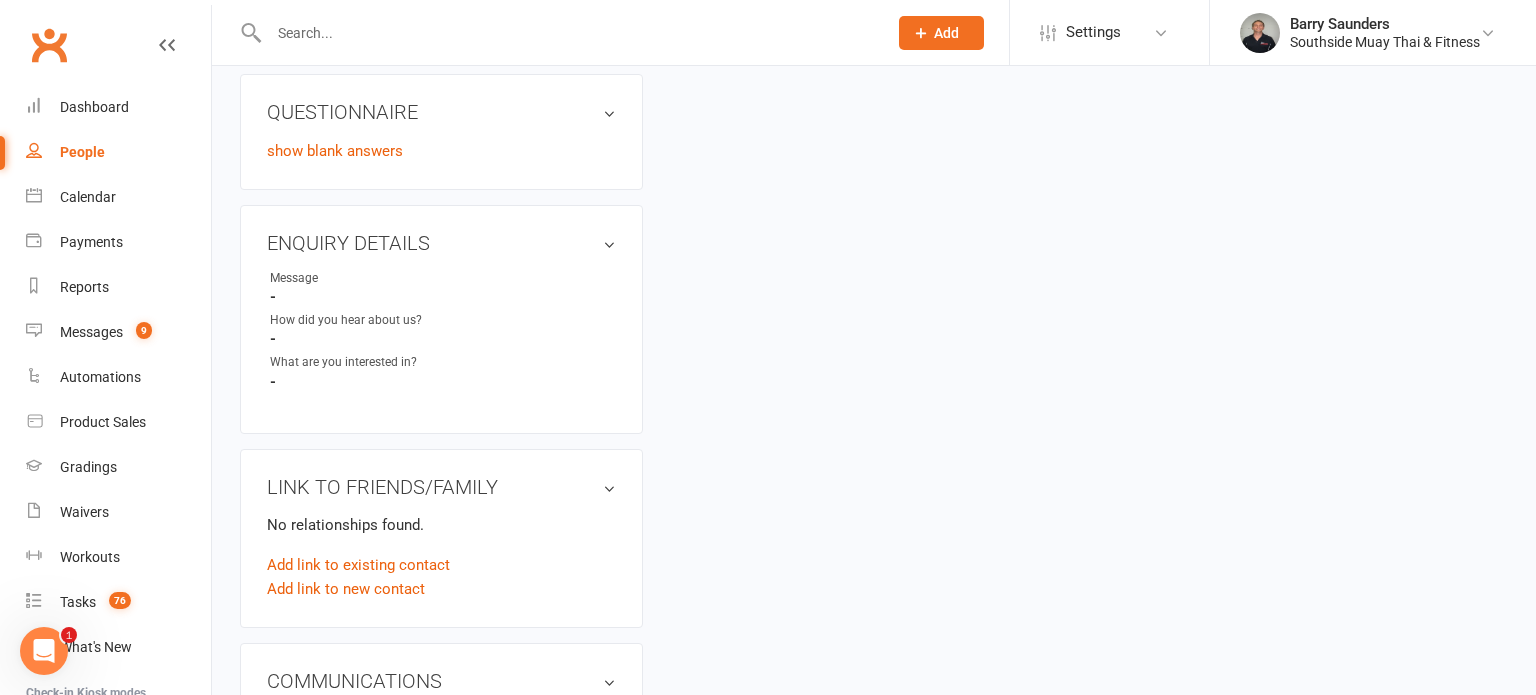 scroll, scrollTop: 0, scrollLeft: 0, axis: both 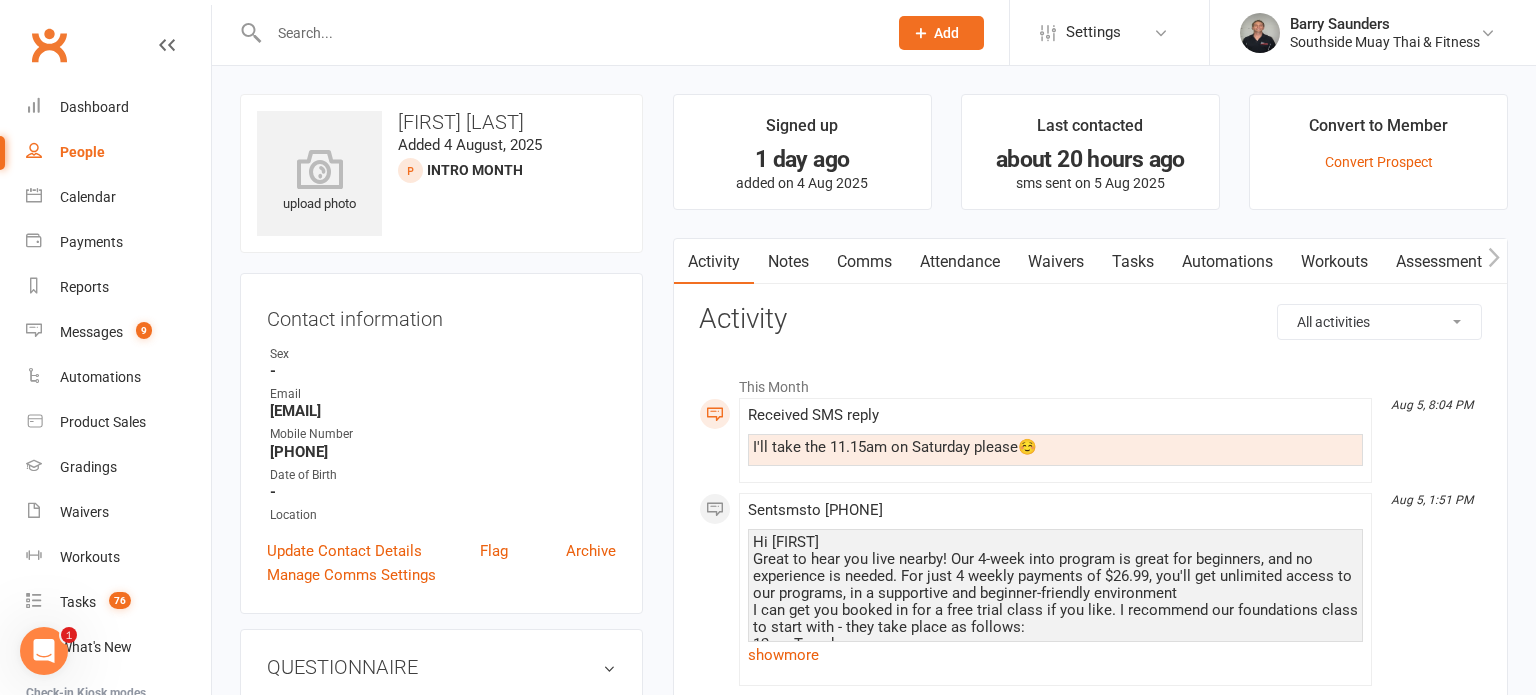 click on "Attendance" at bounding box center (960, 262) 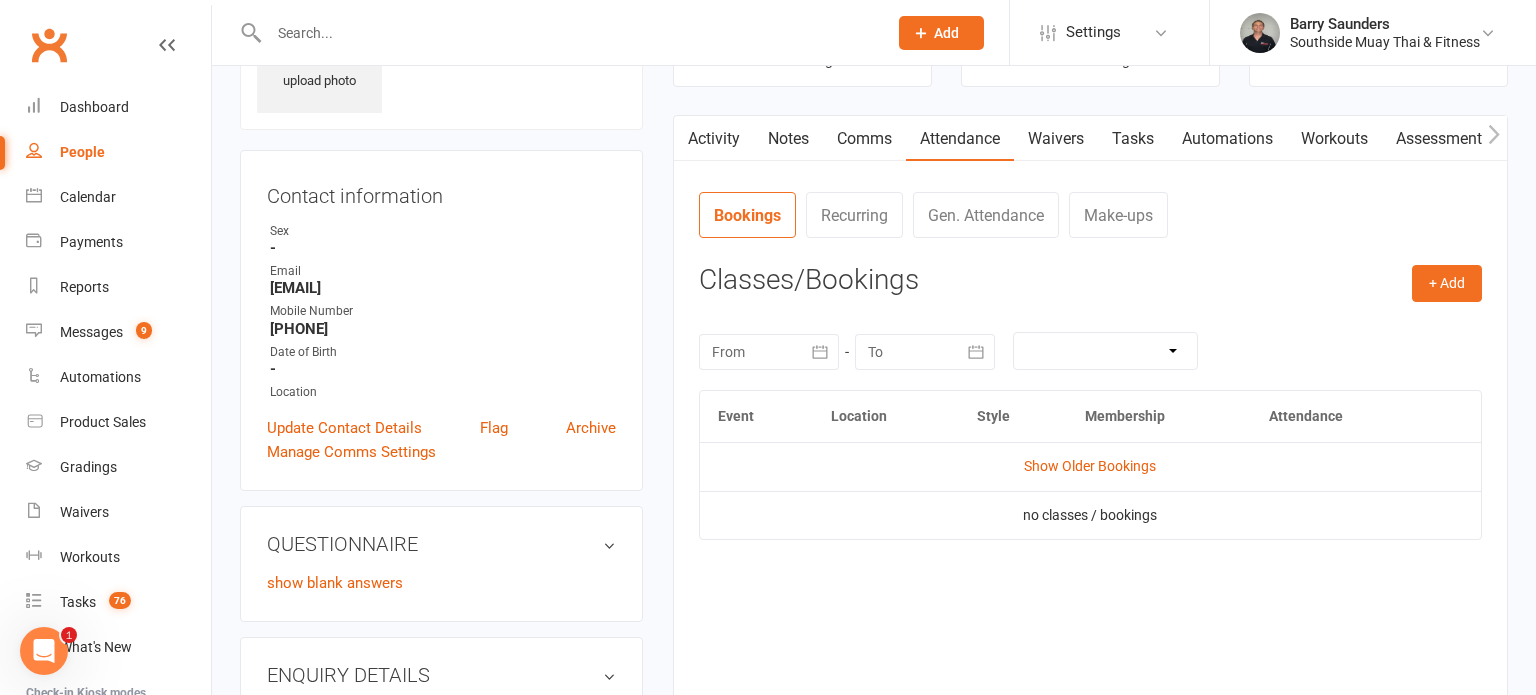 scroll, scrollTop: 148, scrollLeft: 0, axis: vertical 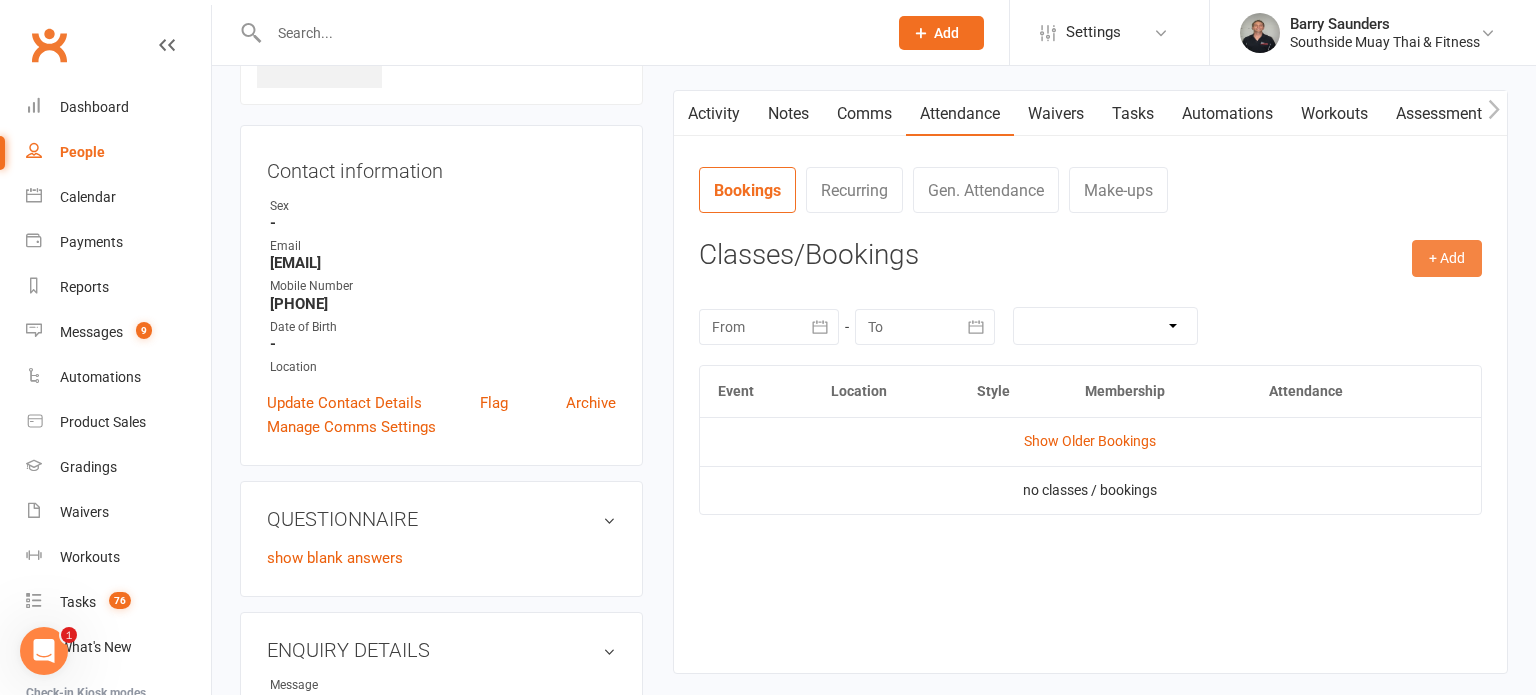 click on "+ Add" at bounding box center [1447, 258] 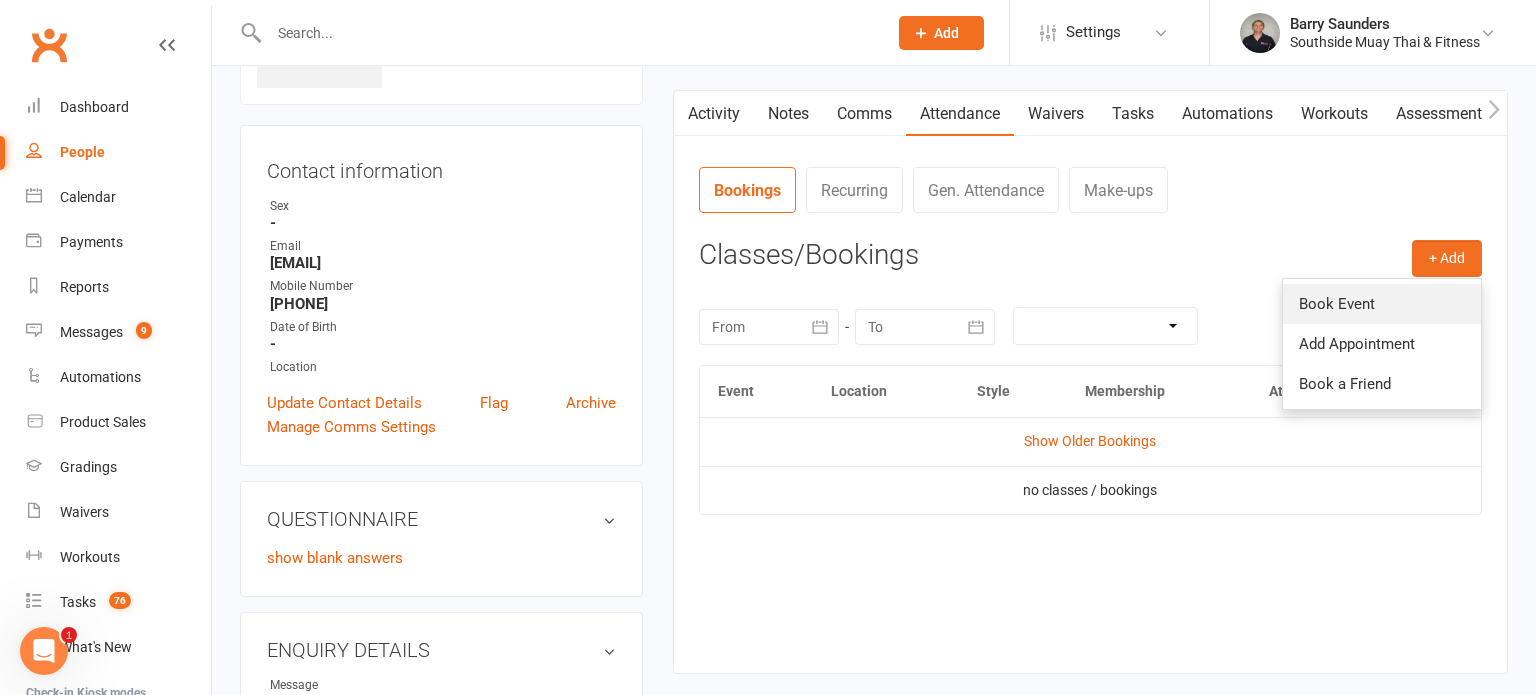 click on "Book Event" at bounding box center (1382, 304) 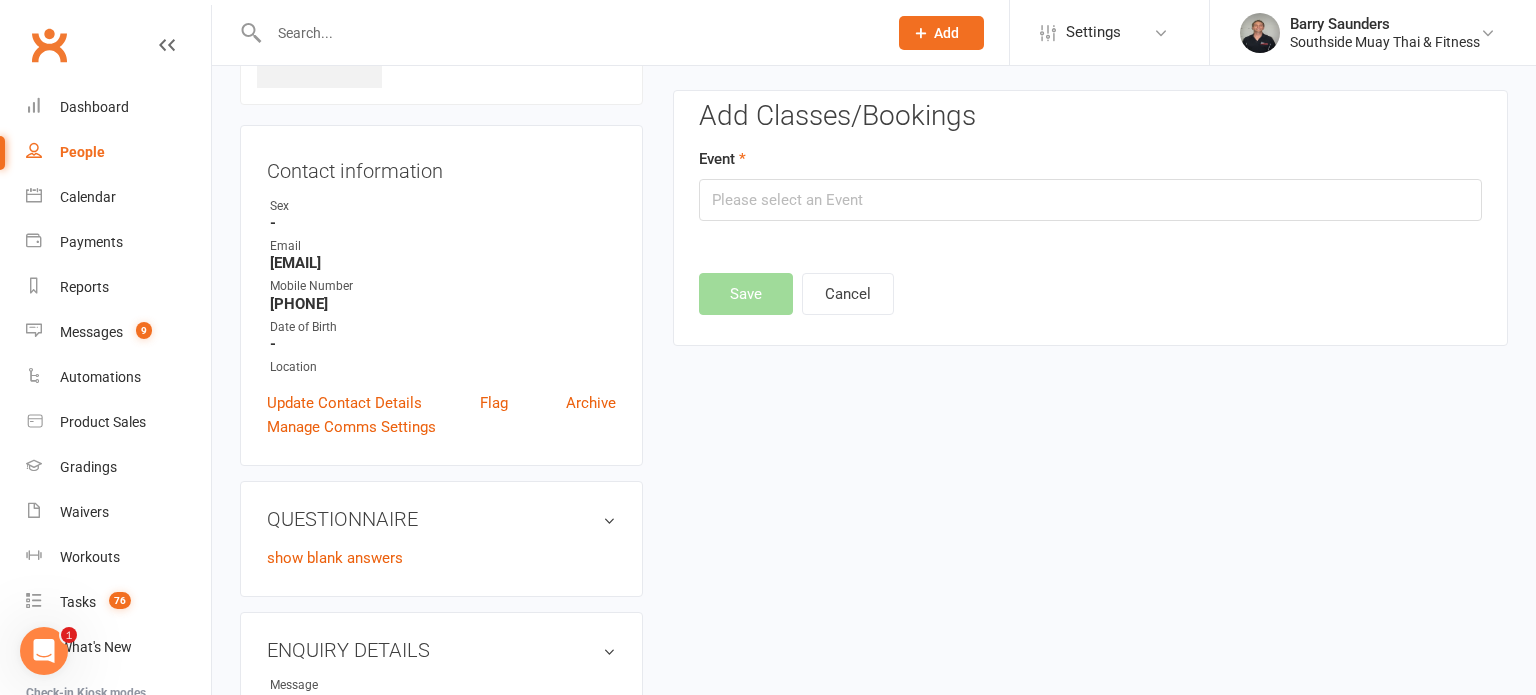 scroll, scrollTop: 137, scrollLeft: 0, axis: vertical 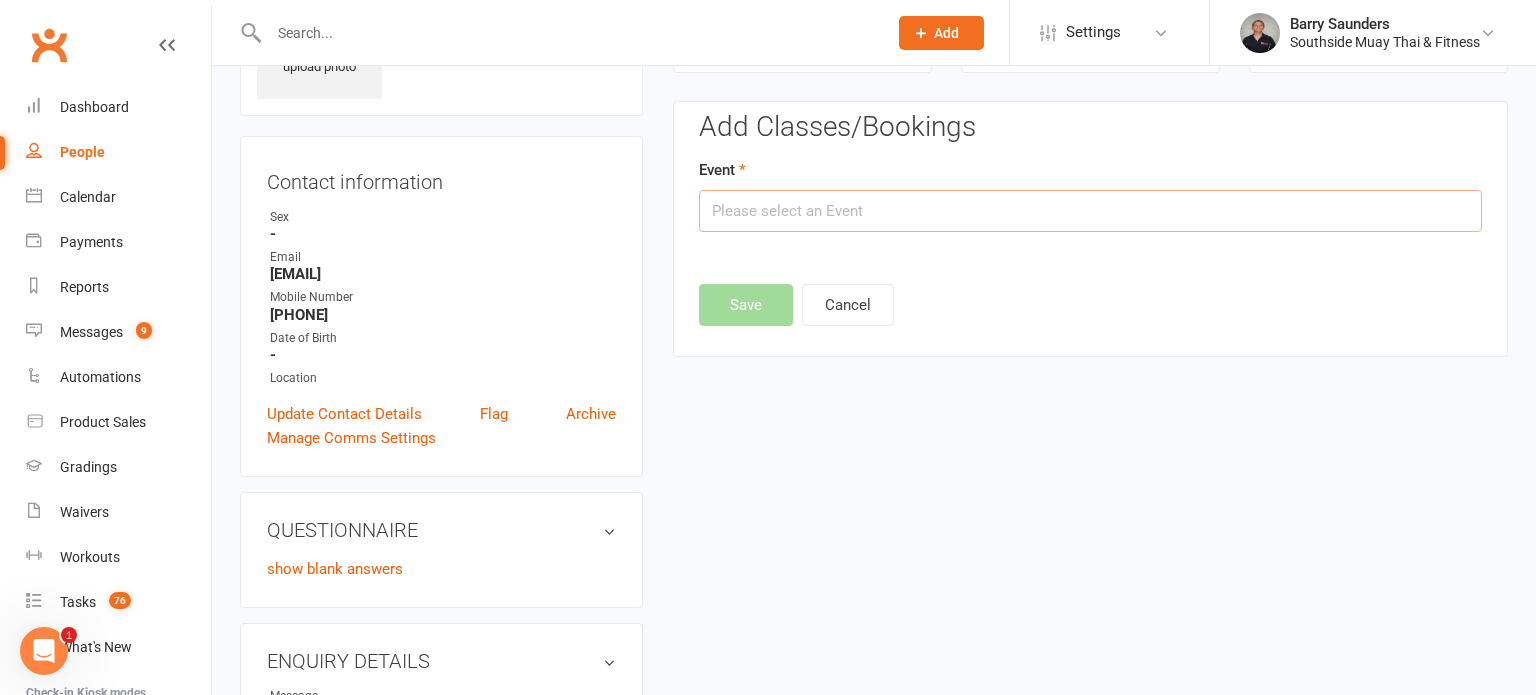 click at bounding box center (1090, 211) 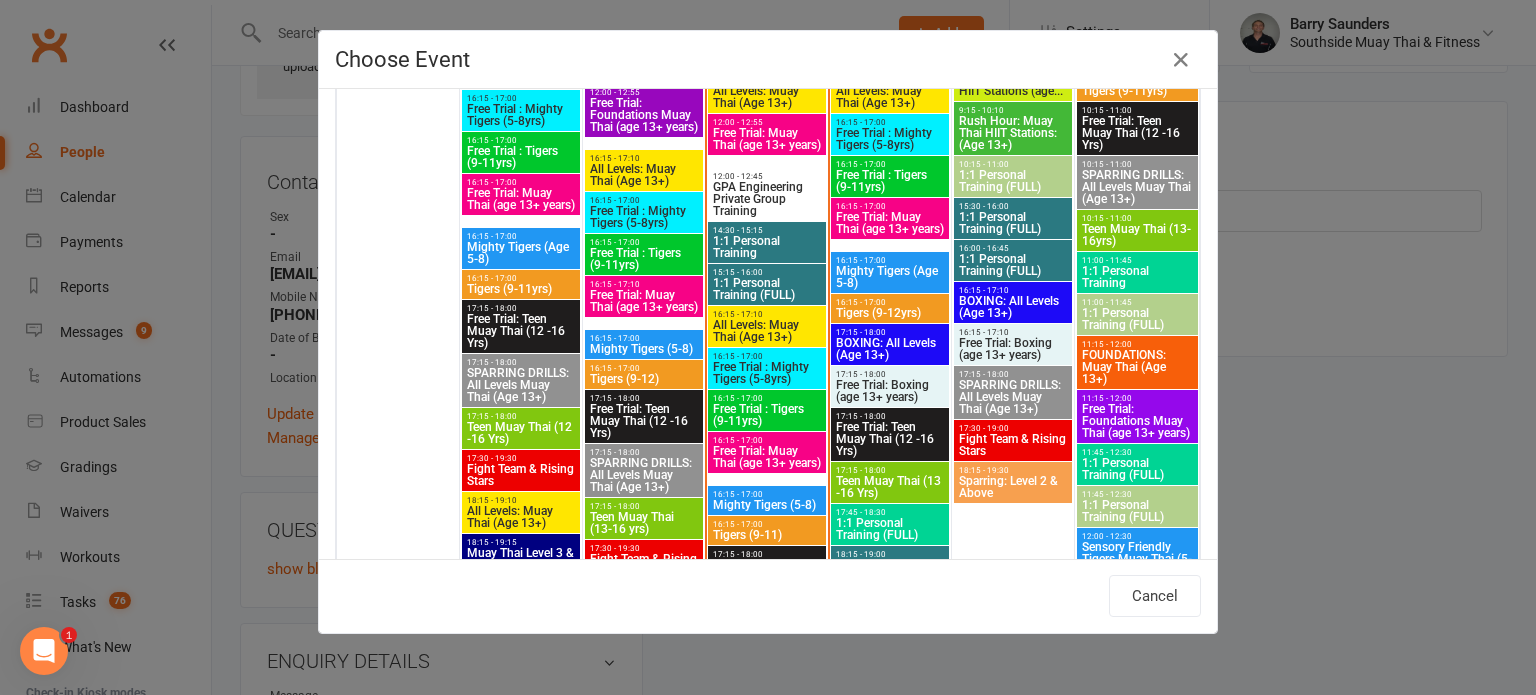scroll, scrollTop: 2003, scrollLeft: 0, axis: vertical 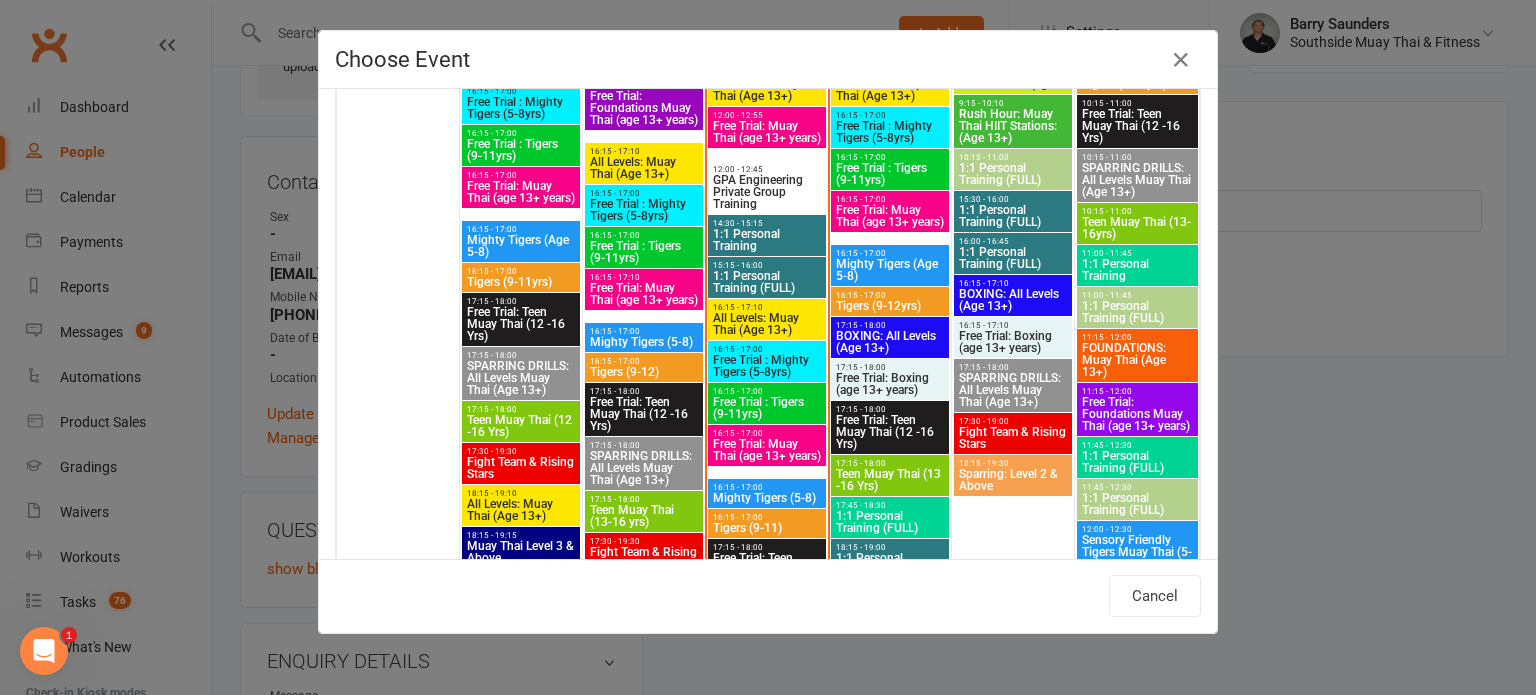 click on "Free Trial:  Foundations Muay Thai (age 13+ years)" at bounding box center [1137, 414] 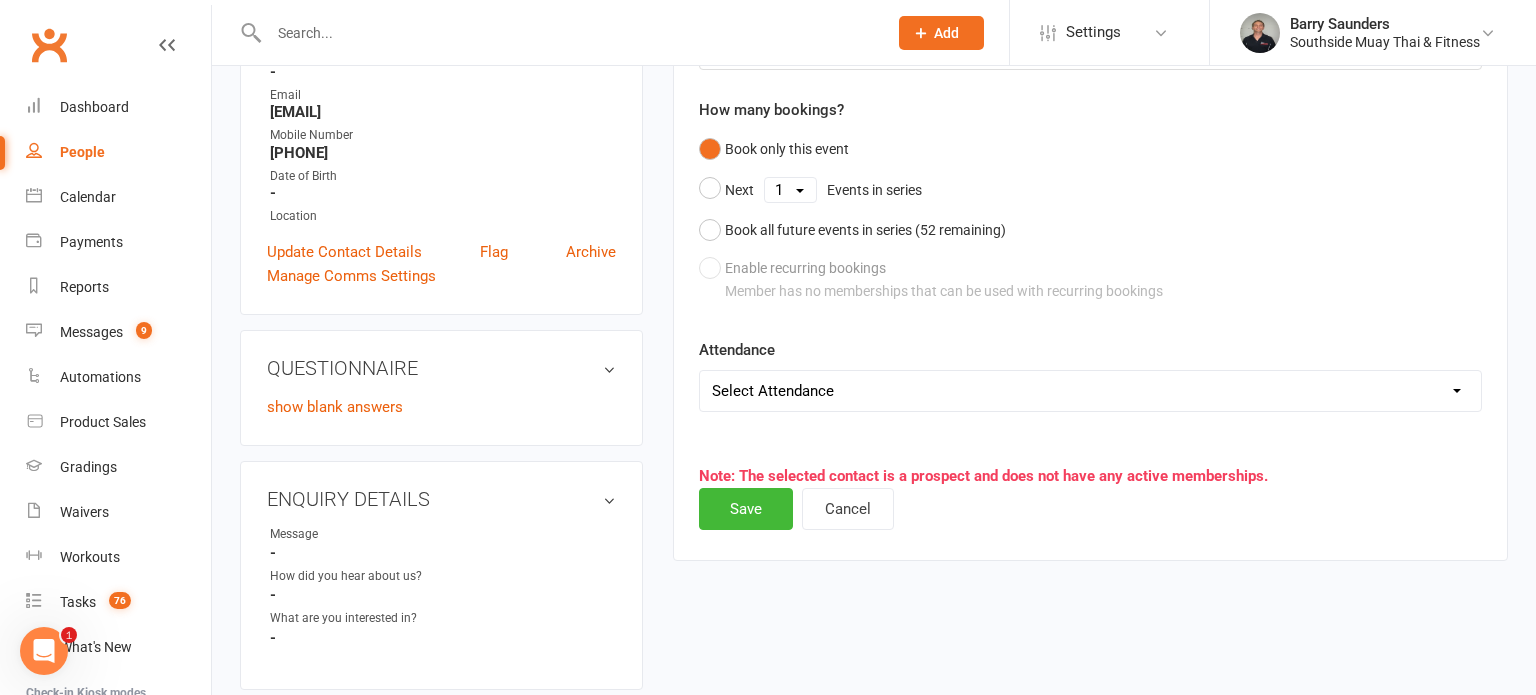 scroll, scrollTop: 313, scrollLeft: 0, axis: vertical 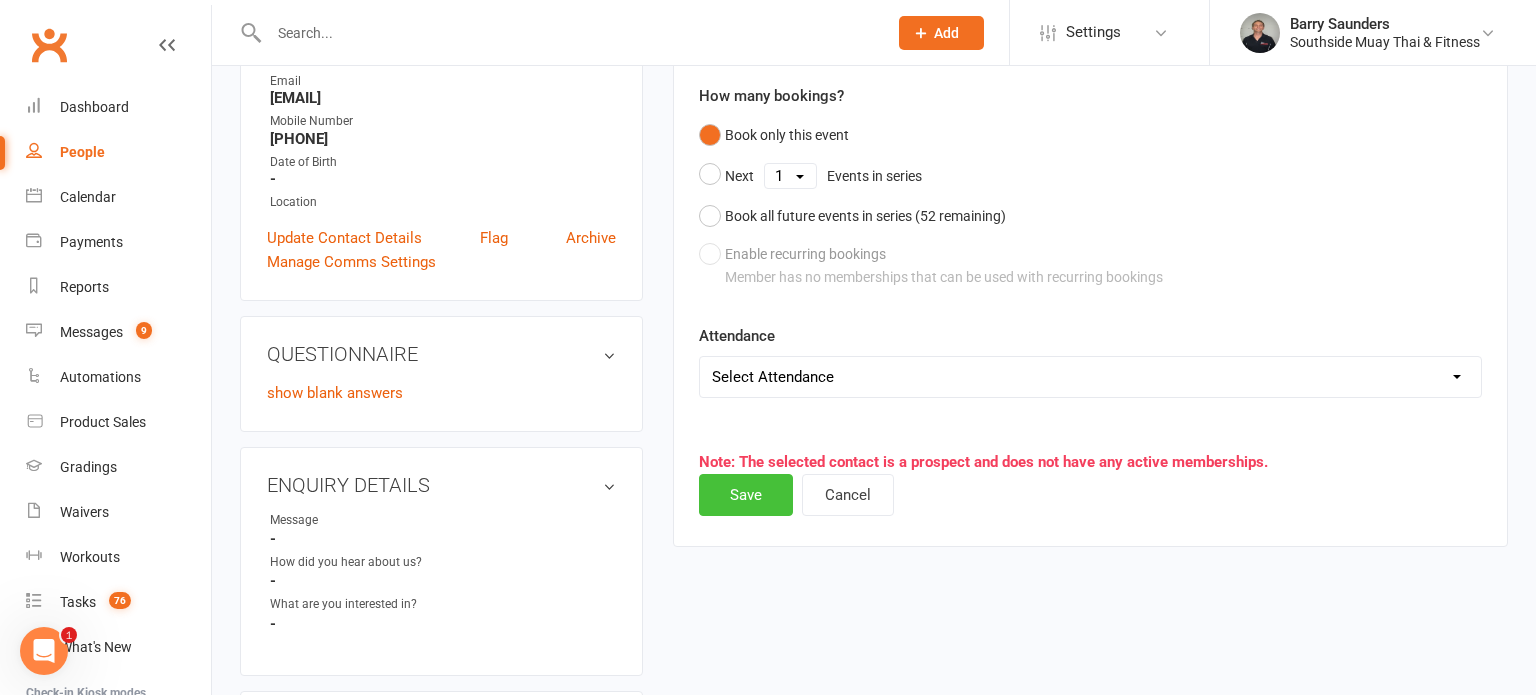 click on "Save" at bounding box center [746, 495] 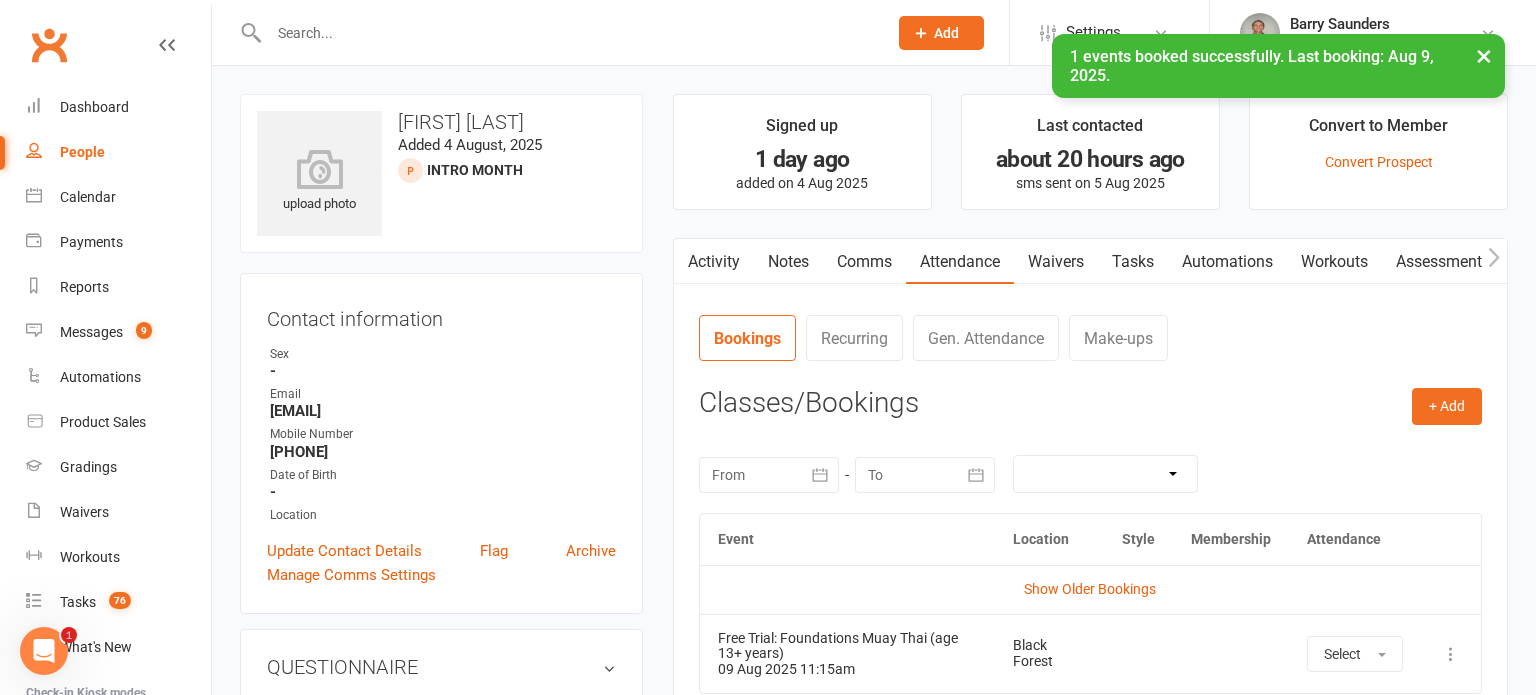 scroll, scrollTop: 0, scrollLeft: 0, axis: both 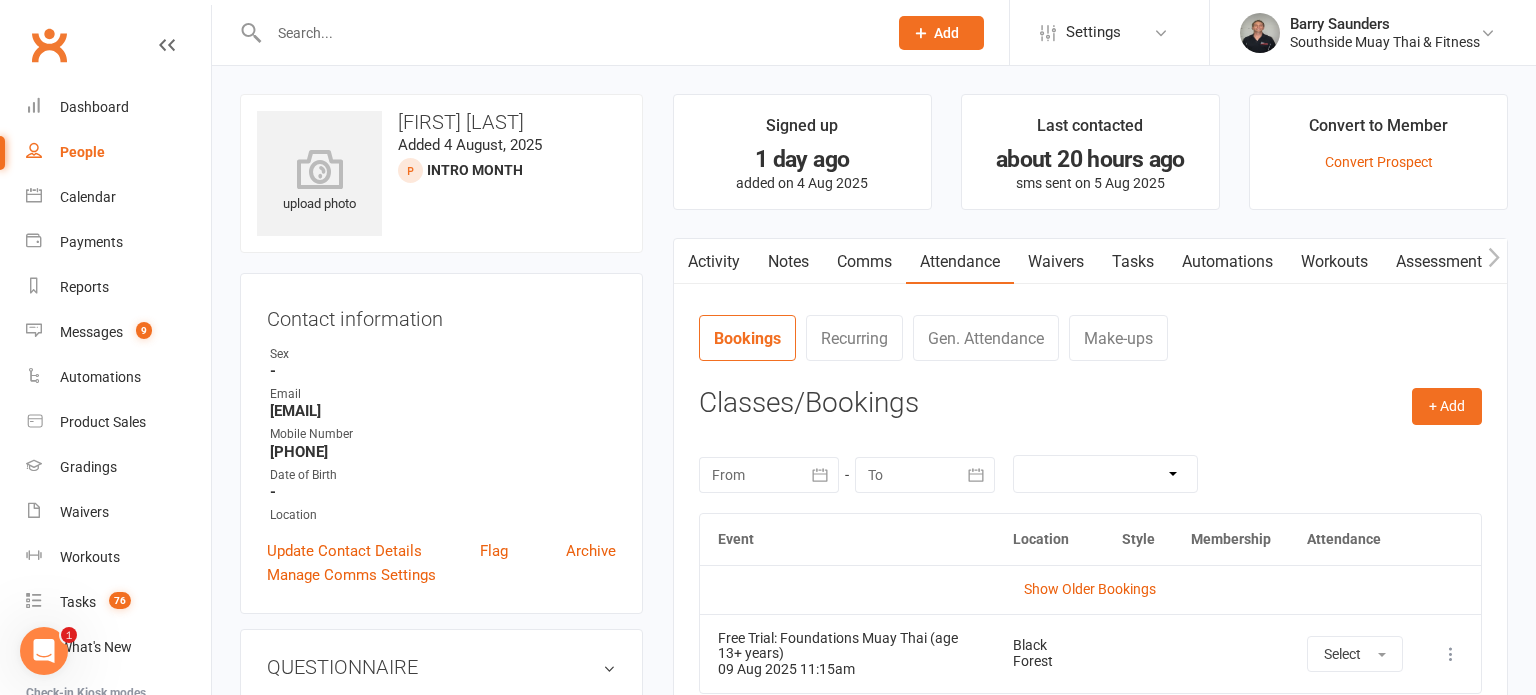 click on "Waivers" at bounding box center (1056, 262) 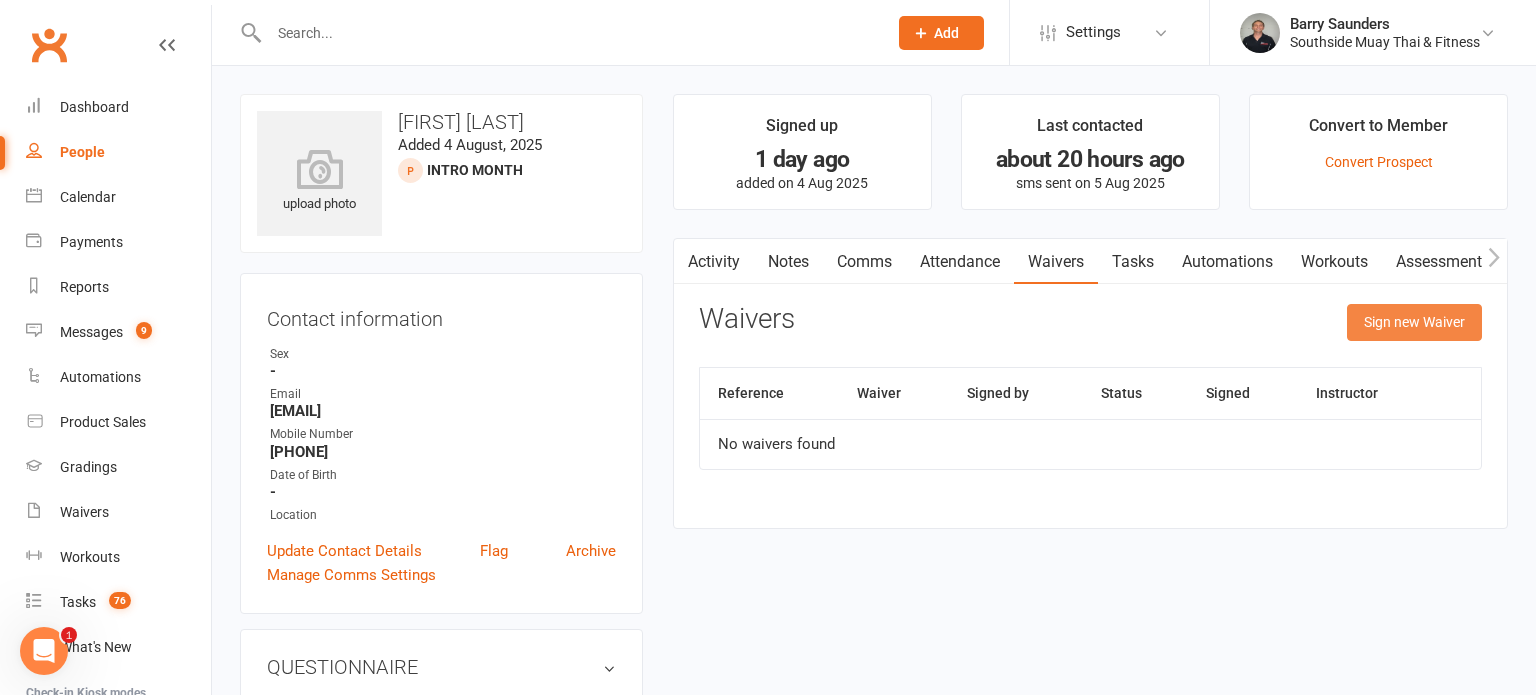 click on "Sign new Waiver" at bounding box center (1414, 322) 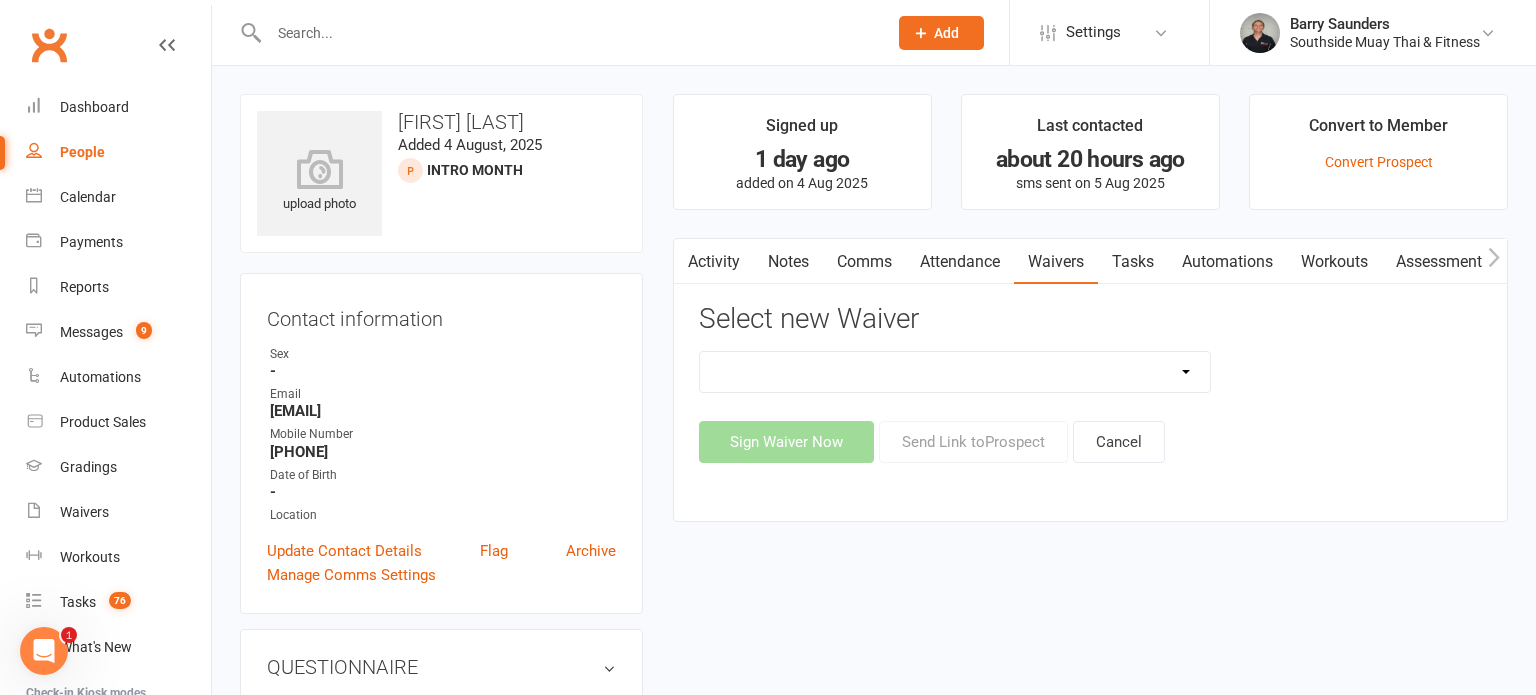click on "10 or 5 Session Pass | Upfront (former member) 10 Session Pass | Upfront (DD Payment) 1 Class/Week | 6 or 12 Month Membership | Recurring - weekly (Nunan Family) 1 Class/Week Membership | Recurring - Weekly (DD Payment) 28 Day Kickstarter | Upfront original (DD Payment) 28 Day Program | Recurring/Upfront (DD Payment) 28 Day Program | Recurring/Upfront (DD Payment) (Special) 4 Week Trial Program | Recurring or Upfront (DD Payment) 4 Week Trial Program | Recurring or Upfront (DD Payment) (2 classes) 4 Week Trial Program | Recurring or Upfront (DD Payment) (couple x2) 4 Week Trial Program | Recurring or Upfront (DD Payment) (Sibling x2) 5 Session Pass | Upfront (DD Payment) 5 weeks 5 Session Pass | Upfront (DD Payment) 5 weeks (special) $7 for 7 days | Upfront (DD Payment) Basic | 2 classes | 3,6,12 months | Recurring Basic Membership | 3 months Upfront (concession special) Basic Membership | Recurring/Upfront (DD Payment) Basic Membership | Recurring/Upfront (DD Payment) (New Year Sale) Payment Update Waiver" at bounding box center (955, 372) 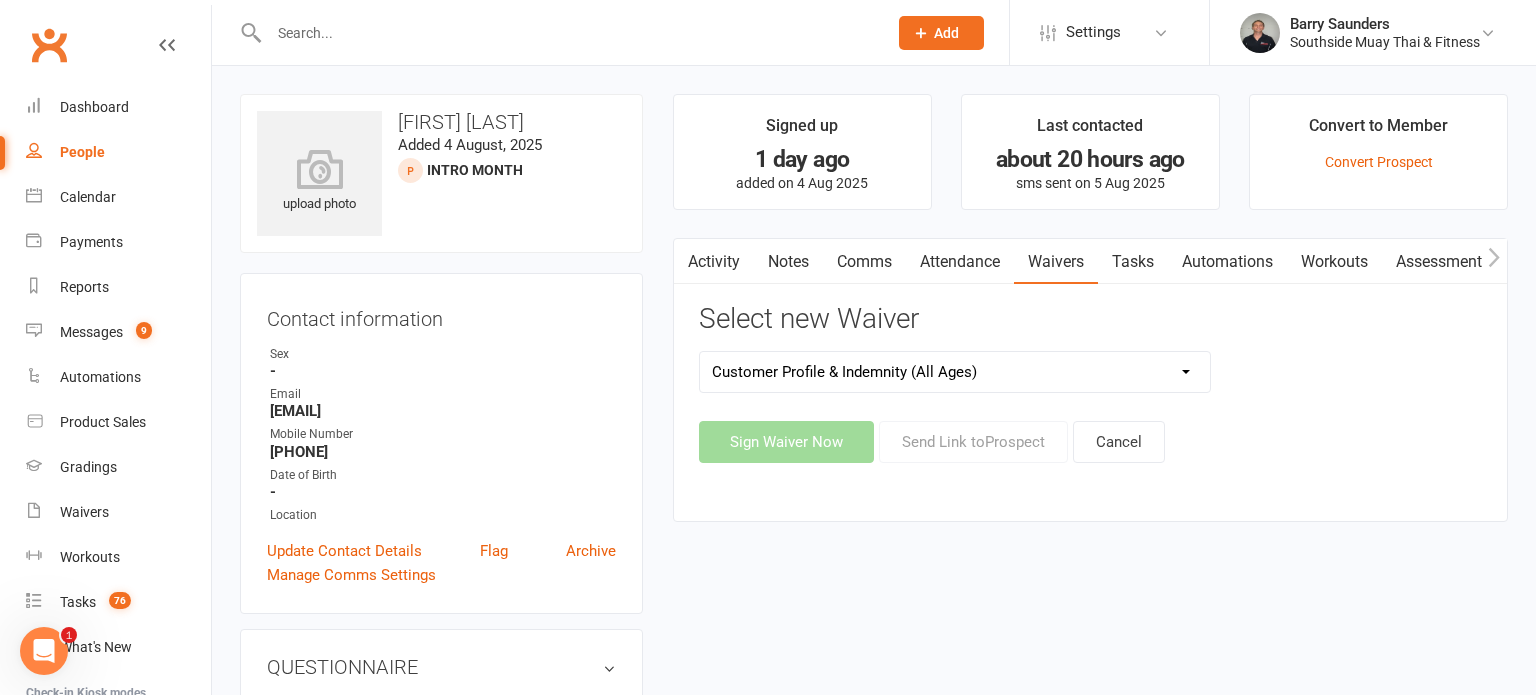 click on "10 or 5 Session Pass | Upfront (former member) 10 Session Pass | Upfront (DD Payment) 1 Class/Week | 6 or 12 Month Membership | Recurring - weekly (Nunan Family) 1 Class/Week Membership | Recurring - Weekly (DD Payment) 28 Day Kickstarter | Upfront original (DD Payment) 28 Day Program | Recurring/Upfront (DD Payment) 28 Day Program | Recurring/Upfront (DD Payment) (Special) 4 Week Trial Program | Recurring or Upfront (DD Payment) 4 Week Trial Program | Recurring or Upfront (DD Payment) (2 classes) 4 Week Trial Program | Recurring or Upfront (DD Payment) (couple x2) 4 Week Trial Program | Recurring or Upfront (DD Payment) (Sibling x2) 5 Session Pass | Upfront (DD Payment) 5 weeks 5 Session Pass | Upfront (DD Payment) 5 weeks (special) $7 for 7 days | Upfront (DD Payment) Basic | 2 classes | 3,6,12 months | Recurring Basic Membership | 3 months Upfront (concession special) Basic Membership | Recurring/Upfront (DD Payment) Basic Membership | Recurring/Upfront (DD Payment) (New Year Sale) Payment Update Waiver" at bounding box center (955, 372) 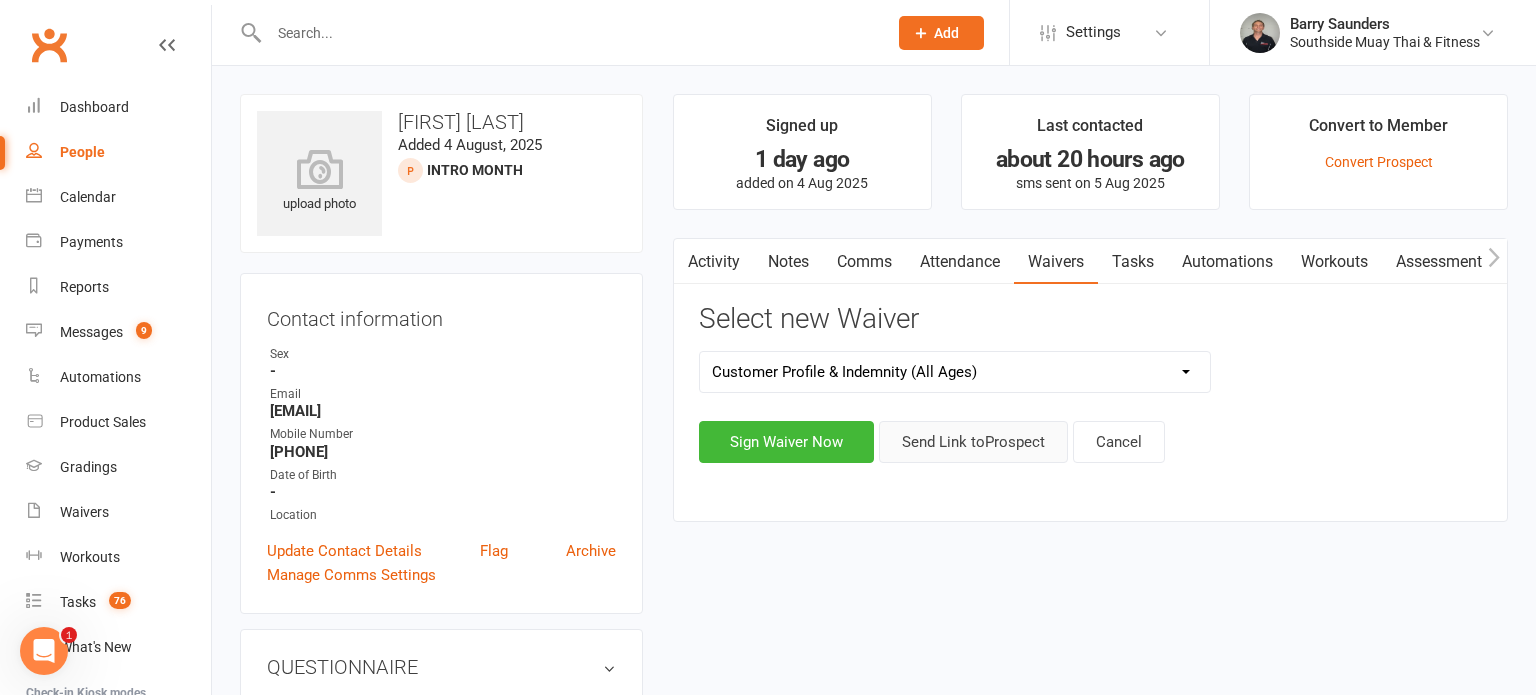 click on "Send Link to  Prospect" at bounding box center [973, 442] 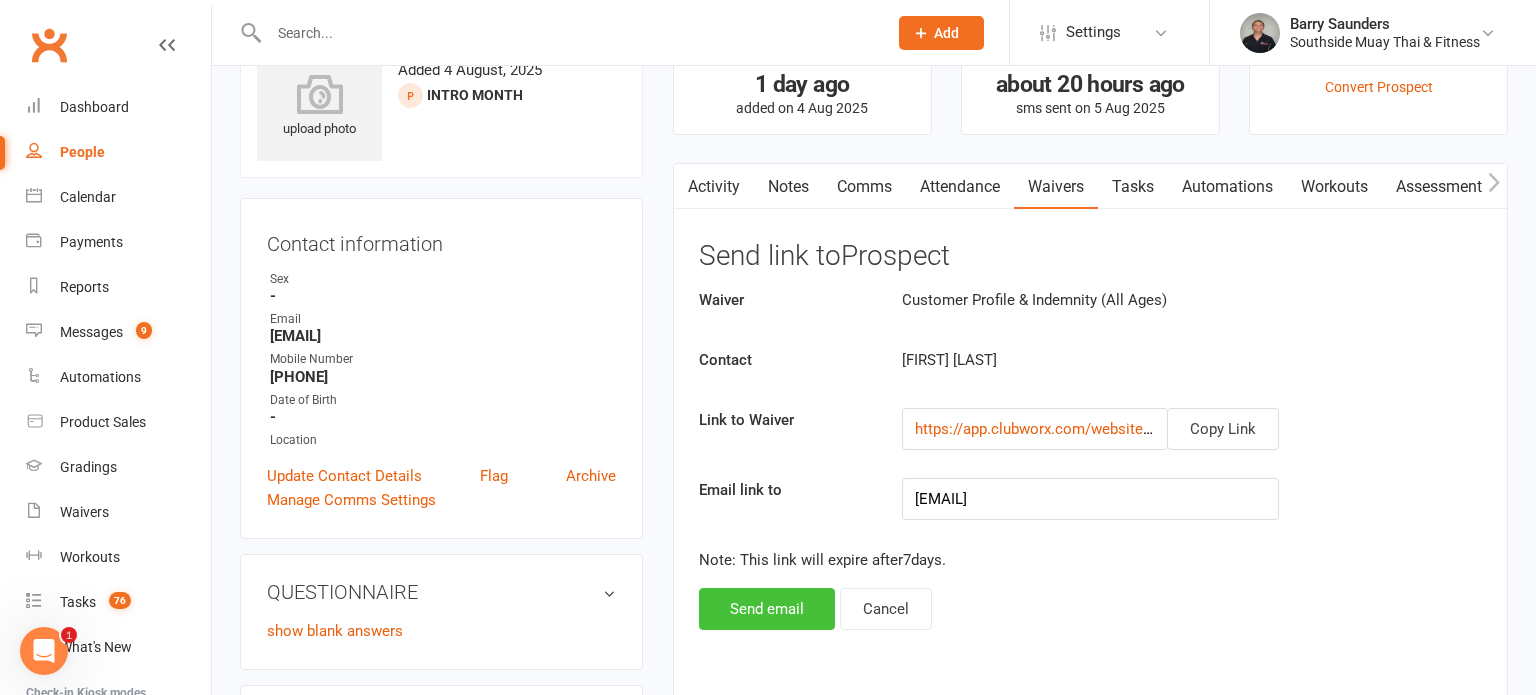 scroll, scrollTop: 86, scrollLeft: 0, axis: vertical 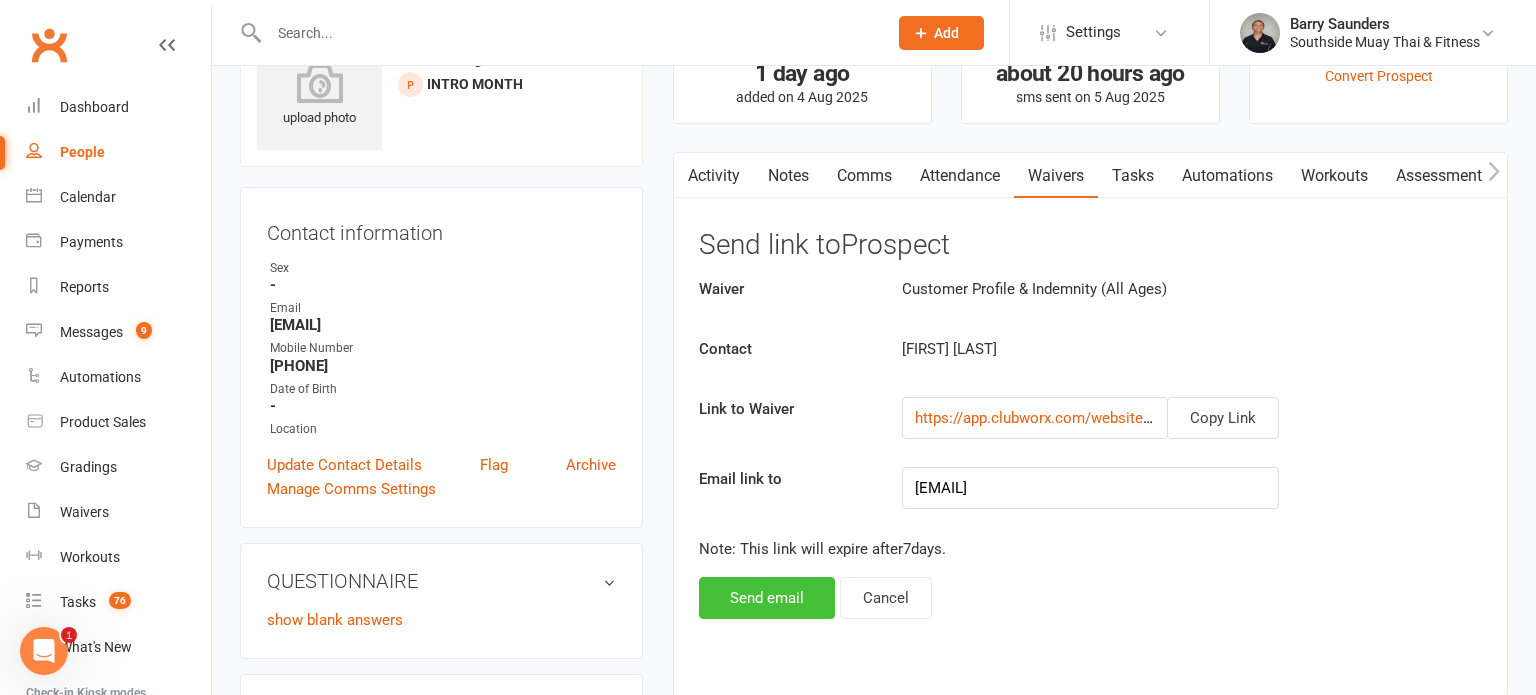 click on "Send email" at bounding box center (767, 598) 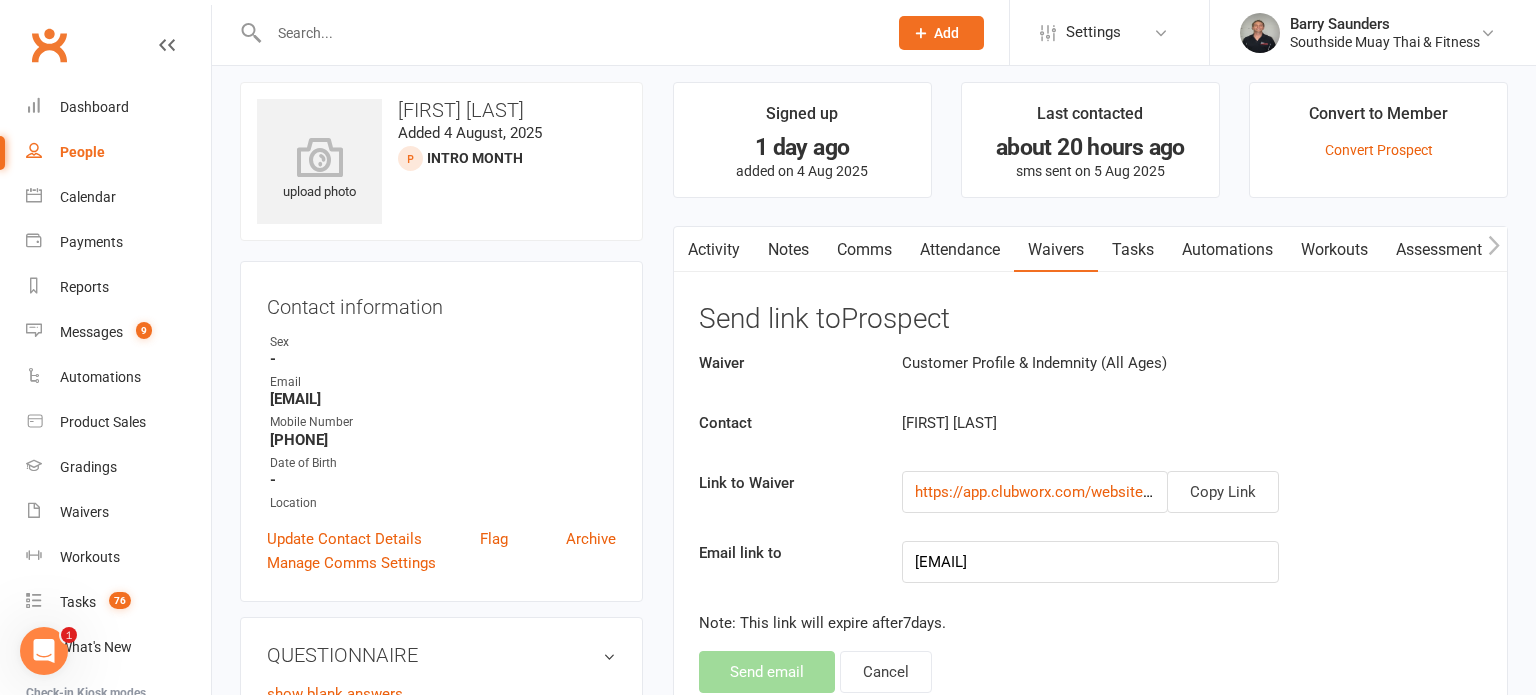 scroll, scrollTop: 0, scrollLeft: 0, axis: both 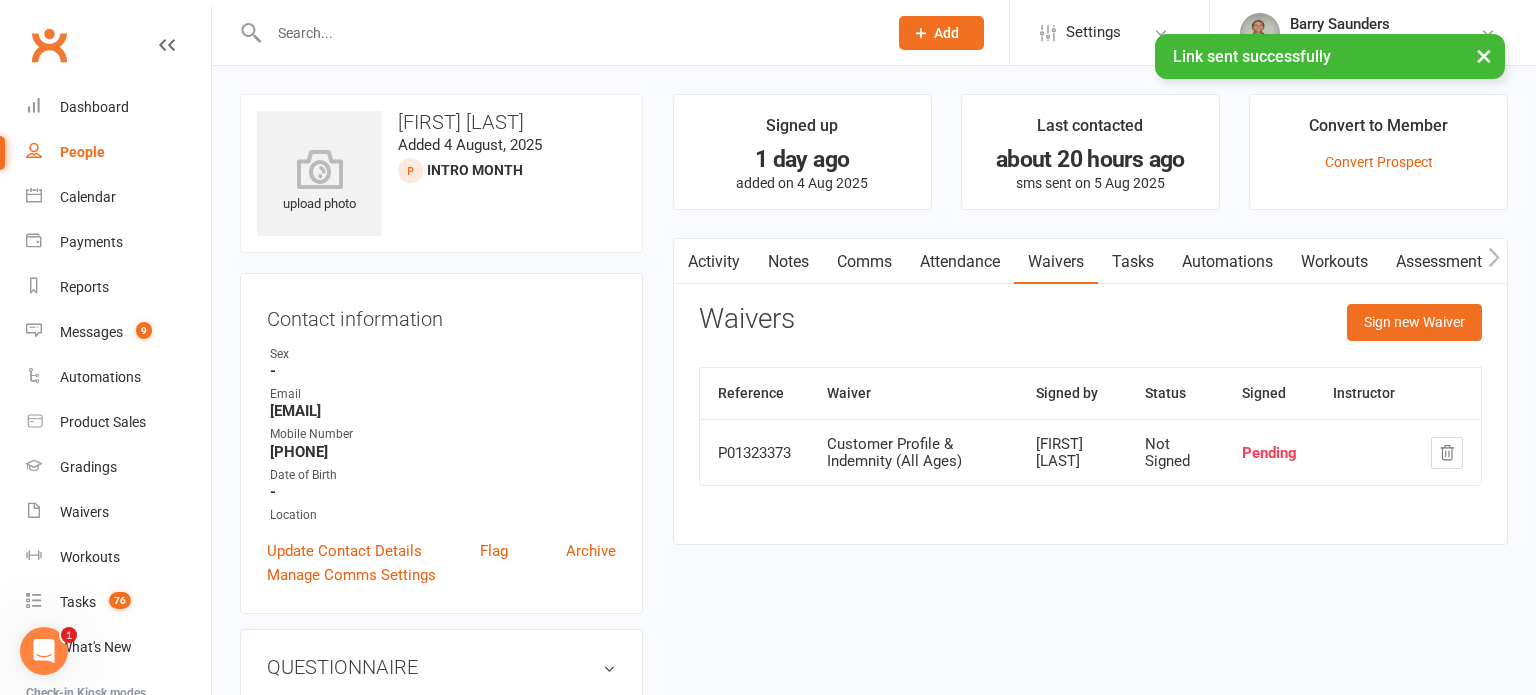 click on "Comms" at bounding box center (864, 262) 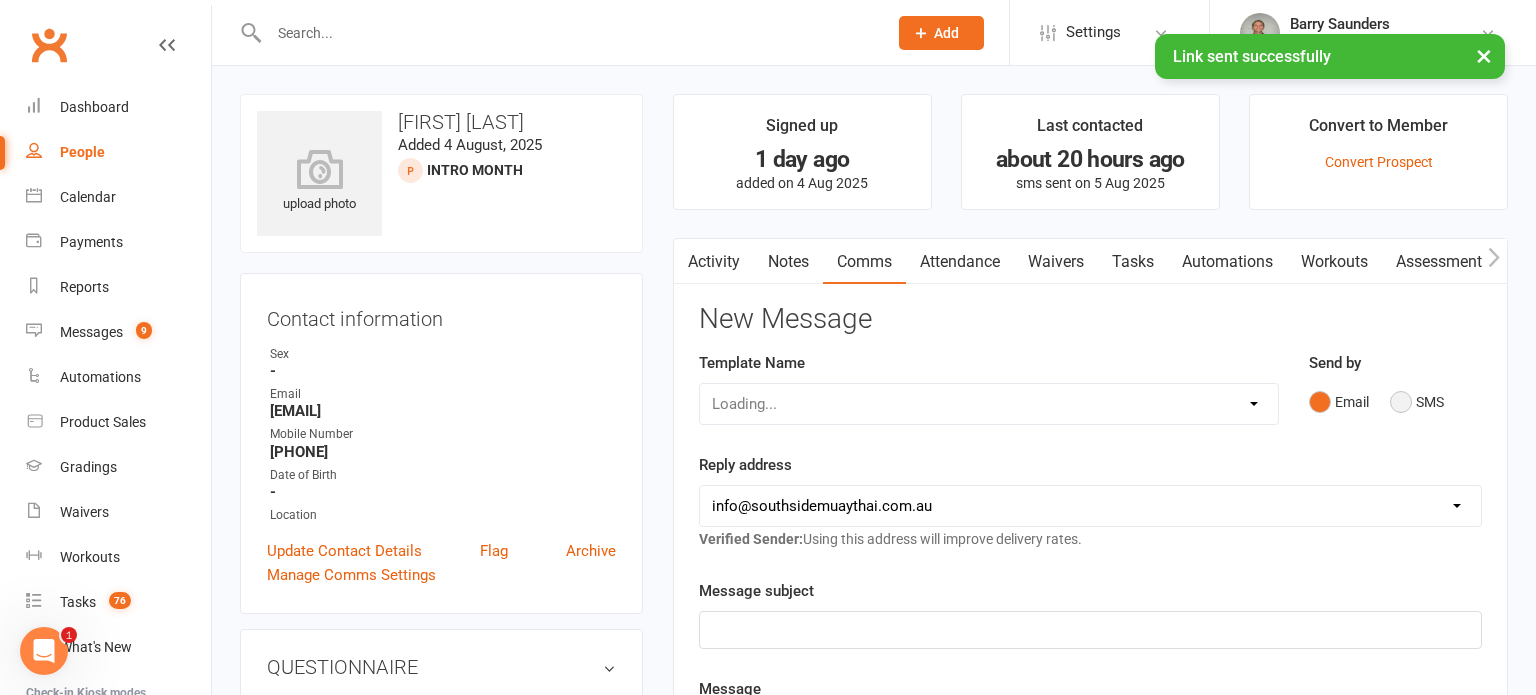 drag, startPoint x: 1437, startPoint y: 403, endPoint x: 1389, endPoint y: 403, distance: 48 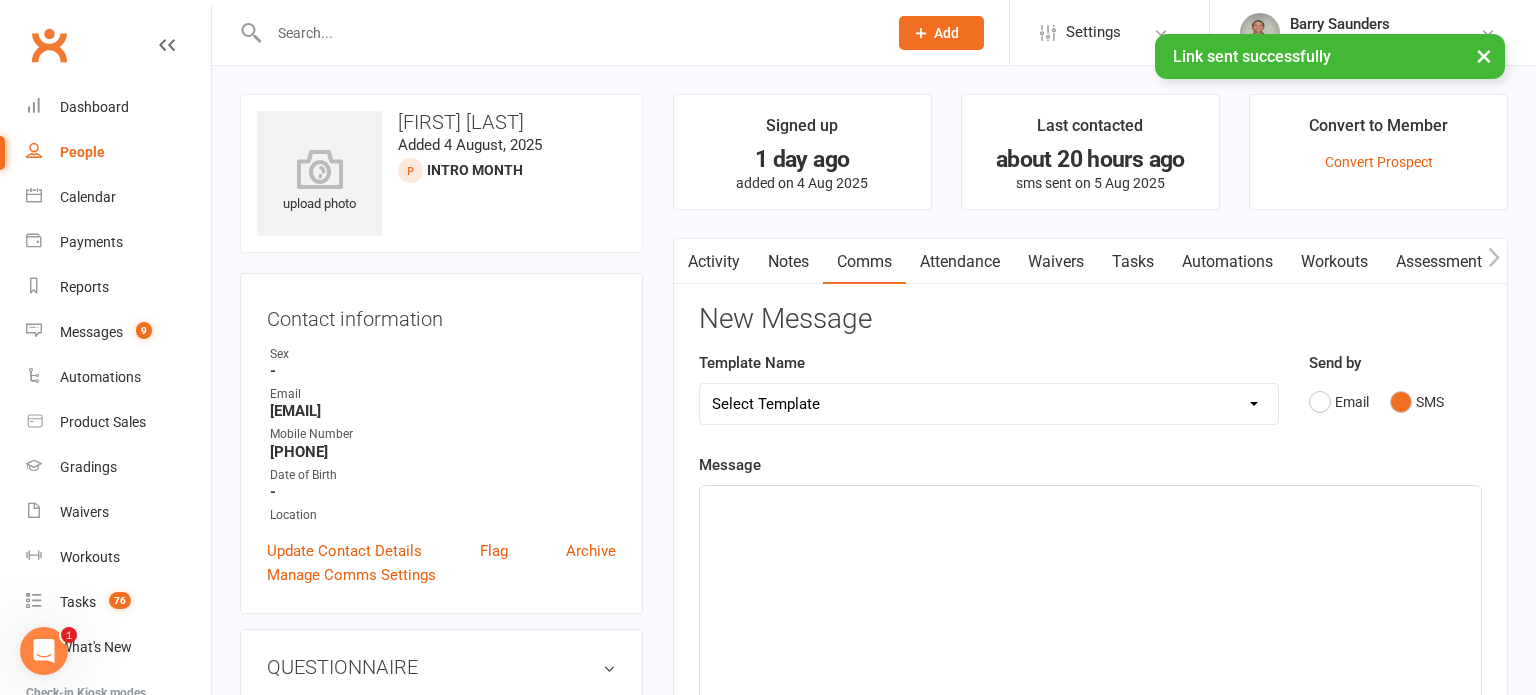 click on "﻿" 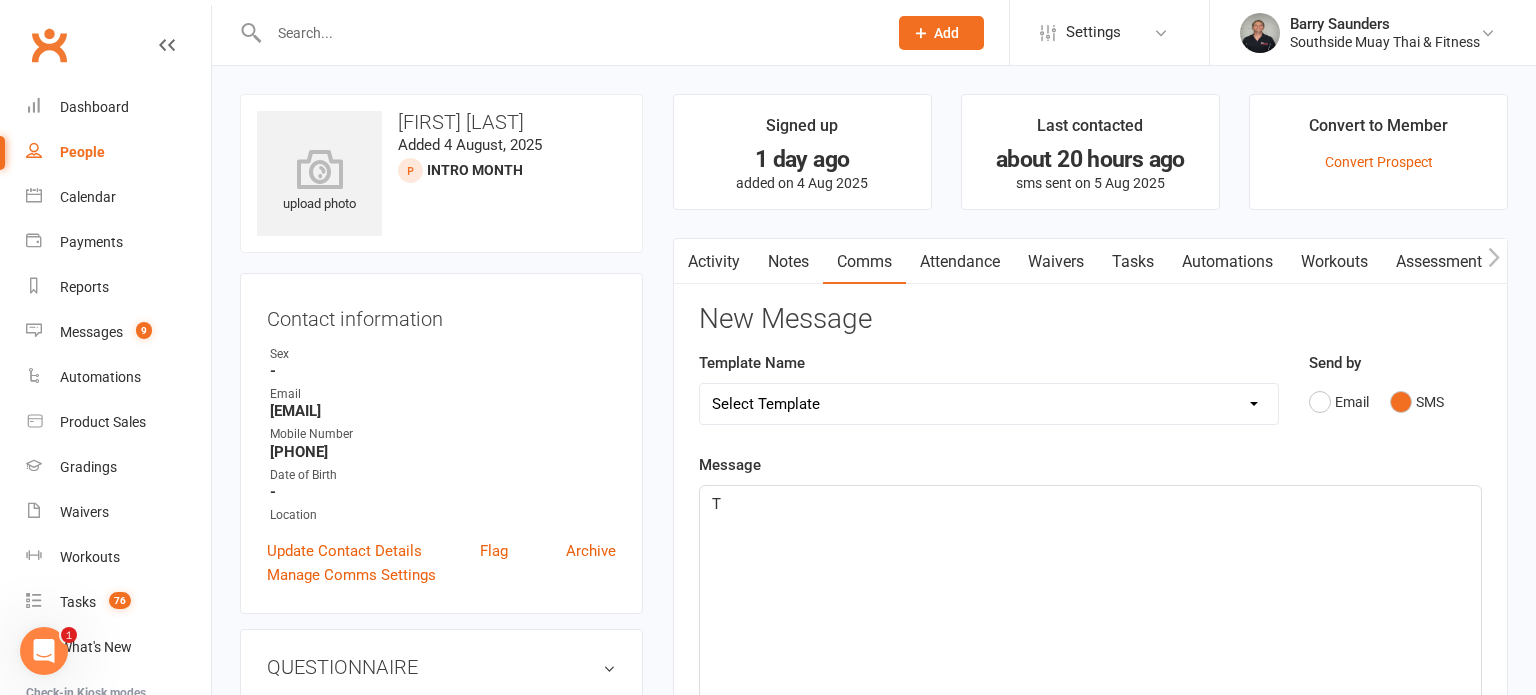type 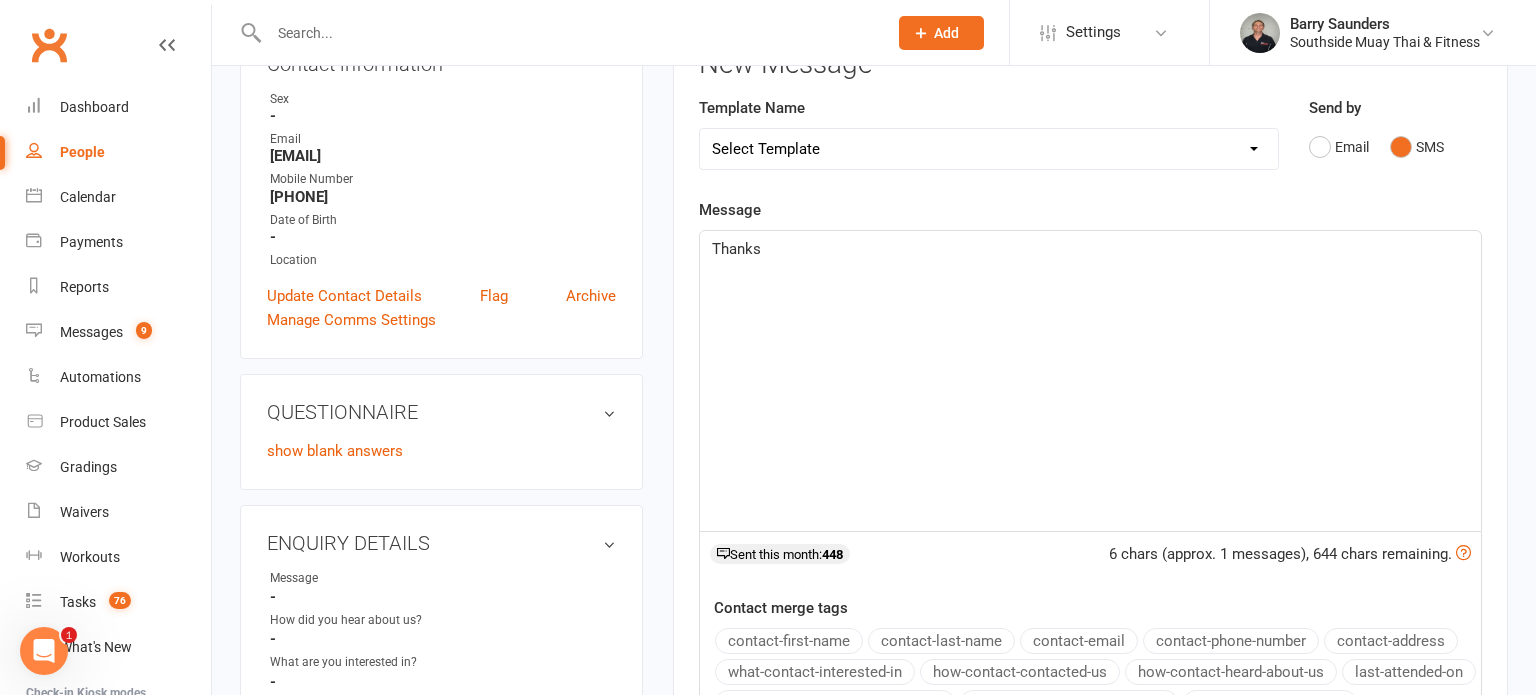 scroll, scrollTop: 278, scrollLeft: 0, axis: vertical 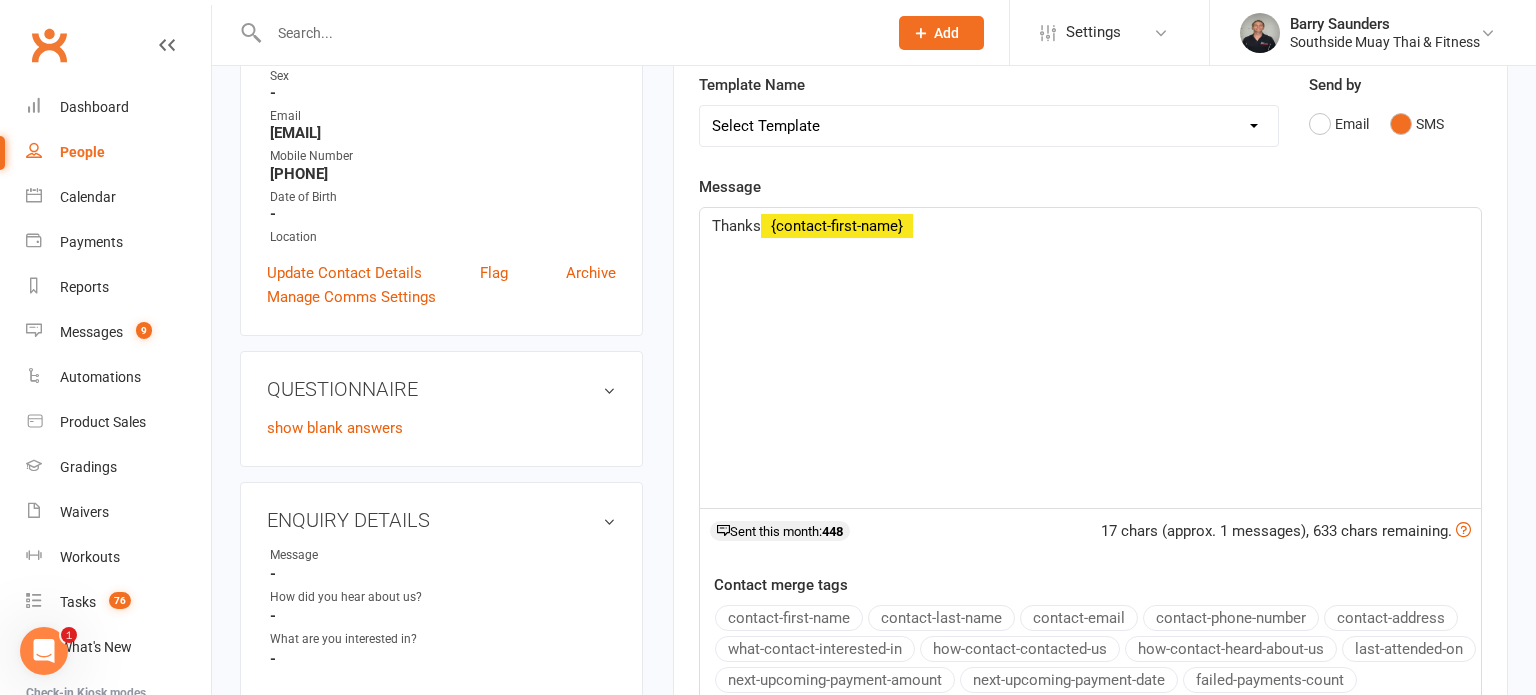 click on "contact-first-name" 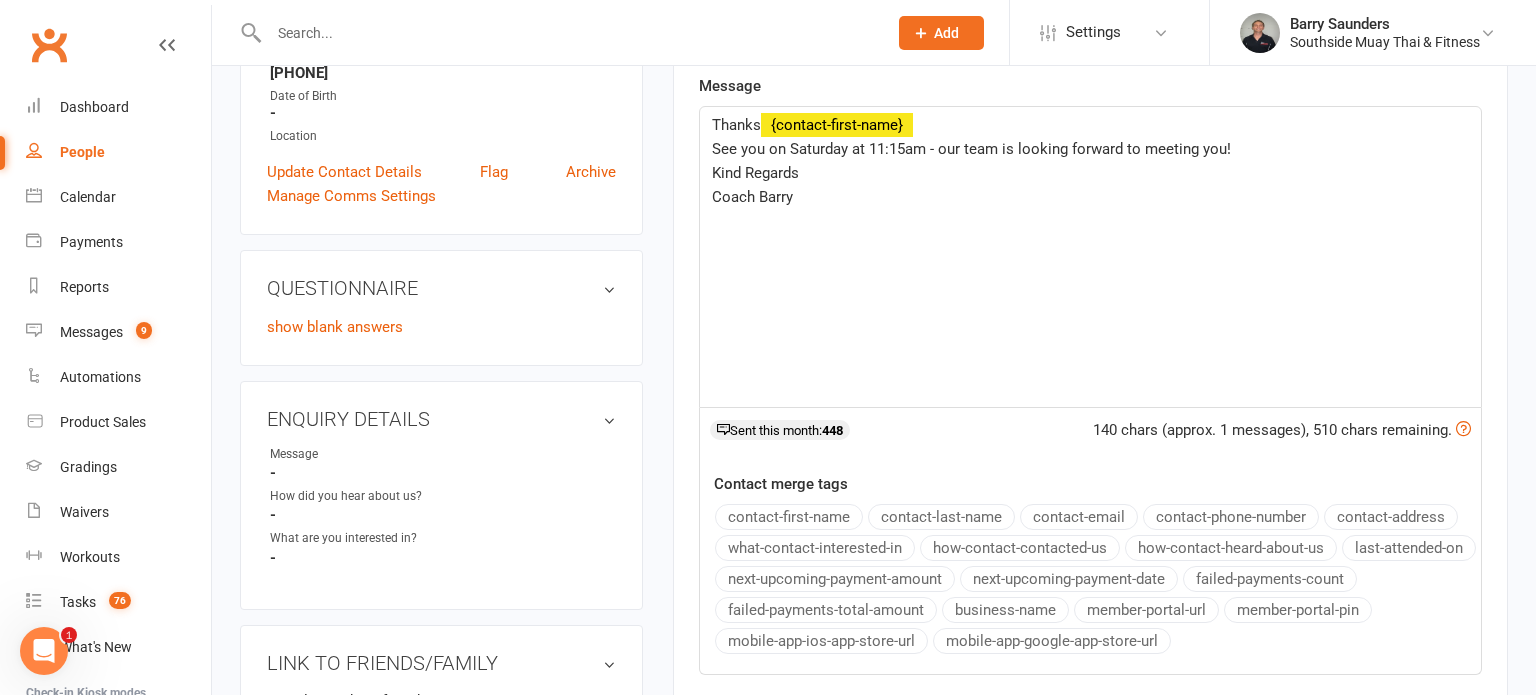 scroll, scrollTop: 408, scrollLeft: 0, axis: vertical 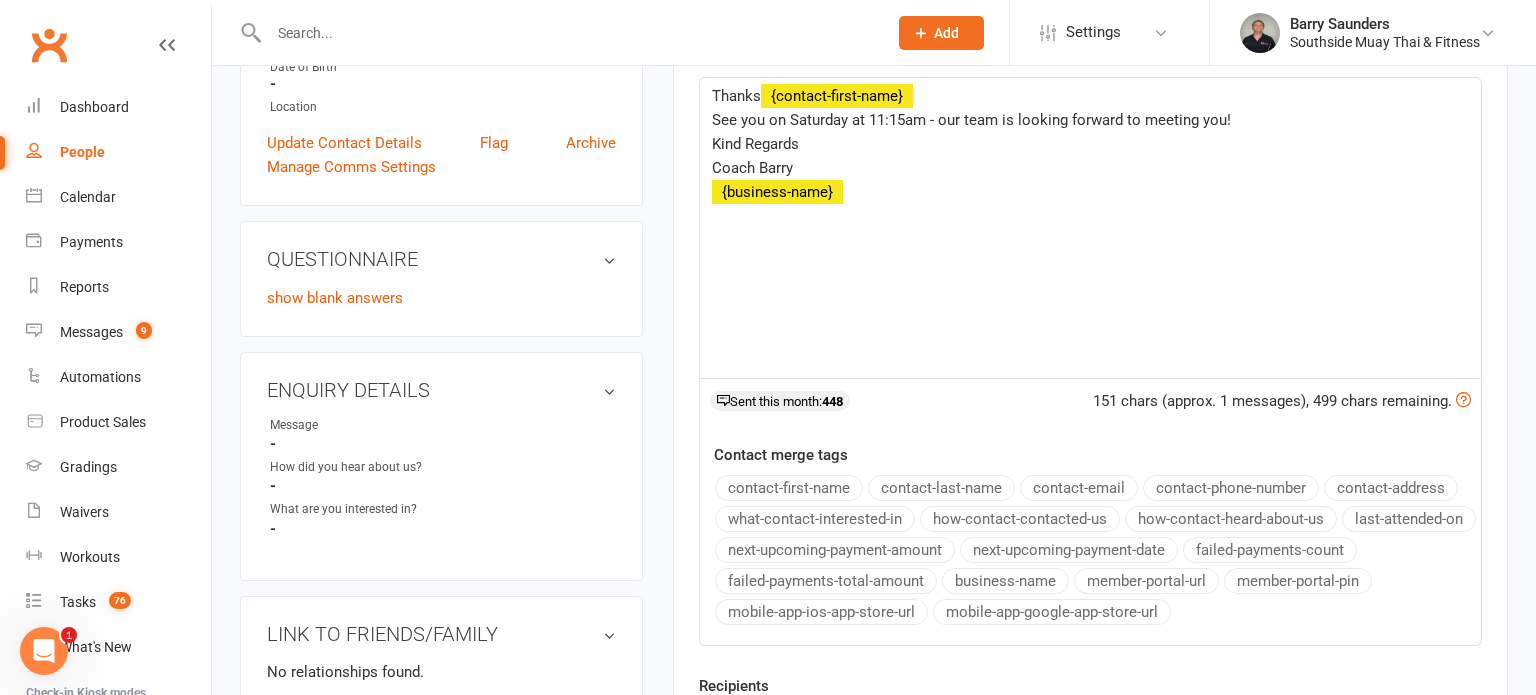 click on "business-name" 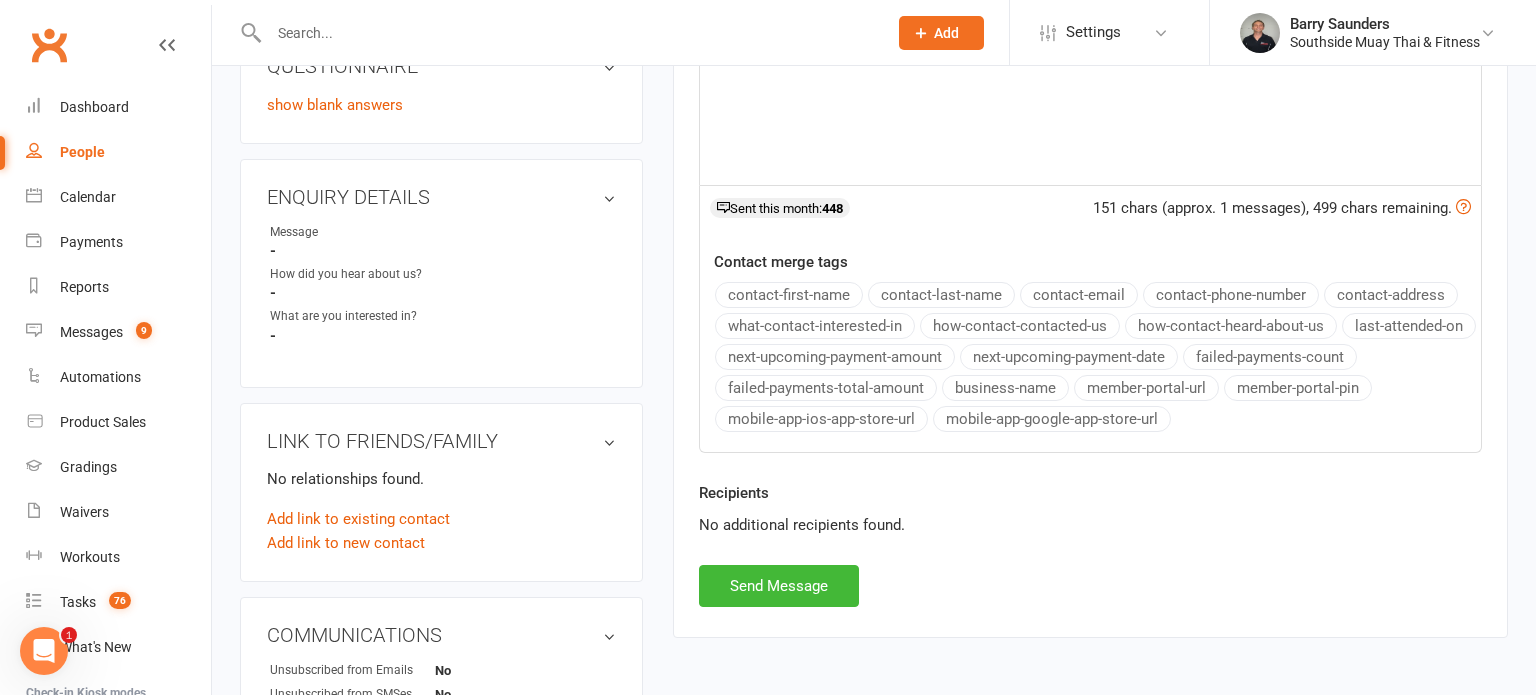 scroll, scrollTop: 620, scrollLeft: 0, axis: vertical 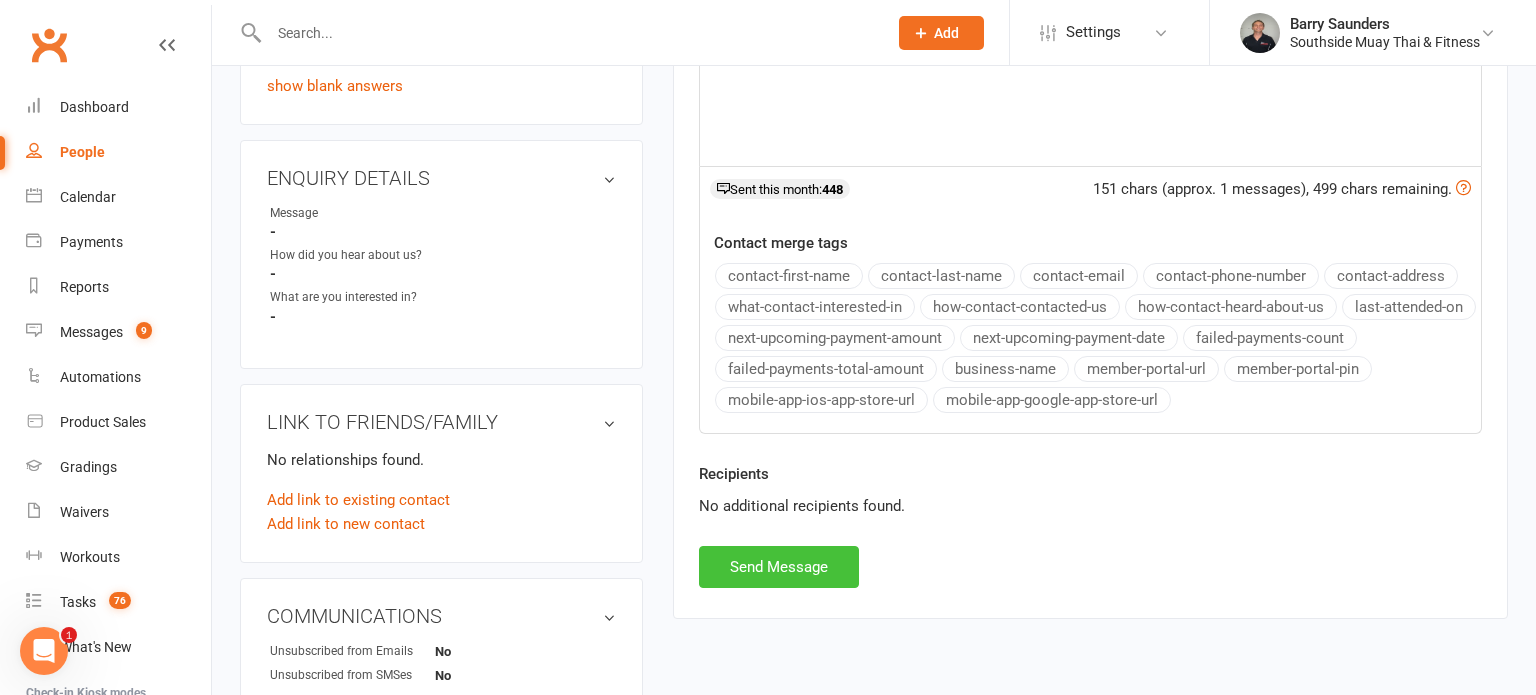 click on "Send Message" at bounding box center [779, 567] 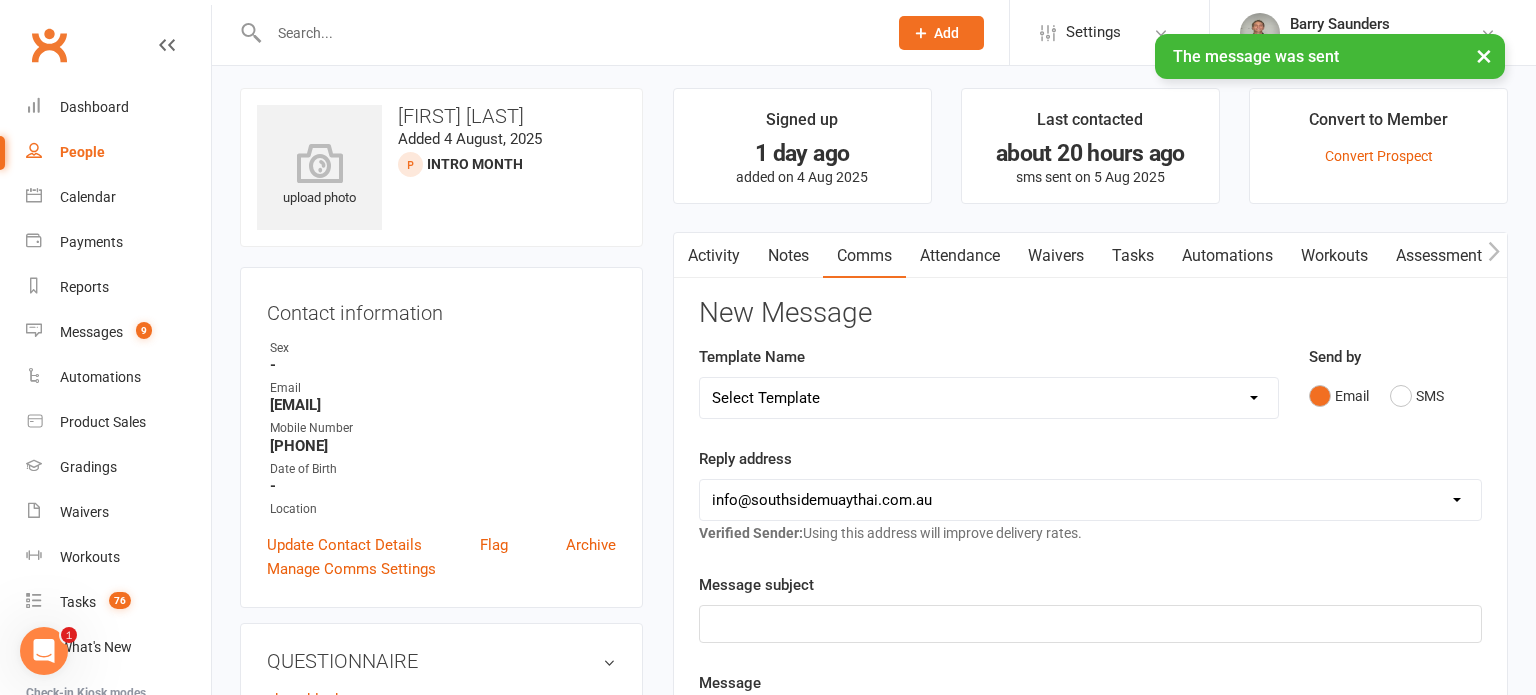 scroll, scrollTop: 0, scrollLeft: 0, axis: both 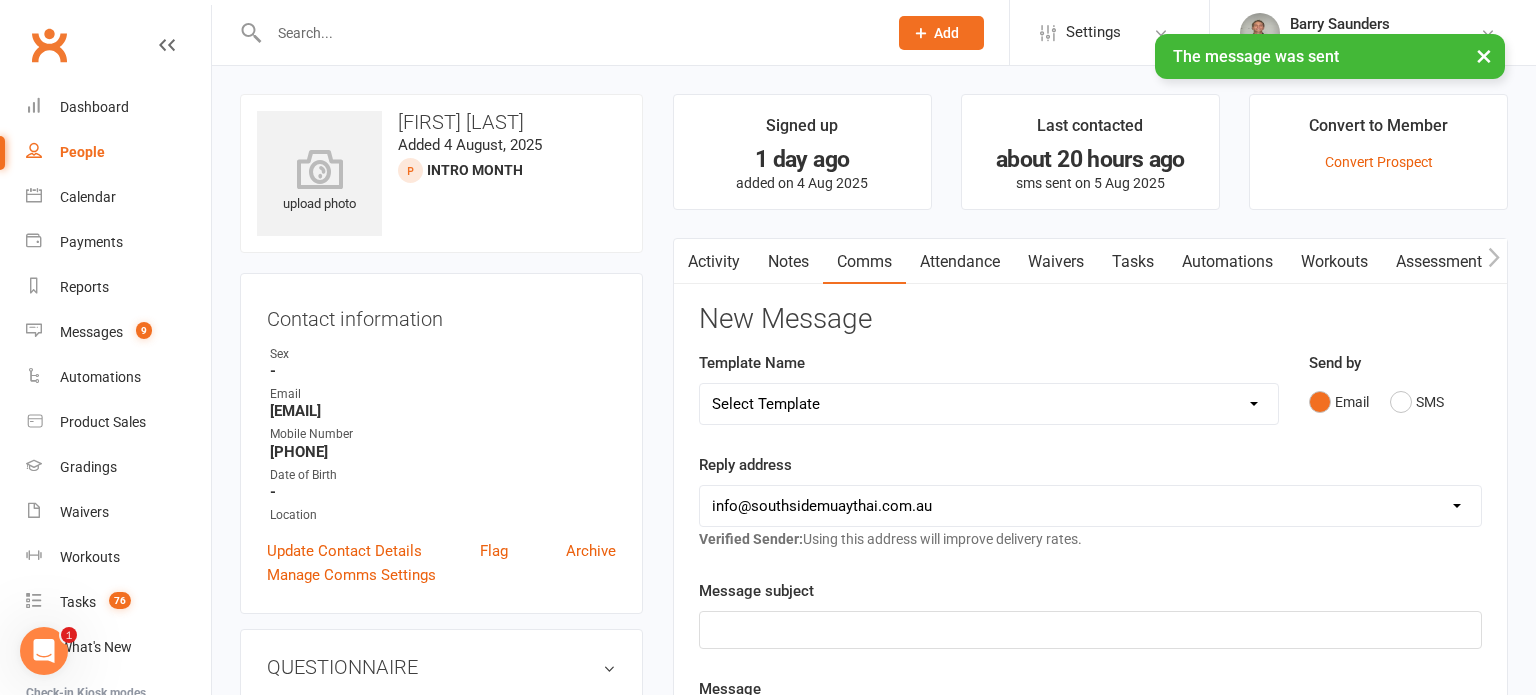click at bounding box center (686, 261) 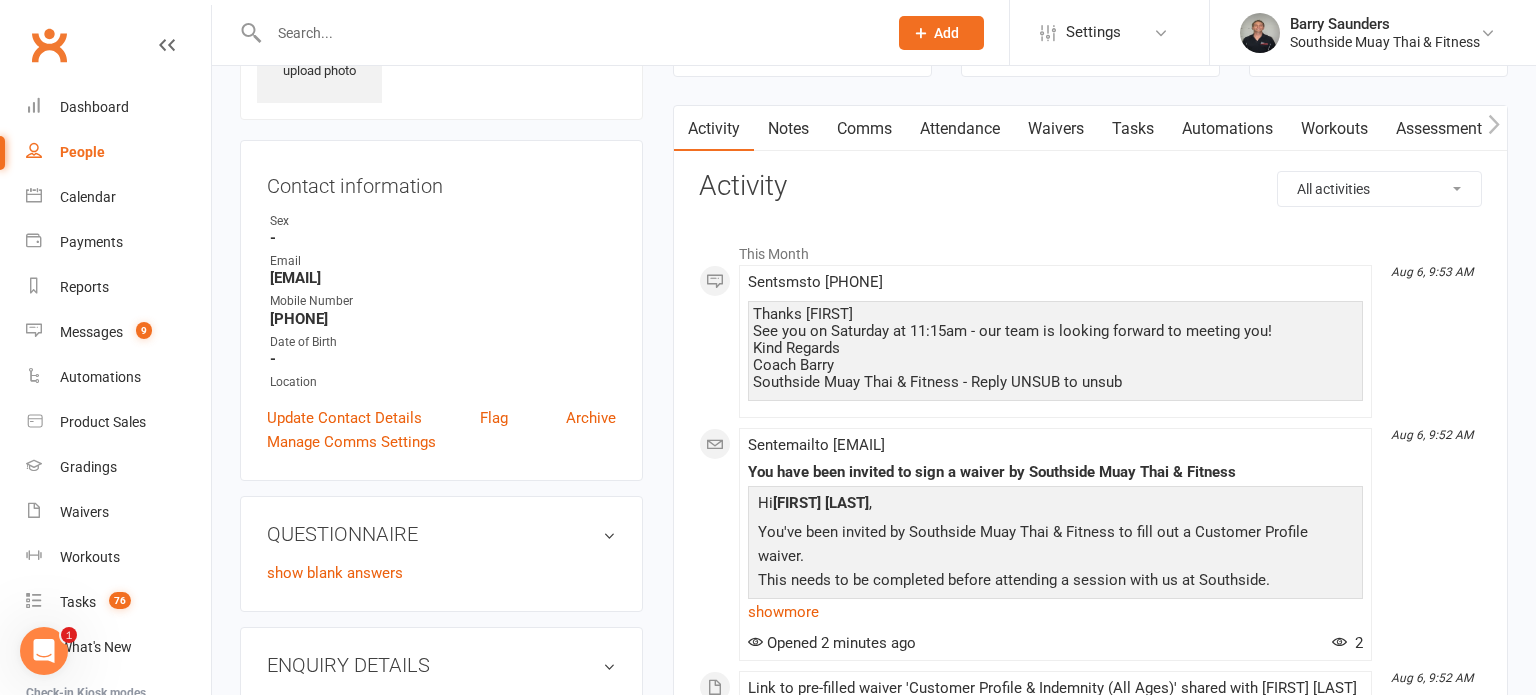 scroll, scrollTop: 0, scrollLeft: 0, axis: both 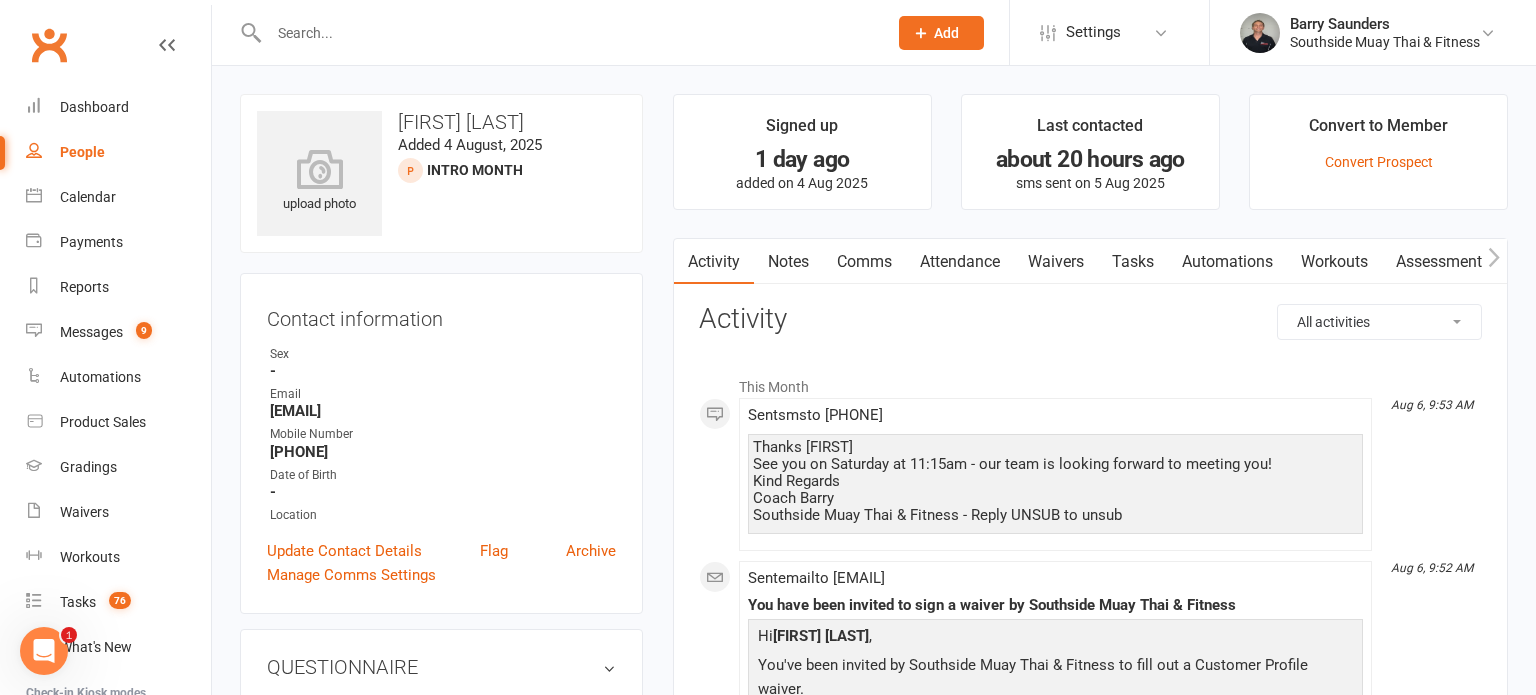 click on "Notes" at bounding box center [788, 262] 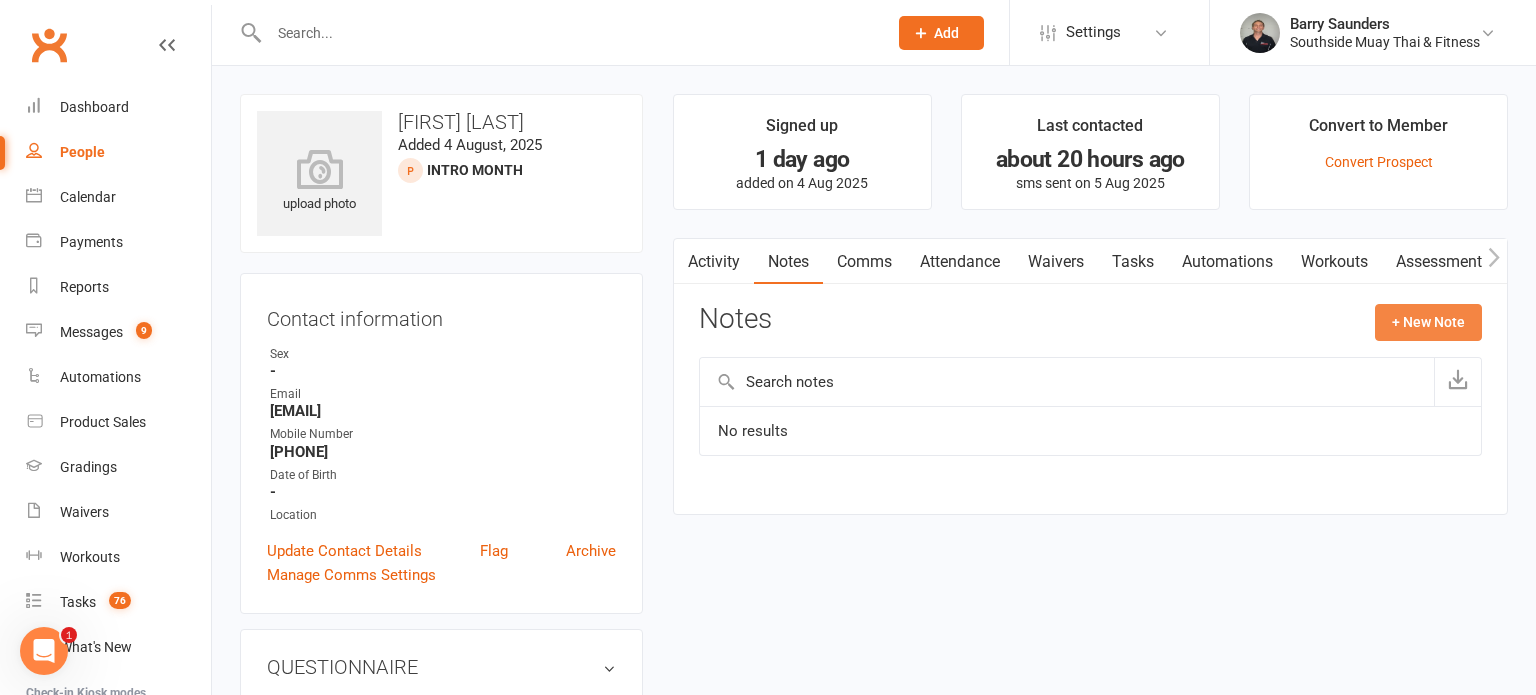 click on "+ New Note" at bounding box center [1428, 322] 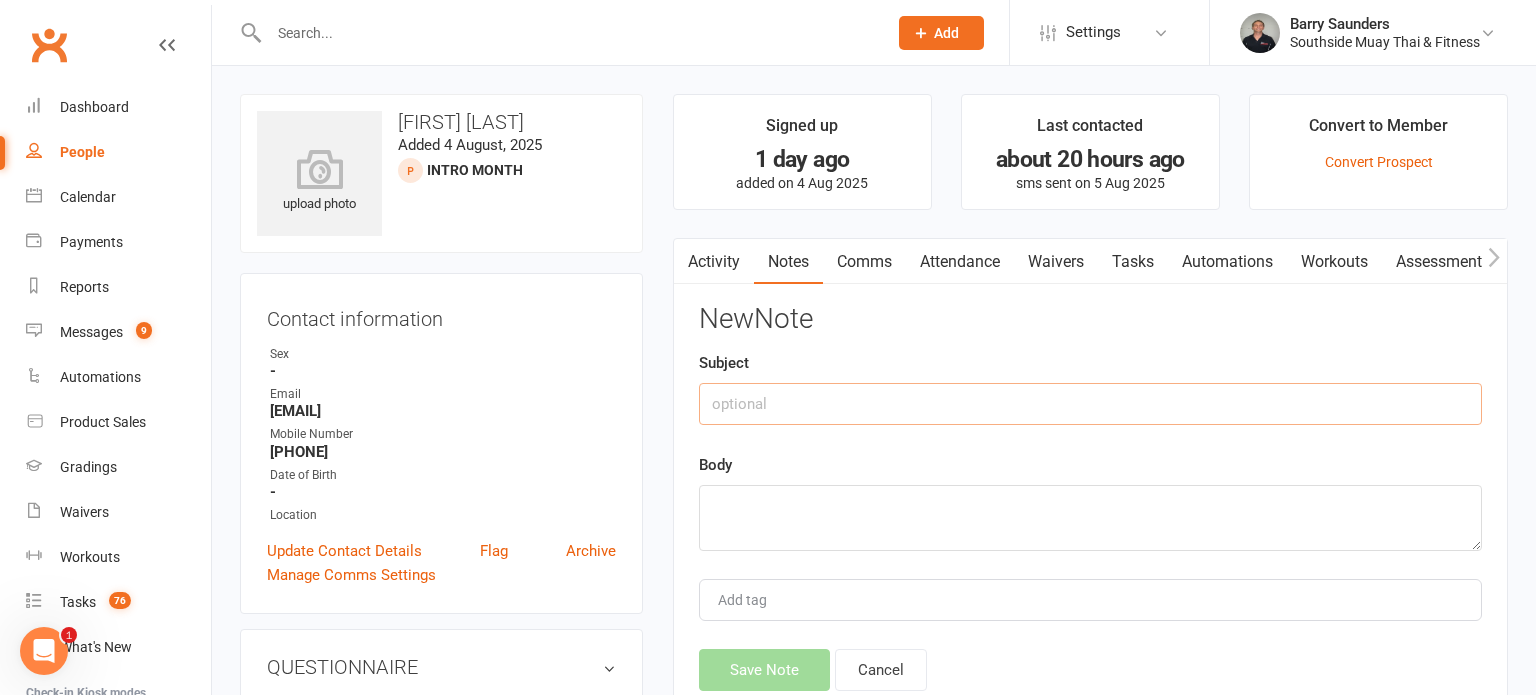 click at bounding box center [1090, 404] 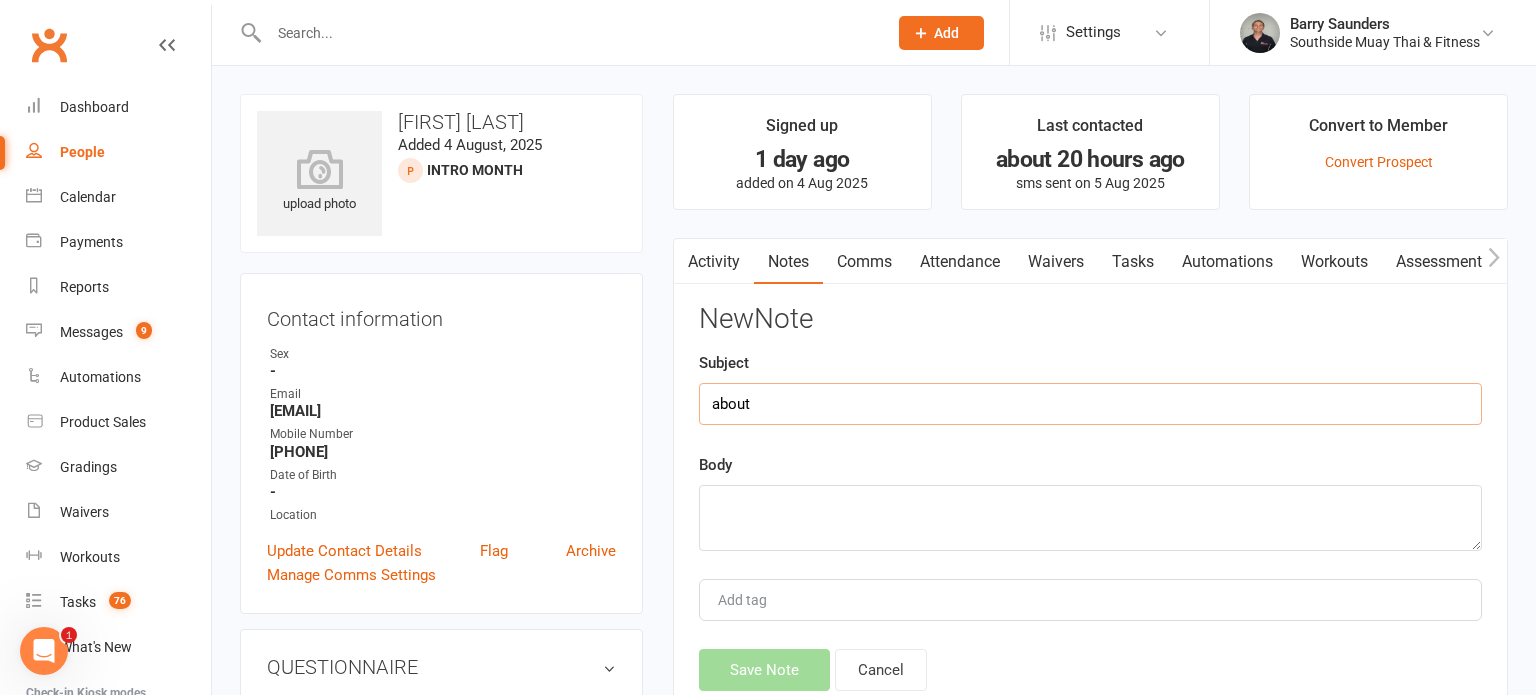 type on "about" 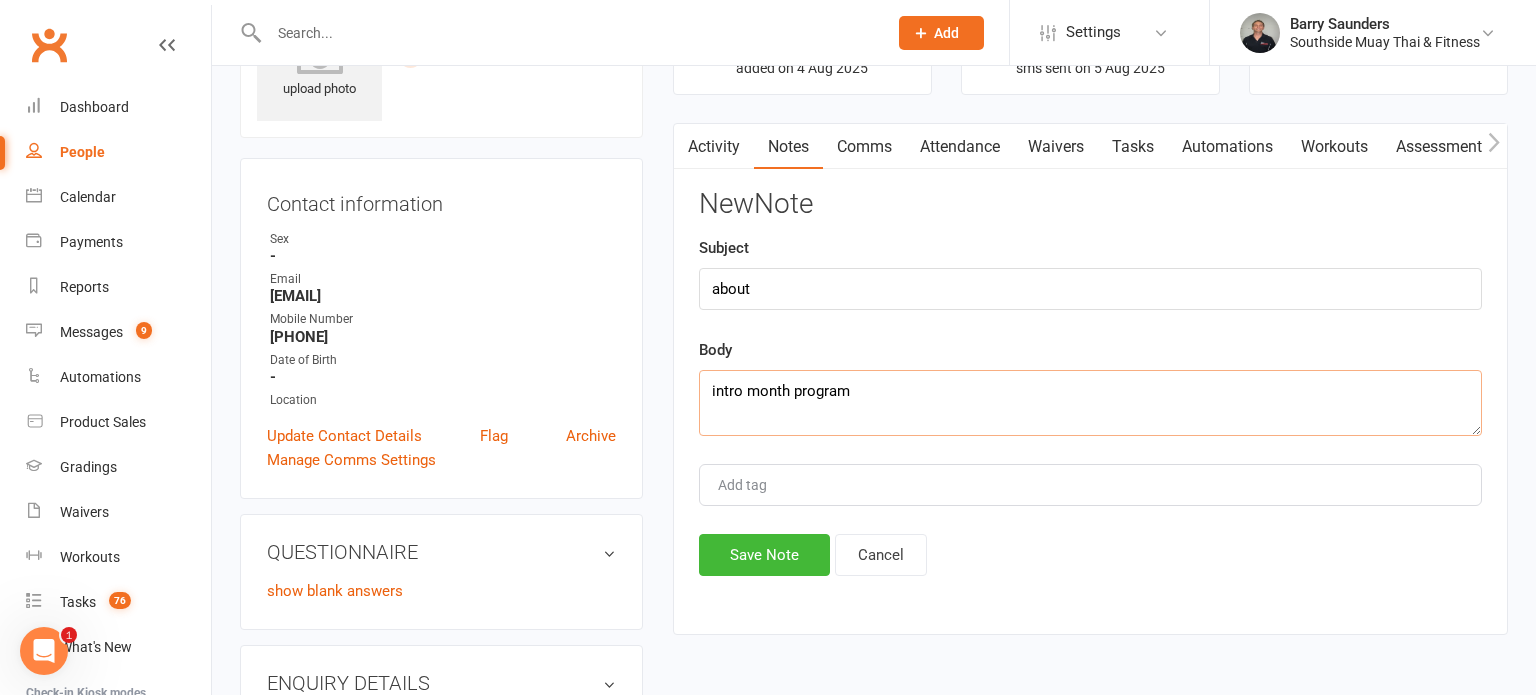 scroll, scrollTop: 116, scrollLeft: 0, axis: vertical 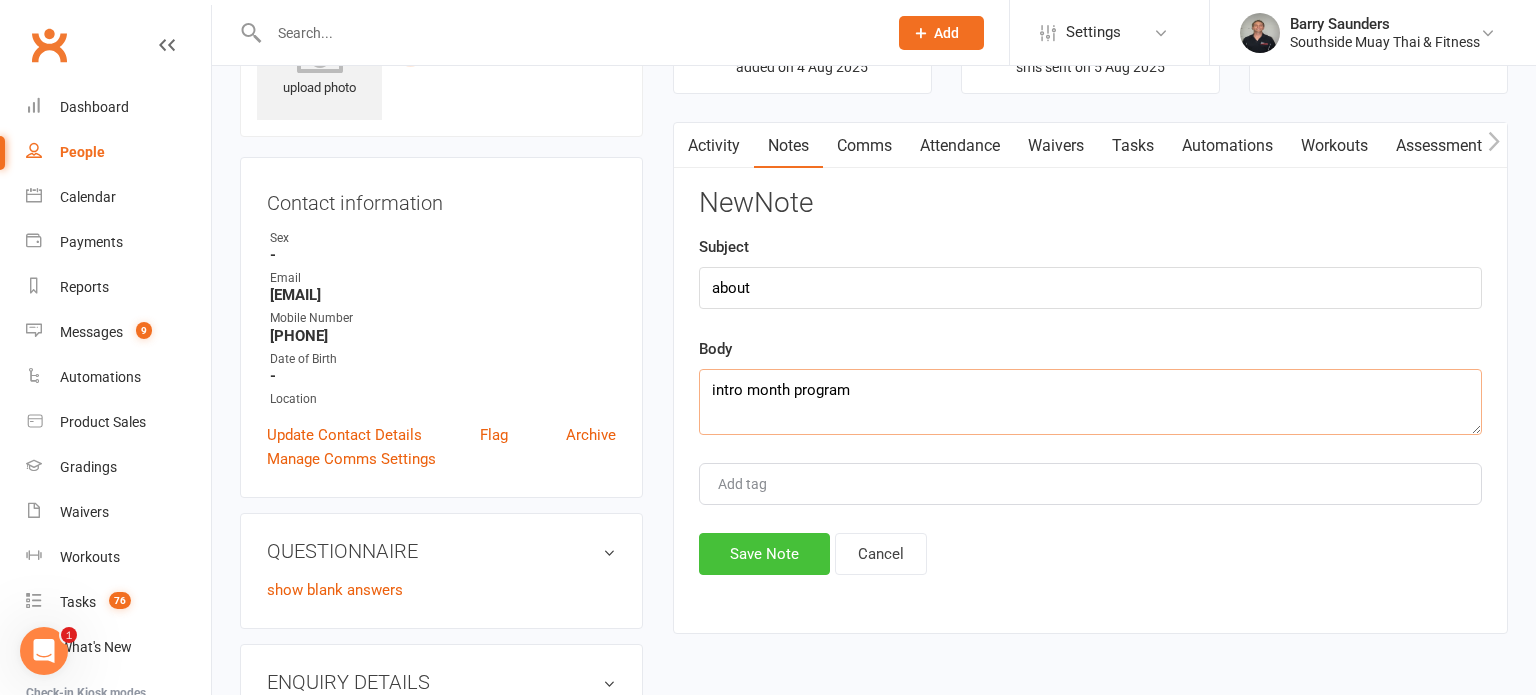 type on "intro month program" 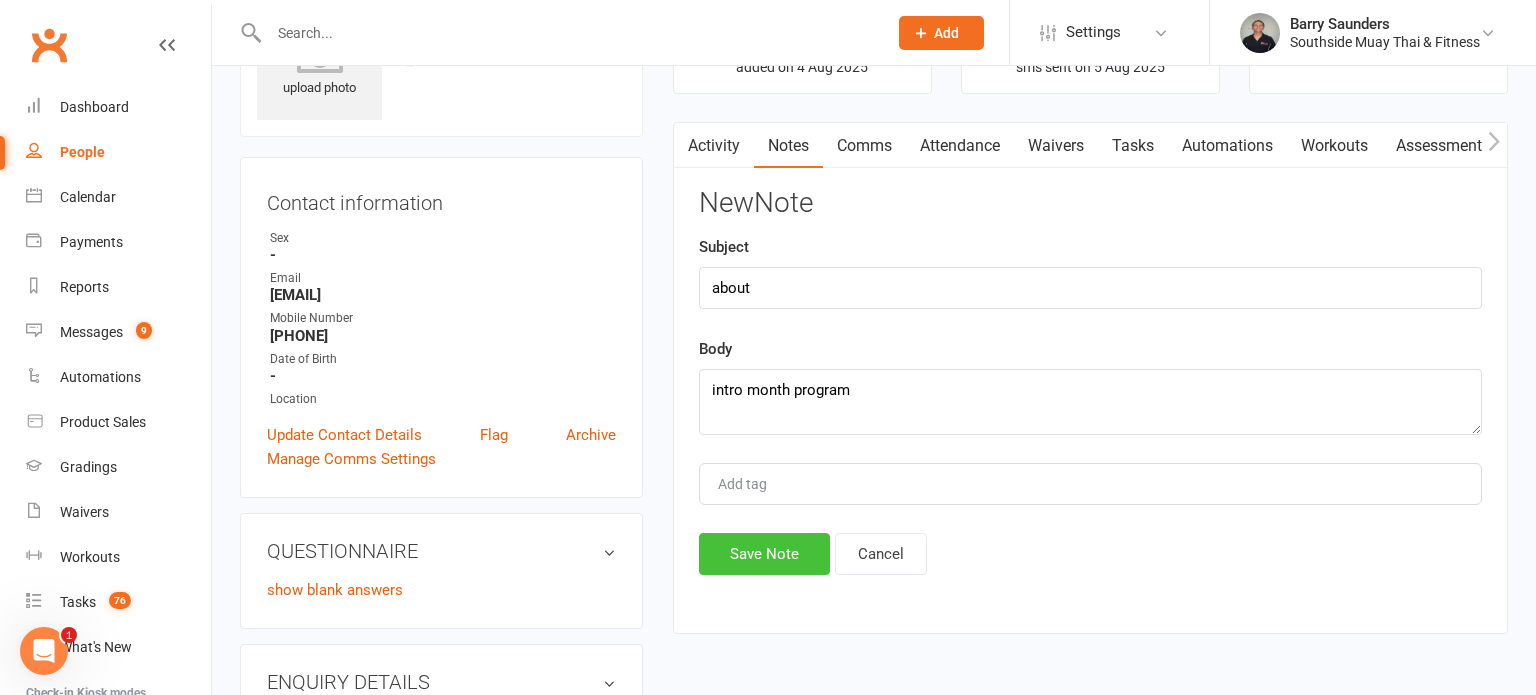 click on "Save Note" at bounding box center [764, 554] 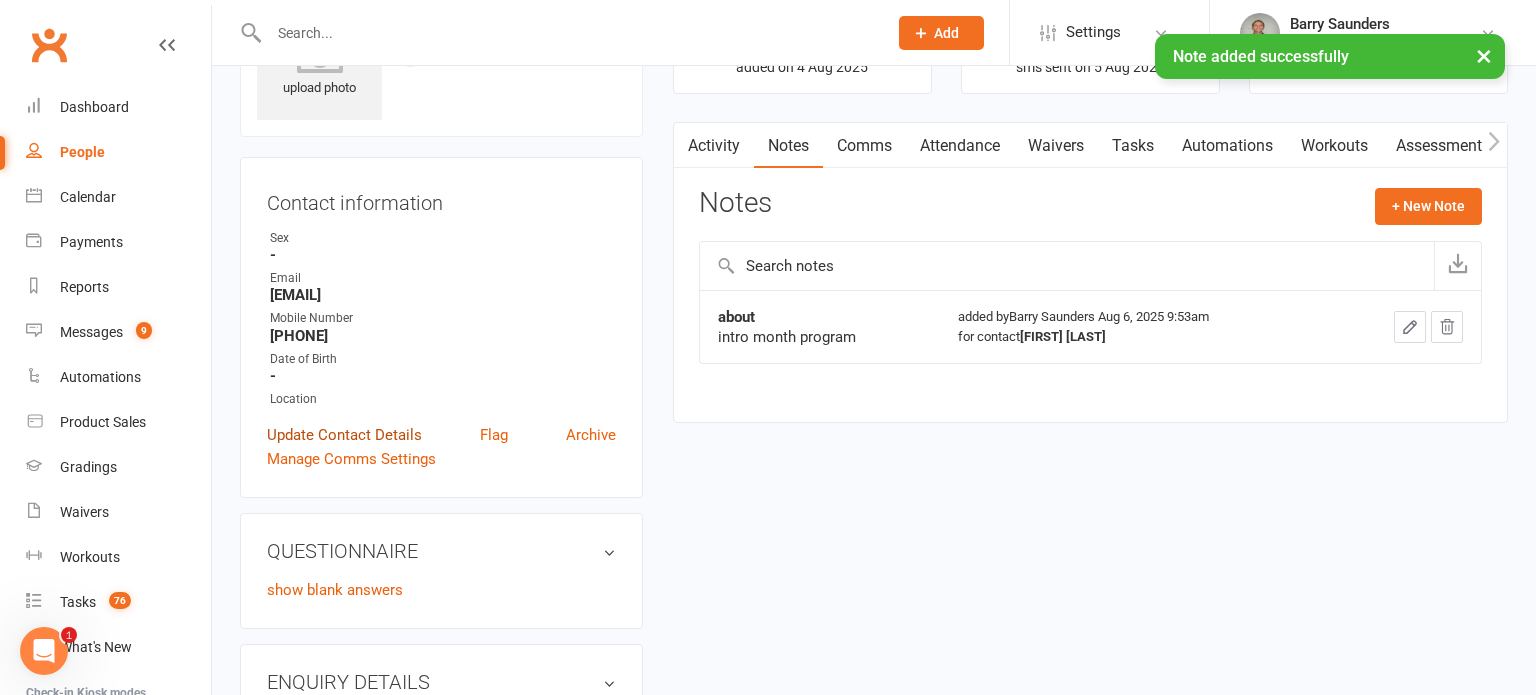 click on "Update Contact Details" at bounding box center (344, 435) 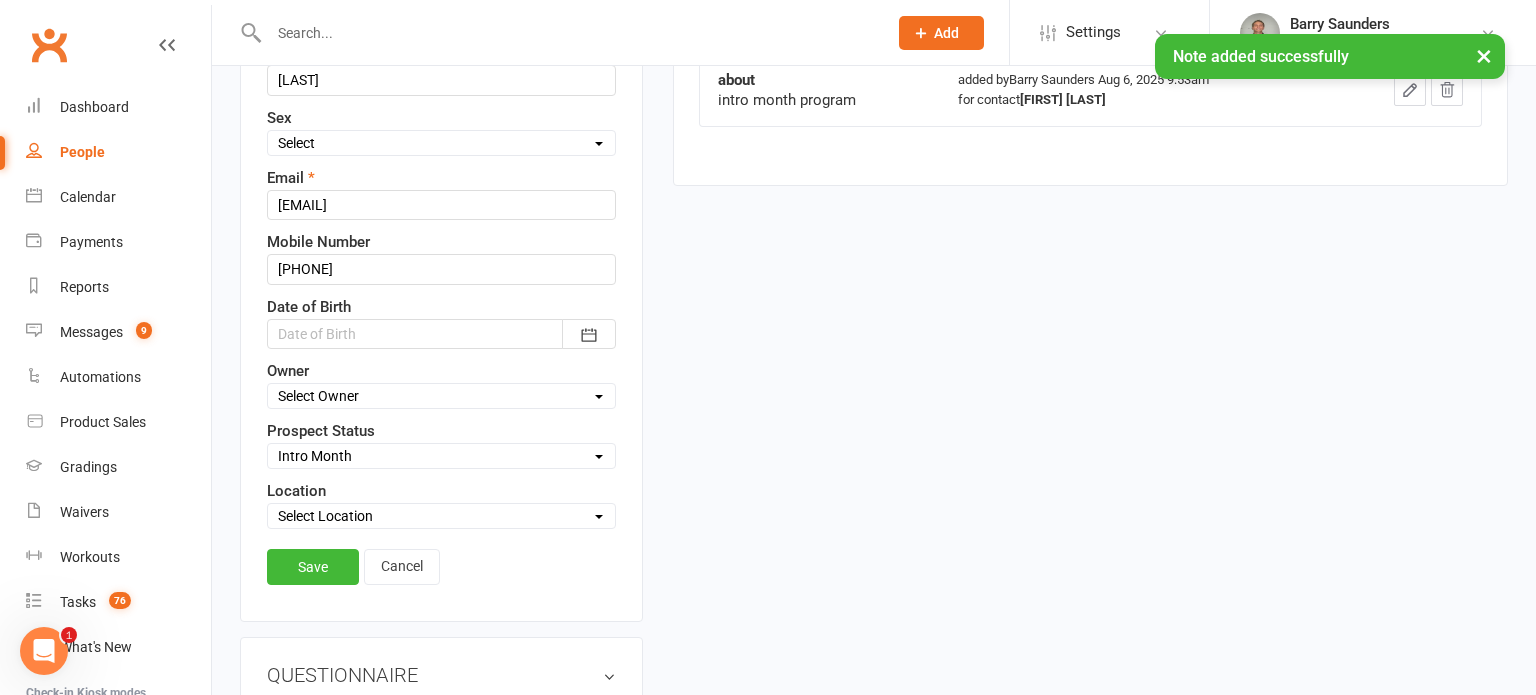 scroll, scrollTop: 521, scrollLeft: 0, axis: vertical 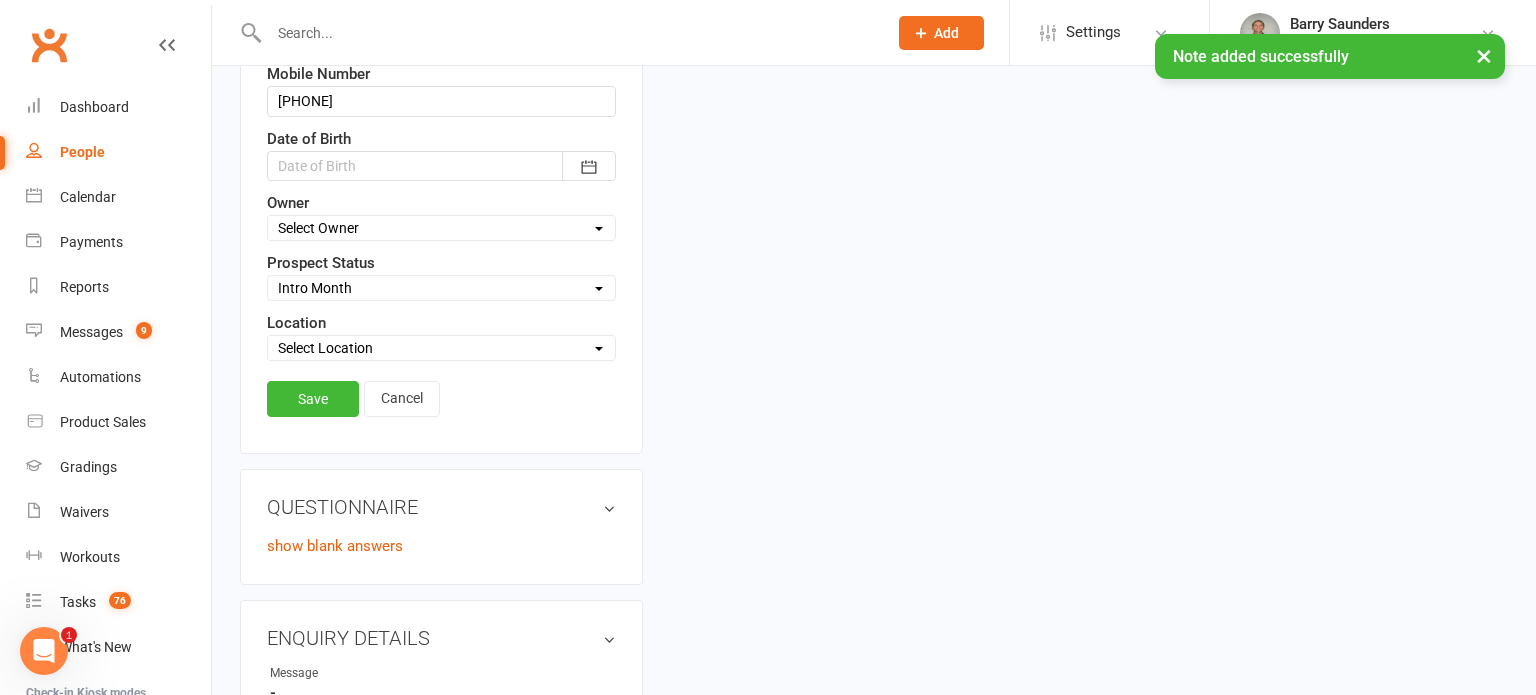 click on "Select Initial Contact 28 Day LBE - Contact Needed 28 Day LBE - Intro Class Booked Adults - Free Trial Booked Teens - Free Trial Booked Tigers - 7 Day Free Trial Booked Waiver Sent & Follow up Req'd Test Prospect Absent For Trial Not Interested Not Interested - Uncontactable Not Interested - Memb Waiver Not Submitted Not Interested - Post Free Trial Tigers - Initial Contact PT - Contact Needed Future Contact Needed SMS Blast YES 30min Free PT Booked  Holiday Program - Tigers Women's Health Week Sensory Friendly Beyond the Binary  Holiday Program - Contacted  Flinders FC New Year Sale 4 Week Trial Program Buddy Week Tigers Confidence Program Rush Hour Teens - 4 Week Trial 4 Week Trial - Re-engage Later Family Muay Thai Family Muay Thai - reengage later Intro Month" at bounding box center (441, 288) 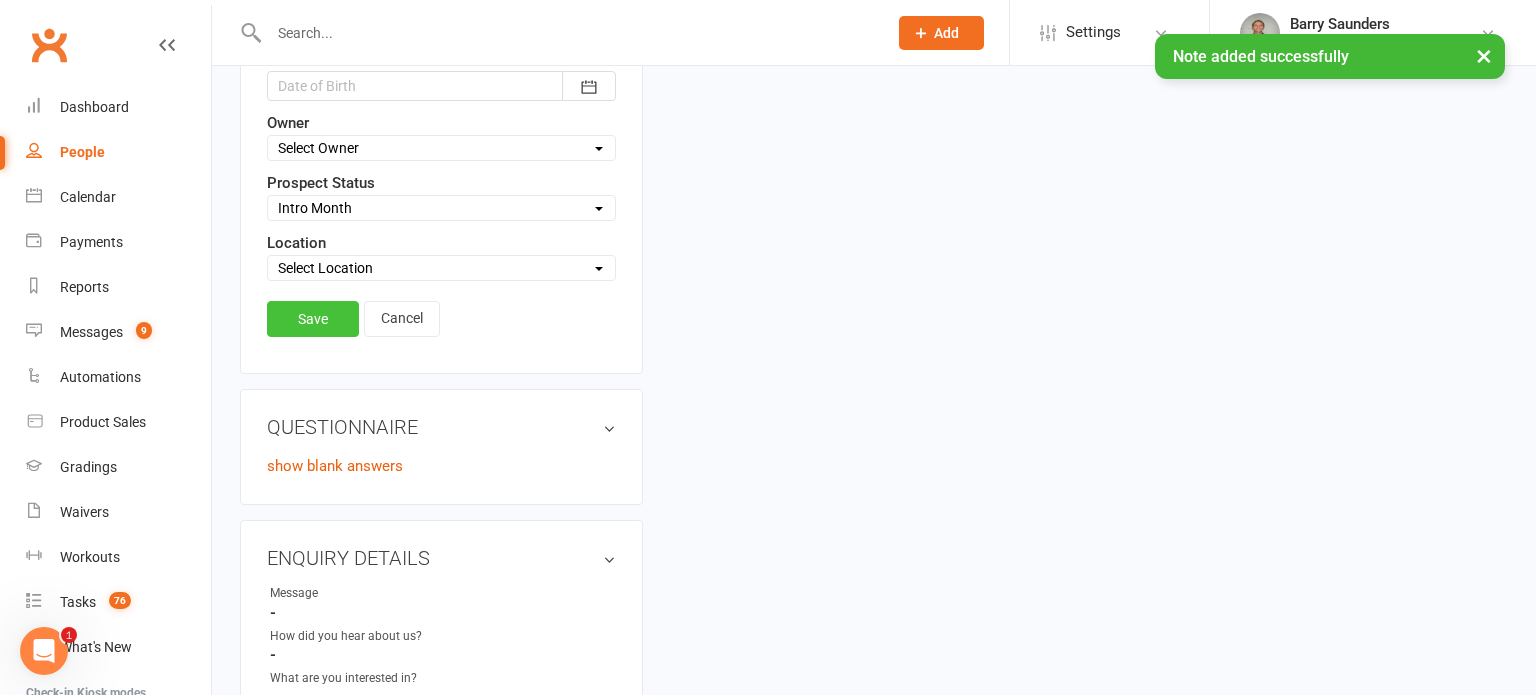 scroll, scrollTop: 581, scrollLeft: 0, axis: vertical 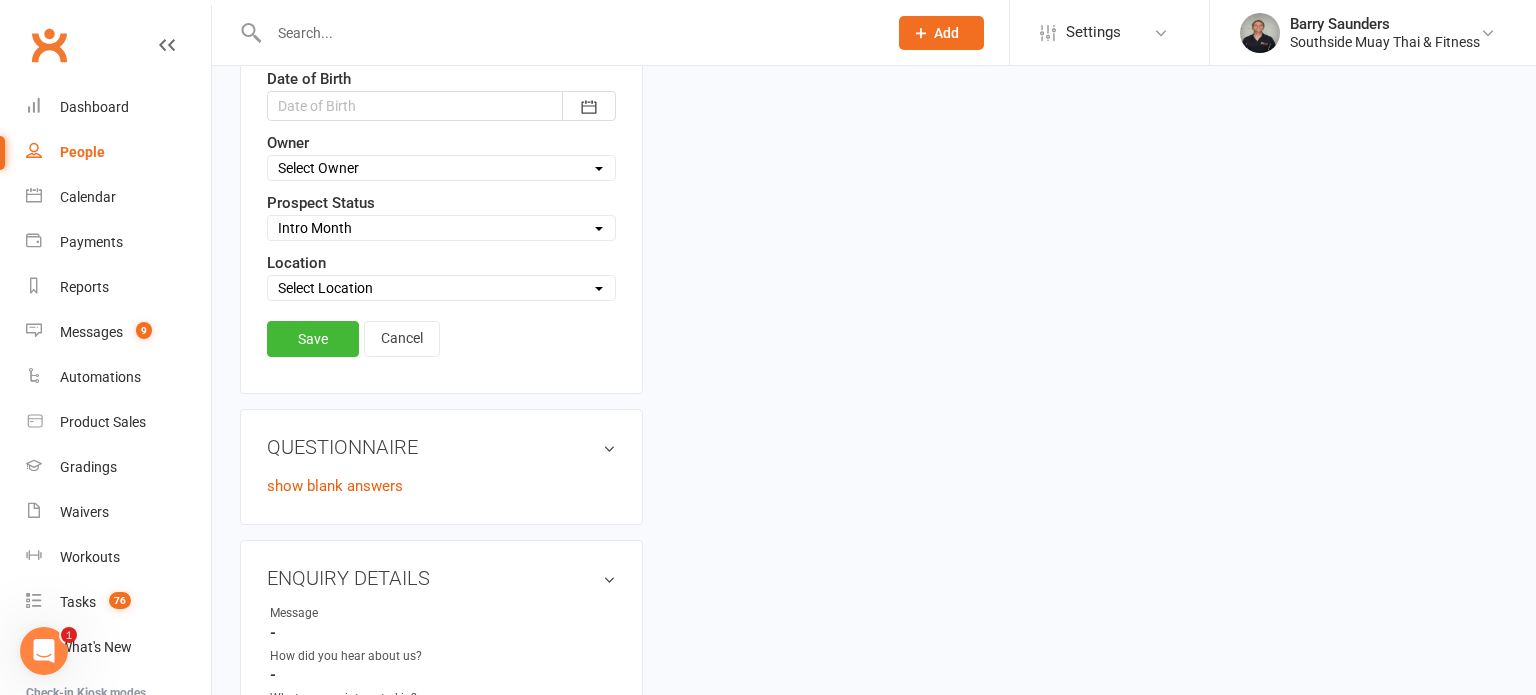 click on "Select Initial Contact 28 Day LBE - Contact Needed 28 Day LBE - Intro Class Booked Adults - Free Trial Booked Teens - Free Trial Booked Tigers - 7 Day Free Trial Booked Waiver Sent & Follow up Req'd Test Prospect Absent For Trial Not Interested Not Interested - Uncontactable Not Interested - Memb Waiver Not Submitted Not Interested - Post Free Trial Tigers - Initial Contact PT - Contact Needed Future Contact Needed SMS Blast YES 30min Free PT Booked  Holiday Program - Tigers Women's Health Week Sensory Friendly Beyond the Binary  Holiday Program - Contacted  Flinders FC New Year Sale 4 Week Trial Program Buddy Week Tigers Confidence Program Rush Hour Teens - 4 Week Trial 4 Week Trial - Re-engage Later Family Muay Thai Family Muay Thai - reengage later Intro Month" at bounding box center [441, 228] 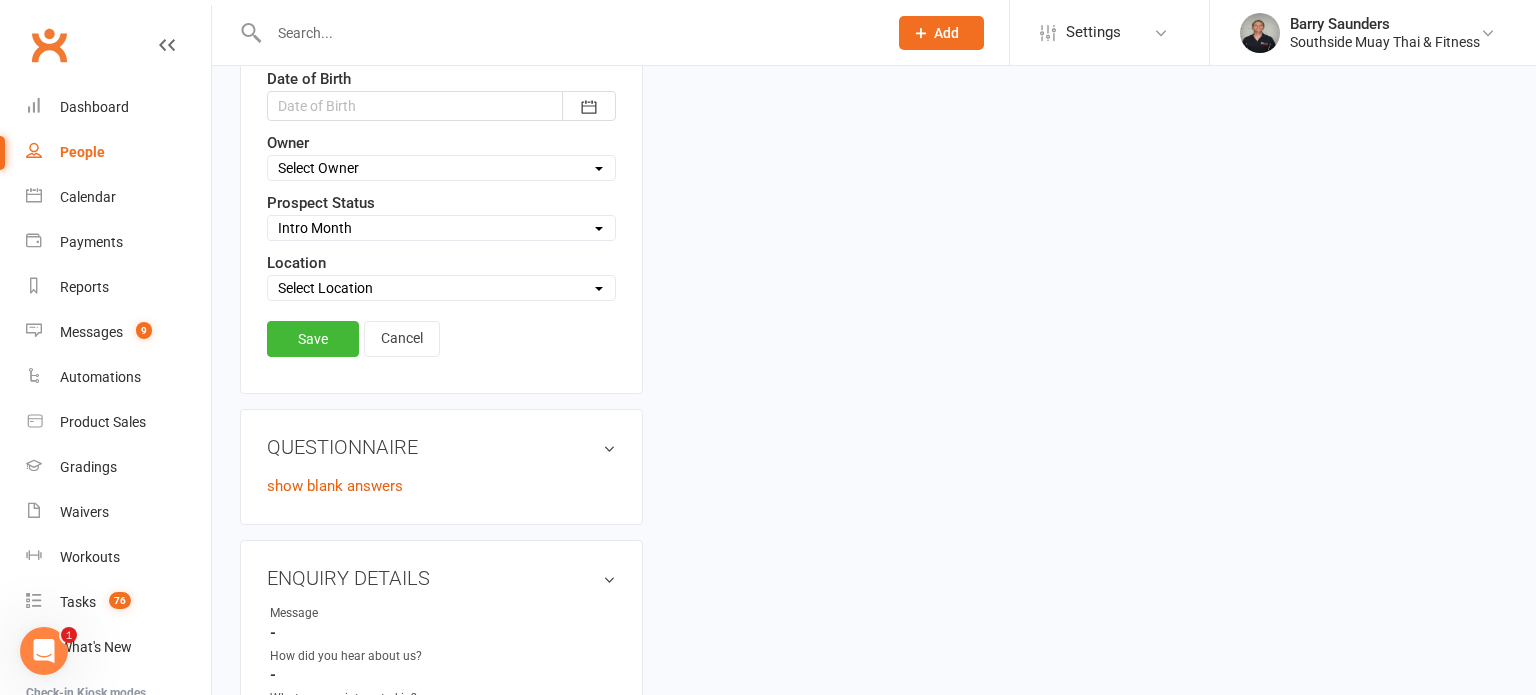 select on "Adults - Free Trial Booked" 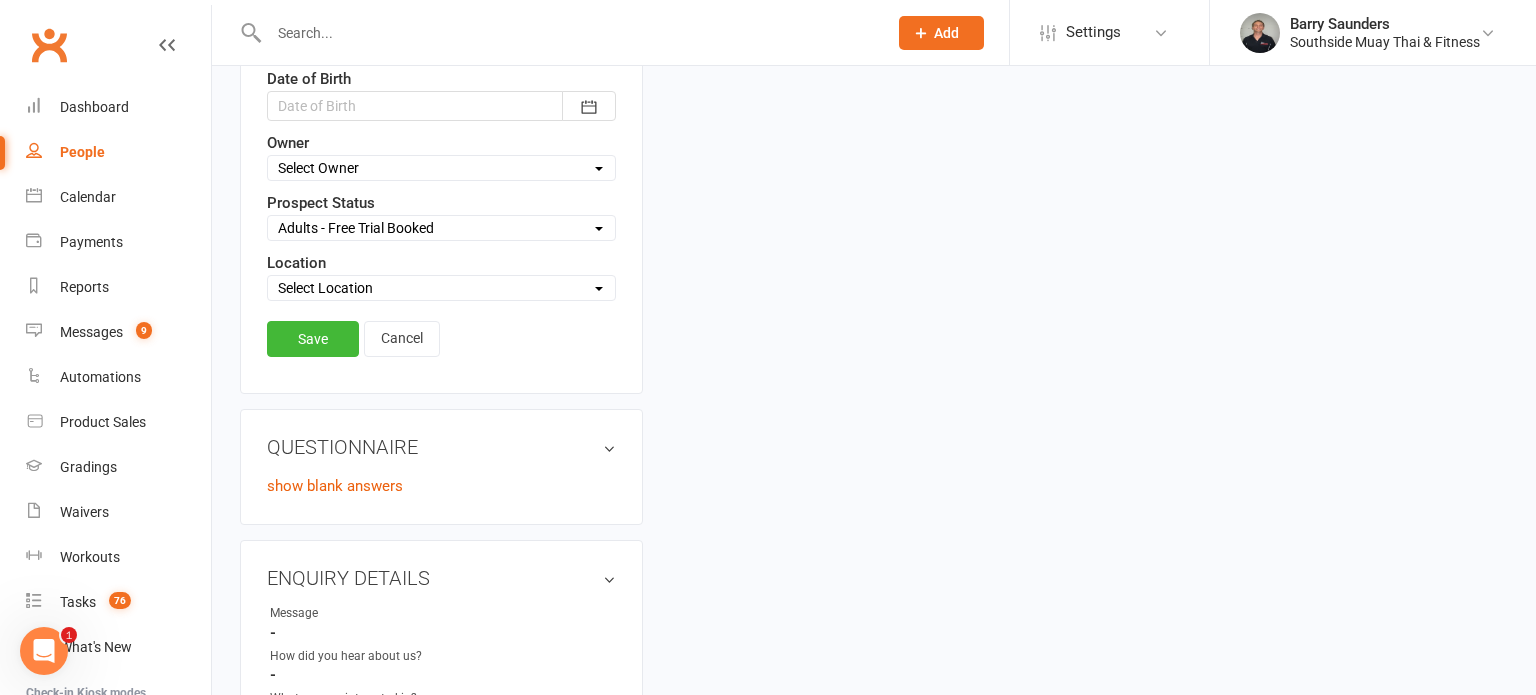 click on "Select Initial Contact 28 Day LBE - Contact Needed 28 Day LBE - Intro Class Booked Adults - Free Trial Booked Teens - Free Trial Booked Tigers - 7 Day Free Trial Booked Waiver Sent & Follow up Req'd Test Prospect Absent For Trial Not Interested Not Interested - Uncontactable Not Interested - Memb Waiver Not Submitted Not Interested - Post Free Trial Tigers - Initial Contact PT - Contact Needed Future Contact Needed SMS Blast YES 30min Free PT Booked  Holiday Program - Tigers Women's Health Week Sensory Friendly Beyond the Binary  Holiday Program - Contacted  Flinders FC New Year Sale 4 Week Trial Program Buddy Week Tigers Confidence Program Rush Hour Teens - 4 Week Trial 4 Week Trial - Re-engage Later Family Muay Thai Family Muay Thai - reengage later Intro Month" at bounding box center (441, 228) 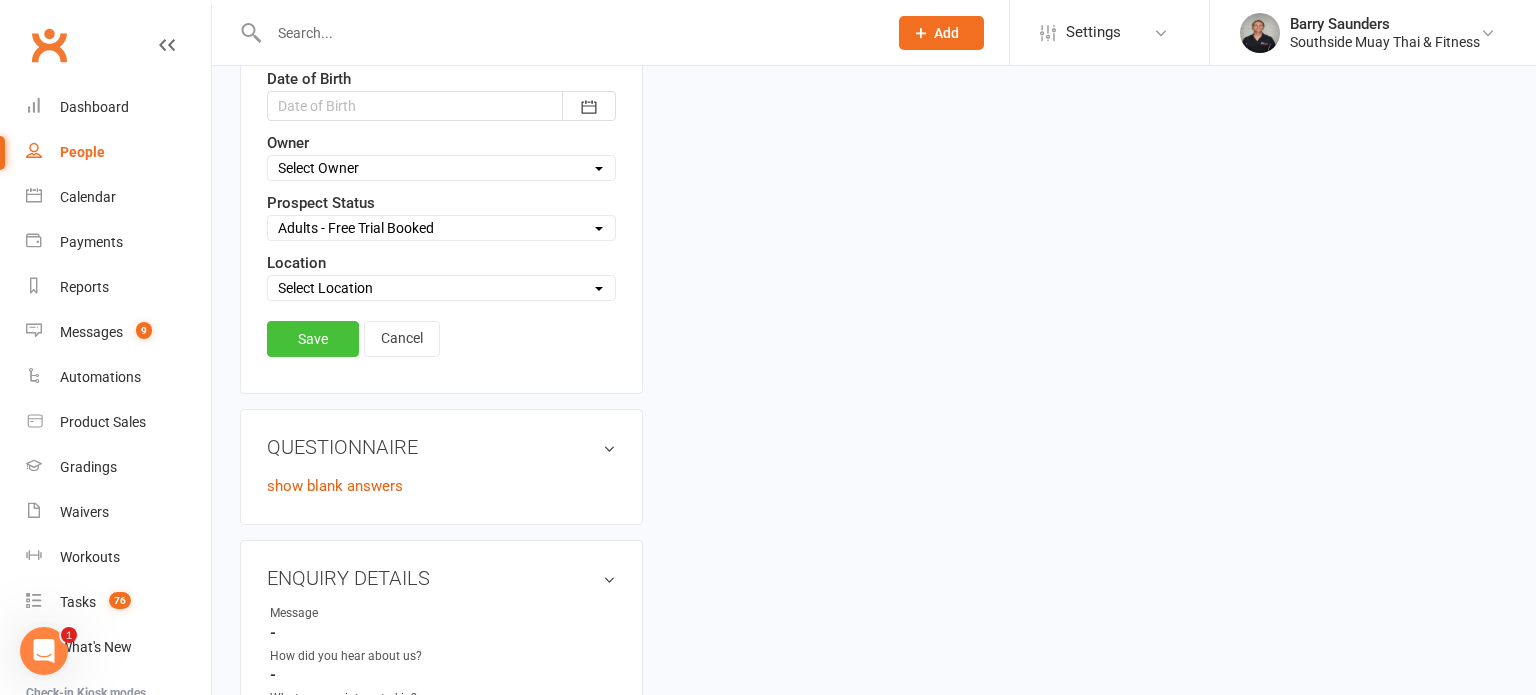 click on "Save" at bounding box center [313, 339] 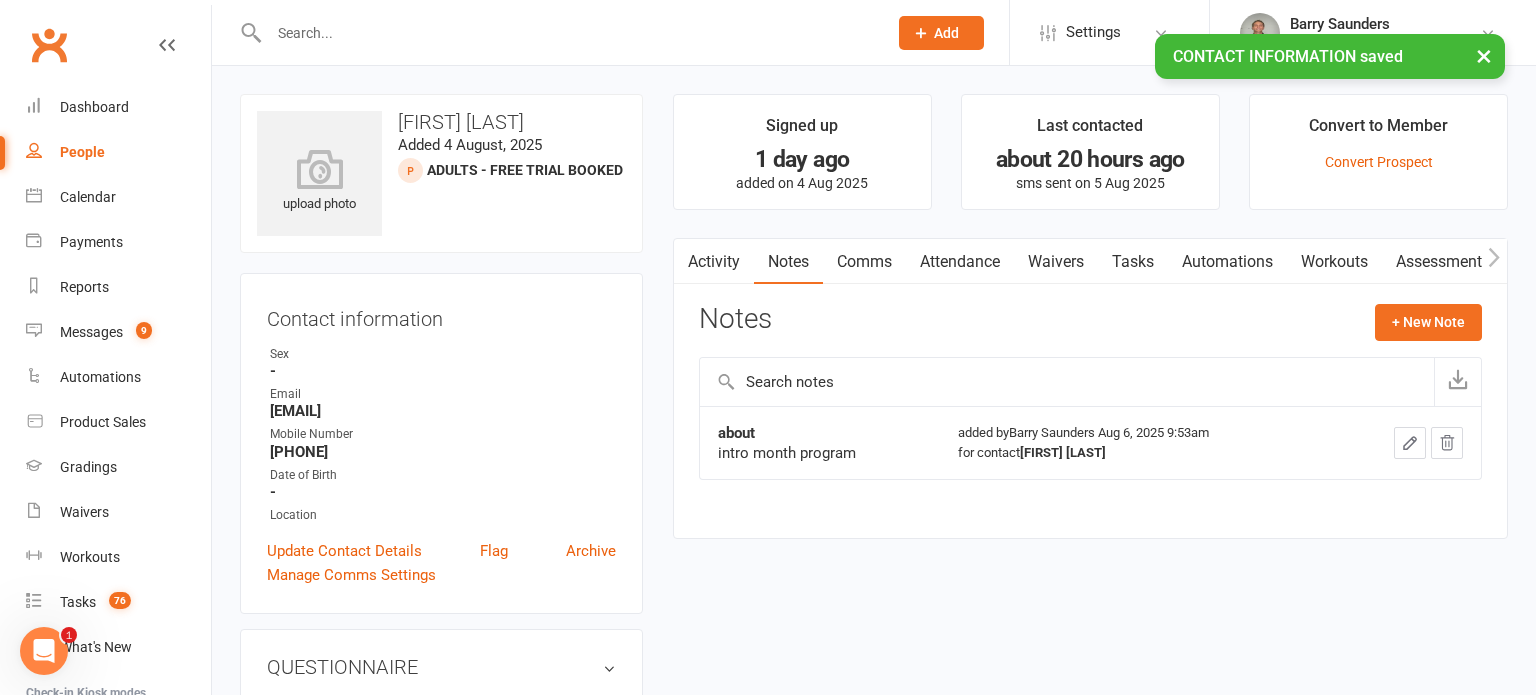 scroll, scrollTop: 0, scrollLeft: 0, axis: both 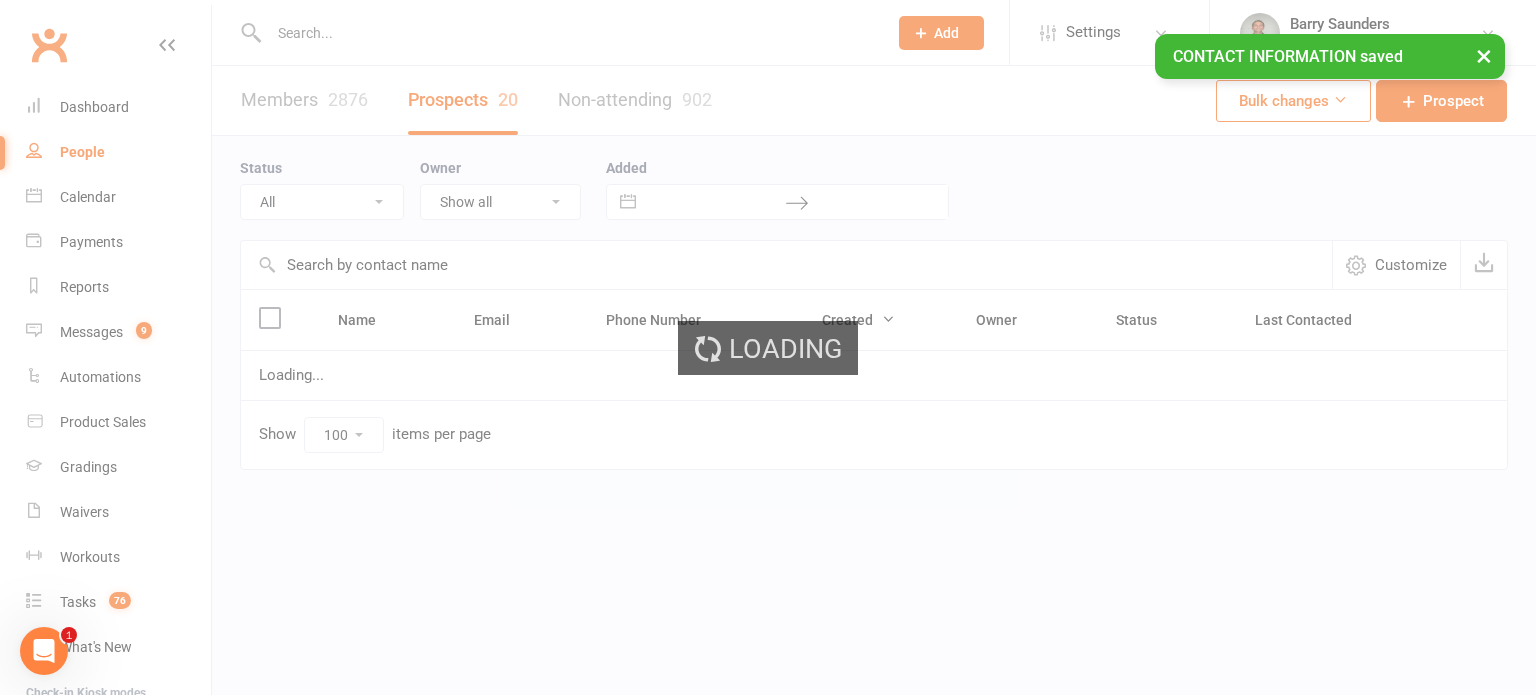 select on "Intro Month" 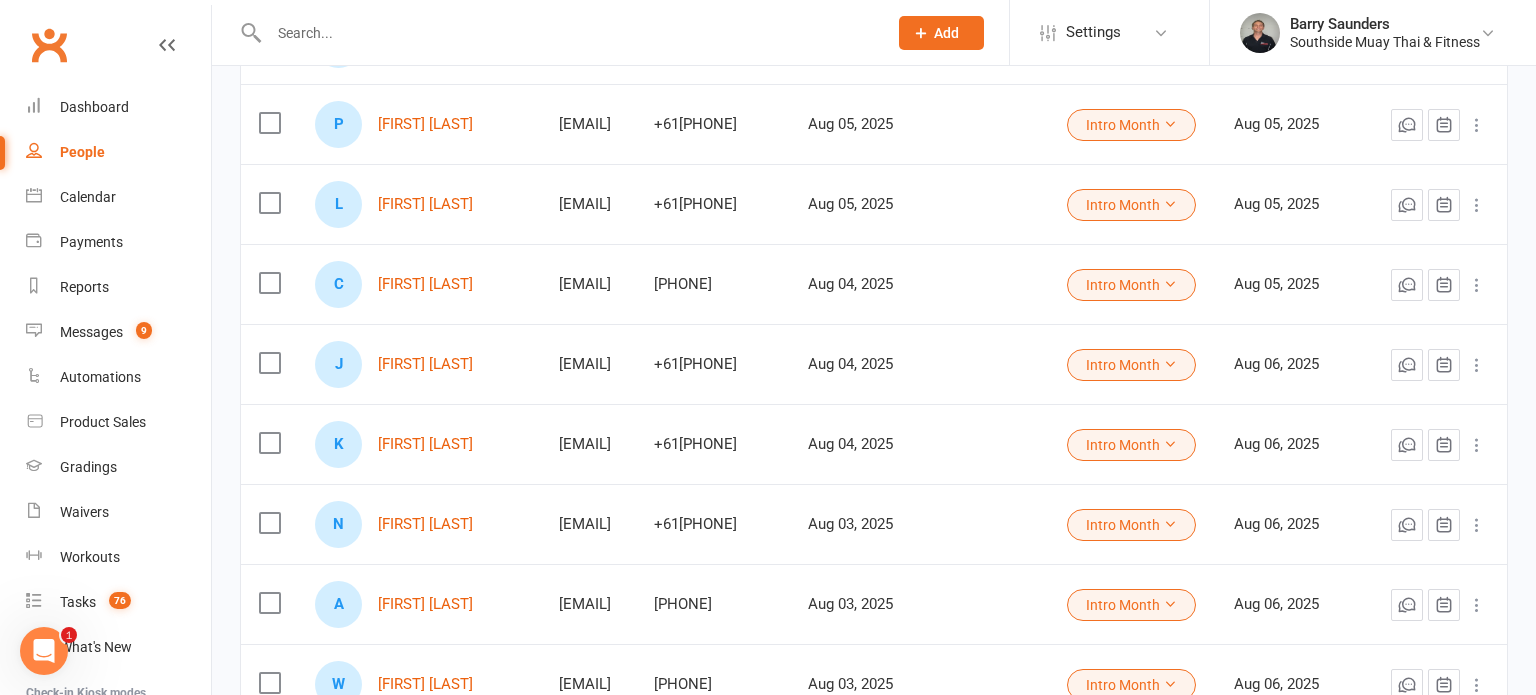 scroll, scrollTop: 520, scrollLeft: 0, axis: vertical 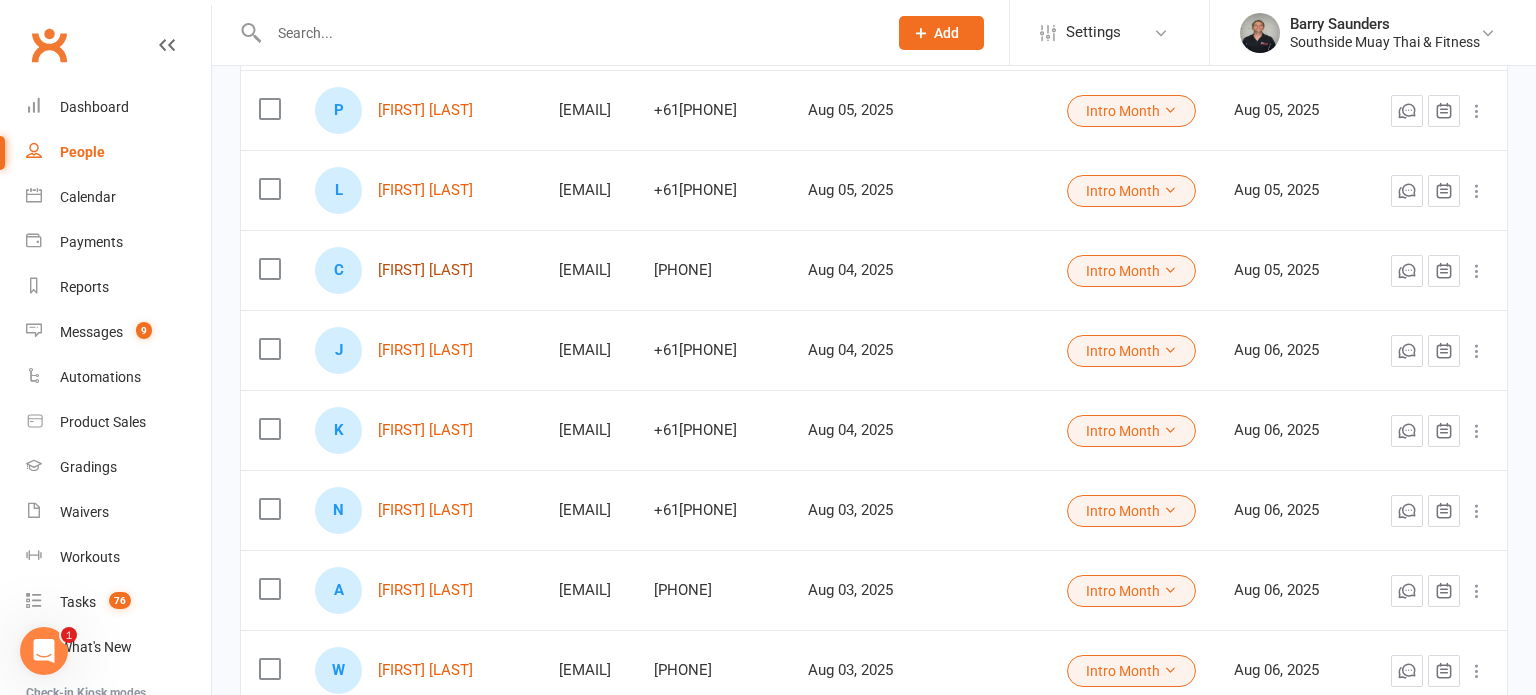 click on "[FIRST] [LAST]" at bounding box center [425, 270] 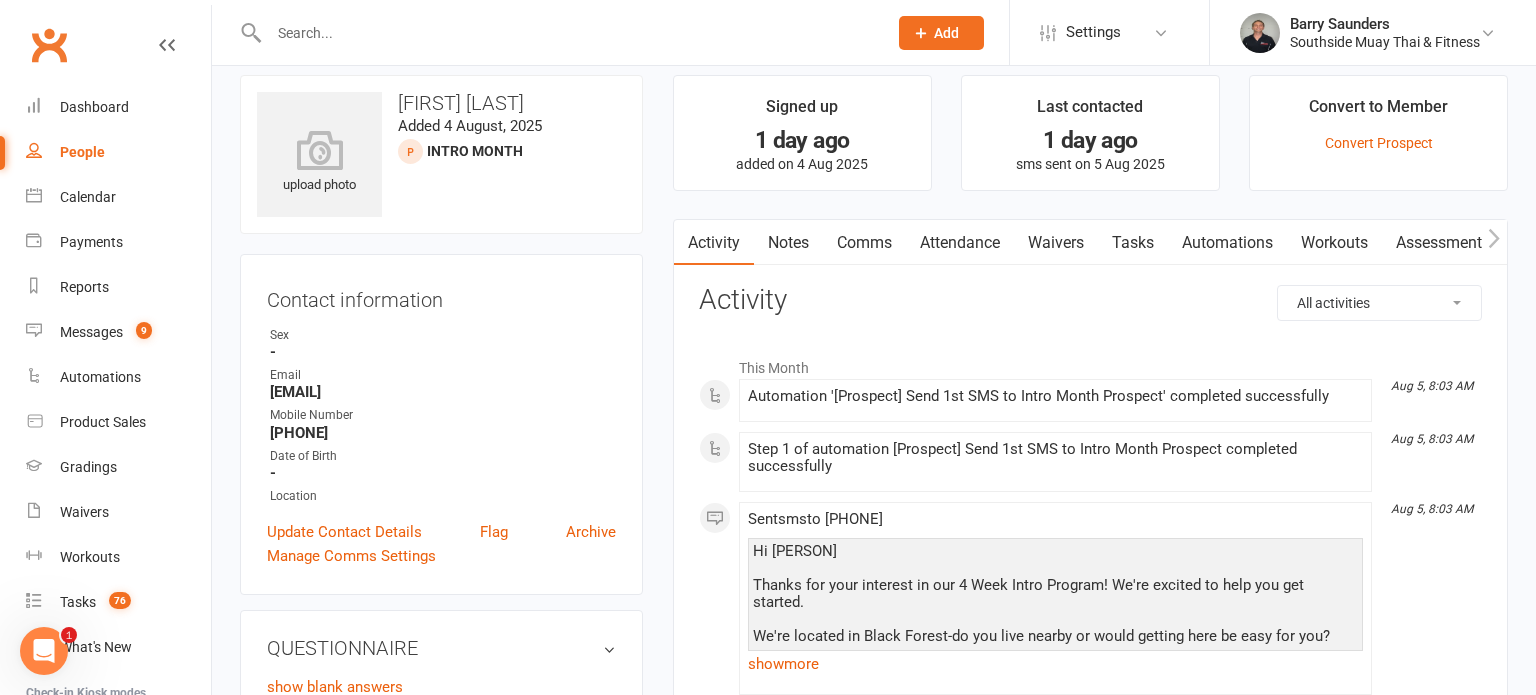 scroll, scrollTop: 0, scrollLeft: 0, axis: both 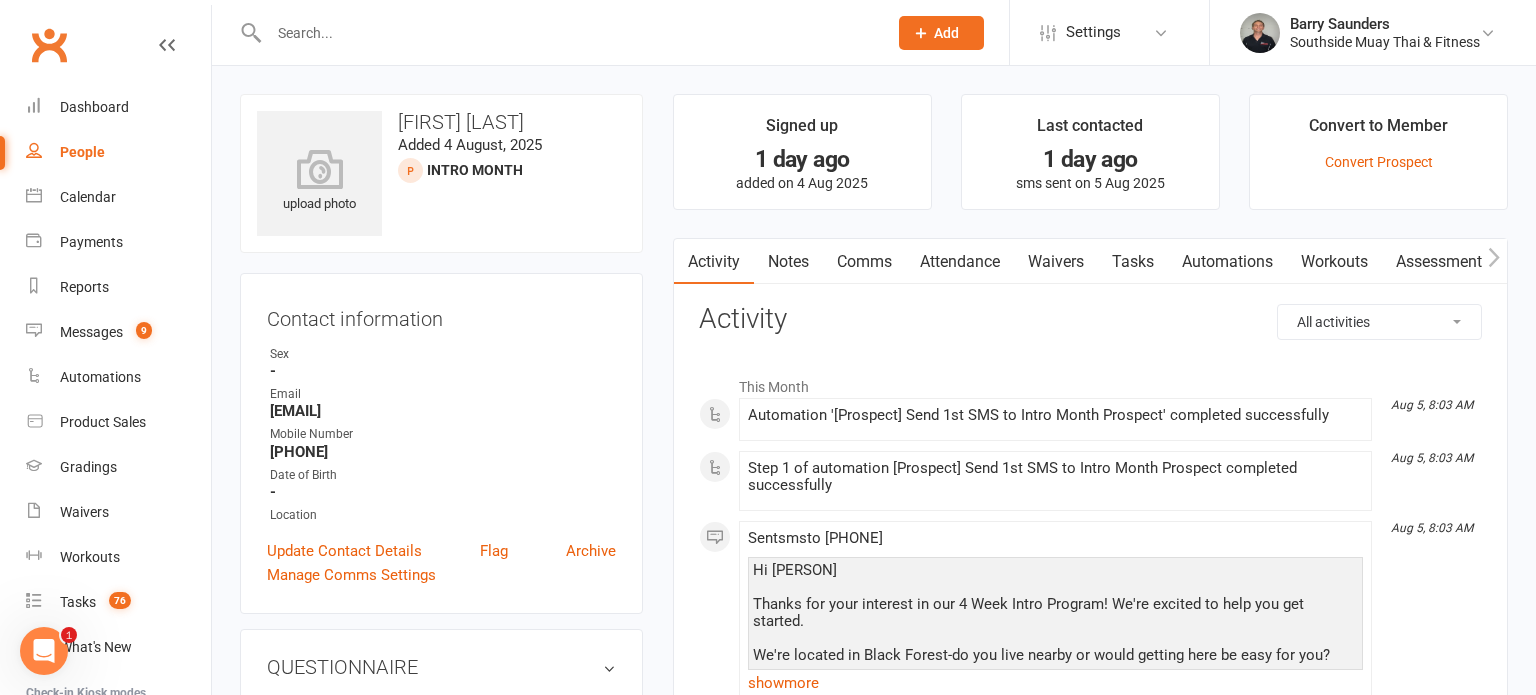 click on "Comms" at bounding box center [864, 262] 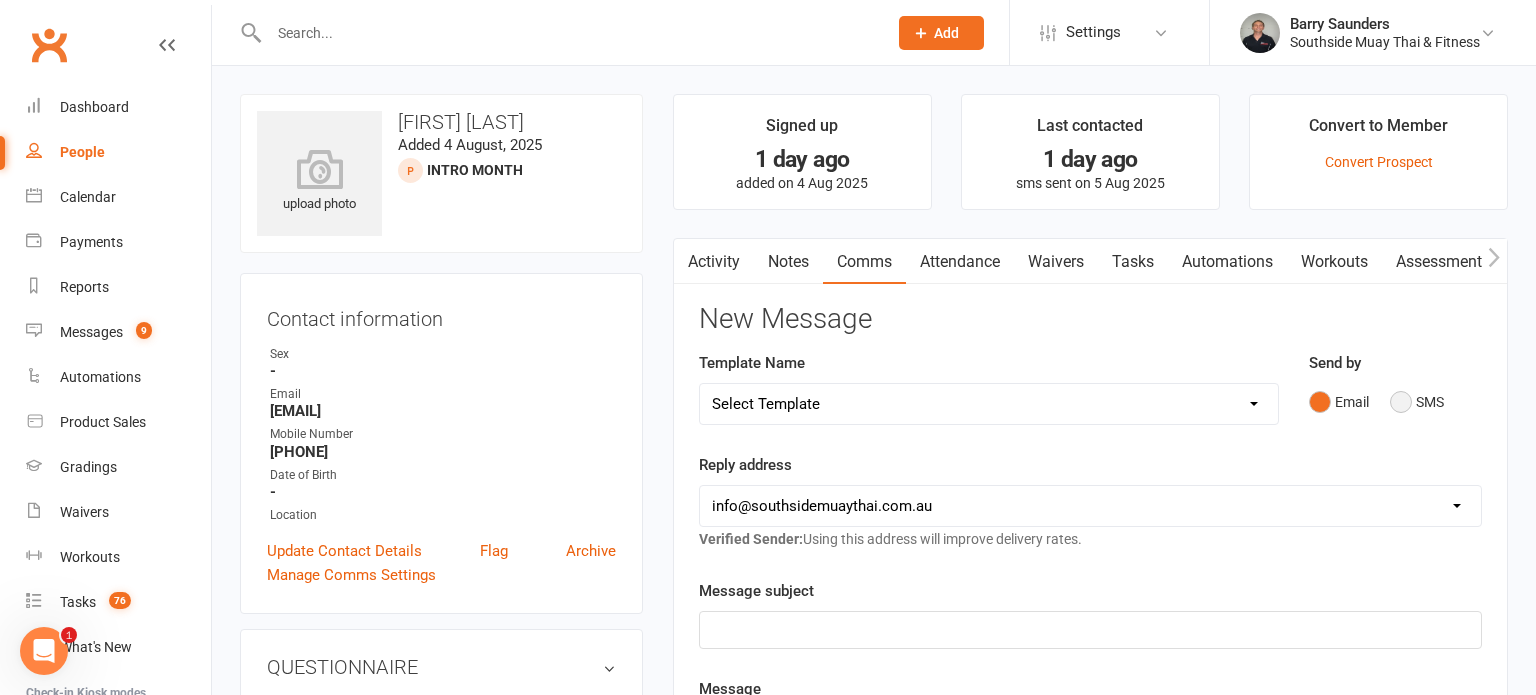 click on "SMS" at bounding box center (1417, 402) 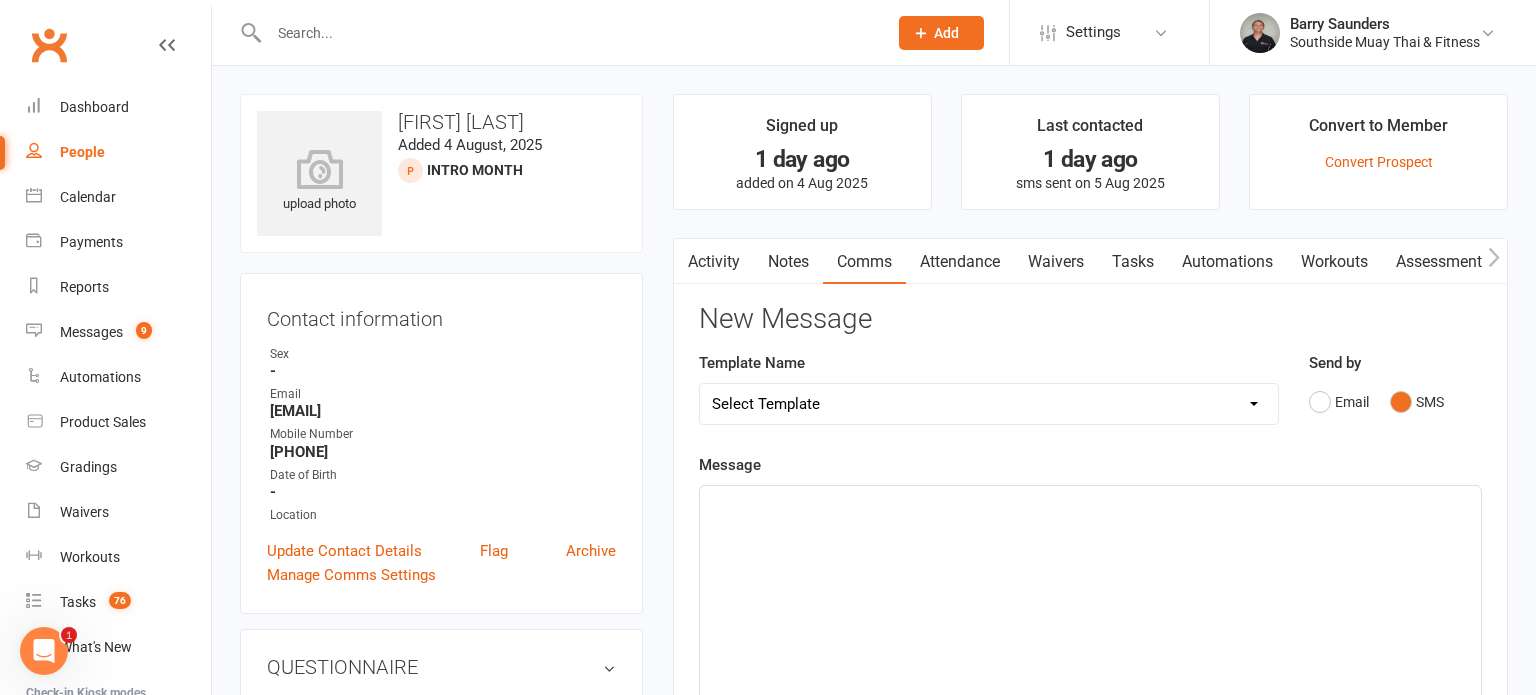 click on "Select Template [SMS] Outreach Message: High Risk – Personal From Trainer + Reengagement Offer [SMS] Outreach Message: High Risk – Re-Engagement Offer [SMS] Outreach Message: High Risk – Re-Engagement Offer [SMS] Outreach Message: Low Risk – Friendly Check-In [SMS] Outreach Message: Low Risk – Friendly Check-In Confidence [SMS] Outreach Message: Medium Risk – Personal Follow-Up [SMS] Outreach Message: Medium Risk – Personal Follow-Up (1) [SMS] Outreach Message: Medium Risk – Personal Follow-Up (Havent seen you/support) (1) [SMS] Retention - Grading Congrats [SMS] Retention - Great to see you back at the gym (1) [SMS] Retention - Great to see you back at the gym (2) [SMS] Retention - Havent Seen You Lately (1) [SMS] Retention - Havent Seen You Lately (2) [SMS] Retention - Havent Seen You Lately (3) [SMS] Retention - Havent Seen You Lately PT offer [SMS] Retention - Hows training going to Parent (1) [SMS] Retention - Hows training going to Parent (2) [SMS] Retention - Keep up the great work" at bounding box center (989, 404) 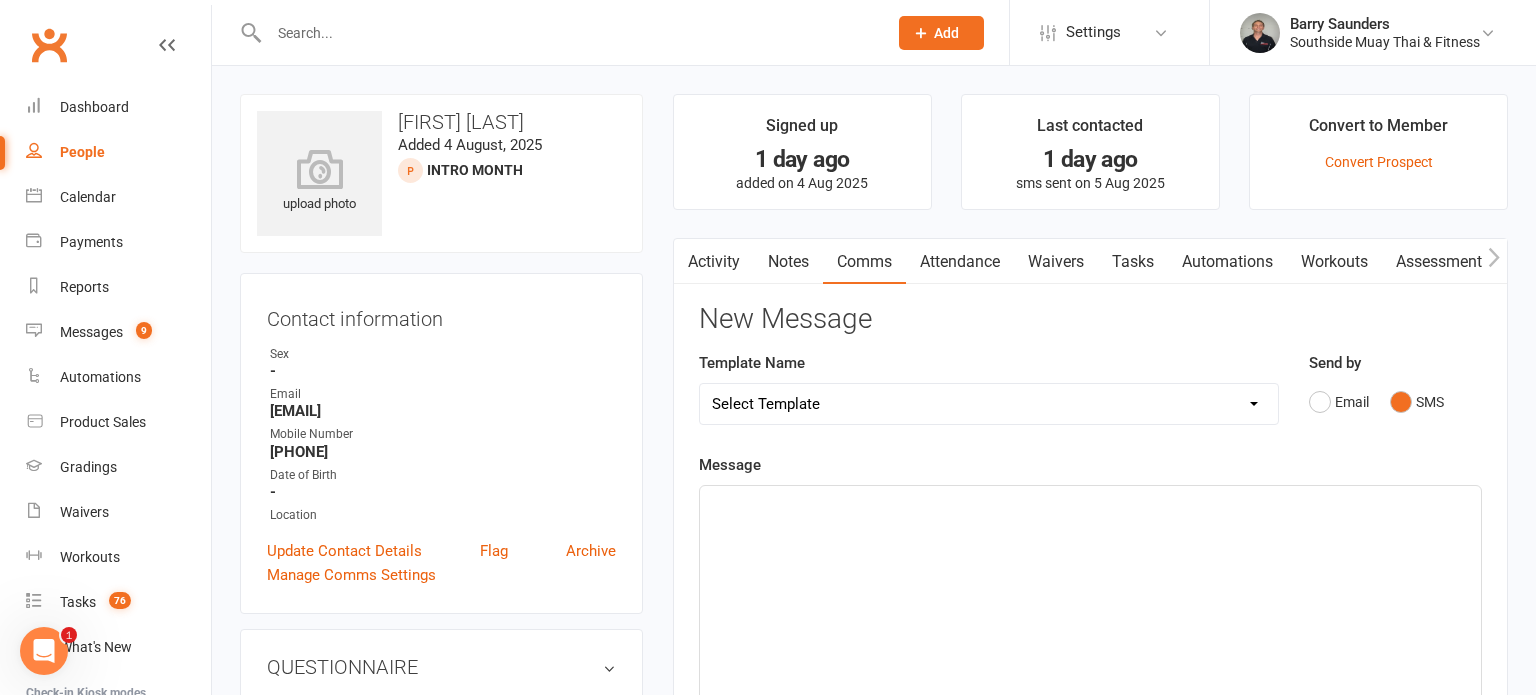 select on "32" 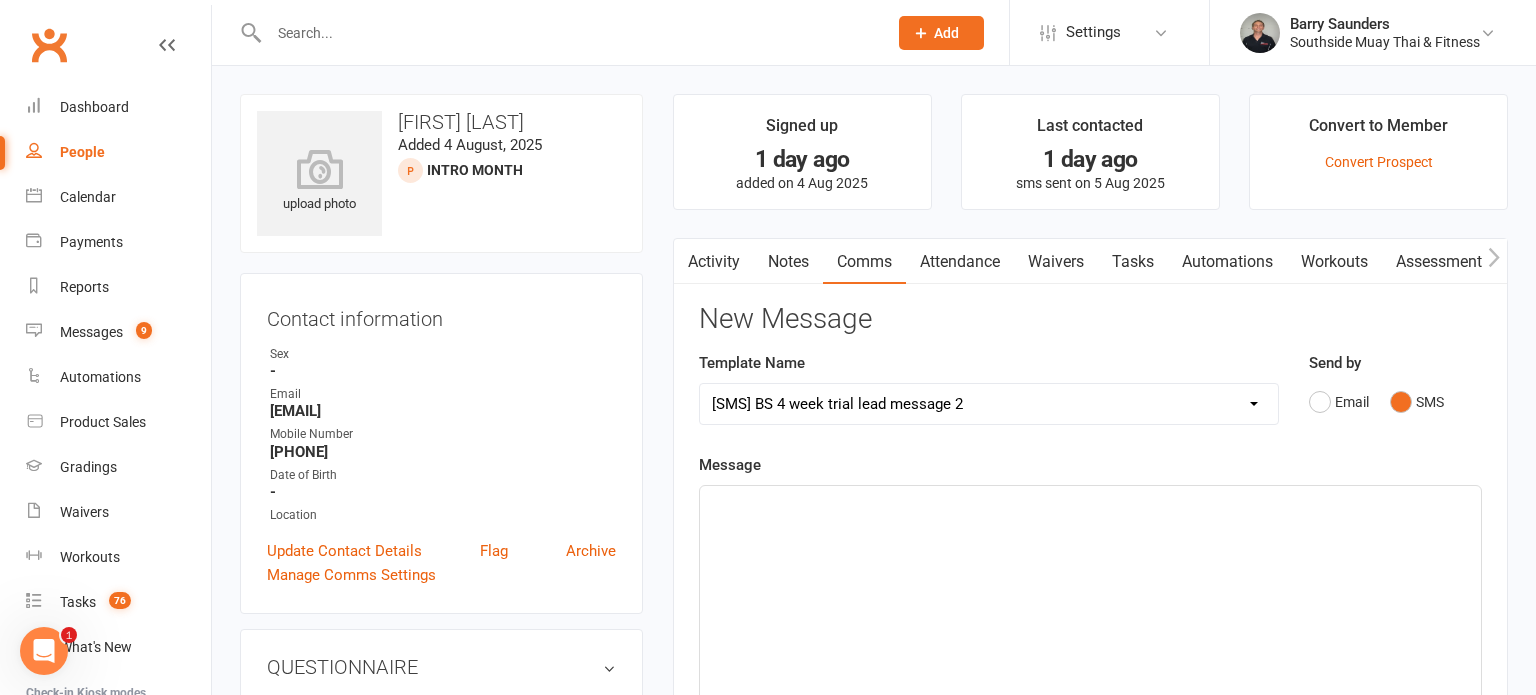 click on "Select Template [SMS] Outreach Message: High Risk – Personal From Trainer + Reengagement Offer [SMS] Outreach Message: High Risk – Re-Engagement Offer [SMS] Outreach Message: High Risk – Re-Engagement Offer [SMS] Outreach Message: Low Risk – Friendly Check-In [SMS] Outreach Message: Low Risk – Friendly Check-In Confidence [SMS] Outreach Message: Medium Risk – Personal Follow-Up [SMS] Outreach Message: Medium Risk – Personal Follow-Up (1) [SMS] Outreach Message: Medium Risk – Personal Follow-Up (Havent seen you/support) (1) [SMS] Retention - Grading Congrats [SMS] Retention - Great to see you back at the gym (1) [SMS] Retention - Great to see you back at the gym (2) [SMS] Retention - Havent Seen You Lately (1) [SMS] Retention - Havent Seen You Lately (2) [SMS] Retention - Havent Seen You Lately (3) [SMS] Retention - Havent Seen You Lately PT offer [SMS] Retention - Hows training going to Parent (1) [SMS] Retention - Hows training going to Parent (2) [SMS] Retention - Keep up the great work" at bounding box center (989, 404) 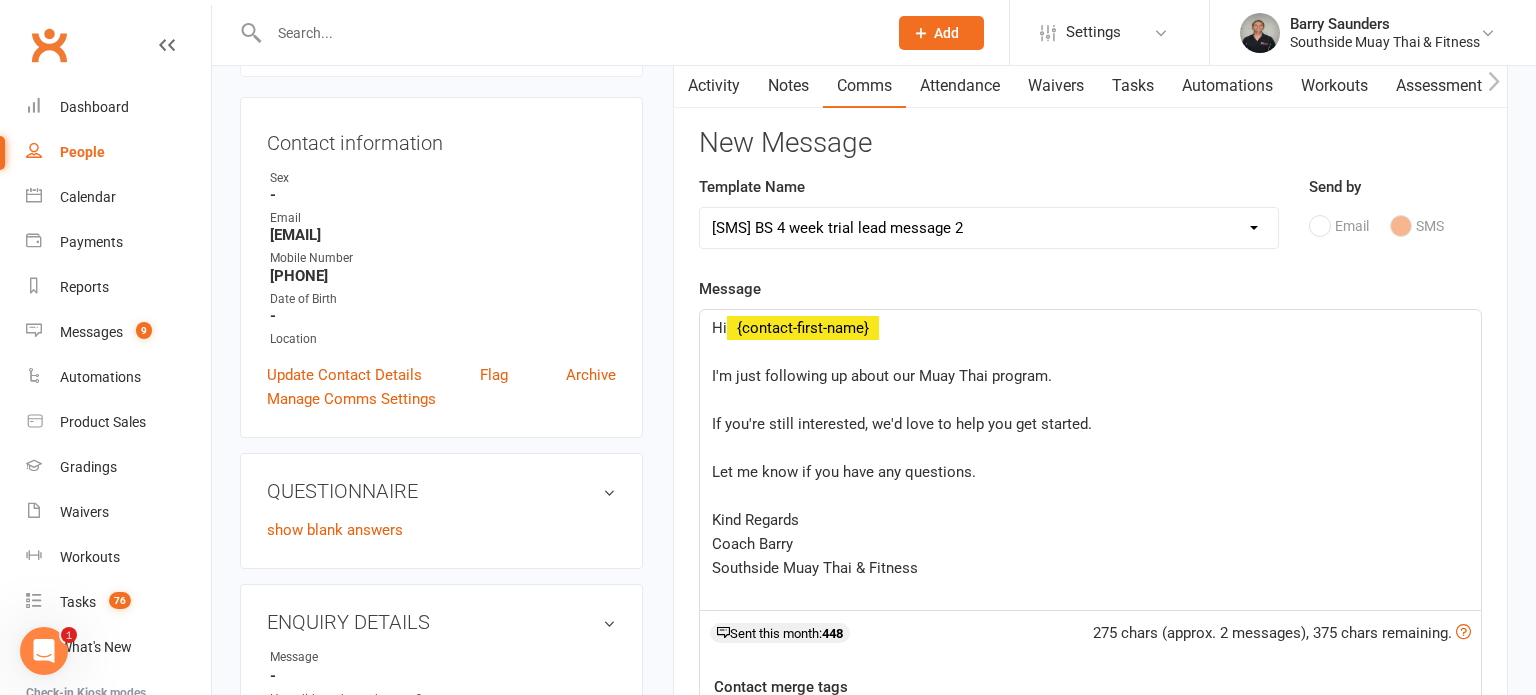 scroll, scrollTop: 188, scrollLeft: 0, axis: vertical 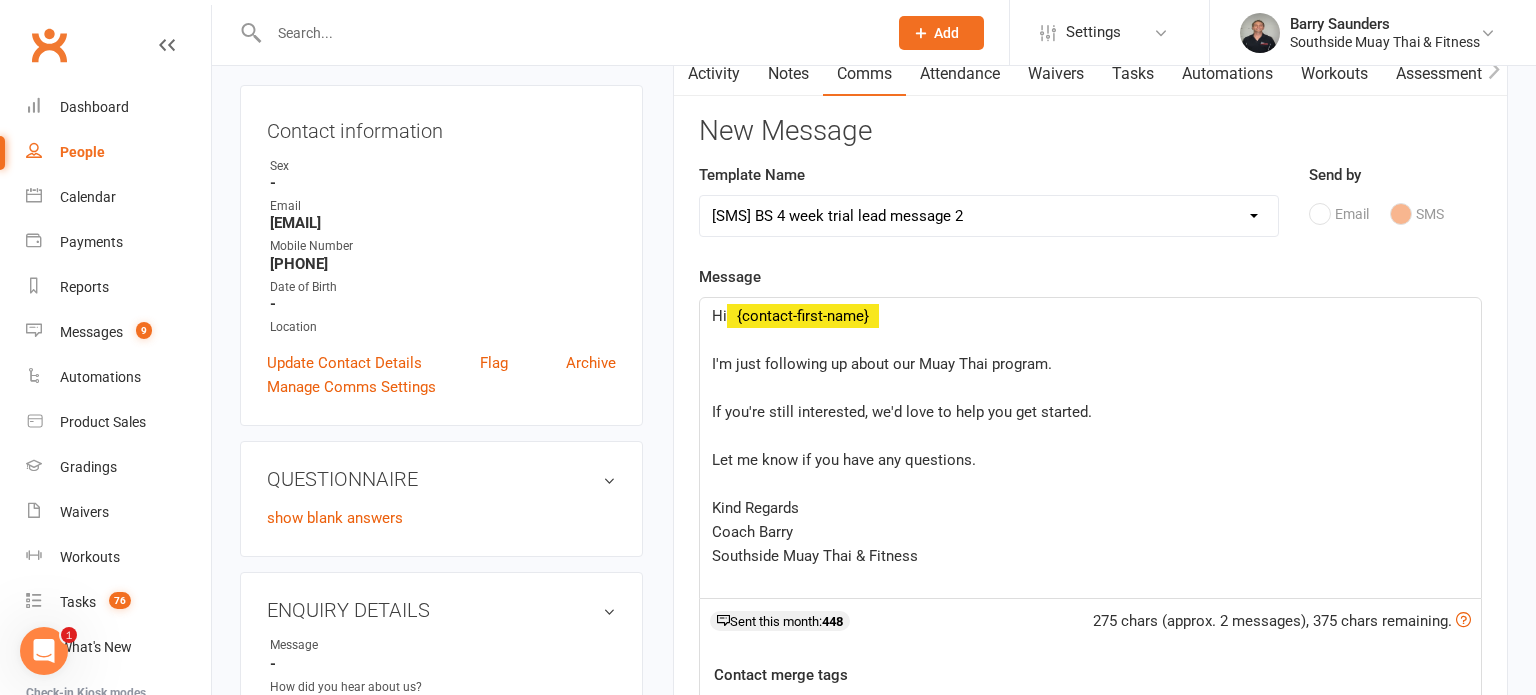 click on "Hi  ﻿ {contact-first-name} ﻿ I'm just following up about our Muay Thai program. ﻿ If you're still interested, we'd love to help you get started. ﻿ Let me know if you have any questions. ﻿ Kind Regards Coach [LAST] Southside Muay Thai & Fitness" 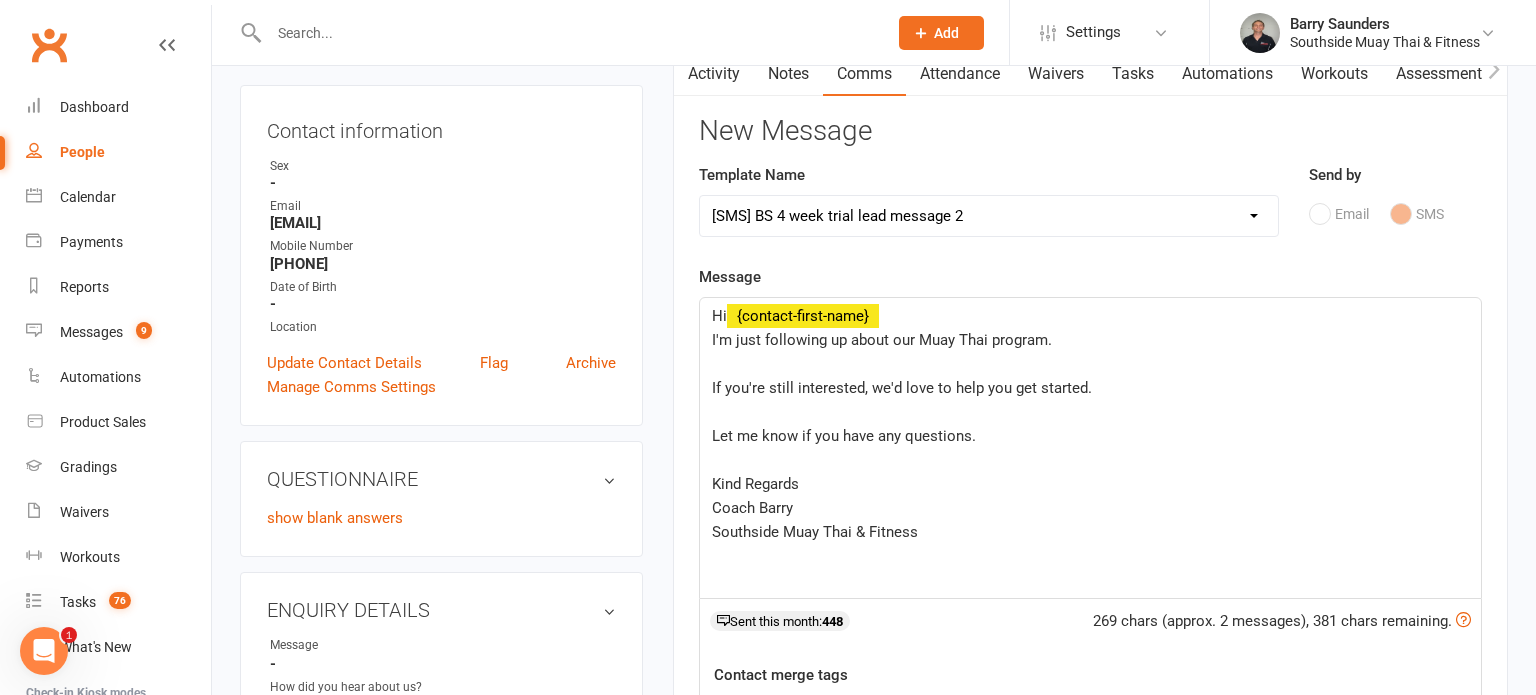 click on "Hi  ﻿ {contact-first-name} I'm just following up about our Muay Thai program. ﻿ If you're still interested, we'd love to help you get started. ﻿ Let me know if you have any questions. ﻿ Kind Regards Coach Barry Southside Muay Thai & Fitness" 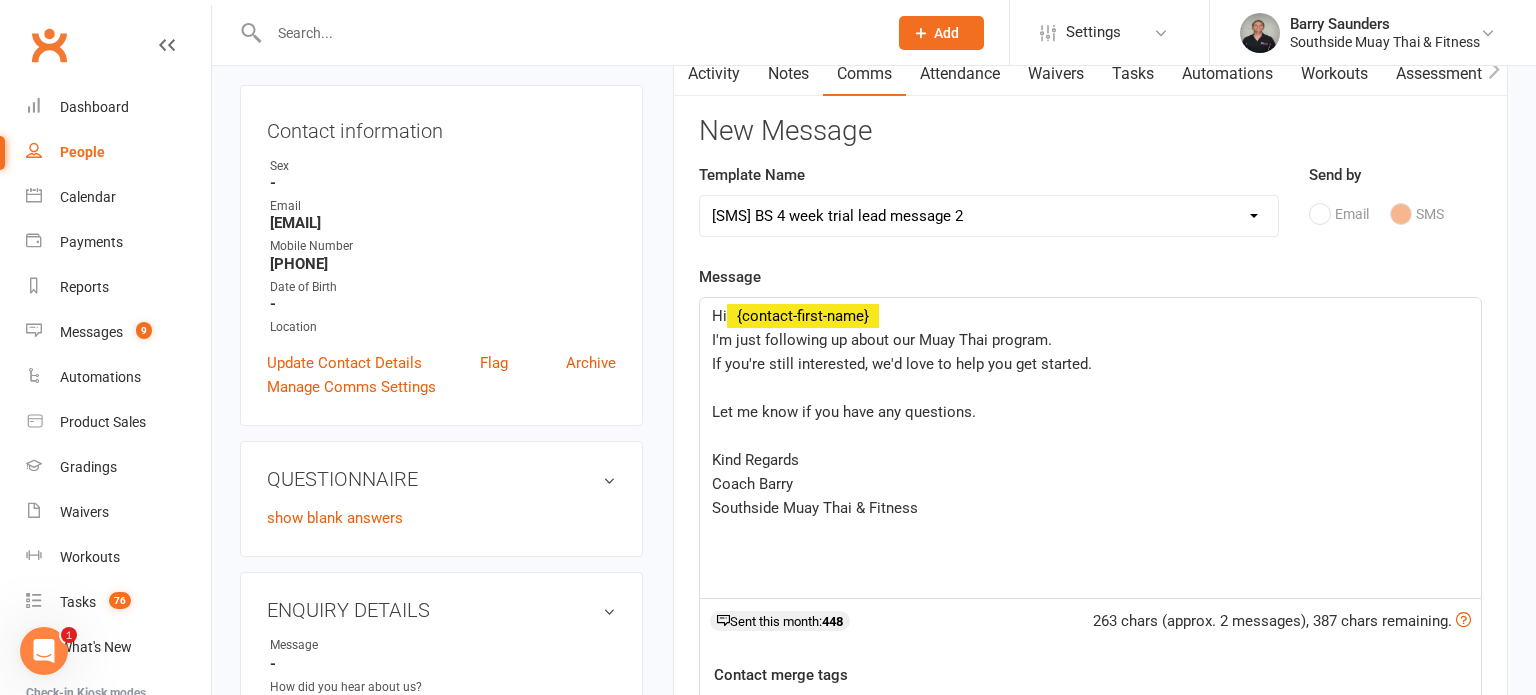click on "Hi ﻿ {contact-first-name} I'm just following up about our Muay Thai program. If you're still interested, we'd love to help you get started. ﻿ Let me know if you have any questions. ﻿ Kind Regards Coach [LAST] Southside Muay Thai & Fitness" 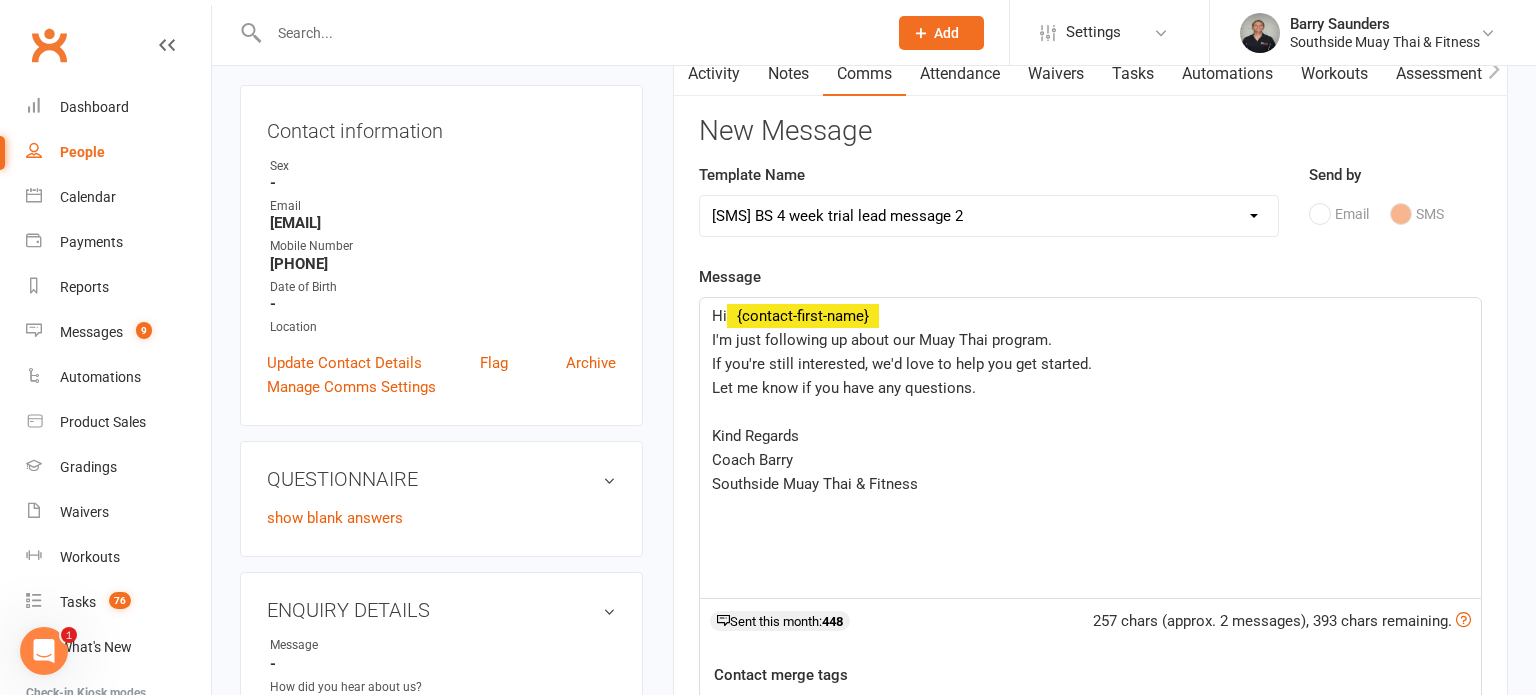 click on "Kind Regards" 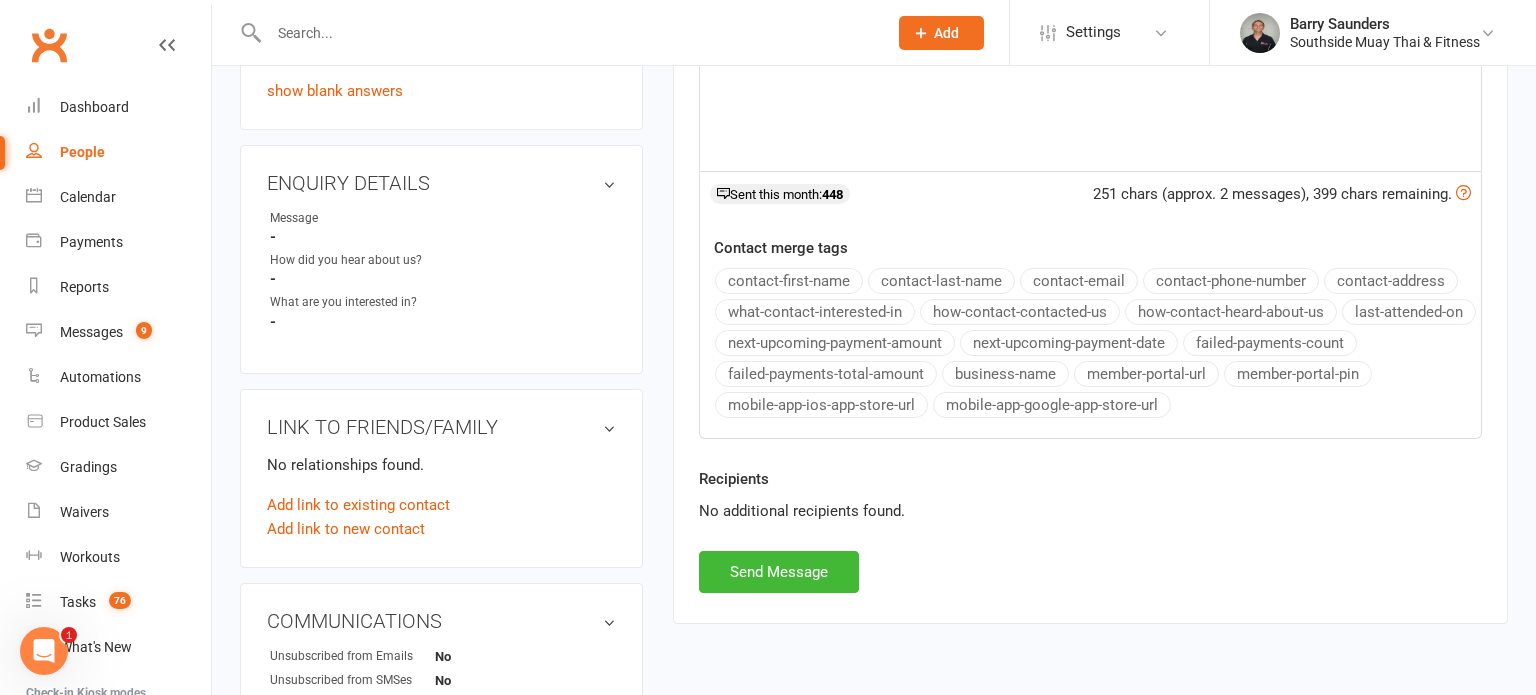 scroll, scrollTop: 616, scrollLeft: 0, axis: vertical 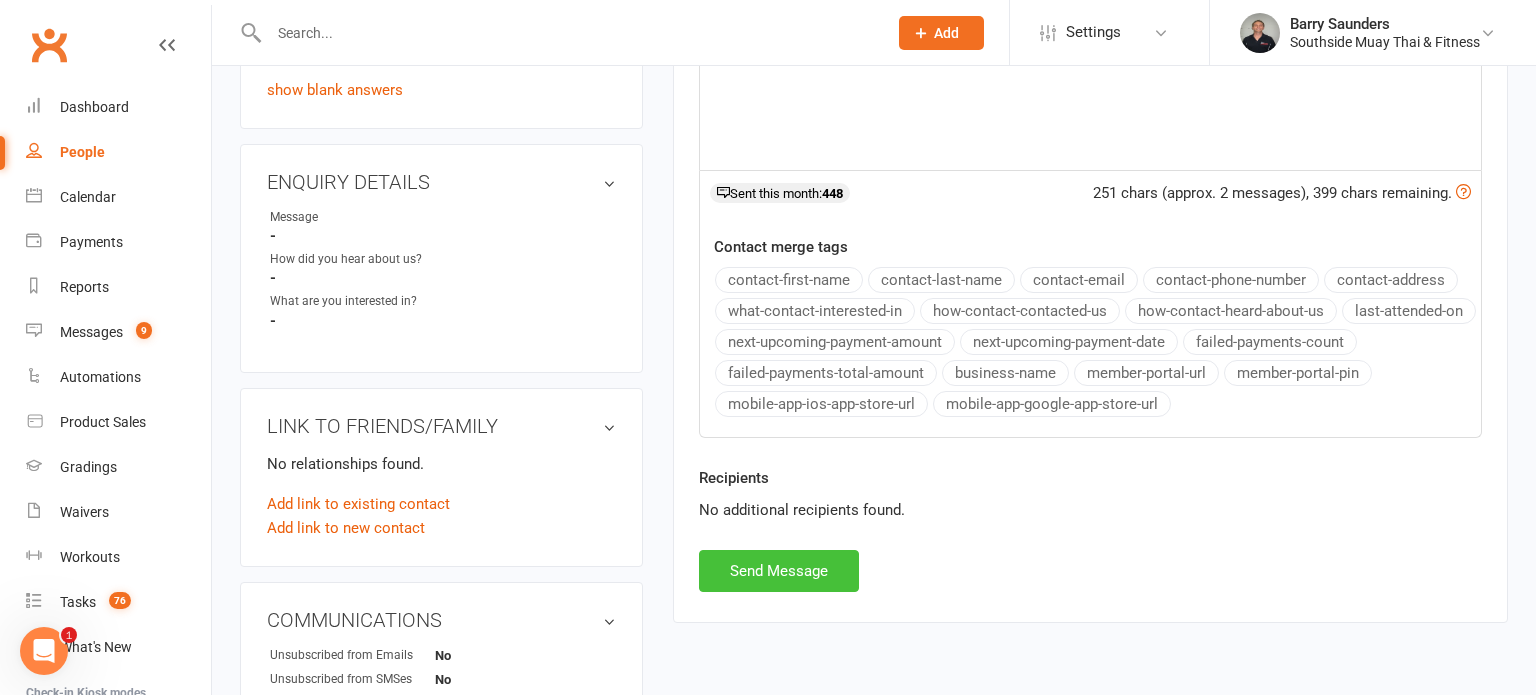 click on "Send Message" at bounding box center (779, 571) 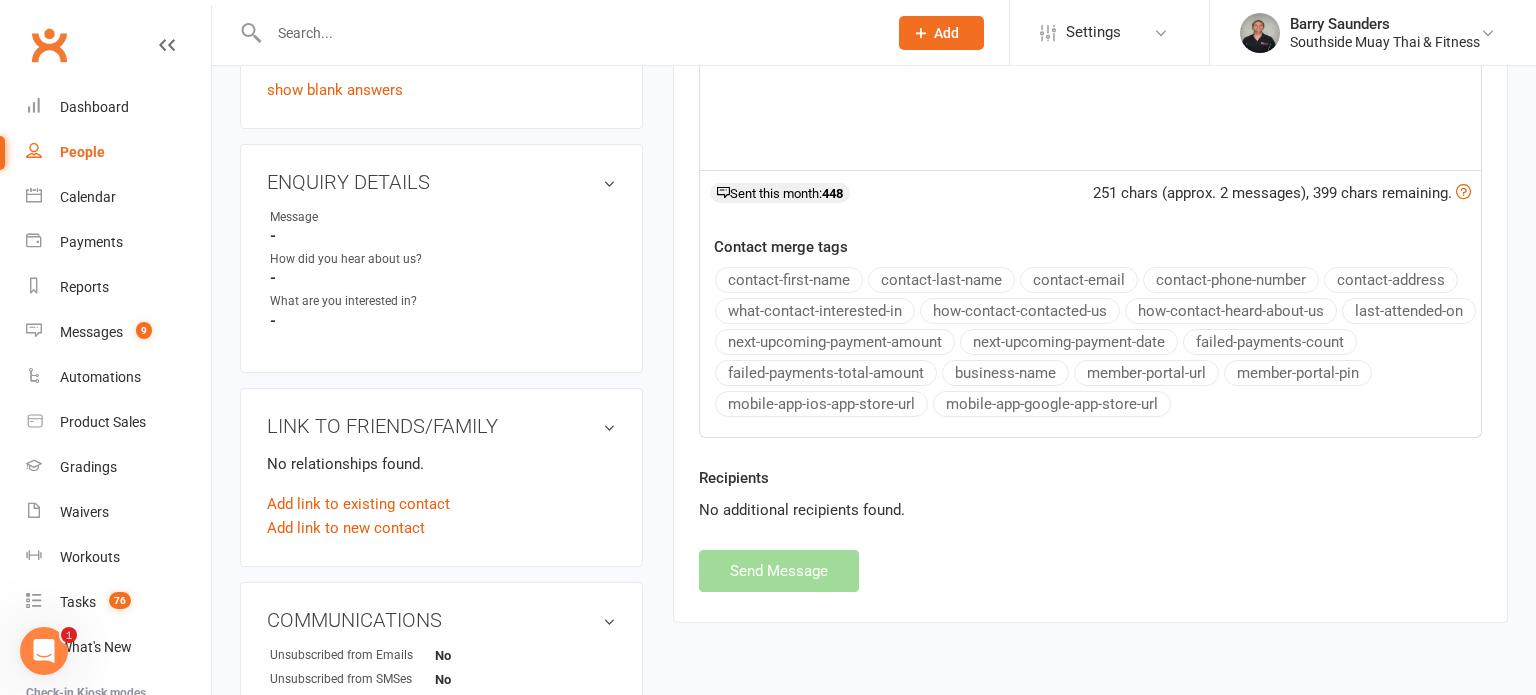 select 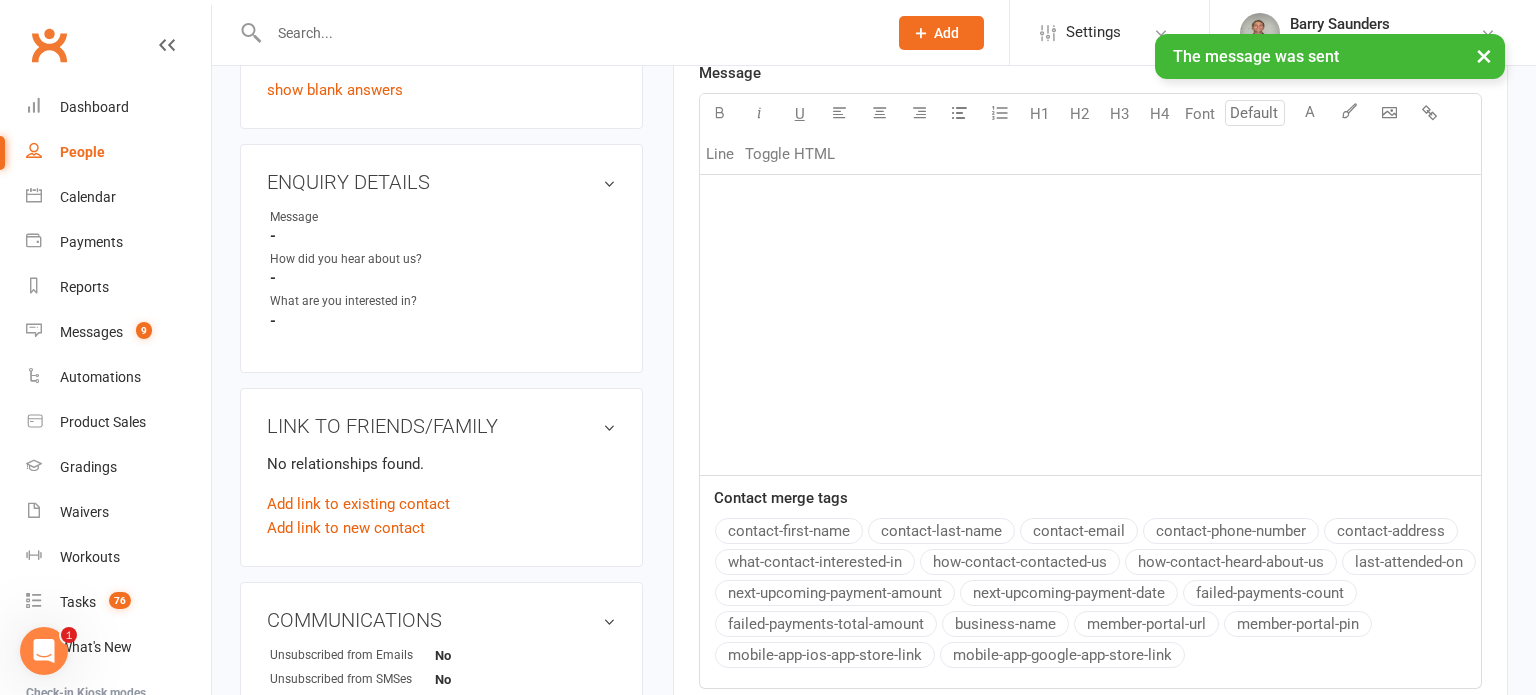 click on "People" at bounding box center (82, 152) 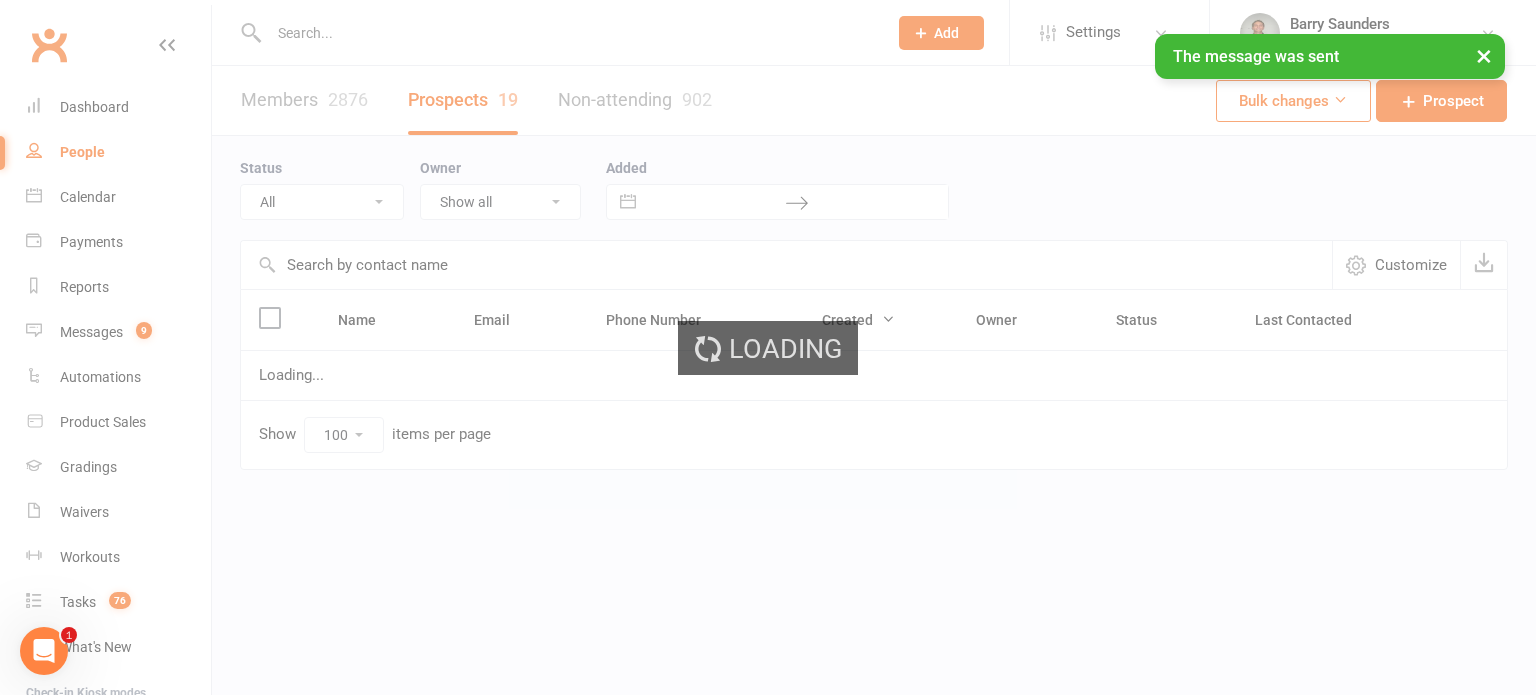 scroll, scrollTop: 0, scrollLeft: 0, axis: both 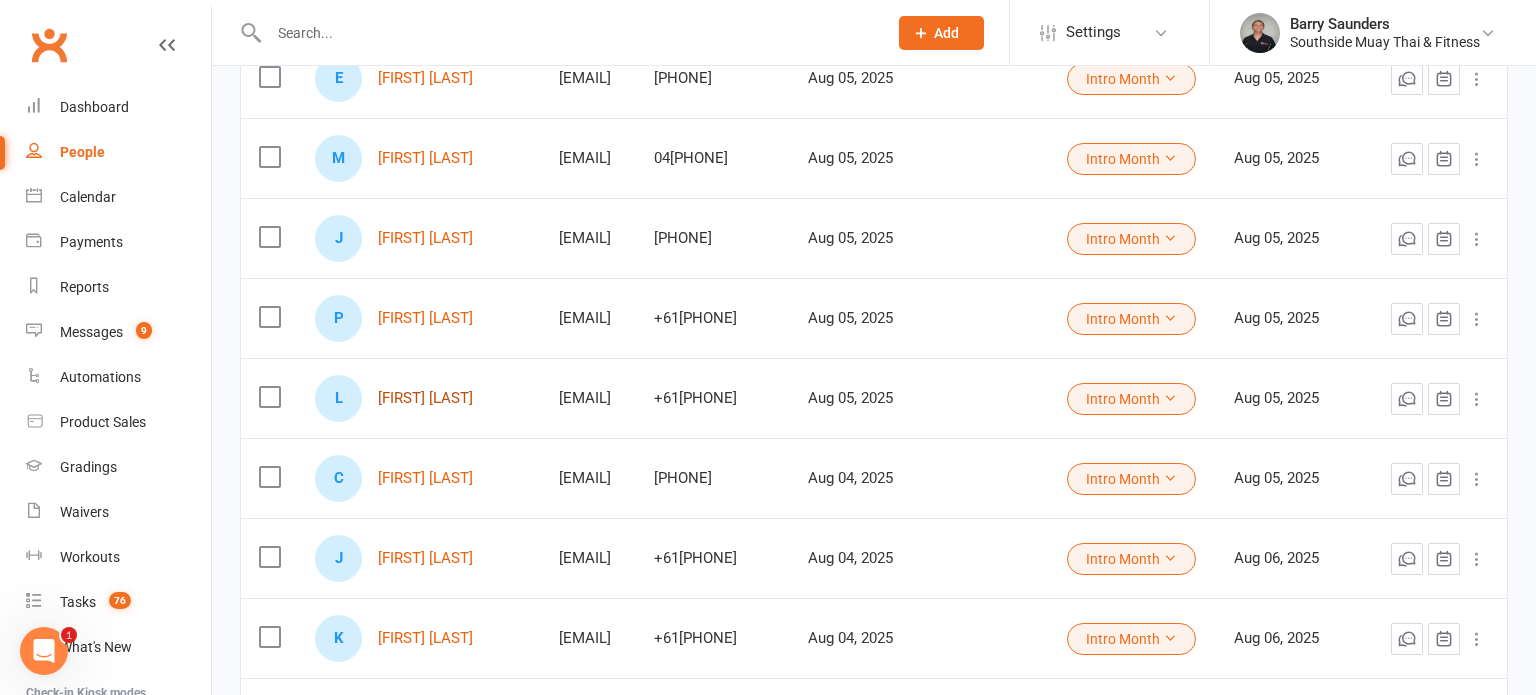 click on "[FIRST] [LAST]" at bounding box center [425, 398] 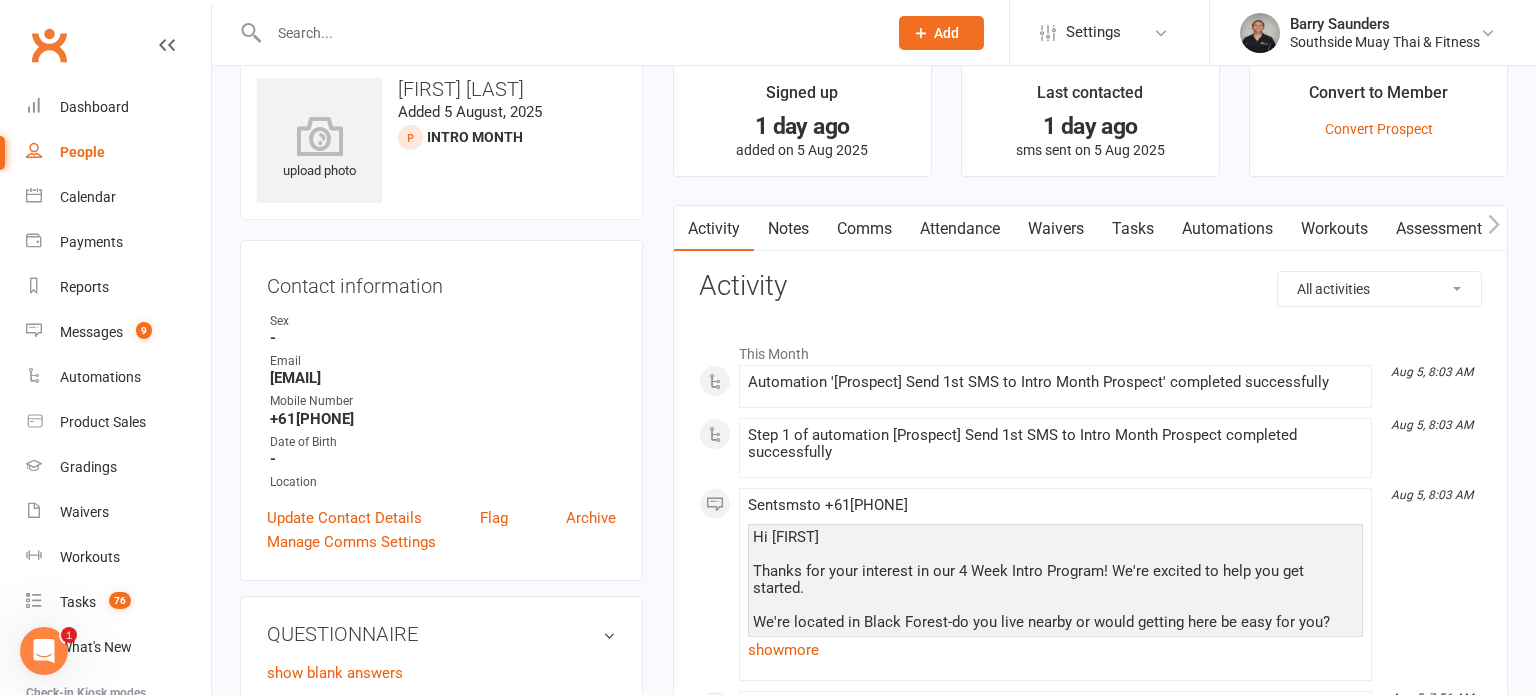 scroll, scrollTop: 24, scrollLeft: 0, axis: vertical 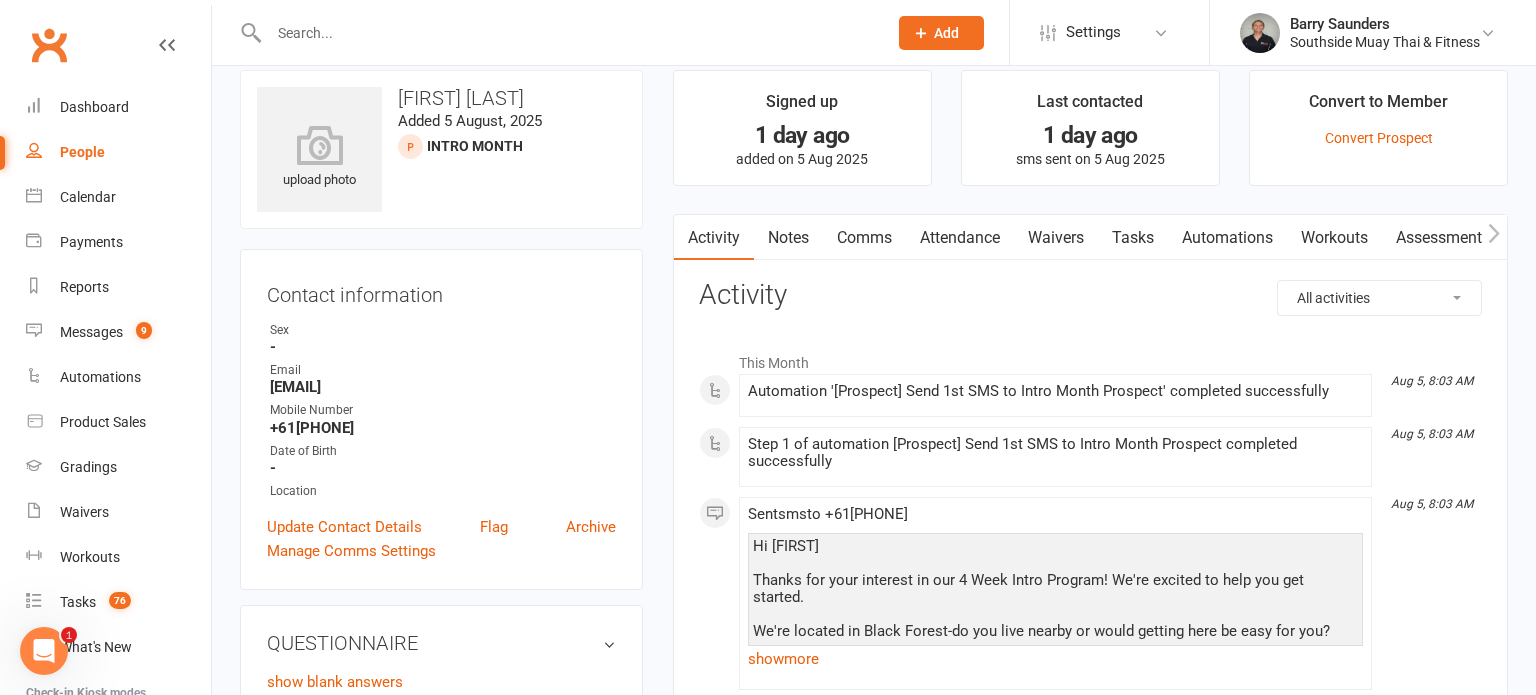 click on "Comms" at bounding box center [864, 238] 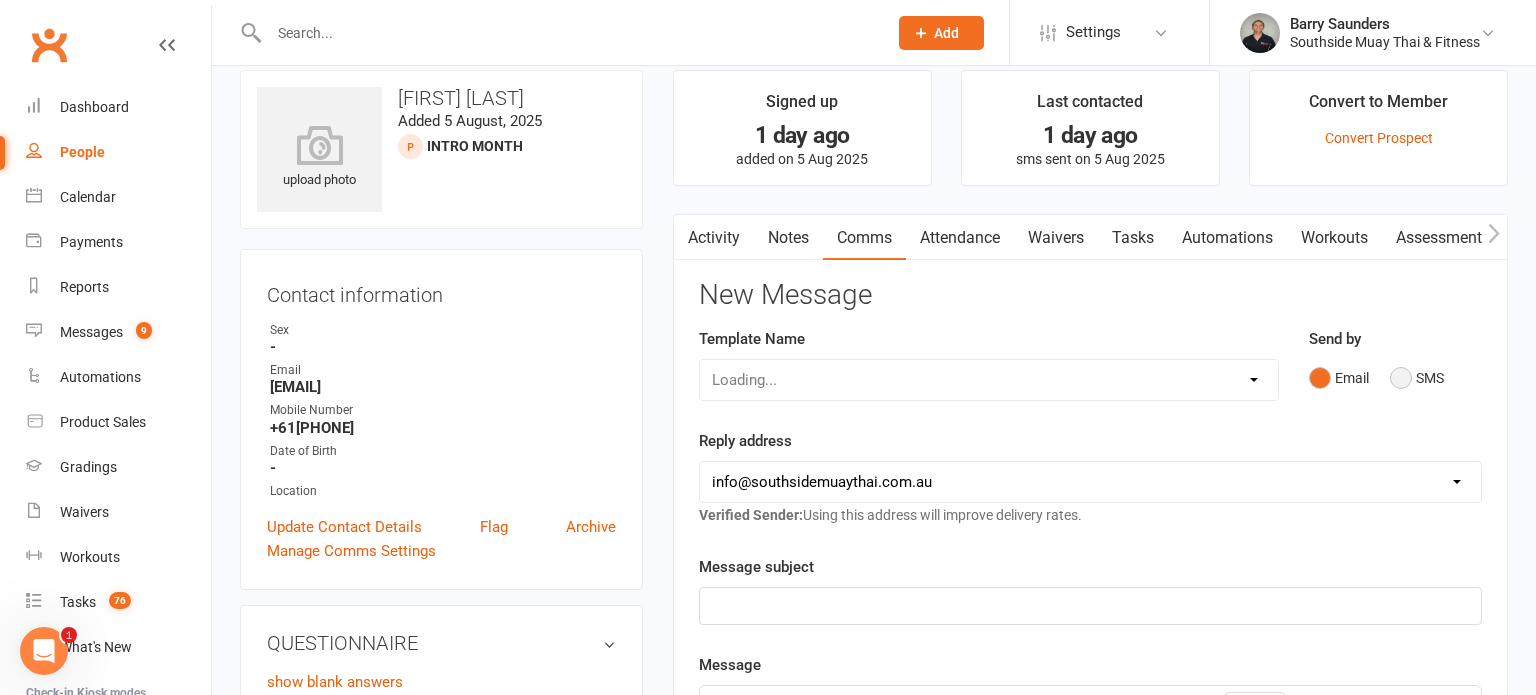 click on "SMS" at bounding box center [1417, 378] 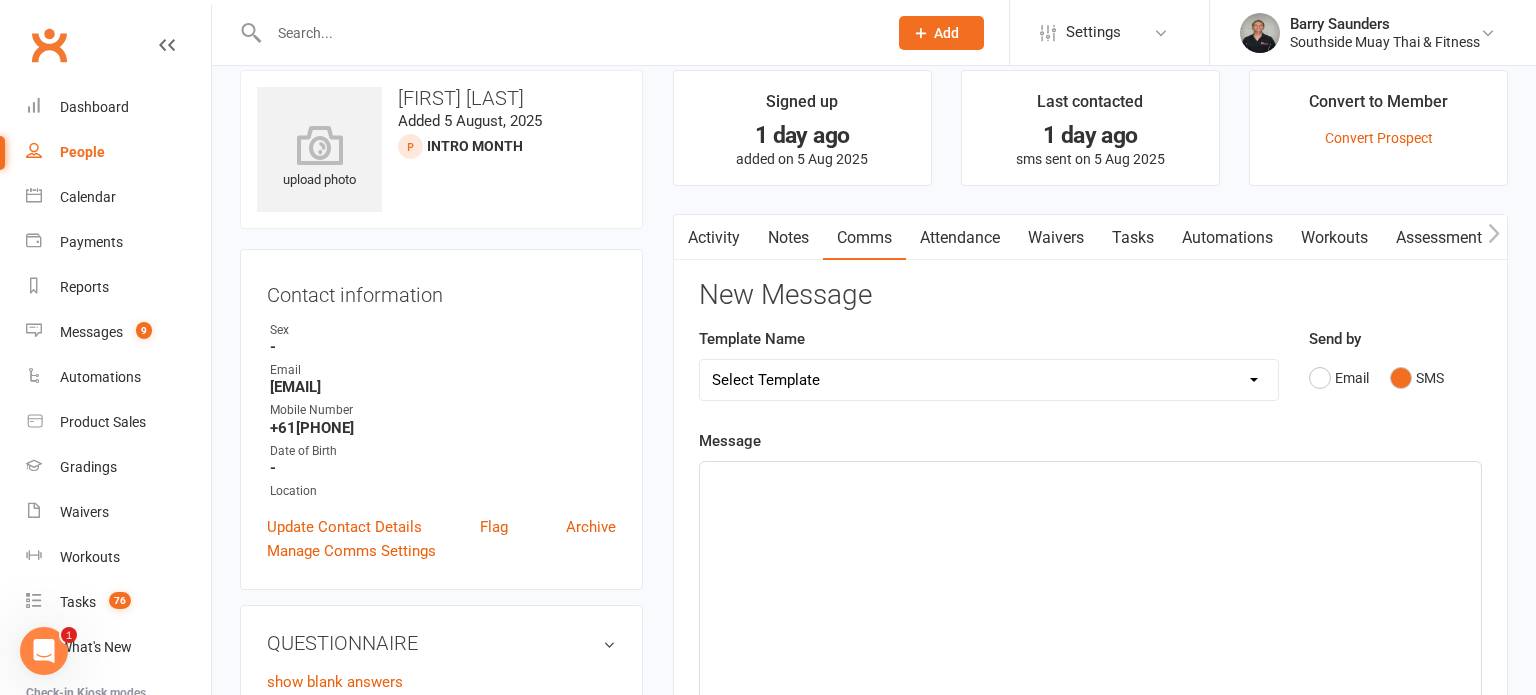 click on "Select Template [SMS] Outreach Message: High Risk – Personal From Trainer + Reengagement Offer [SMS] Outreach Message: High Risk – Re-Engagement Offer [SMS] Outreach Message: High Risk – Re-Engagement Offer [SMS] Outreach Message: Low Risk – Friendly Check-In [SMS] Outreach Message: Low Risk – Friendly Check-In Confidence [SMS] Outreach Message: Medium Risk – Personal Follow-Up [SMS] Outreach Message: Medium Risk – Personal Follow-Up (1) [SMS] Outreach Message: Medium Risk – Personal Follow-Up (Havent seen you/support) (1) [SMS] Retention - Grading Congrats [SMS] Retention - Great to see you back at the gym (1) [SMS] Retention - Great to see you back at the gym (2) [SMS] Retention - Havent Seen You Lately (1) [SMS] Retention - Havent Seen You Lately (2) [SMS] Retention - Havent Seen You Lately (3) [SMS] Retention - Havent Seen You Lately PT offer [SMS] Retention - Hows training going to Parent (1) [SMS] Retention - Hows training going to Parent (2) [SMS] Retention - Keep up the great work" at bounding box center (989, 380) 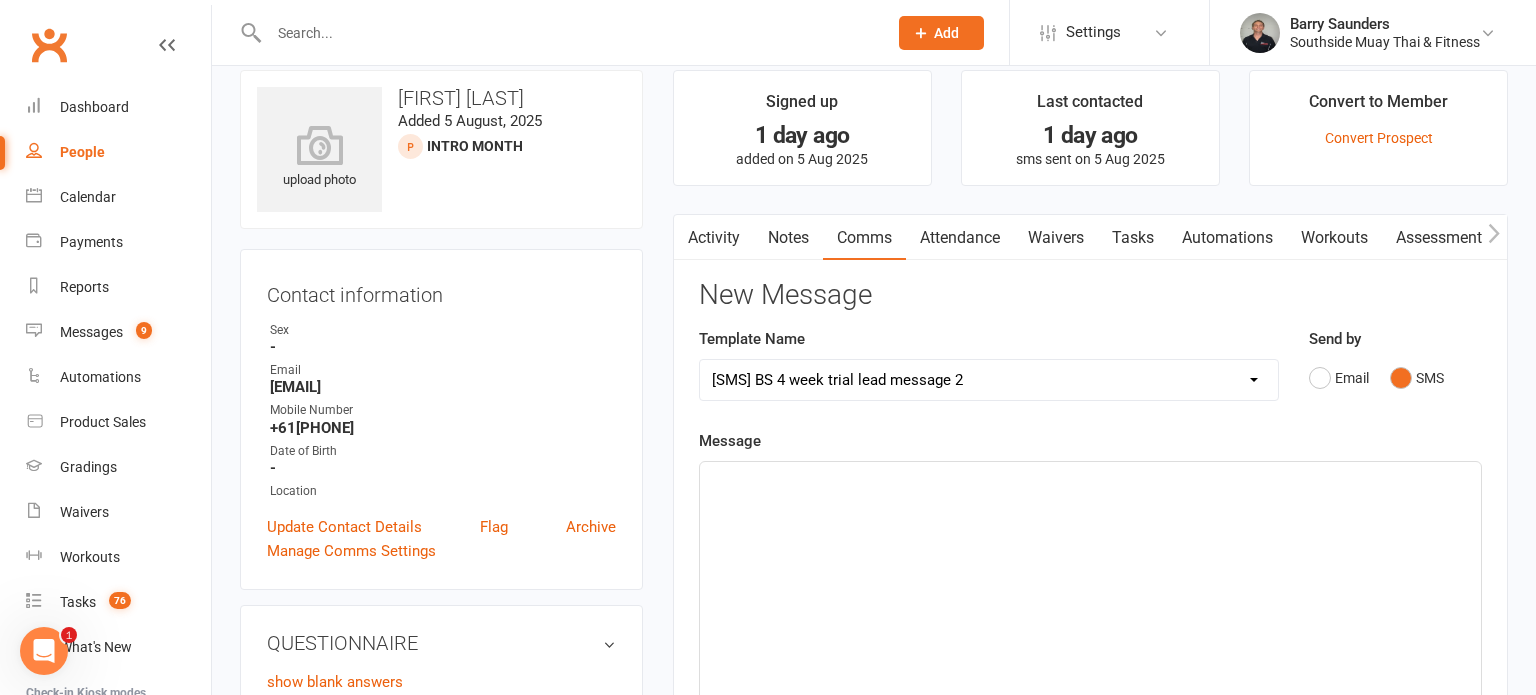 click on "Select Template [SMS] Outreach Message: High Risk – Personal From Trainer + Reengagement Offer [SMS] Outreach Message: High Risk – Re-Engagement Offer [SMS] Outreach Message: High Risk – Re-Engagement Offer [SMS] Outreach Message: Low Risk – Friendly Check-In [SMS] Outreach Message: Low Risk – Friendly Check-In Confidence [SMS] Outreach Message: Medium Risk – Personal Follow-Up [SMS] Outreach Message: Medium Risk – Personal Follow-Up (1) [SMS] Outreach Message: Medium Risk – Personal Follow-Up (Havent seen you/support) (1) [SMS] Retention - Grading Congrats [SMS] Retention - Great to see you back at the gym (1) [SMS] Retention - Great to see you back at the gym (2) [SMS] Retention - Havent Seen You Lately (1) [SMS] Retention - Havent Seen You Lately (2) [SMS] Retention - Havent Seen You Lately (3) [SMS] Retention - Havent Seen You Lately PT offer [SMS] Retention - Hows training going to Parent (1) [SMS] Retention - Hows training going to Parent (2) [SMS] Retention - Keep up the great work" at bounding box center [989, 380] 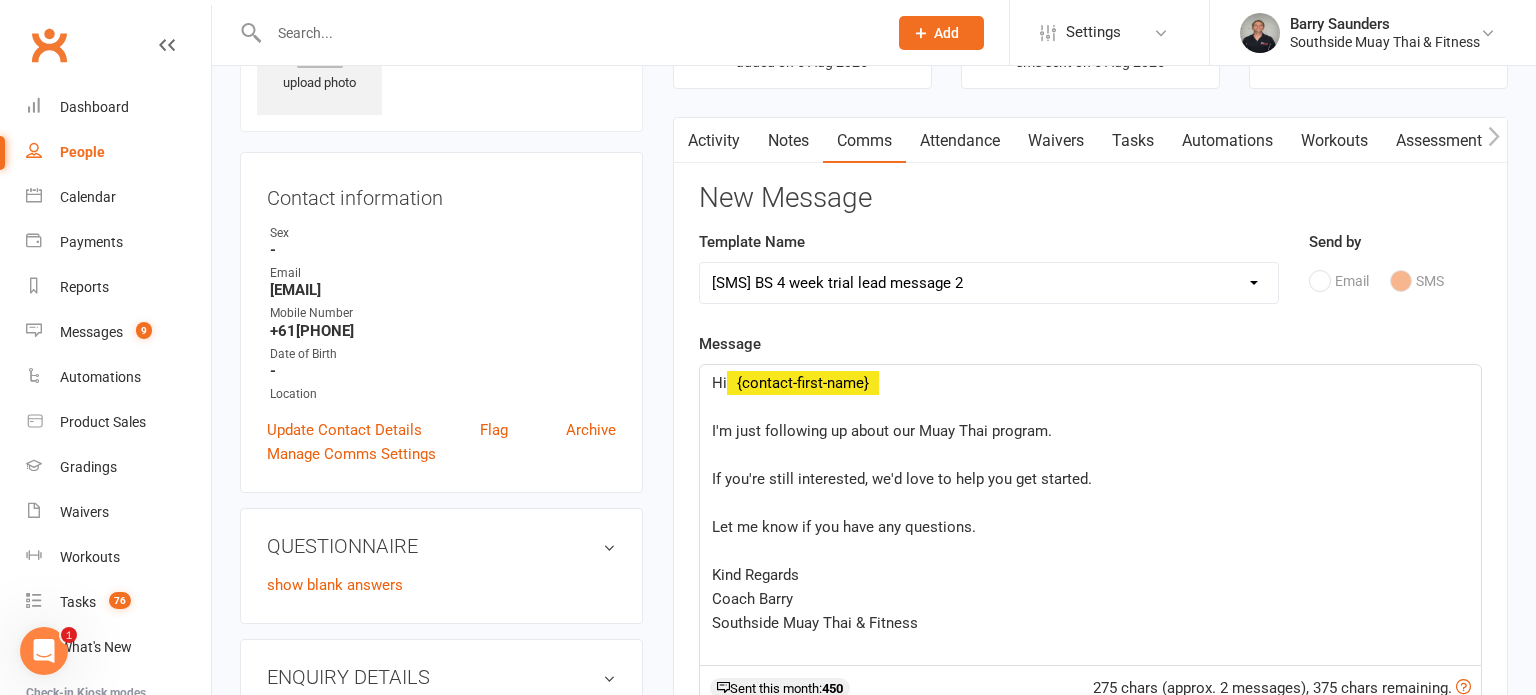 scroll, scrollTop: 128, scrollLeft: 0, axis: vertical 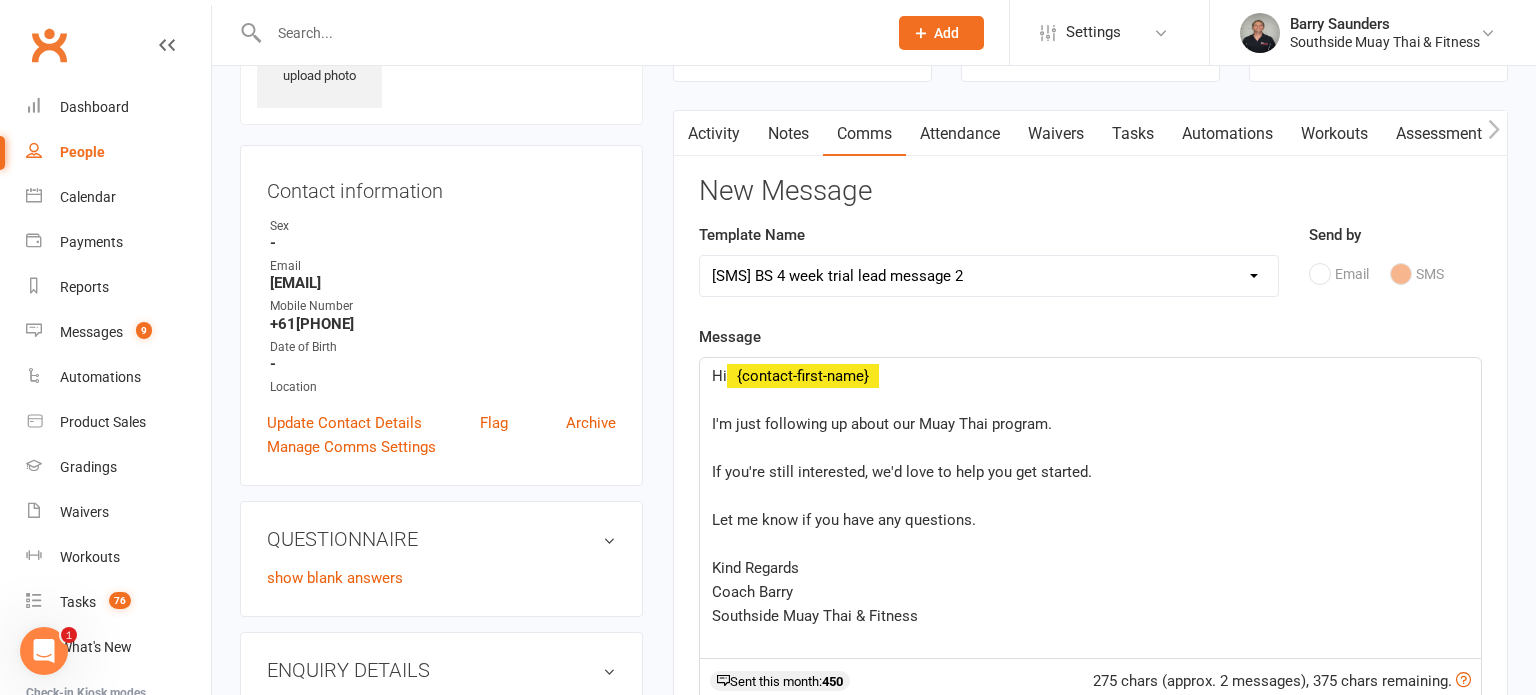 click on "Hi  ﻿ {contact-first-name} ﻿ I'm just following up about our Muay Thai program. ﻿ If you're still interested, we'd love to help you get started. ﻿ Let me know if you have any questions. ﻿ Kind Regards Coach [LAST] Southside Muay Thai & Fitness" 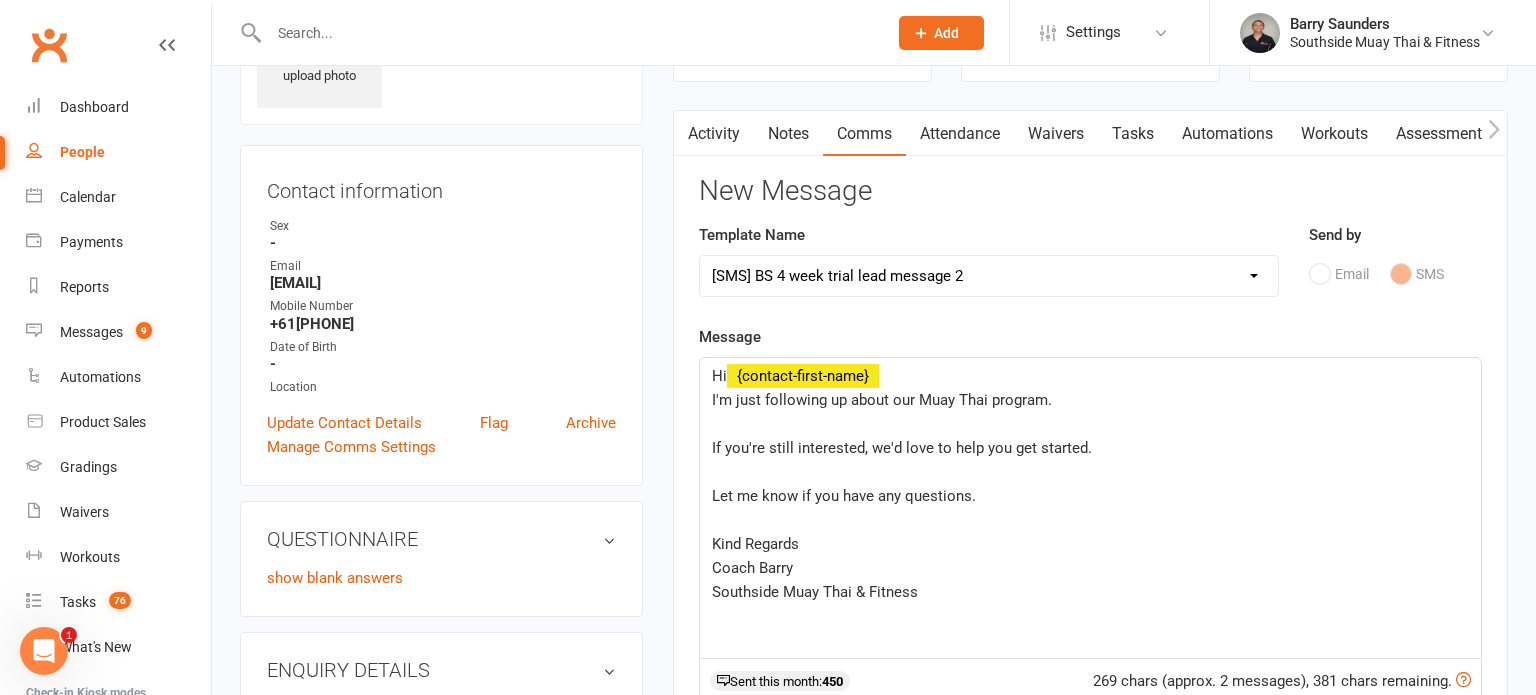 click on "Hi  ﻿ {contact-first-name} I'm just following up about our Muay Thai program. ﻿ If you're still interested, we'd love to help you get started. ﻿ Let me know if you have any questions. ﻿ Kind Regards Coach Barry Southside Muay Thai & Fitness" 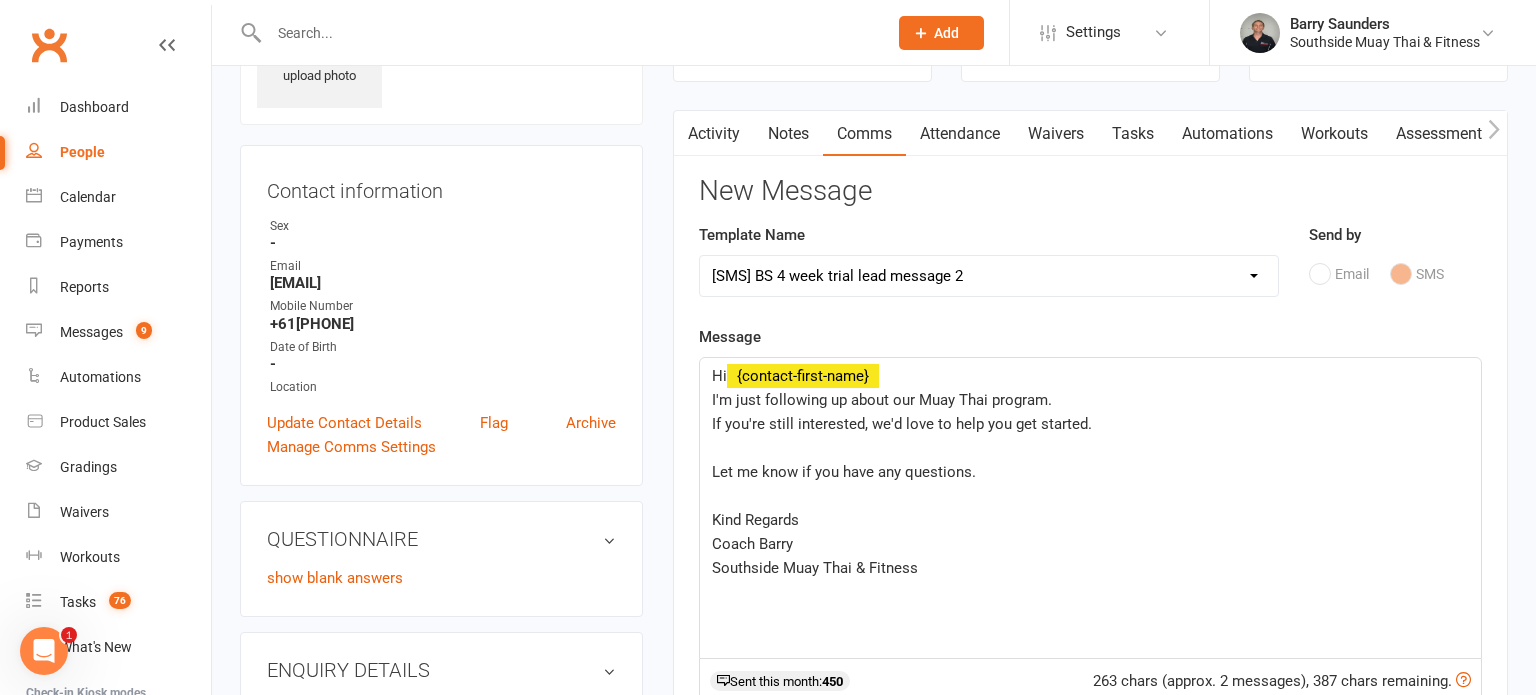 click on "Let me know if you have any questions." 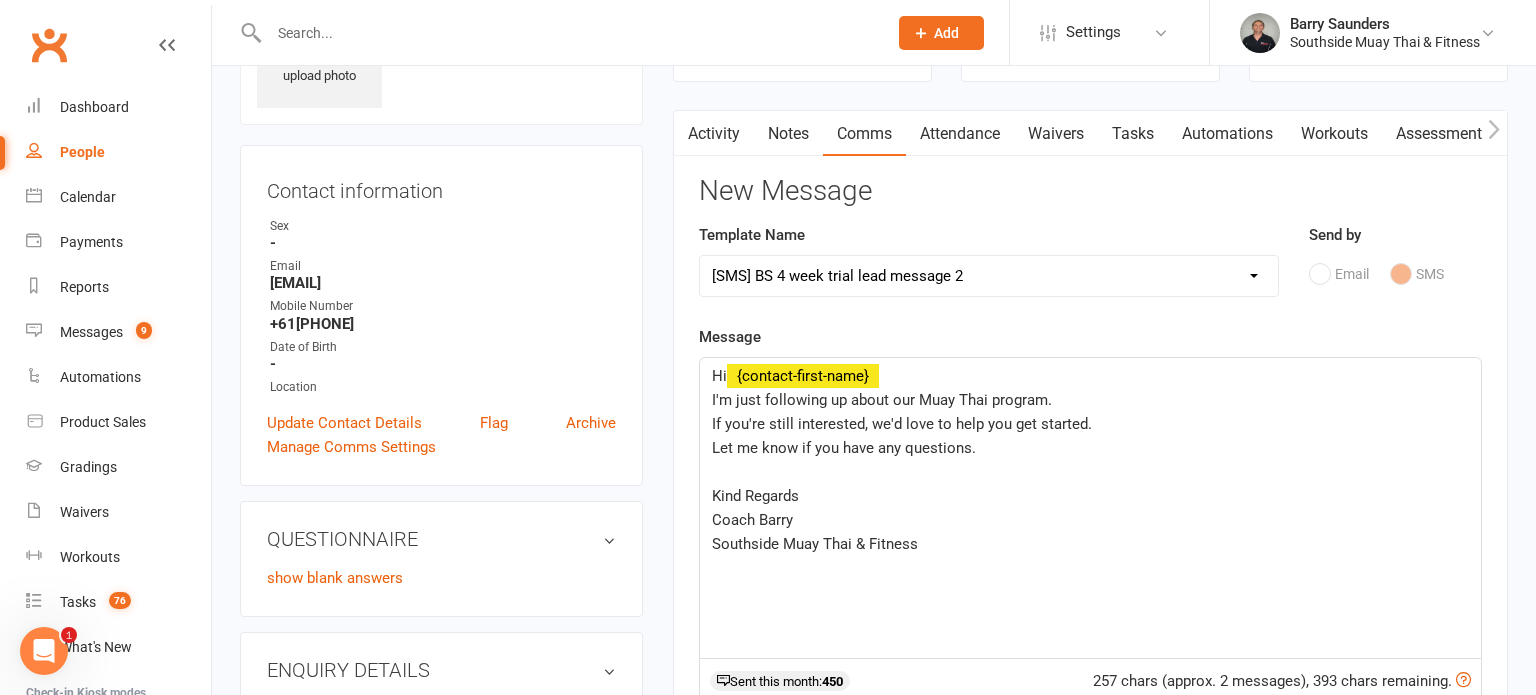 click on "Hi  ﻿ {contact-first-name} I'm just following up about our Muay Thai program. If you're still interested, we'd love to help you get started. Let me know if you have any questions. ﻿ Kind Regards Coach Barry Southside Muay Thai & Fitness" 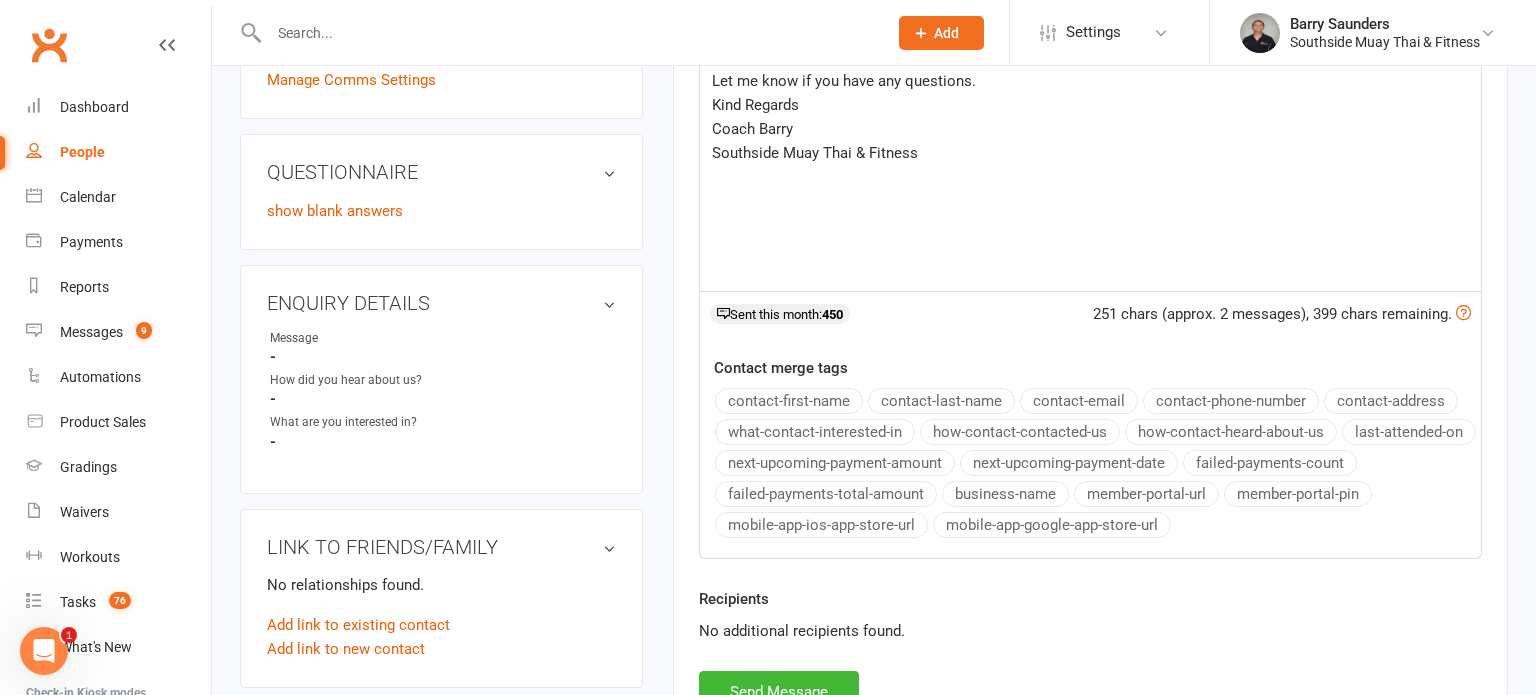 scroll, scrollTop: 518, scrollLeft: 0, axis: vertical 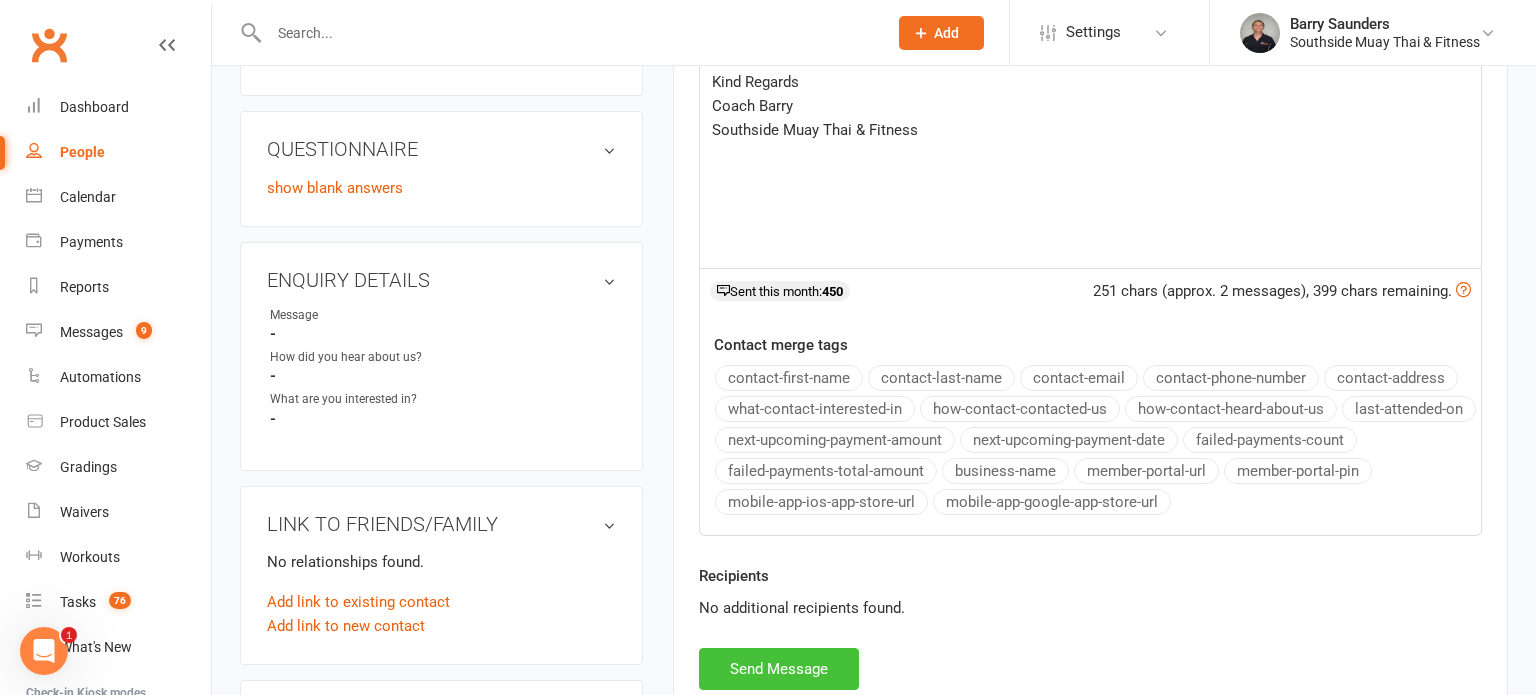 click on "Send Message" at bounding box center [779, 669] 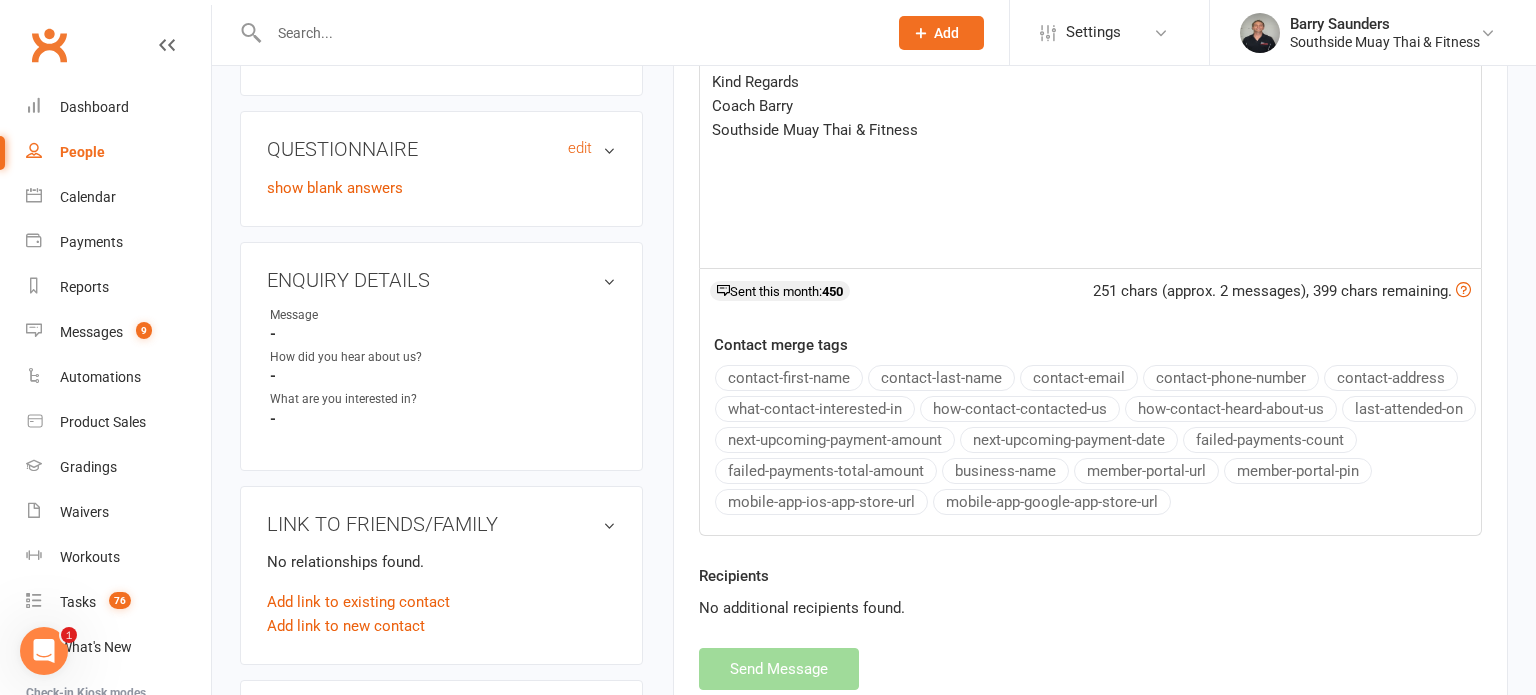 select 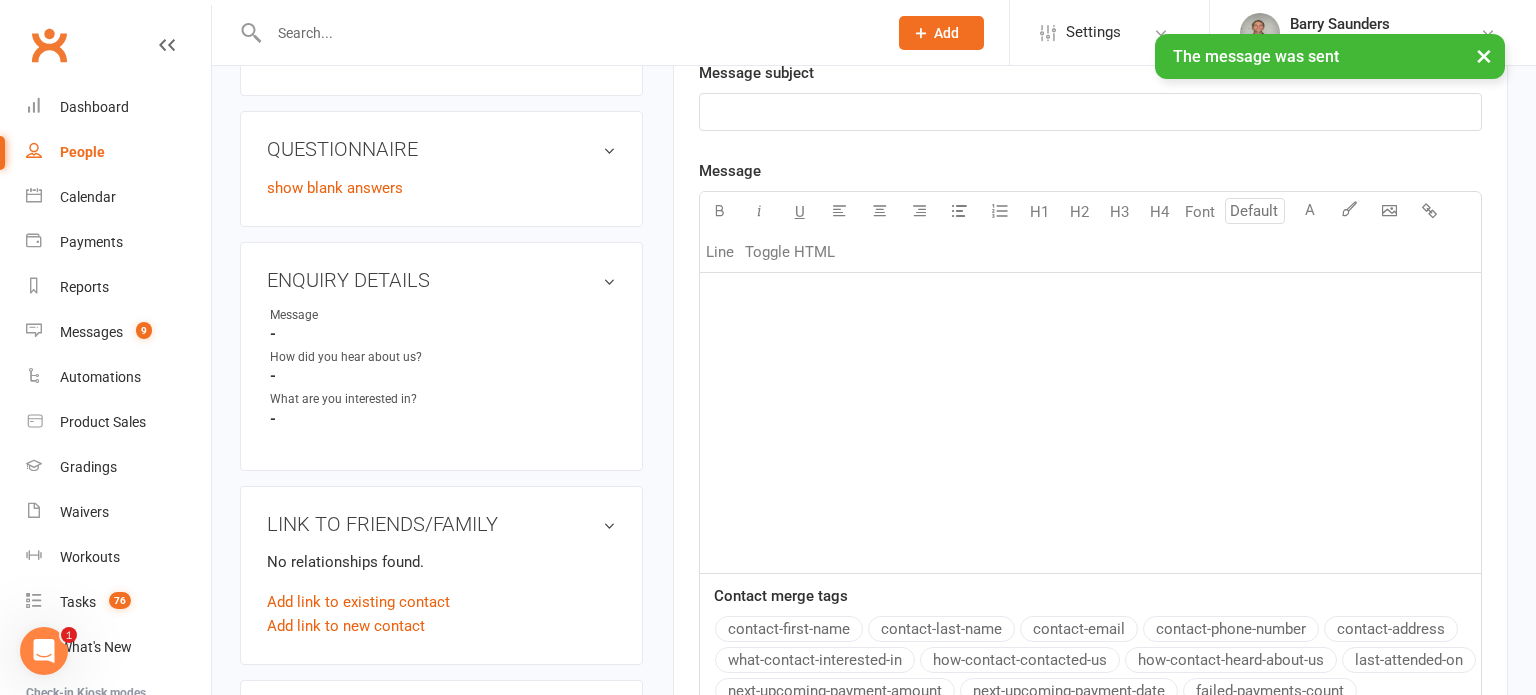click on "People" at bounding box center [82, 152] 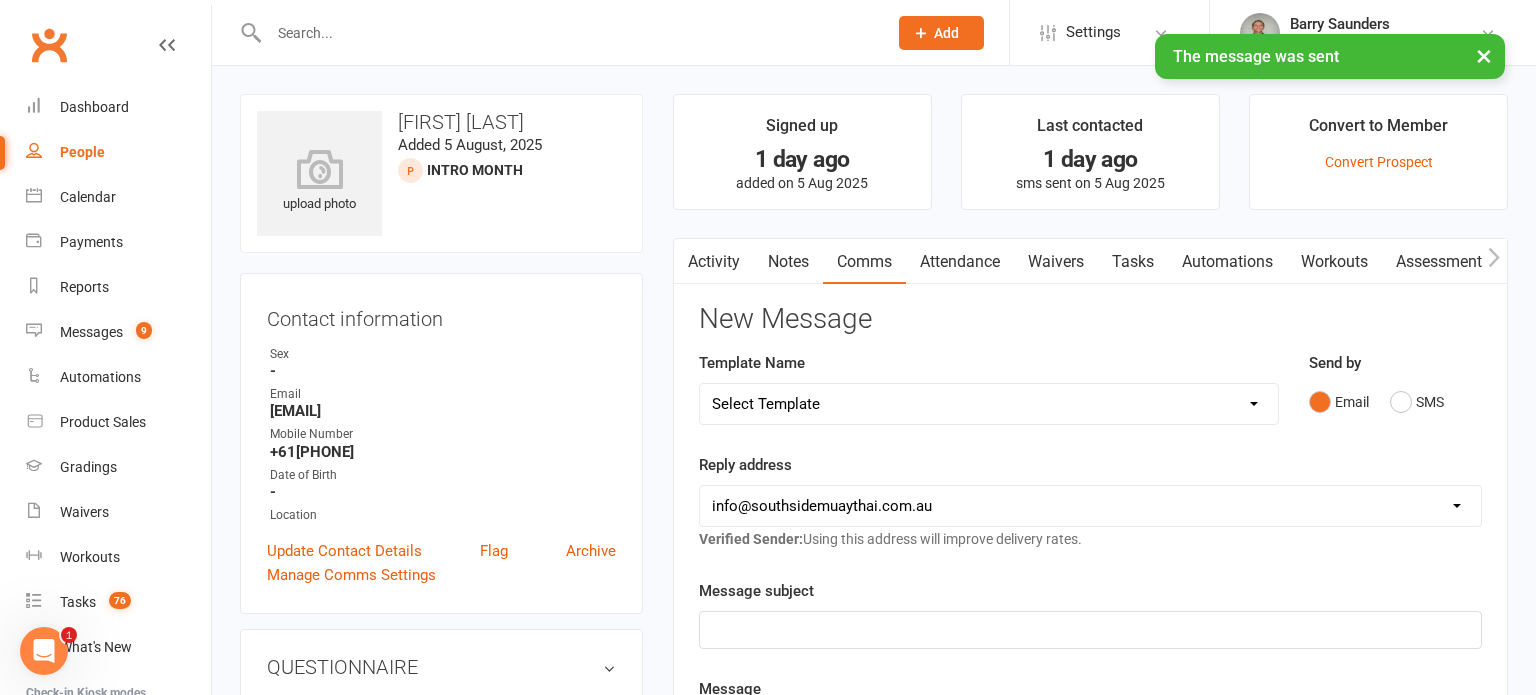 select on "100" 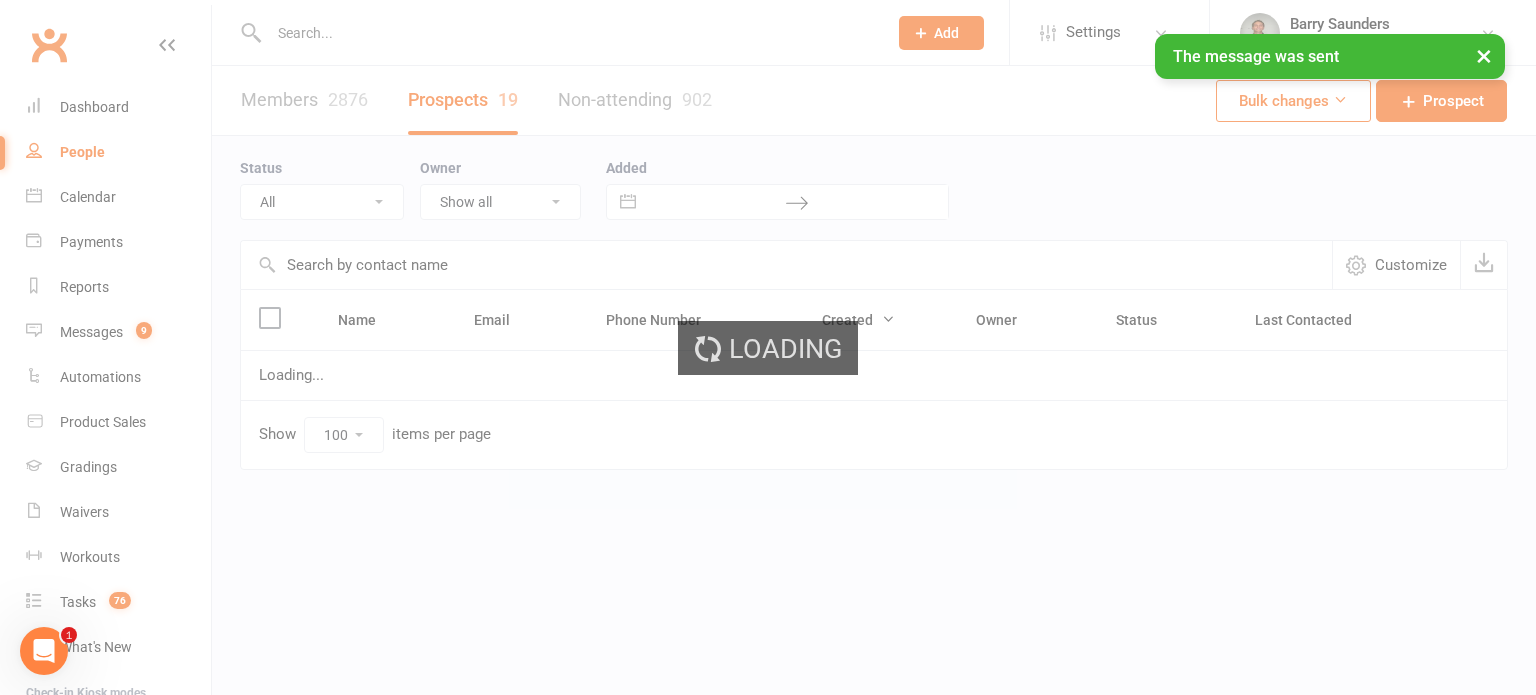 select on "Intro Month" 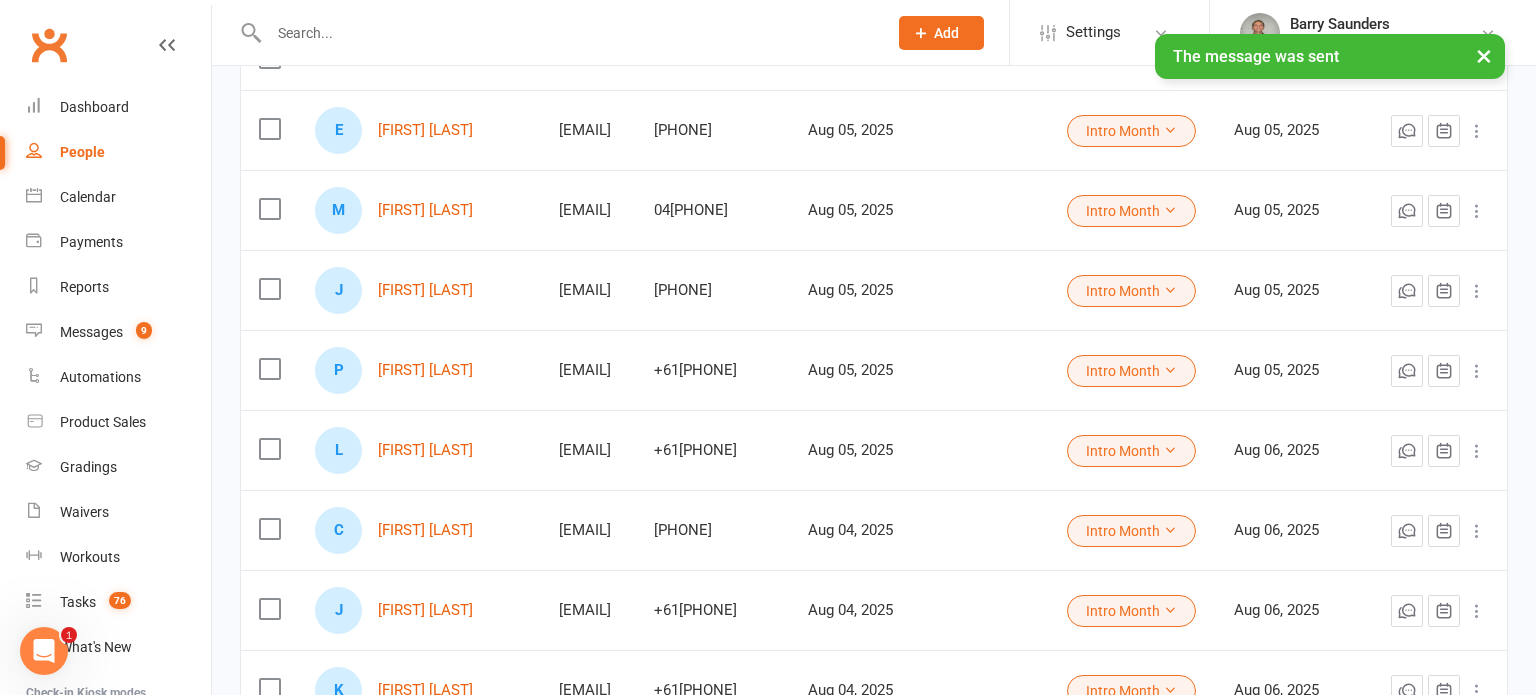 scroll, scrollTop: 268, scrollLeft: 0, axis: vertical 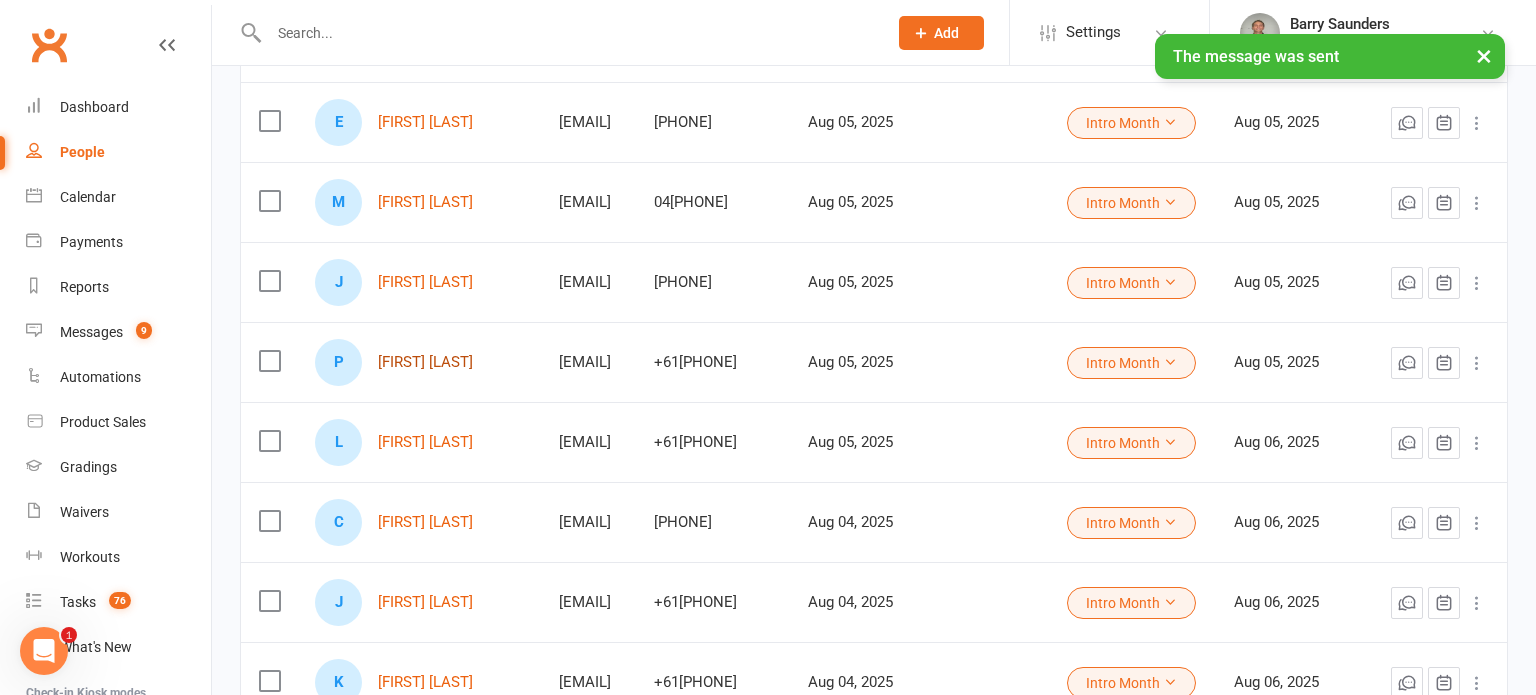 click on "[FIRST] [LAST]" at bounding box center [425, 362] 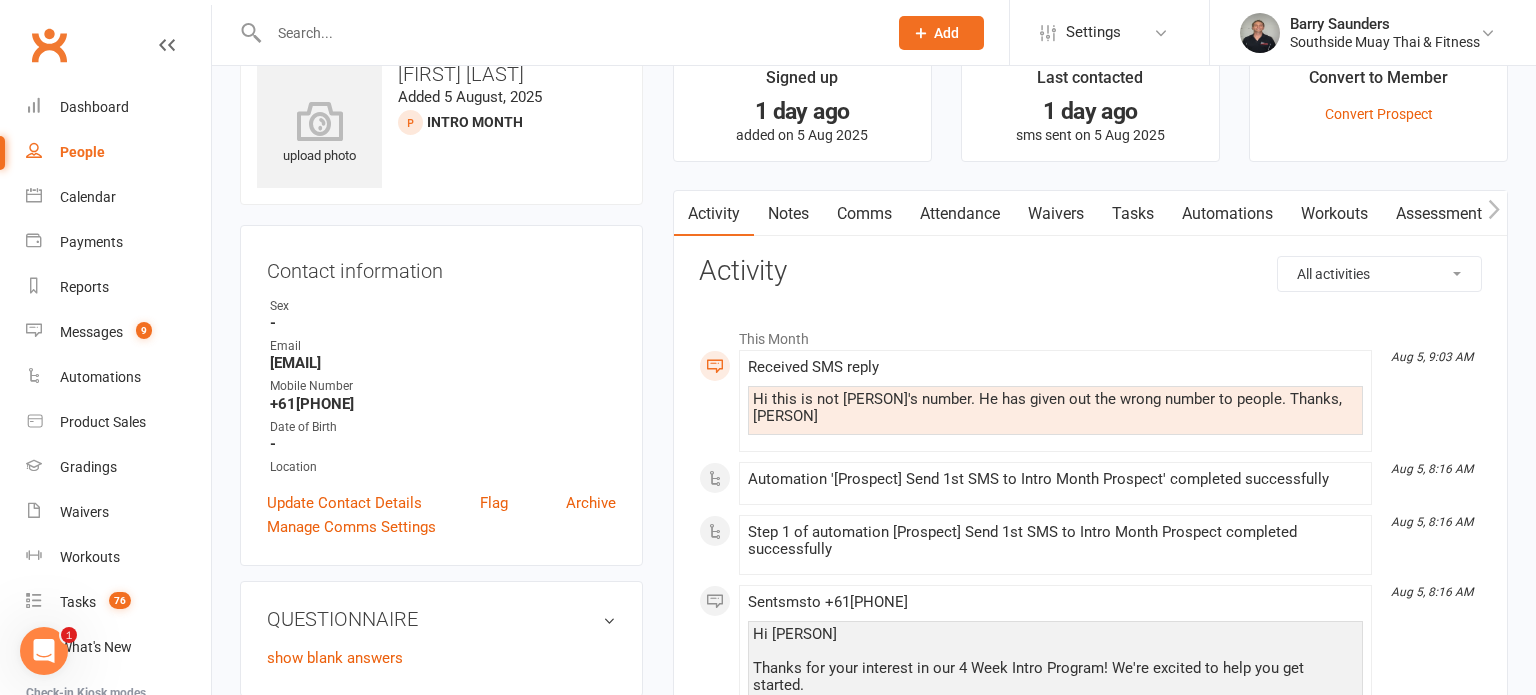 scroll, scrollTop: 164, scrollLeft: 0, axis: vertical 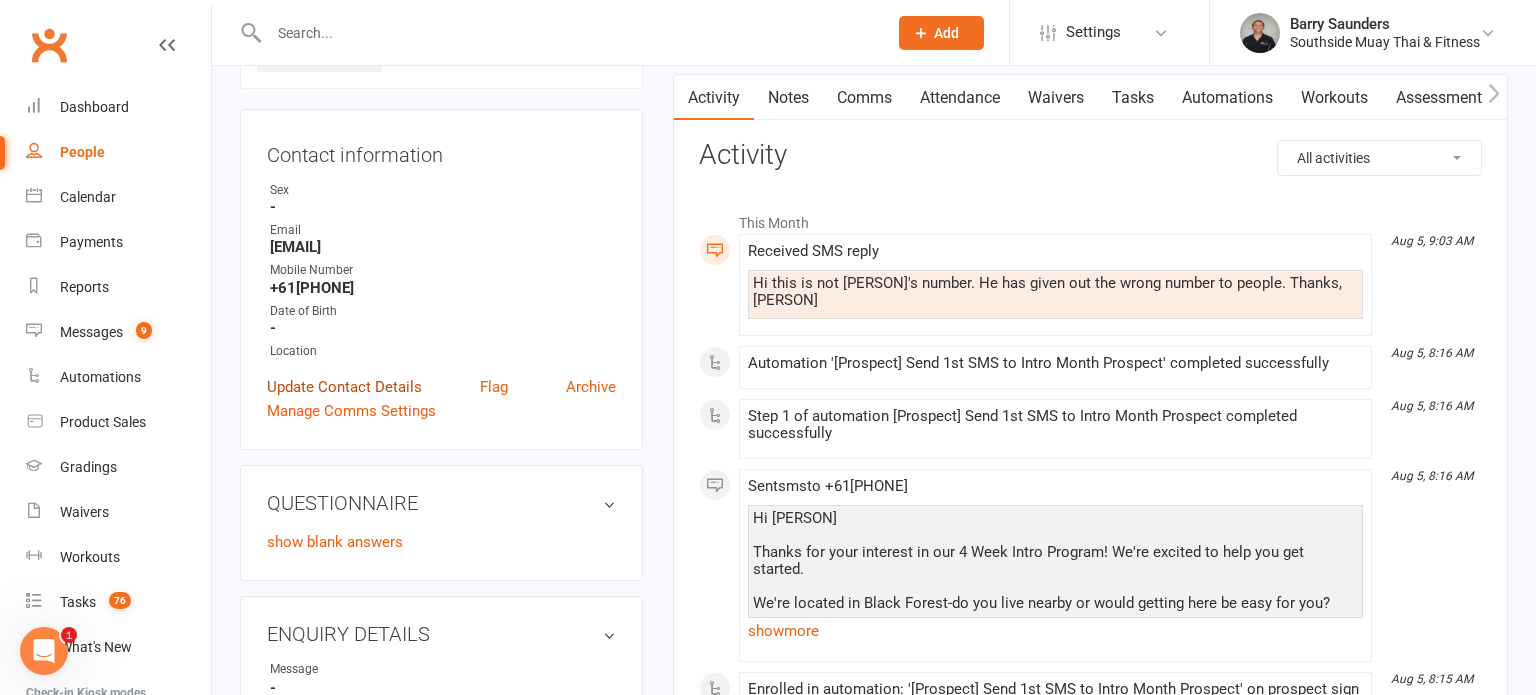 click on "Update Contact Details" at bounding box center (344, 387) 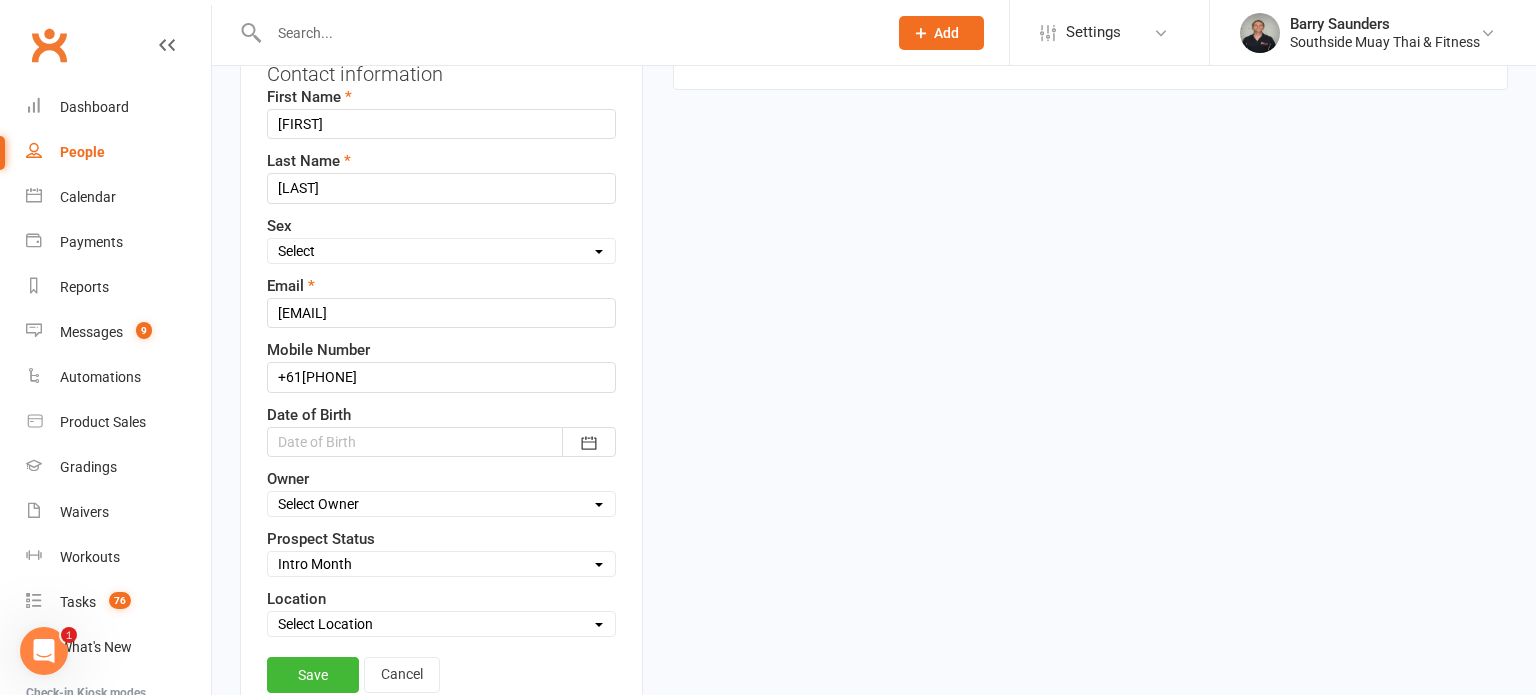 scroll, scrollTop: 272, scrollLeft: 0, axis: vertical 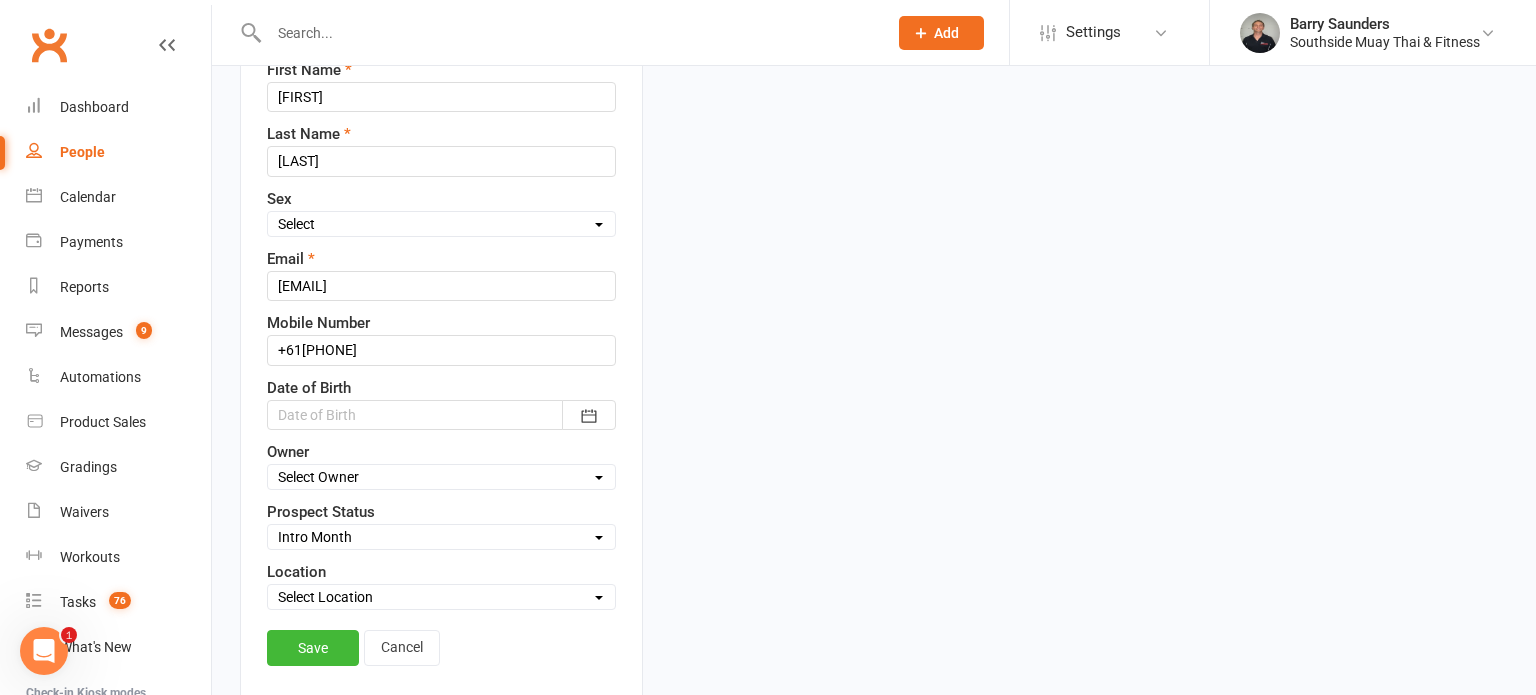 click on "Select Initial Contact 28 Day LBE - Contact Needed 28 Day LBE - Intro Class Booked Adults - Free Trial Booked Teens - Free Trial Booked Tigers - 7 Day Free Trial Booked Waiver Sent & Follow up Req'd Test Prospect Absent For Trial Not Interested Not Interested - Uncontactable Not Interested - Memb Waiver Not Submitted Not Interested - Post Free Trial Tigers - Initial Contact PT - Contact Needed Future Contact Needed SMS Blast YES 30min Free PT Booked  Holiday Program - Tigers Women's Health Week Sensory Friendly Beyond the Binary  Holiday Program - Contacted  Flinders FC New Year Sale 4 Week Trial Program Buddy Week Tigers Confidence Program Rush Hour Teens - 4 Week Trial 4 Week Trial - Re-engage Later Family Muay Thai Family Muay Thai - reengage later Intro Month" at bounding box center [441, 537] 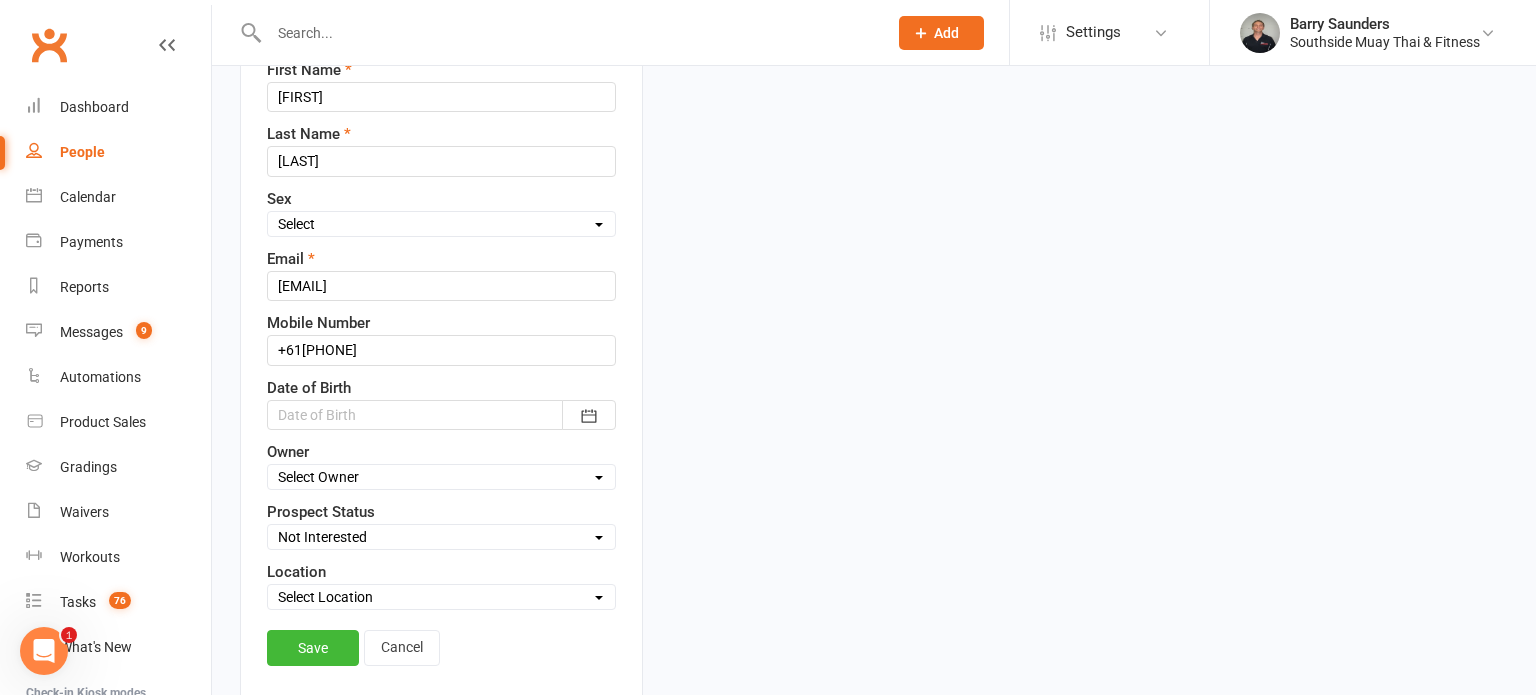 click on "Select Initial Contact 28 Day LBE - Contact Needed 28 Day LBE - Intro Class Booked Adults - Free Trial Booked Teens - Free Trial Booked Tigers - 7 Day Free Trial Booked Waiver Sent & Follow up Req'd Test Prospect Absent For Trial Not Interested Not Interested - Uncontactable Not Interested - Memb Waiver Not Submitted Not Interested - Post Free Trial Tigers - Initial Contact PT - Contact Needed Future Contact Needed SMS Blast YES 30min Free PT Booked  Holiday Program - Tigers Women's Health Week Sensory Friendly Beyond the Binary  Holiday Program - Contacted  Flinders FC New Year Sale 4 Week Trial Program Buddy Week Tigers Confidence Program Rush Hour Teens - 4 Week Trial 4 Week Trial - Re-engage Later Family Muay Thai Family Muay Thai - reengage later Intro Month" at bounding box center (441, 537) 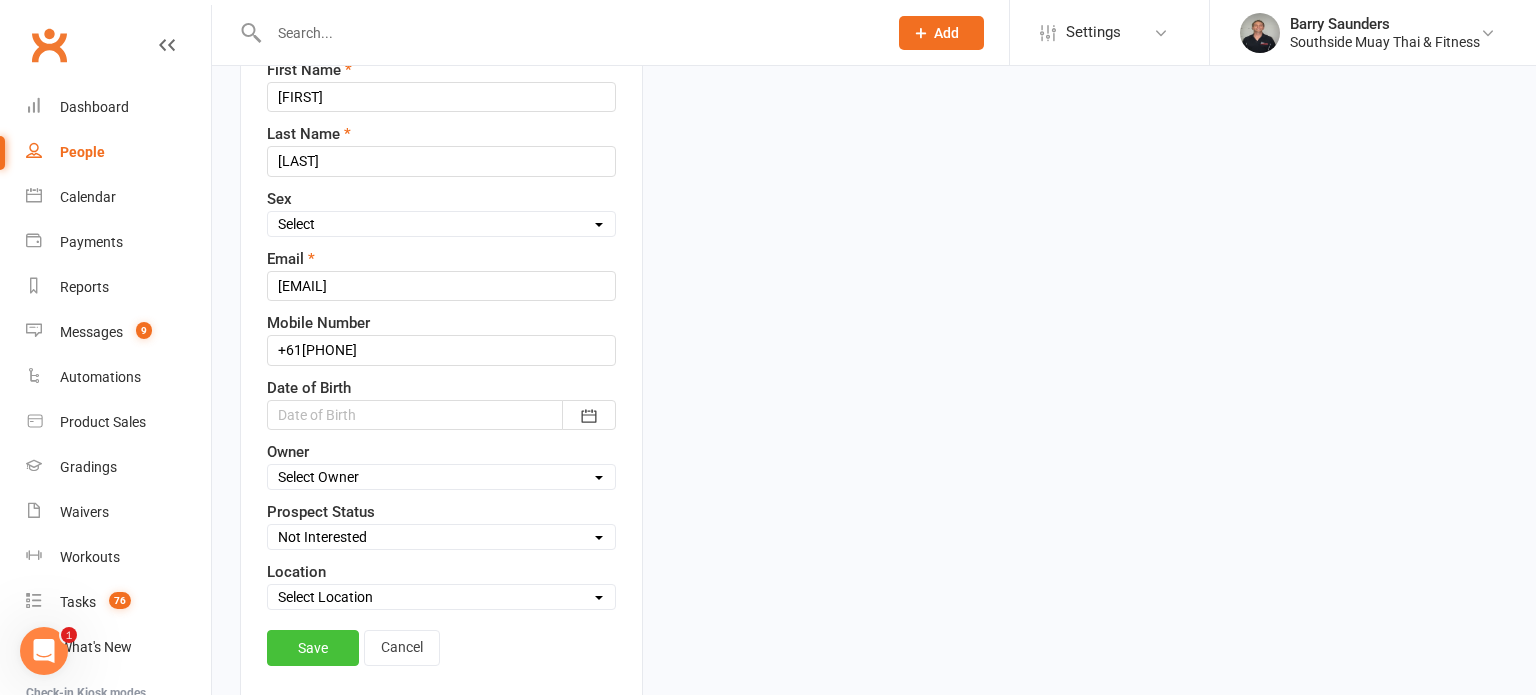 click on "Save" at bounding box center (313, 648) 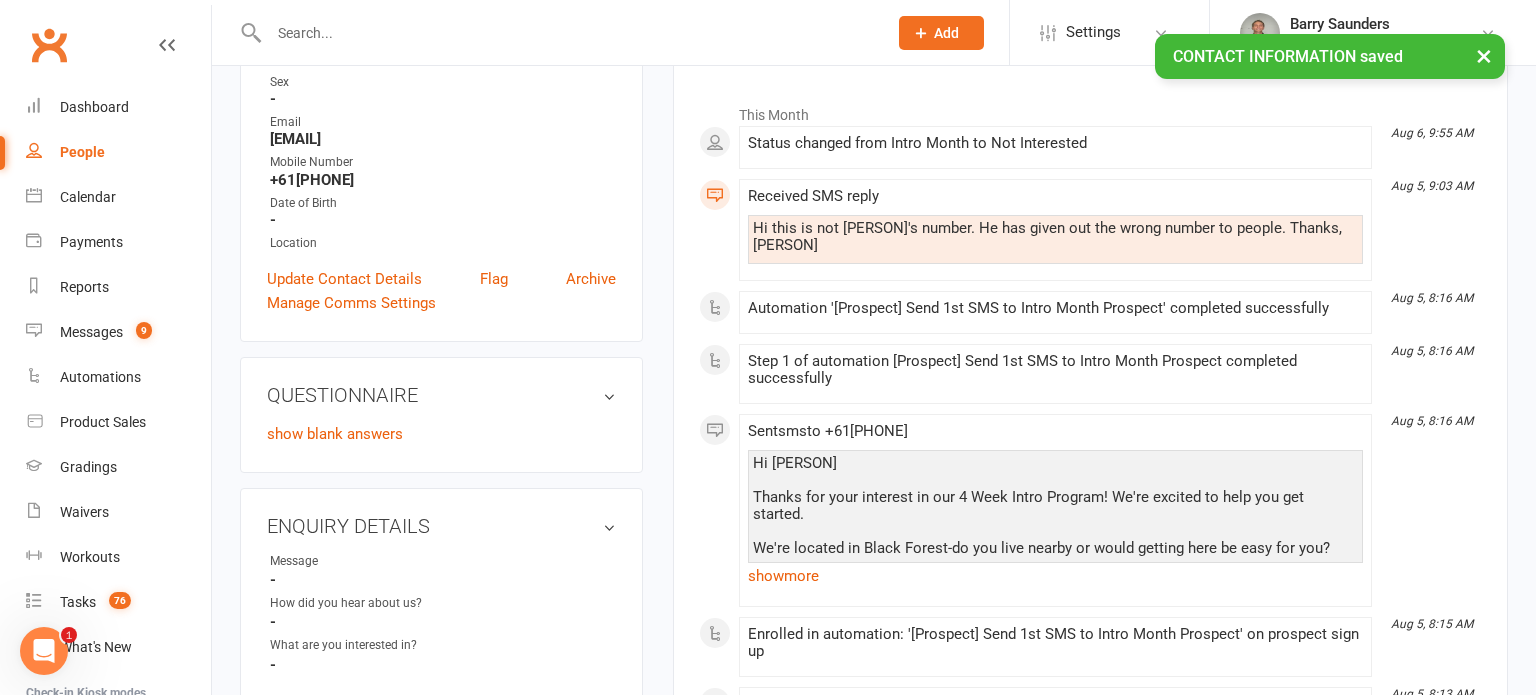 click on "People" at bounding box center (82, 152) 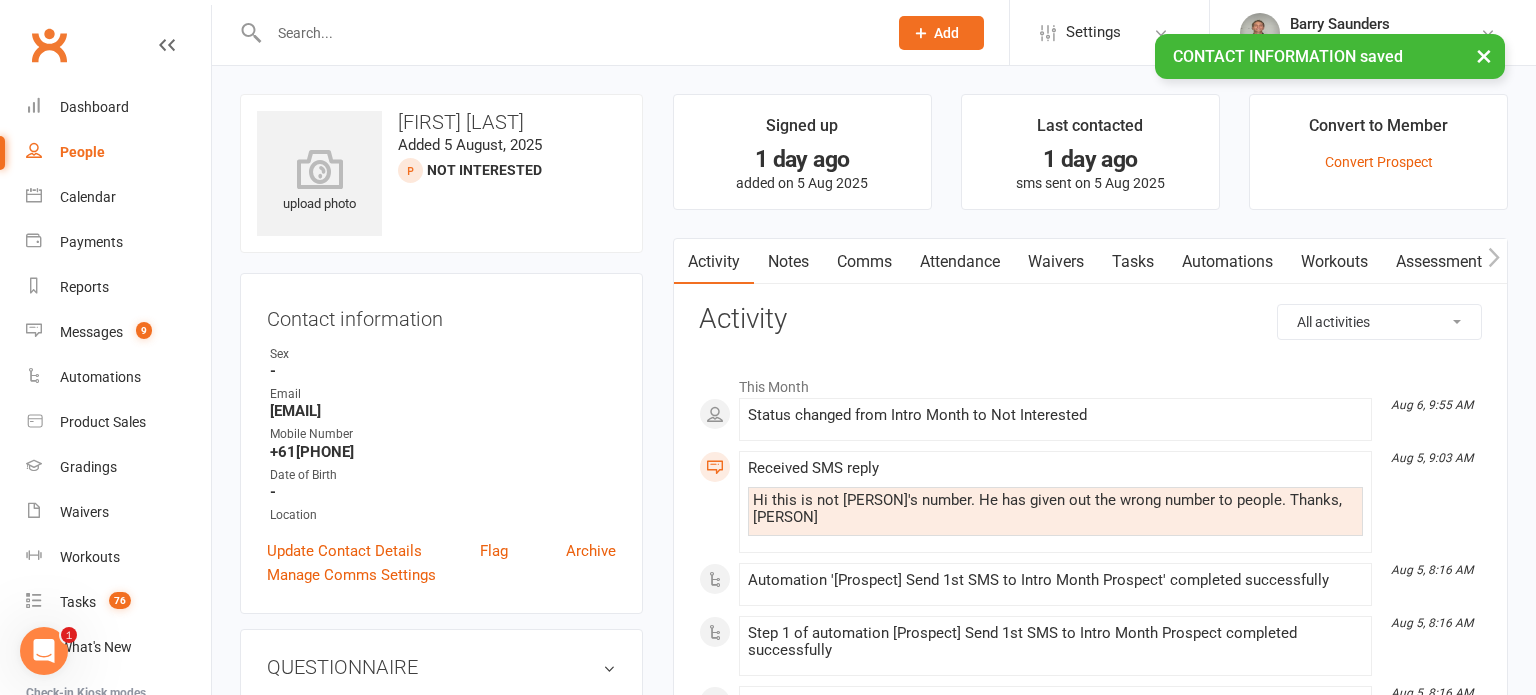select on "100" 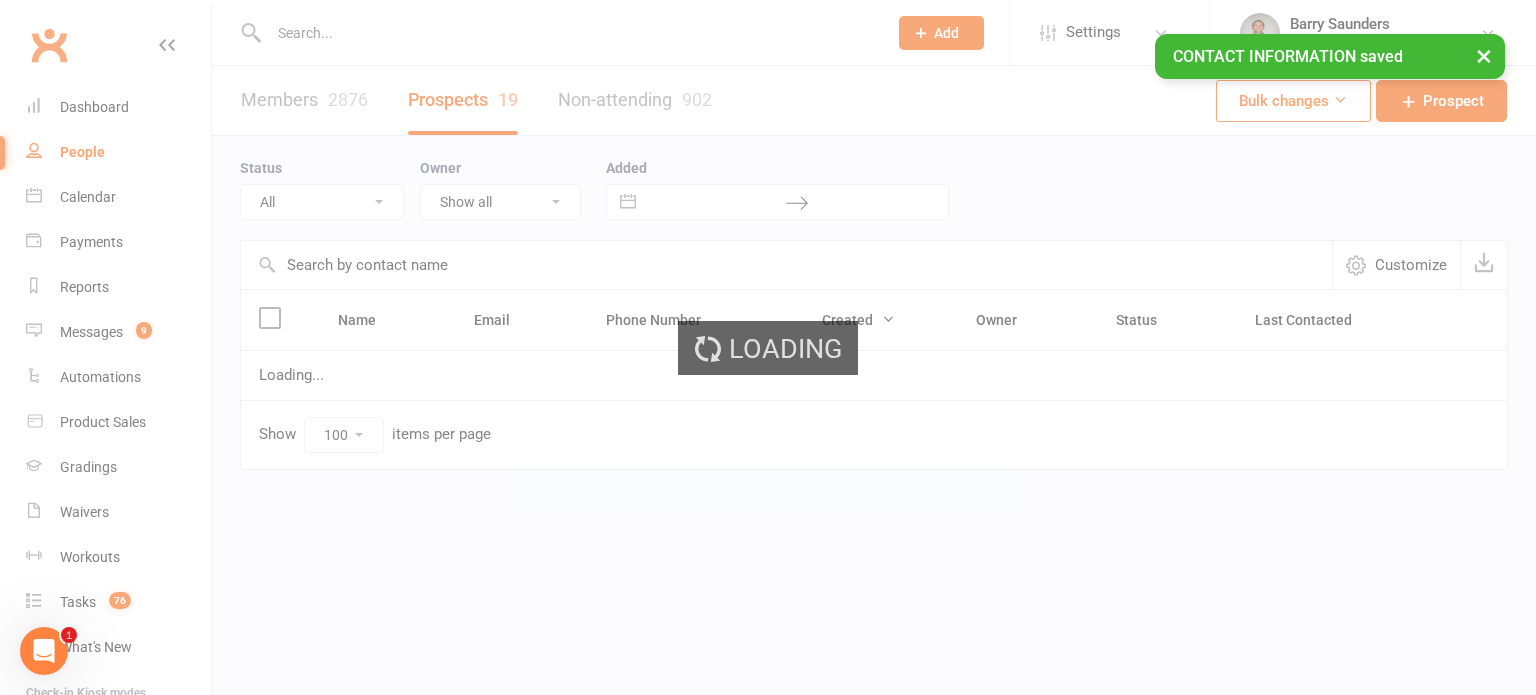 select on "Intro Month" 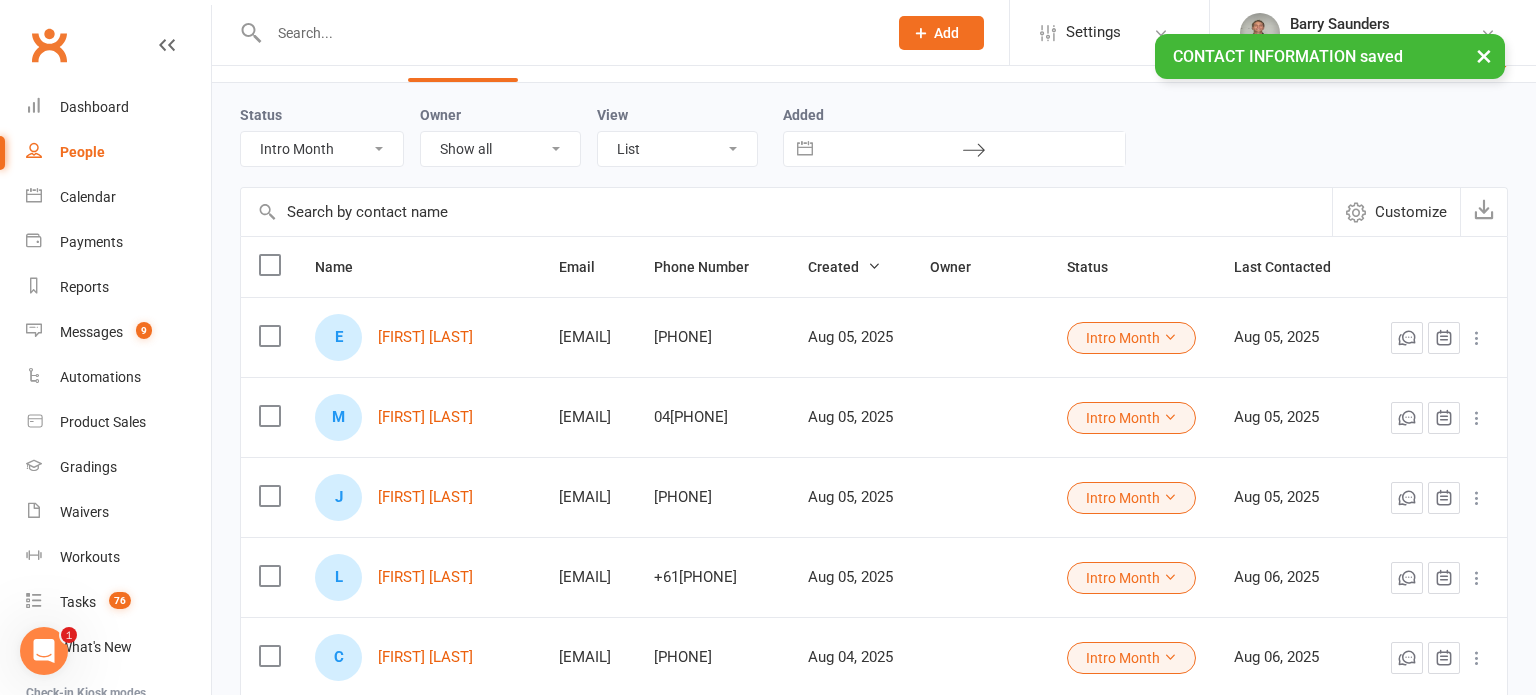 scroll, scrollTop: 242, scrollLeft: 0, axis: vertical 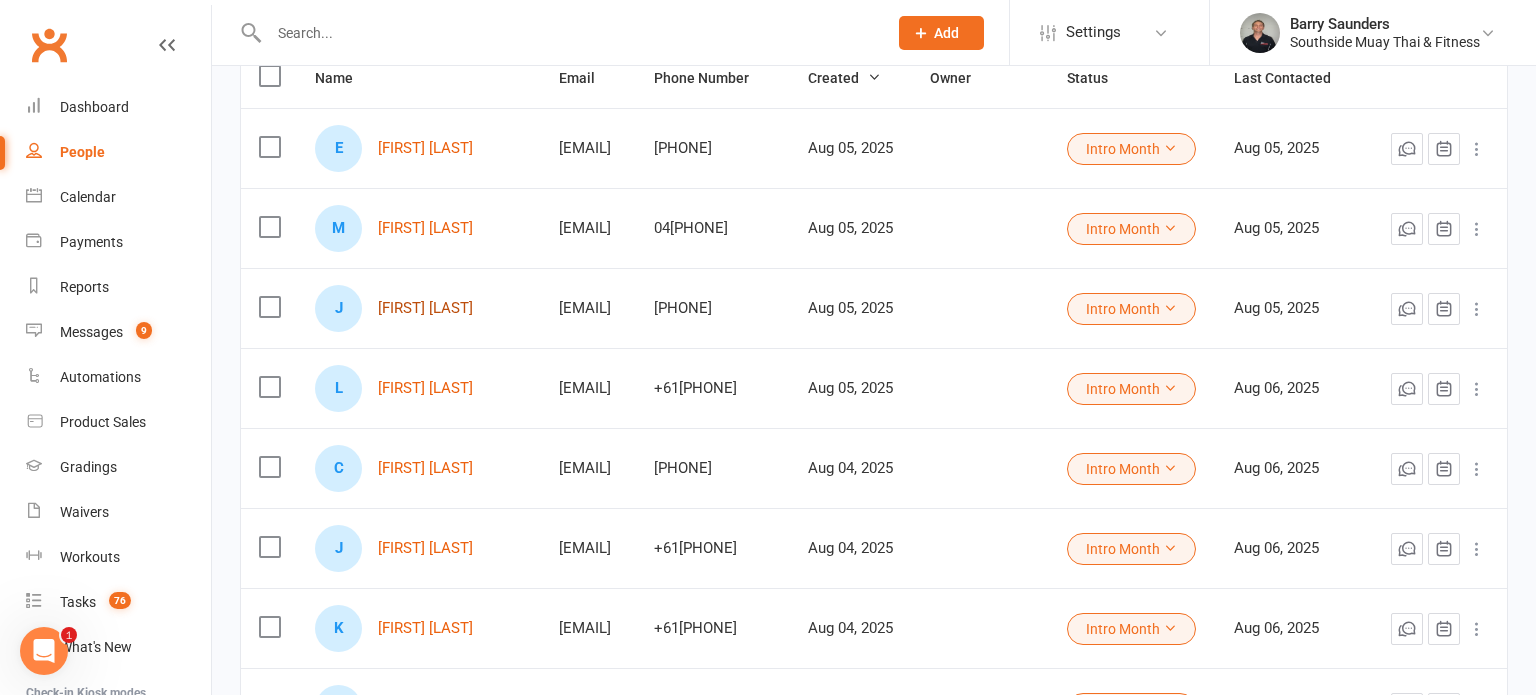 click on "[FIRST] [LAST]" at bounding box center [425, 308] 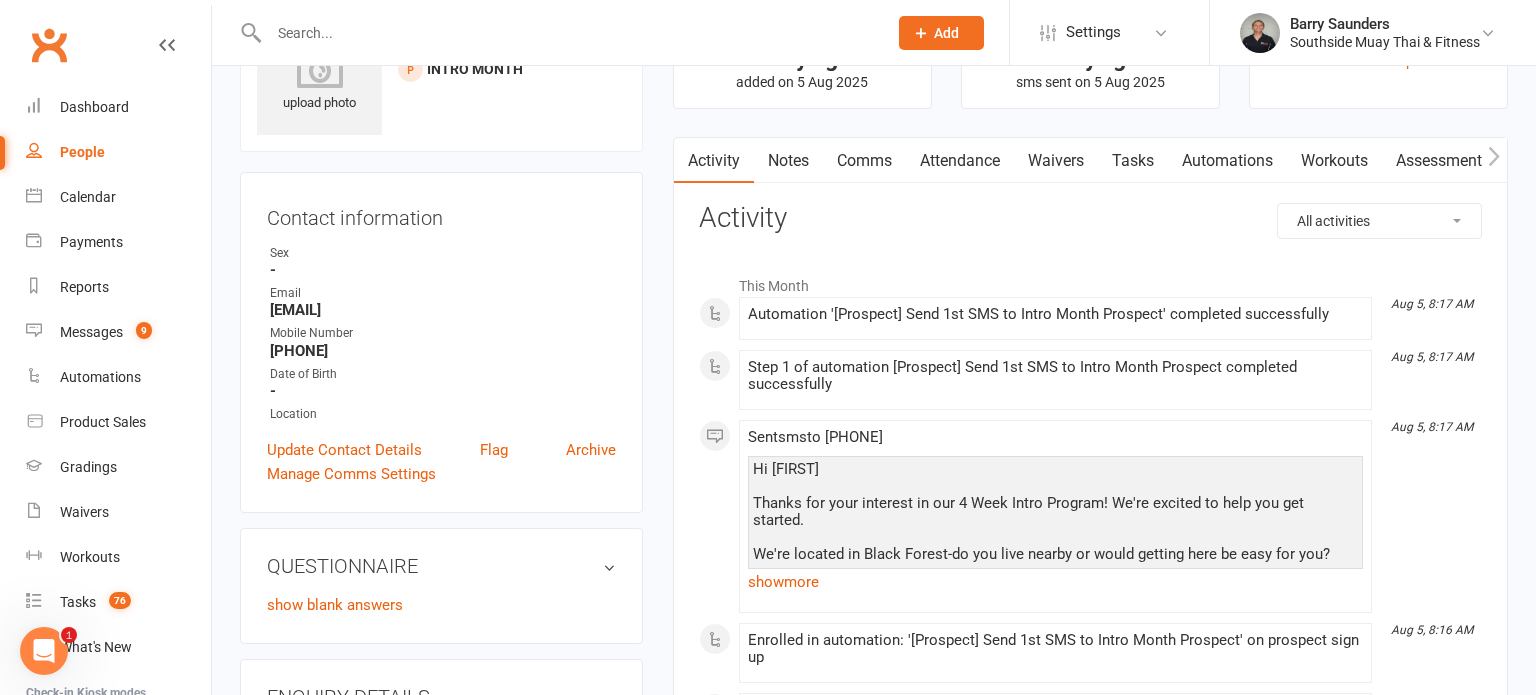 scroll, scrollTop: 0, scrollLeft: 0, axis: both 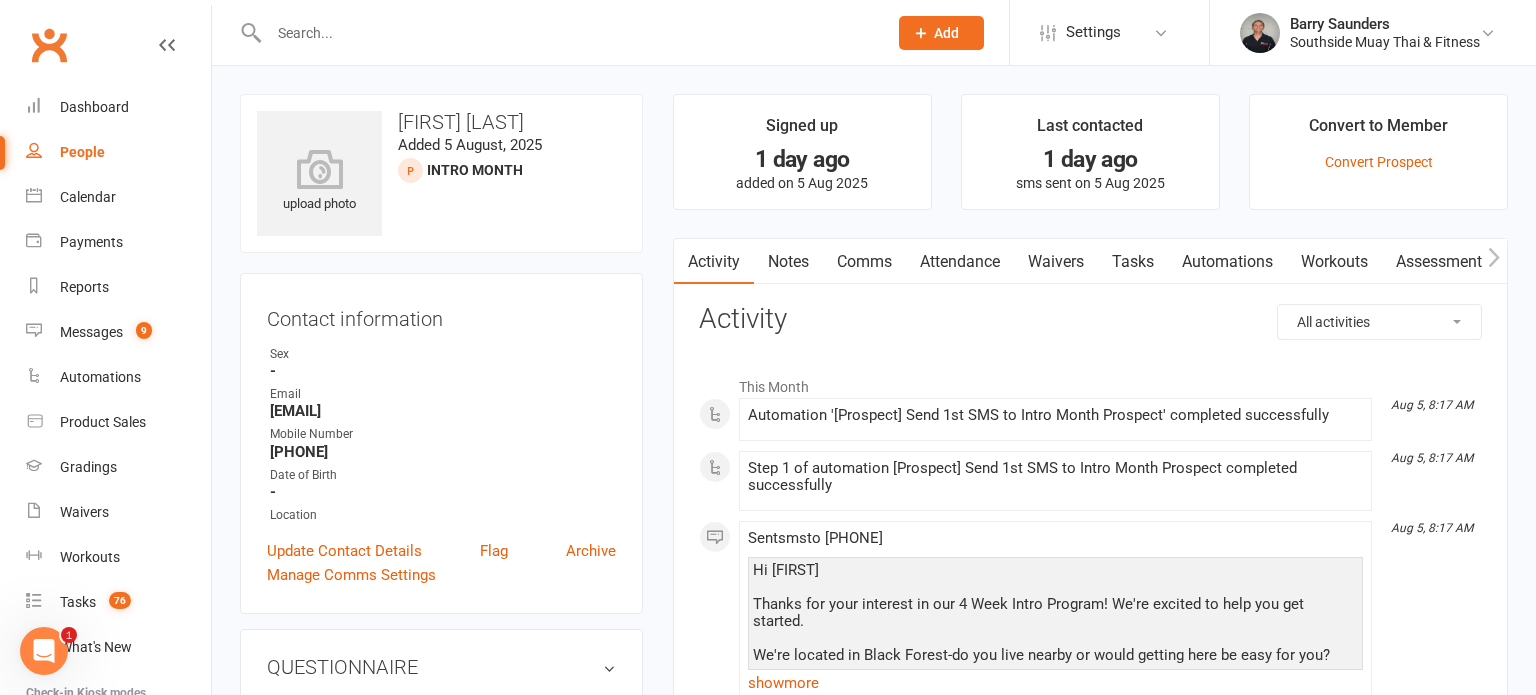 click on "Comms" at bounding box center (864, 262) 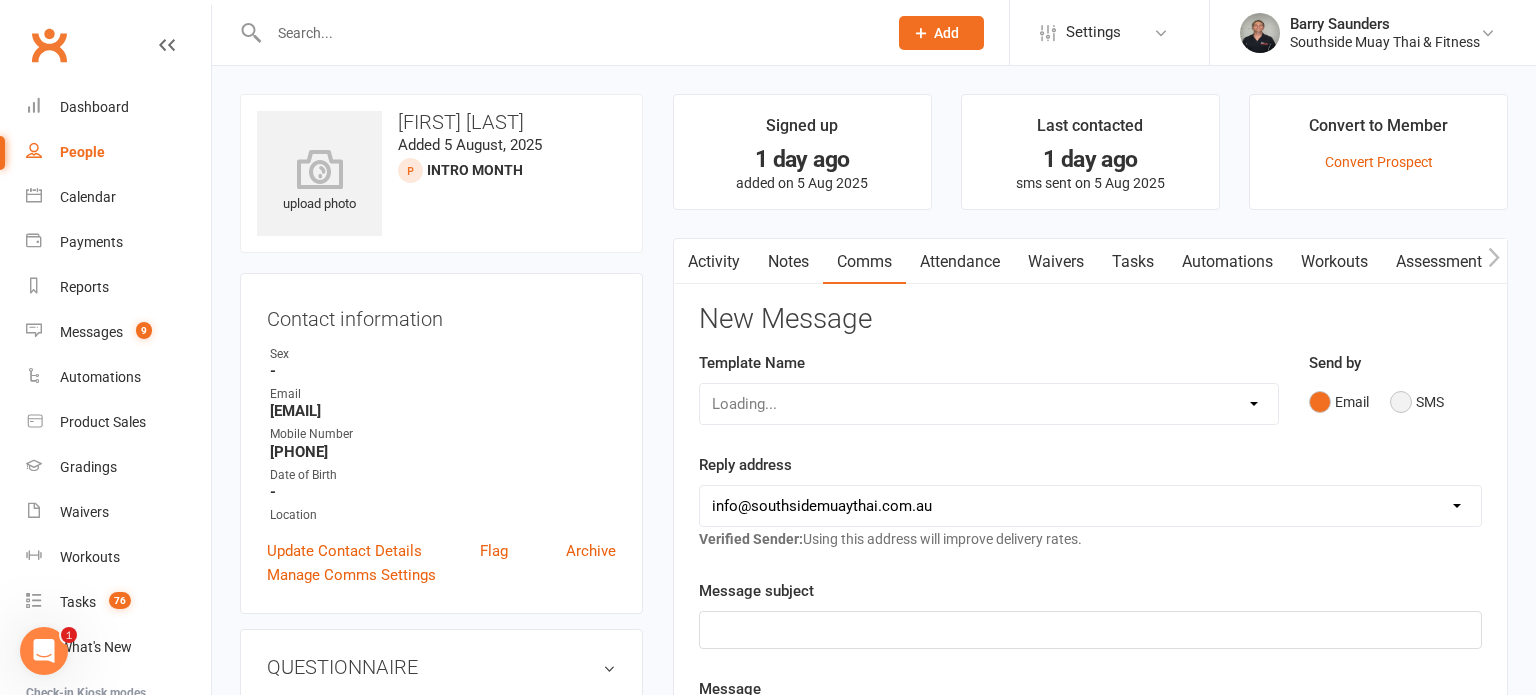 click on "SMS" at bounding box center [1417, 402] 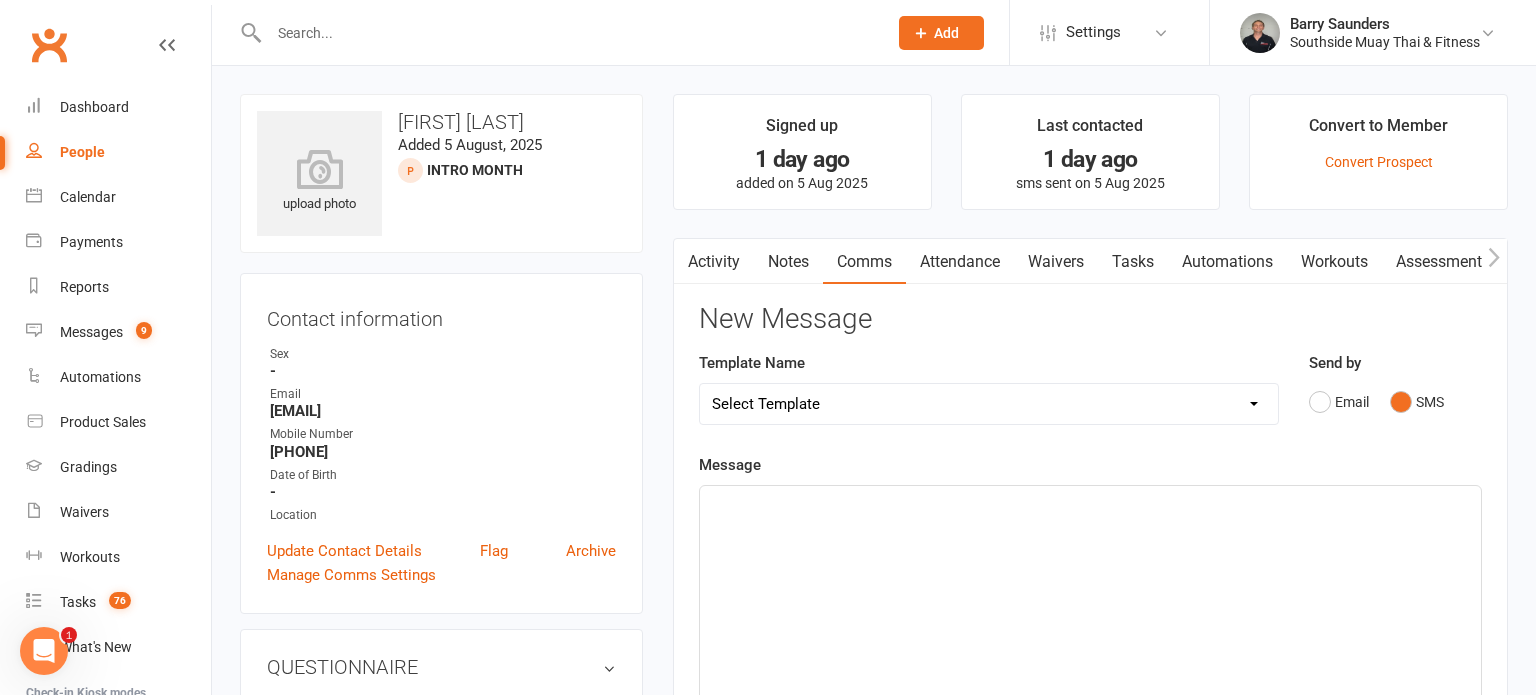 click on "Select Template [SMS] Outreach Message: High Risk – Personal From Trainer + Reengagement Offer [SMS] Outreach Message: High Risk – Re-Engagement Offer [SMS] Outreach Message: High Risk – Re-Engagement Offer [SMS] Outreach Message: Low Risk – Friendly Check-In [SMS] Outreach Message: Low Risk – Friendly Check-In Confidence [SMS] Outreach Message: Medium Risk – Personal Follow-Up [SMS] Outreach Message: Medium Risk – Personal Follow-Up (1) [SMS] Outreach Message: Medium Risk – Personal Follow-Up (Havent seen you/support) (1) [SMS] Retention - Grading Congrats [SMS] Retention - Great to see you back at the gym (1) [SMS] Retention - Great to see you back at the gym (2) [SMS] Retention - Havent Seen You Lately (1) [SMS] Retention - Havent Seen You Lately (2) [SMS] Retention - Havent Seen You Lately (3) [SMS] Retention - Havent Seen You Lately PT offer [SMS] Retention - Hows training going to Parent (1) [SMS] Retention - Hows training going to Parent (2) [SMS] Retention - Keep up the great work" at bounding box center (989, 404) 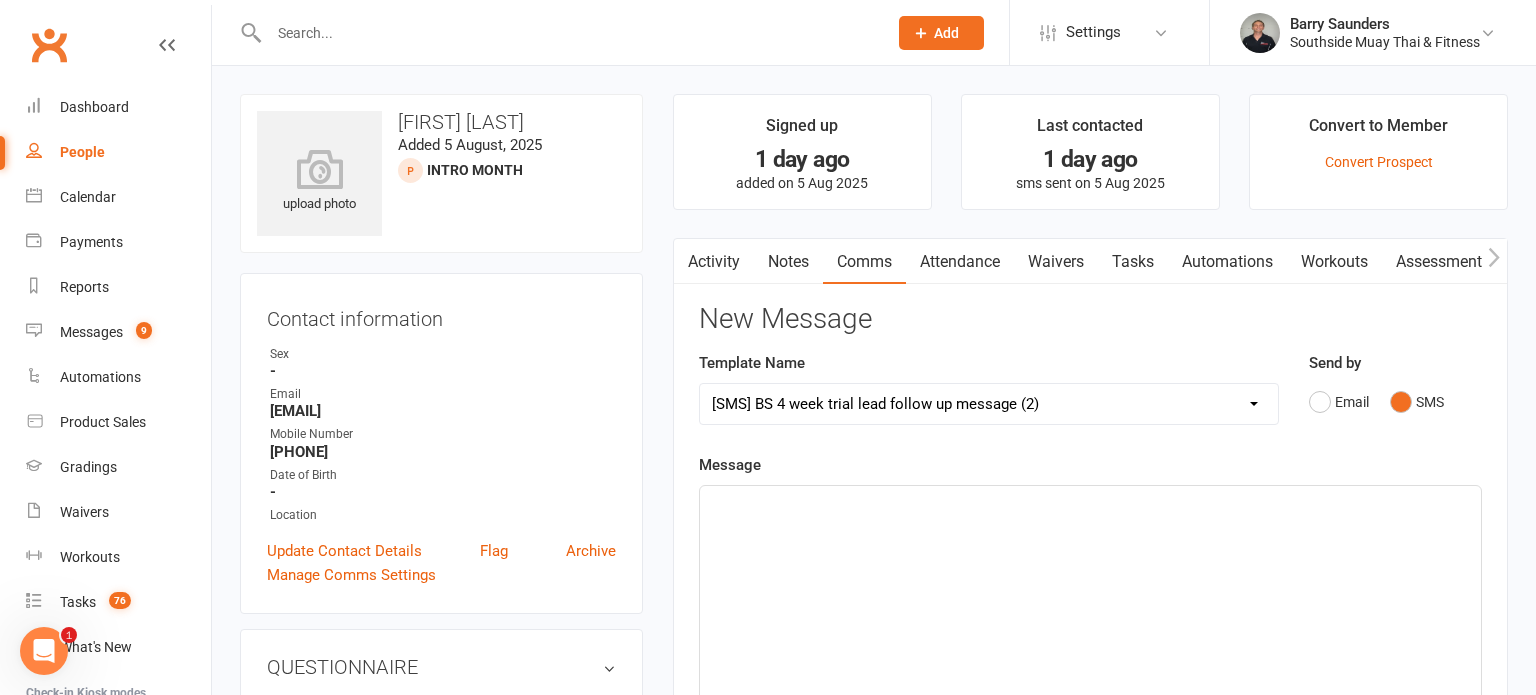 click on "Select Template [SMS] Outreach Message: High Risk – Personal From Trainer + Reengagement Offer [SMS] Outreach Message: High Risk – Re-Engagement Offer [SMS] Outreach Message: High Risk – Re-Engagement Offer [SMS] Outreach Message: Low Risk – Friendly Check-In [SMS] Outreach Message: Low Risk – Friendly Check-In Confidence [SMS] Outreach Message: Medium Risk – Personal Follow-Up [SMS] Outreach Message: Medium Risk – Personal Follow-Up (1) [SMS] Outreach Message: Medium Risk – Personal Follow-Up (Havent seen you/support) (1) [SMS] Retention - Grading Congrats [SMS] Retention - Great to see you back at the gym (1) [SMS] Retention - Great to see you back at the gym (2) [SMS] Retention - Havent Seen You Lately (1) [SMS] Retention - Havent Seen You Lately (2) [SMS] Retention - Havent Seen You Lately (3) [SMS] Retention - Havent Seen You Lately PT offer [SMS] Retention - Hows training going to Parent (1) [SMS] Retention - Hows training going to Parent (2) [SMS] Retention - Keep up the great work" at bounding box center (989, 404) 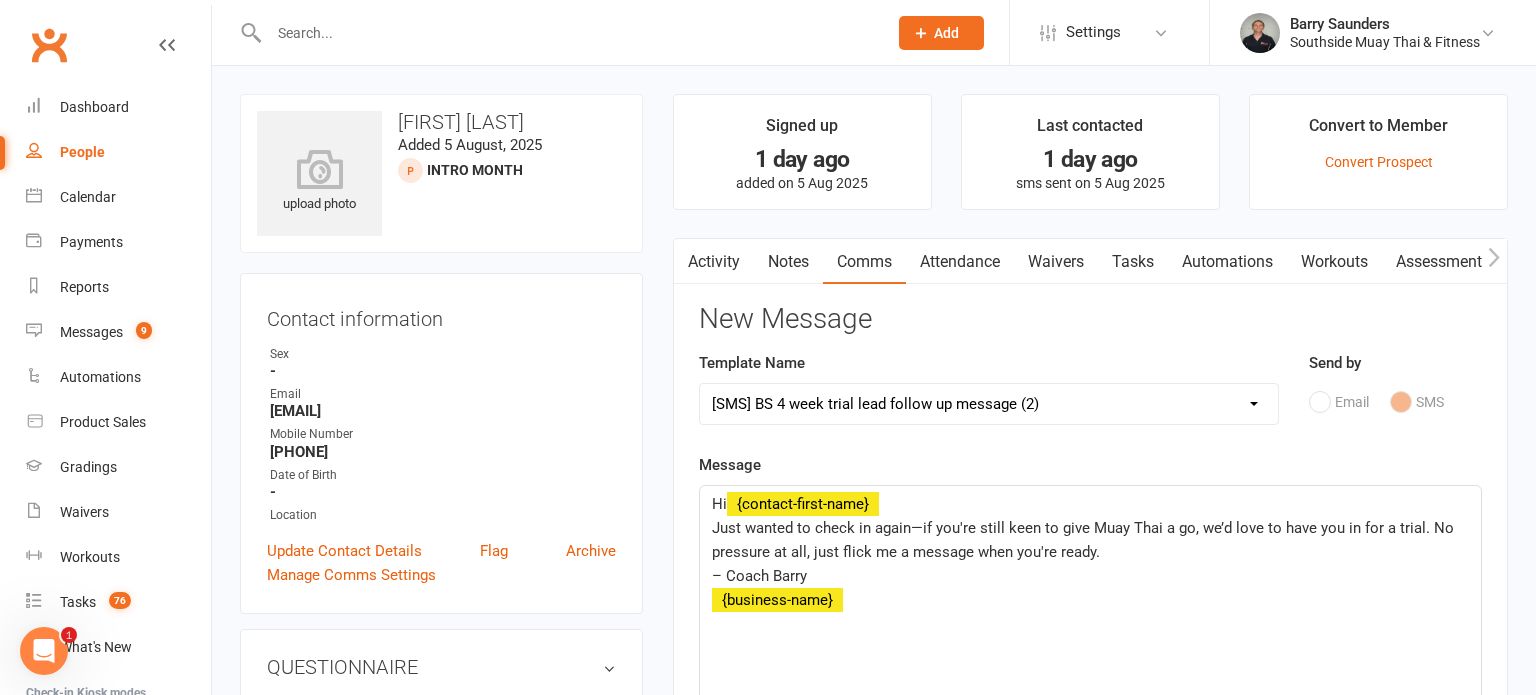 click on "Select Template [SMS] Outreach Message: High Risk – Personal From Trainer + Reengagement Offer [SMS] Outreach Message: High Risk – Re-Engagement Offer [SMS] Outreach Message: High Risk – Re-Engagement Offer [SMS] Outreach Message: Low Risk – Friendly Check-In [SMS] Outreach Message: Low Risk – Friendly Check-In Confidence [SMS] Outreach Message: Medium Risk – Personal Follow-Up [SMS] Outreach Message: Medium Risk – Personal Follow-Up (1) [SMS] Outreach Message: Medium Risk – Personal Follow-Up (Havent seen you/support) (1) [SMS] Retention - Grading Congrats [SMS] Retention - Great to see you back at the gym (1) [SMS] Retention - Great to see you back at the gym (2) [SMS] Retention - Havent Seen You Lately (1) [SMS] Retention - Havent Seen You Lately (2) [SMS] Retention - Havent Seen You Lately (3) [SMS] Retention - Havent Seen You Lately PT offer [SMS] Retention - Hows training going to Parent (1) [SMS] Retention - Hows training going to Parent (2) [SMS] Retention - Keep up the great work" at bounding box center (989, 404) 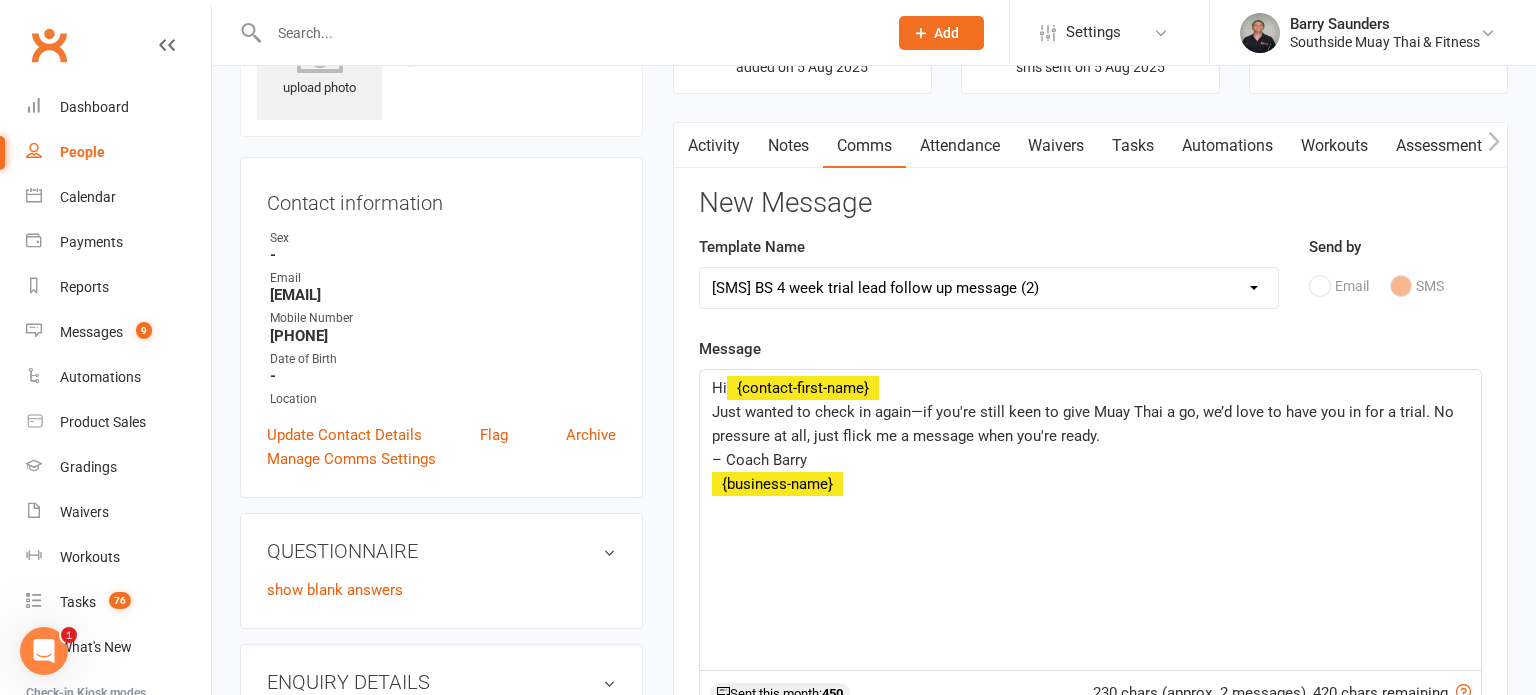 scroll, scrollTop: 118, scrollLeft: 0, axis: vertical 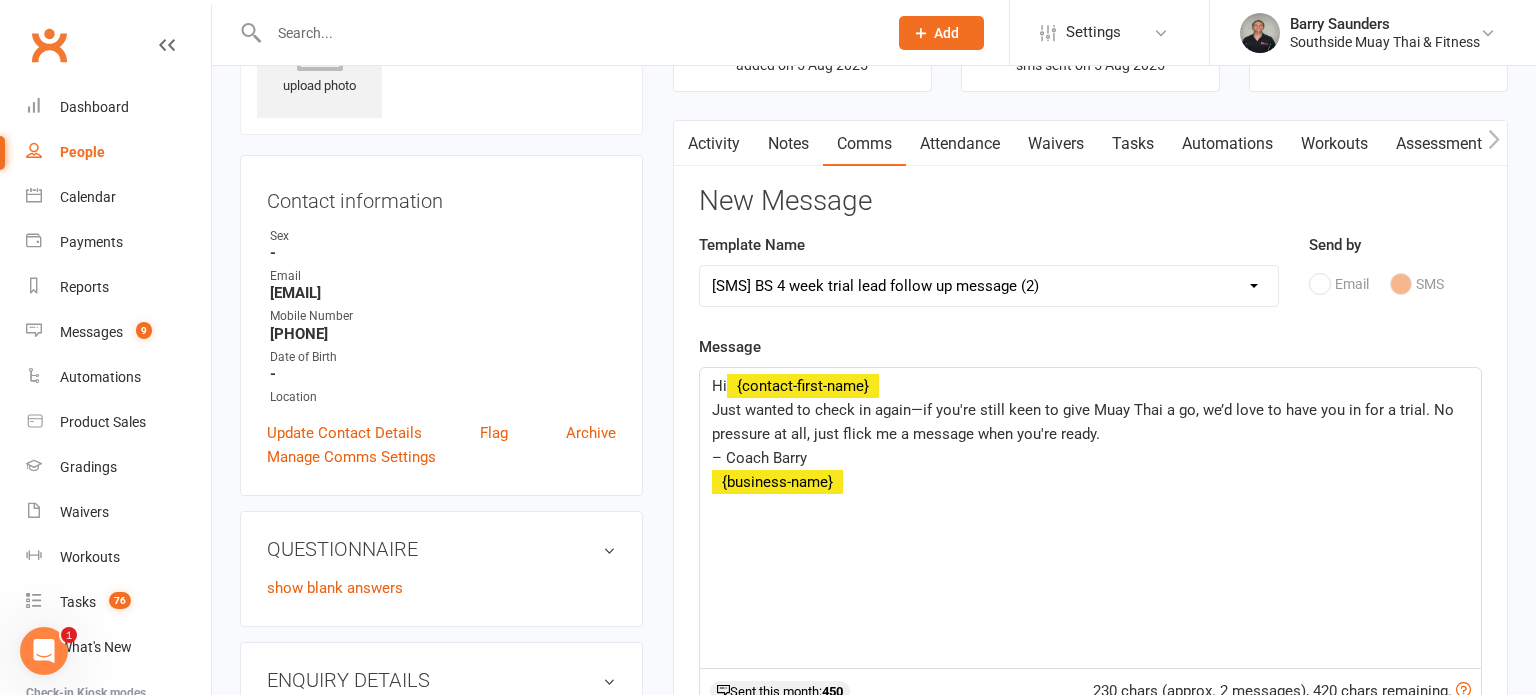 click on "Select Template [SMS] Outreach Message: High Risk – Personal From Trainer + Reengagement Offer [SMS] Outreach Message: High Risk – Re-Engagement Offer [SMS] Outreach Message: High Risk – Re-Engagement Offer [SMS] Outreach Message: Low Risk – Friendly Check-In [SMS] Outreach Message: Low Risk – Friendly Check-In Confidence [SMS] Outreach Message: Medium Risk – Personal Follow-Up [SMS] Outreach Message: Medium Risk – Personal Follow-Up (1) [SMS] Outreach Message: Medium Risk – Personal Follow-Up (Havent seen you/support) (1) [SMS] Retention - Grading Congrats [SMS] Retention - Great to see you back at the gym (1) [SMS] Retention - Great to see you back at the gym (2) [SMS] Retention - Havent Seen You Lately (1) [SMS] Retention - Havent Seen You Lately (2) [SMS] Retention - Havent Seen You Lately (3) [SMS] Retention - Havent Seen You Lately PT offer [SMS] Retention - Hows training going to Parent (1) [SMS] Retention - Hows training going to Parent (2) [SMS] Retention - Keep up the great work" at bounding box center [989, 286] 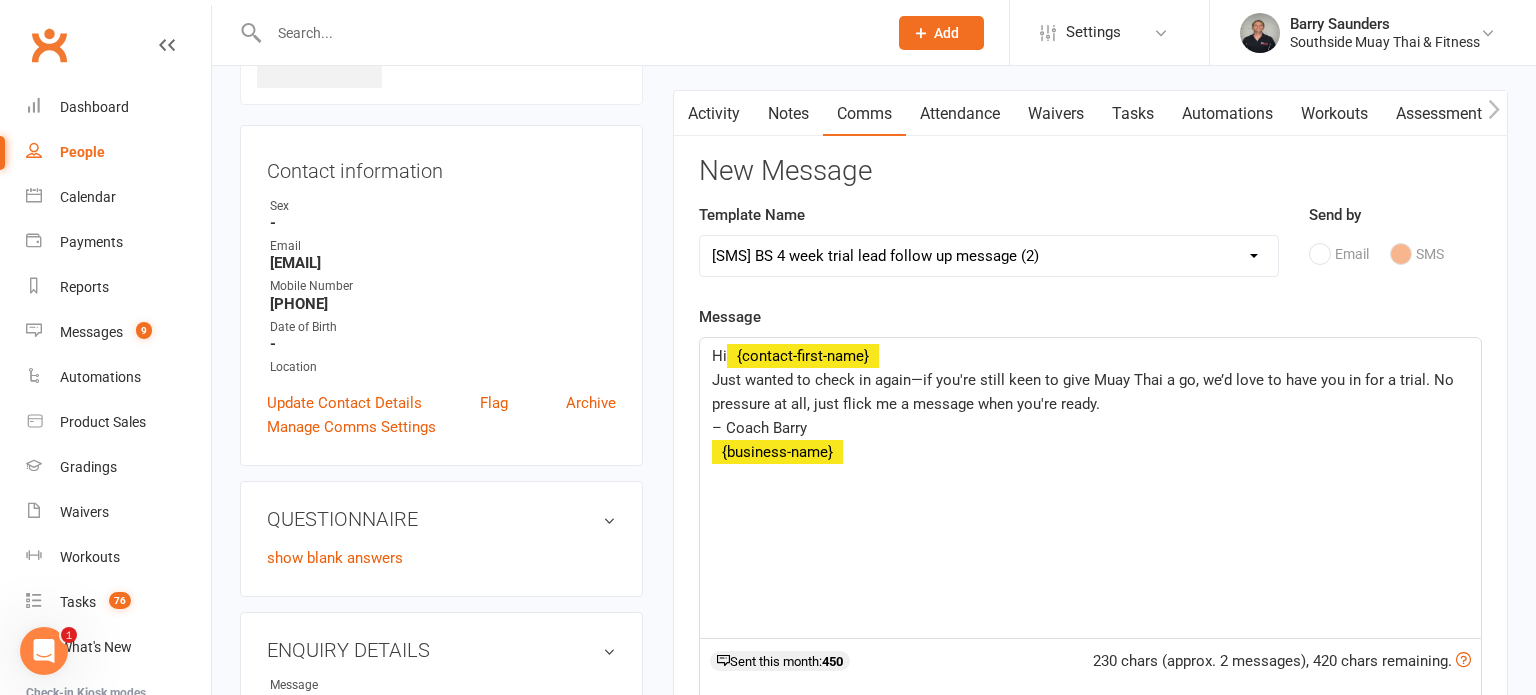 scroll, scrollTop: 151, scrollLeft: 0, axis: vertical 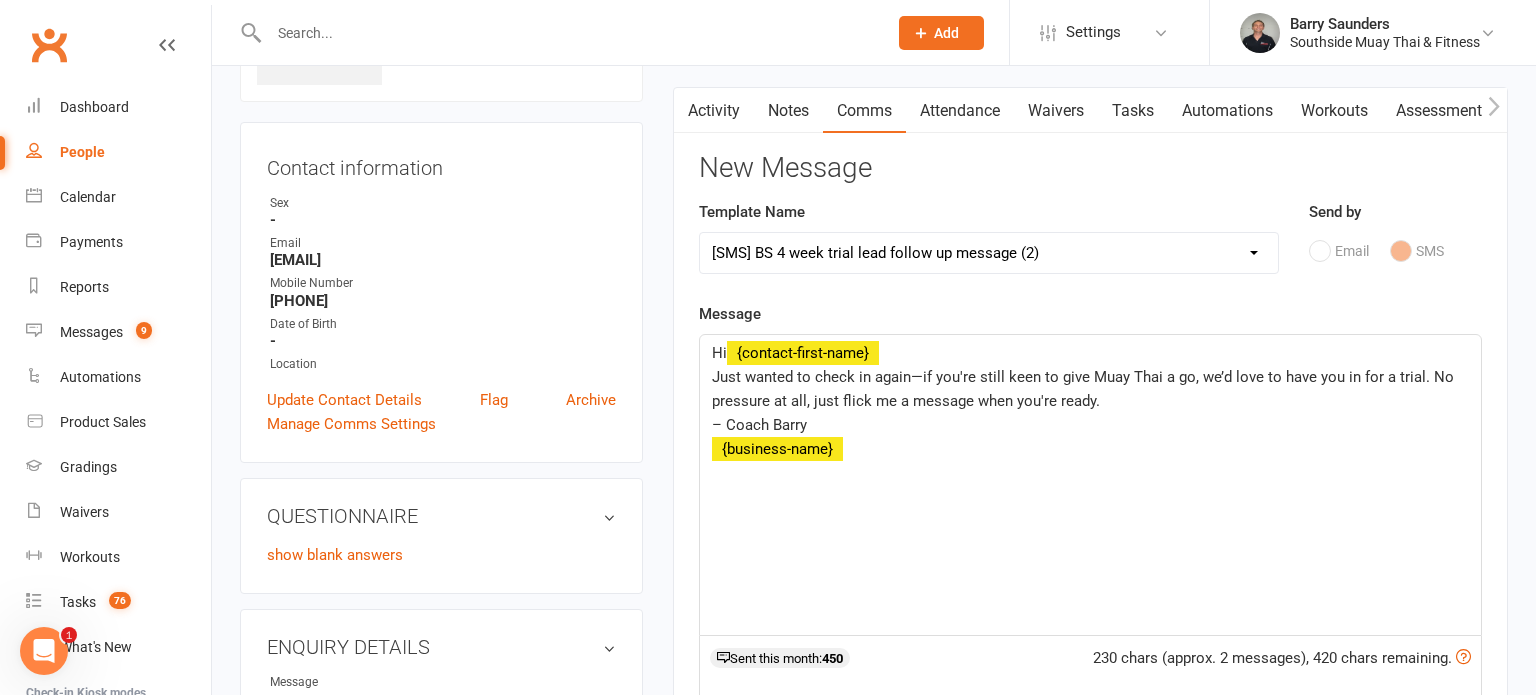 click on "Select Template [SMS] Outreach Message: High Risk – Personal From Trainer + Reengagement Offer [SMS] Outreach Message: High Risk – Re-Engagement Offer [SMS] Outreach Message: High Risk – Re-Engagement Offer [SMS] Outreach Message: Low Risk – Friendly Check-In [SMS] Outreach Message: Low Risk – Friendly Check-In Confidence [SMS] Outreach Message: Medium Risk – Personal Follow-Up [SMS] Outreach Message: Medium Risk – Personal Follow-Up (1) [SMS] Outreach Message: Medium Risk – Personal Follow-Up (Havent seen you/support) (1) [SMS] Retention - Grading Congrats [SMS] Retention - Great to see you back at the gym (1) [SMS] Retention - Great to see you back at the gym (2) [SMS] Retention - Havent Seen You Lately (1) [SMS] Retention - Havent Seen You Lately (2) [SMS] Retention - Havent Seen You Lately (3) [SMS] Retention - Havent Seen You Lately PT offer [SMS] Retention - Hows training going to Parent (1) [SMS] Retention - Hows training going to Parent (2) [SMS] Retention - Keep up the great work" at bounding box center (989, 253) 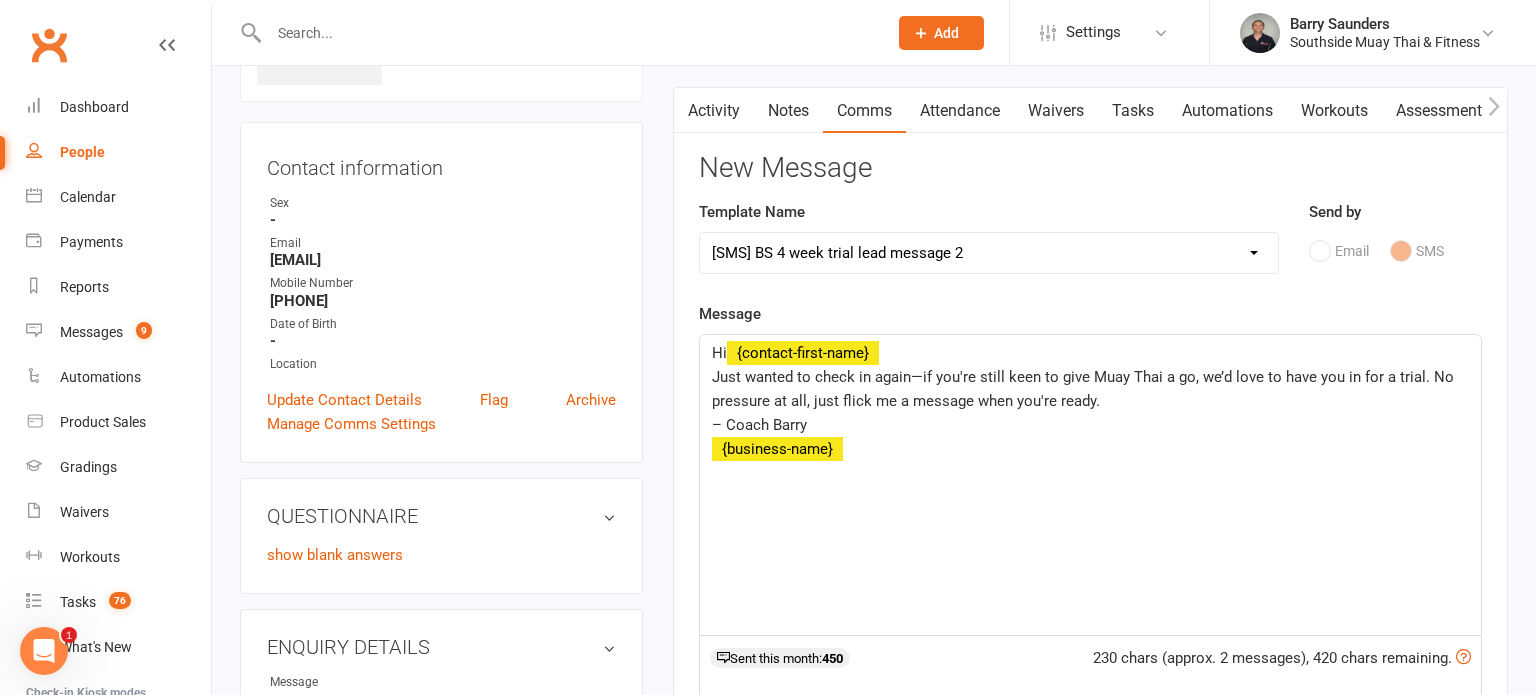 click on "Select Template [SMS] Outreach Message: High Risk – Personal From Trainer + Reengagement Offer [SMS] Outreach Message: High Risk – Re-Engagement Offer [SMS] Outreach Message: High Risk – Re-Engagement Offer [SMS] Outreach Message: Low Risk – Friendly Check-In [SMS] Outreach Message: Low Risk – Friendly Check-In Confidence [SMS] Outreach Message: Medium Risk – Personal Follow-Up [SMS] Outreach Message: Medium Risk – Personal Follow-Up (1) [SMS] Outreach Message: Medium Risk – Personal Follow-Up (Havent seen you/support) (1) [SMS] Retention - Grading Congrats [SMS] Retention - Great to see you back at the gym (1) [SMS] Retention - Great to see you back at the gym (2) [SMS] Retention - Havent Seen You Lately (1) [SMS] Retention - Havent Seen You Lately (2) [SMS] Retention - Havent Seen You Lately (3) [SMS] Retention - Havent Seen You Lately PT offer [SMS] Retention - Hows training going to Parent (1) [SMS] Retention - Hows training going to Parent (2) [SMS] Retention - Keep up the great work" at bounding box center [989, 253] 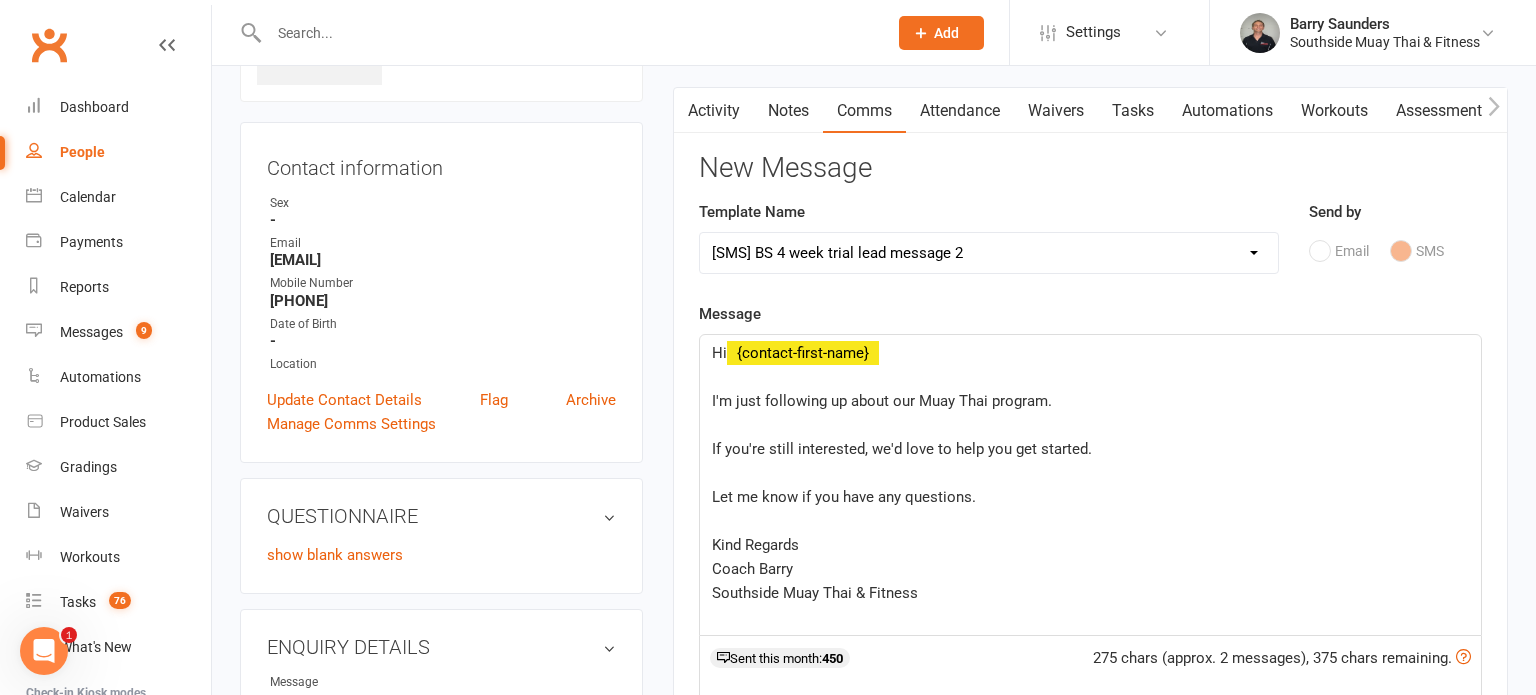 click on "Hi  ﻿ {contact-first-name} ﻿ I'm just following up about our Muay Thai program. ﻿ If you're still interested, we'd love to help you get started. ﻿ Let me know if you have any questions. ﻿ Kind Regards Coach [LAST] Southside Muay Thai & Fitness" 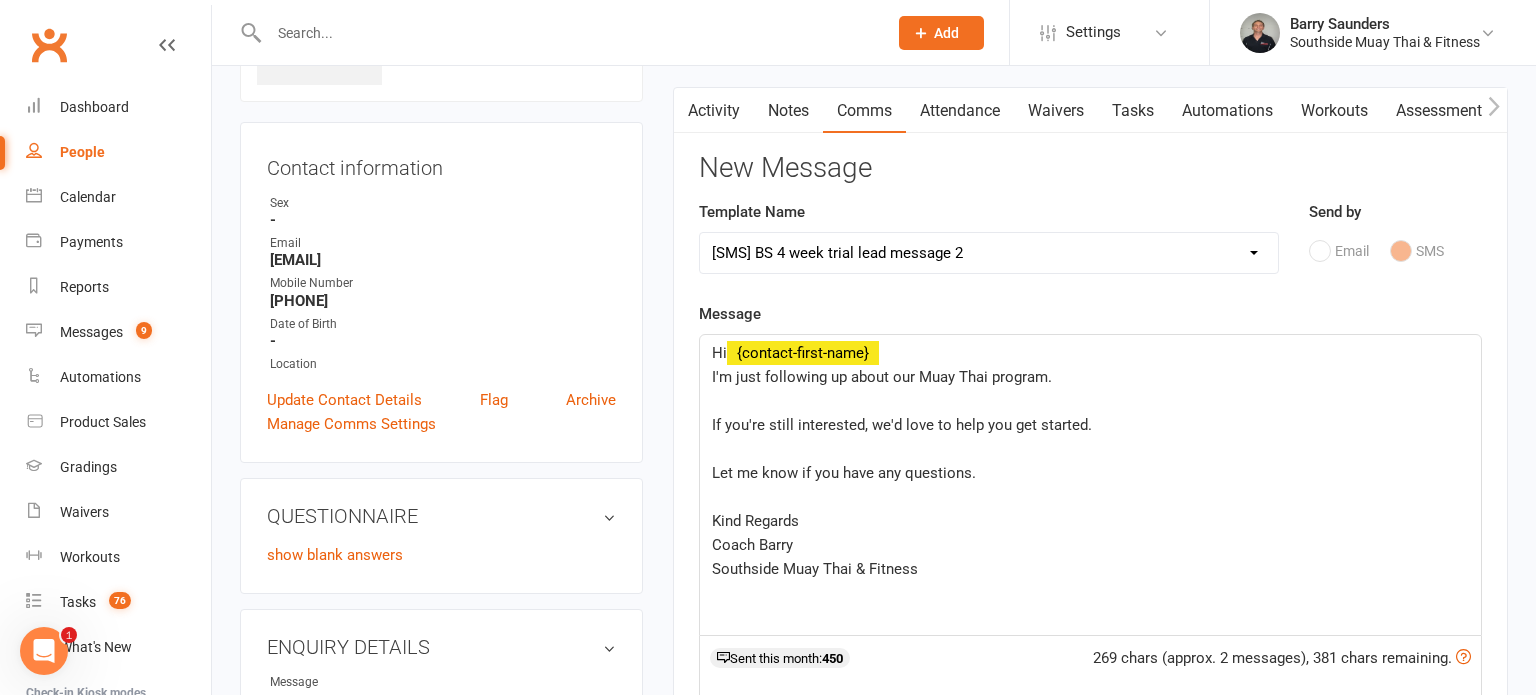 click on "Hi  ﻿ {contact-first-name} I'm just following up about our Muay Thai program. ﻿ If you're still interested, we'd love to help you get started. ﻿ Let me know if you have any questions. ﻿ Kind Regards Coach Barry Southside Muay Thai & Fitness" 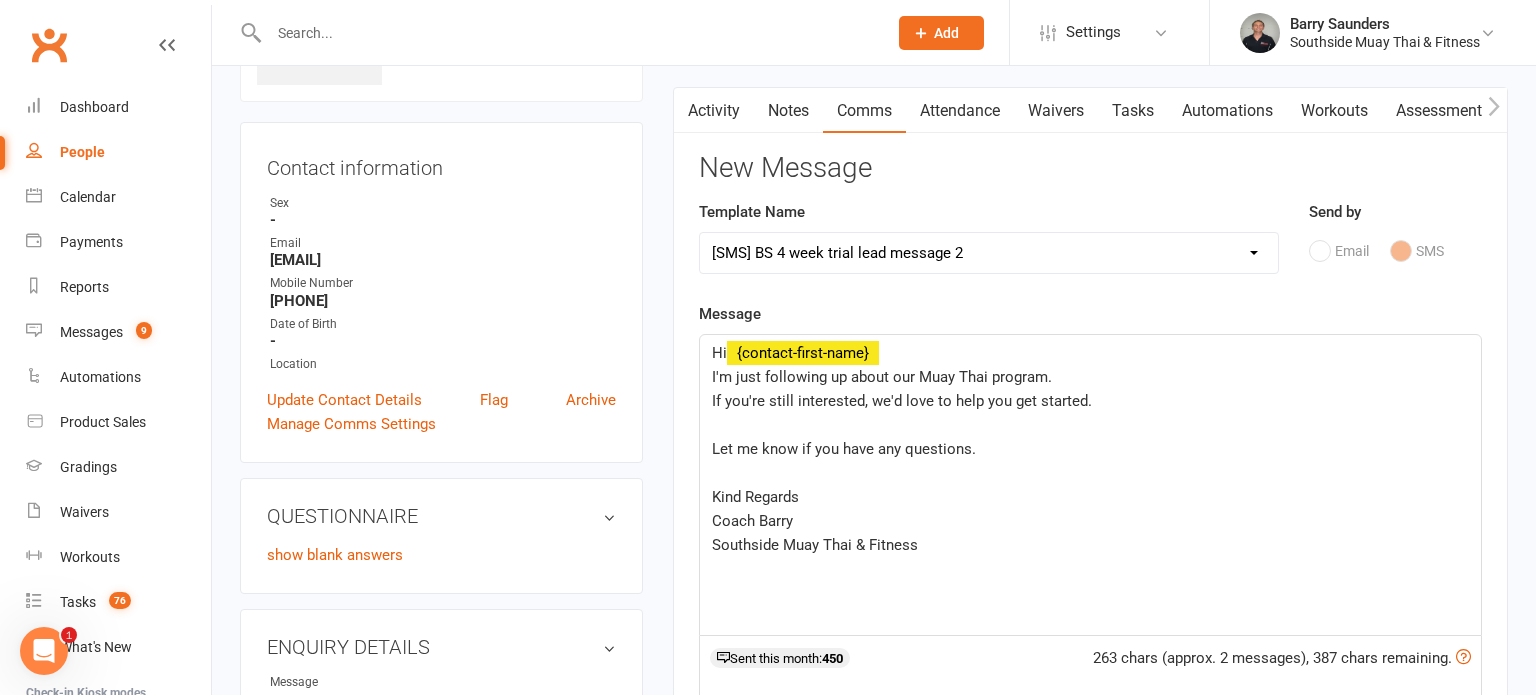 click on "Hi ﻿ {contact-first-name} I'm just following up about our Muay Thai program. If you're still interested, we'd love to help you get started. ﻿ Let me know if you have any questions. ﻿ Kind Regards Coach [LAST] Southside Muay Thai & Fitness" 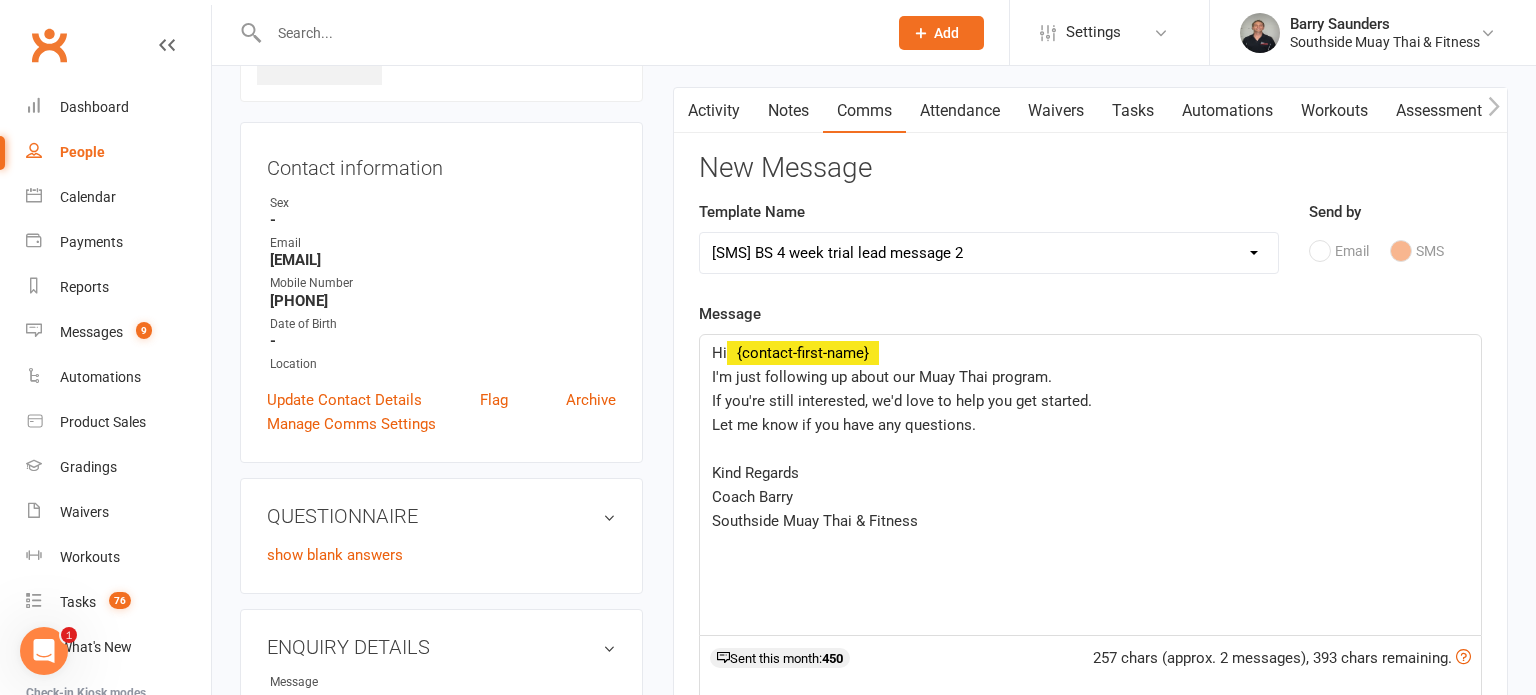 click on "Hi  ﻿ {contact-first-name} I'm just following up about our Muay Thai program. If you're still interested, we'd love to help you get started. Let me know if you have any questions. ﻿ Kind Regards Coach Barry Southside Muay Thai & Fitness" 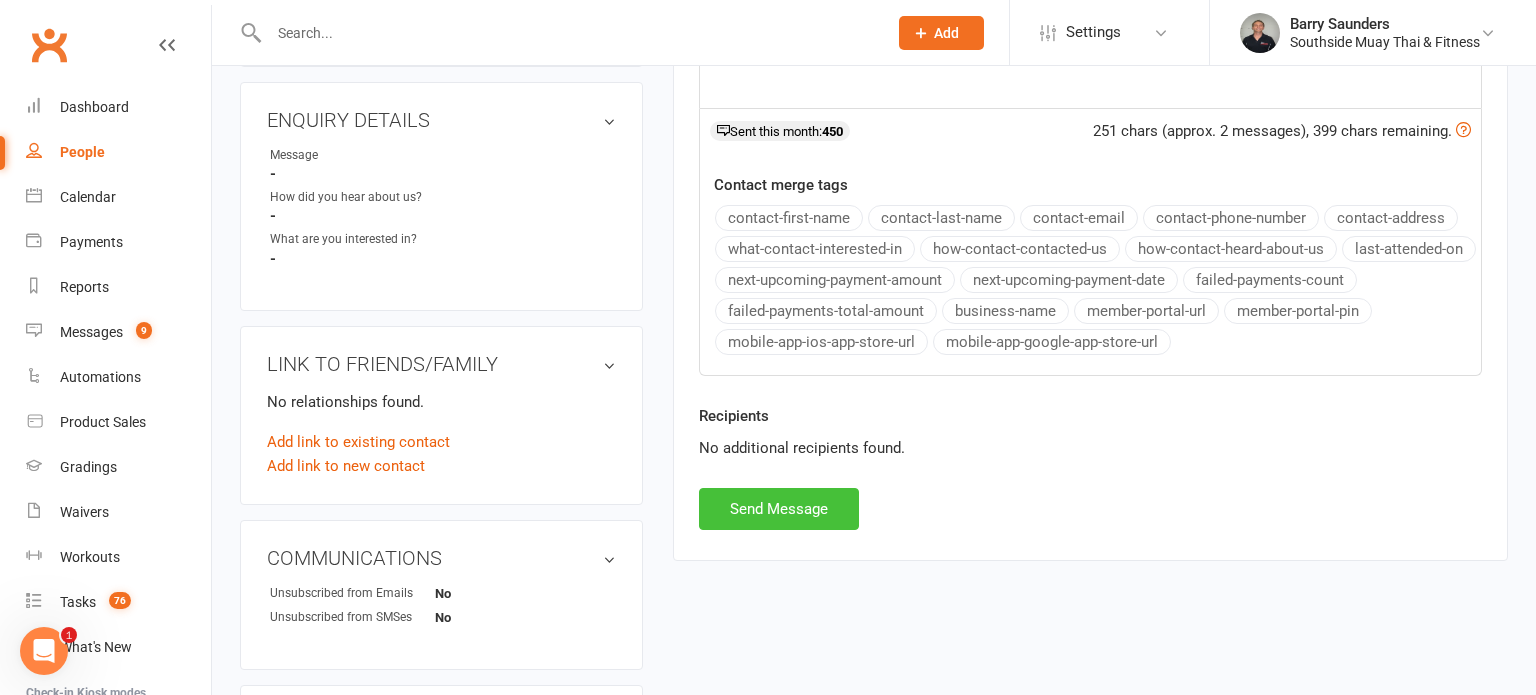 scroll, scrollTop: 680, scrollLeft: 0, axis: vertical 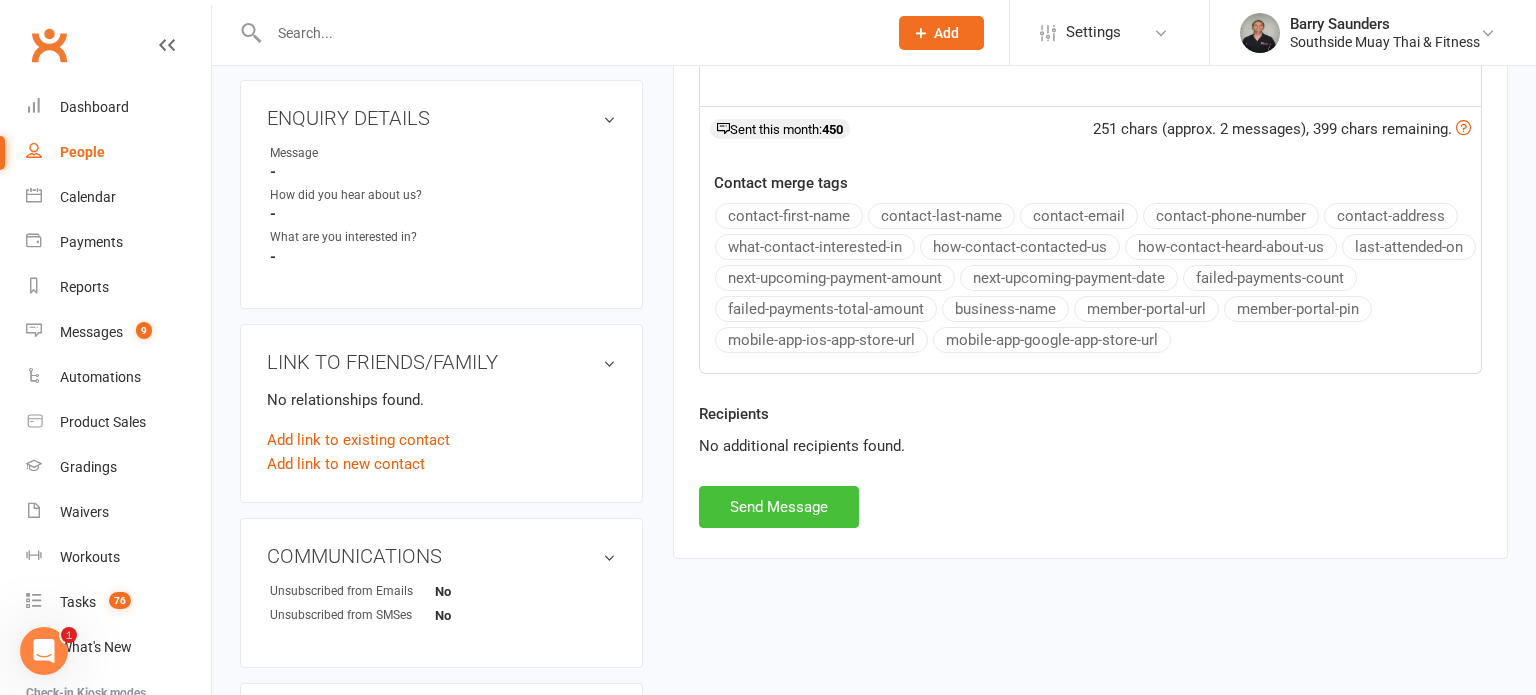 click on "Send Message" at bounding box center [779, 507] 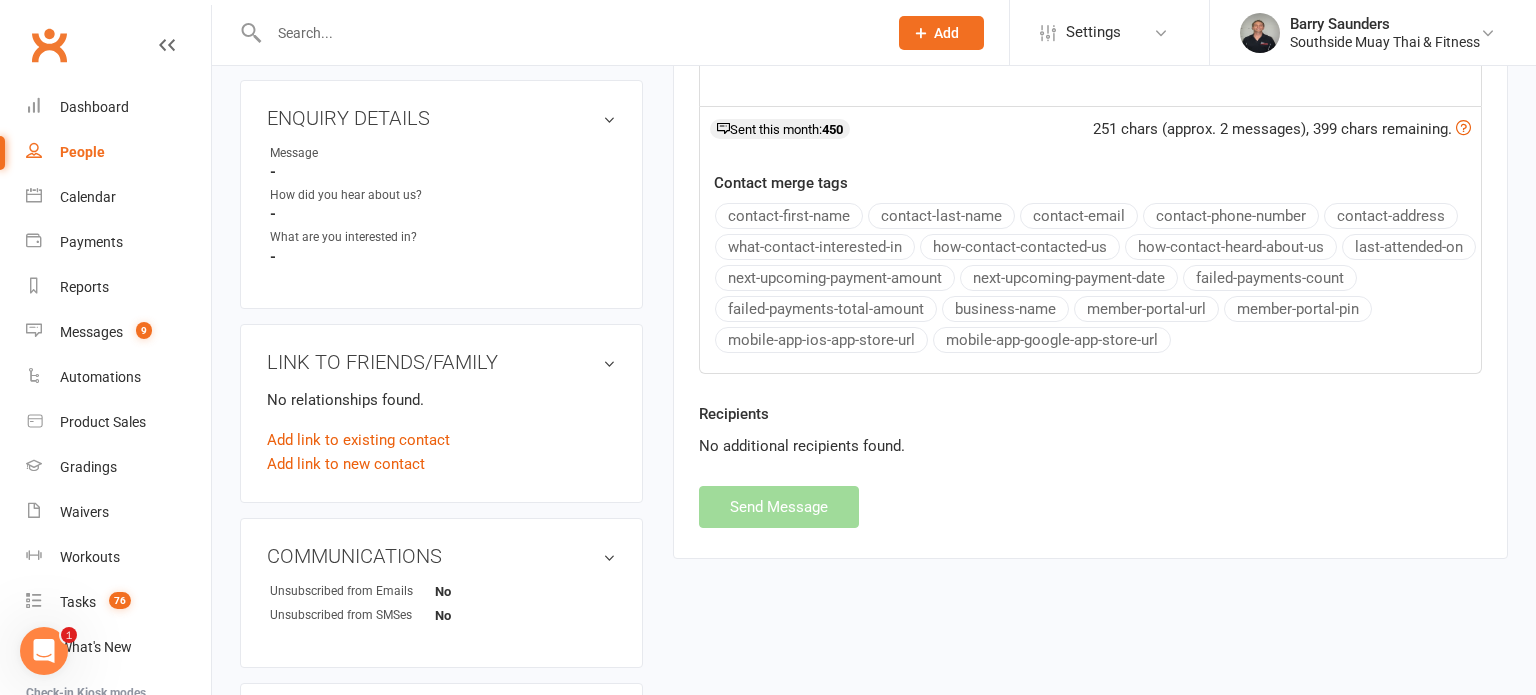 select 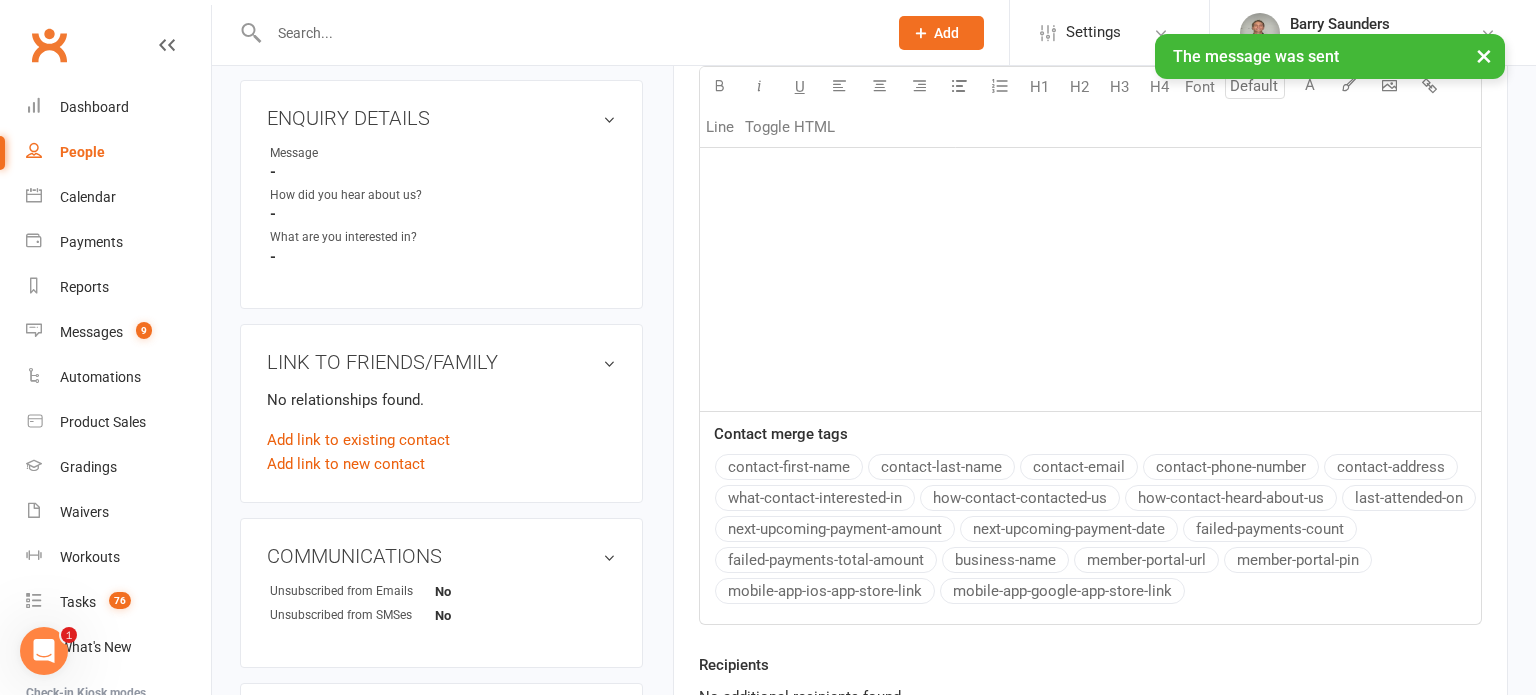 click on "People" at bounding box center [82, 152] 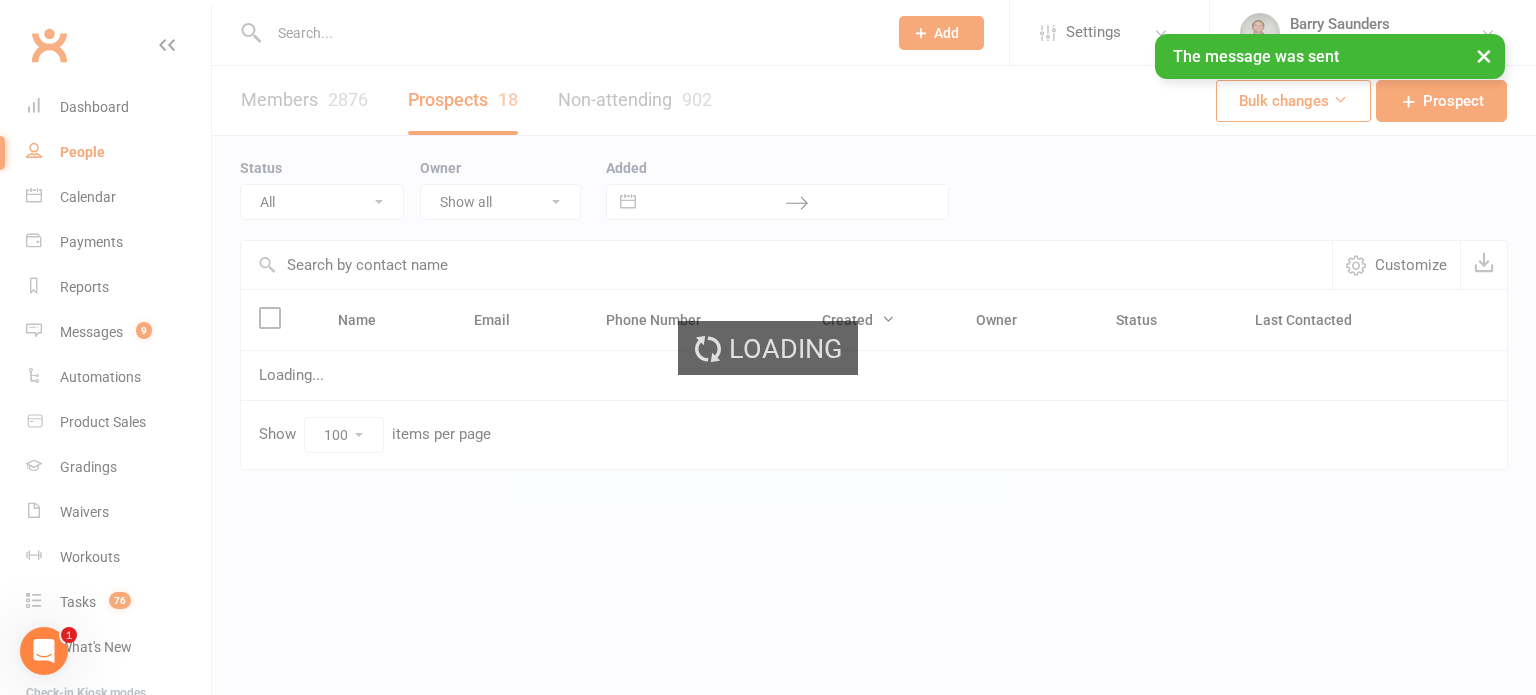 scroll, scrollTop: 0, scrollLeft: 0, axis: both 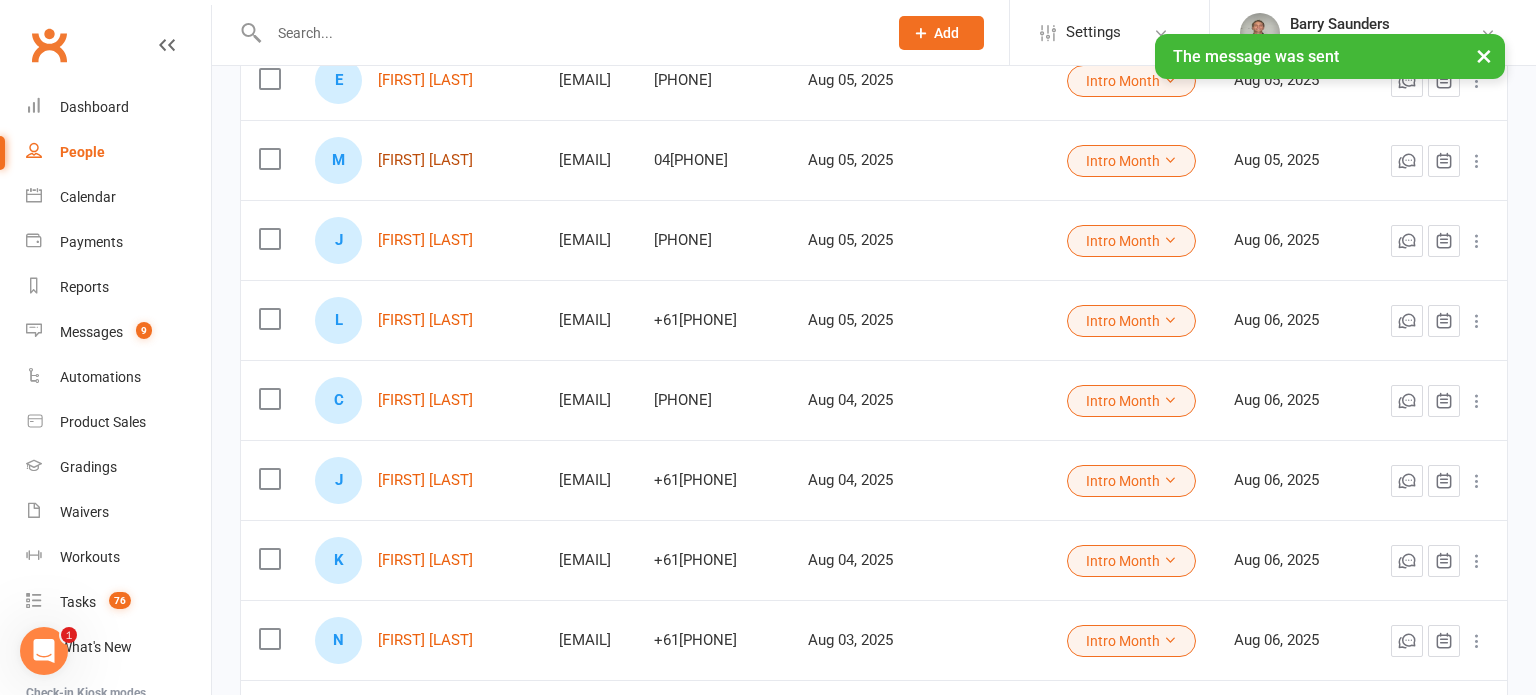 click on "[FIRST] [LAST]" at bounding box center [425, 160] 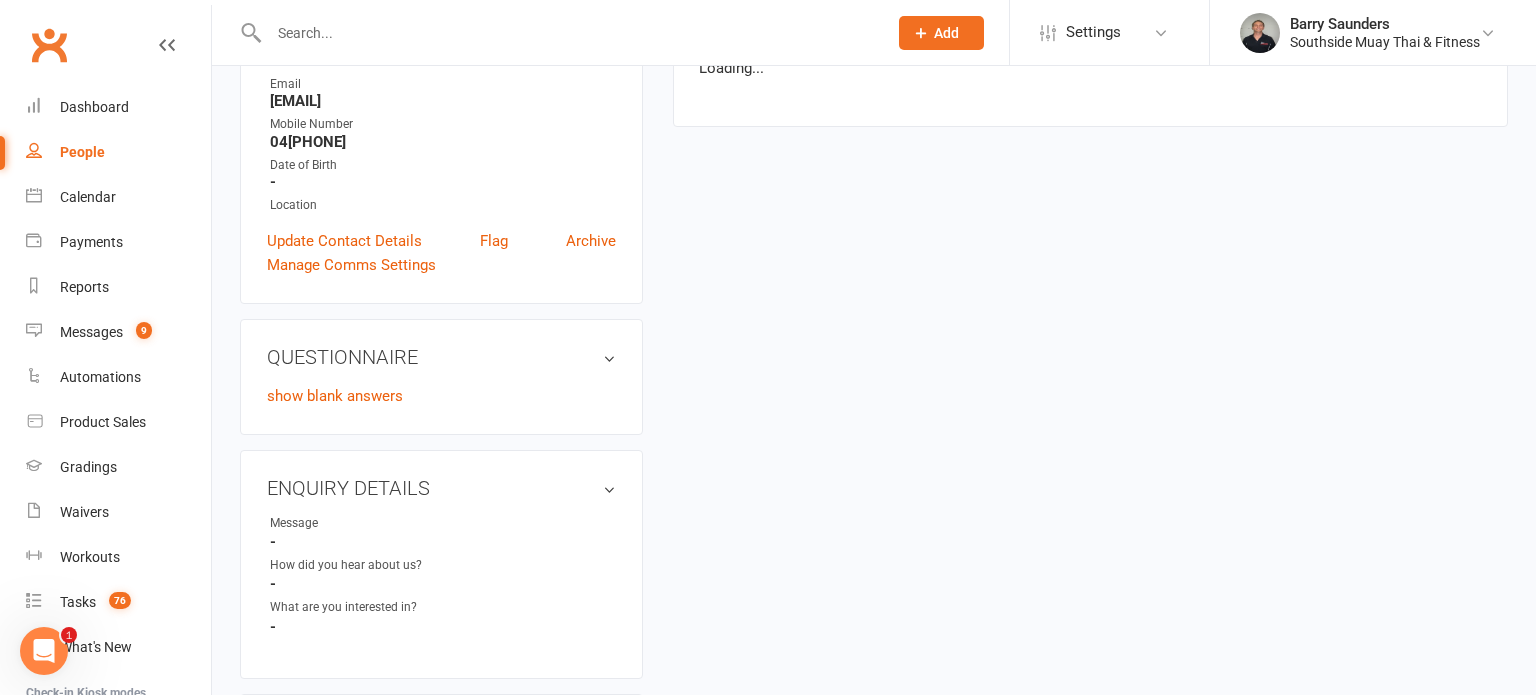 scroll, scrollTop: 0, scrollLeft: 0, axis: both 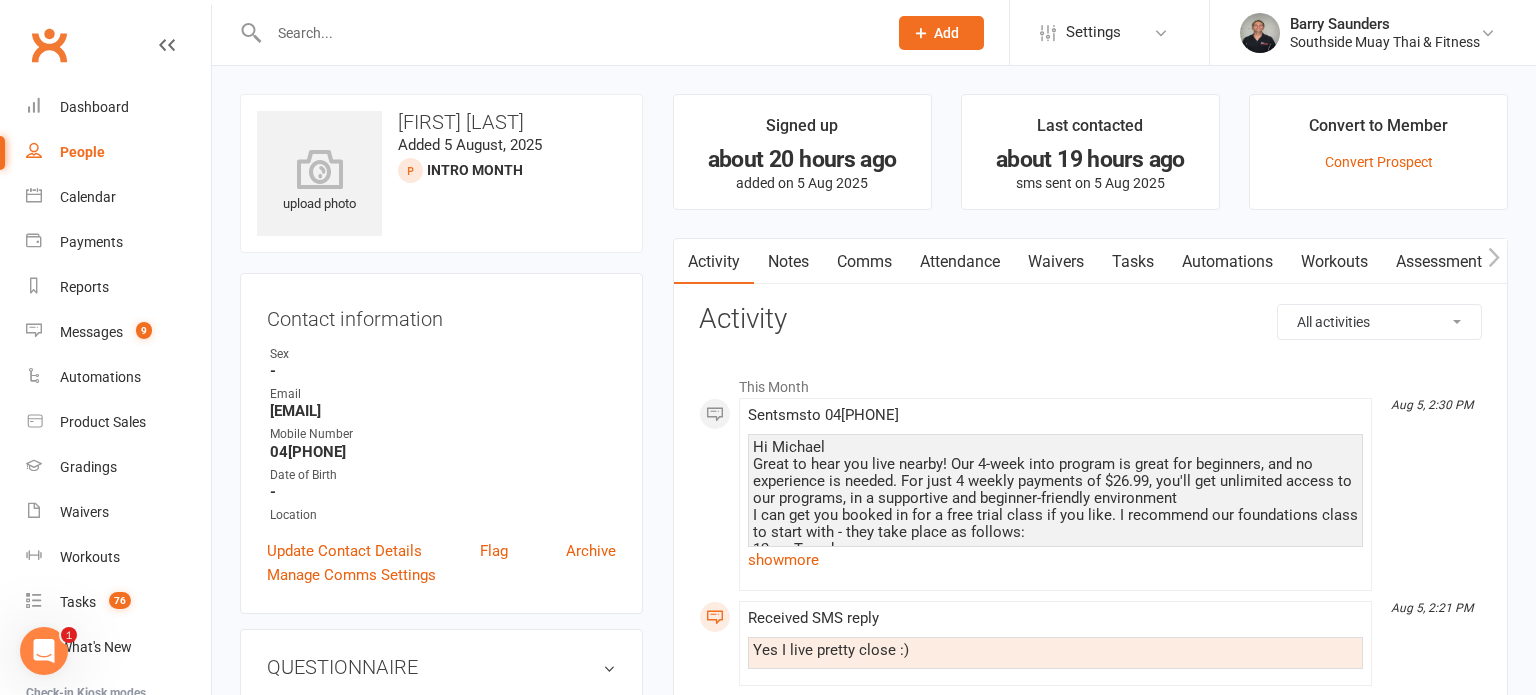 click on "People" at bounding box center (82, 152) 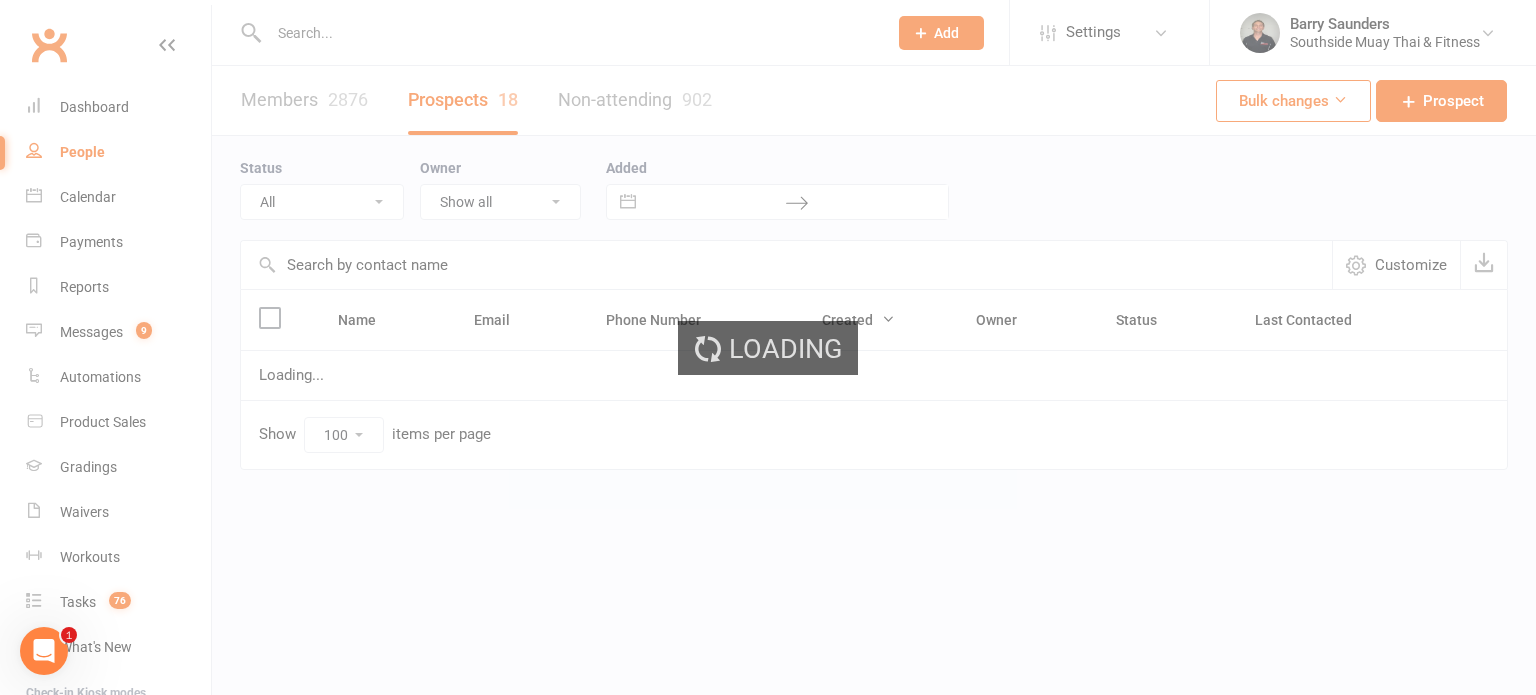 select on "Intro Month" 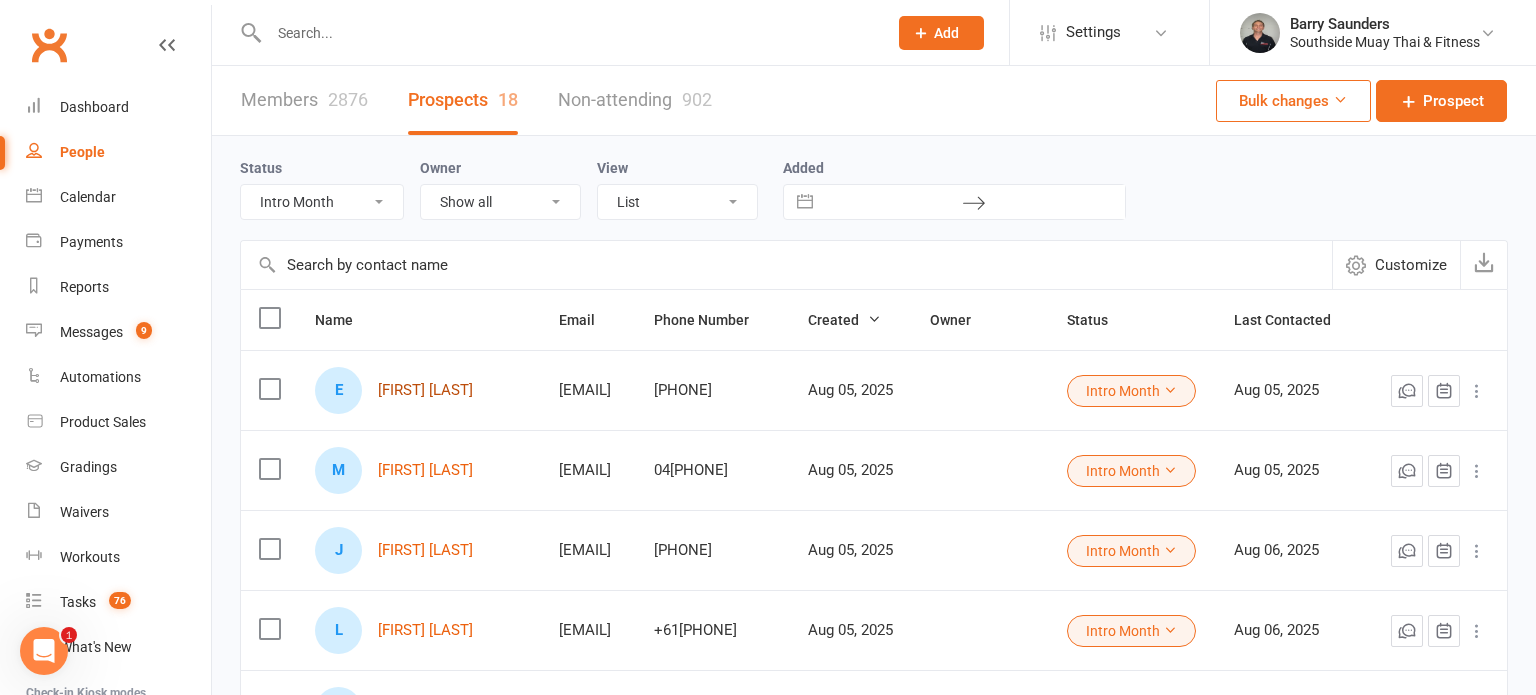 click on "[FIRST] [LAST]" at bounding box center (425, 390) 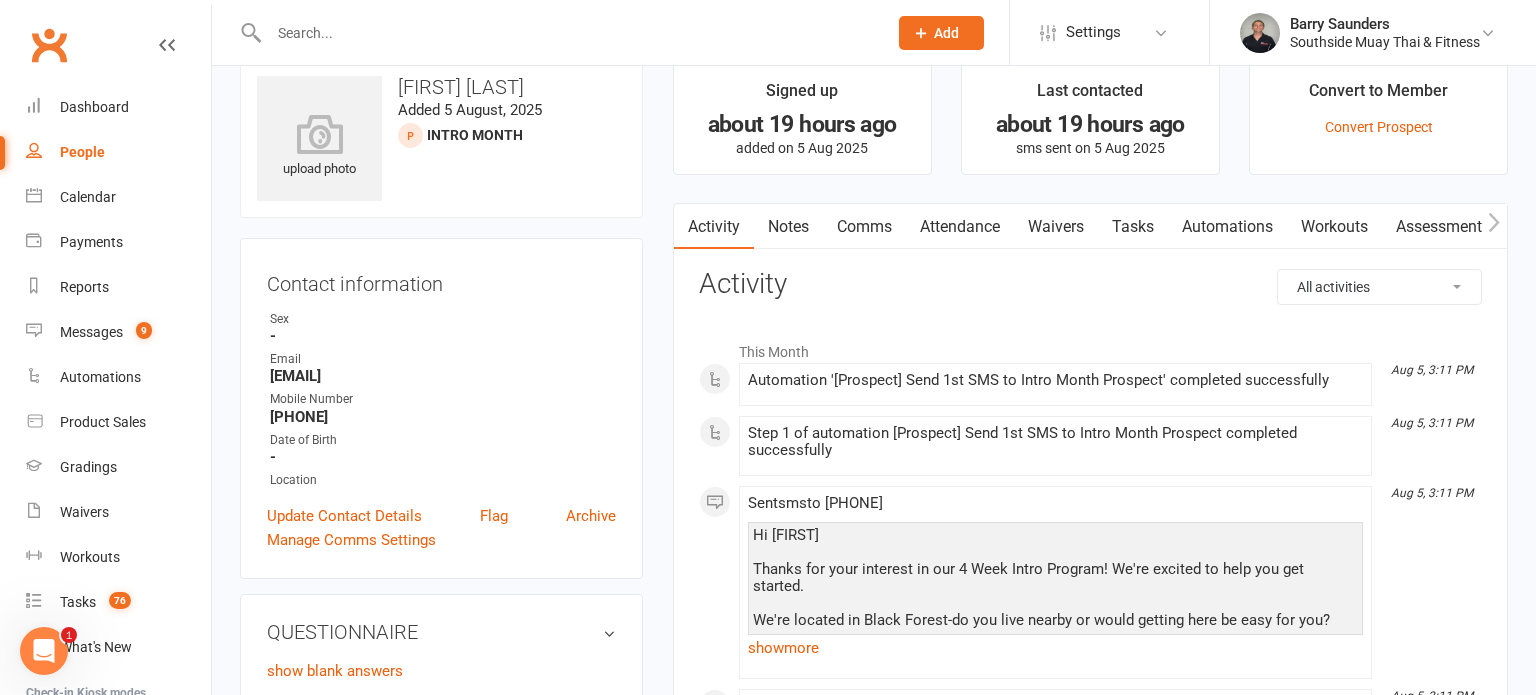 scroll, scrollTop: 7, scrollLeft: 0, axis: vertical 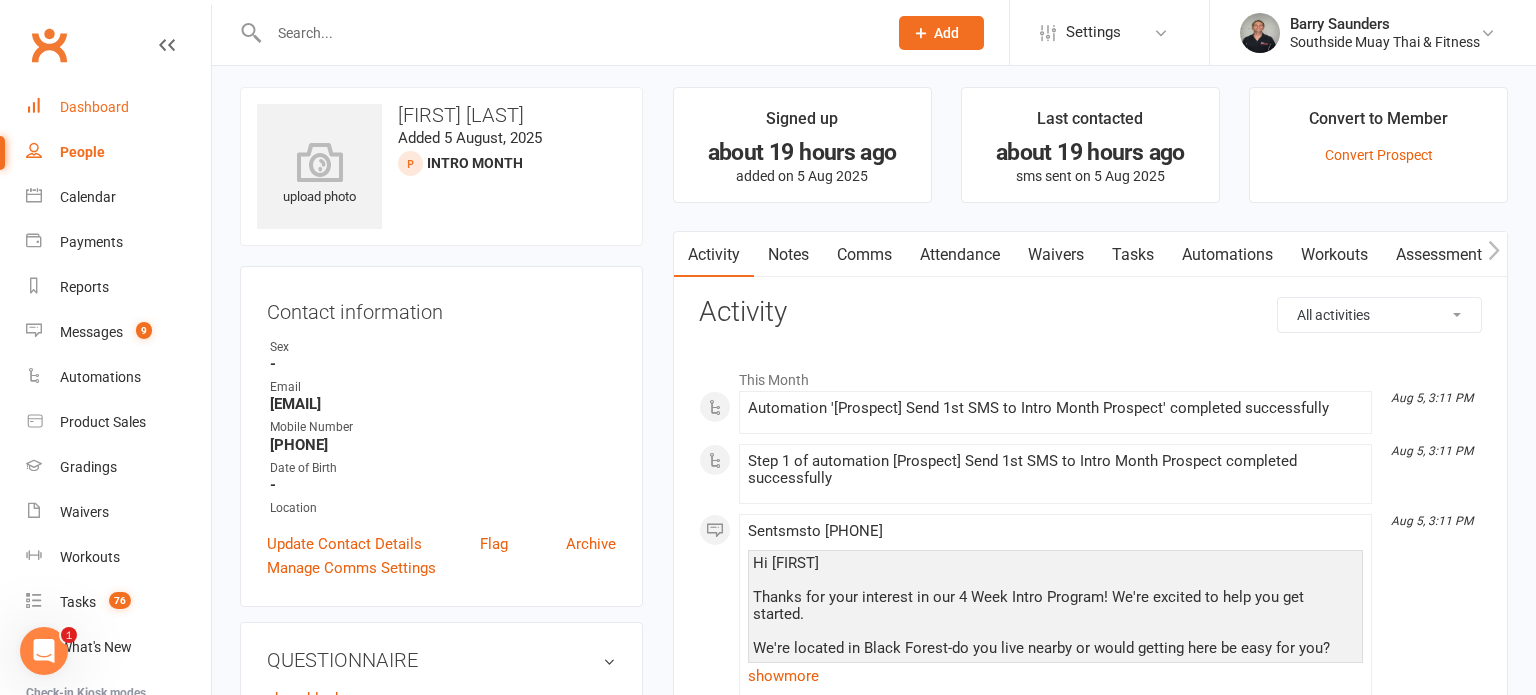 click on "Dashboard" at bounding box center [94, 107] 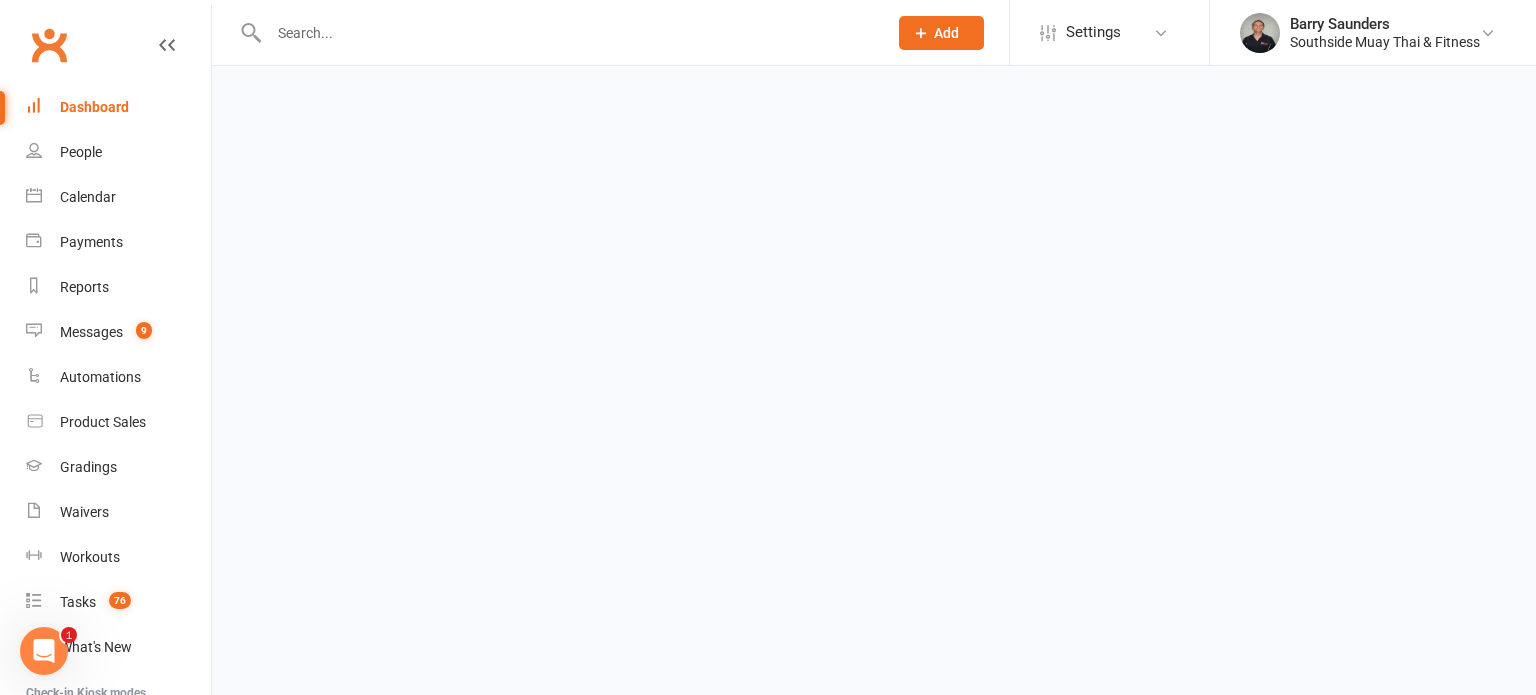 scroll, scrollTop: 0, scrollLeft: 0, axis: both 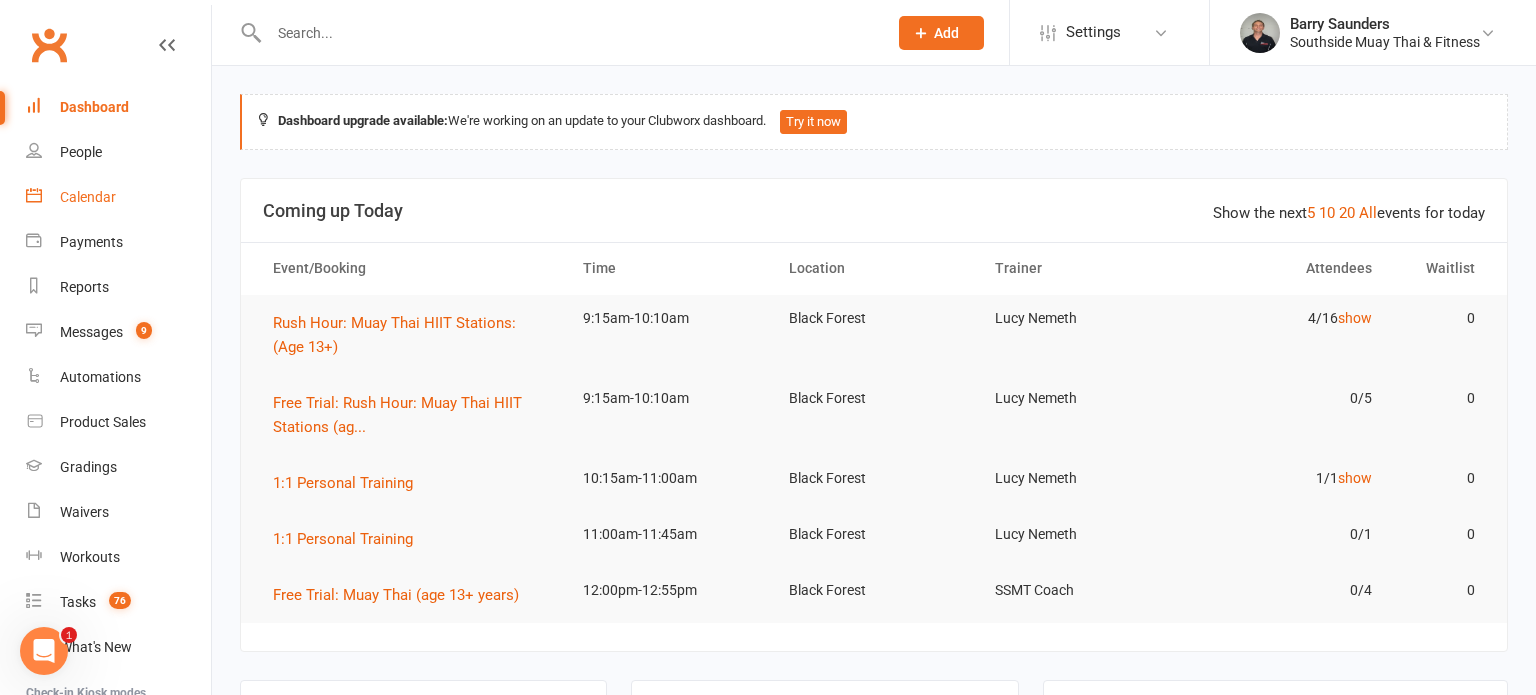 click on "Calendar" at bounding box center (88, 197) 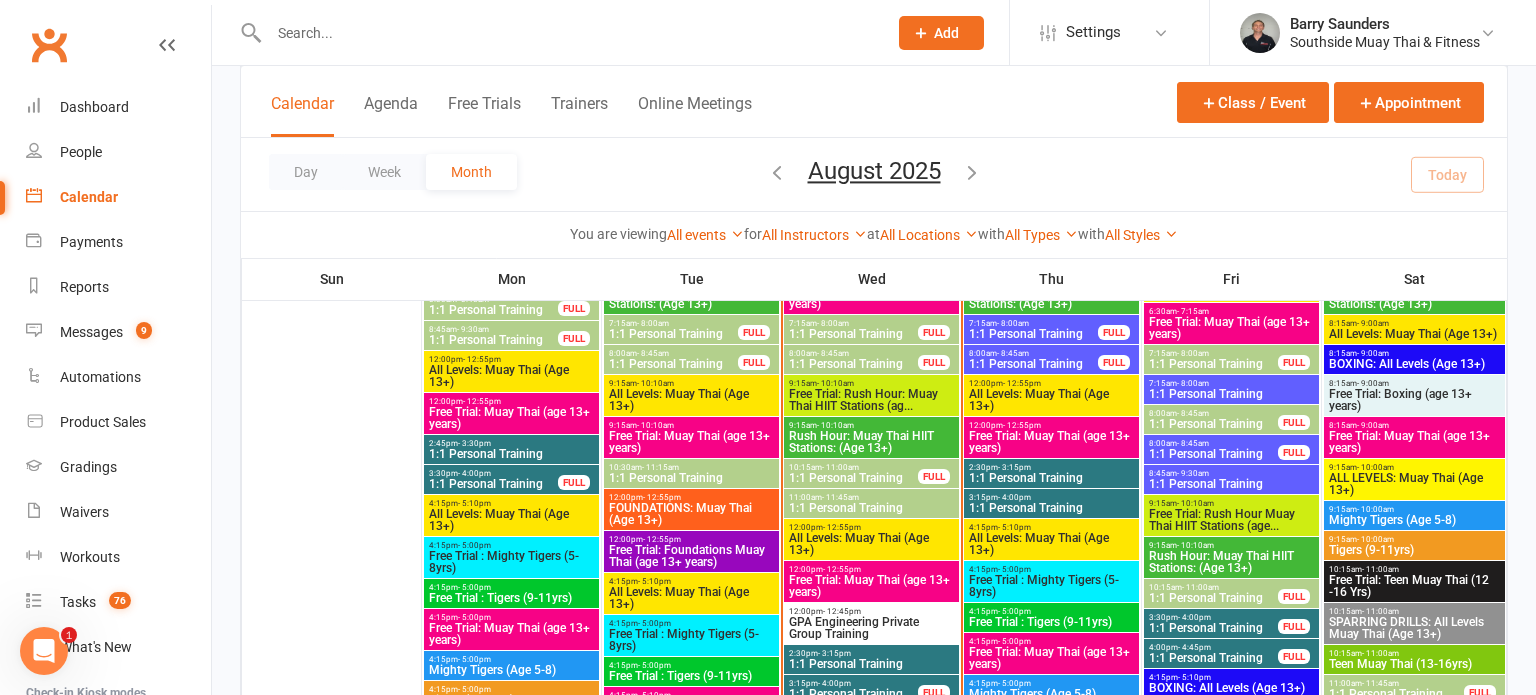 scroll, scrollTop: 1367, scrollLeft: 0, axis: vertical 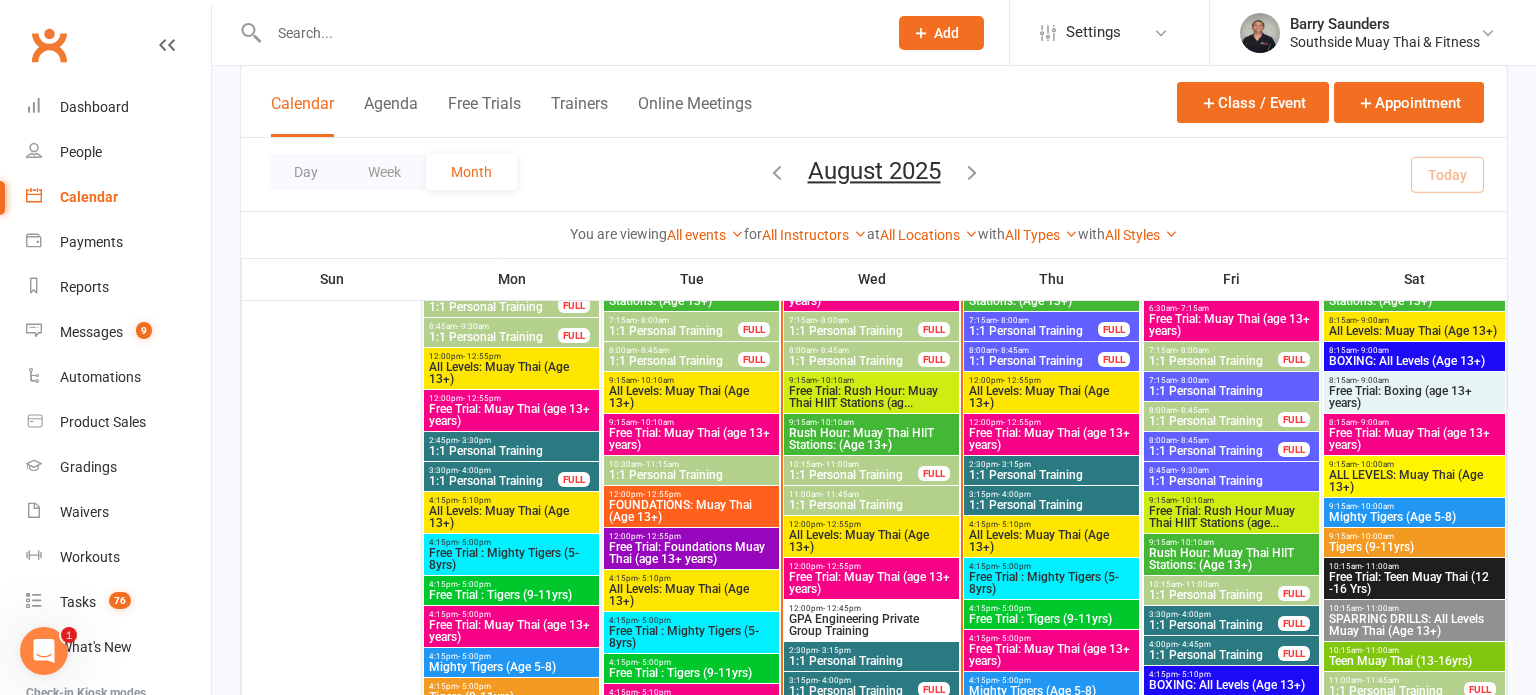 click on "Free Trial: Muay Thai (age 13+ years)" at bounding box center (511, 415) 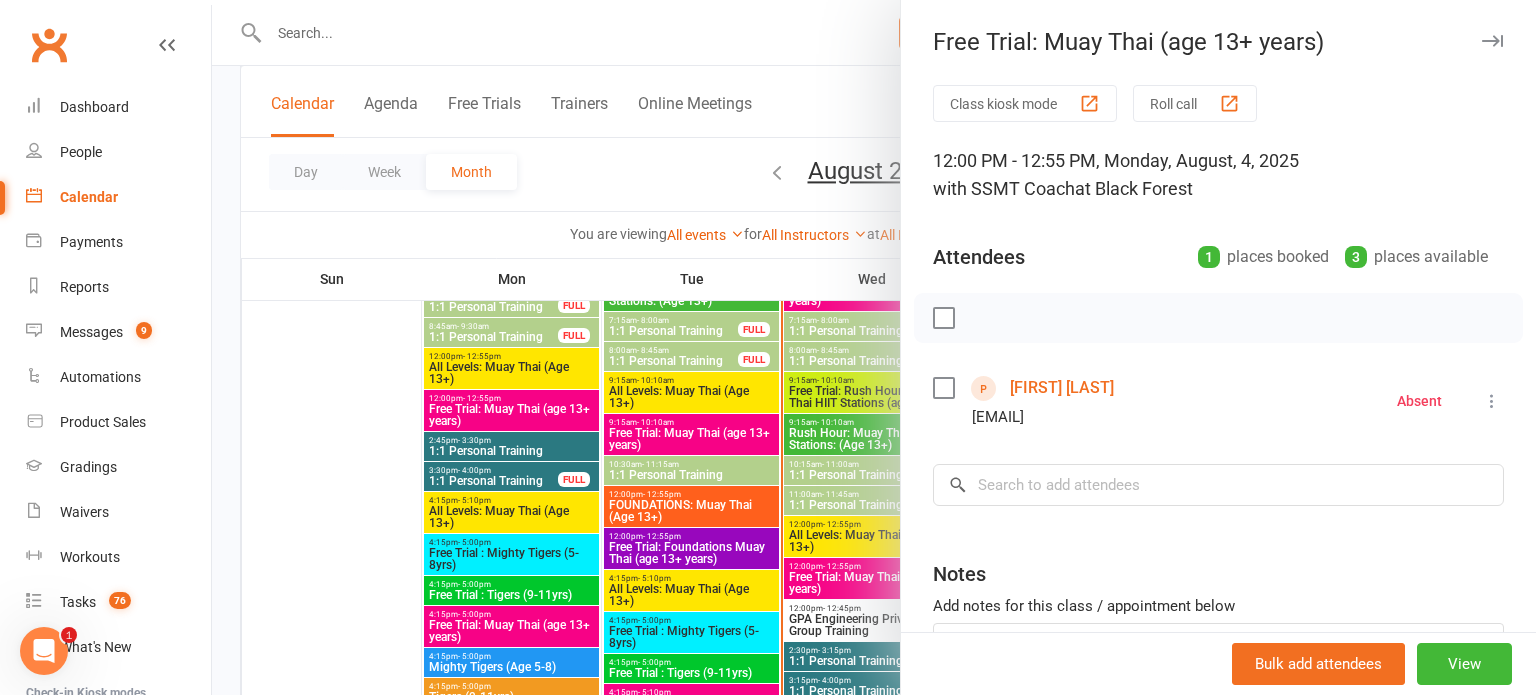click on "[FIRST] [LAST]" at bounding box center (1062, 388) 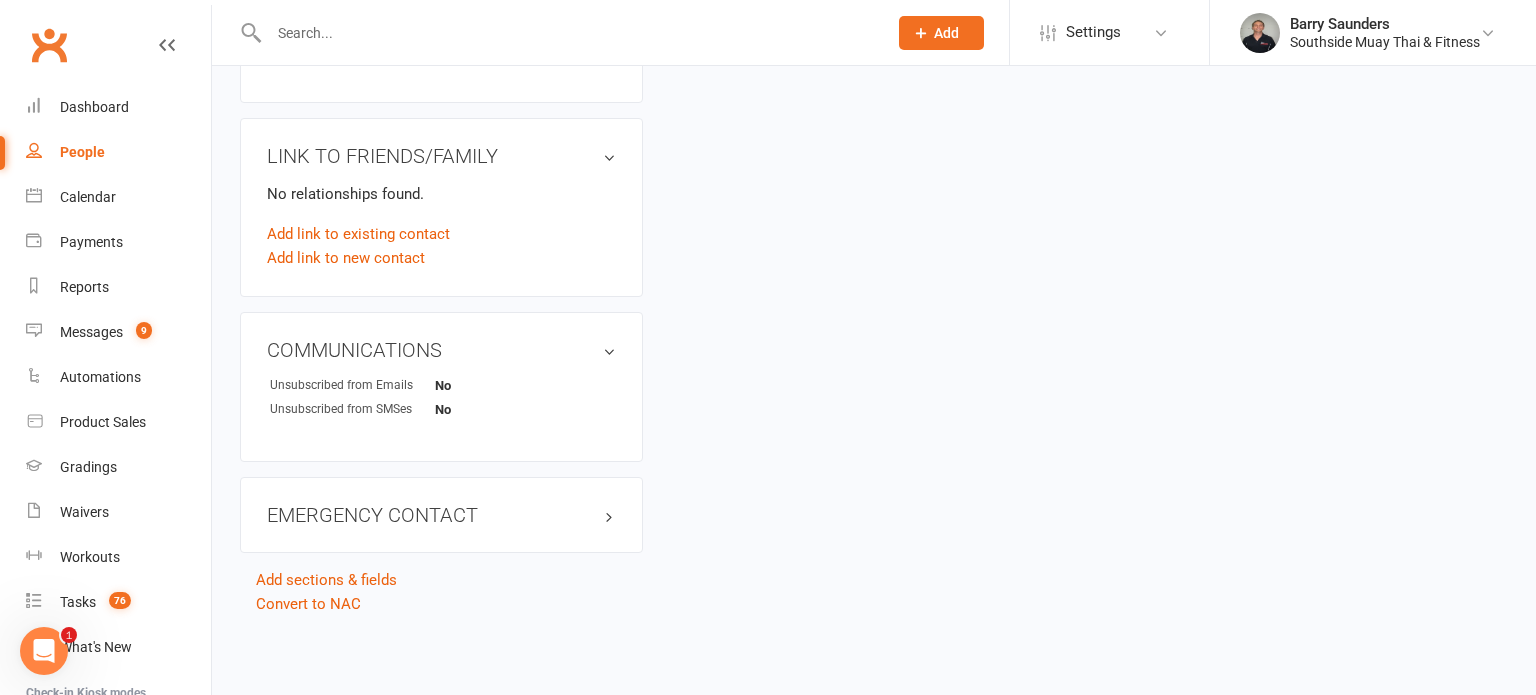 scroll, scrollTop: 0, scrollLeft: 0, axis: both 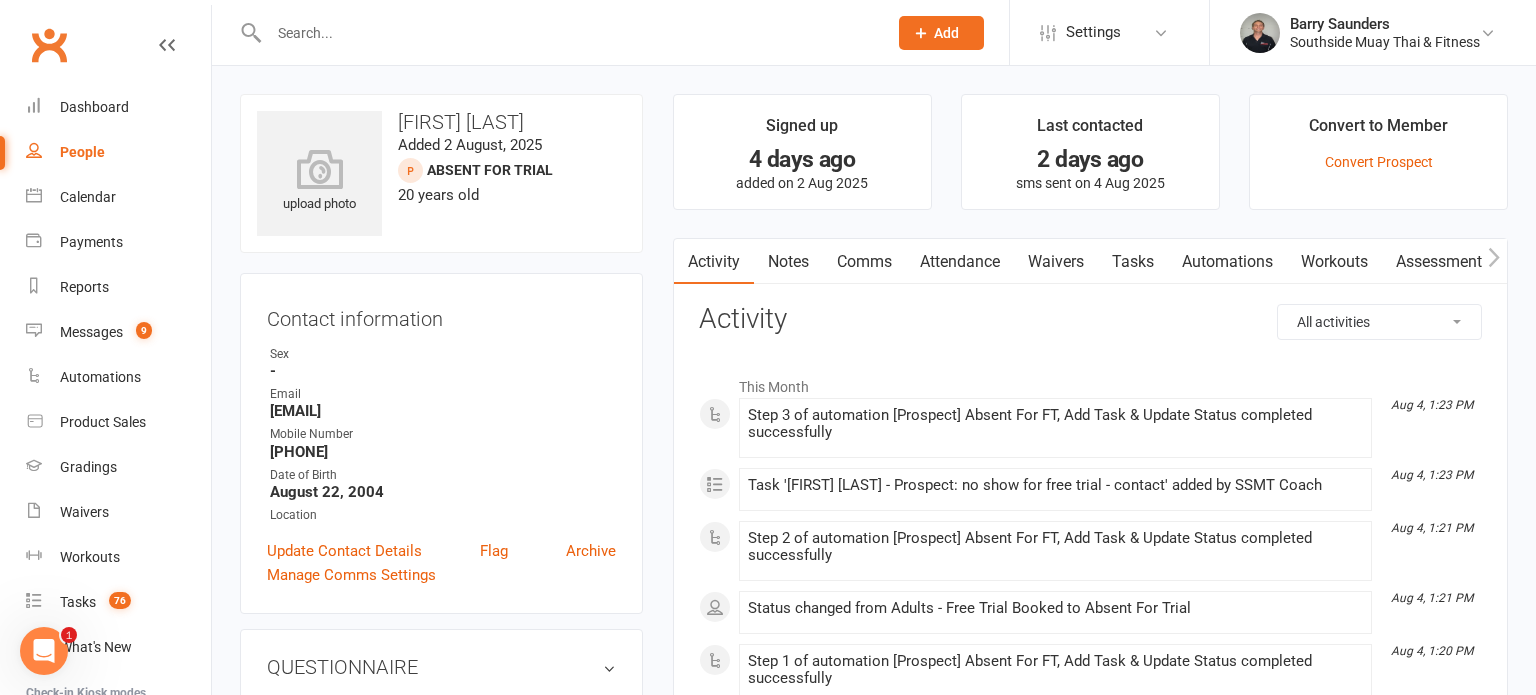 click on "Waivers" at bounding box center [1056, 262] 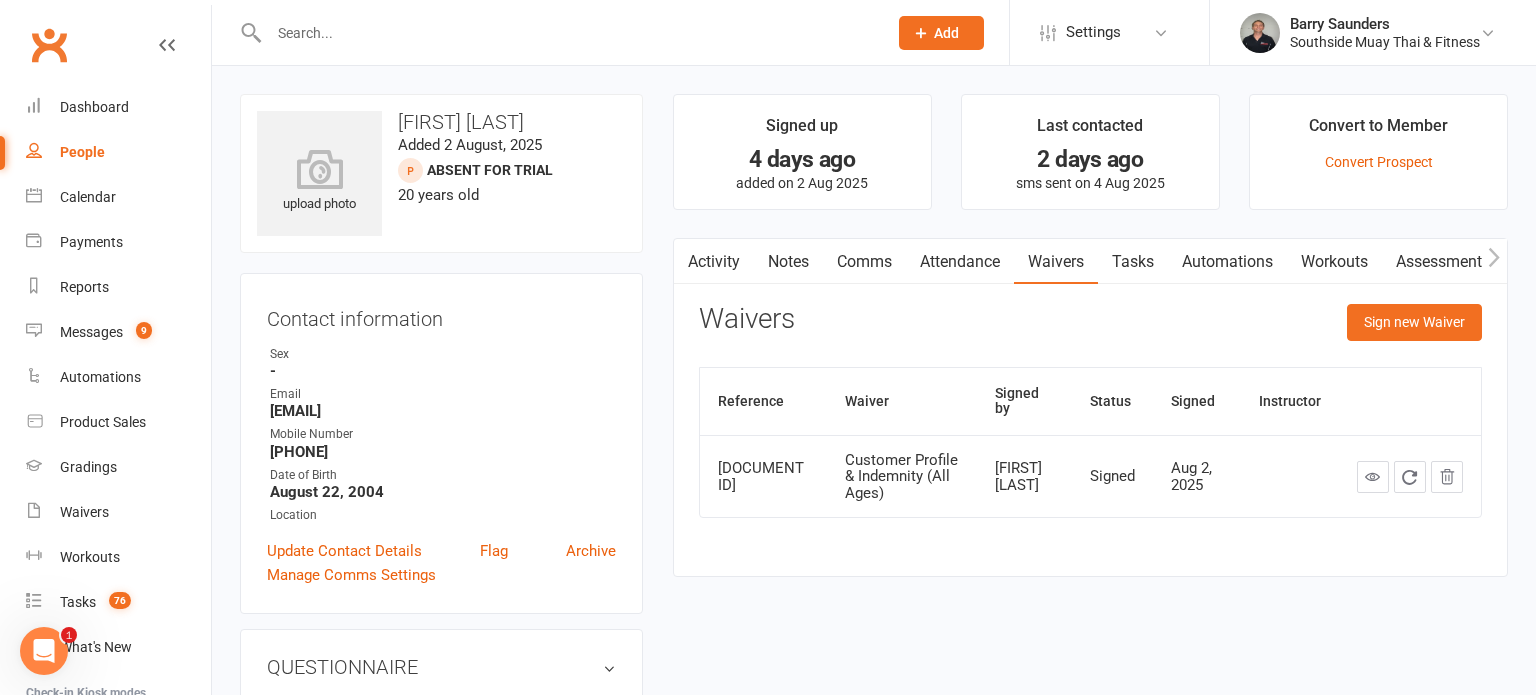 click on "Activity" at bounding box center (714, 262) 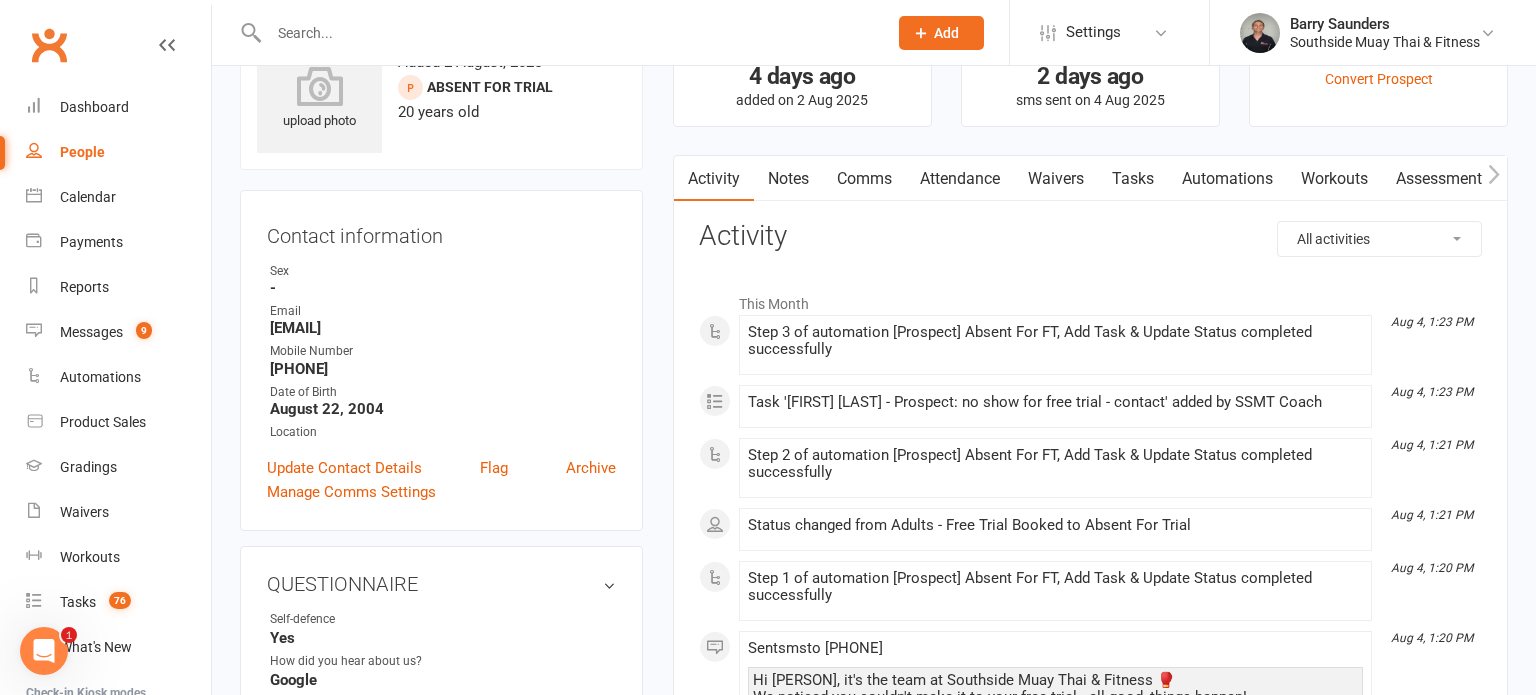 scroll, scrollTop: 80, scrollLeft: 0, axis: vertical 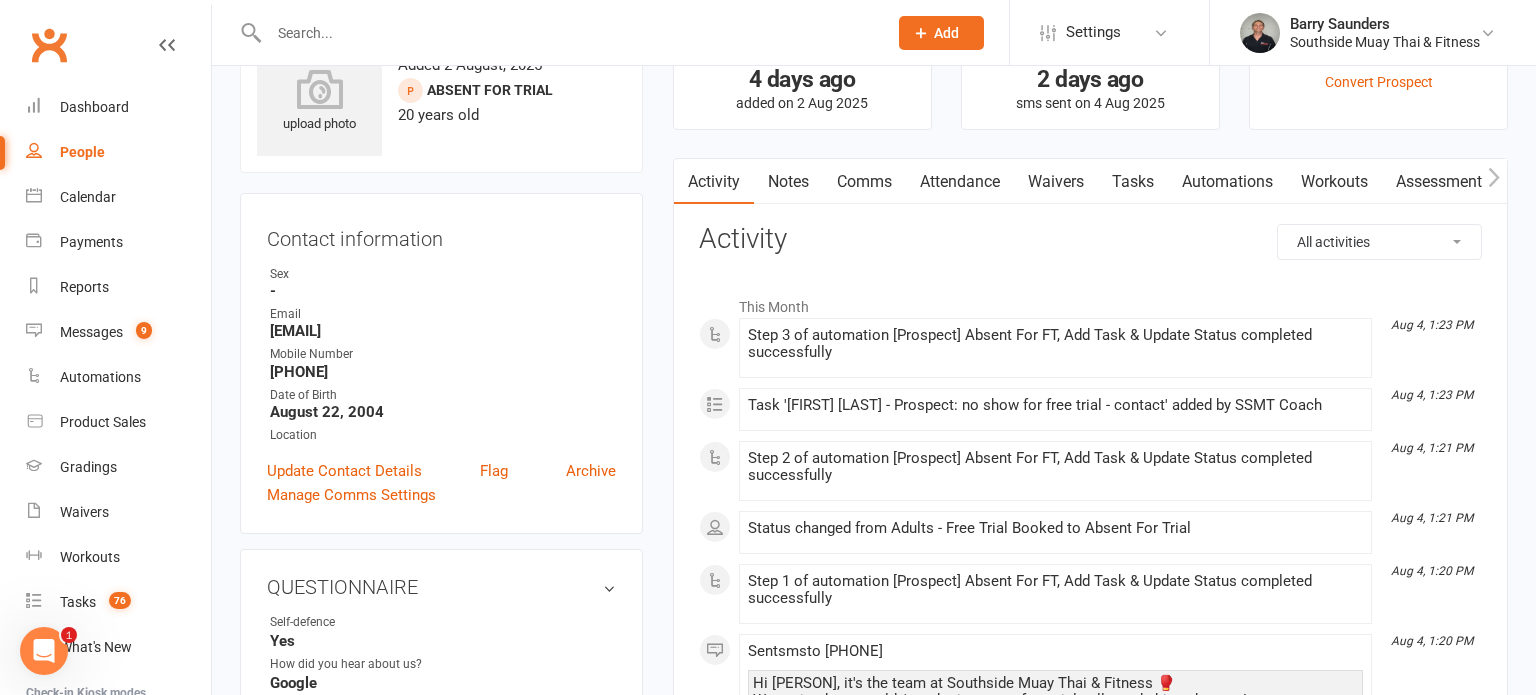 click on "Notes" at bounding box center [788, 182] 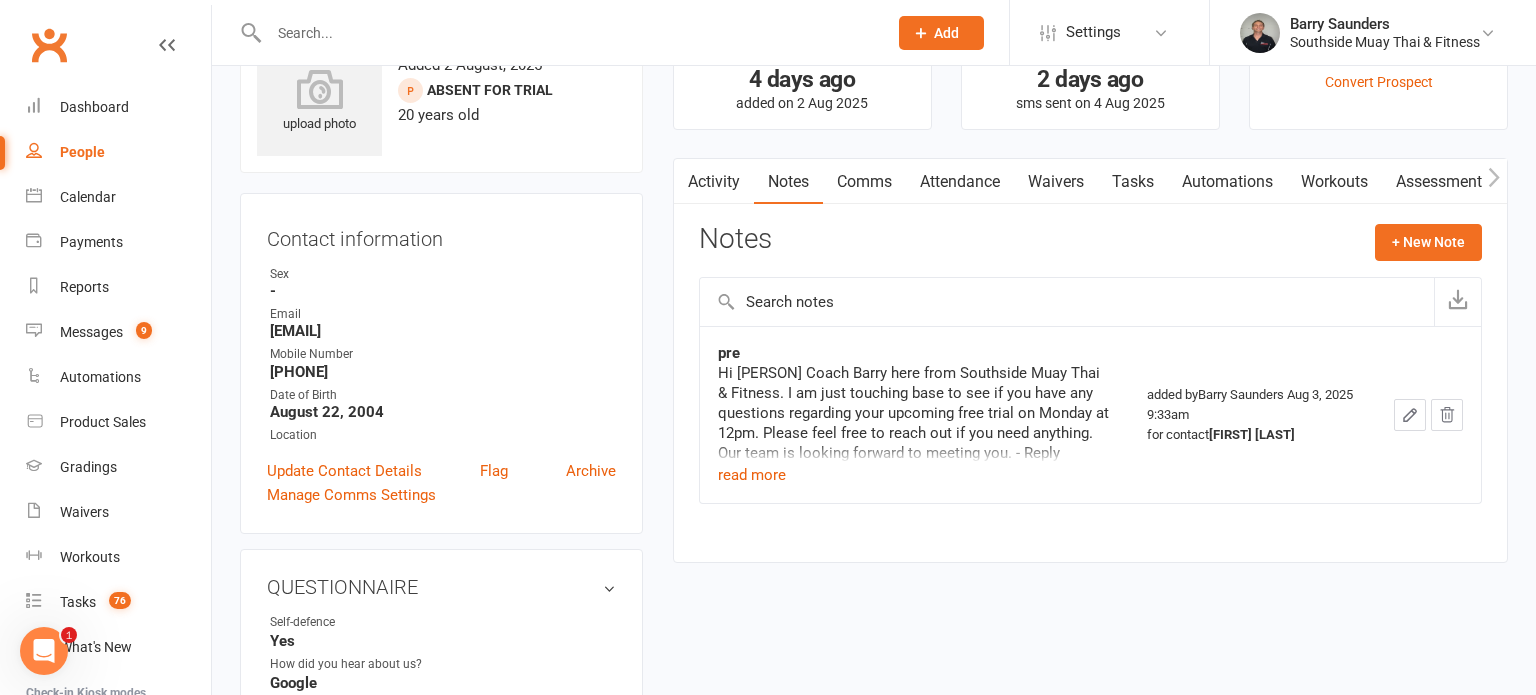 click on "People" at bounding box center [82, 152] 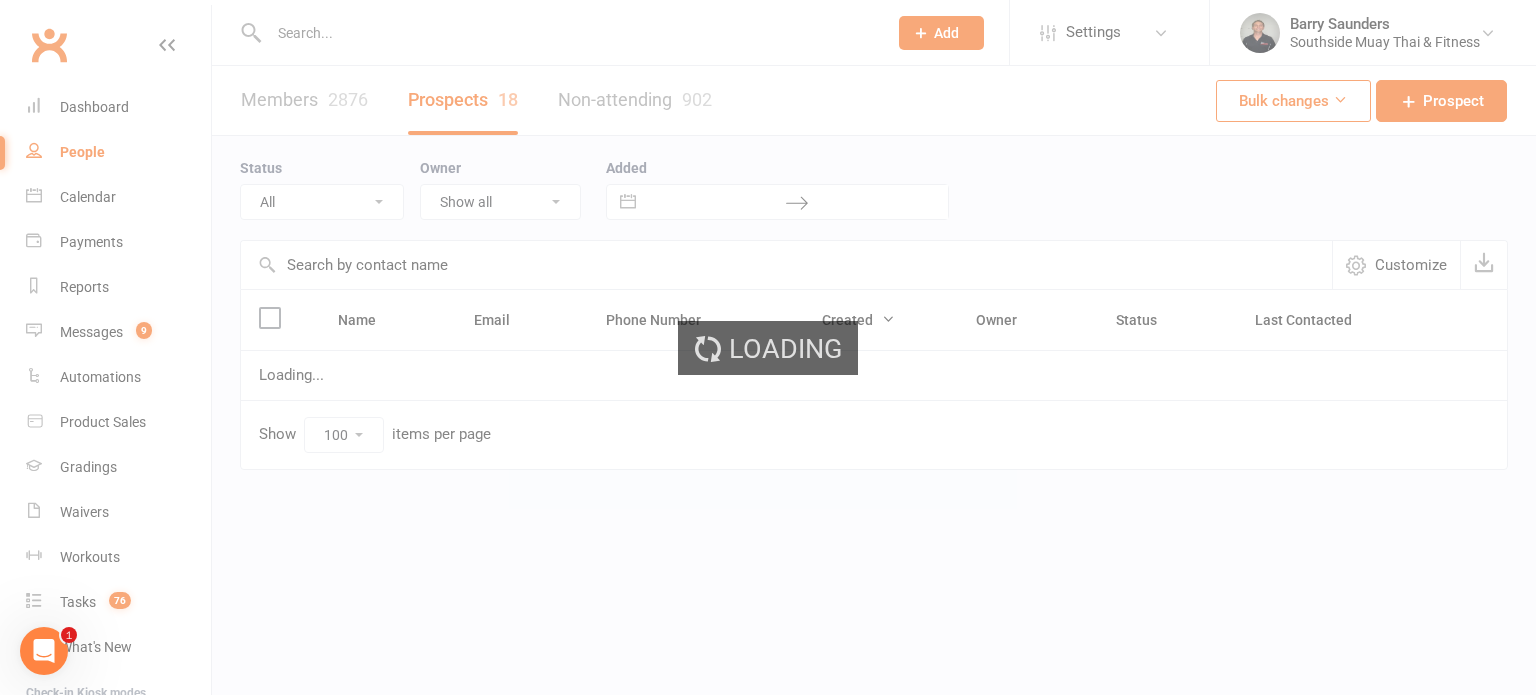 scroll, scrollTop: 0, scrollLeft: 0, axis: both 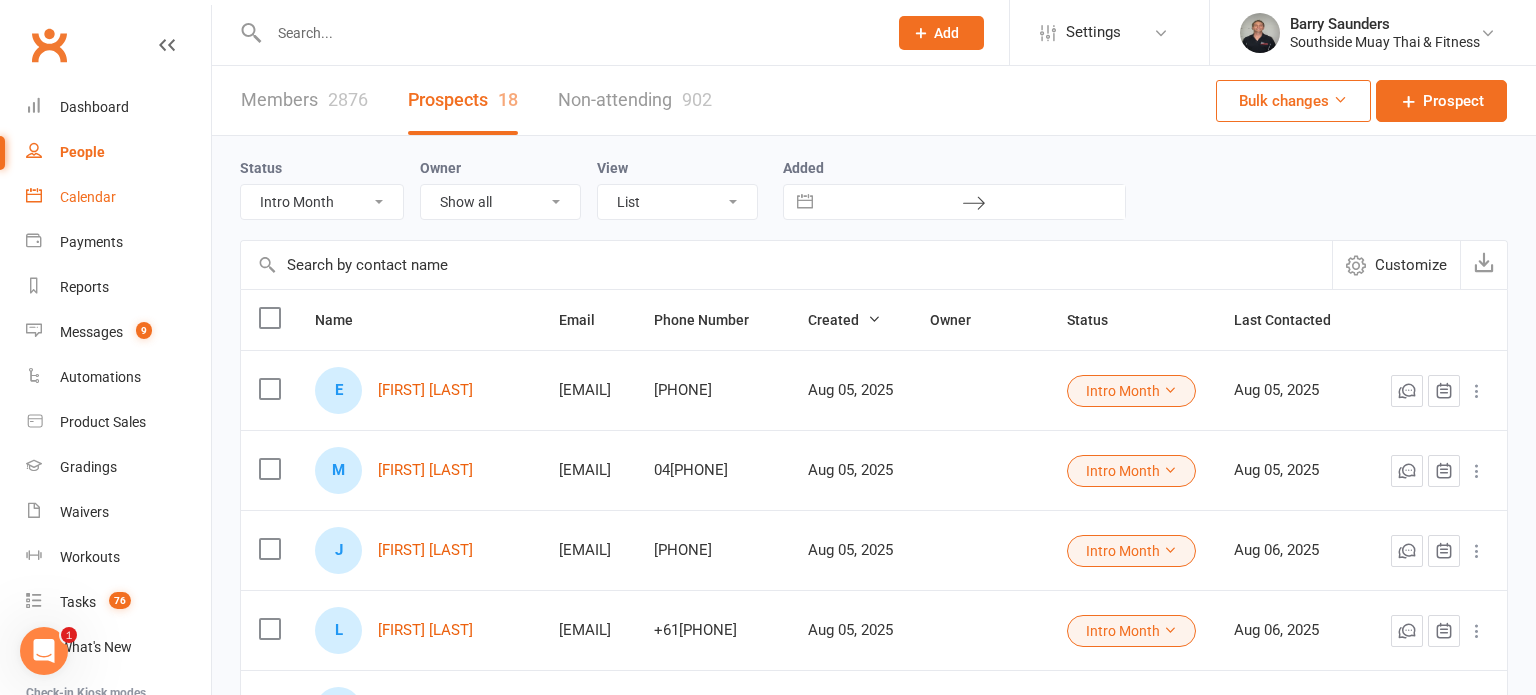 click on "Calendar" at bounding box center (88, 197) 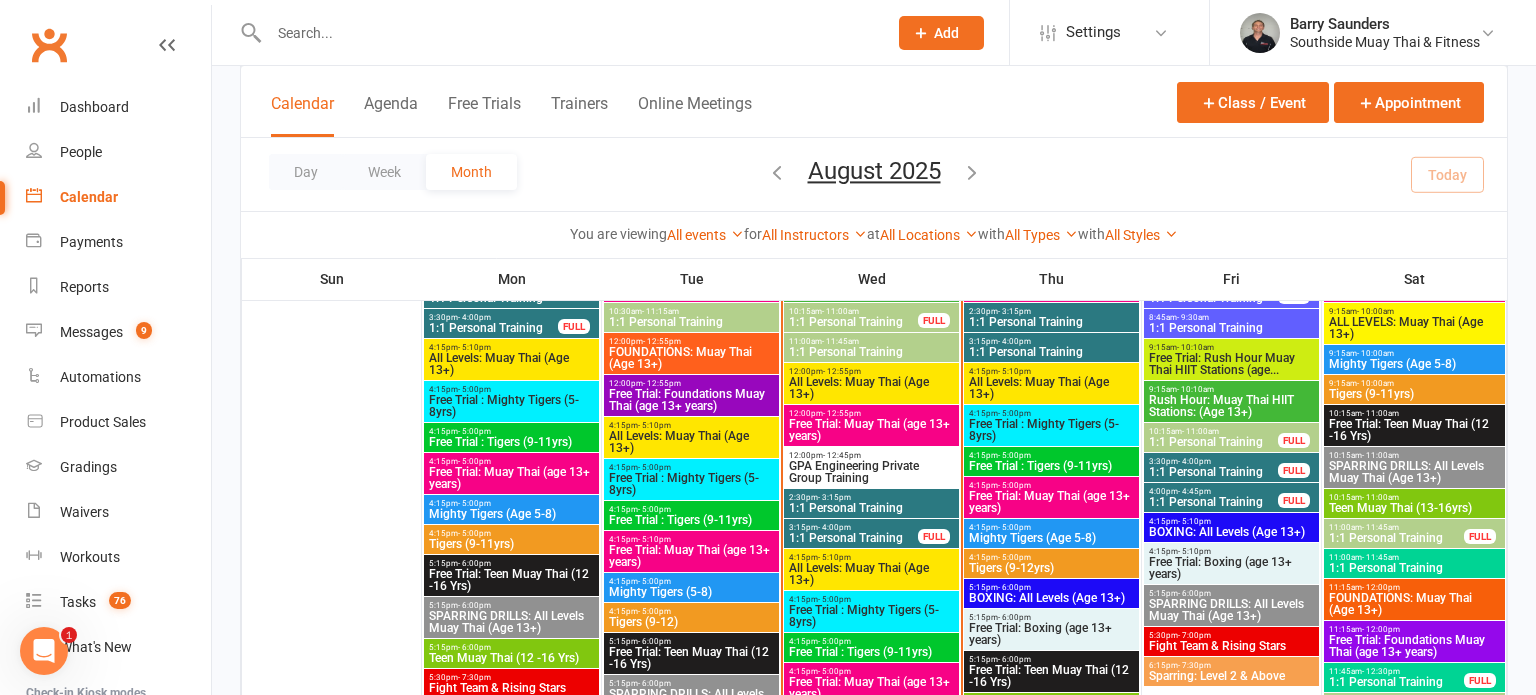 scroll, scrollTop: 1526, scrollLeft: 0, axis: vertical 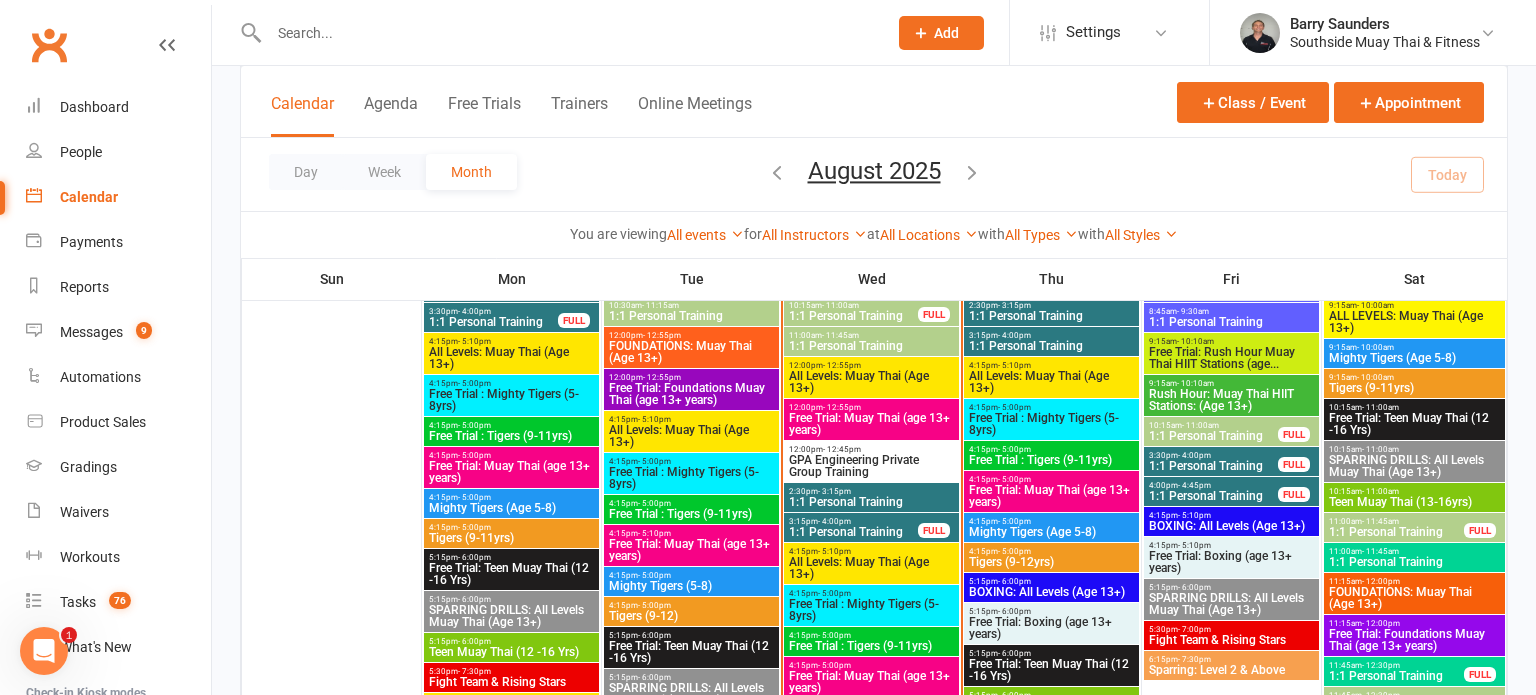 click on "All Levels: Muay Thai (Age 13+)" at bounding box center [511, 358] 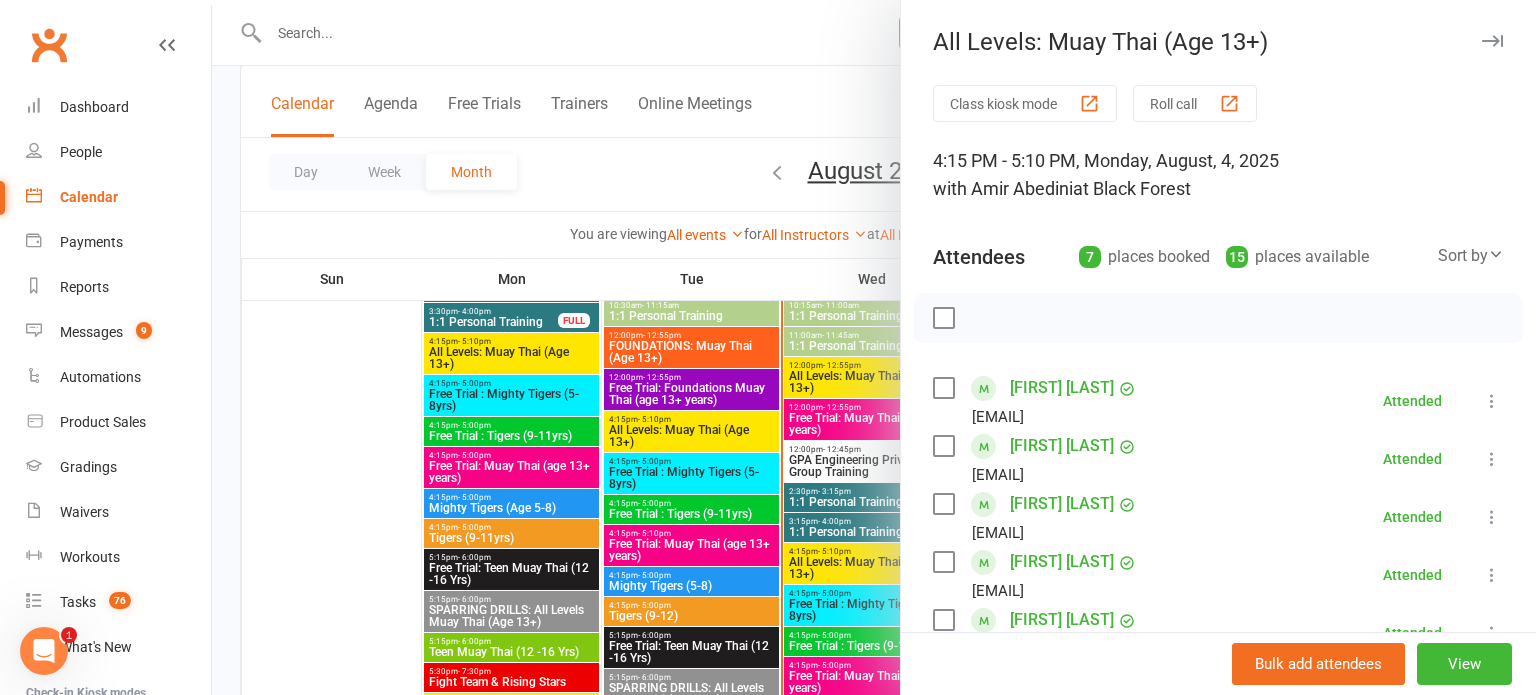 click at bounding box center [1492, 41] 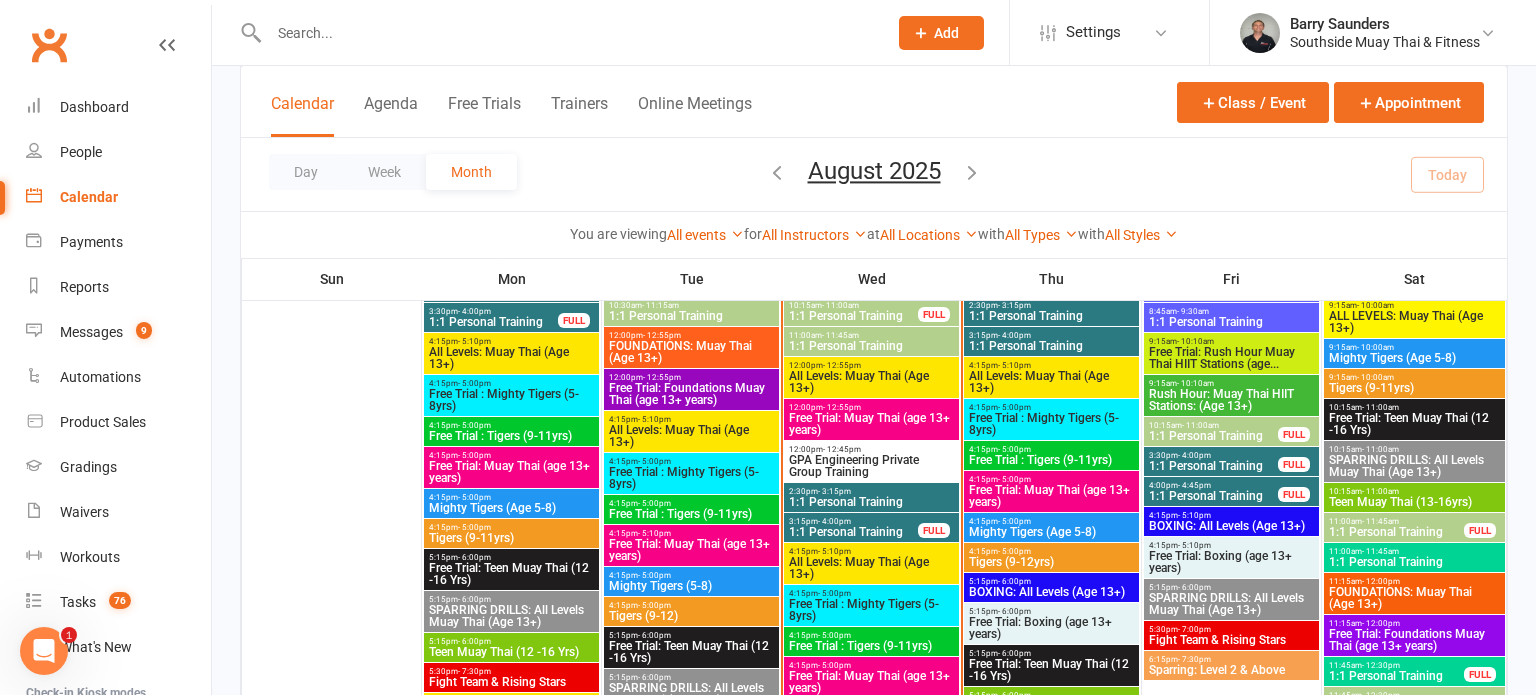click on "Free Trial : Mighty Tigers (5-8yrs)" at bounding box center [511, 400] 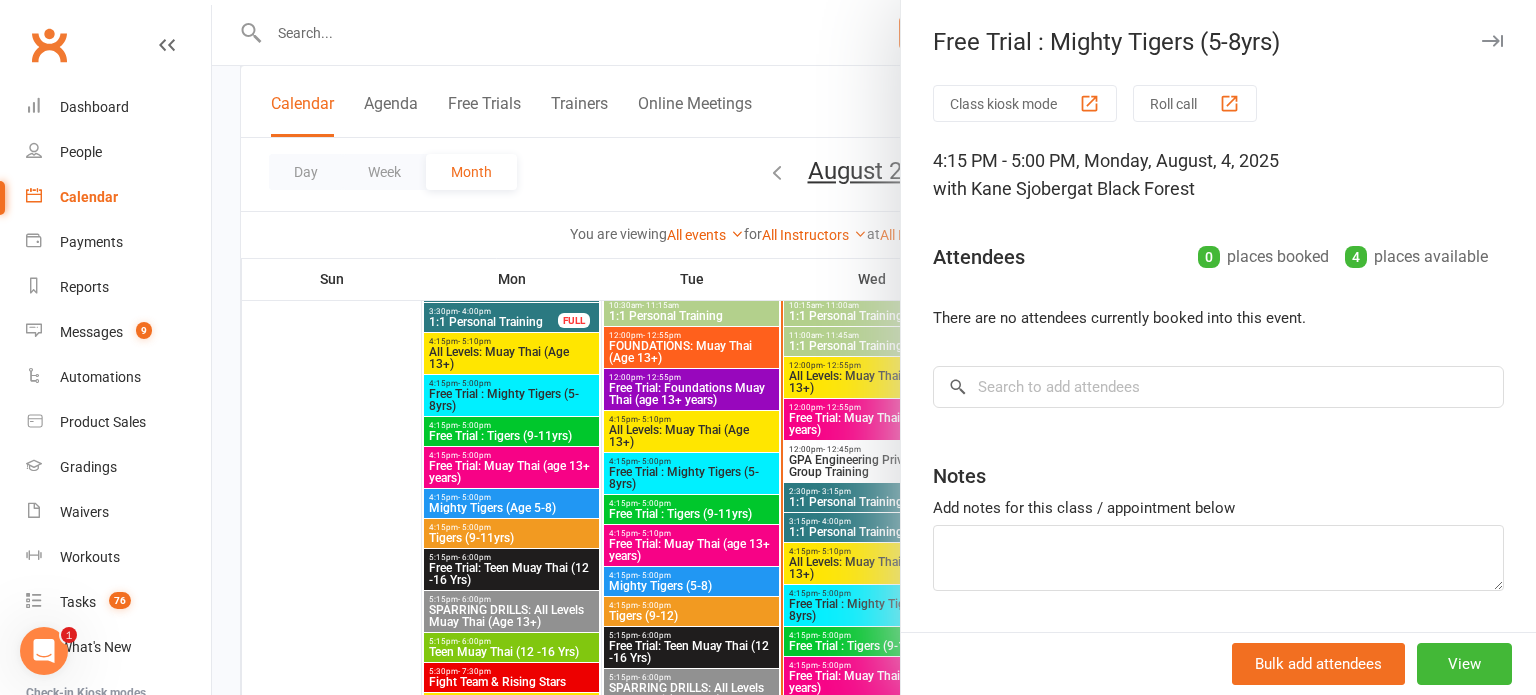 click at bounding box center (1492, 41) 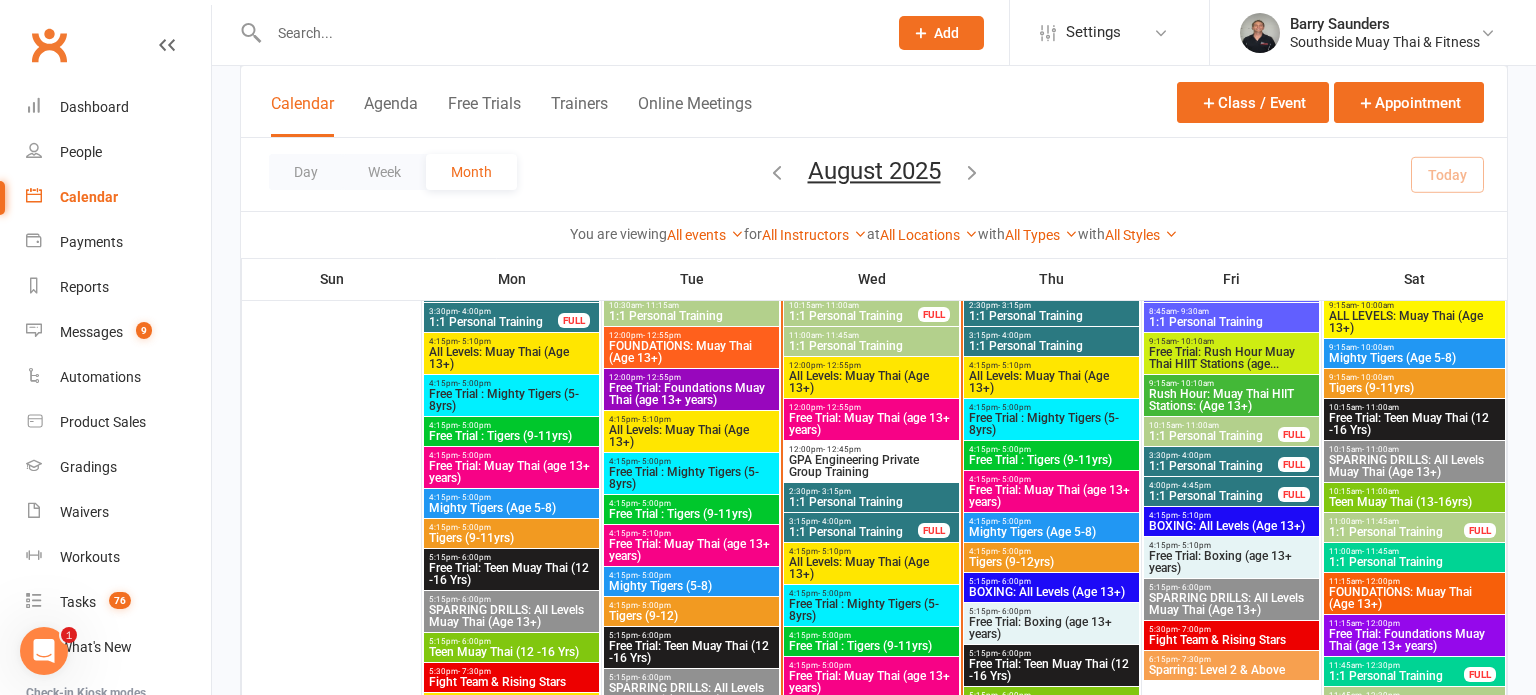 click on "Free Trial: Muay Thai (age 13+ years)" at bounding box center (511, 472) 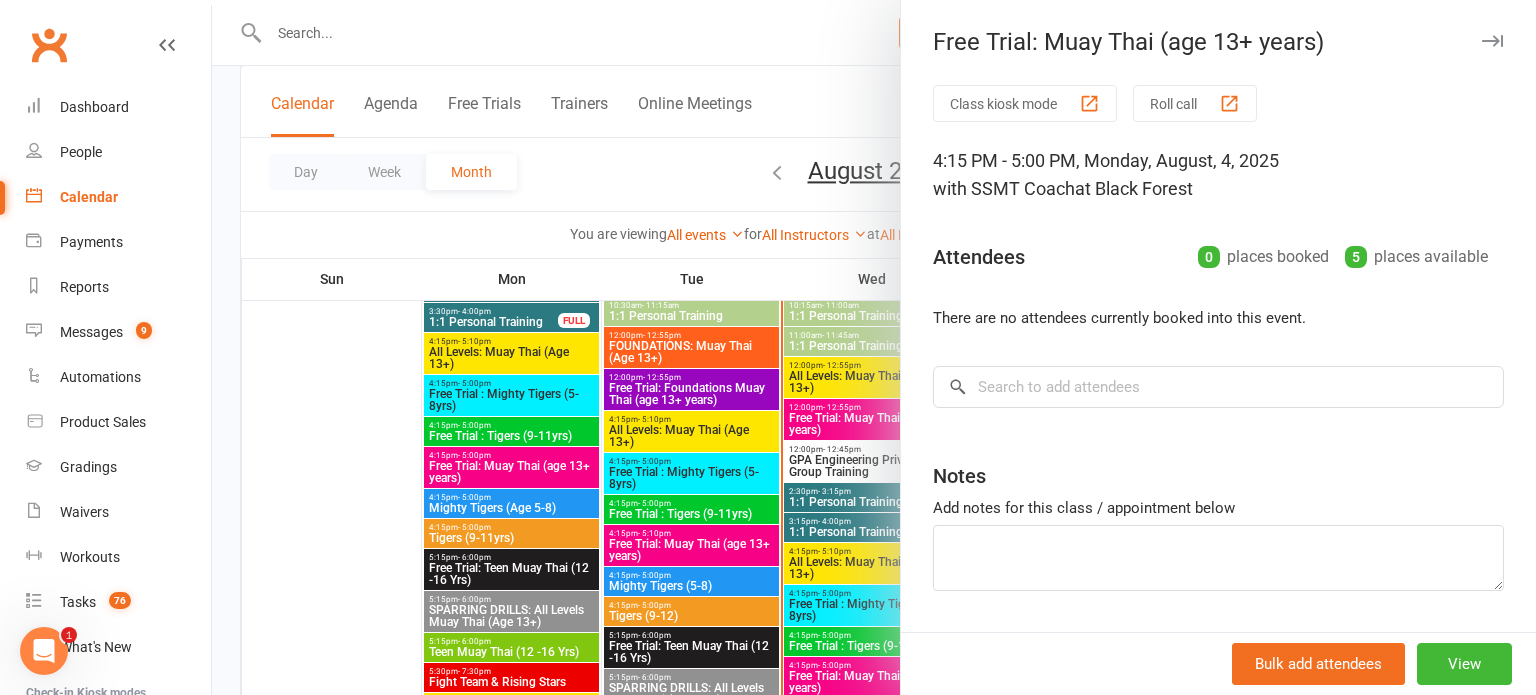 click at bounding box center (1492, 41) 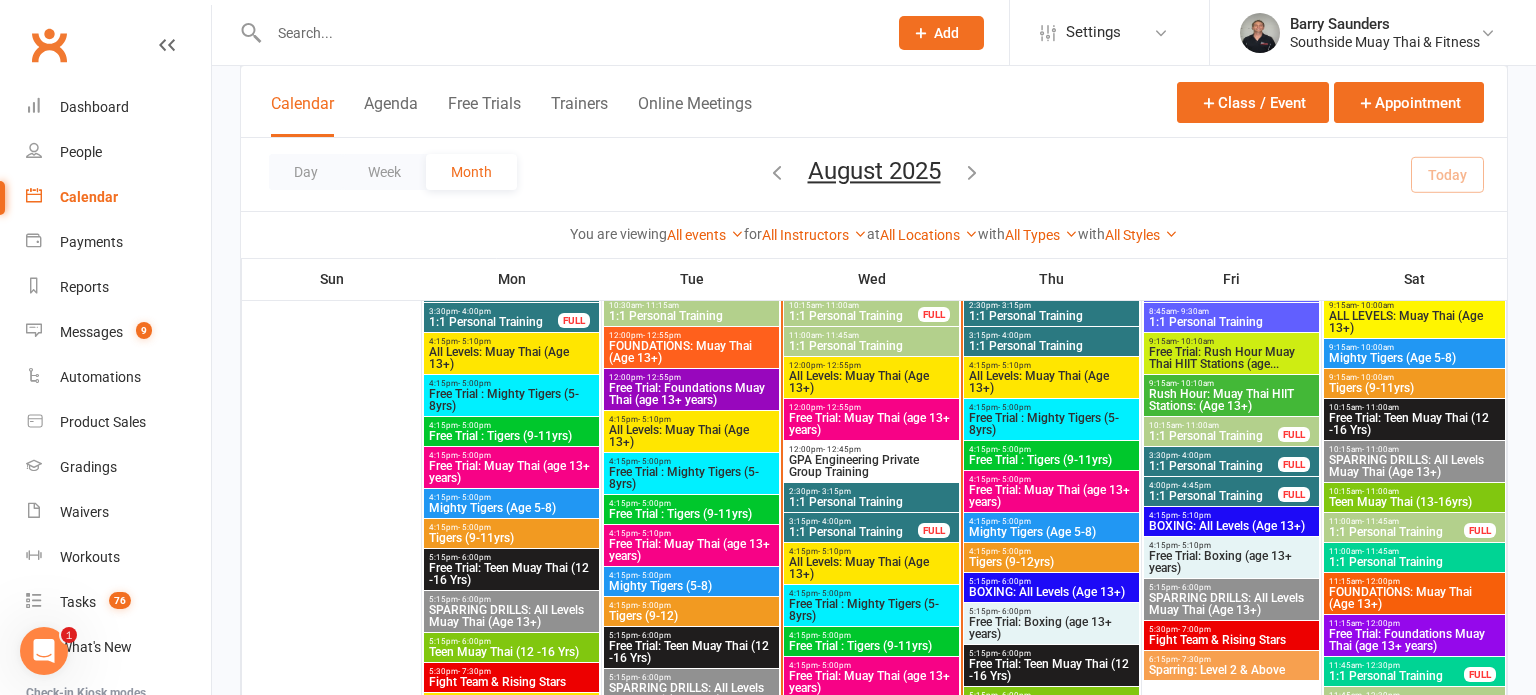 click on "5:15pm  - 6:00pm" at bounding box center [511, 557] 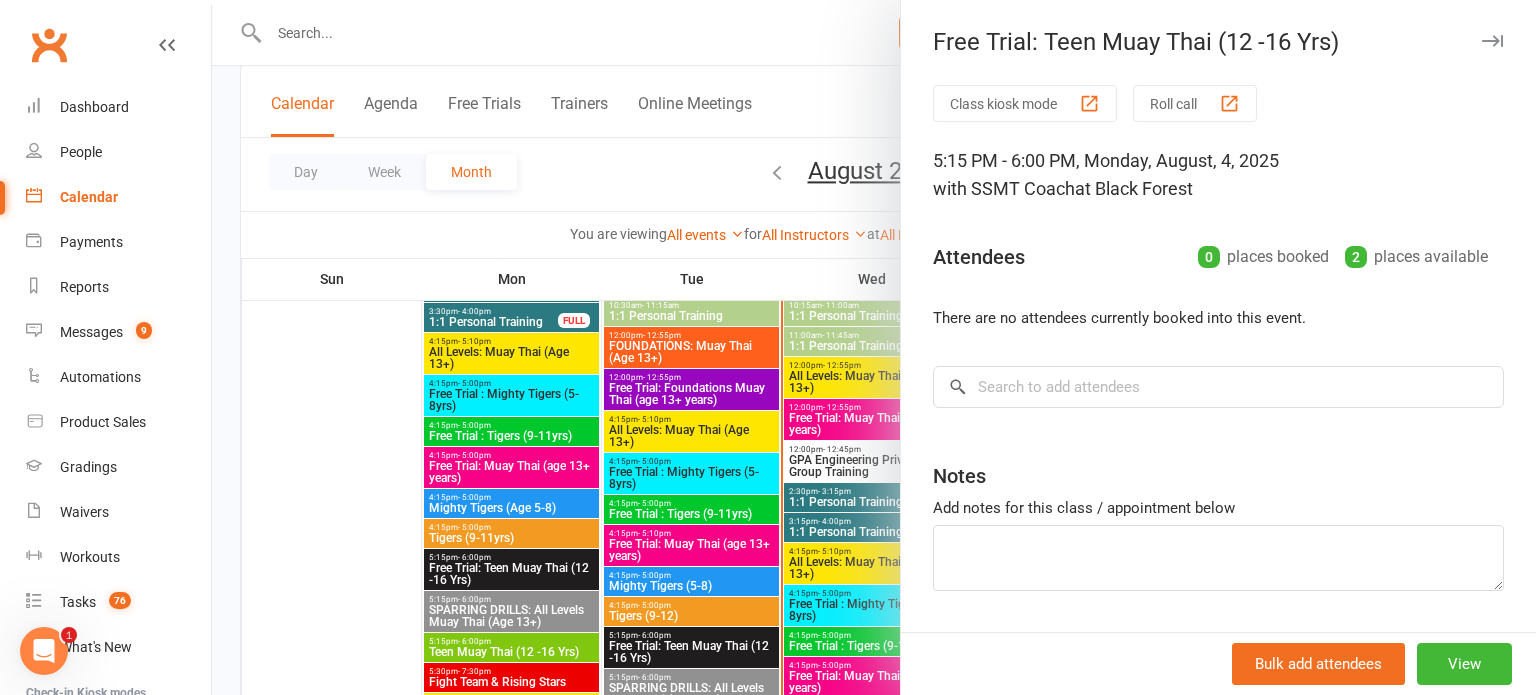 click at bounding box center [1492, 41] 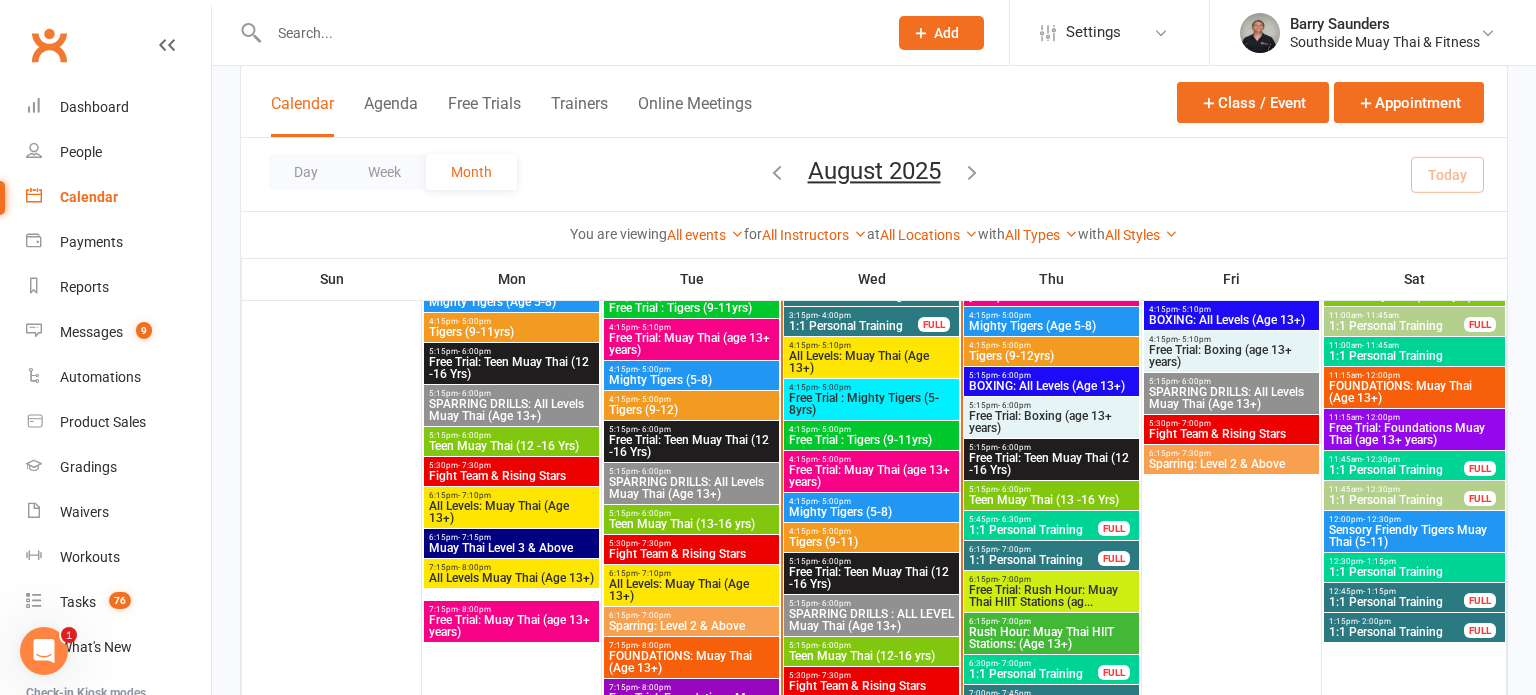 scroll, scrollTop: 1742, scrollLeft: 0, axis: vertical 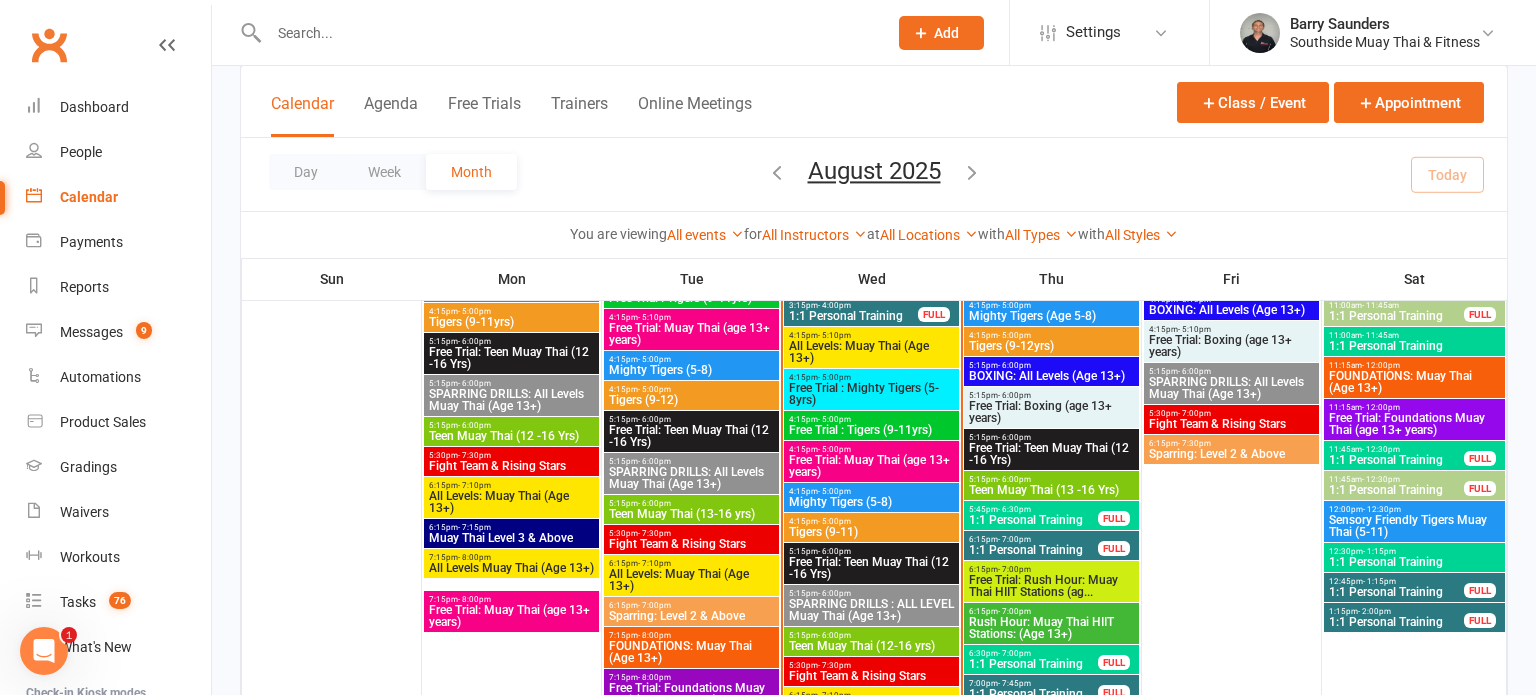 click on "Free Trial:  Muay Thai (age 13+ years)" at bounding box center [511, 616] 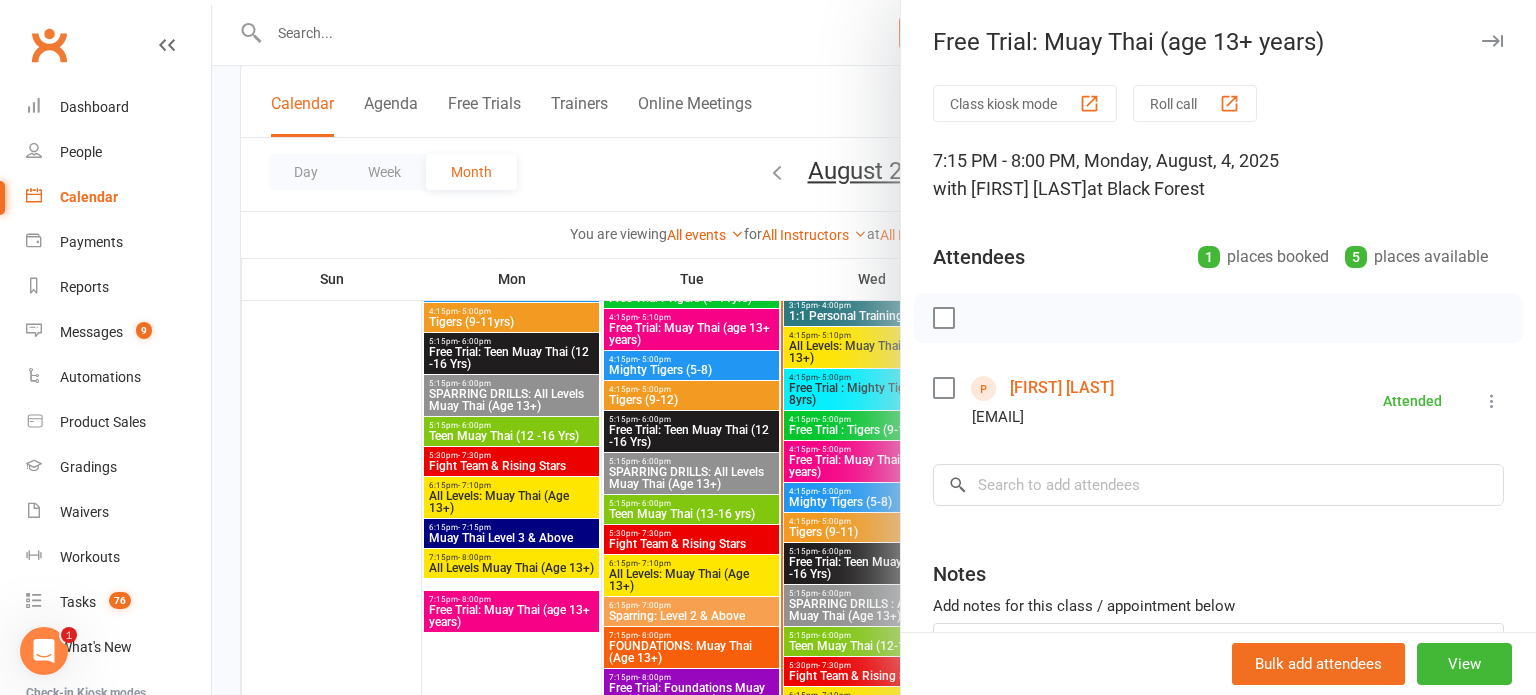 click on "[FIRST] [LAST]" at bounding box center (1062, 388) 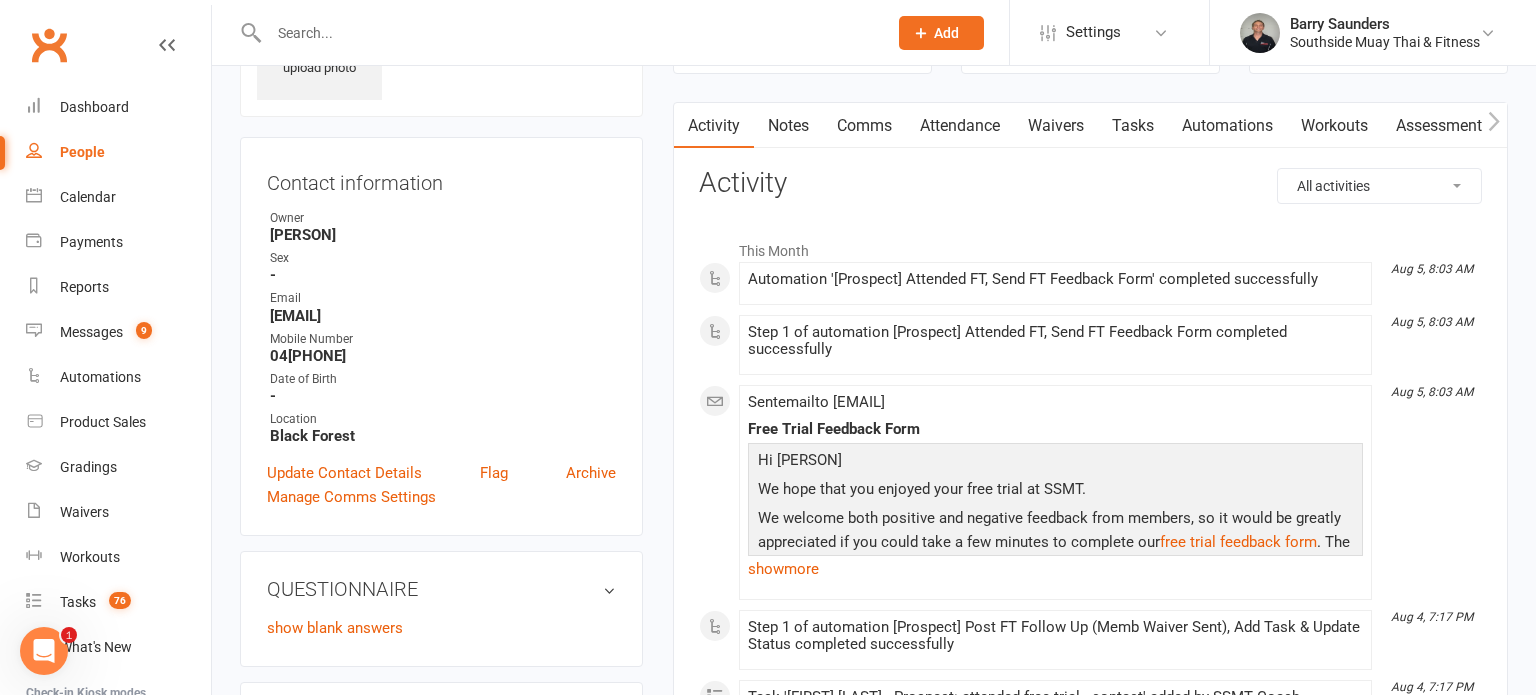 scroll, scrollTop: 19, scrollLeft: 0, axis: vertical 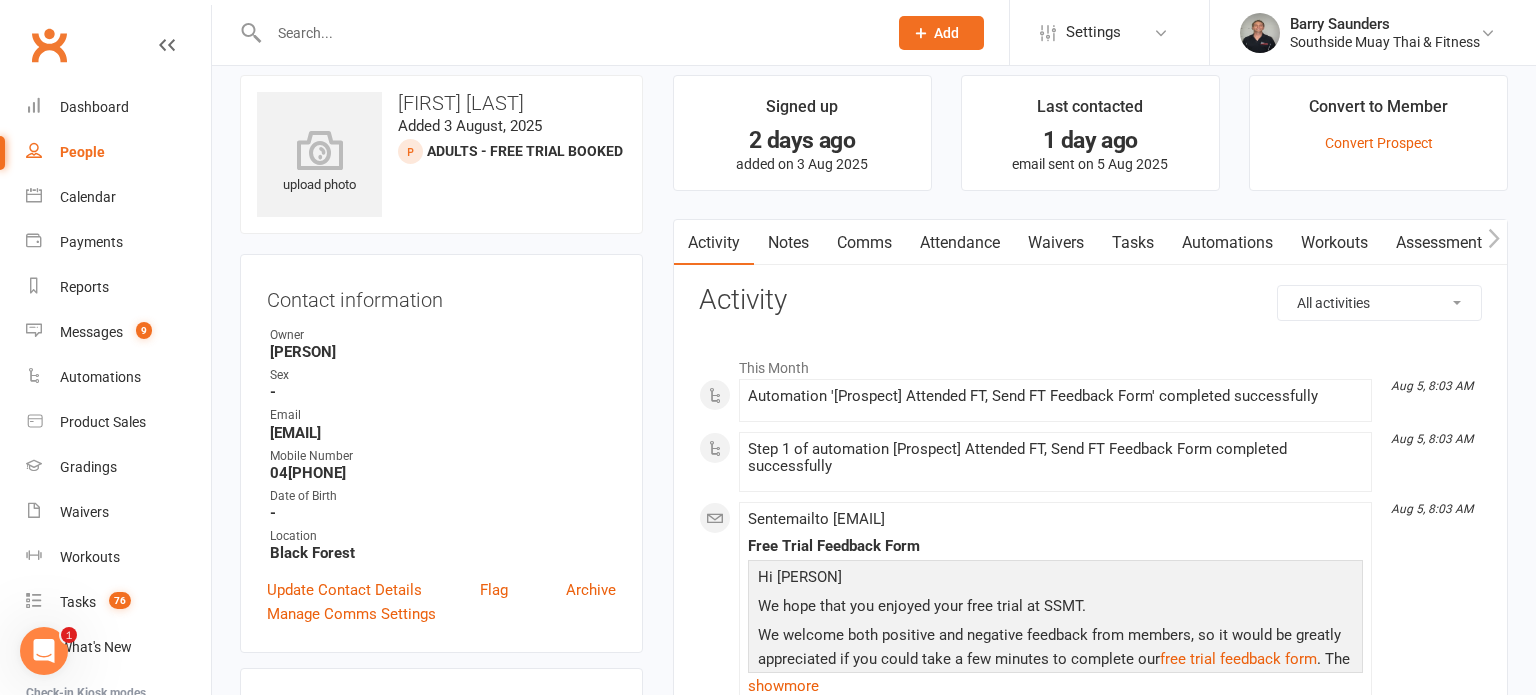 click on "Attendance" at bounding box center [960, 243] 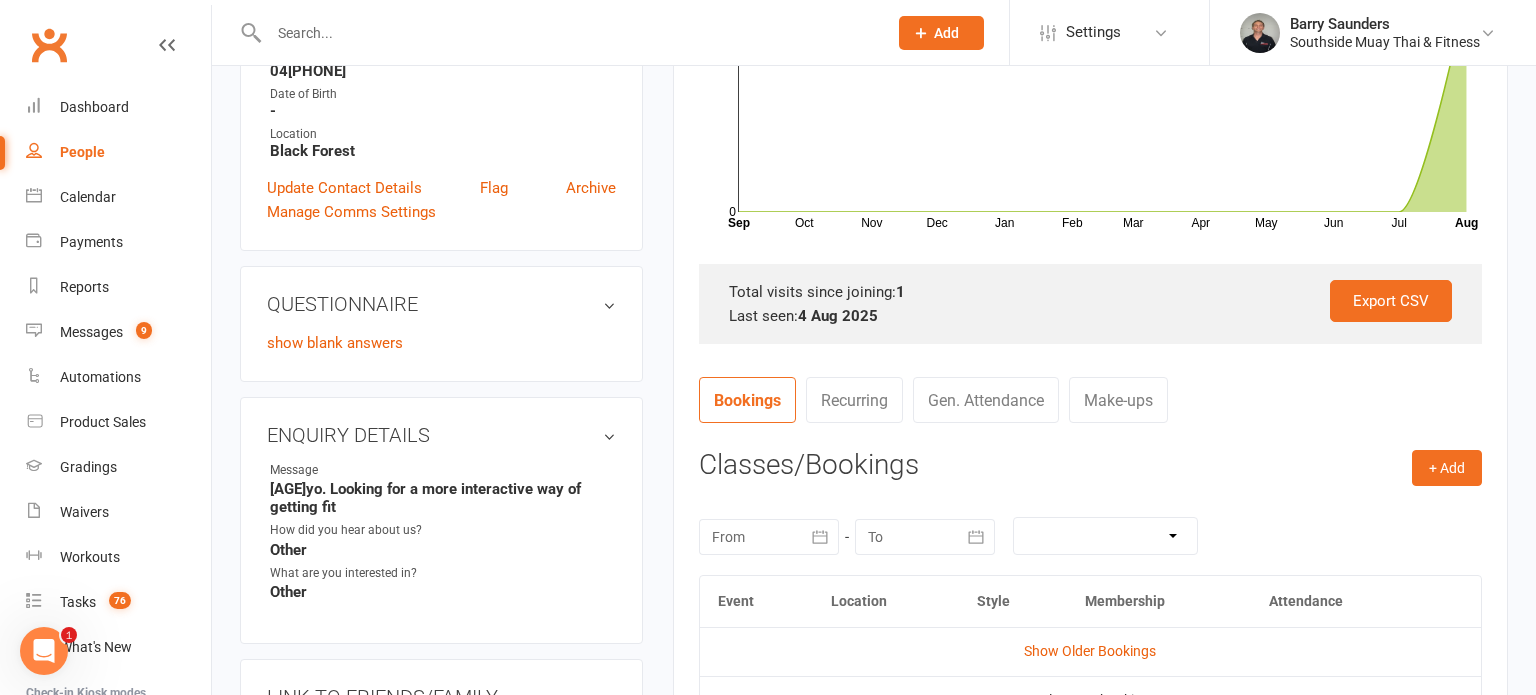 scroll, scrollTop: 596, scrollLeft: 0, axis: vertical 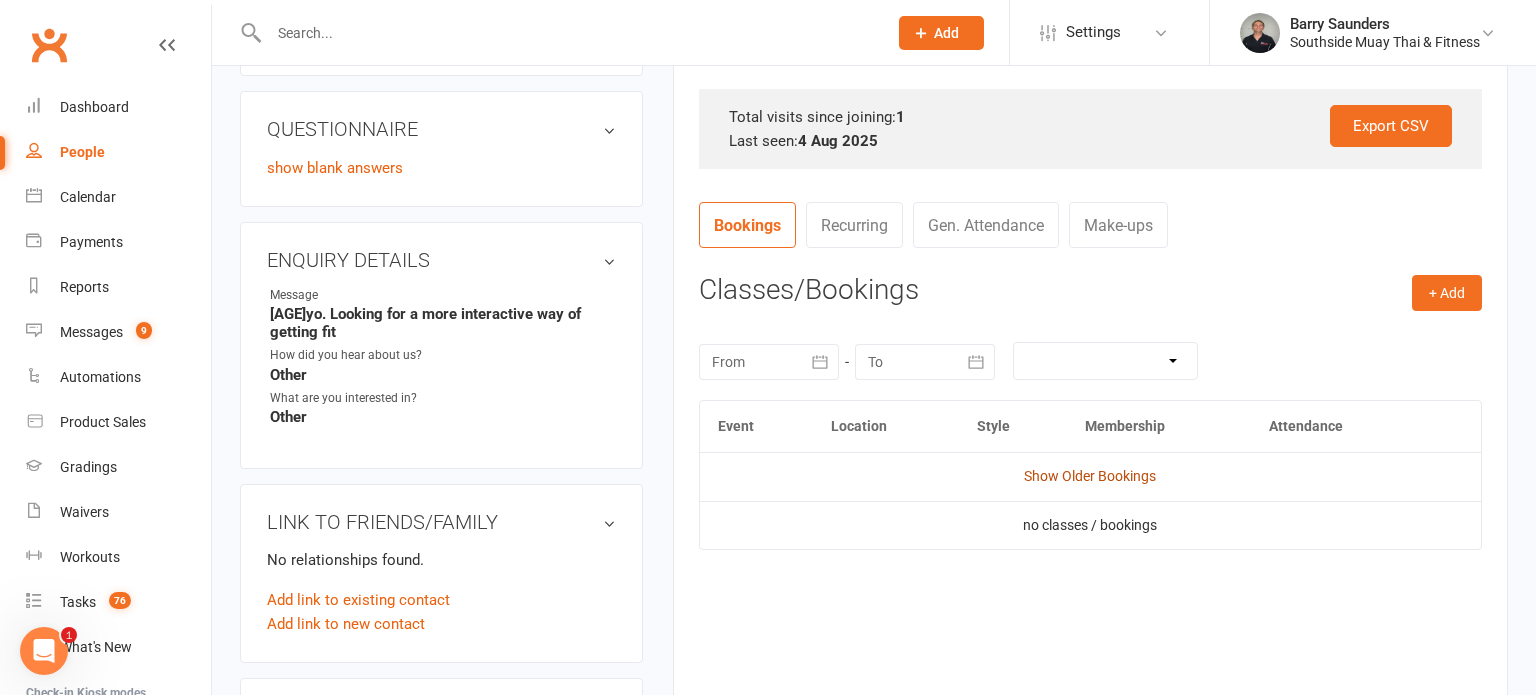 click on "Show Older Bookings" at bounding box center [1090, 476] 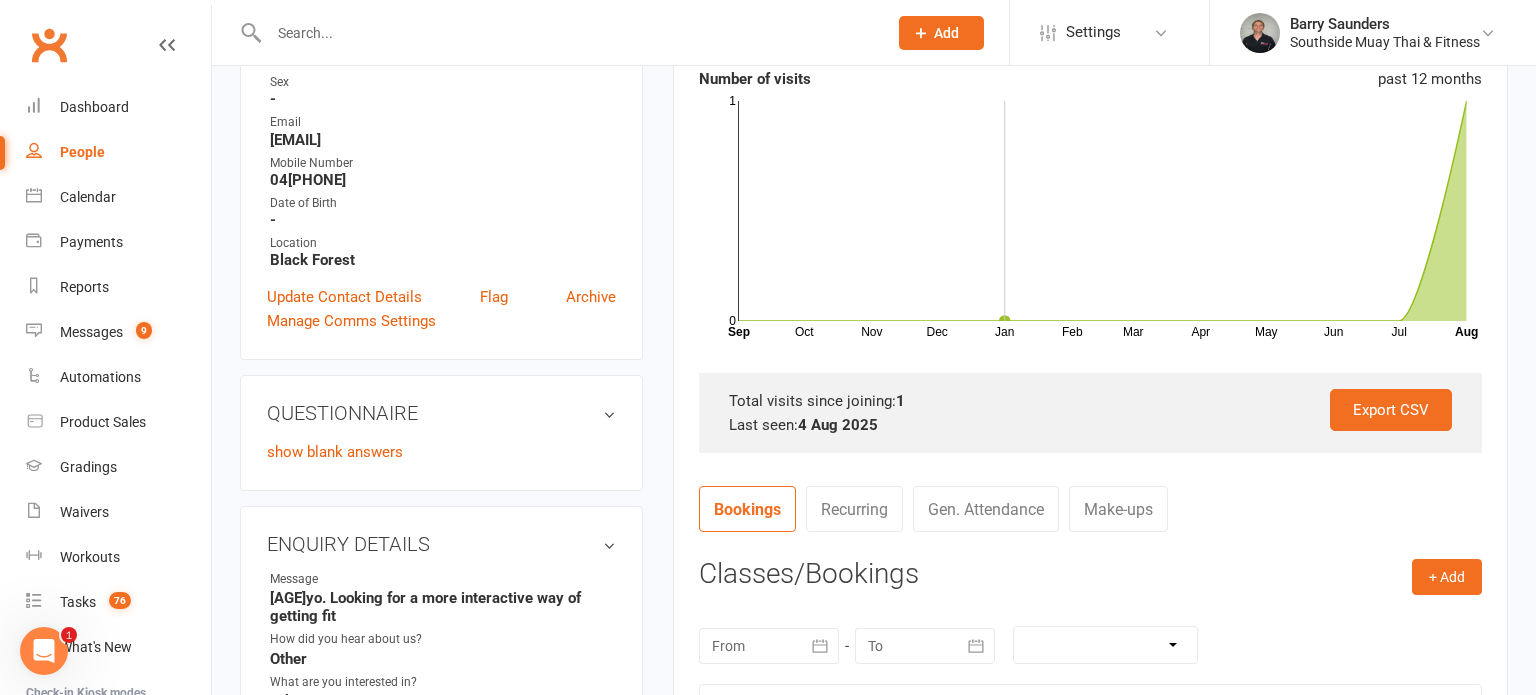 scroll, scrollTop: 87, scrollLeft: 0, axis: vertical 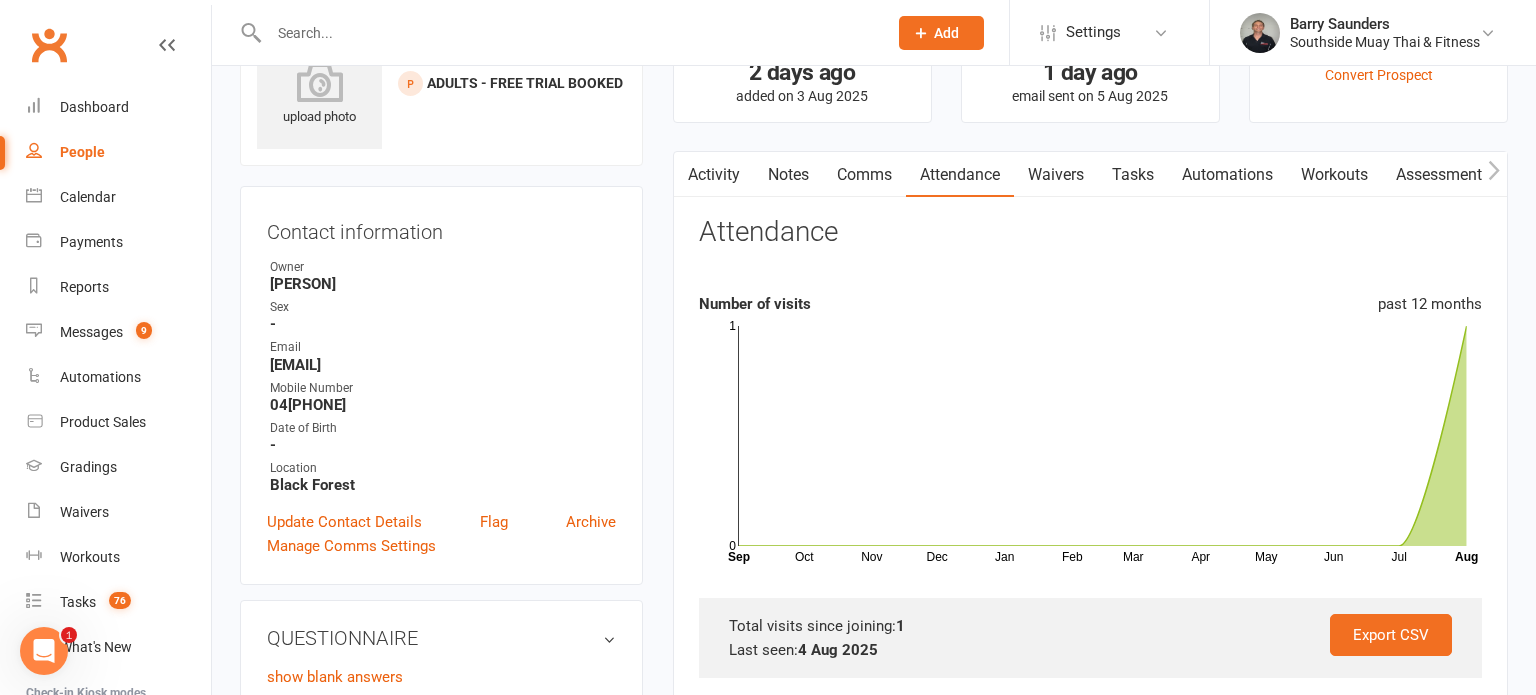 click on "Comms" at bounding box center [864, 175] 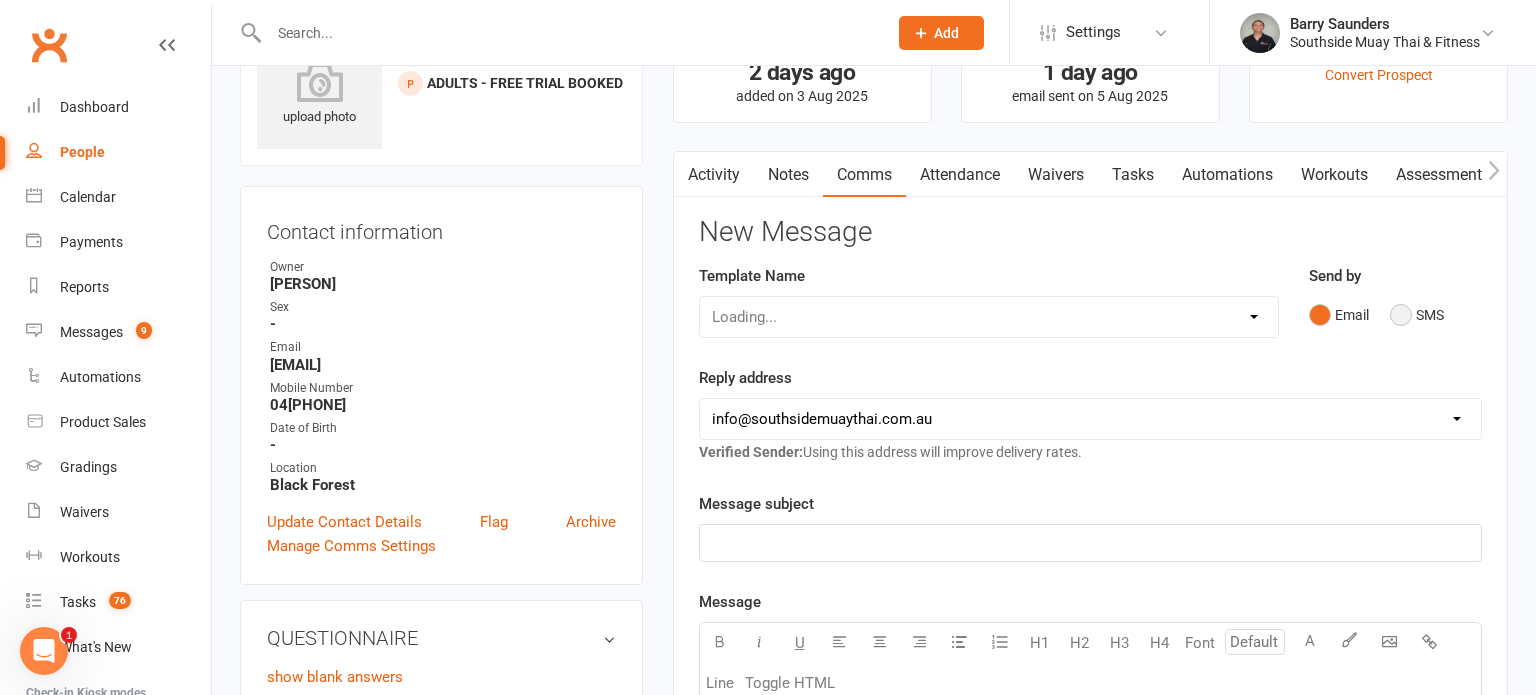 click on "SMS" at bounding box center [1417, 315] 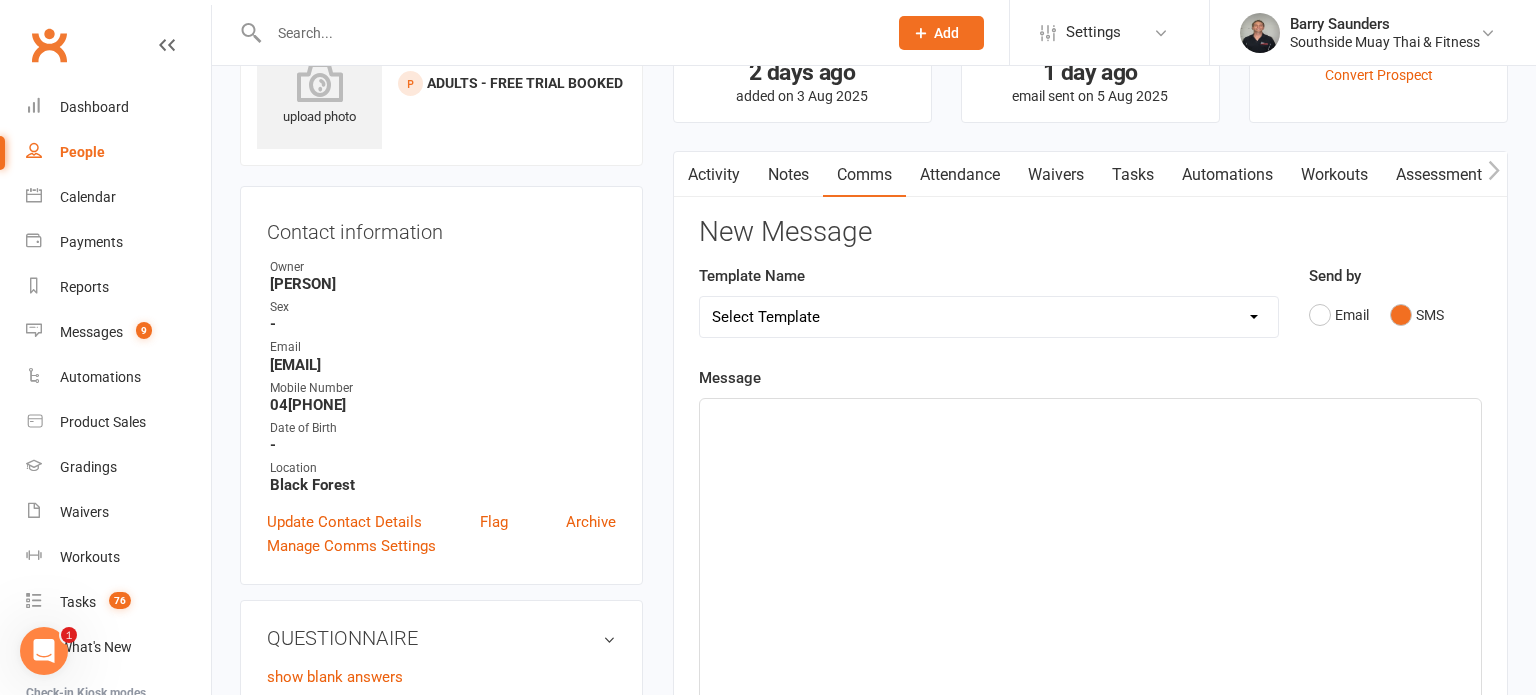 click on "Select Template [SMS] Outreach Message: High Risk – Personal From Trainer + Reengagement Offer [SMS] Outreach Message: High Risk – Re-Engagement Offer [SMS] Outreach Message: High Risk – Re-Engagement Offer [SMS] Outreach Message: Low Risk – Friendly Check-In [SMS] Outreach Message: Low Risk – Friendly Check-In Confidence [SMS] Outreach Message: Medium Risk – Personal Follow-Up [SMS] Outreach Message: Medium Risk – Personal Follow-Up (1) [SMS] Outreach Message: Medium Risk – Personal Follow-Up (Havent seen you/support) (1) [SMS] Retention - Grading Congrats [SMS] Retention - Great to see you back at the gym (1) [SMS] Retention - Great to see you back at the gym (2) [SMS] Retention - Havent Seen You Lately (1) [SMS] Retention - Havent Seen You Lately (2) [SMS] Retention - Havent Seen You Lately (3) [SMS] Retention - Havent Seen You Lately PT offer [SMS] Retention - Hows training going to Parent (1) [SMS] Retention - Hows training going to Parent (2) [SMS] Retention - Keep up the great work" at bounding box center (989, 317) 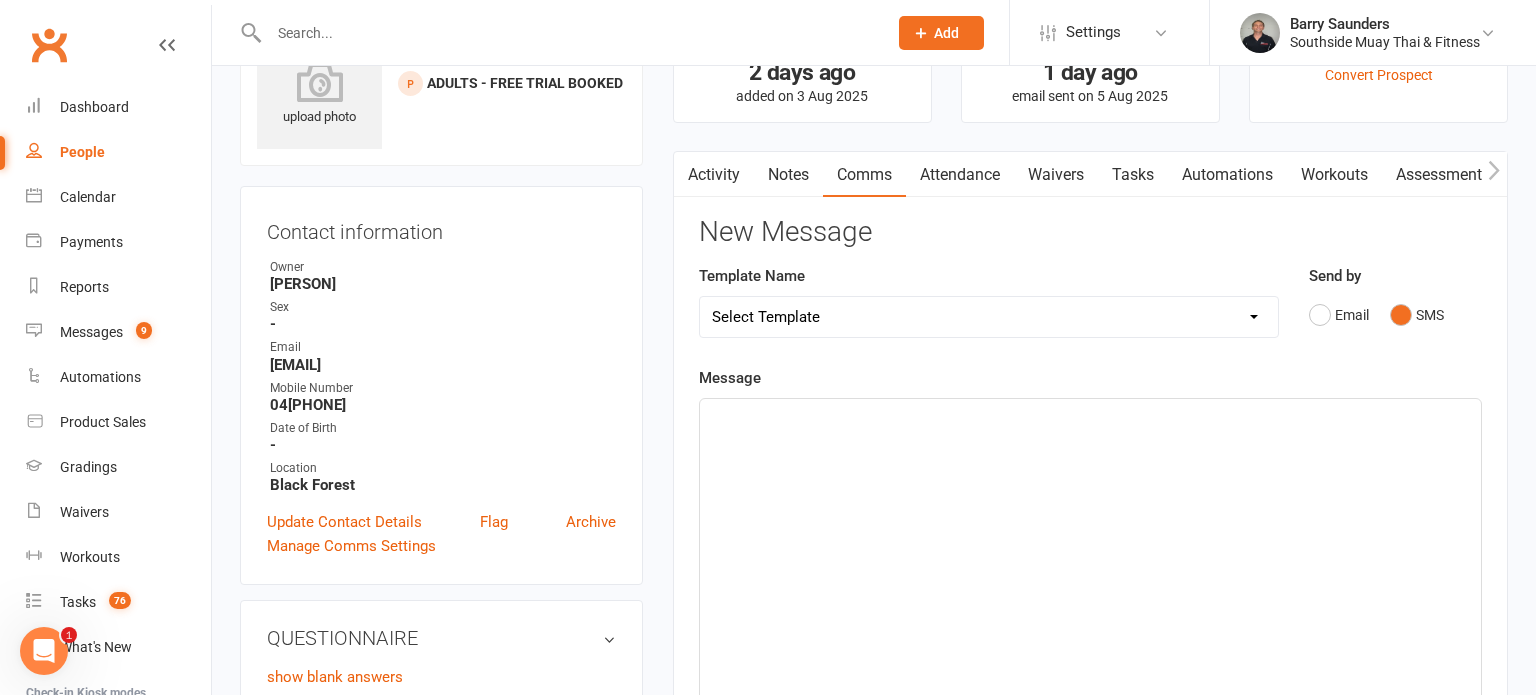 select on "59" 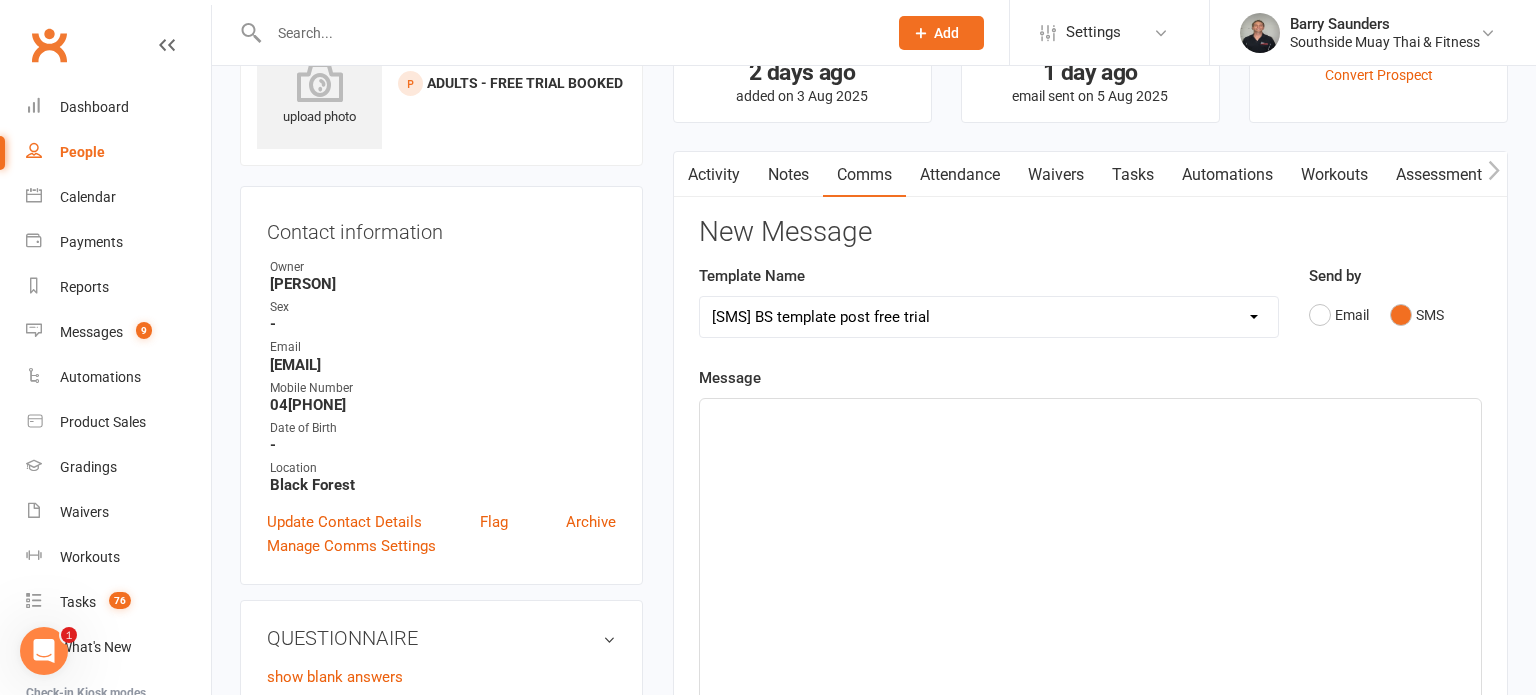 click on "Select Template [SMS] Outreach Message: High Risk – Personal From Trainer + Reengagement Offer [SMS] Outreach Message: High Risk – Re-Engagement Offer [SMS] Outreach Message: High Risk – Re-Engagement Offer [SMS] Outreach Message: Low Risk – Friendly Check-In [SMS] Outreach Message: Low Risk – Friendly Check-In Confidence [SMS] Outreach Message: Medium Risk – Personal Follow-Up [SMS] Outreach Message: Medium Risk – Personal Follow-Up (1) [SMS] Outreach Message: Medium Risk – Personal Follow-Up (Havent seen you/support) (1) [SMS] Retention - Grading Congrats [SMS] Retention - Great to see you back at the gym (1) [SMS] Retention - Great to see you back at the gym (2) [SMS] Retention - Havent Seen You Lately (1) [SMS] Retention - Havent Seen You Lately (2) [SMS] Retention - Havent Seen You Lately (3) [SMS] Retention - Havent Seen You Lately PT offer [SMS] Retention - Hows training going to Parent (1) [SMS] Retention - Hows training going to Parent (2) [SMS] Retention - Keep up the great work" at bounding box center (989, 317) 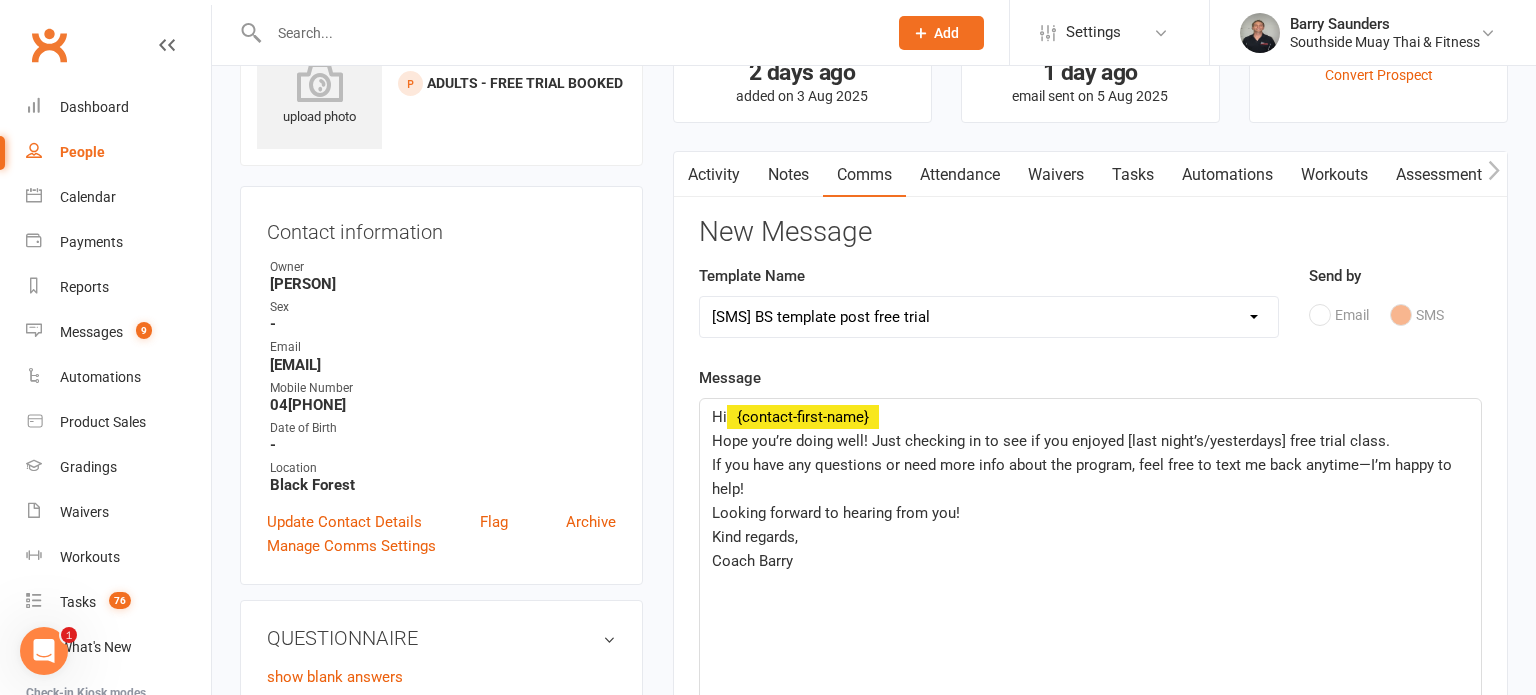 click on "Hope you’re doing well! Just checking in to see if you enjoyed [last night’s/yesterdays] free trial class." 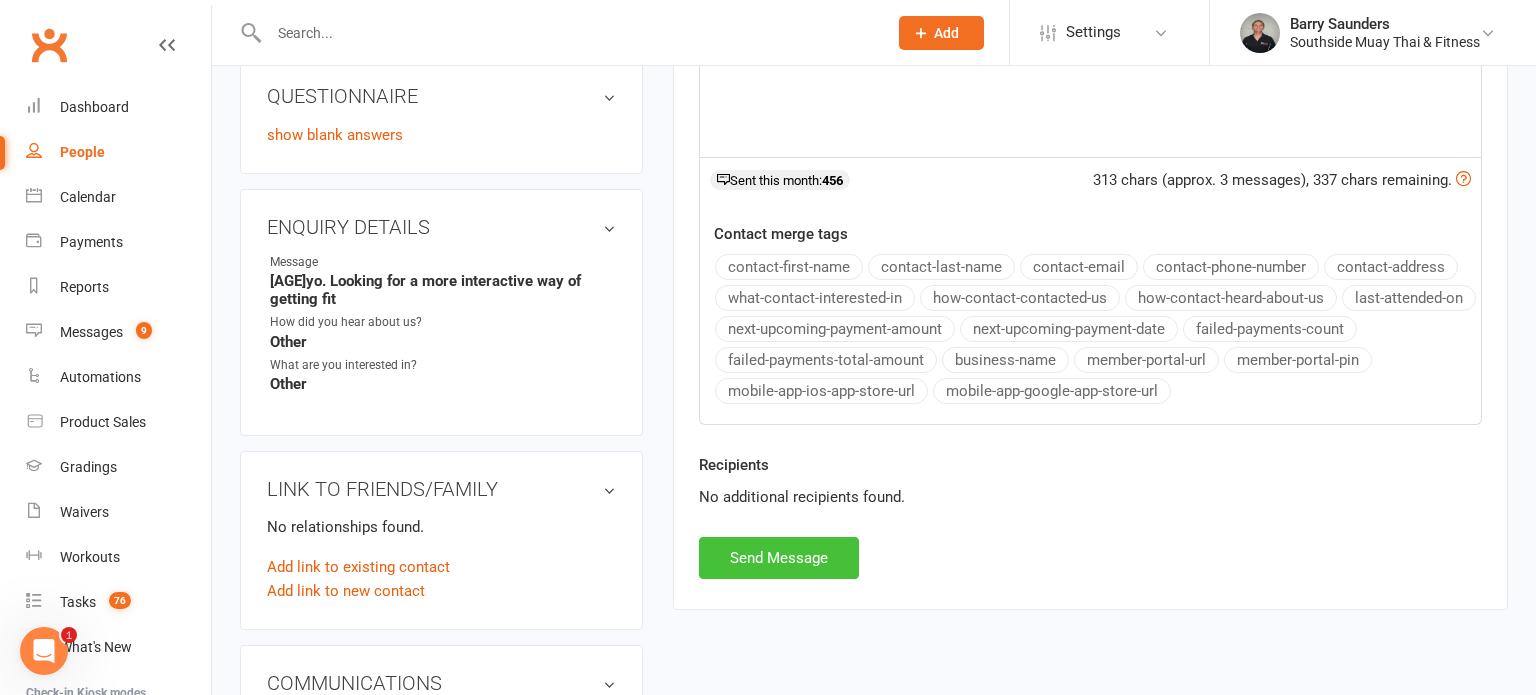 scroll, scrollTop: 631, scrollLeft: 0, axis: vertical 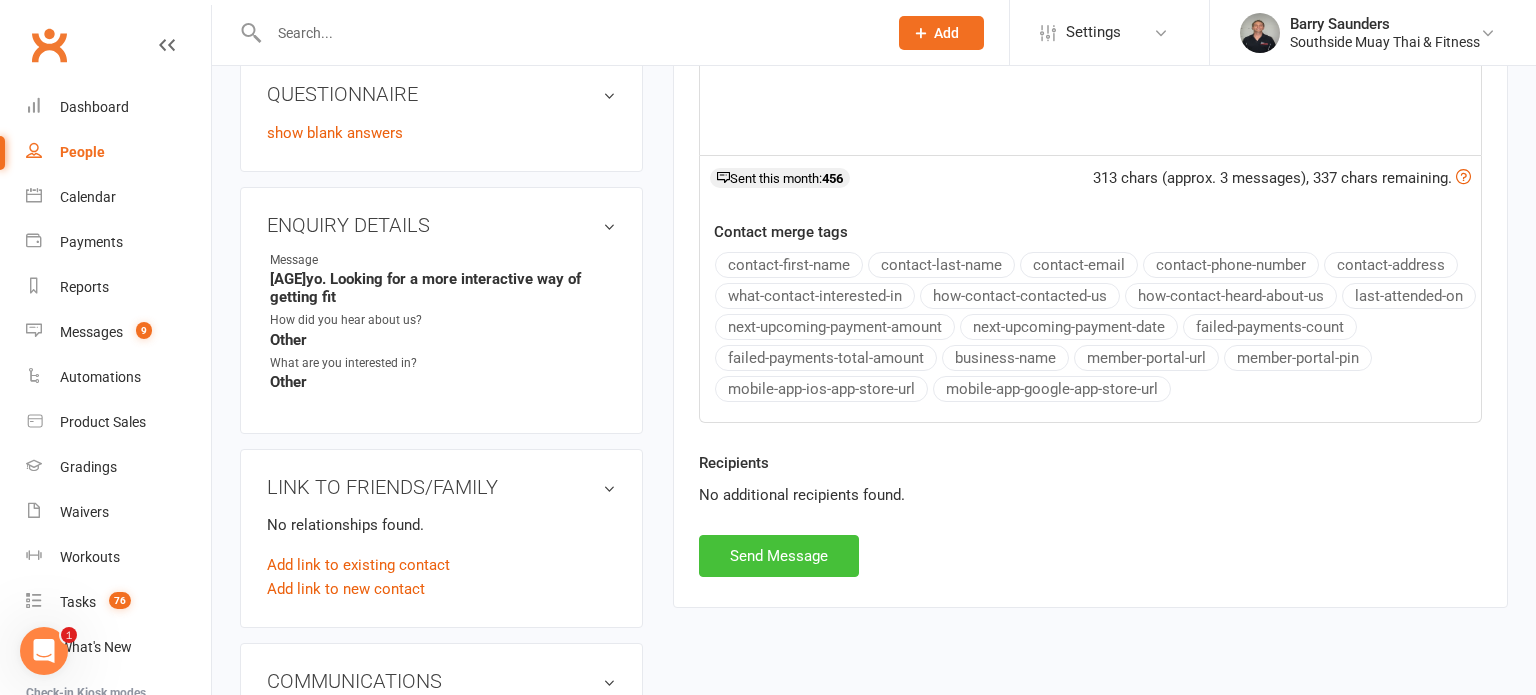 click on "Send Message" at bounding box center (779, 556) 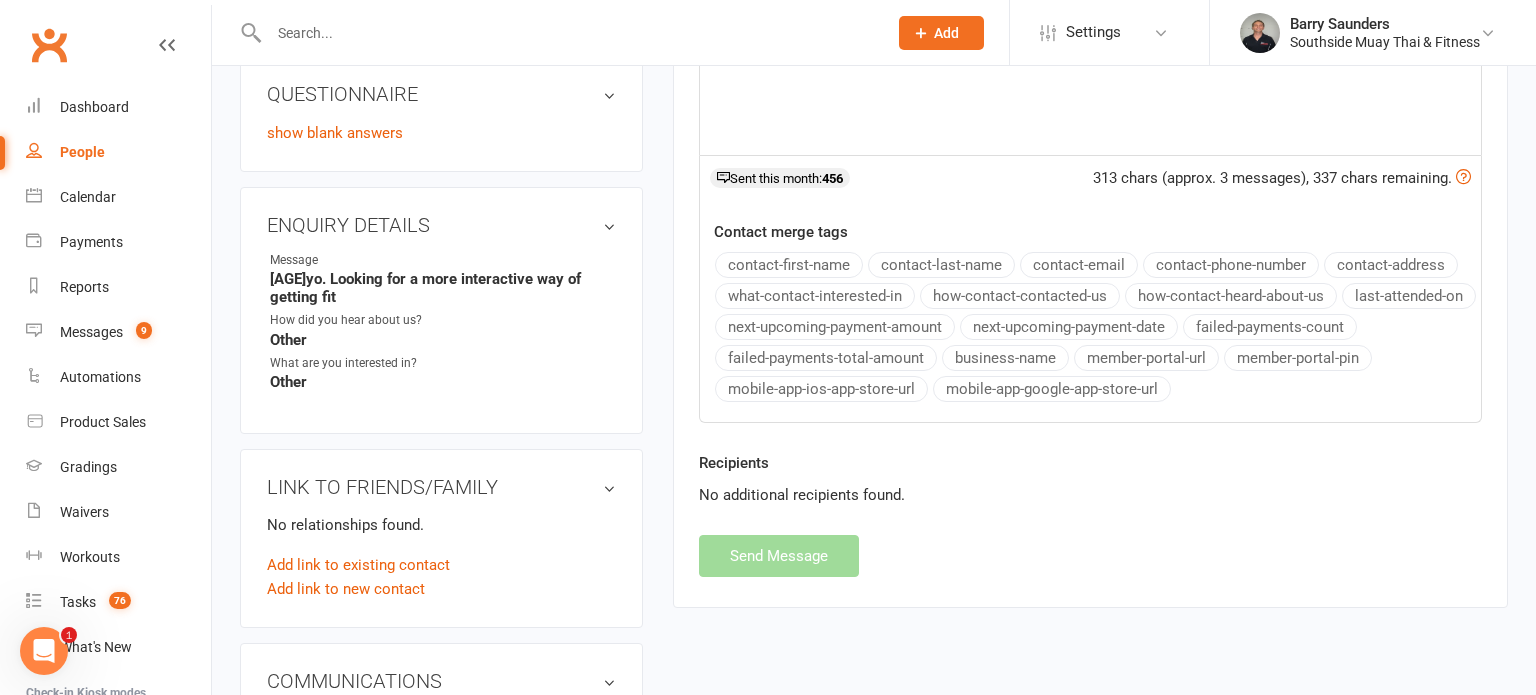 select 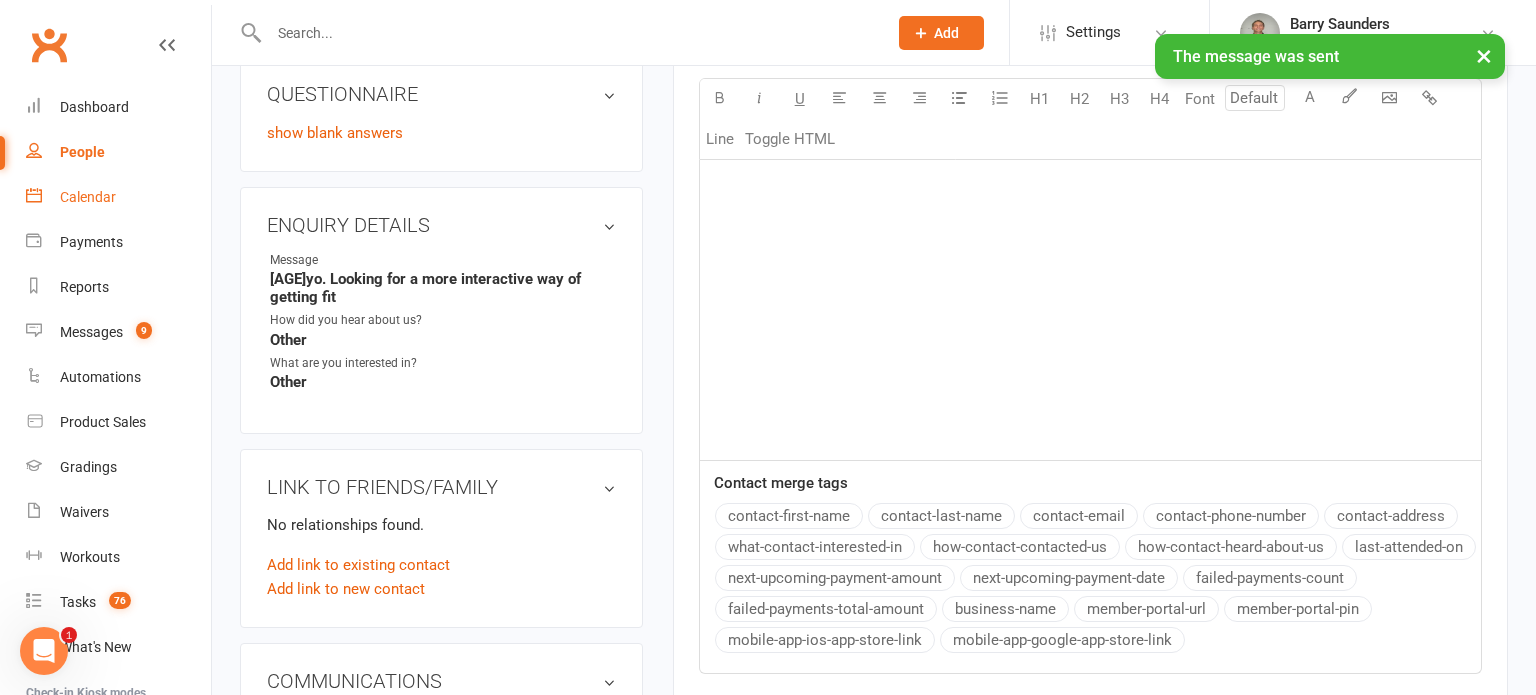 click on "Calendar" at bounding box center [88, 197] 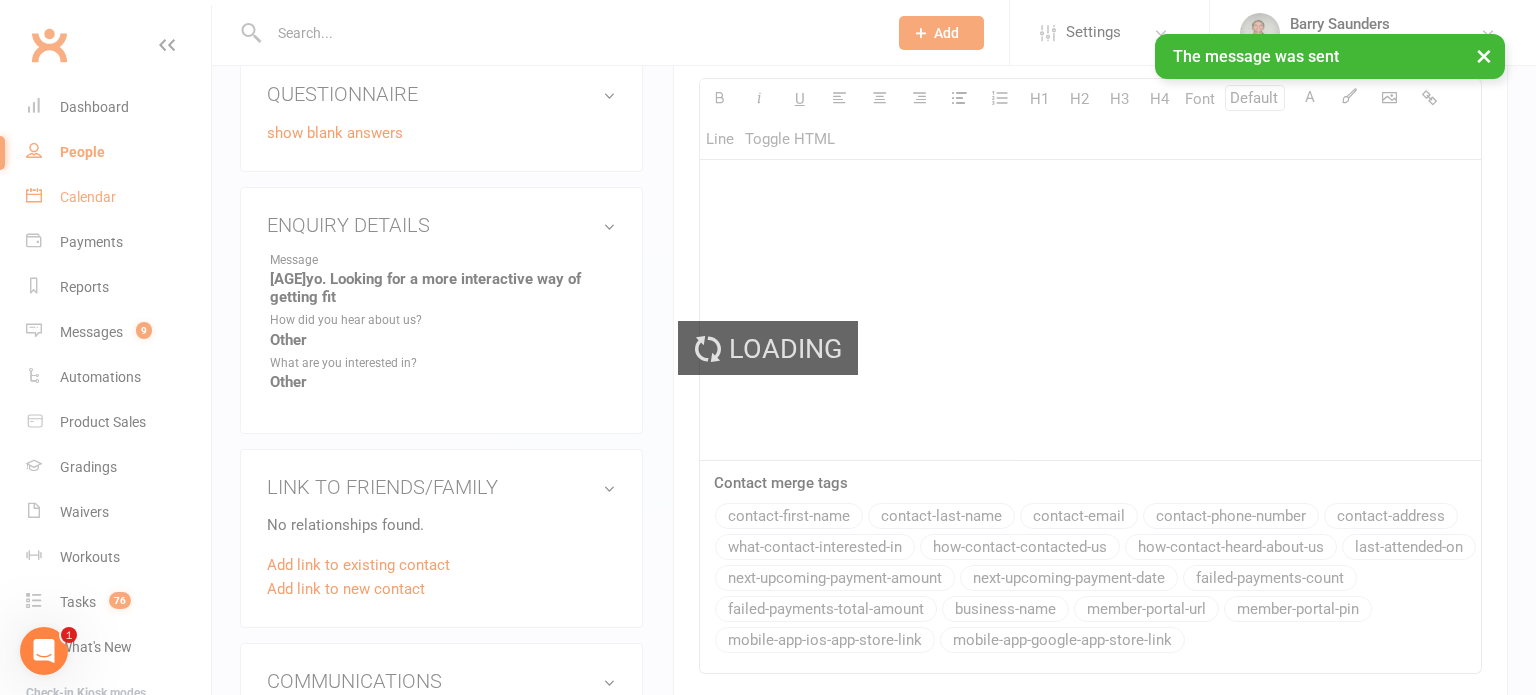 scroll, scrollTop: 0, scrollLeft: 0, axis: both 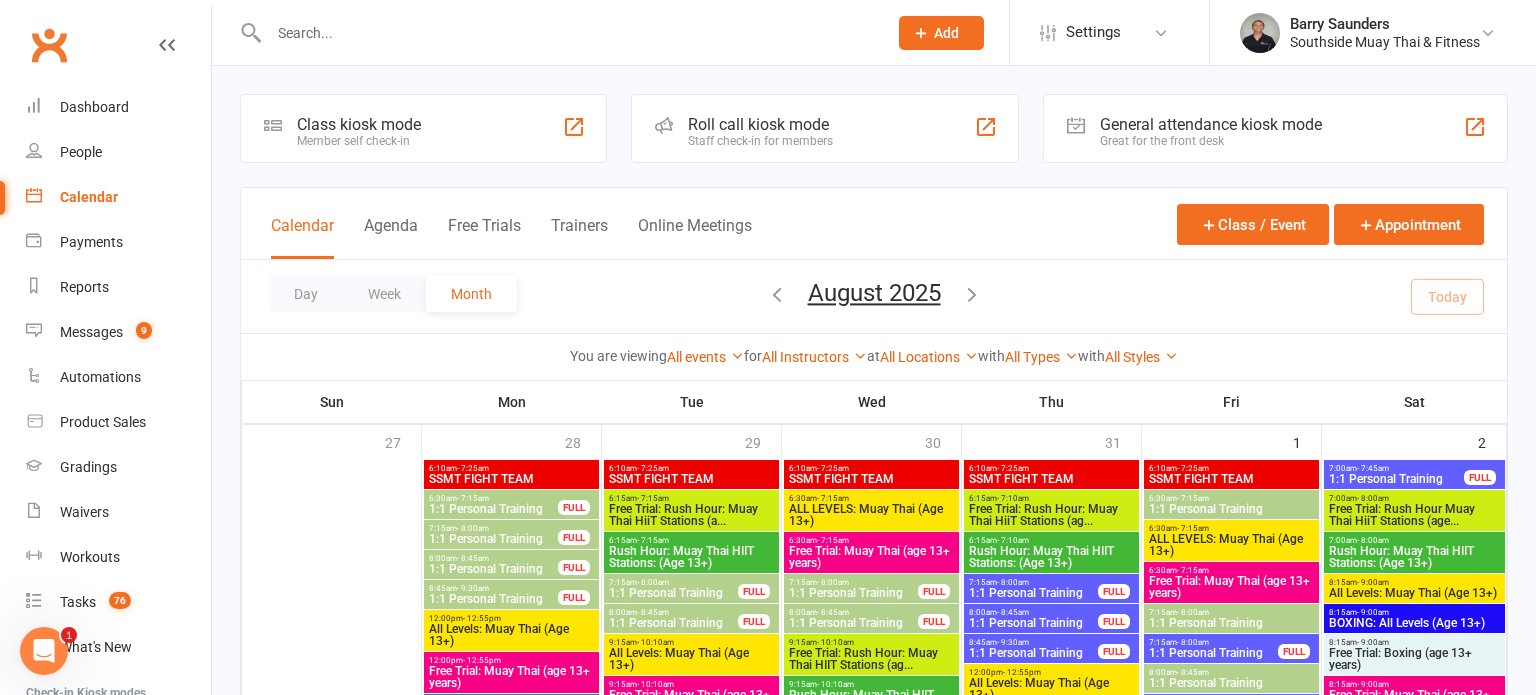 click on "Calendar" at bounding box center [89, 197] 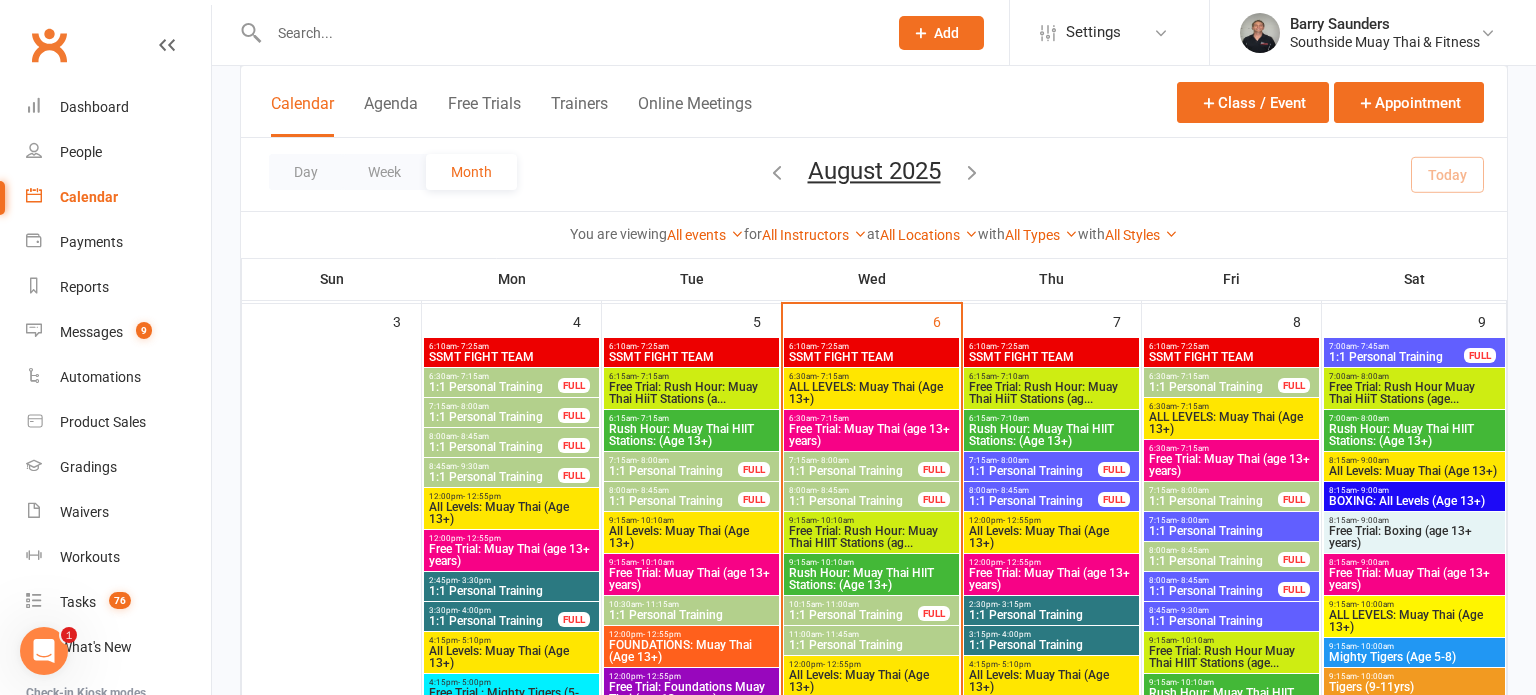 scroll, scrollTop: 1214, scrollLeft: 0, axis: vertical 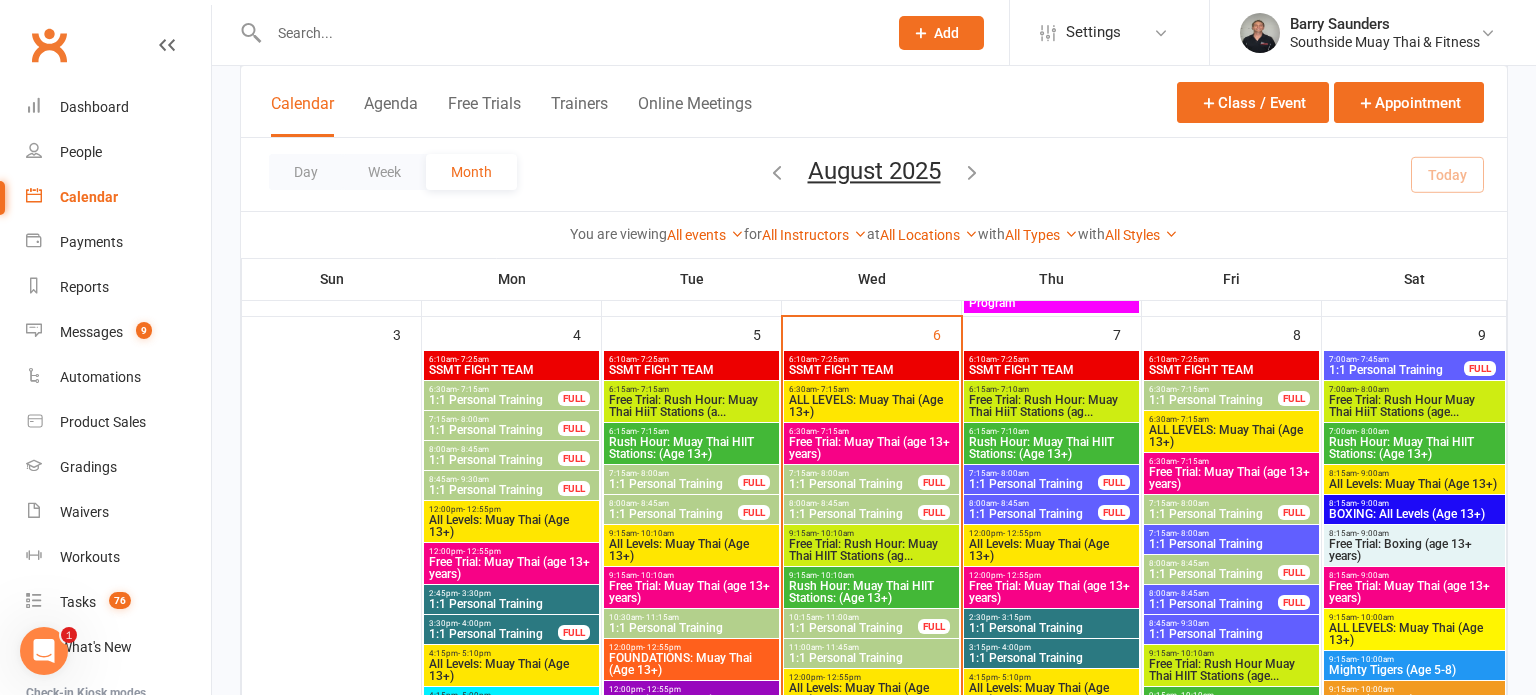 click on "Free Trial: Rush Hour: Muay Thai HiiT Stations  (a..." at bounding box center (691, 406) 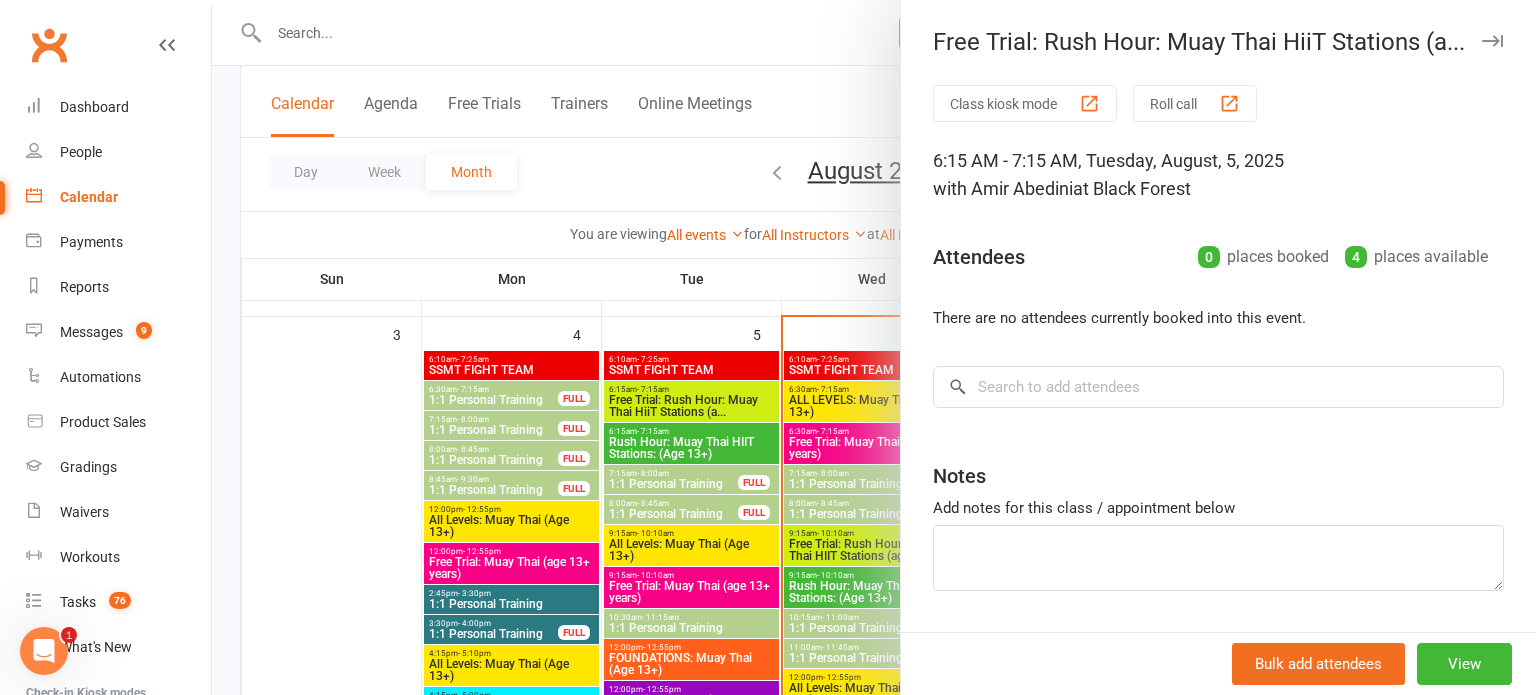 click at bounding box center [1492, 41] 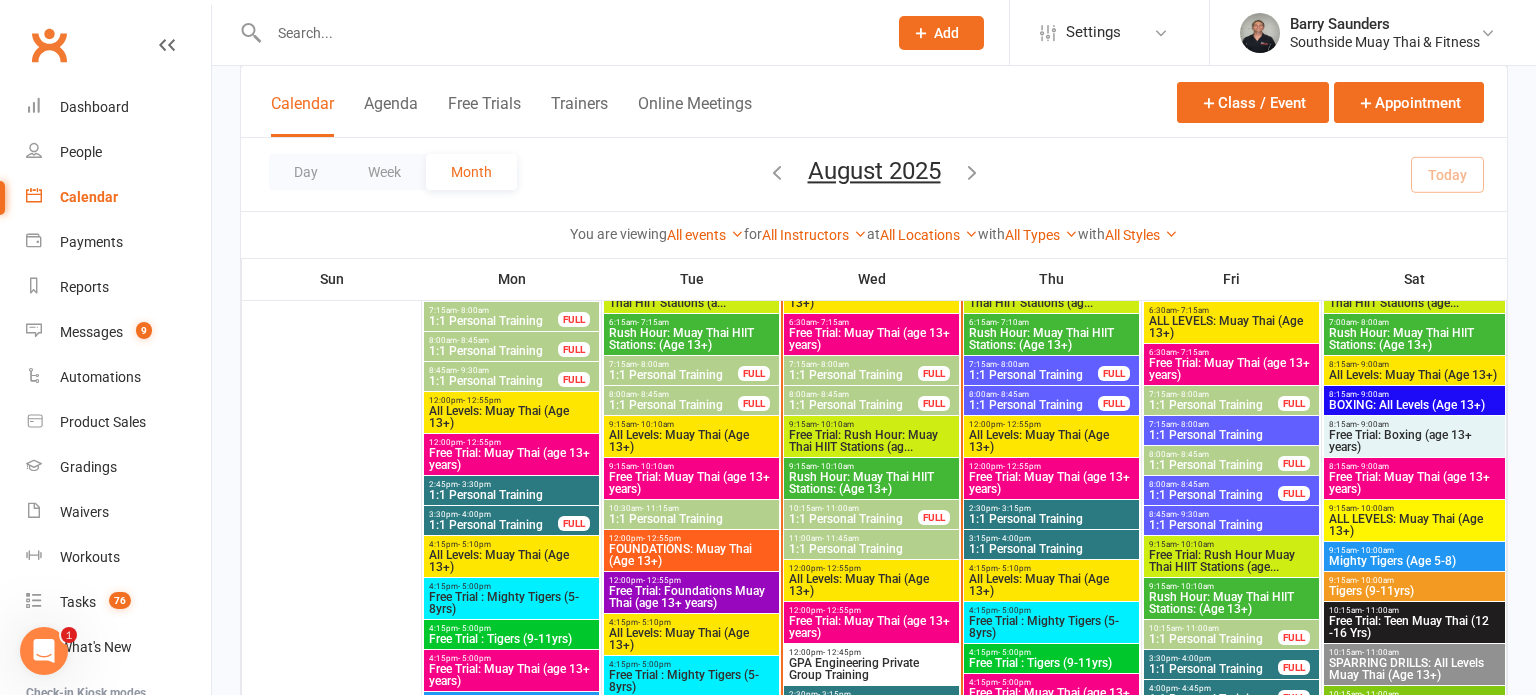 scroll, scrollTop: 1327, scrollLeft: 0, axis: vertical 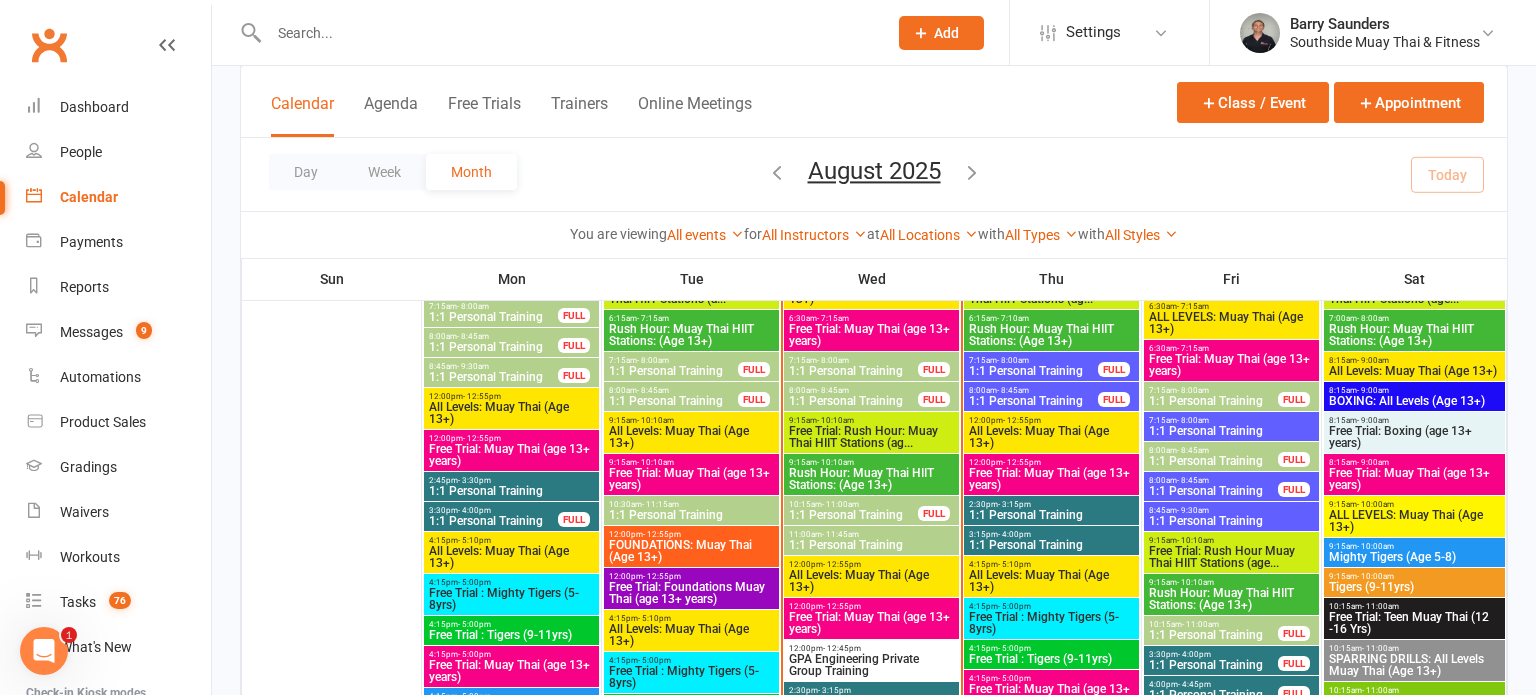 click on "Free Trial: Muay Thai (age 13+ years)" at bounding box center (691, 479) 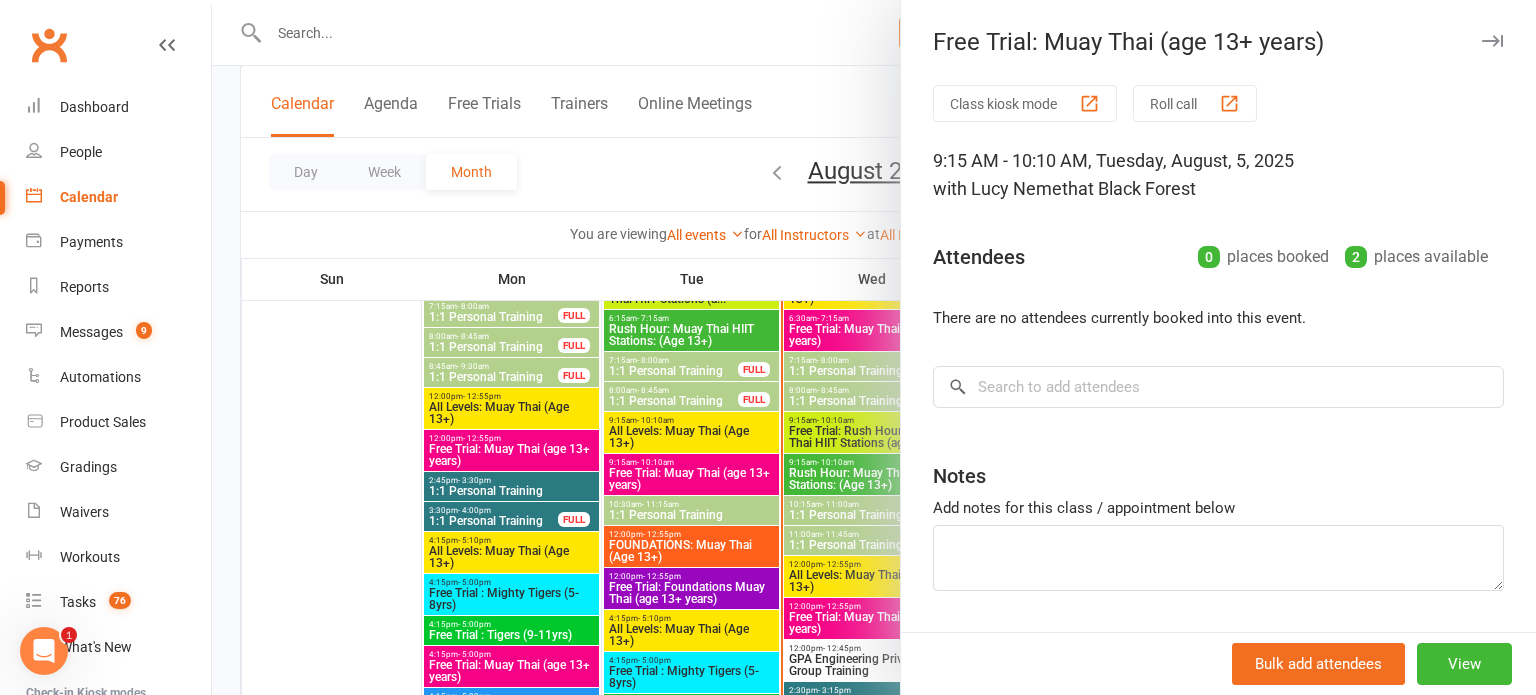 click at bounding box center [1492, 41] 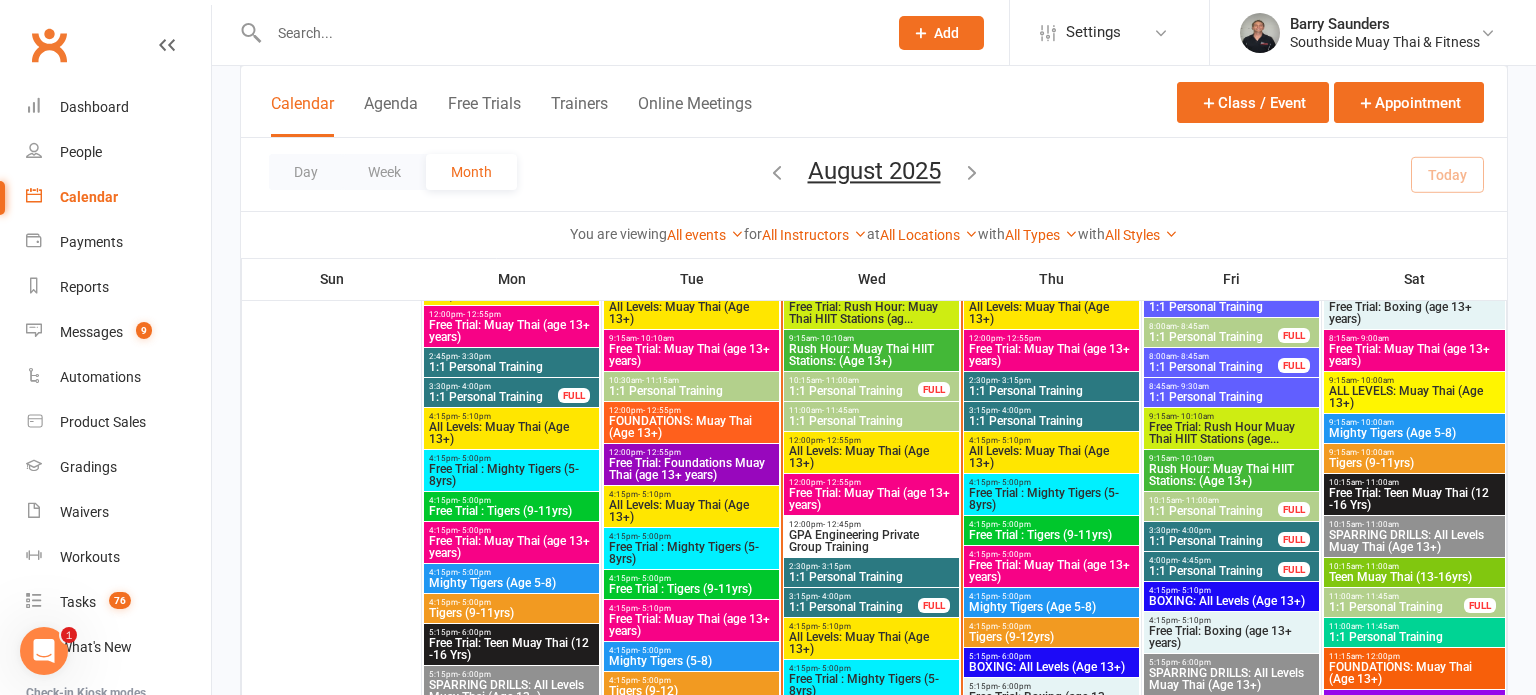 scroll, scrollTop: 1474, scrollLeft: 0, axis: vertical 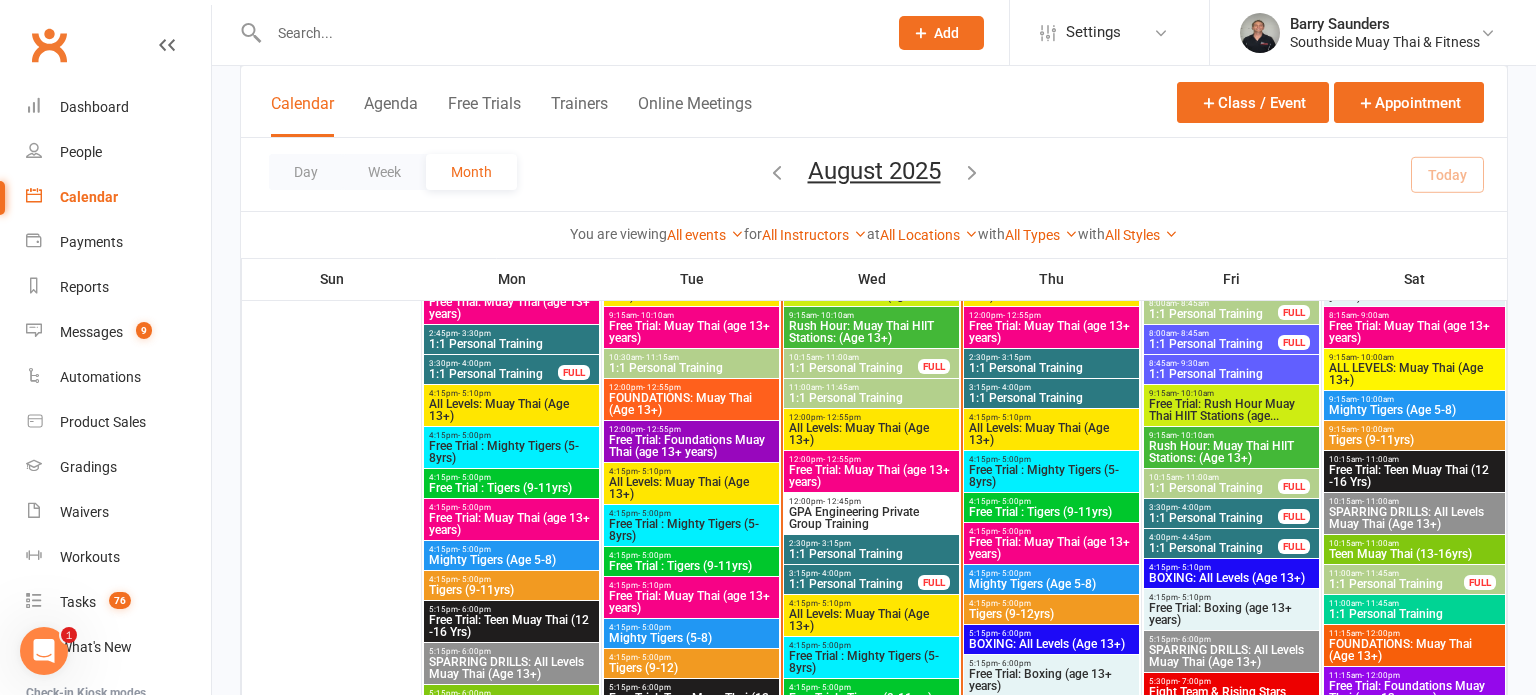 click on "Free Trial:  Foundations Muay Thai (age 13+ years)" at bounding box center (691, 446) 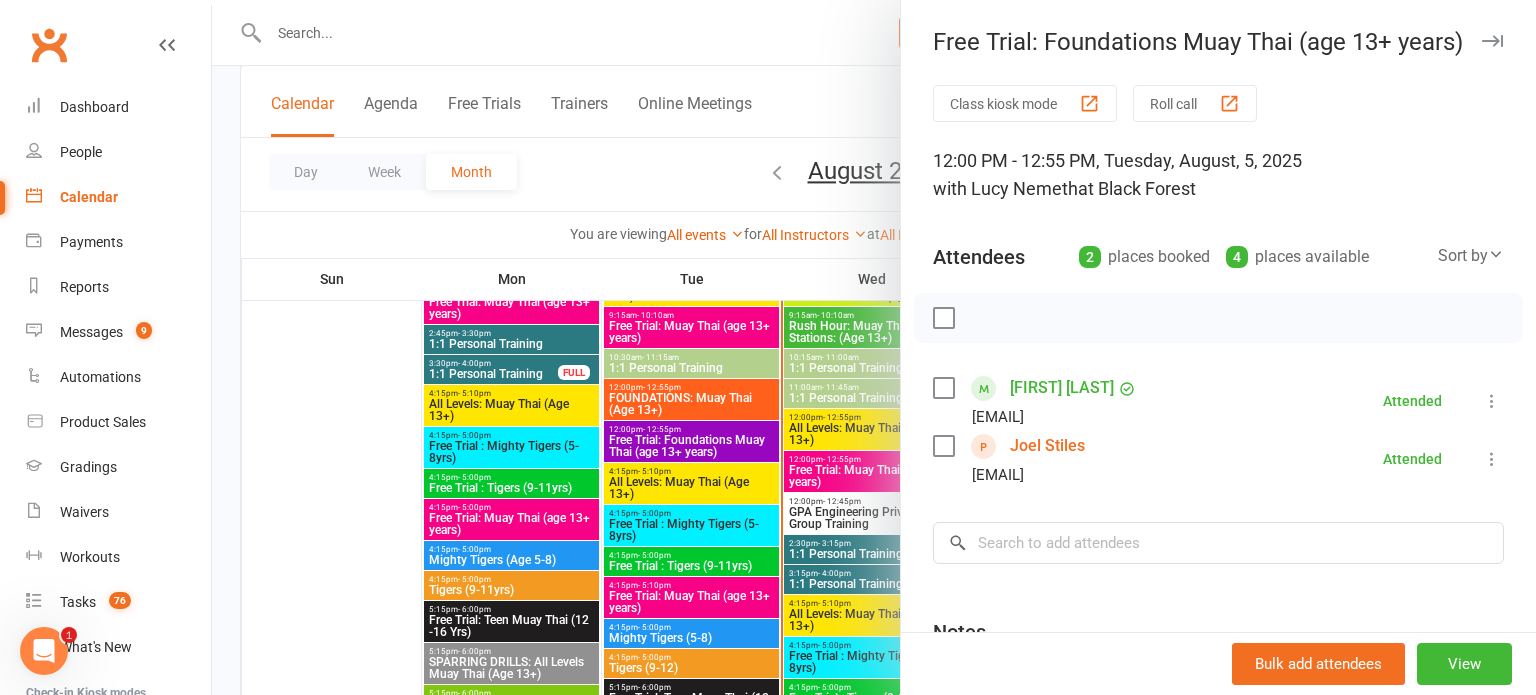 click on "Joel Stiles" at bounding box center (1047, 446) 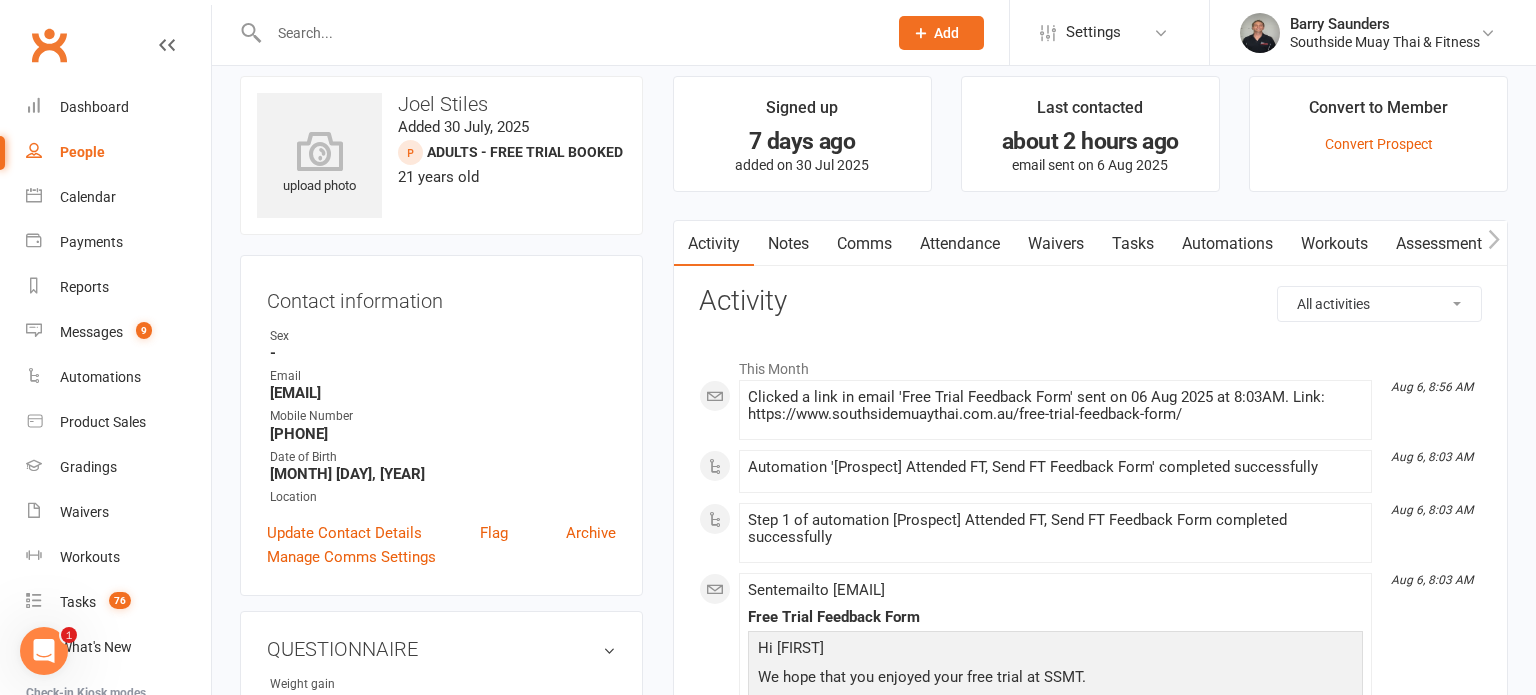 scroll, scrollTop: 0, scrollLeft: 0, axis: both 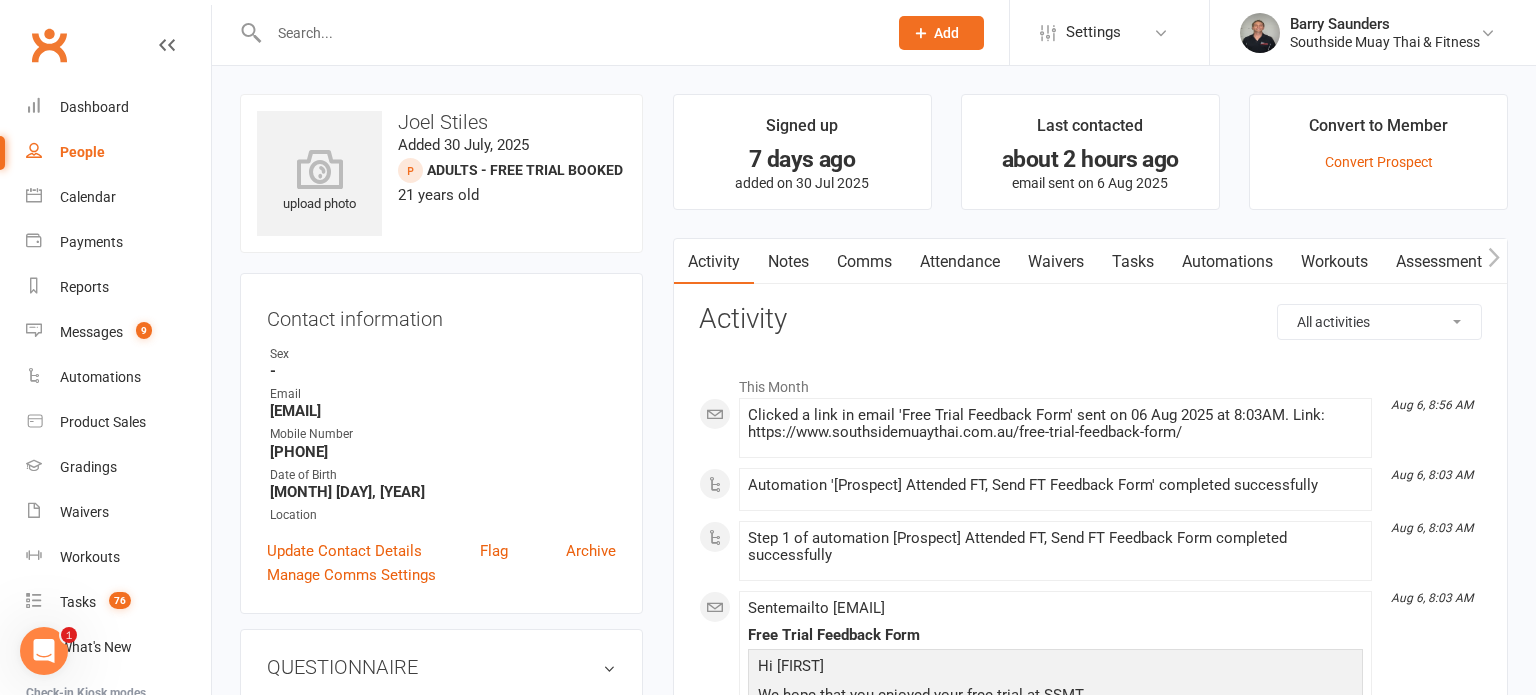 click on "Notes" at bounding box center [788, 262] 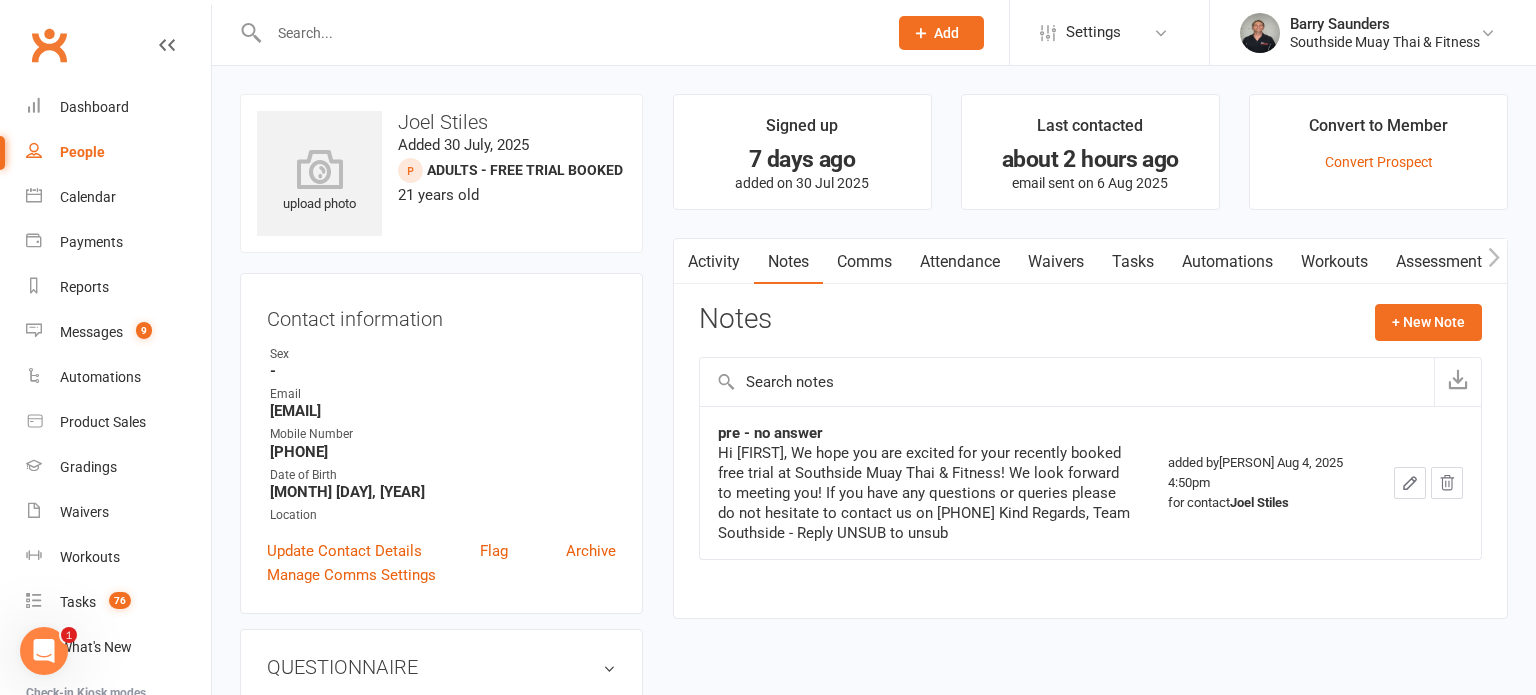 click on "Activity" at bounding box center (714, 262) 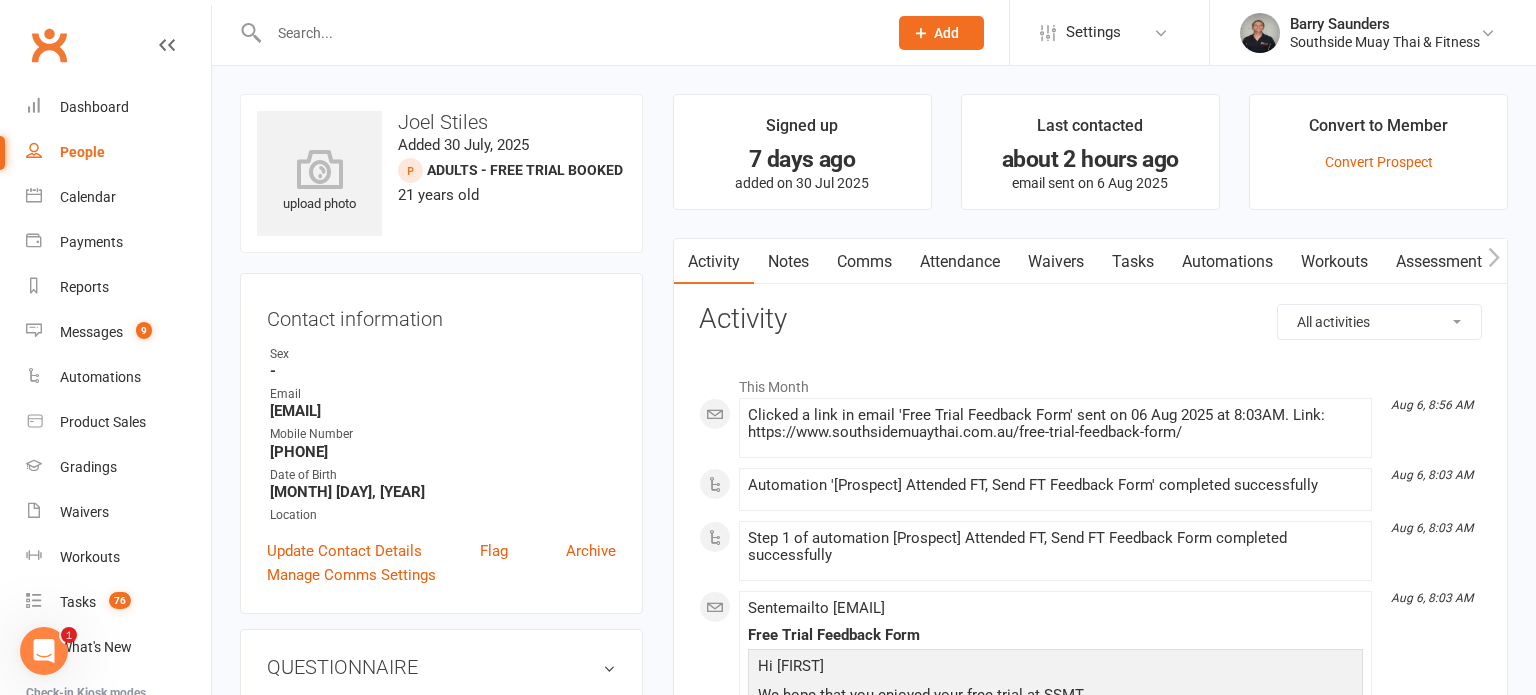 click on "Comms" at bounding box center (864, 262) 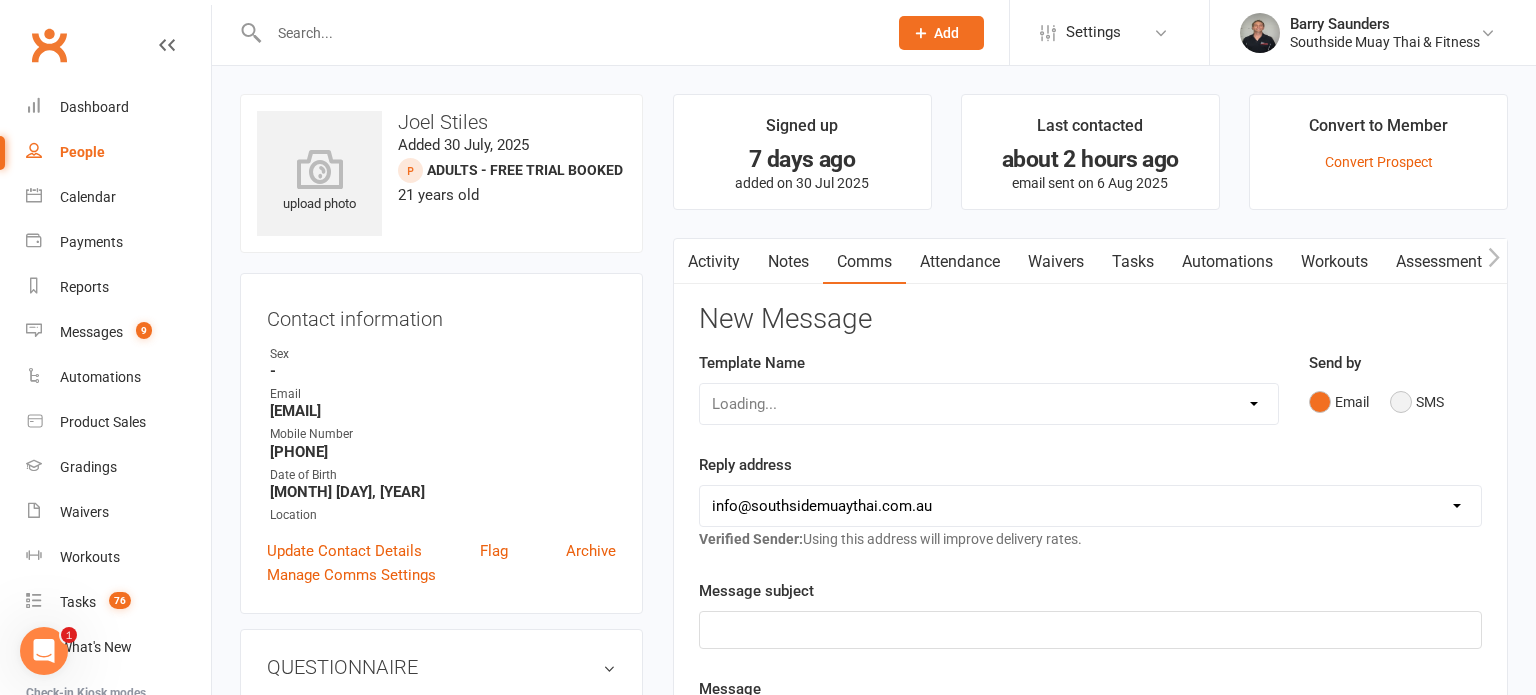 click on "SMS" at bounding box center (1417, 402) 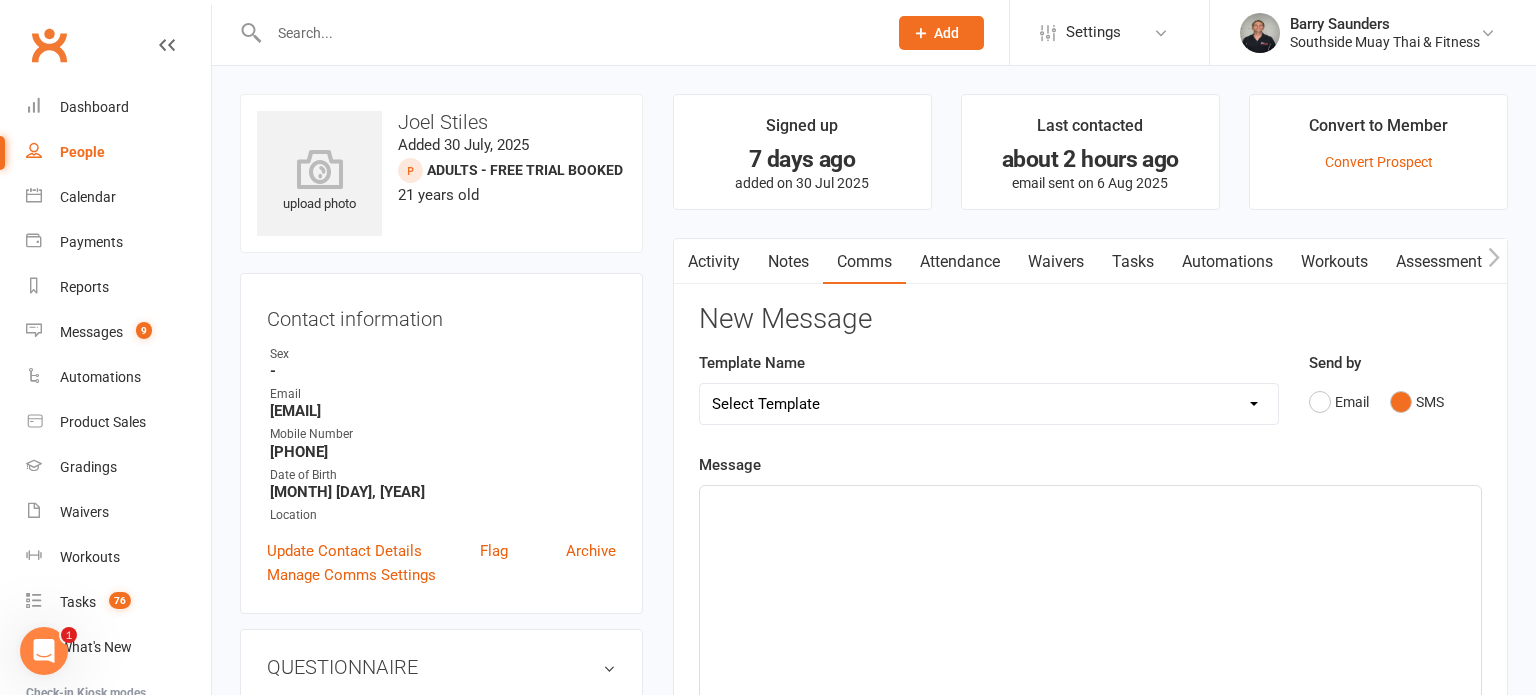 click on "Select Template [SMS] Outreach Message: High Risk – Personal From Trainer + Reengagement Offer [SMS] Outreach Message: High Risk – Re-Engagement Offer [SMS] Outreach Message: High Risk – Re-Engagement Offer [SMS] Outreach Message: Low Risk – Friendly Check-In [SMS] Outreach Message: Low Risk – Friendly Check-In Confidence [SMS] Outreach Message: Medium Risk – Personal Follow-Up [SMS] Outreach Message: Medium Risk – Personal Follow-Up (1) [SMS] Outreach Message: Medium Risk – Personal Follow-Up (Havent seen you/support) (1) [SMS] Retention - Grading Congrats [SMS] Retention - Great to see you back at the gym (1) [SMS] Retention - Great to see you back at the gym (2) [SMS] Retention - Havent Seen You Lately (1) [SMS] Retention - Havent Seen You Lately (2) [SMS] Retention - Havent Seen You Lately (3) [SMS] Retention - Havent Seen You Lately PT offer [SMS] Retention - Hows training going to Parent (1) [SMS] Retention - Hows training going to Parent (2) [SMS] Retention - Keep up the great work" at bounding box center (989, 404) 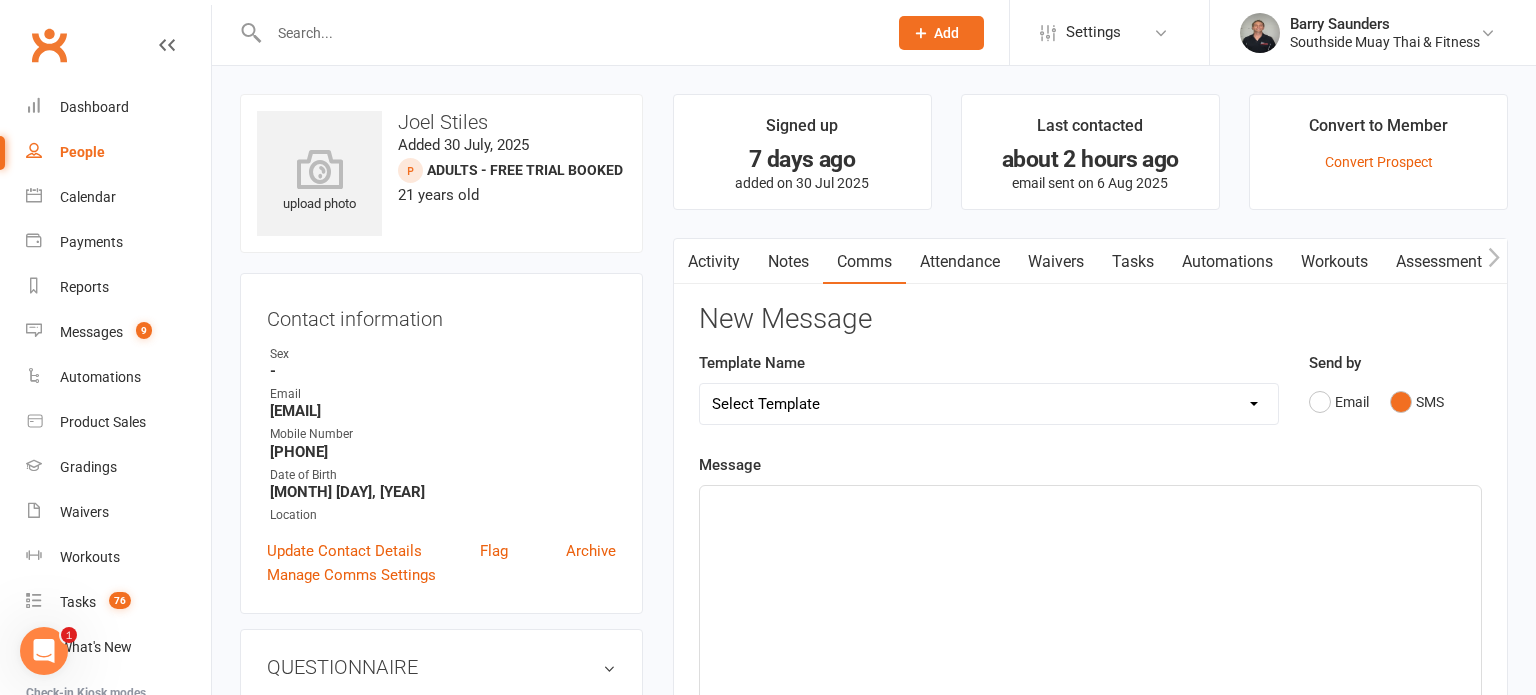 select on "59" 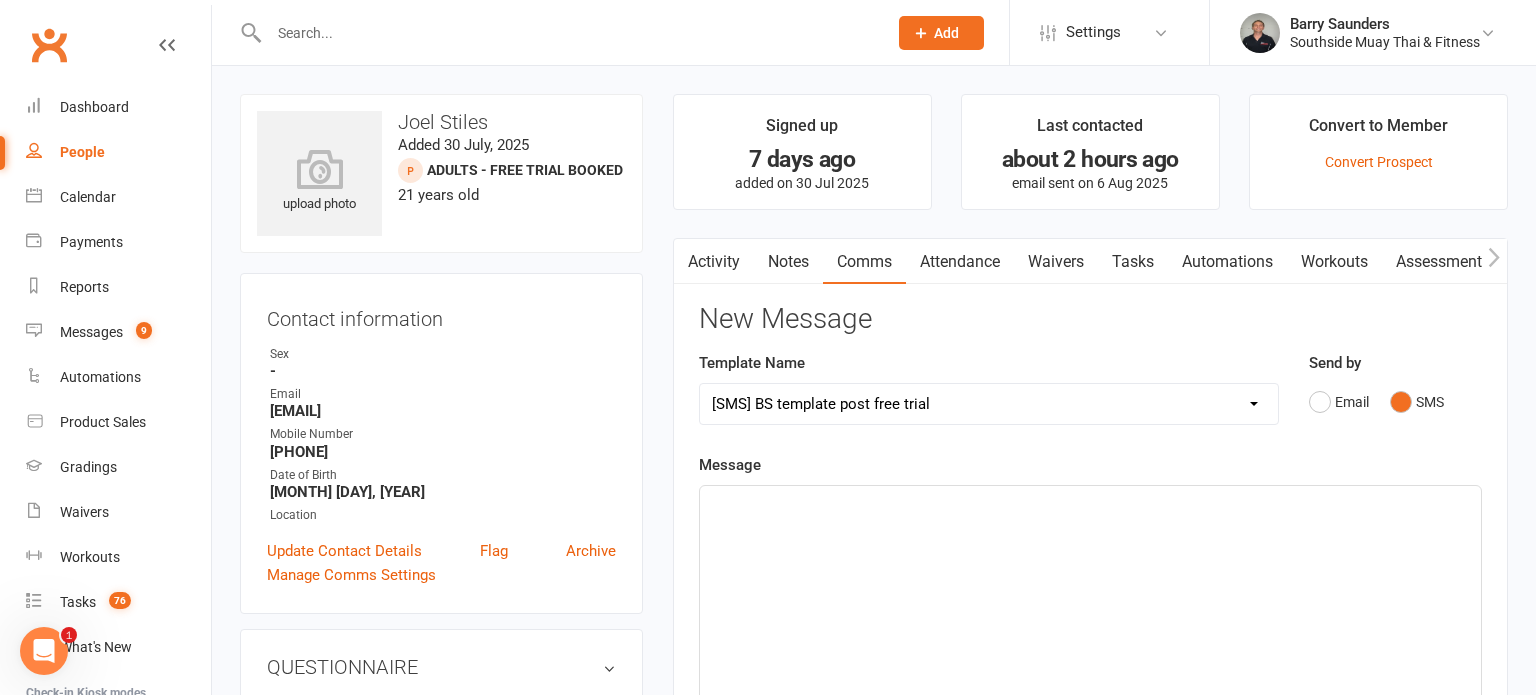 click on "Select Template [SMS] Outreach Message: High Risk – Personal From Trainer + Reengagement Offer [SMS] Outreach Message: High Risk – Re-Engagement Offer [SMS] Outreach Message: High Risk – Re-Engagement Offer [SMS] Outreach Message: Low Risk – Friendly Check-In [SMS] Outreach Message: Low Risk – Friendly Check-In Confidence [SMS] Outreach Message: Medium Risk – Personal Follow-Up [SMS] Outreach Message: Medium Risk – Personal Follow-Up (1) [SMS] Outreach Message: Medium Risk – Personal Follow-Up (Havent seen you/support) (1) [SMS] Retention - Grading Congrats [SMS] Retention - Great to see you back at the gym (1) [SMS] Retention - Great to see you back at the gym (2) [SMS] Retention - Havent Seen You Lately (1) [SMS] Retention - Havent Seen You Lately (2) [SMS] Retention - Havent Seen You Lately (3) [SMS] Retention - Havent Seen You Lately PT offer [SMS] Retention - Hows training going to Parent (1) [SMS] Retention - Hows training going to Parent (2) [SMS] Retention - Keep up the great work" at bounding box center (989, 404) 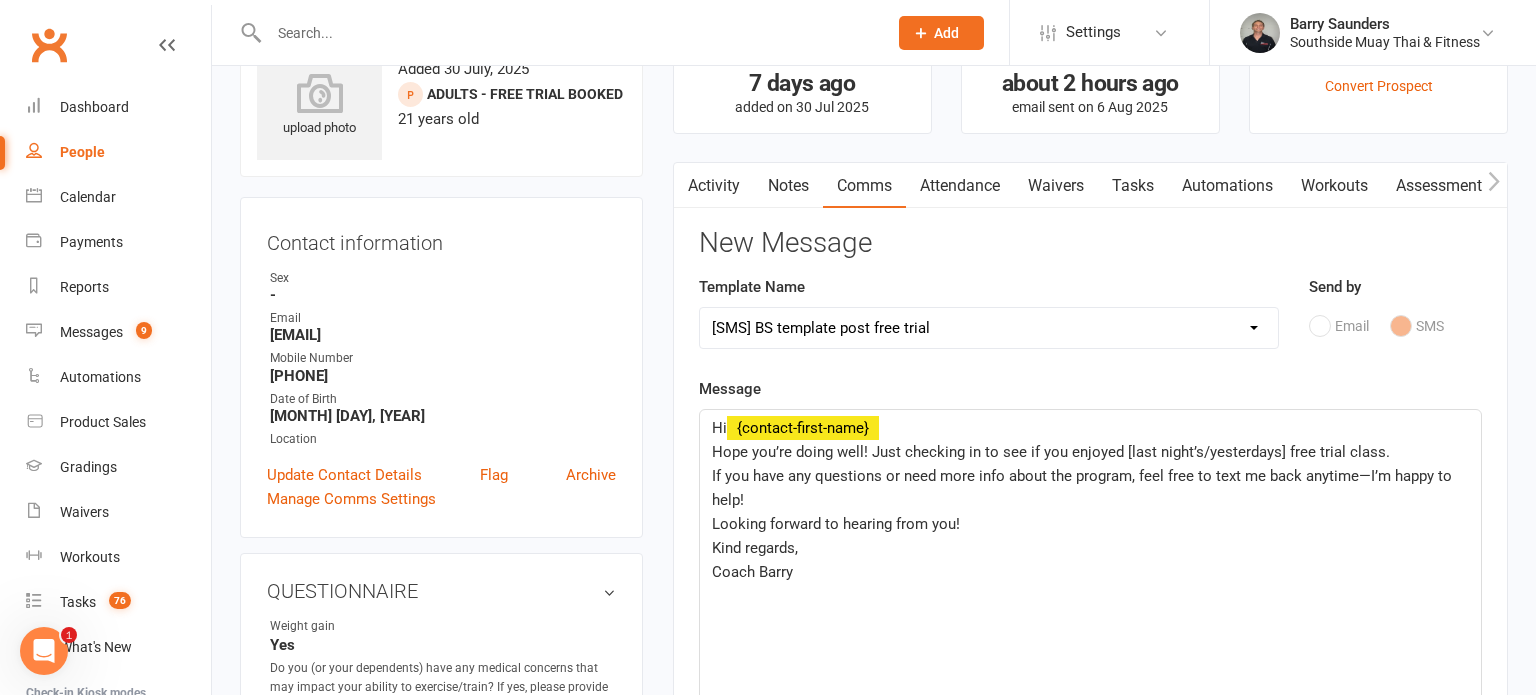scroll, scrollTop: 88, scrollLeft: 0, axis: vertical 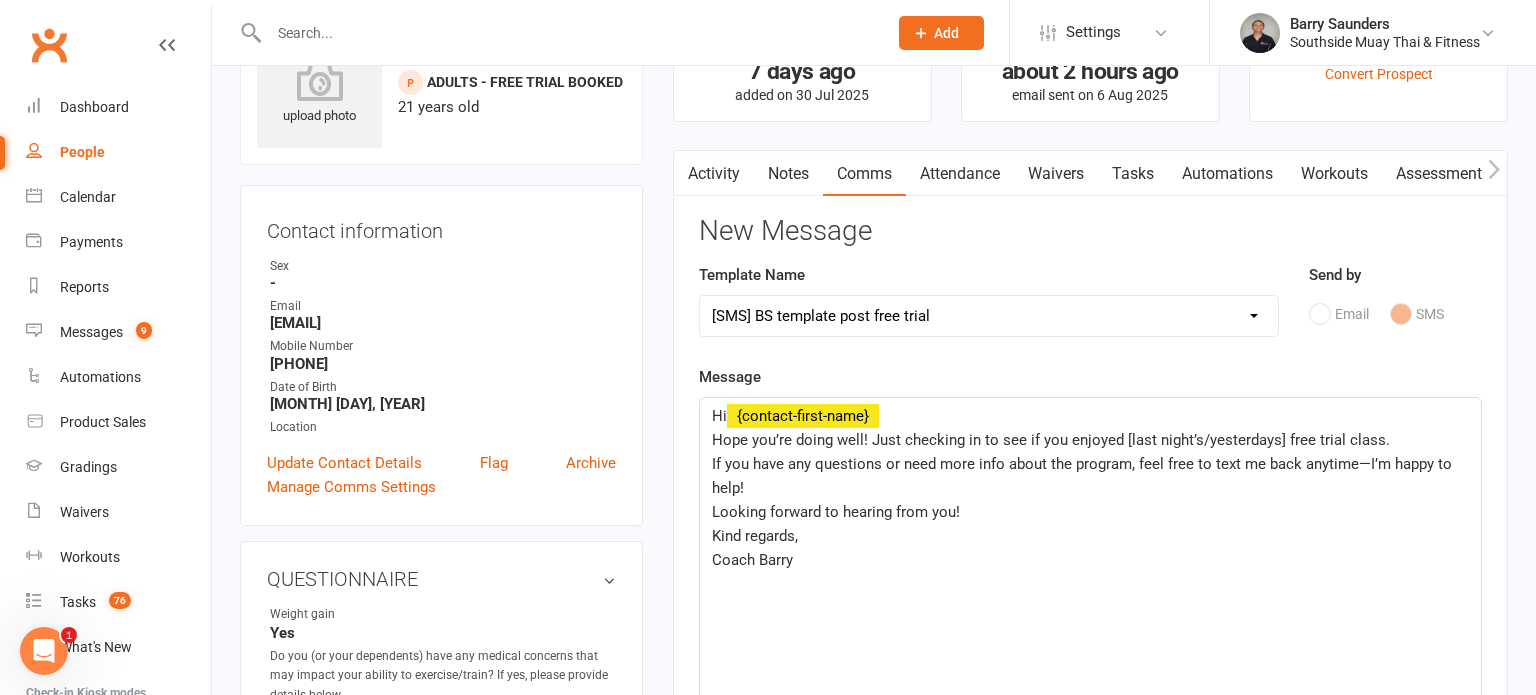 click on "Hope you’re doing well! Just checking in to see if you enjoyed [last night’s/yesterdays] free trial class." 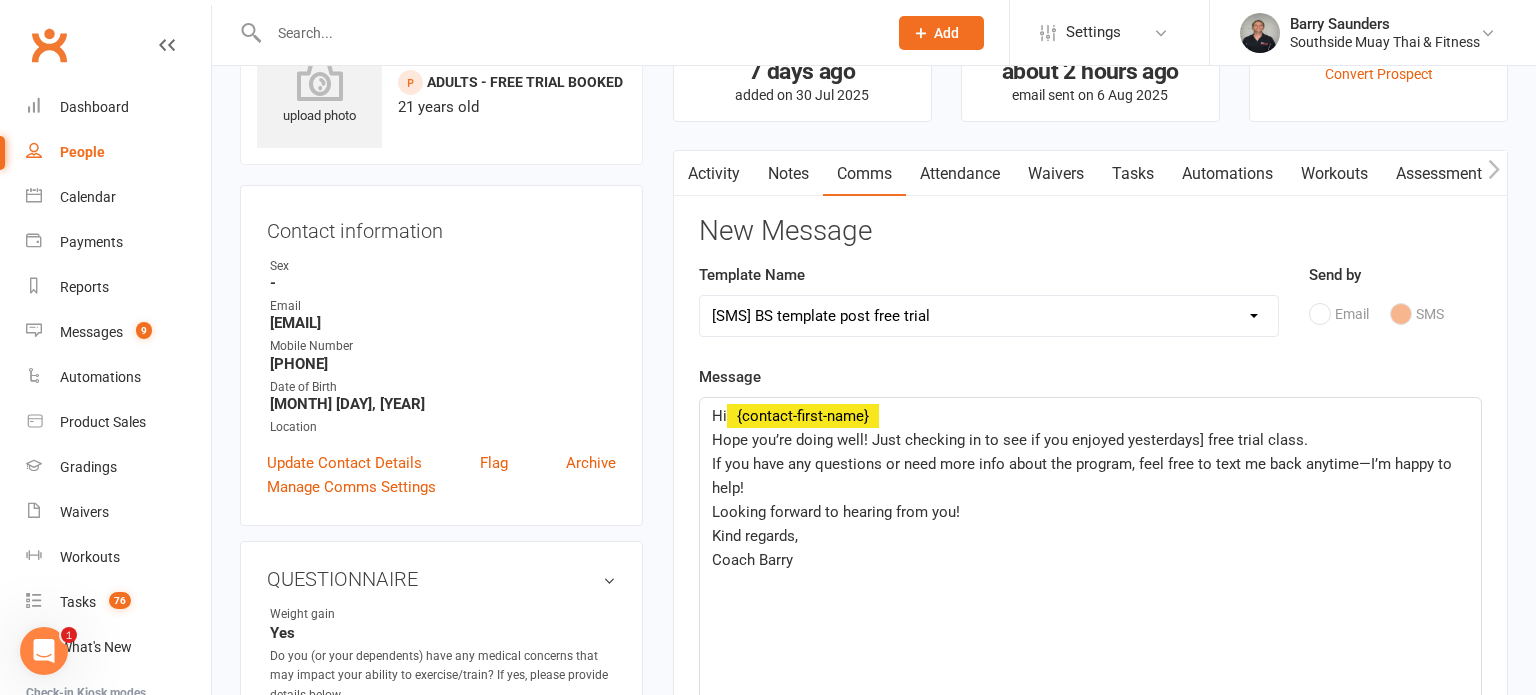 click on "Hope you’re doing well! Just checking in to see if you enjoyed yesterdays] free trial class." 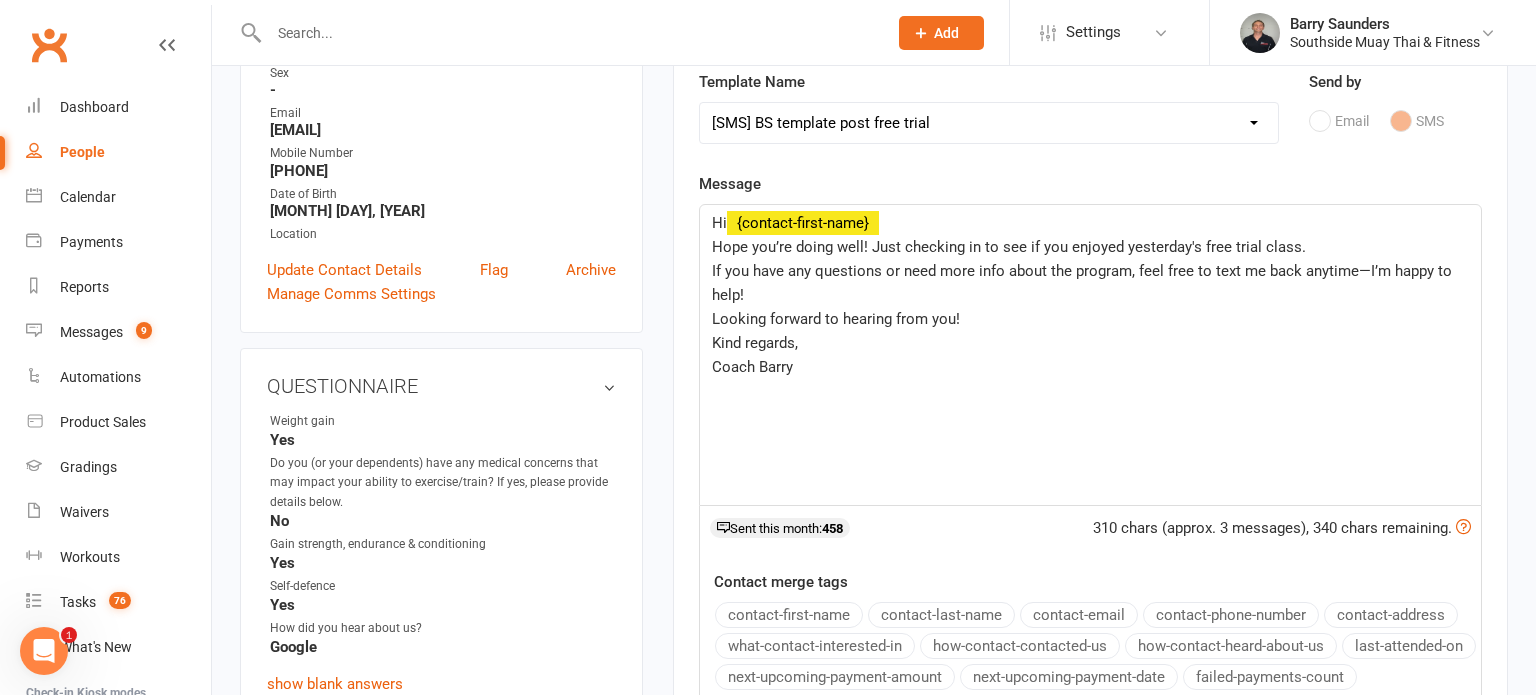 scroll, scrollTop: 282, scrollLeft: 0, axis: vertical 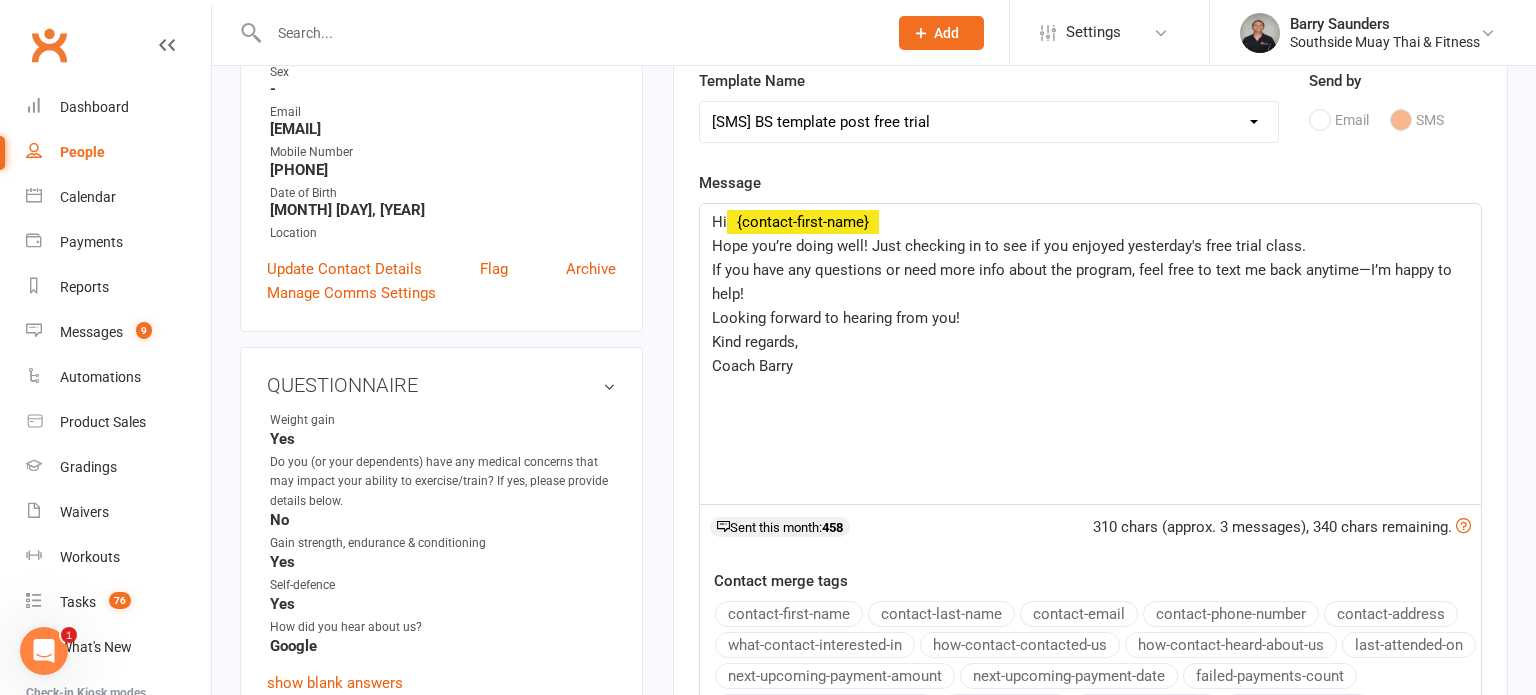 click on "Coach Barry" 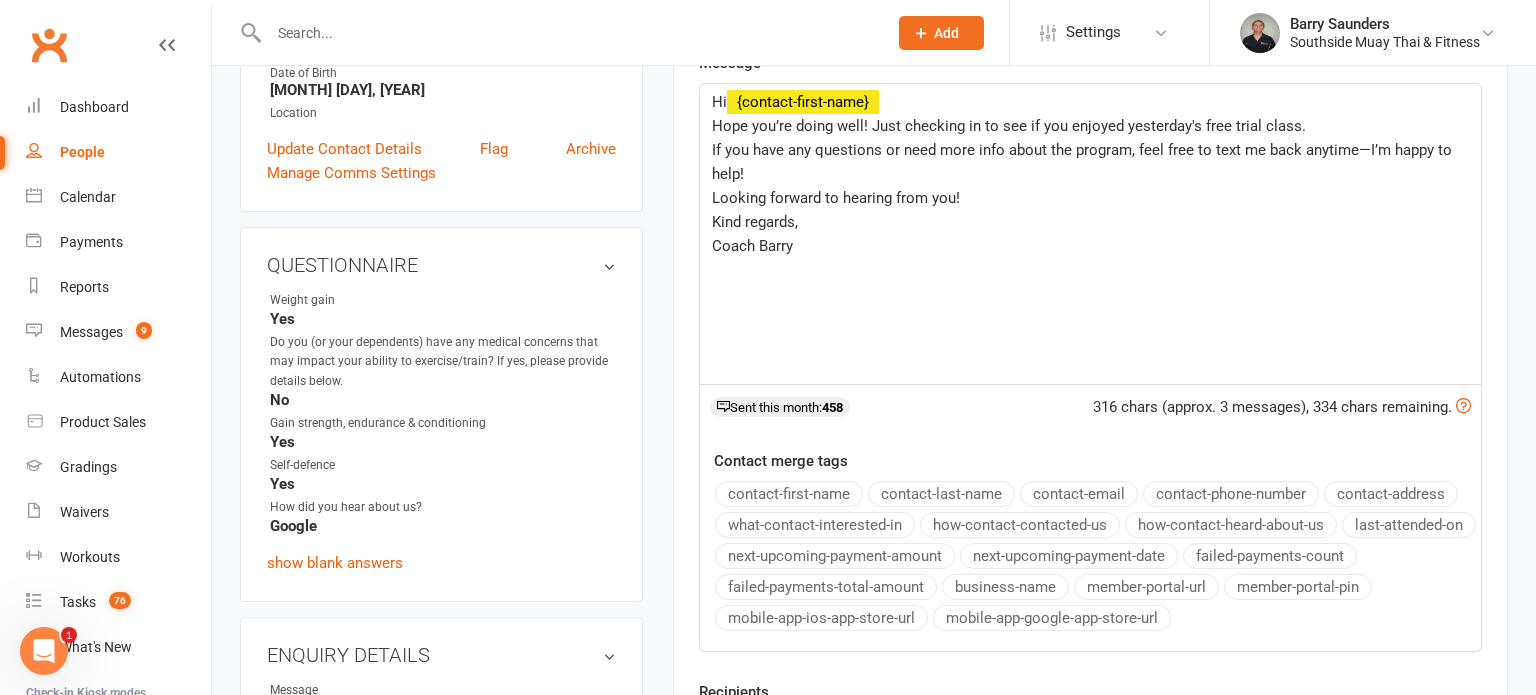 scroll, scrollTop: 412, scrollLeft: 0, axis: vertical 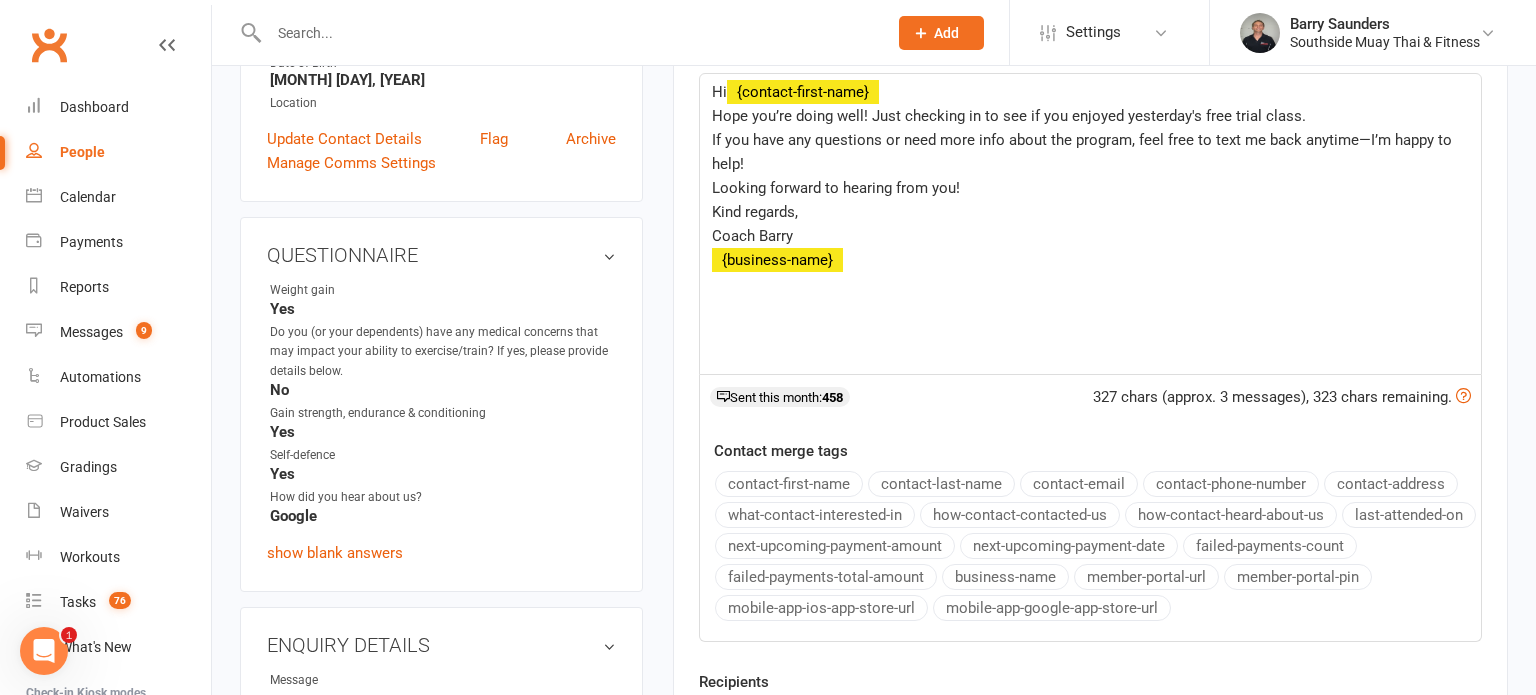 click on "business-name" 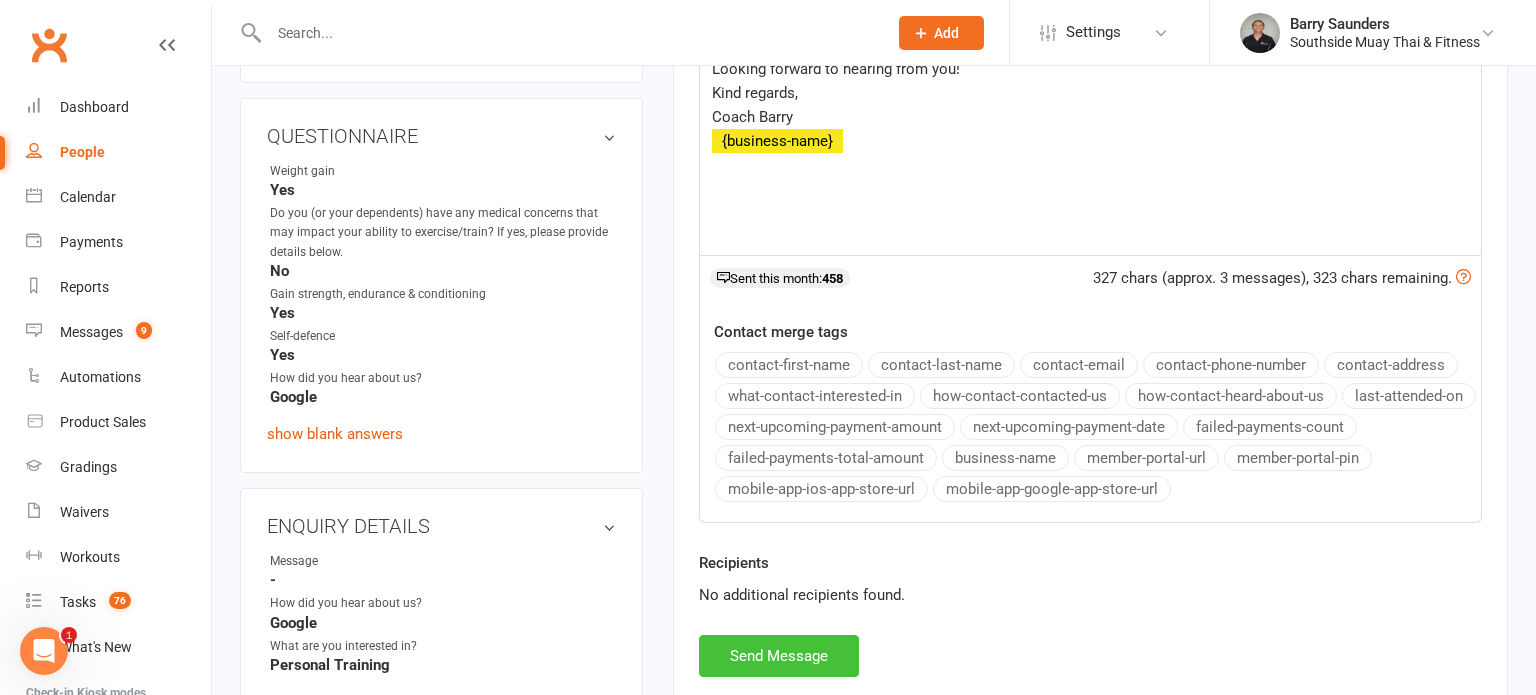 scroll, scrollTop: 642, scrollLeft: 0, axis: vertical 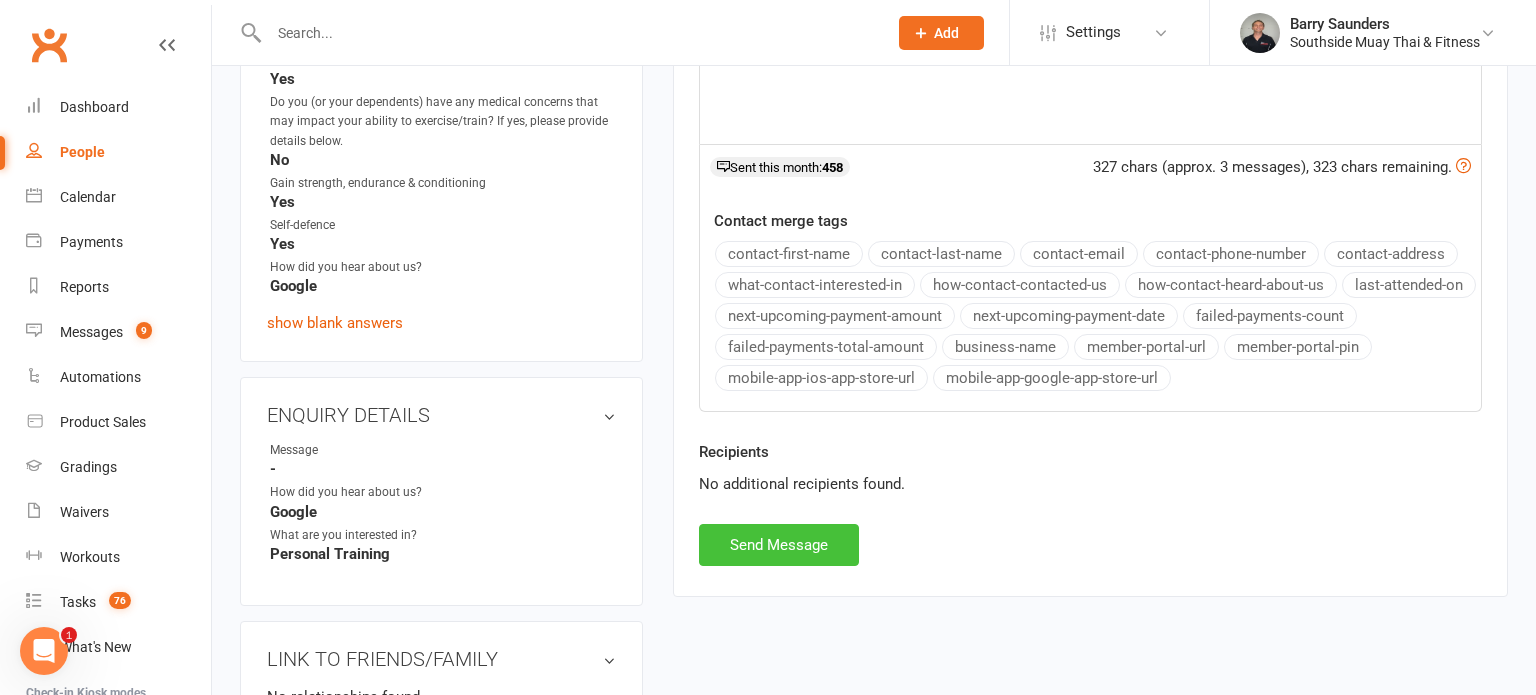 click on "Send Message" at bounding box center [779, 545] 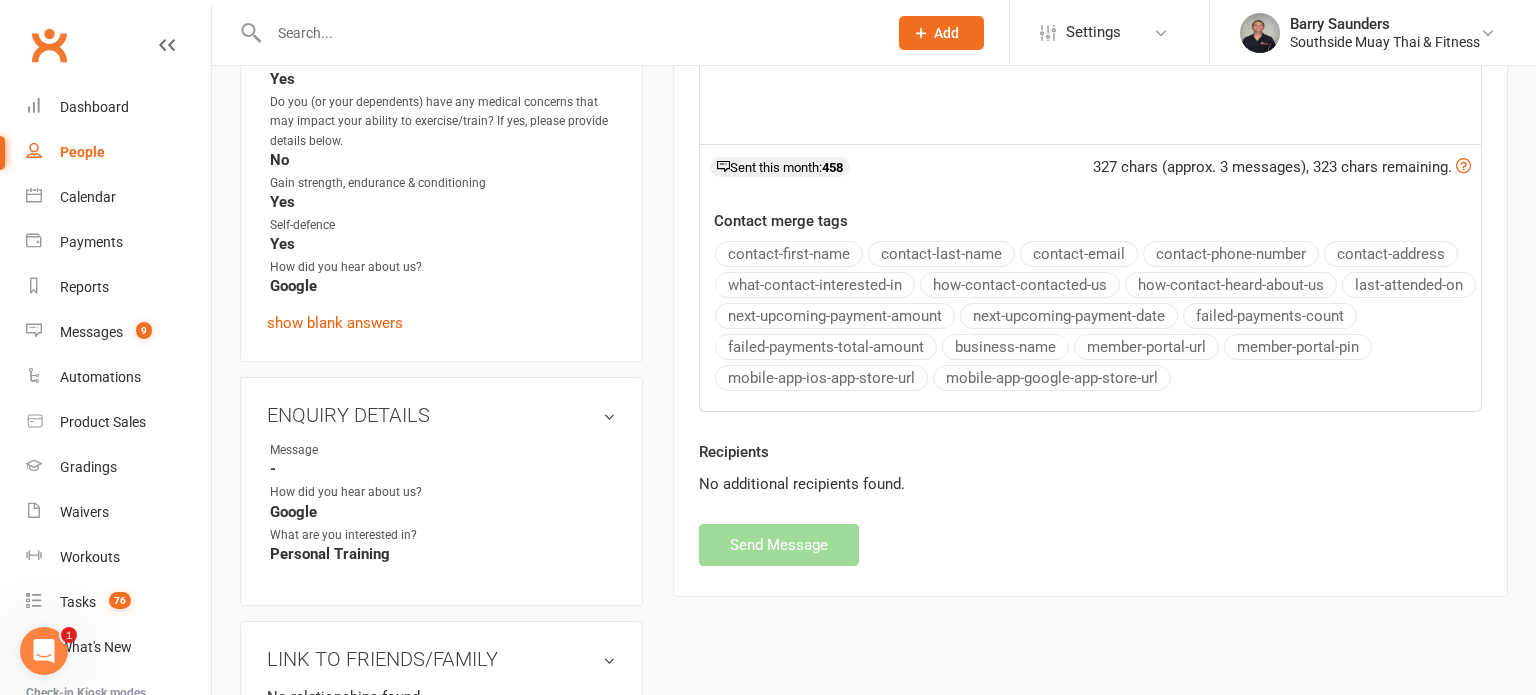 select 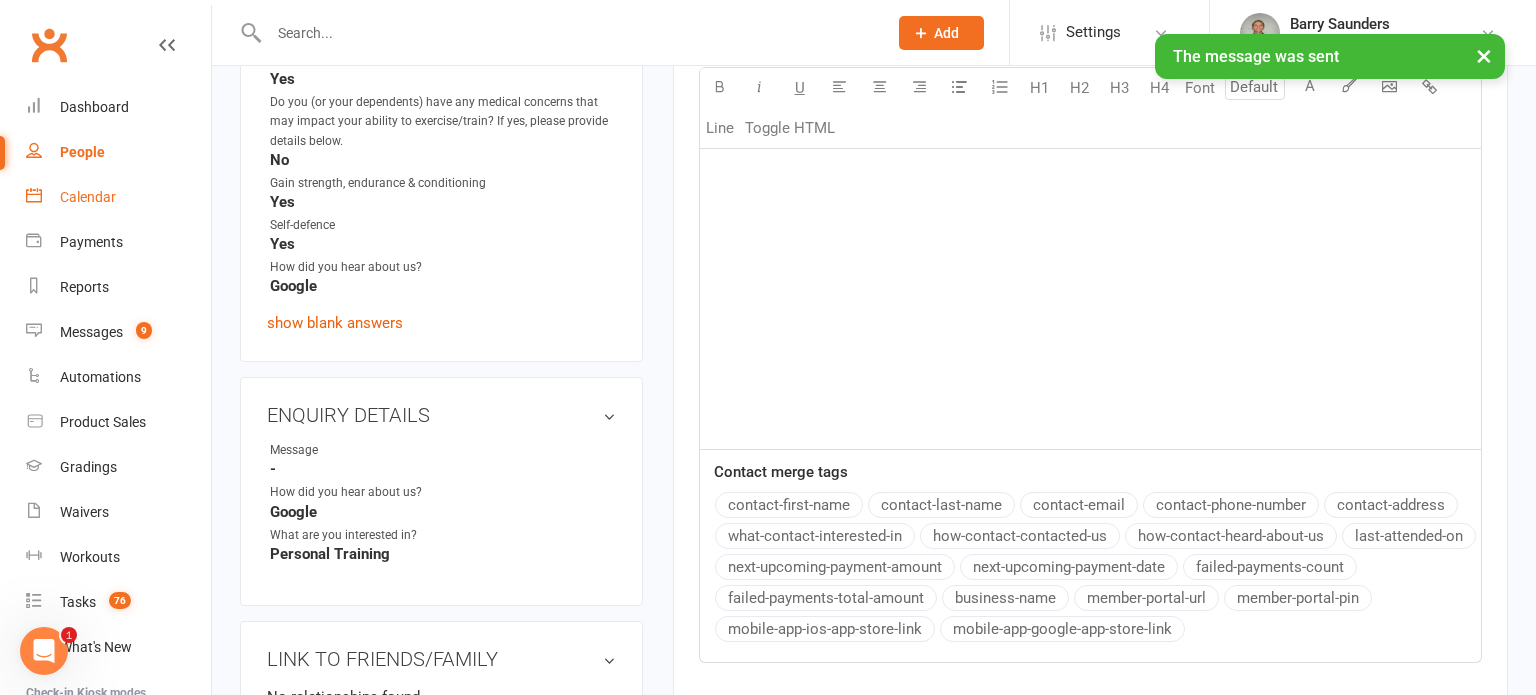 click on "Calendar" at bounding box center (88, 197) 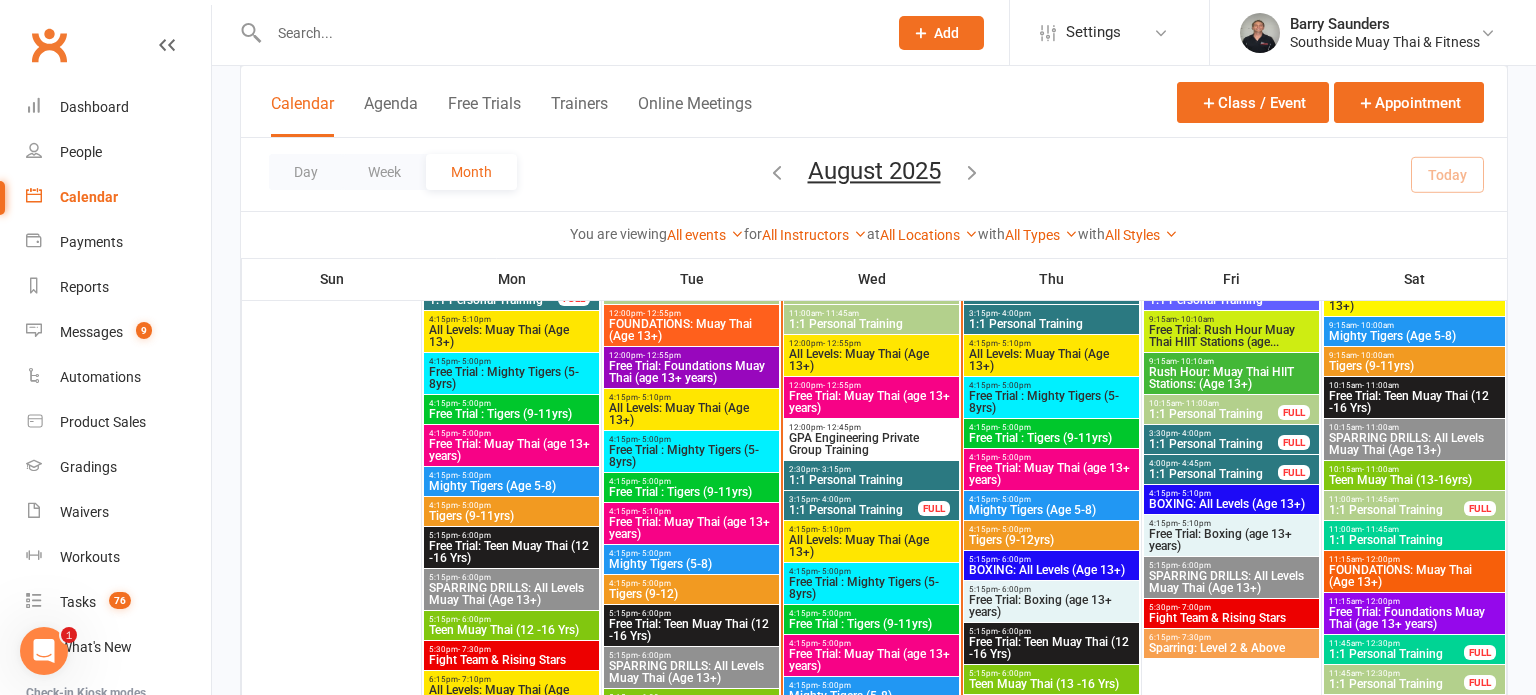 scroll, scrollTop: 1539, scrollLeft: 0, axis: vertical 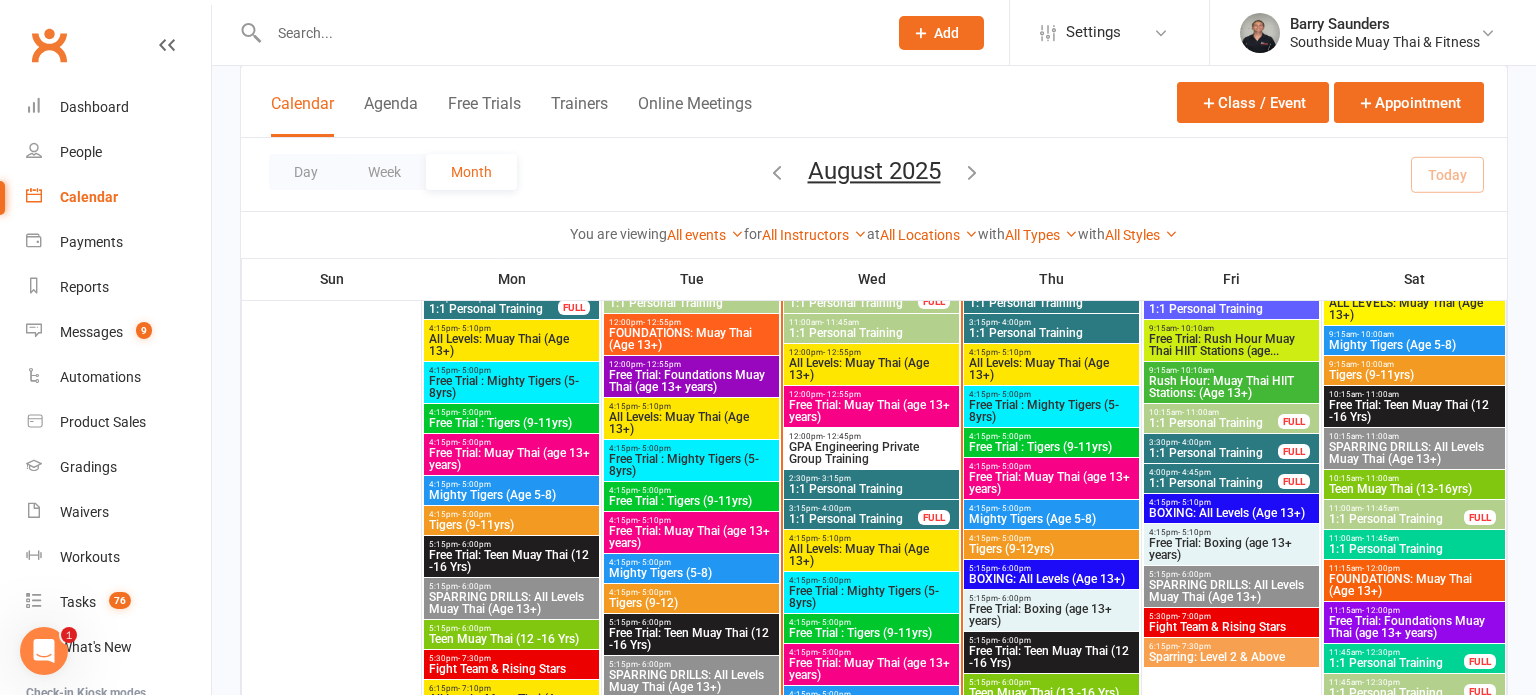 click on "Free Trial : Mighty Tigers (5-8yrs)" at bounding box center [691, 465] 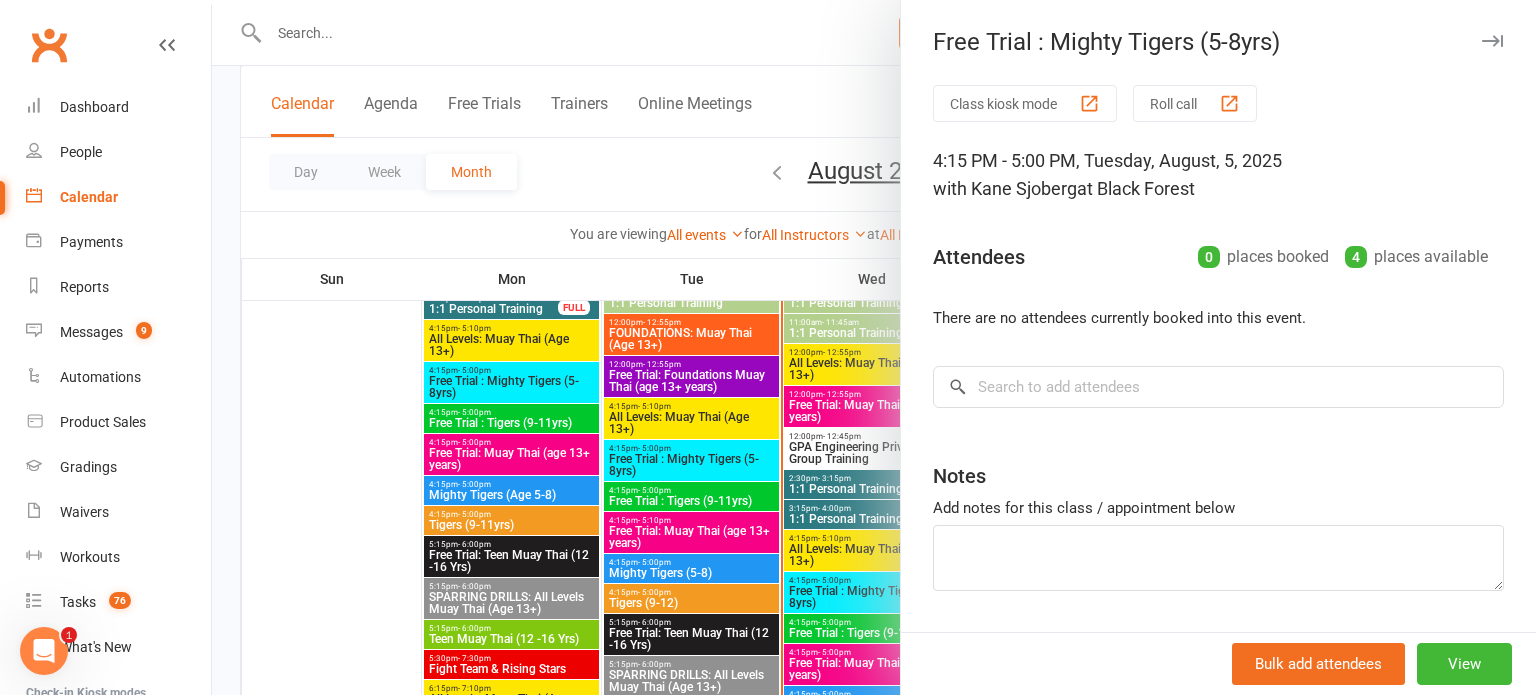 click at bounding box center [1492, 41] 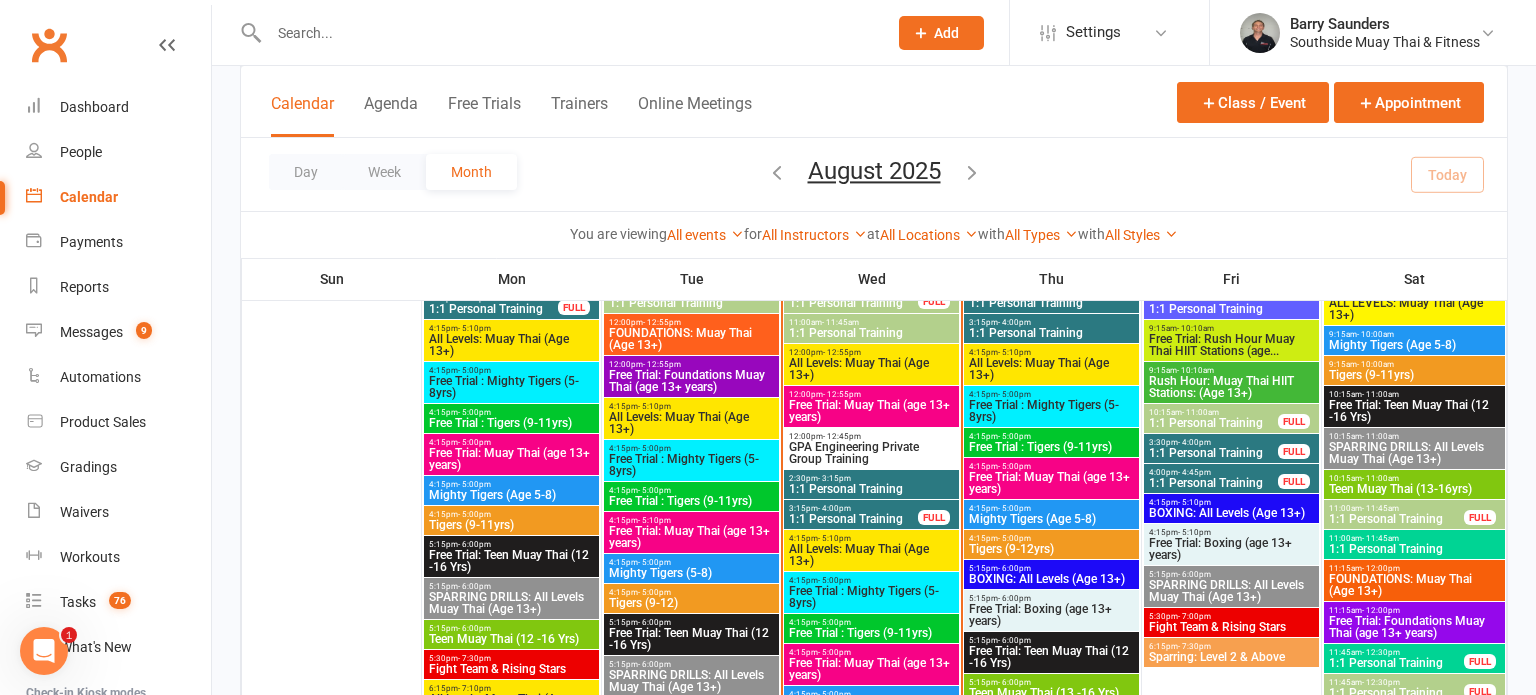 click on "Free Trial : Tigers (9-11yrs)" at bounding box center (691, 501) 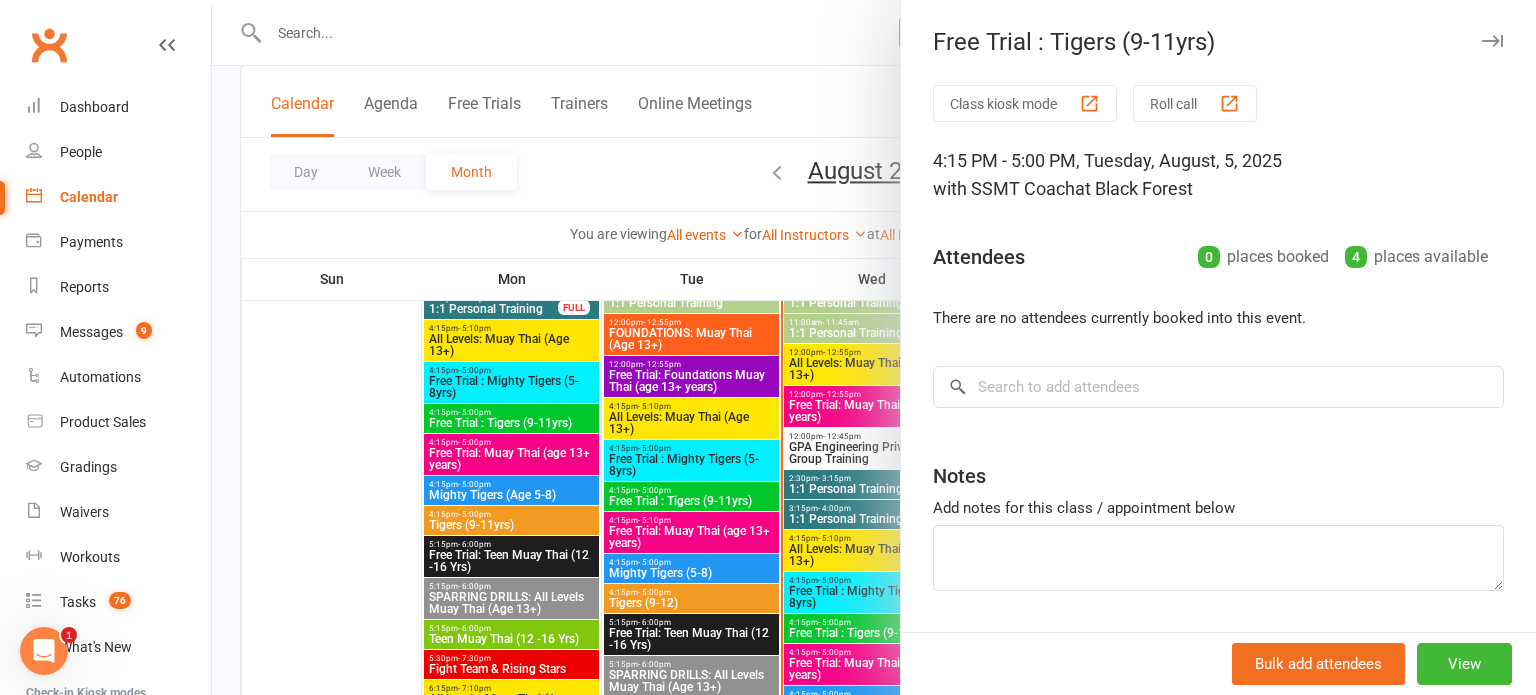 click at bounding box center (1492, 41) 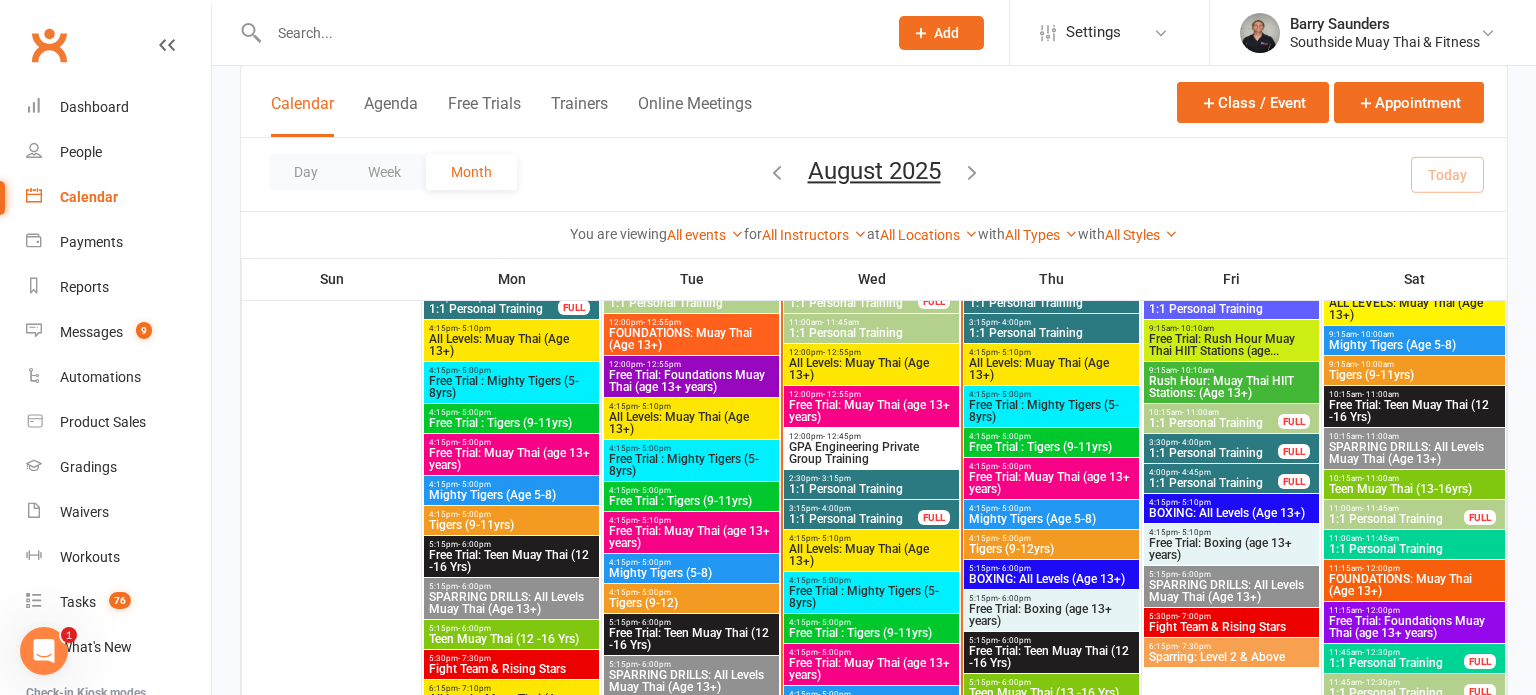click on "[TIME] - [TIME]" at bounding box center (691, 520) 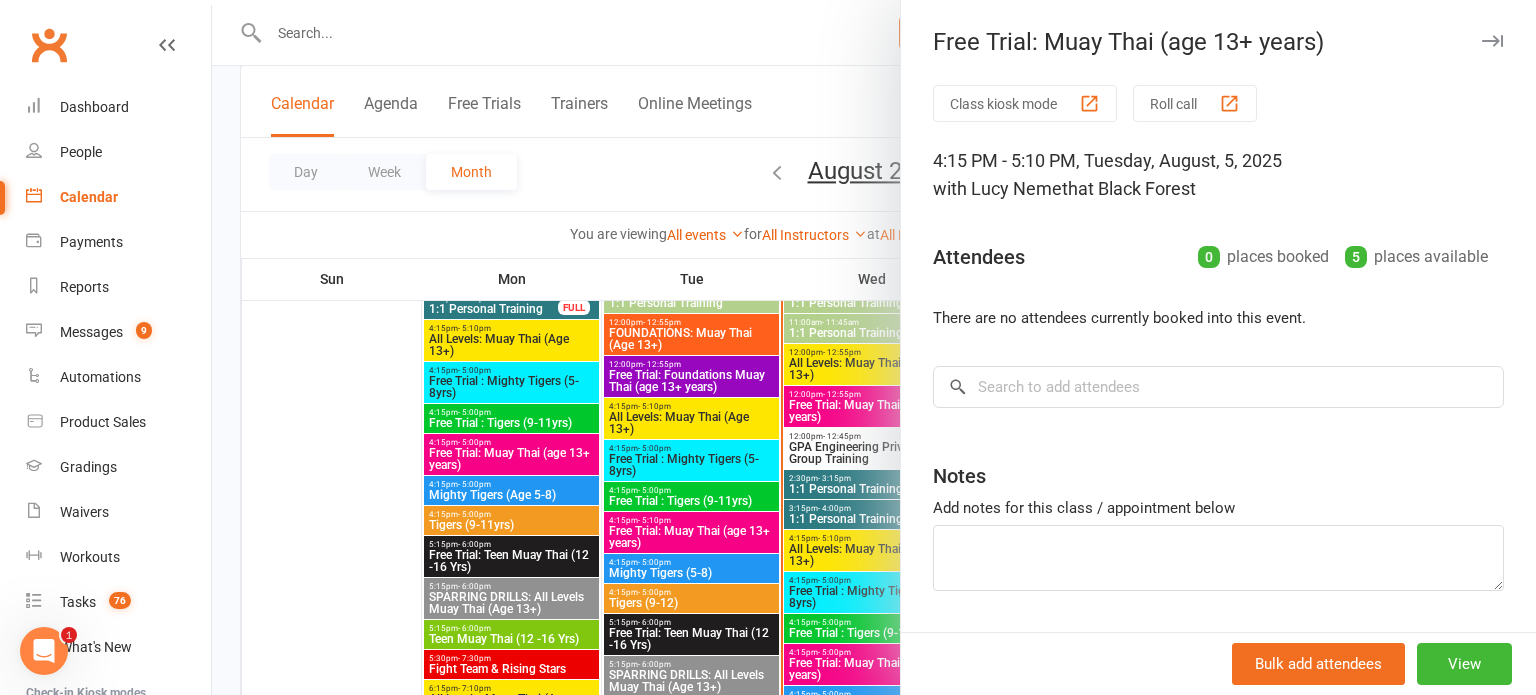 click at bounding box center (1492, 41) 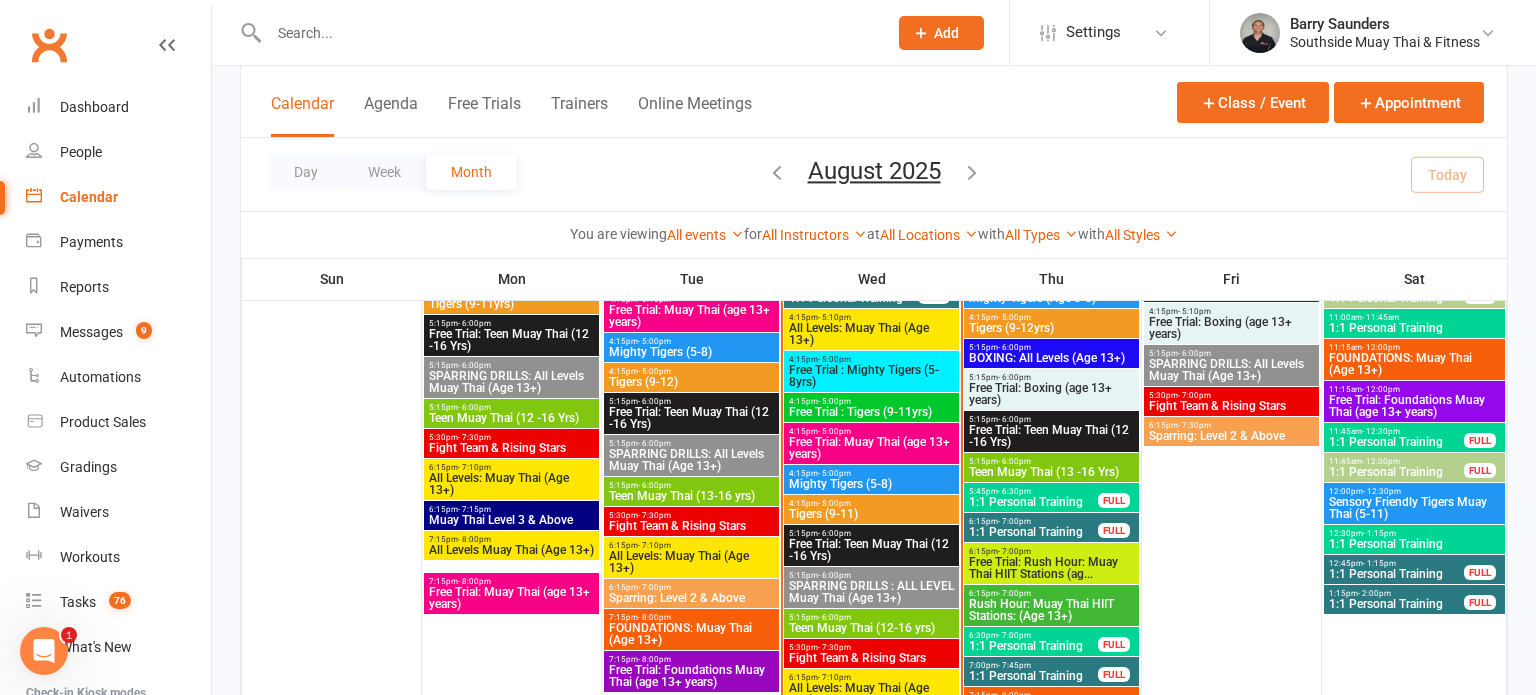 scroll, scrollTop: 1760, scrollLeft: 0, axis: vertical 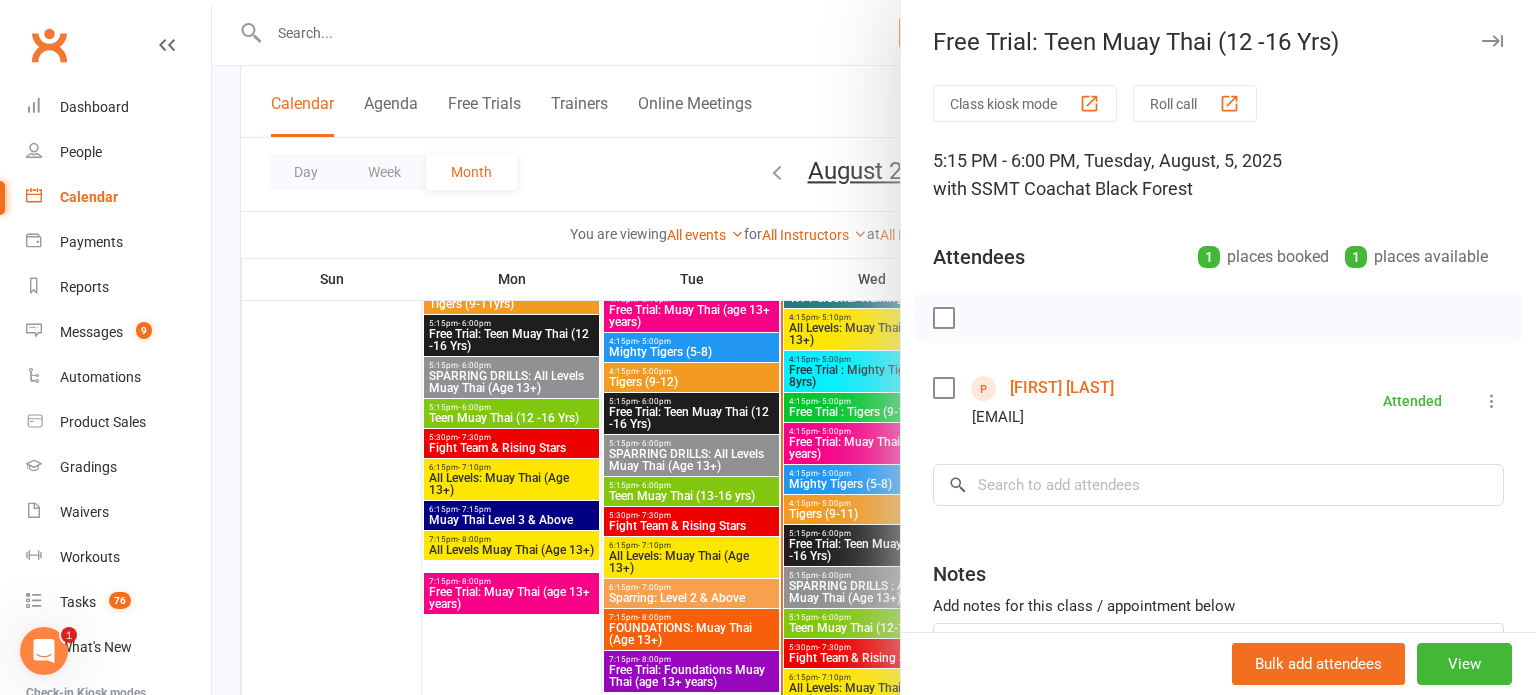 click on "[FIRST] [LAST]" at bounding box center [1062, 388] 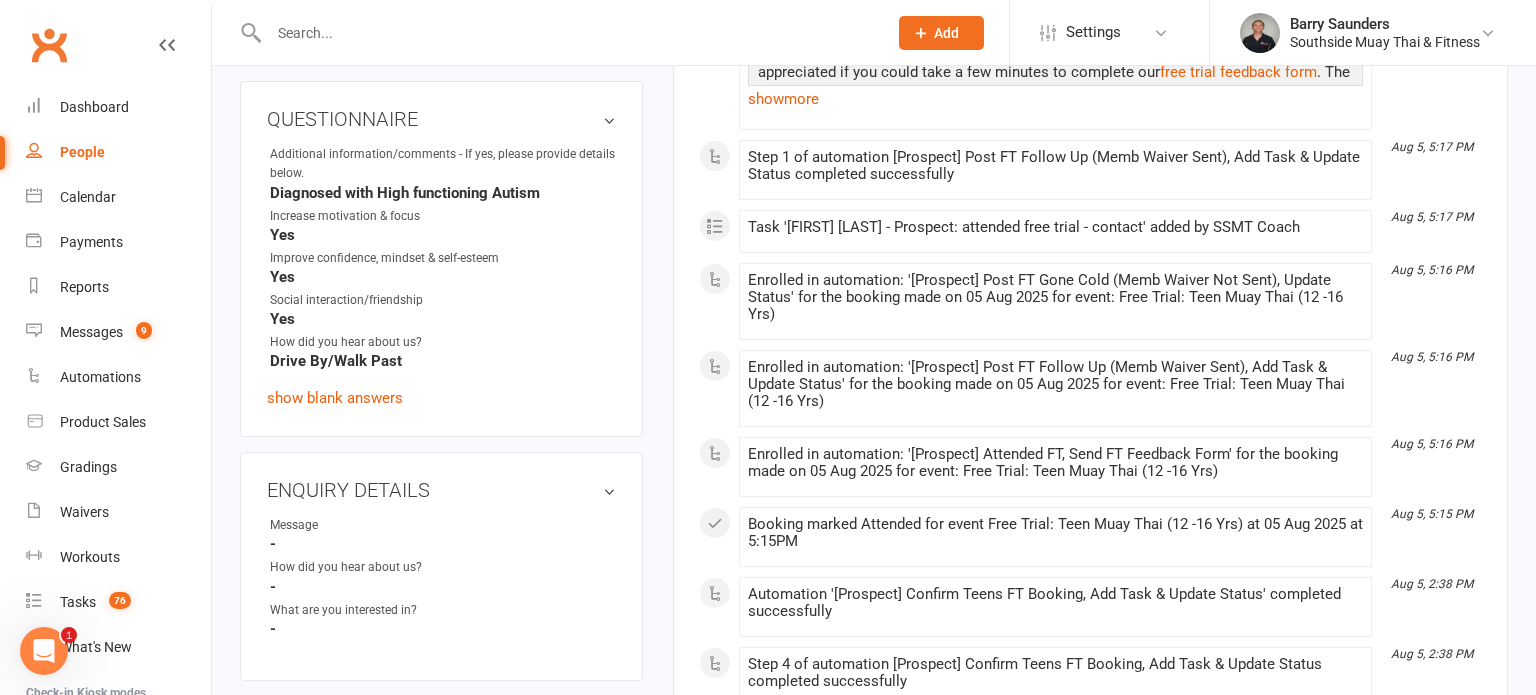 scroll, scrollTop: 838, scrollLeft: 0, axis: vertical 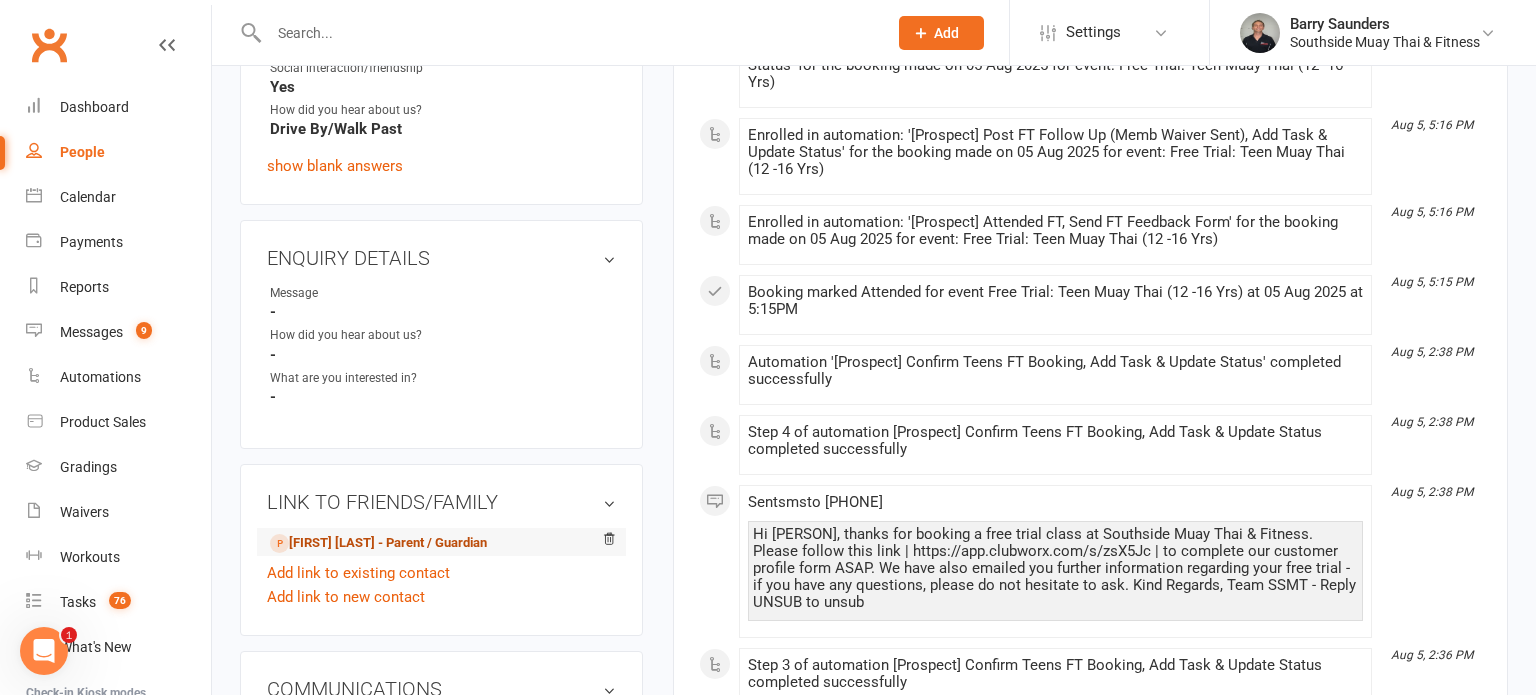 click on "[FIRST] [LAST] - Parent / Guardian" at bounding box center [378, 543] 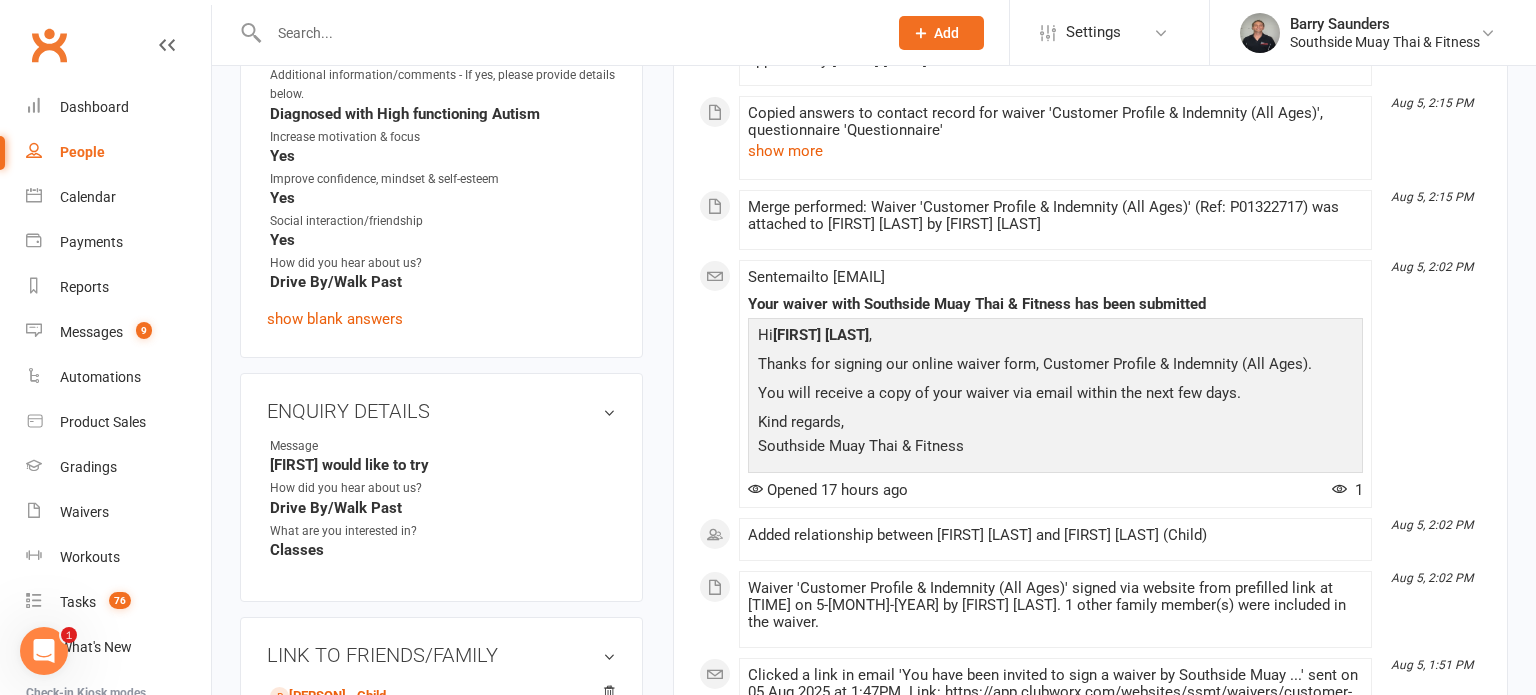 scroll, scrollTop: 840, scrollLeft: 0, axis: vertical 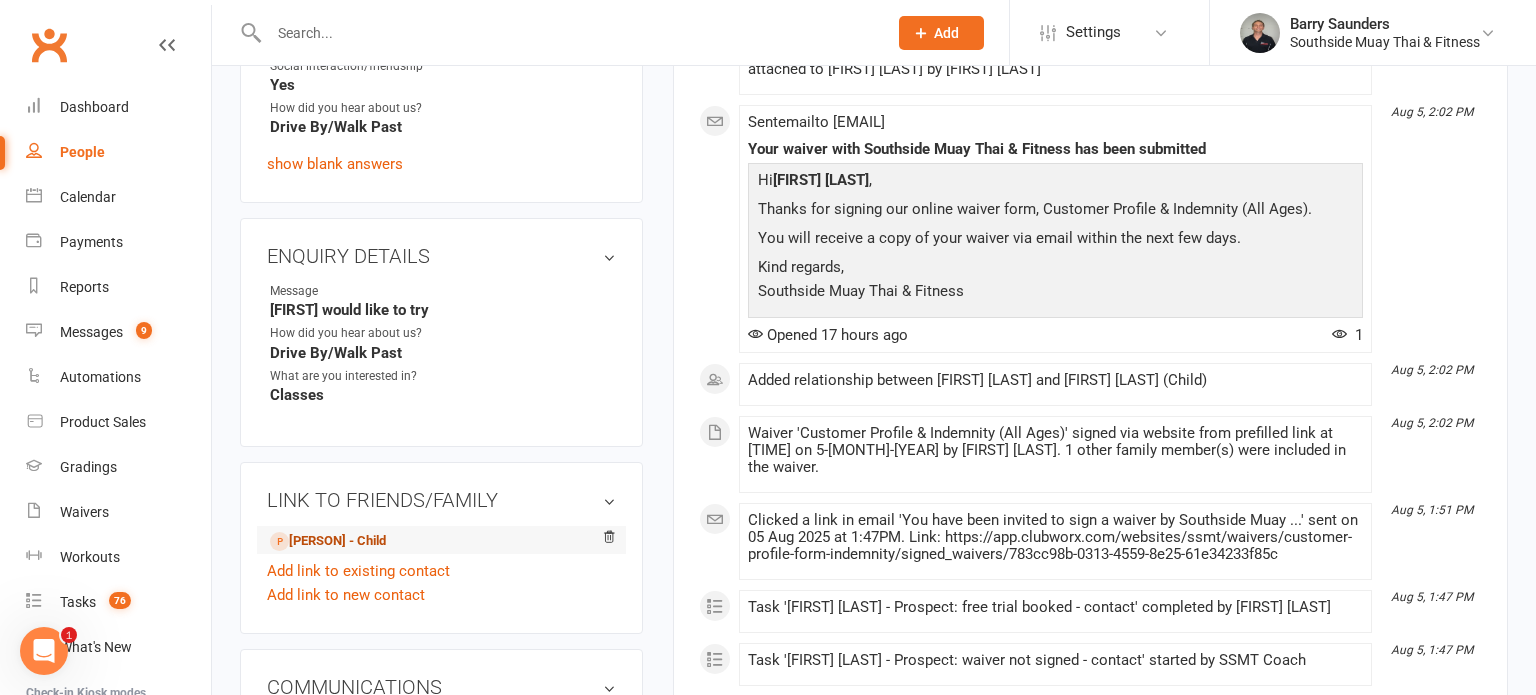 click on "[PERSON] - Child" at bounding box center [328, 541] 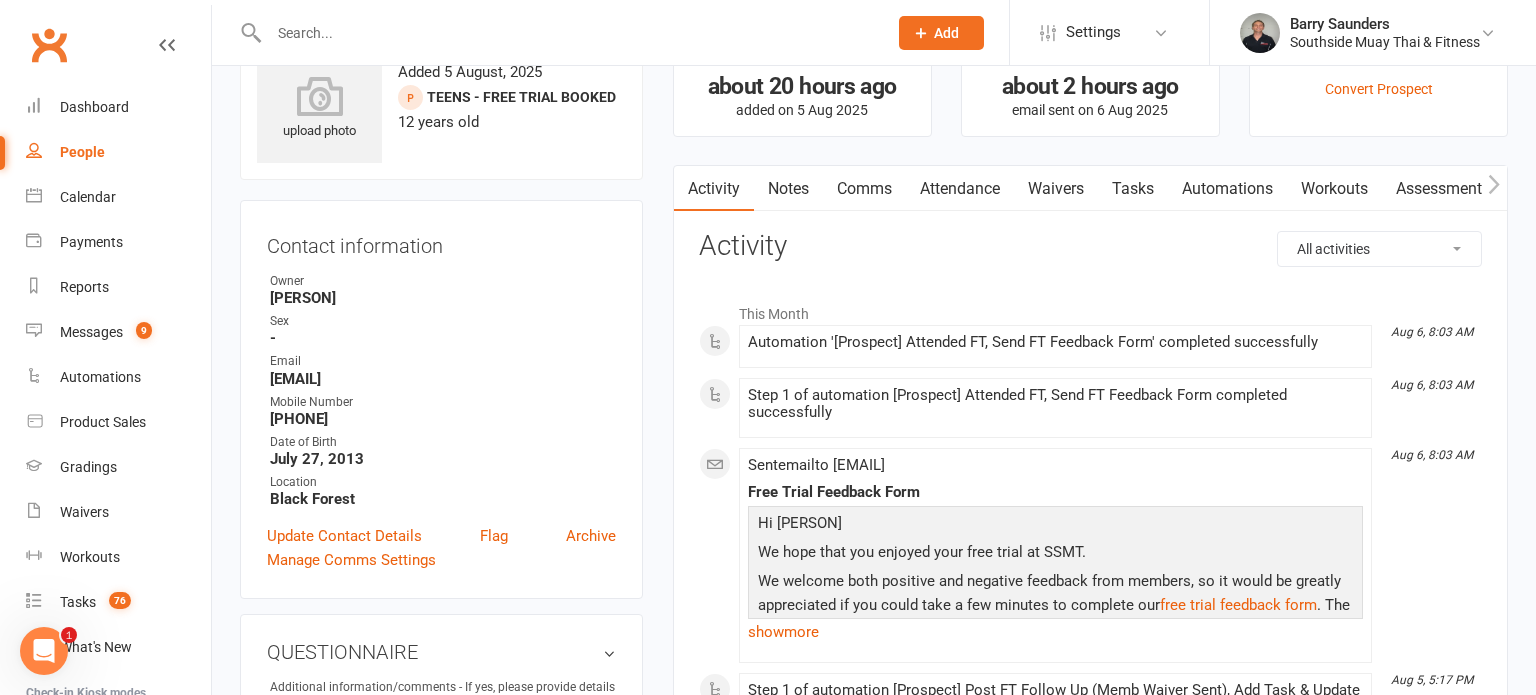 scroll, scrollTop: 84, scrollLeft: 0, axis: vertical 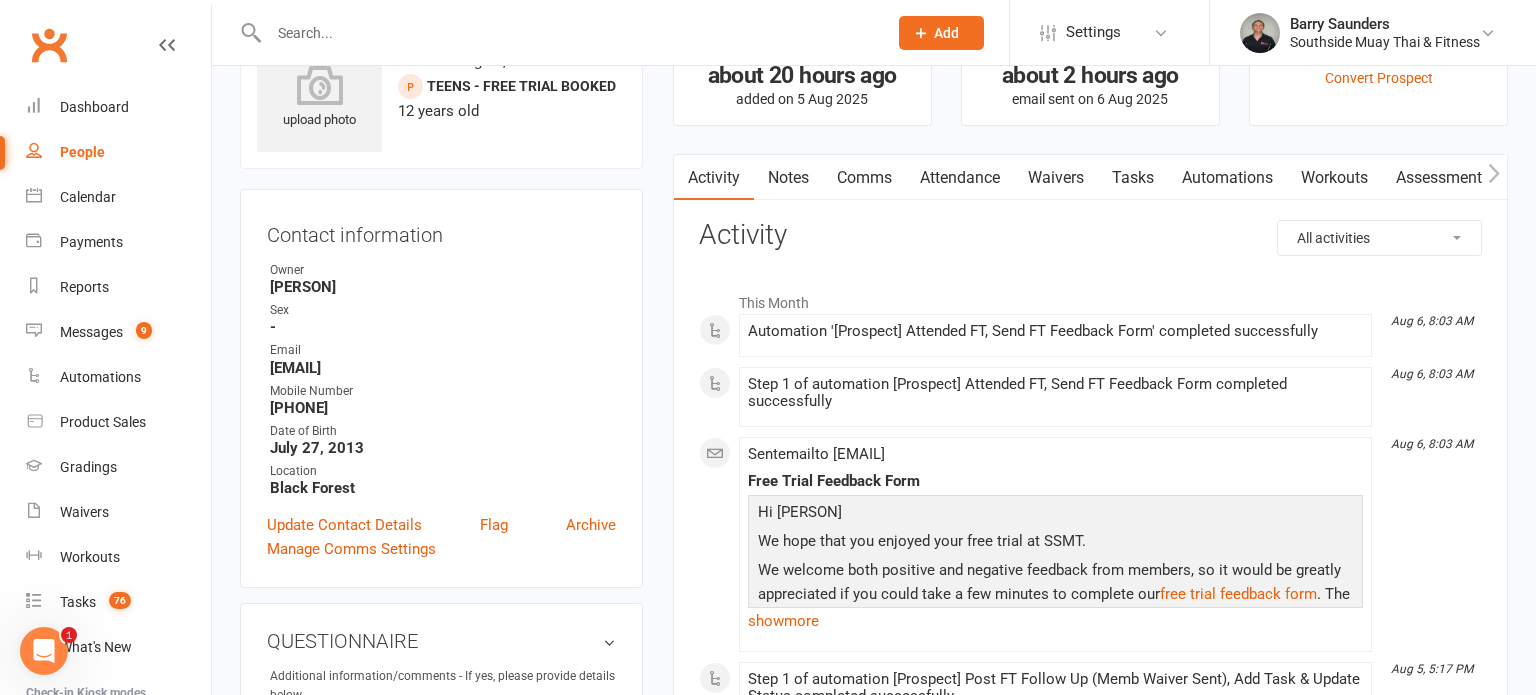 click on "Attendance" at bounding box center [960, 178] 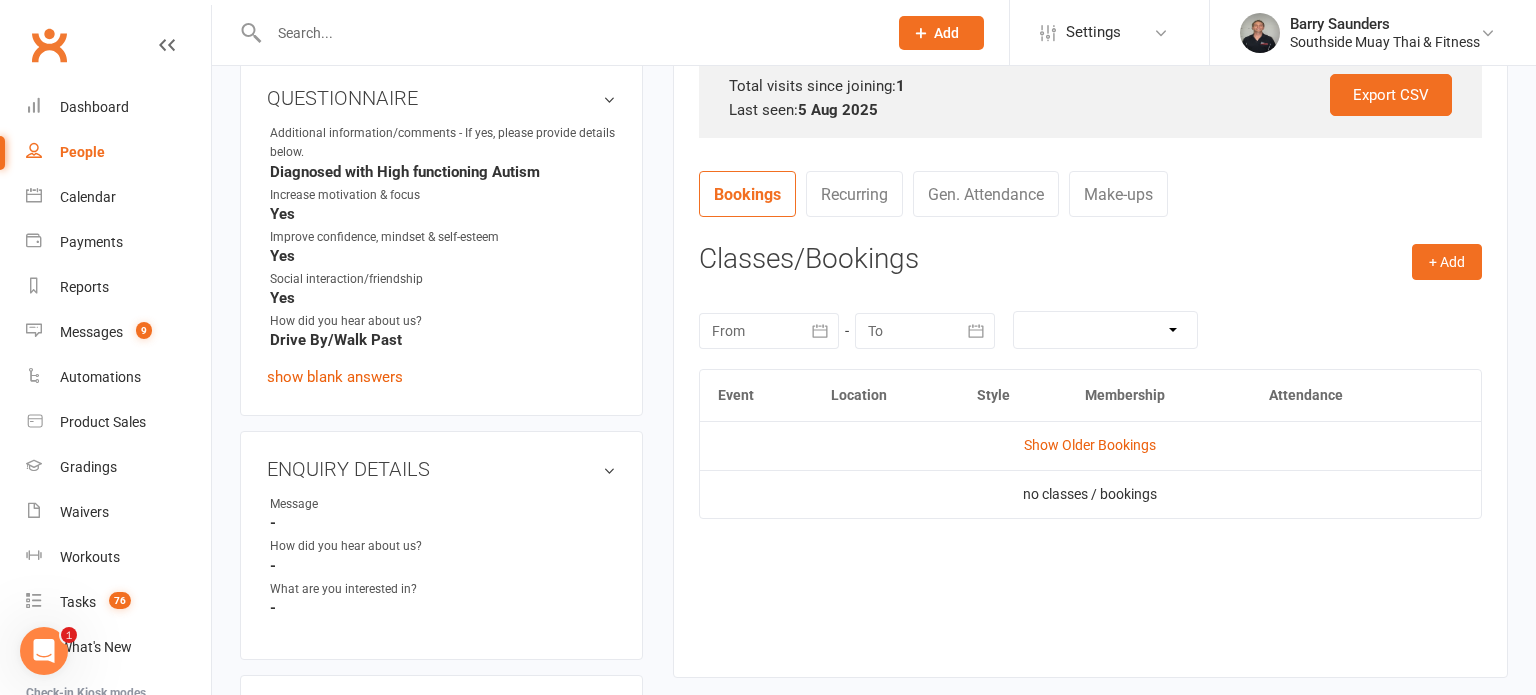 scroll, scrollTop: 628, scrollLeft: 0, axis: vertical 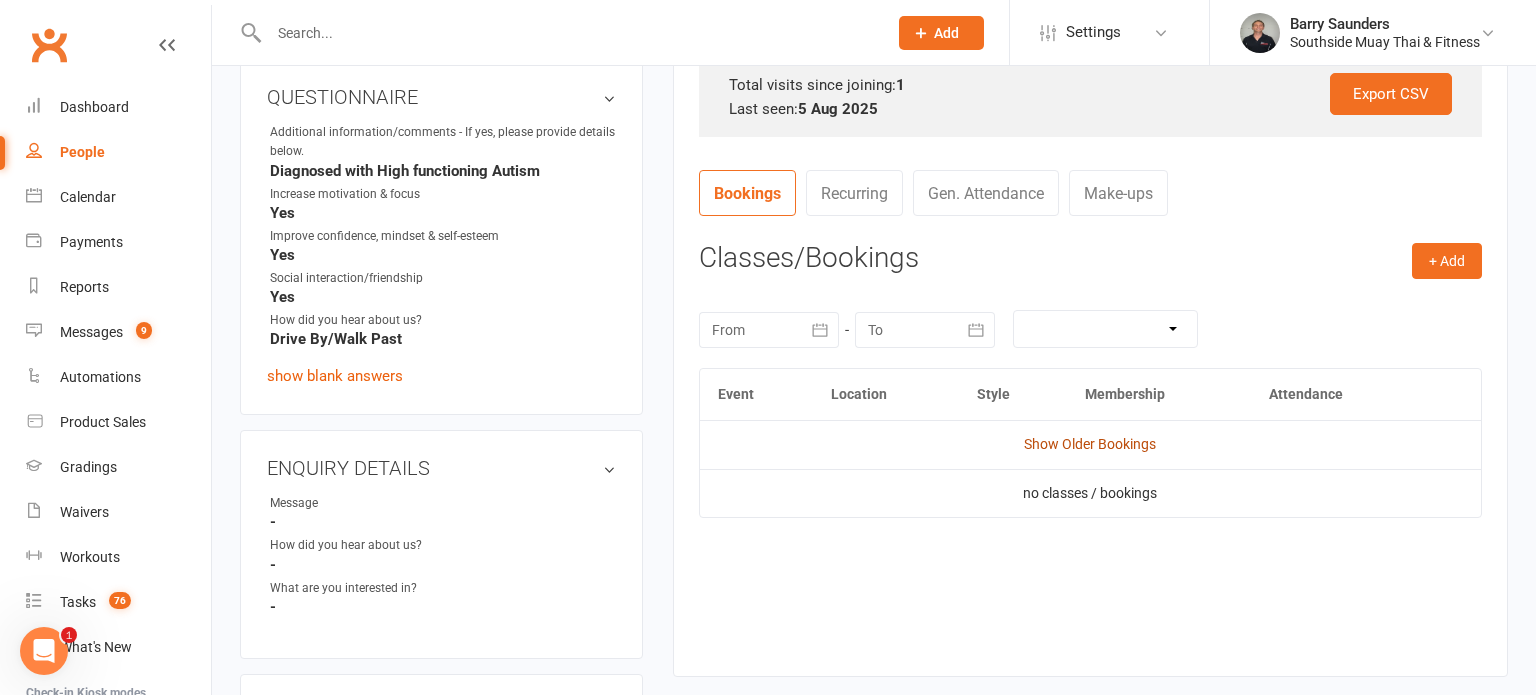 click on "Show Older Bookings" at bounding box center [1090, 444] 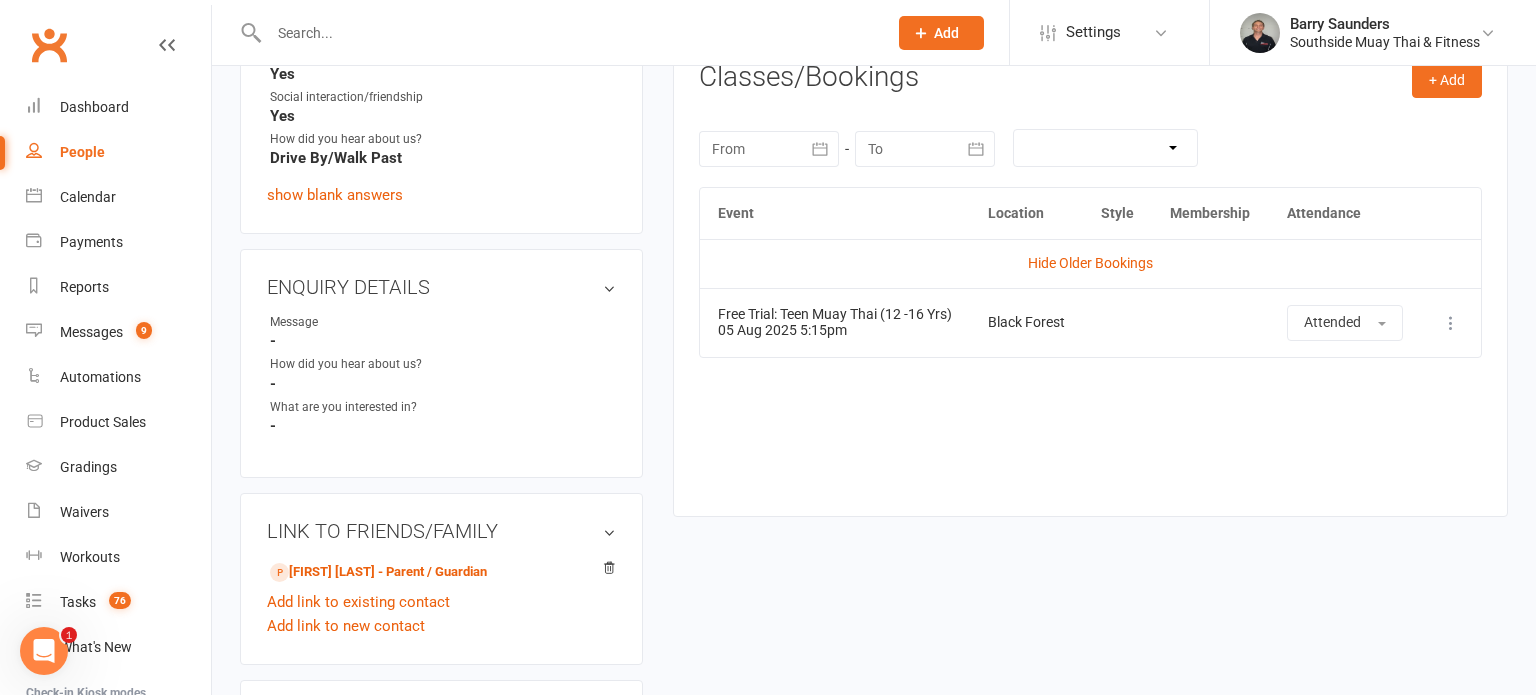 scroll, scrollTop: 1048, scrollLeft: 0, axis: vertical 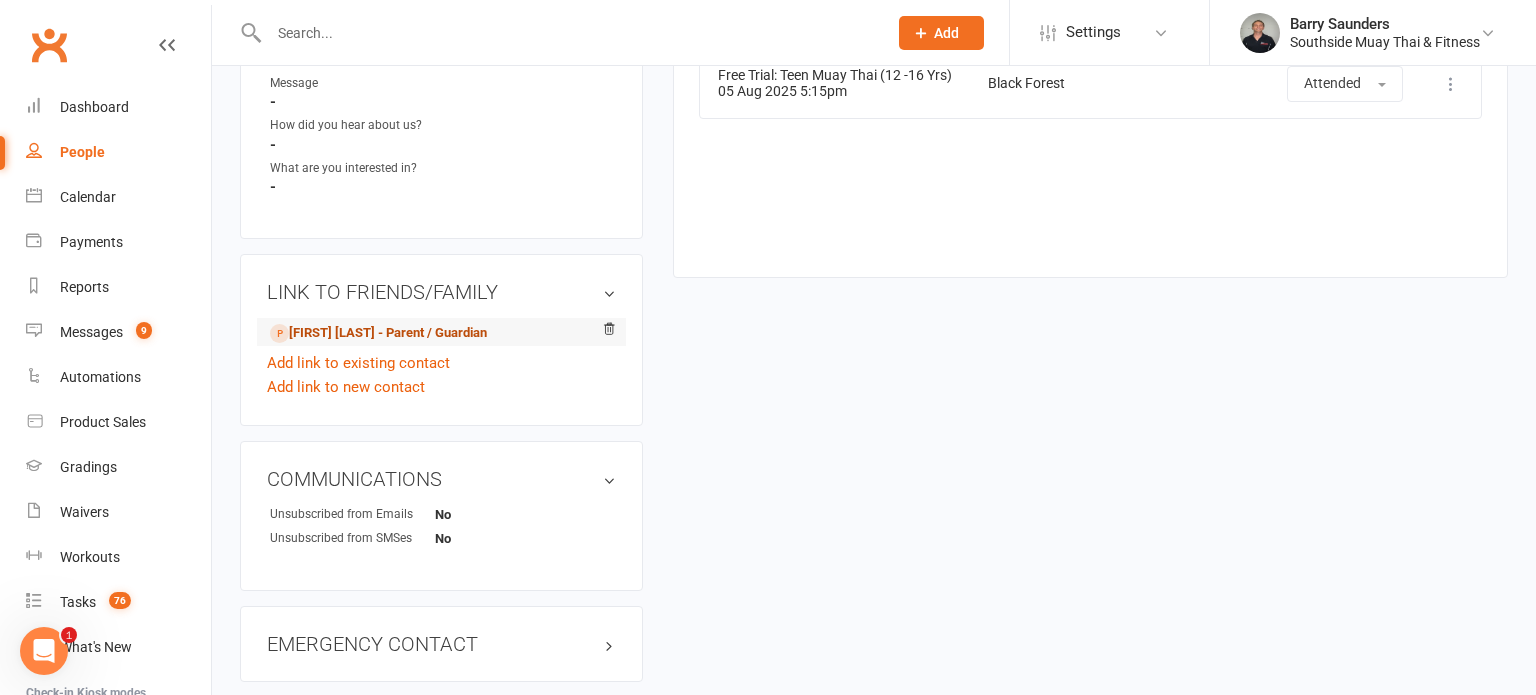 click on "[FIRST] [LAST] - Parent / Guardian" at bounding box center [378, 333] 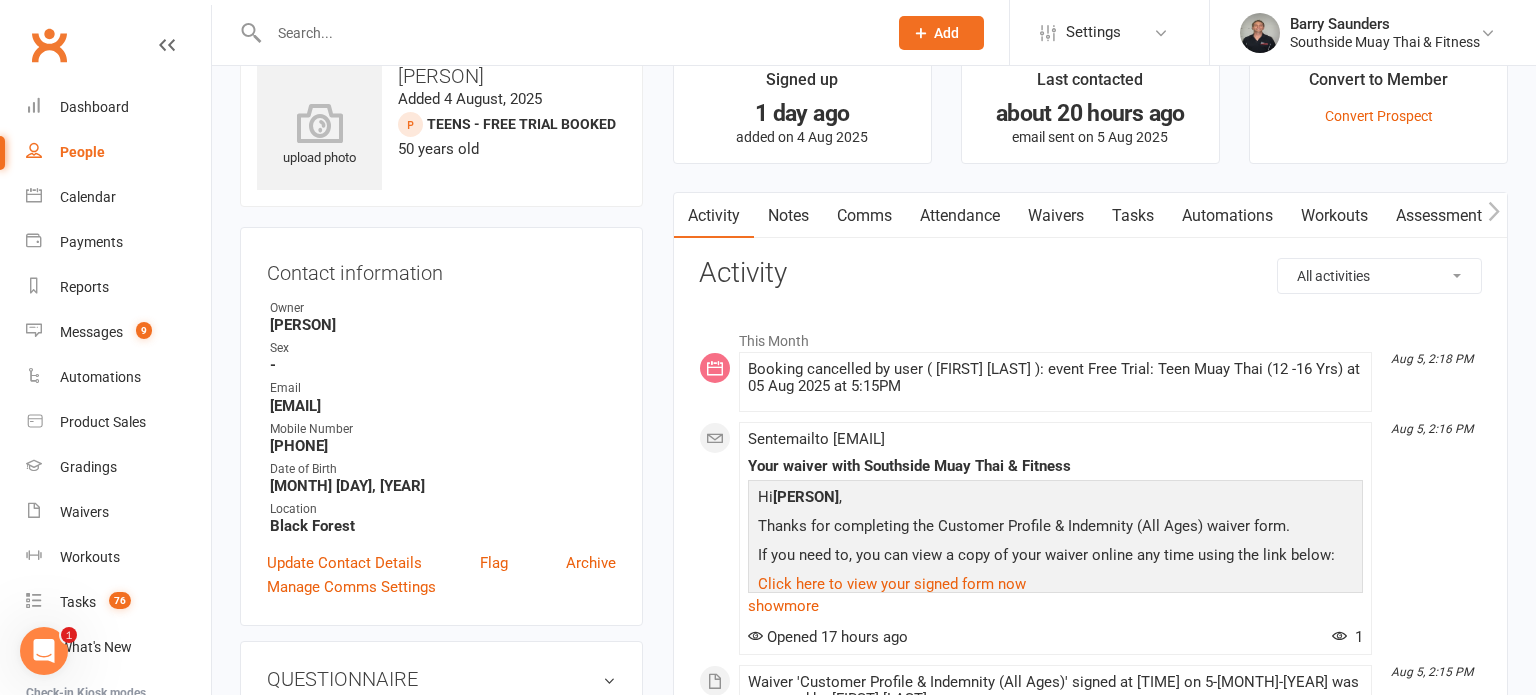 scroll, scrollTop: 144, scrollLeft: 0, axis: vertical 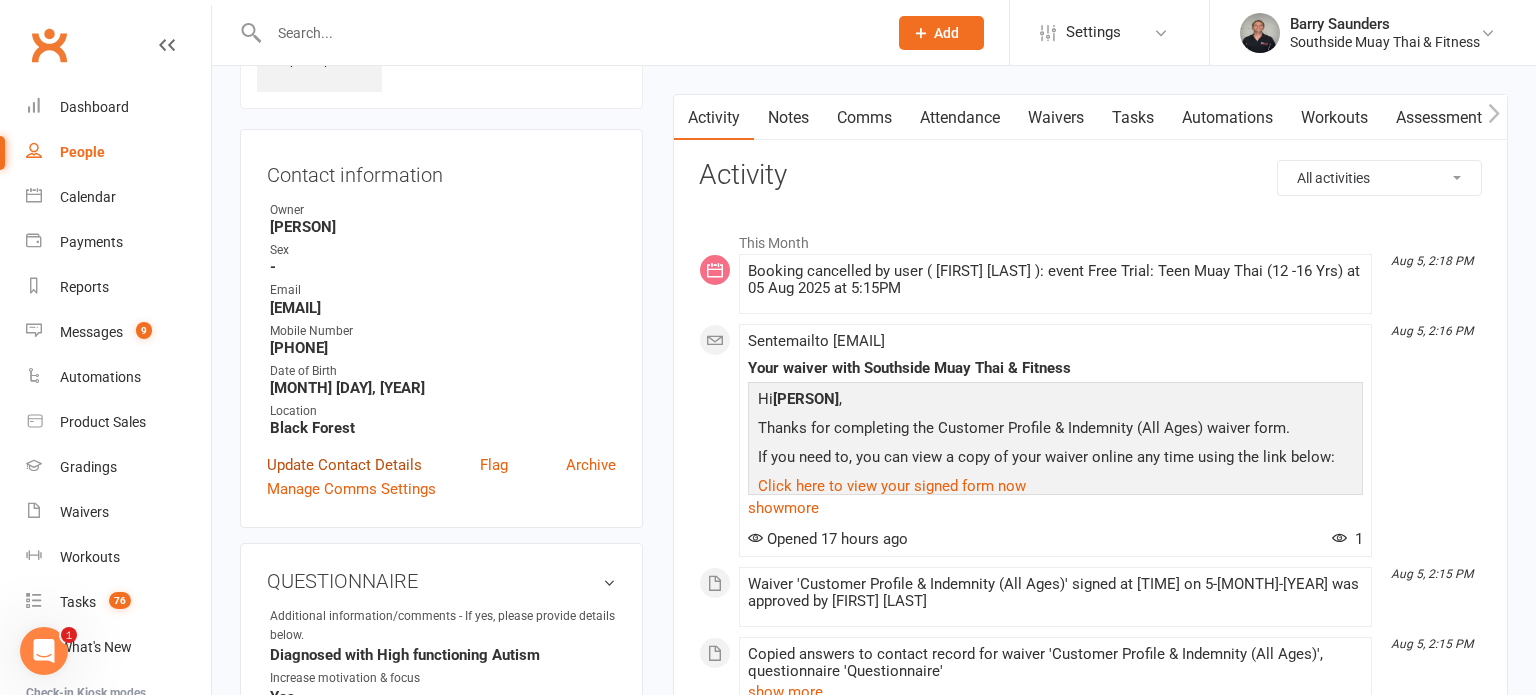 click on "Update Contact Details" at bounding box center [344, 465] 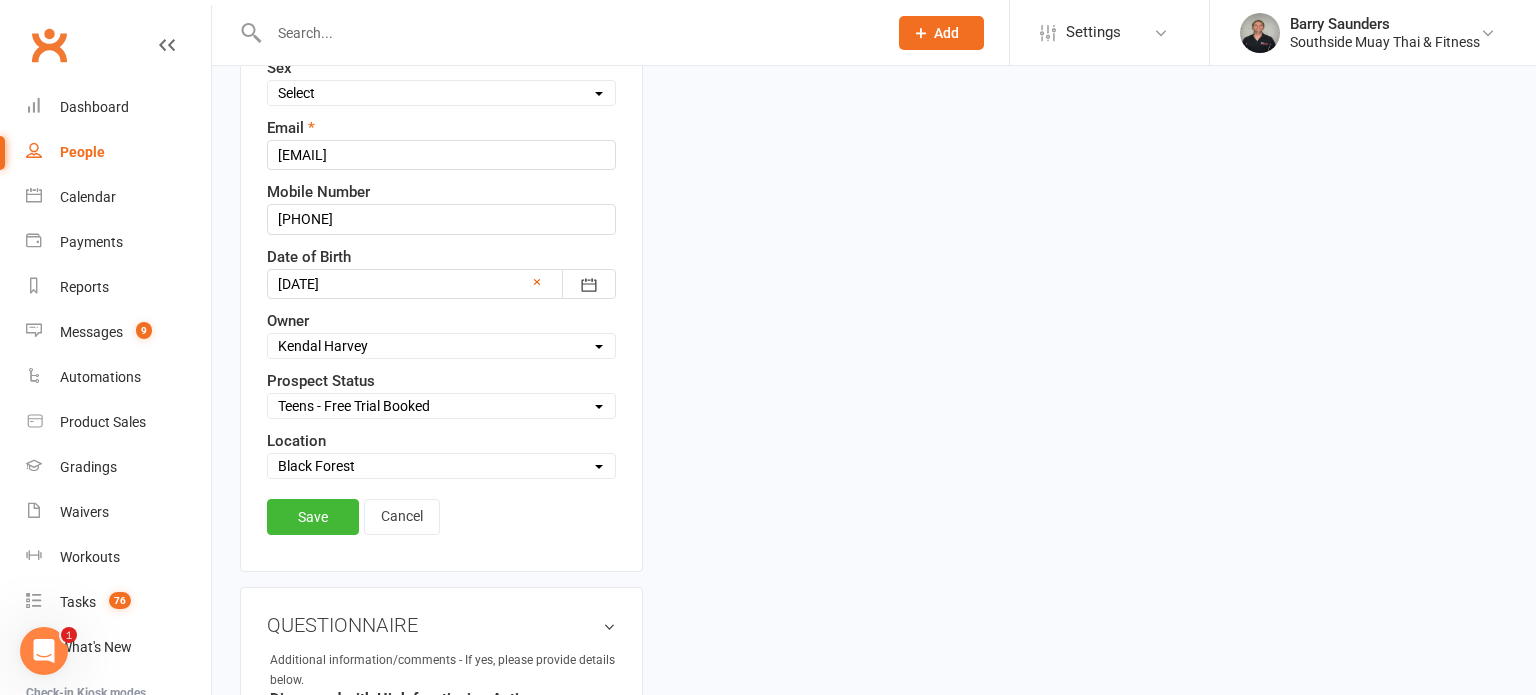 scroll, scrollTop: 434, scrollLeft: 0, axis: vertical 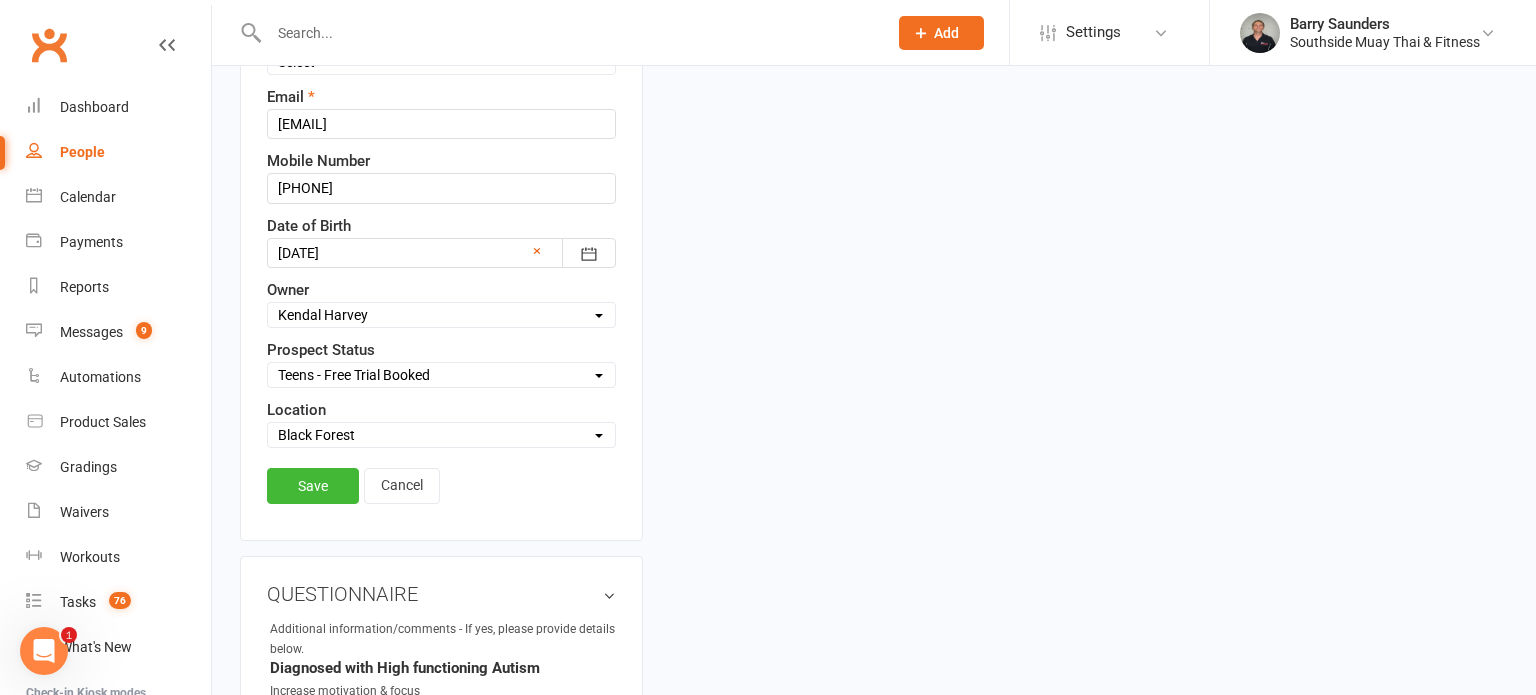 click on "Select Initial Contact 28 Day LBE - Contact Needed 28 Day LBE - Intro Class Booked Adults - Free Trial Booked Teens - Free Trial Booked Tigers - 7 Day Free Trial Booked Waiver Sent & Follow up Req'd Test Prospect Absent For Trial Not Interested Not Interested - Uncontactable Not Interested - Memb Waiver Not Submitted Not Interested - Post Free Trial Tigers - Initial Contact PT - Contact Needed Future Contact Needed SMS Blast YES 30min Free PT Booked  Holiday Program - Tigers Women's Health Week Sensory Friendly Beyond the Binary  Holiday Program - Contacted  Flinders FC New Year Sale 4 Week Trial Program Buddy Week Tigers Confidence Program Rush Hour Teens - 4 Week Trial 4 Week Trial - Re-engage Later Family Muay Thai Family Muay Thai - reengage later Intro Month" at bounding box center [441, 375] 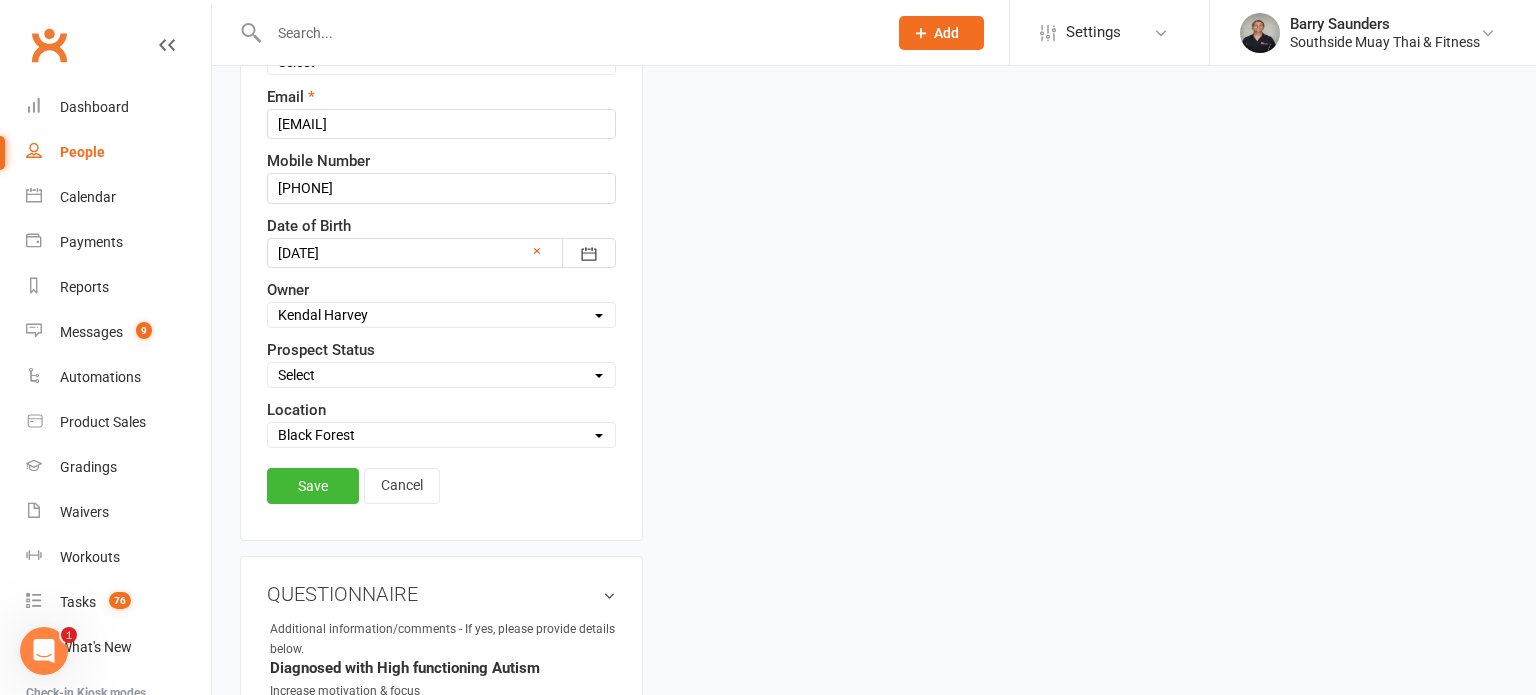 click on "Select Initial Contact 28 Day LBE - Contact Needed 28 Day LBE - Intro Class Booked Adults - Free Trial Booked Teens - Free Trial Booked Tigers - 7 Day Free Trial Booked Waiver Sent & Follow up Req'd Test Prospect Absent For Trial Not Interested Not Interested - Uncontactable Not Interested - Memb Waiver Not Submitted Not Interested - Post Free Trial Tigers - Initial Contact PT - Contact Needed Future Contact Needed SMS Blast YES 30min Free PT Booked  Holiday Program - Tigers Women's Health Week Sensory Friendly Beyond the Binary  Holiday Program - Contacted  Flinders FC New Year Sale 4 Week Trial Program Buddy Week Tigers Confidence Program Rush Hour Teens - 4 Week Trial 4 Week Trial - Re-engage Later Family Muay Thai Family Muay Thai - reengage later Intro Month" at bounding box center [441, 375] 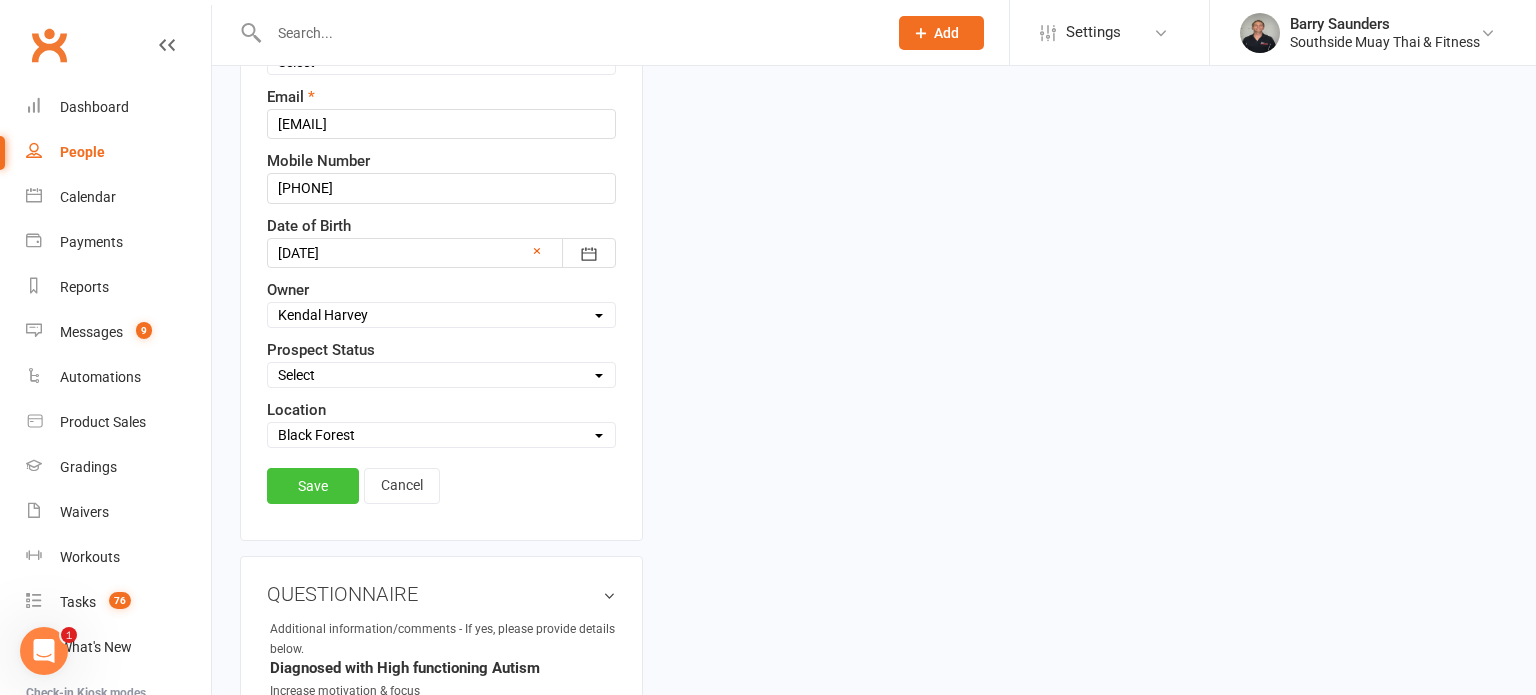 click on "Save" at bounding box center (313, 486) 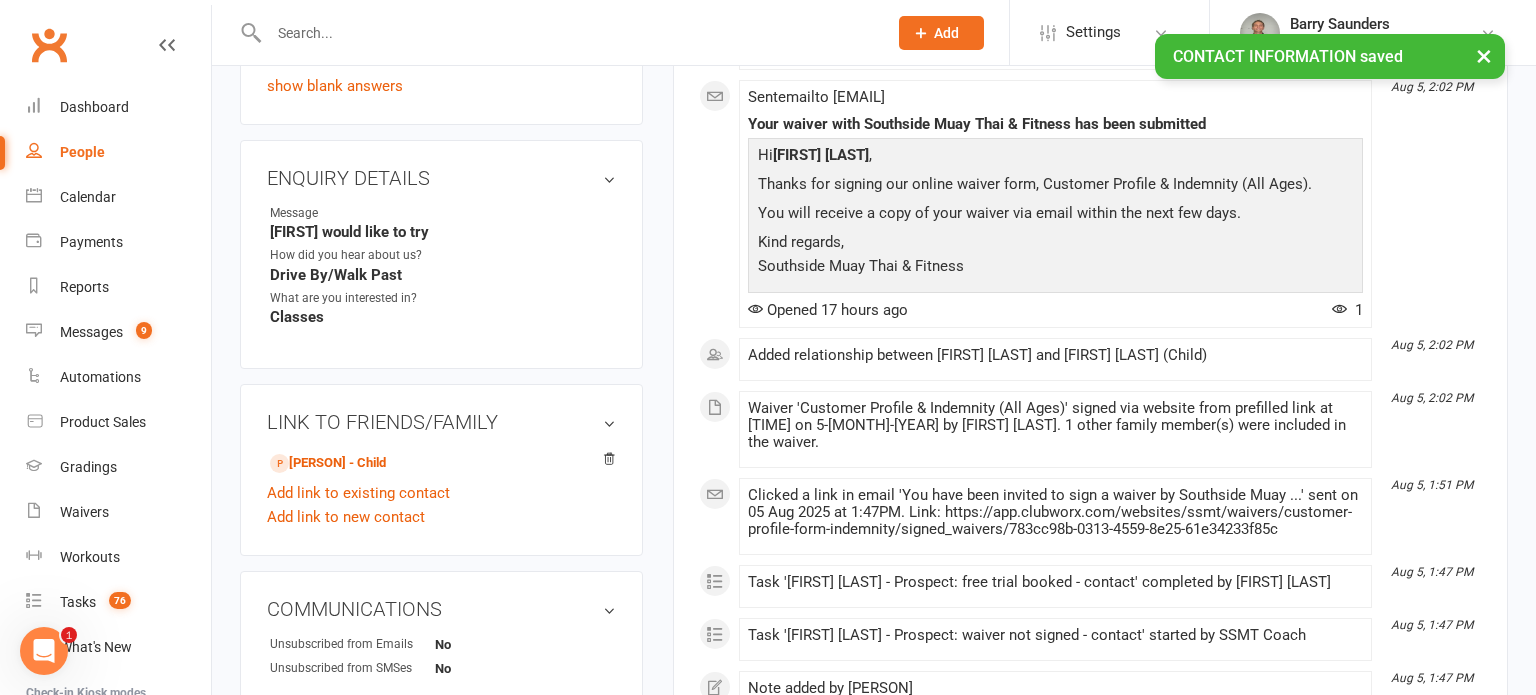 scroll, scrollTop: 1459, scrollLeft: 0, axis: vertical 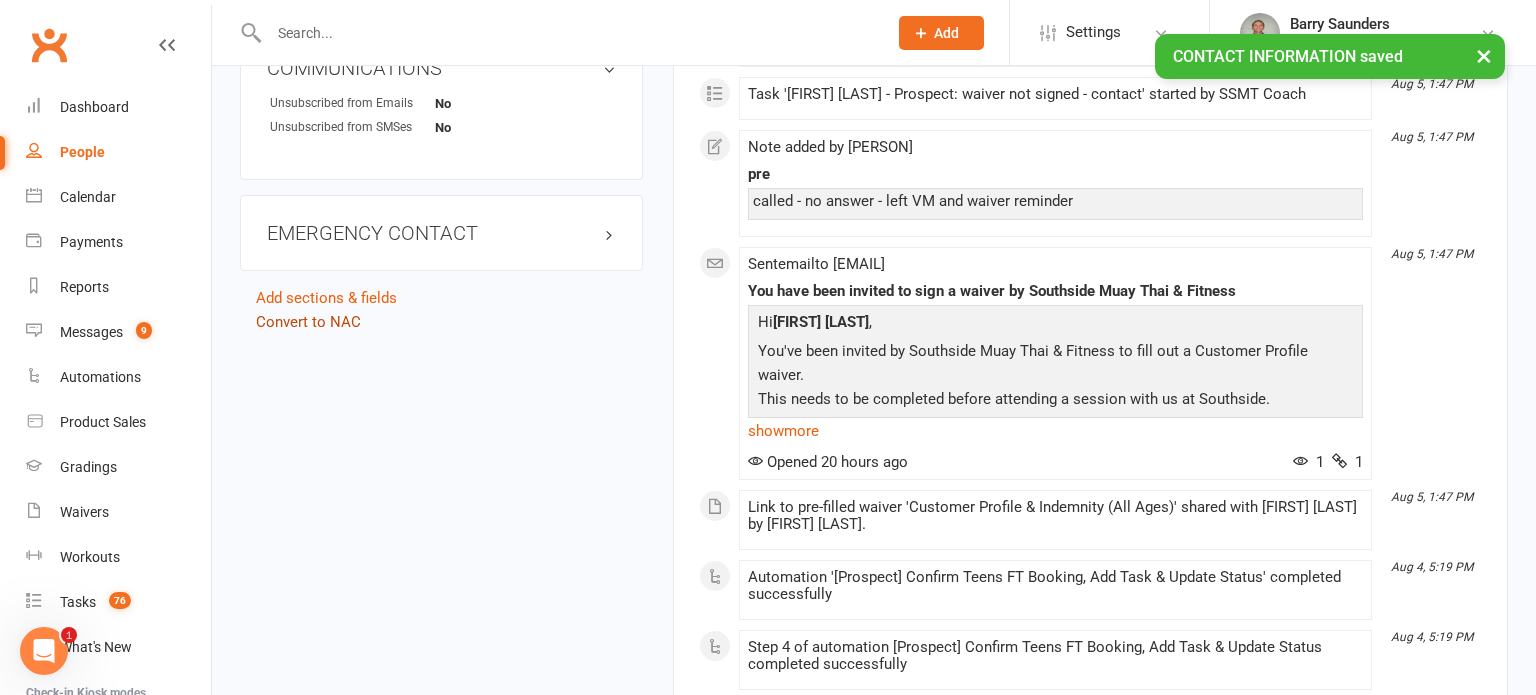 click on "Convert to NAC" at bounding box center [308, 322] 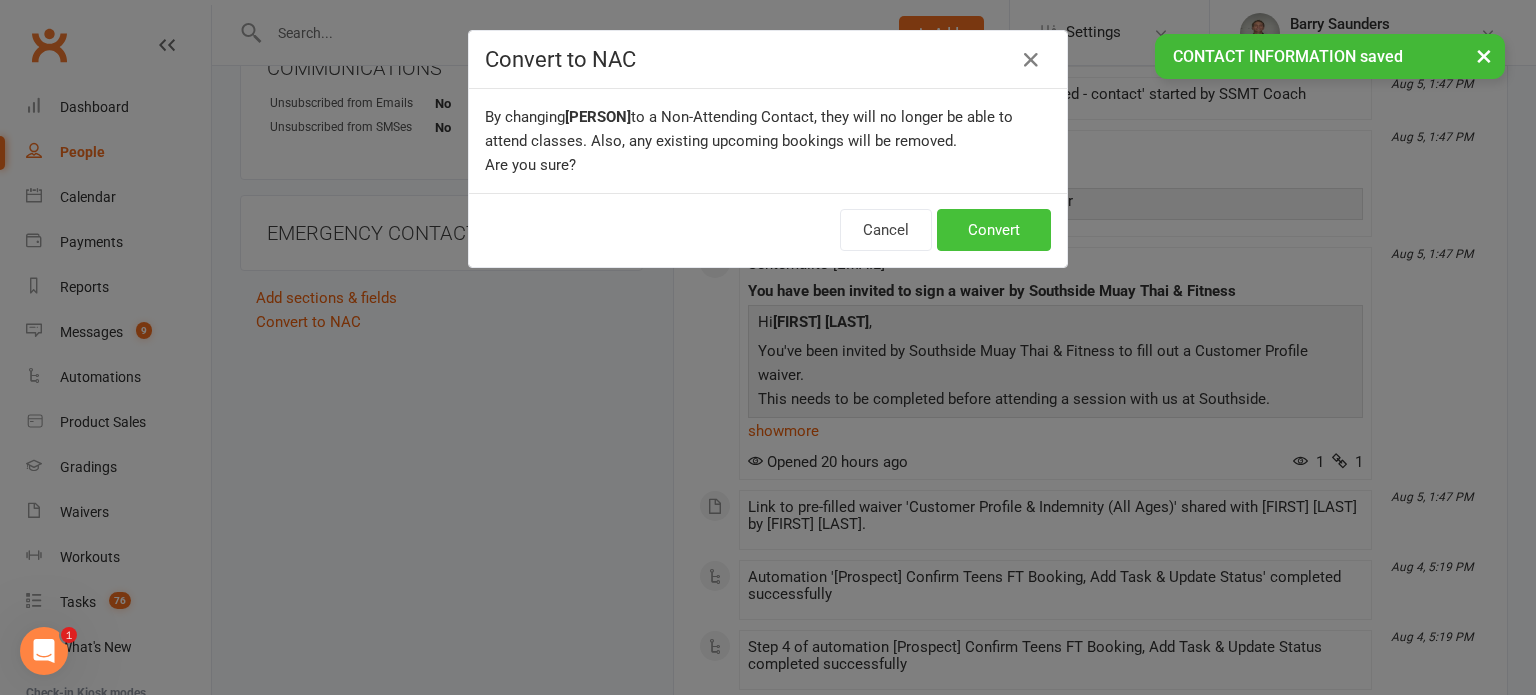 click on "Convert" at bounding box center [994, 230] 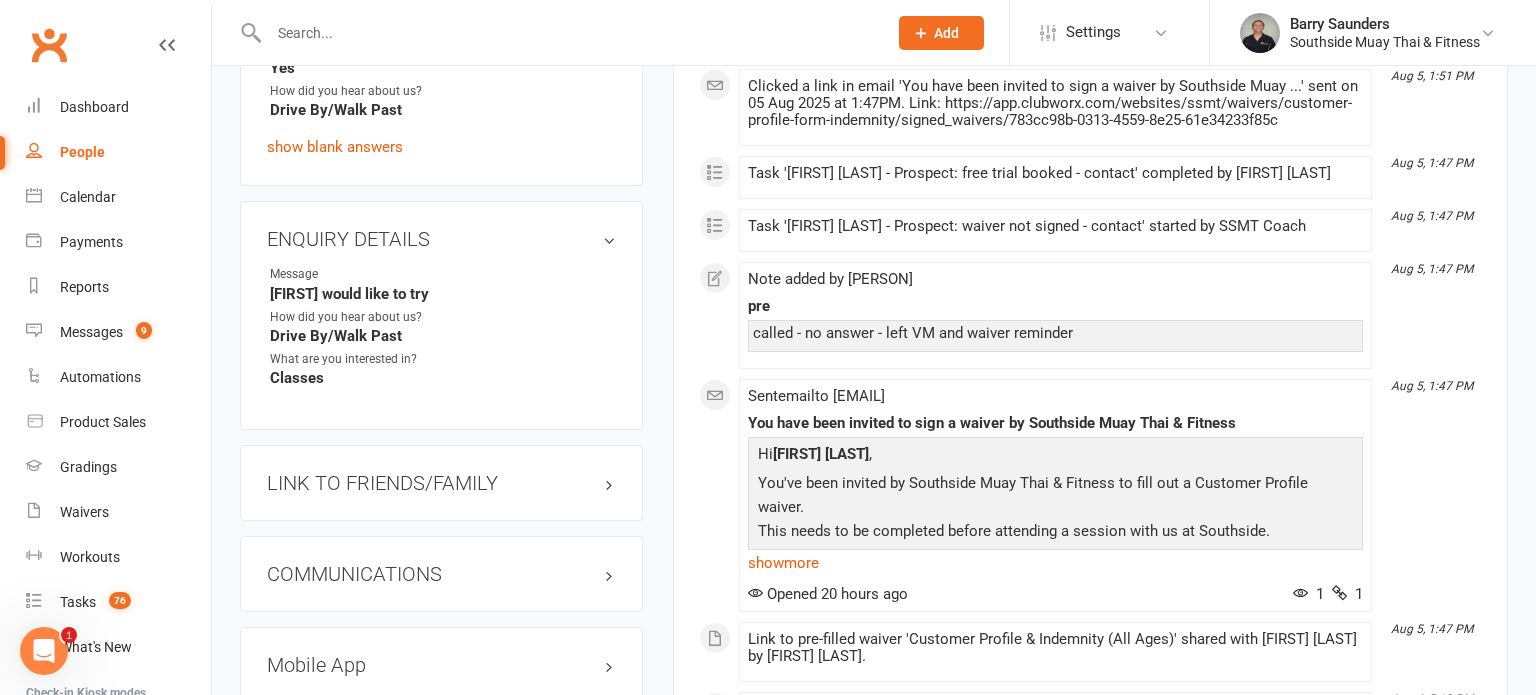 scroll, scrollTop: 1564, scrollLeft: 0, axis: vertical 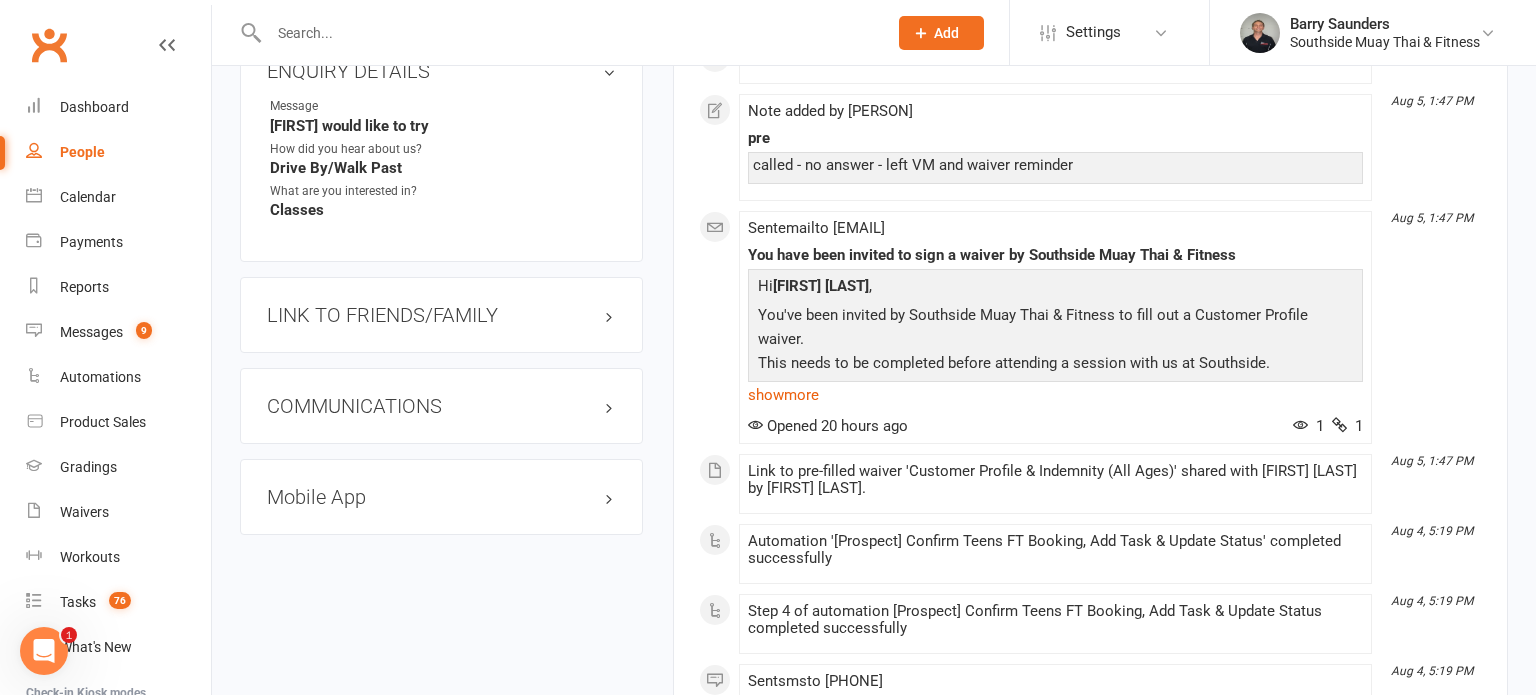 click on "LINK TO FRIENDS/FAMILY" at bounding box center [441, 315] 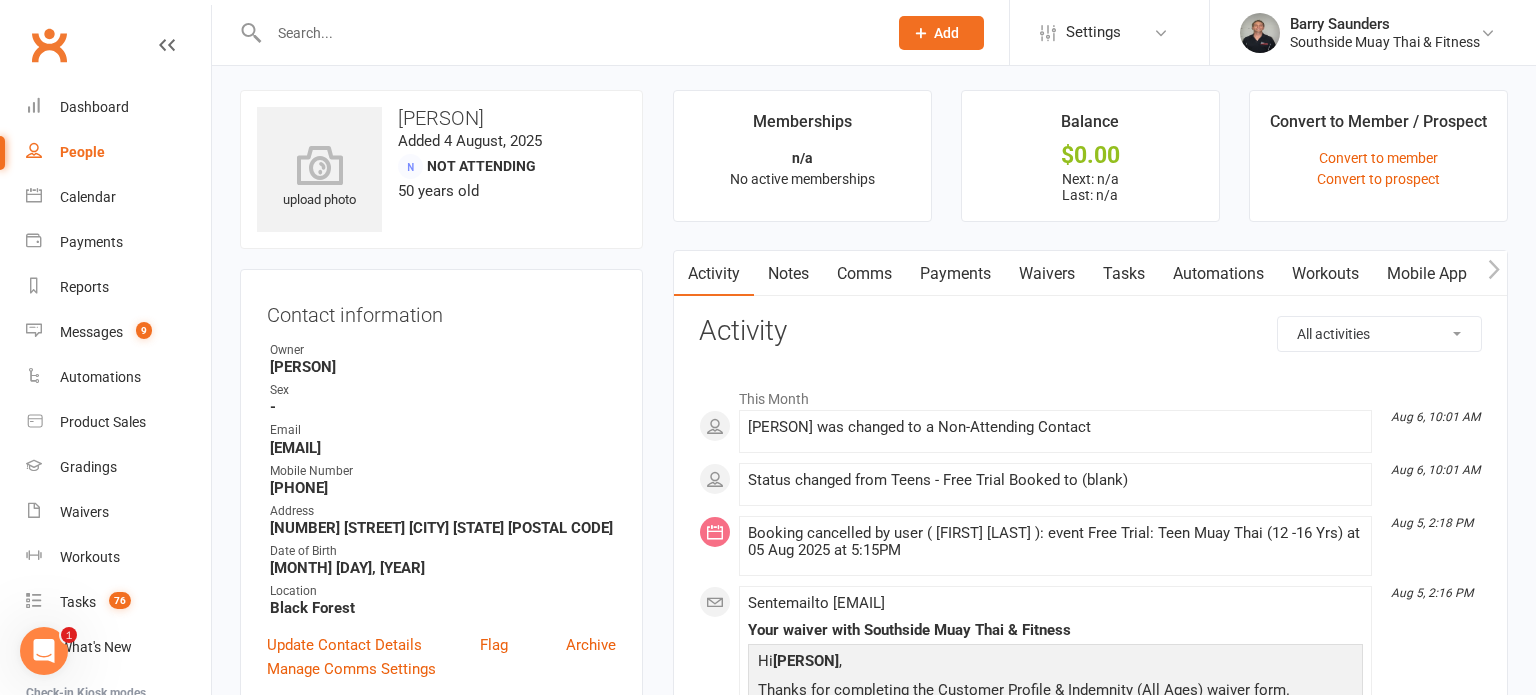 scroll, scrollTop: 0, scrollLeft: 0, axis: both 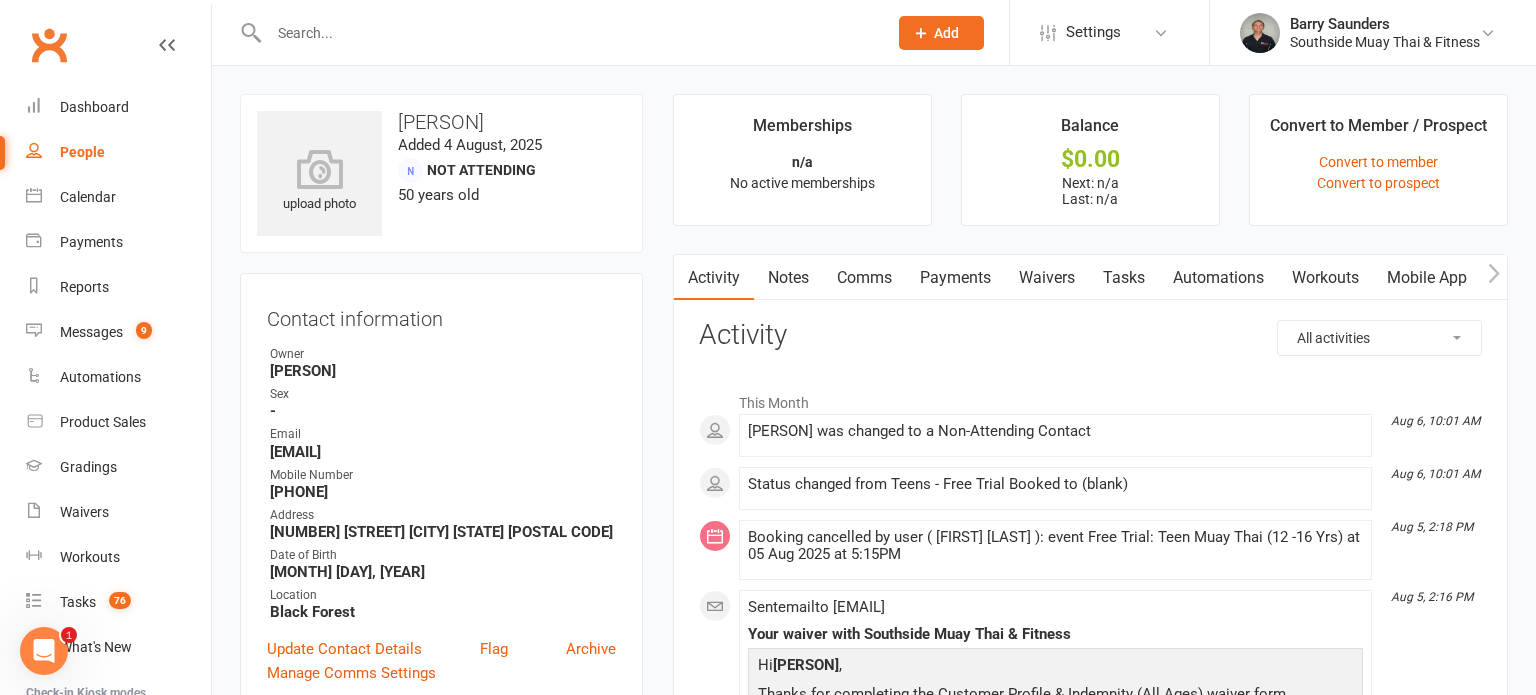 click on "Comms" at bounding box center (864, 278) 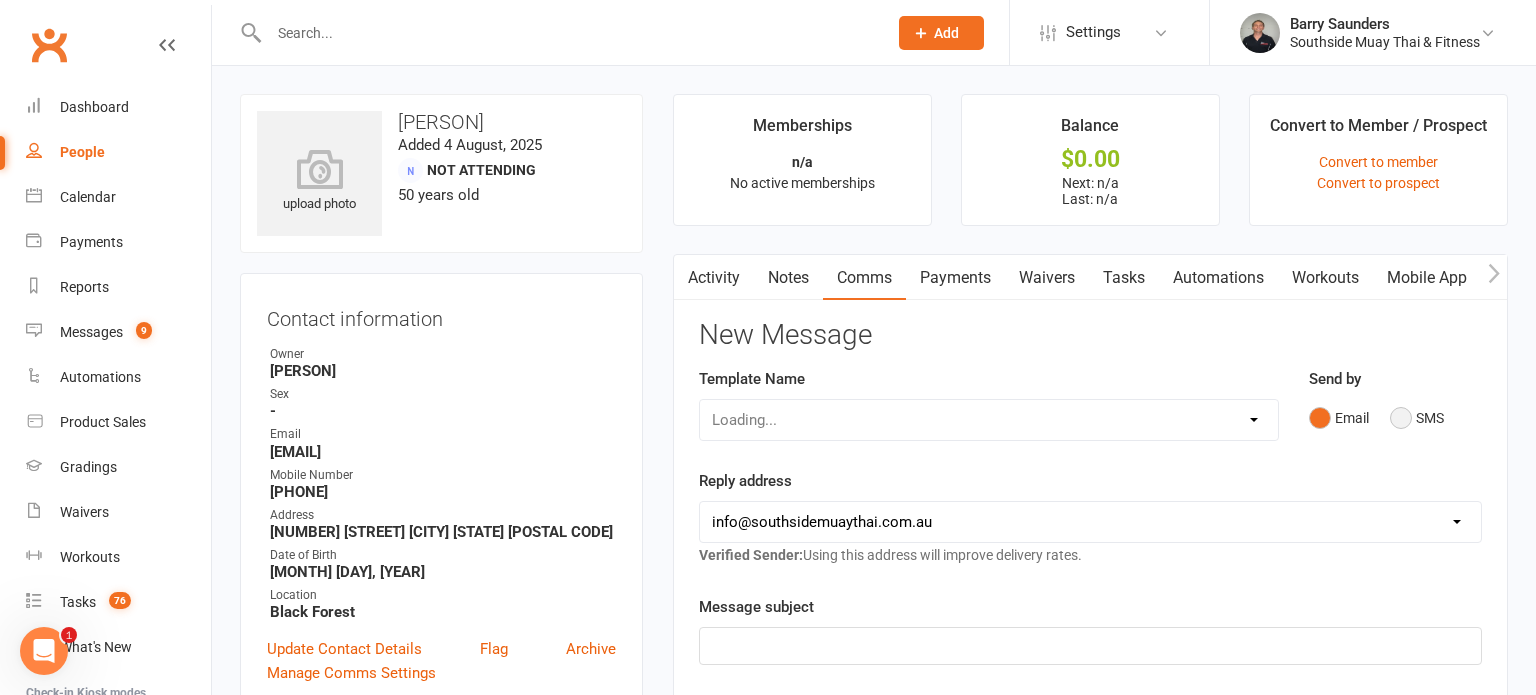 click on "SMS" at bounding box center (1417, 418) 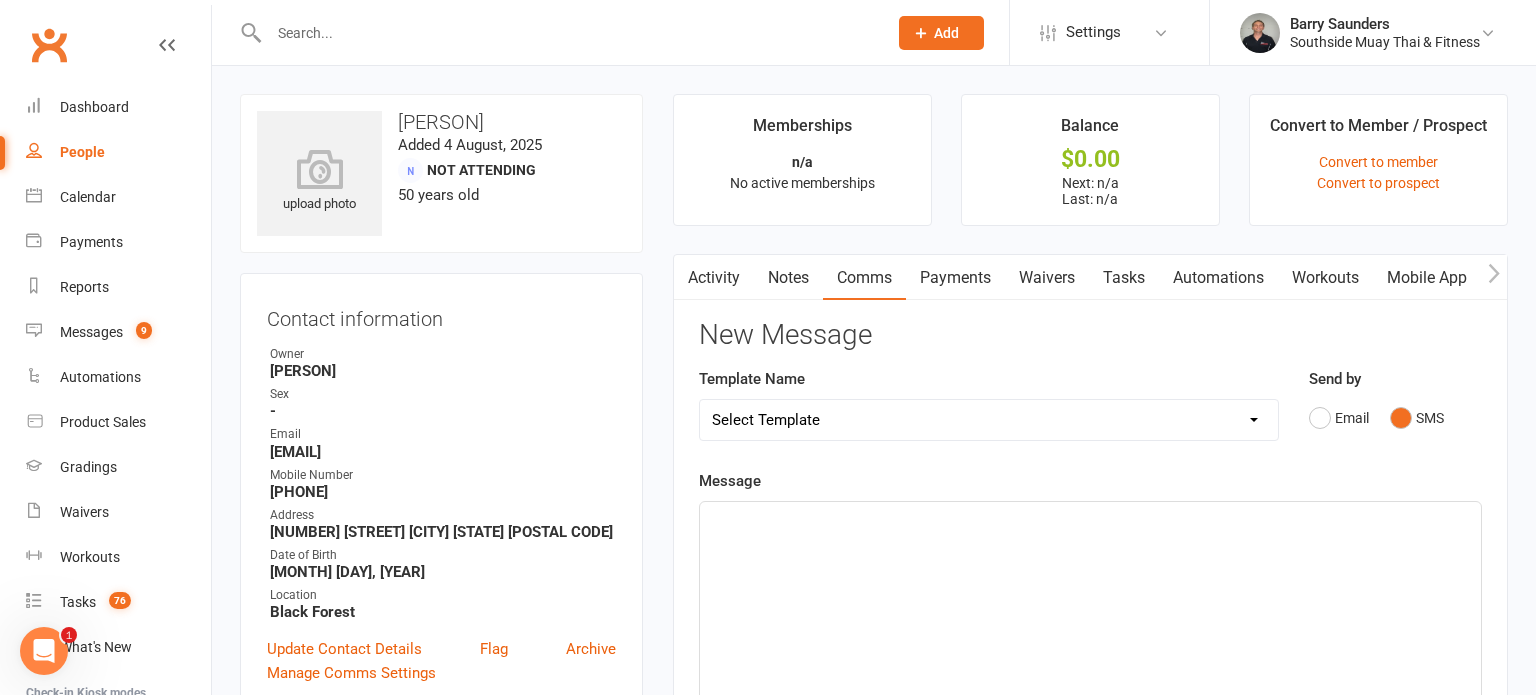 click on "Select Template [SMS] Outreach Message: High Risk – Personal From Trainer + Reengagement Offer [SMS] Outreach Message: High Risk – Re-Engagement Offer [SMS] Outreach Message: High Risk – Re-Engagement Offer [SMS] Outreach Message: Low Risk – Friendly Check-In [SMS] Outreach Message: Low Risk – Friendly Check-In Confidence [SMS] Outreach Message: Medium Risk – Personal Follow-Up [SMS] Outreach Message: Medium Risk – Personal Follow-Up (1) [SMS] Outreach Message: Medium Risk – Personal Follow-Up (Havent seen you/support) (1) [SMS] Retention - Grading Congrats [SMS] Retention - Great to see you back at the gym (1) [SMS] Retention - Great to see you back at the gym (2) [SMS] Retention - Havent Seen You Lately (1) [SMS] Retention - Havent Seen You Lately (2) [SMS] Retention - Havent Seen You Lately (3) [SMS] Retention - Havent Seen You Lately PT offer [SMS] Retention - Hows training going to Parent (1) [SMS] Retention - Hows training going to Parent (2) [SMS] Retention - Keep up the great work" at bounding box center [989, 420] 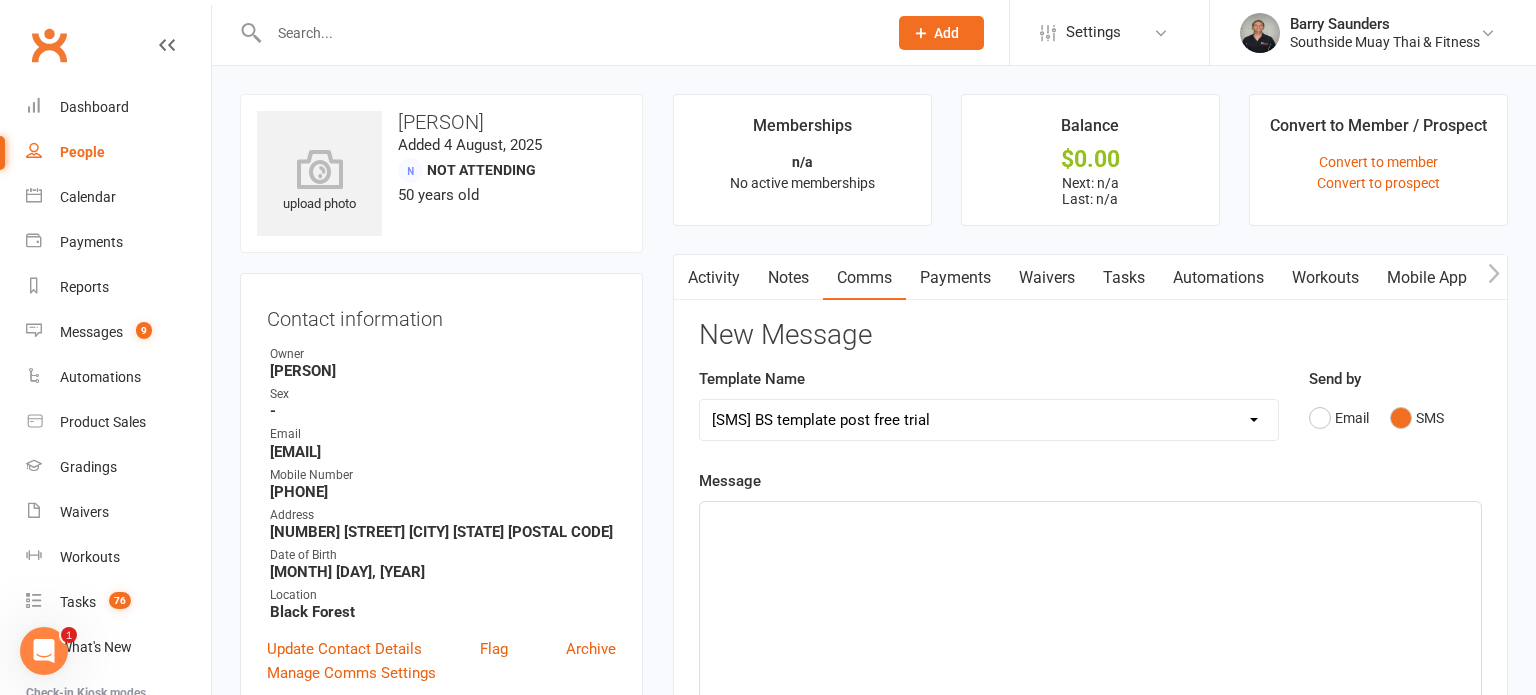 click on "Select Template [SMS] Outreach Message: High Risk – Personal From Trainer + Reengagement Offer [SMS] Outreach Message: High Risk – Re-Engagement Offer [SMS] Outreach Message: High Risk – Re-Engagement Offer [SMS] Outreach Message: Low Risk – Friendly Check-In [SMS] Outreach Message: Low Risk – Friendly Check-In Confidence [SMS] Outreach Message: Medium Risk – Personal Follow-Up [SMS] Outreach Message: Medium Risk – Personal Follow-Up (1) [SMS] Outreach Message: Medium Risk – Personal Follow-Up (Havent seen you/support) (1) [SMS] Retention - Grading Congrats [SMS] Retention - Great to see you back at the gym (1) [SMS] Retention - Great to see you back at the gym (2) [SMS] Retention - Havent Seen You Lately (1) [SMS] Retention - Havent Seen You Lately (2) [SMS] Retention - Havent Seen You Lately (3) [SMS] Retention - Havent Seen You Lately PT offer [SMS] Retention - Hows training going to Parent (1) [SMS] Retention - Hows training going to Parent (2) [SMS] Retention - Keep up the great work" at bounding box center (989, 420) 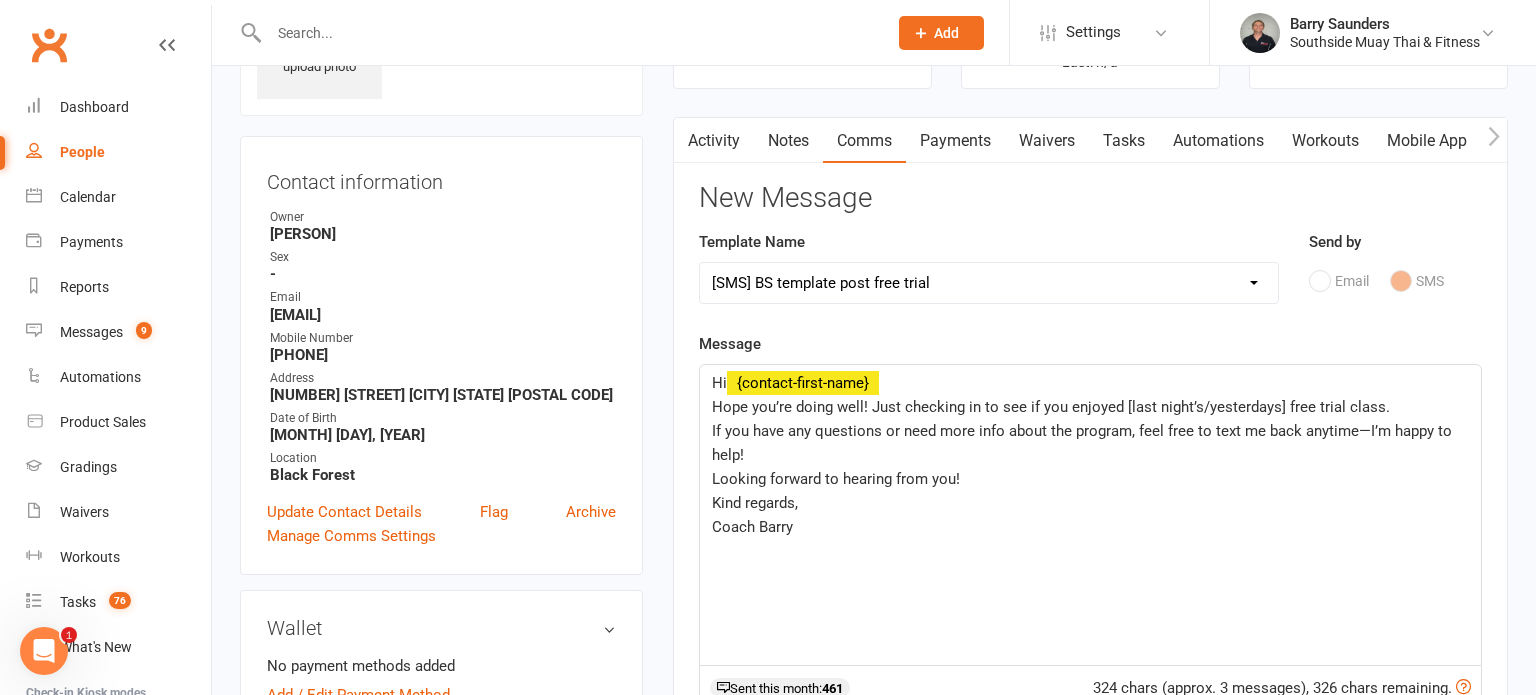 scroll, scrollTop: 151, scrollLeft: 0, axis: vertical 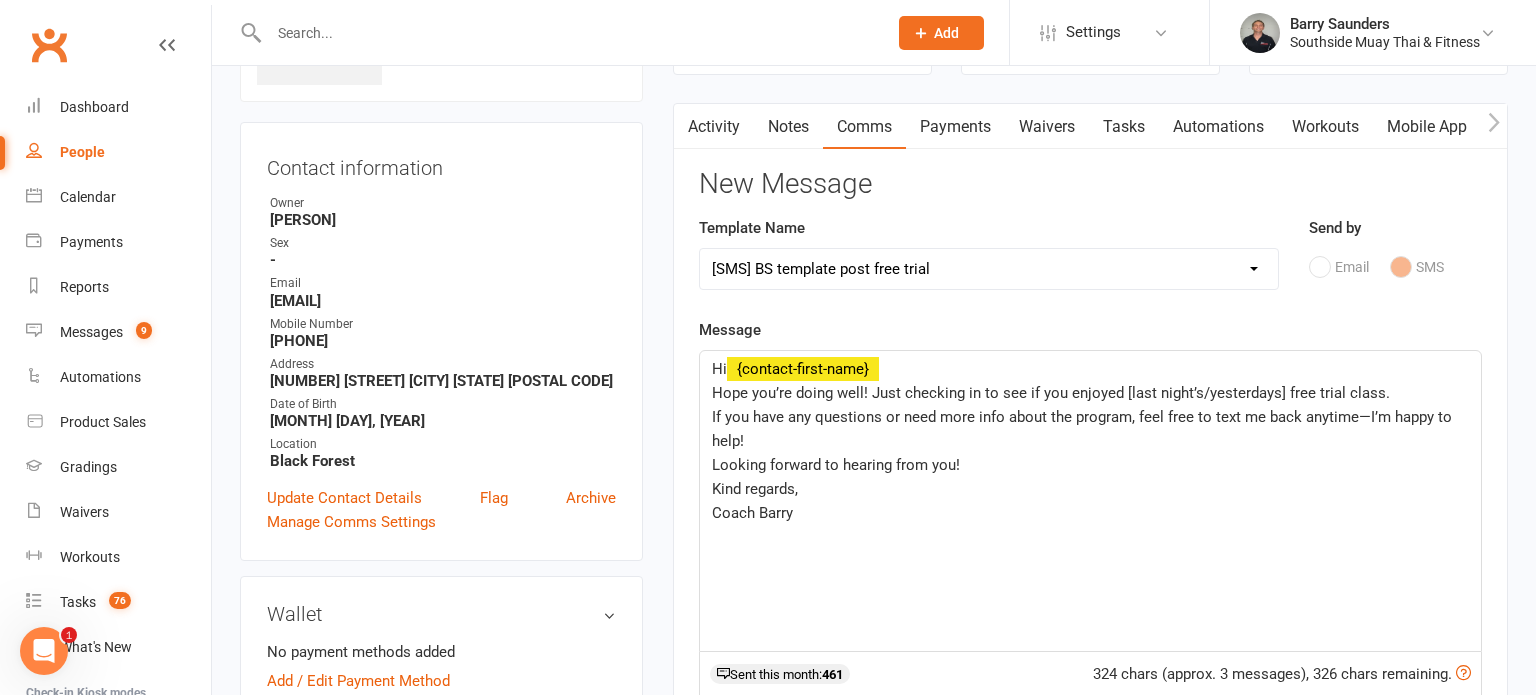 click on "Hope you’re doing well! Just checking in to see if you enjoyed [last night’s/yesterdays] free trial class." 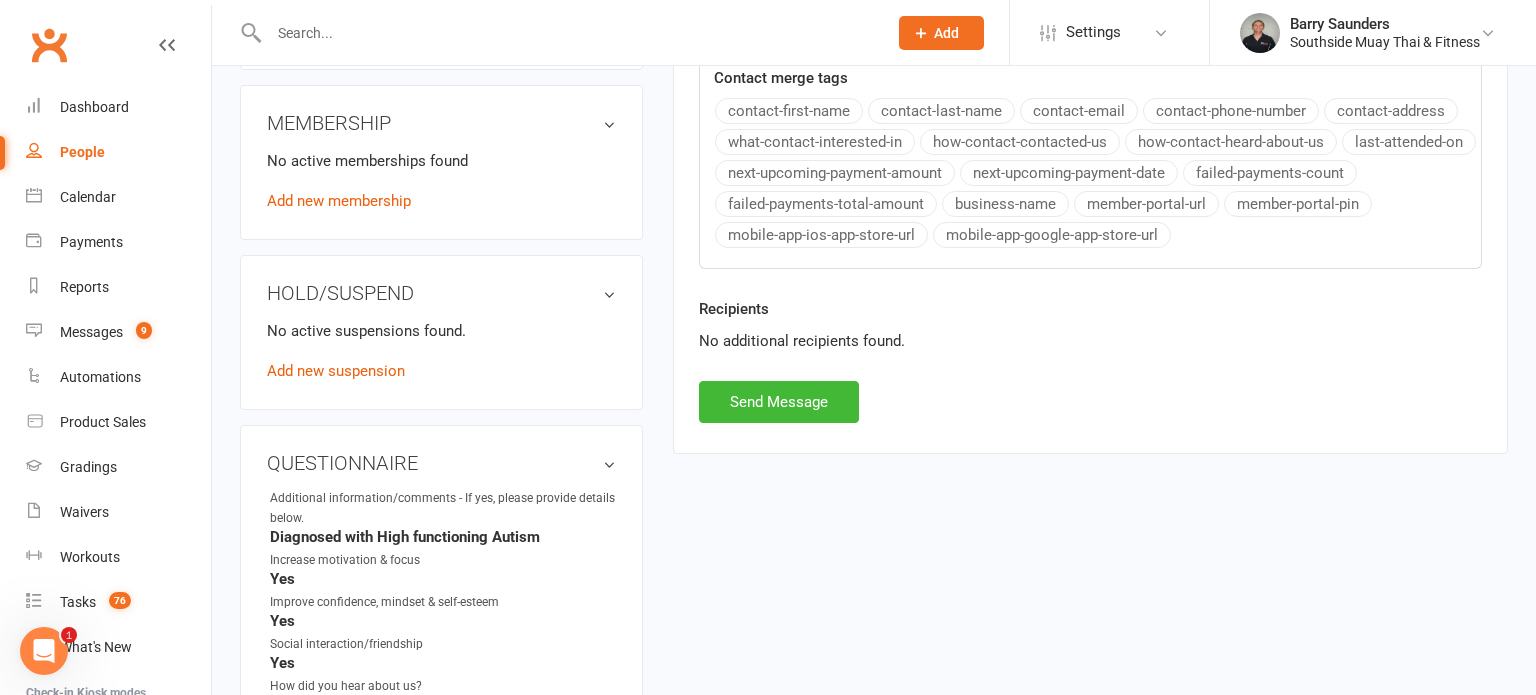 scroll, scrollTop: 916, scrollLeft: 0, axis: vertical 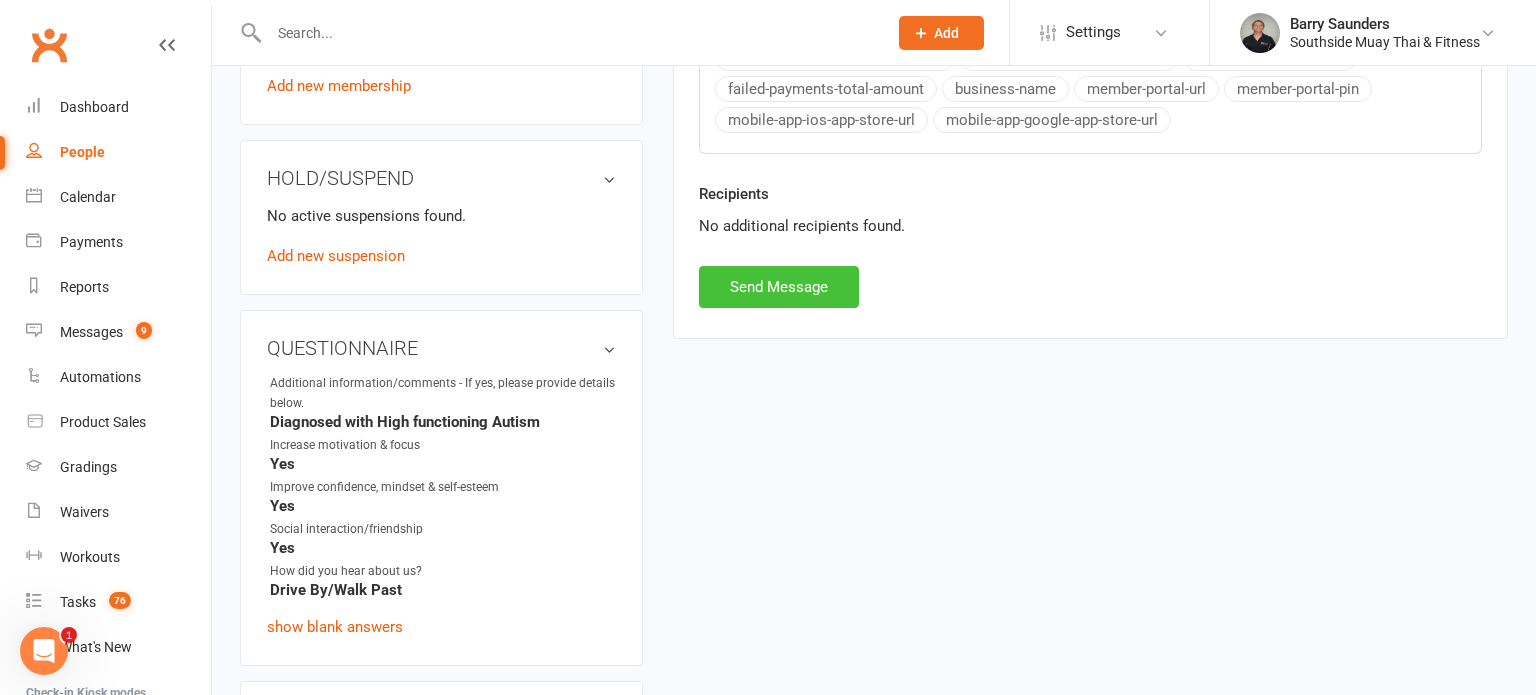 click on "Send Message" at bounding box center (779, 287) 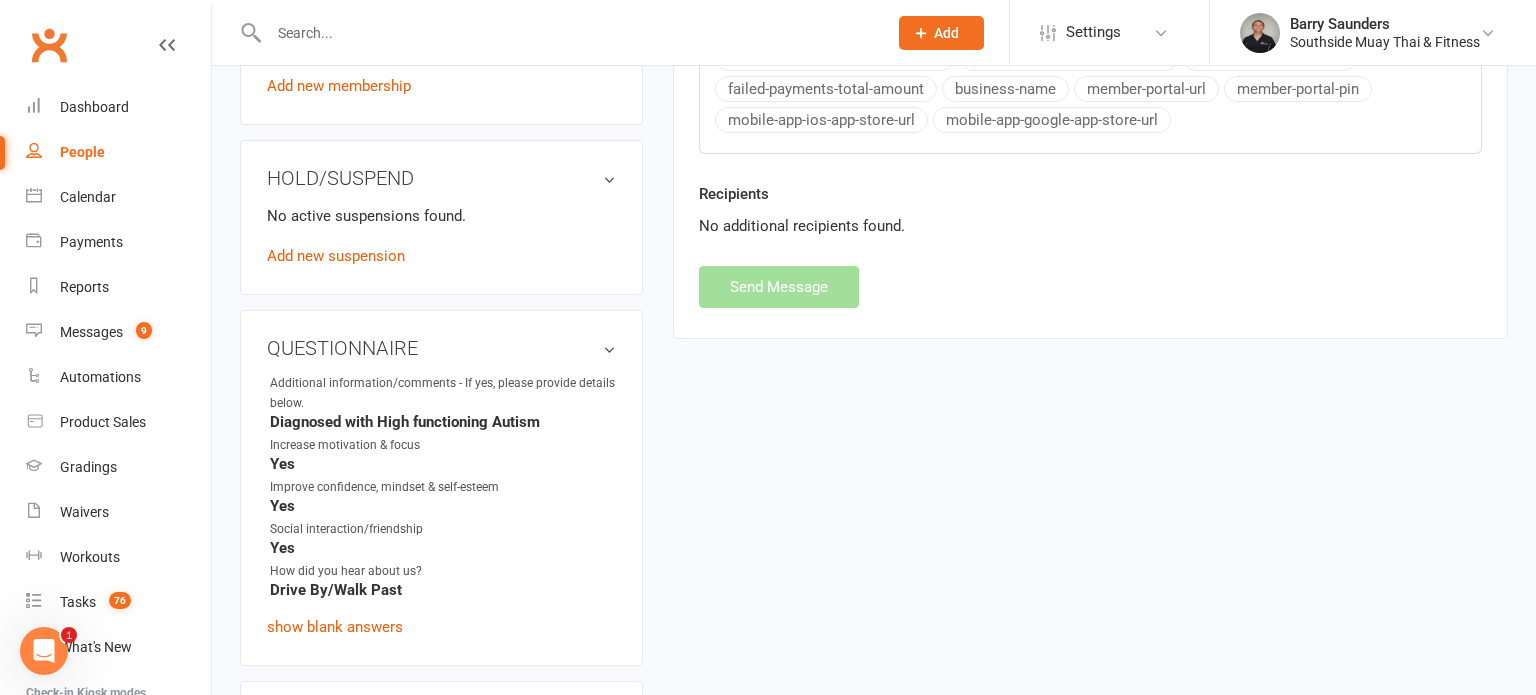 select 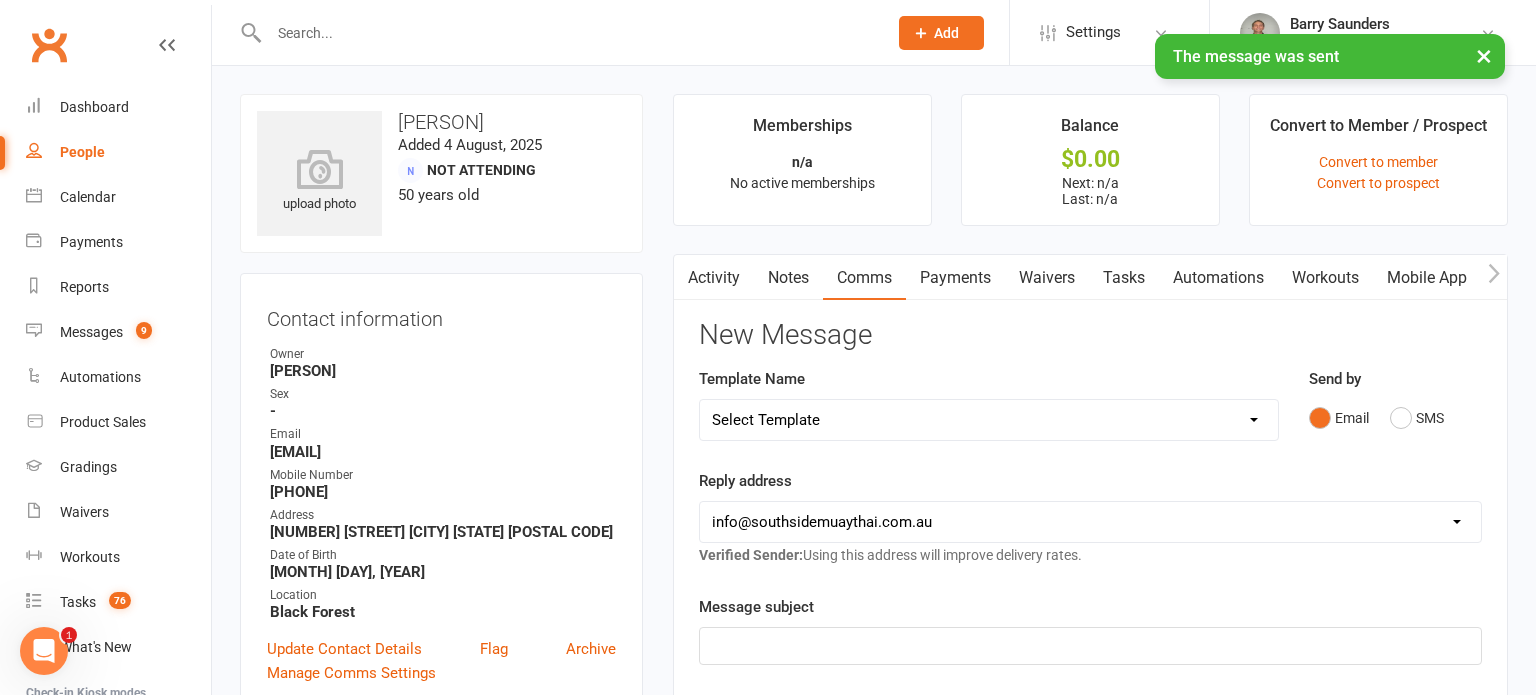 scroll, scrollTop: 0, scrollLeft: 0, axis: both 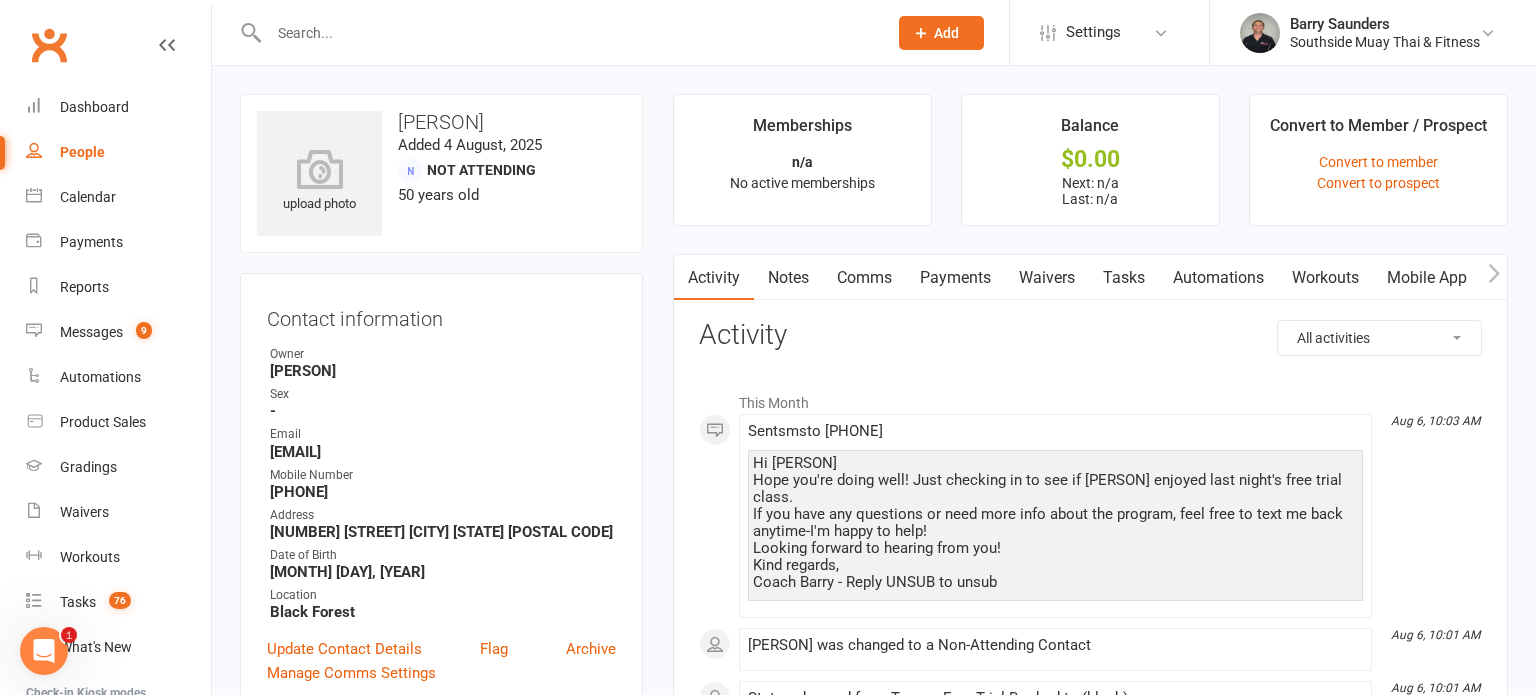 click on "Notes" at bounding box center (788, 278) 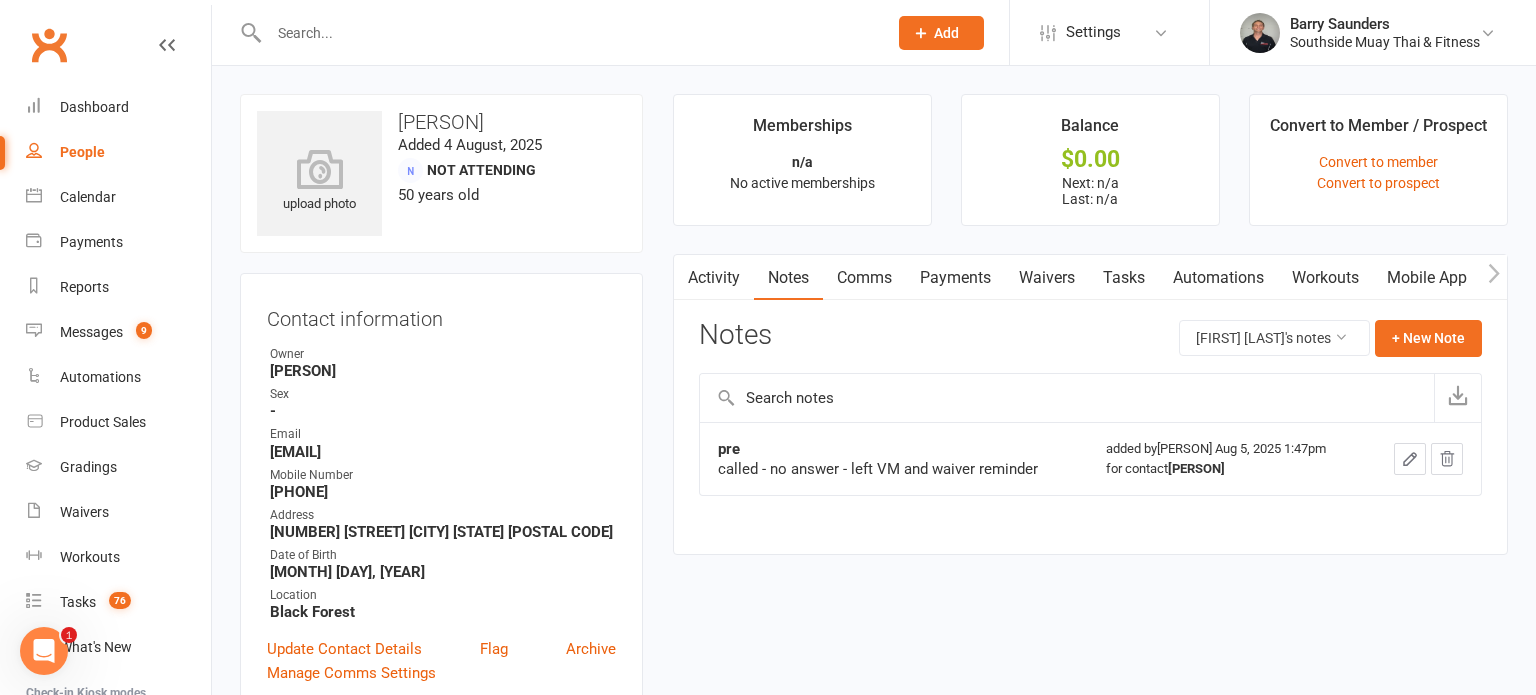 click on "Activity" at bounding box center (714, 278) 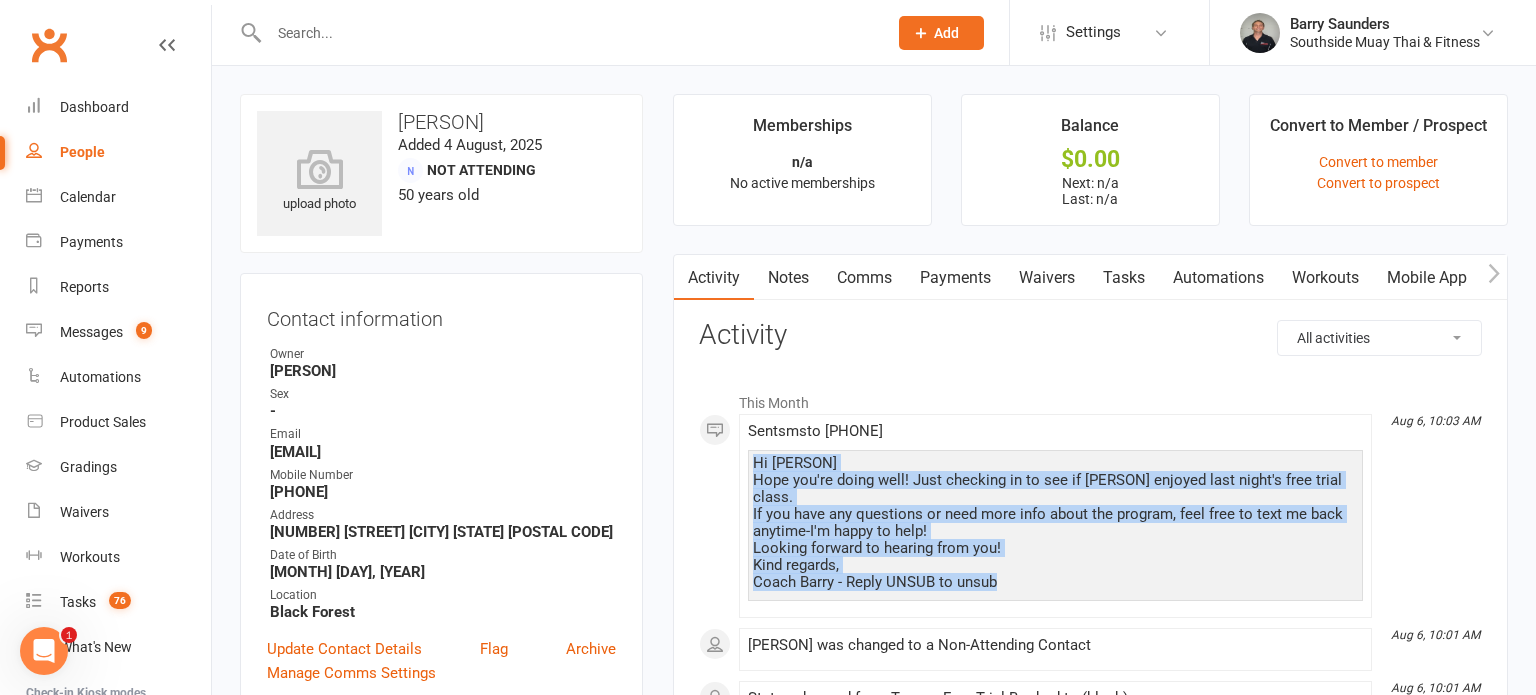 drag, startPoint x: 753, startPoint y: 458, endPoint x: 1052, endPoint y: 580, distance: 322.9319 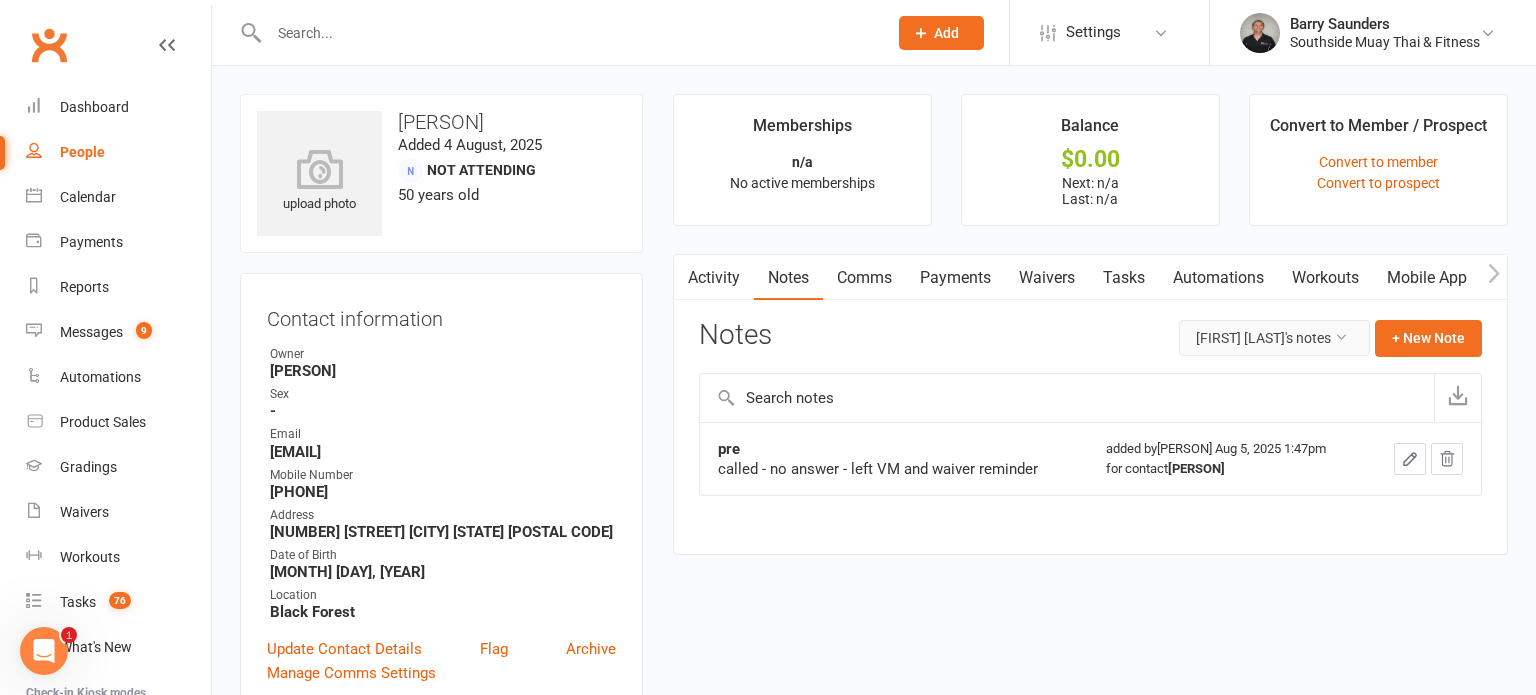 click on "[FIRST] [LAST]'s notes" at bounding box center [1274, 338] 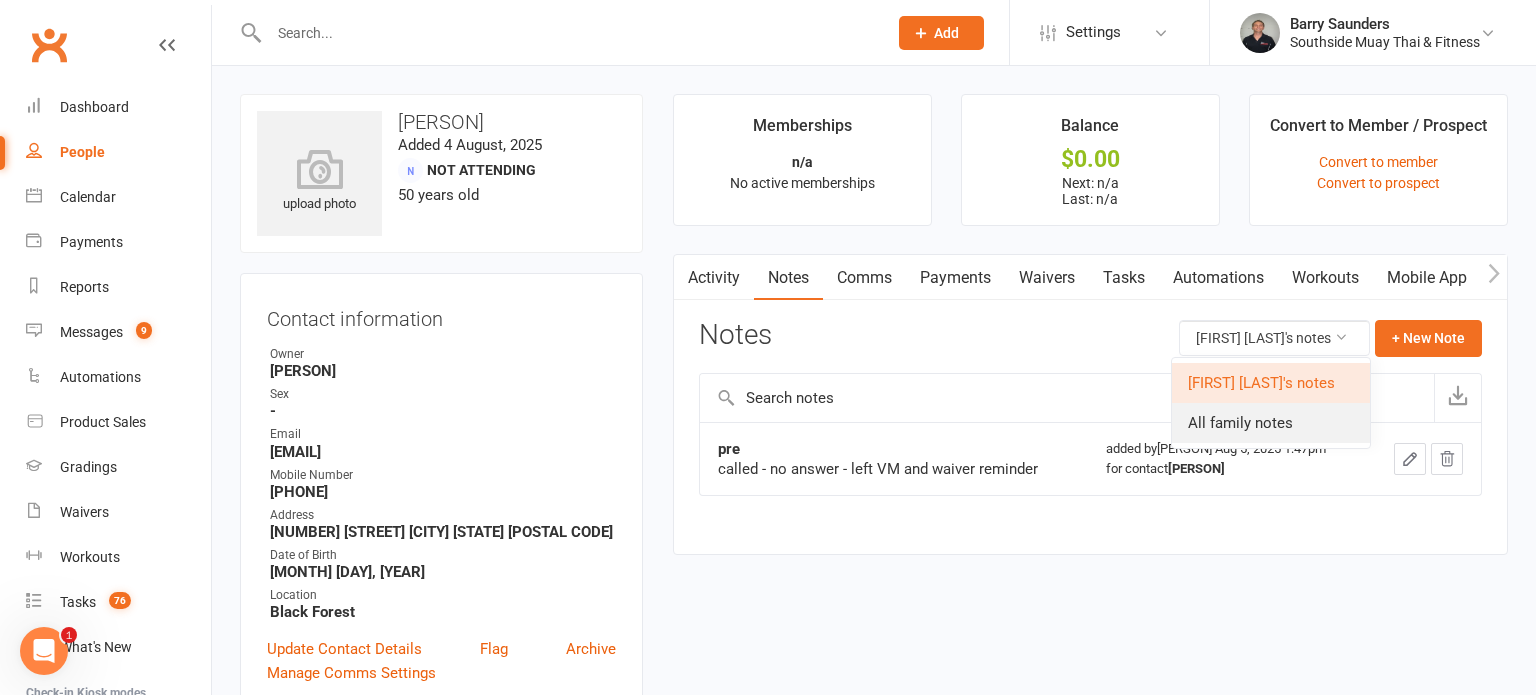 click on "All family notes" at bounding box center [1271, 423] 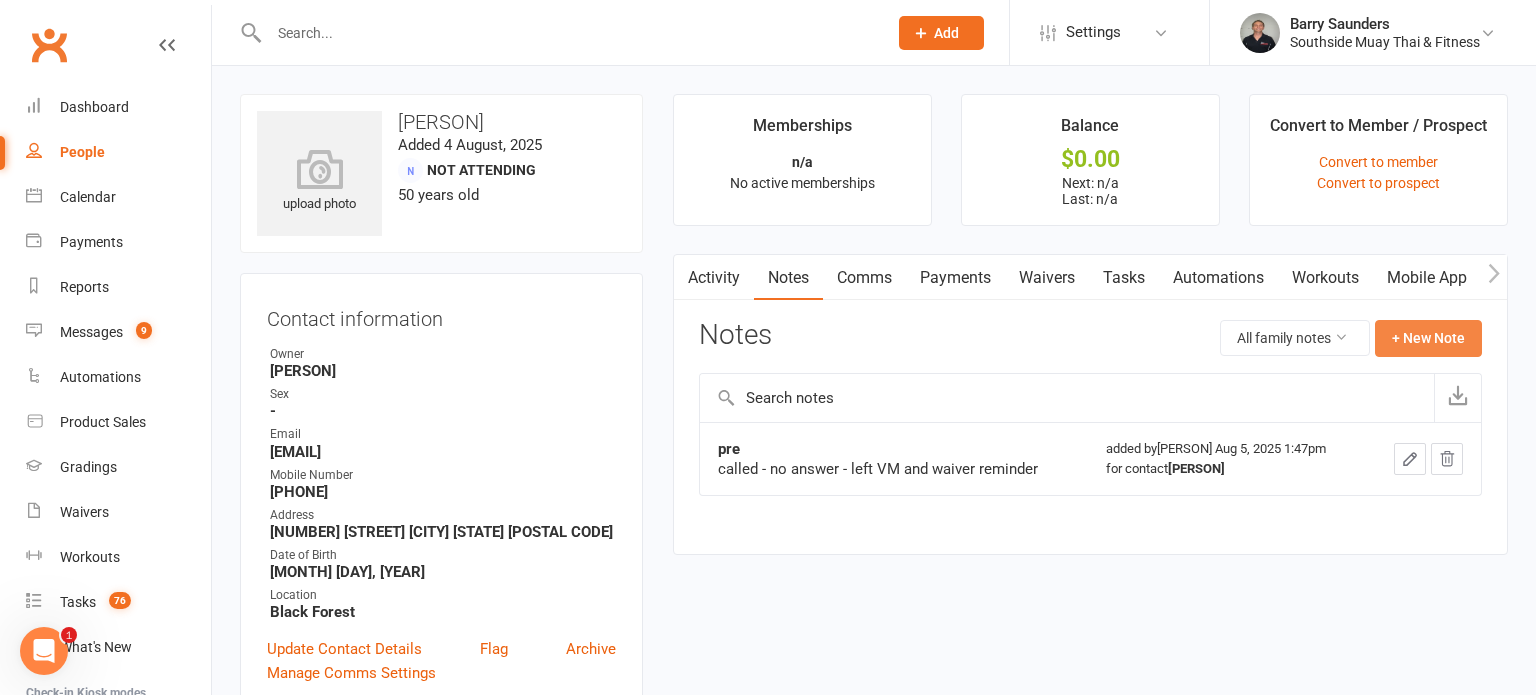 click on "+ New Note" at bounding box center (1428, 338) 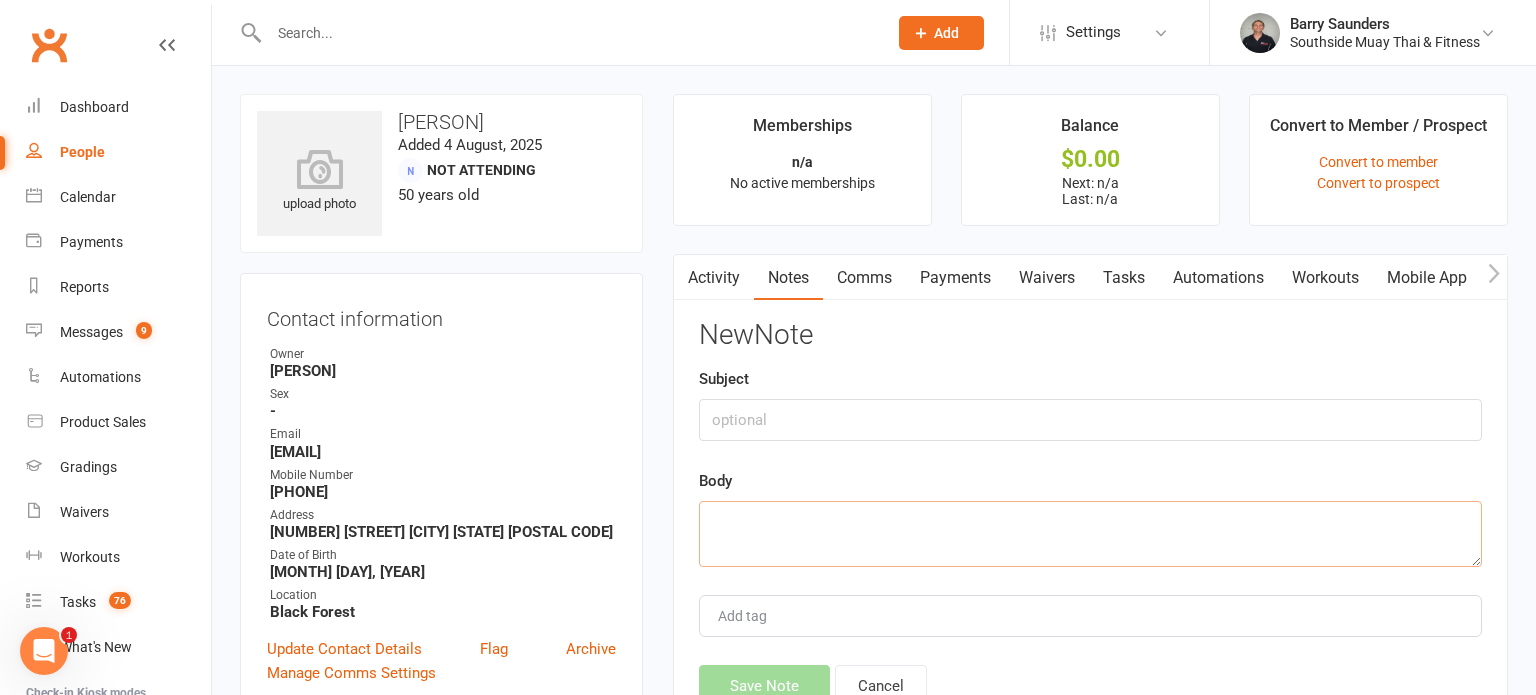 click at bounding box center [1090, 534] 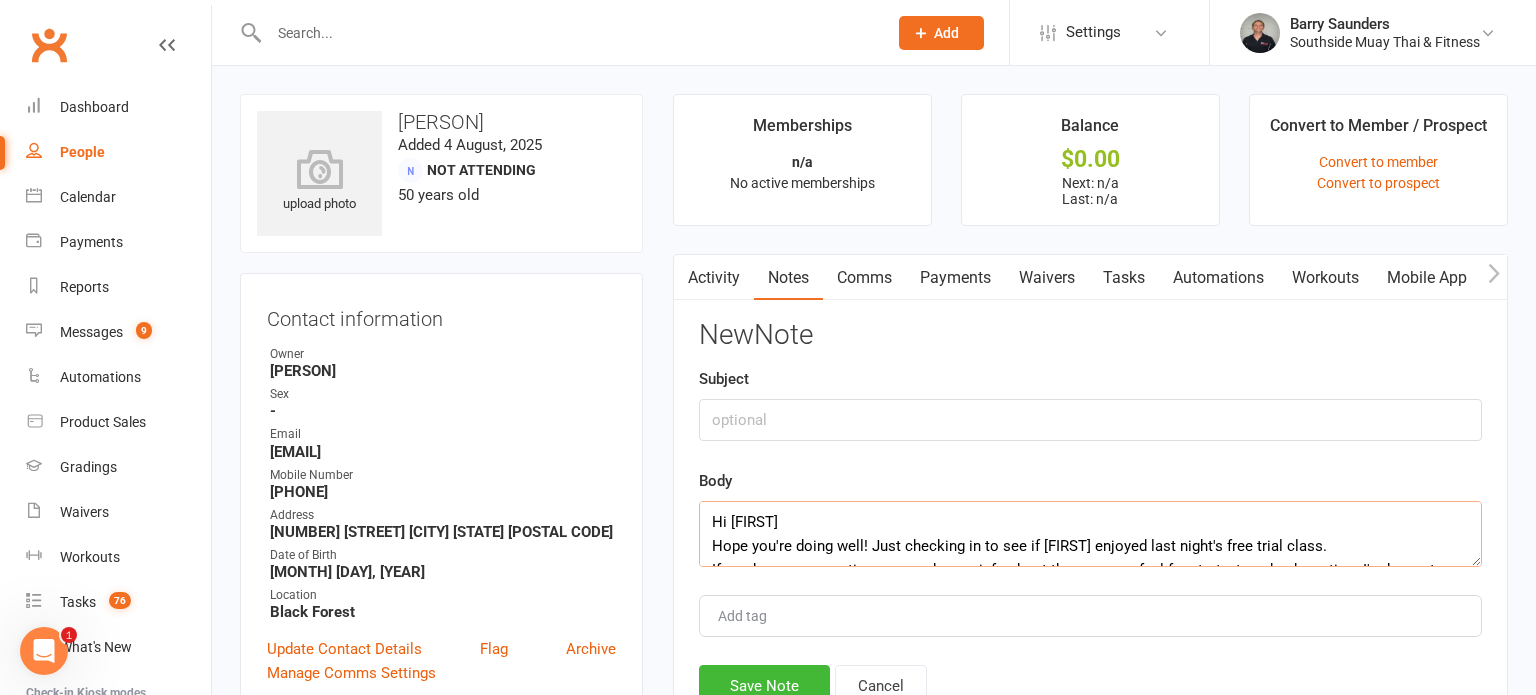 scroll, scrollTop: 108, scrollLeft: 0, axis: vertical 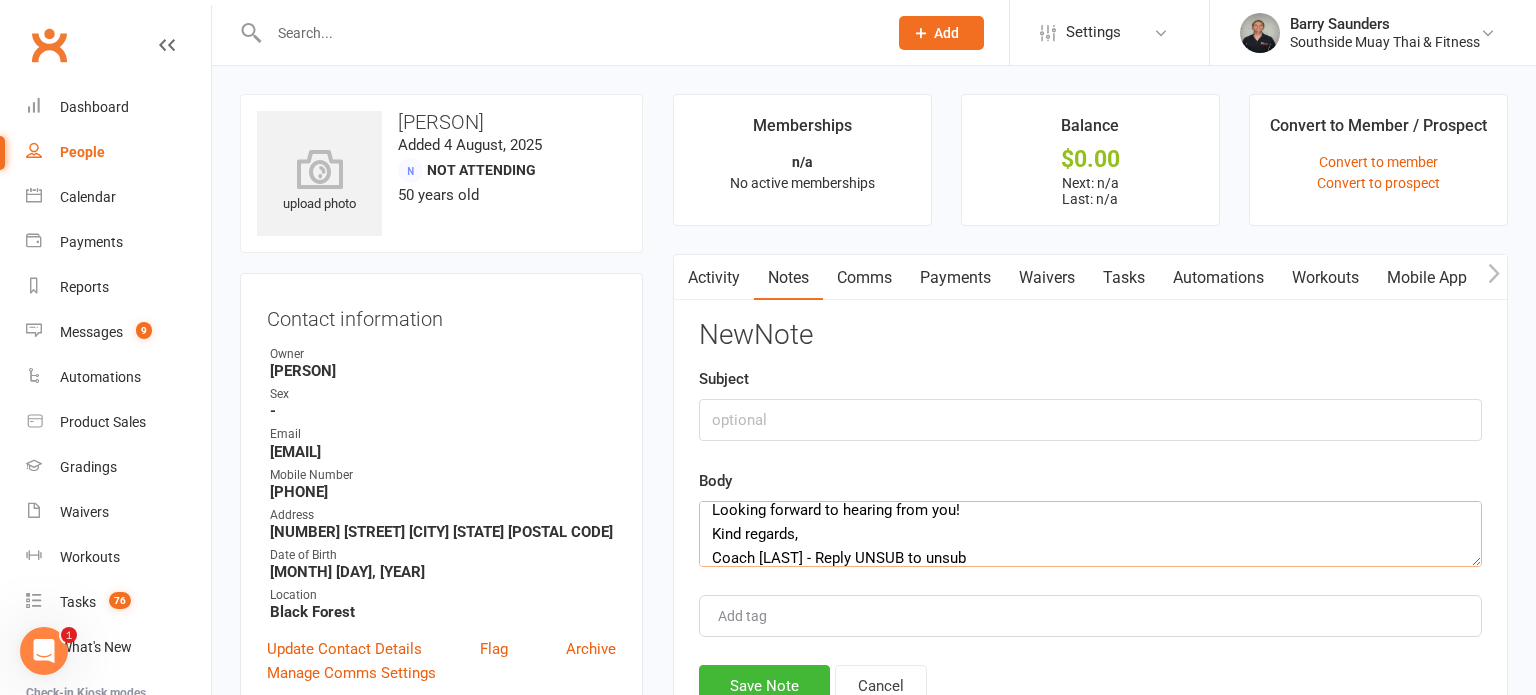 type on "Hi [FIRST]
Hope you're doing well! Just checking in to see if [FIRST] enjoyed last night's free trial class.
If you have any questions or need more info about the program, feel free to text me back anytime-I'm happy to help!
Looking forward to hearing from you!
Kind regards,
Coach [LAST] - Reply UNSUB to unsub" 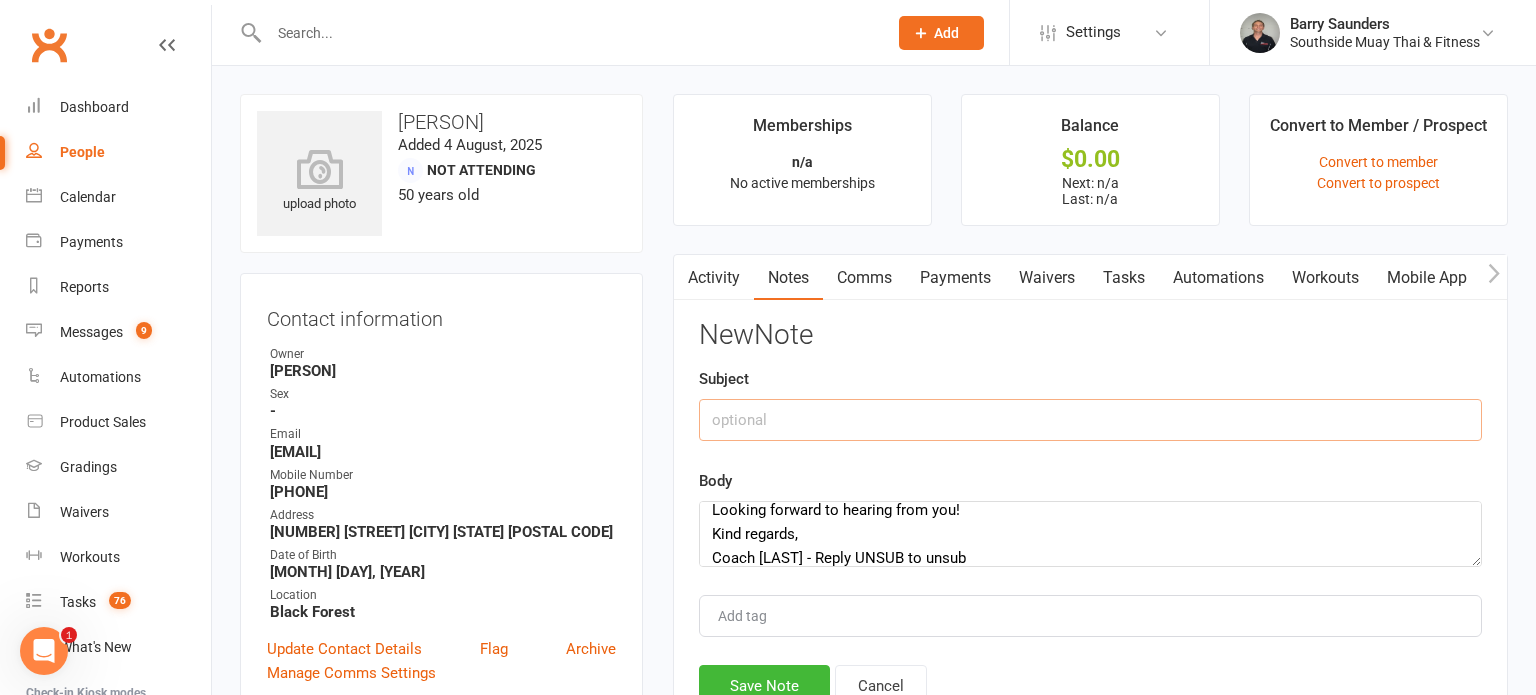 click at bounding box center [1090, 420] 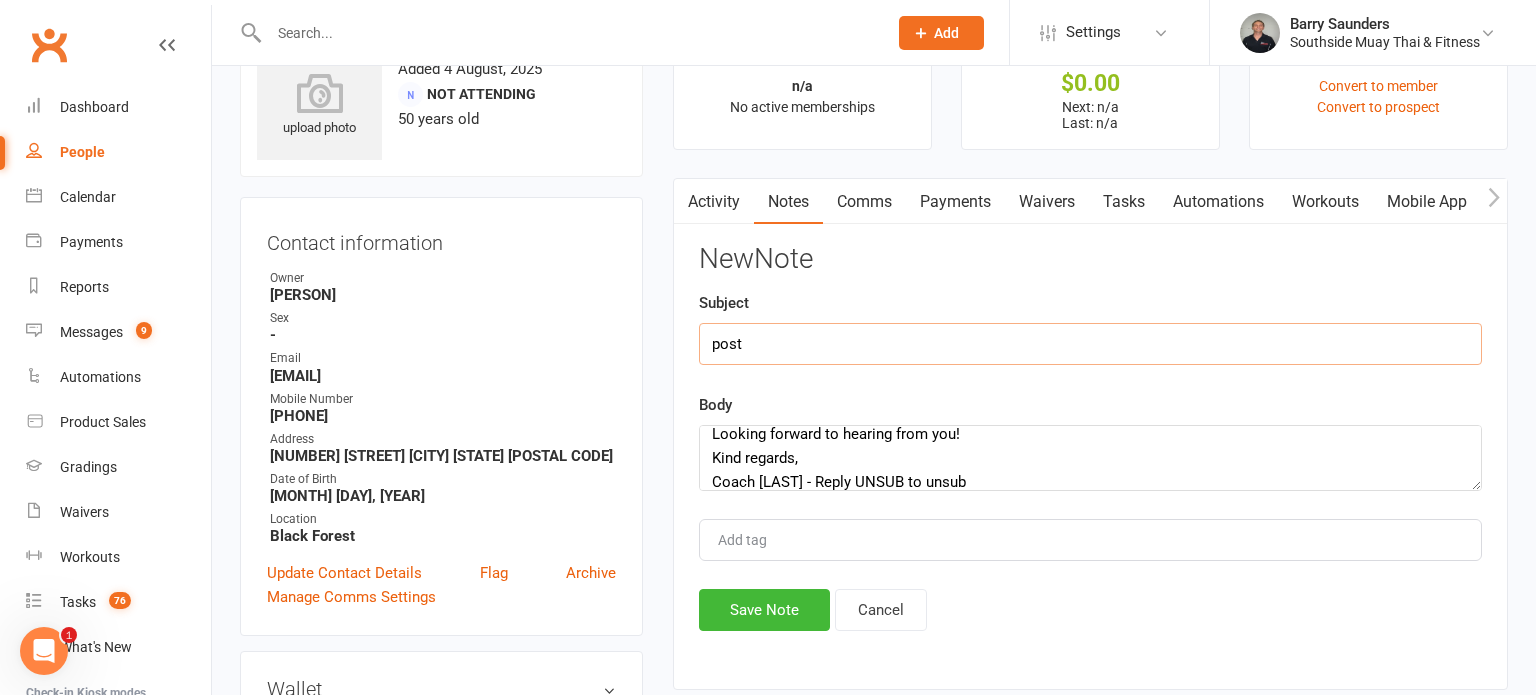 scroll, scrollTop: 84, scrollLeft: 0, axis: vertical 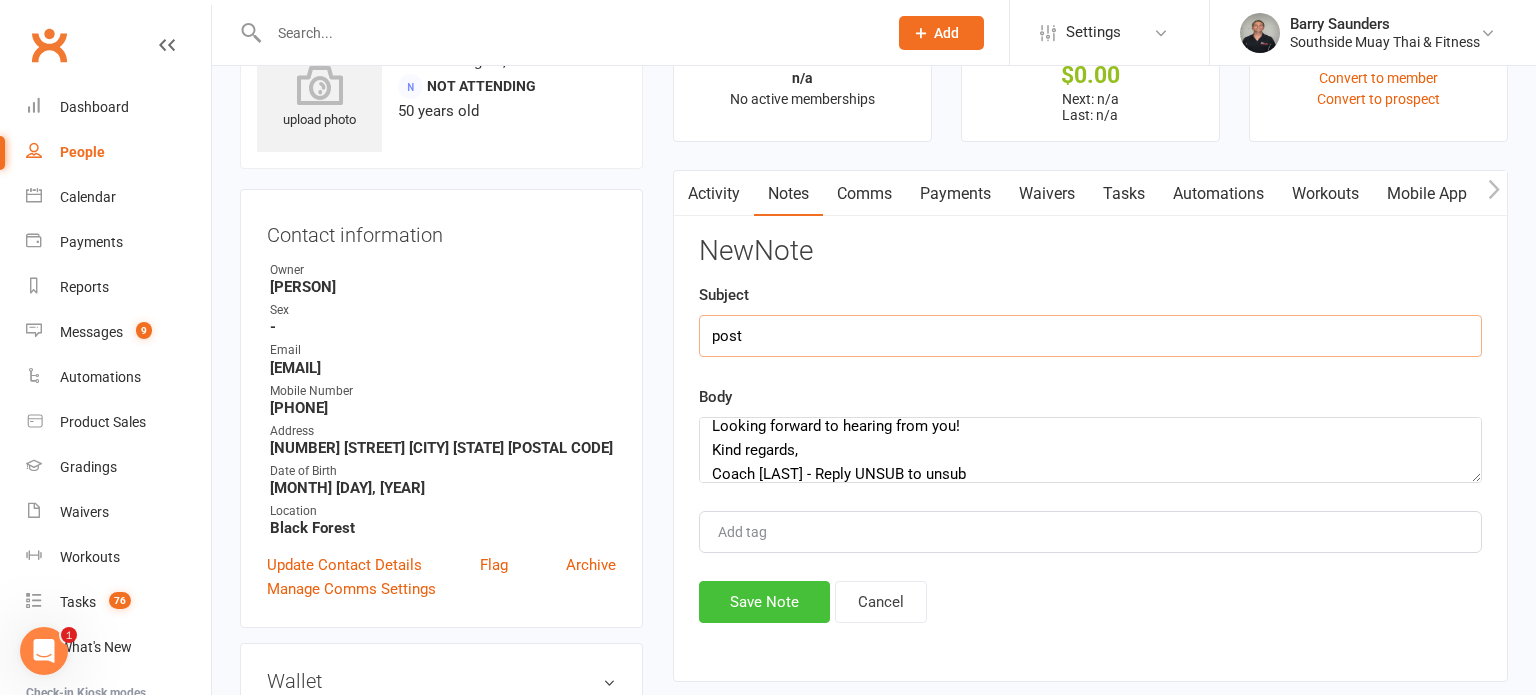 type on "post" 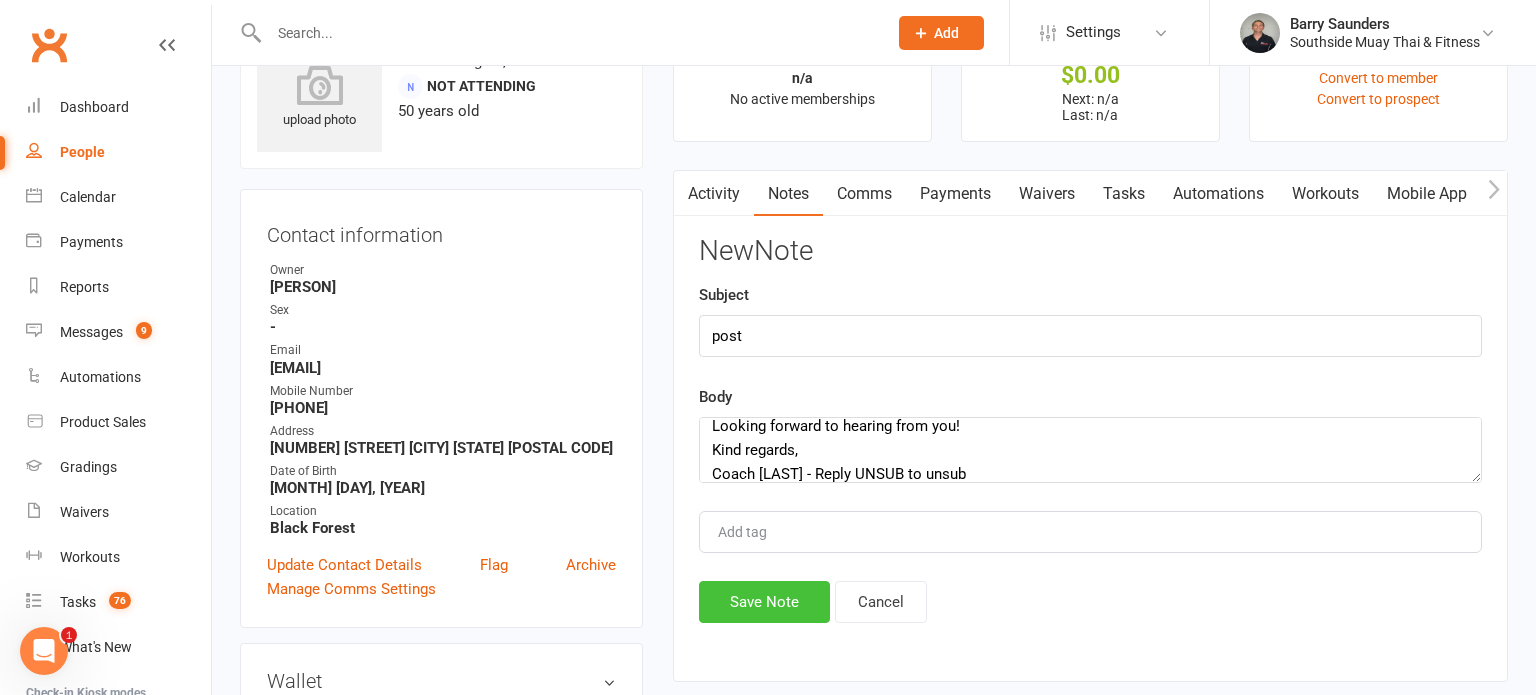 click on "Save Note" at bounding box center (764, 602) 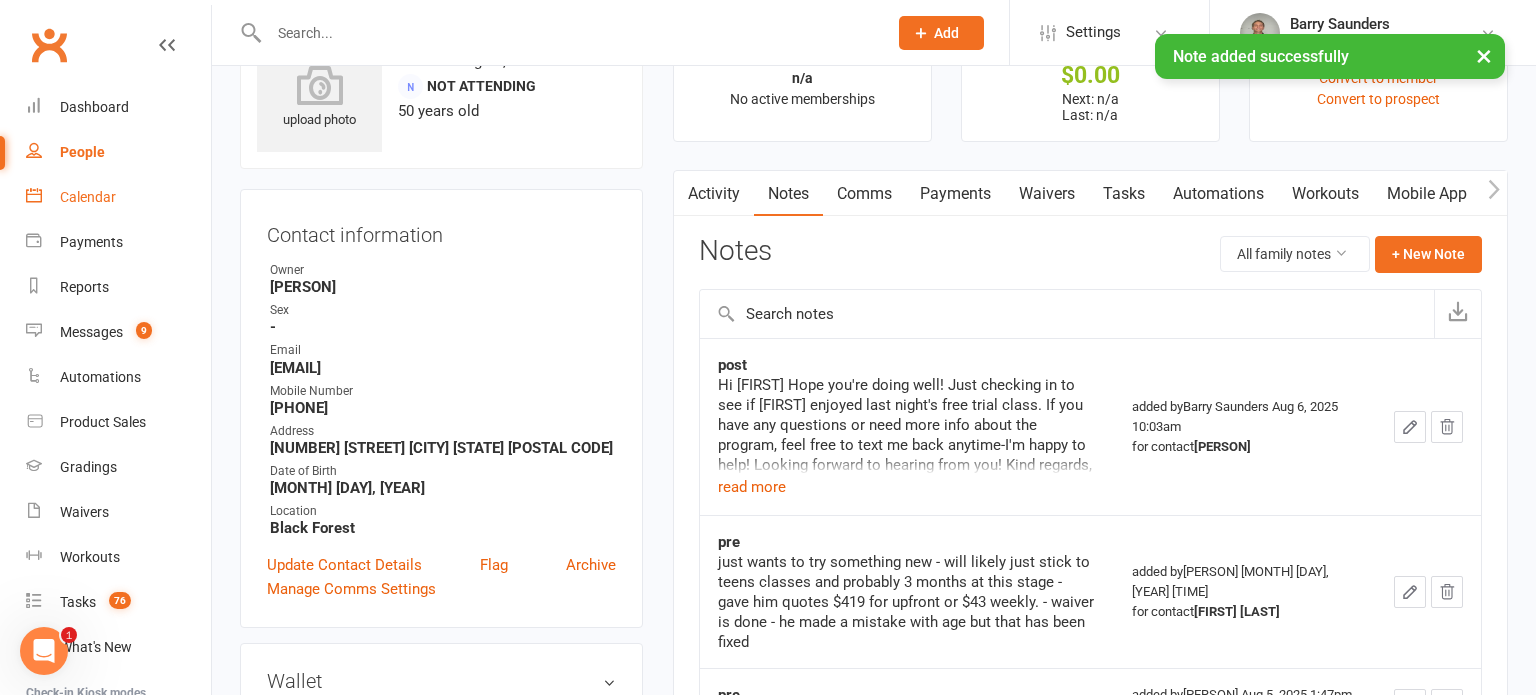 click on "Calendar" at bounding box center [118, 197] 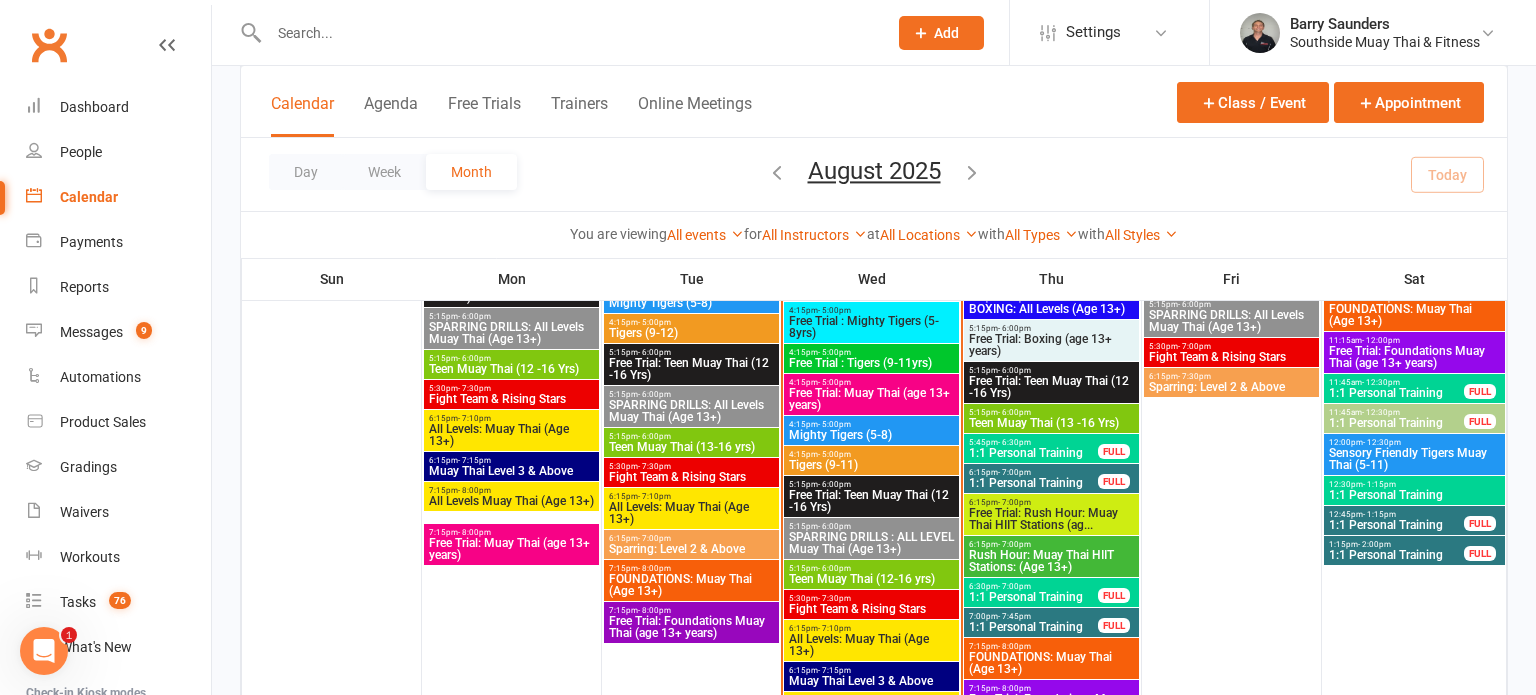 scroll, scrollTop: 1811, scrollLeft: 0, axis: vertical 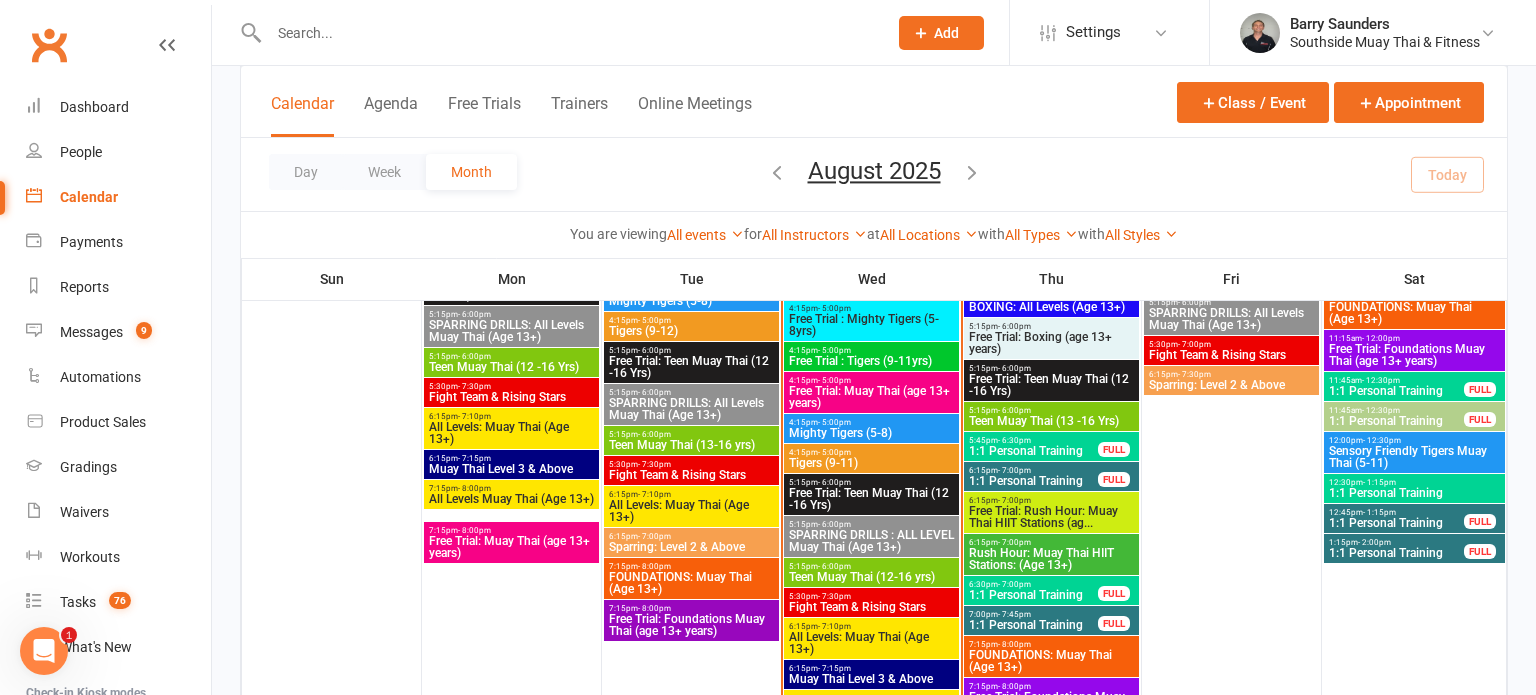 click on "Free Trial:  Muay Thai (age 13+ years)" at bounding box center (511, 547) 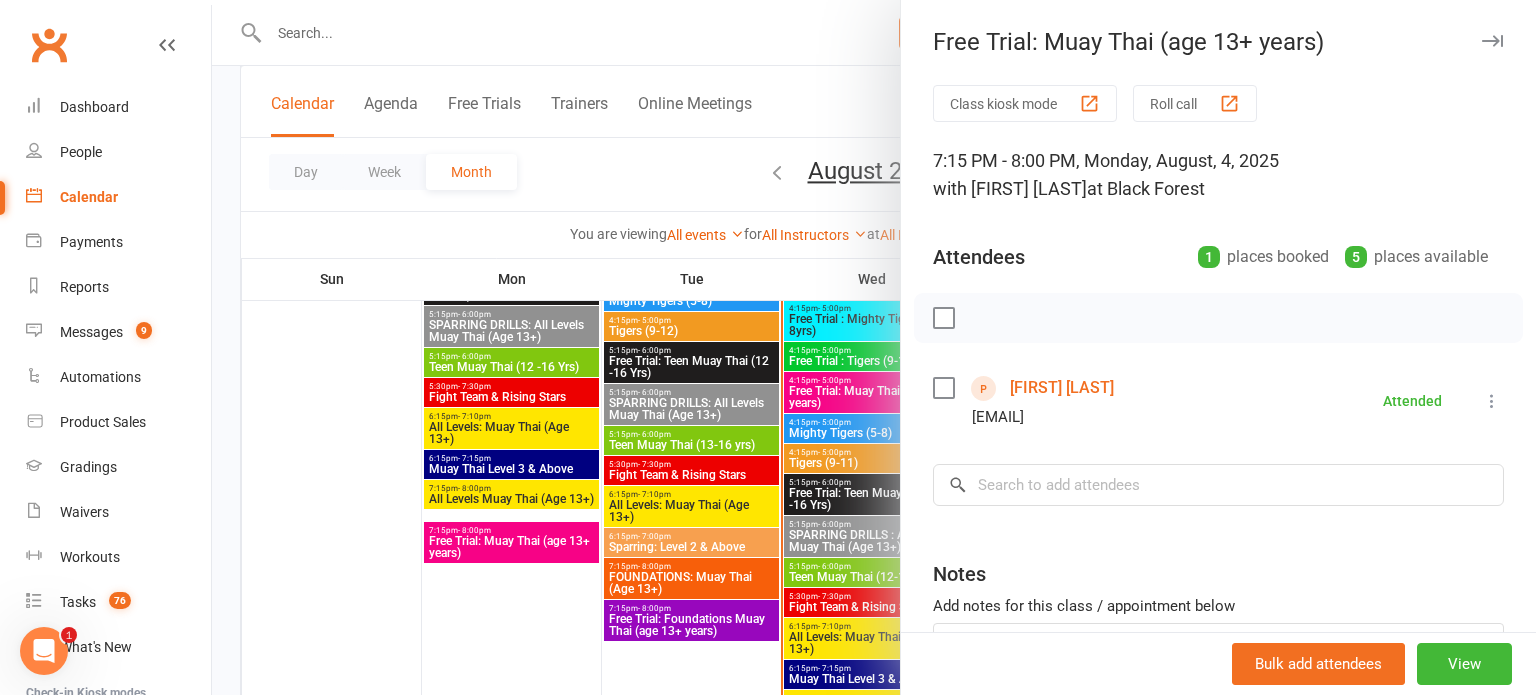 click on "[FIRST] [LAST]" at bounding box center [1062, 388] 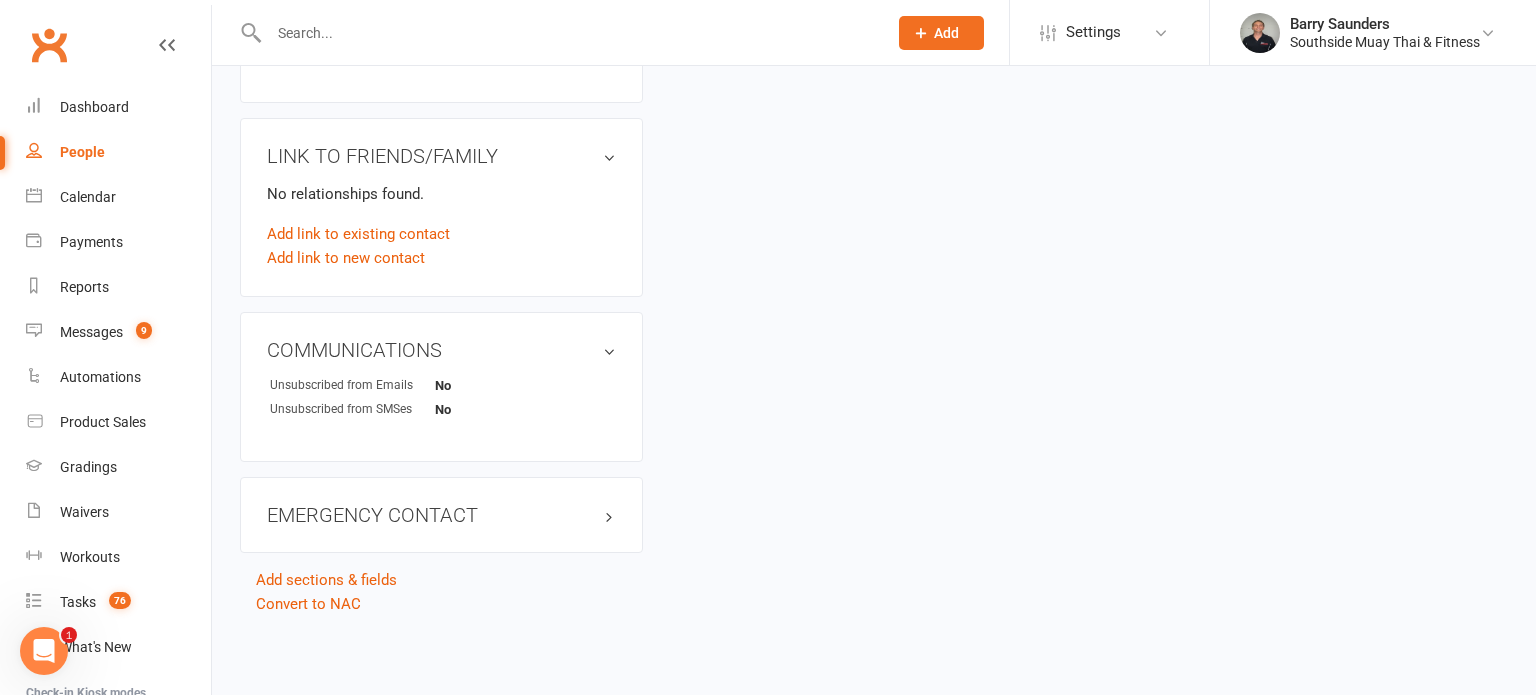 scroll, scrollTop: 0, scrollLeft: 0, axis: both 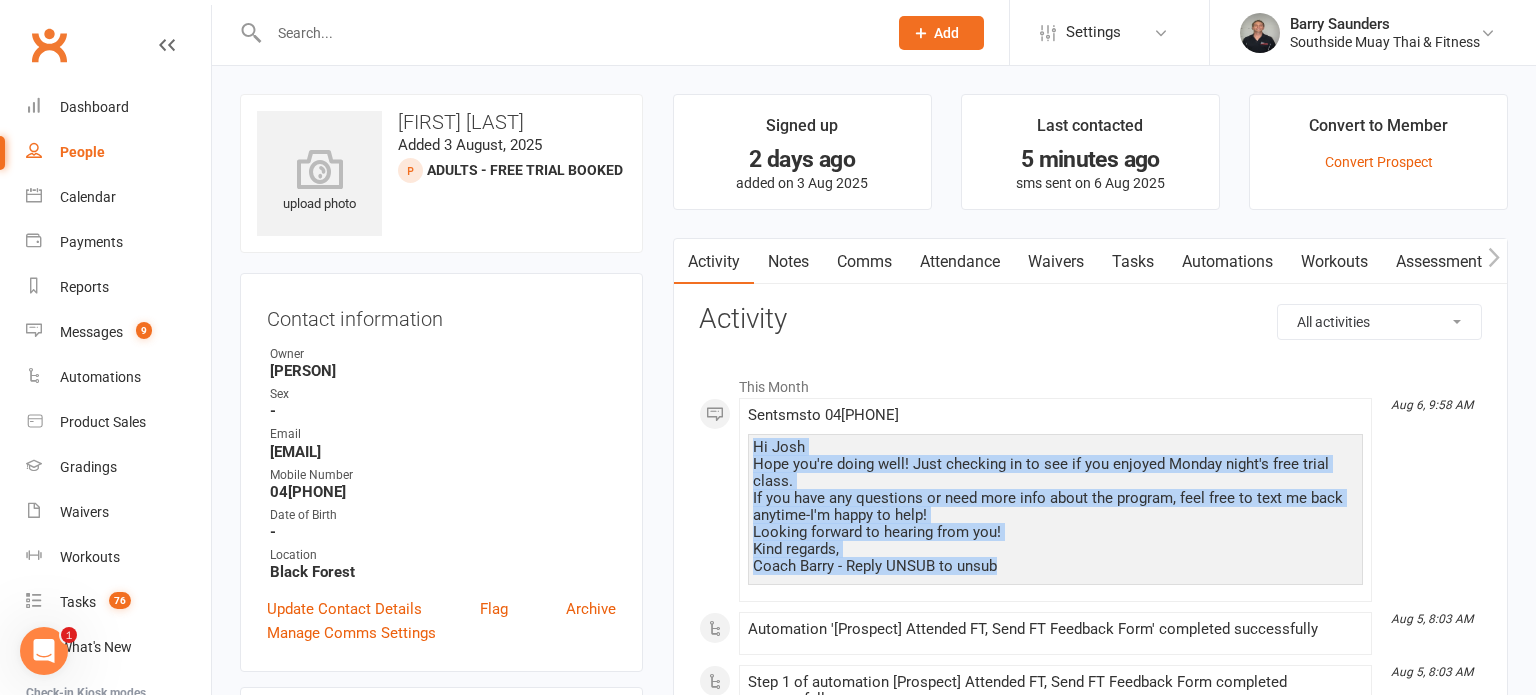 drag, startPoint x: 754, startPoint y: 446, endPoint x: 1009, endPoint y: 568, distance: 282.6818 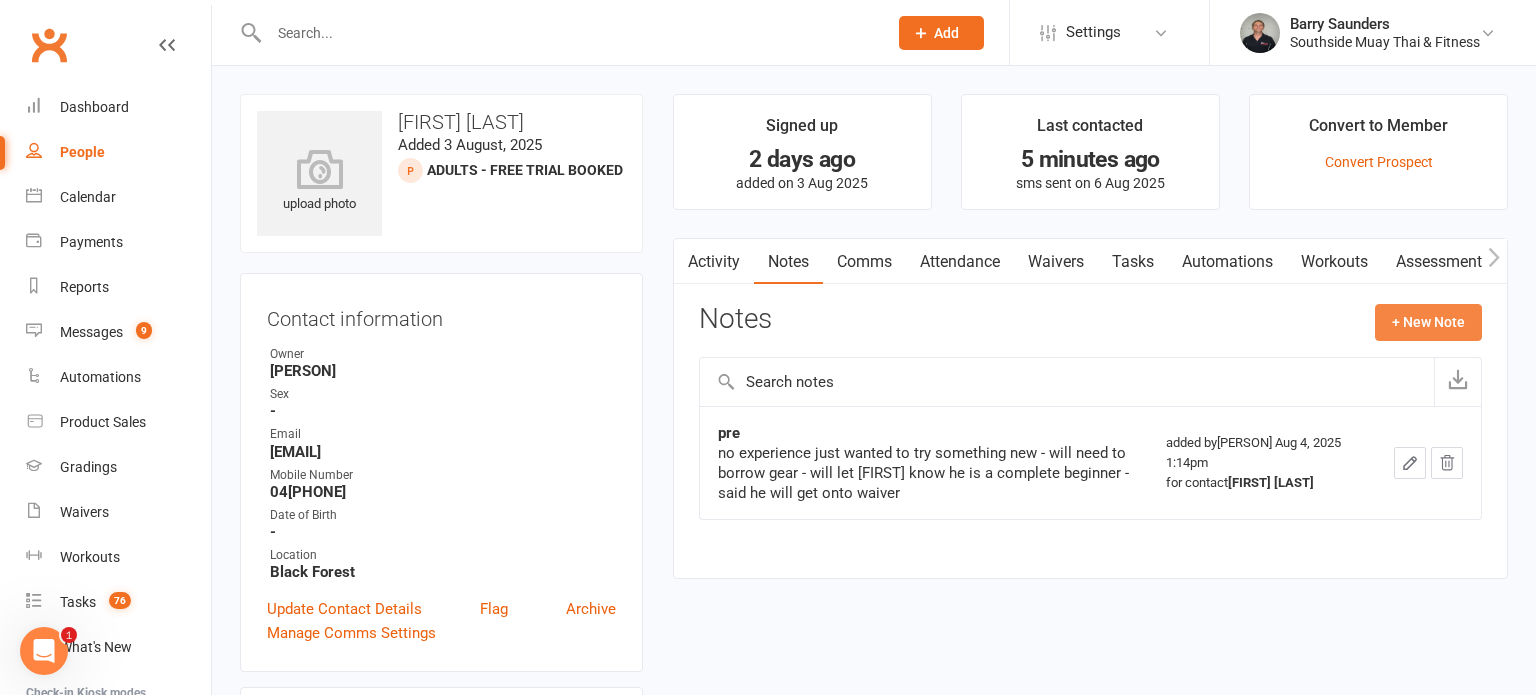 click on "+ New Note" at bounding box center (1428, 322) 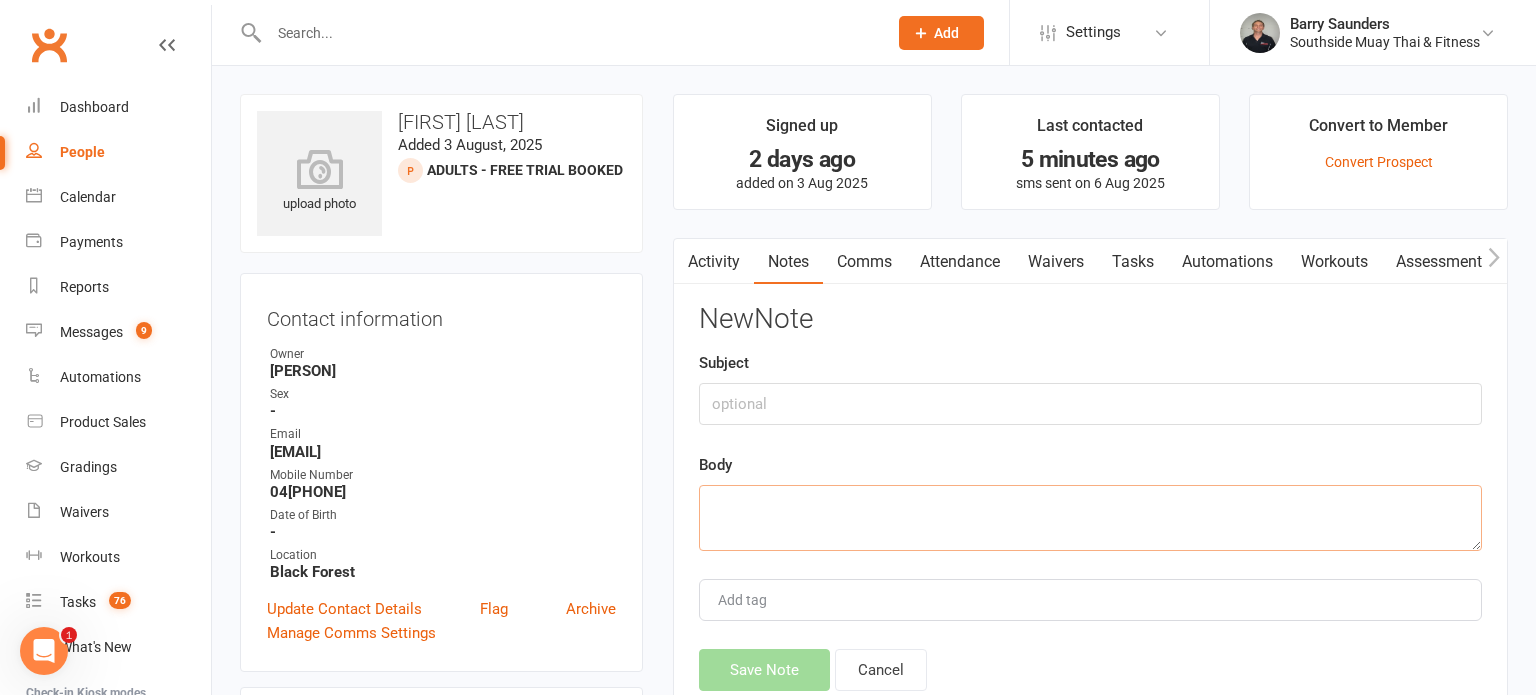 click at bounding box center [1090, 518] 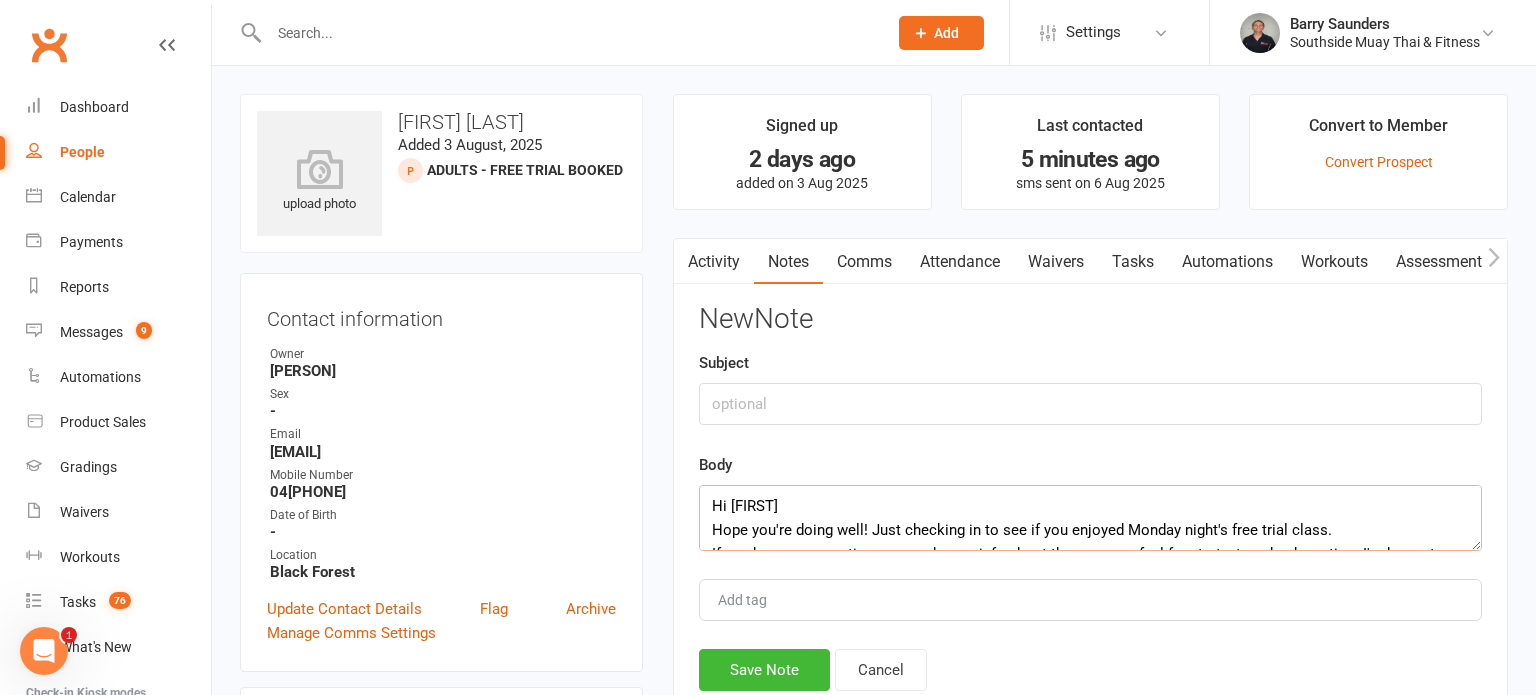 scroll, scrollTop: 108, scrollLeft: 0, axis: vertical 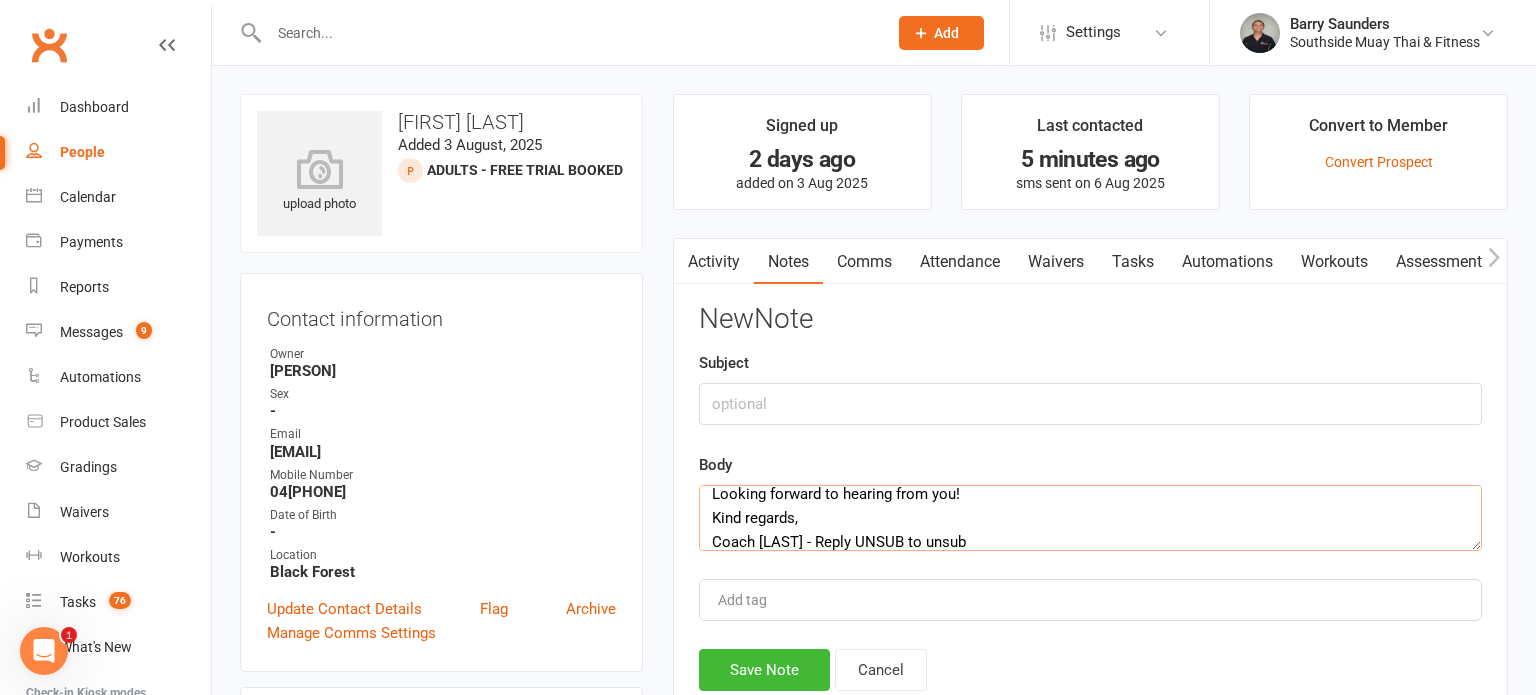 type on "Hi [FIRST]
Hope you're doing well! Just checking in to see if you enjoyed Monday night's free trial class.
If you have any questions or need more info about the program, feel free to text me back anytime-I'm happy to help!
Looking forward to hearing from you!
Kind regards,
Coach [LAST] - Reply UNSUB to unsub" 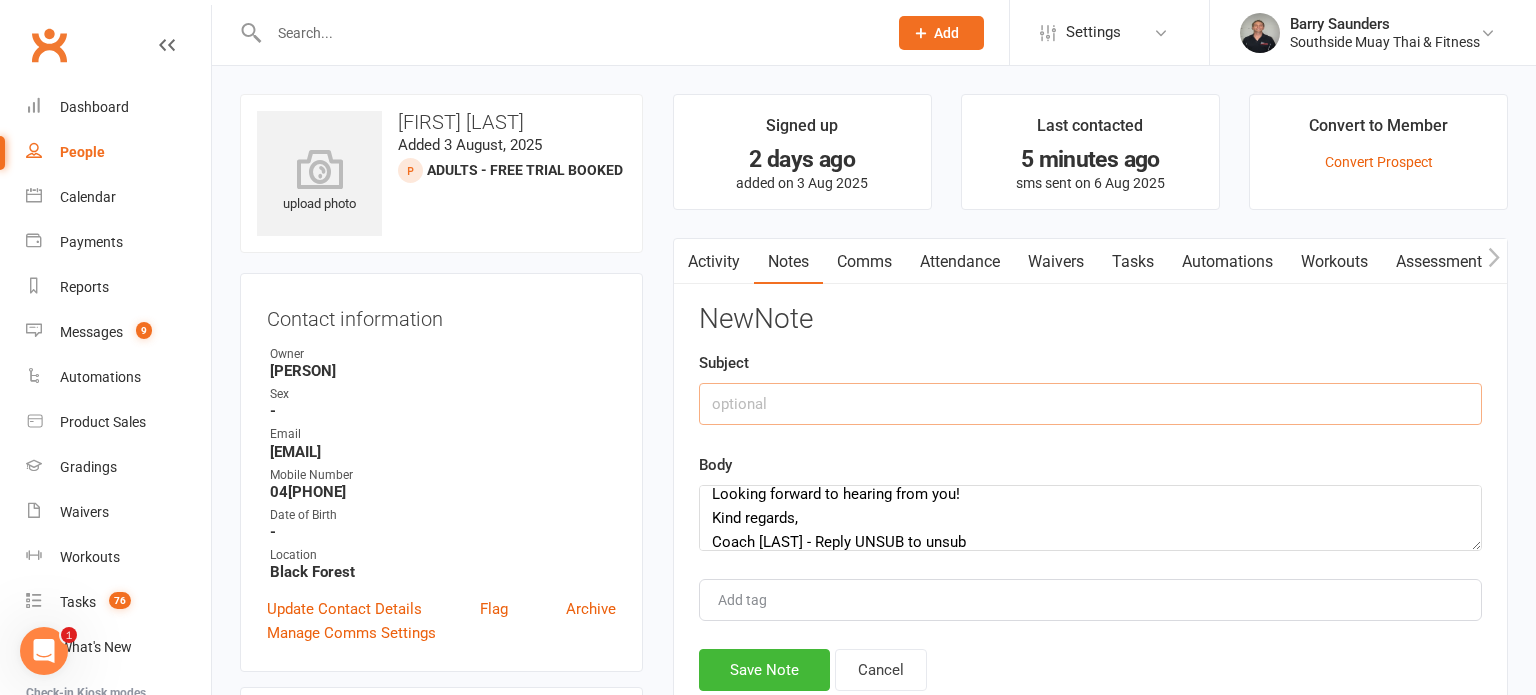 click at bounding box center [1090, 404] 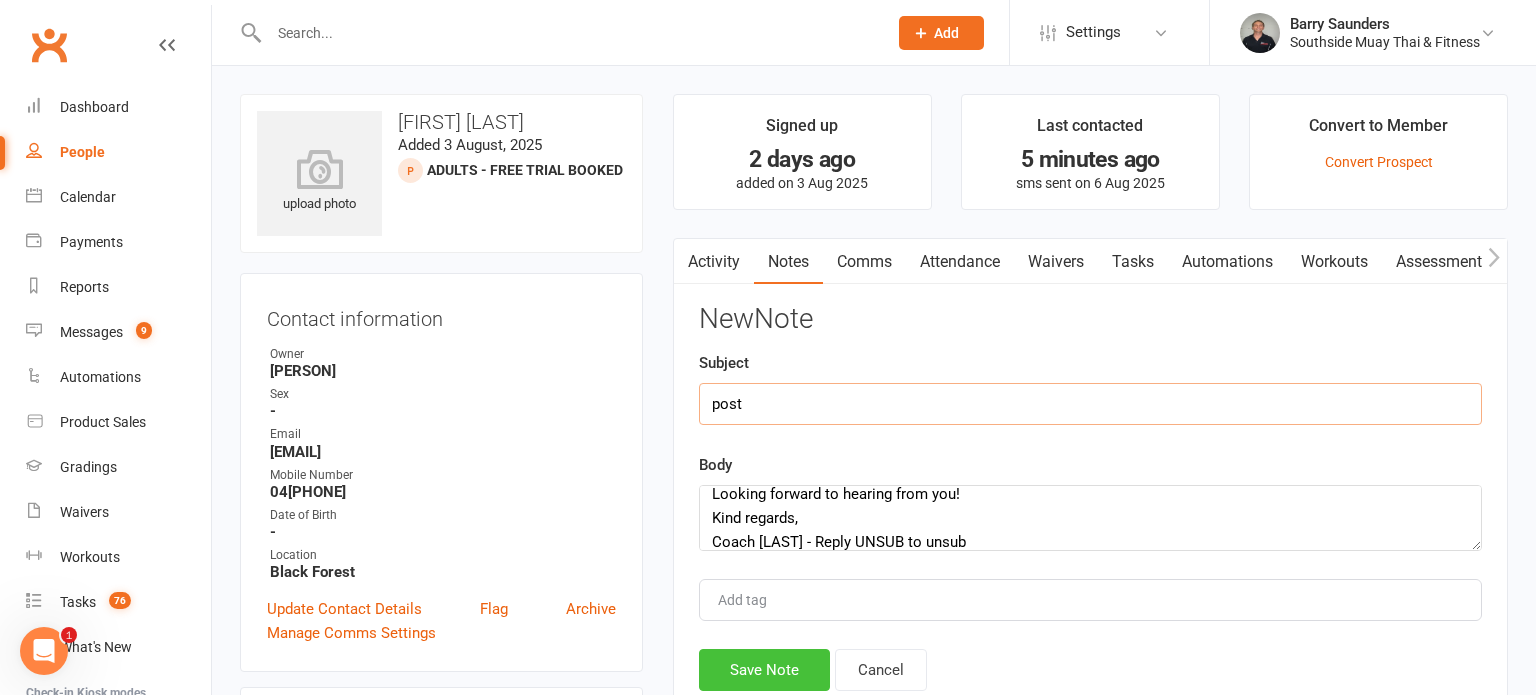 type on "post" 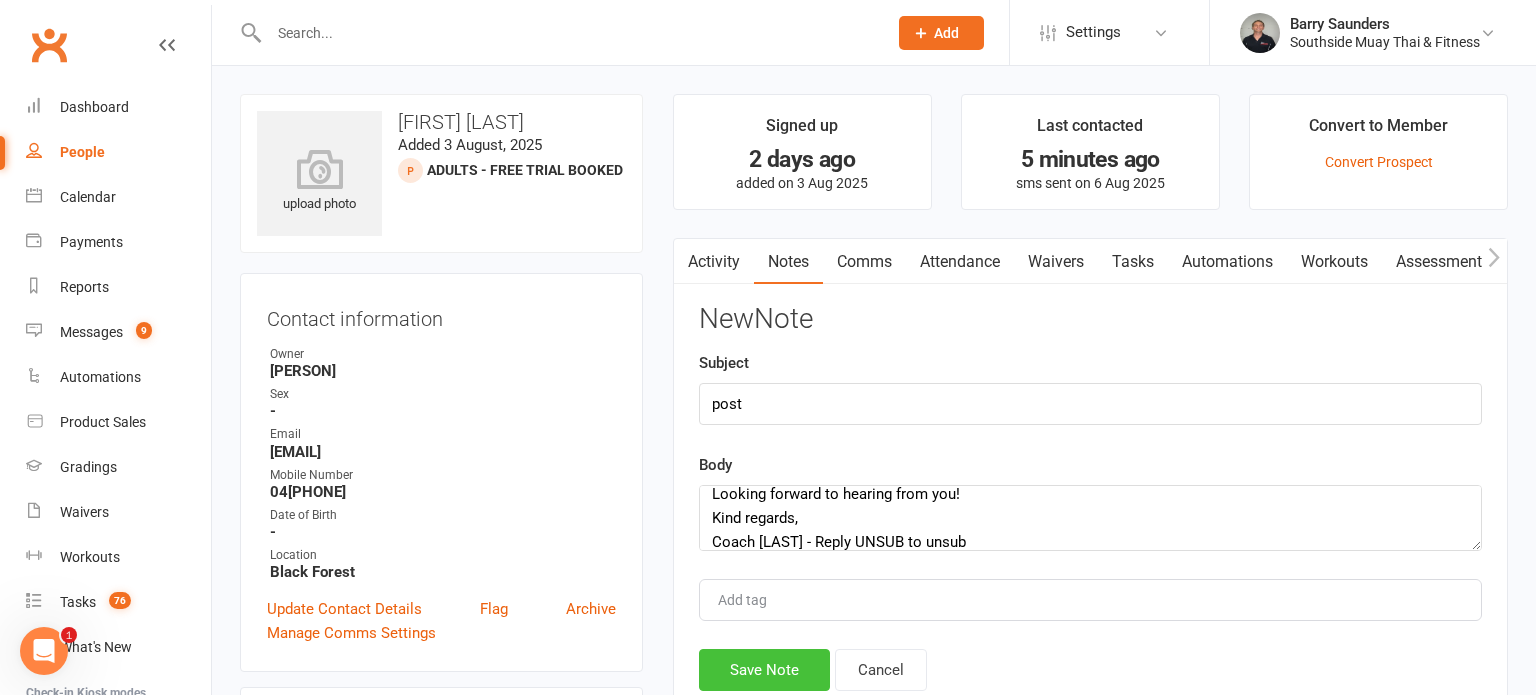 click on "Save Note" at bounding box center (764, 670) 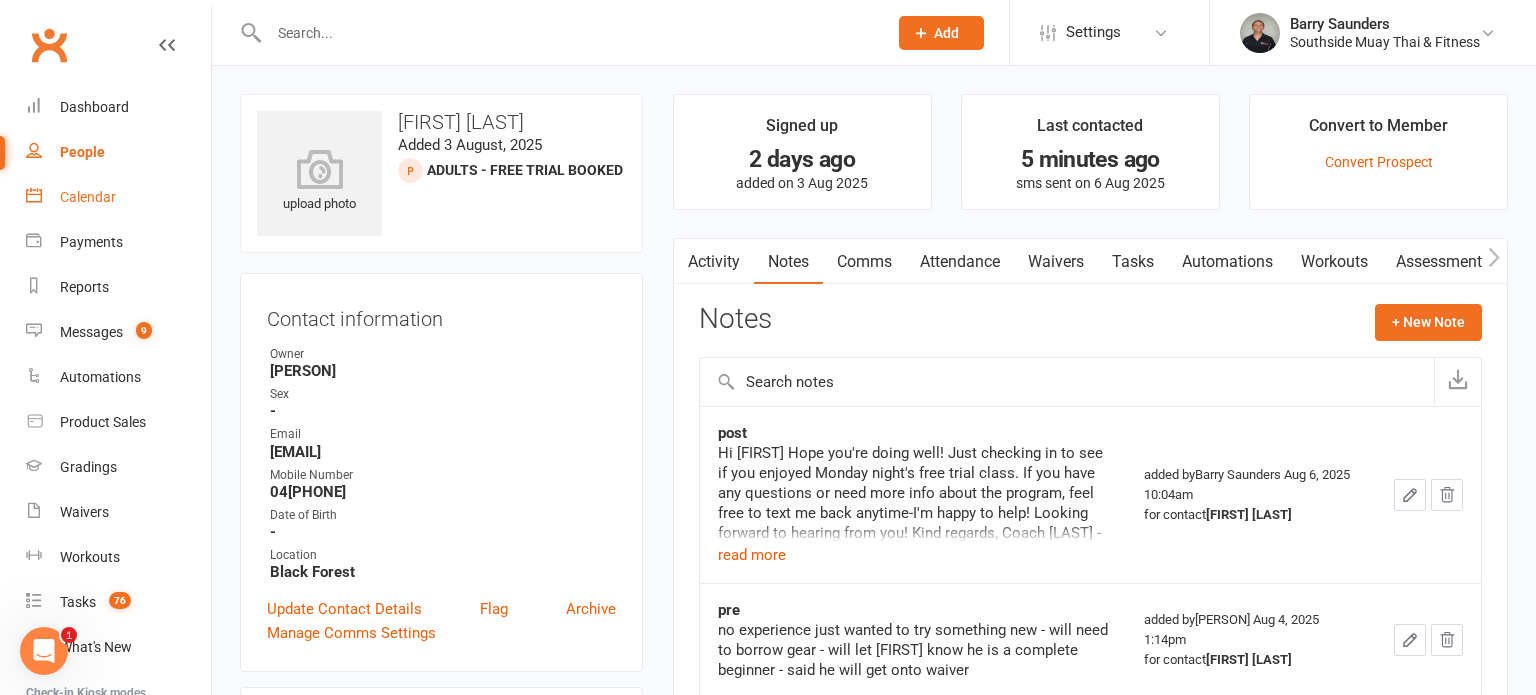 click on "Calendar" at bounding box center [88, 197] 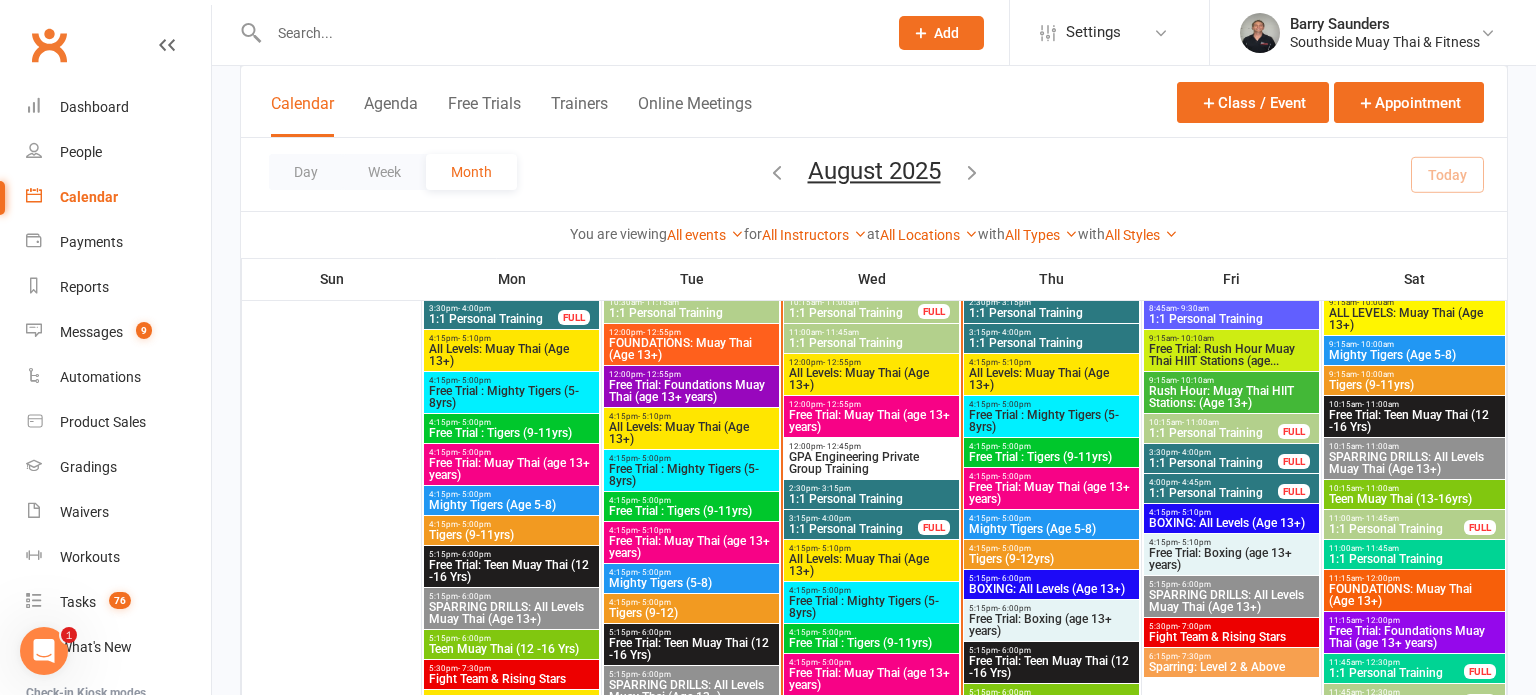 scroll, scrollTop: 1499, scrollLeft: 0, axis: vertical 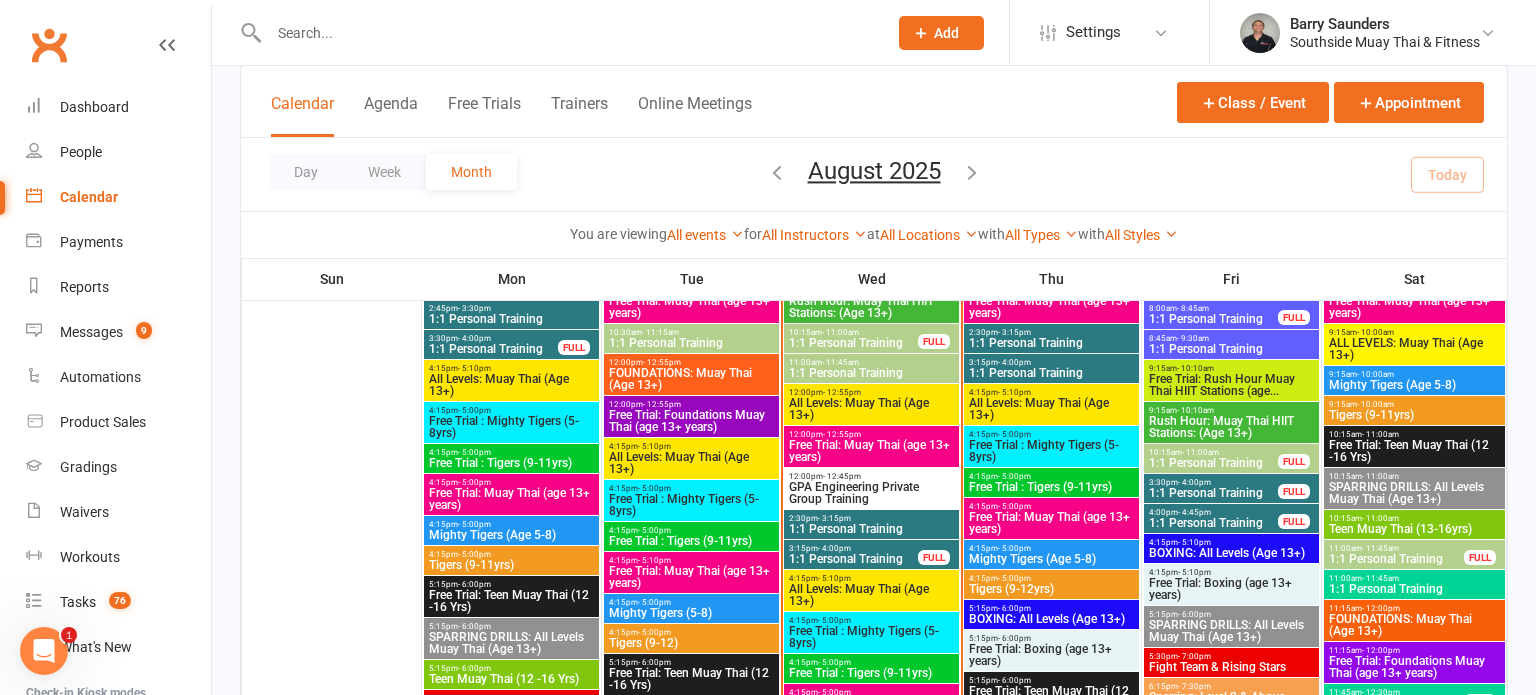 click on "Free Trial:  Foundations Muay Thai (age 13+ years)" at bounding box center (691, 421) 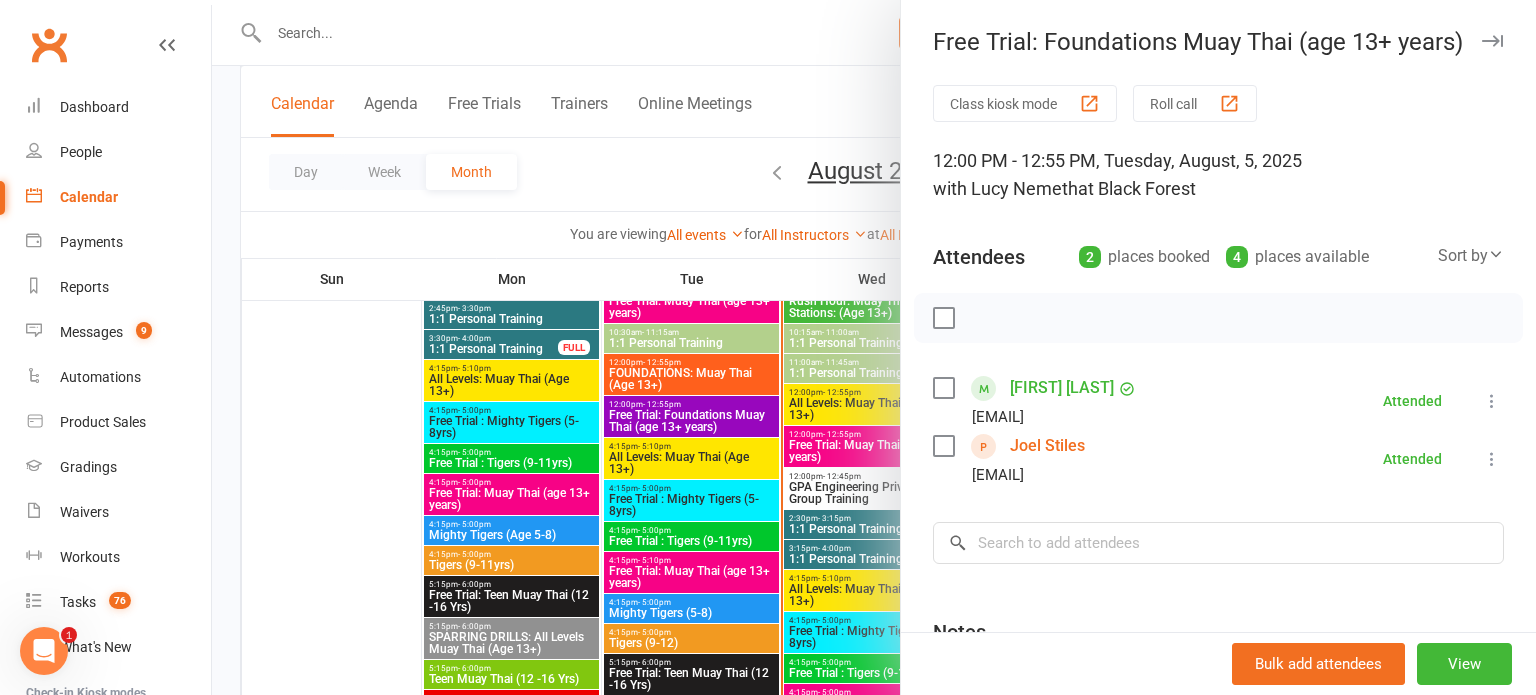 click on "Joel Stiles" at bounding box center (1047, 446) 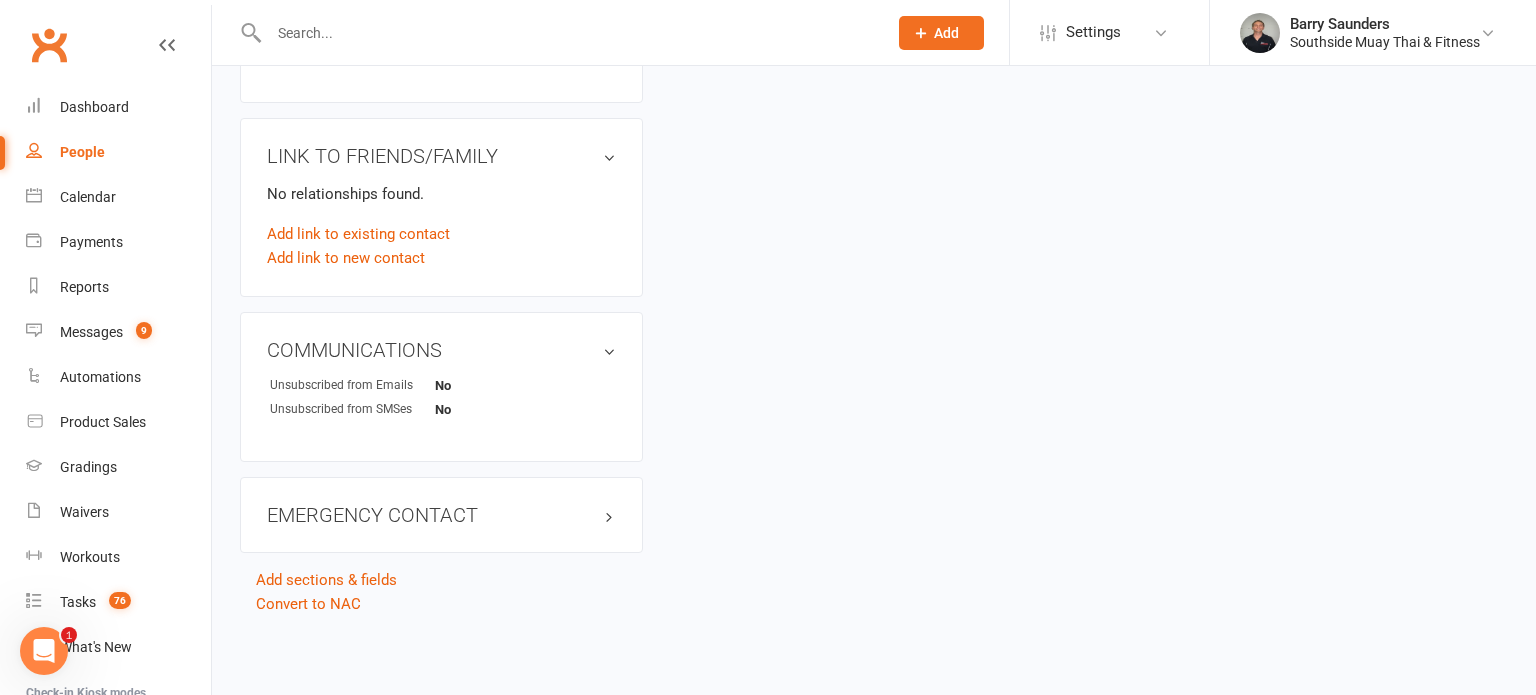 scroll, scrollTop: 0, scrollLeft: 0, axis: both 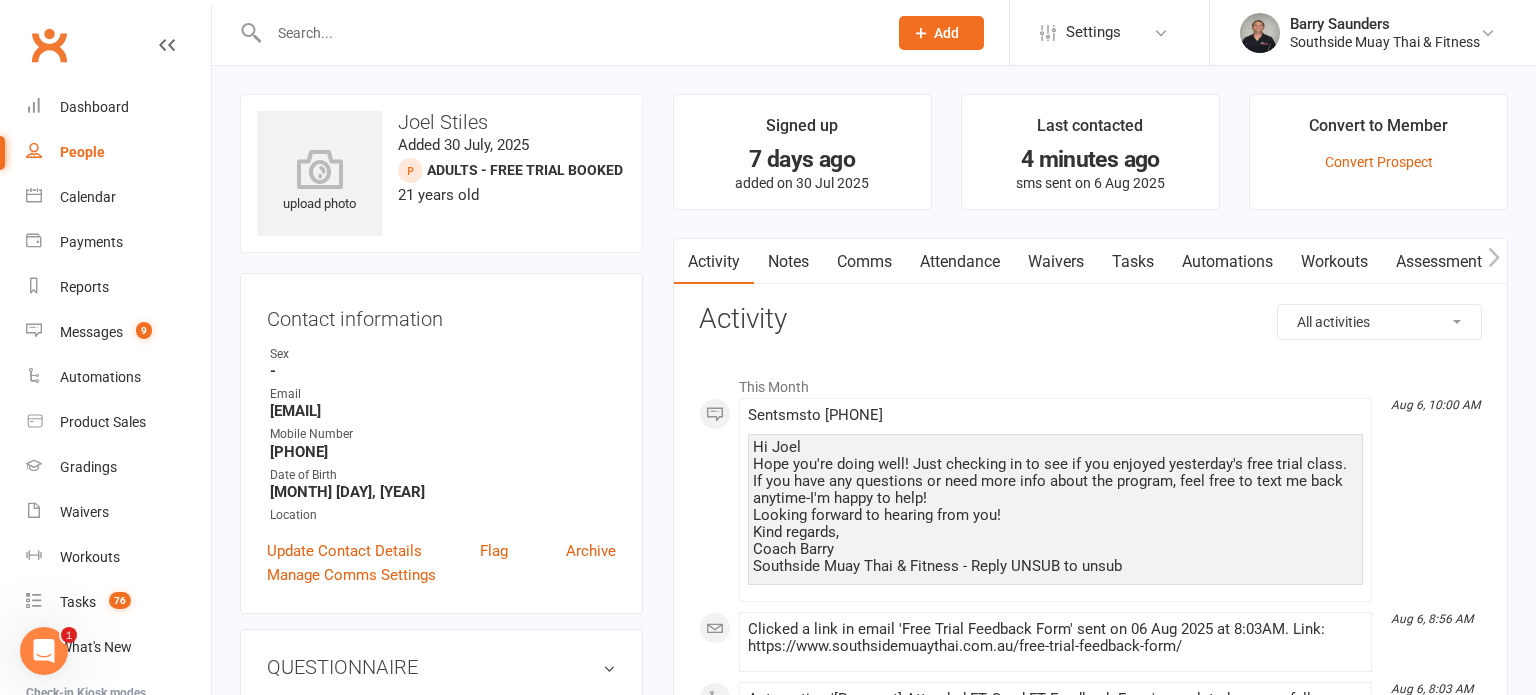 drag, startPoint x: 753, startPoint y: 441, endPoint x: 1132, endPoint y: 579, distance: 403.3423 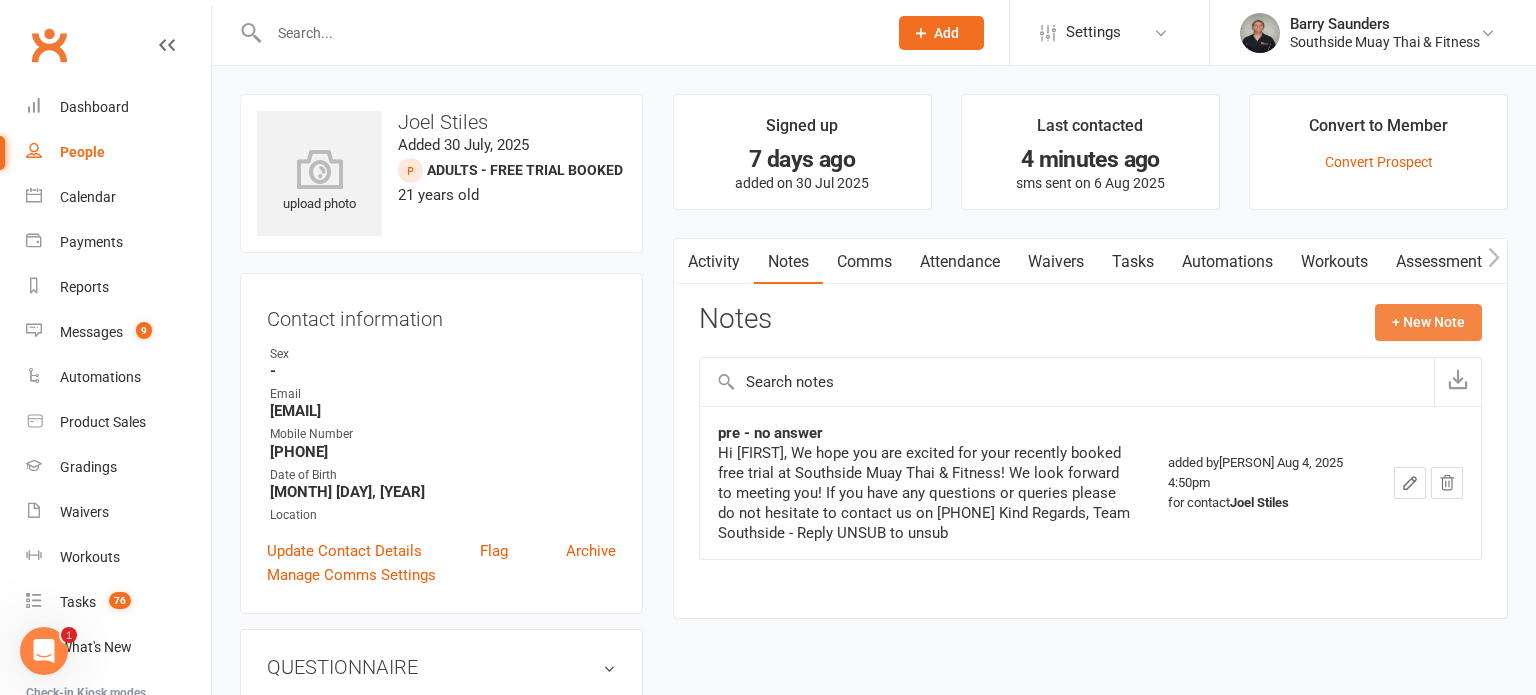 click on "+ New Note" at bounding box center (1428, 322) 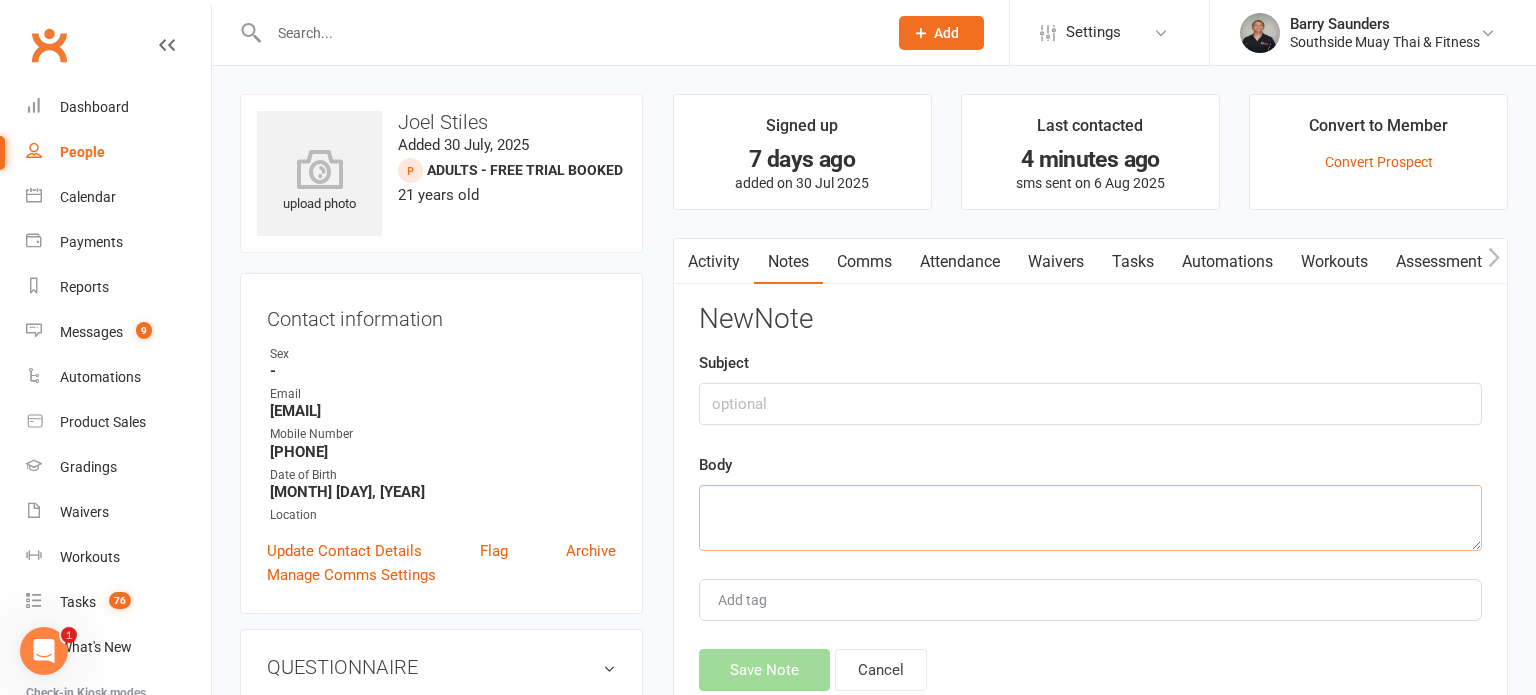 click at bounding box center (1090, 518) 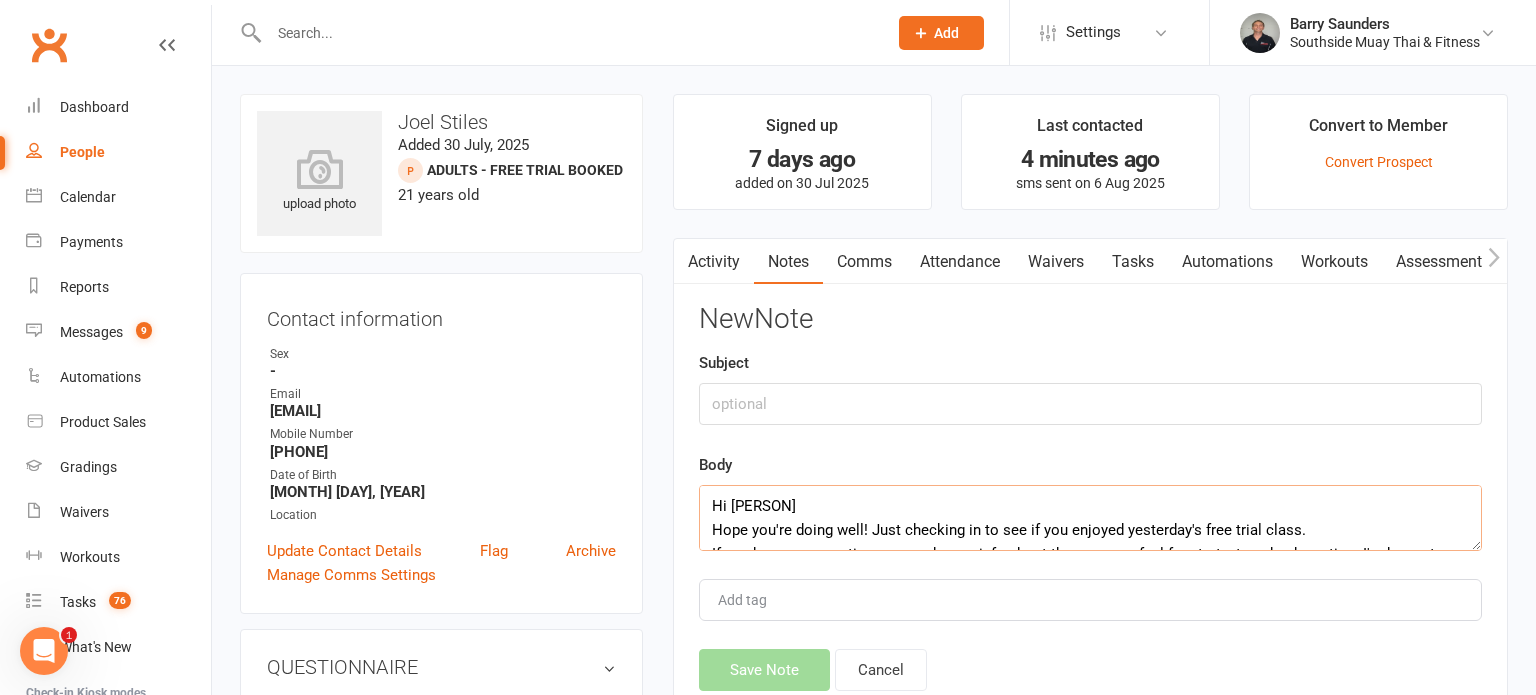 scroll, scrollTop: 132, scrollLeft: 0, axis: vertical 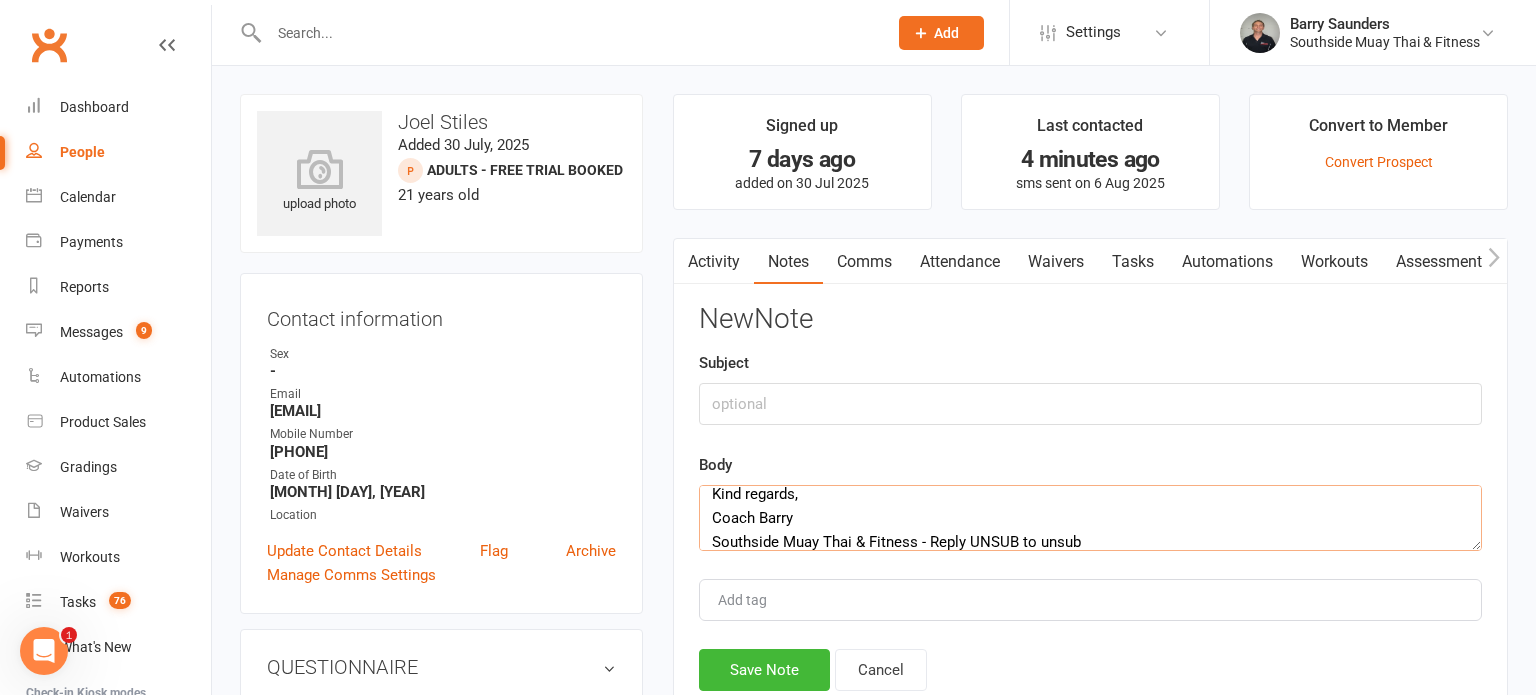 type on "Hi [PERSON]
Hope you're doing well! Just checking in to see if you enjoyed yesterday's free trial class.
If you have any questions or need more info about the program, feel free to text me back anytime-I'm happy to help!
Looking forward to hearing from you!
Kind regards,
Coach Barry
Southside Muay Thai & Fitness - Reply UNSUB to unsub" 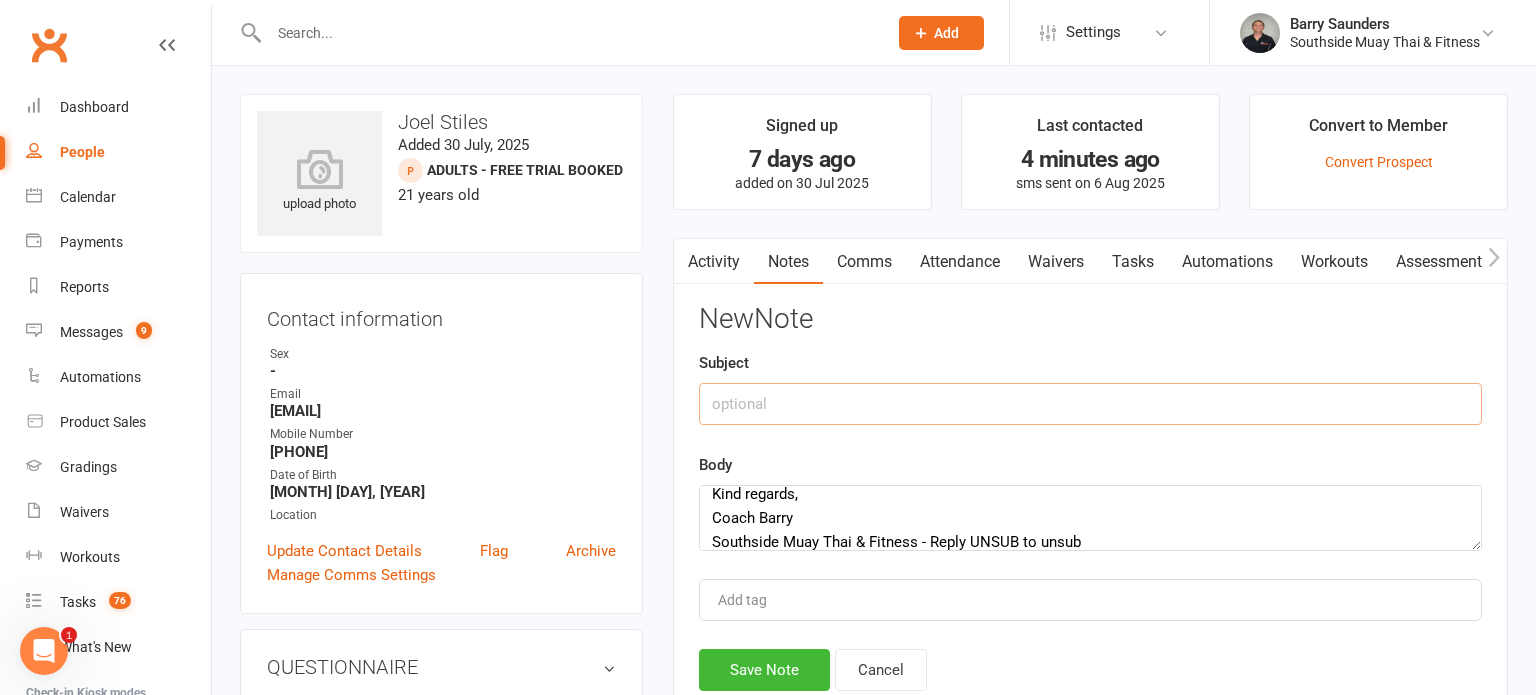 click at bounding box center (1090, 404) 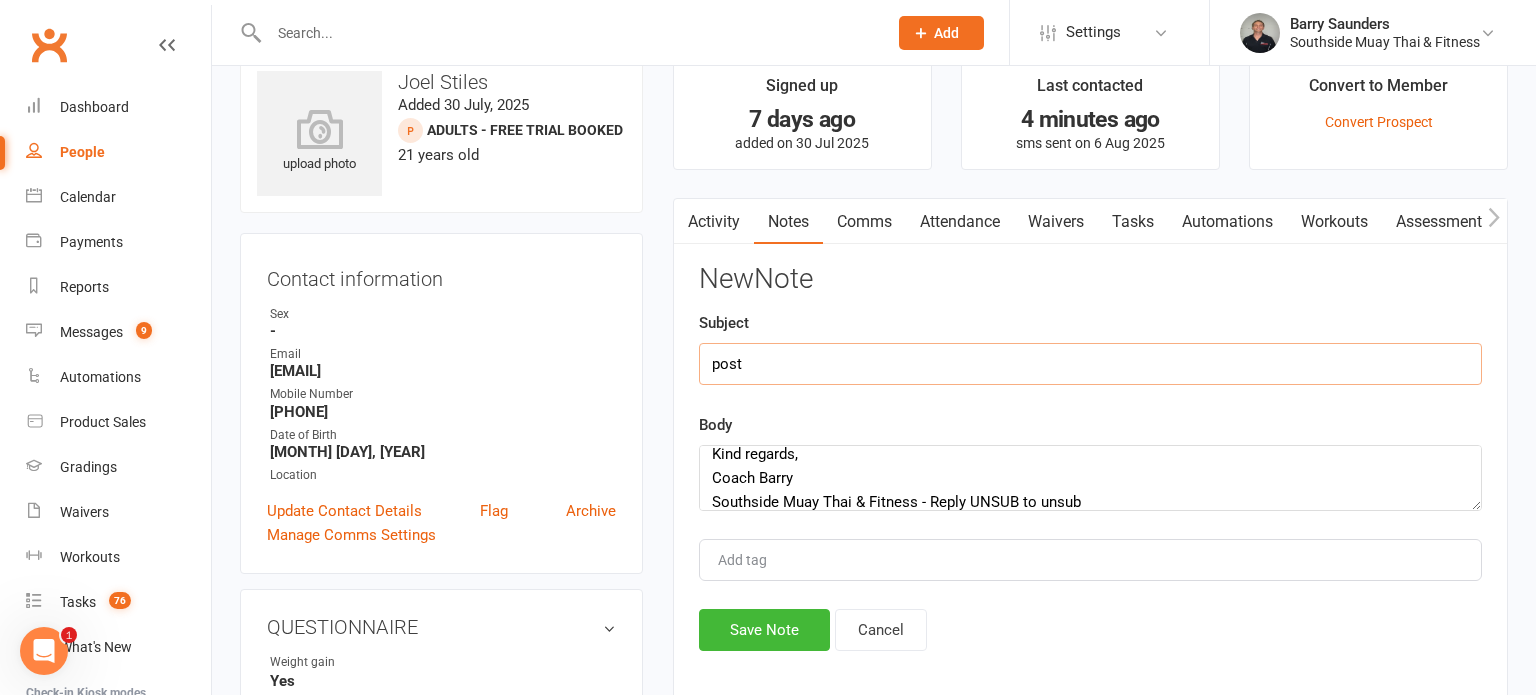 scroll, scrollTop: 80, scrollLeft: 0, axis: vertical 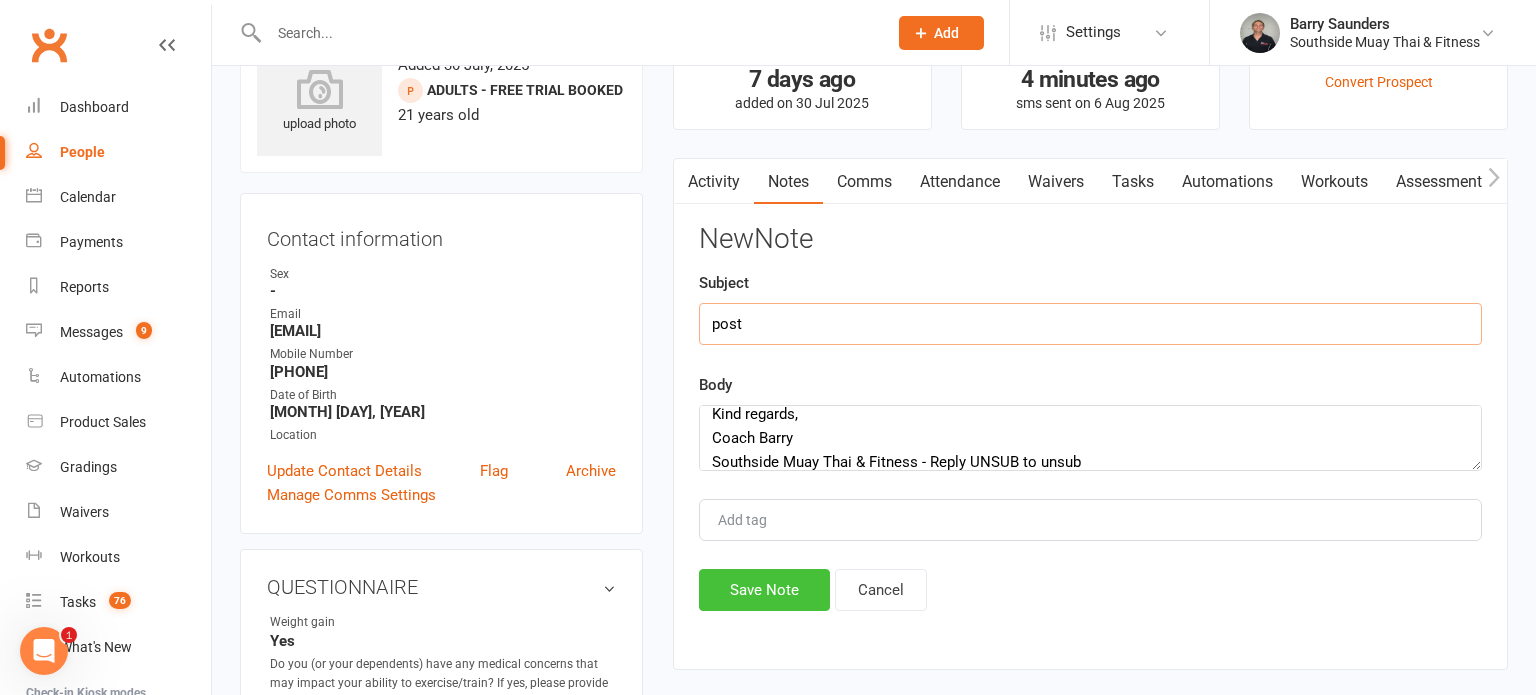 type on "post" 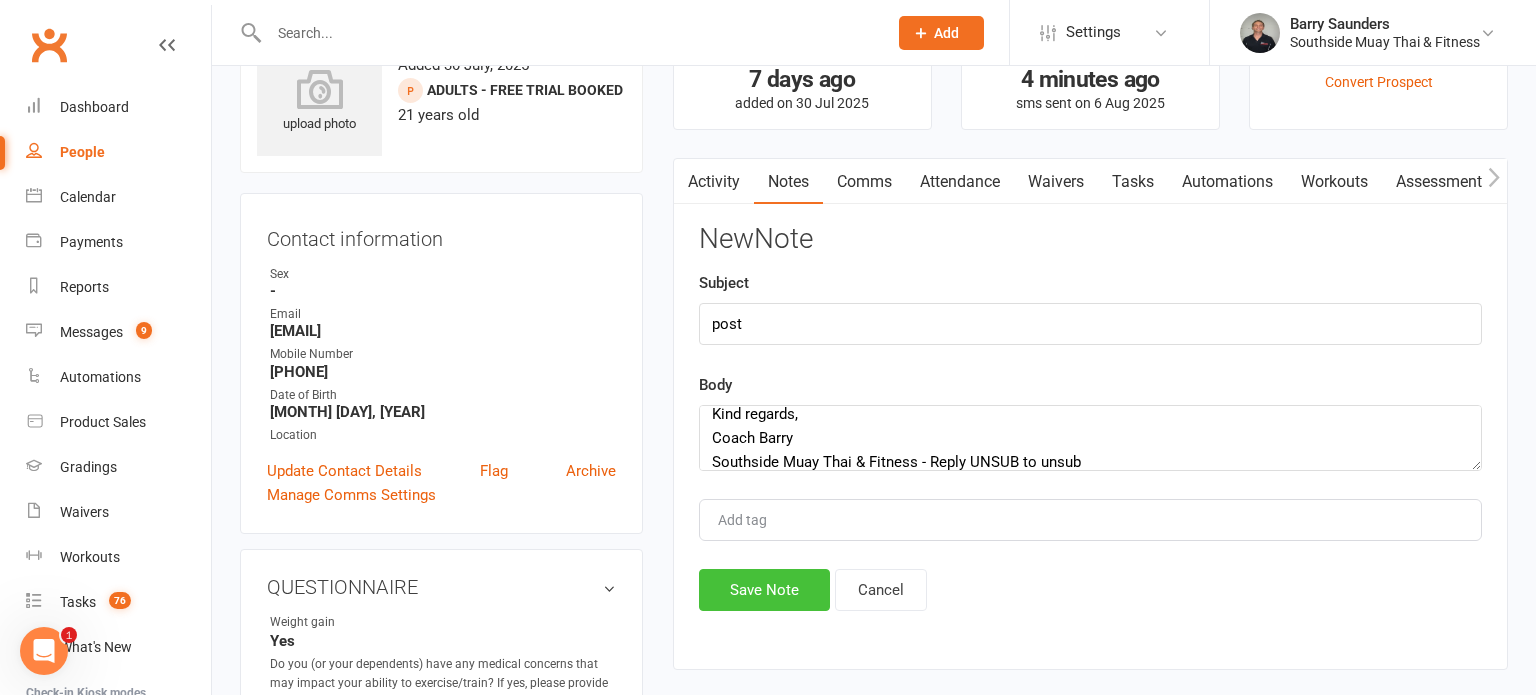 click on "Save Note" at bounding box center (764, 590) 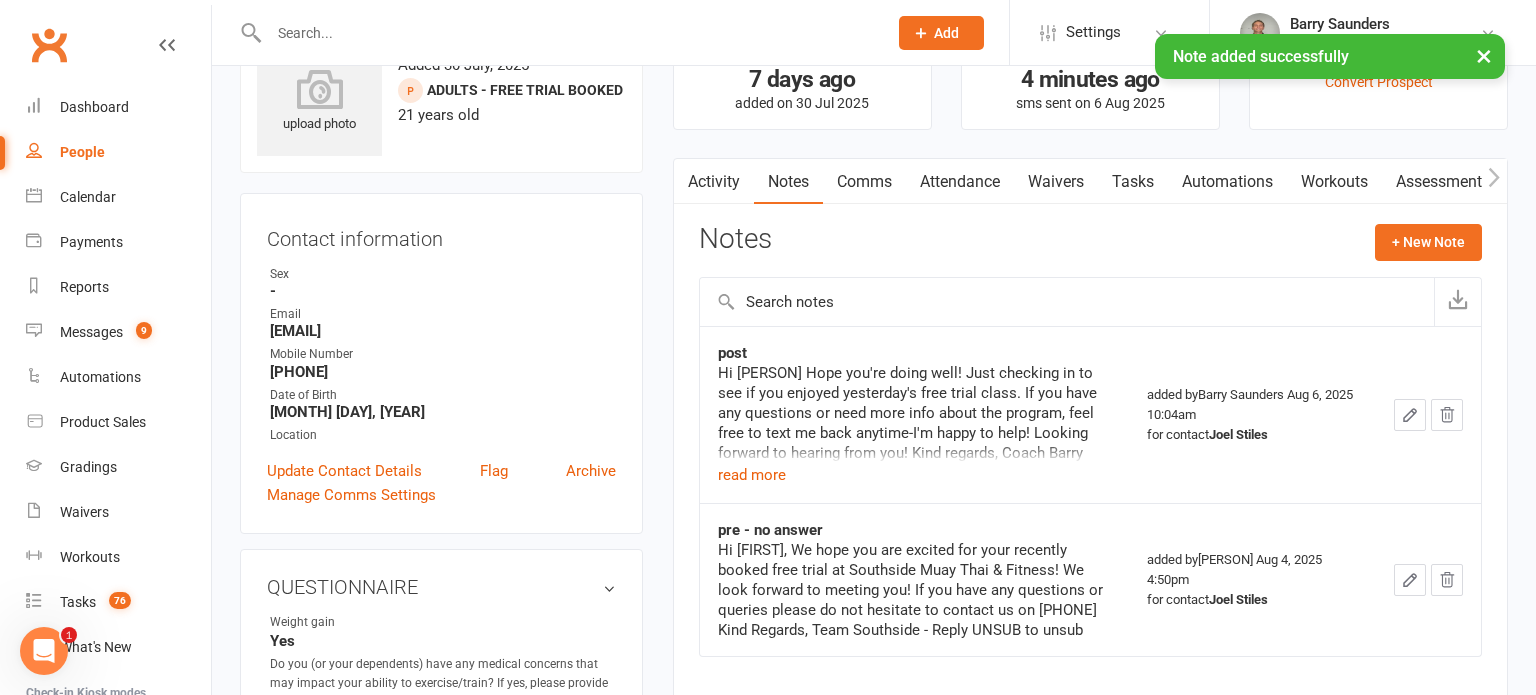 click on "People" at bounding box center (82, 152) 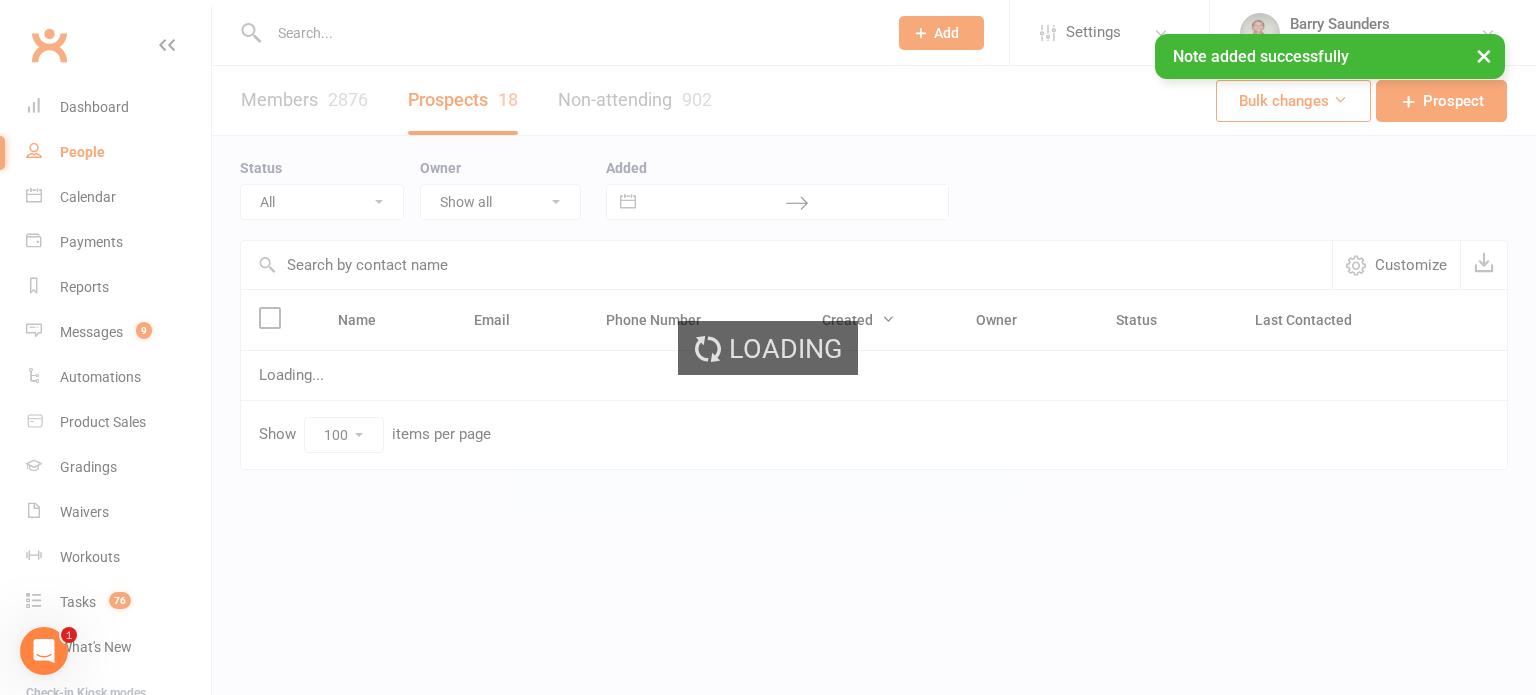 scroll, scrollTop: 0, scrollLeft: 0, axis: both 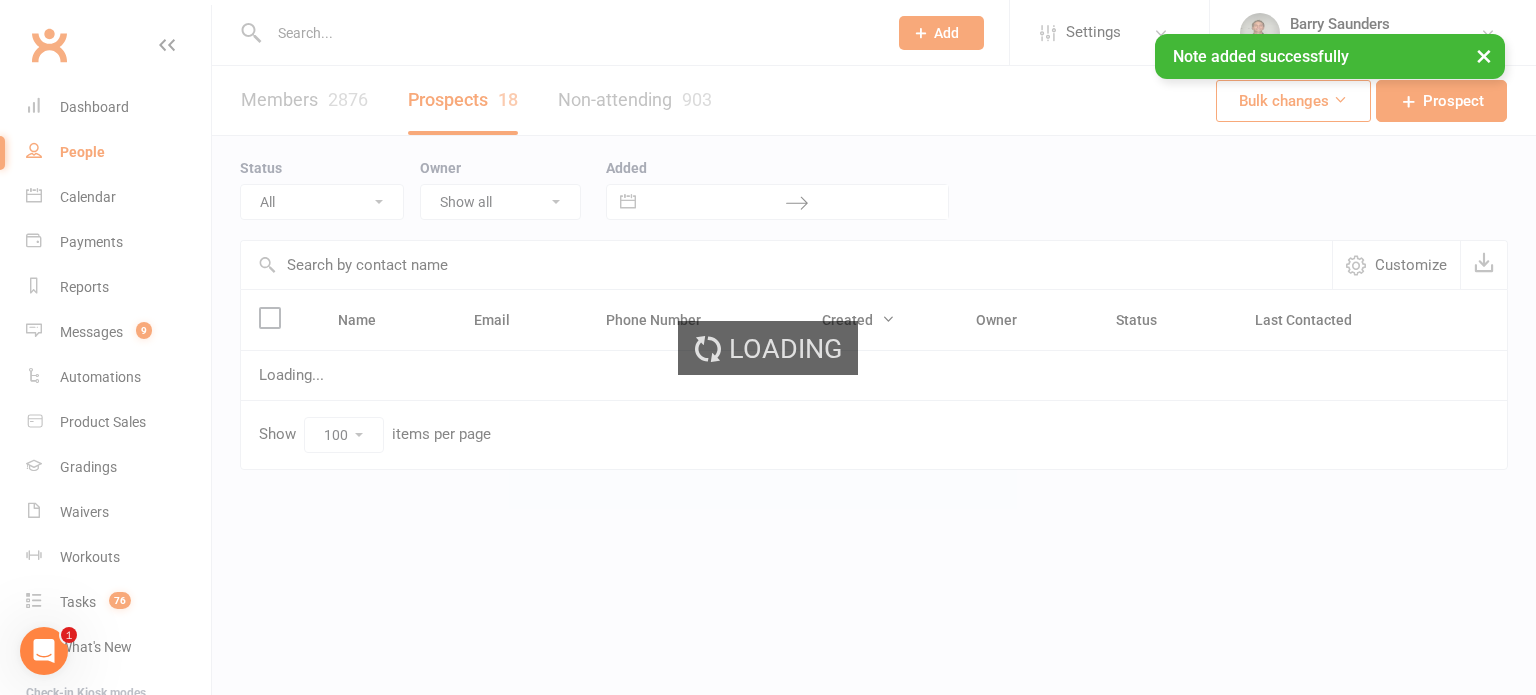 select on "Intro Month" 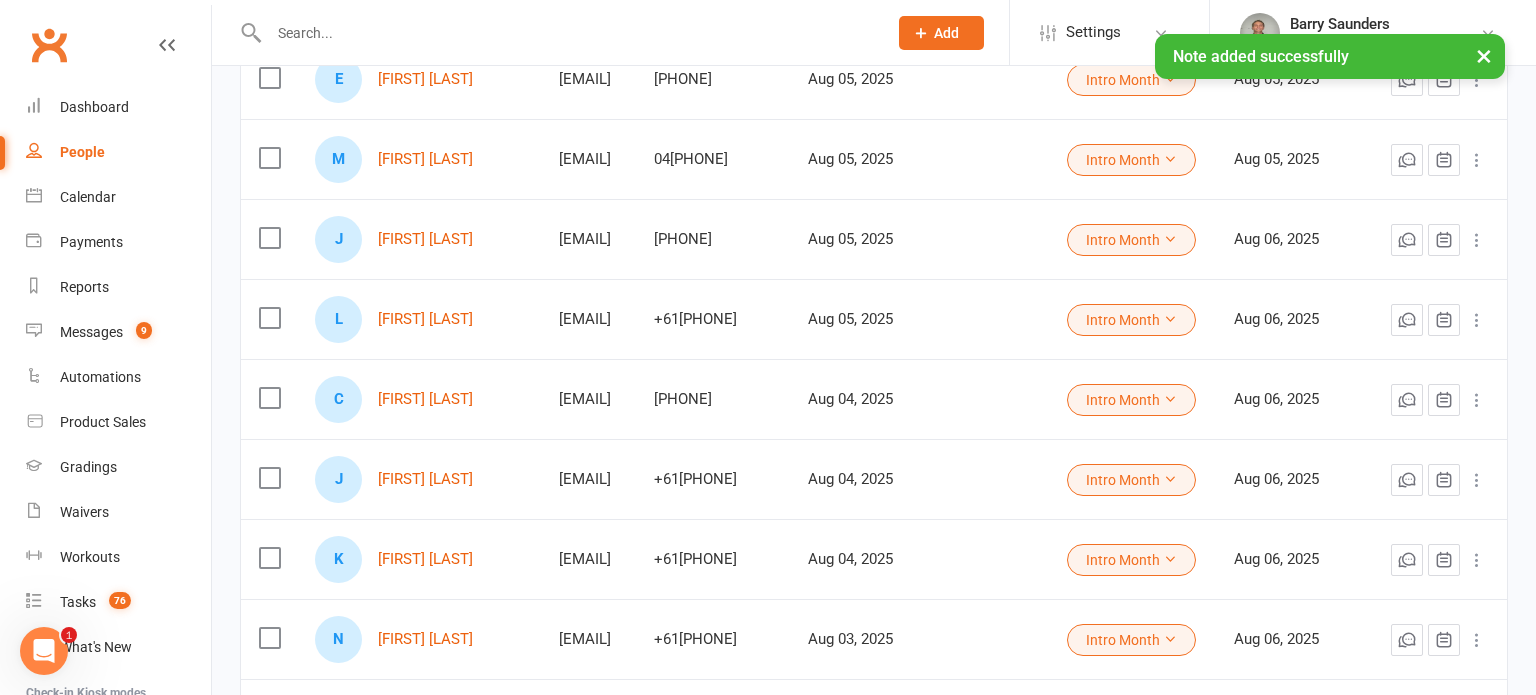 scroll, scrollTop: 320, scrollLeft: 0, axis: vertical 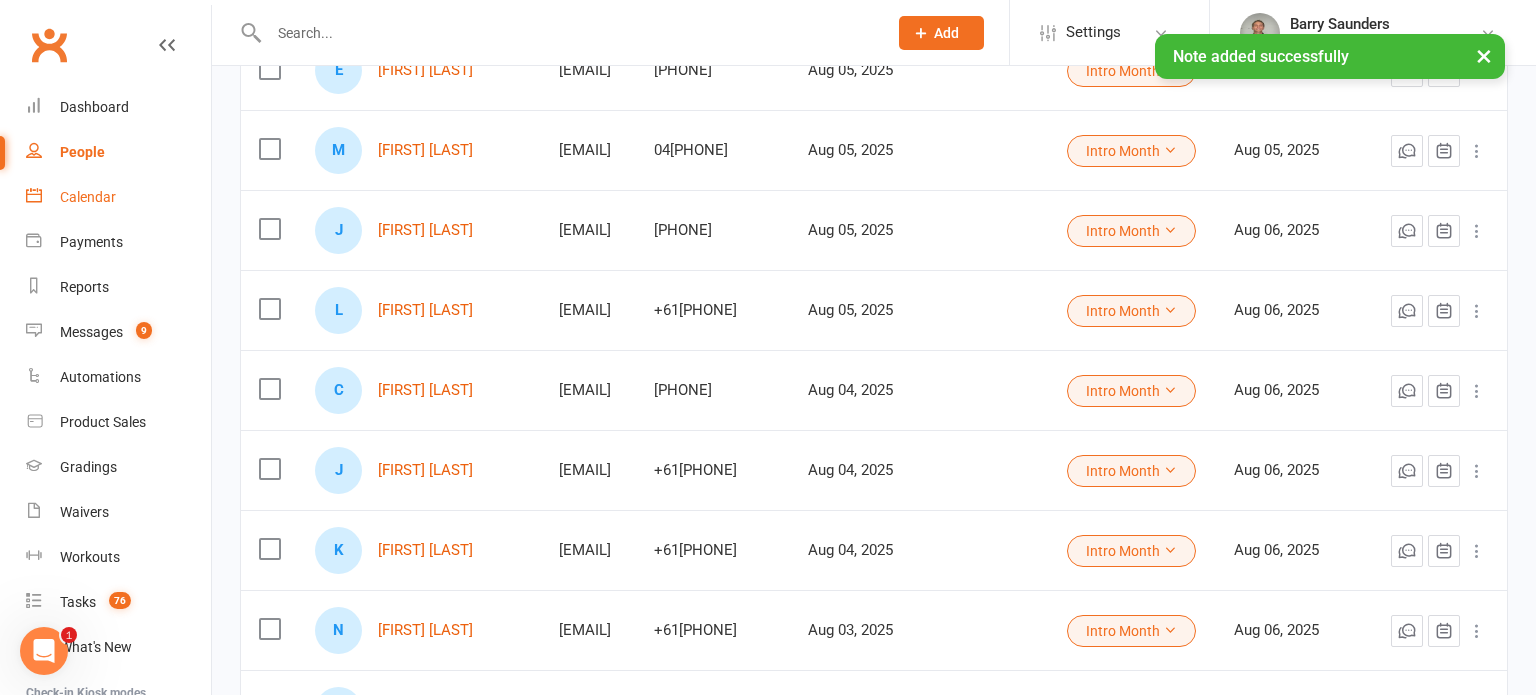 click on "Calendar" at bounding box center (88, 197) 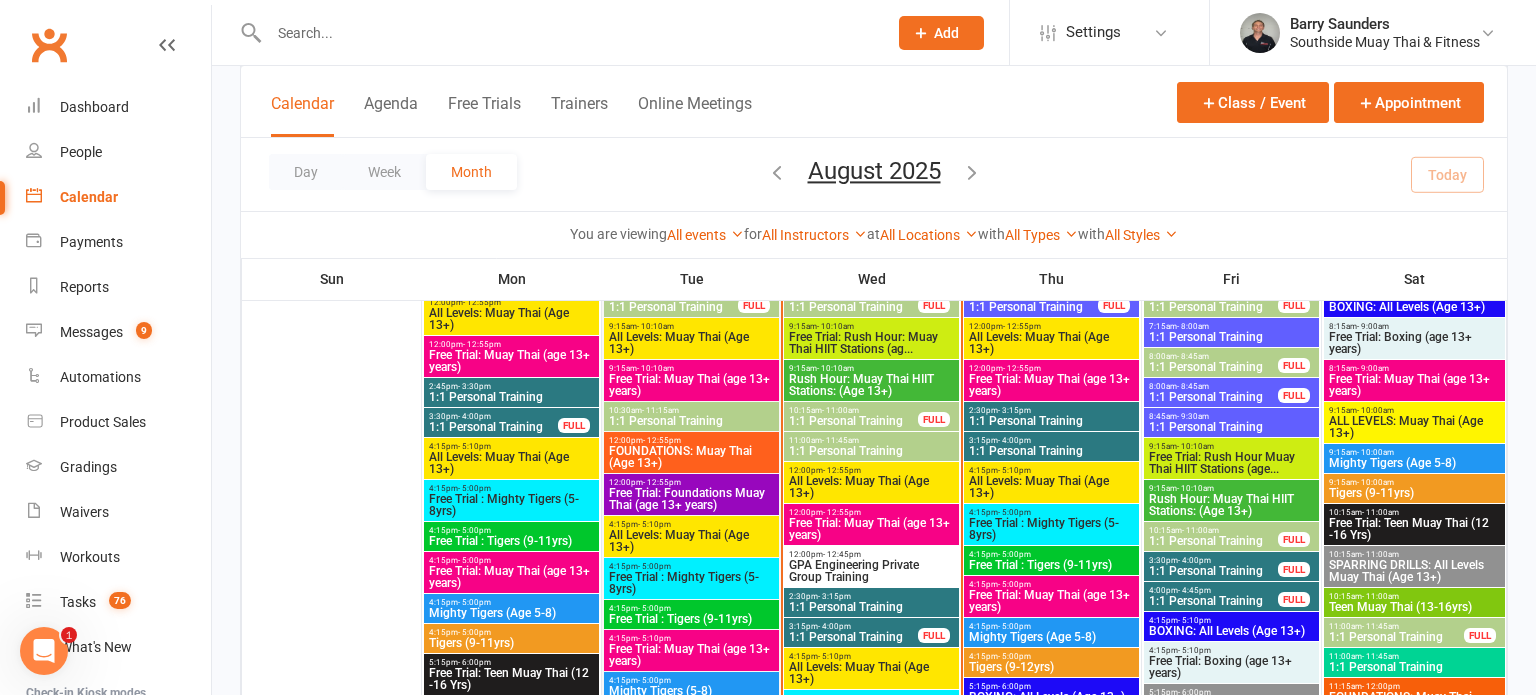 scroll, scrollTop: 1431, scrollLeft: 0, axis: vertical 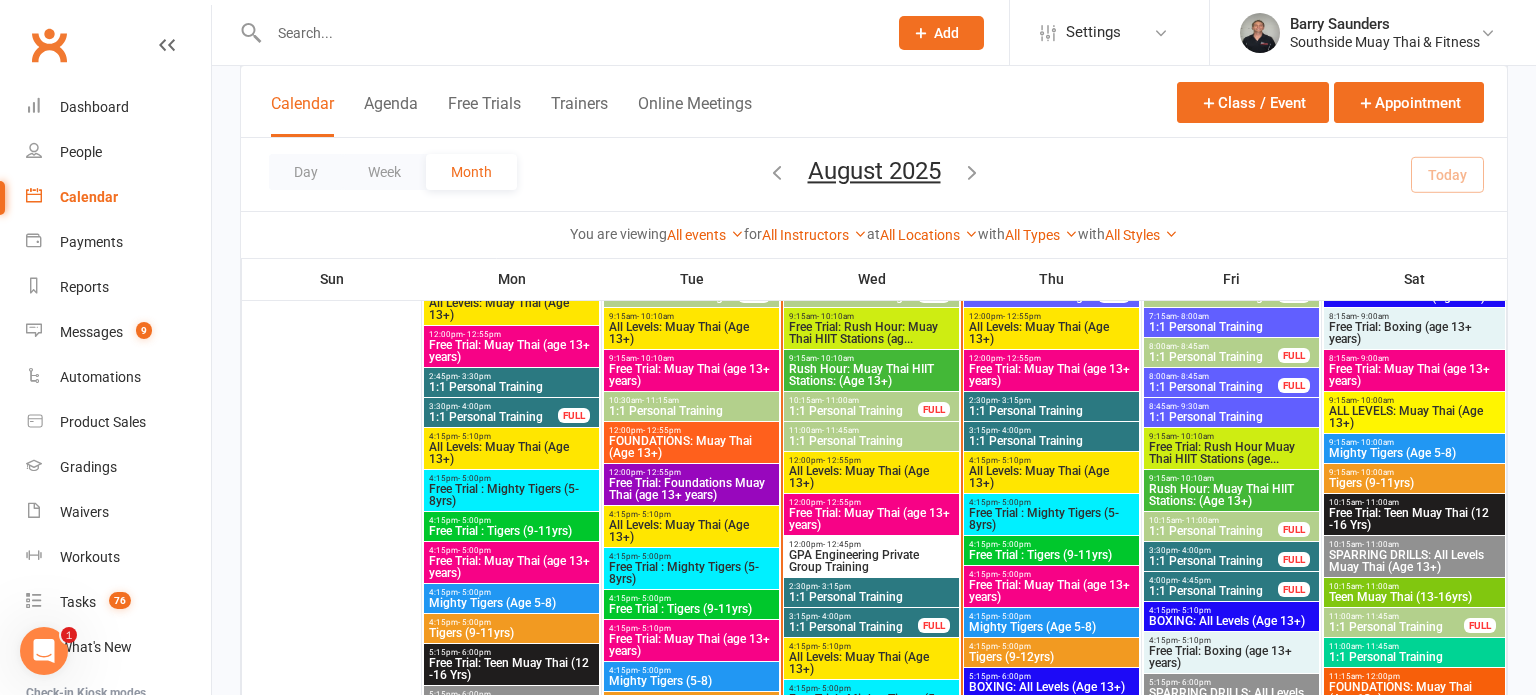 click on "12:00pm  - 12:55pm" at bounding box center (871, 502) 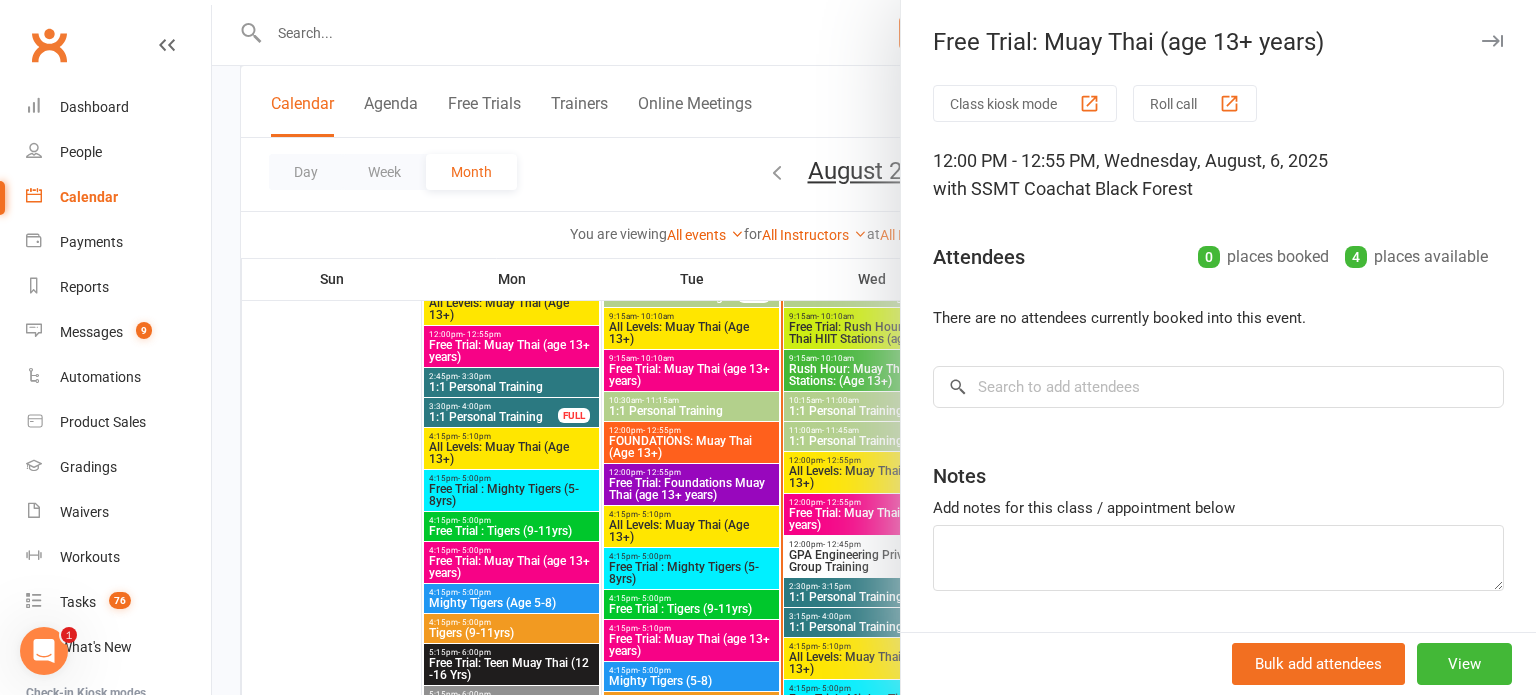 click at bounding box center (1492, 41) 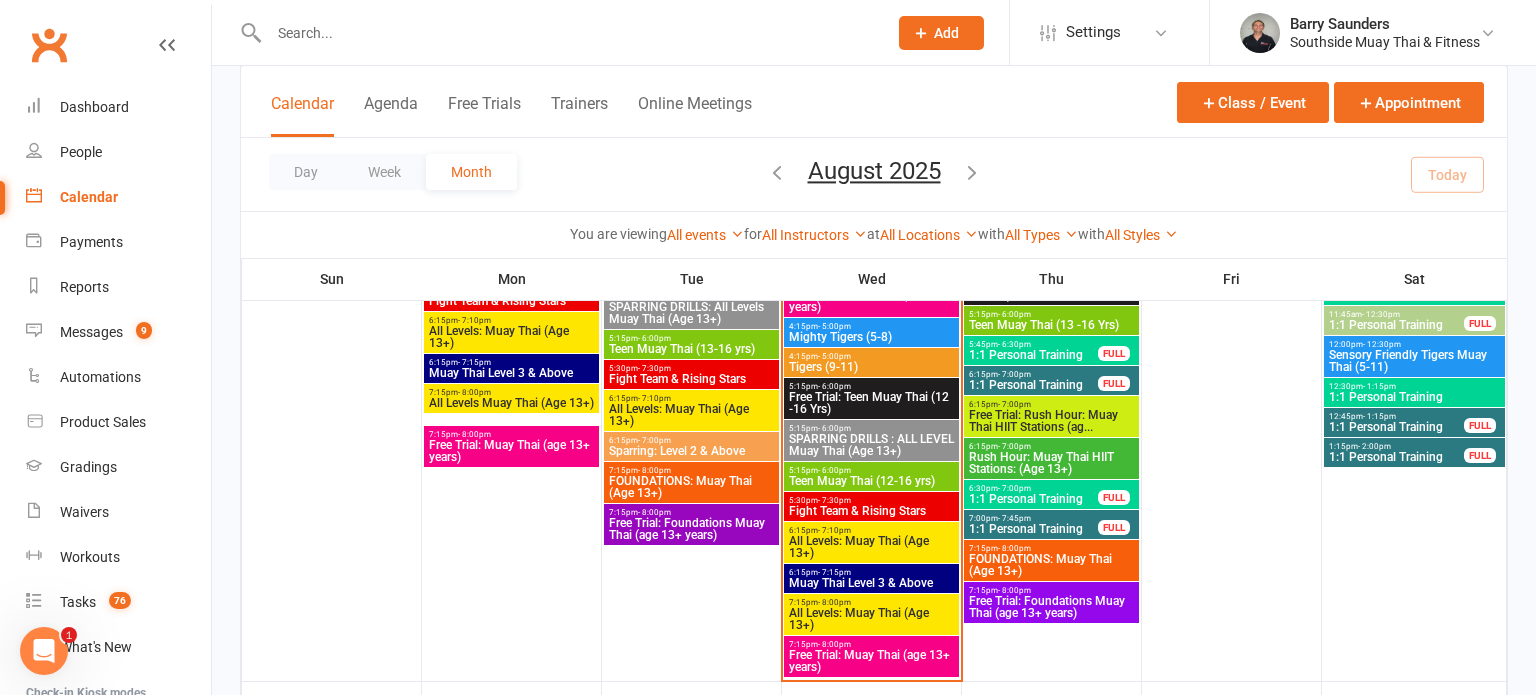 scroll, scrollTop: 1928, scrollLeft: 0, axis: vertical 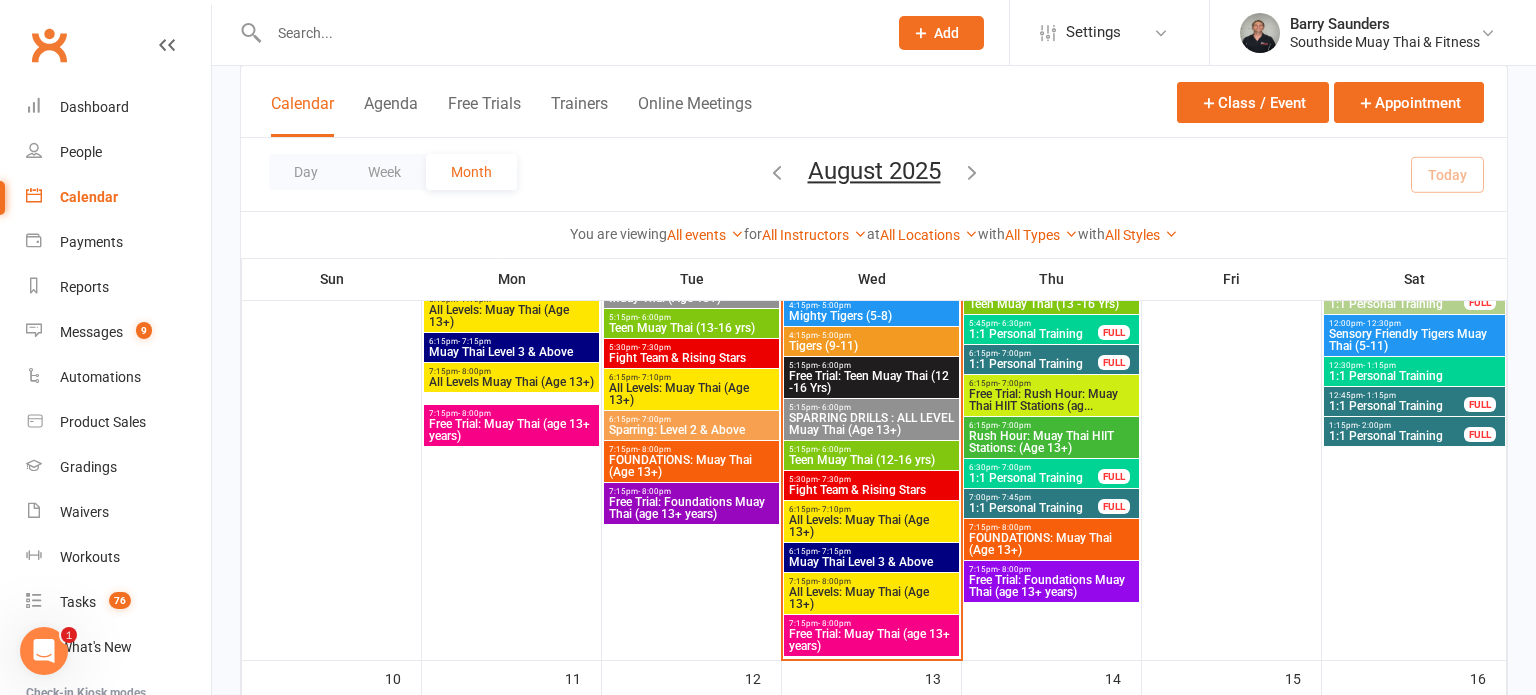 click on "Free Trial:  Foundations Muay Thai (age 13+ years)" at bounding box center [691, 508] 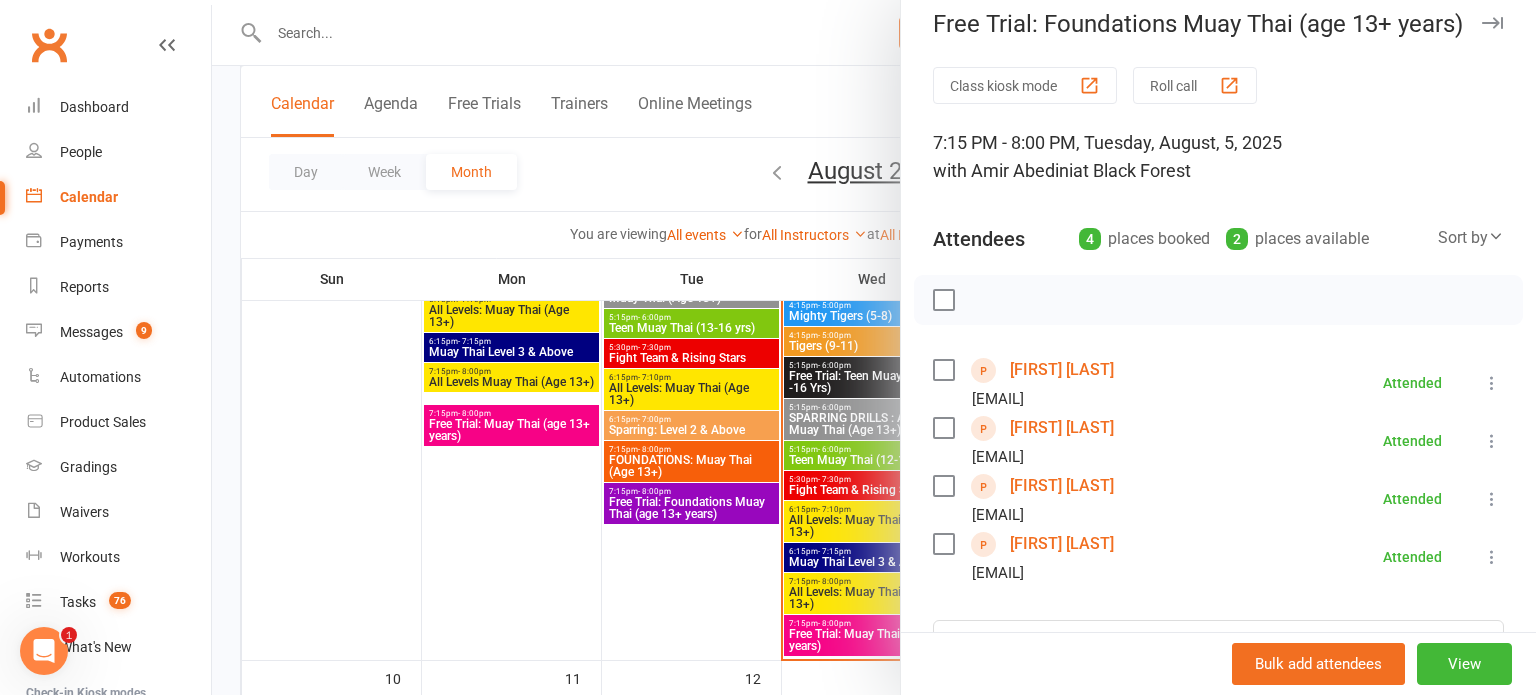 scroll, scrollTop: 92, scrollLeft: 0, axis: vertical 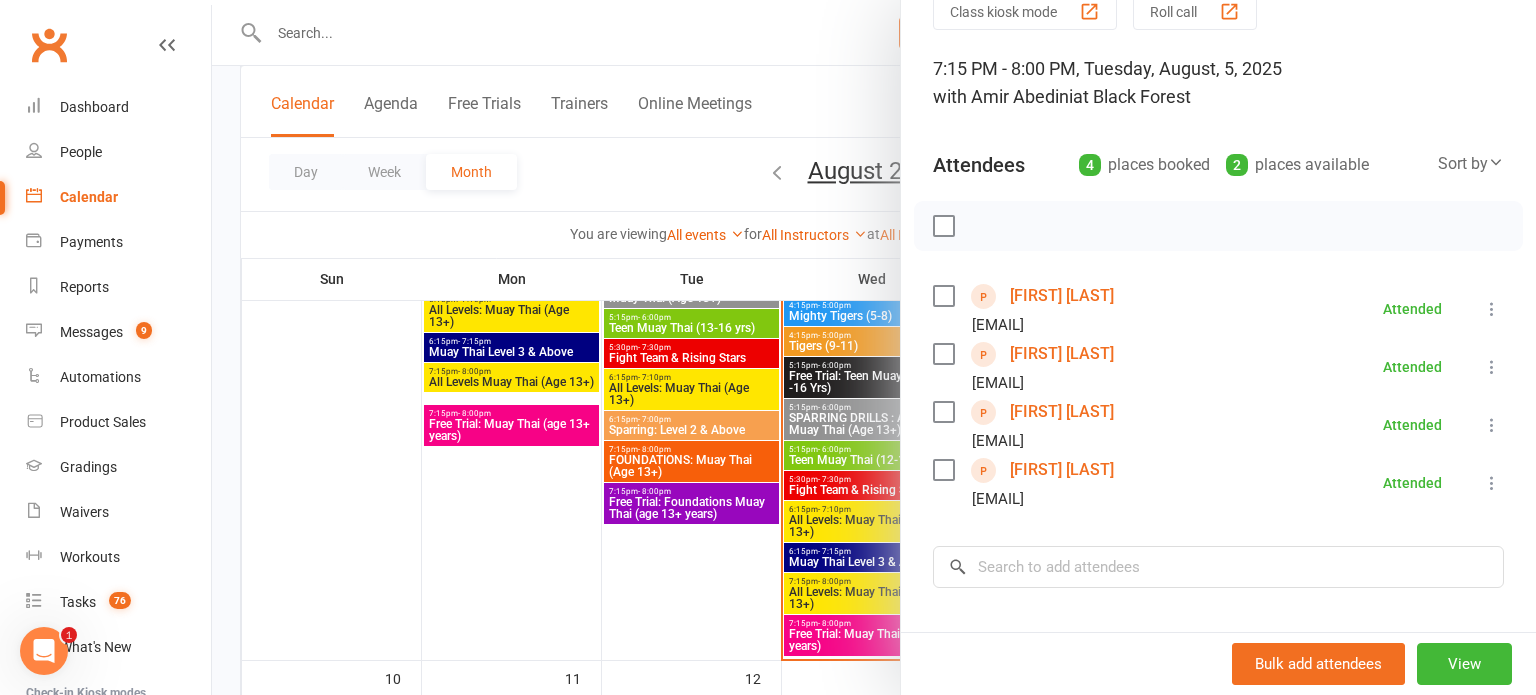 click on "[FIRST] [LAST]" at bounding box center (1062, 296) 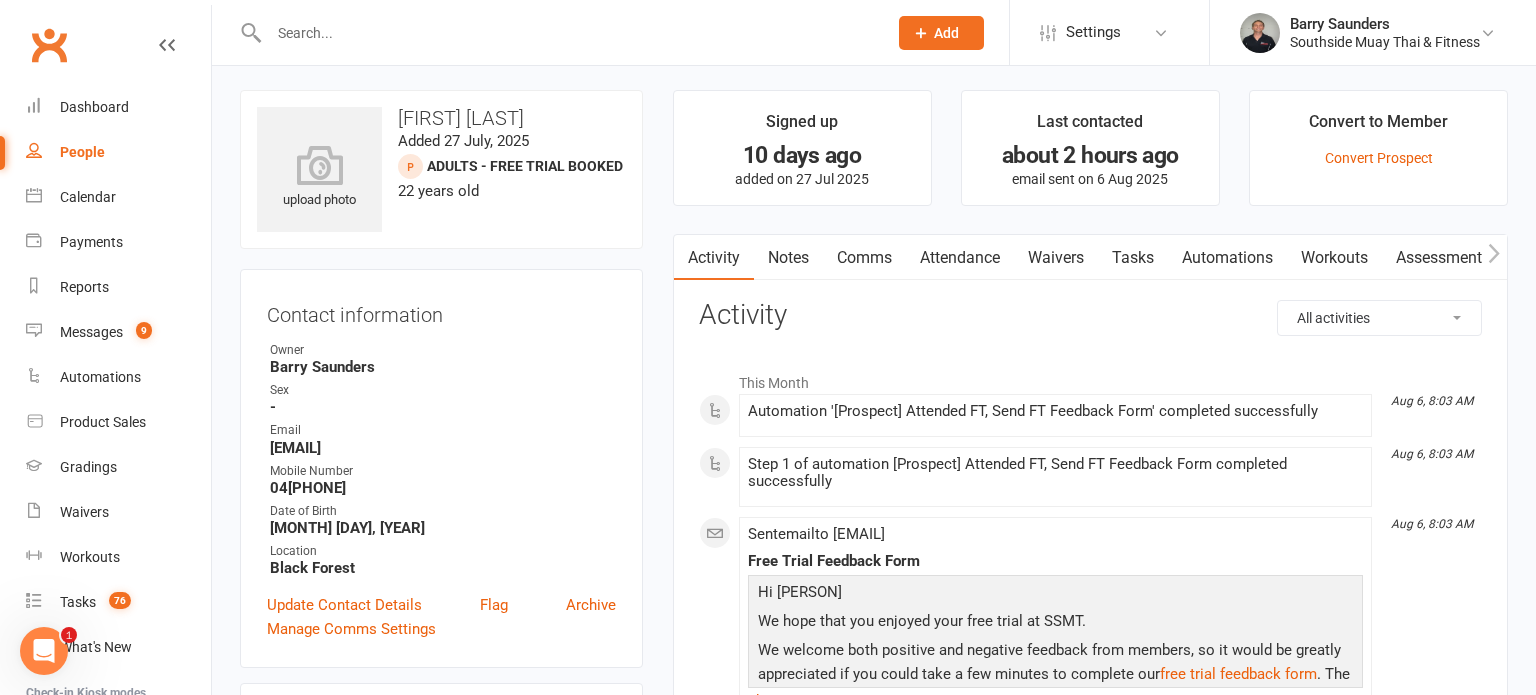 scroll, scrollTop: 0, scrollLeft: 0, axis: both 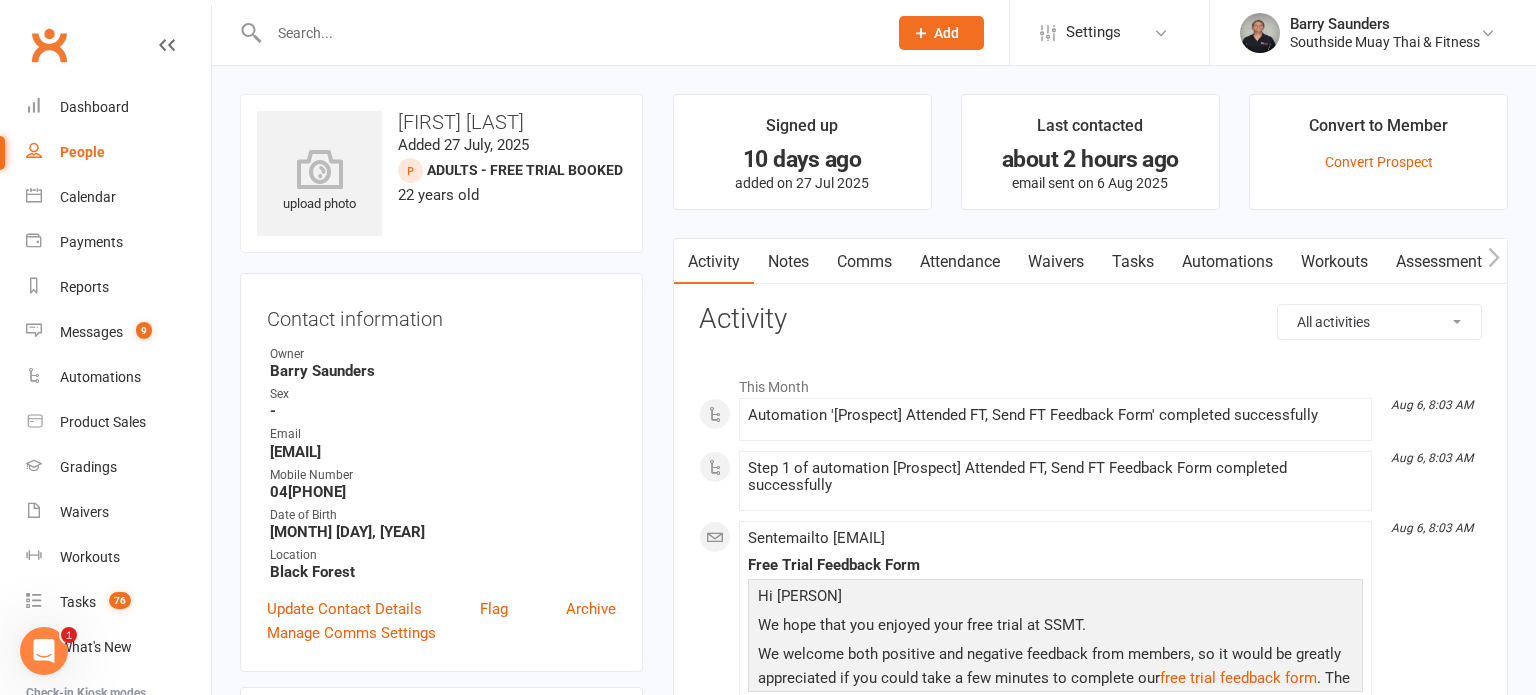 click on "Notes" at bounding box center [788, 262] 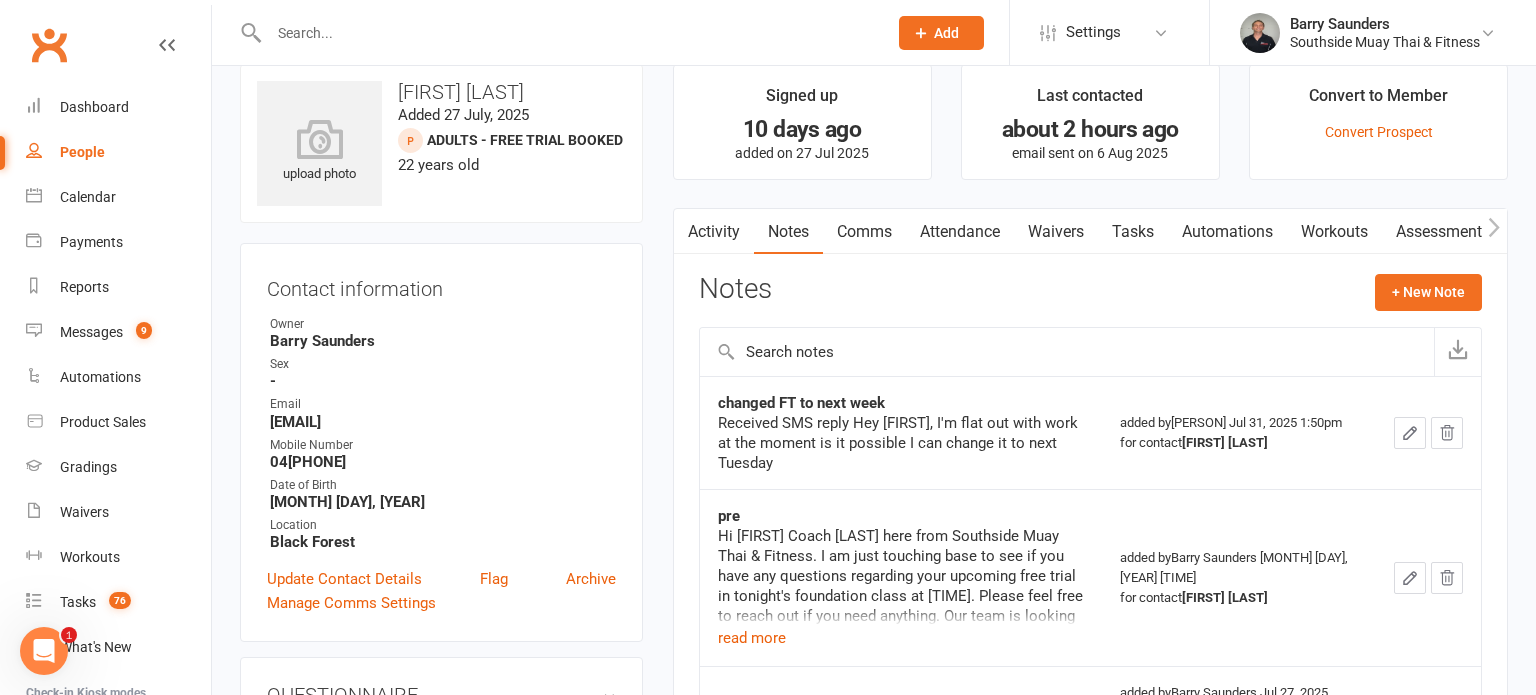 scroll, scrollTop: 0, scrollLeft: 0, axis: both 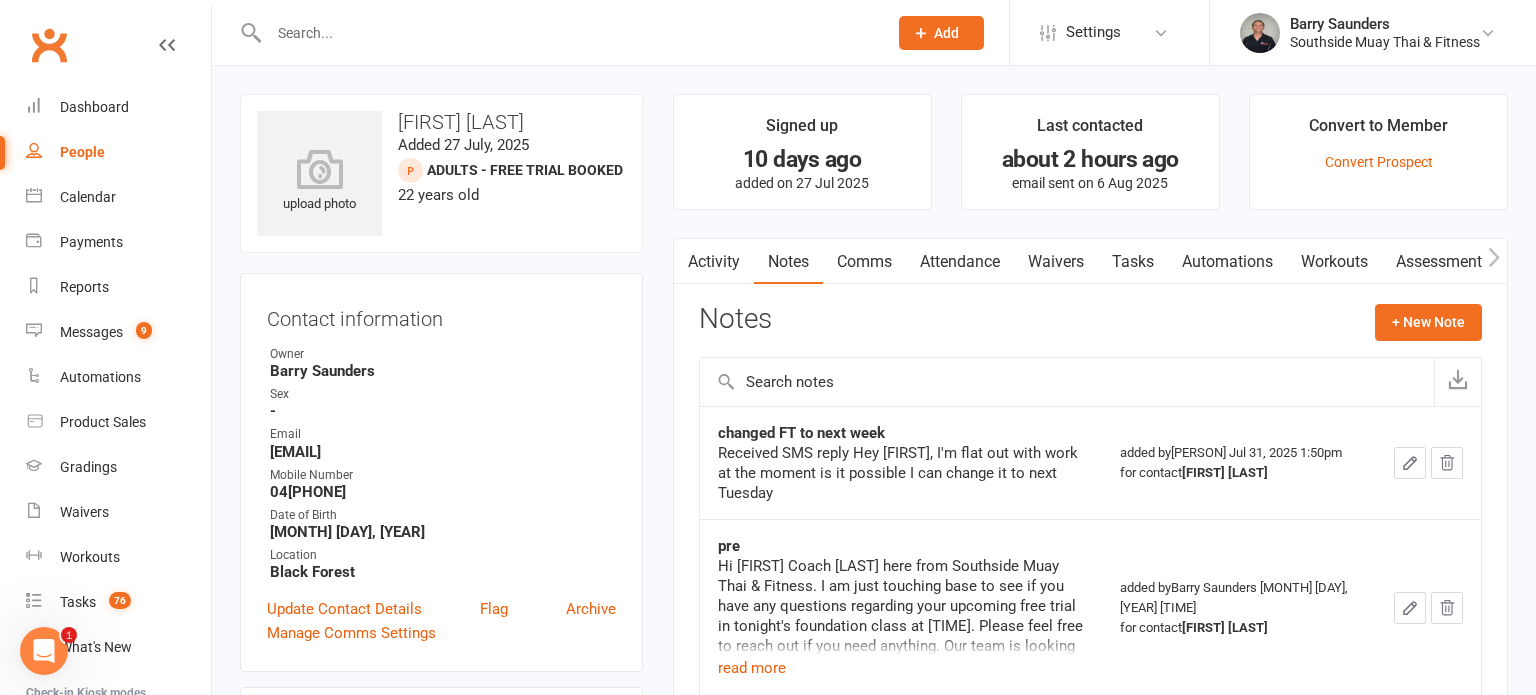 click on "Comms" at bounding box center [864, 262] 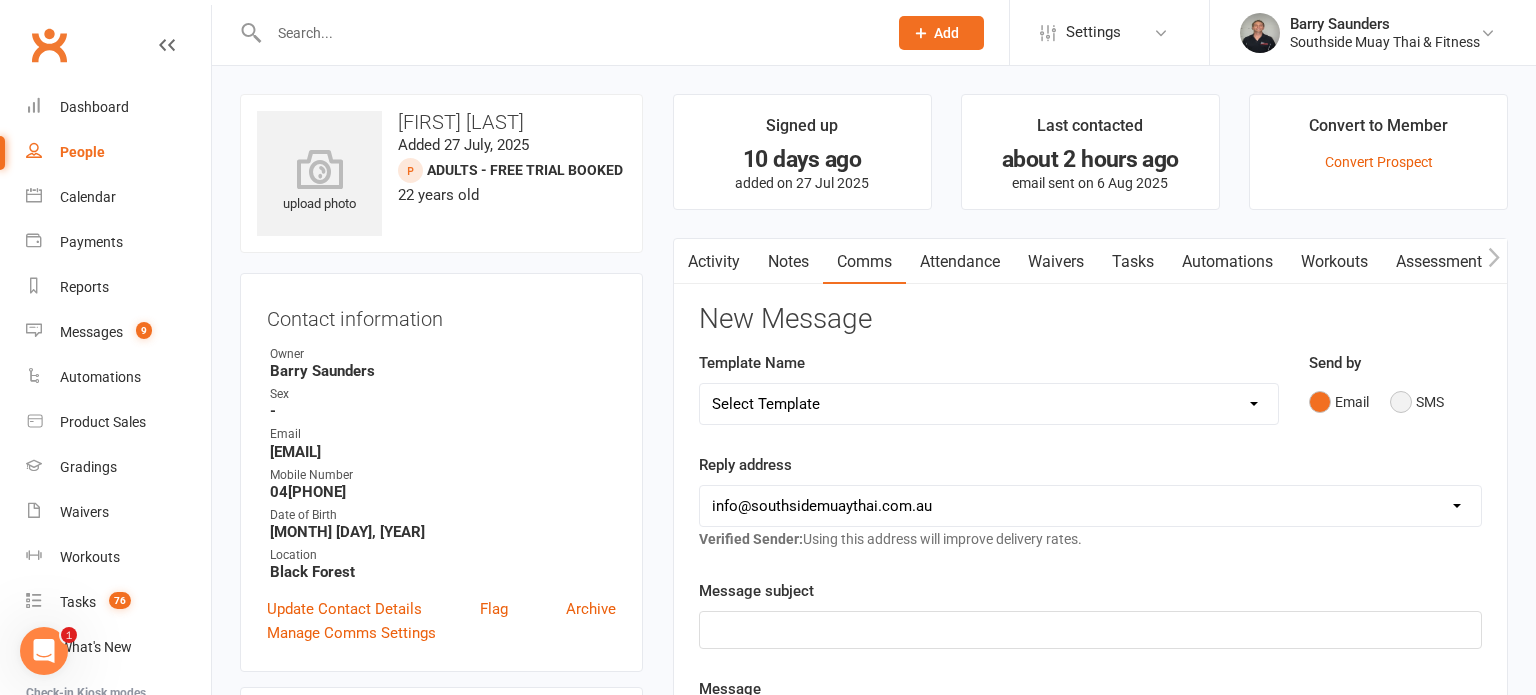 click on "SMS" at bounding box center [1417, 402] 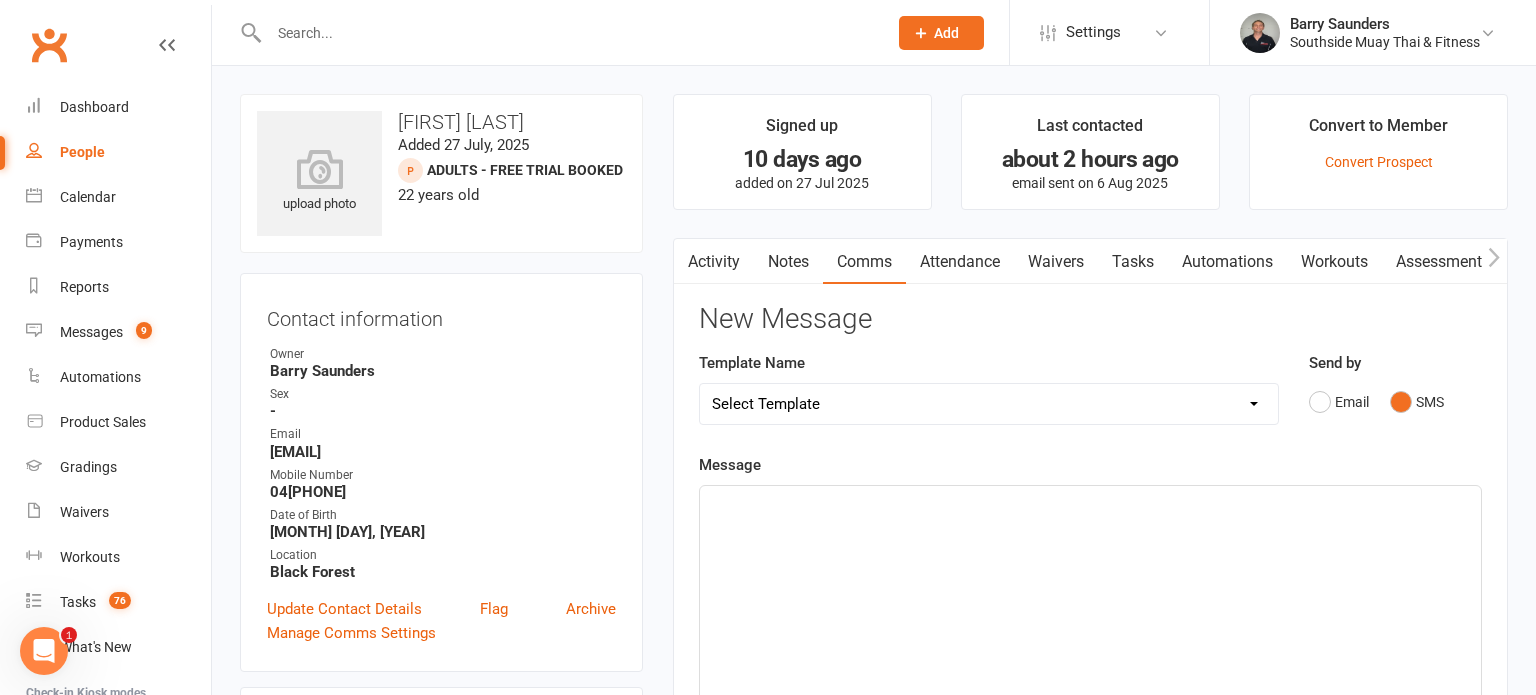 click on "Select Template [SMS] Outreach Message: High Risk – Personal From Trainer + Reengagement Offer [SMS] Outreach Message: High Risk – Re-Engagement Offer [SMS] Outreach Message: High Risk – Re-Engagement Offer [SMS] Outreach Message: Low Risk – Friendly Check-In [SMS] Outreach Message: Low Risk – Friendly Check-In Confidence [SMS] Outreach Message: Medium Risk – Personal Follow-Up [SMS] Outreach Message: Medium Risk – Personal Follow-Up (1) [SMS] Outreach Message: Medium Risk – Personal Follow-Up (Havent seen you/support) (1) [SMS] Retention - Grading Congrats [SMS] Retention - Great to see you back at the gym (1) [SMS] Retention - Great to see you back at the gym (2) [SMS] Retention - Havent Seen You Lately (1) [SMS] Retention - Havent Seen You Lately (2) [SMS] Retention - Havent Seen You Lately (3) [SMS] Retention - Havent Seen You Lately PT offer [SMS] Retention - Hows training going to Parent (1) [SMS] Retention - Hows training going to Parent (2) [SMS] Retention - Keep up the great work" at bounding box center [989, 404] 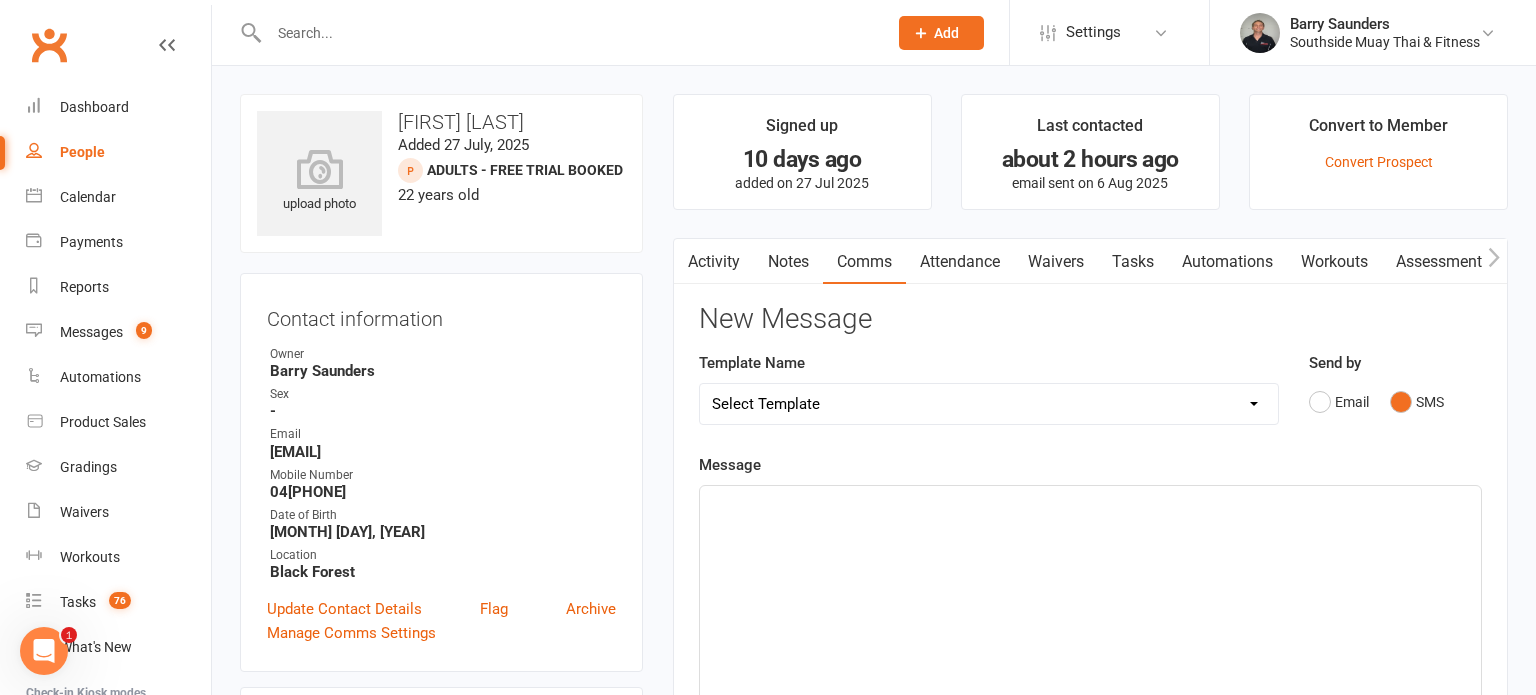 select on "59" 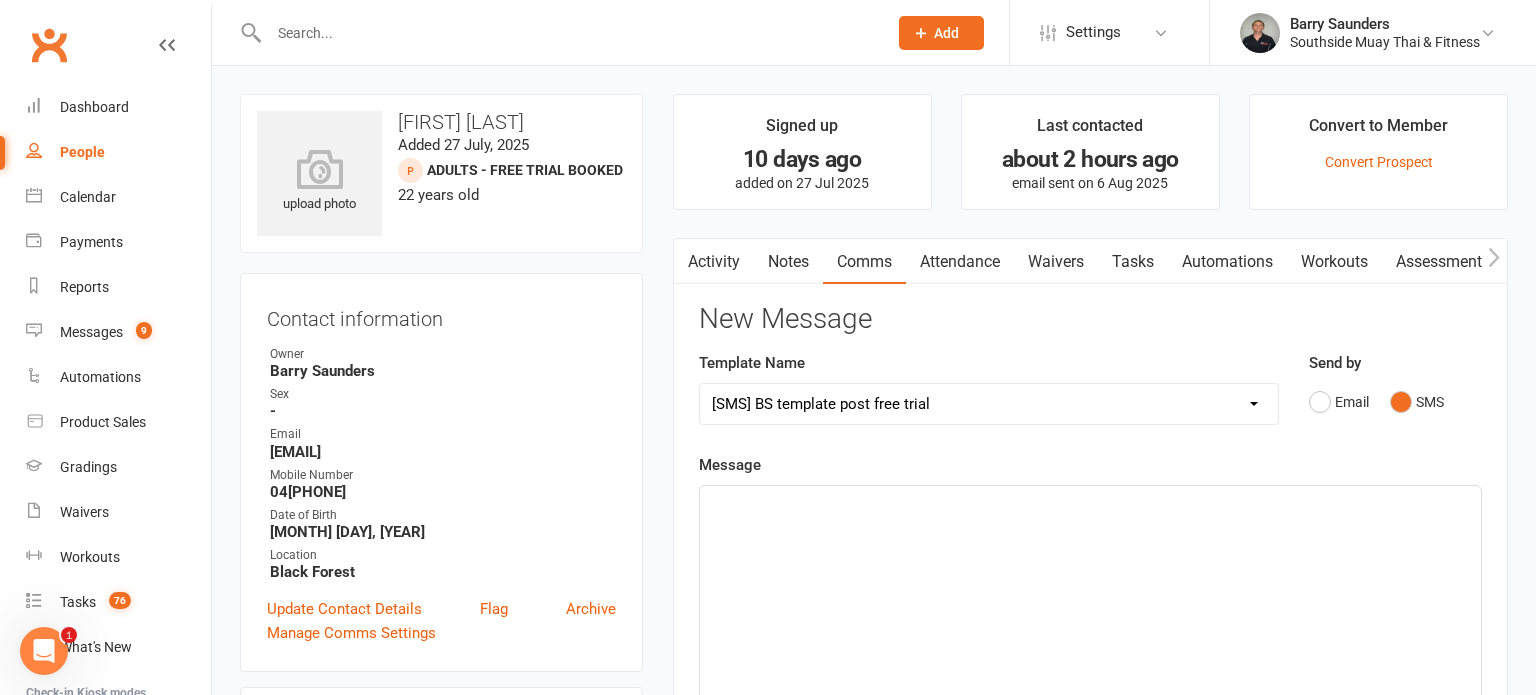 click on "Select Template [SMS] Outreach Message: High Risk – Personal From Trainer + Reengagement Offer [SMS] Outreach Message: High Risk – Re-Engagement Offer [SMS] Outreach Message: High Risk – Re-Engagement Offer [SMS] Outreach Message: Low Risk – Friendly Check-In [SMS] Outreach Message: Low Risk – Friendly Check-In Confidence [SMS] Outreach Message: Medium Risk – Personal Follow-Up [SMS] Outreach Message: Medium Risk – Personal Follow-Up (1) [SMS] Outreach Message: Medium Risk – Personal Follow-Up (Havent seen you/support) (1) [SMS] Retention - Grading Congrats [SMS] Retention - Great to see you back at the gym (1) [SMS] Retention - Great to see you back at the gym (2) [SMS] Retention - Havent Seen You Lately (1) [SMS] Retention - Havent Seen You Lately (2) [SMS] Retention - Havent Seen You Lately (3) [SMS] Retention - Havent Seen You Lately PT offer [SMS] Retention - Hows training going to Parent (1) [SMS] Retention - Hows training going to Parent (2) [SMS] Retention - Keep up the great work" at bounding box center [989, 404] 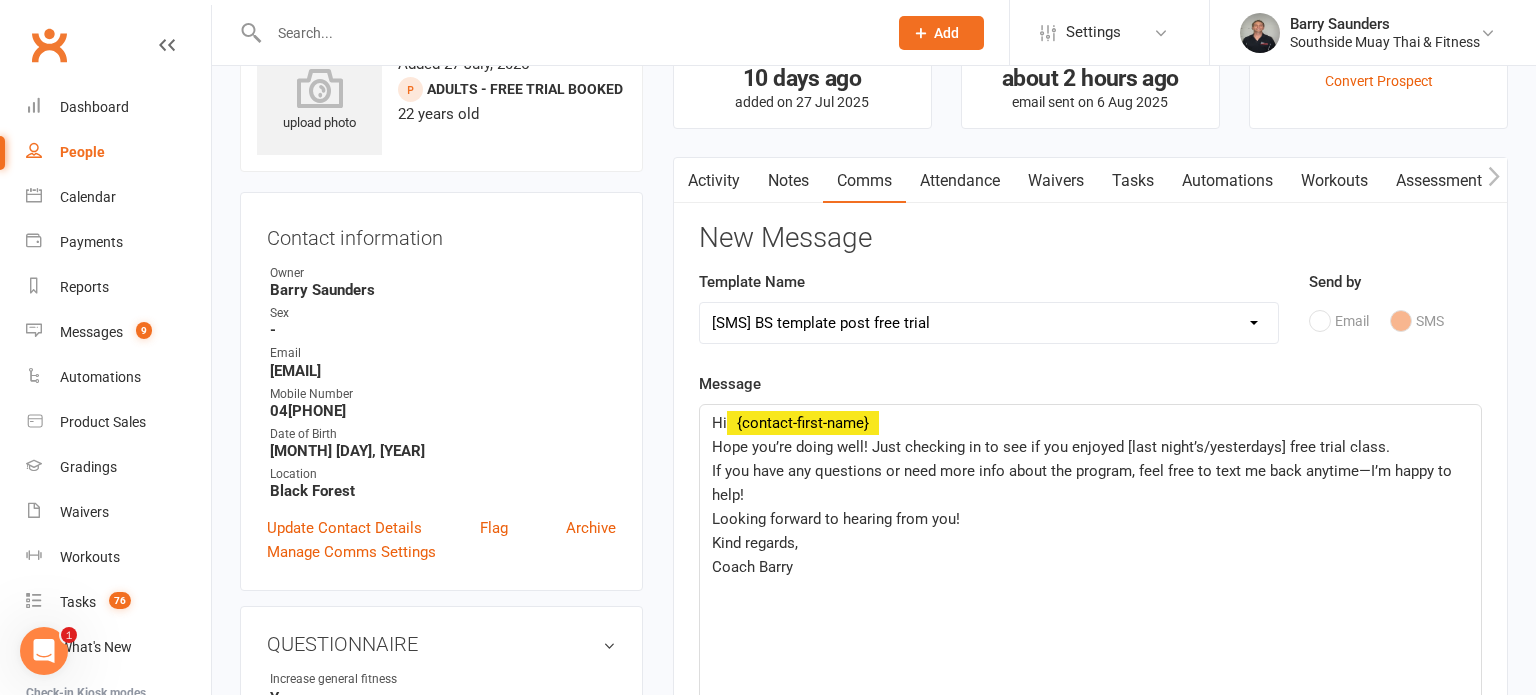 scroll, scrollTop: 88, scrollLeft: 0, axis: vertical 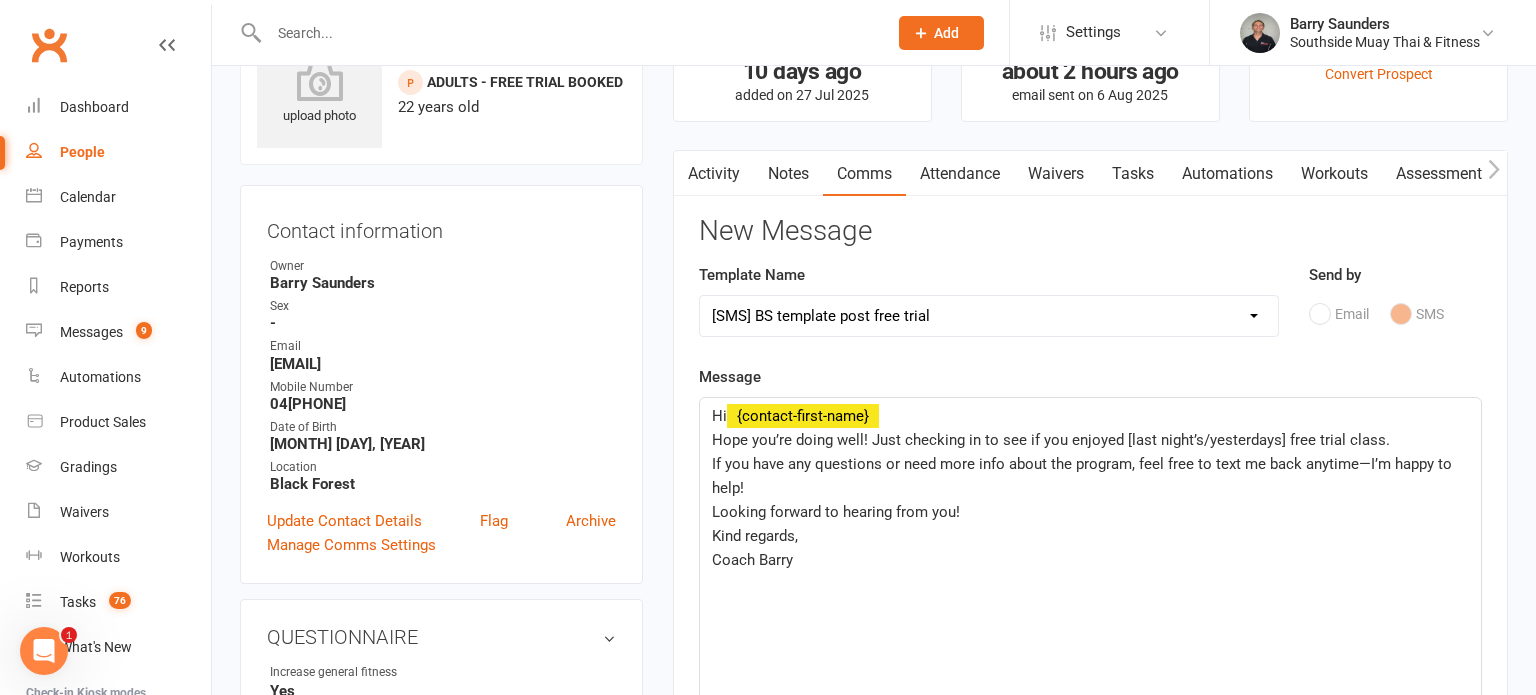 click on "Hope you’re doing well! Just checking in to see if you enjoyed [last night’s/yesterdays] free trial class." 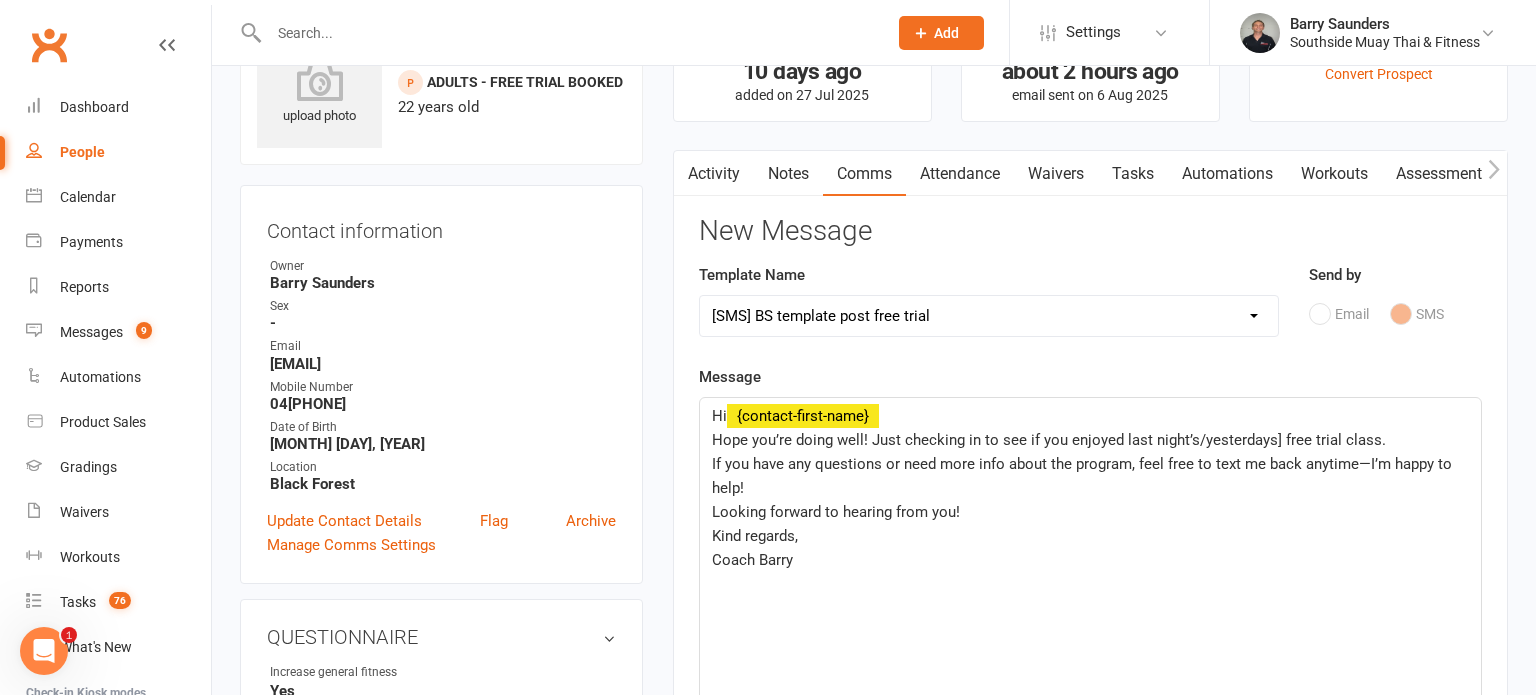 click on "Hope you’re doing well! Just checking in to see if you enjoyed last night’s/yesterdays] free trial class." 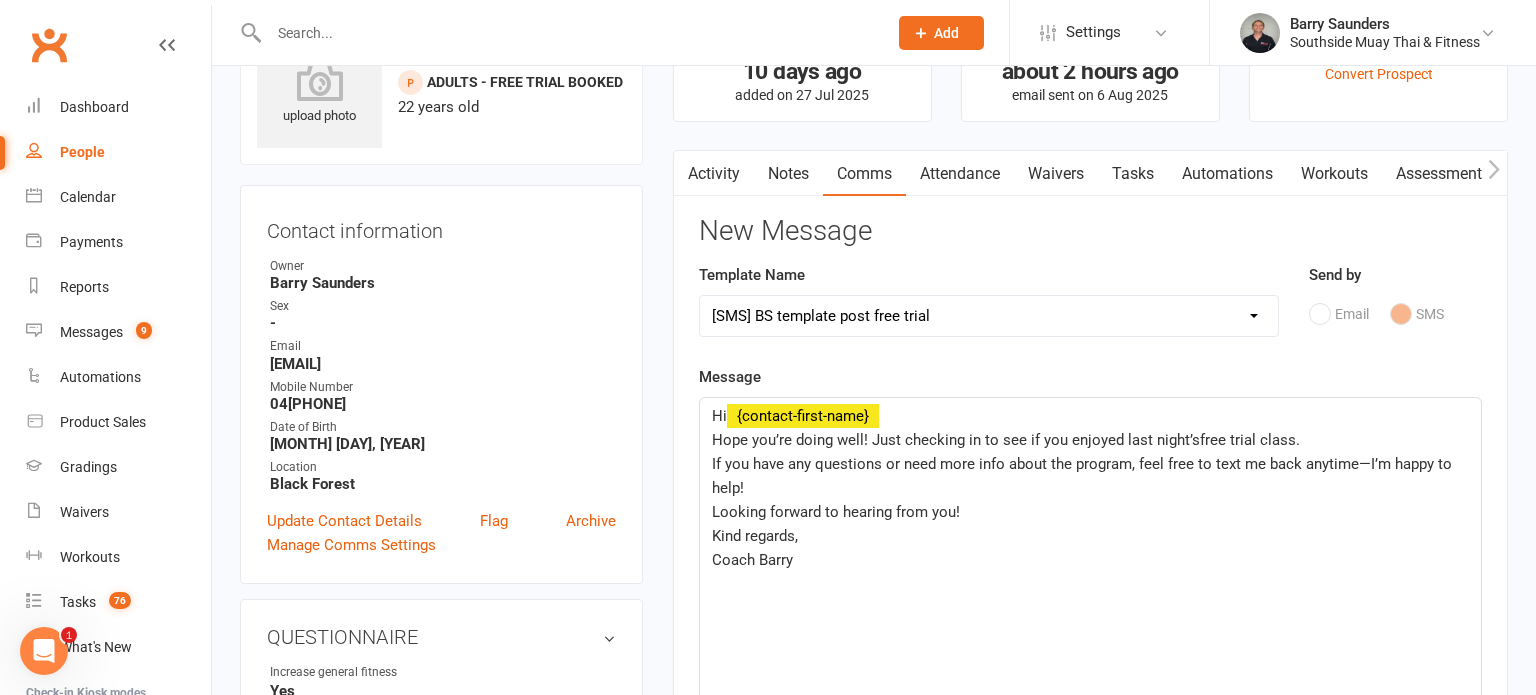 type 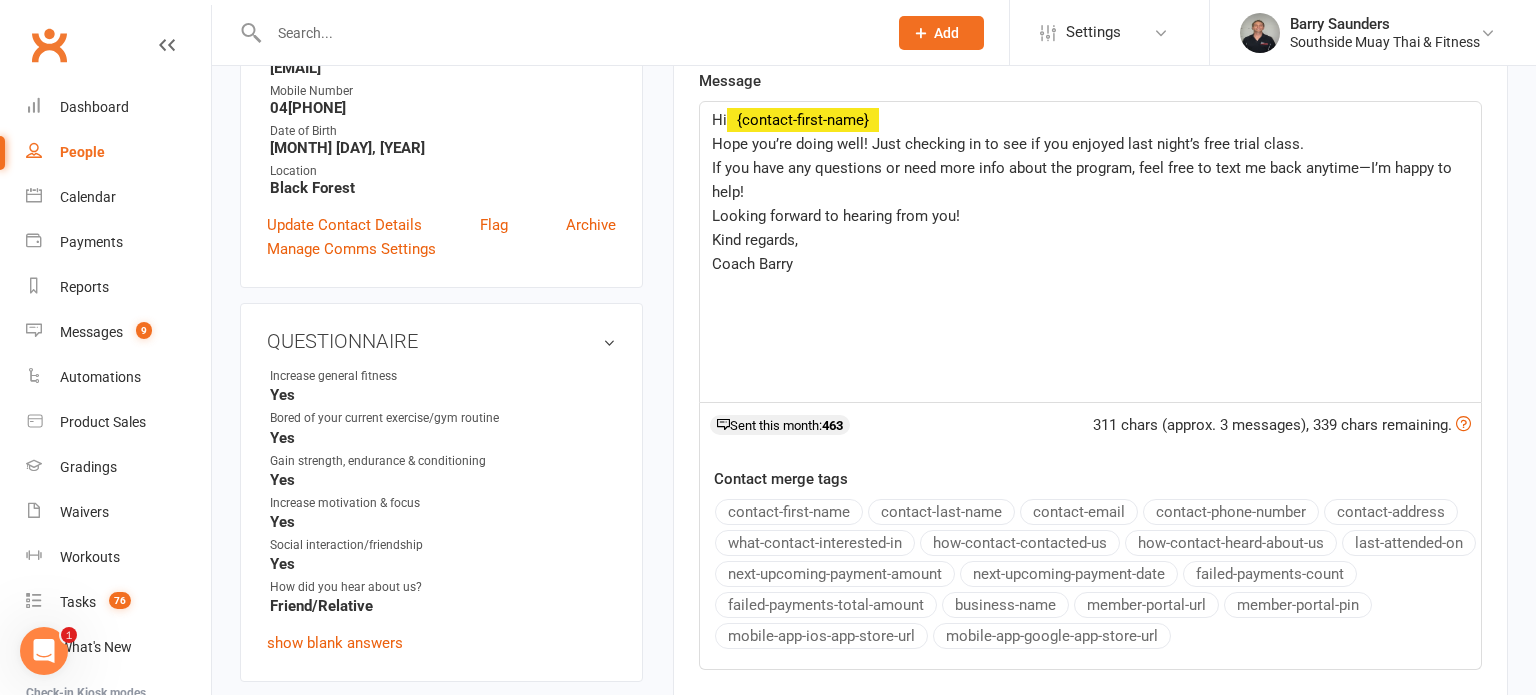 scroll, scrollTop: 324, scrollLeft: 0, axis: vertical 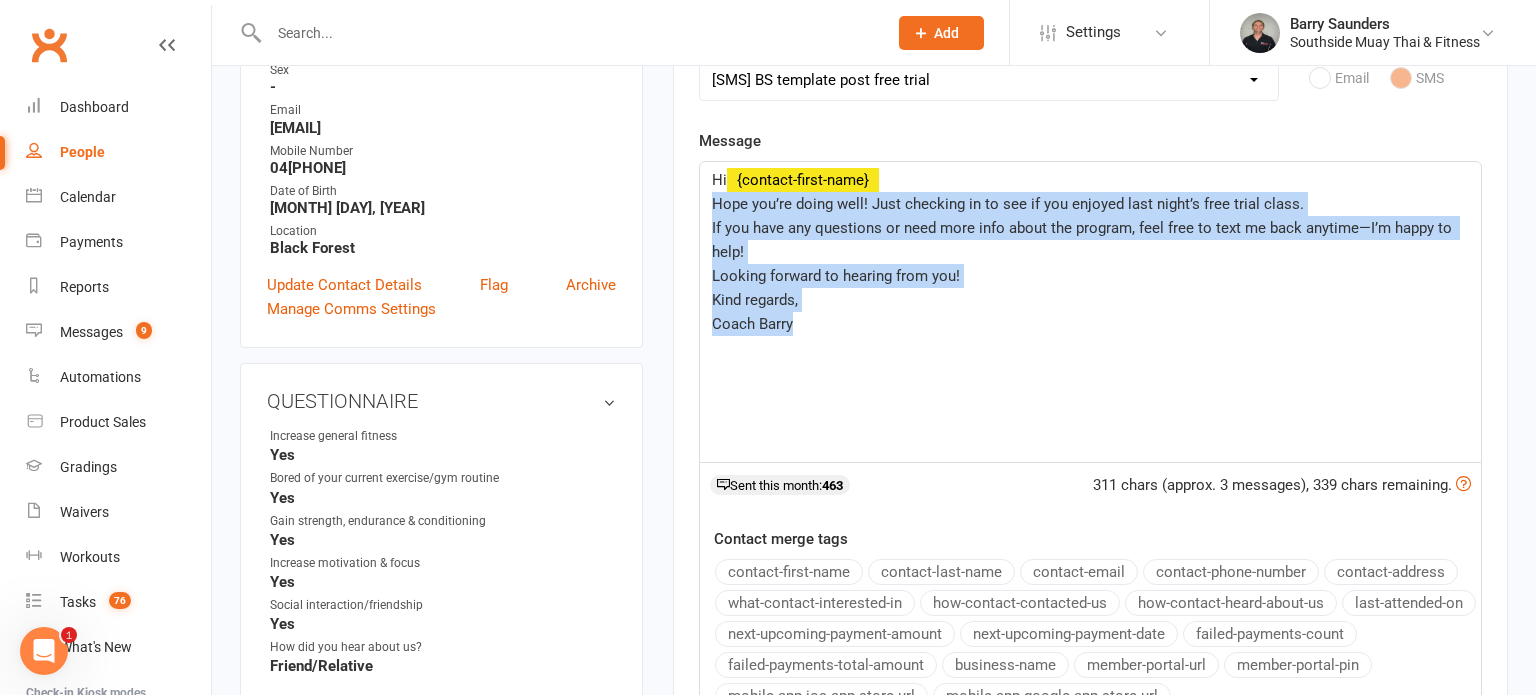 drag, startPoint x: 711, startPoint y: 202, endPoint x: 844, endPoint y: 316, distance: 175.17134 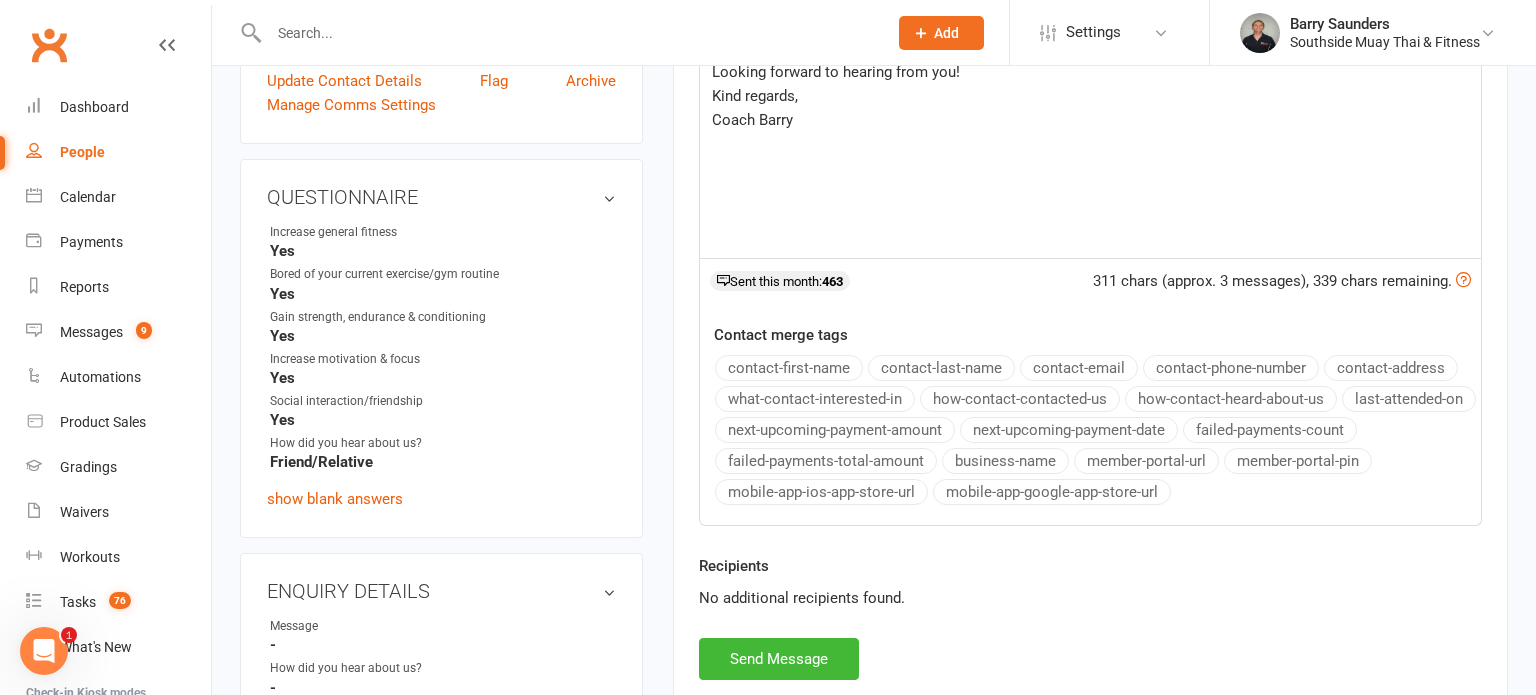 scroll, scrollTop: 539, scrollLeft: 0, axis: vertical 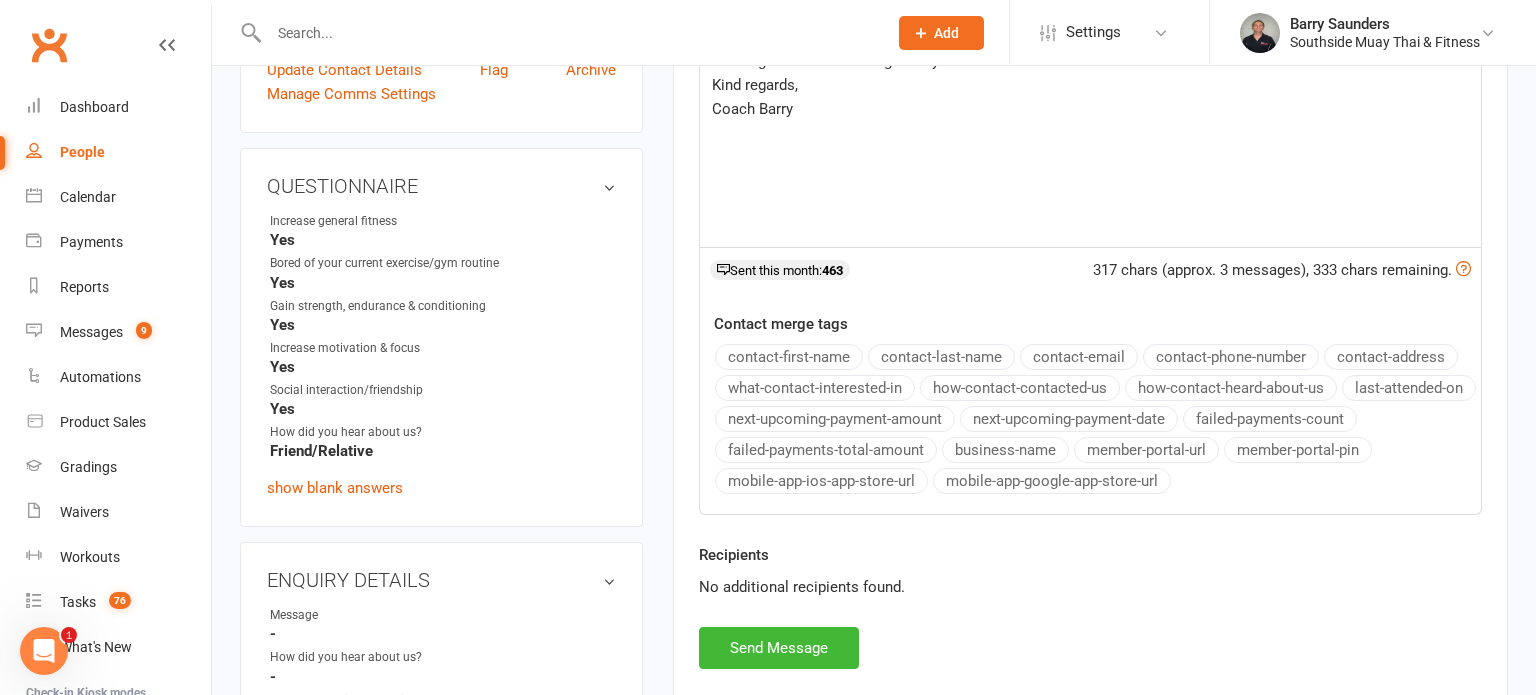 click on "business-name" 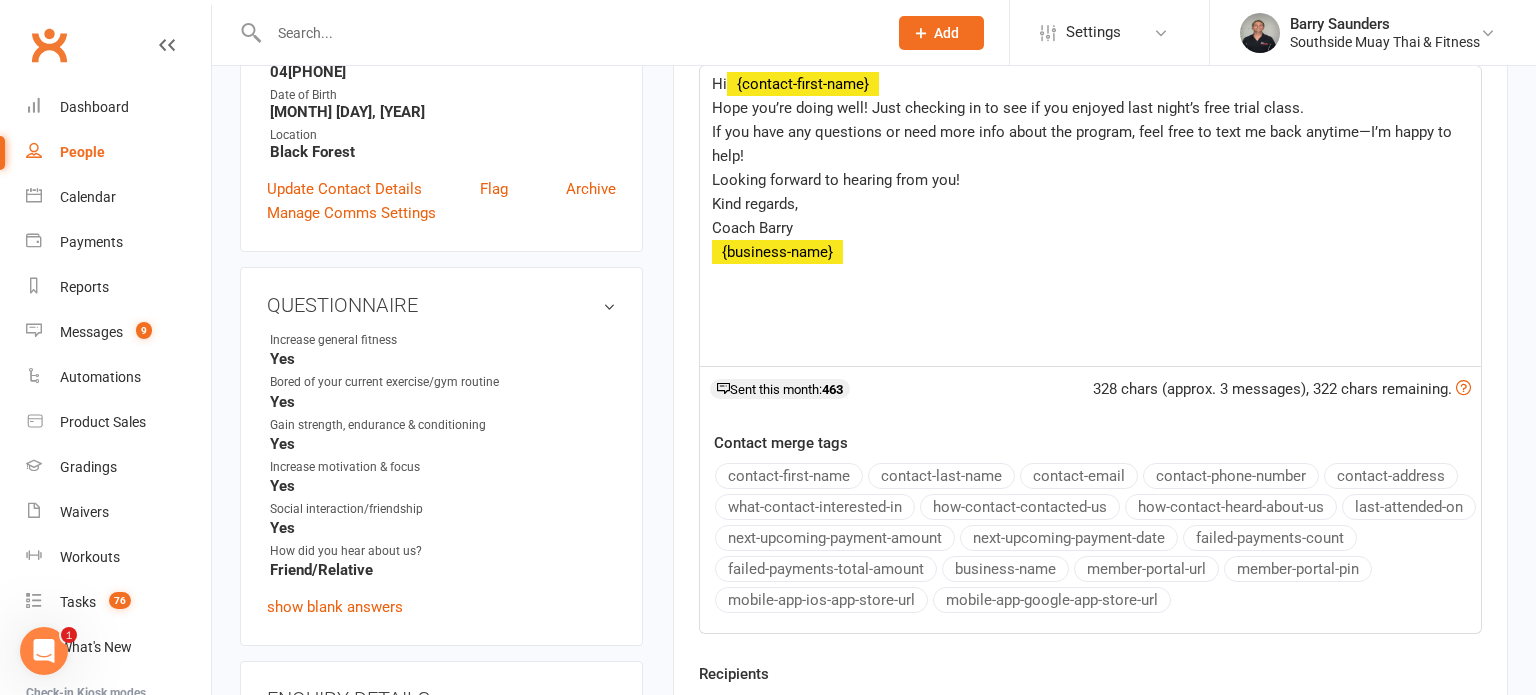scroll, scrollTop: 331, scrollLeft: 0, axis: vertical 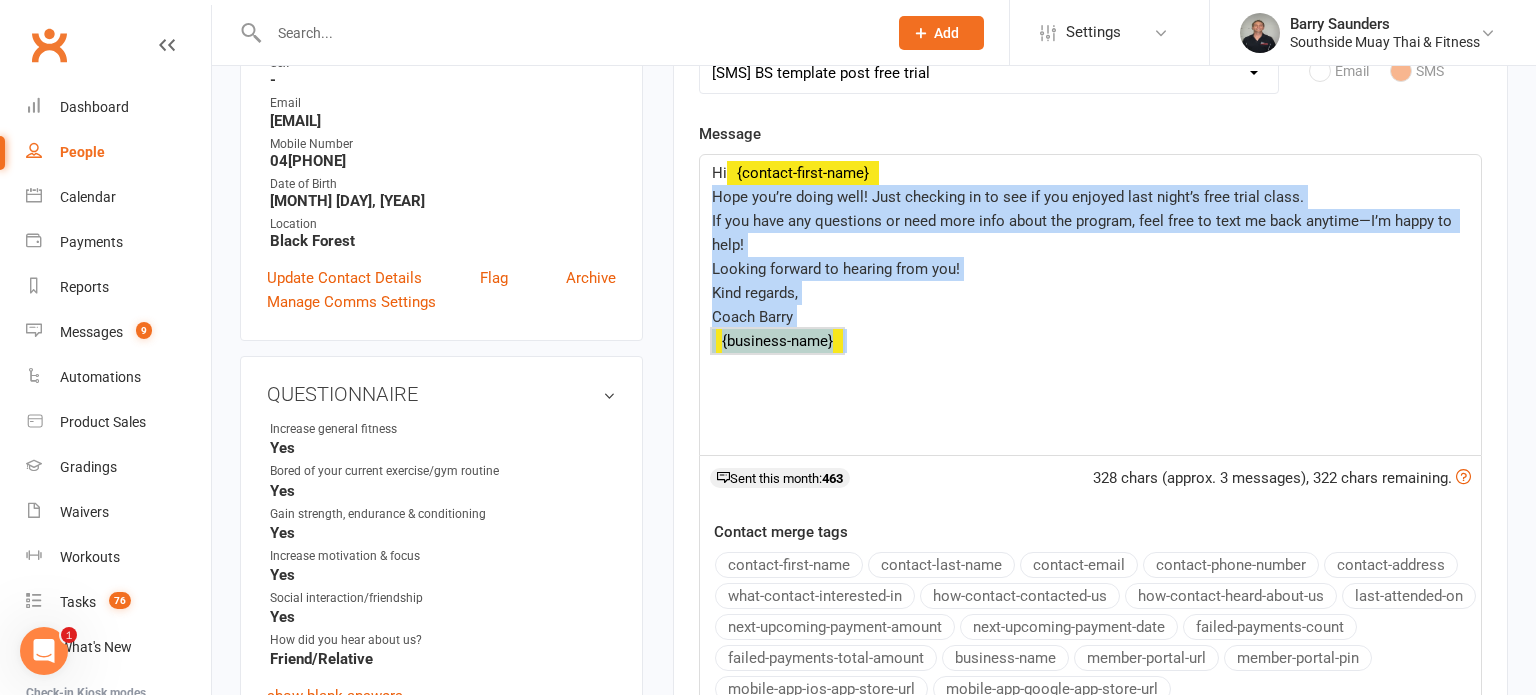 drag, startPoint x: 711, startPoint y: 194, endPoint x: 912, endPoint y: 336, distance: 246.09958 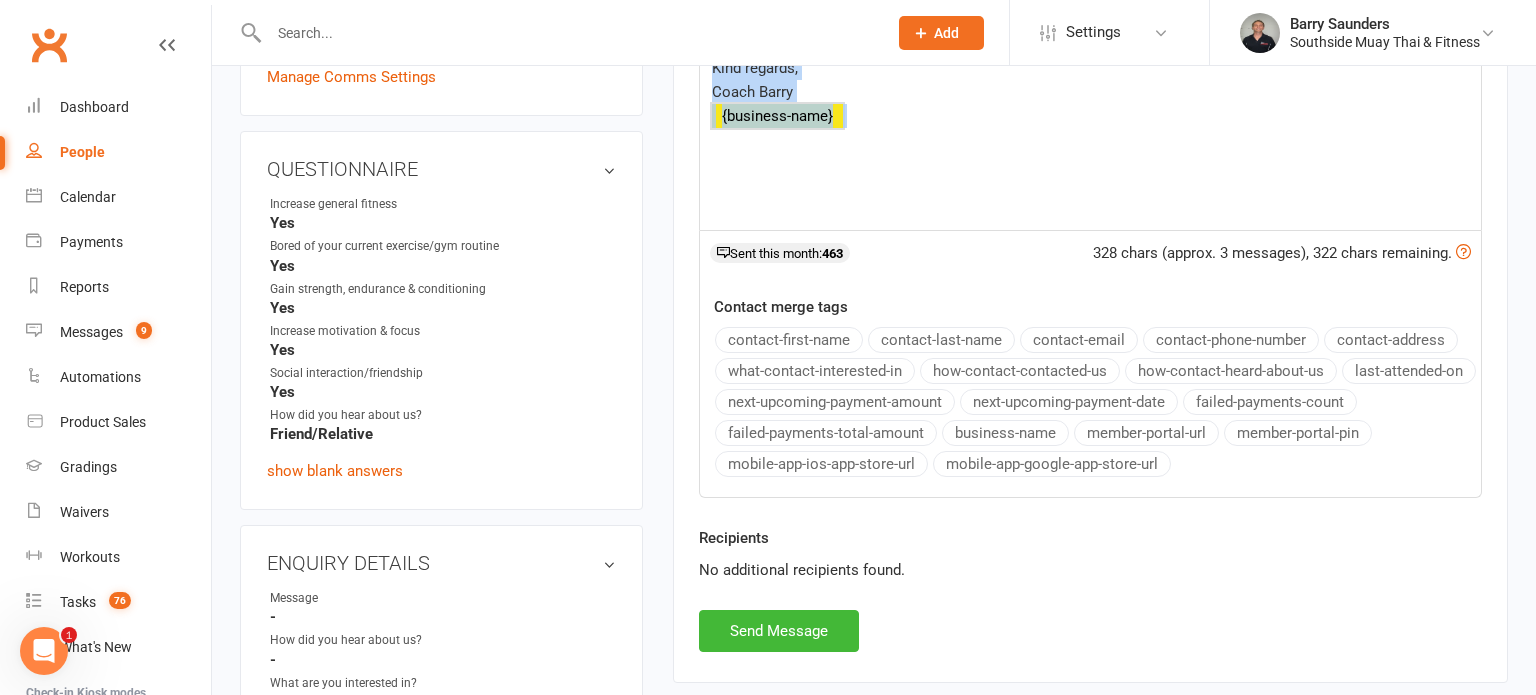 scroll, scrollTop: 614, scrollLeft: 0, axis: vertical 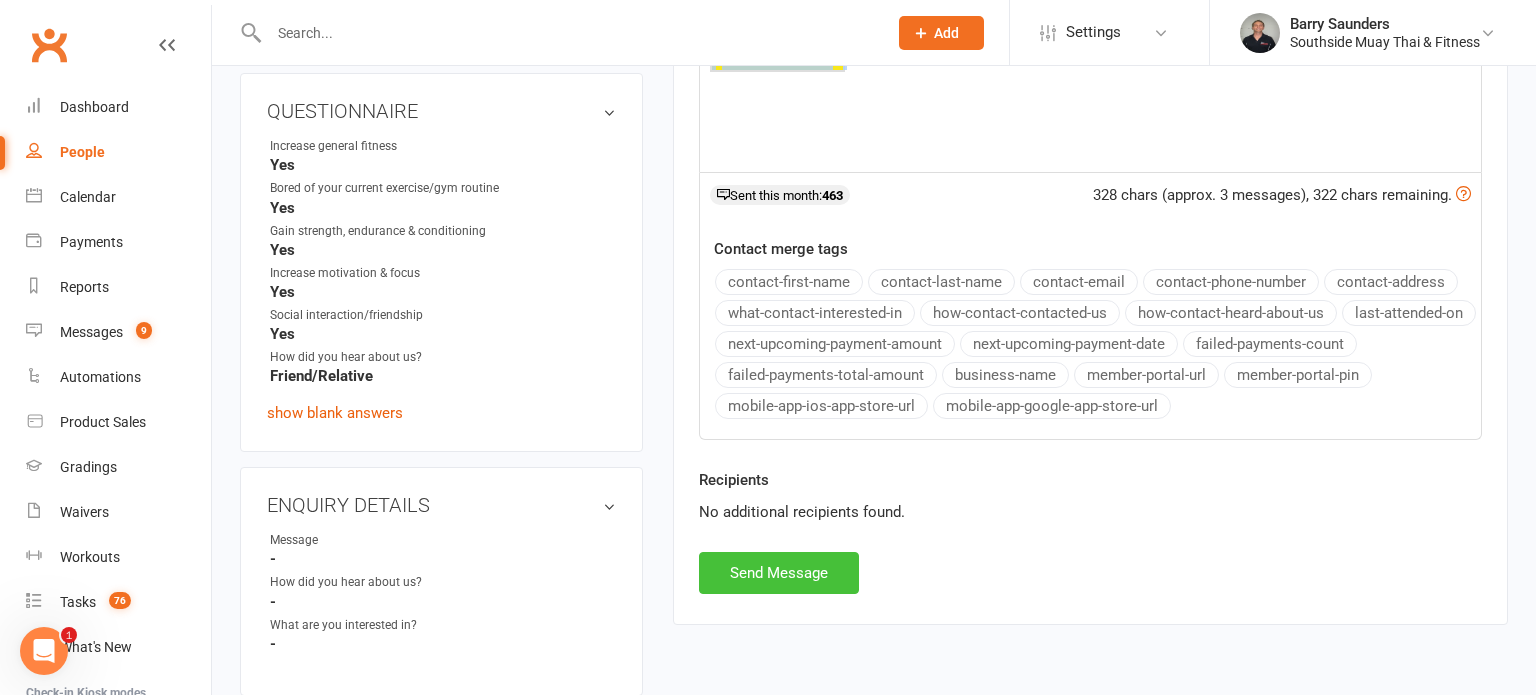 click on "Send Message" at bounding box center [779, 573] 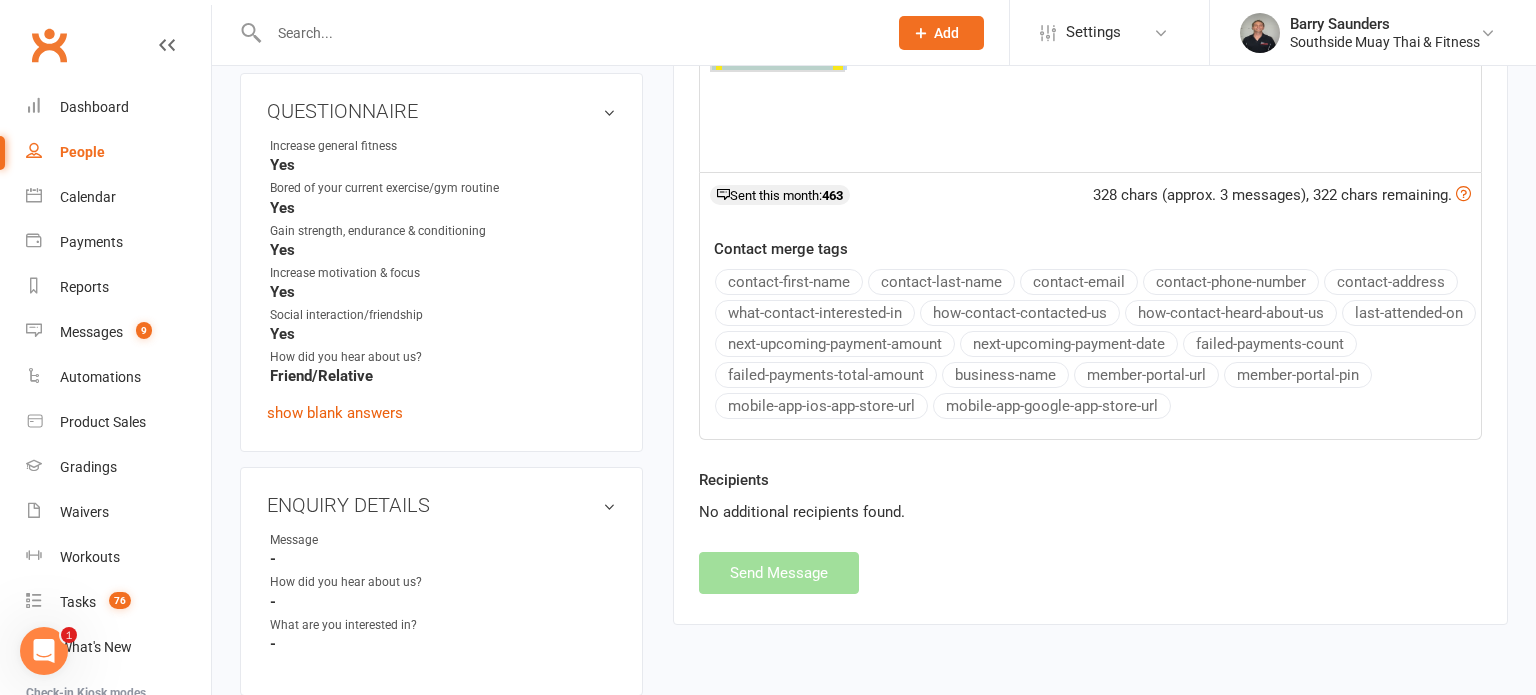 select 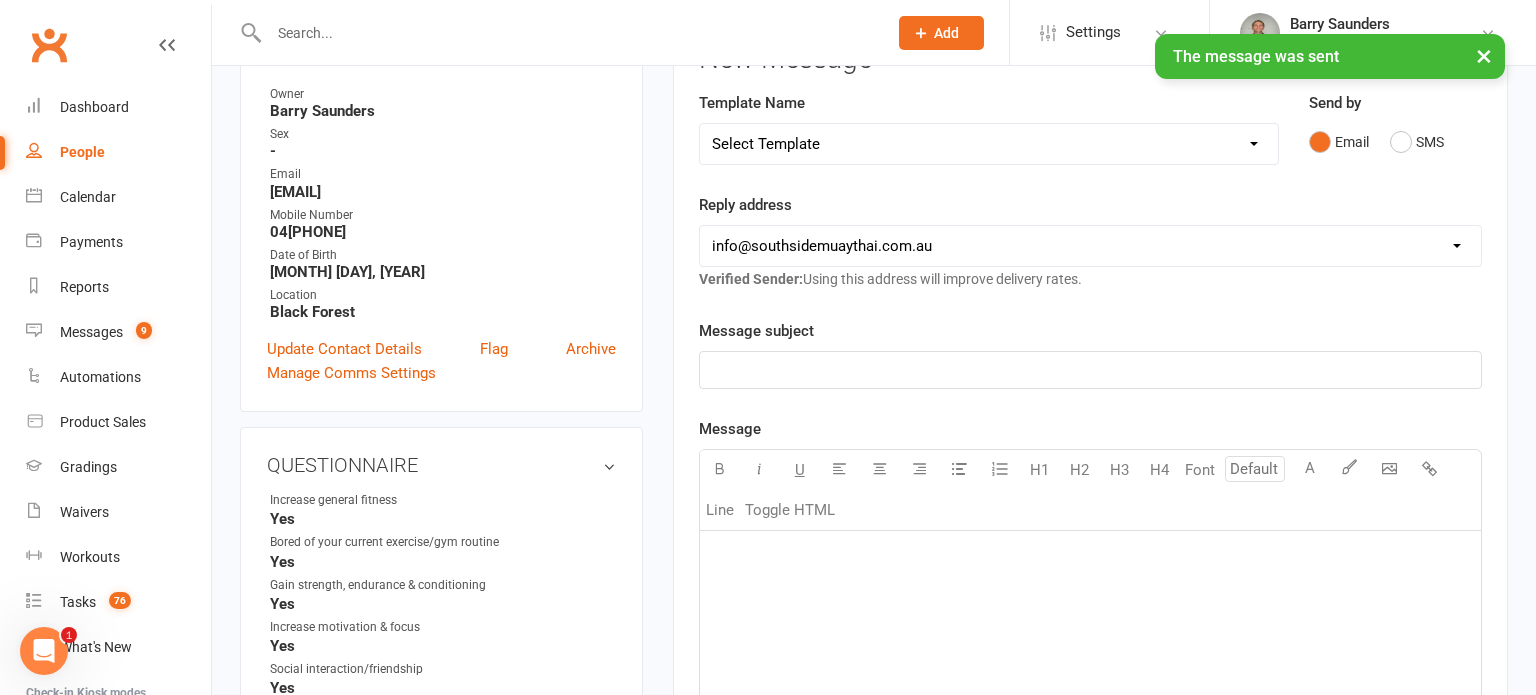 scroll, scrollTop: 0, scrollLeft: 0, axis: both 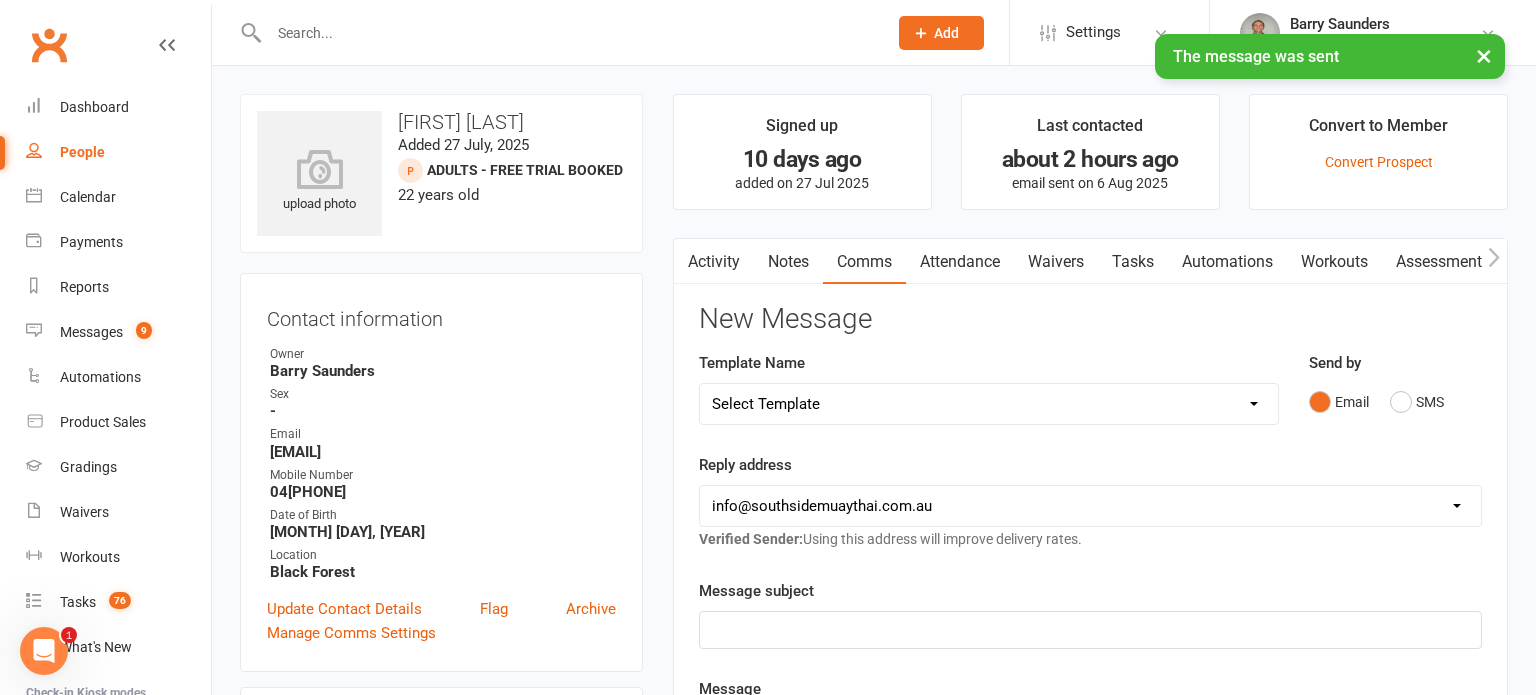 click on "Activity" at bounding box center (714, 262) 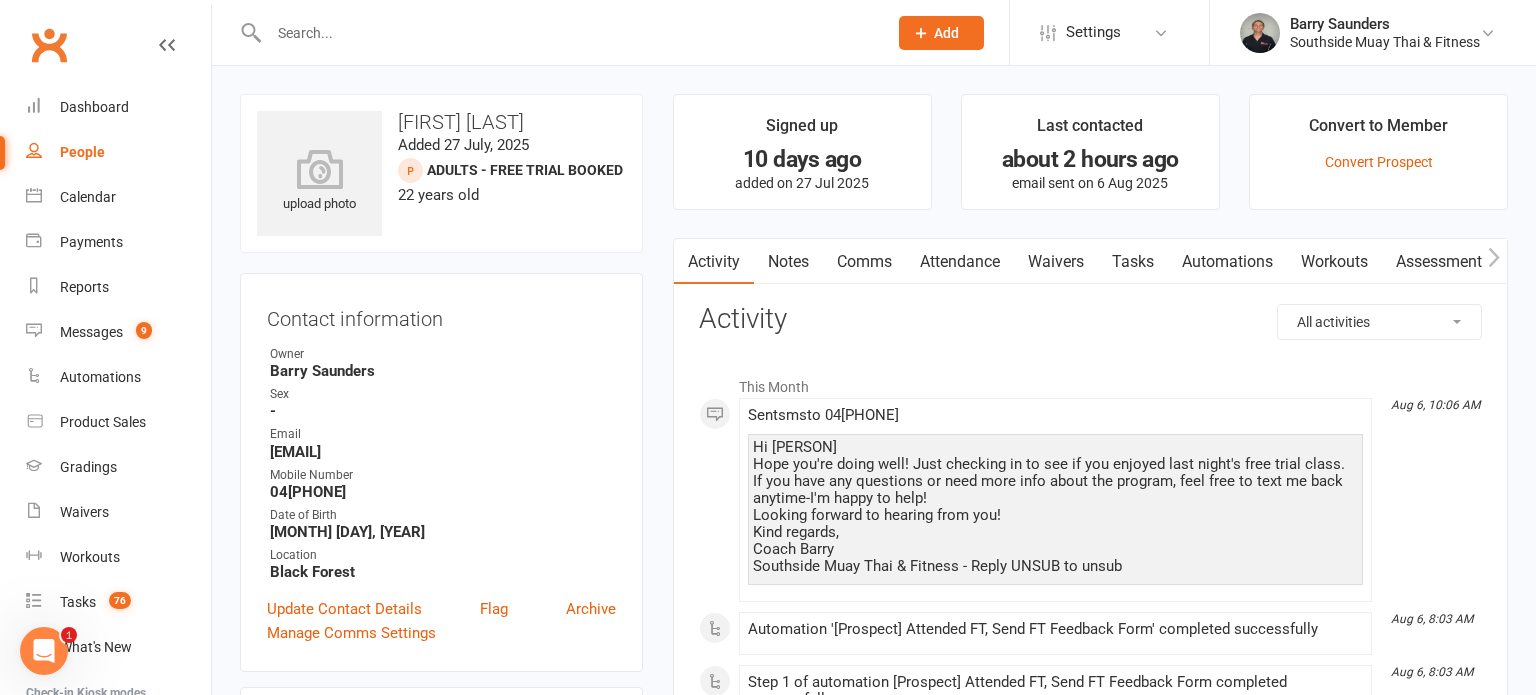 drag, startPoint x: 755, startPoint y: 440, endPoint x: 1159, endPoint y: 591, distance: 431.29688 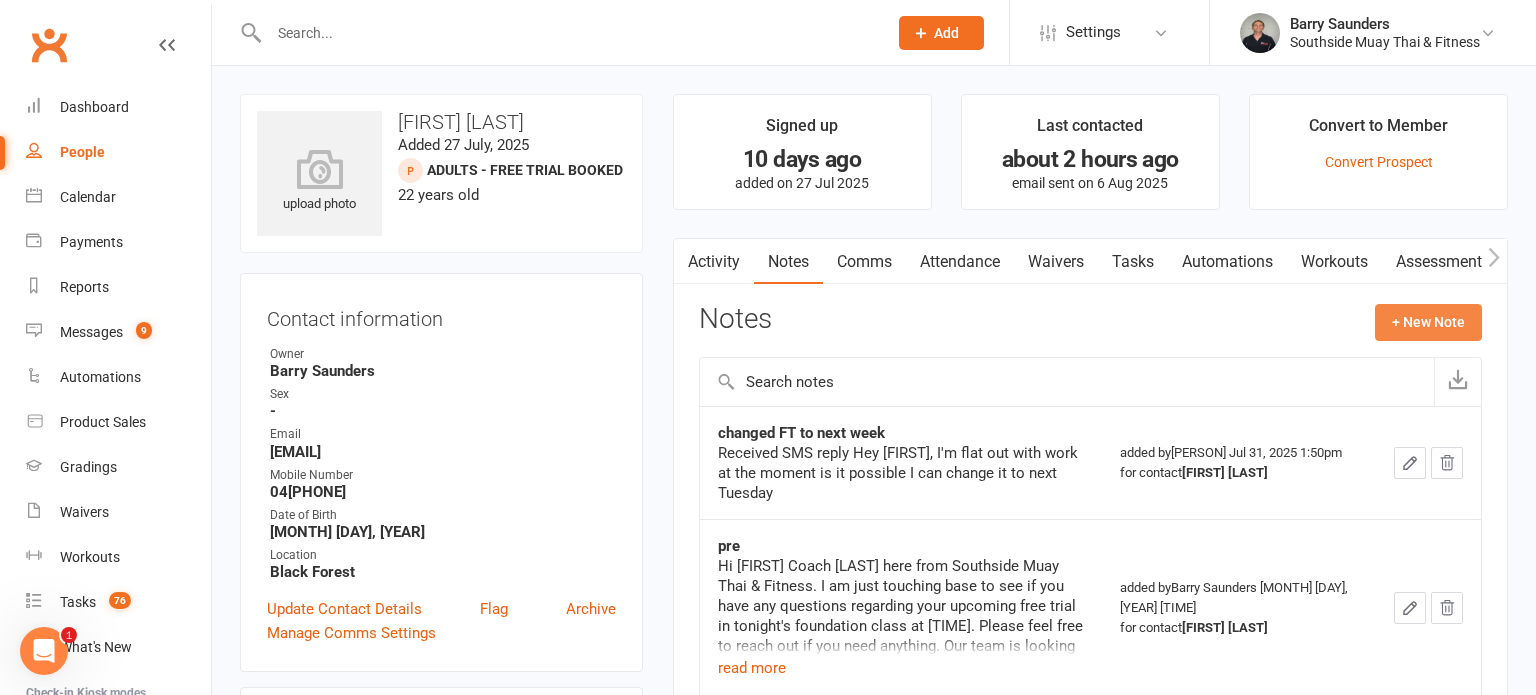 click on "+ New Note" at bounding box center (1428, 322) 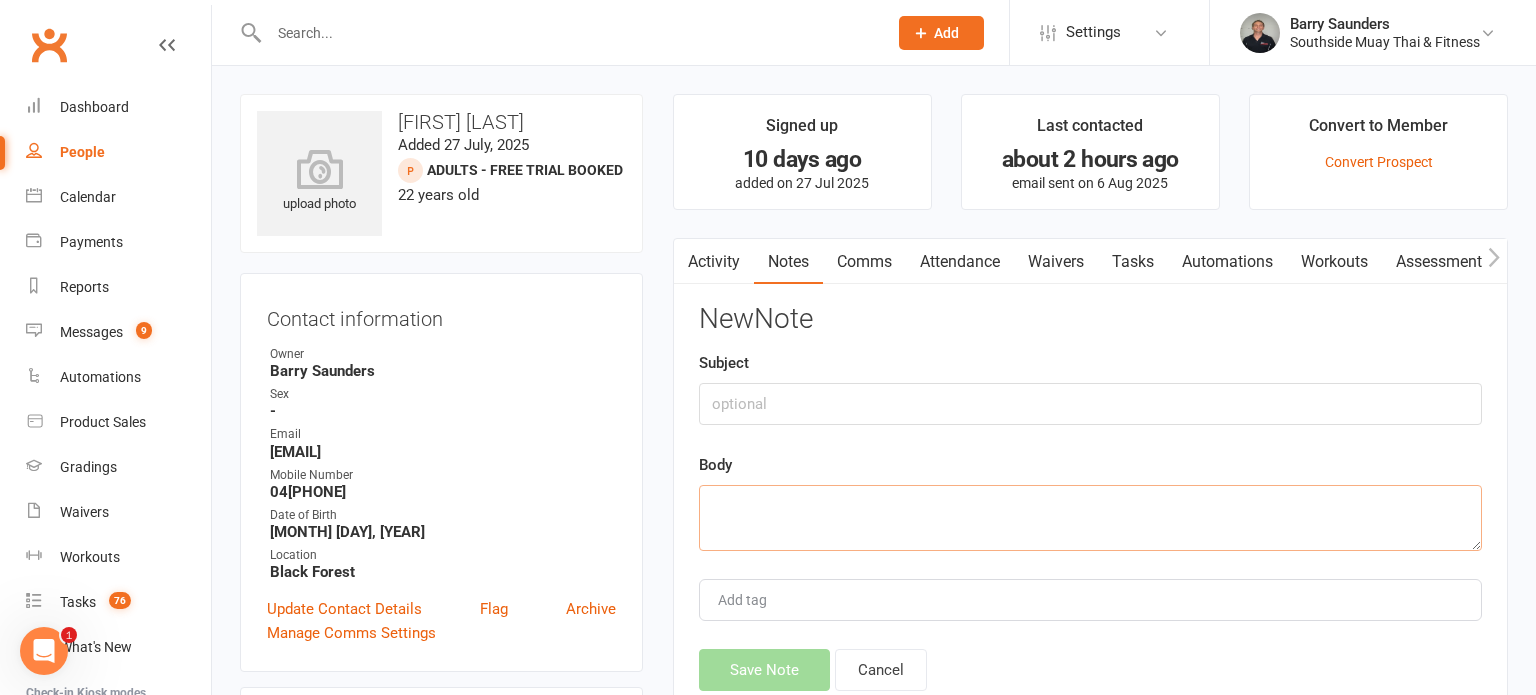 click at bounding box center (1090, 518) 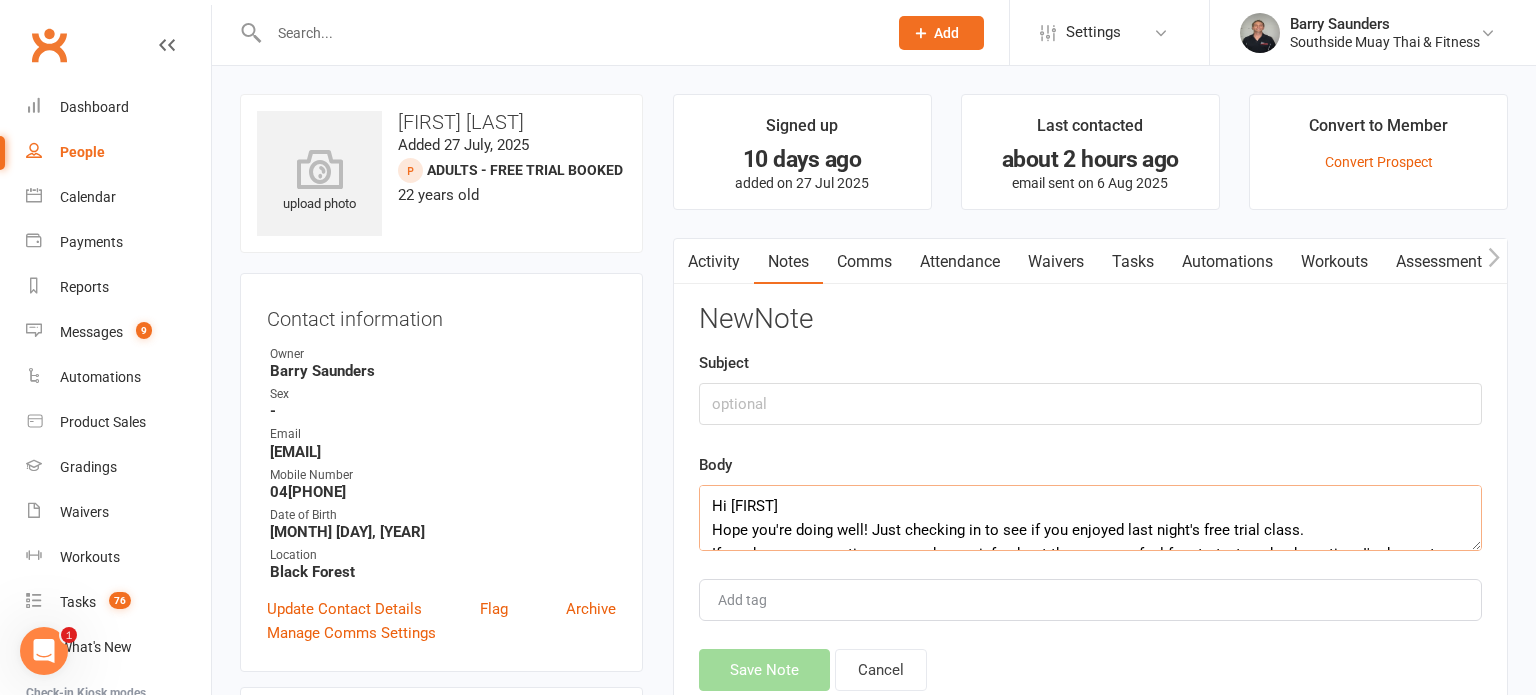 scroll, scrollTop: 132, scrollLeft: 0, axis: vertical 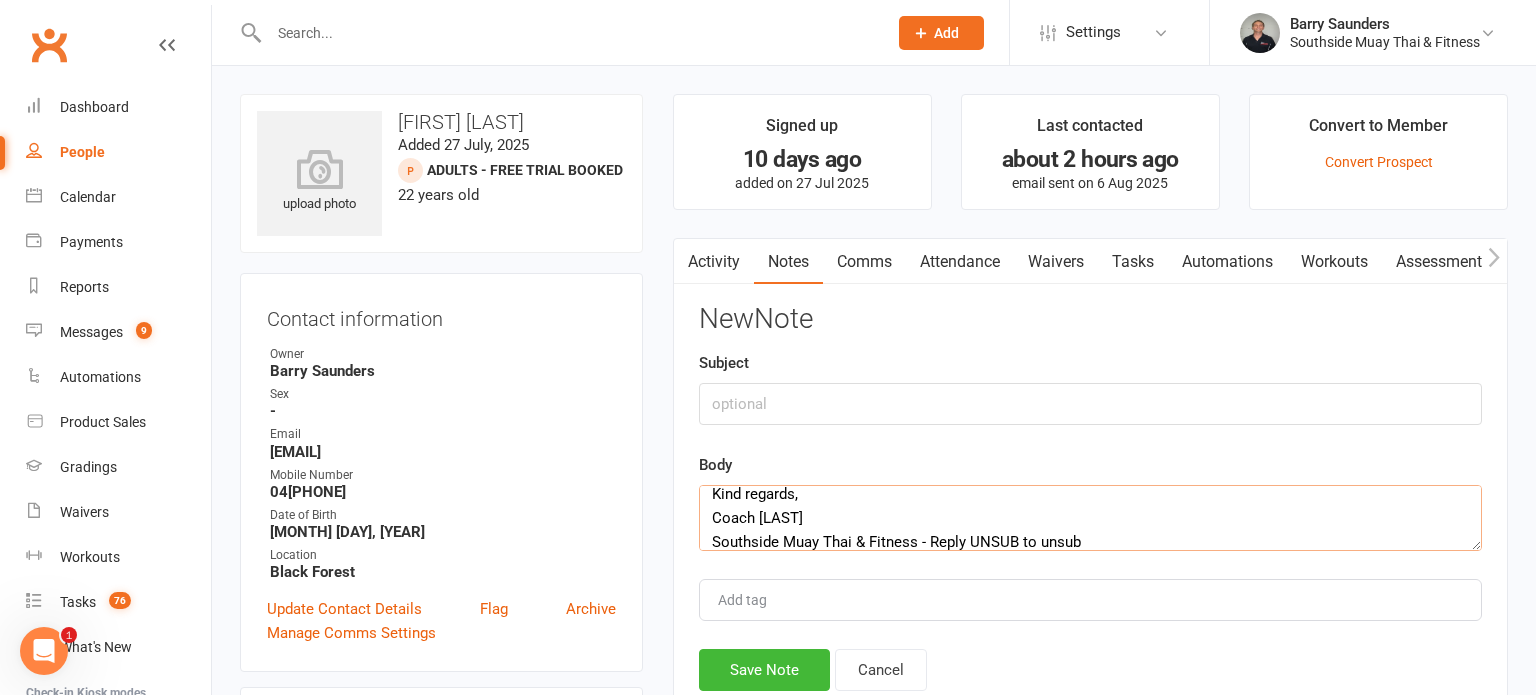 type on "Hi [FIRST]
Hope you're doing well! Just checking in to see if you enjoyed last night's free trial class.
If you have any questions or need more info about the program, feel free to text me back anytime-I'm happy to help!
Looking forward to hearing from you!
Kind regards,
Coach [LAST]
Southside Muay Thai & Fitness - Reply UNSUB to unsub" 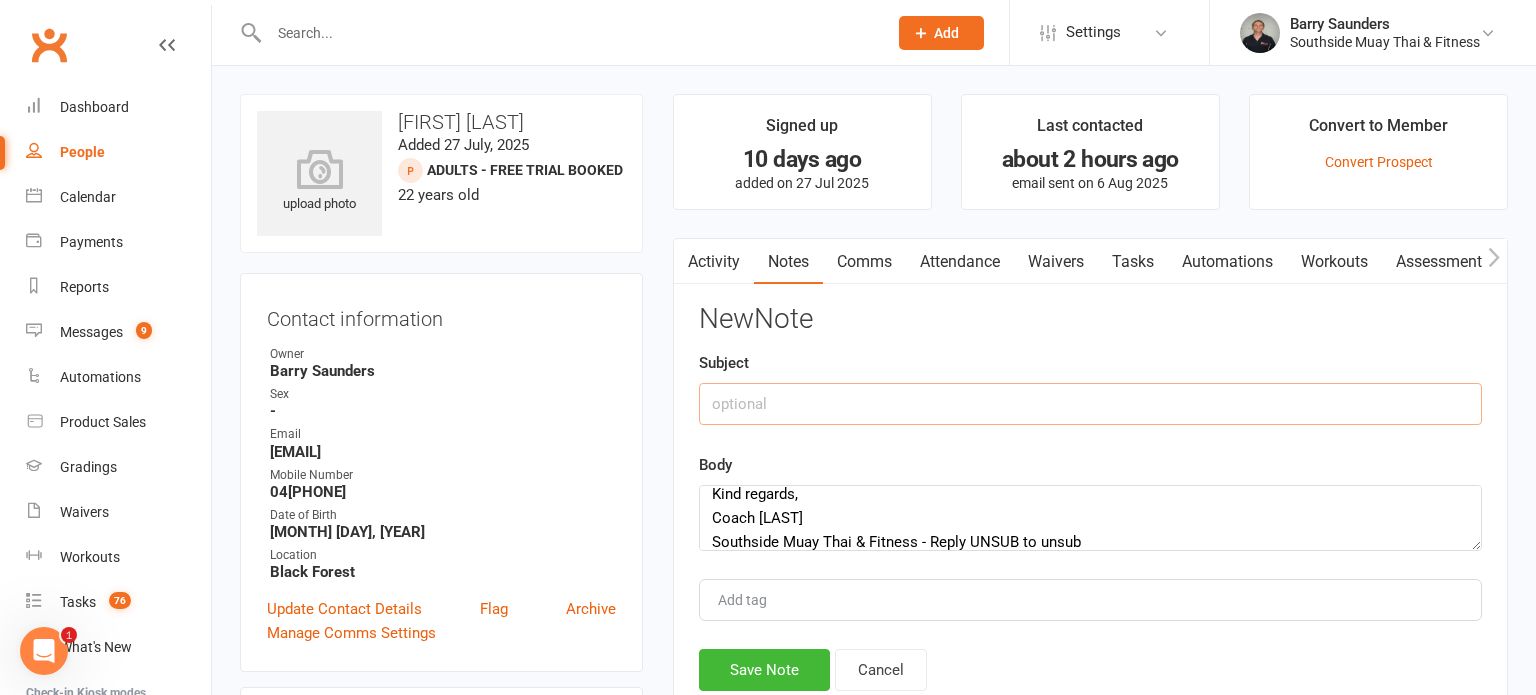 click at bounding box center [1090, 404] 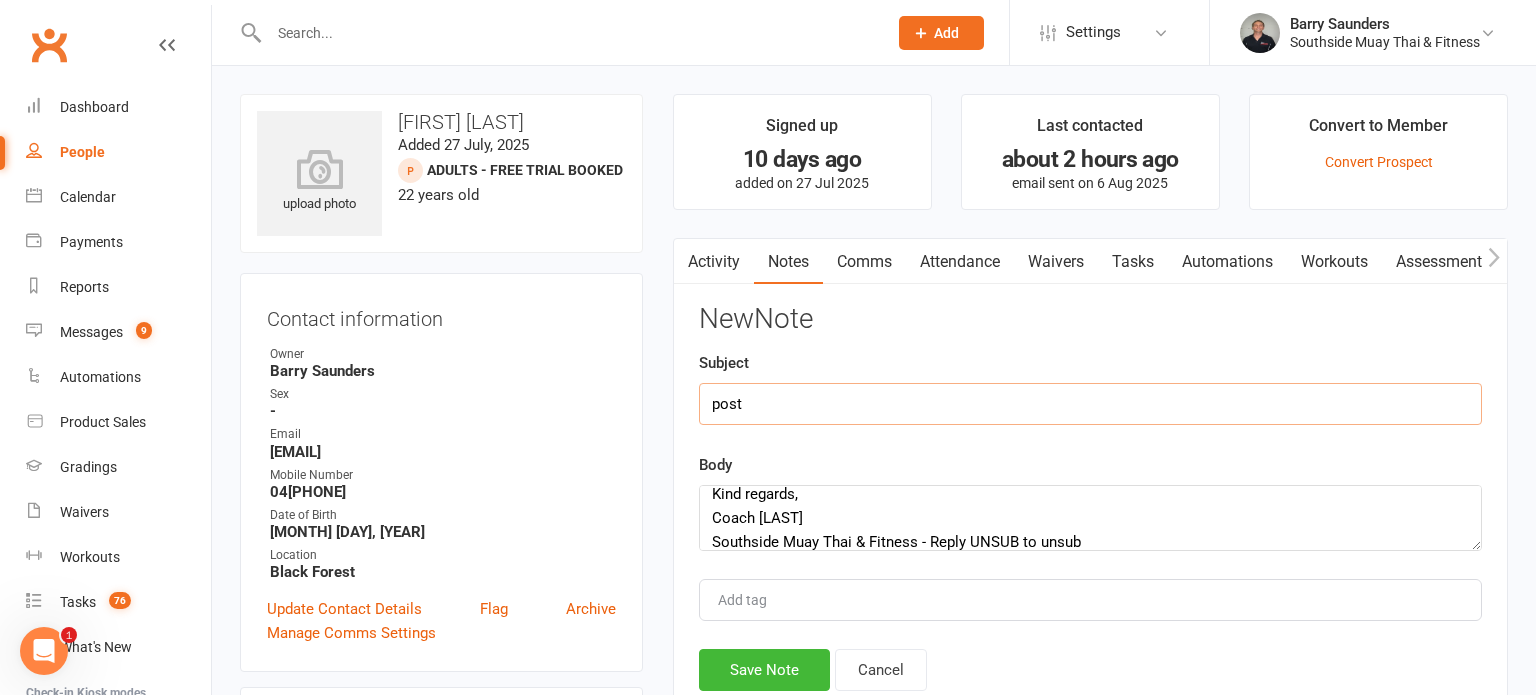 type on "post" 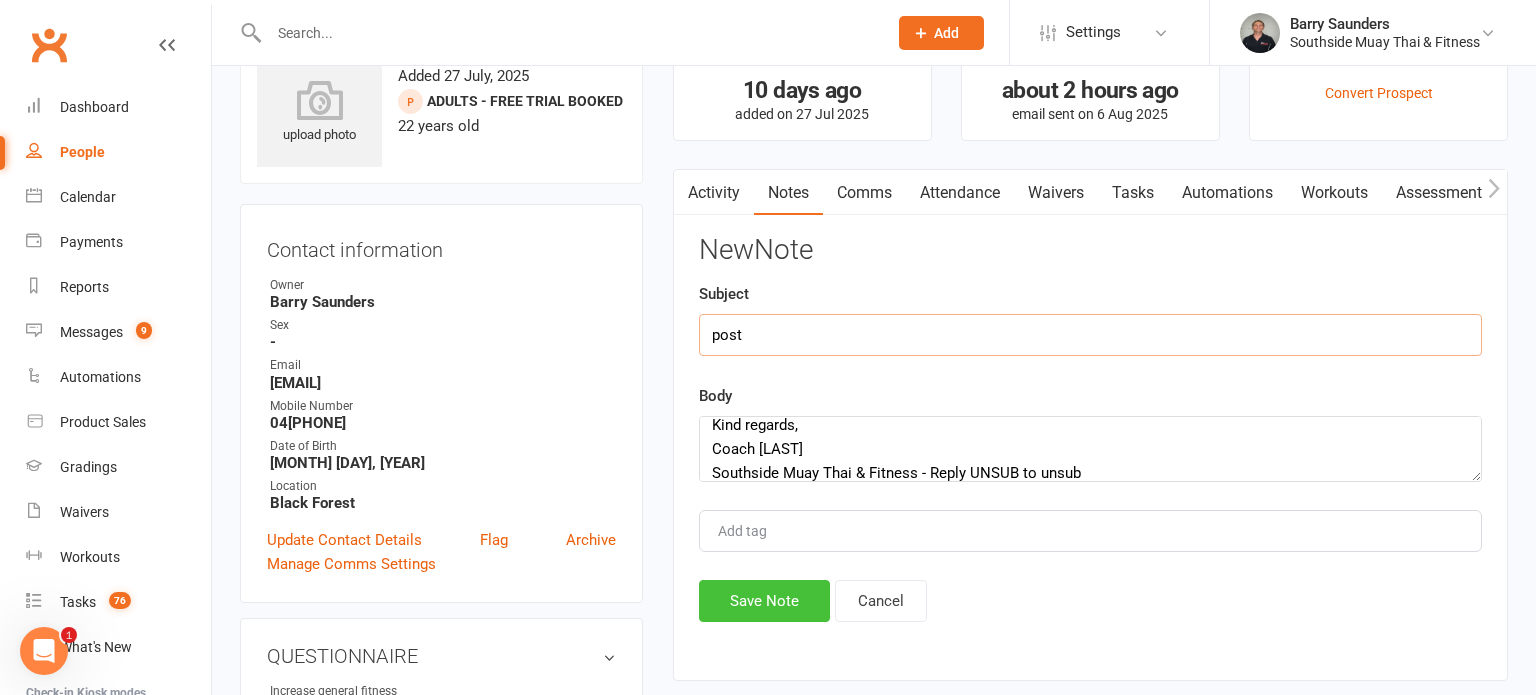 scroll, scrollTop: 224, scrollLeft: 0, axis: vertical 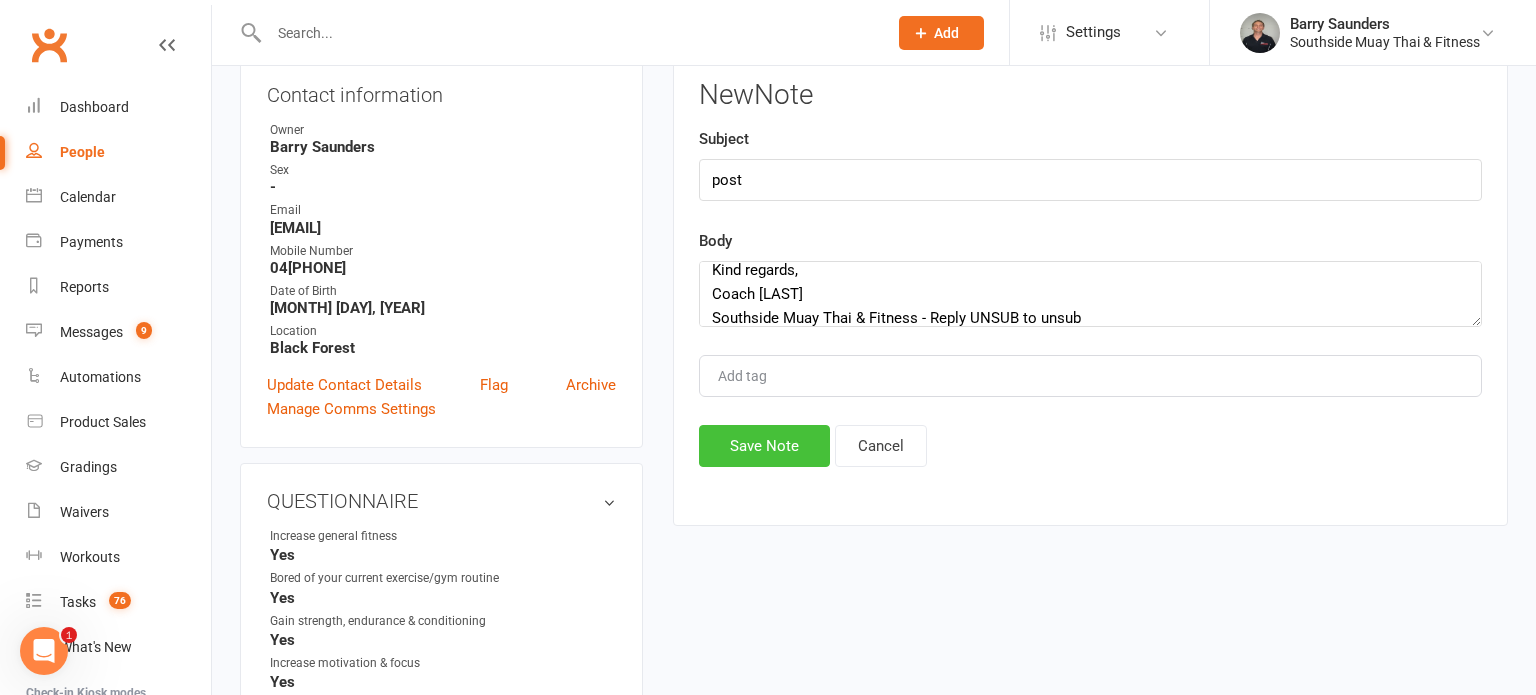 click on "Save Note" at bounding box center [764, 446] 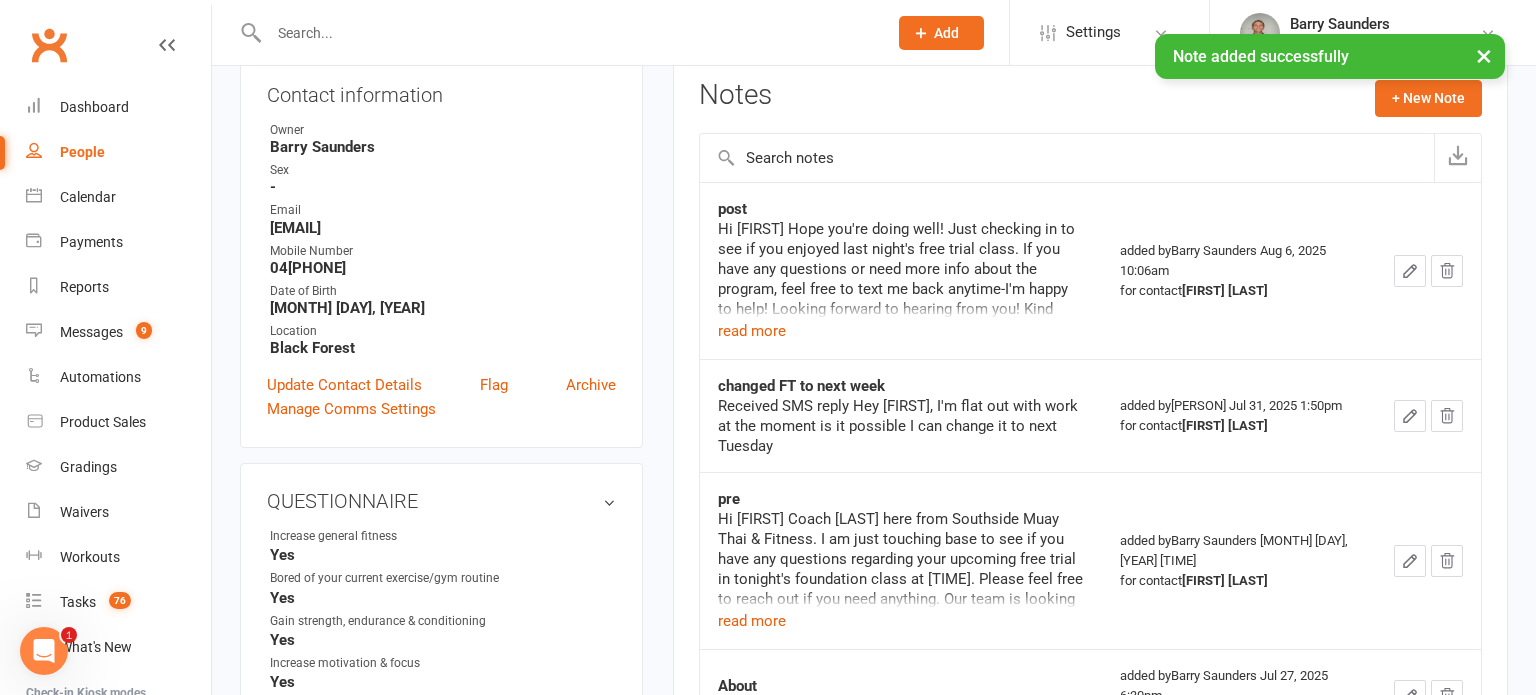 click on "People" at bounding box center (82, 152) 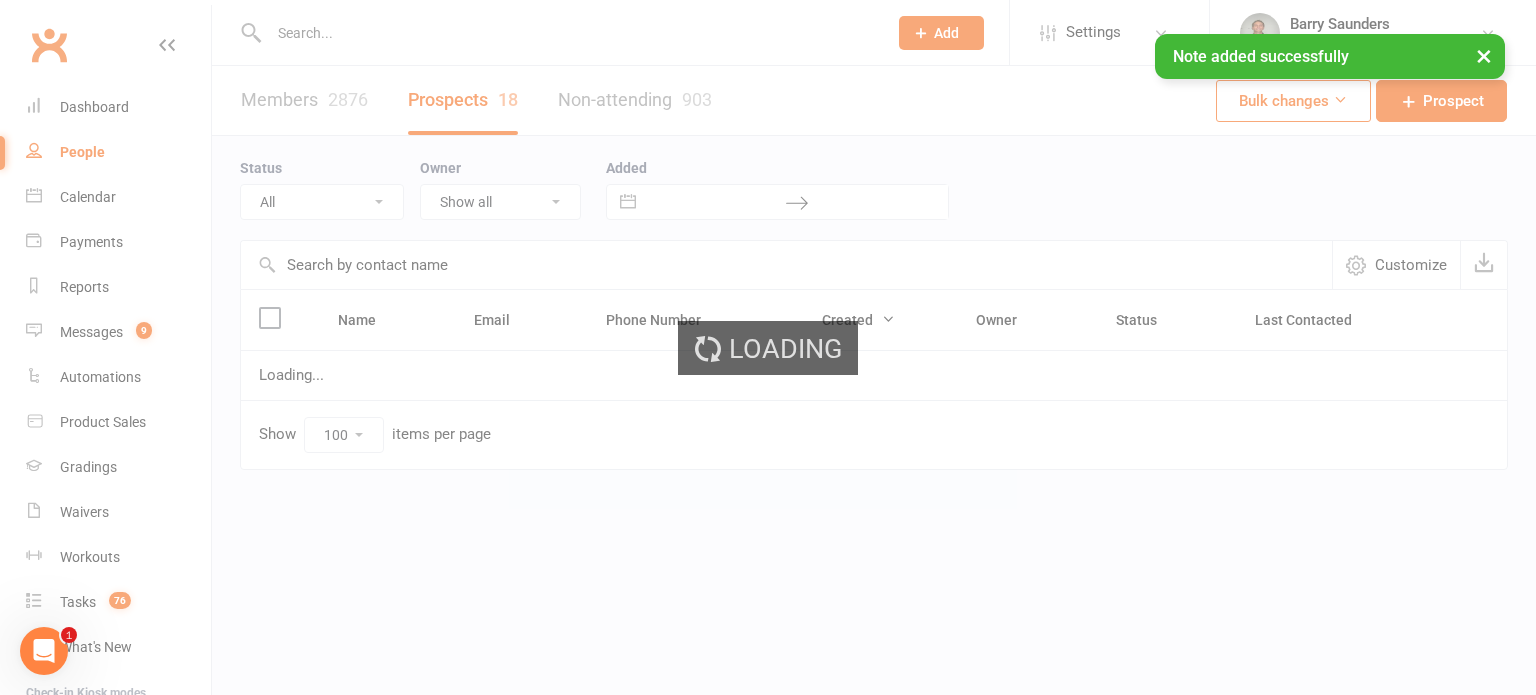 scroll, scrollTop: 0, scrollLeft: 0, axis: both 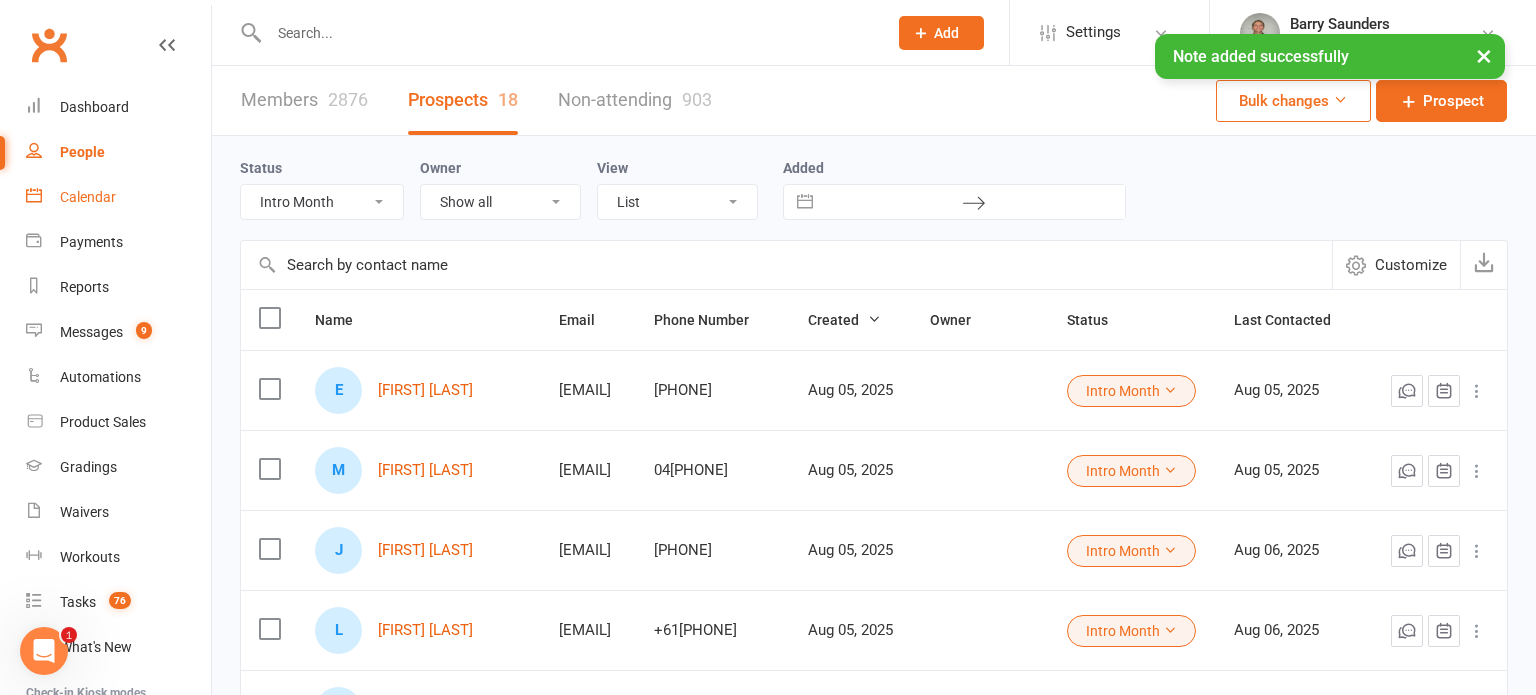 click on "Calendar" at bounding box center [88, 197] 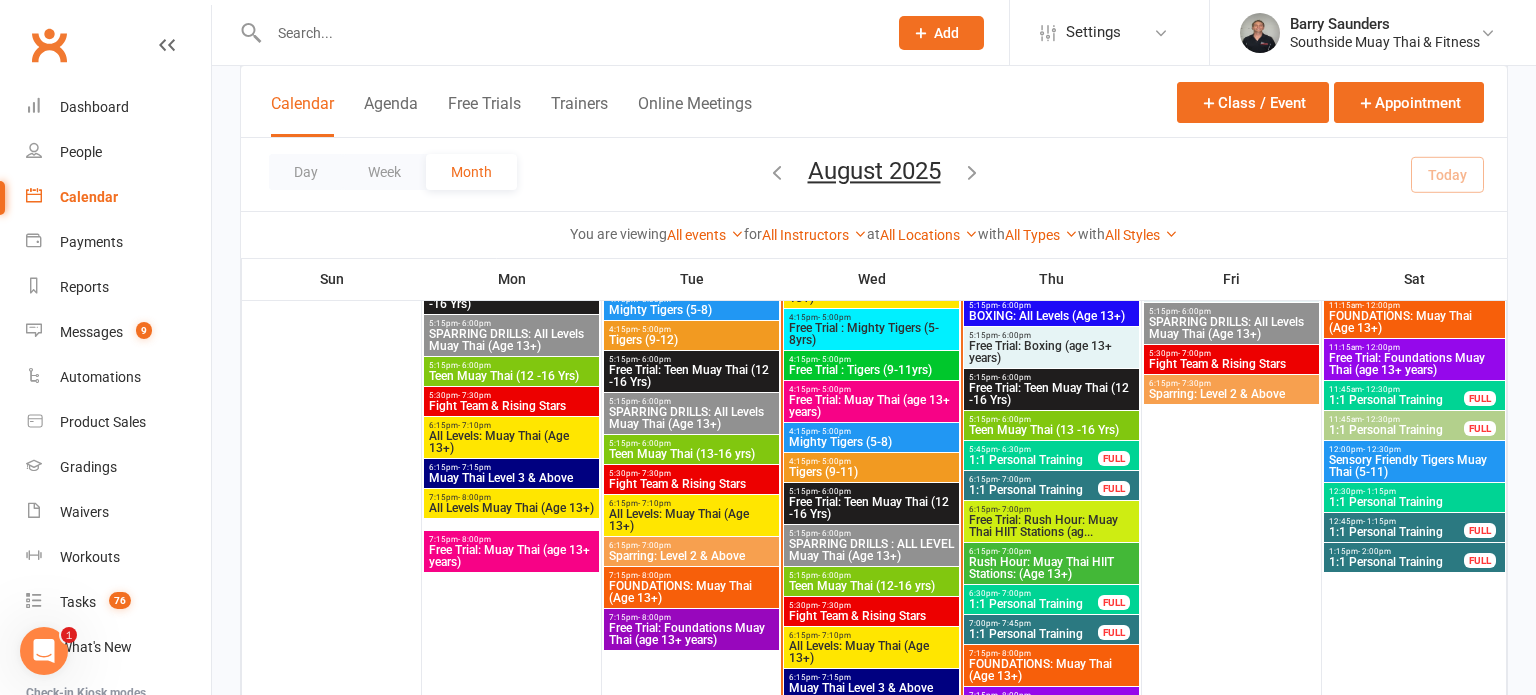 scroll, scrollTop: 1803, scrollLeft: 0, axis: vertical 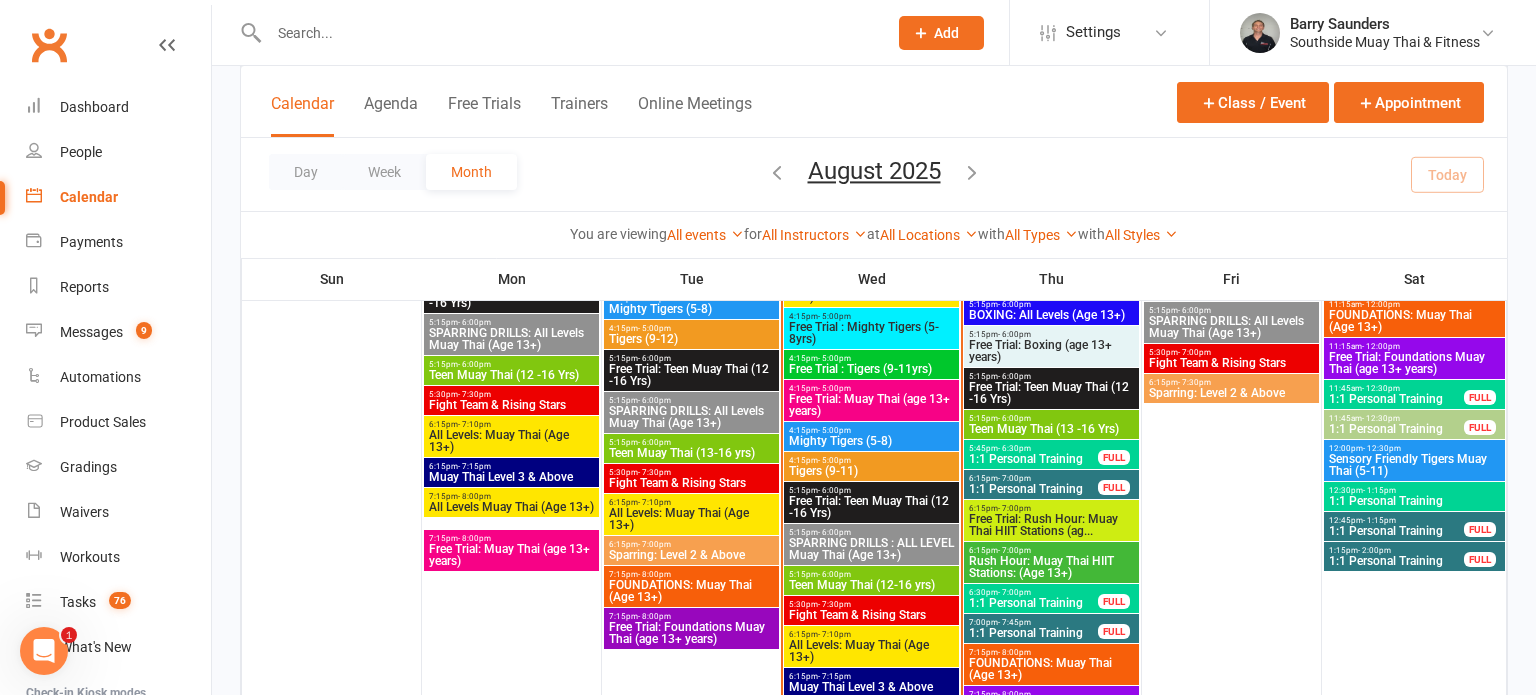 click on "Free Trial:  Foundations Muay Thai (age 13+ years)" at bounding box center [691, 633] 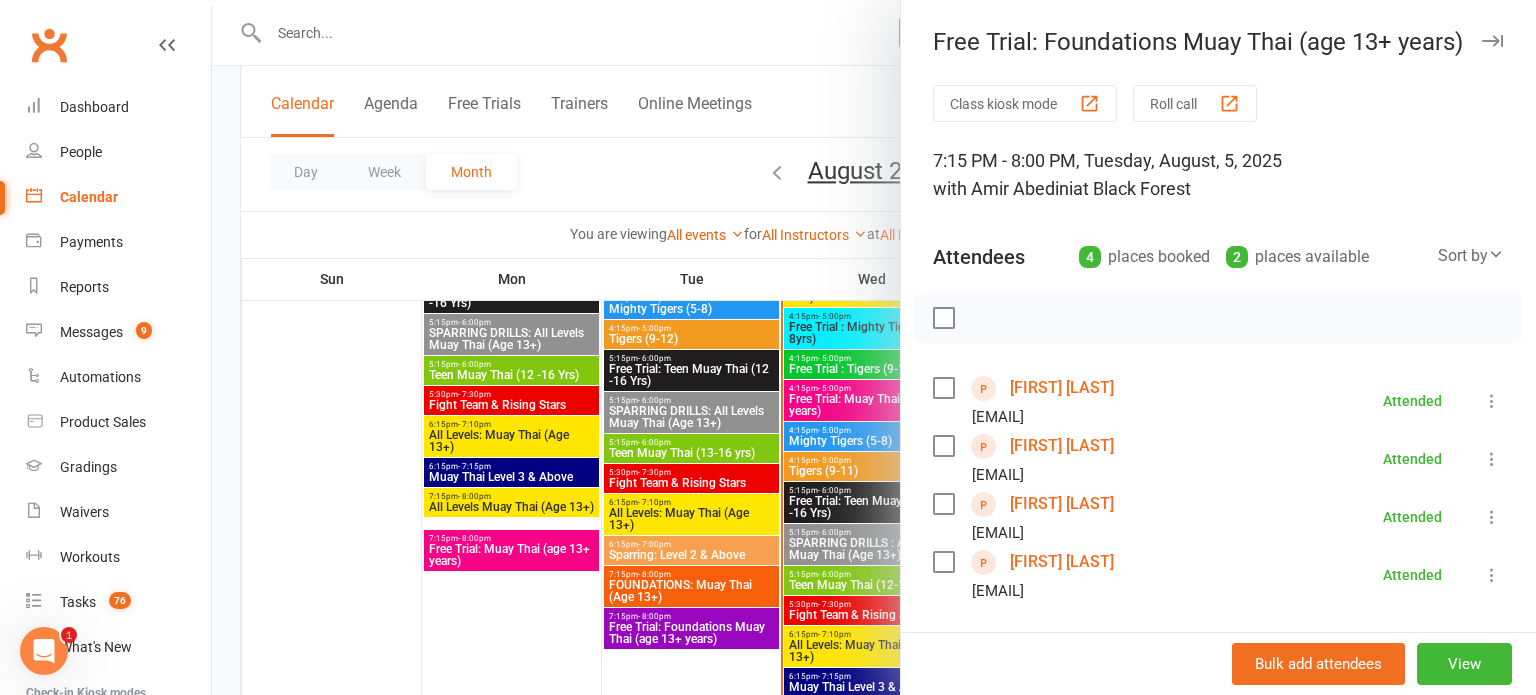 click on "[FIRST] [LAST]" at bounding box center [1062, 446] 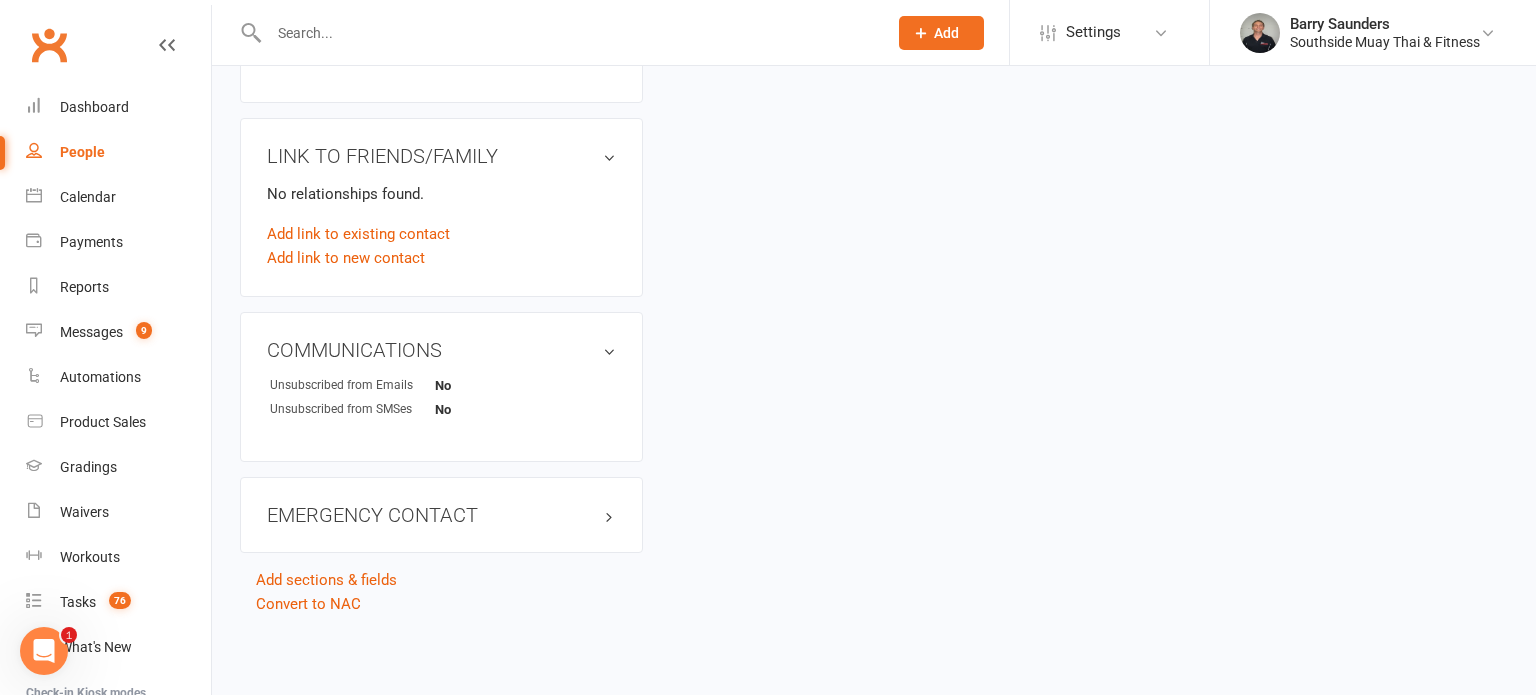 scroll, scrollTop: 0, scrollLeft: 0, axis: both 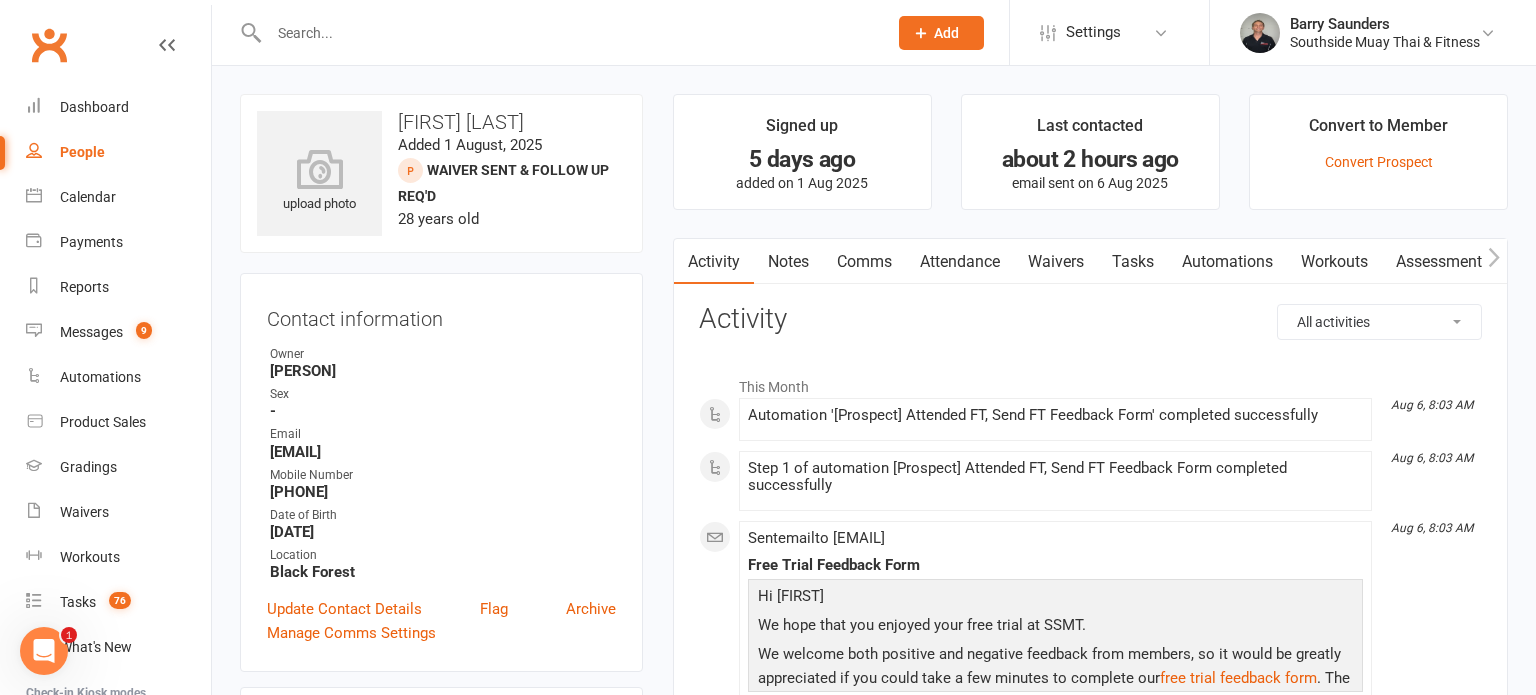 click on "Comms" at bounding box center (864, 262) 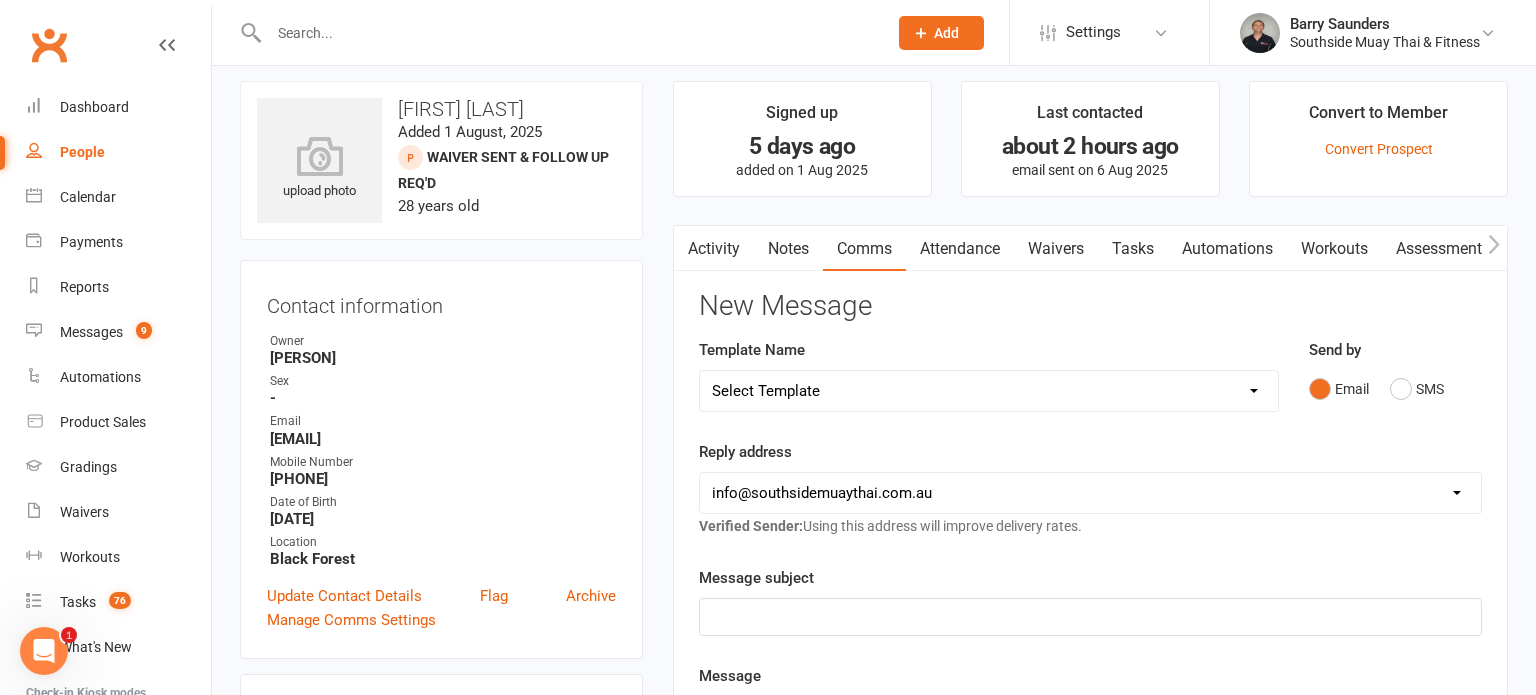 scroll, scrollTop: 74, scrollLeft: 0, axis: vertical 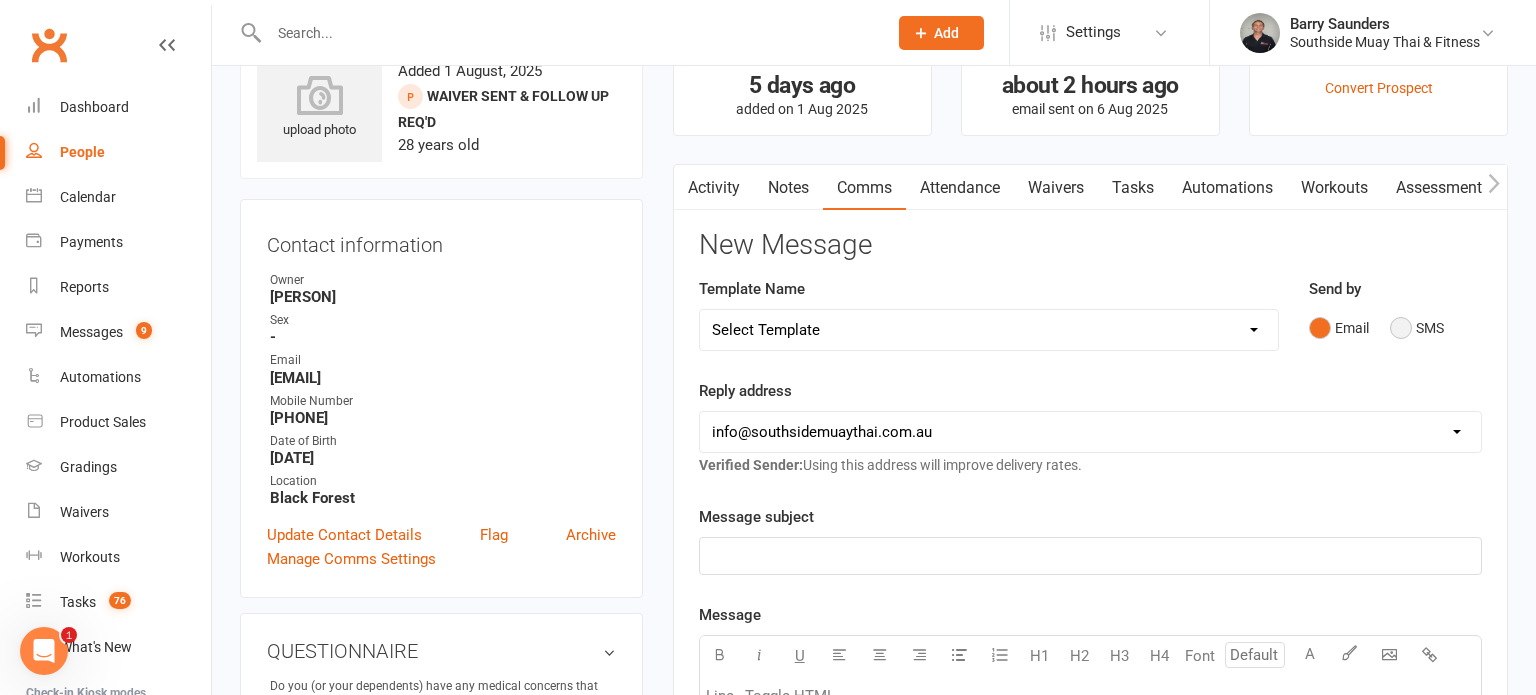 click on "SMS" at bounding box center (1417, 328) 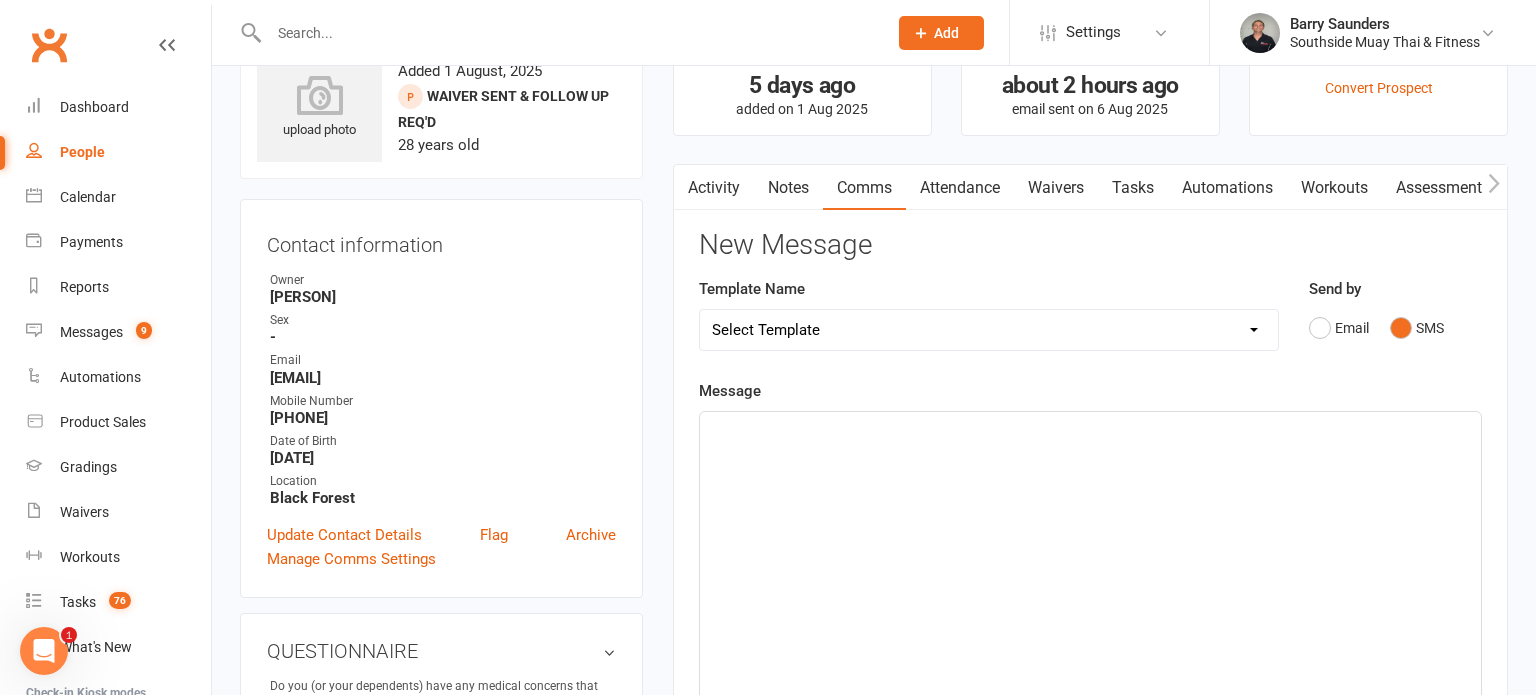click on "﻿" 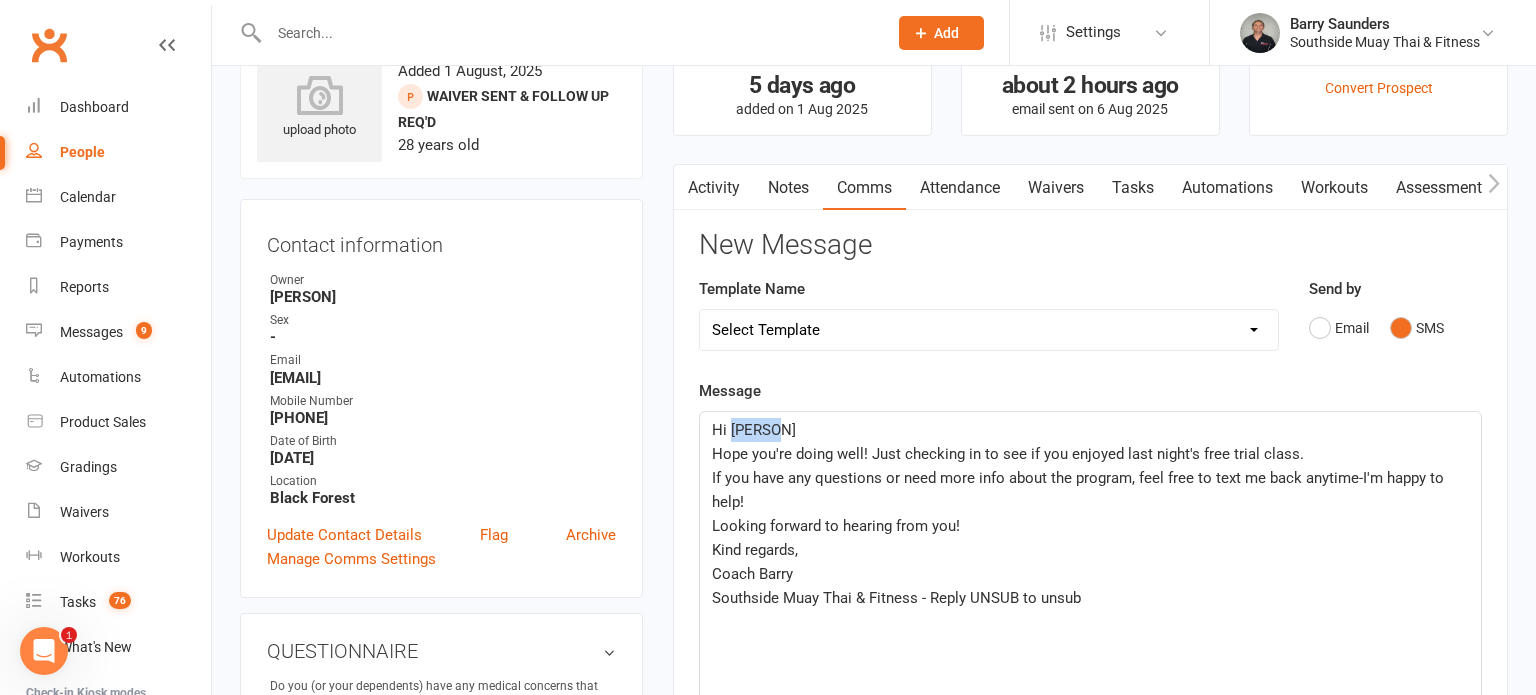 drag, startPoint x: 732, startPoint y: 422, endPoint x: 783, endPoint y: 429, distance: 51.47815 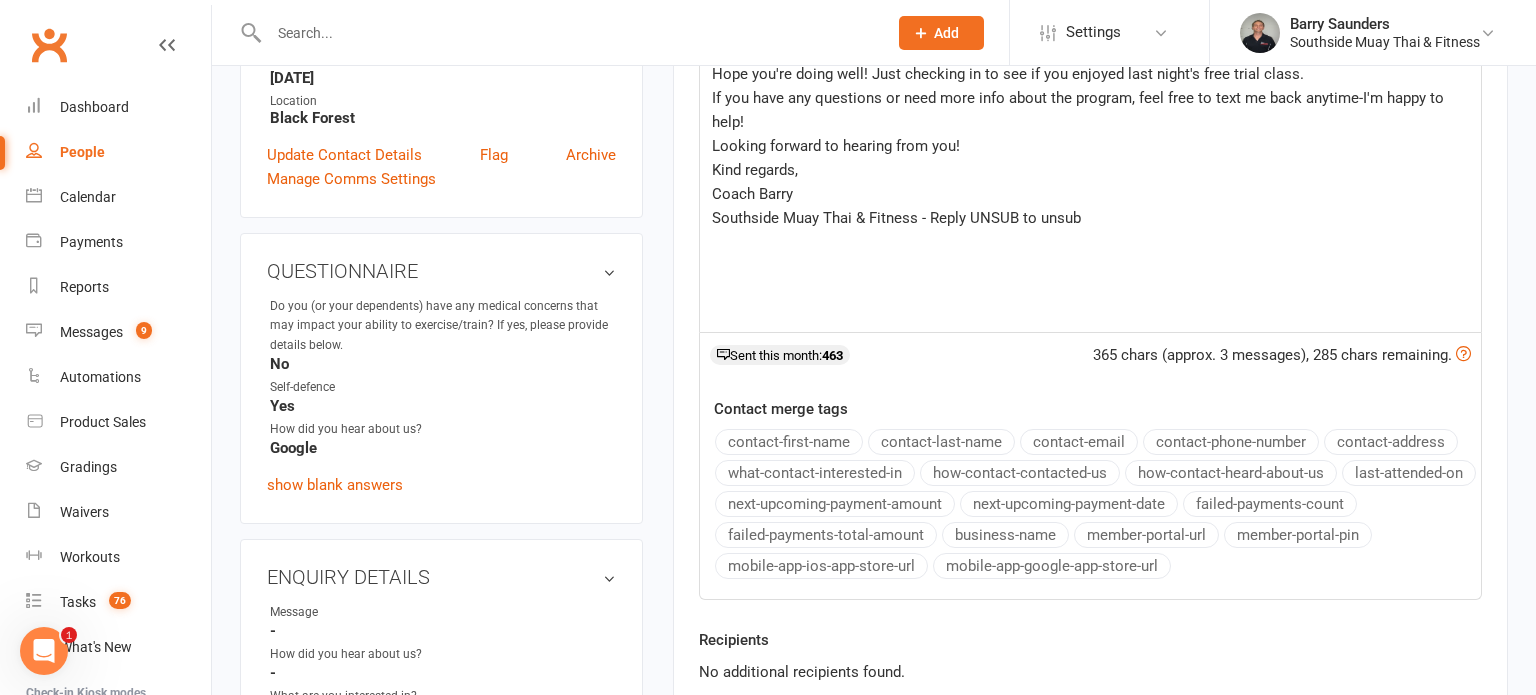 scroll, scrollTop: 455, scrollLeft: 0, axis: vertical 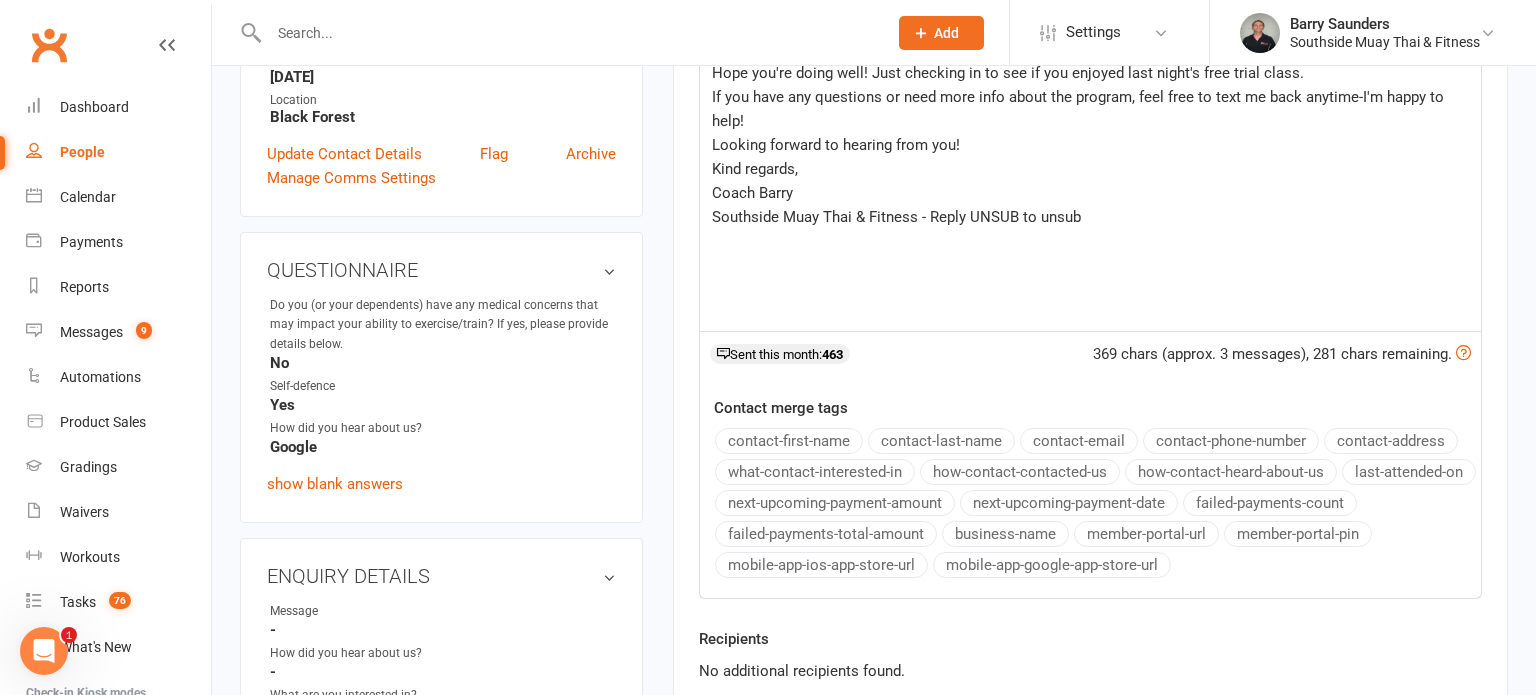 click on "contact-first-name" 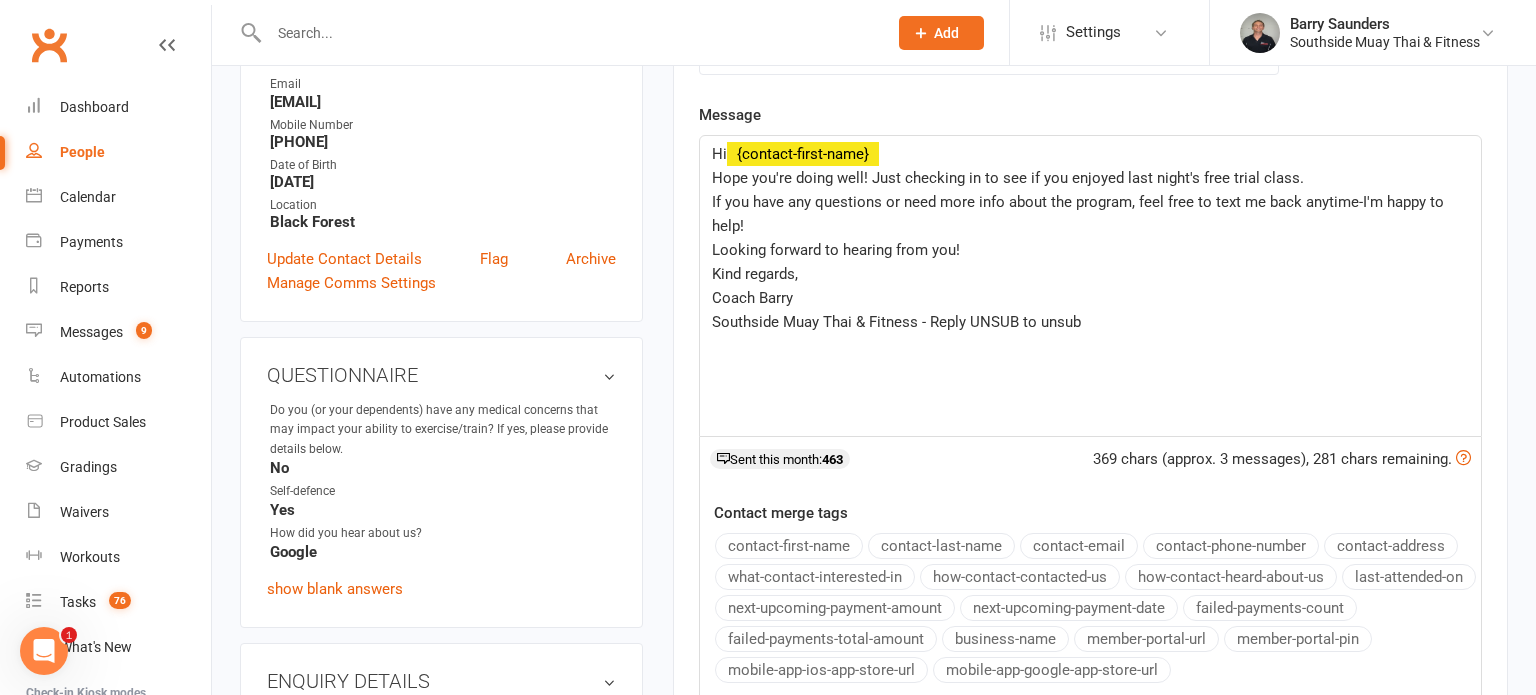 scroll, scrollTop: 342, scrollLeft: 0, axis: vertical 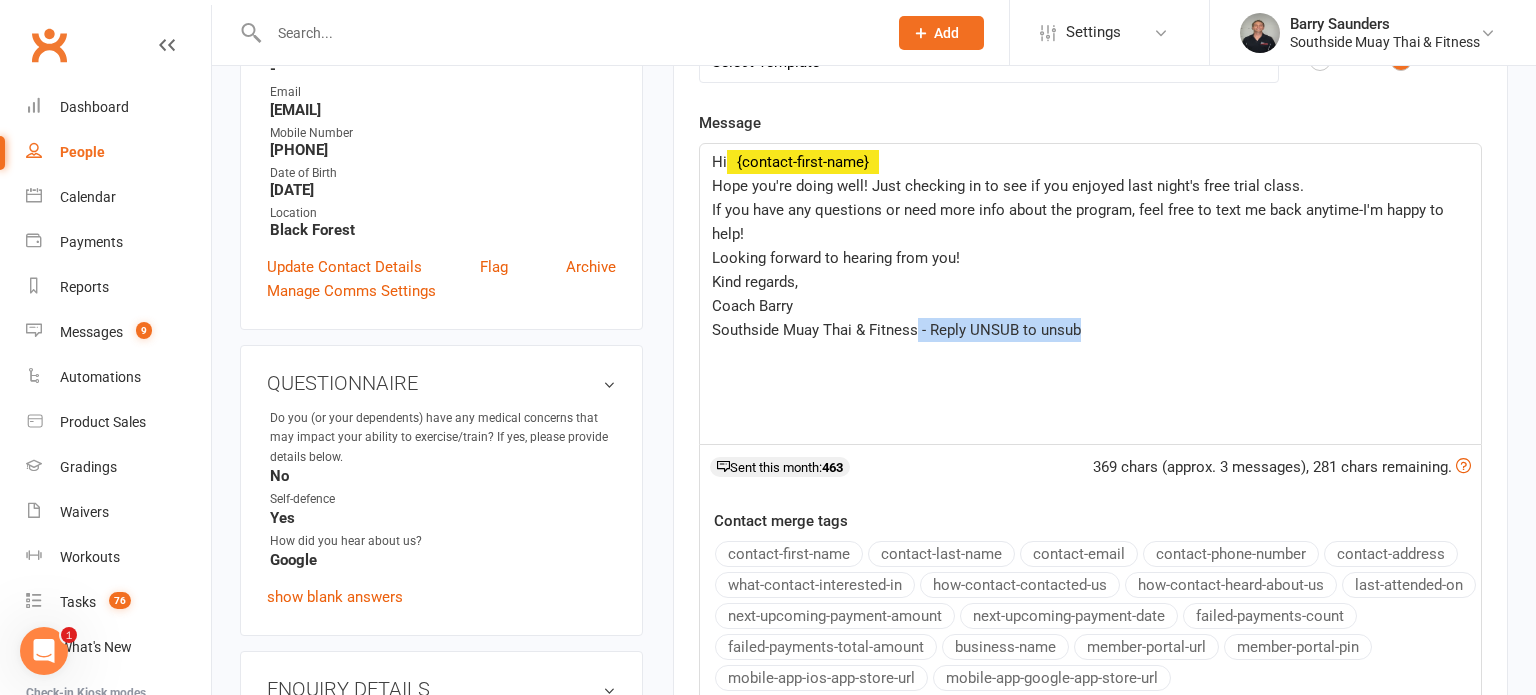 drag, startPoint x: 914, startPoint y: 329, endPoint x: 1107, endPoint y: 334, distance: 193.06476 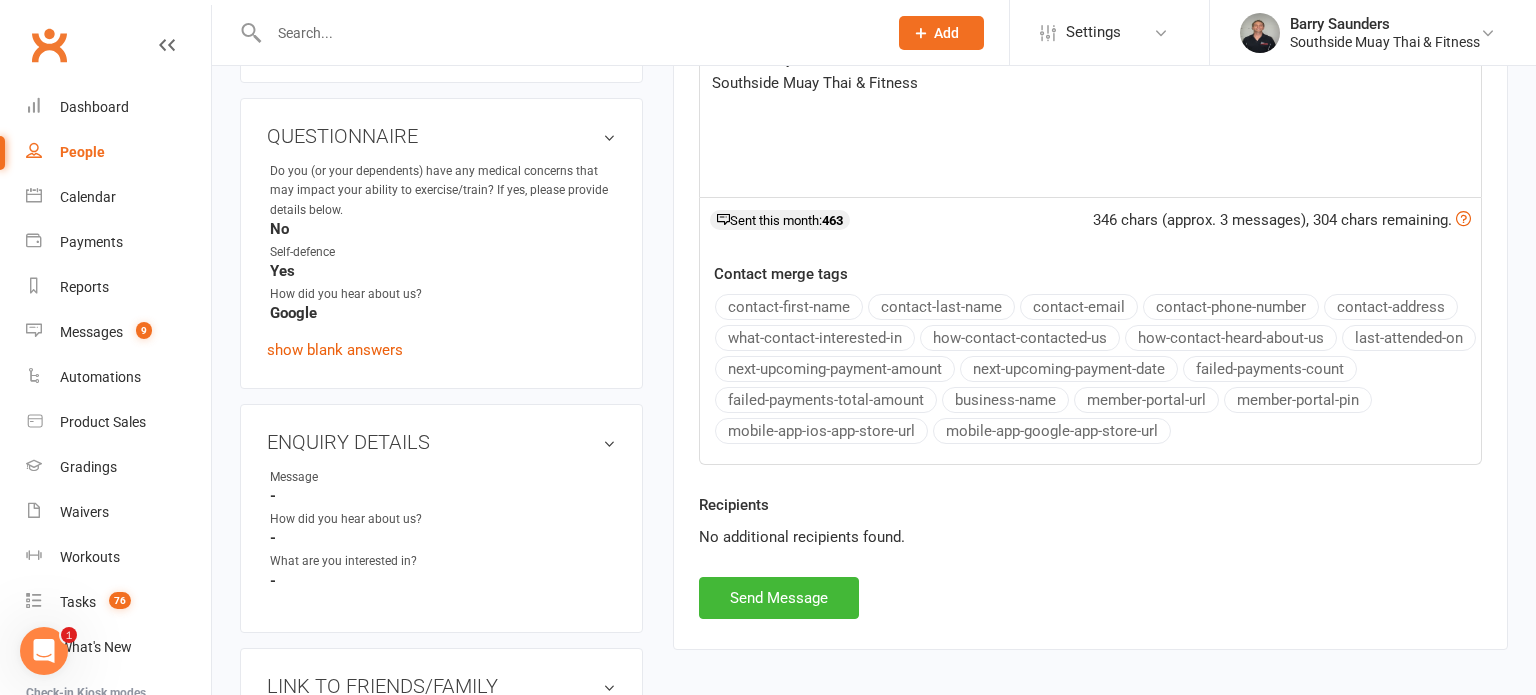 scroll, scrollTop: 590, scrollLeft: 0, axis: vertical 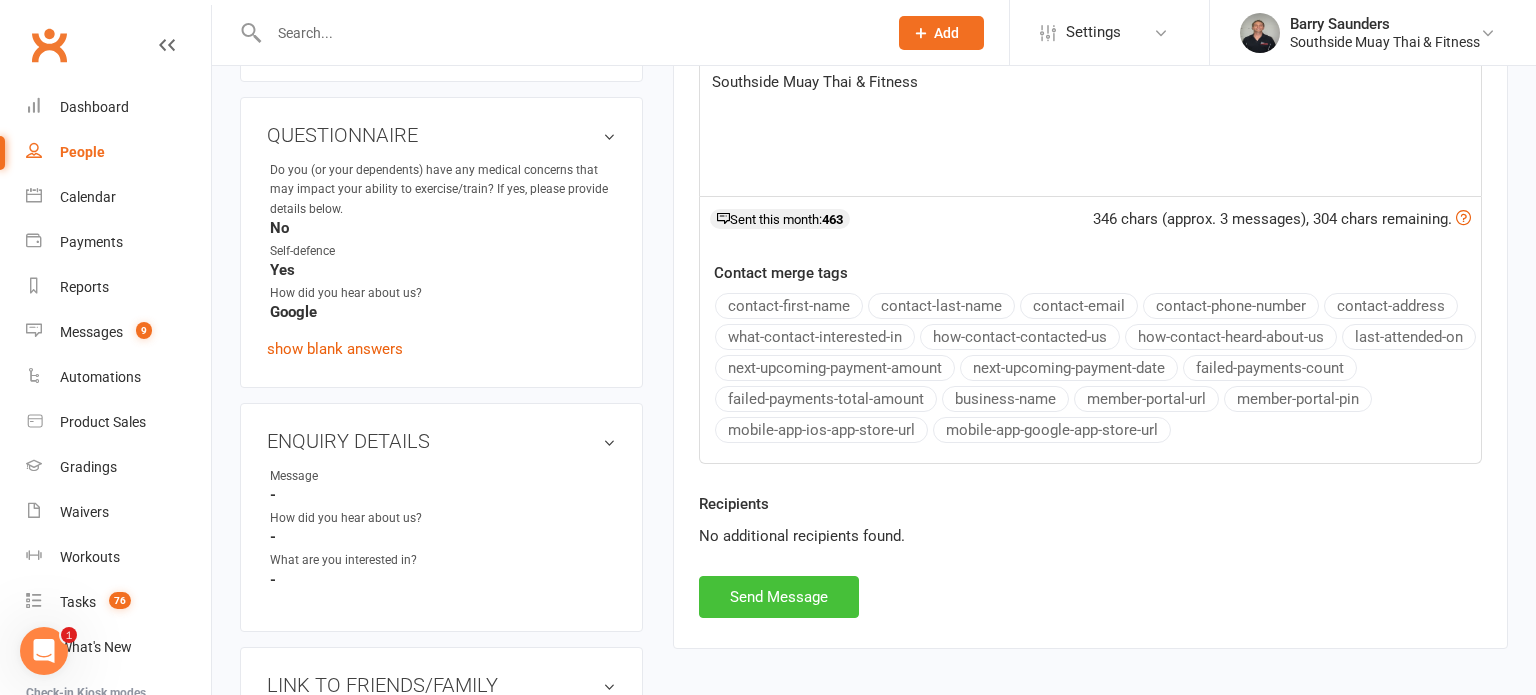click on "Send Message" at bounding box center [779, 597] 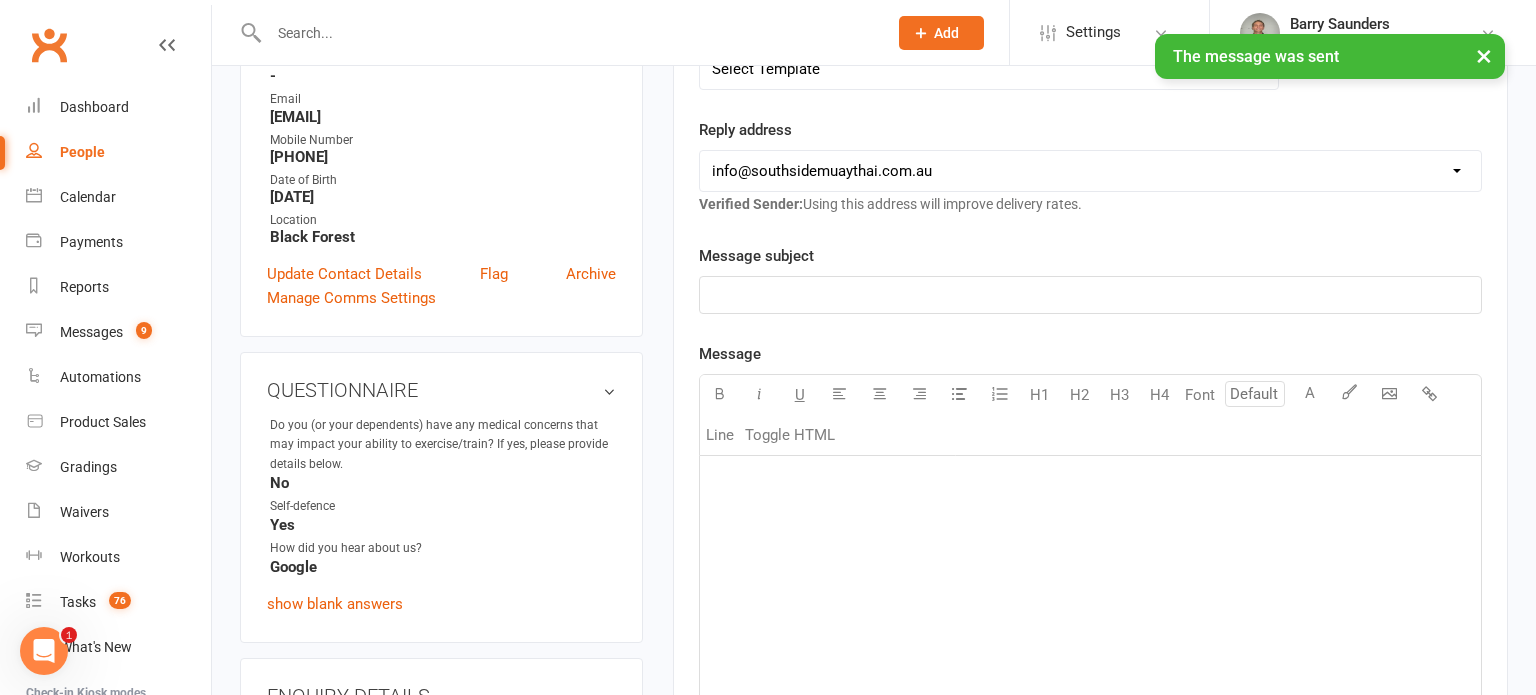 scroll, scrollTop: 0, scrollLeft: 0, axis: both 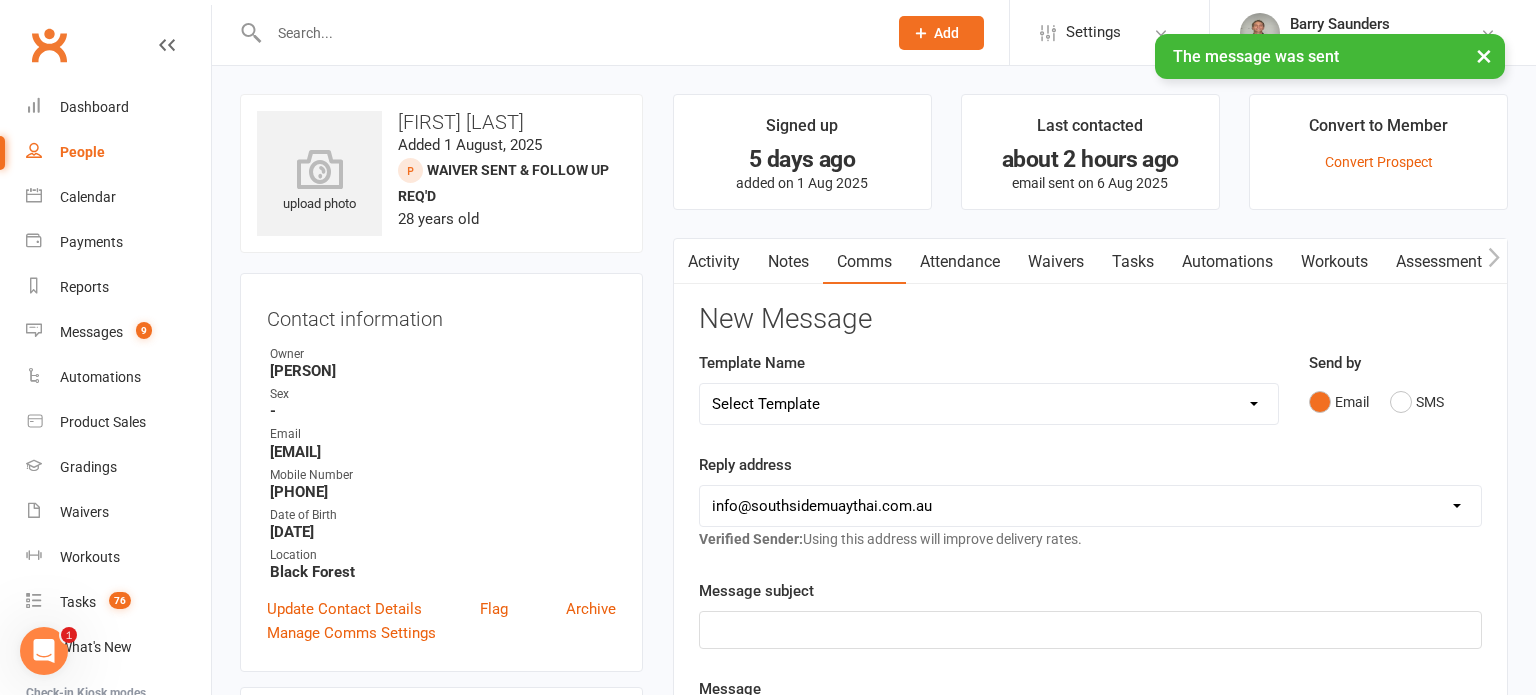 click at bounding box center [686, 261] 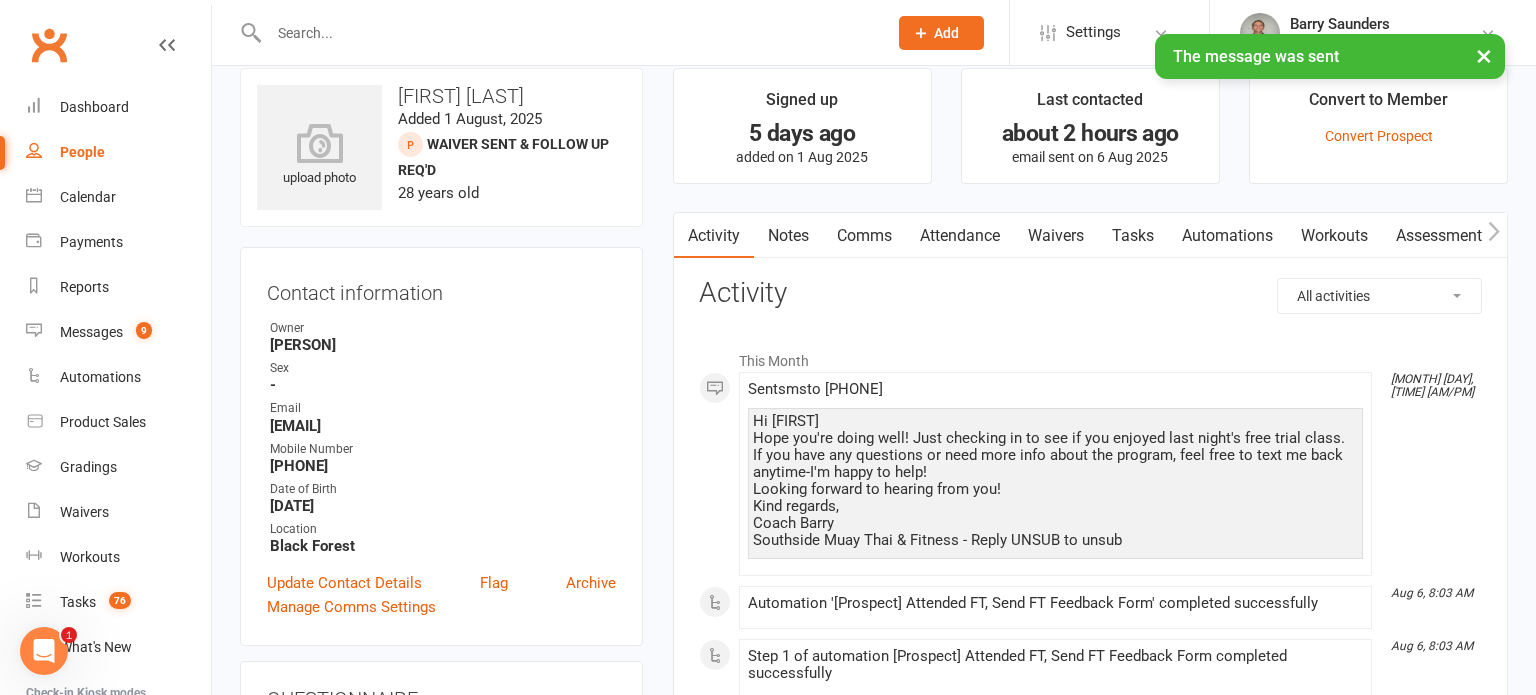 scroll, scrollTop: 207, scrollLeft: 0, axis: vertical 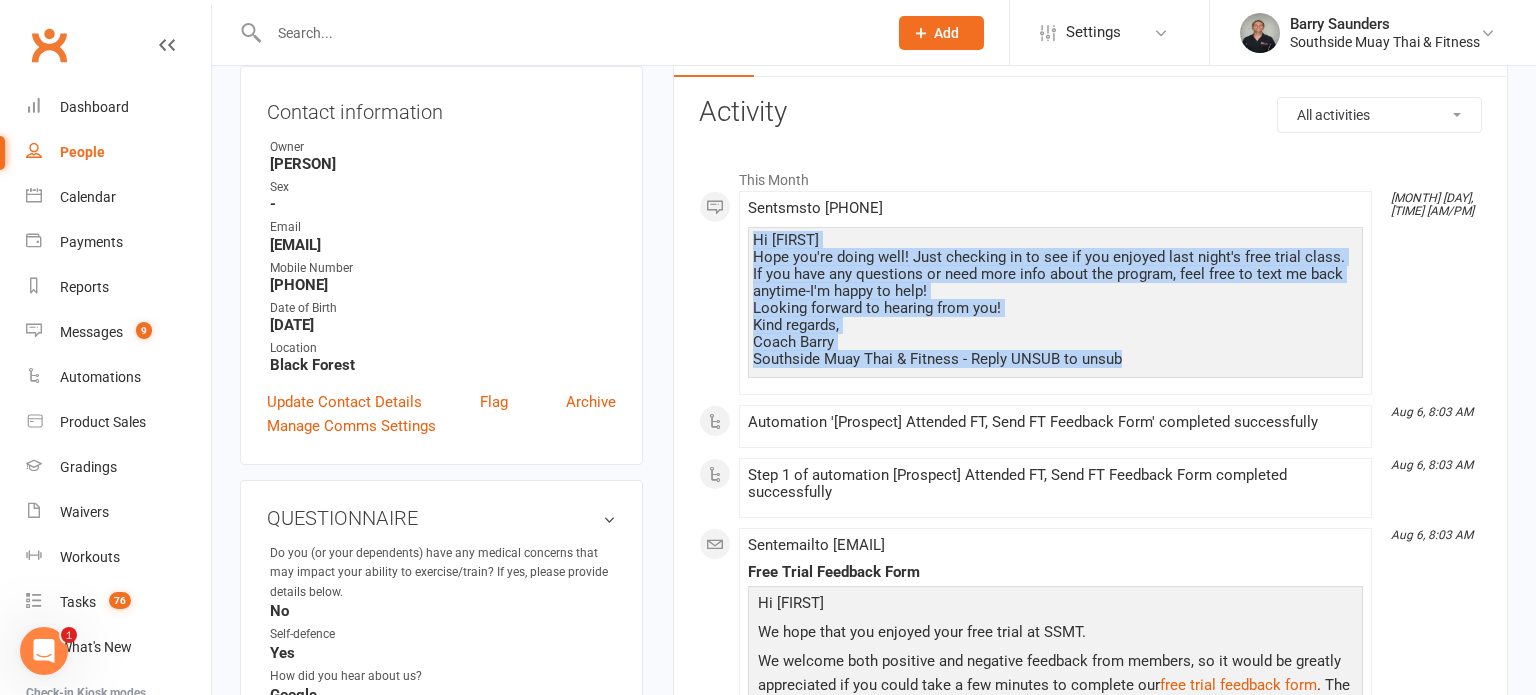 drag, startPoint x: 754, startPoint y: 231, endPoint x: 1134, endPoint y: 371, distance: 404.96915 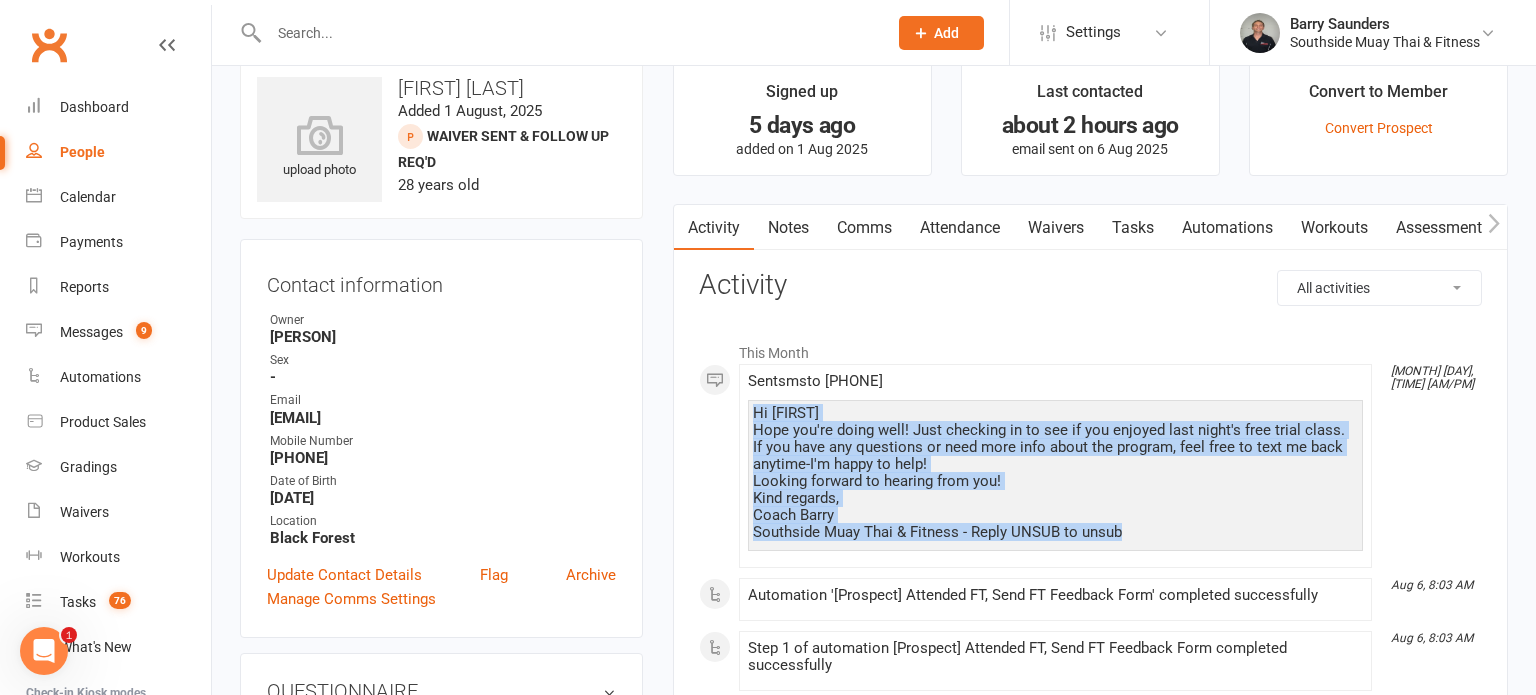 scroll, scrollTop: 0, scrollLeft: 0, axis: both 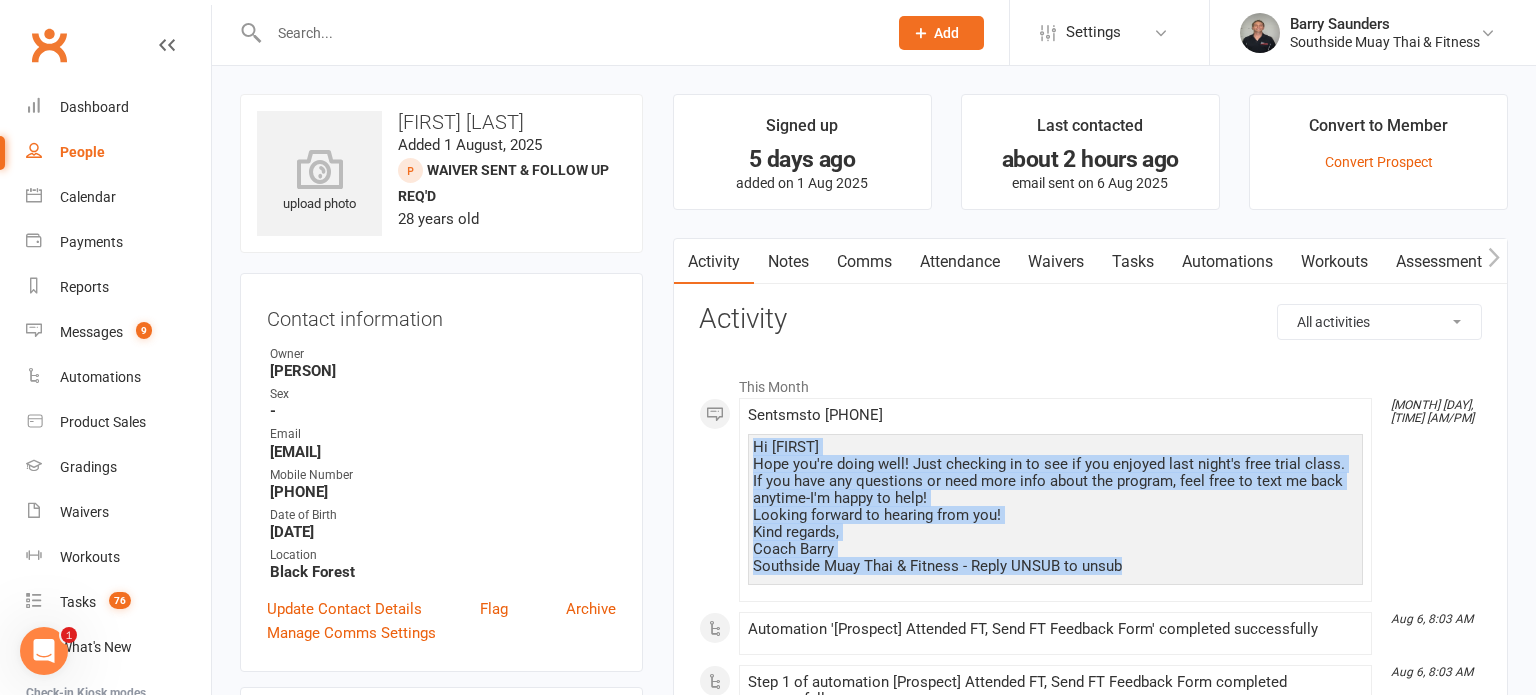 click on "Notes" at bounding box center [788, 262] 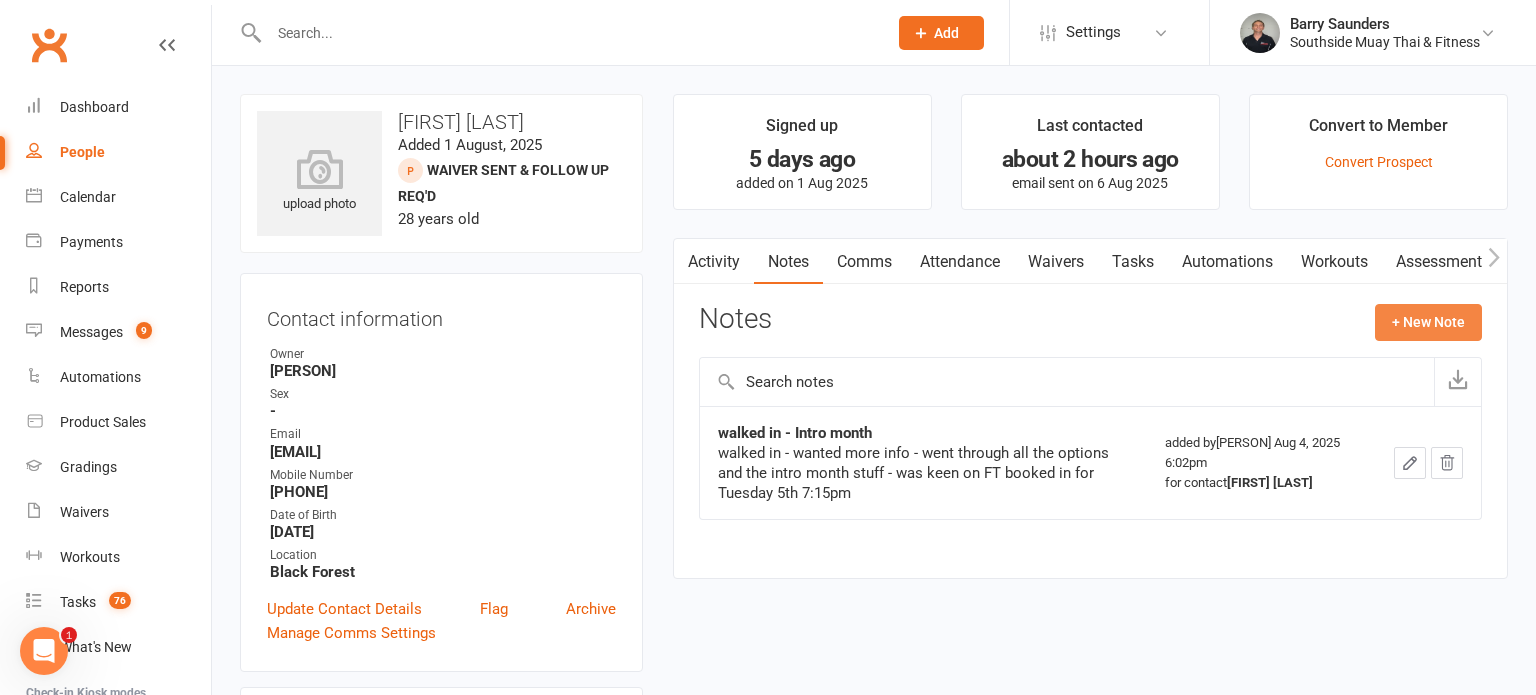 click on "+ New Note" at bounding box center (1428, 322) 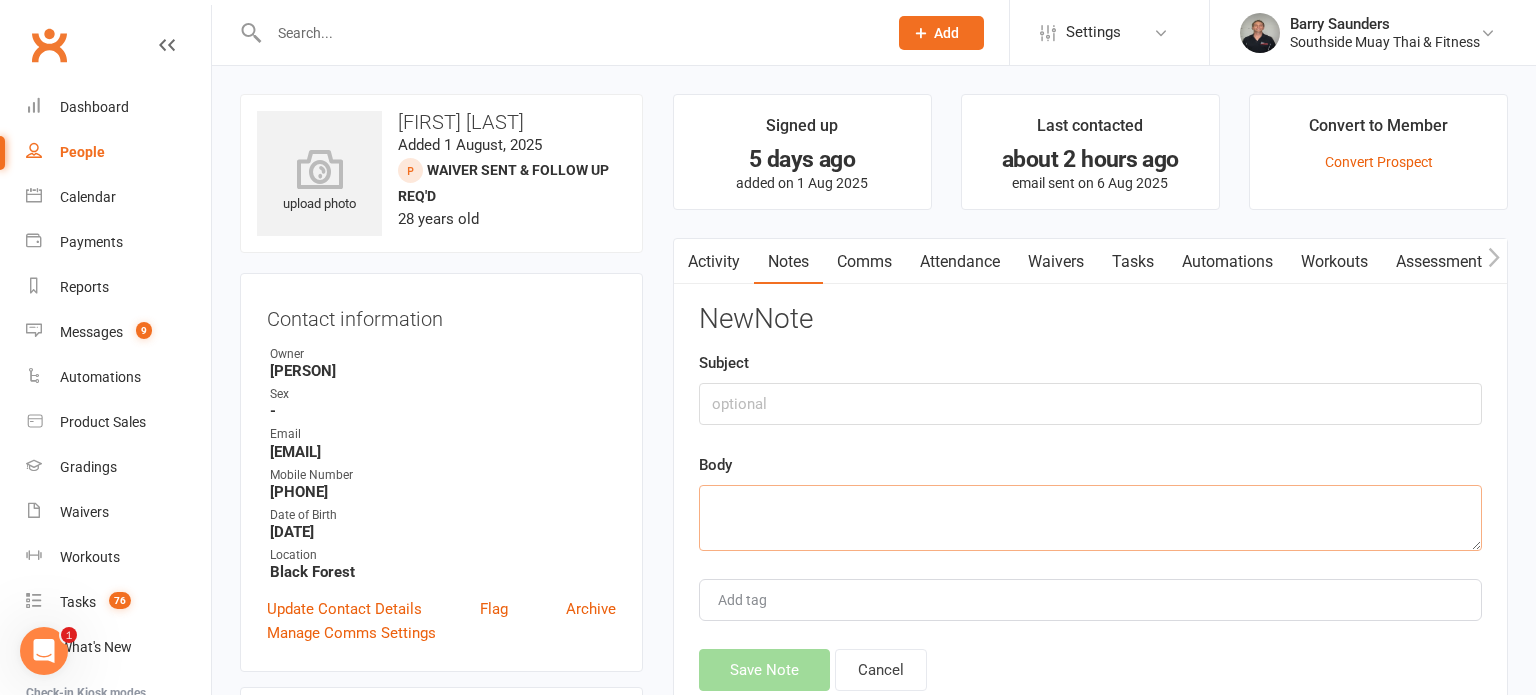 click at bounding box center [1090, 518] 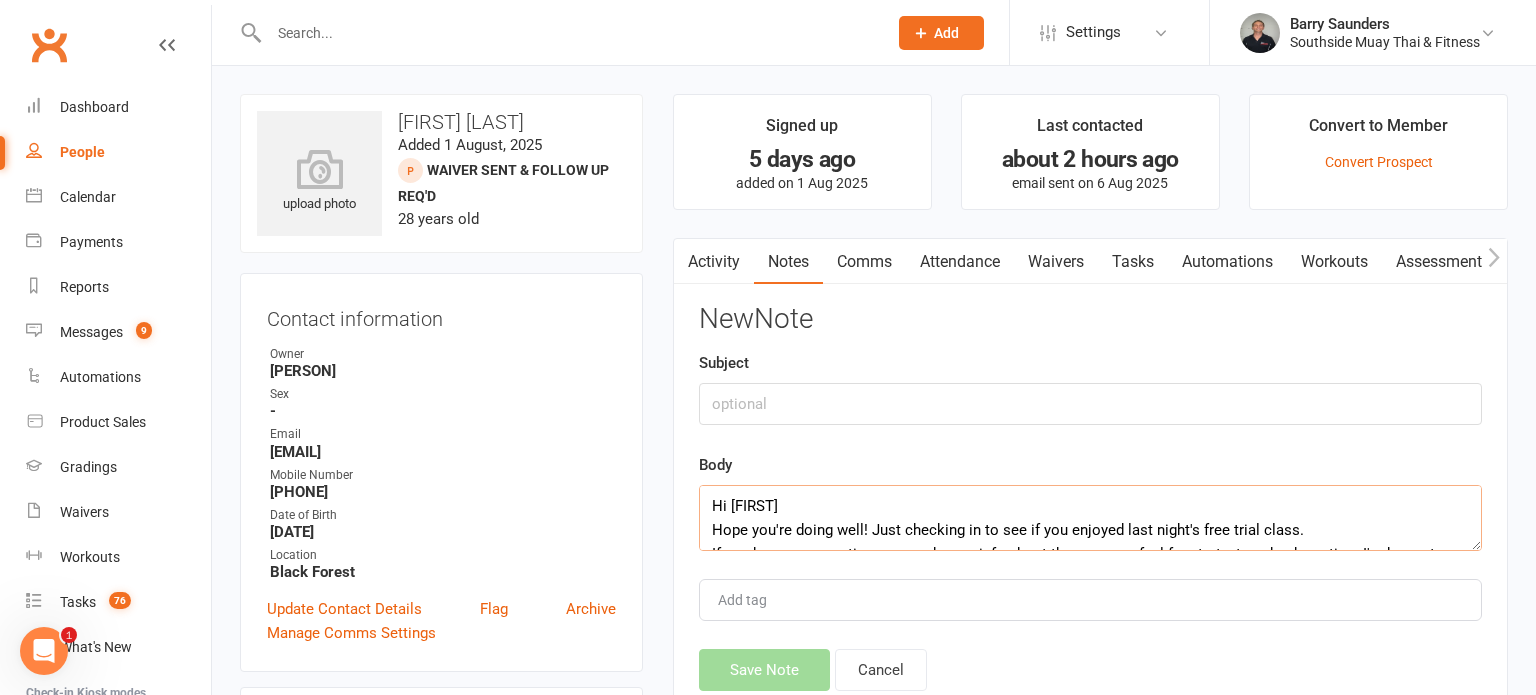 scroll, scrollTop: 132, scrollLeft: 0, axis: vertical 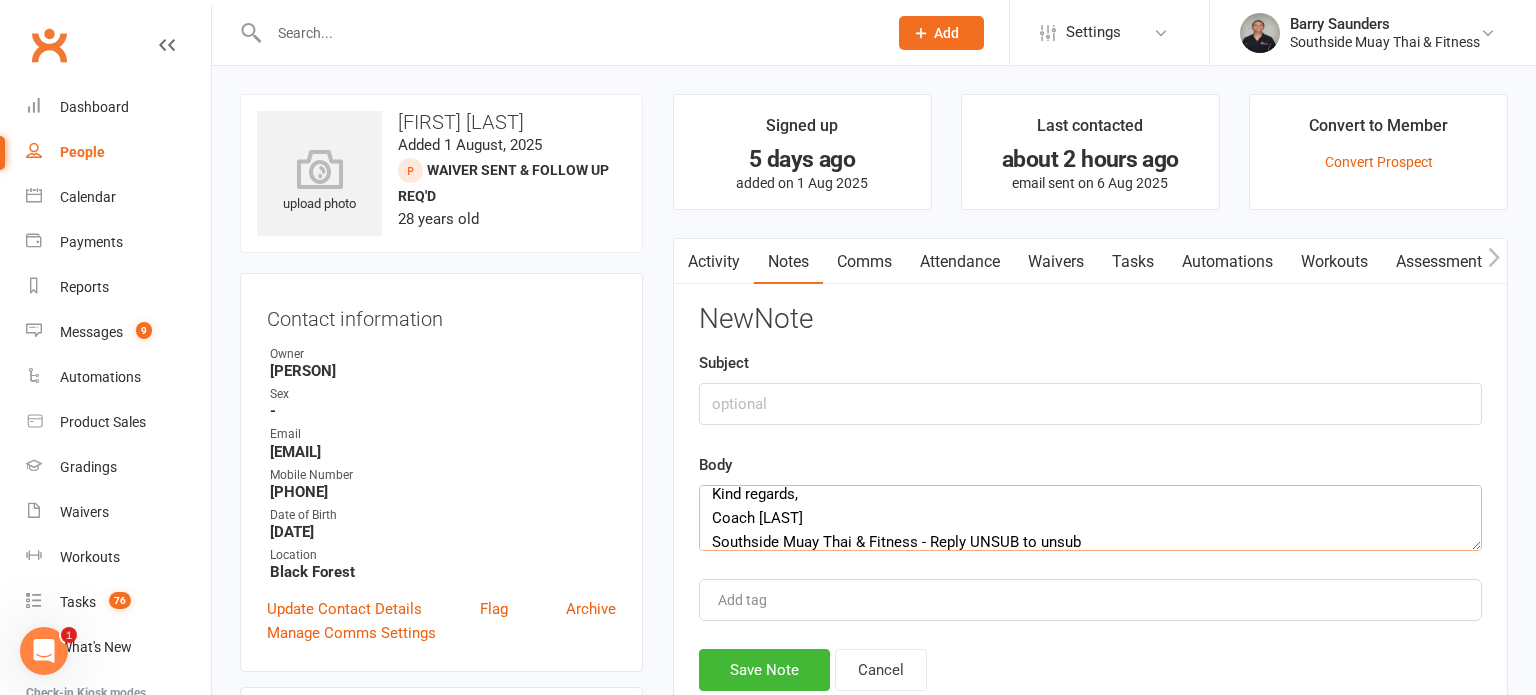 type on "Hi [FIRST]
Hope you're doing well! Just checking in to see if you enjoyed last night's free trial class.
If you have any questions or need more info about the program, feel free to text me back anytime-I'm happy to help!
Looking forward to hearing from you!
Kind regards,
Coach [LAST]
Southside Muay Thai & Fitness - Reply UNSUB to unsub" 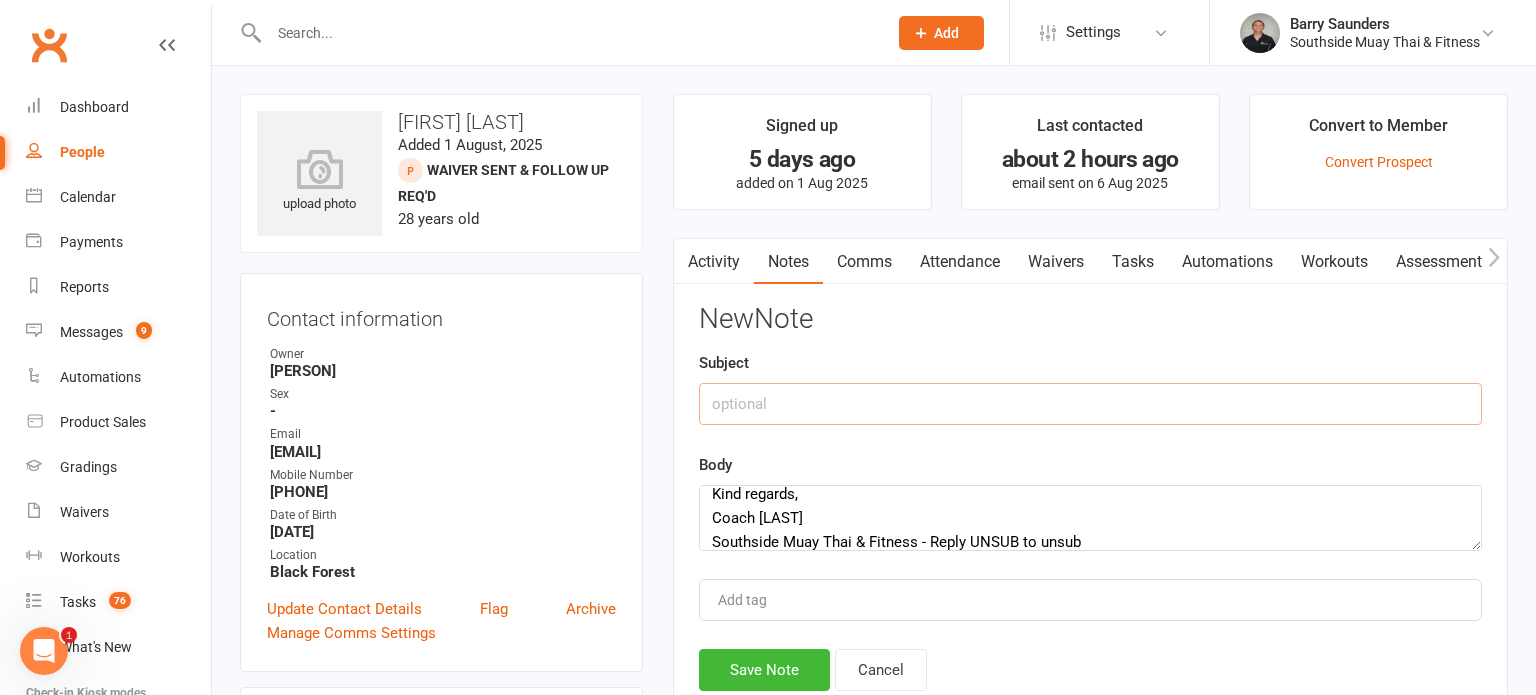click at bounding box center [1090, 404] 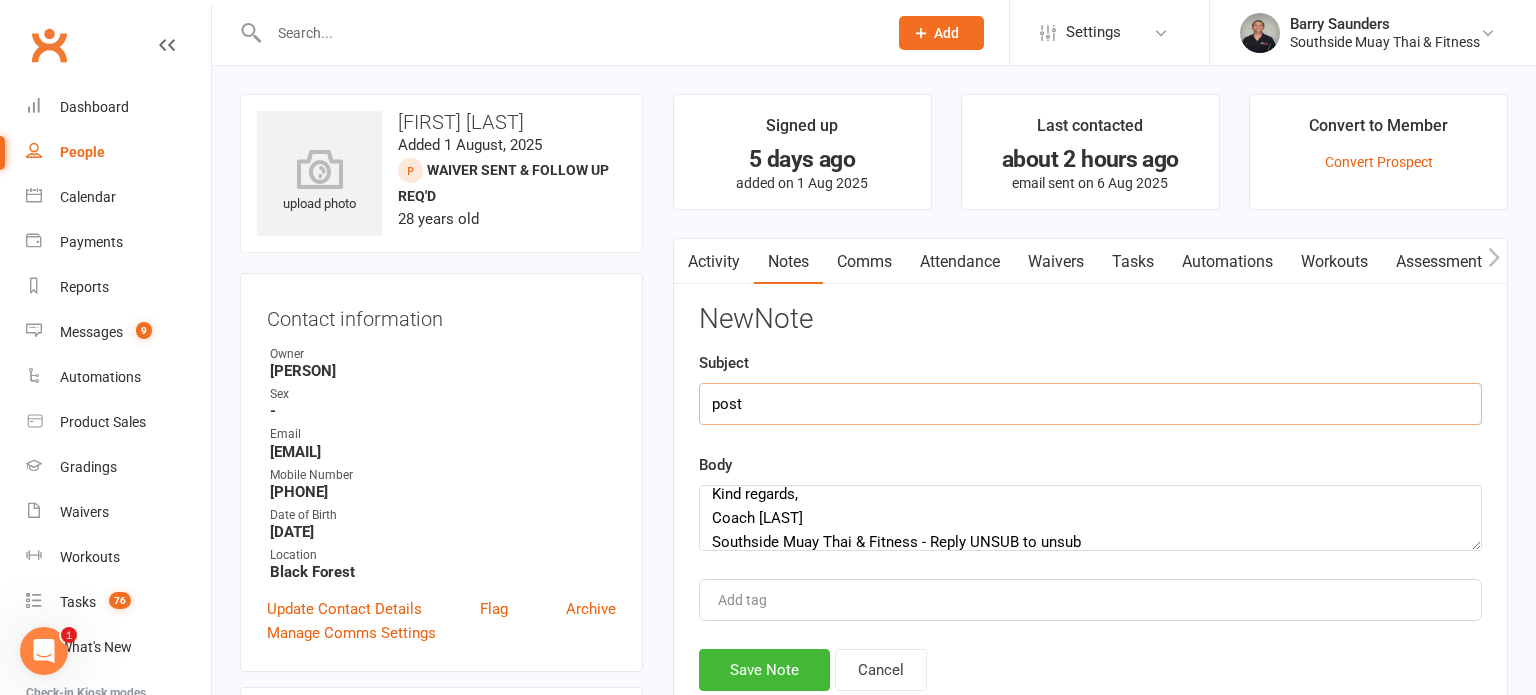 type on "post" 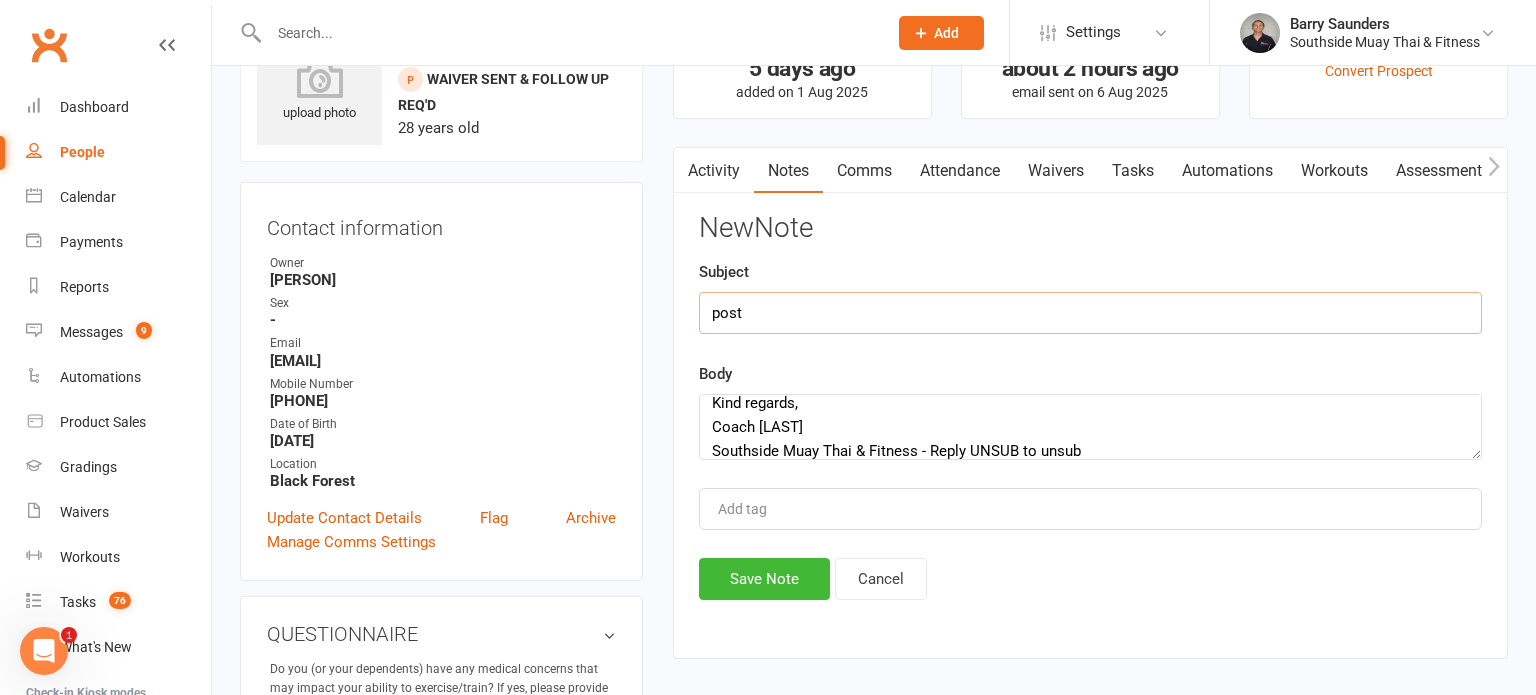 scroll, scrollTop: 100, scrollLeft: 0, axis: vertical 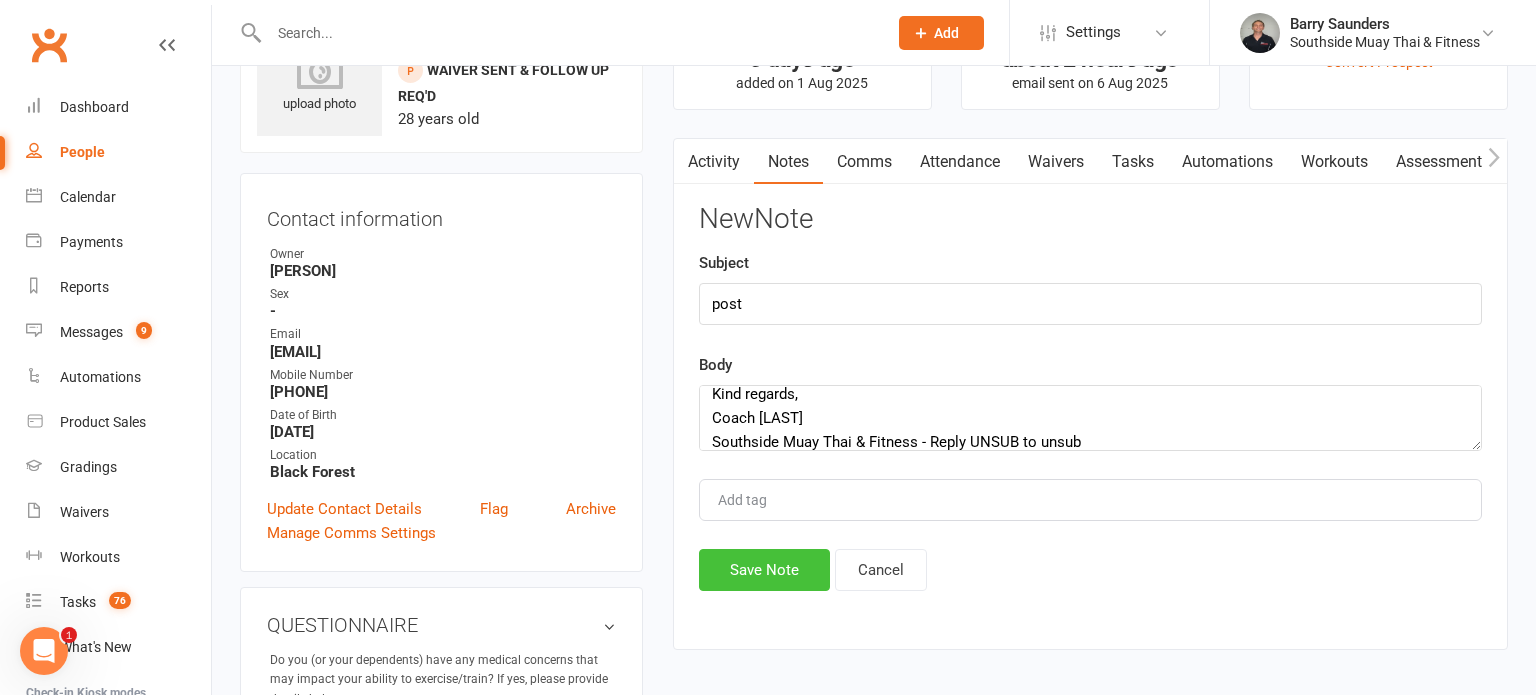 click on "Save Note" at bounding box center [764, 570] 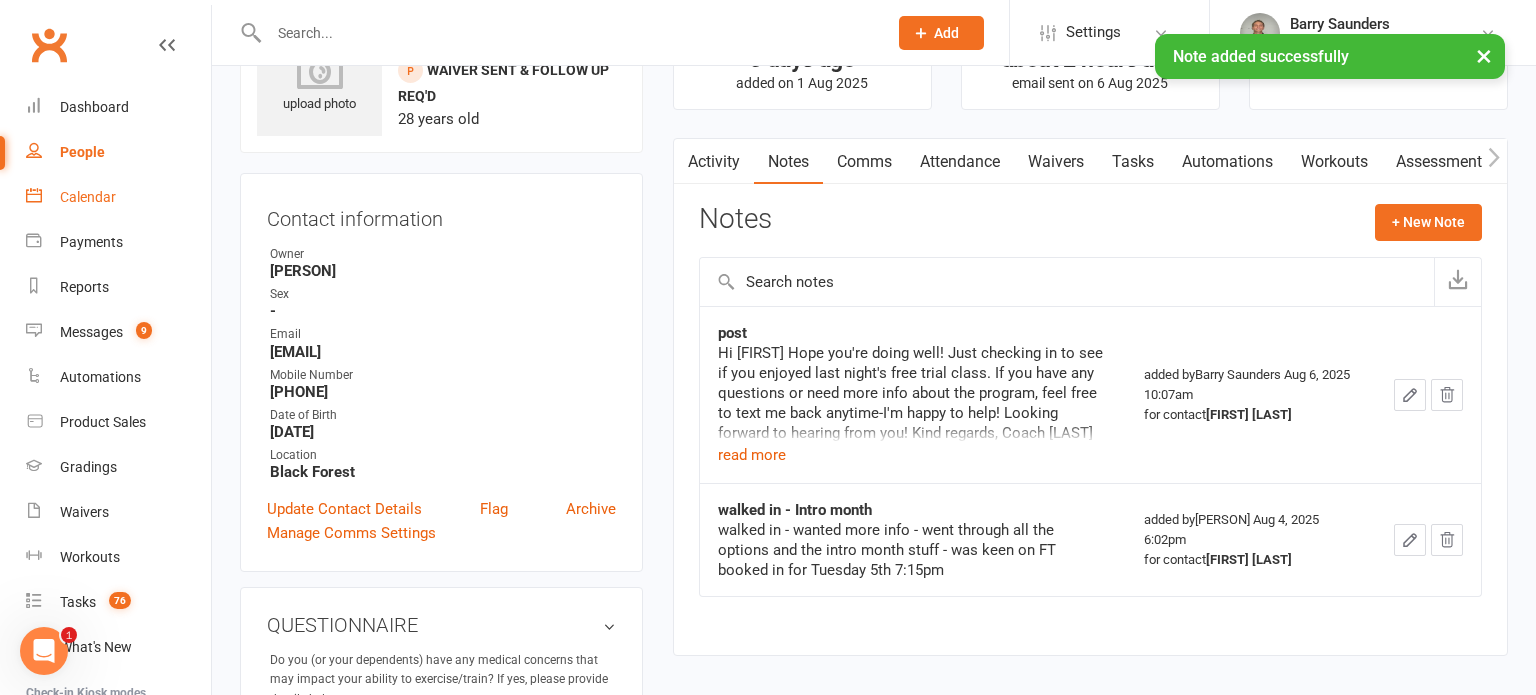 click on "Calendar" at bounding box center (88, 197) 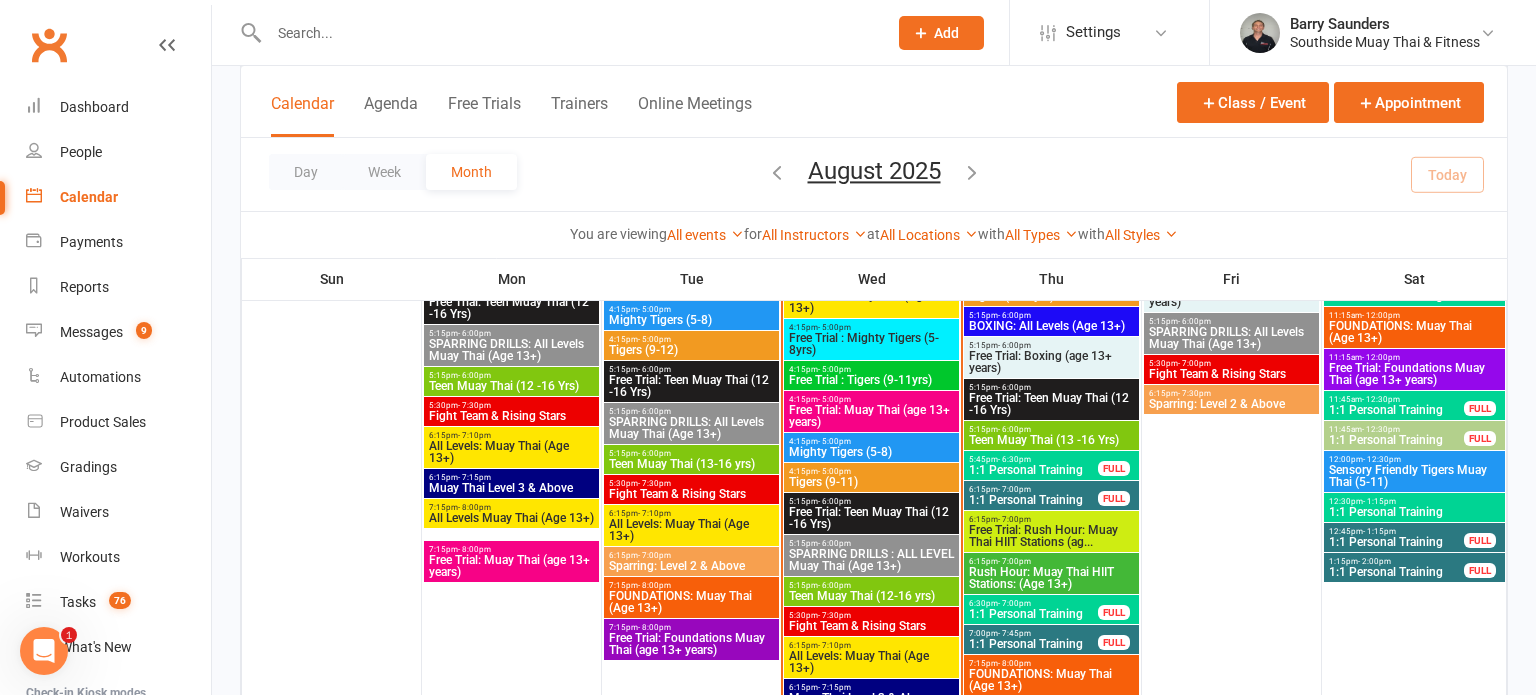 scroll, scrollTop: 1954, scrollLeft: 0, axis: vertical 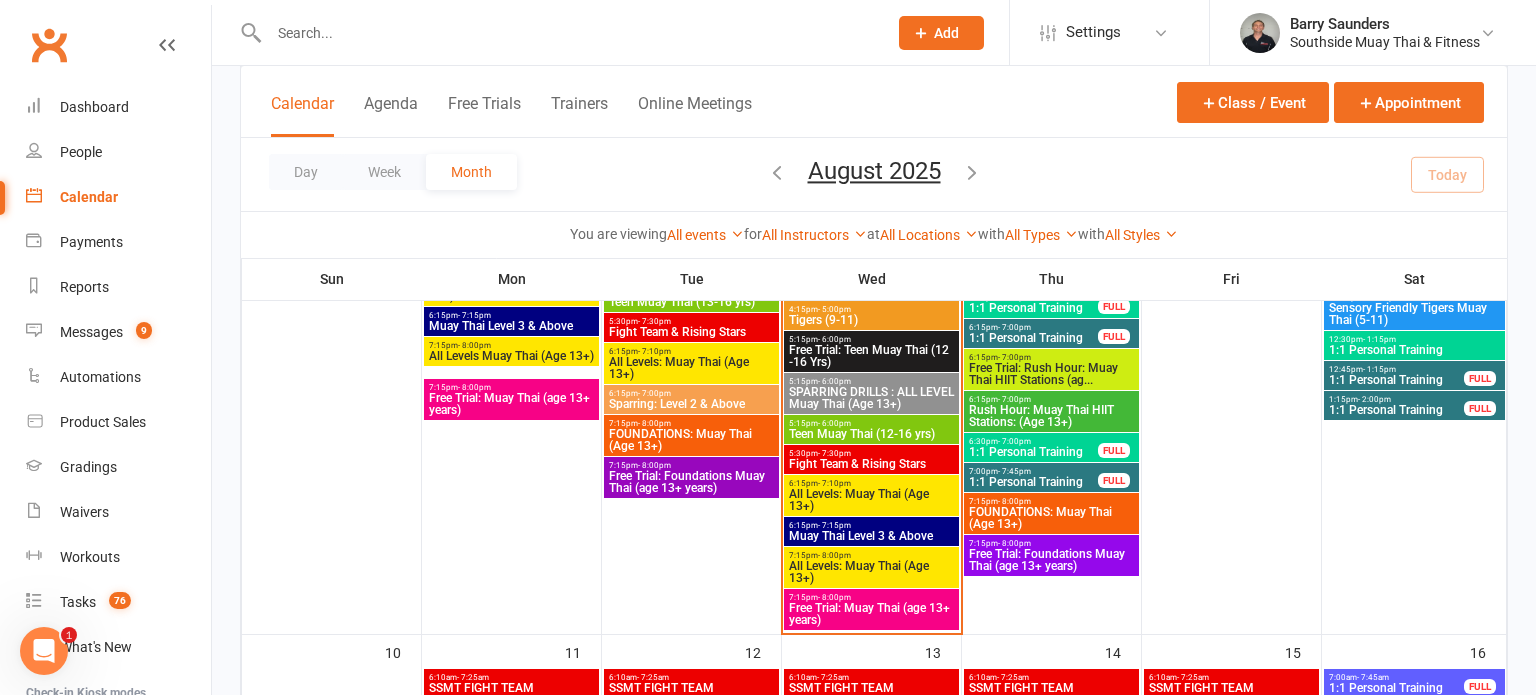 click on "Free Trial:  Foundations Muay Thai (age 13+ years)" at bounding box center (691, 482) 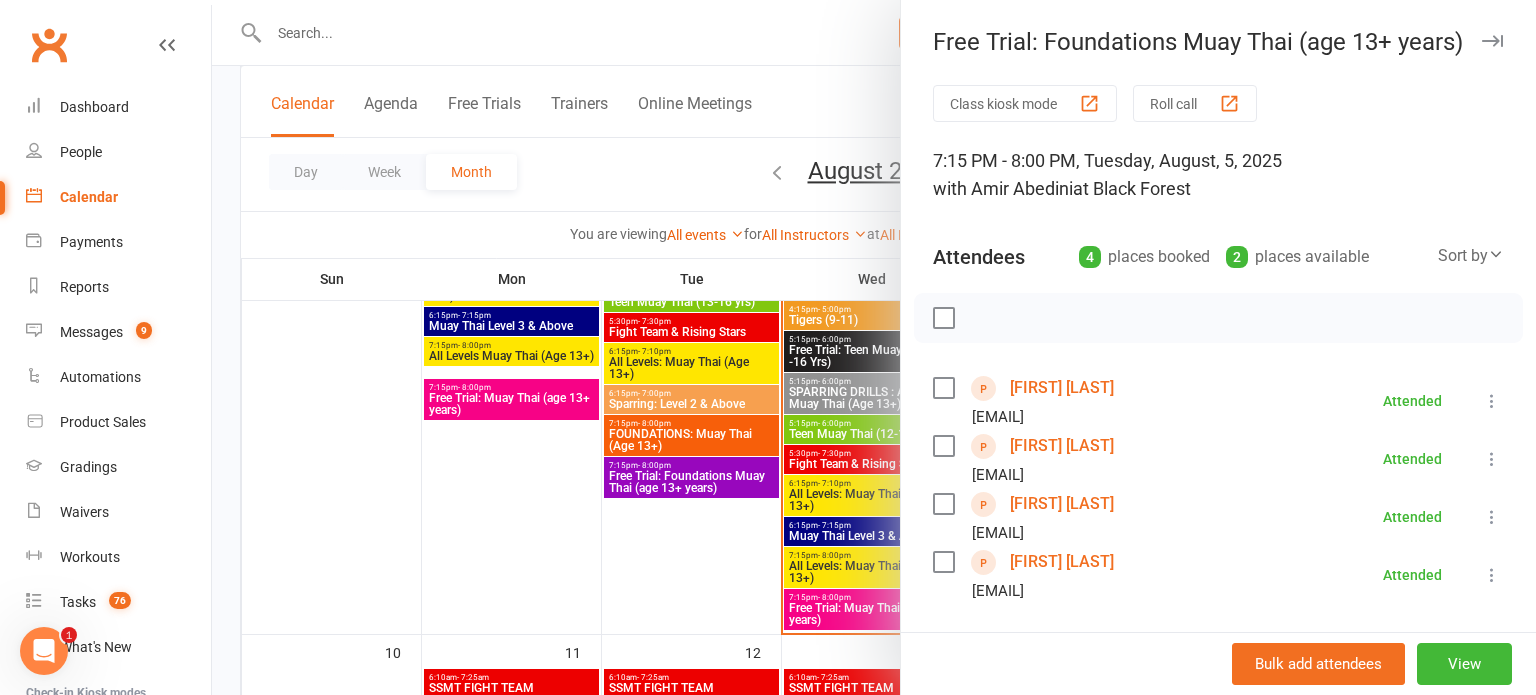 click on "[FIRST] [LAST]" at bounding box center (1062, 504) 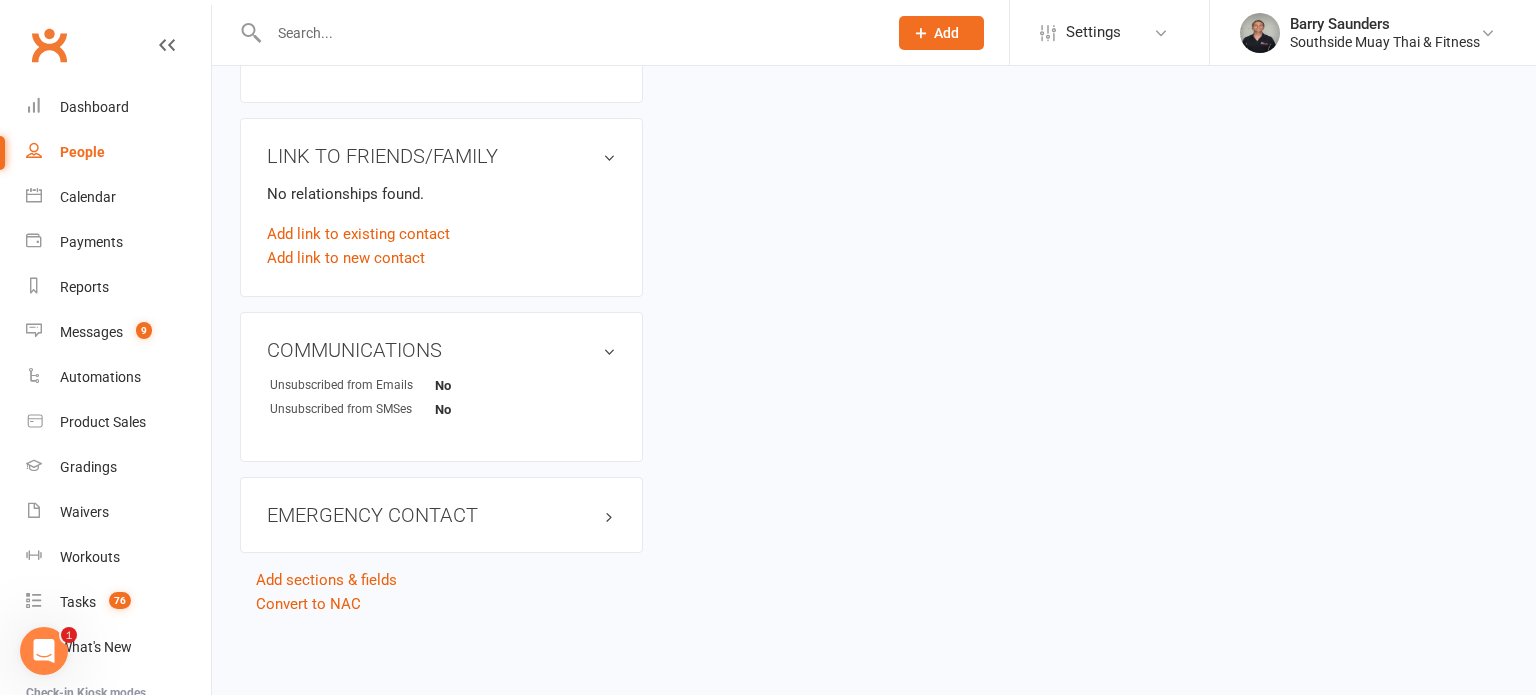 scroll, scrollTop: 0, scrollLeft: 0, axis: both 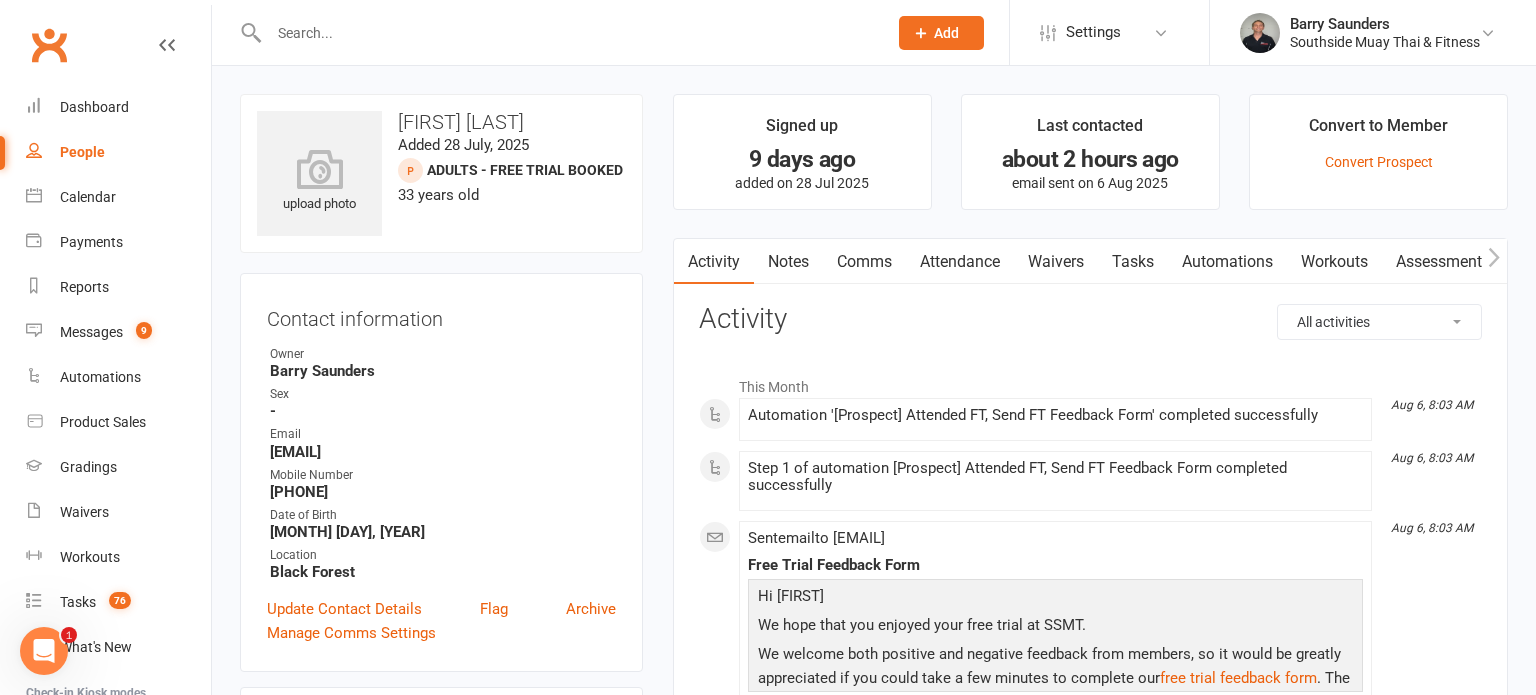 click on "Comms" at bounding box center [864, 262] 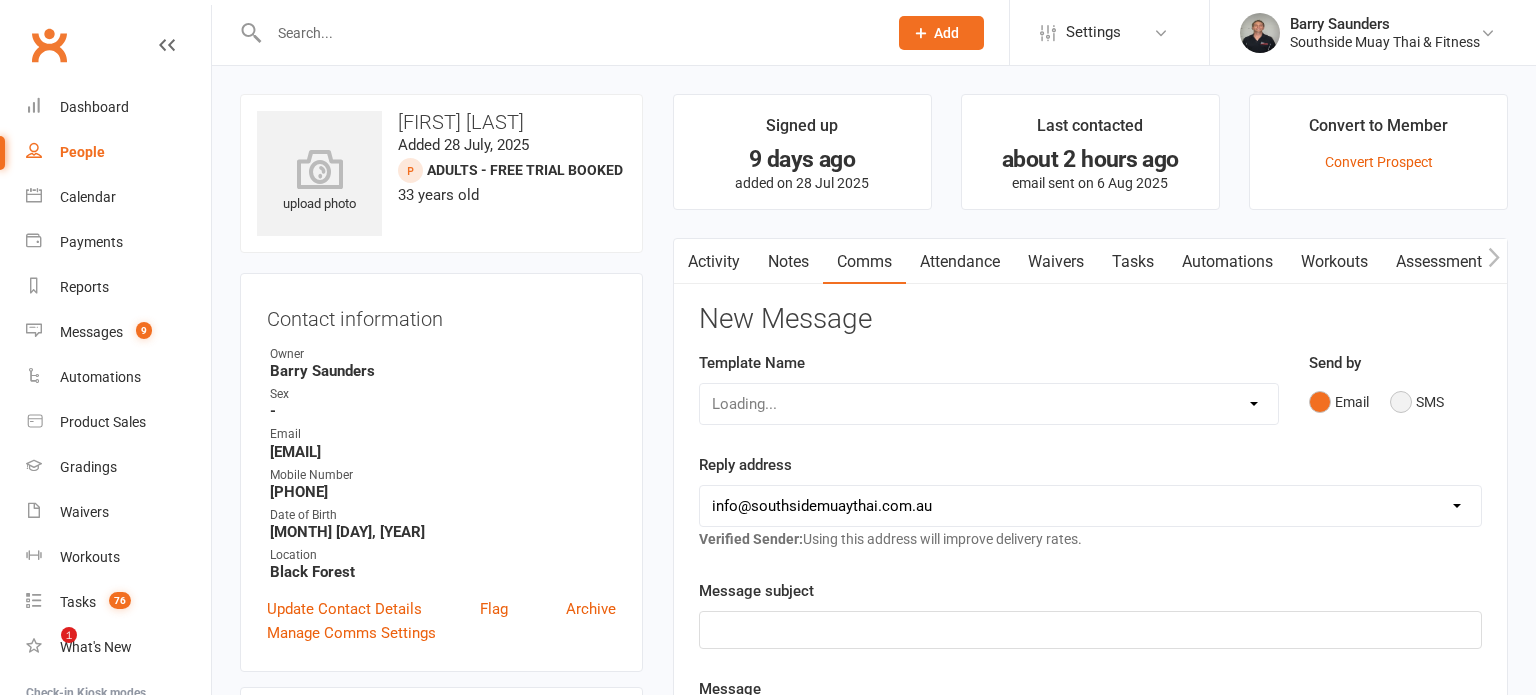 scroll, scrollTop: 0, scrollLeft: 0, axis: both 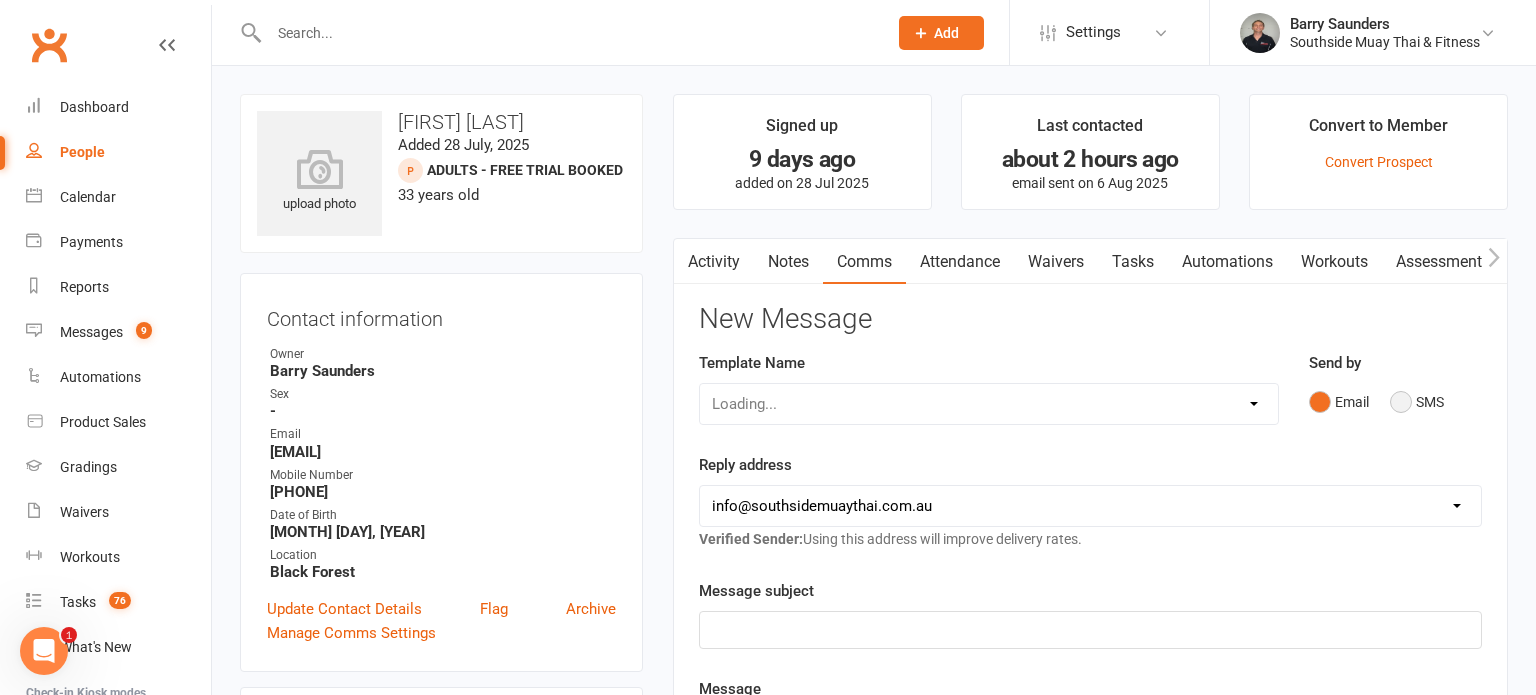 click on "SMS" at bounding box center (1417, 402) 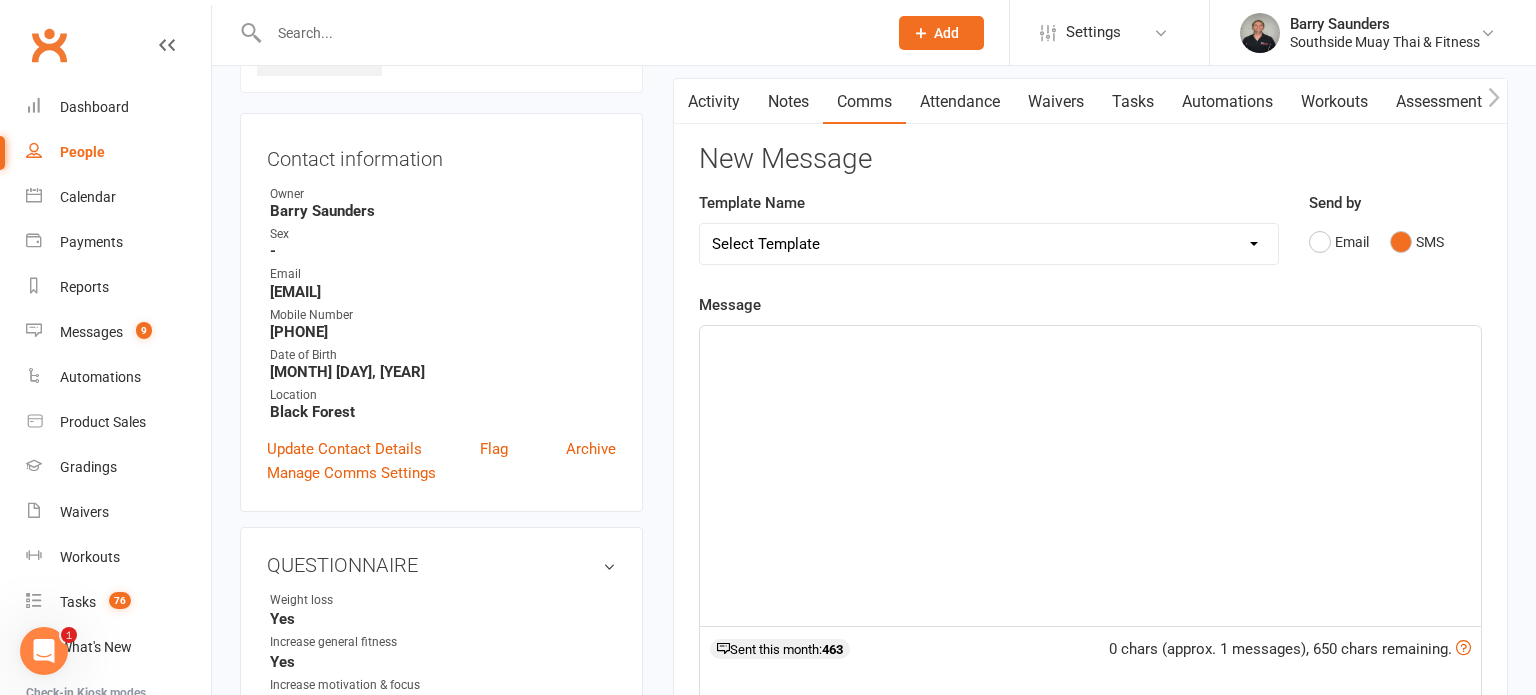 scroll, scrollTop: 174, scrollLeft: 0, axis: vertical 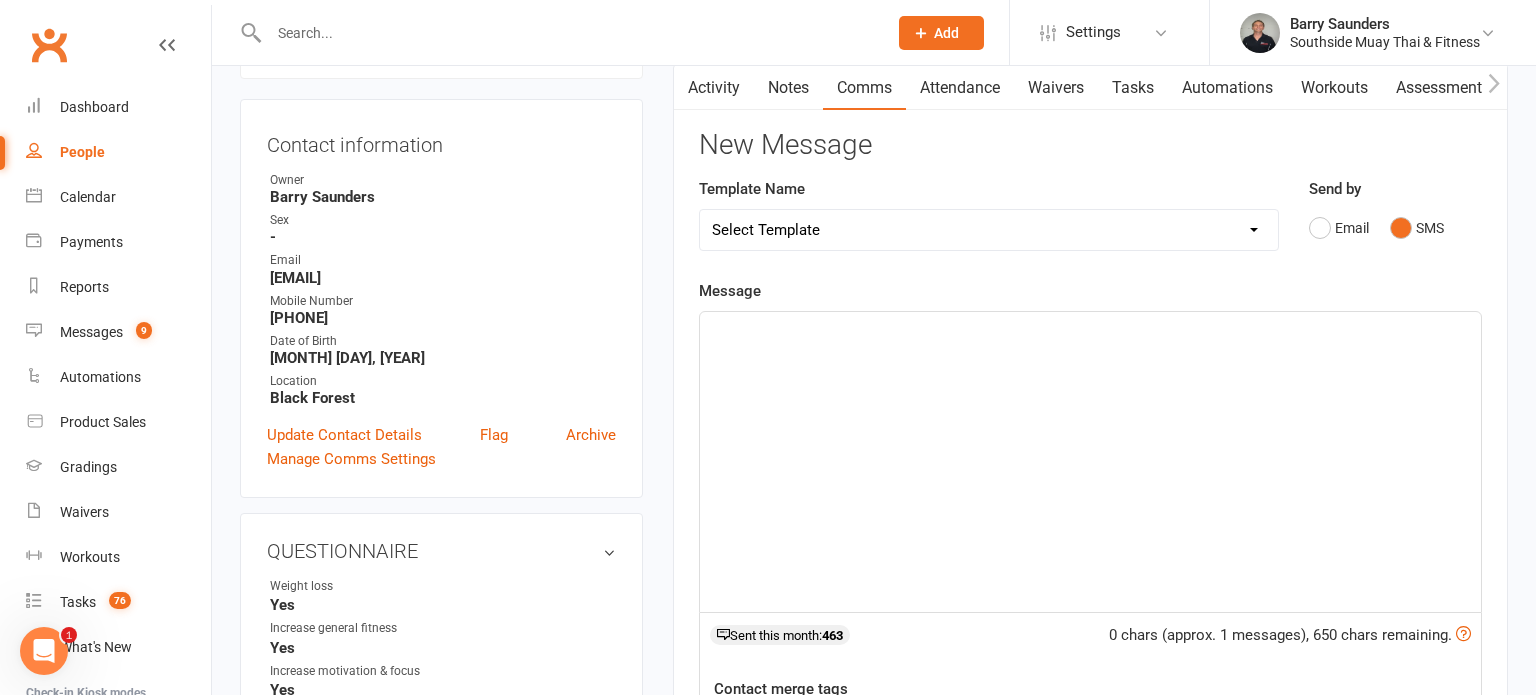 click on "﻿" 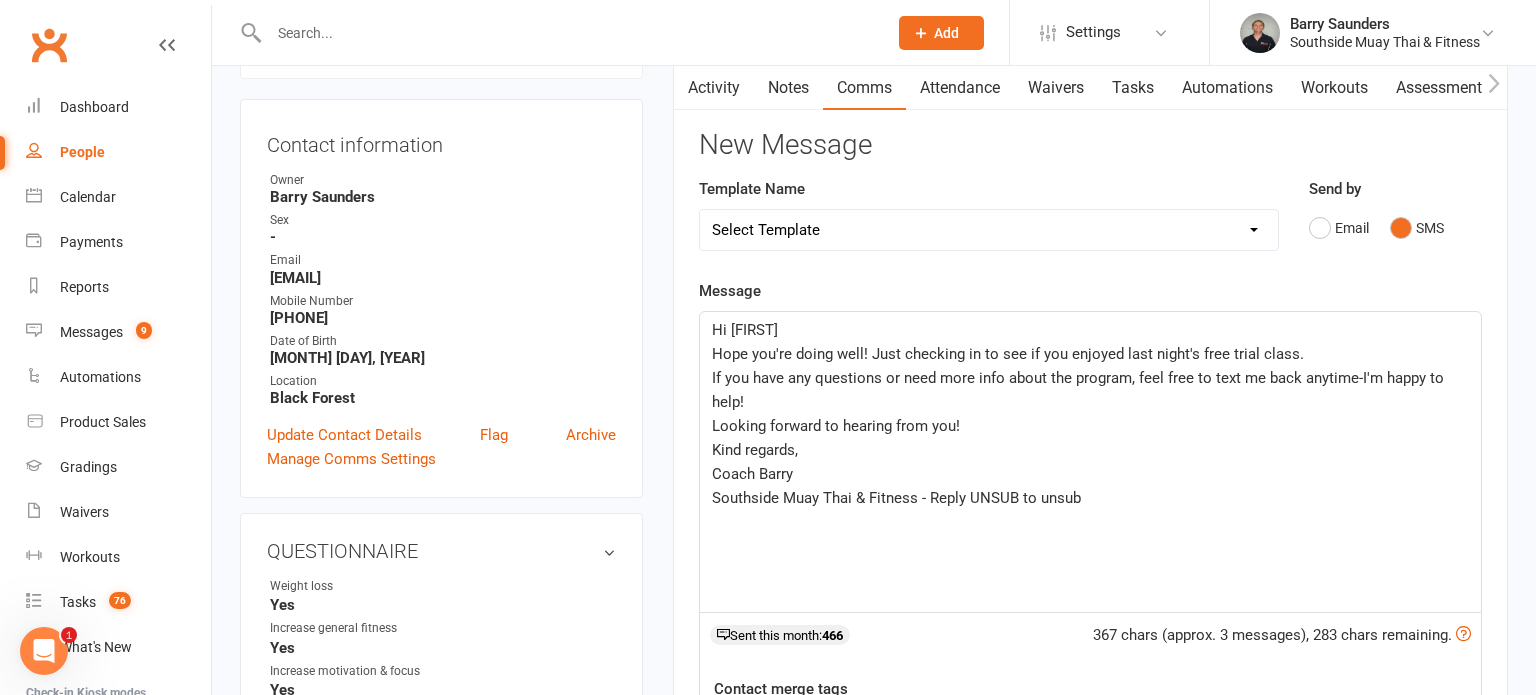 drag, startPoint x: 730, startPoint y: 325, endPoint x: 793, endPoint y: 330, distance: 63.1981 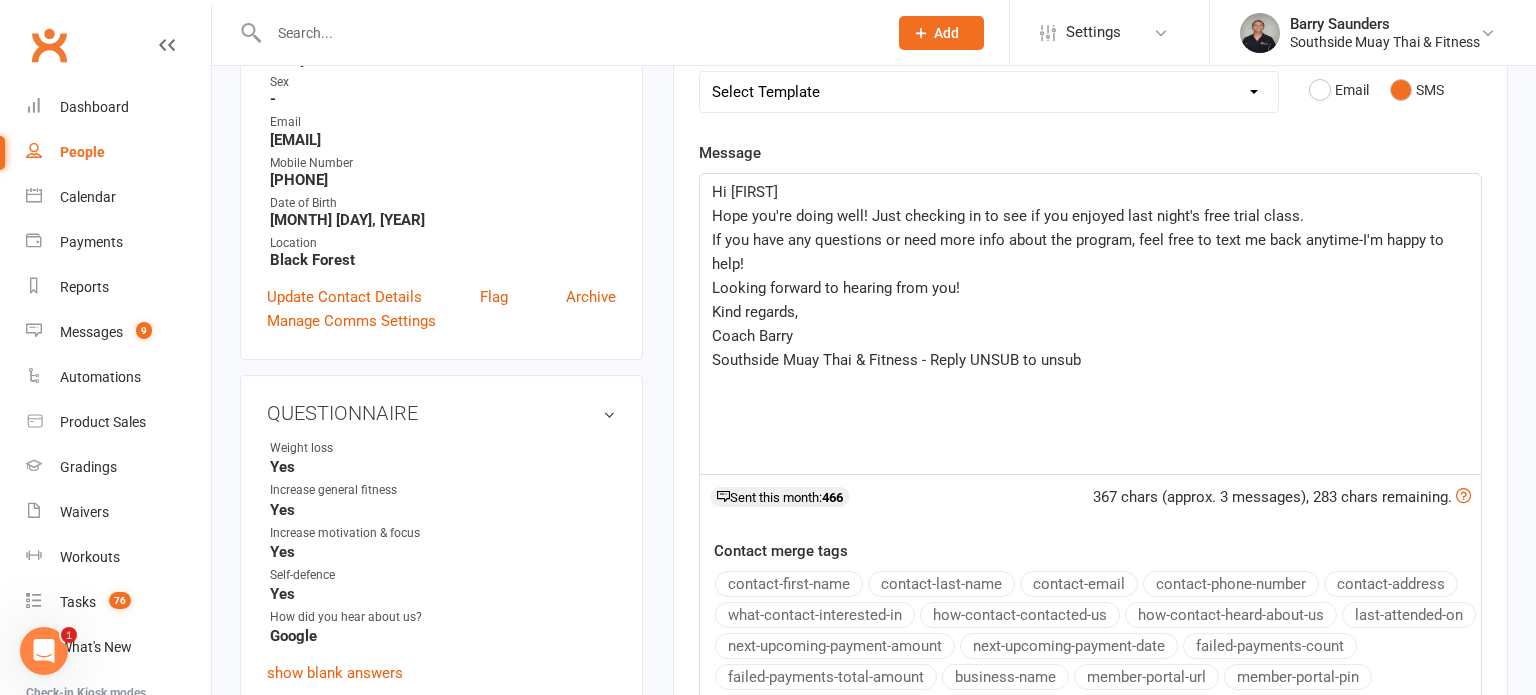 scroll, scrollTop: 347, scrollLeft: 0, axis: vertical 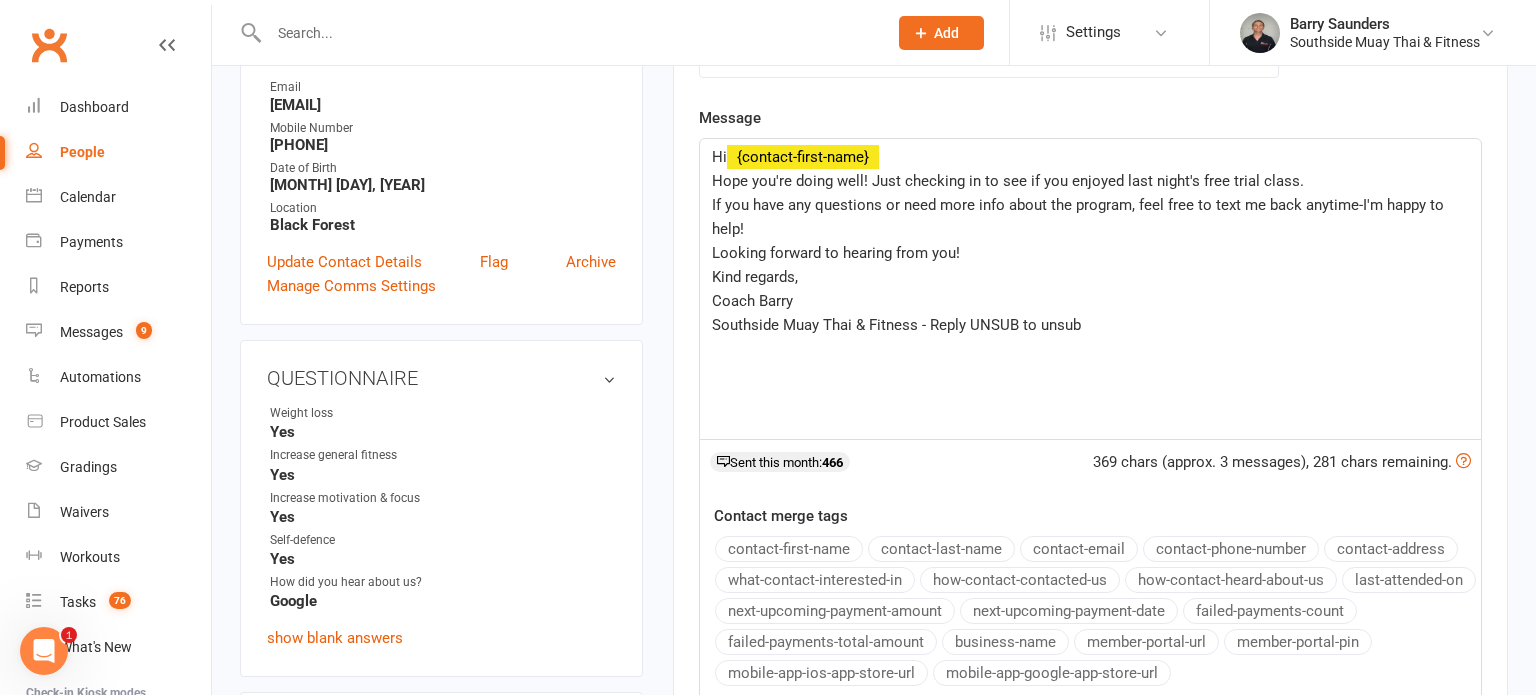 click on "contact-first-name" 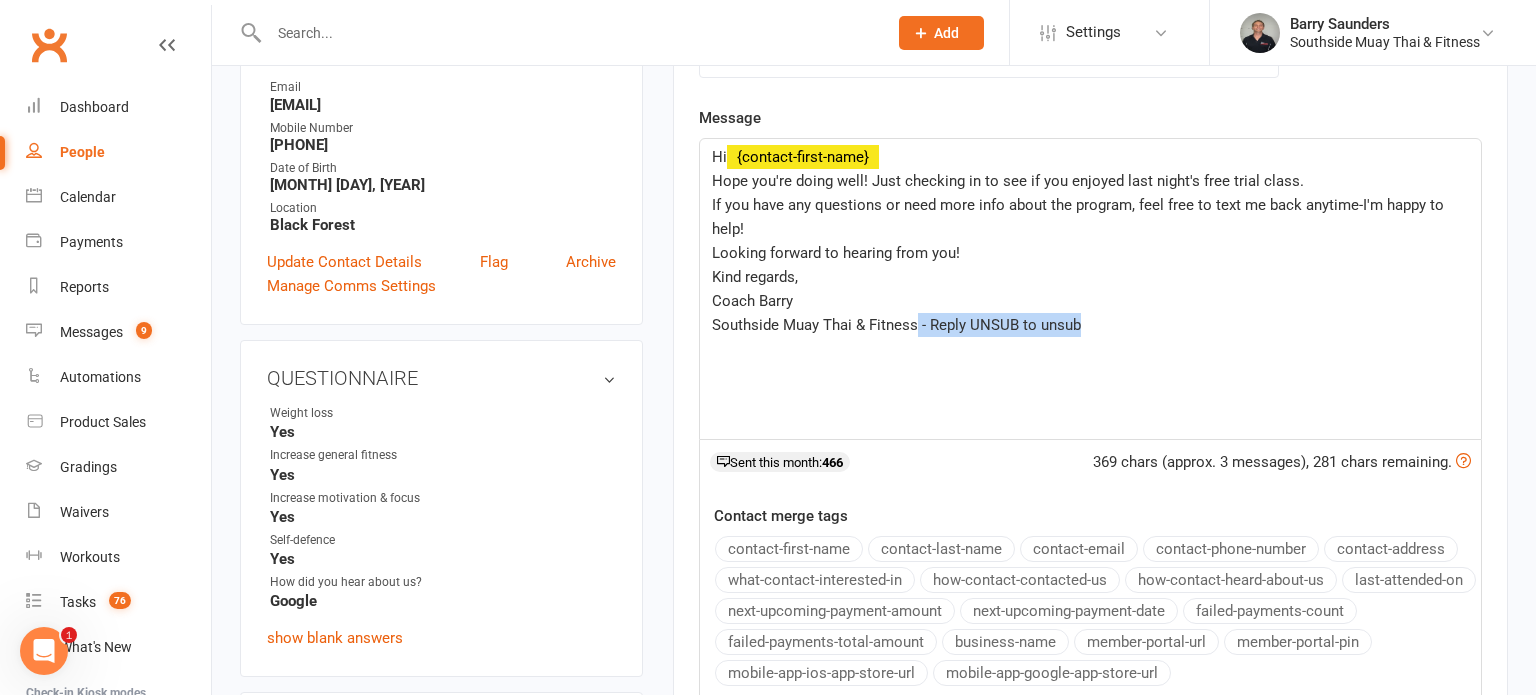 drag, startPoint x: 914, startPoint y: 325, endPoint x: 1083, endPoint y: 342, distance: 169.85287 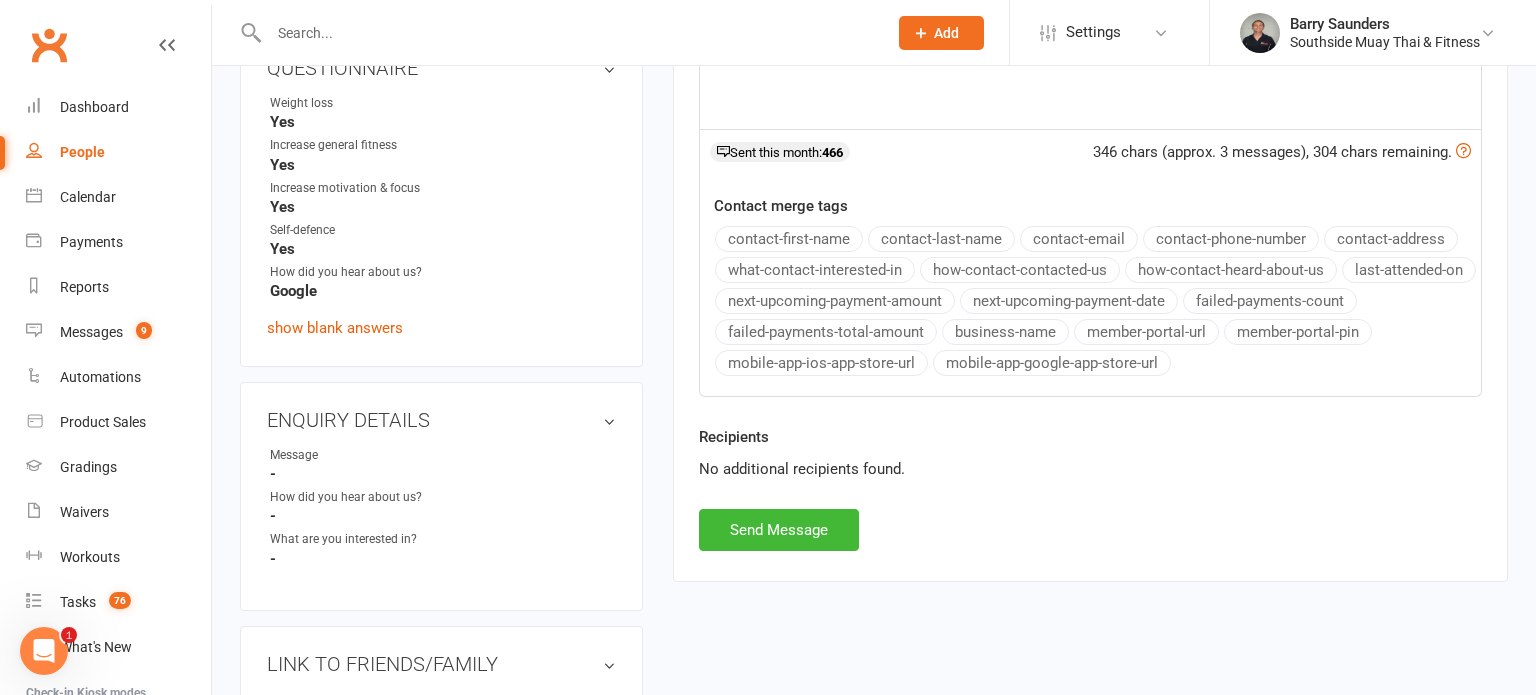 scroll, scrollTop: 658, scrollLeft: 0, axis: vertical 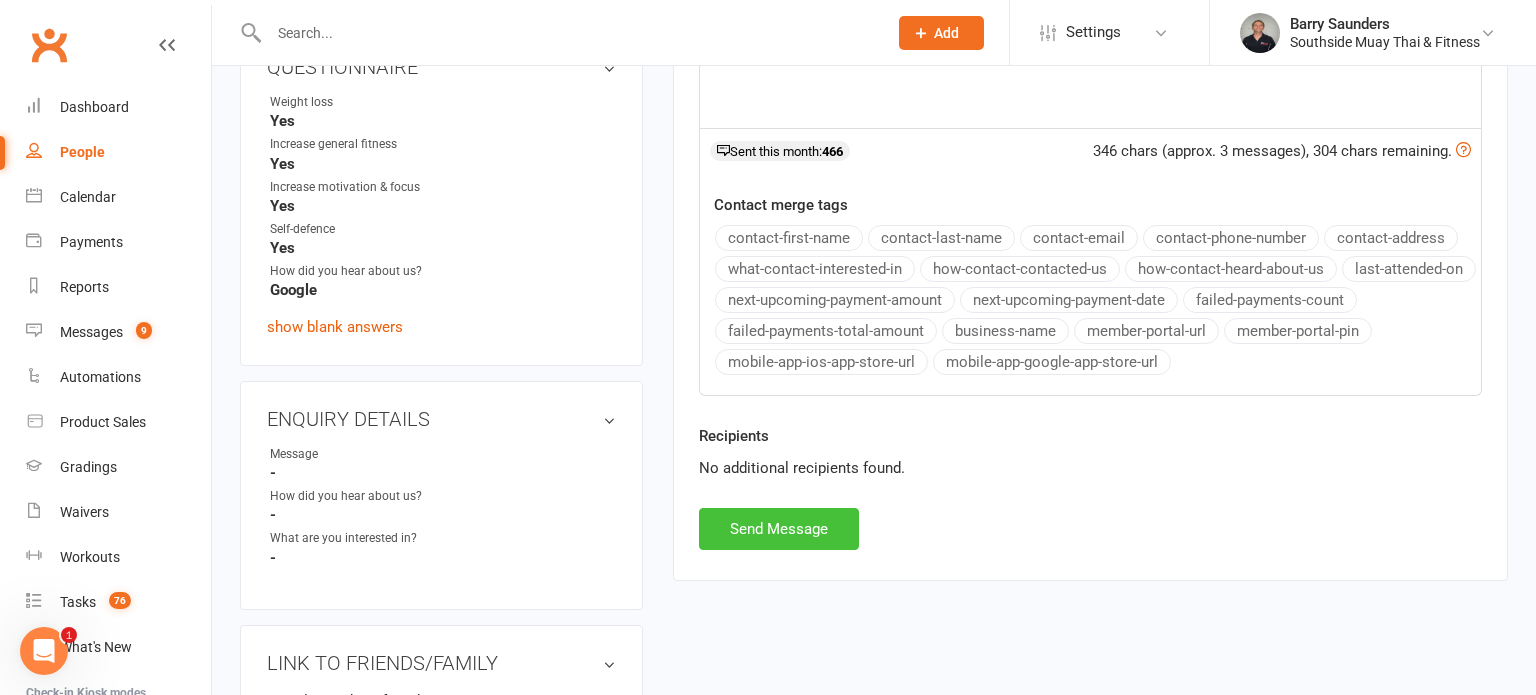 click on "Send Message" at bounding box center (779, 529) 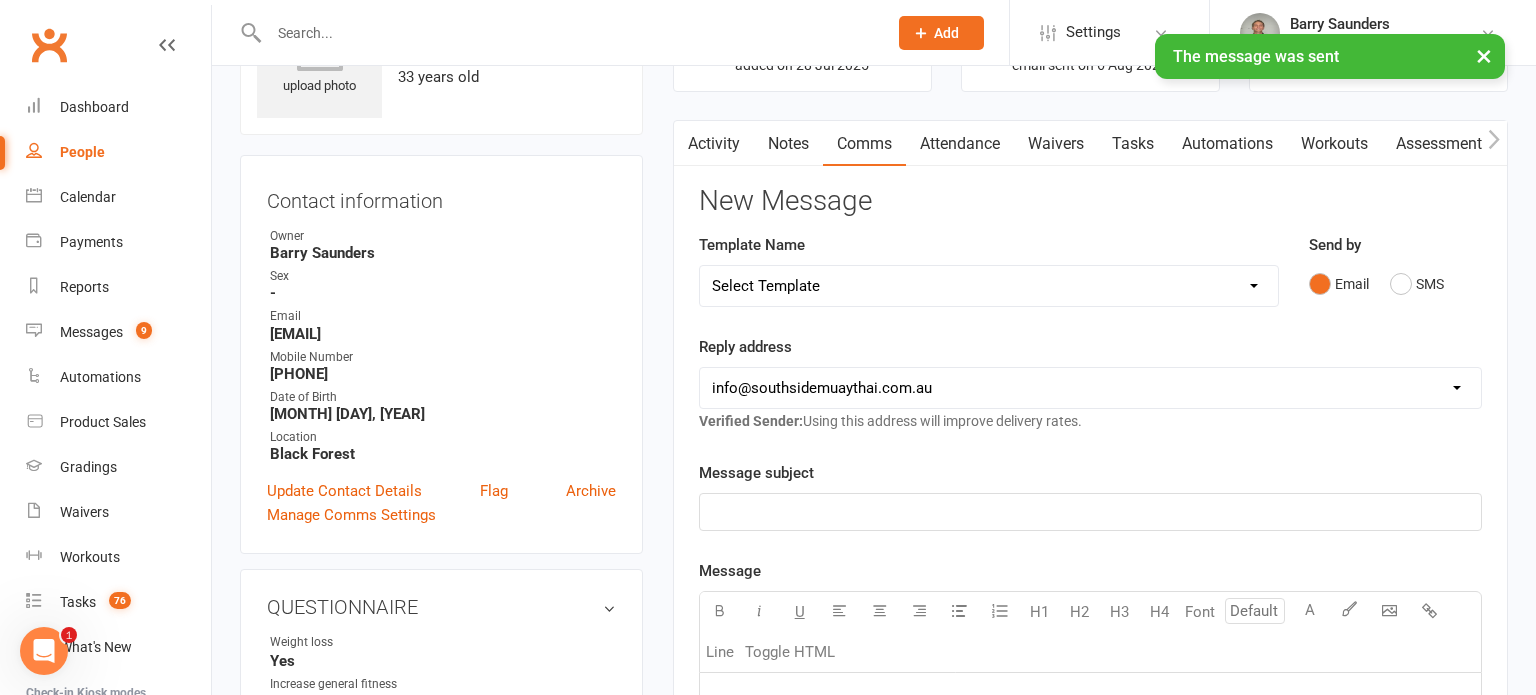 scroll, scrollTop: 0, scrollLeft: 0, axis: both 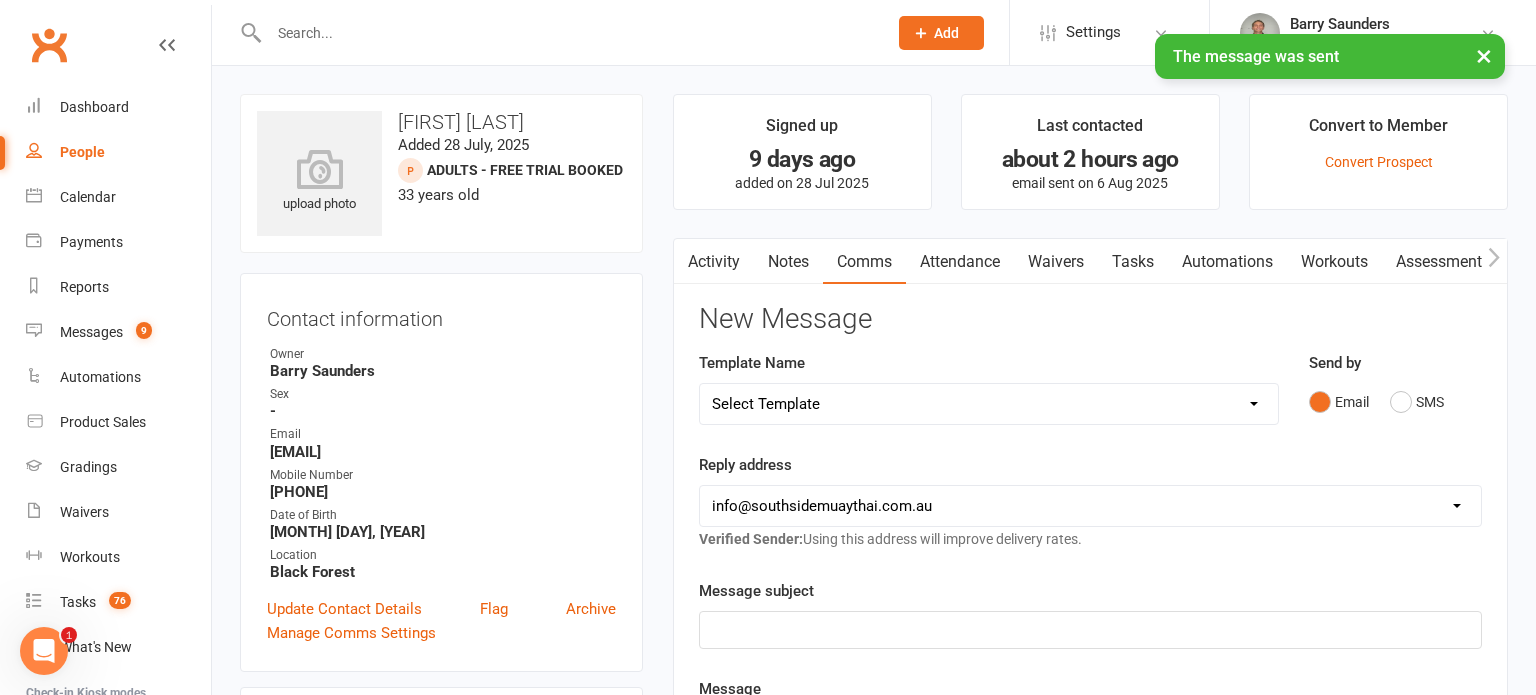 click on "Activity" at bounding box center [714, 262] 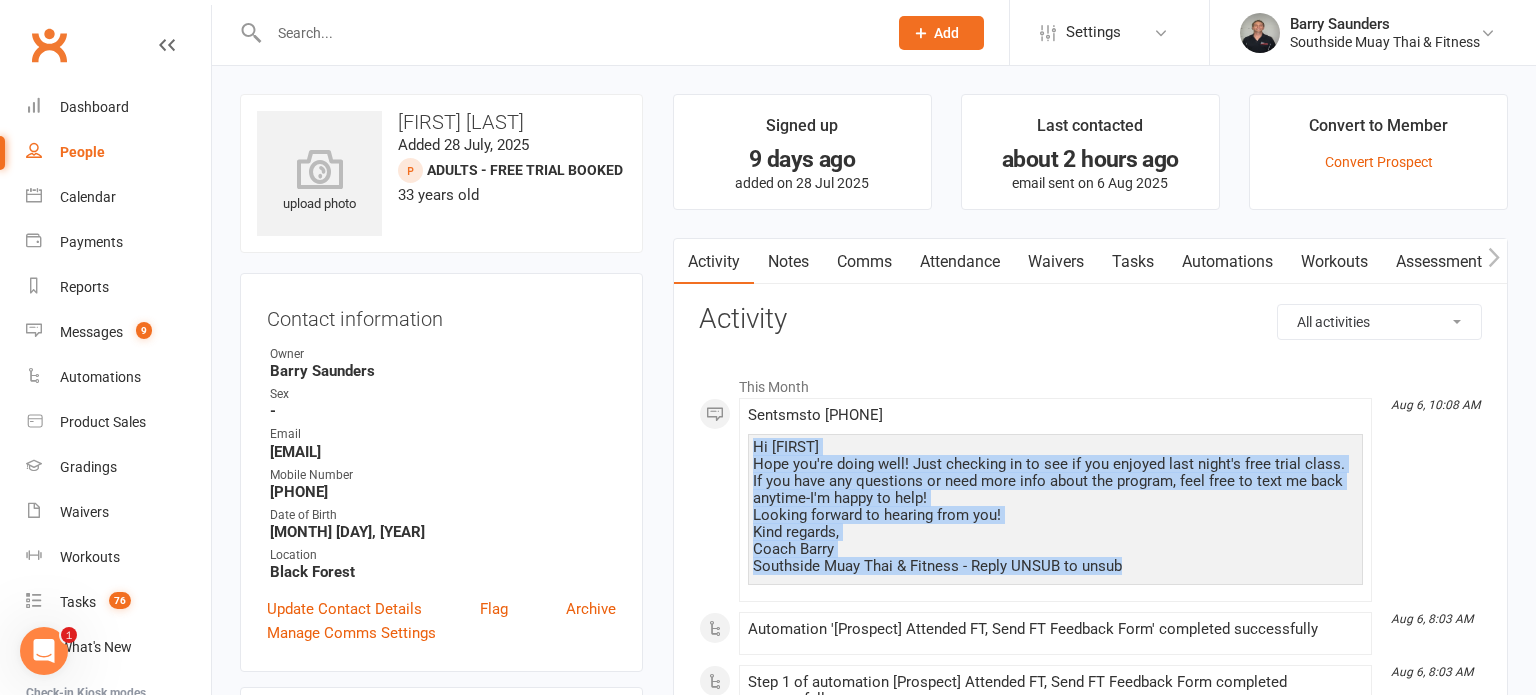 drag, startPoint x: 755, startPoint y: 446, endPoint x: 1138, endPoint y: 561, distance: 399.8925 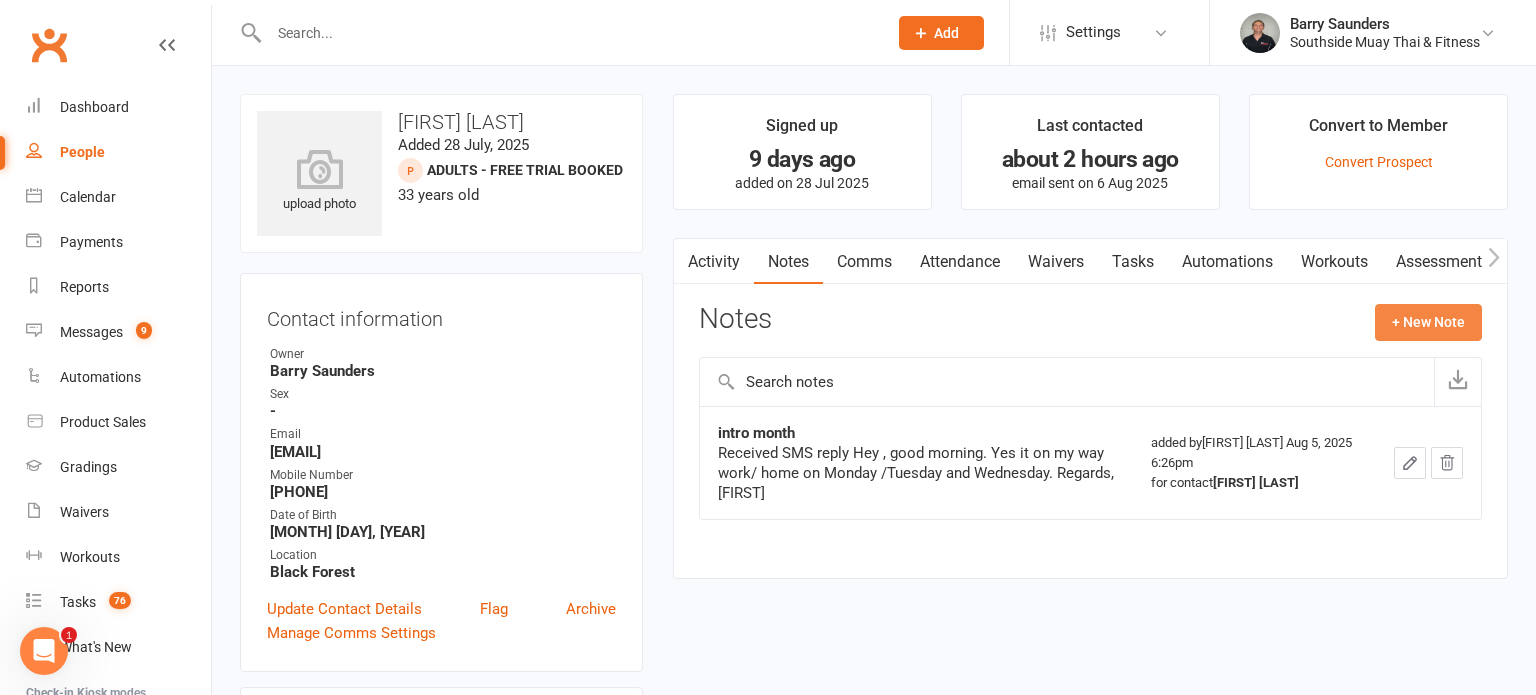 click on "+ New Note" at bounding box center (1428, 322) 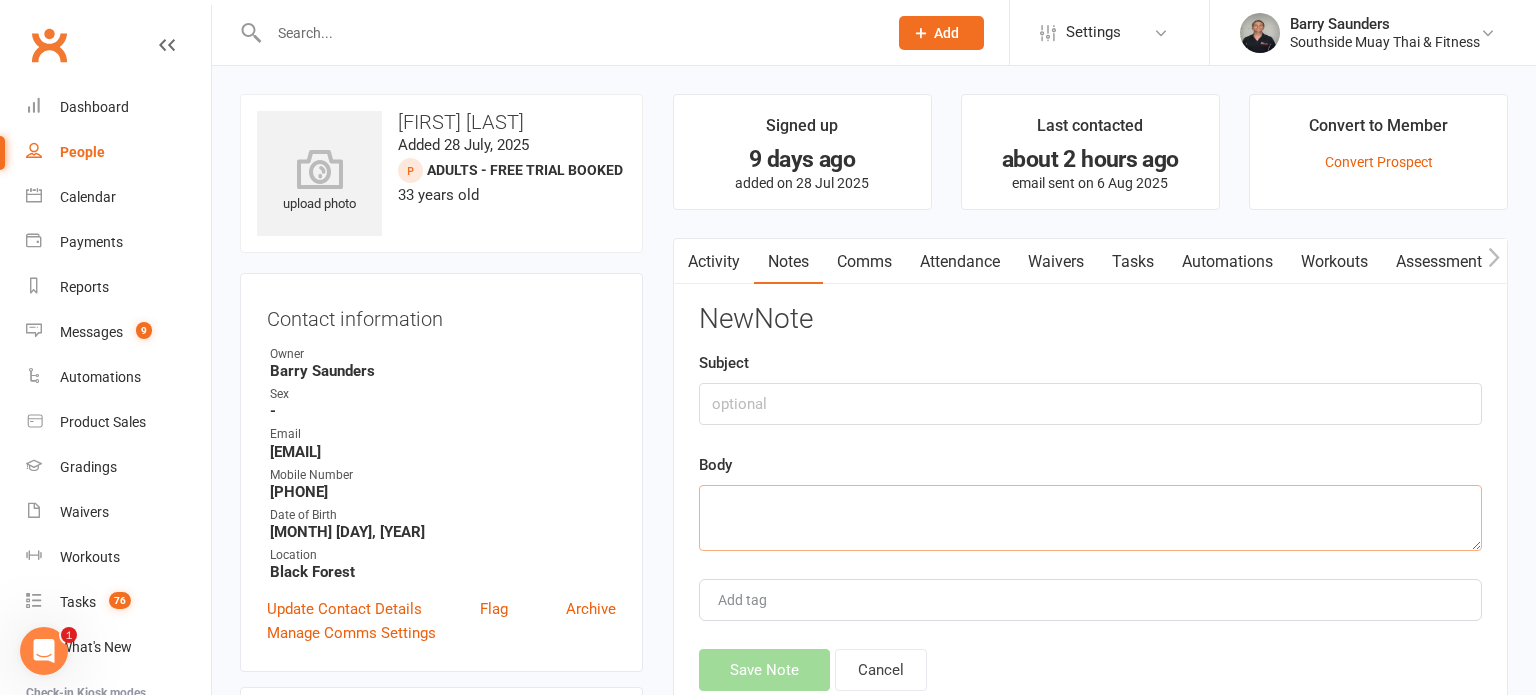 click at bounding box center (1090, 518) 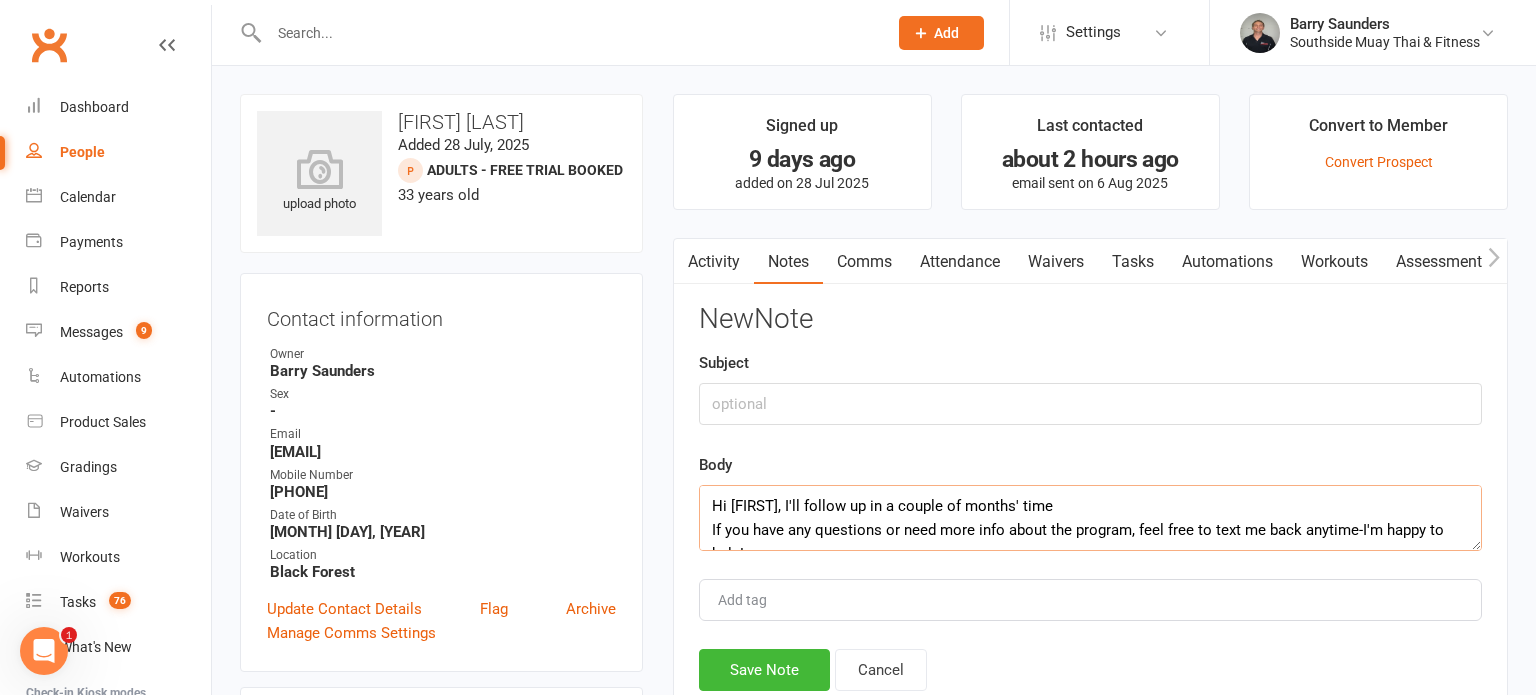 scroll, scrollTop: 132, scrollLeft: 0, axis: vertical 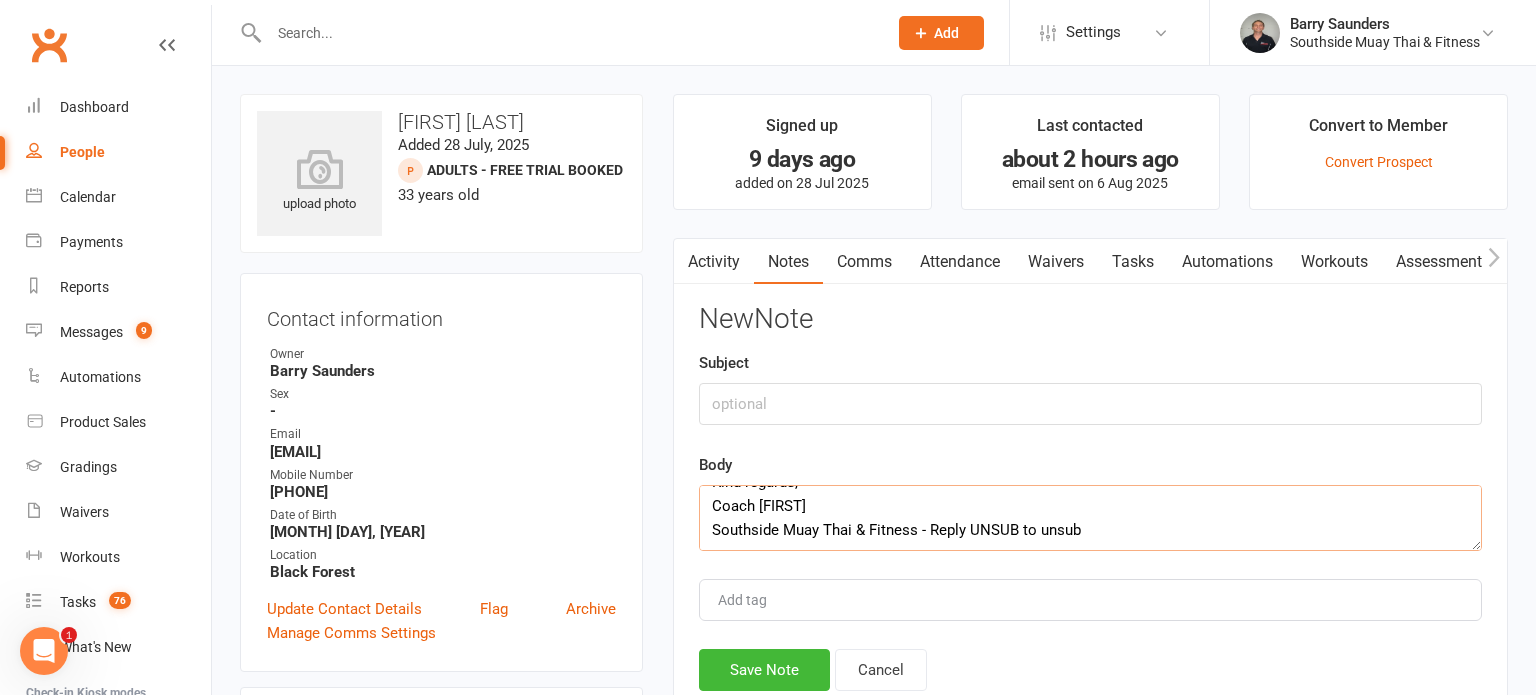 type on "Hi Amanda
Hope you're doing well! Just checking in to see if you enjoyed last night's free trial class.
If you have any questions or need more info about the program, feel free to text me back anytime-I'm happy to help!
Looking forward to hearing from you!
Kind regards,
Coach Barry
Southside Muay Thai & Fitness - Reply UNSUB to unsub" 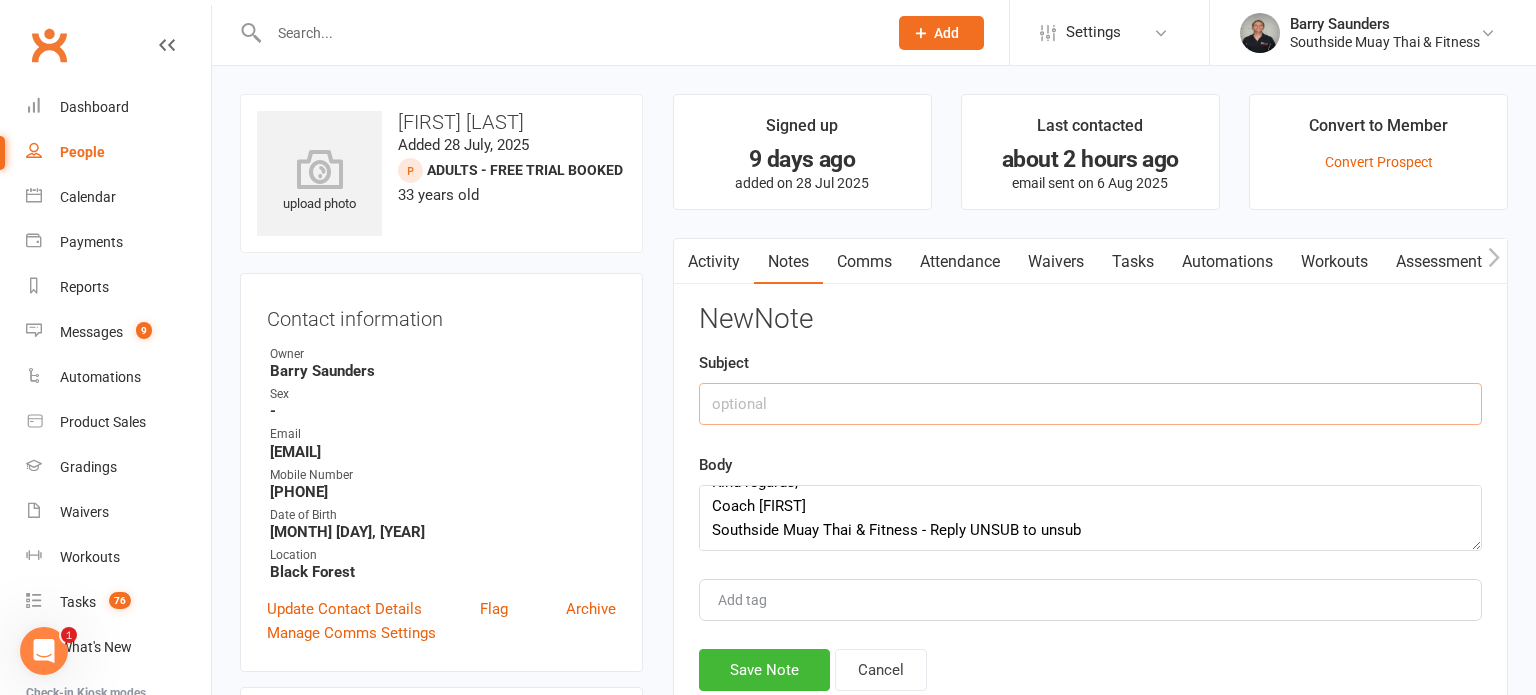 click at bounding box center [1090, 404] 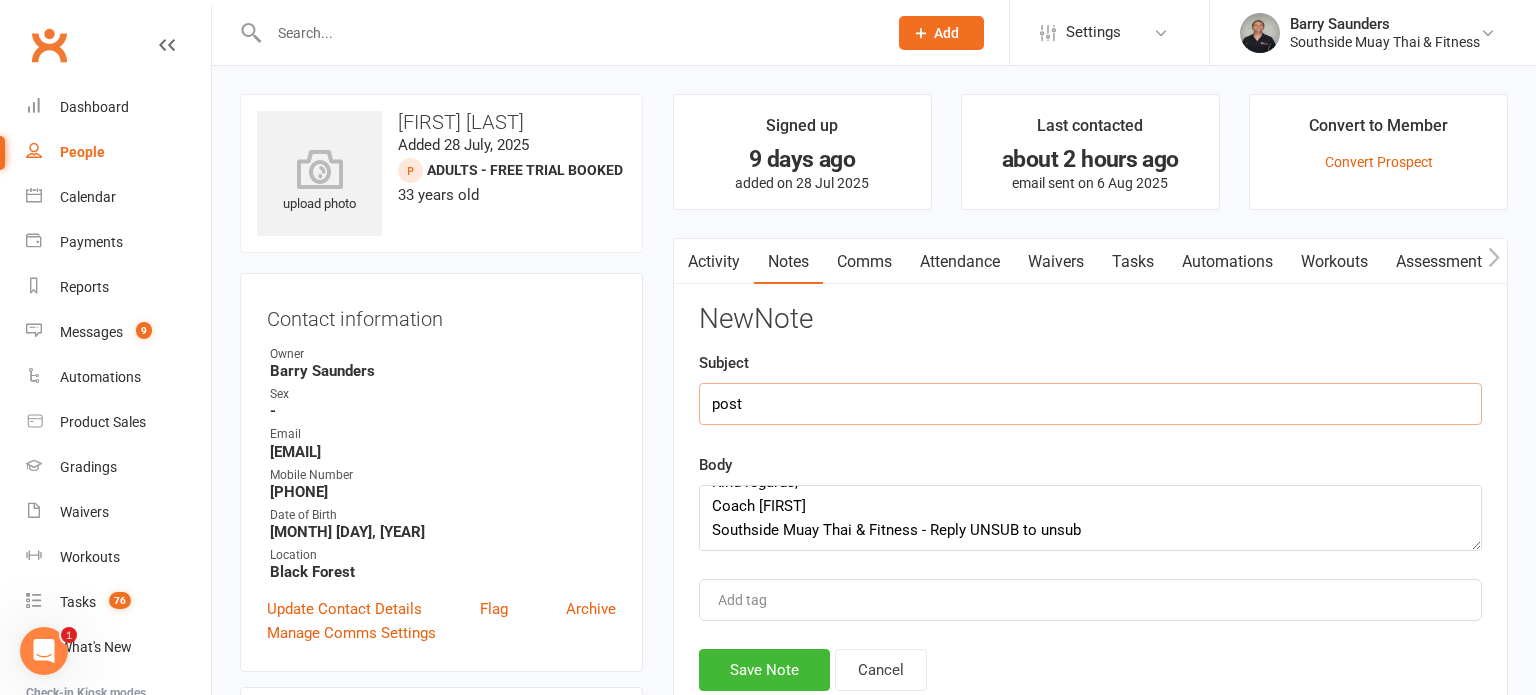 type on "post" 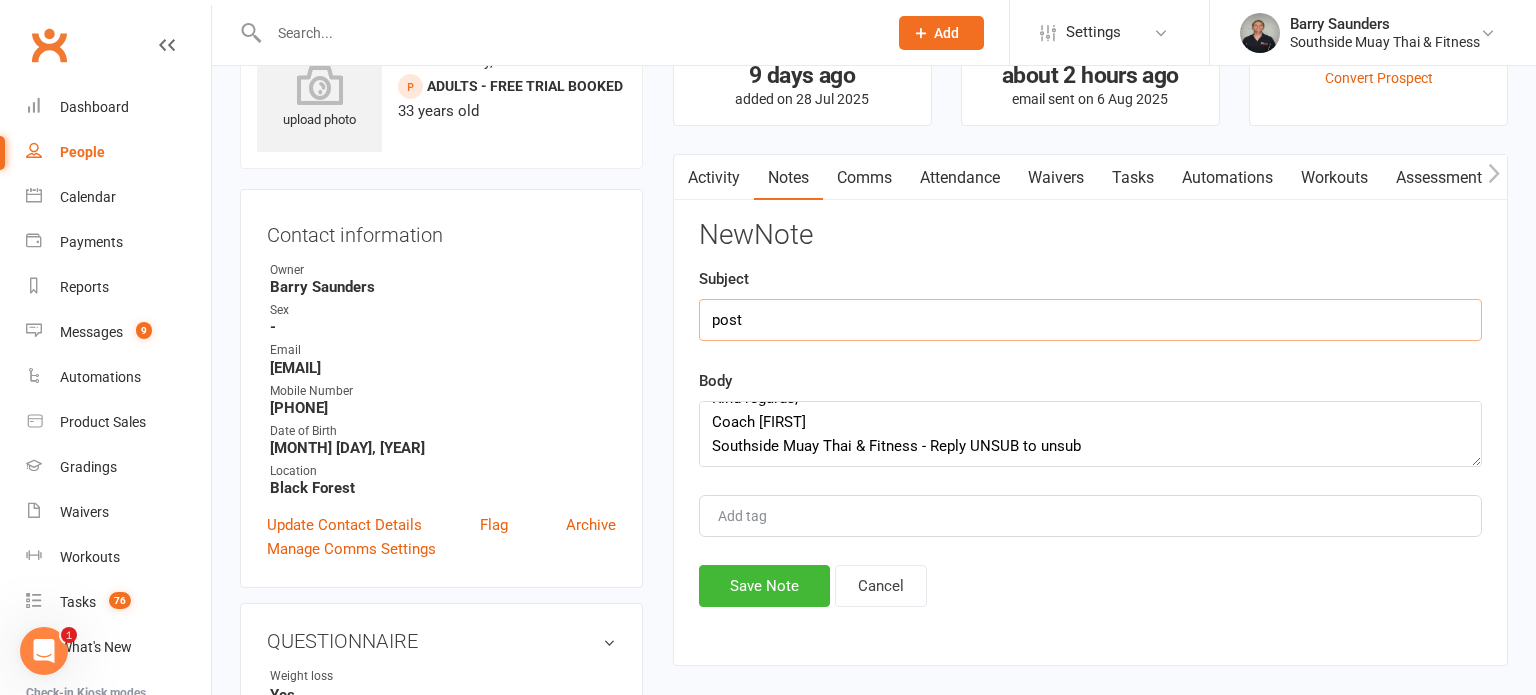 scroll, scrollTop: 91, scrollLeft: 0, axis: vertical 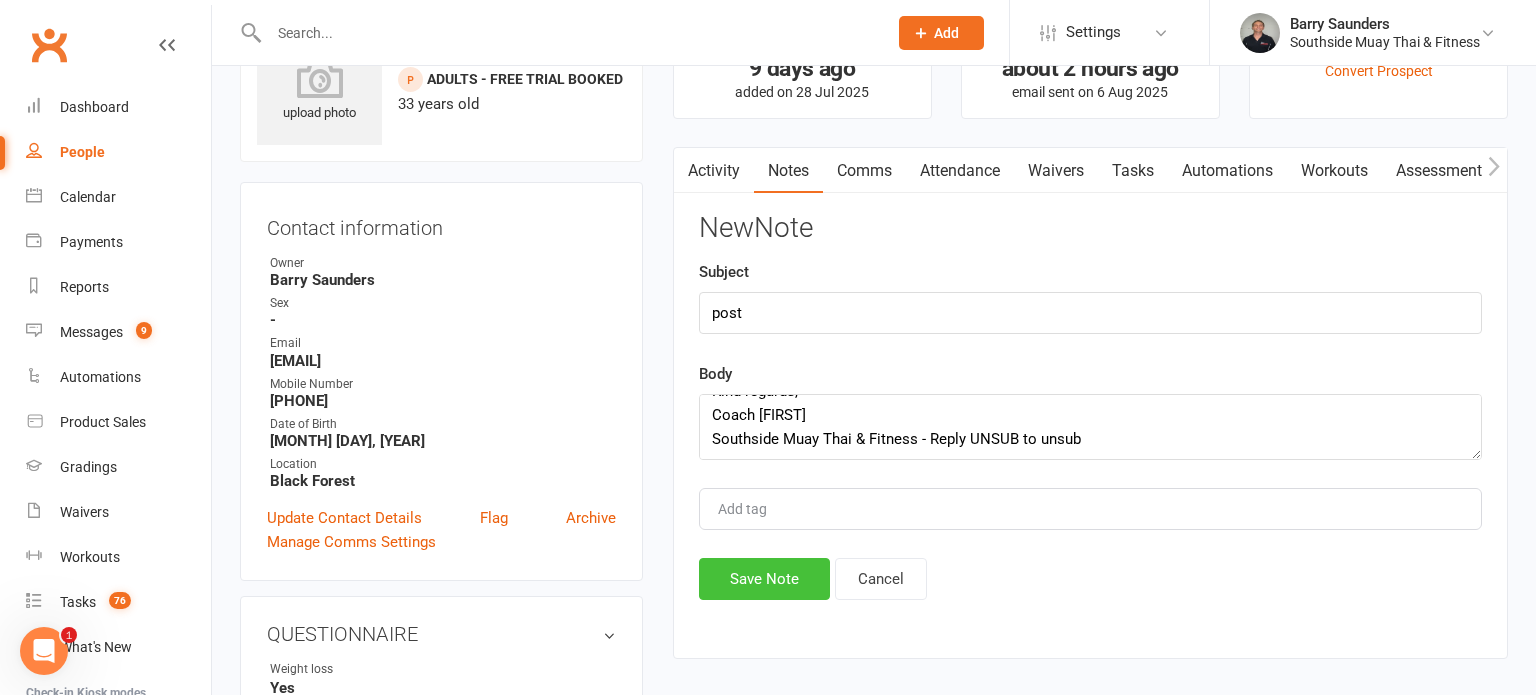 click on "Save Note" at bounding box center [764, 579] 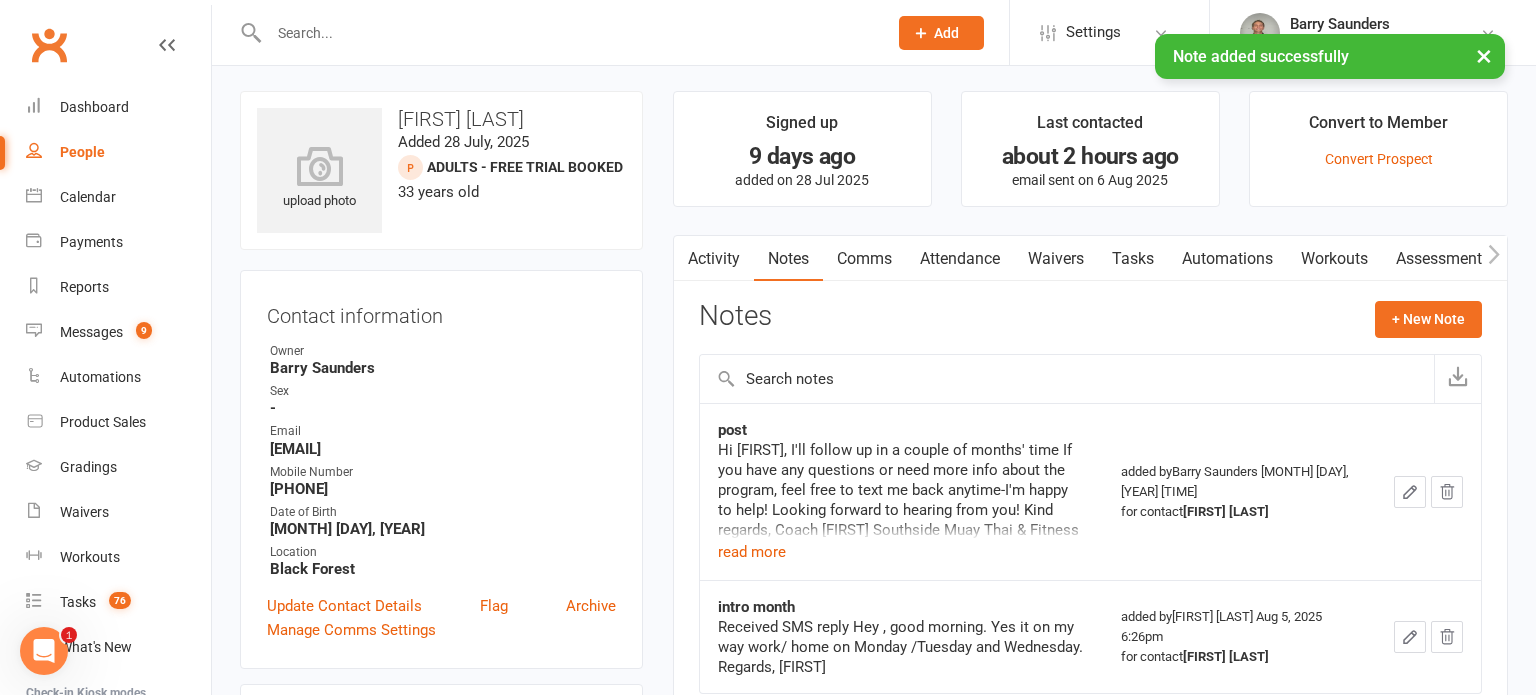scroll, scrollTop: 0, scrollLeft: 0, axis: both 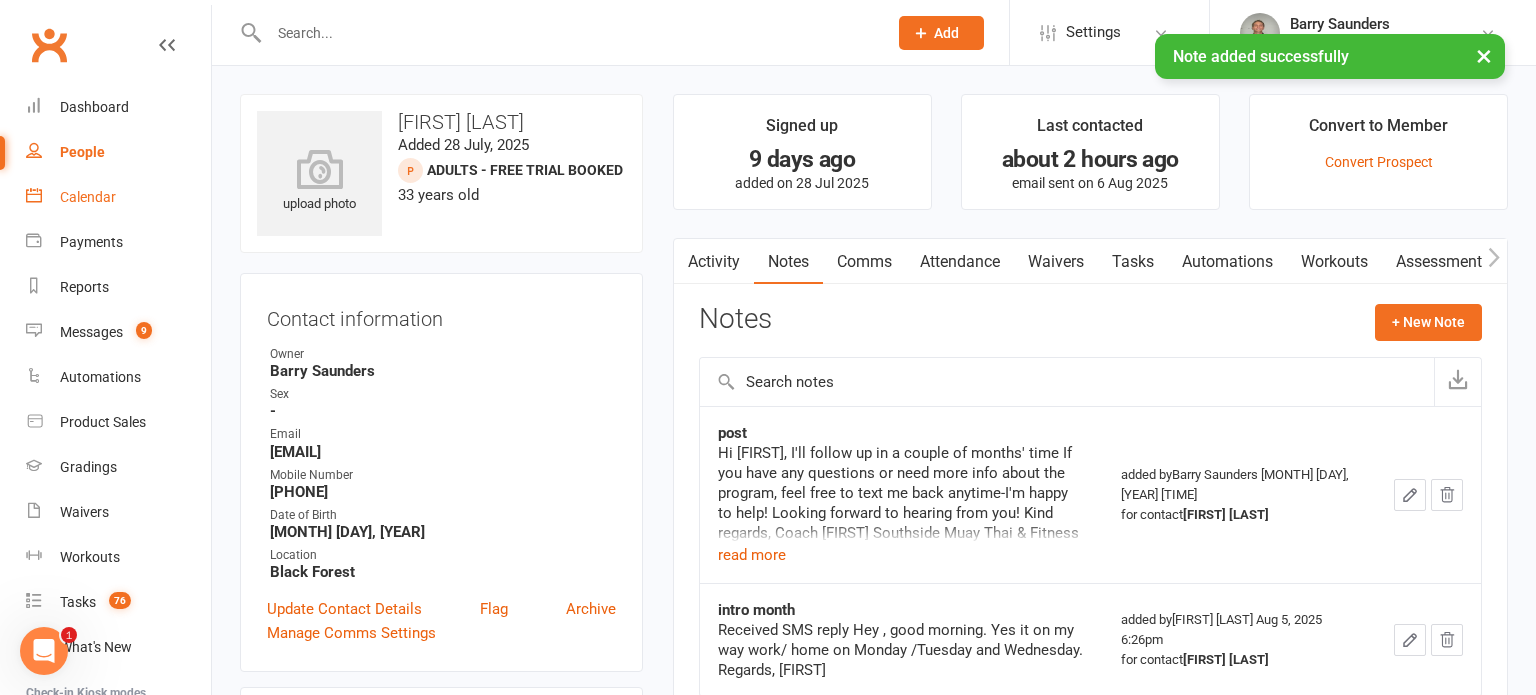 click on "Calendar" at bounding box center (88, 197) 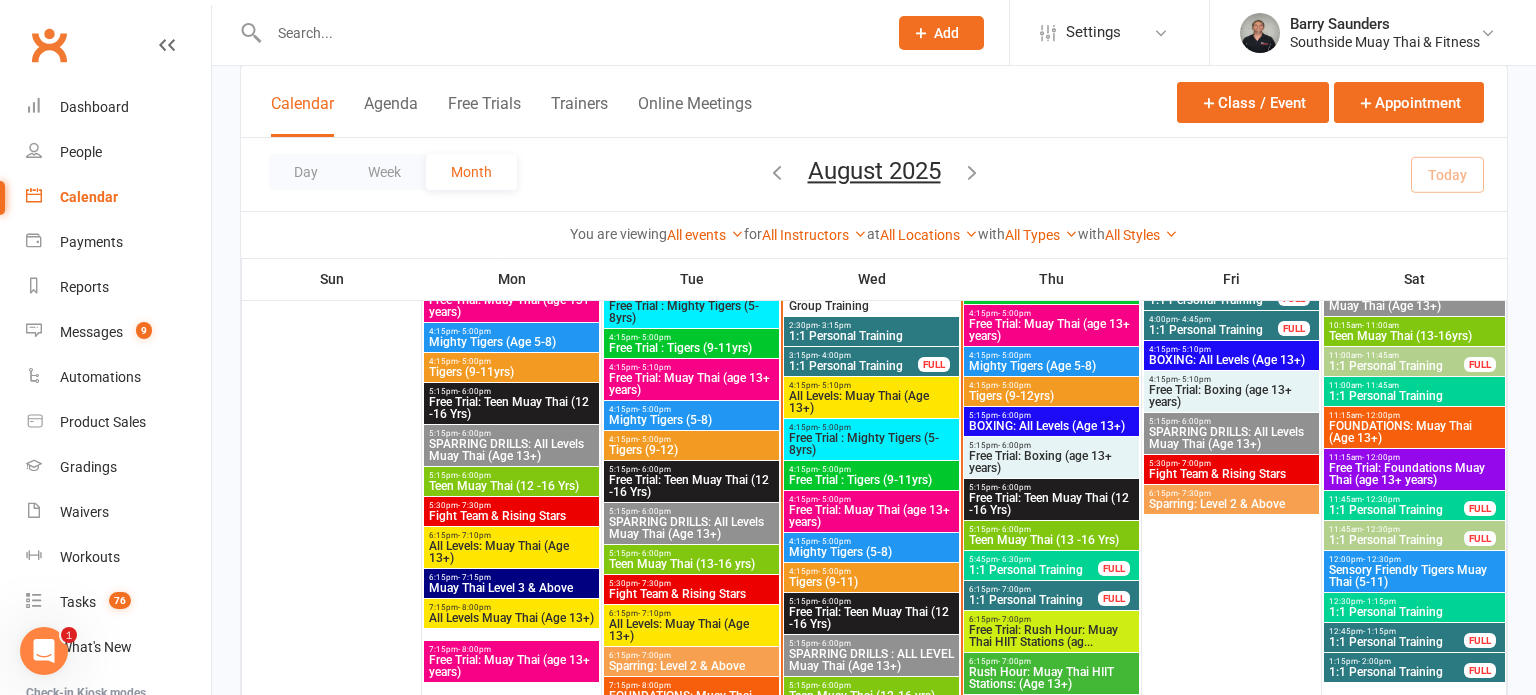 scroll, scrollTop: 1887, scrollLeft: 0, axis: vertical 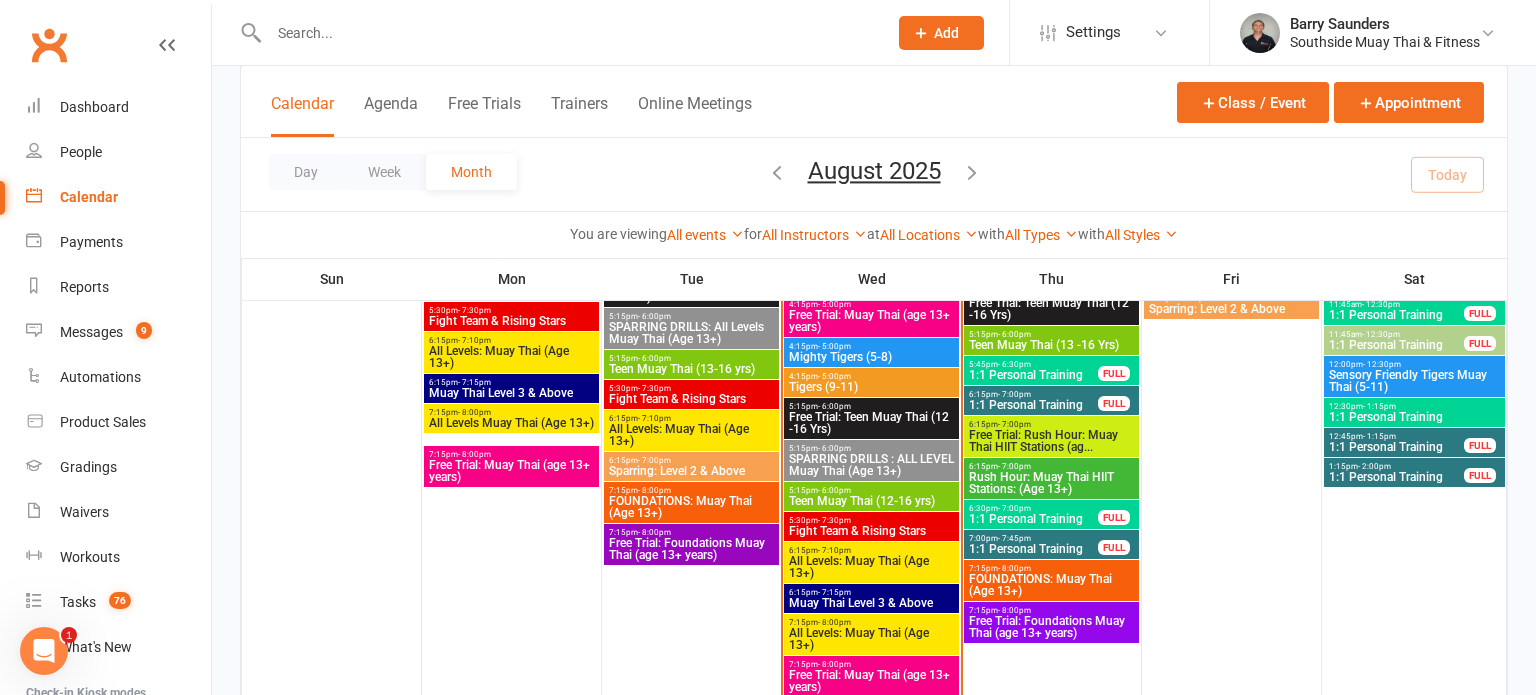 click on "Free Trial:  Foundations Muay Thai (age 13+ years)" at bounding box center (691, 549) 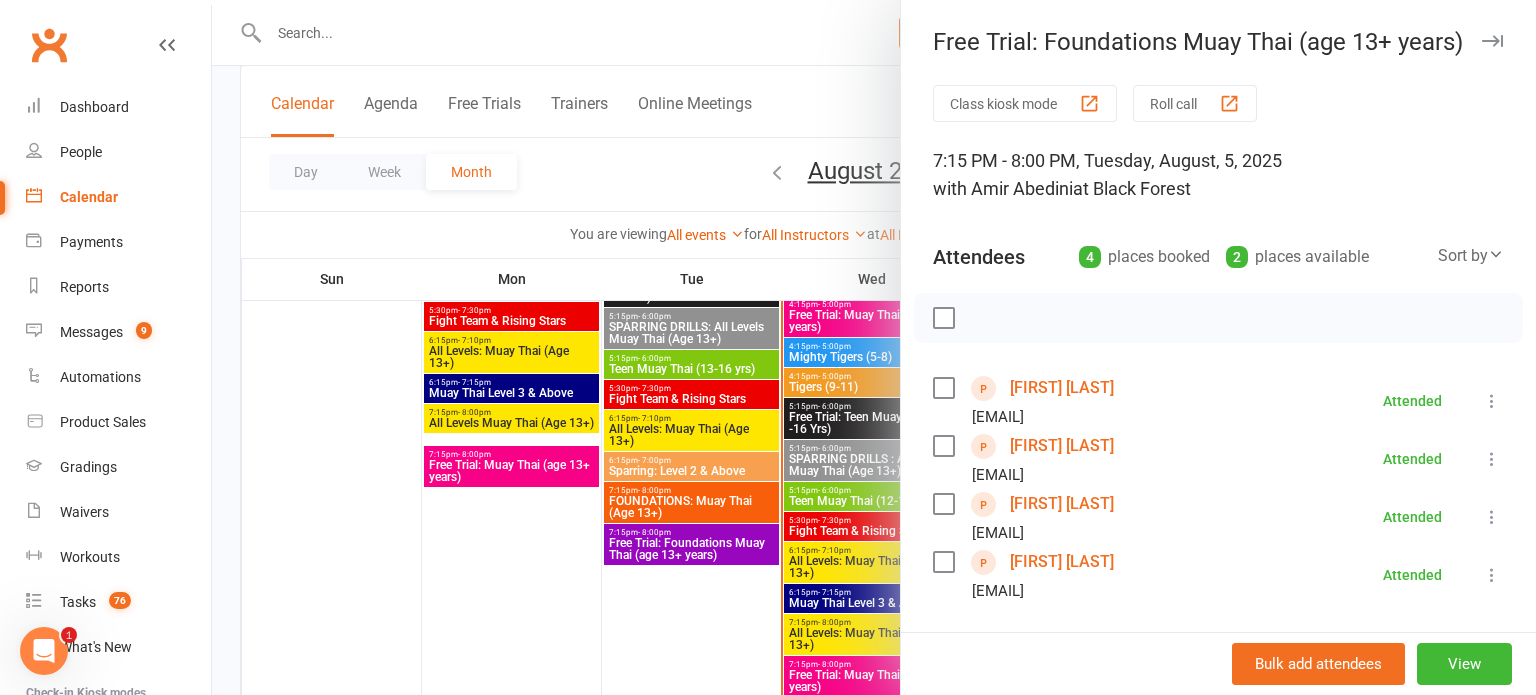 click on "[FIRST] [LAST]" at bounding box center (1062, 562) 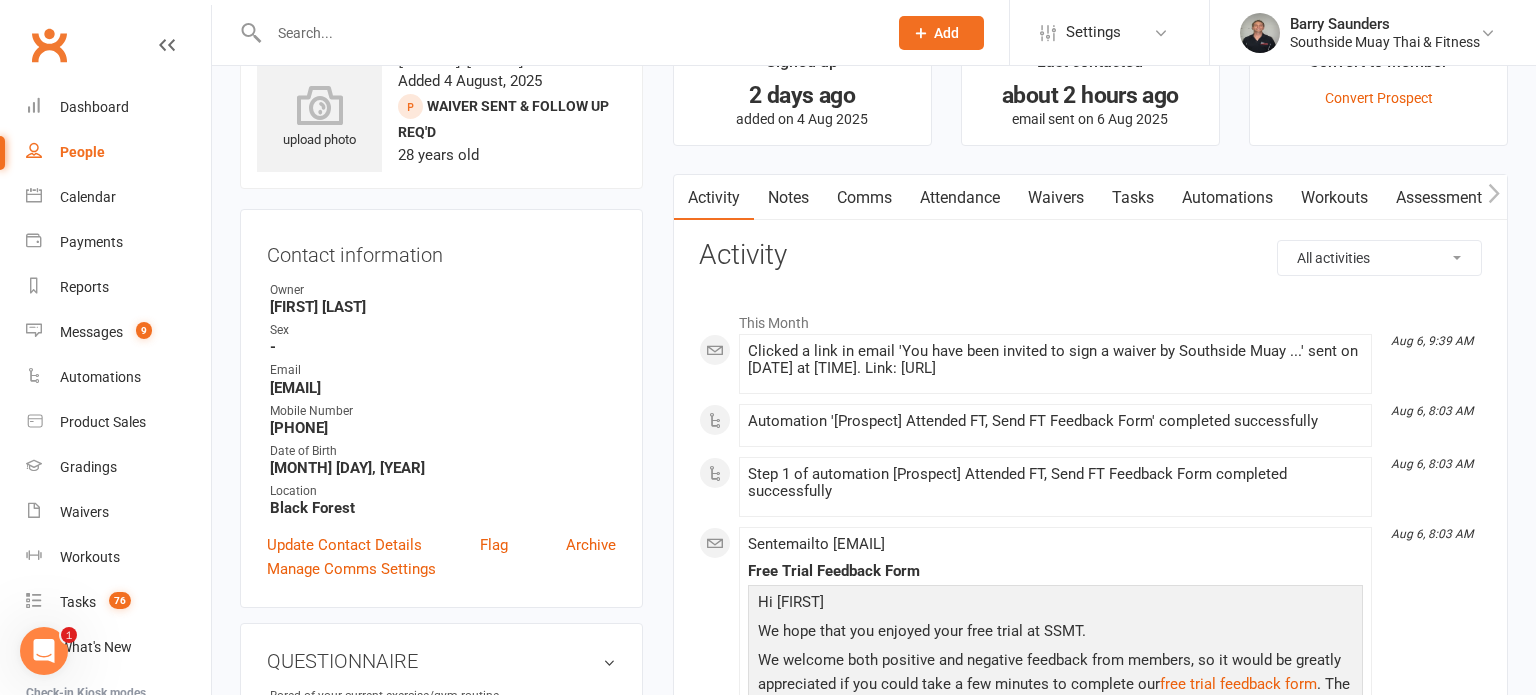 scroll, scrollTop: 18, scrollLeft: 0, axis: vertical 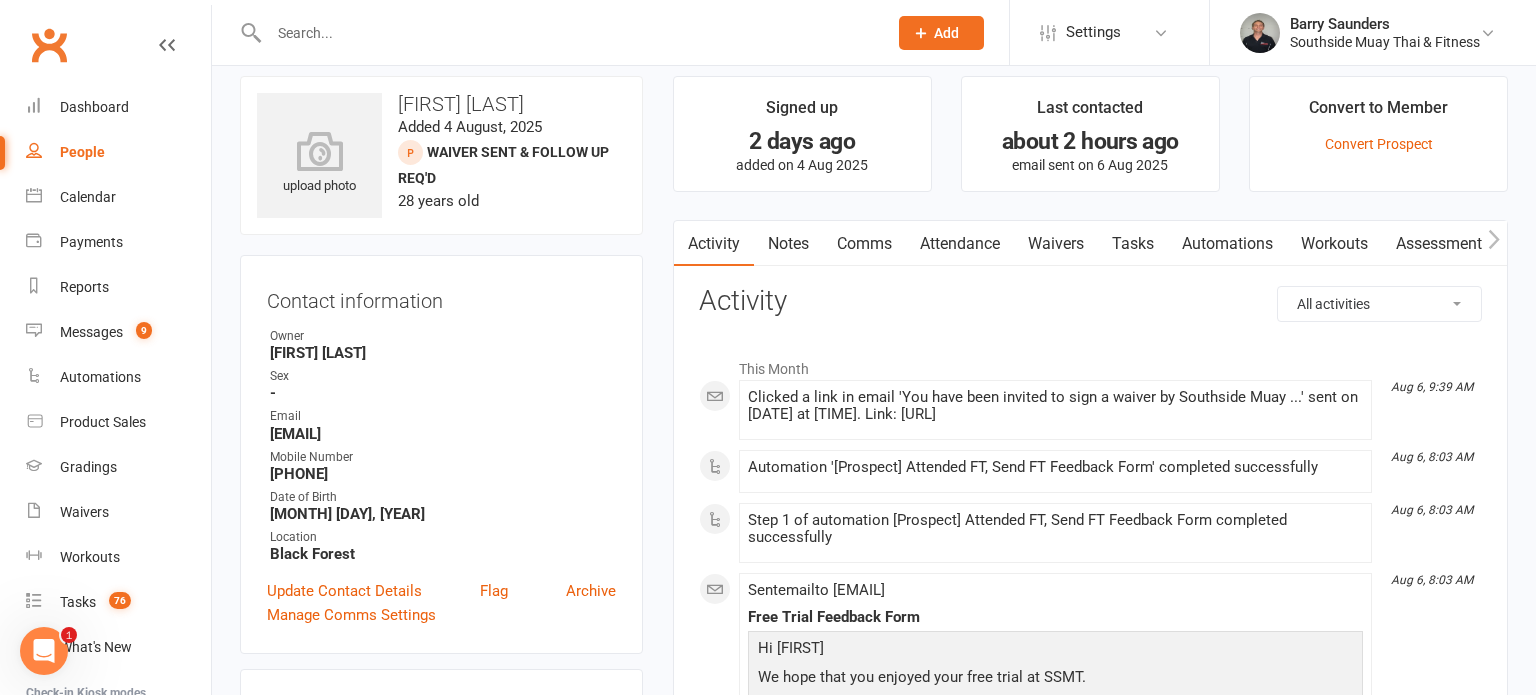 click on "Waivers" at bounding box center (1056, 244) 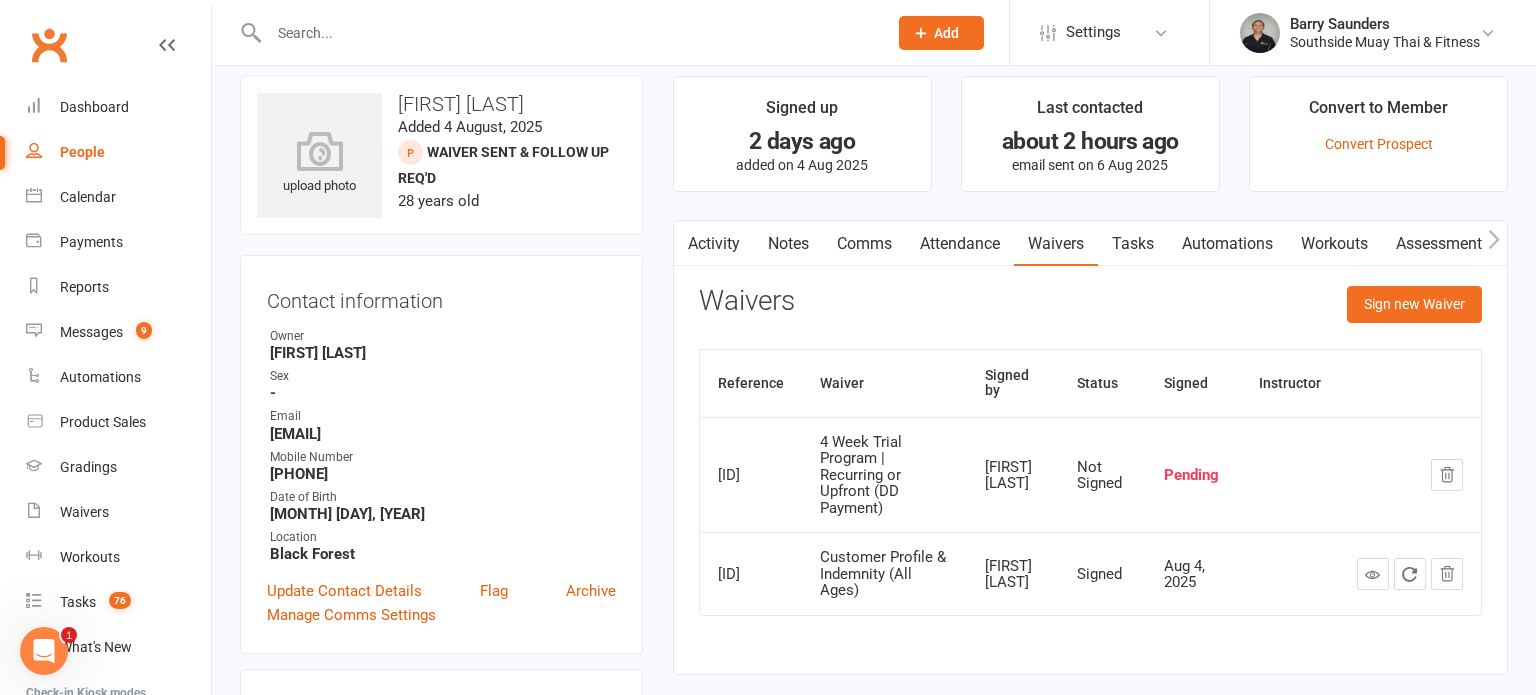 click on "Notes" at bounding box center [788, 244] 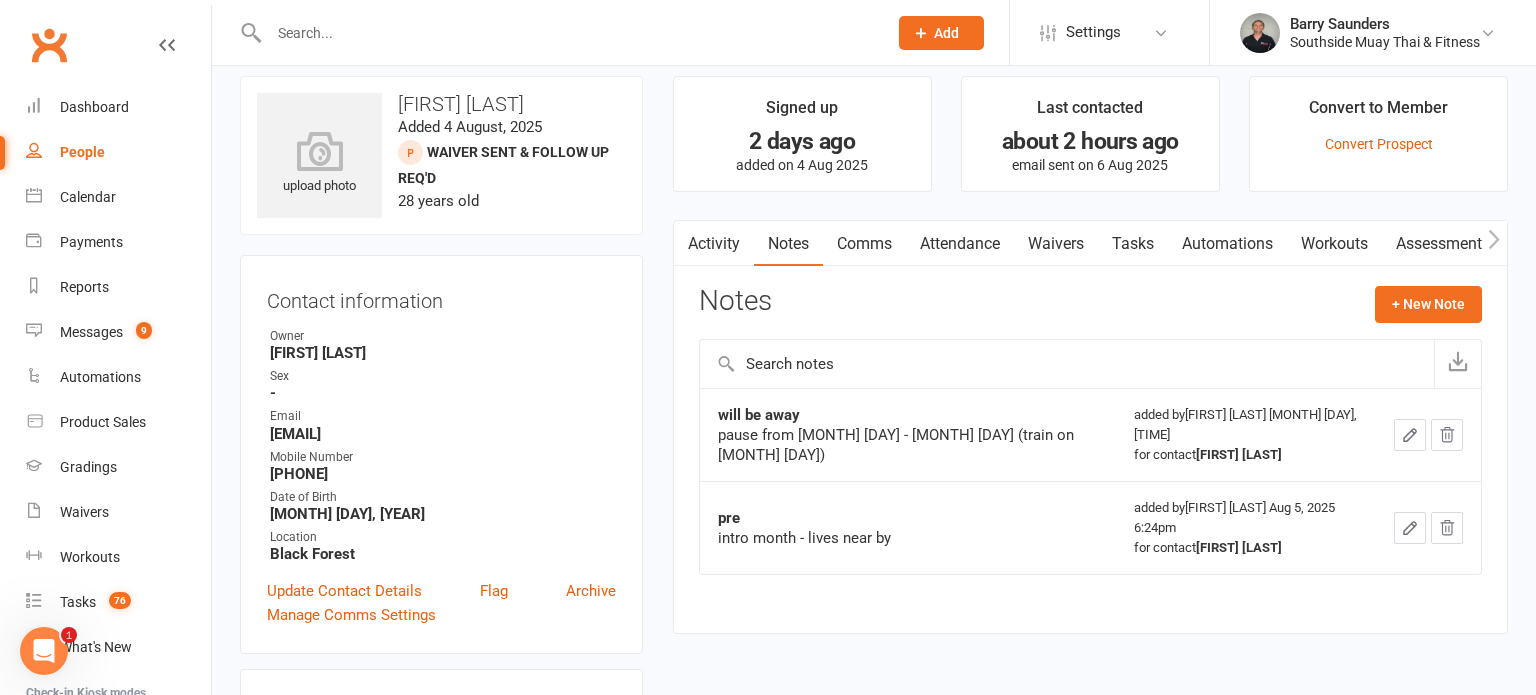 click on "Comms" at bounding box center [864, 244] 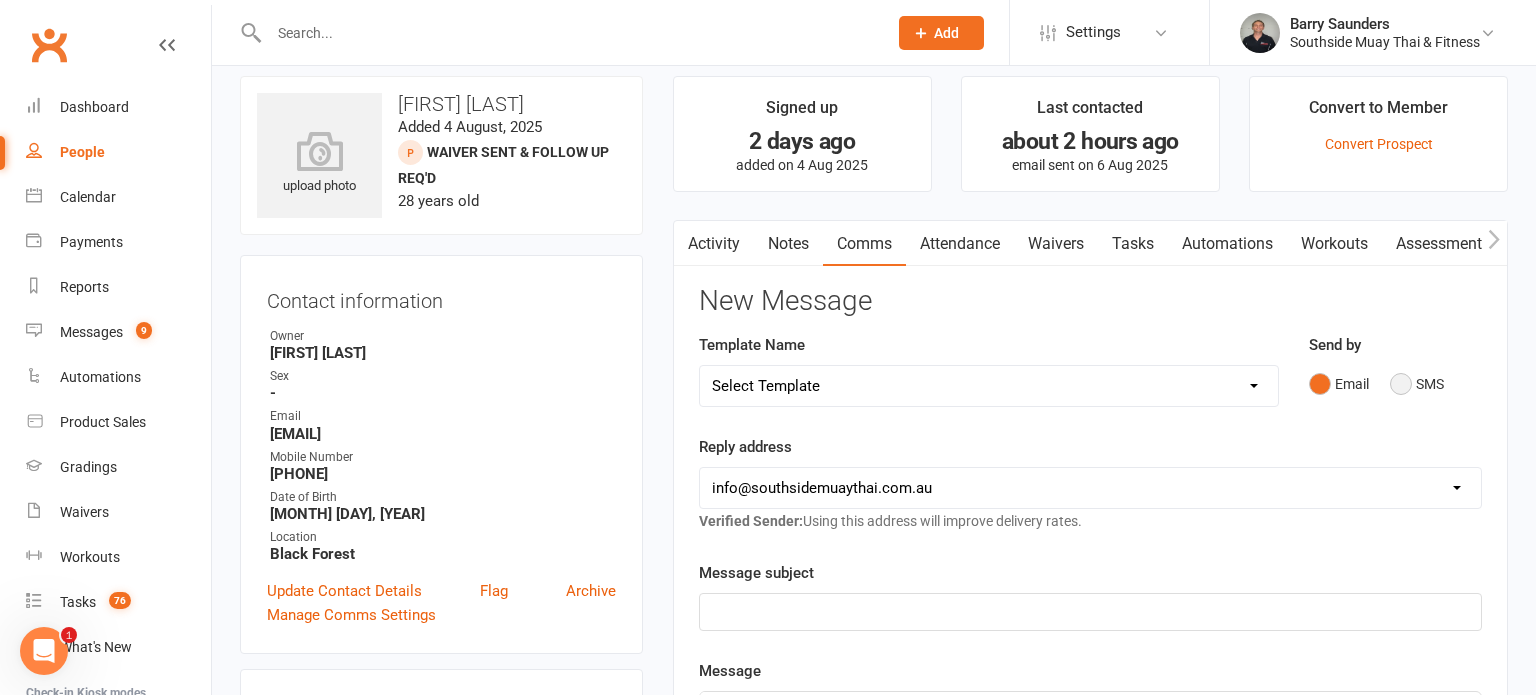click on "SMS" at bounding box center (1417, 384) 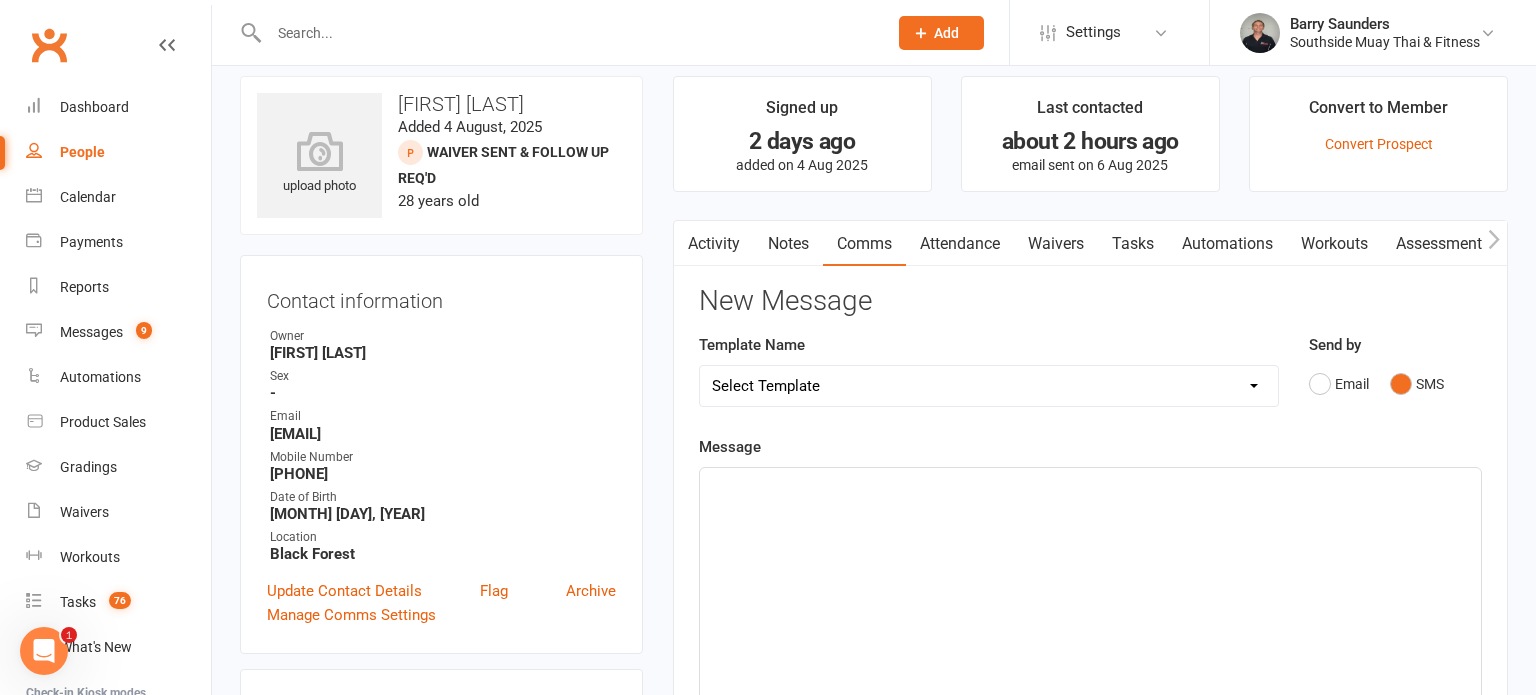 click on "﻿" 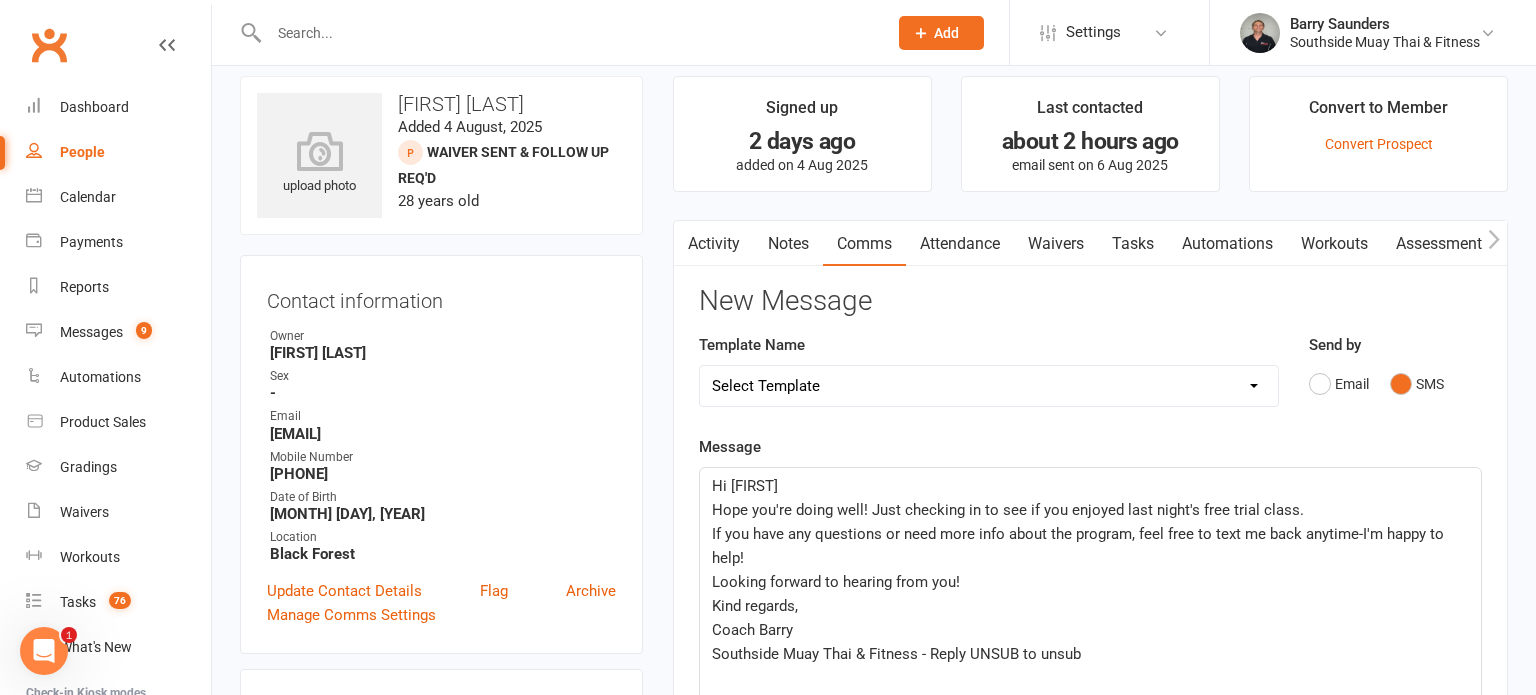 drag, startPoint x: 734, startPoint y: 488, endPoint x: 752, endPoint y: 488, distance: 18 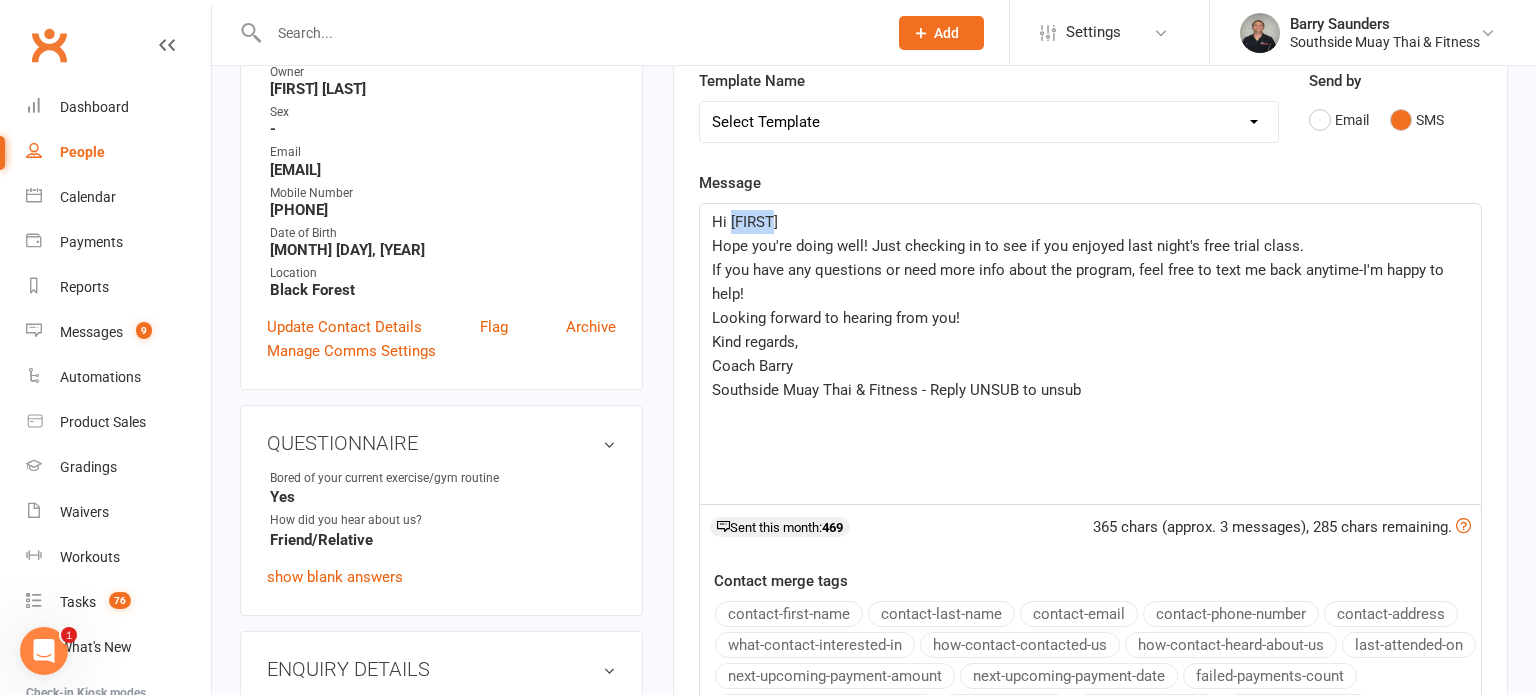 scroll, scrollTop: 378, scrollLeft: 0, axis: vertical 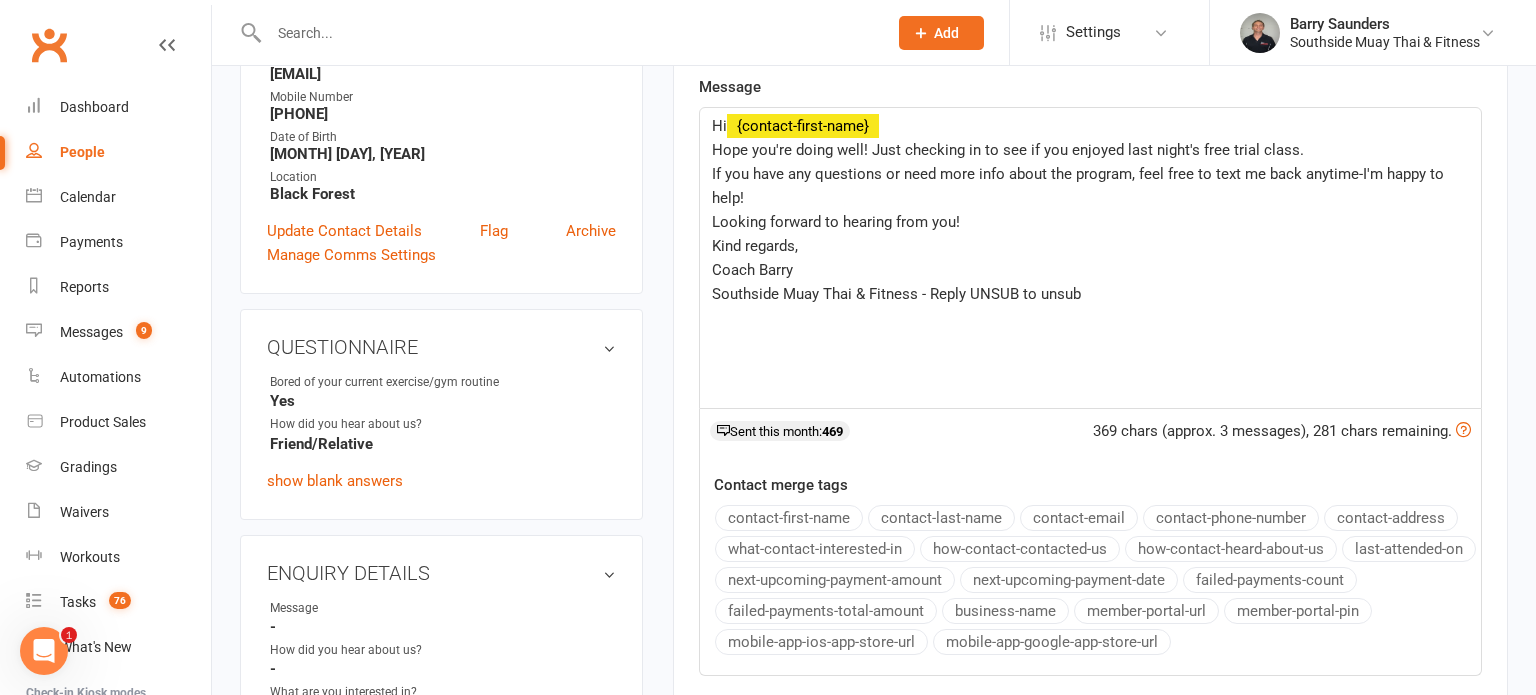 click on "contact-first-name" 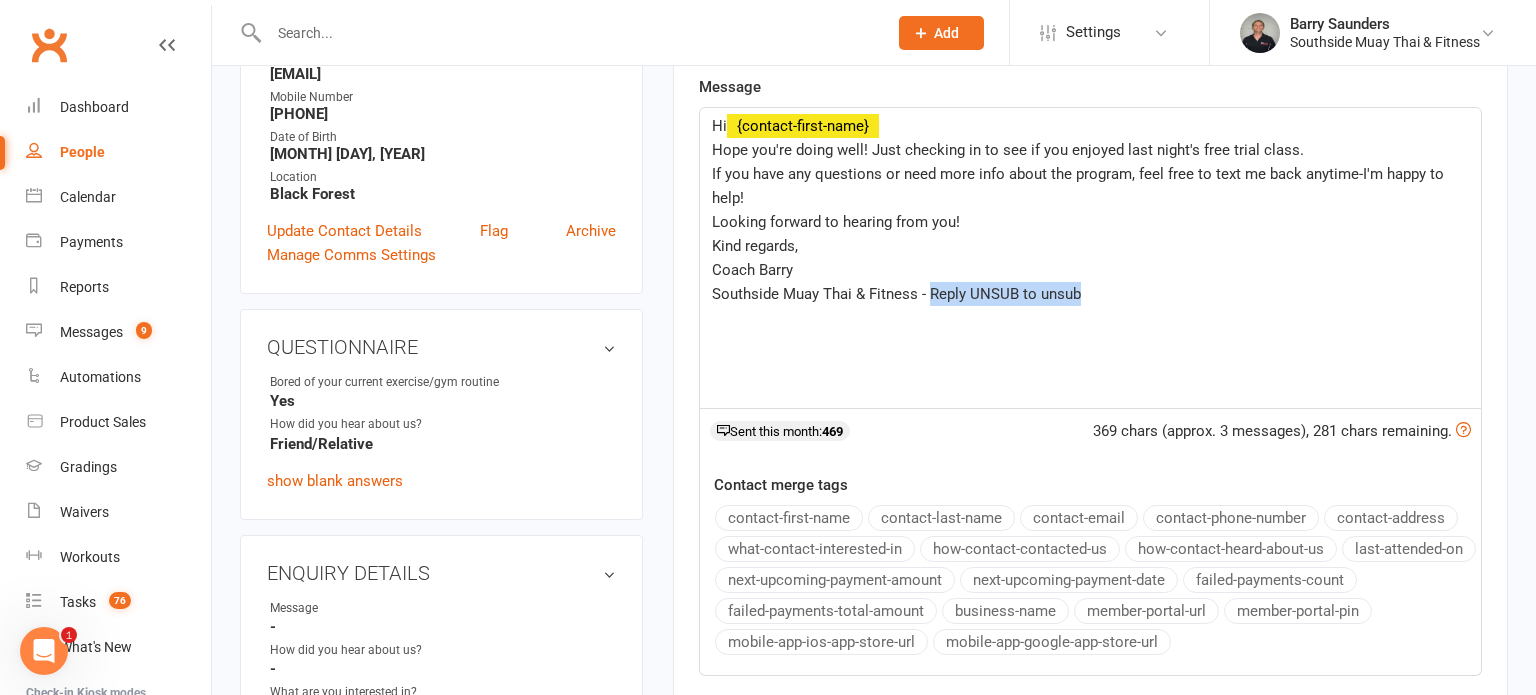 drag, startPoint x: 928, startPoint y: 288, endPoint x: 1088, endPoint y: 288, distance: 160 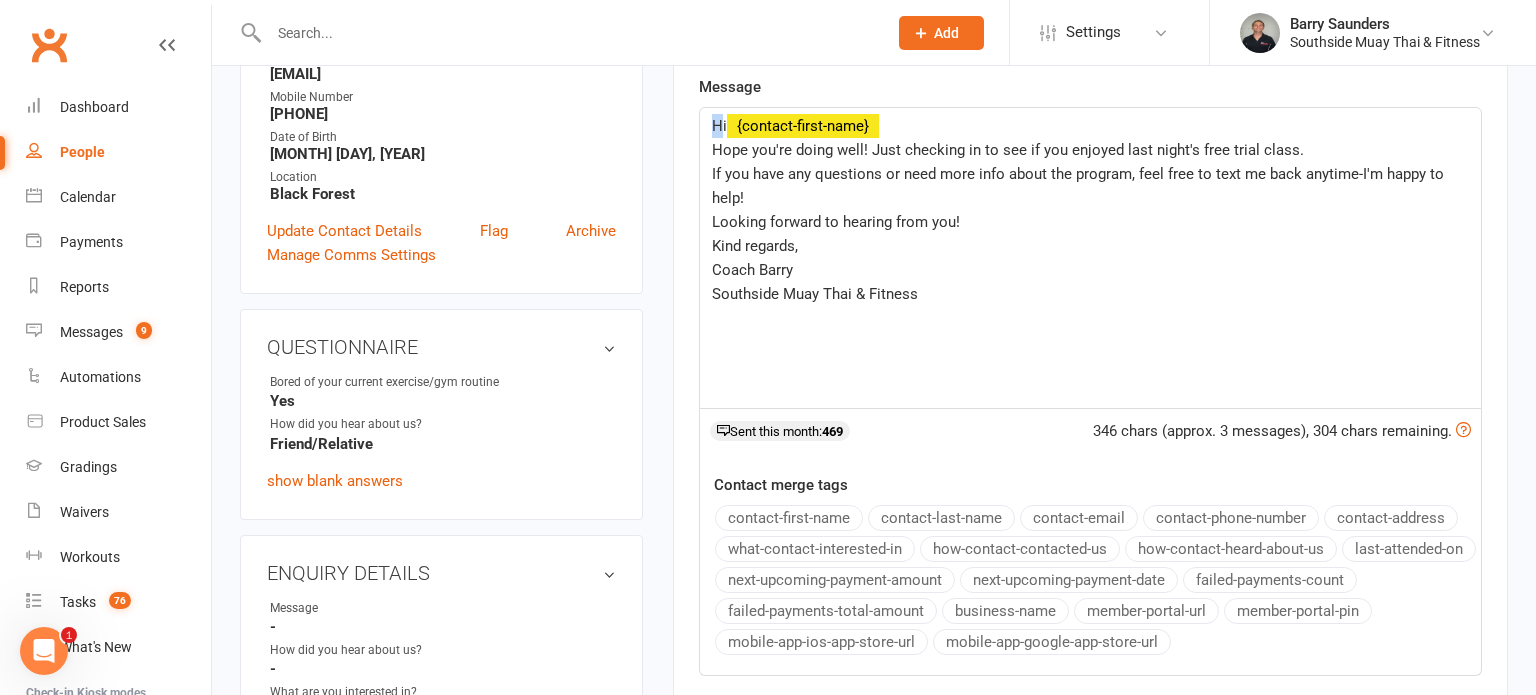 drag, startPoint x: 707, startPoint y: 124, endPoint x: 718, endPoint y: 124, distance: 11 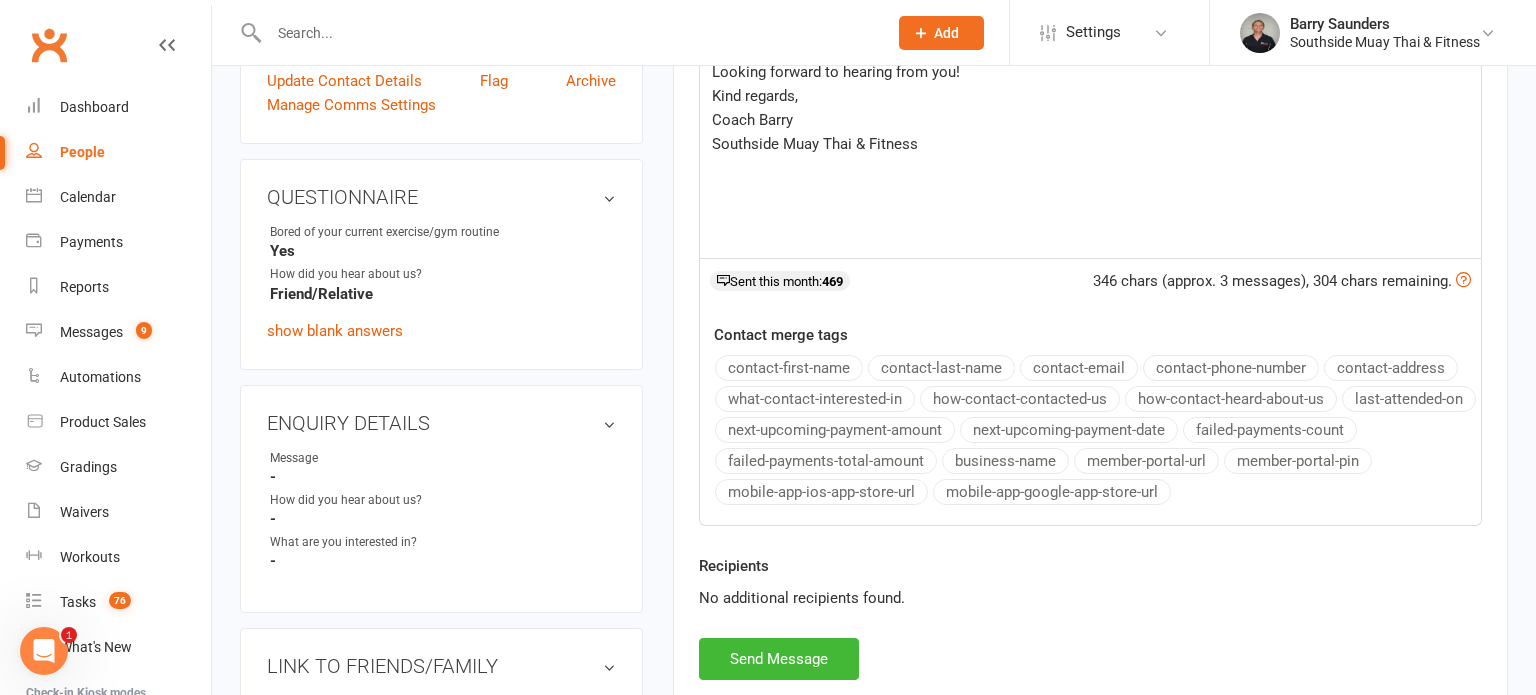 scroll, scrollTop: 542, scrollLeft: 0, axis: vertical 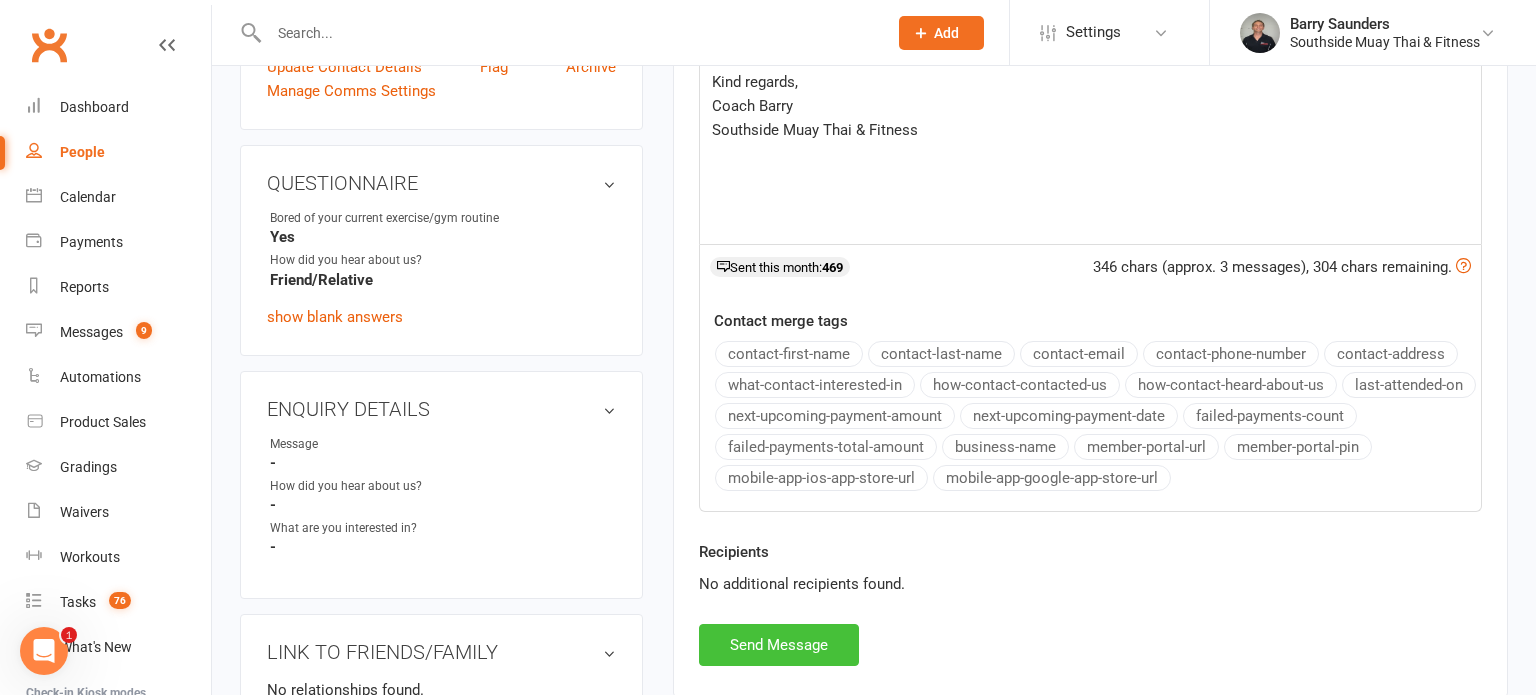 click on "Send Message" at bounding box center [779, 645] 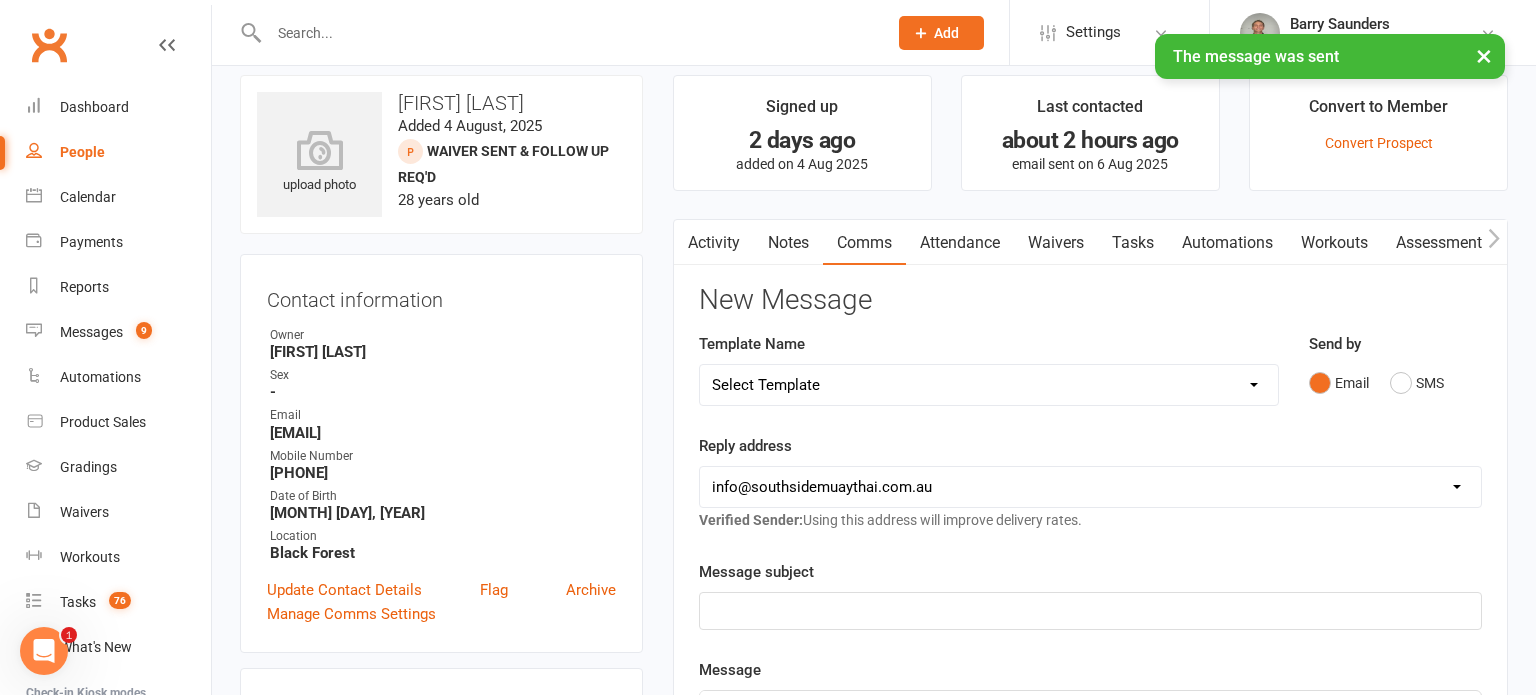 scroll, scrollTop: 0, scrollLeft: 0, axis: both 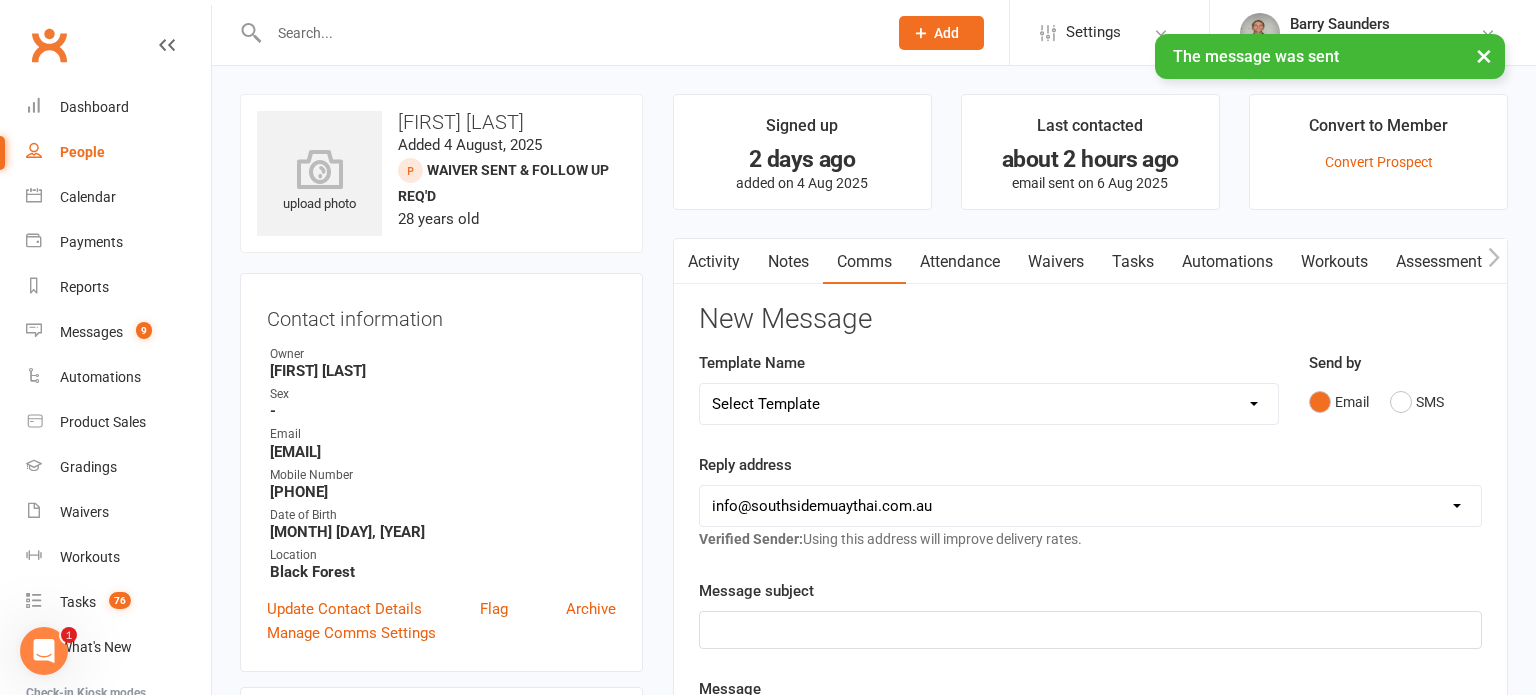 click on "Activity" at bounding box center (714, 262) 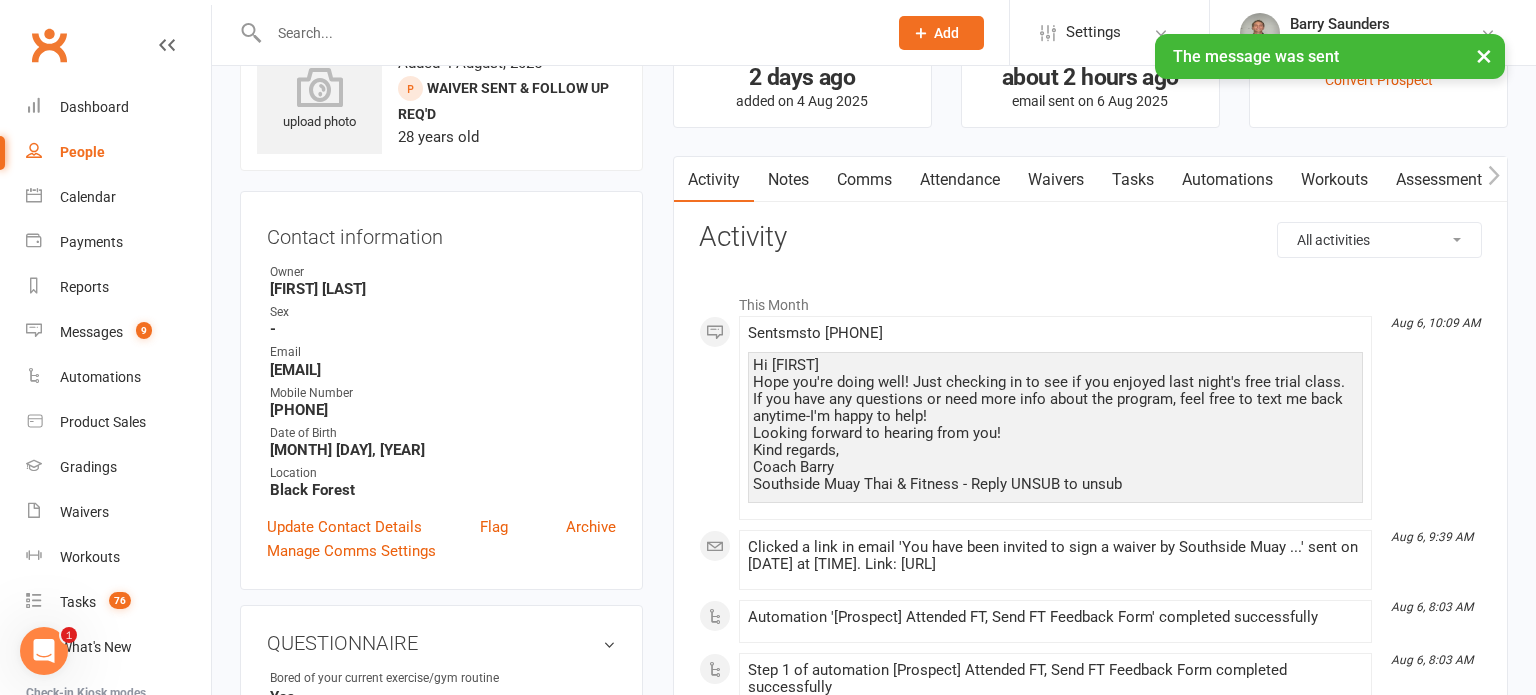 scroll, scrollTop: 98, scrollLeft: 0, axis: vertical 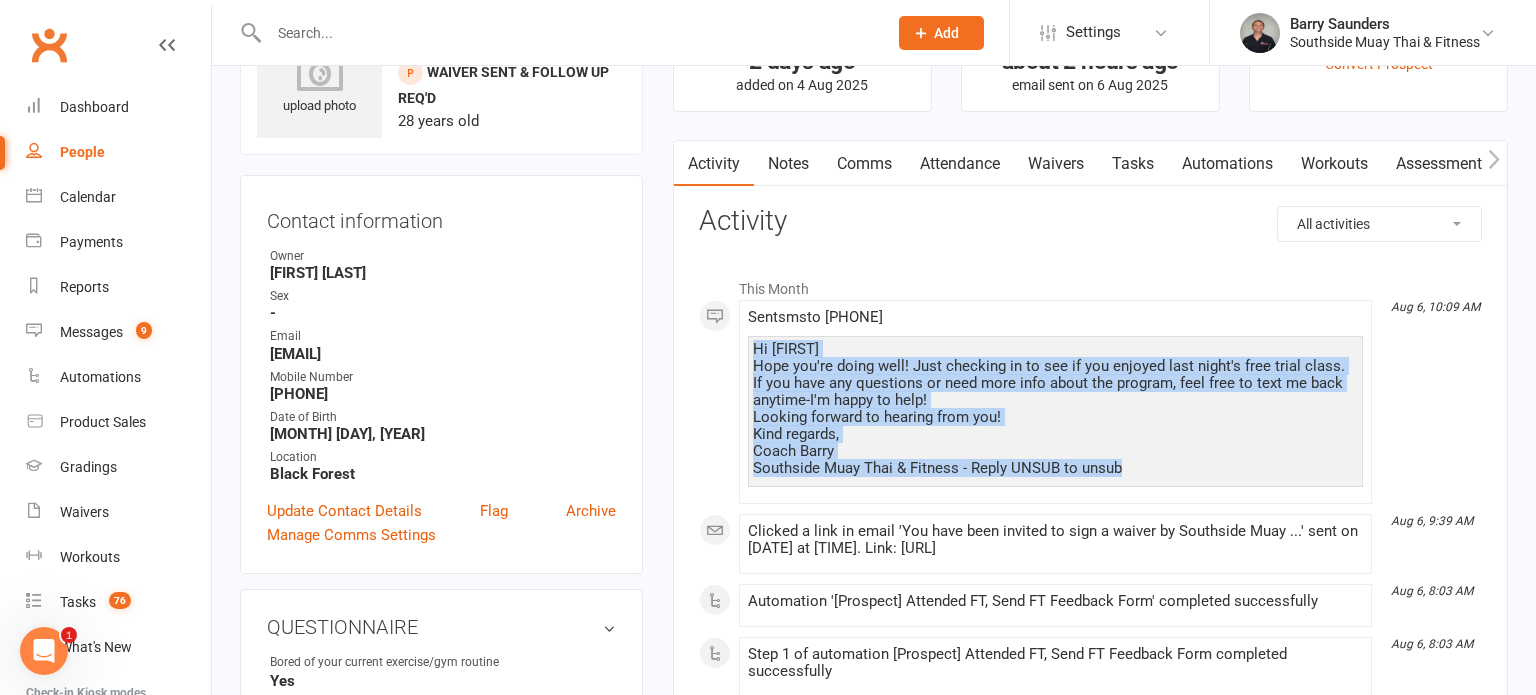 drag, startPoint x: 752, startPoint y: 348, endPoint x: 1118, endPoint y: 462, distance: 383.3432 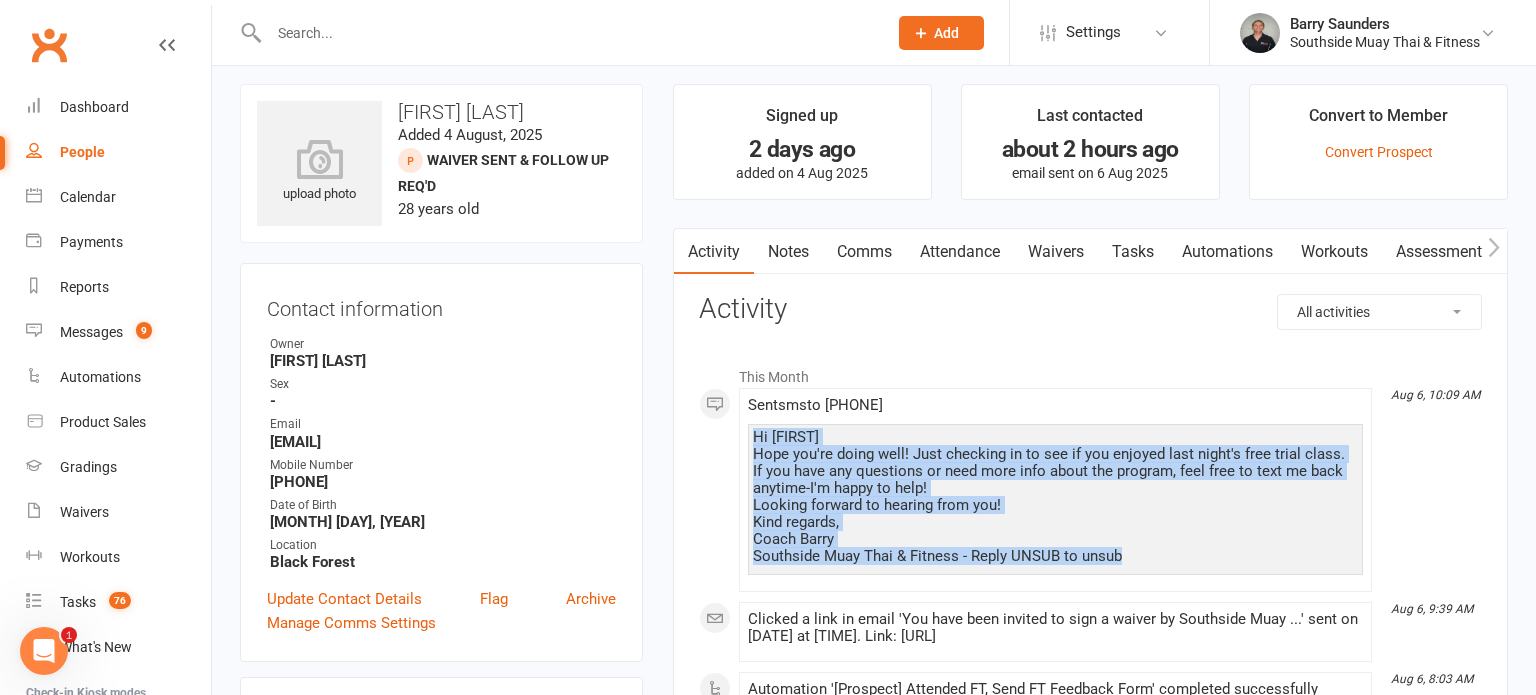 scroll, scrollTop: 0, scrollLeft: 0, axis: both 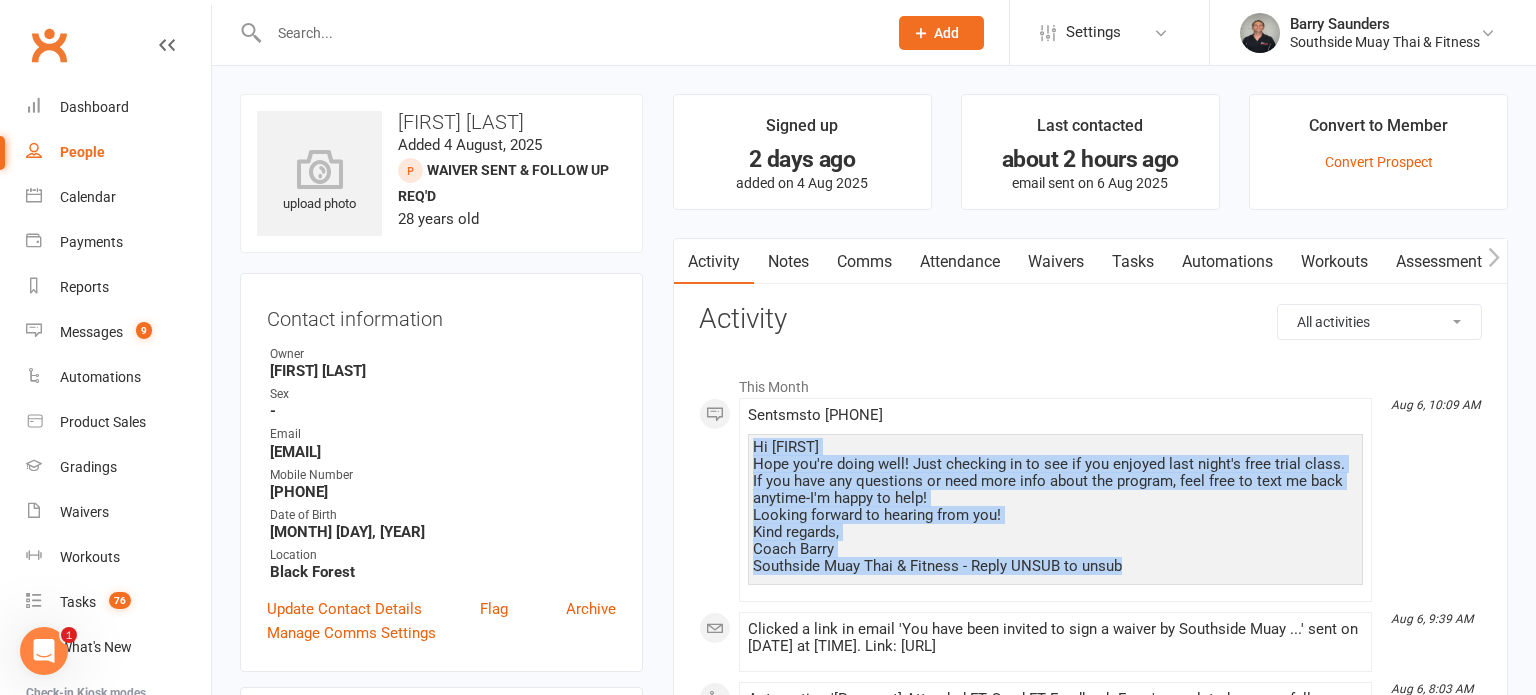 click on "Notes" at bounding box center [788, 262] 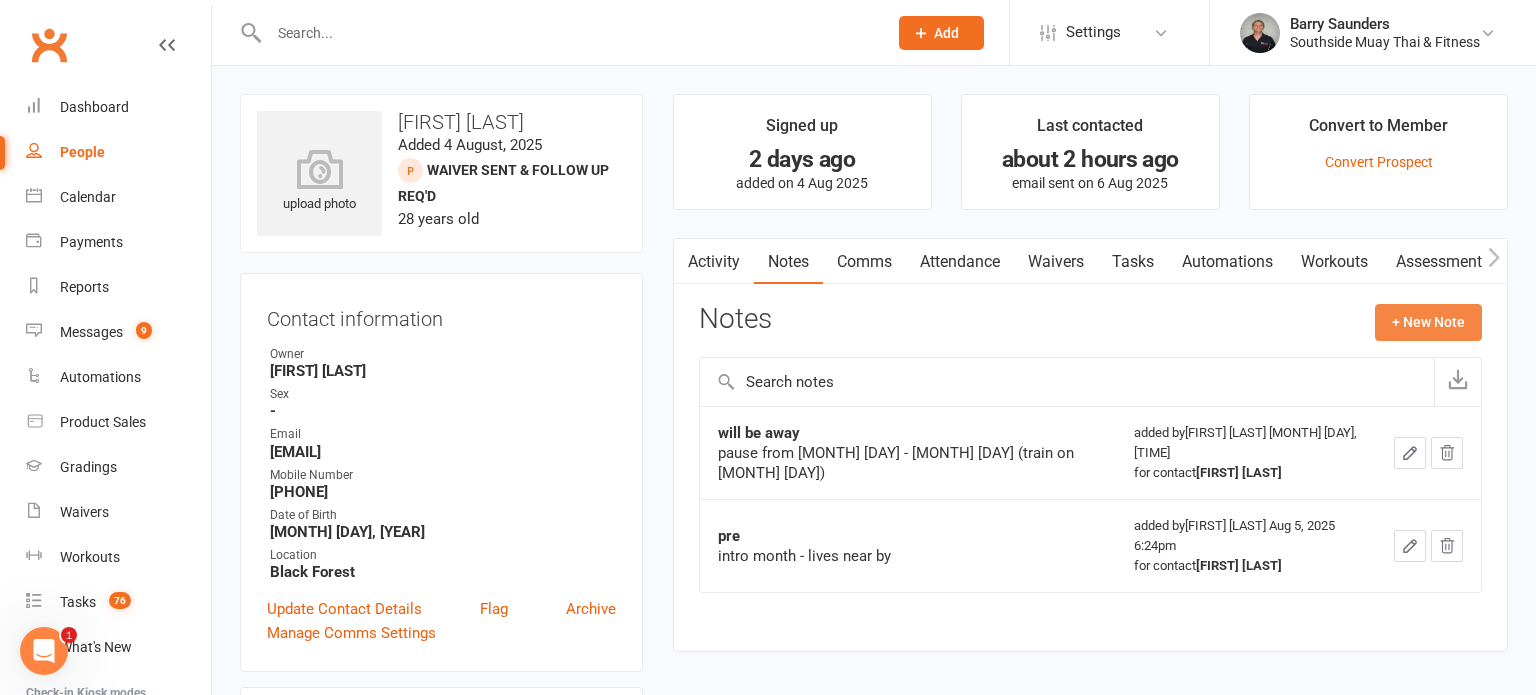 click on "+ New Note" at bounding box center [1428, 322] 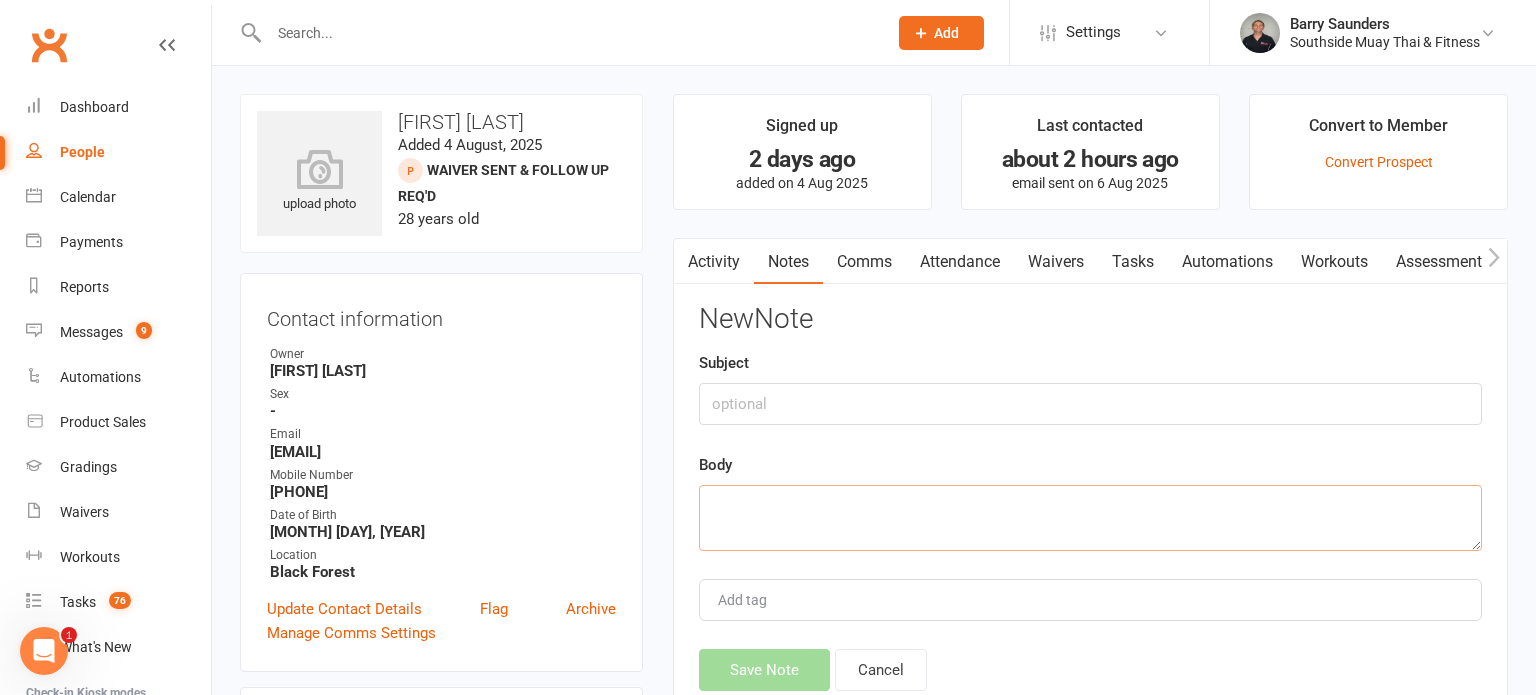 click at bounding box center [1090, 518] 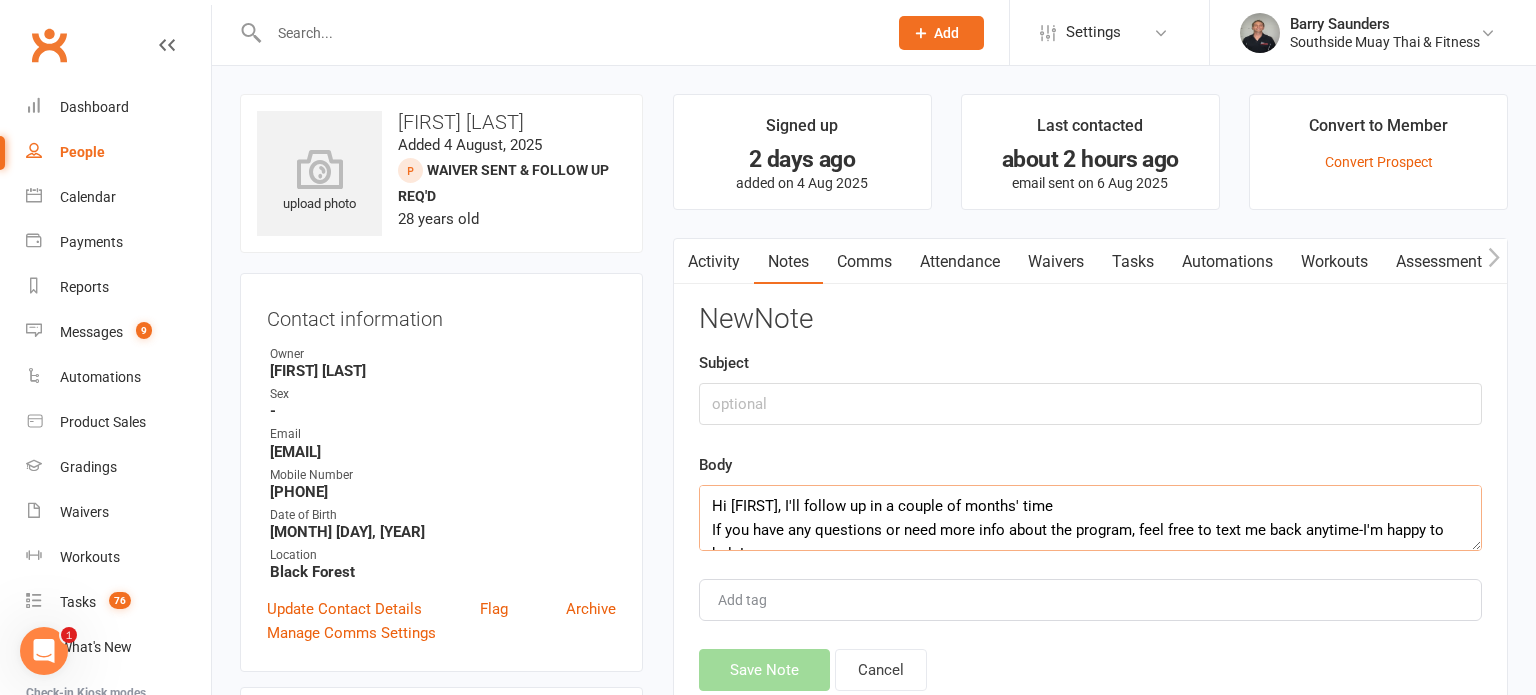 scroll, scrollTop: 132, scrollLeft: 0, axis: vertical 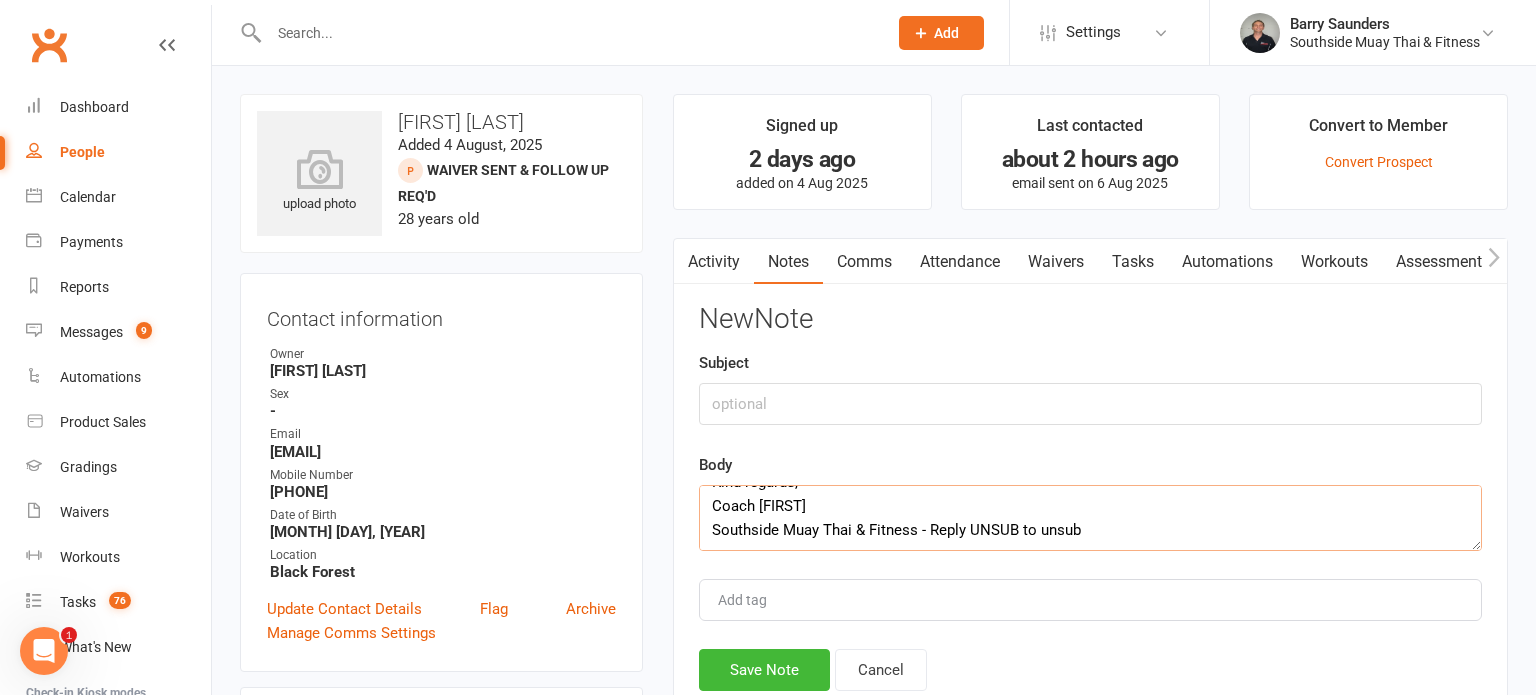 type on "Hi Rex
Hope you're doing well! Just checking in to see if you enjoyed last night's free trial class.
If you have any questions or need more info about the program, feel free to text me back anytime-I'm happy to help!
Looking forward to hearing from you!
Kind regards,
Coach Barry
Southside Muay Thai & Fitness - Reply UNSUB to unsub" 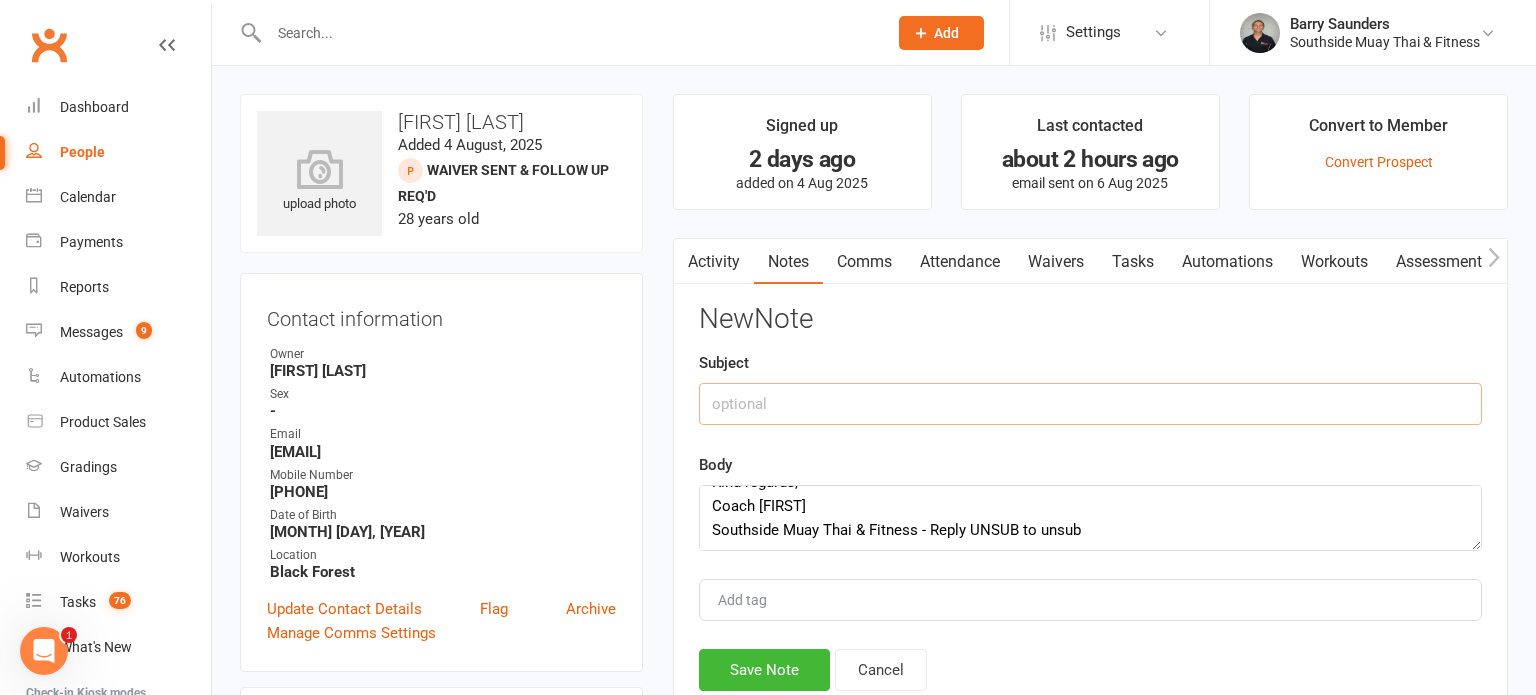 click at bounding box center [1090, 404] 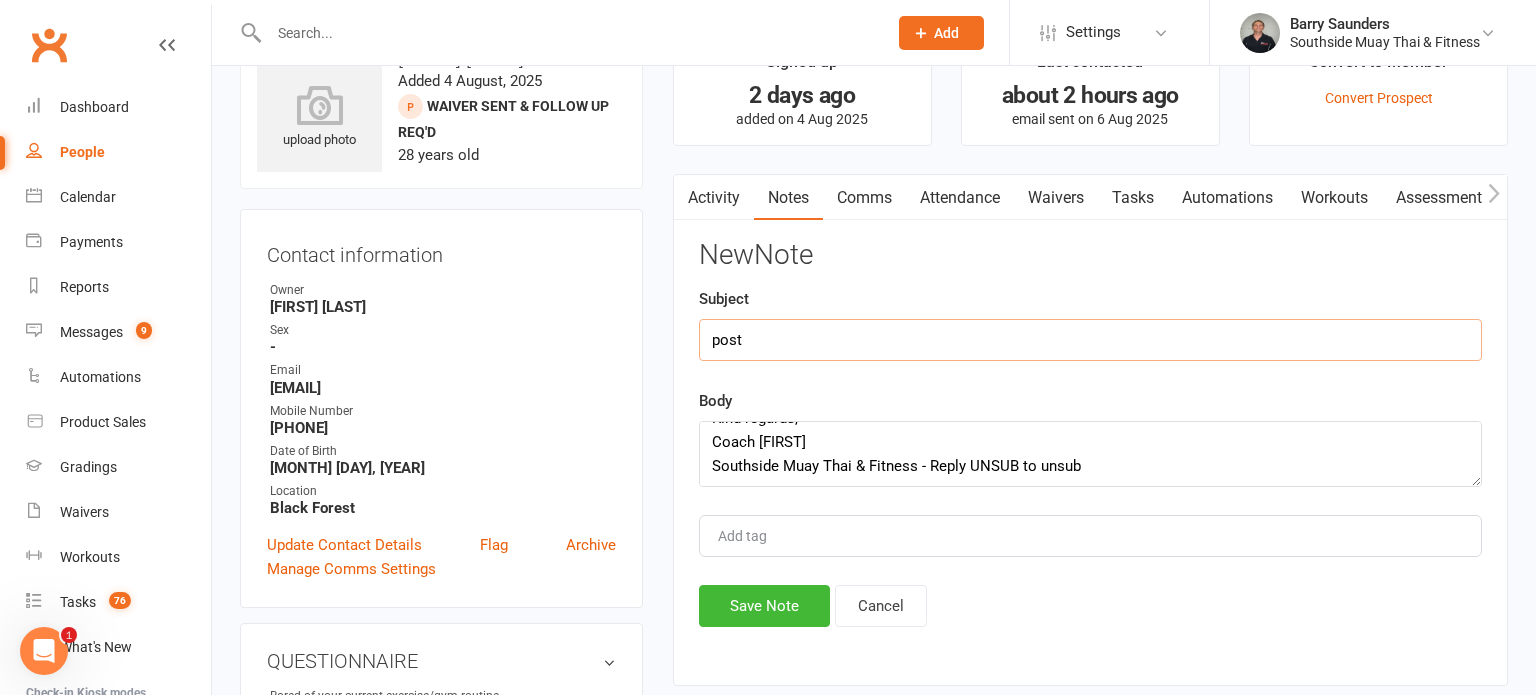 scroll, scrollTop: 79, scrollLeft: 0, axis: vertical 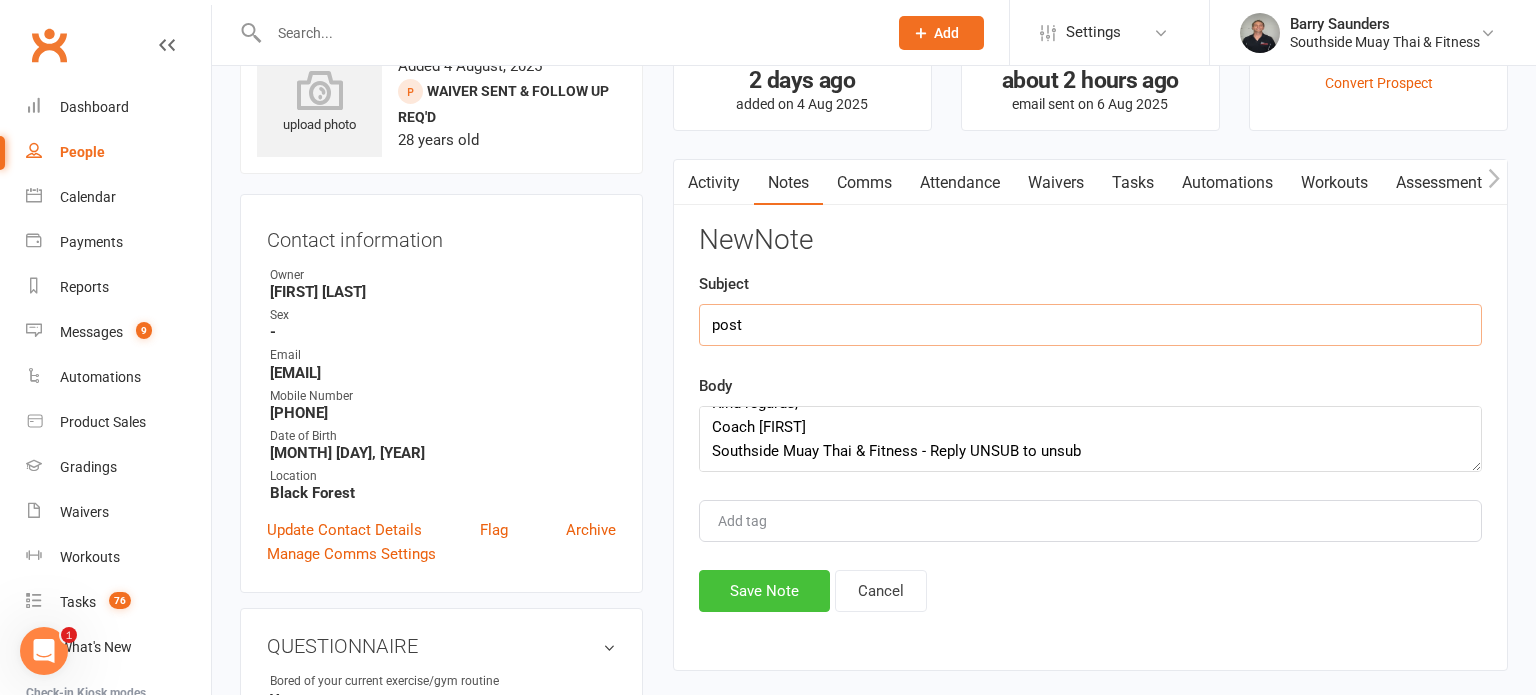 type on "post" 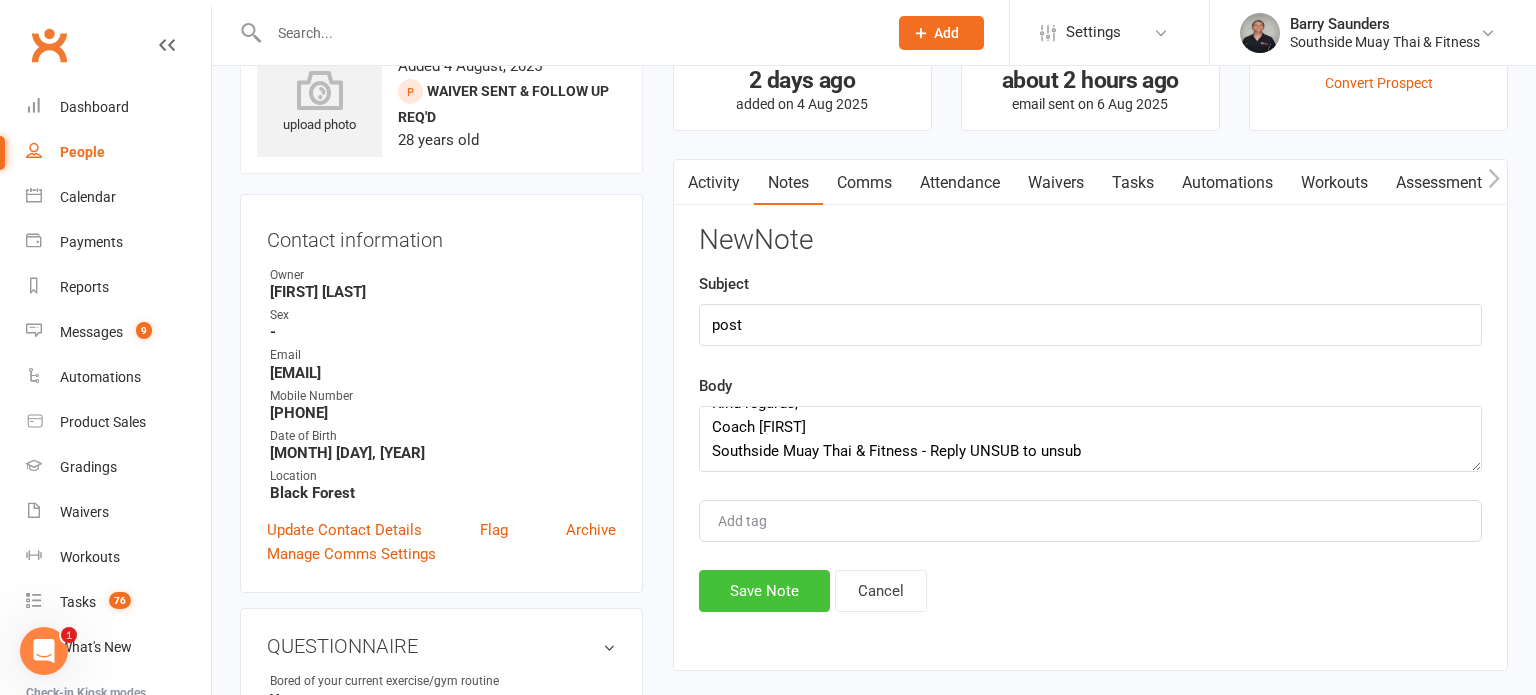 click on "Save Note" at bounding box center (764, 591) 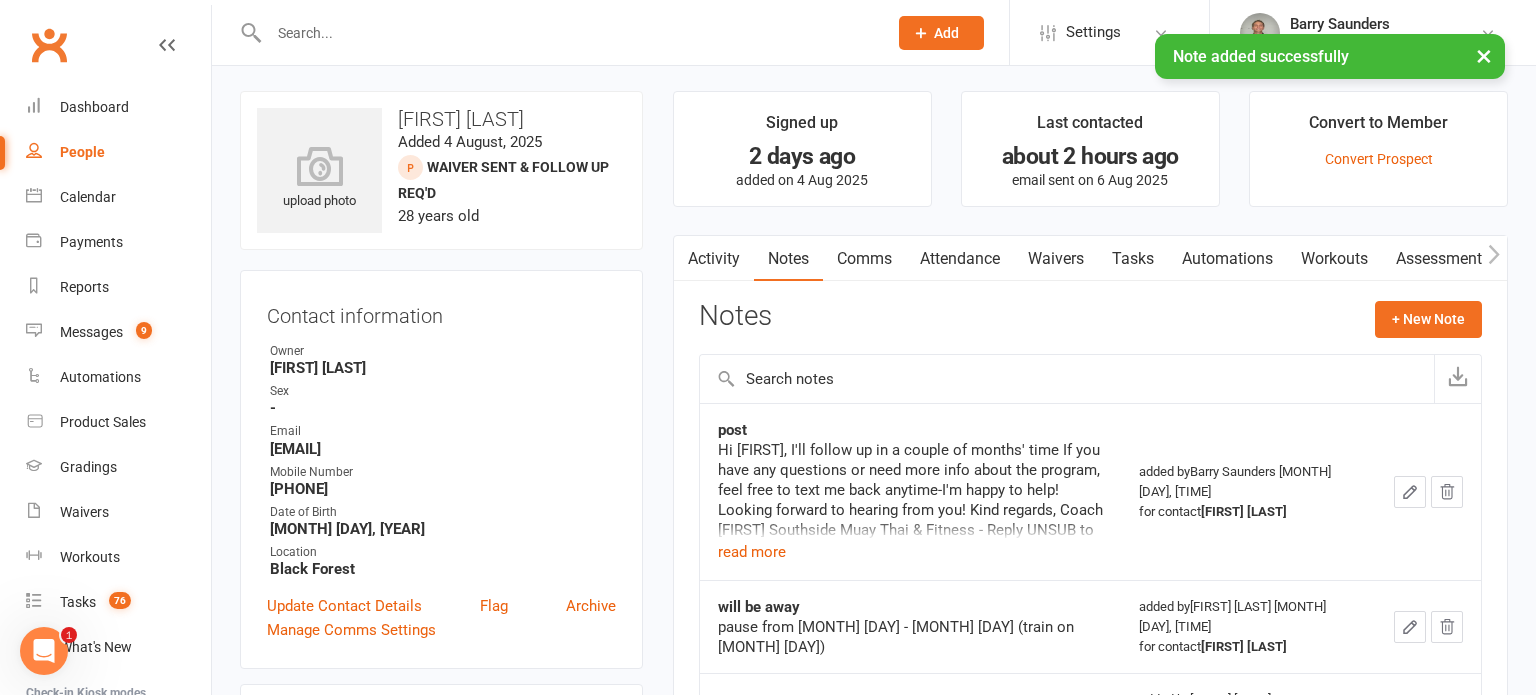 scroll, scrollTop: 0, scrollLeft: 0, axis: both 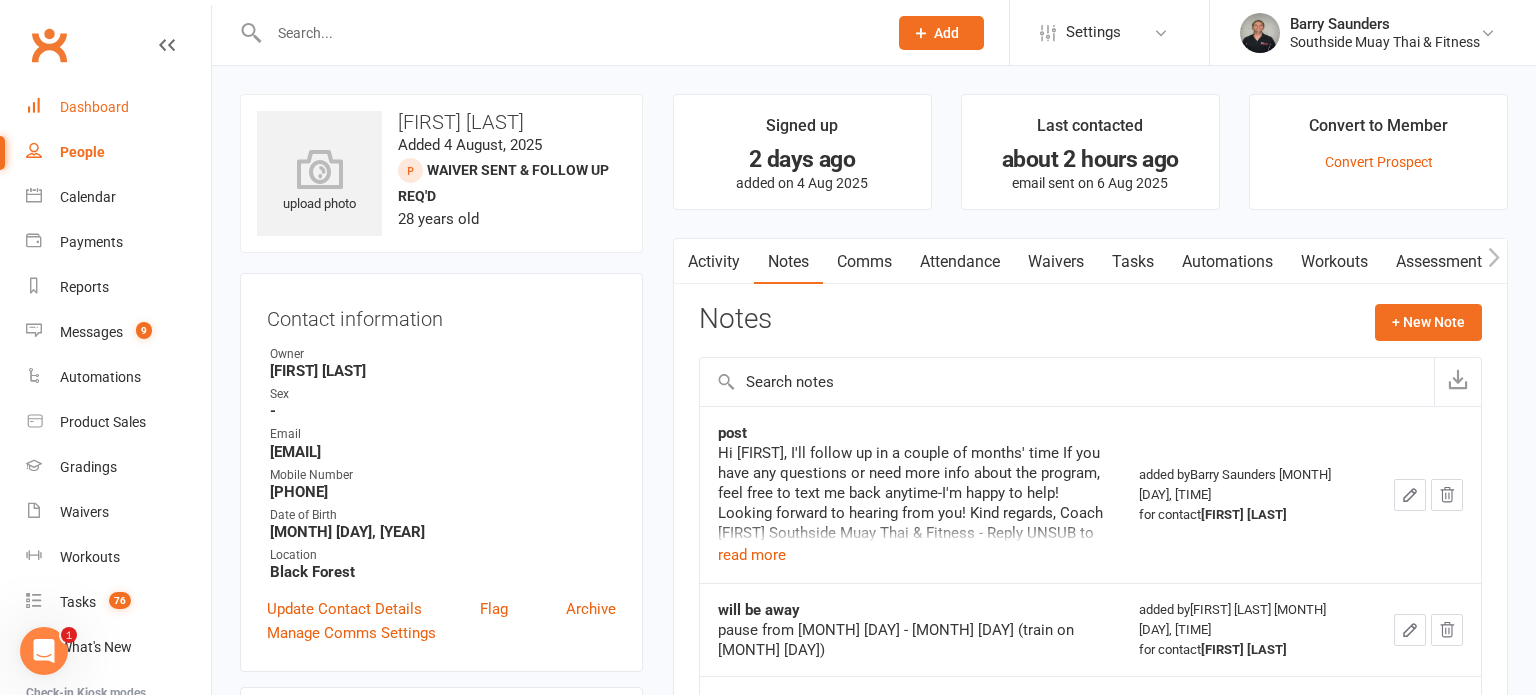 click on "Dashboard" at bounding box center [94, 107] 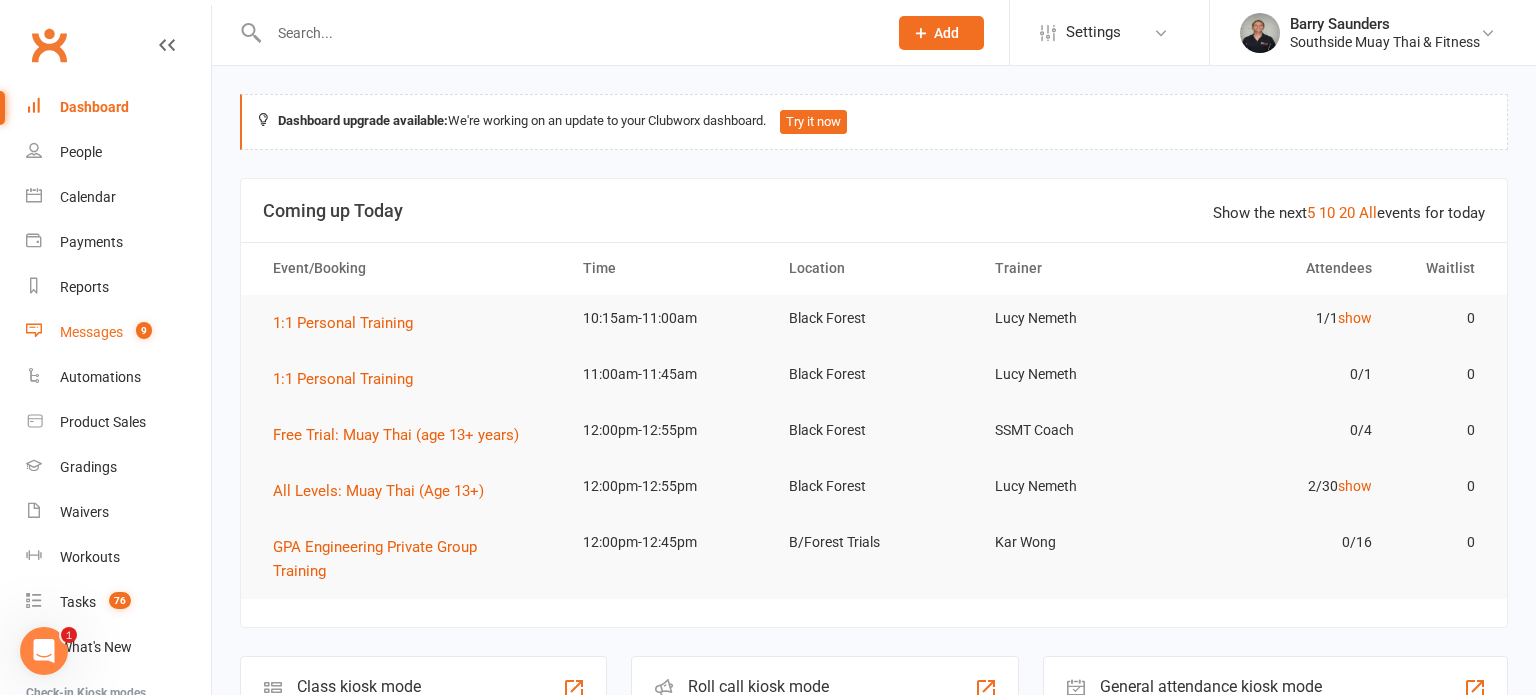 click on "Messages" at bounding box center (91, 332) 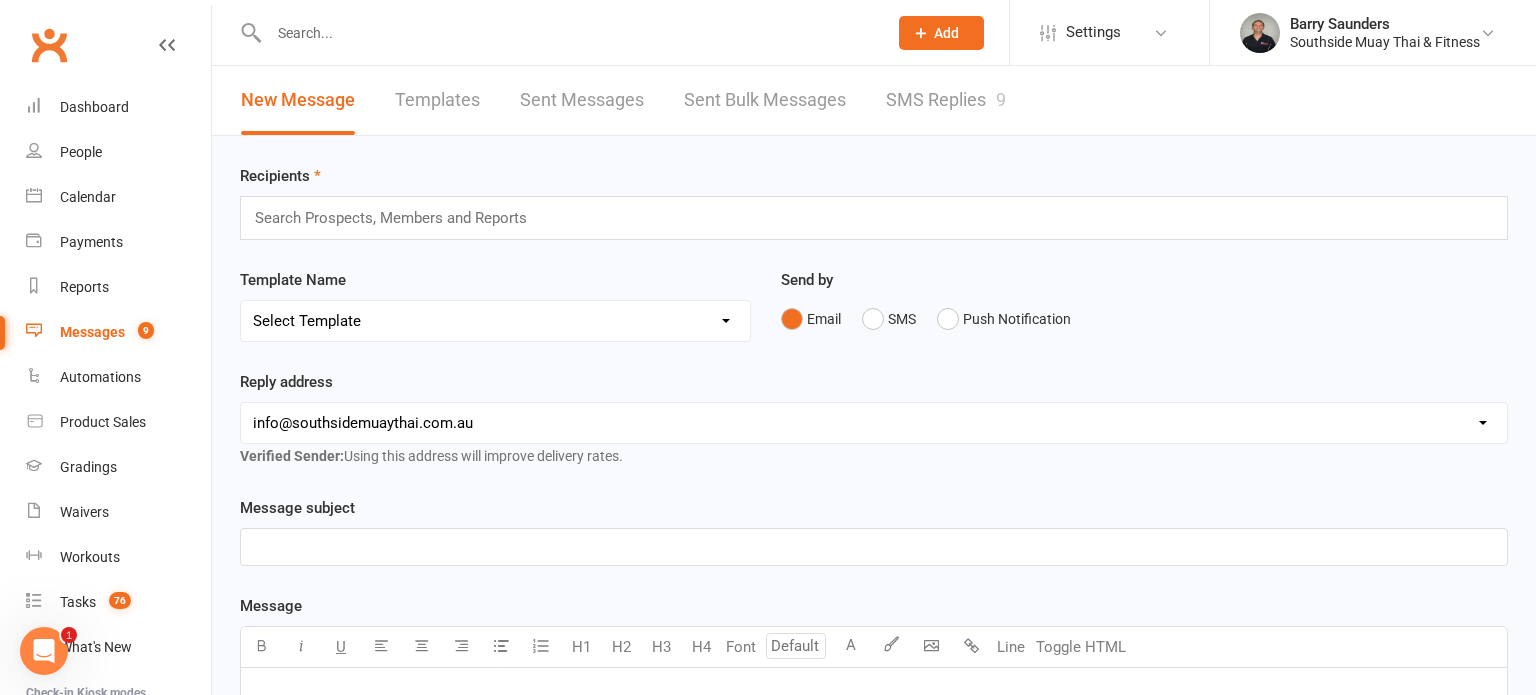 click on "SMS Replies  9" at bounding box center [946, 100] 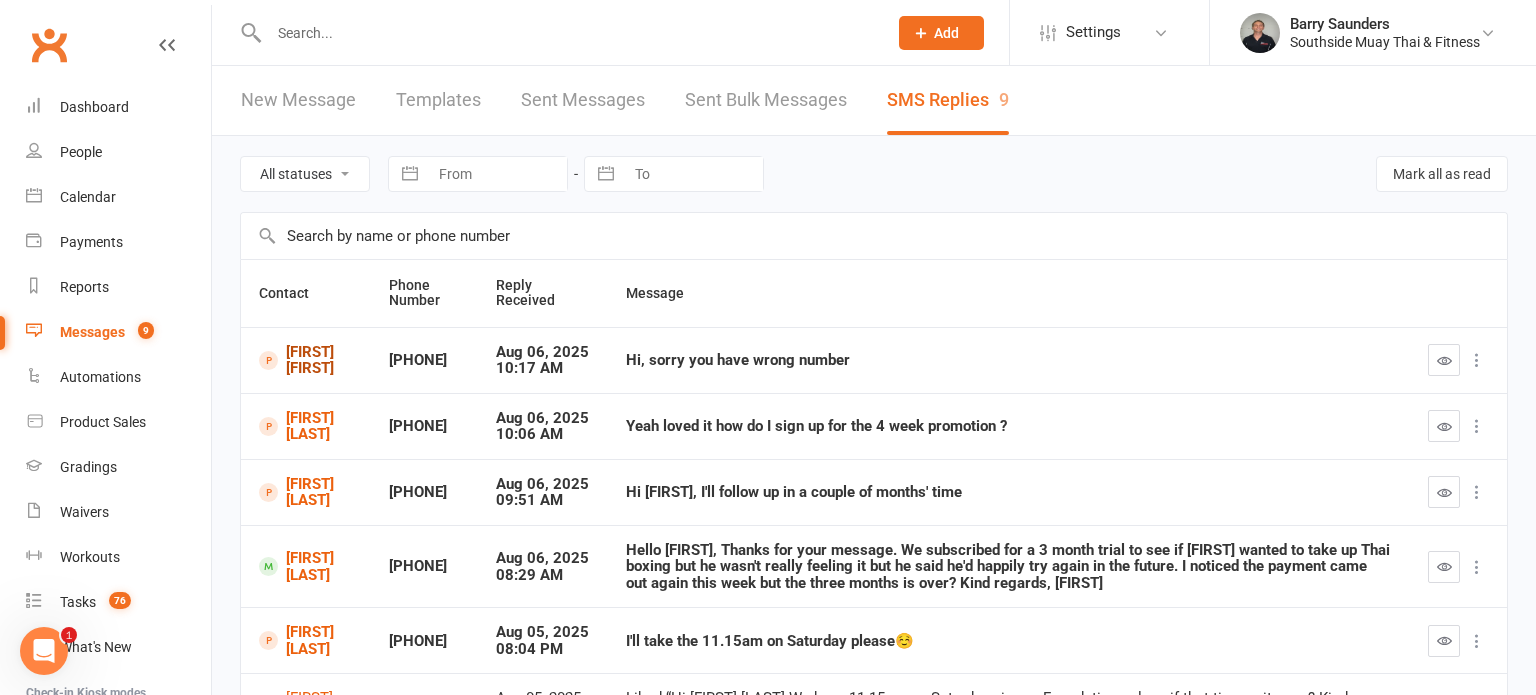 click on "[FIRST] [LAST]" at bounding box center [306, 360] 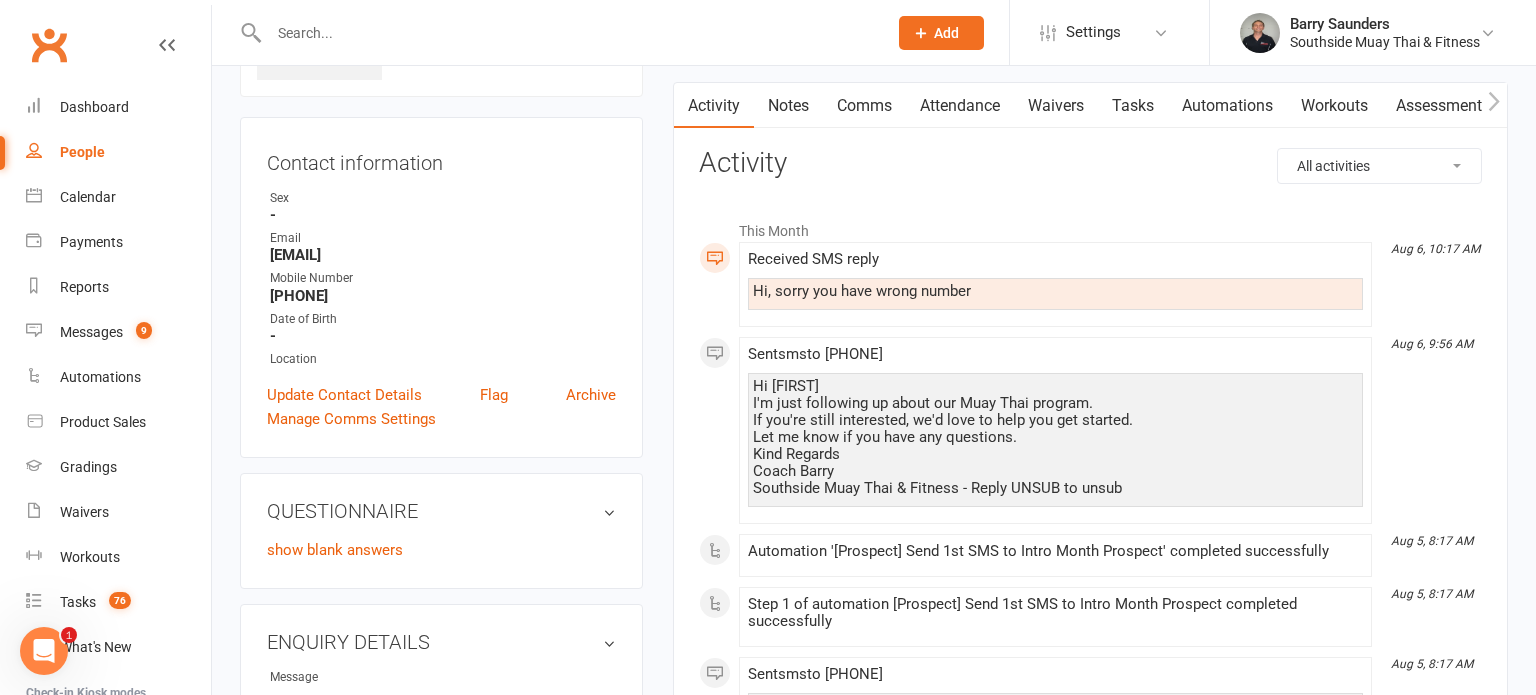 scroll, scrollTop: 140, scrollLeft: 0, axis: vertical 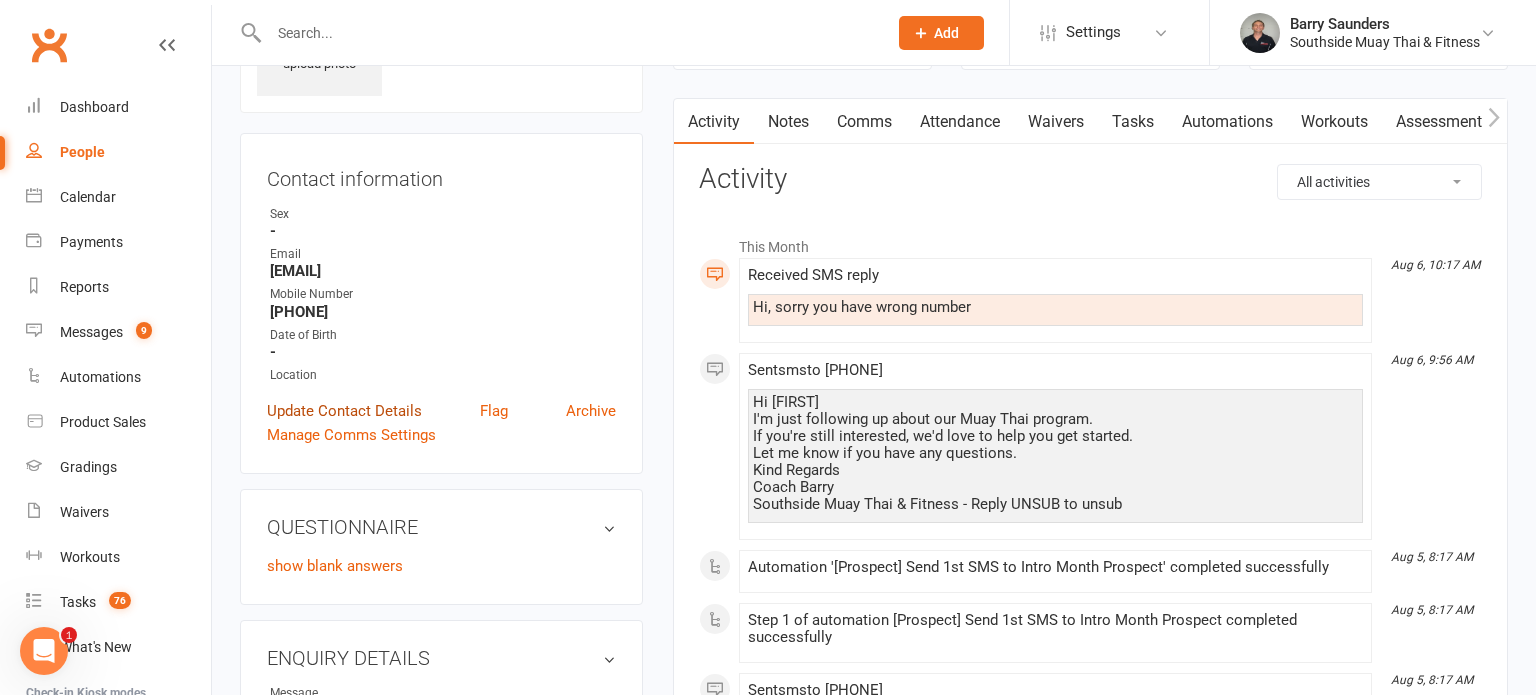 click on "Update Contact Details" at bounding box center [344, 411] 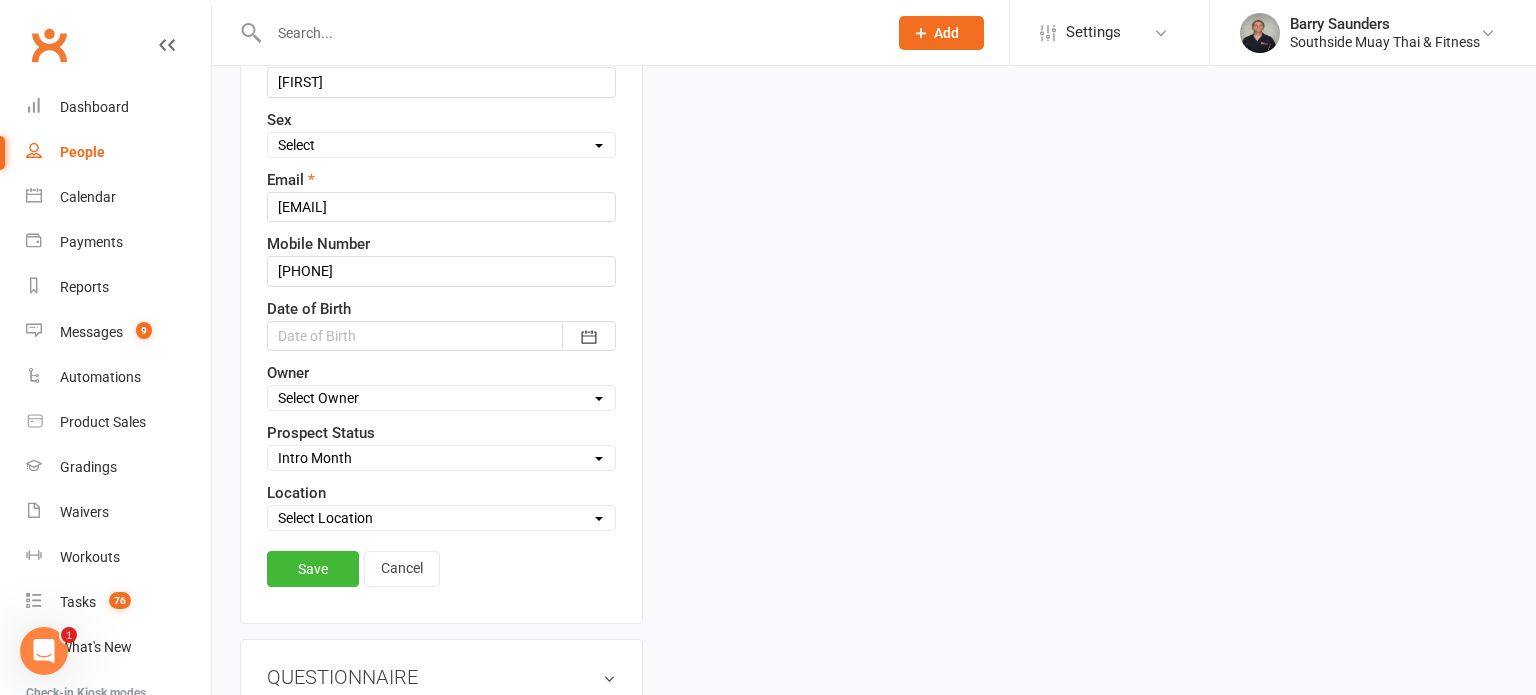 scroll, scrollTop: 437, scrollLeft: 0, axis: vertical 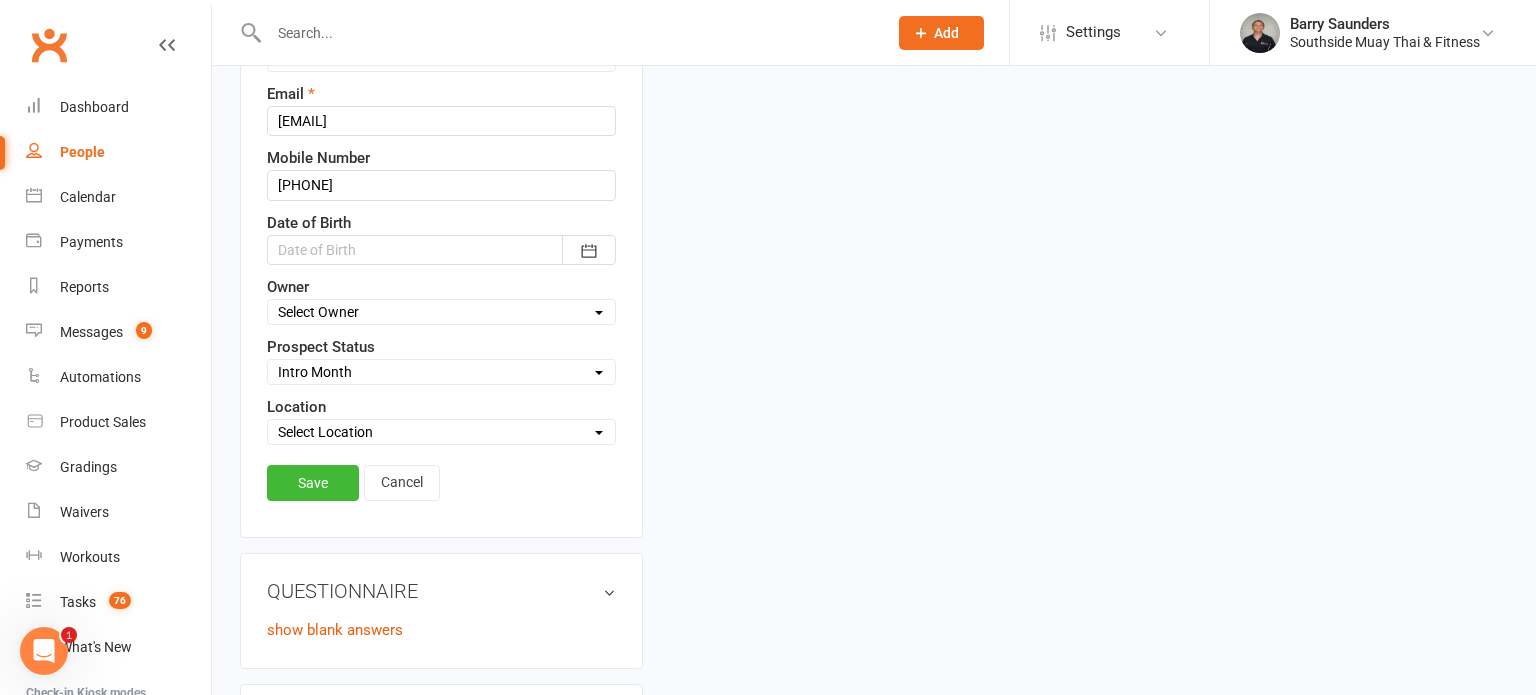 click on "Select Initial Contact 28 Day LBE - Contact Needed 28 Day LBE - Intro Class Booked Adults - Free Trial Booked Teens - Free Trial Booked Tigers - 7 Day Free Trial Booked Waiver Sent & Follow up Req'd Test Prospect Absent For Trial Not Interested Not Interested - Uncontactable Not Interested - Memb Waiver Not Submitted Not Interested - Post Free Trial Tigers - Initial Contact PT - Contact Needed Future Contact Needed SMS Blast YES 30min Free PT Booked  Holiday Program - Tigers Women's Health Week Sensory Friendly Beyond the Binary  Holiday Program - Contacted  Flinders FC New Year Sale 4 Week Trial Program Buddy Week Tigers Confidence Program Rush Hour Teens - 4 Week Trial 4 Week Trial - Re-engage Later Family Muay Thai Family Muay Thai - reengage later Intro Month" at bounding box center [441, 372] 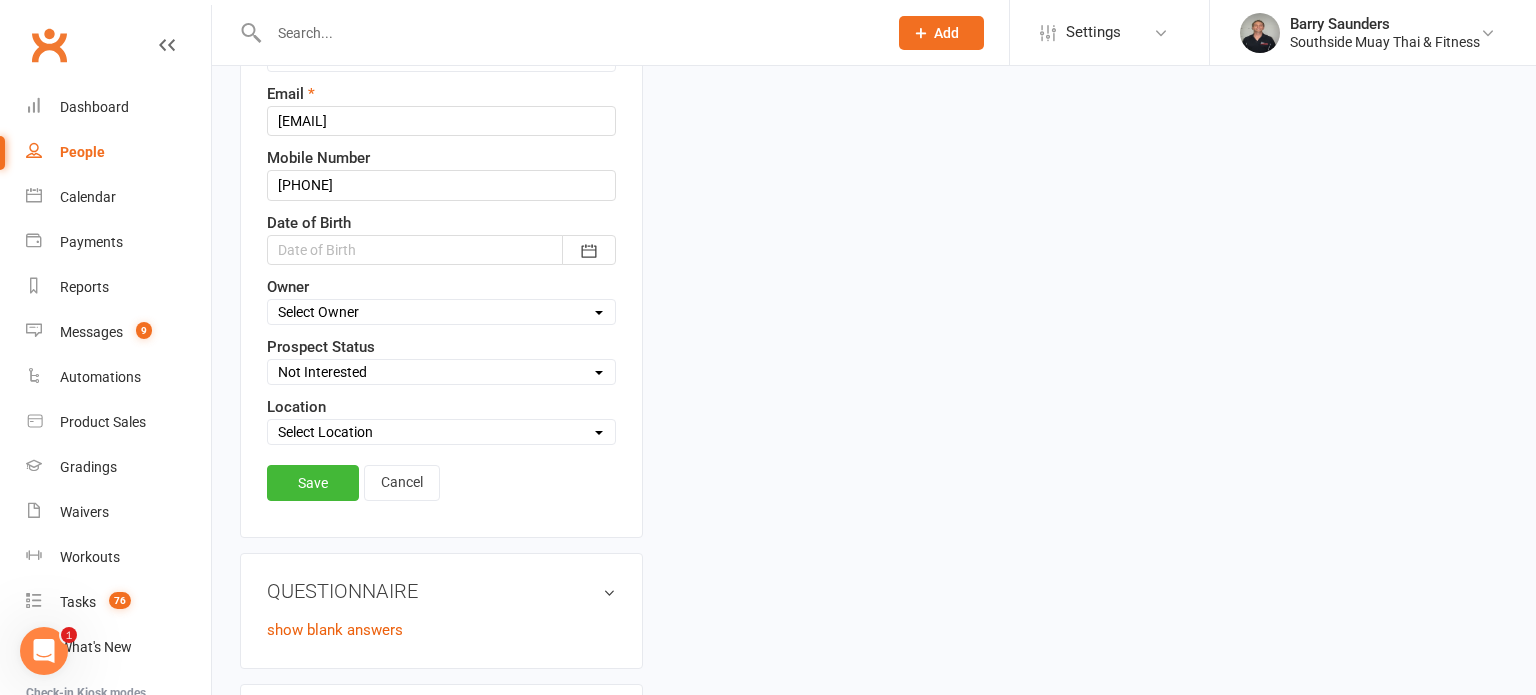 click on "Select Initial Contact 28 Day LBE - Contact Needed 28 Day LBE - Intro Class Booked Adults - Free Trial Booked Teens - Free Trial Booked Tigers - 7 Day Free Trial Booked Waiver Sent & Follow up Req'd Test Prospect Absent For Trial Not Interested Not Interested - Uncontactable Not Interested - Memb Waiver Not Submitted Not Interested - Post Free Trial Tigers - Initial Contact PT - Contact Needed Future Contact Needed SMS Blast YES 30min Free PT Booked  Holiday Program - Tigers Women's Health Week Sensory Friendly Beyond the Binary  Holiday Program - Contacted  Flinders FC New Year Sale 4 Week Trial Program Buddy Week Tigers Confidence Program Rush Hour Teens - 4 Week Trial 4 Week Trial - Re-engage Later Family Muay Thai Family Muay Thai - reengage later Intro Month" at bounding box center [441, 372] 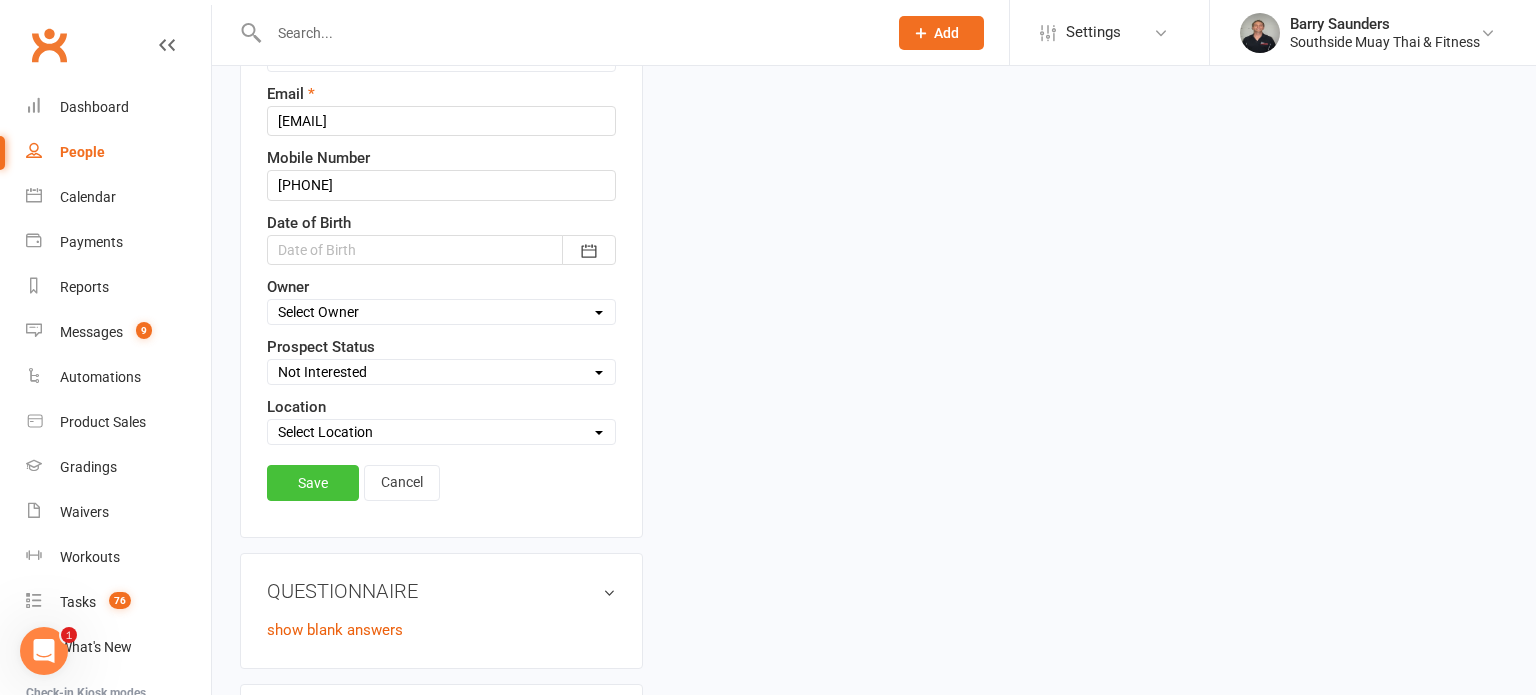 click on "Save" at bounding box center (313, 483) 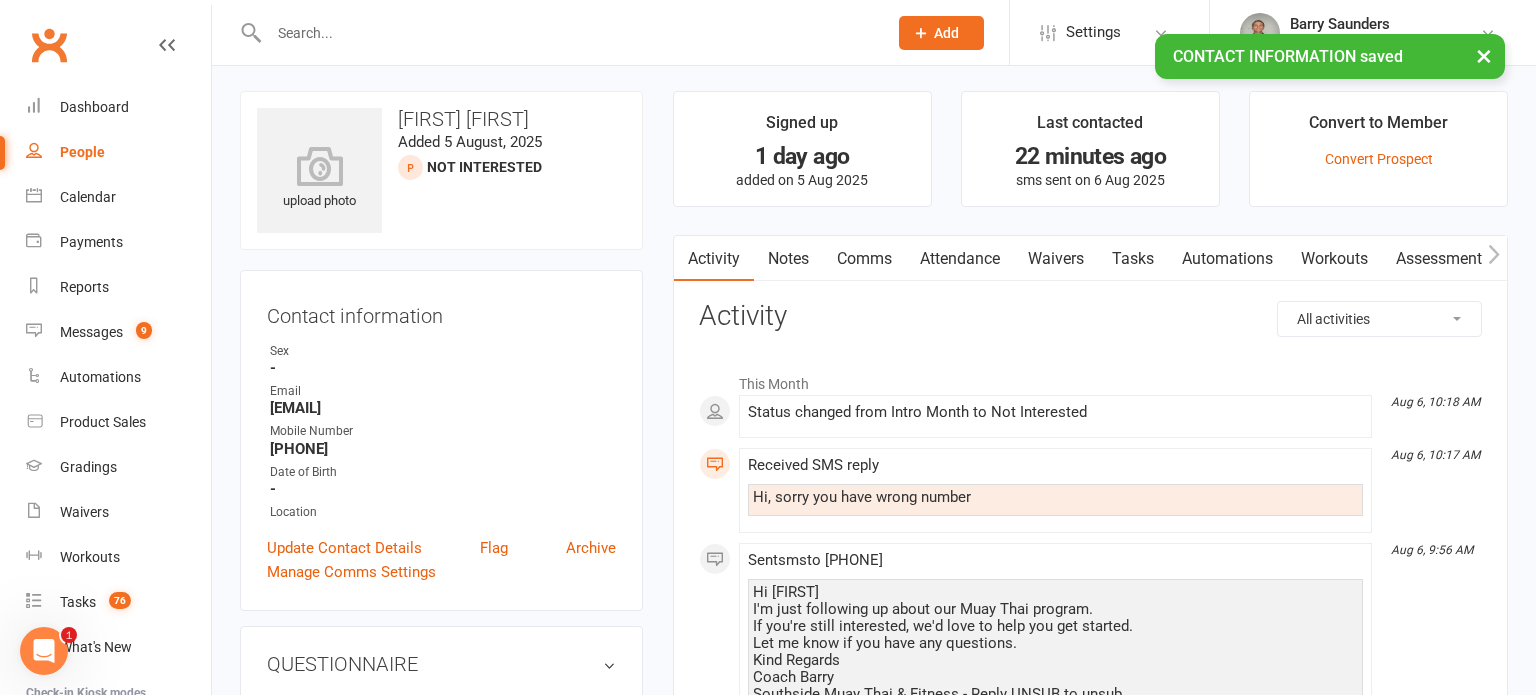 scroll, scrollTop: 0, scrollLeft: 0, axis: both 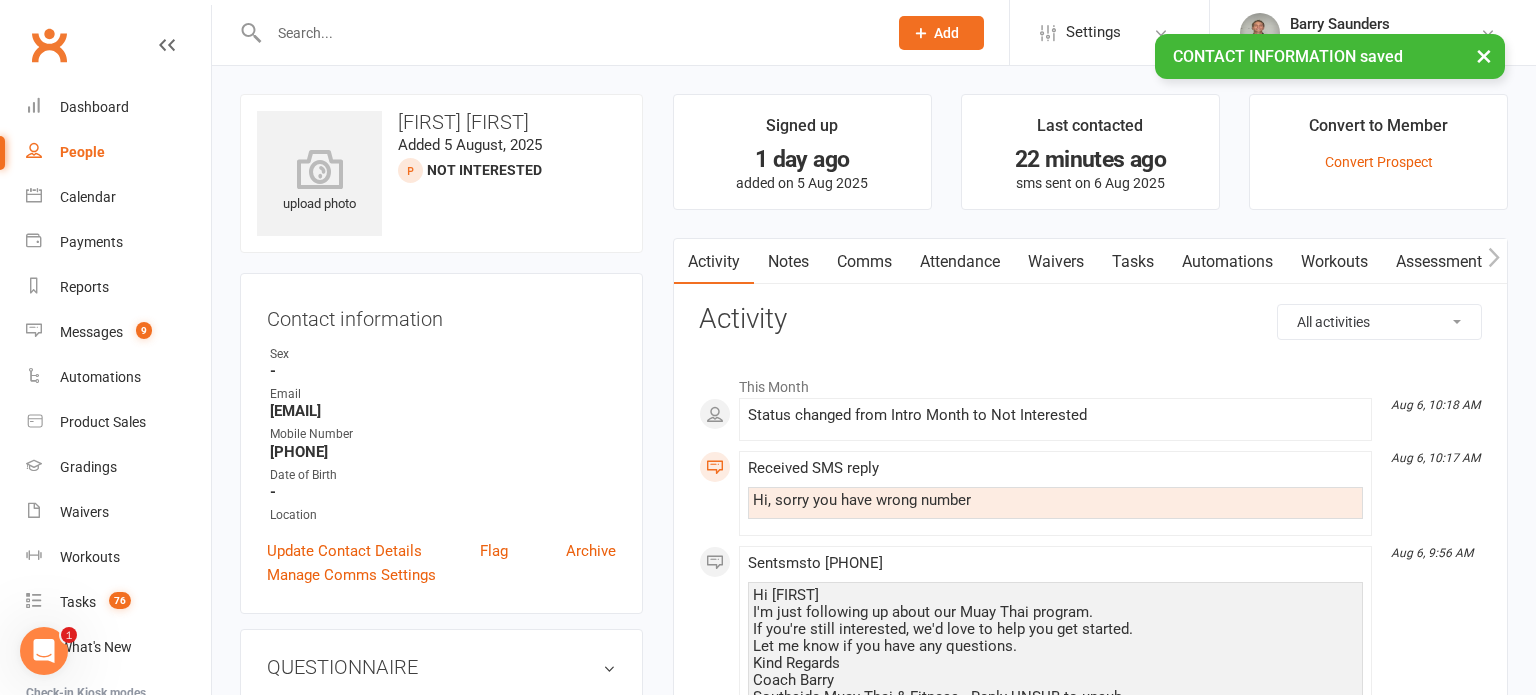 click on "People" at bounding box center [82, 152] 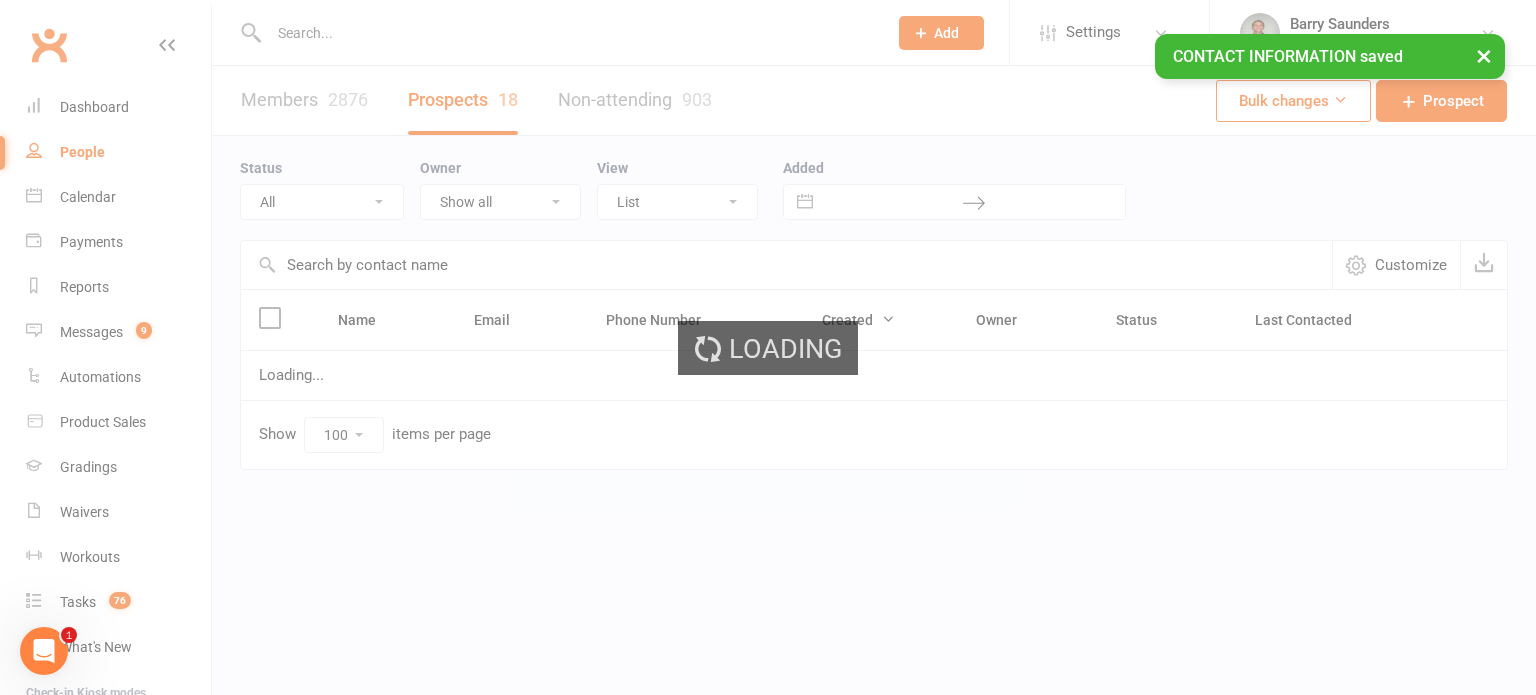select on "Intro Month" 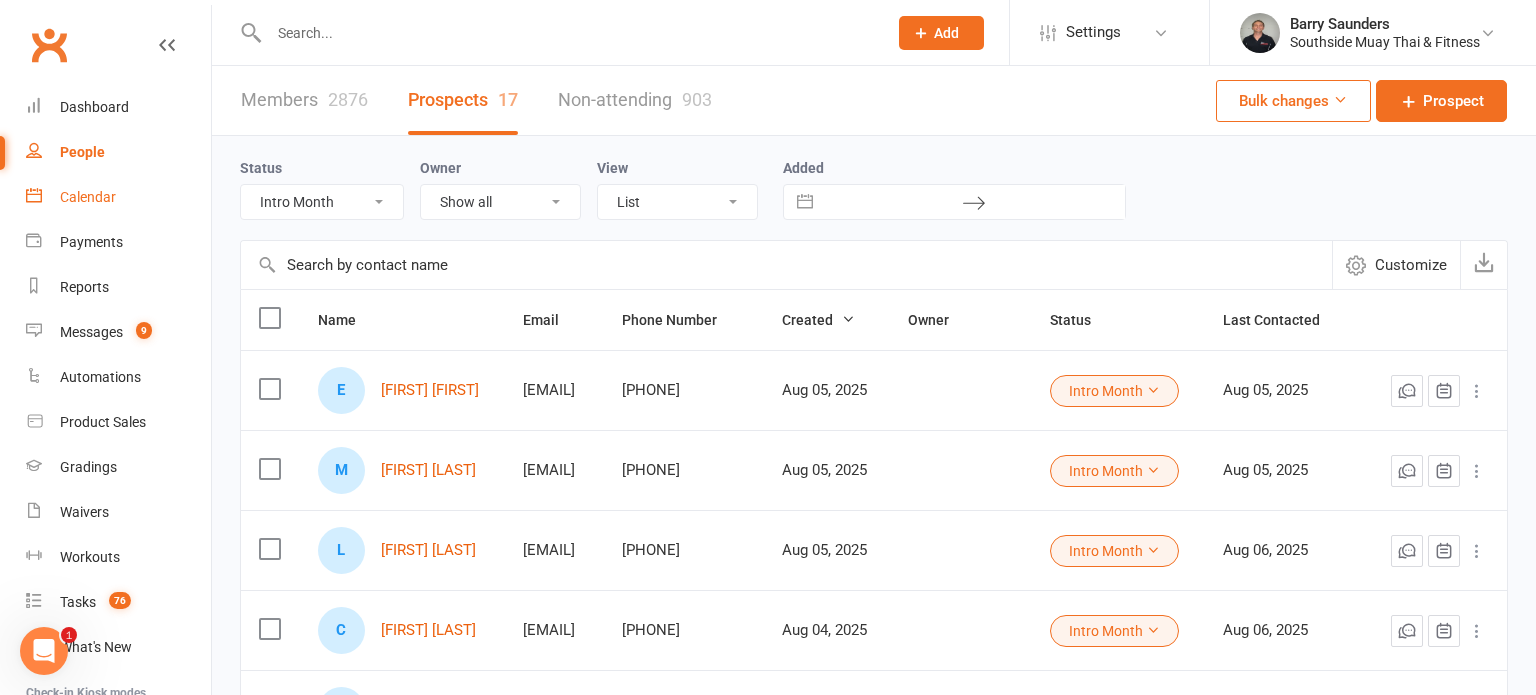 click on "Calendar" at bounding box center [88, 197] 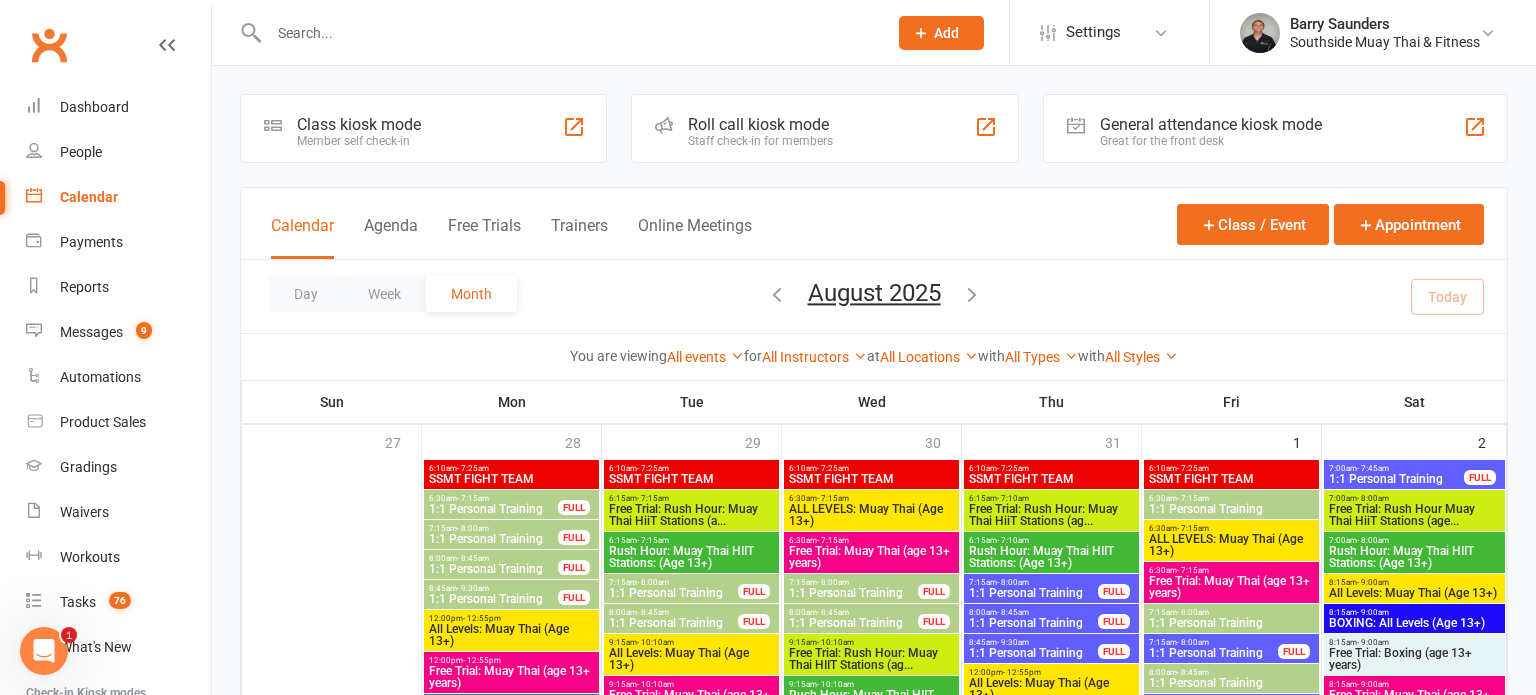 click on "Prospect
Member
Non-attending contact
Class / event
Appointment
Grading event
Task
Membership plan
Bulk message
Add
Settings Membership Plans Event Templates Appointment Types Mobile App  Website Image Library Customize Contacts Access Control Users Account Profile Clubworx API Barry Saunders Southside Muay Thai & Fitness My profile My subscription Help Terms & conditions  Privacy policy  Sign out Clubworx Dashboard People Calendar Payments Reports Messages   9 Automations   Product Sales Gradings   Waivers   Workouts   Tasks   76 What's New Check-in Kiosk modes General attendance Roll call Class check-in × CONTACT INFORMATION saved × × Class kiosk mode Member self check-in Roll call kiosk mode Staff check-in for members Kiosk modes:" at bounding box center [768, 3488] 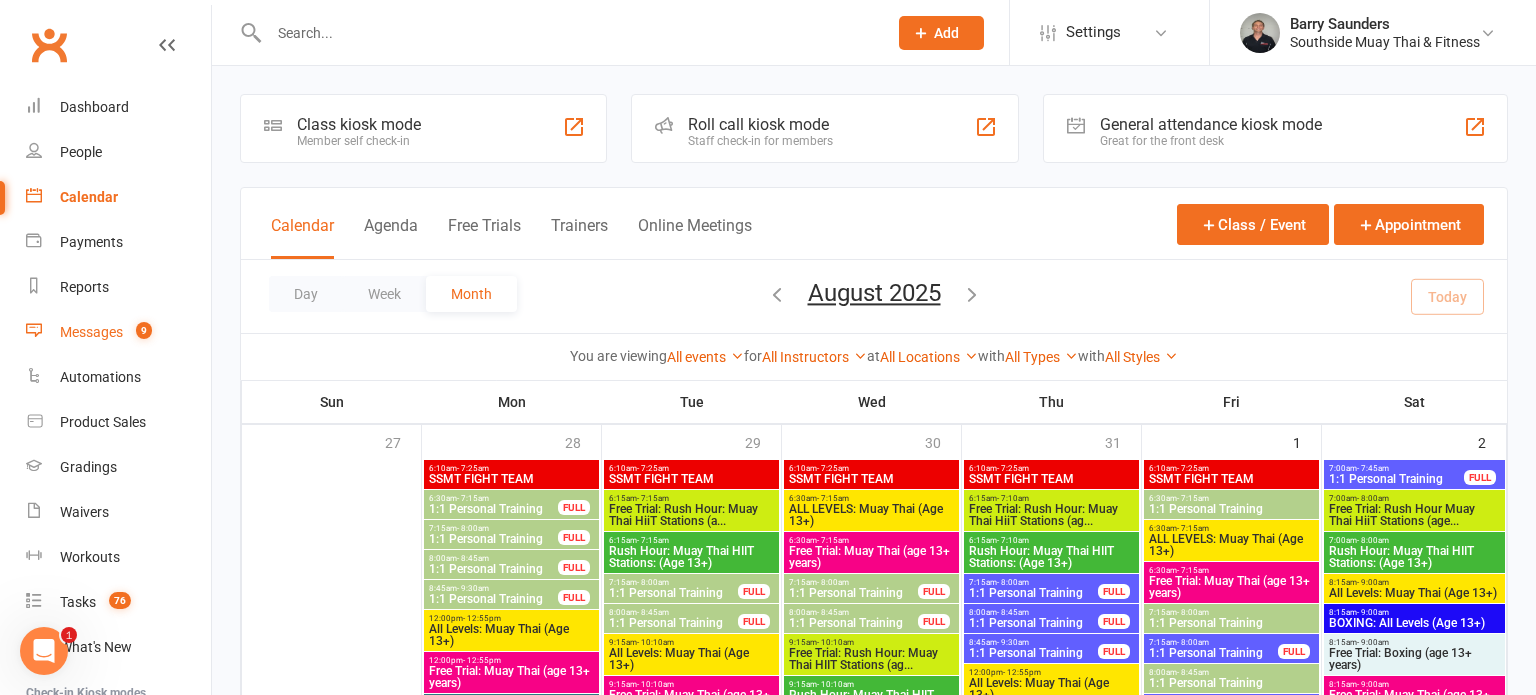 click on "Messages" at bounding box center [91, 332] 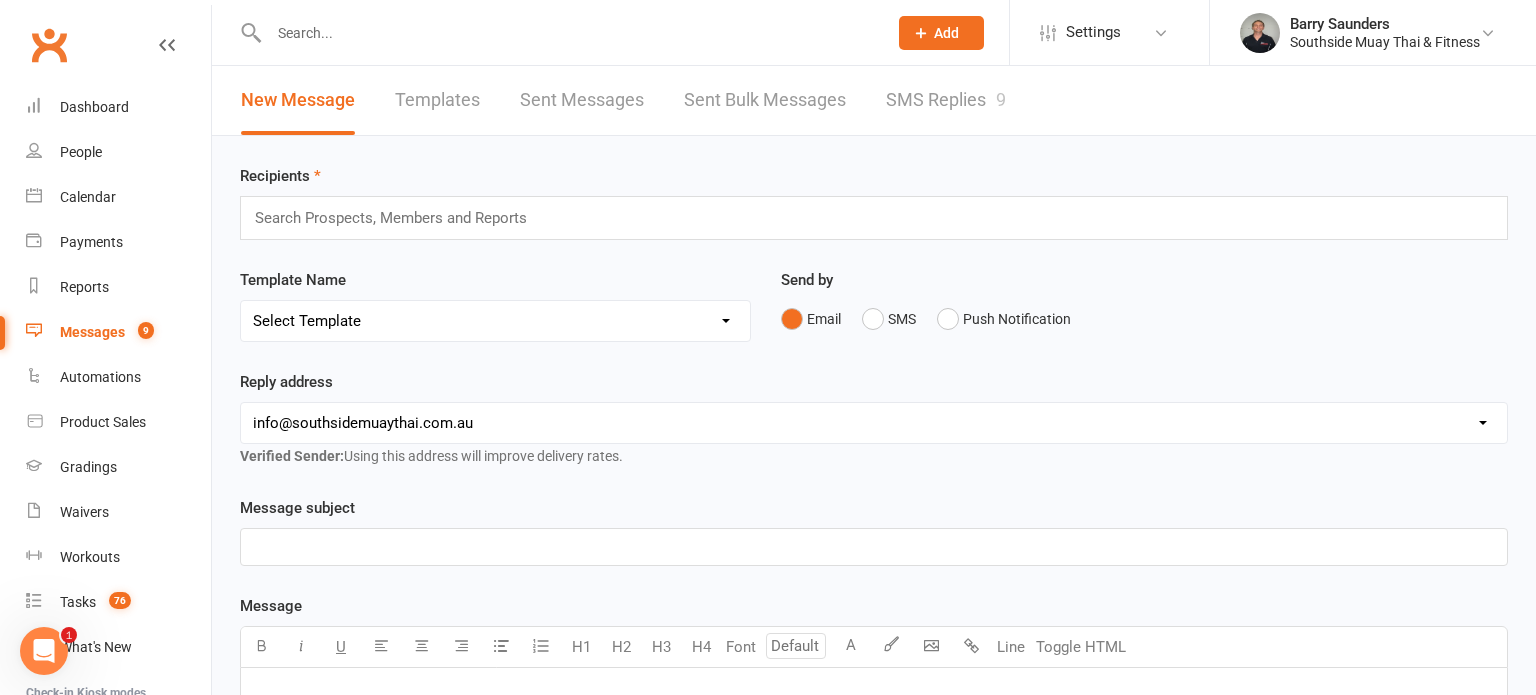 click on "SMS Replies  9" at bounding box center [946, 100] 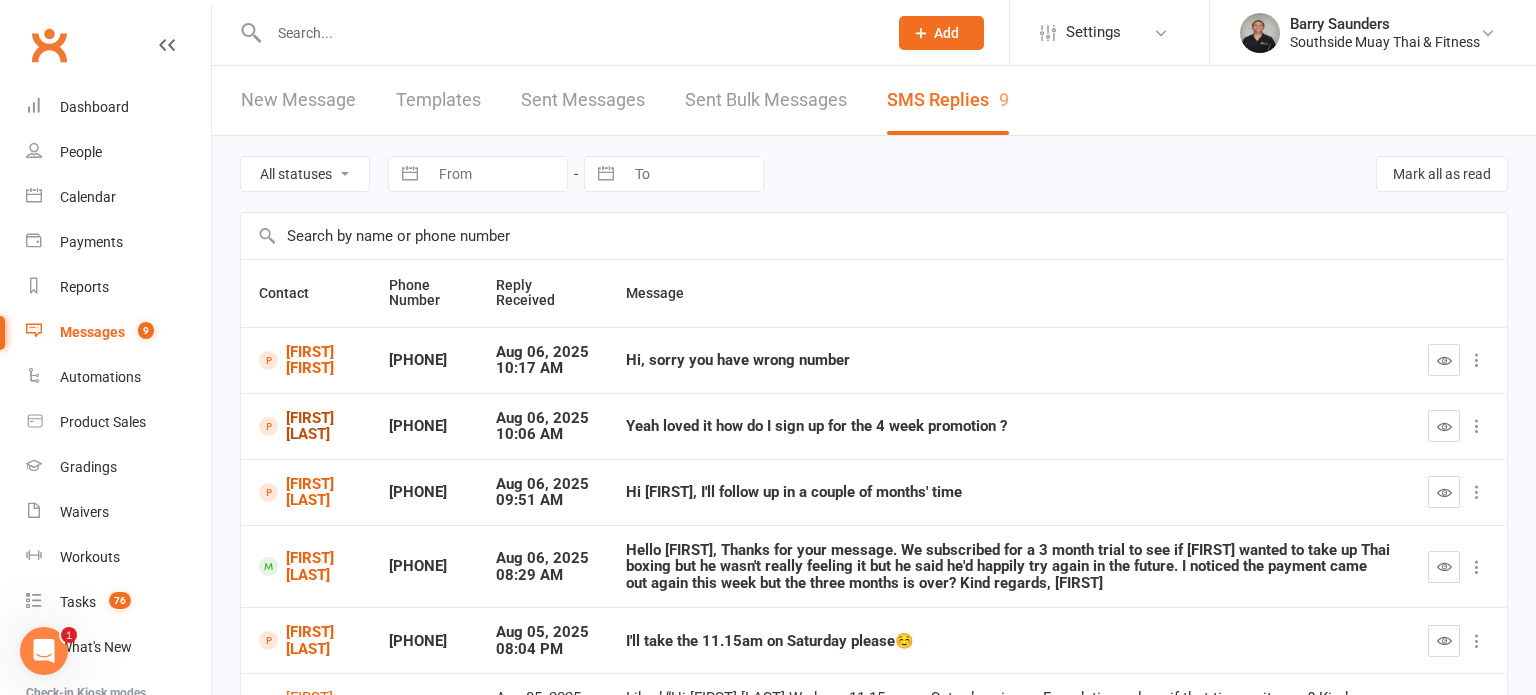 click on "[FIRST] [LAST]" at bounding box center (306, 426) 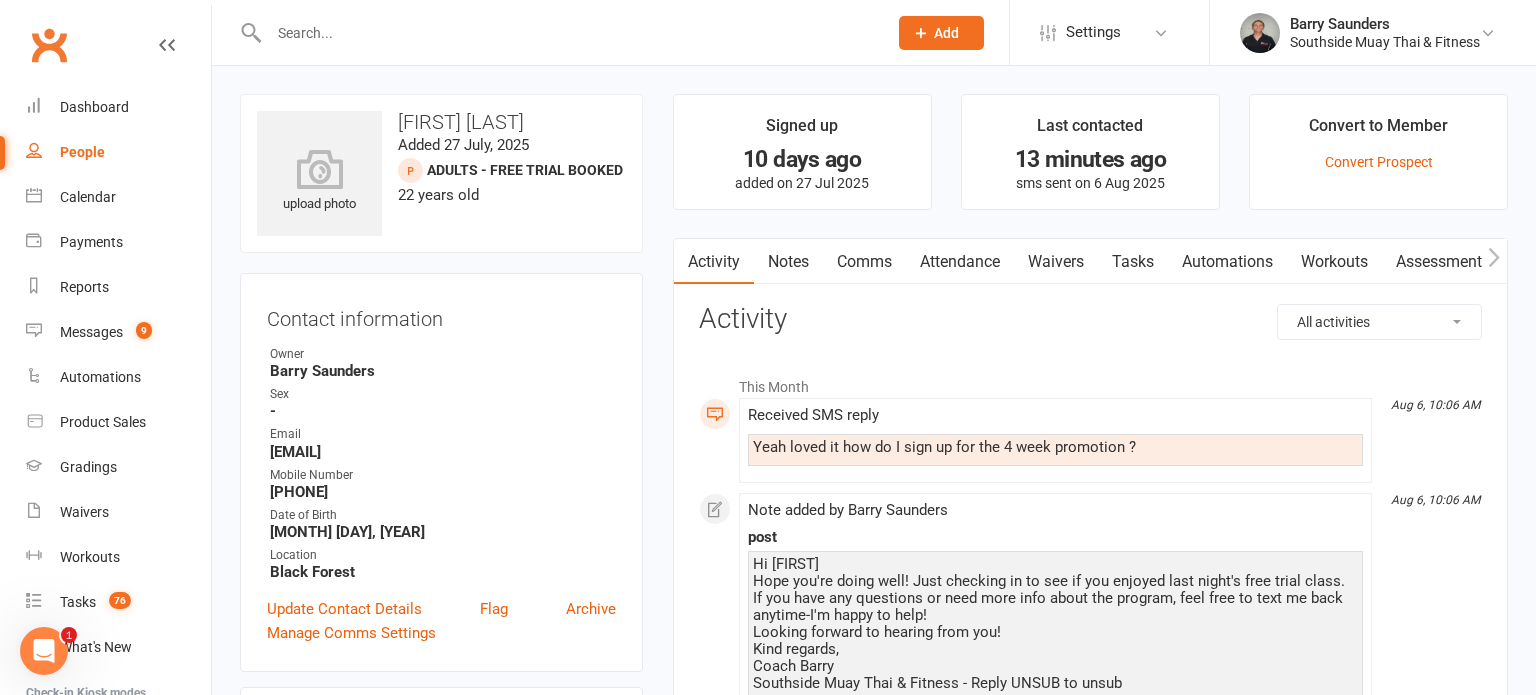 scroll, scrollTop: 0, scrollLeft: 0, axis: both 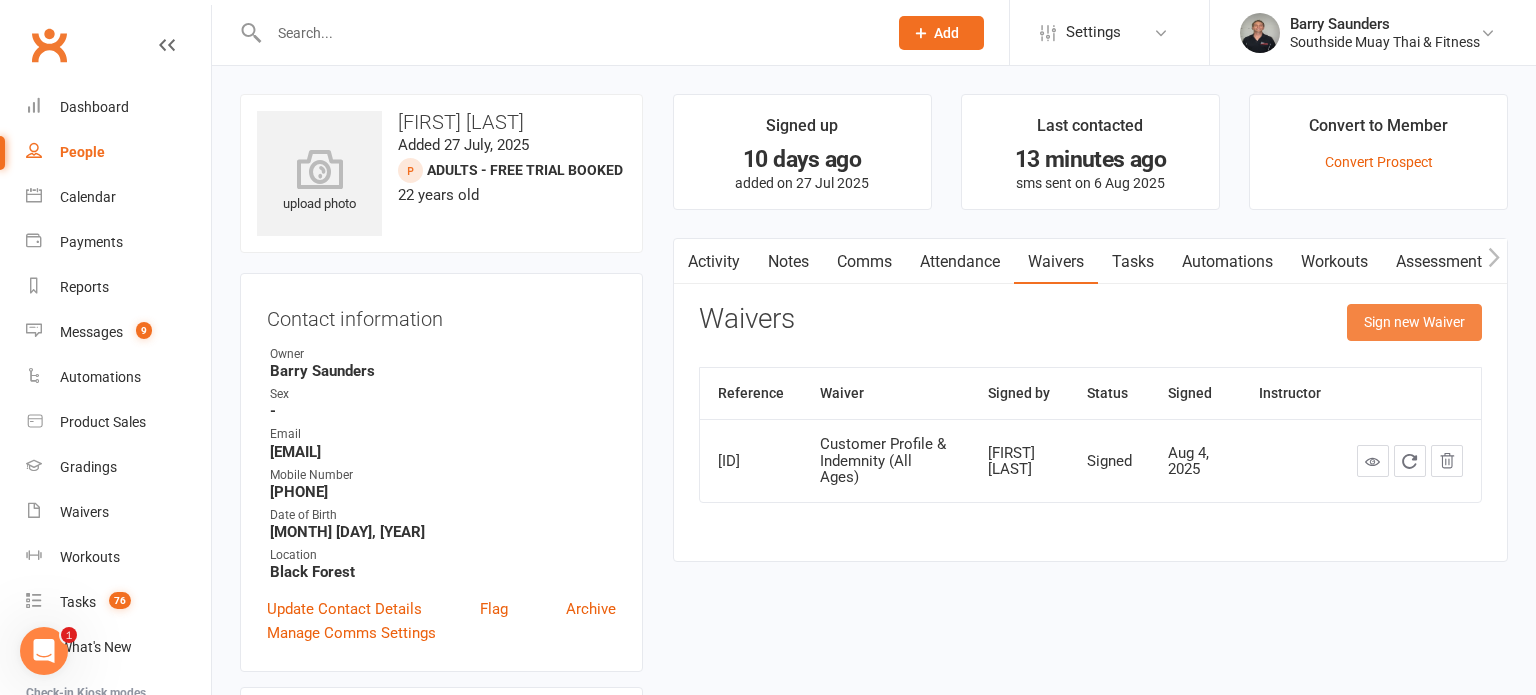 click on "Sign new Waiver" at bounding box center (1414, 322) 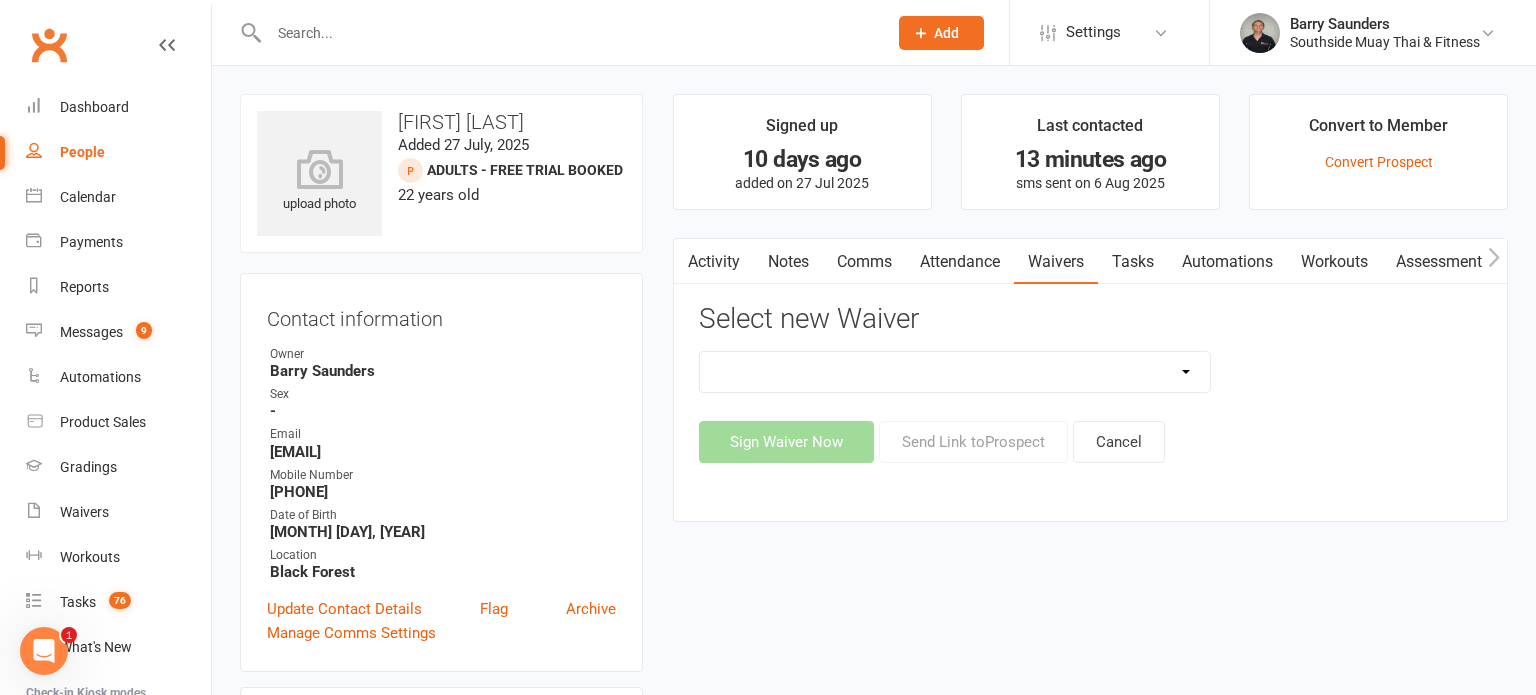 click on "10 or 5 Session Pass | Upfront (former member) 10 Session Pass | Upfront (DD Payment) 1 Class/Week | 6 or 12 Month Membership | Recurring - weekly (Nunan Family) 1 Class/Week Membership | Recurring - Weekly (DD Payment) 28 Day Kickstarter | Upfront original (DD Payment) 28 Day Program | Recurring/Upfront (DD Payment) 28 Day Program | Recurring/Upfront (DD Payment) (Special) 4 Week Trial Program | Recurring or Upfront (DD Payment) 4 Week Trial Program | Recurring or Upfront (DD Payment) (2 classes) 4 Week Trial Program | Recurring or Upfront (DD Payment) (couple x2) 4 Week Trial Program | Recurring or Upfront (DD Payment) (Sibling x2) 5 Session Pass | Upfront (DD Payment) 5 weeks 5 Session Pass | Upfront (DD Payment) 5 weeks (special) $7 for 7 days | Upfront (DD Payment) Basic | 2 classes | 3,6,12 months | Recurring Basic Membership | 3 months Upfront (concession special) Basic Membership | Recurring/Upfront (DD Payment) Basic Membership | Recurring/Upfront (DD Payment) (New Year Sale) Payment Update Waiver" at bounding box center [955, 372] 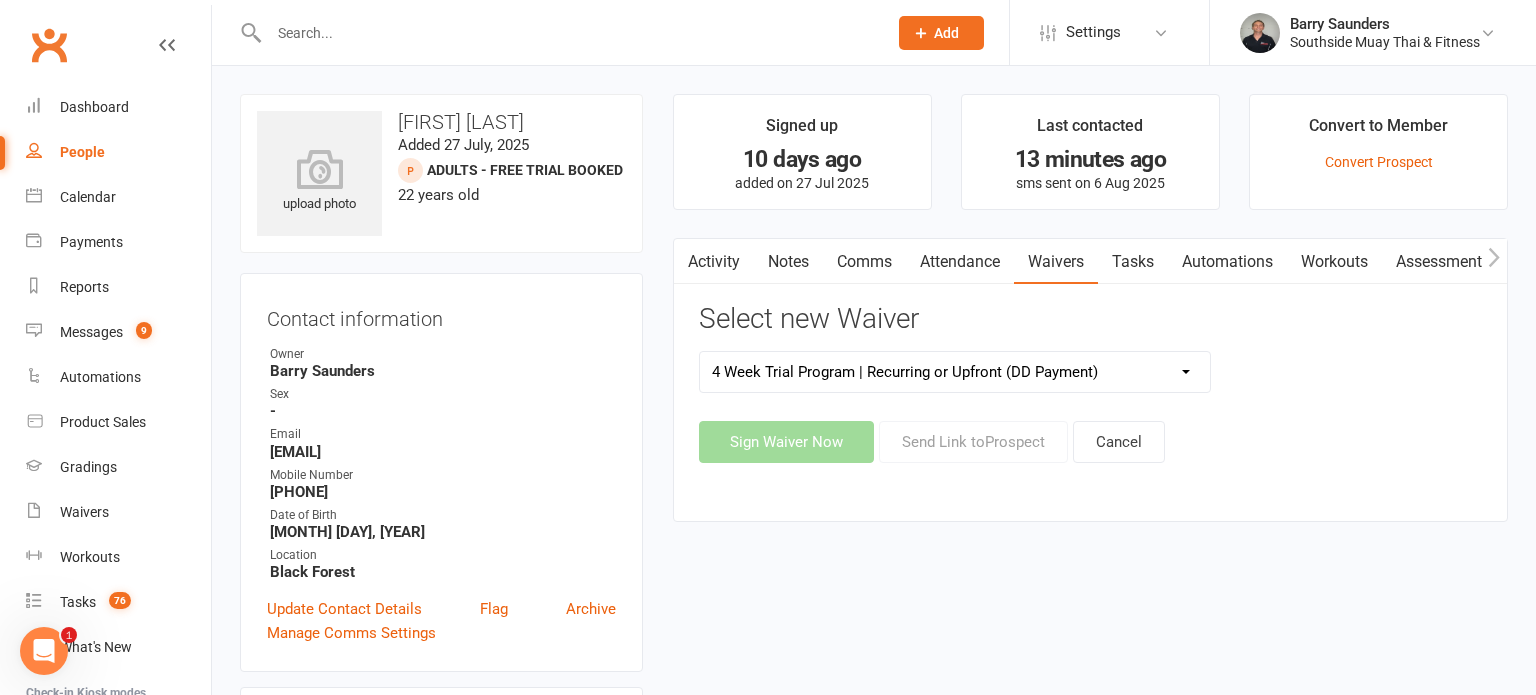 click on "10 or 5 Session Pass | Upfront (former member) 10 Session Pass | Upfront (DD Payment) 1 Class/Week | 6 or 12 Month Membership | Recurring - weekly (Nunan Family) 1 Class/Week Membership | Recurring - Weekly (DD Payment) 28 Day Kickstarter | Upfront original (DD Payment) 28 Day Program | Recurring/Upfront (DD Payment) 28 Day Program | Recurring/Upfront (DD Payment) (Special) 4 Week Trial Program | Recurring or Upfront (DD Payment) 4 Week Trial Program | Recurring or Upfront (DD Payment) (2 classes) 4 Week Trial Program | Recurring or Upfront (DD Payment) (couple x2) 4 Week Trial Program | Recurring or Upfront (DD Payment) (Sibling x2) 5 Session Pass | Upfront (DD Payment) 5 weeks 5 Session Pass | Upfront (DD Payment) 5 weeks (special) $7 for 7 days | Upfront (DD Payment) Basic | 2 classes | 3,6,12 months | Recurring Basic Membership | 3 months Upfront (concession special) Basic Membership | Recurring/Upfront (DD Payment) Basic Membership | Recurring/Upfront (DD Payment) (New Year Sale) Payment Update Waiver" at bounding box center (955, 372) 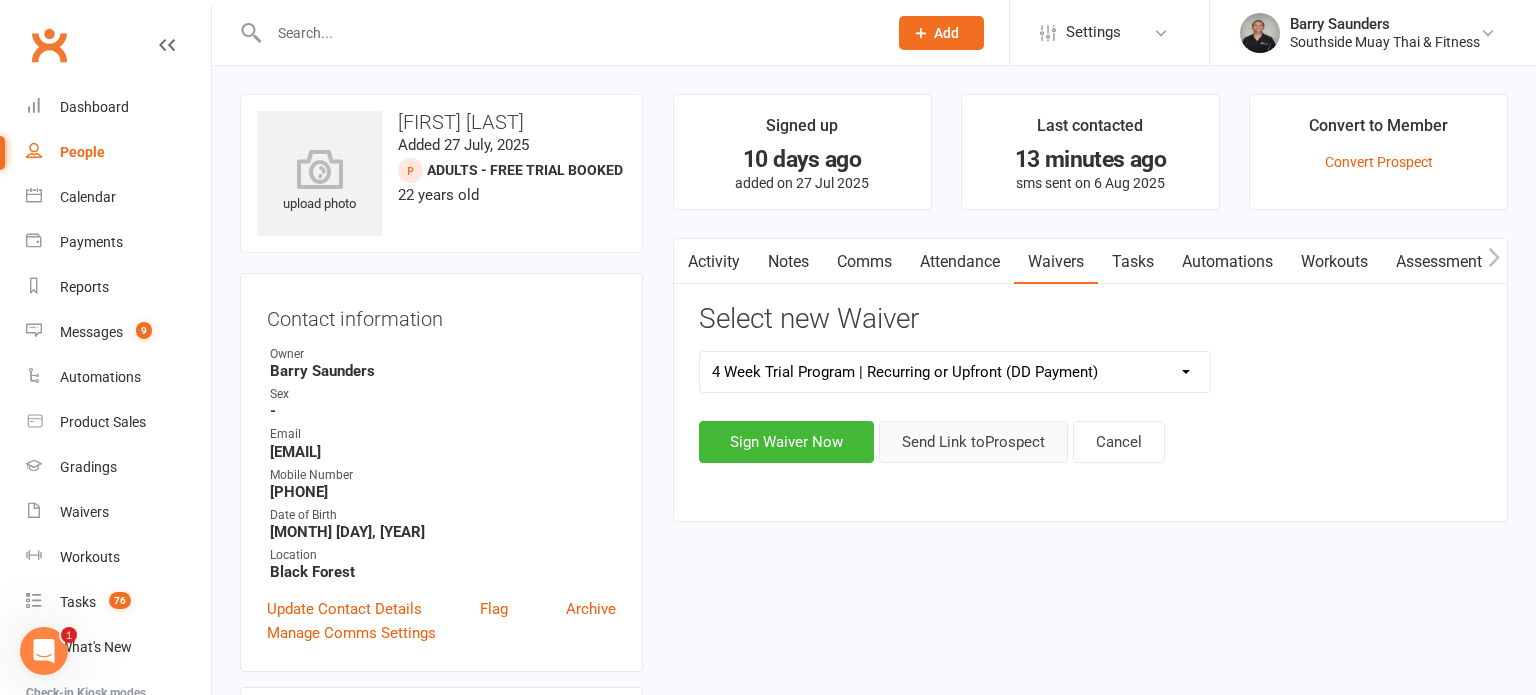click on "Send Link to  Prospect" at bounding box center [973, 442] 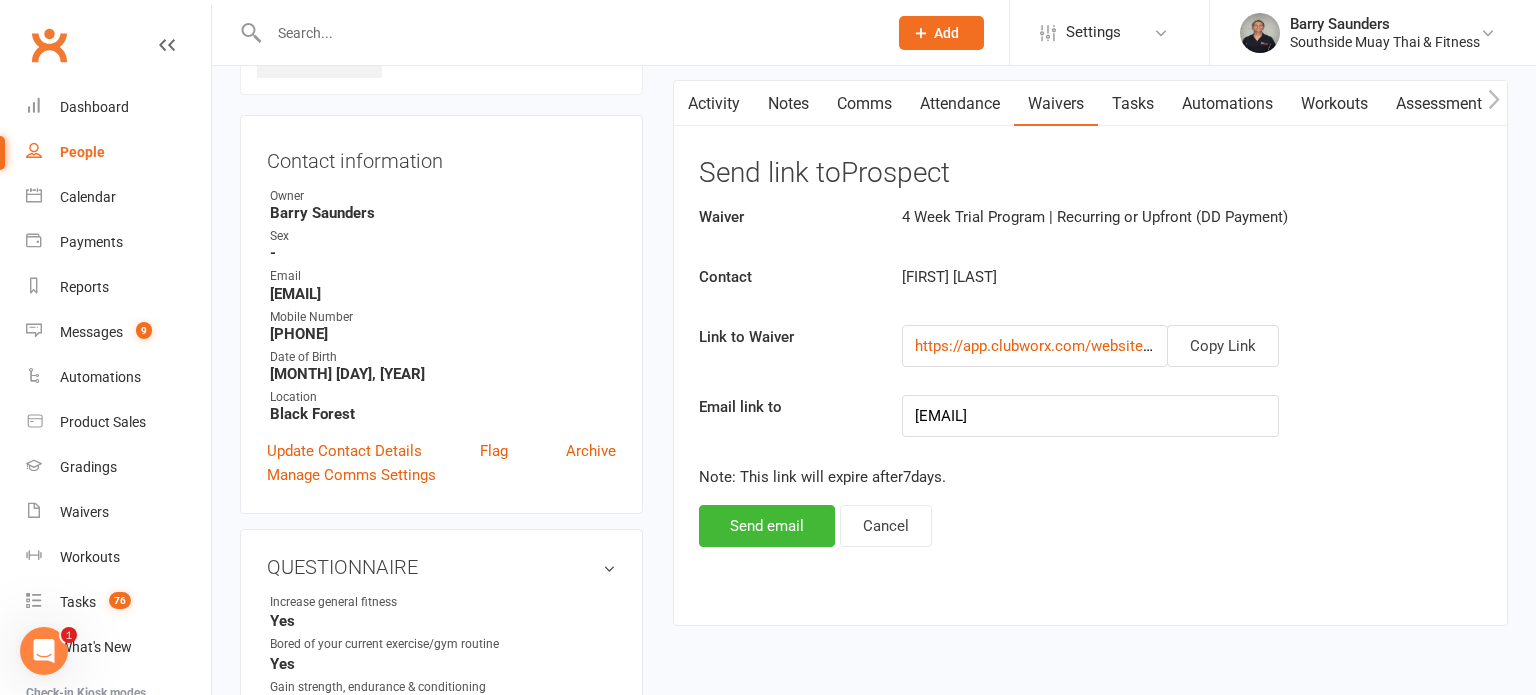 scroll, scrollTop: 180, scrollLeft: 0, axis: vertical 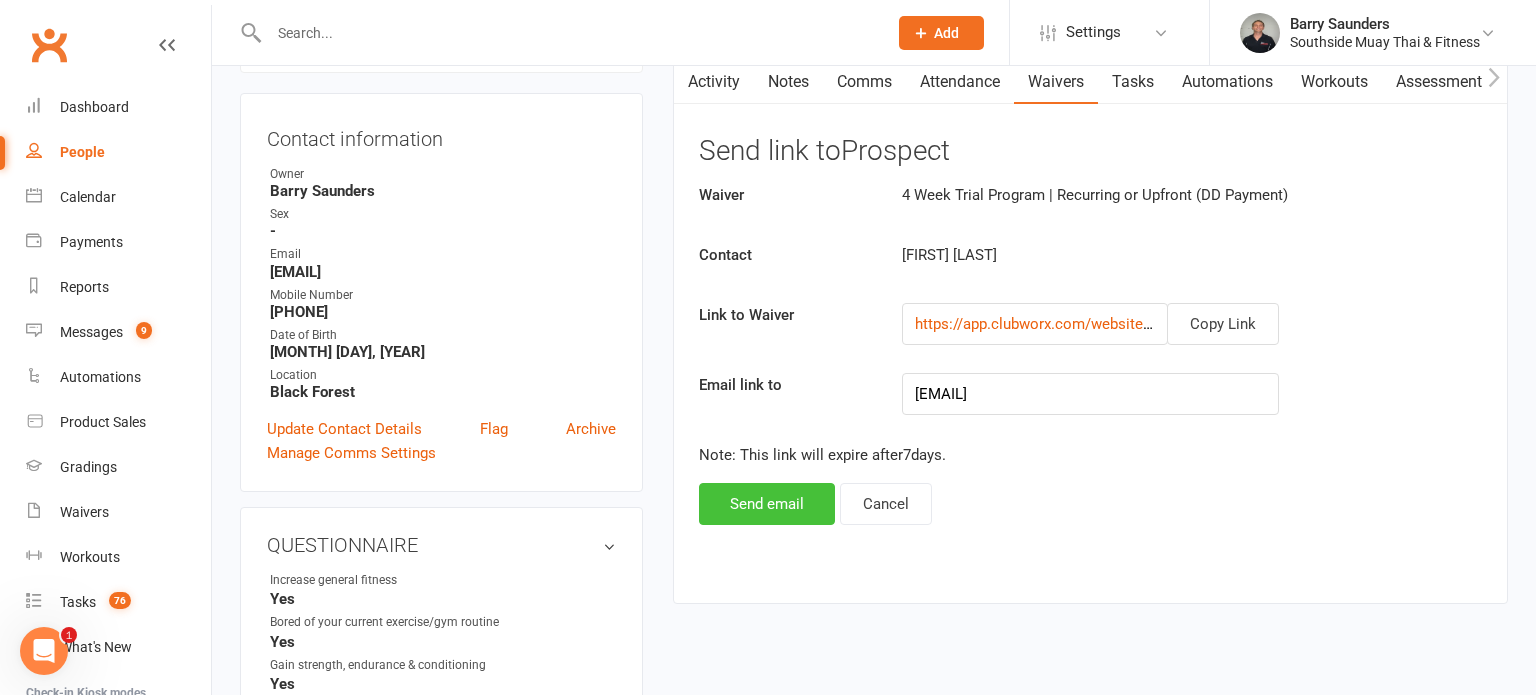click on "Send email" at bounding box center (767, 504) 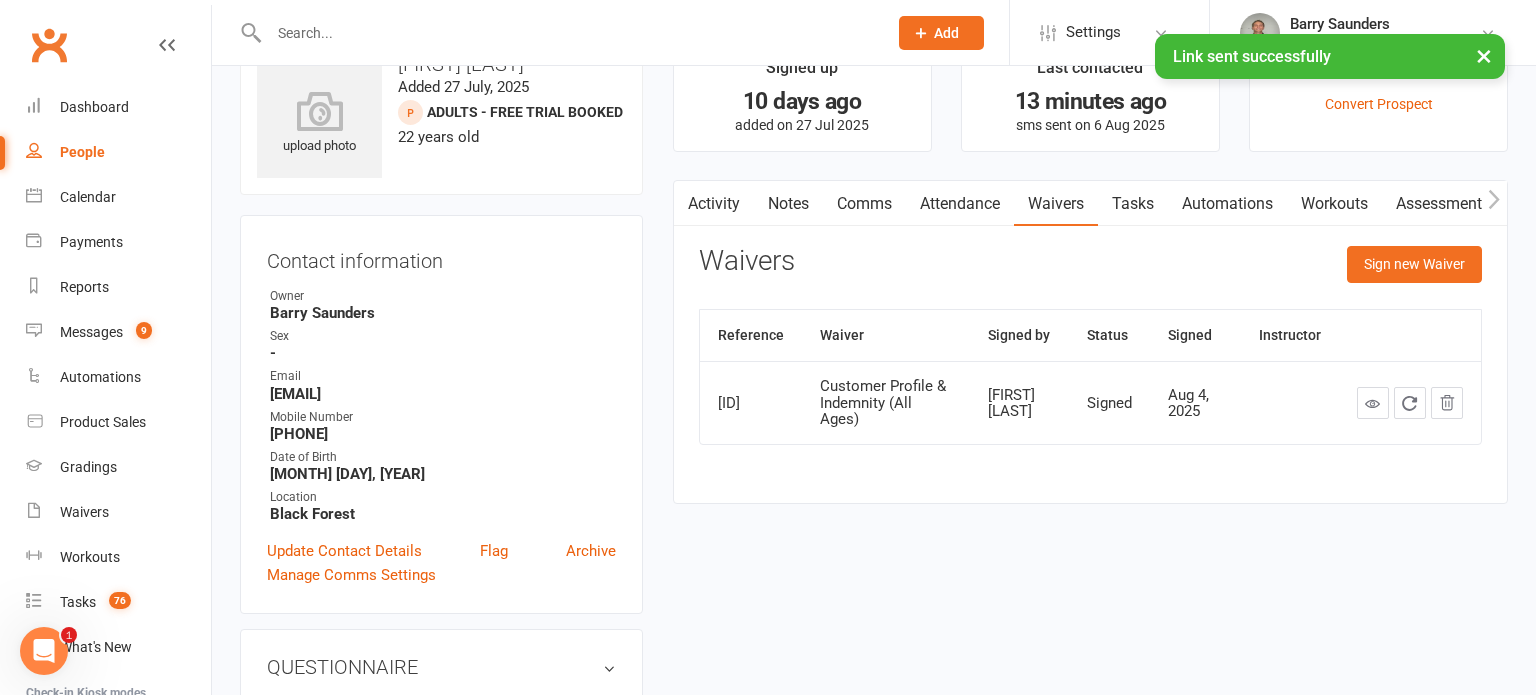 scroll, scrollTop: 0, scrollLeft: 0, axis: both 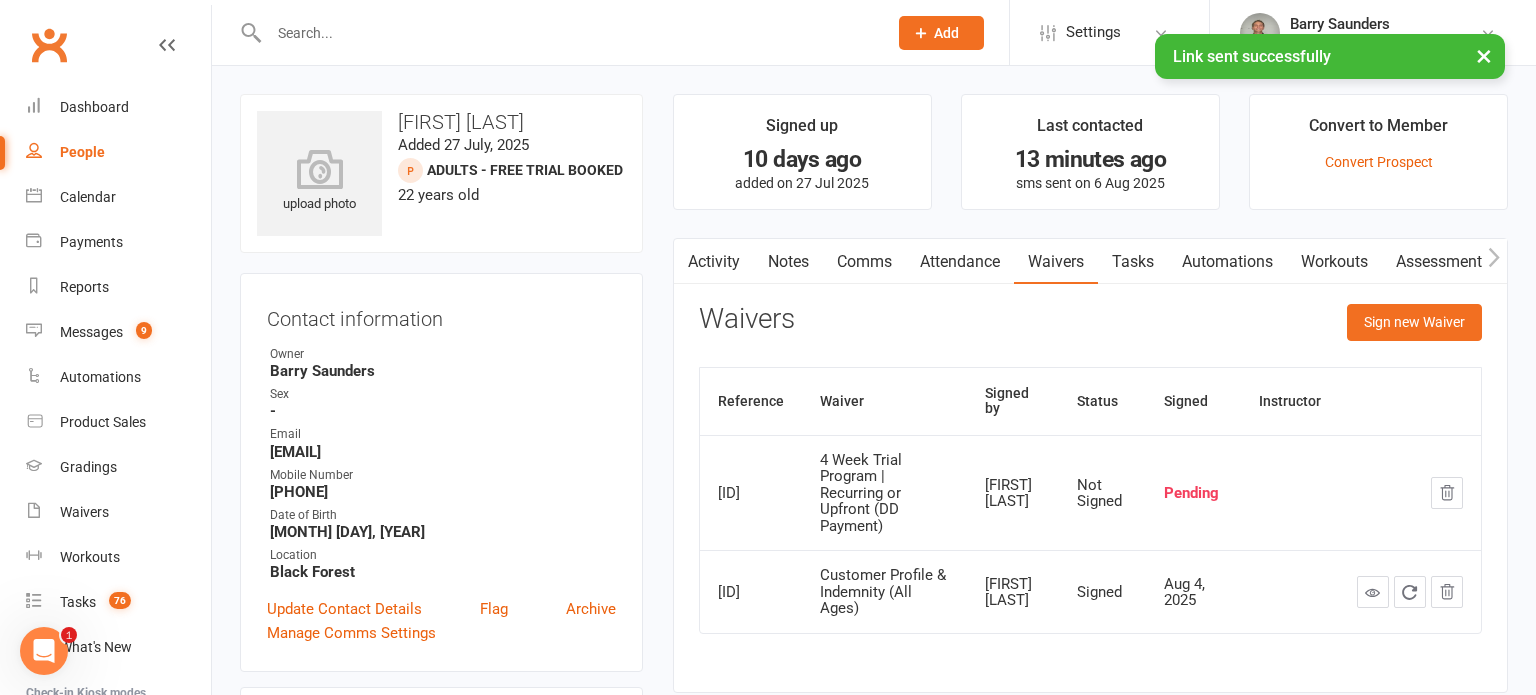 click on "Comms" at bounding box center [864, 262] 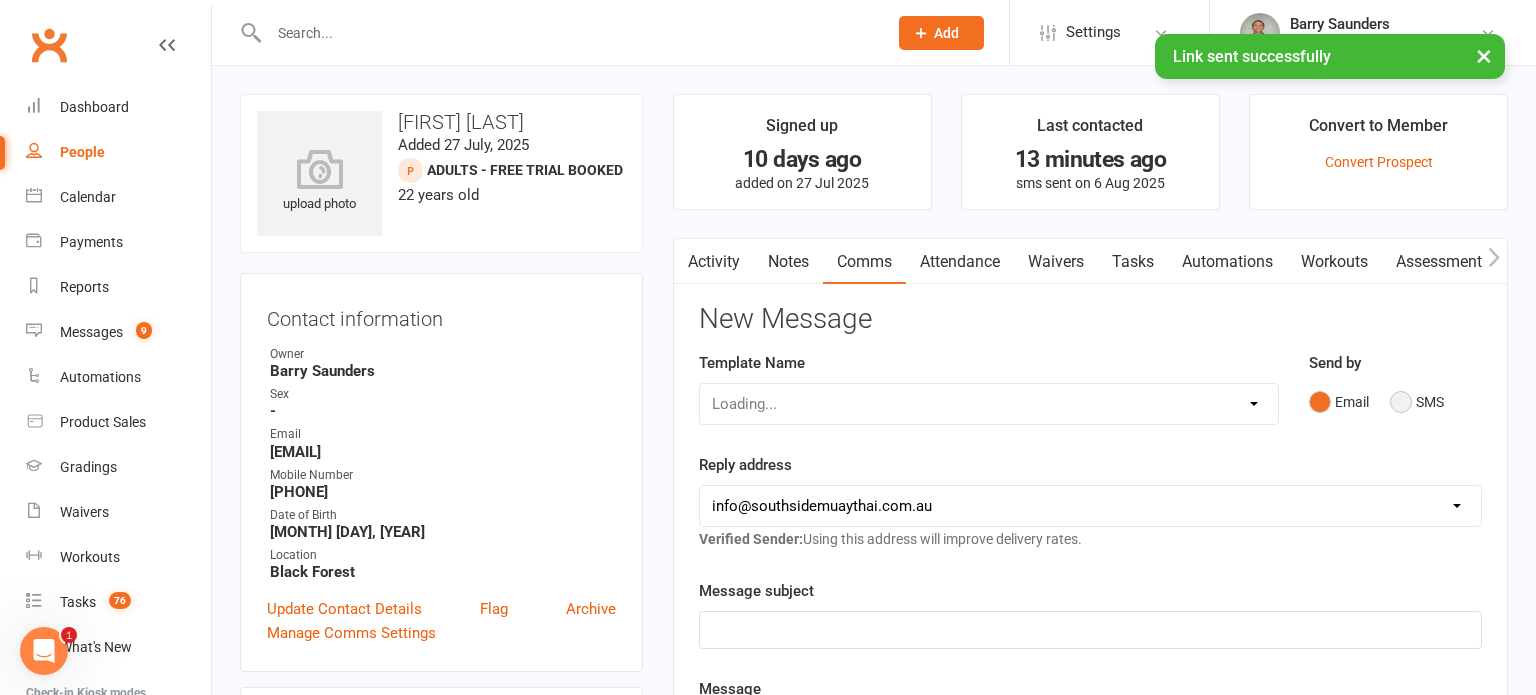 click on "SMS" at bounding box center [1417, 402] 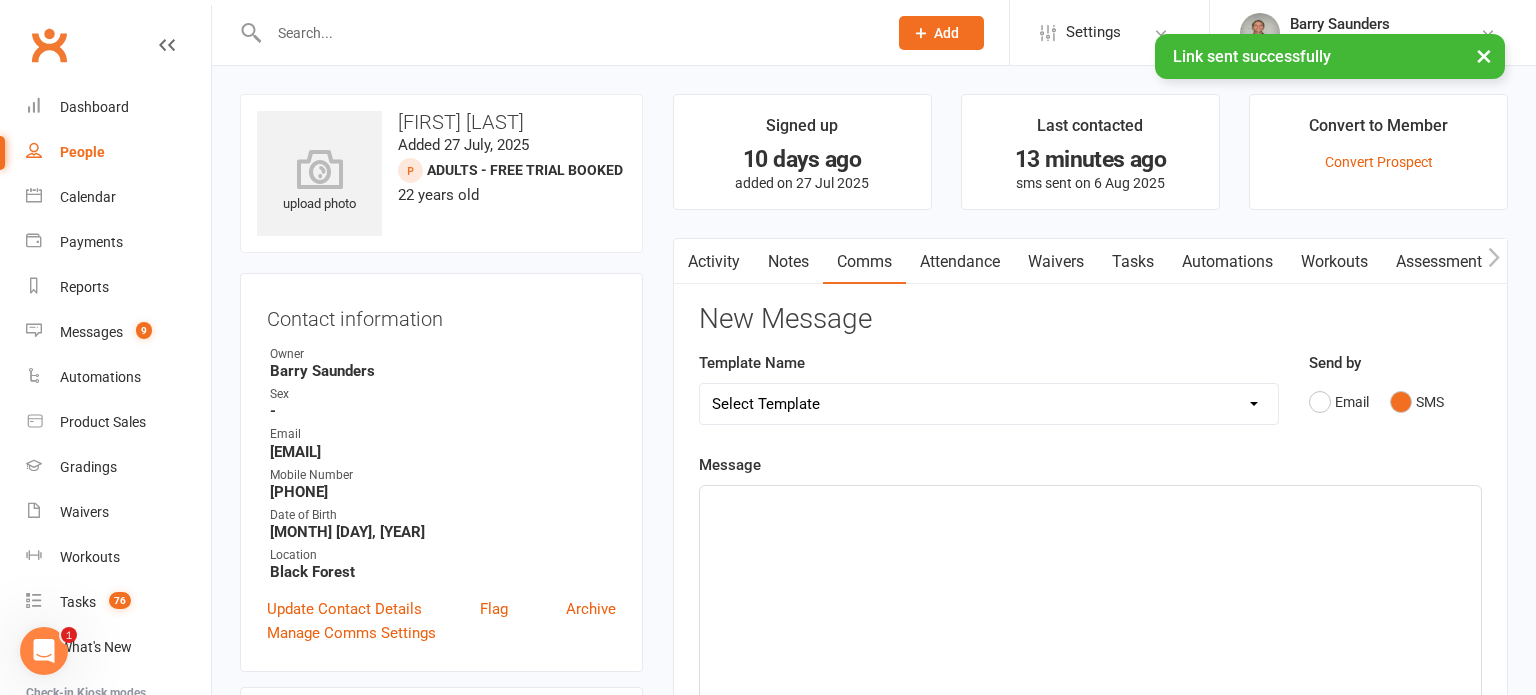 click on "Select Template [SMS] Outreach Message: High Risk – Personal From Trainer + Reengagement Offer [SMS] Outreach Message: High Risk – Re-Engagement Offer [SMS] Outreach Message: High Risk – Re-Engagement Offer [SMS] Outreach Message: Low Risk – Friendly Check-In [SMS] Outreach Message: Low Risk – Friendly Check-In Confidence [SMS] Outreach Message: Medium Risk – Personal Follow-Up [SMS] Outreach Message: Medium Risk – Personal Follow-Up (1) [SMS] Outreach Message: Medium Risk – Personal Follow-Up (Havent seen you/support) (1) [SMS] Retention - Grading Congrats [SMS] Retention - Great to see you back at the gym (1) [SMS] Retention - Great to see you back at the gym (2) [SMS] Retention - Havent Seen You Lately (1) [SMS] Retention - Havent Seen You Lately (2) [SMS] Retention - Havent Seen You Lately (3) [SMS] Retention - Havent Seen You Lately PT offer [SMS] Retention - Hows training going to Parent (1) [SMS] Retention - Hows training going to Parent (2) [SMS] Retention - Keep up the great work" at bounding box center (989, 404) 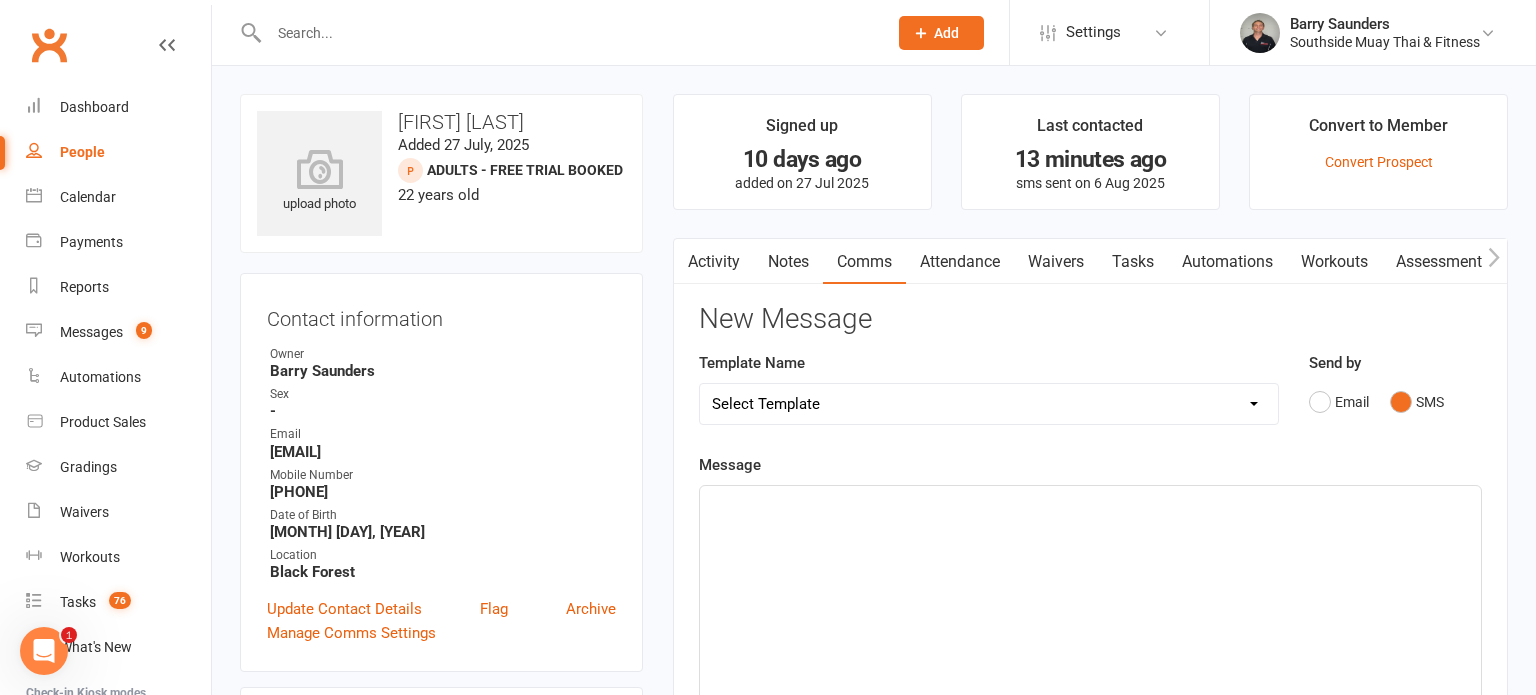 select on "61" 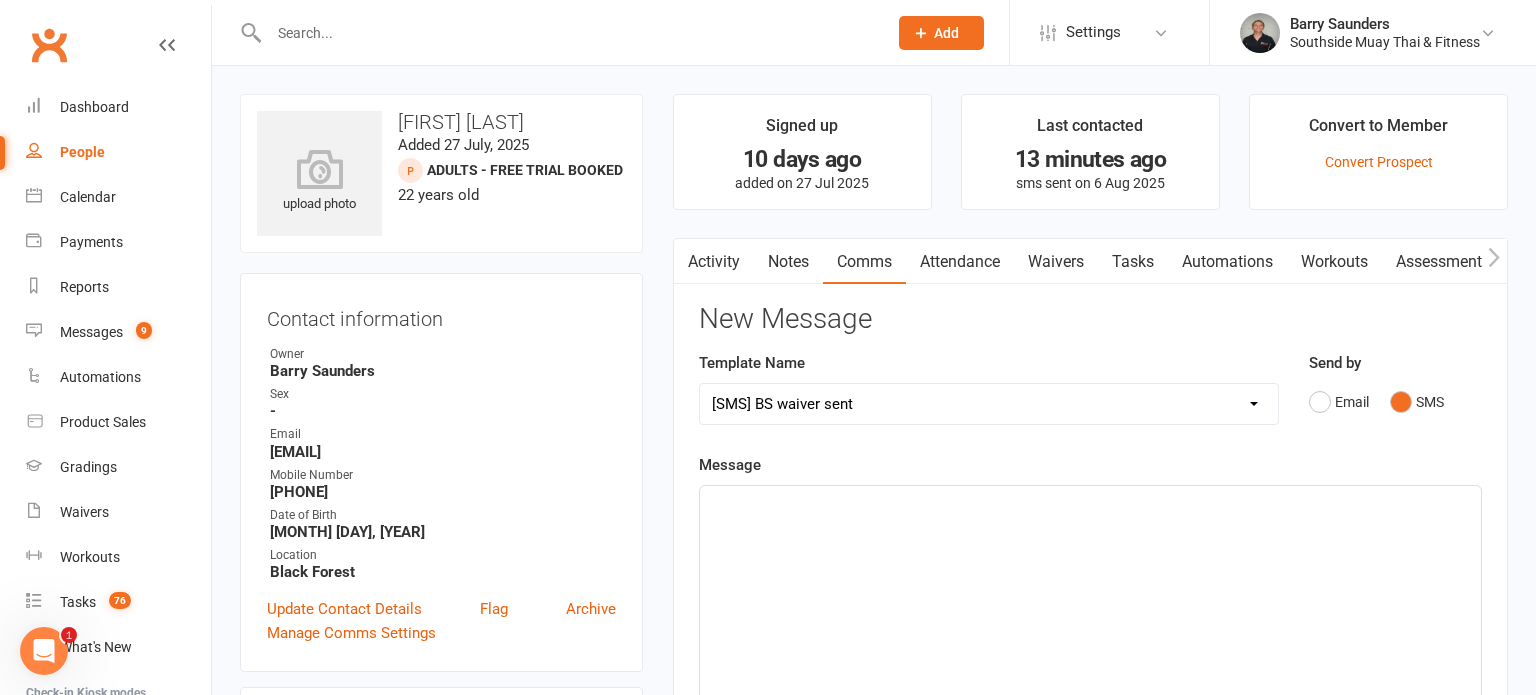 click on "Select Template [SMS] Outreach Message: High Risk – Personal From Trainer + Reengagement Offer [SMS] Outreach Message: High Risk – Re-Engagement Offer [SMS] Outreach Message: High Risk – Re-Engagement Offer [SMS] Outreach Message: Low Risk – Friendly Check-In [SMS] Outreach Message: Low Risk – Friendly Check-In Confidence [SMS] Outreach Message: Medium Risk – Personal Follow-Up [SMS] Outreach Message: Medium Risk – Personal Follow-Up (1) [SMS] Outreach Message: Medium Risk – Personal Follow-Up (Havent seen you/support) (1) [SMS] Retention - Grading Congrats [SMS] Retention - Great to see you back at the gym (1) [SMS] Retention - Great to see you back at the gym (2) [SMS] Retention - Havent Seen You Lately (1) [SMS] Retention - Havent Seen You Lately (2) [SMS] Retention - Havent Seen You Lately (3) [SMS] Retention - Havent Seen You Lately PT offer [SMS] Retention - Hows training going to Parent (1) [SMS] Retention - Hows training going to Parent (2) [SMS] Retention - Keep up the great work" at bounding box center (989, 404) 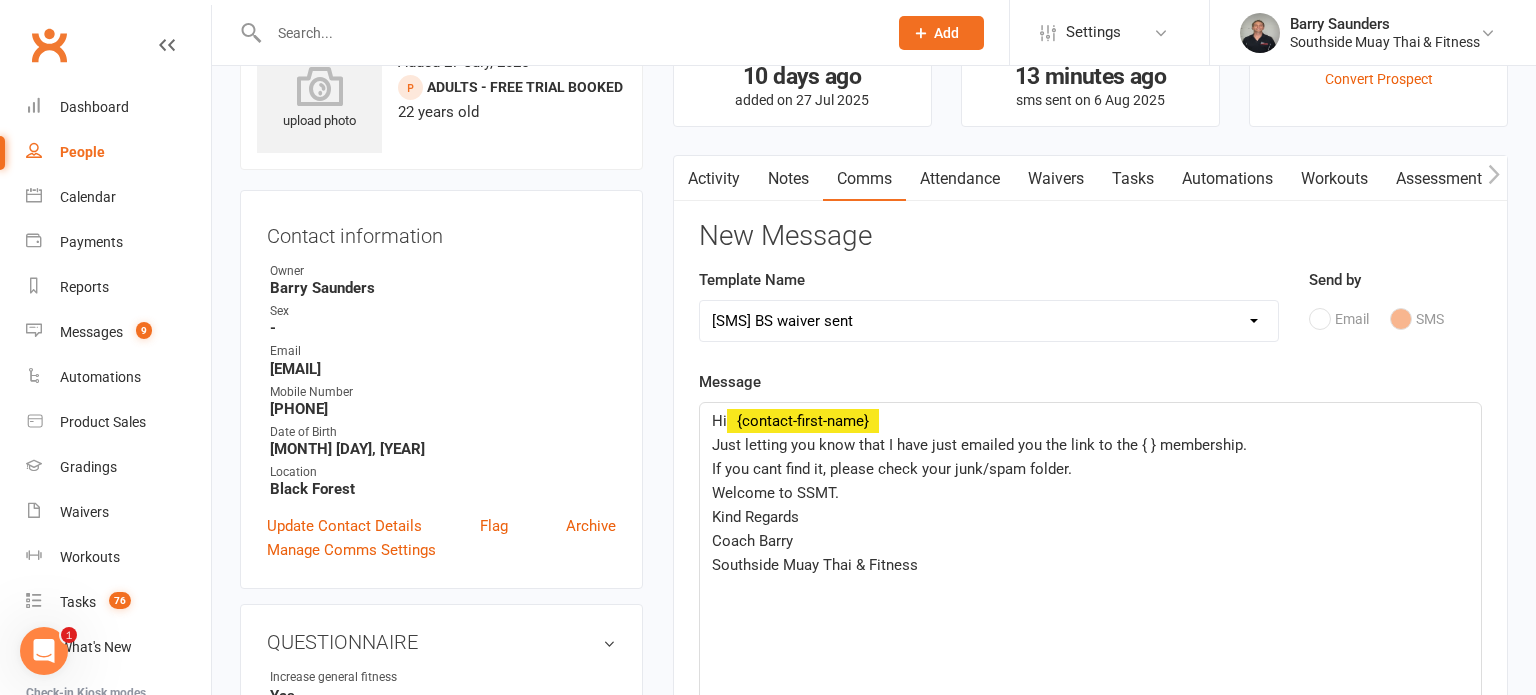 scroll, scrollTop: 146, scrollLeft: 0, axis: vertical 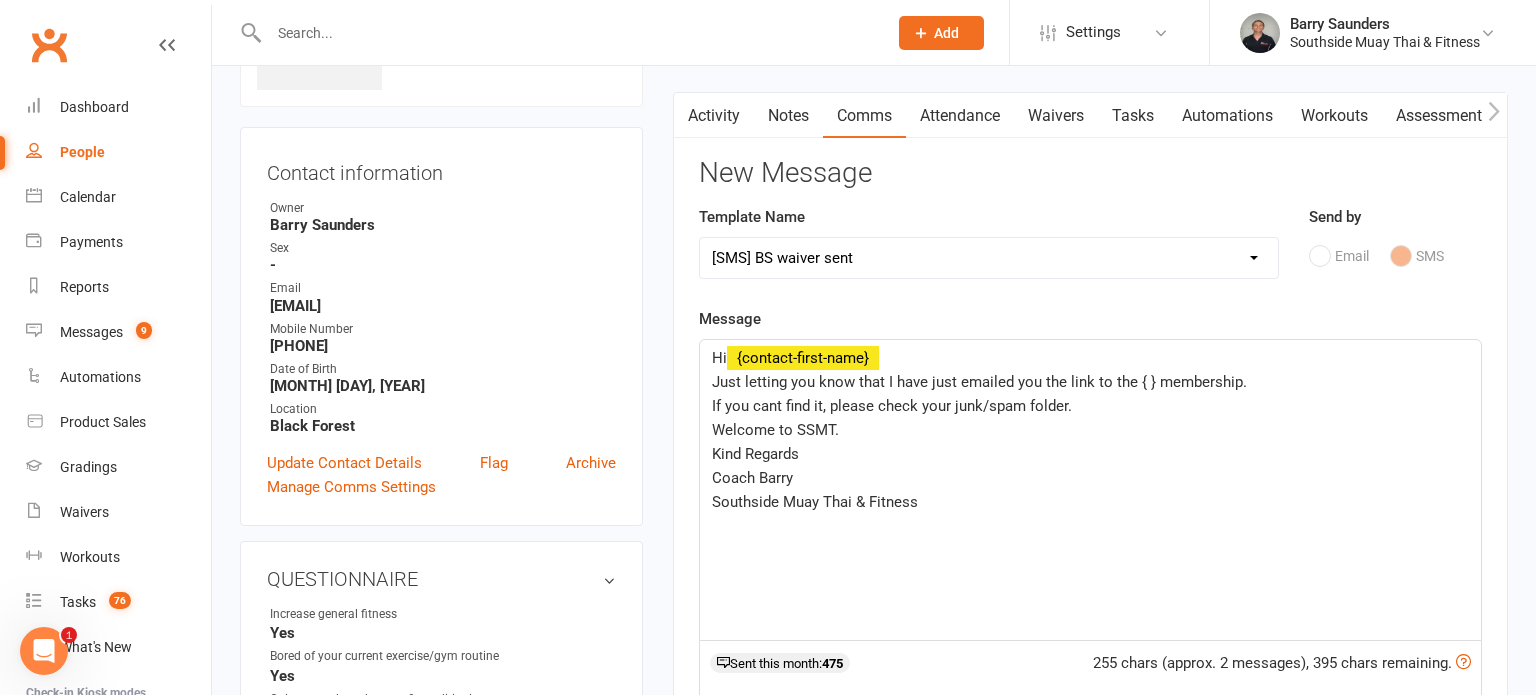 click on "Just letting you know that I have just emailed you the link to the { } membership." 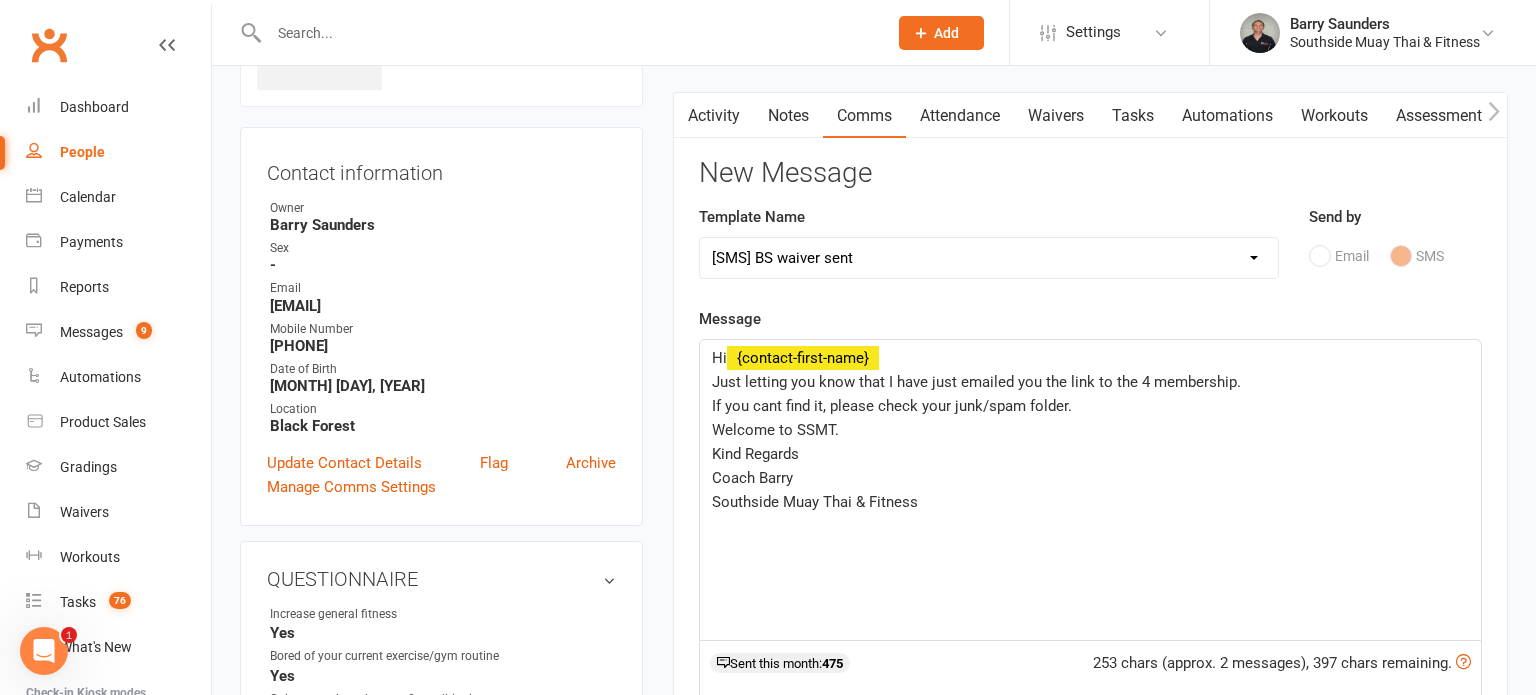 type 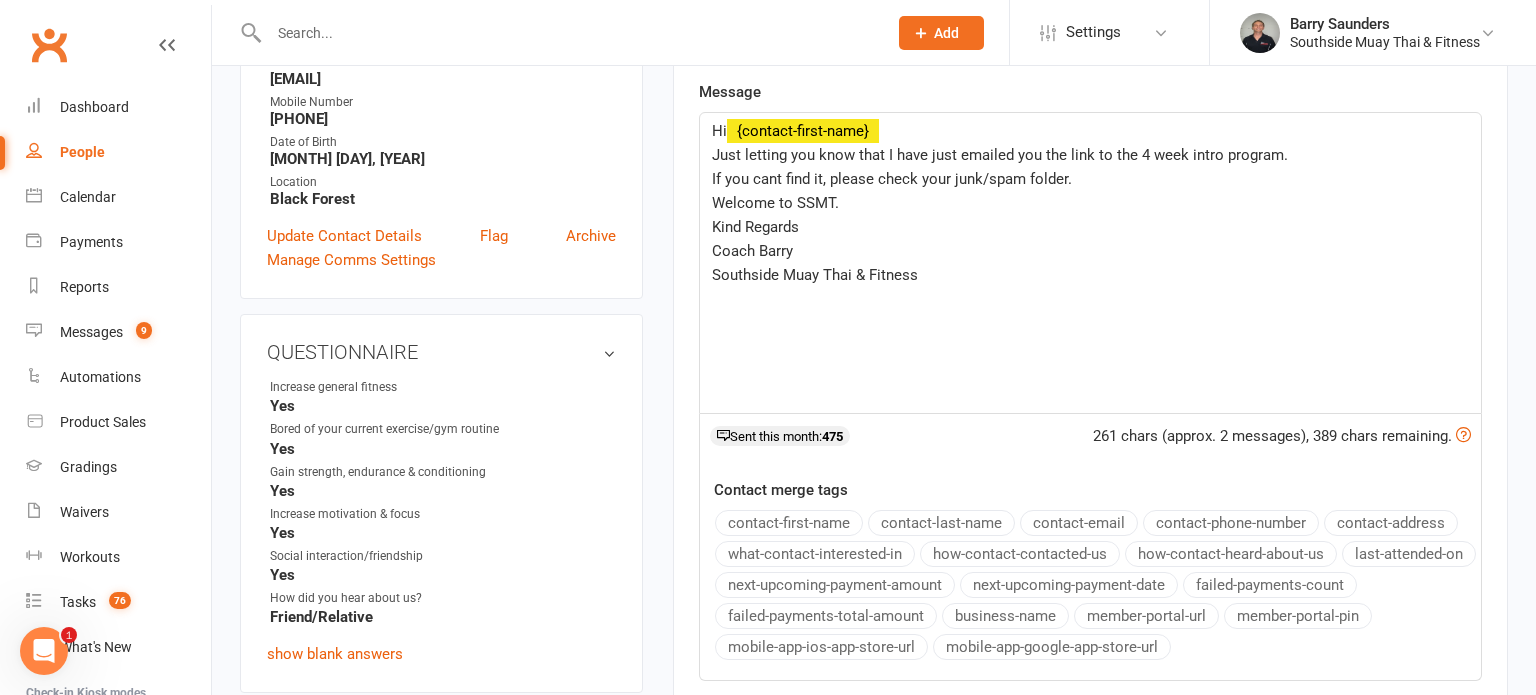 scroll, scrollTop: 488, scrollLeft: 0, axis: vertical 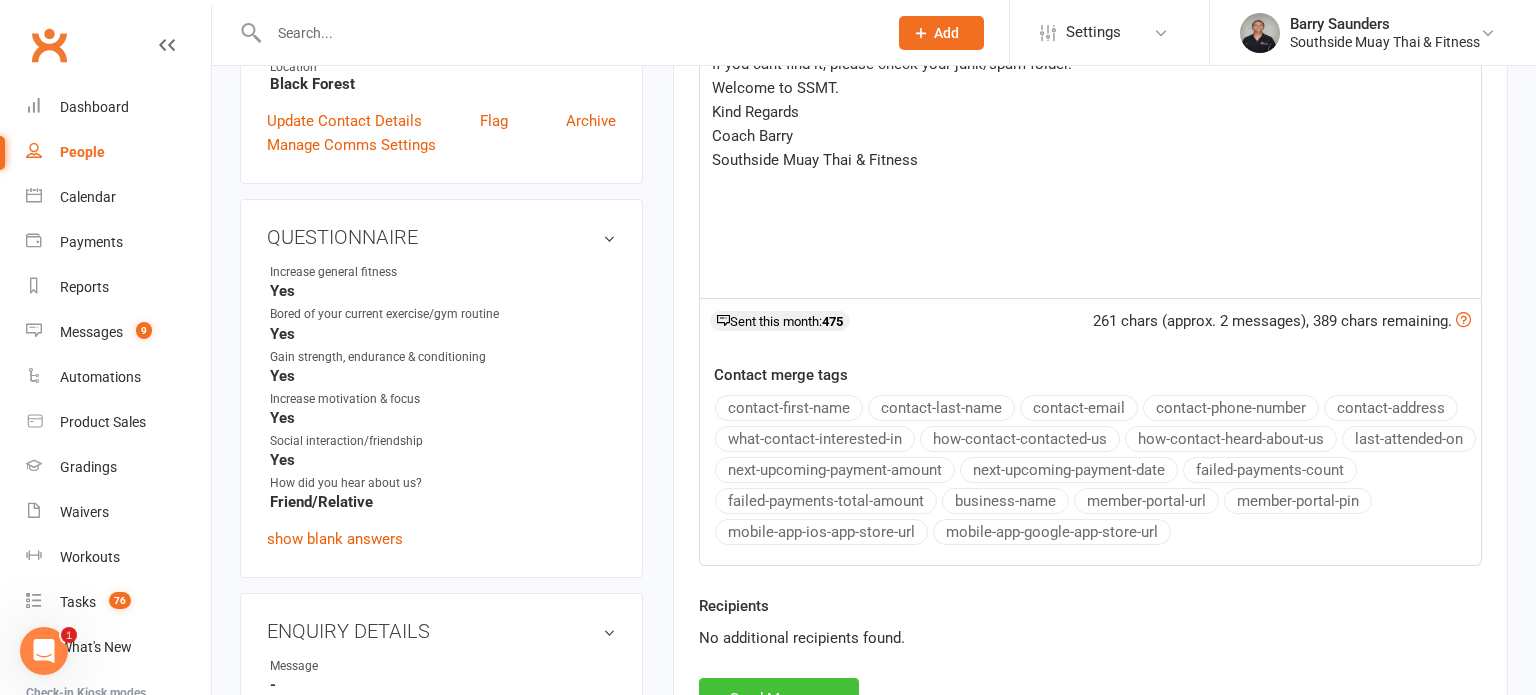 click on "Send Message" at bounding box center (779, 699) 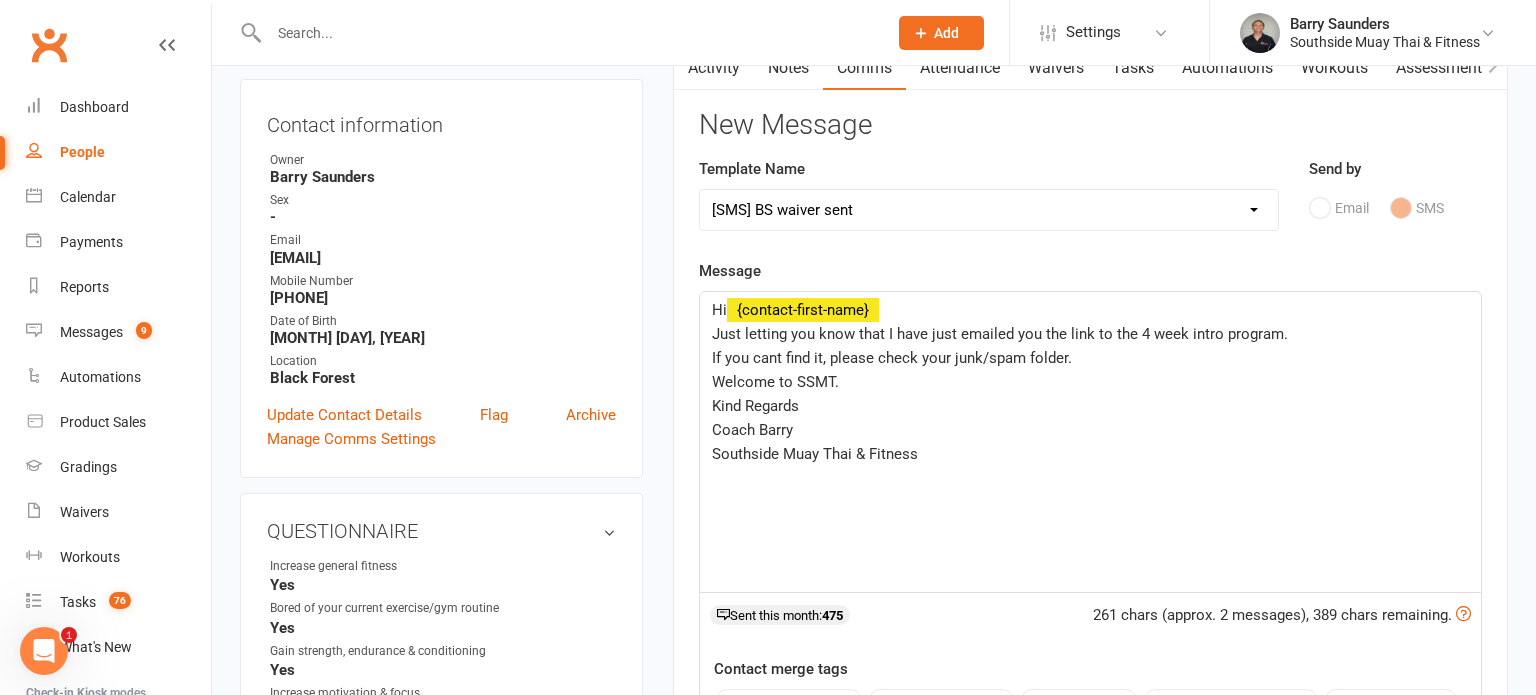 select 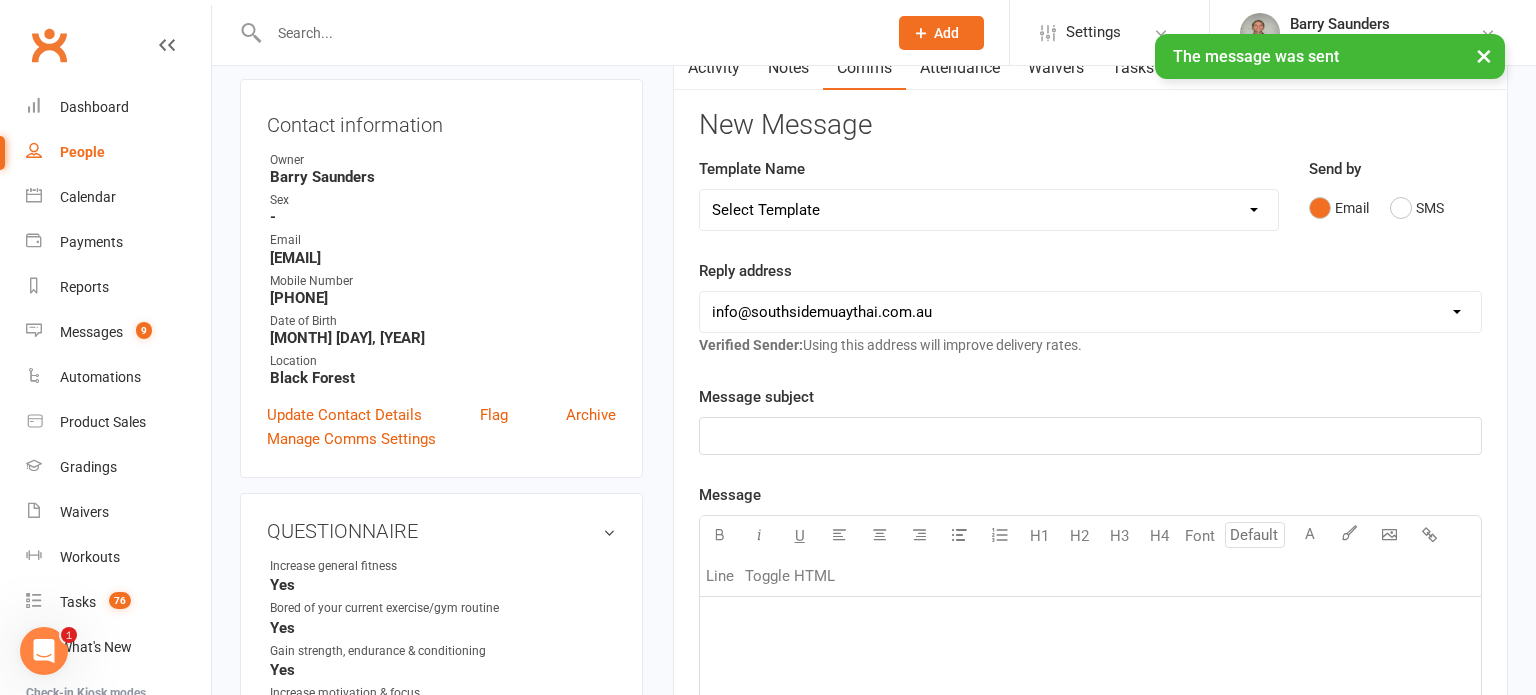 scroll, scrollTop: 192, scrollLeft: 0, axis: vertical 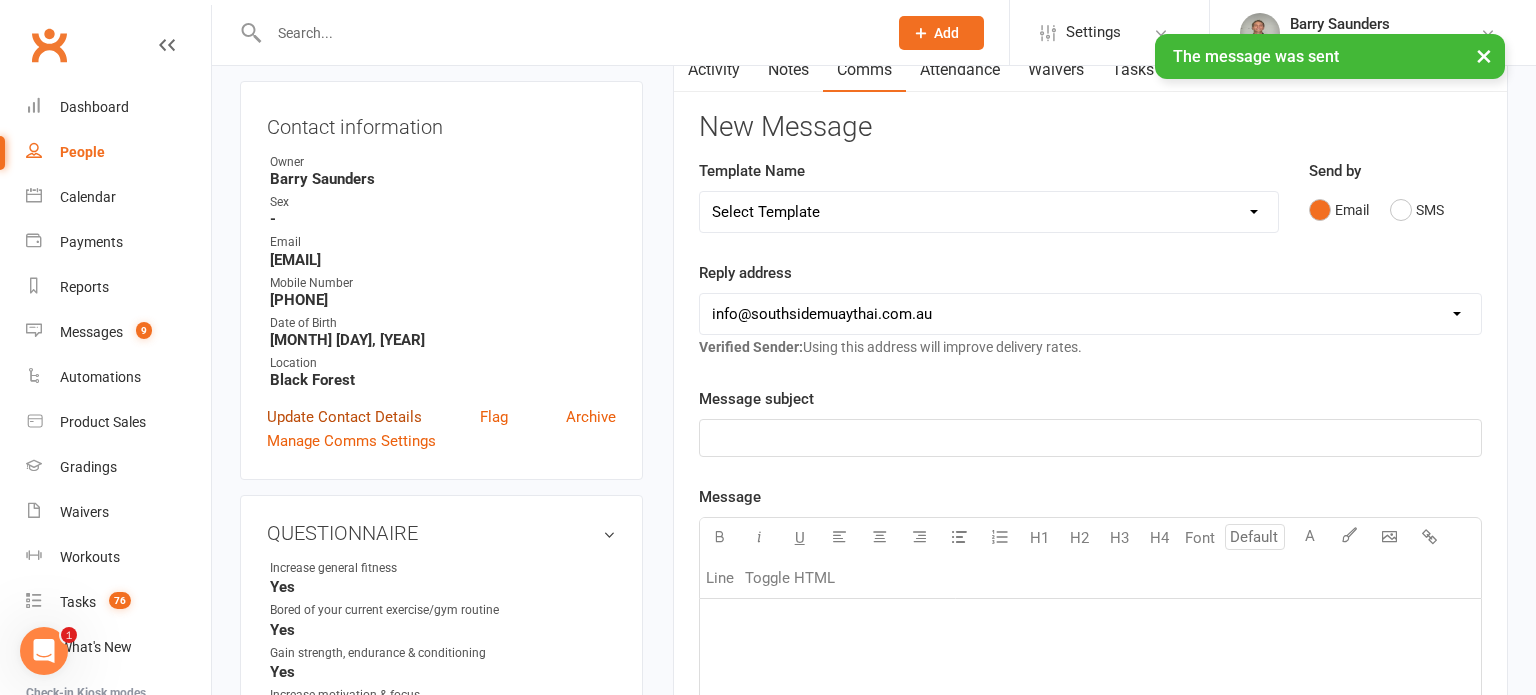 click on "Update Contact Details" at bounding box center (344, 417) 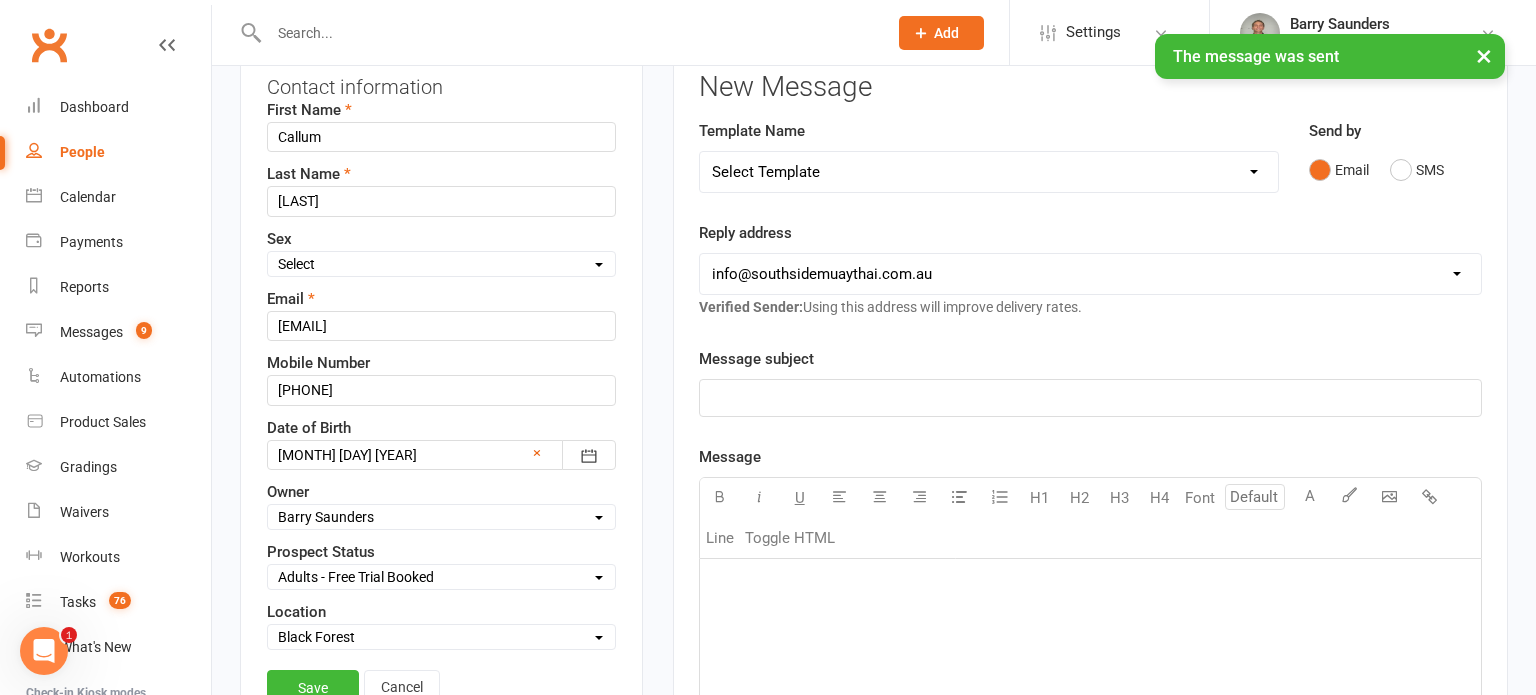 scroll, scrollTop: 411, scrollLeft: 0, axis: vertical 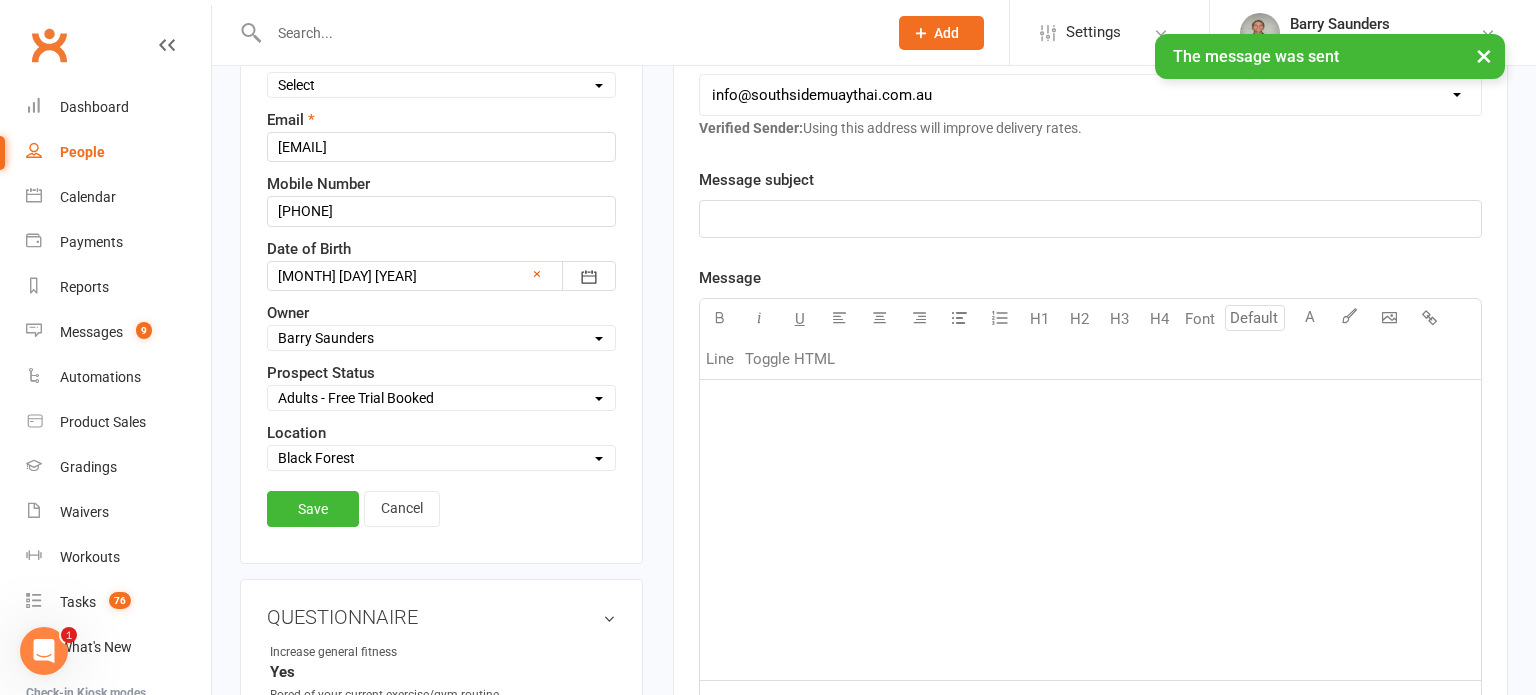 click on "Select Initial Contact 28 Day LBE - Contact Needed 28 Day LBE - Intro Class Booked Adults - Free Trial Booked Teens - Free Trial Booked Tigers - 7 Day Free Trial Booked Waiver Sent & Follow up Req'd Test Prospect Absent For Trial Not Interested Not Interested - Uncontactable Not Interested - Memb Waiver Not Submitted Not Interested - Post Free Trial Tigers - Initial Contact PT - Contact Needed Future Contact Needed SMS Blast YES 30min Free PT Booked  Holiday Program - Tigers Women's Health Week Sensory Friendly Beyond the Binary  Holiday Program - Contacted  Flinders FC New Year Sale 4 Week Trial Program Buddy Week Tigers Confidence Program Rush Hour Teens - 4 Week Trial 4 Week Trial - Re-engage Later Family Muay Thai Family Muay Thai - reengage later Intro Month" at bounding box center (441, 398) 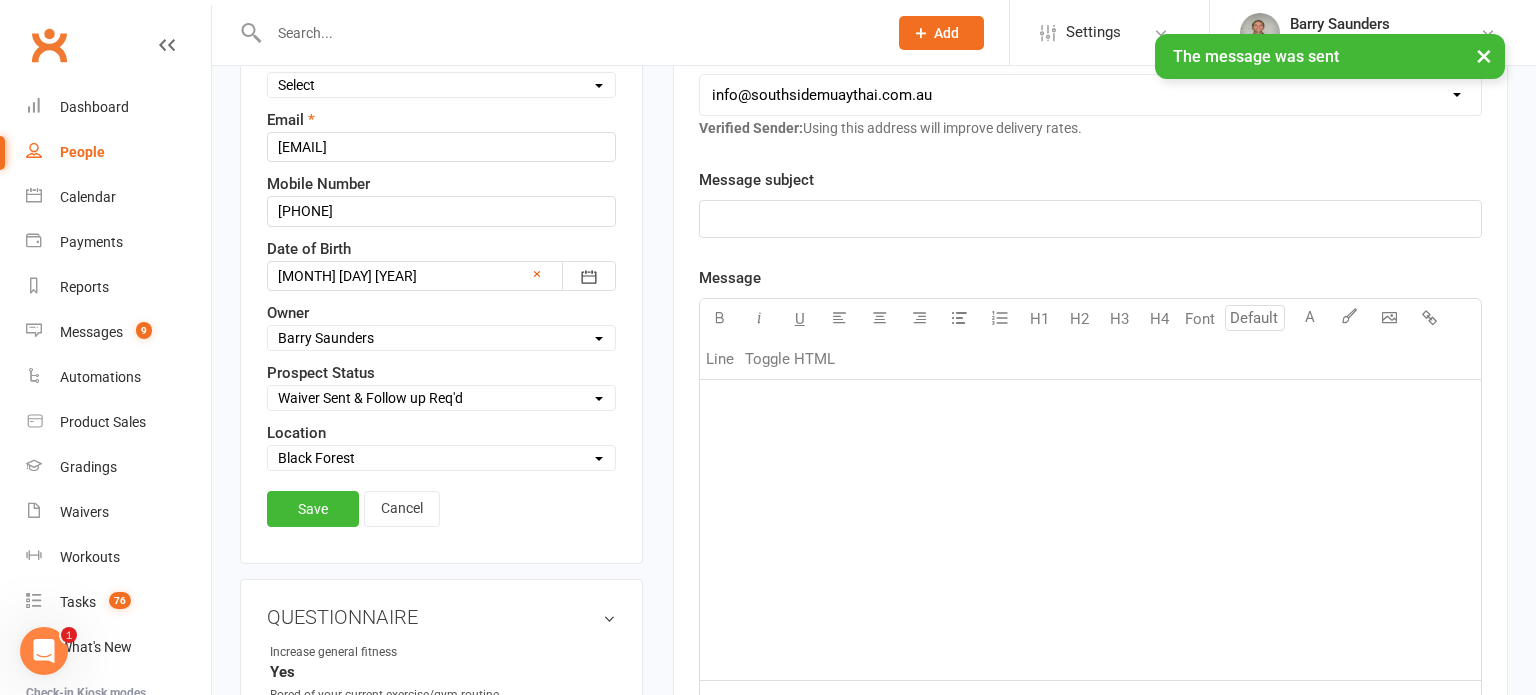 click on "Select Initial Contact 28 Day LBE - Contact Needed 28 Day LBE - Intro Class Booked Adults - Free Trial Booked Teens - Free Trial Booked Tigers - 7 Day Free Trial Booked Waiver Sent & Follow up Req'd Test Prospect Absent For Trial Not Interested Not Interested - Uncontactable Not Interested - Memb Waiver Not Submitted Not Interested - Post Free Trial Tigers - Initial Contact PT - Contact Needed Future Contact Needed SMS Blast YES 30min Free PT Booked  Holiday Program - Tigers Women's Health Week Sensory Friendly Beyond the Binary  Holiday Program - Contacted  Flinders FC New Year Sale 4 Week Trial Program Buddy Week Tigers Confidence Program Rush Hour Teens - 4 Week Trial 4 Week Trial - Re-engage Later Family Muay Thai Family Muay Thai - reengage later Intro Month" at bounding box center [441, 398] 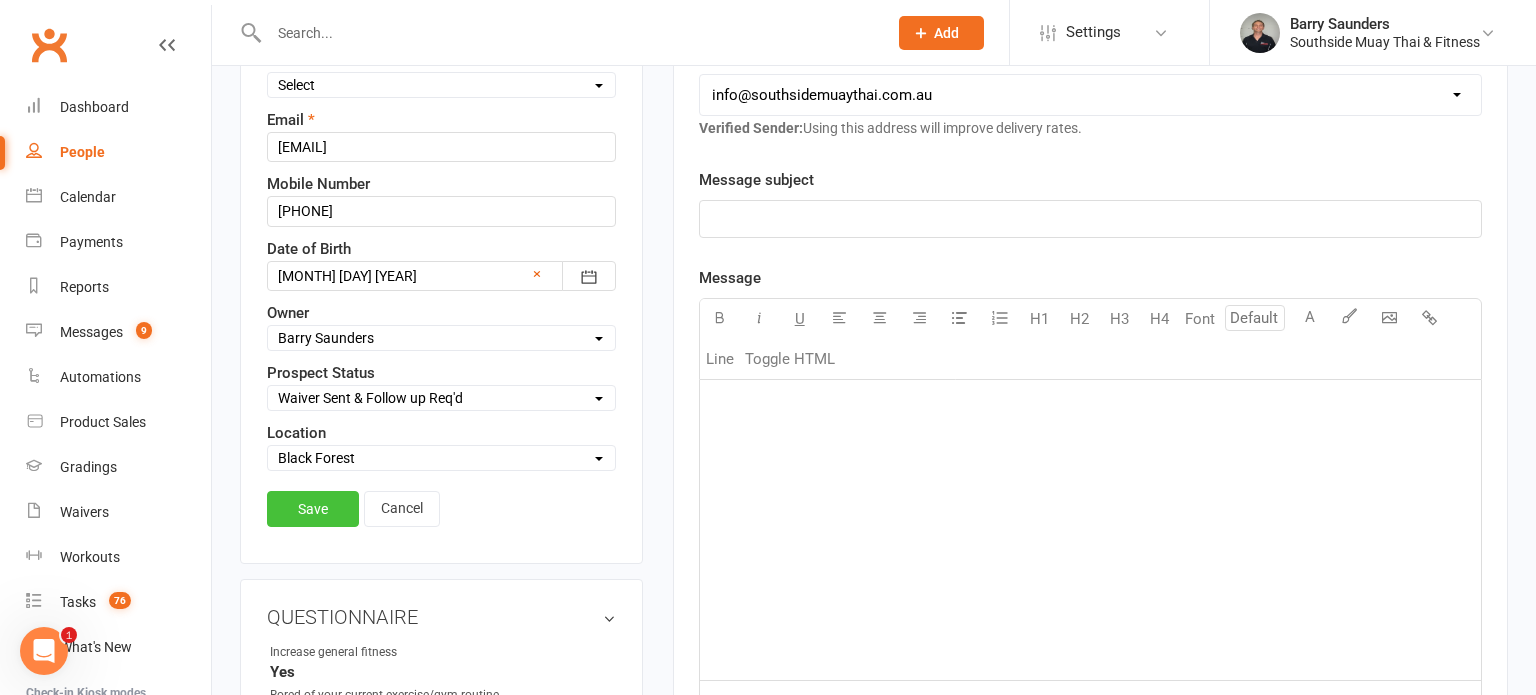 click on "Save" at bounding box center [313, 509] 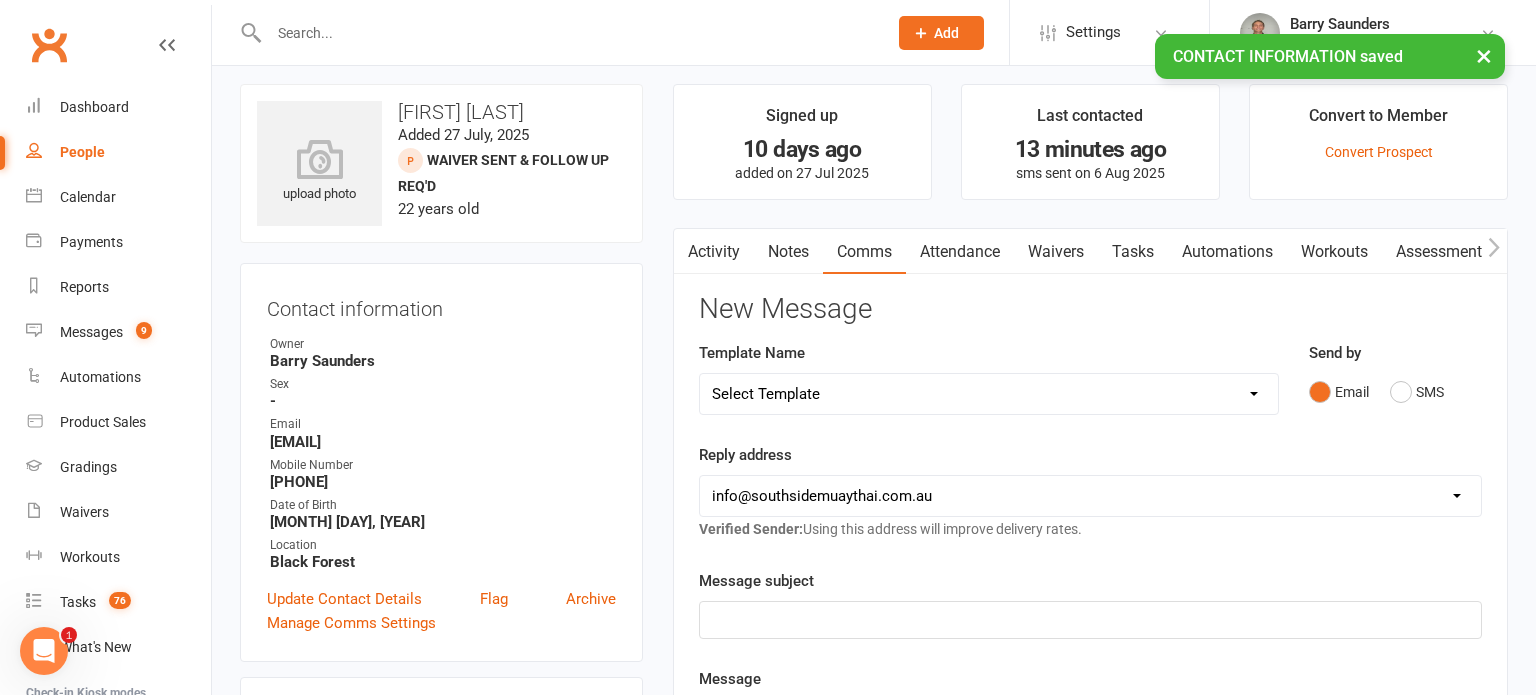 scroll, scrollTop: 0, scrollLeft: 0, axis: both 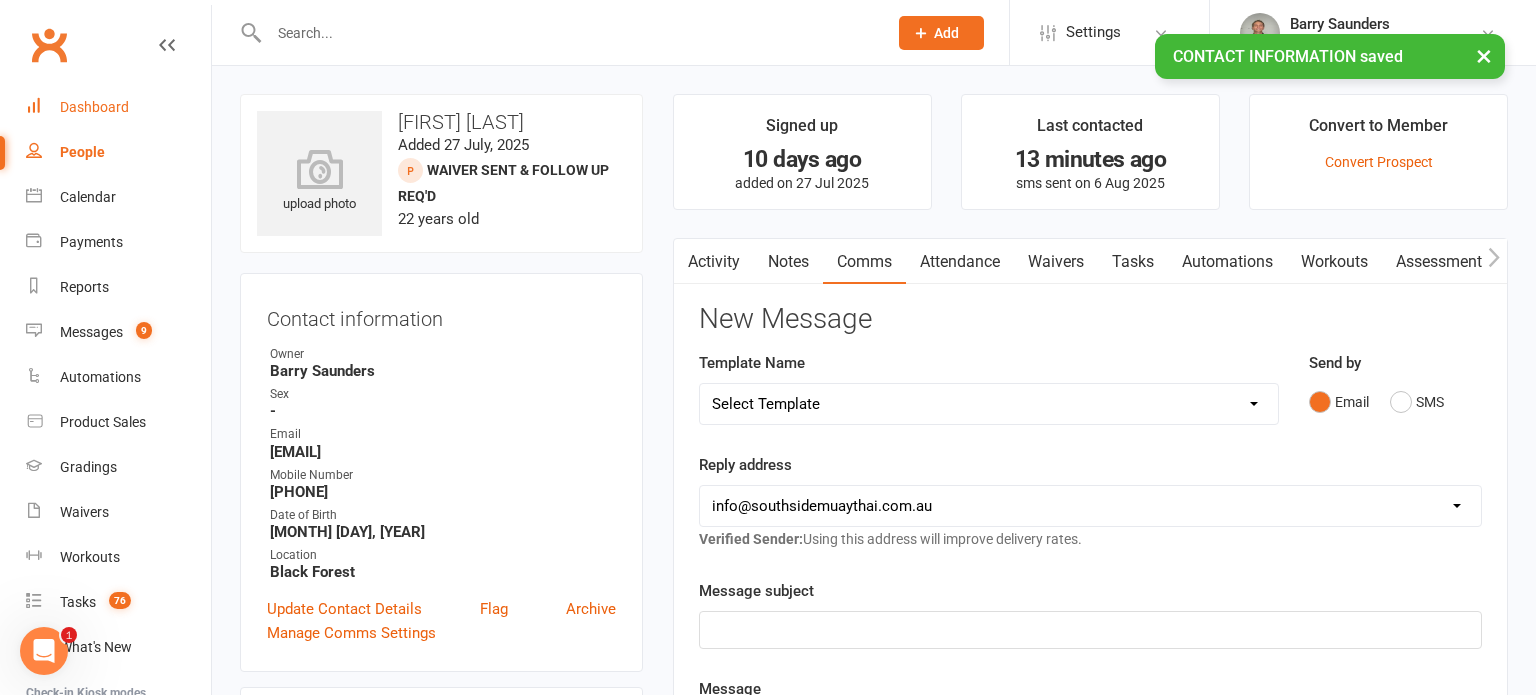 click on "Dashboard" at bounding box center [118, 107] 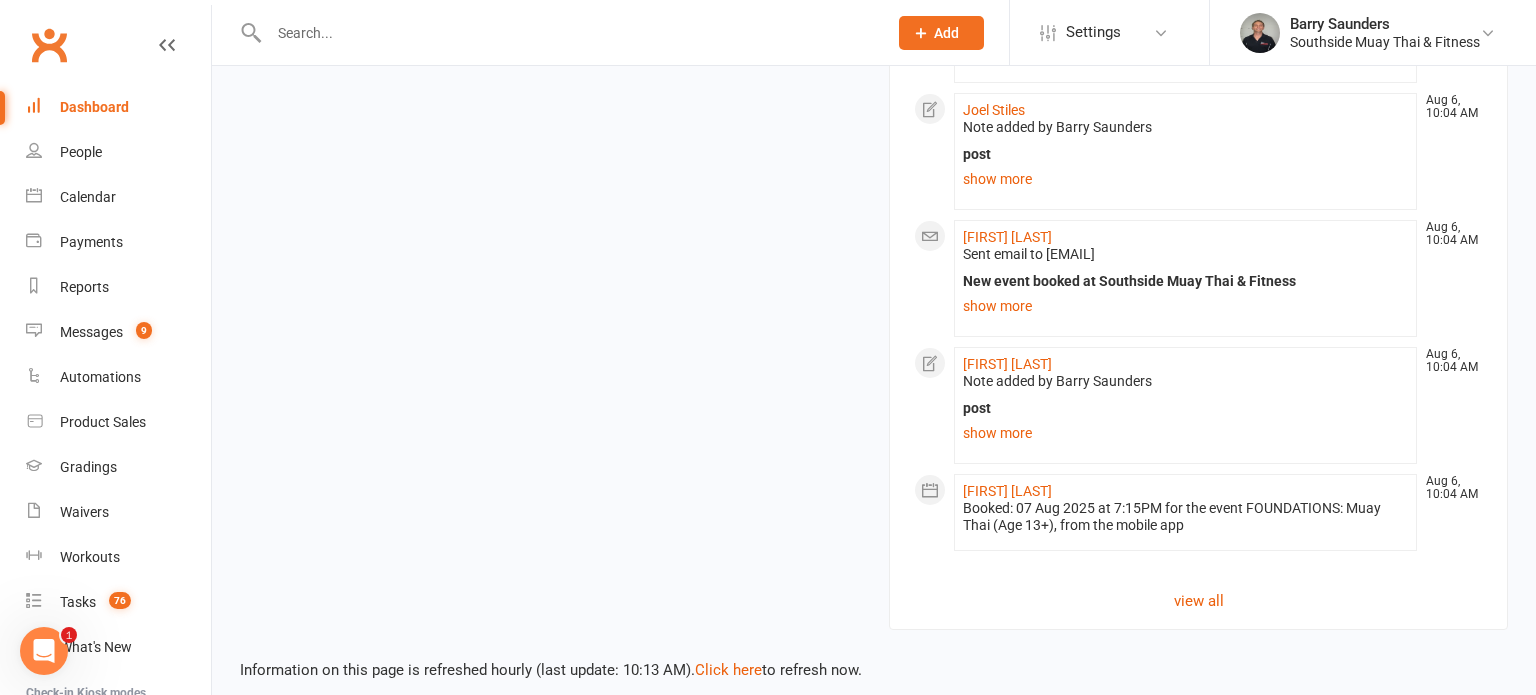 scroll, scrollTop: 2902, scrollLeft: 0, axis: vertical 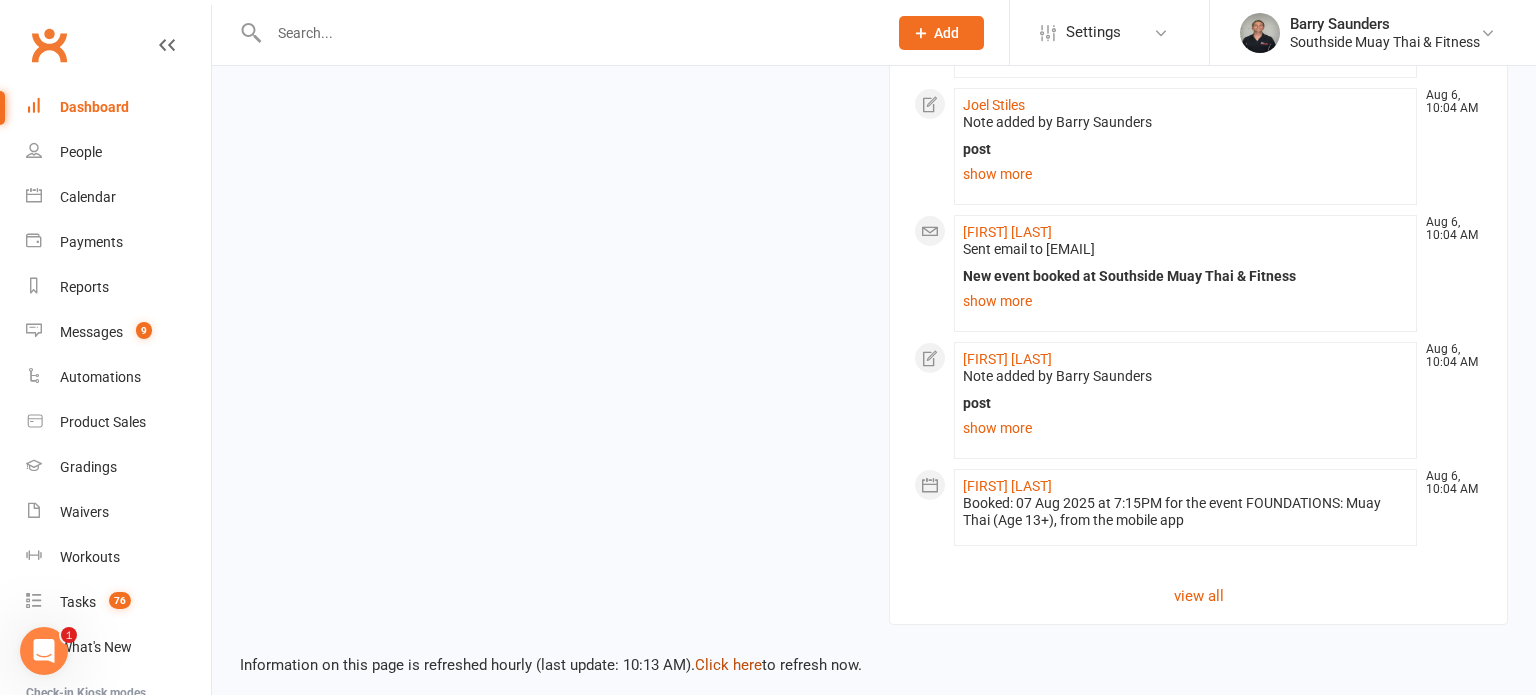click on "Click here" at bounding box center (728, 665) 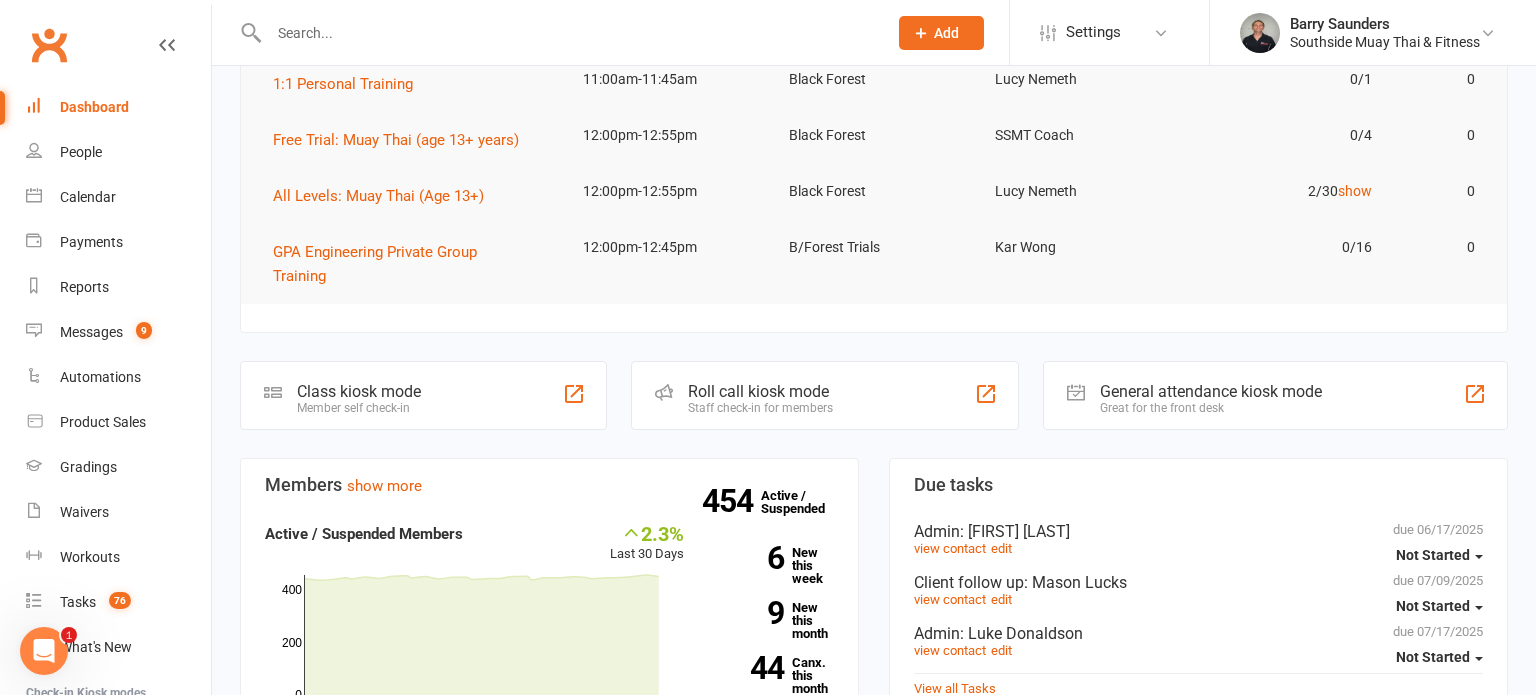 scroll, scrollTop: 263, scrollLeft: 0, axis: vertical 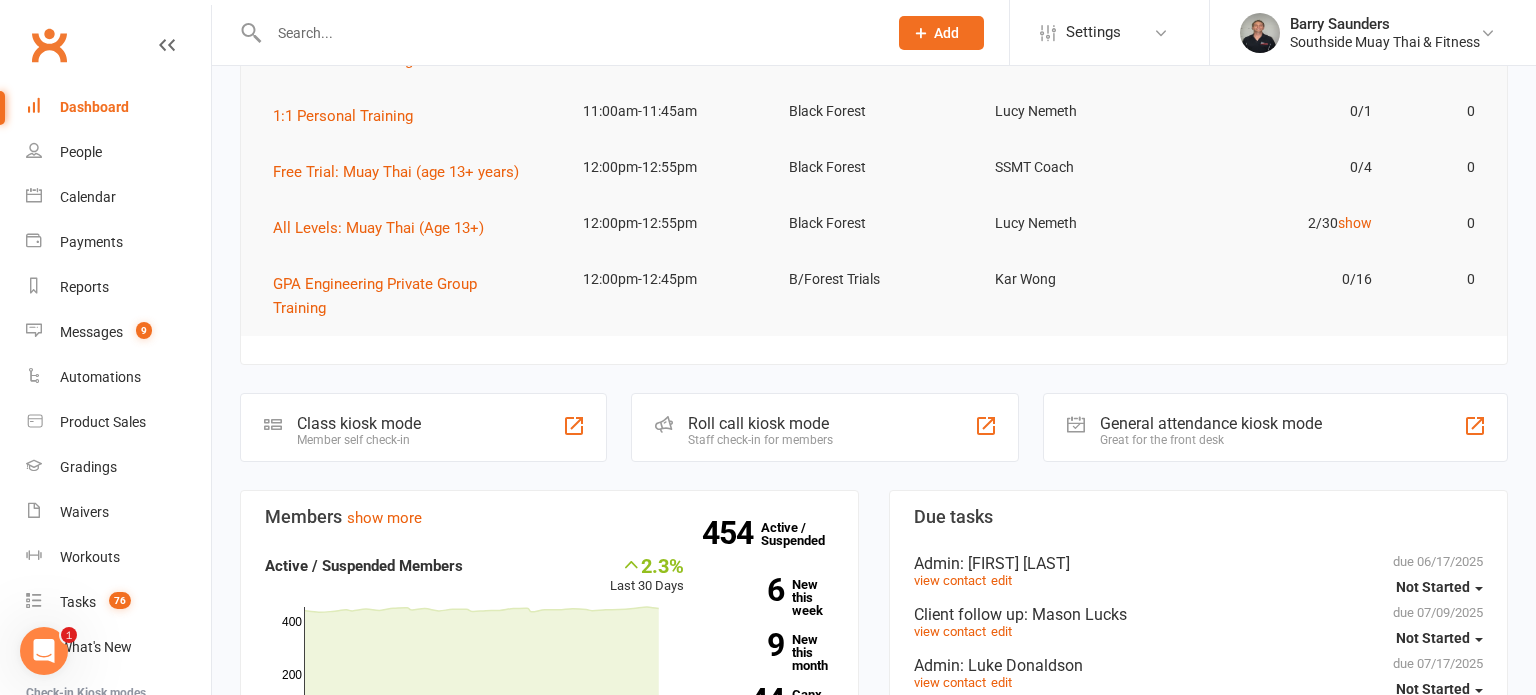 click at bounding box center [568, 33] 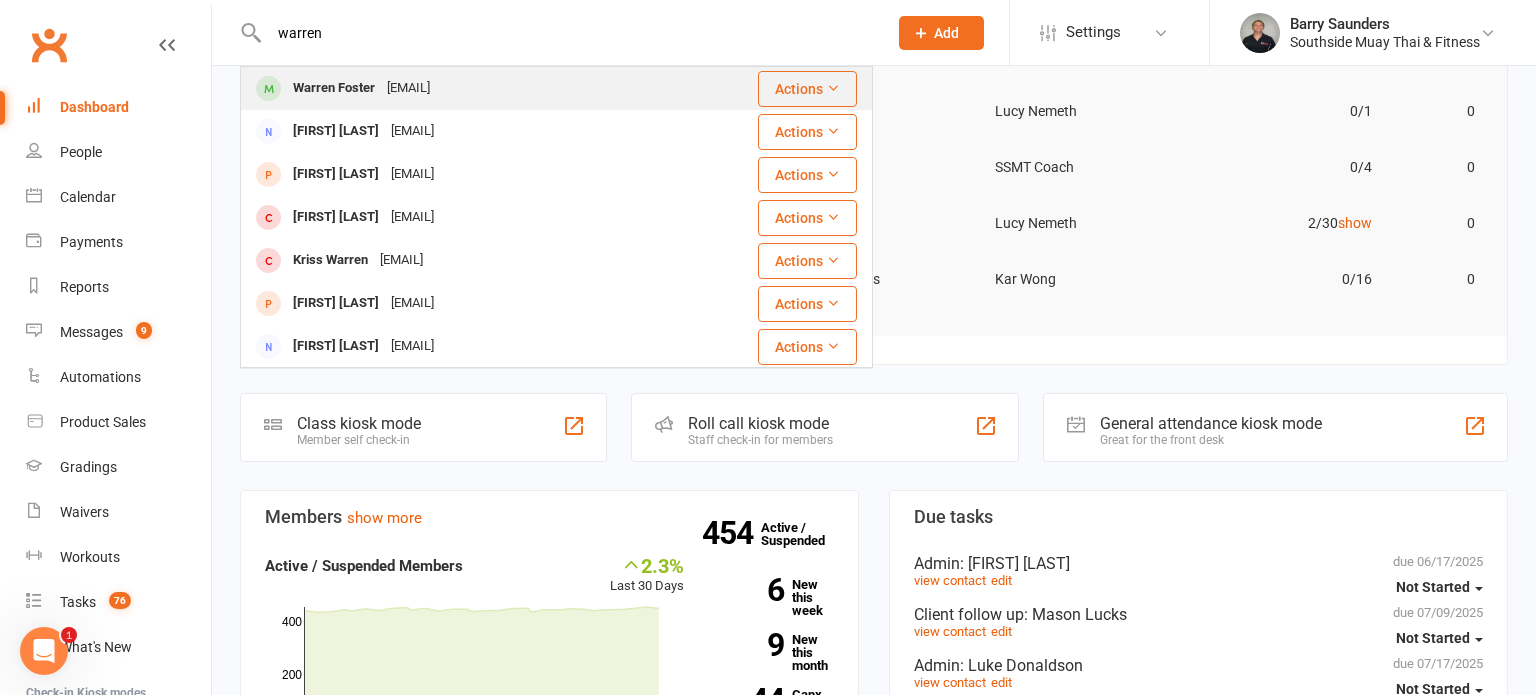 type on "warren" 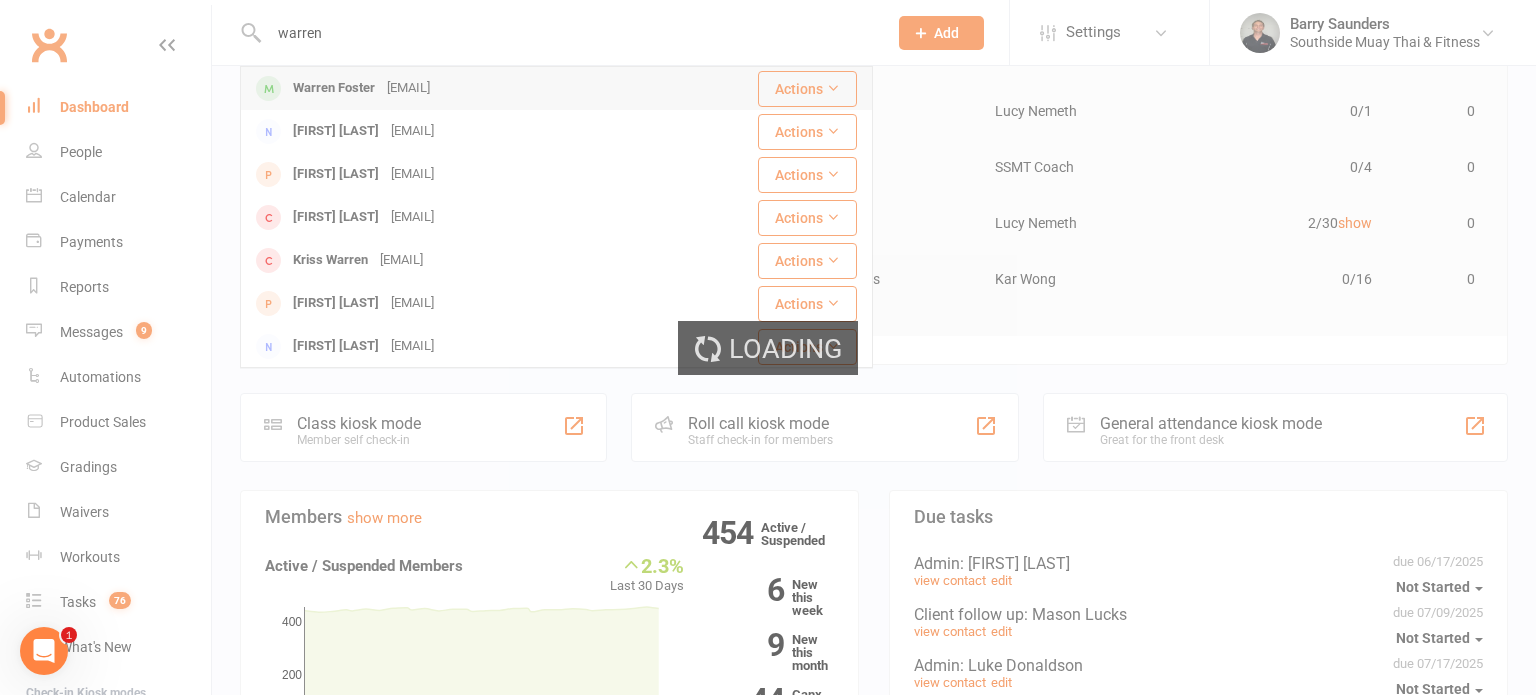 type 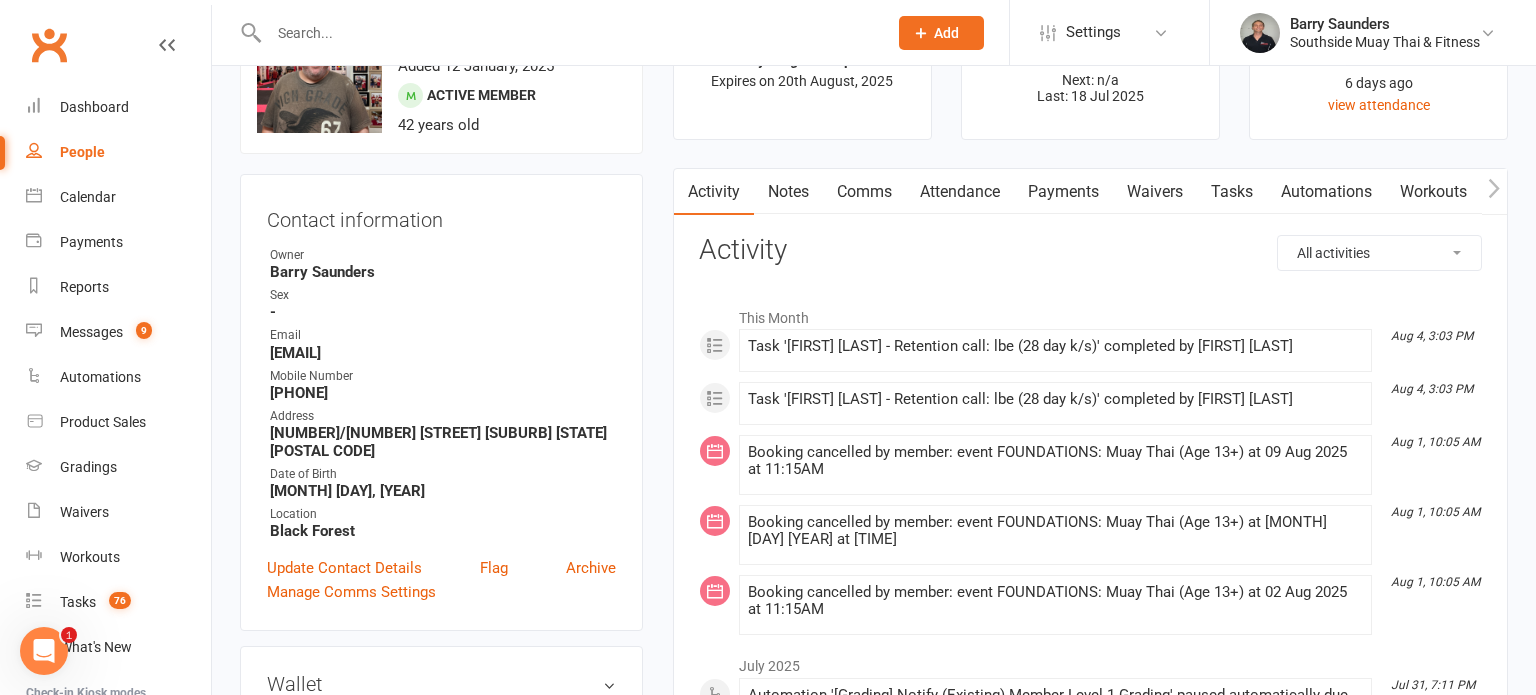 scroll, scrollTop: 0, scrollLeft: 0, axis: both 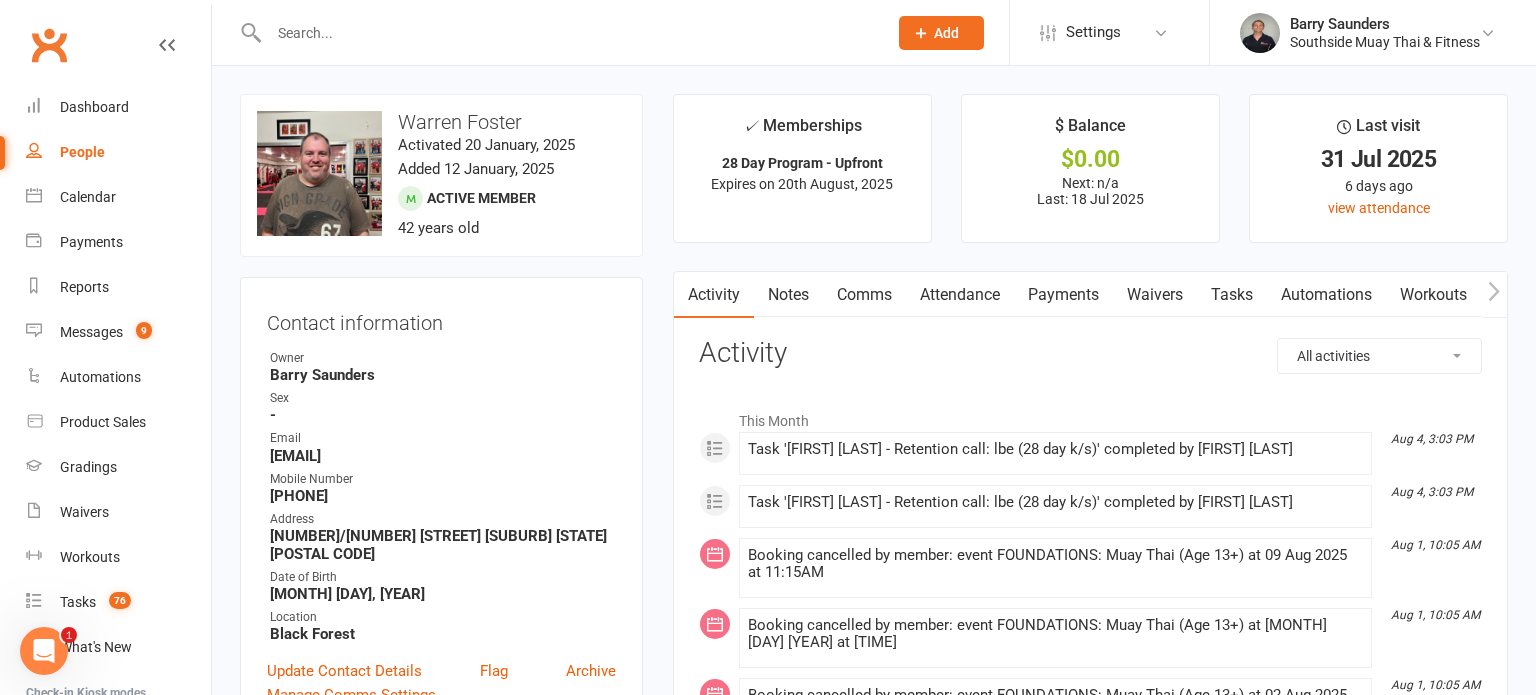 click on "Attendance" at bounding box center [960, 295] 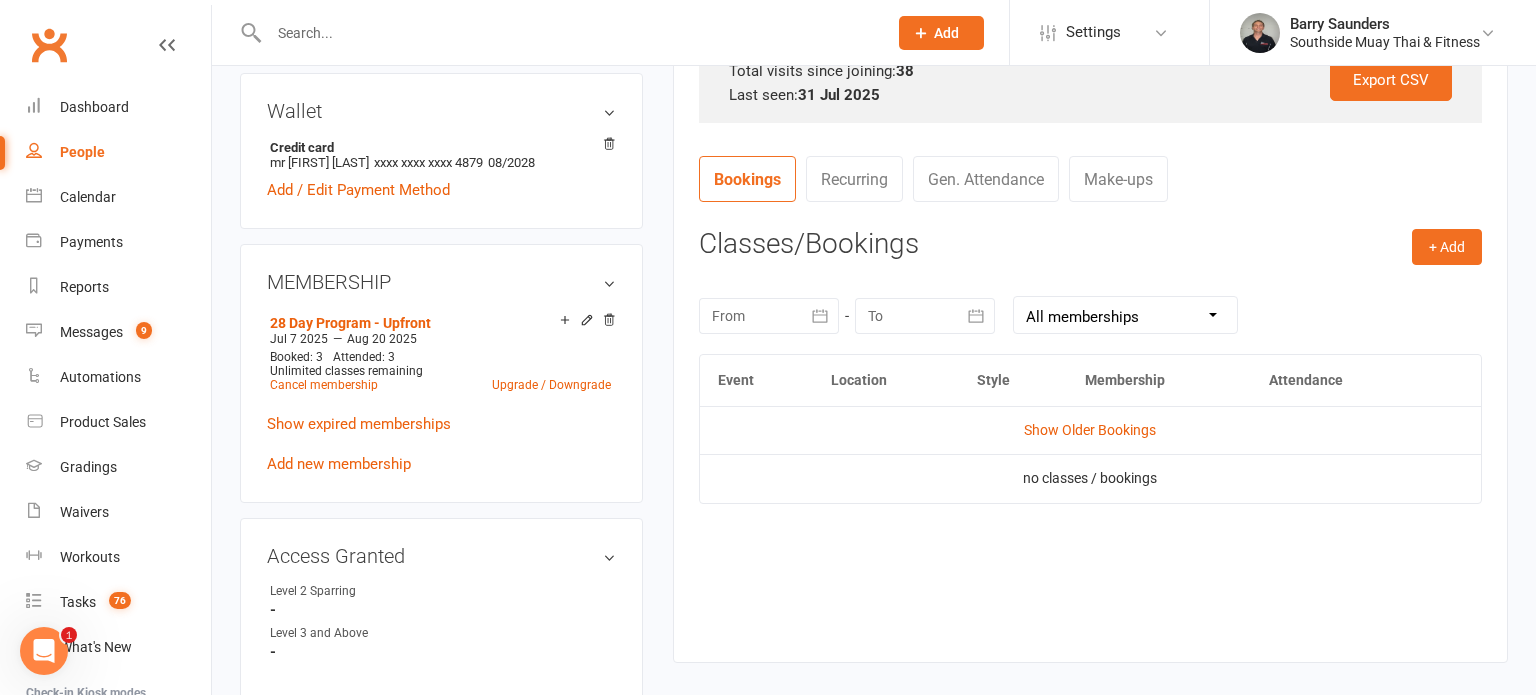 scroll, scrollTop: 836, scrollLeft: 0, axis: vertical 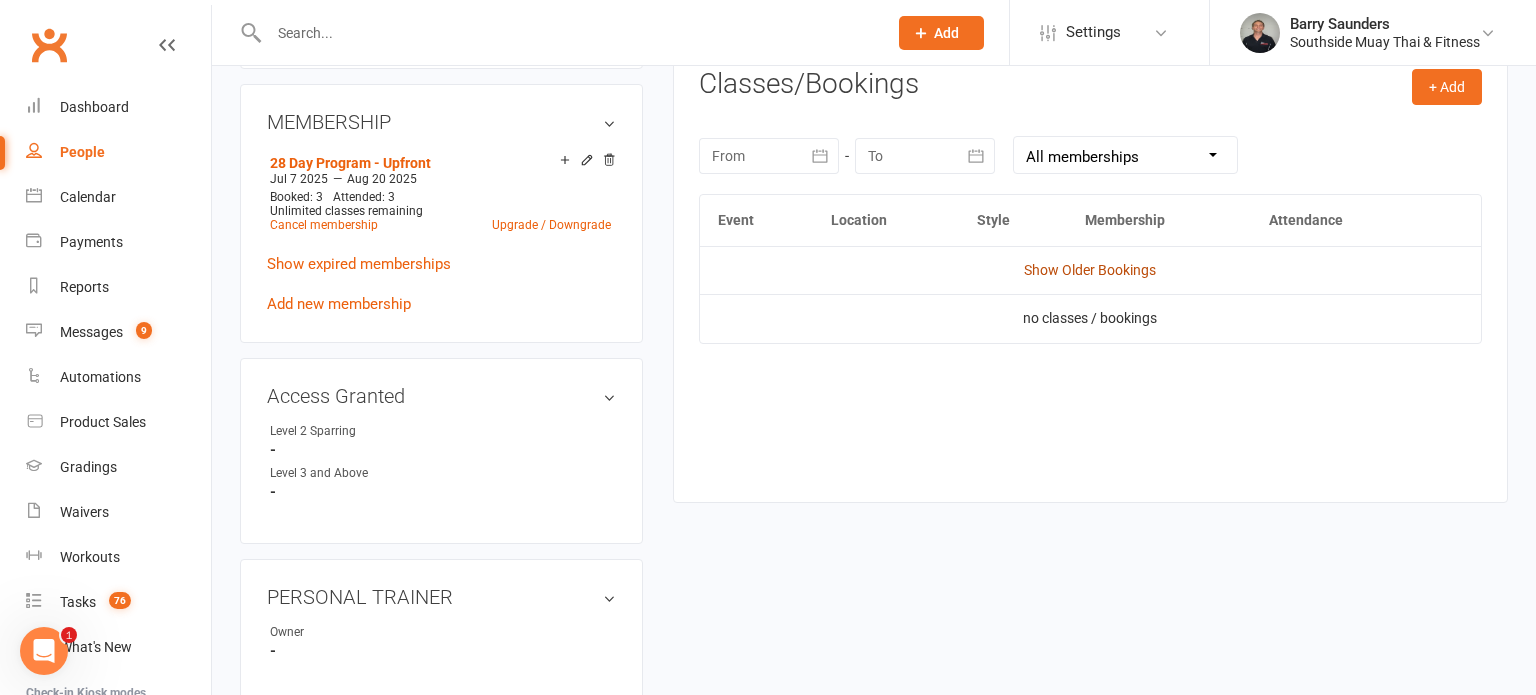click on "Show Older Bookings" at bounding box center [1090, 270] 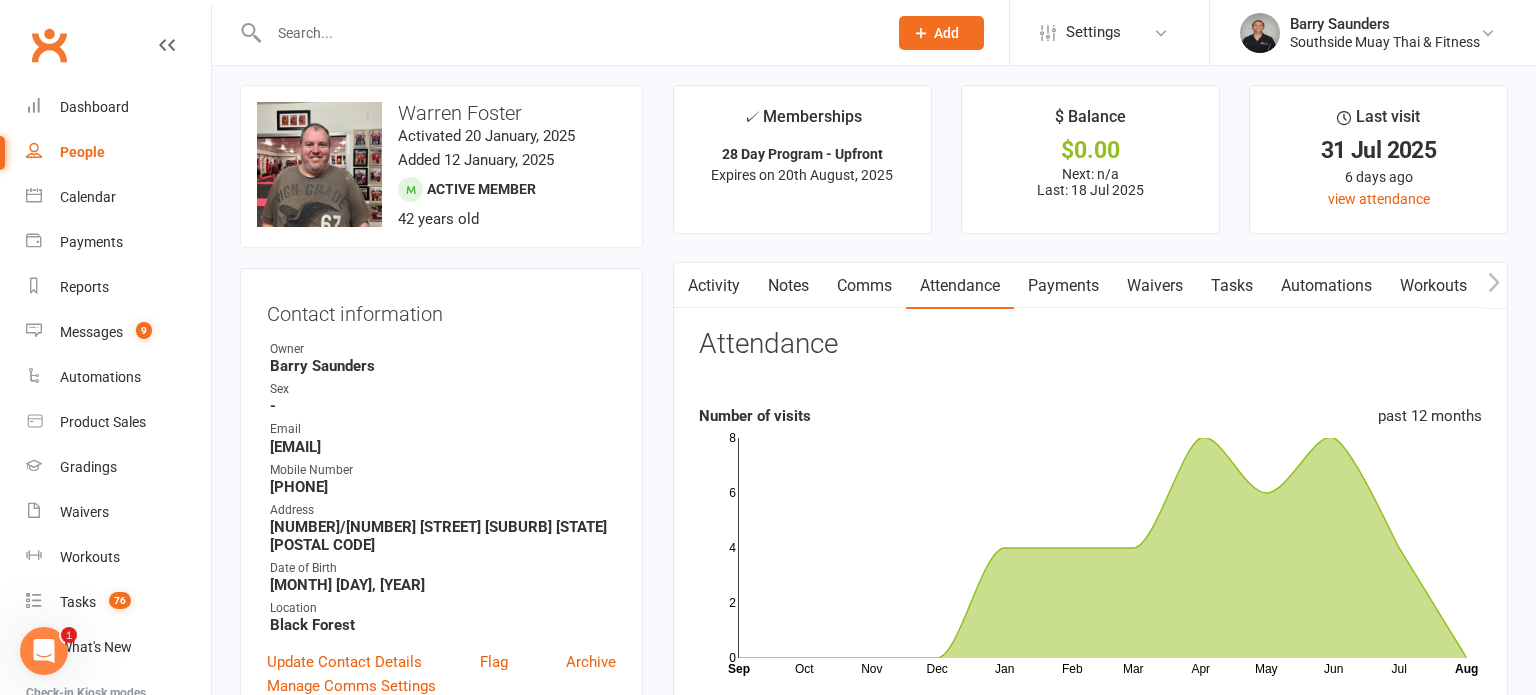 scroll, scrollTop: 0, scrollLeft: 0, axis: both 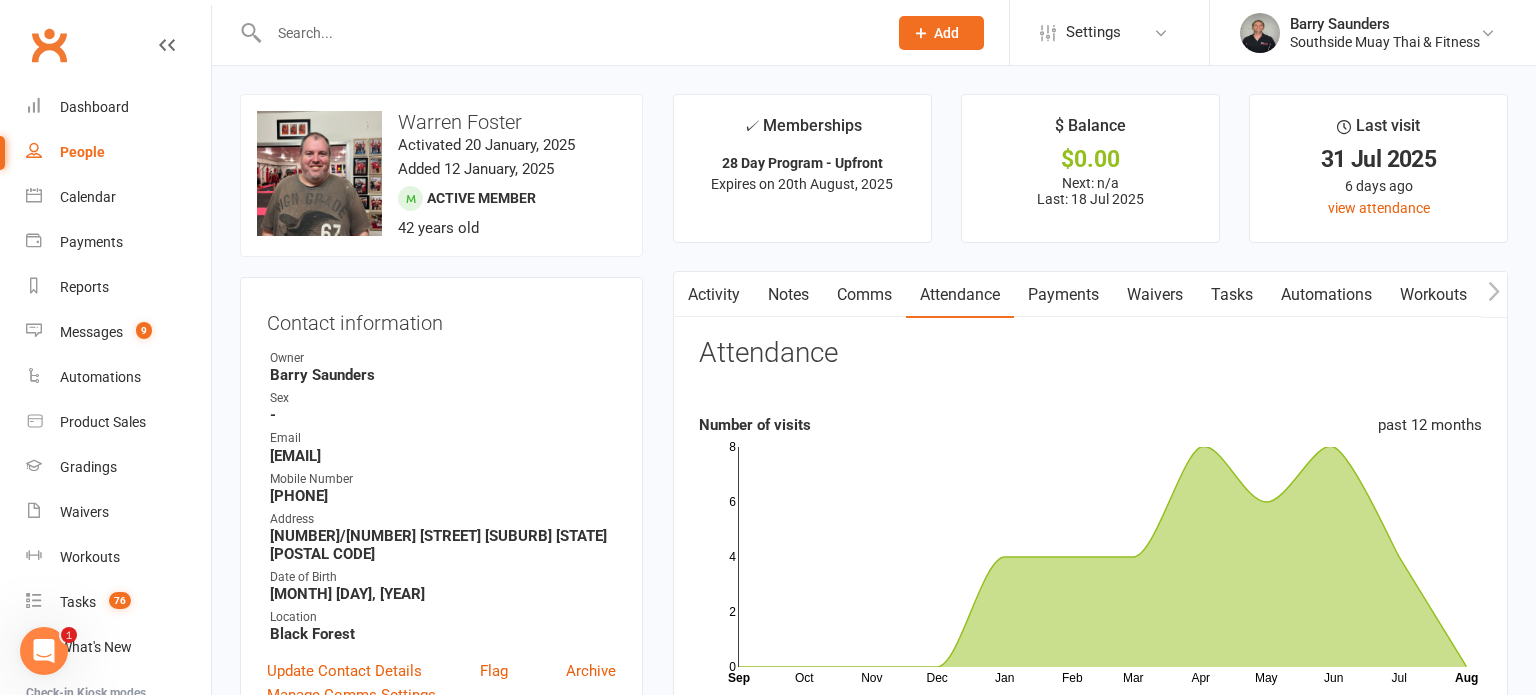 click on "Activity" at bounding box center (714, 295) 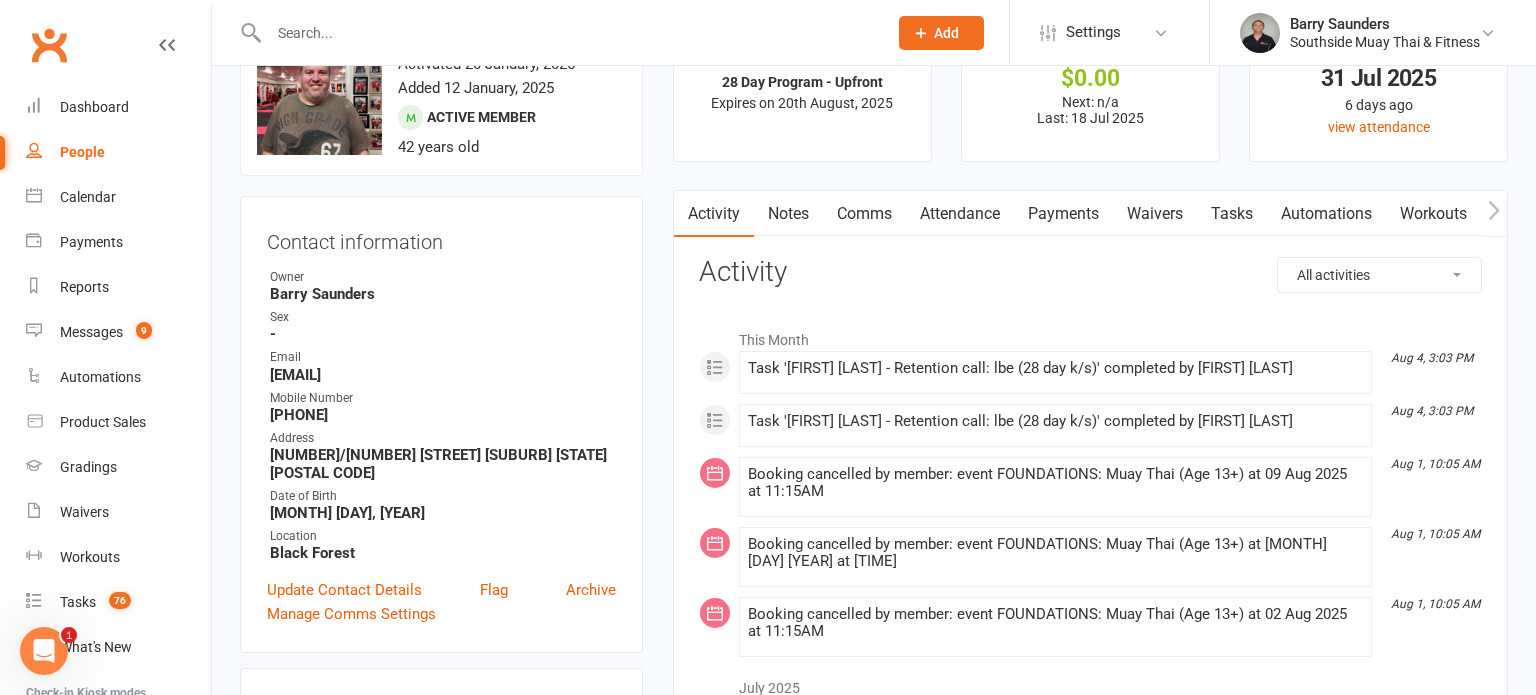 scroll, scrollTop: 0, scrollLeft: 0, axis: both 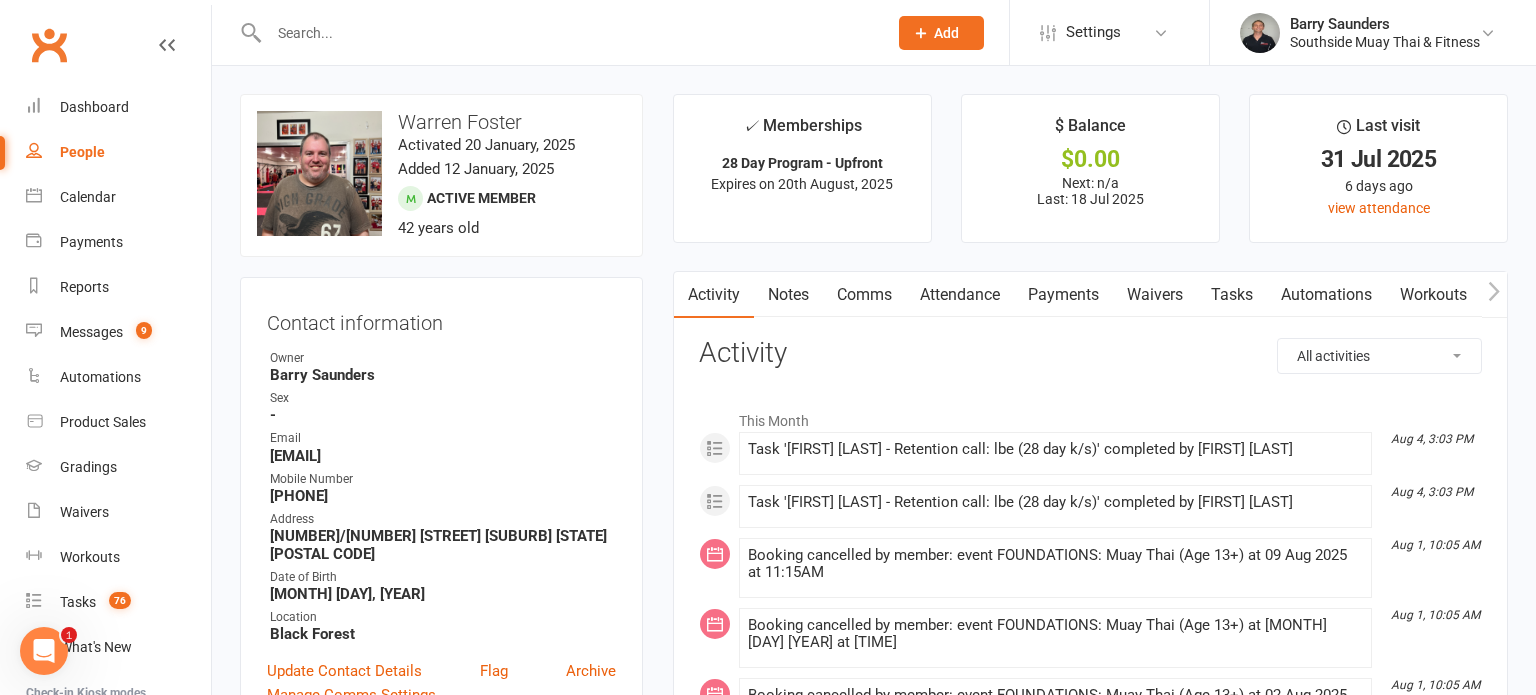 click on "Attendance" at bounding box center [960, 295] 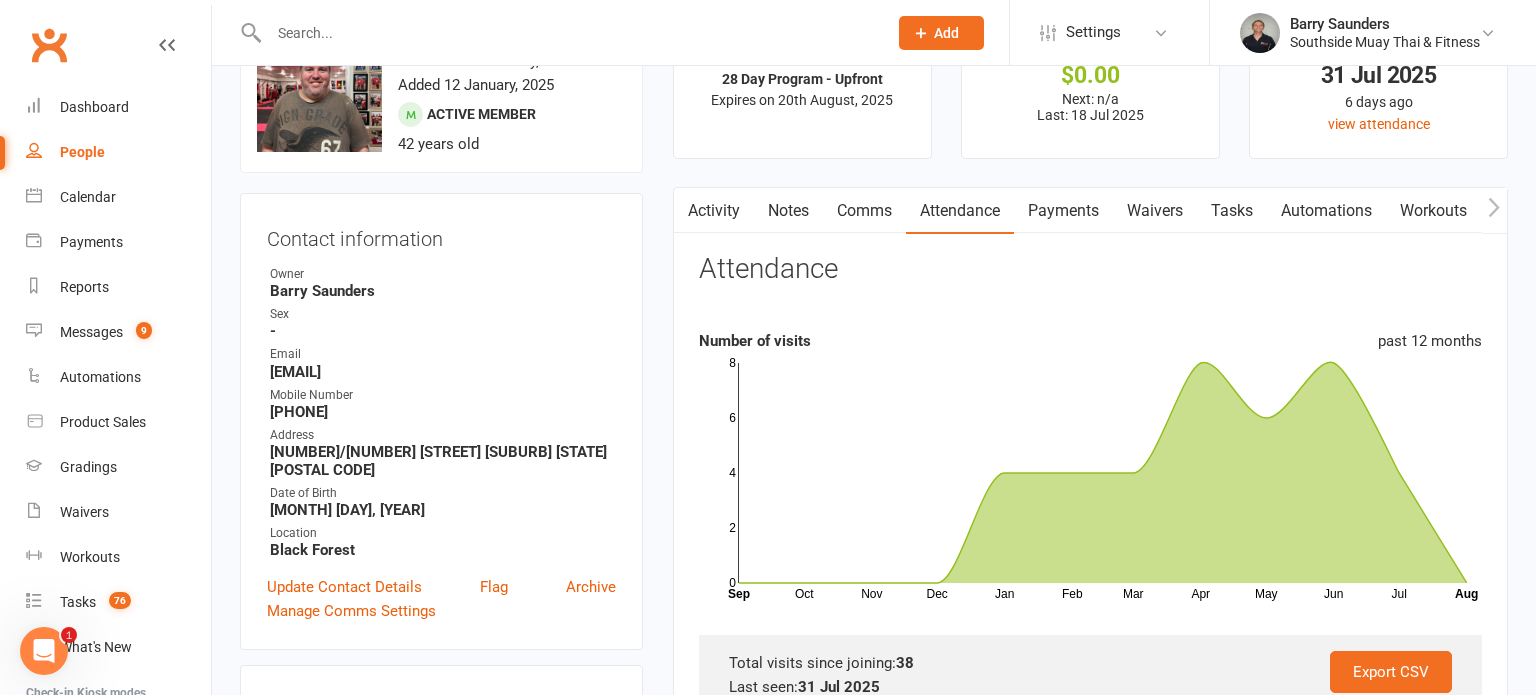 scroll, scrollTop: 0, scrollLeft: 0, axis: both 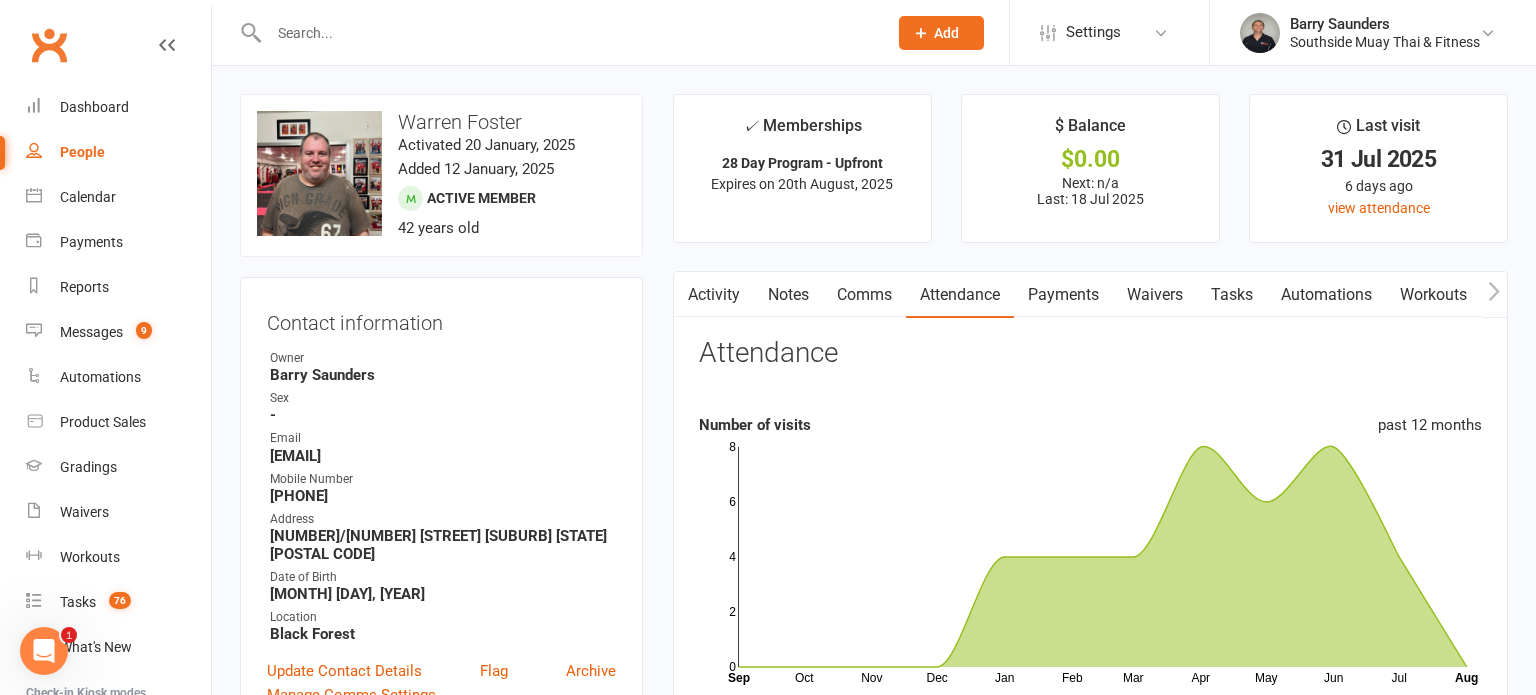 click on "Comms" at bounding box center [864, 295] 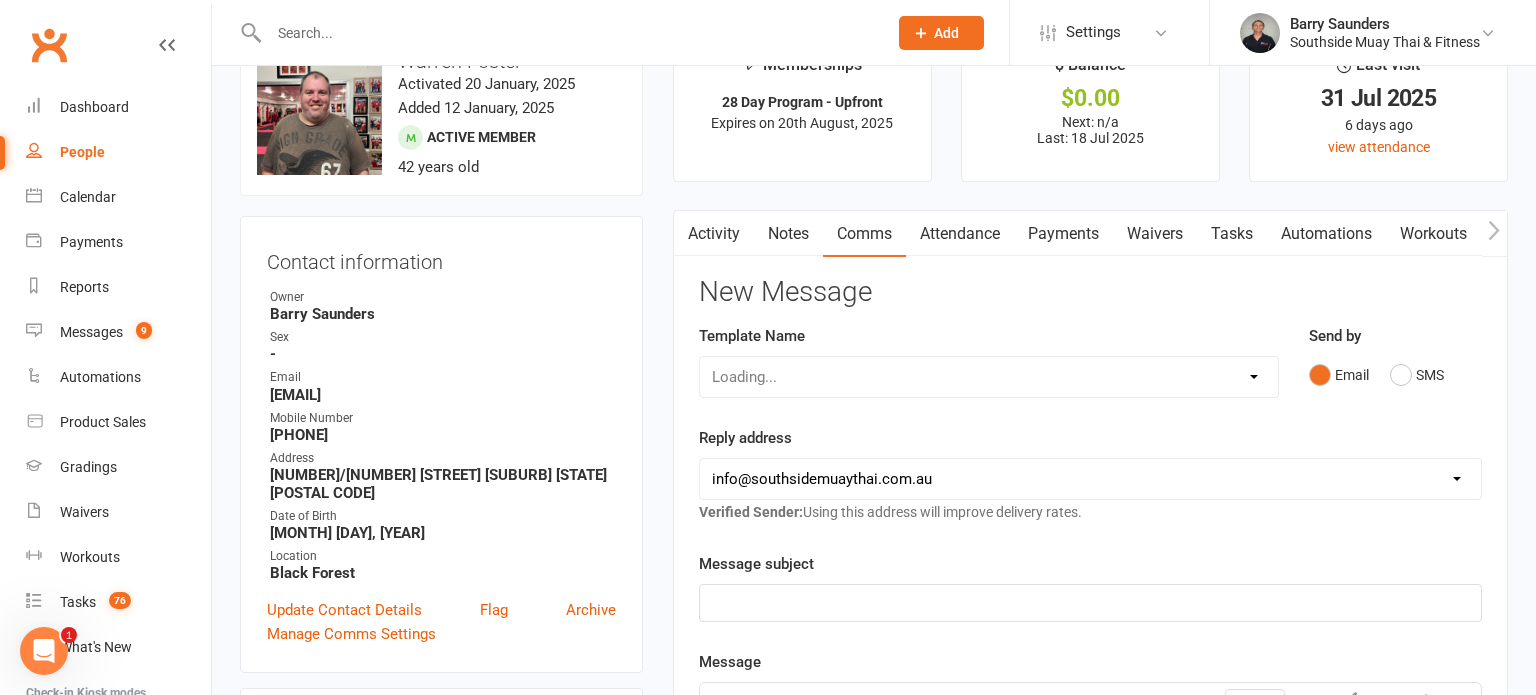 scroll, scrollTop: 130, scrollLeft: 0, axis: vertical 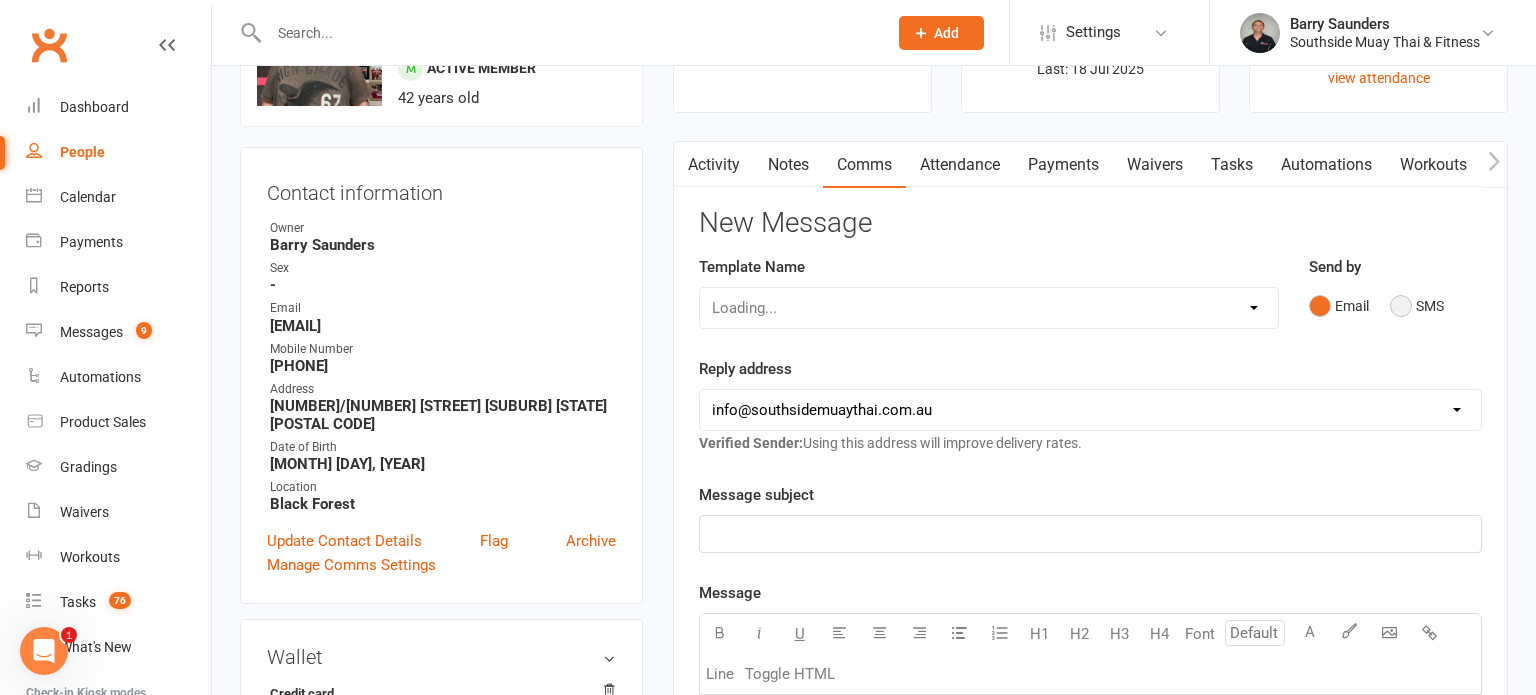 click on "SMS" at bounding box center [1417, 306] 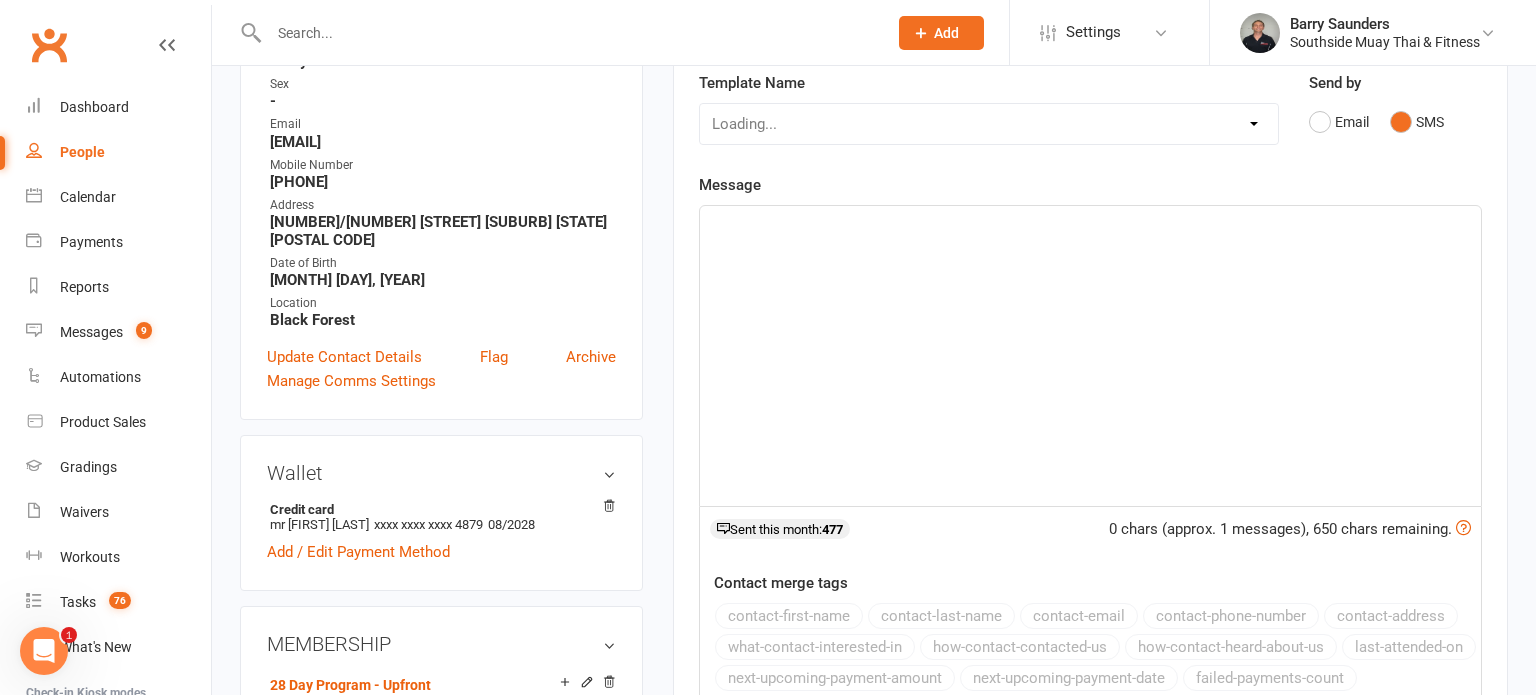 scroll, scrollTop: 316, scrollLeft: 0, axis: vertical 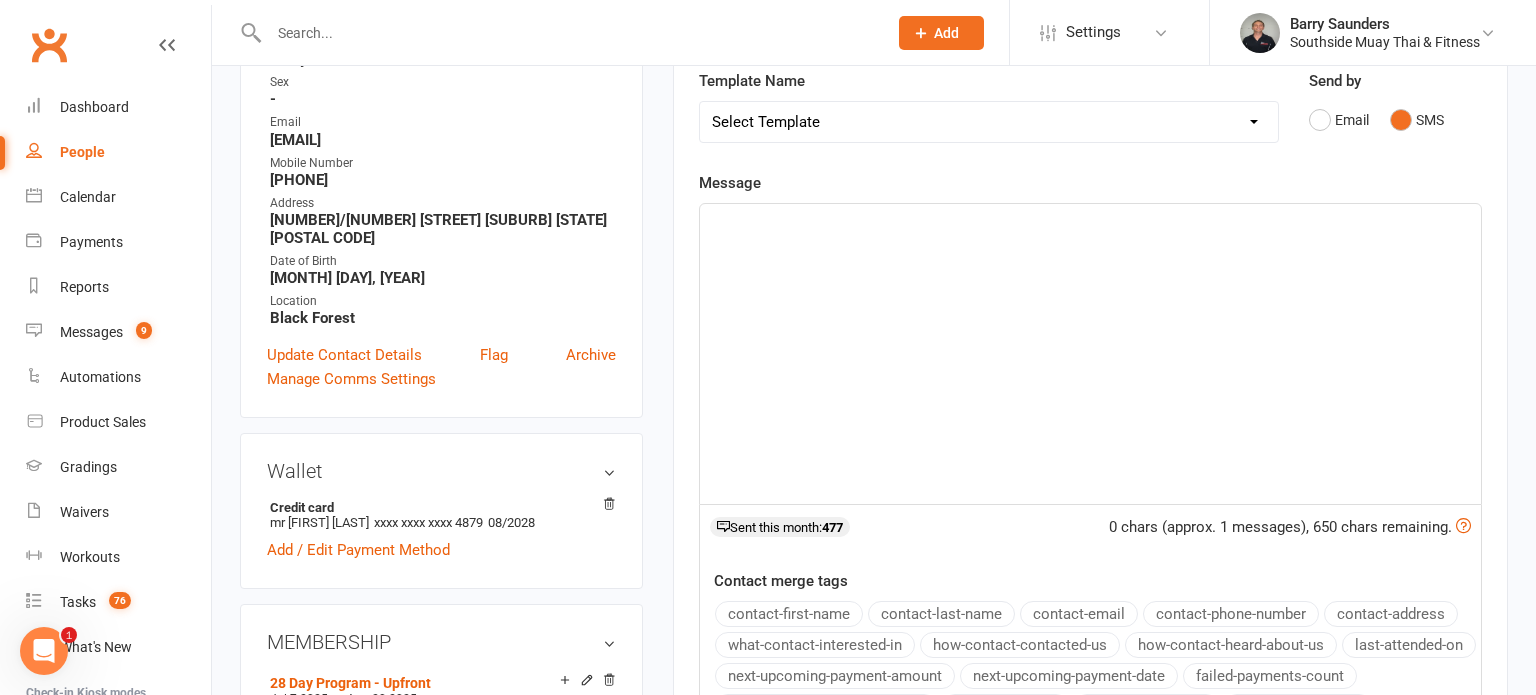 click on "﻿" 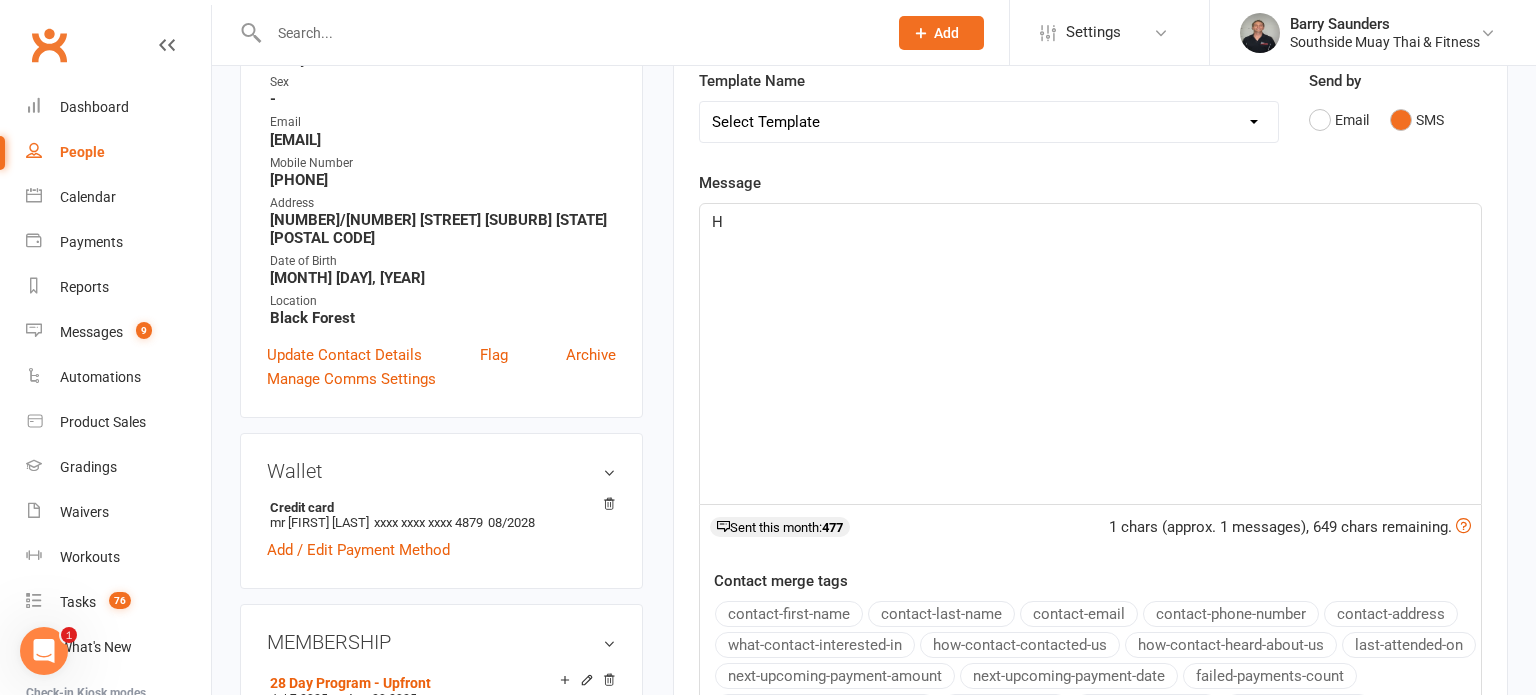 type 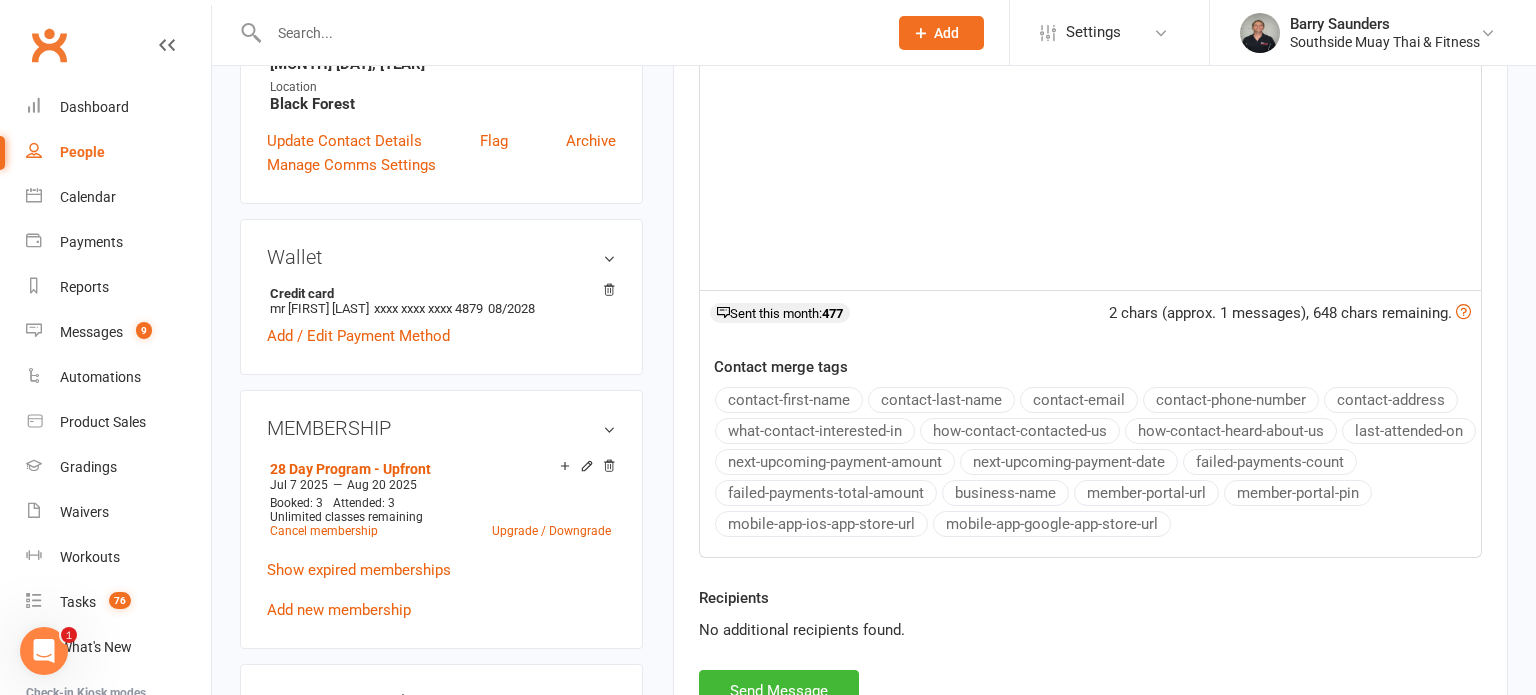 click on "Message Hi  2 chars (approx. 1 messages), 648 chars remaining.    Sent this month: 477 Contact merge tags contact-first-name contact-last-name contact-email contact-phone-number contact-address what-contact-interested-in how-contact-contacted-us how-contact-heard-about-us last-attended-on next-upcoming-payment-amount next-upcoming-payment-date failed-payments-count failed-payments-total-amount business-name member-portal-url member-portal-pin mobile-app-ios-app-store-url mobile-app-google-app-store-url" 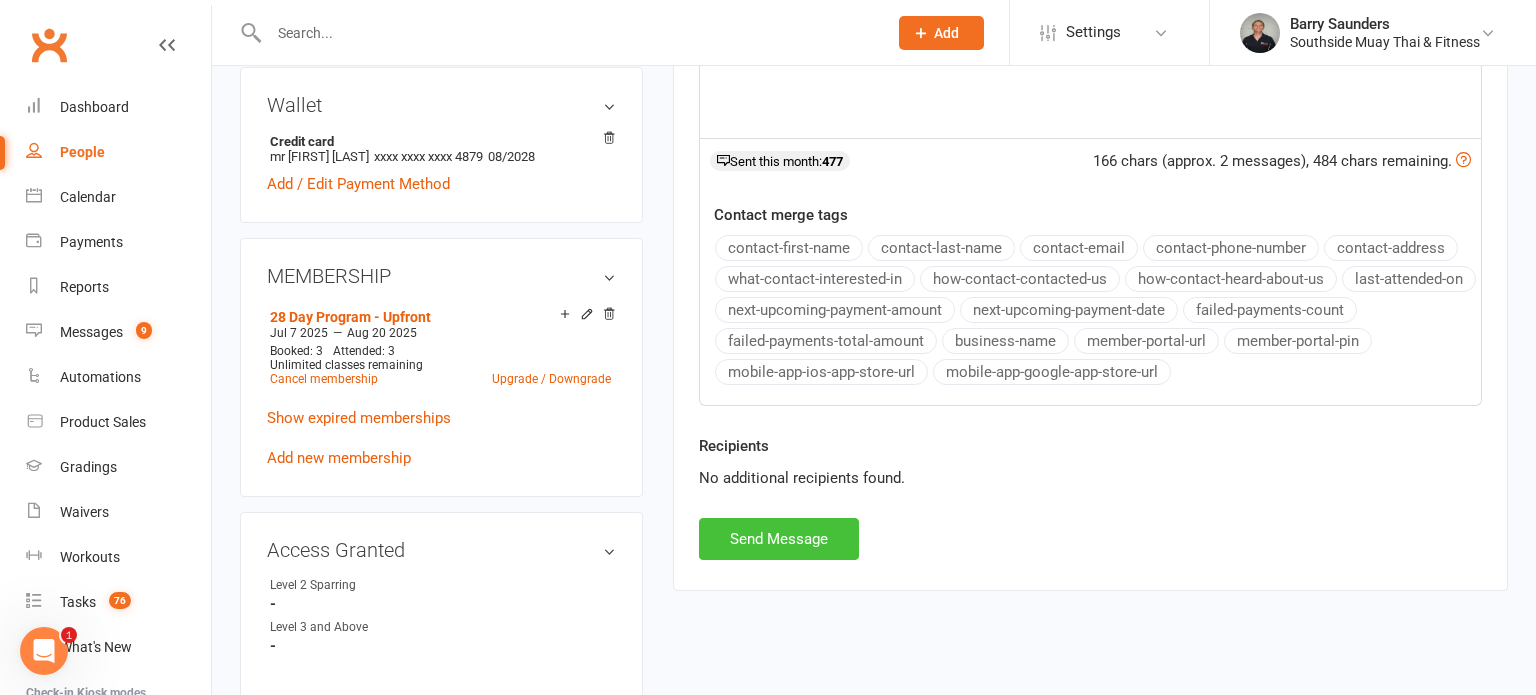 scroll, scrollTop: 683, scrollLeft: 0, axis: vertical 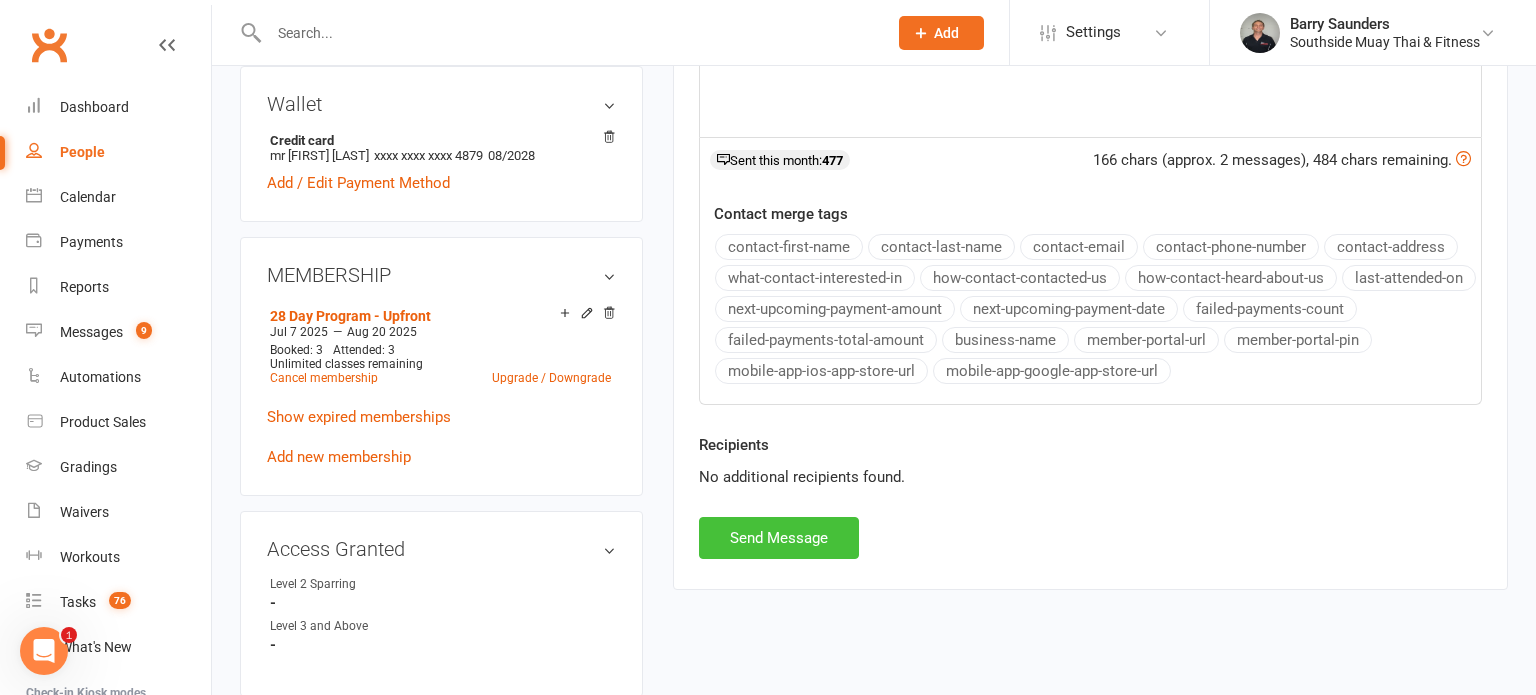 click on "Send Message" at bounding box center [779, 538] 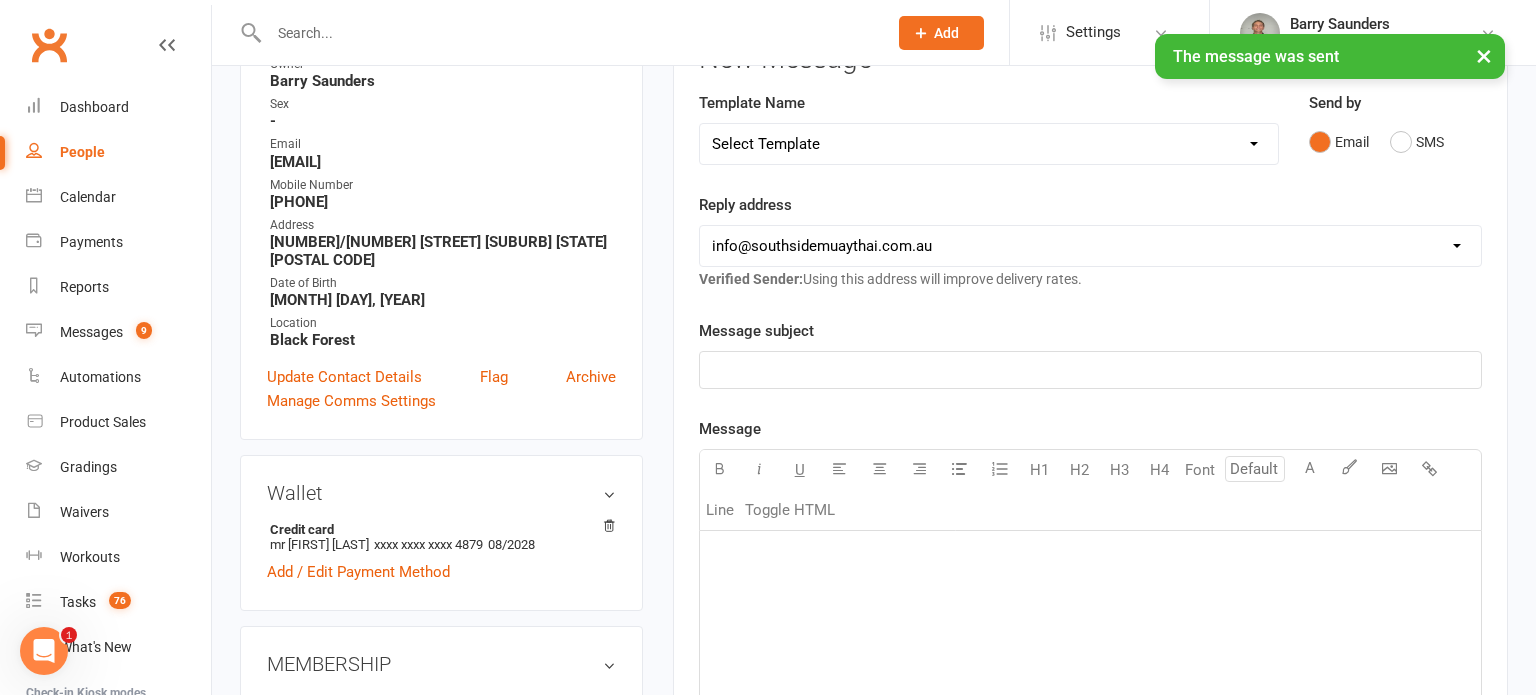 scroll, scrollTop: 0, scrollLeft: 0, axis: both 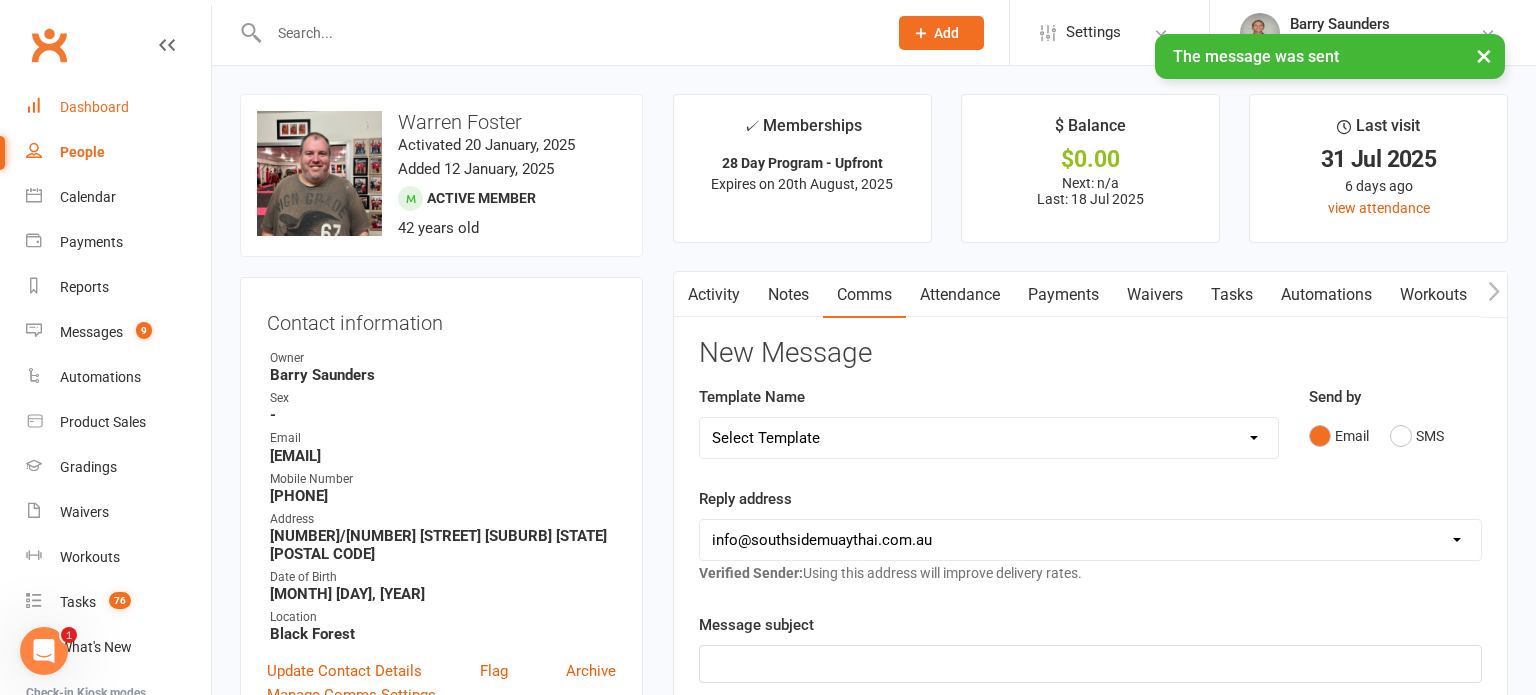click on "Dashboard" at bounding box center (94, 107) 